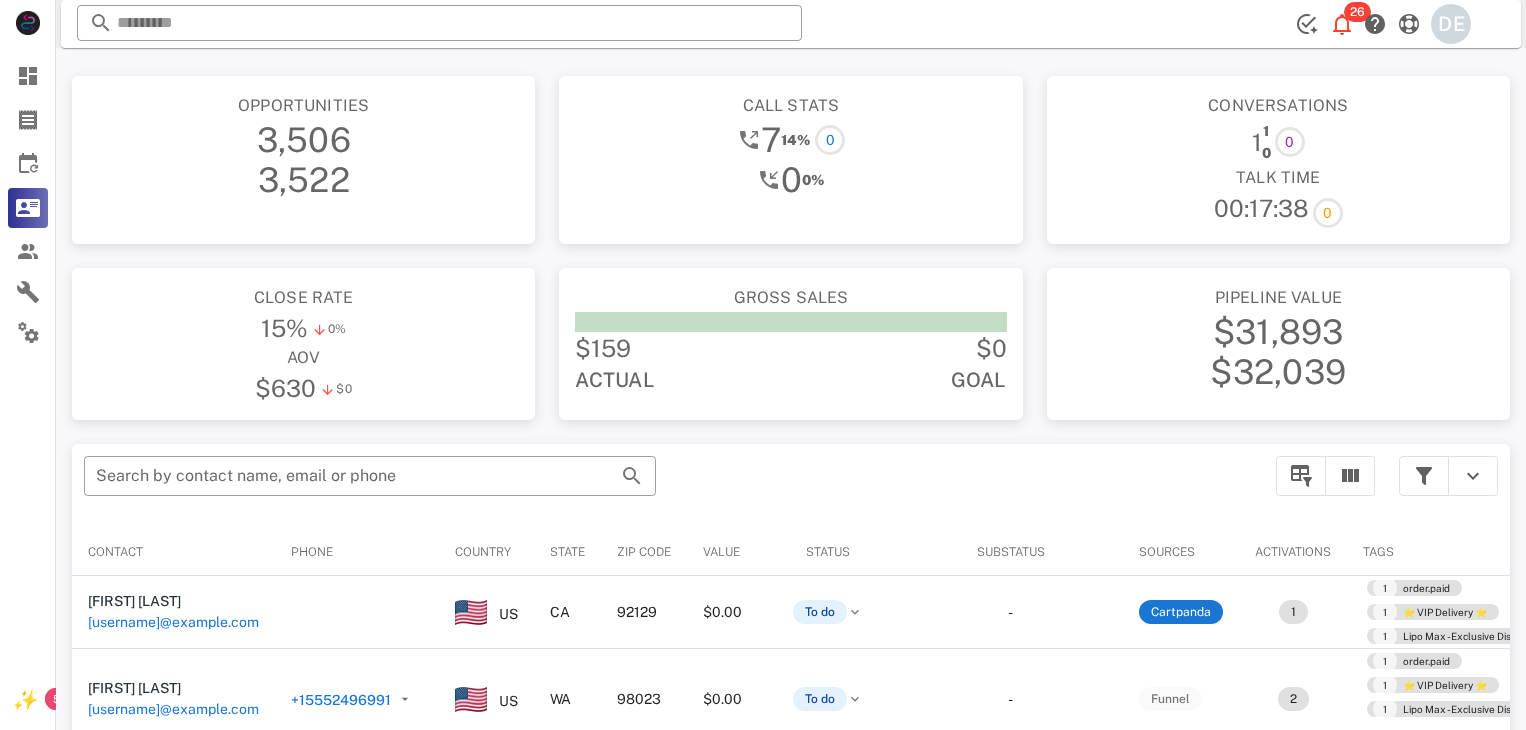 scroll, scrollTop: 0, scrollLeft: 0, axis: both 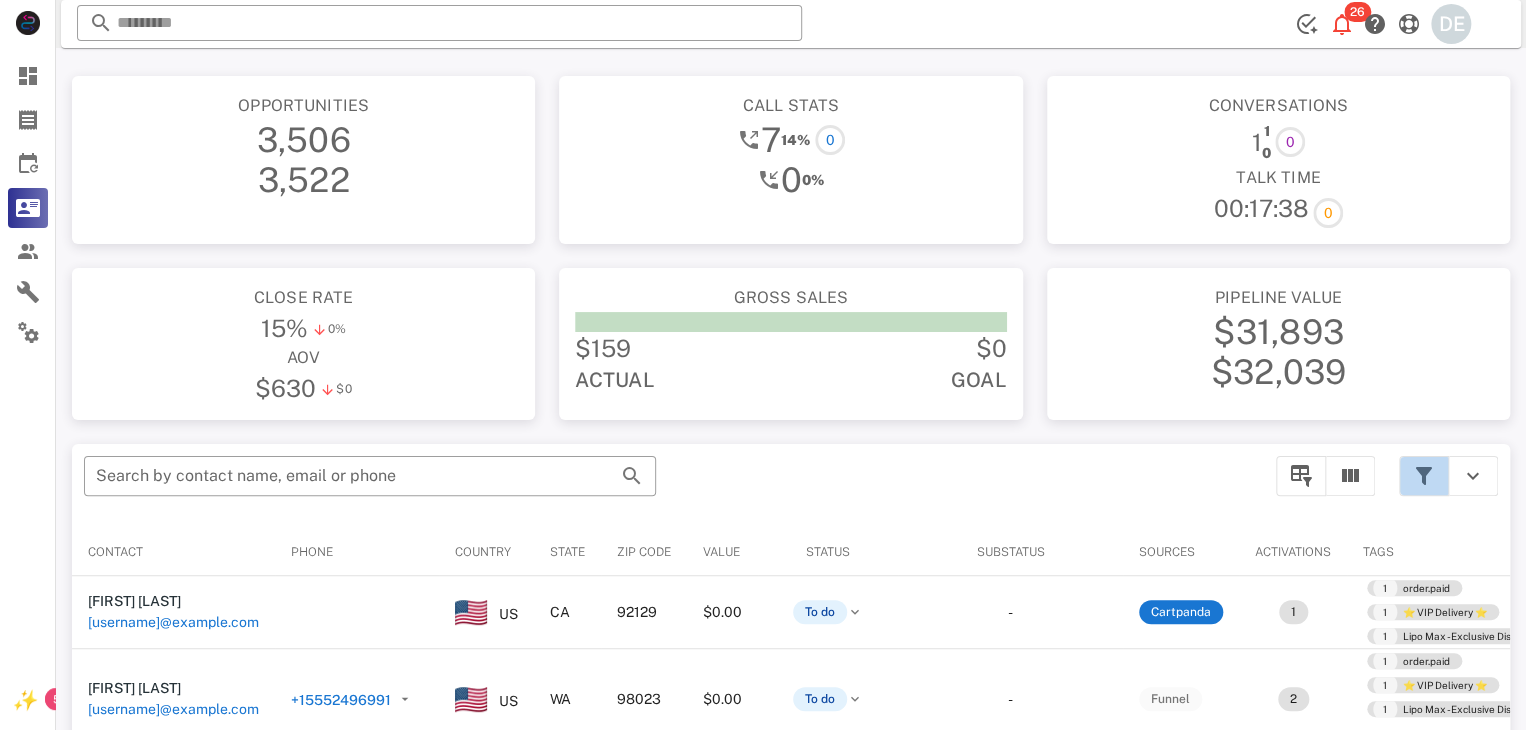 click at bounding box center (1424, 476) 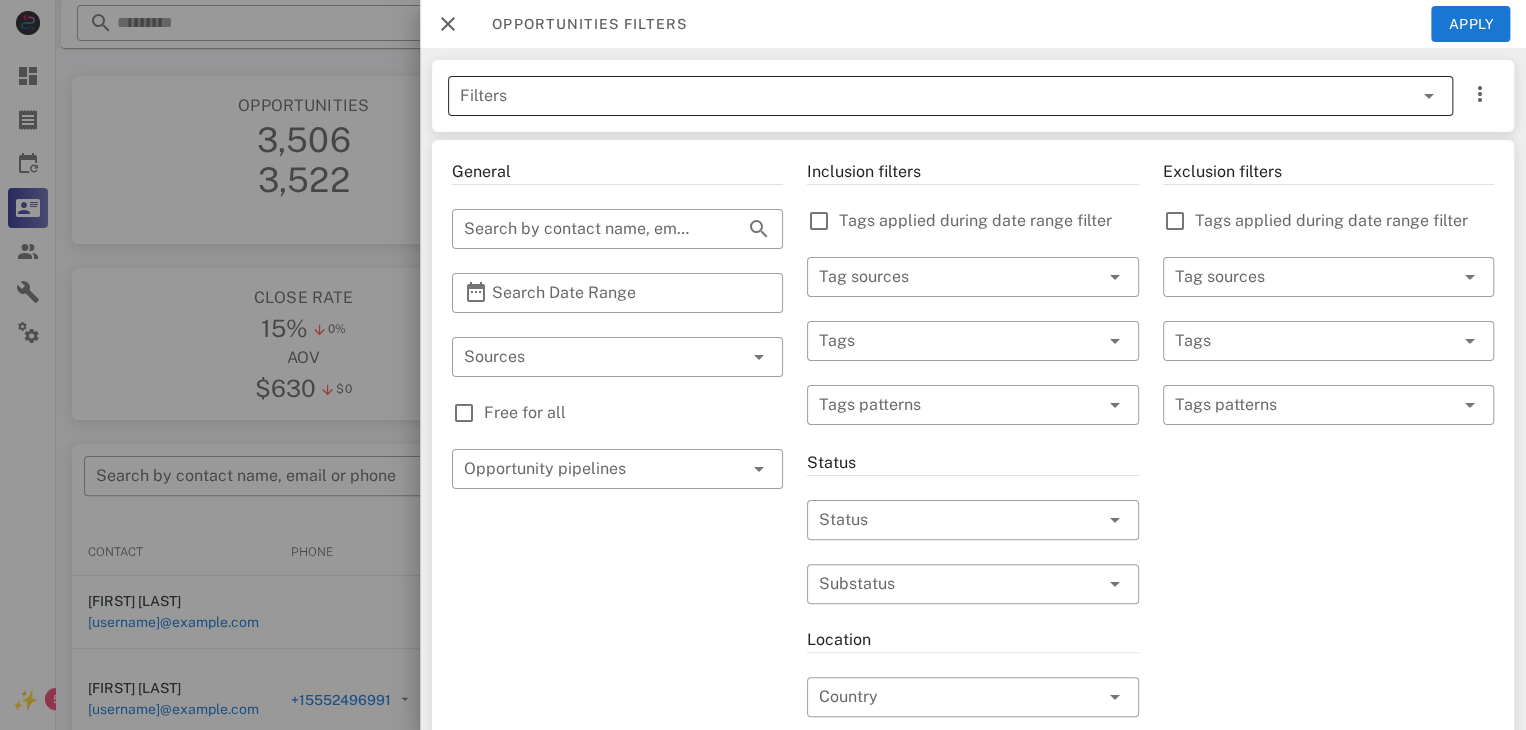 click on "Filters" at bounding box center [922, 96] 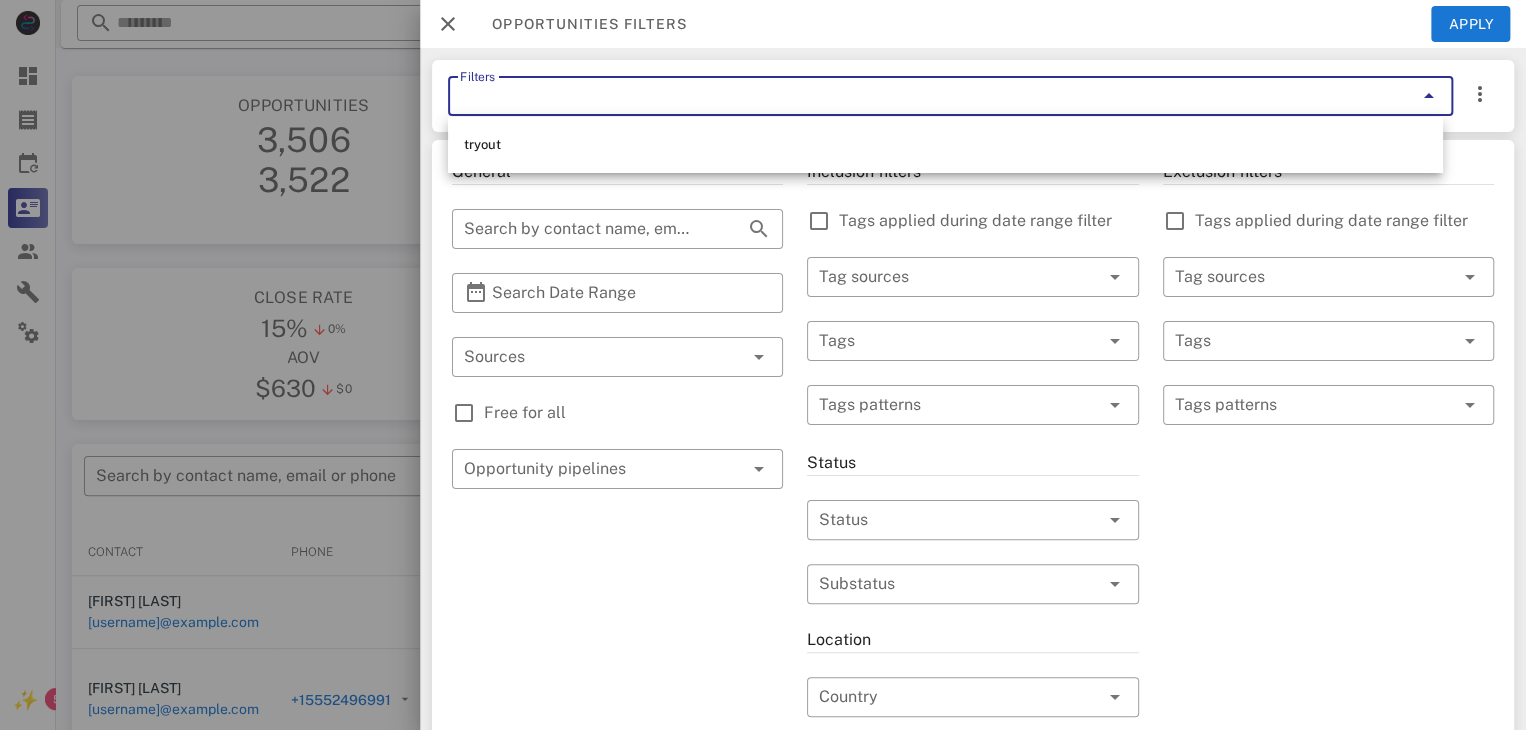 click on "tryout" at bounding box center [945, 145] 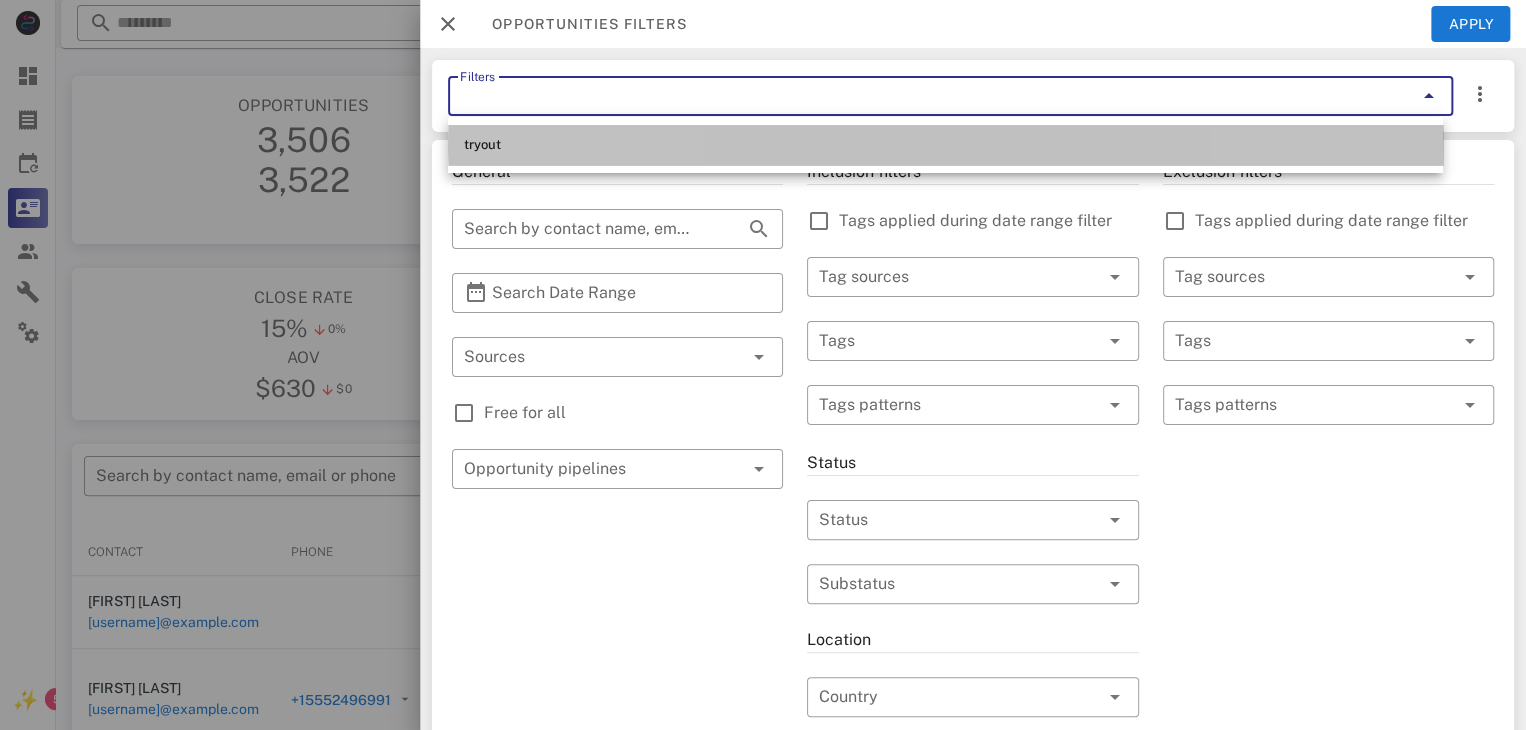 click on "tryout" at bounding box center (945, 145) 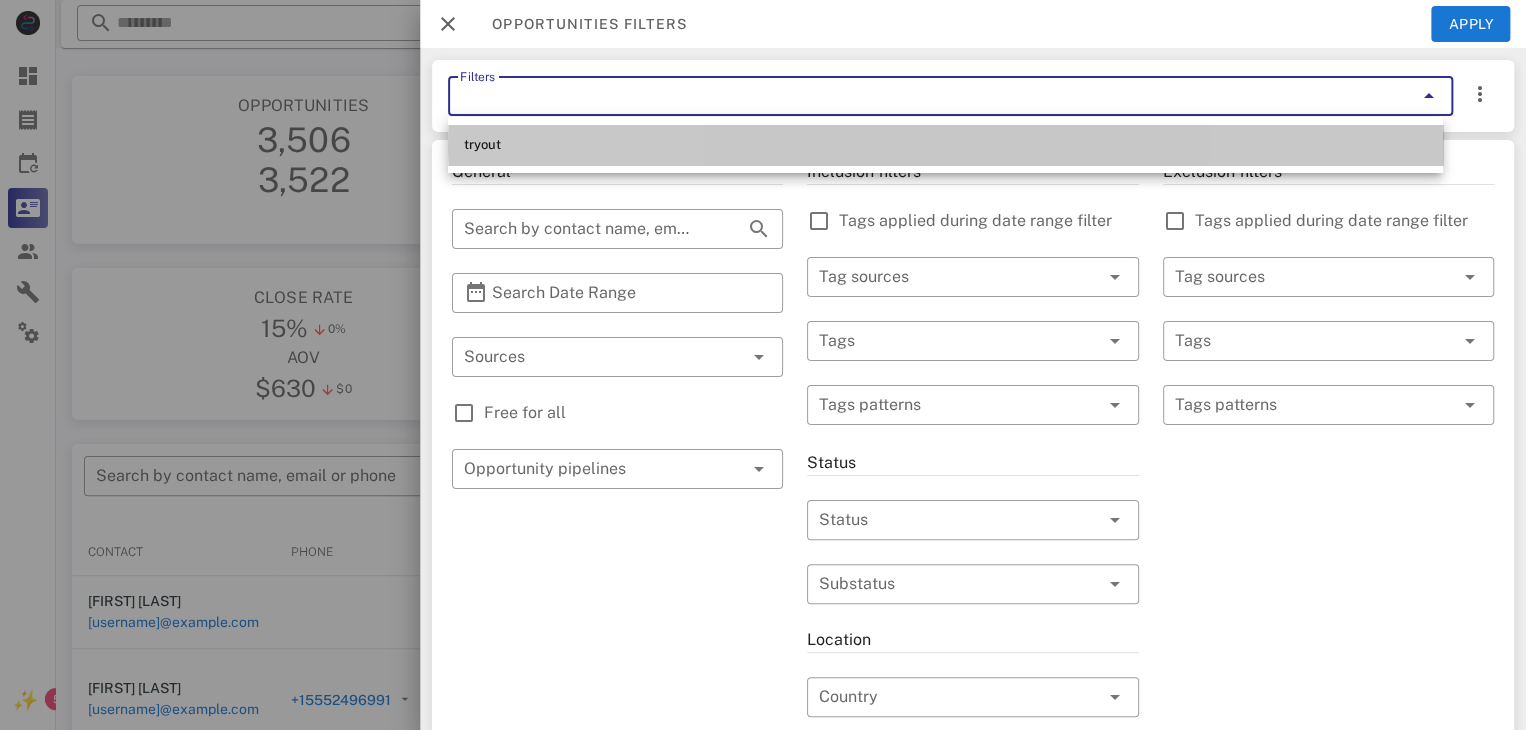 type on "******" 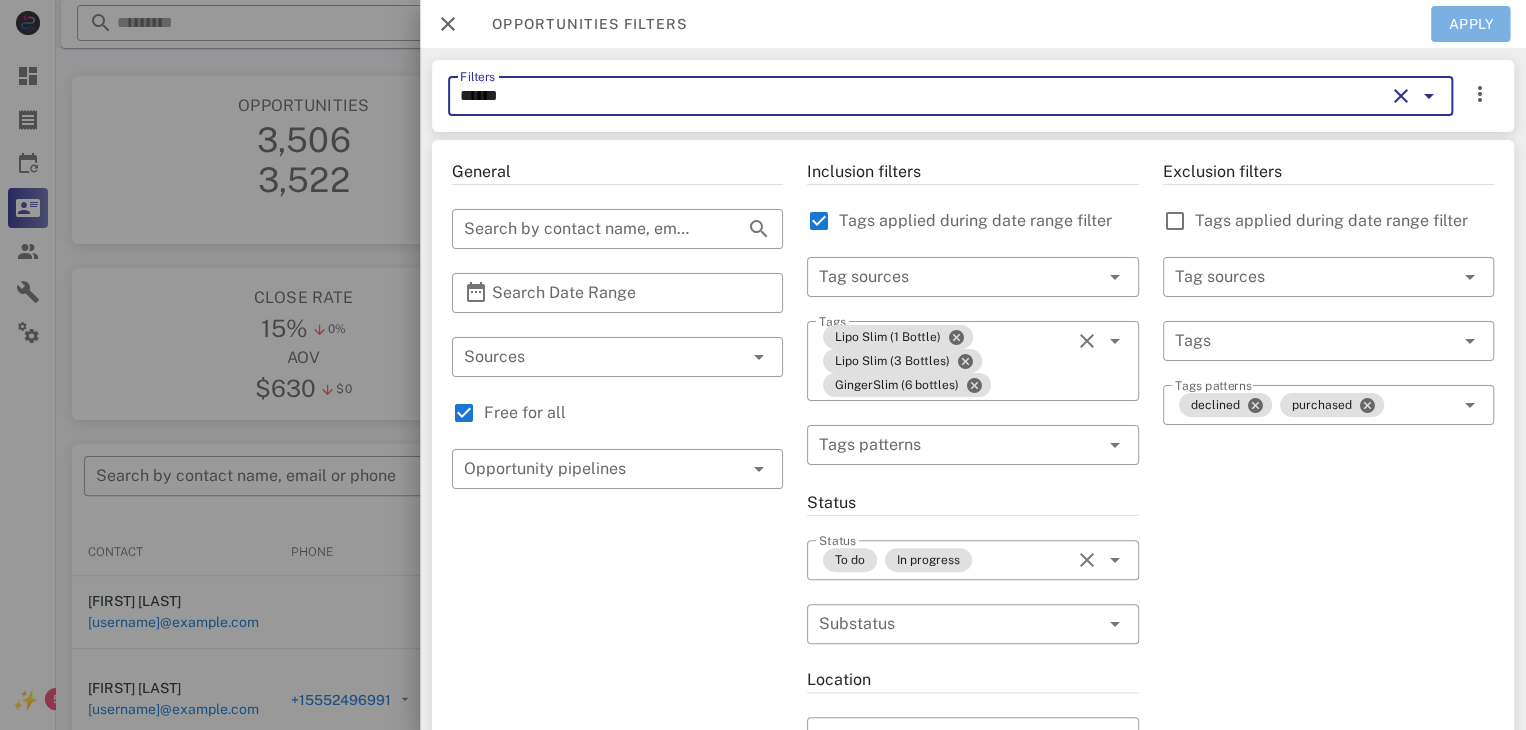 click on "Apply" at bounding box center (1471, 24) 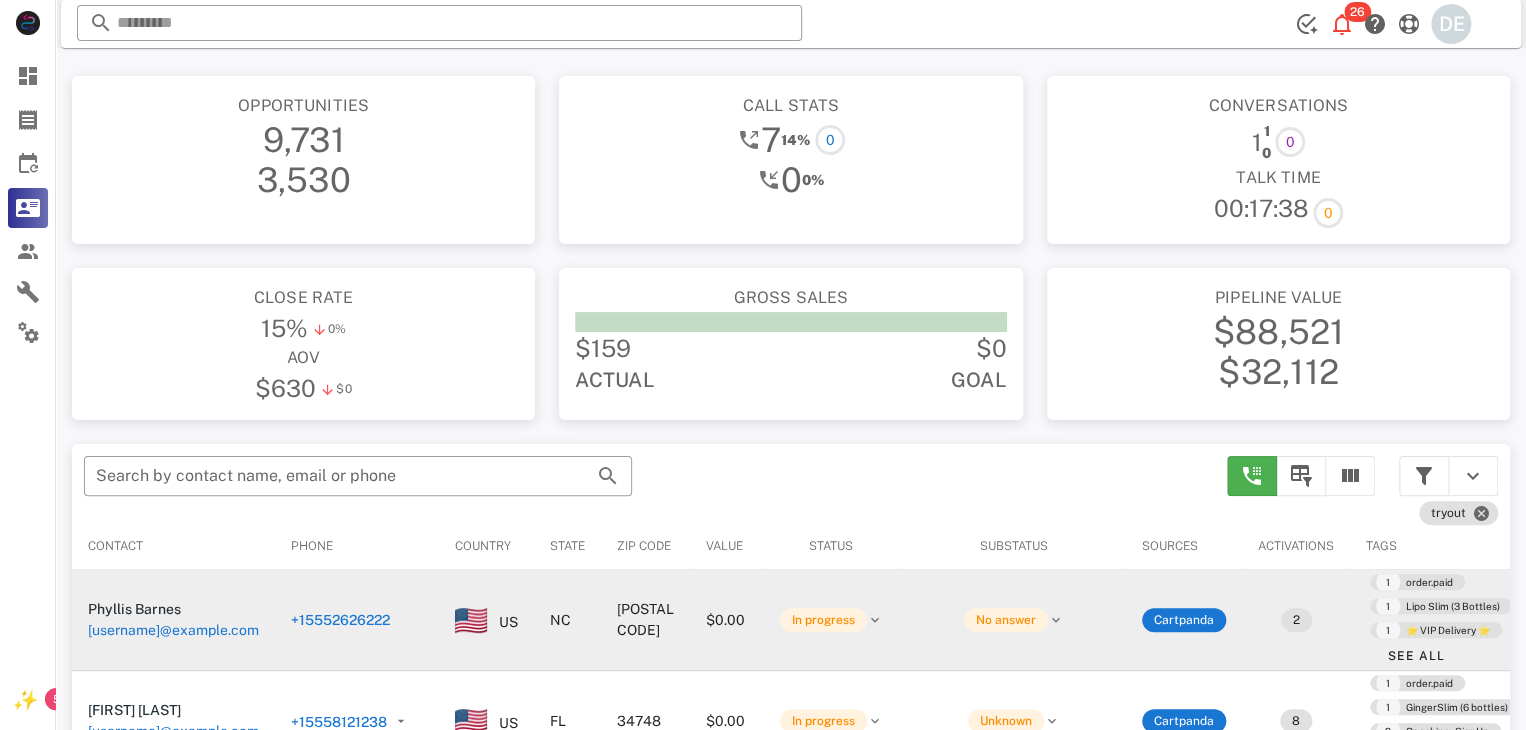 scroll, scrollTop: 0, scrollLeft: 0, axis: both 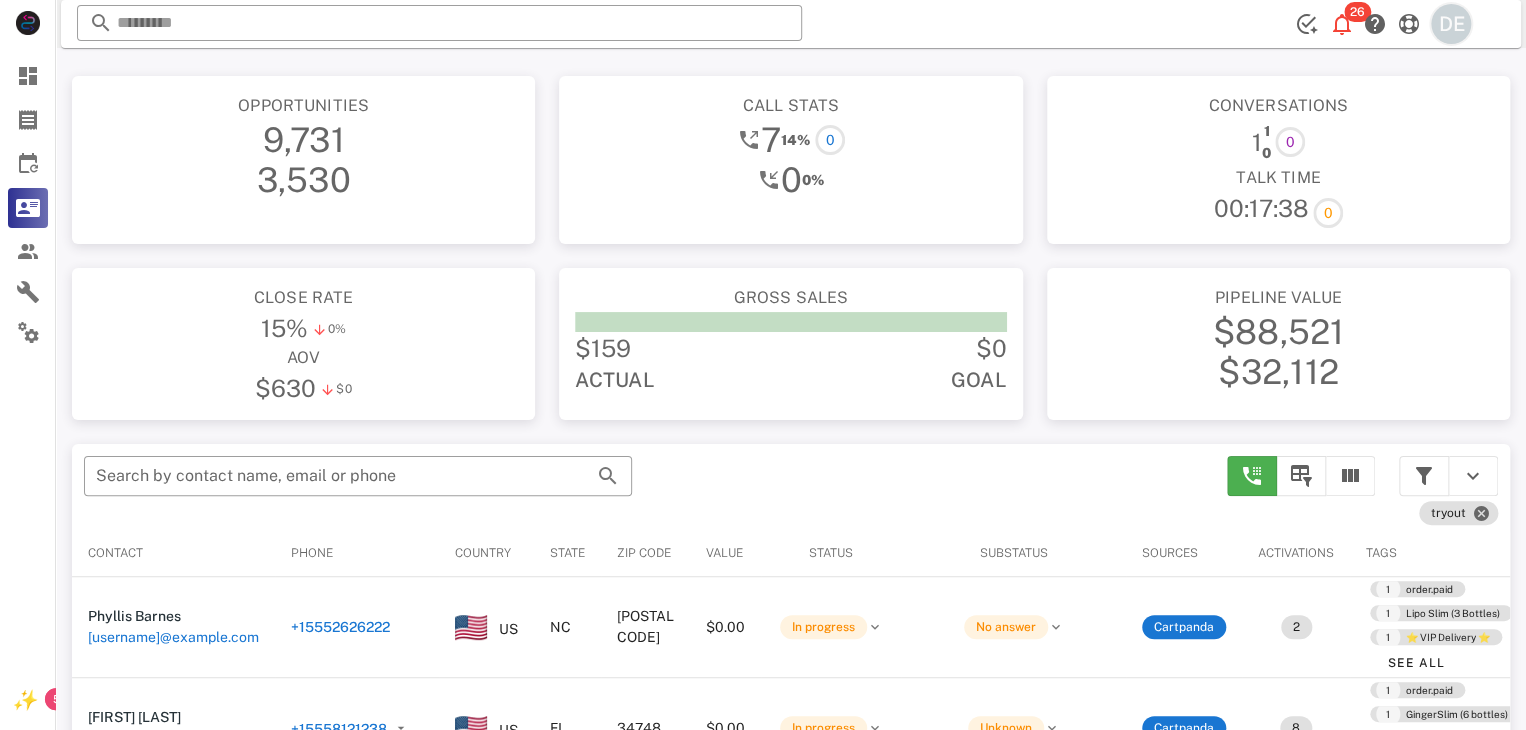 click on "DE" at bounding box center (1451, 24) 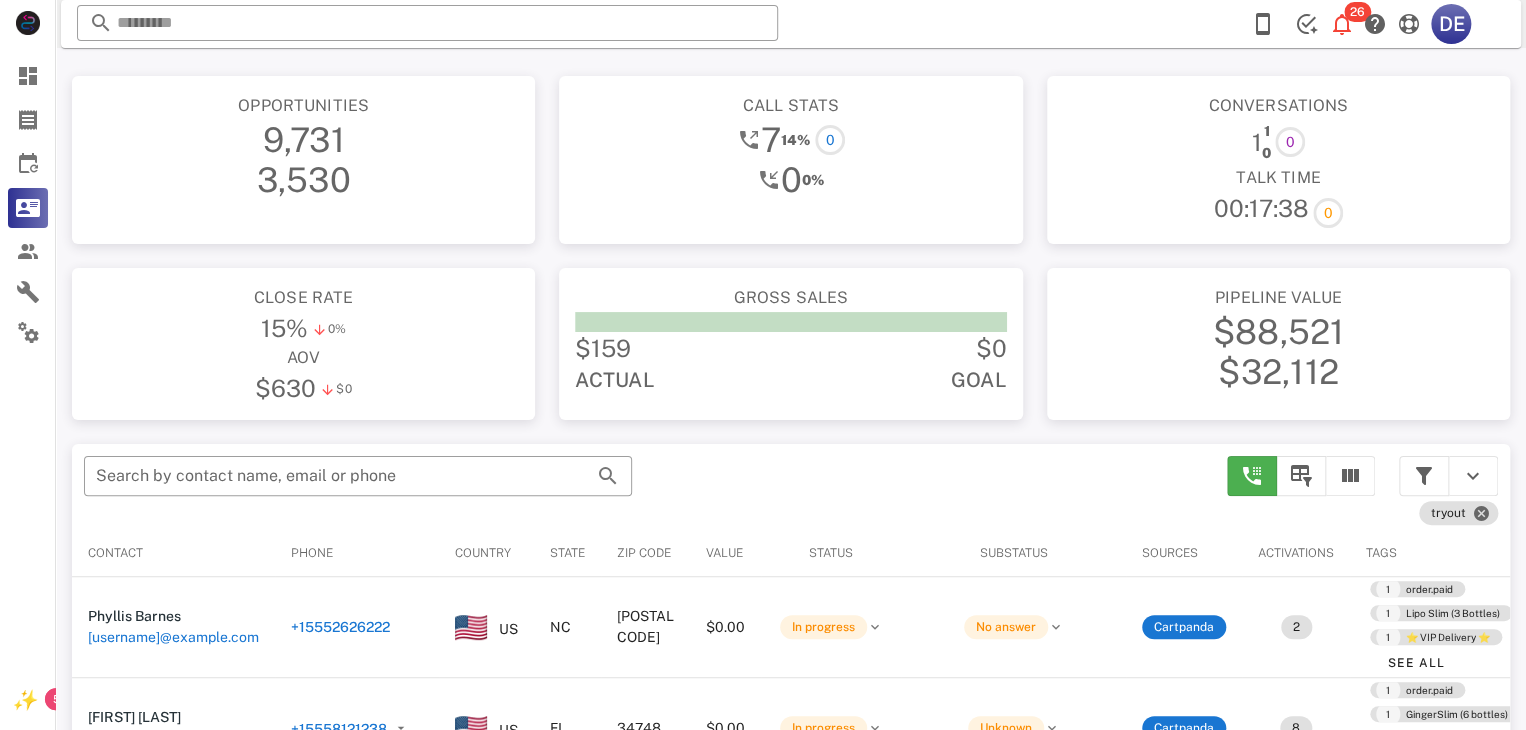click on "[PHONE]" at bounding box center [224, 627] 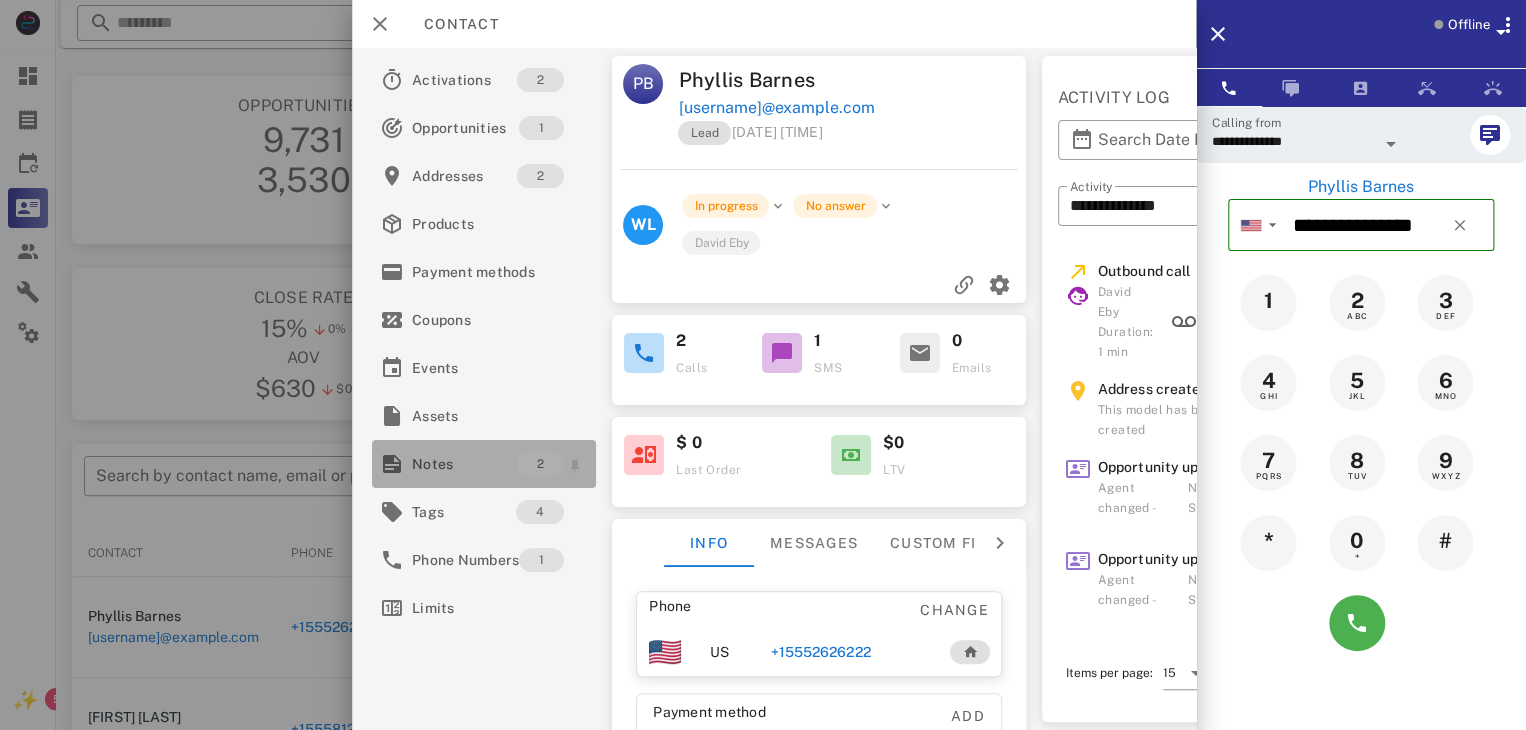 click on "Notes" at bounding box center (464, 464) 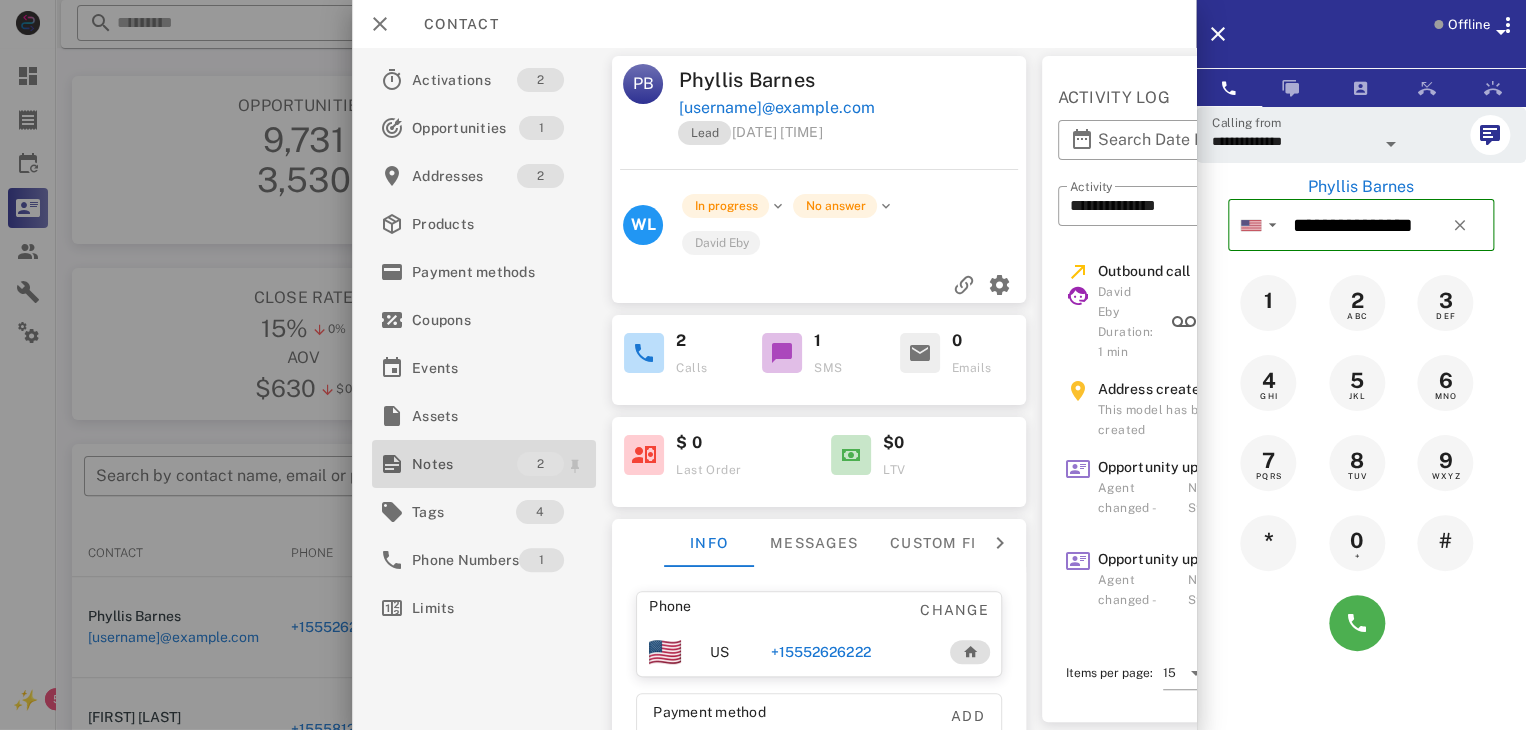 click on "Notes" at bounding box center (464, 464) 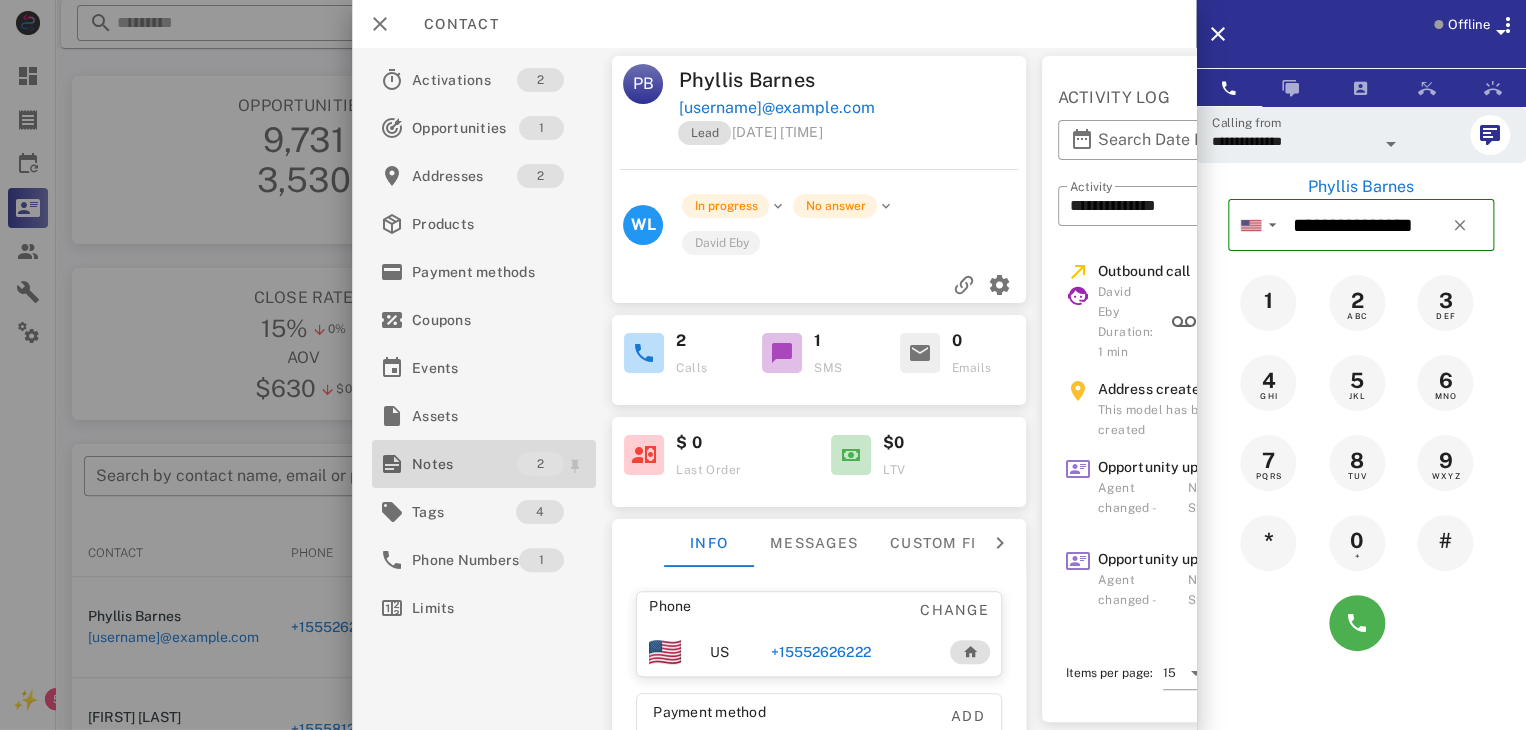 click on "Notes" at bounding box center (464, 464) 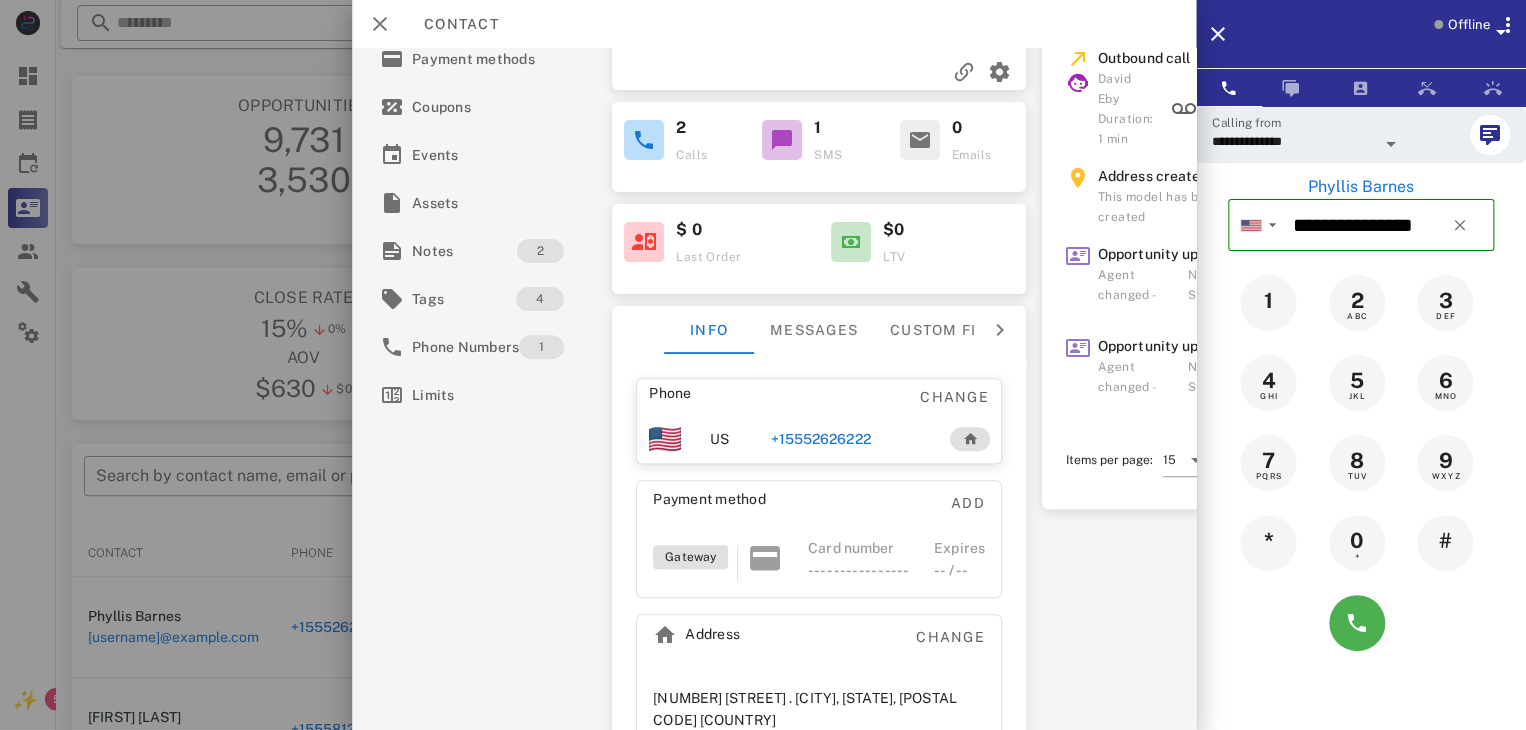 scroll, scrollTop: 281, scrollLeft: 0, axis: vertical 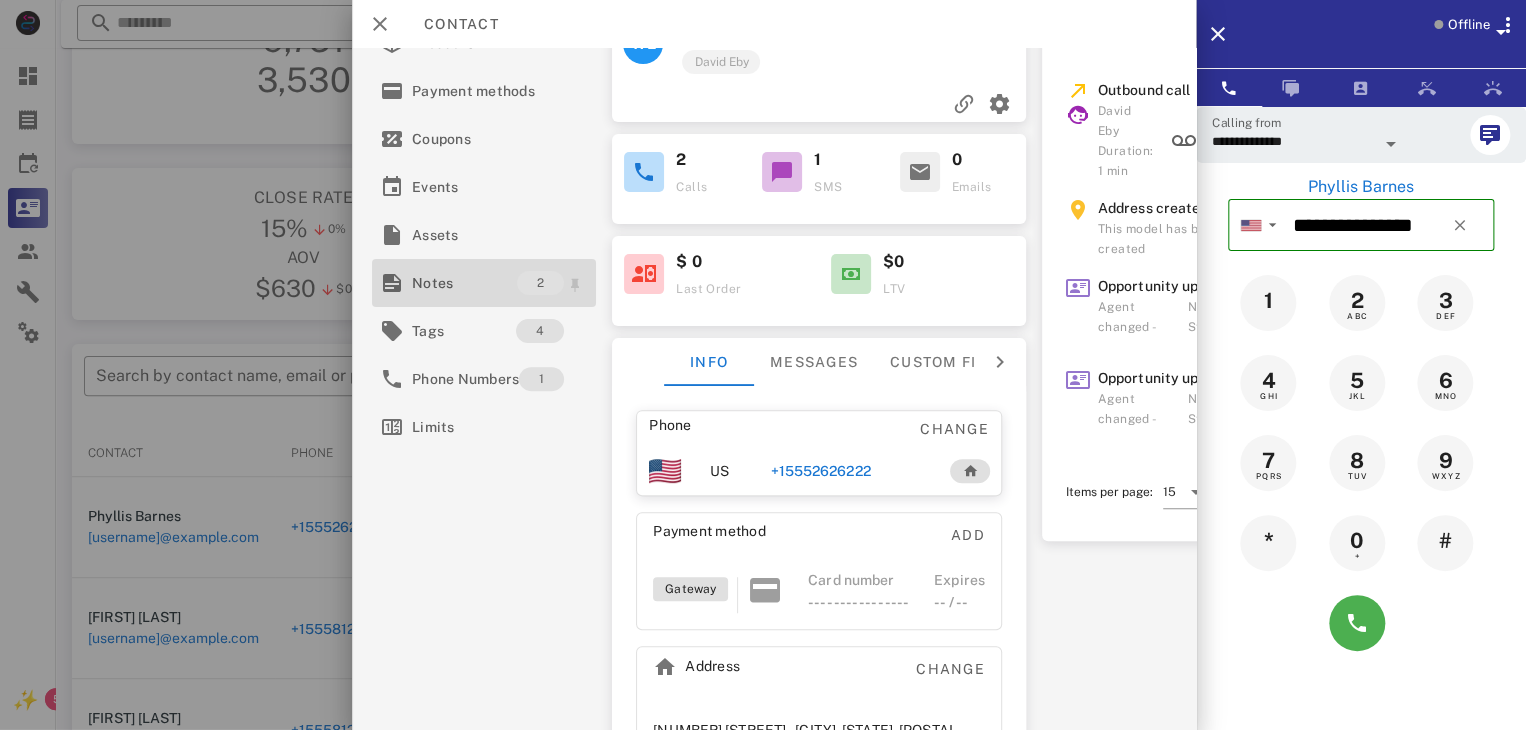 click on "Notes" at bounding box center [464, 283] 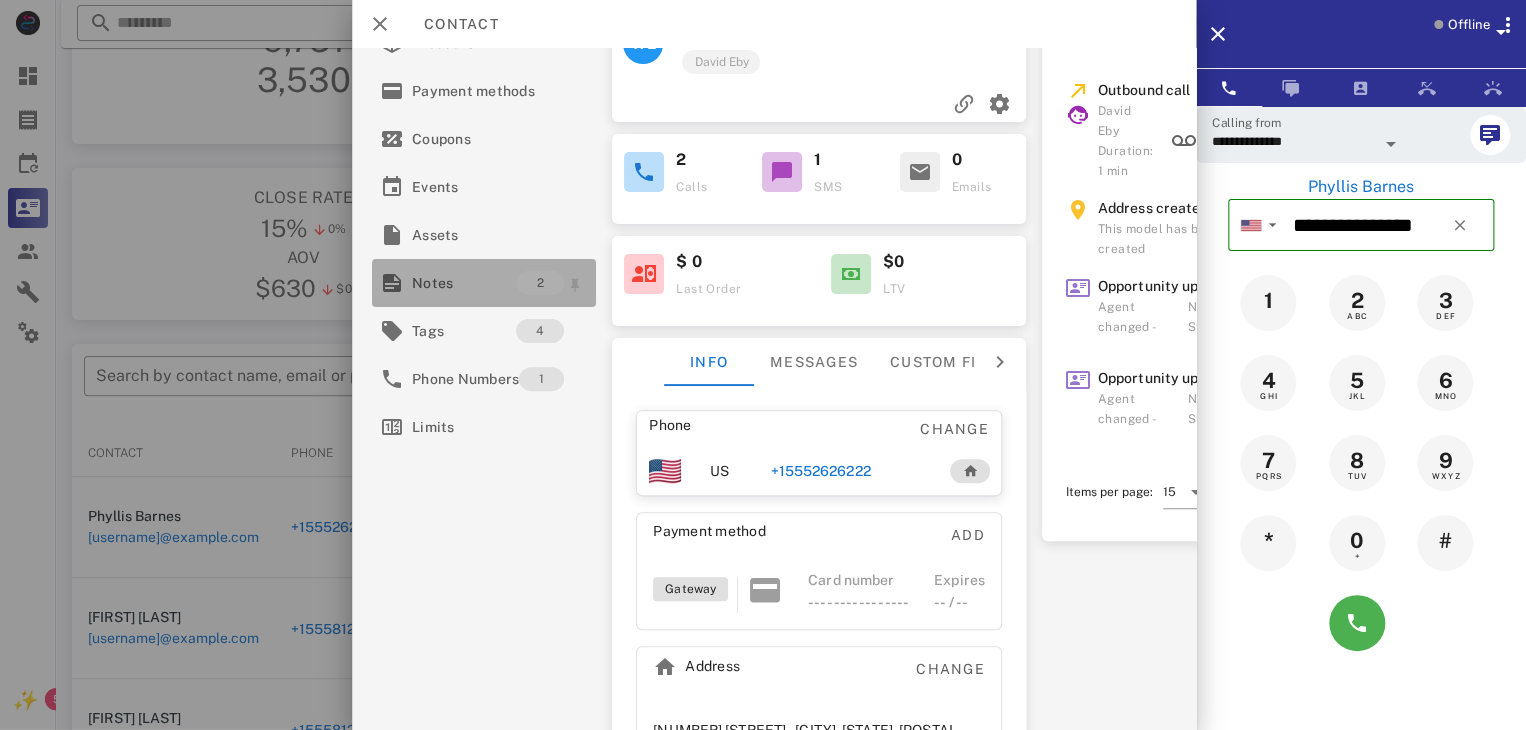 click on "Notes" at bounding box center [464, 283] 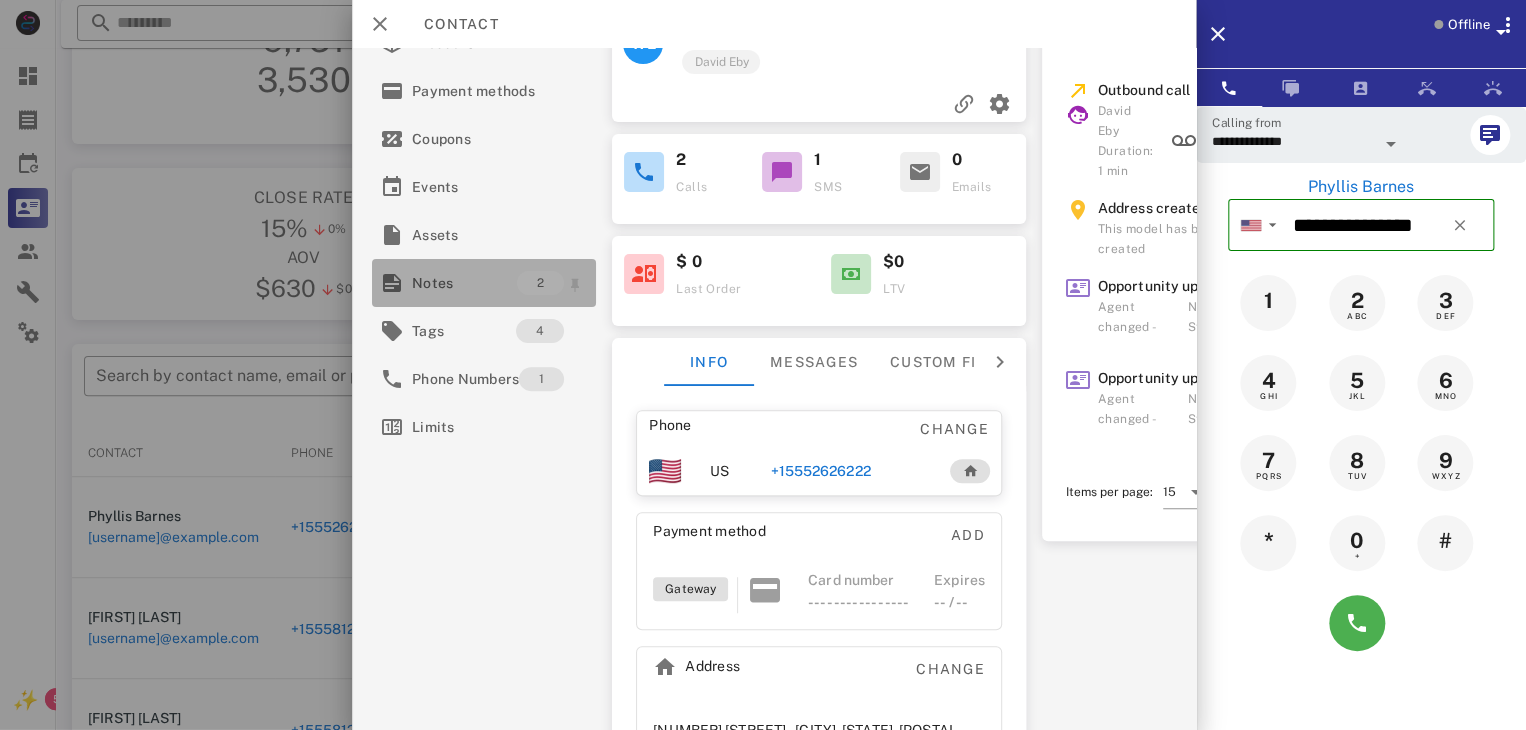 click on "Notes" at bounding box center (464, 283) 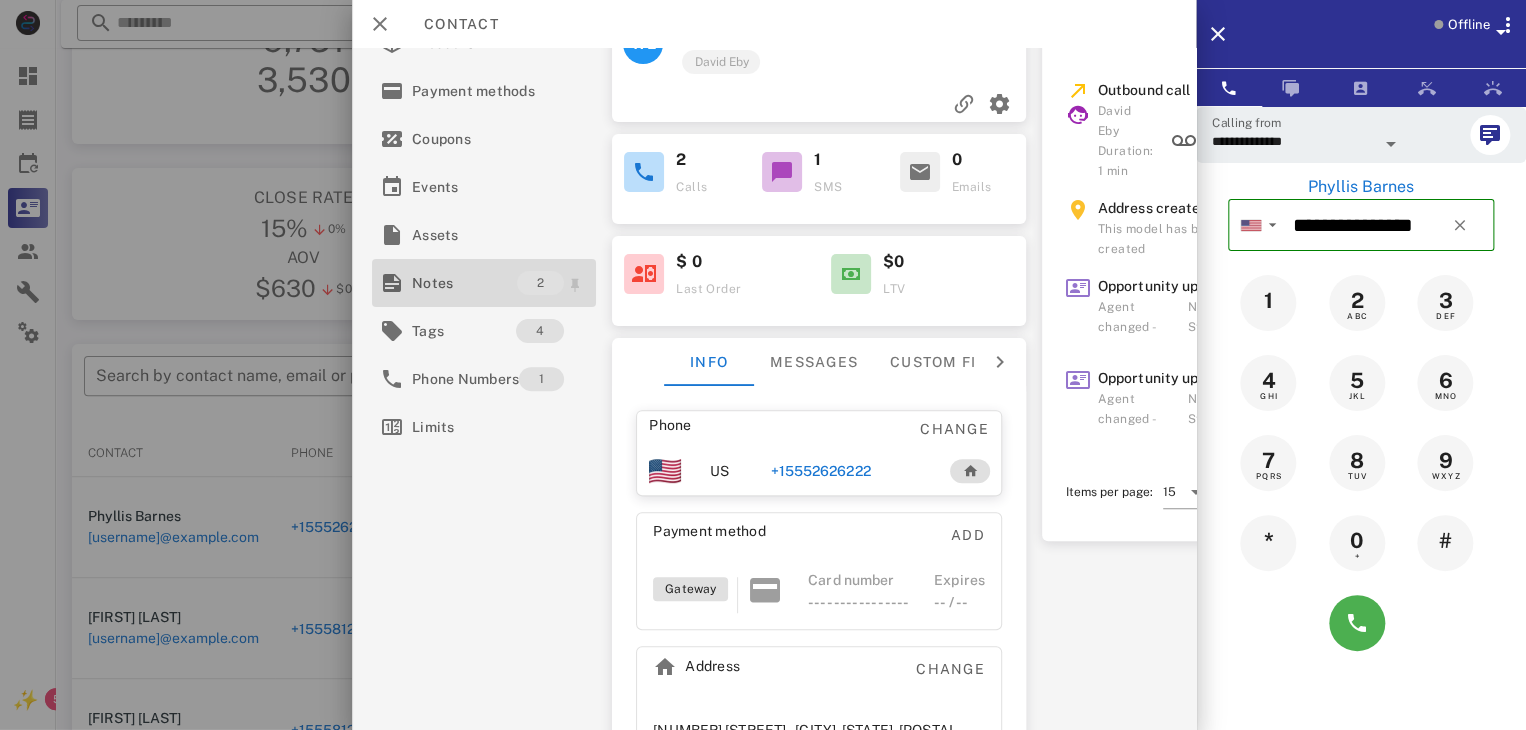 click at bounding box center [392, 283] 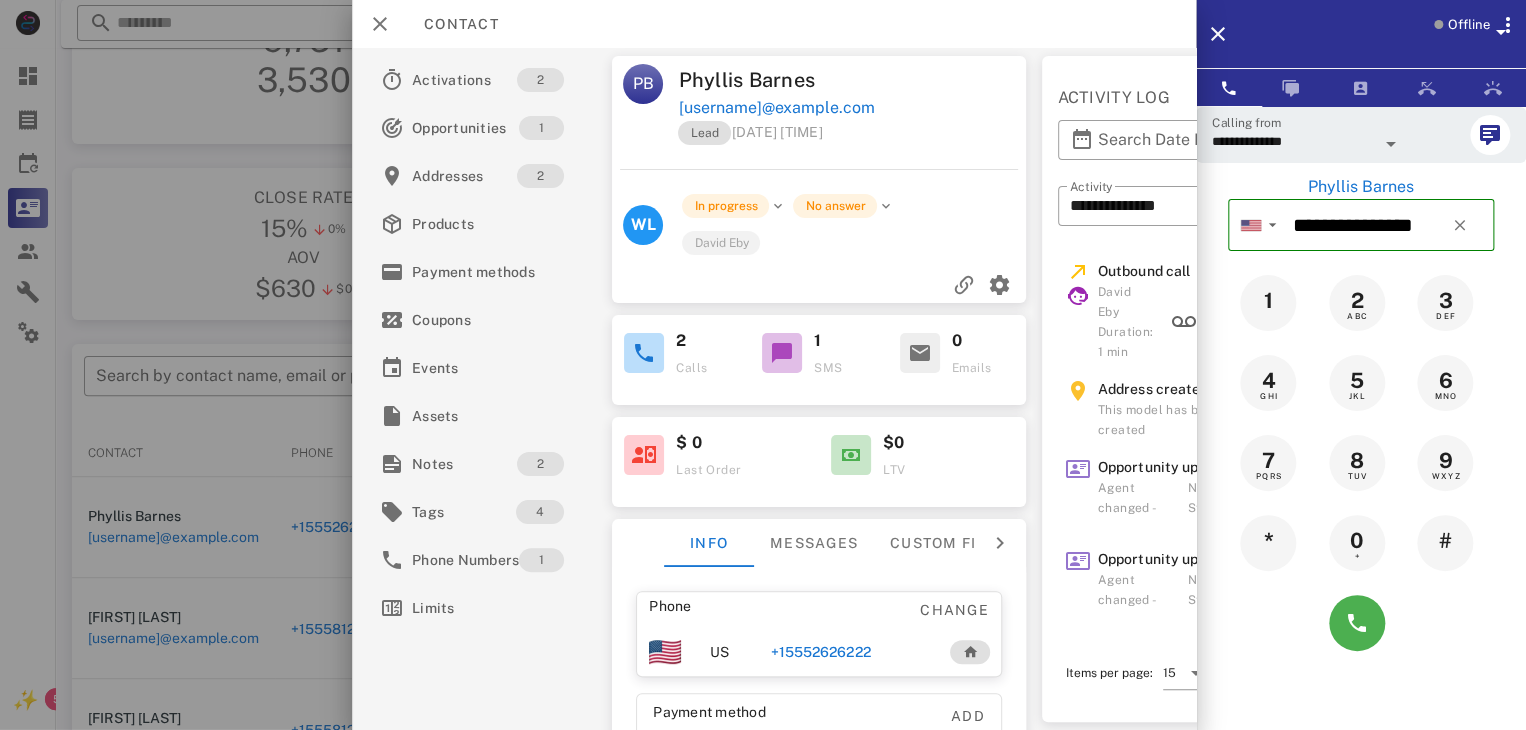 scroll, scrollTop: 0, scrollLeft: 0, axis: both 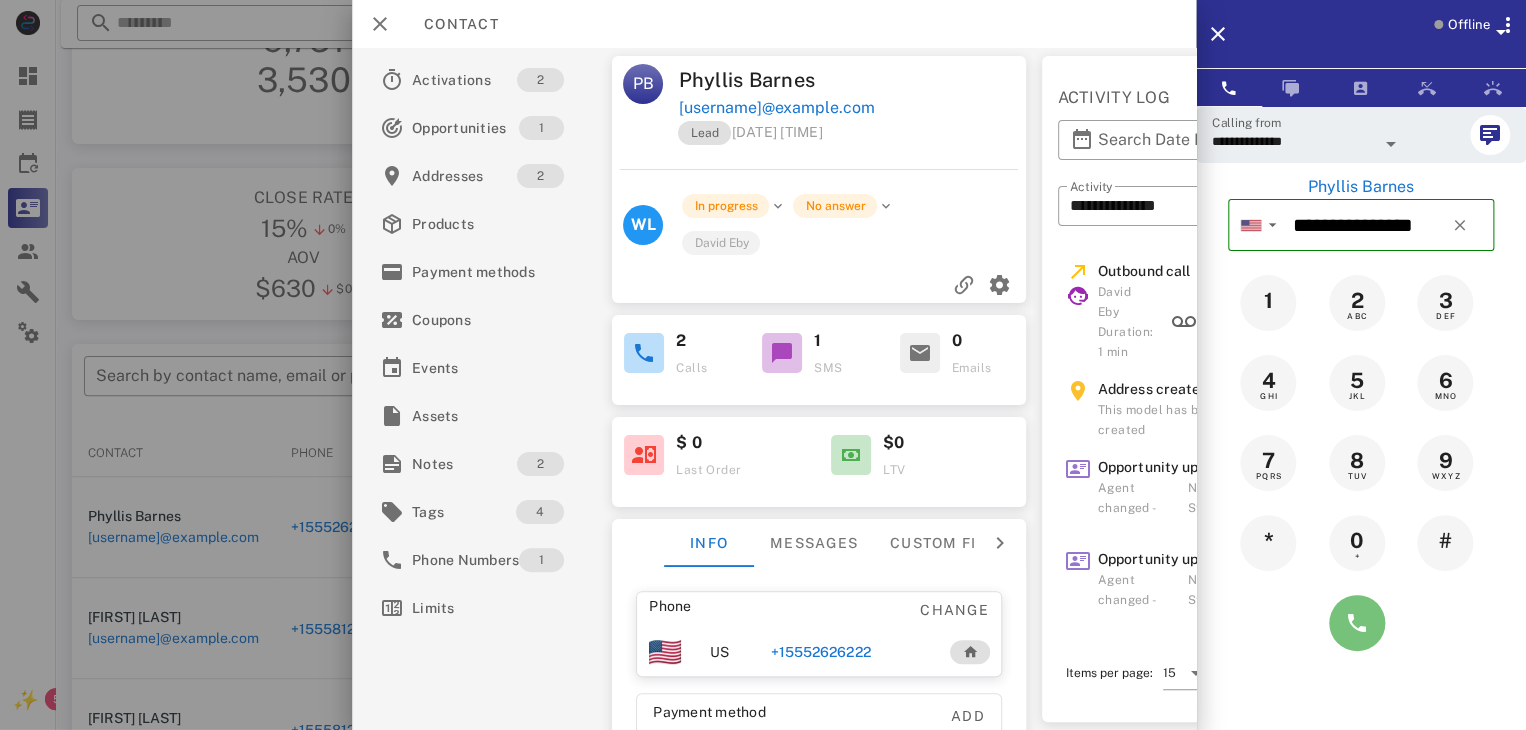 click at bounding box center (1357, 623) 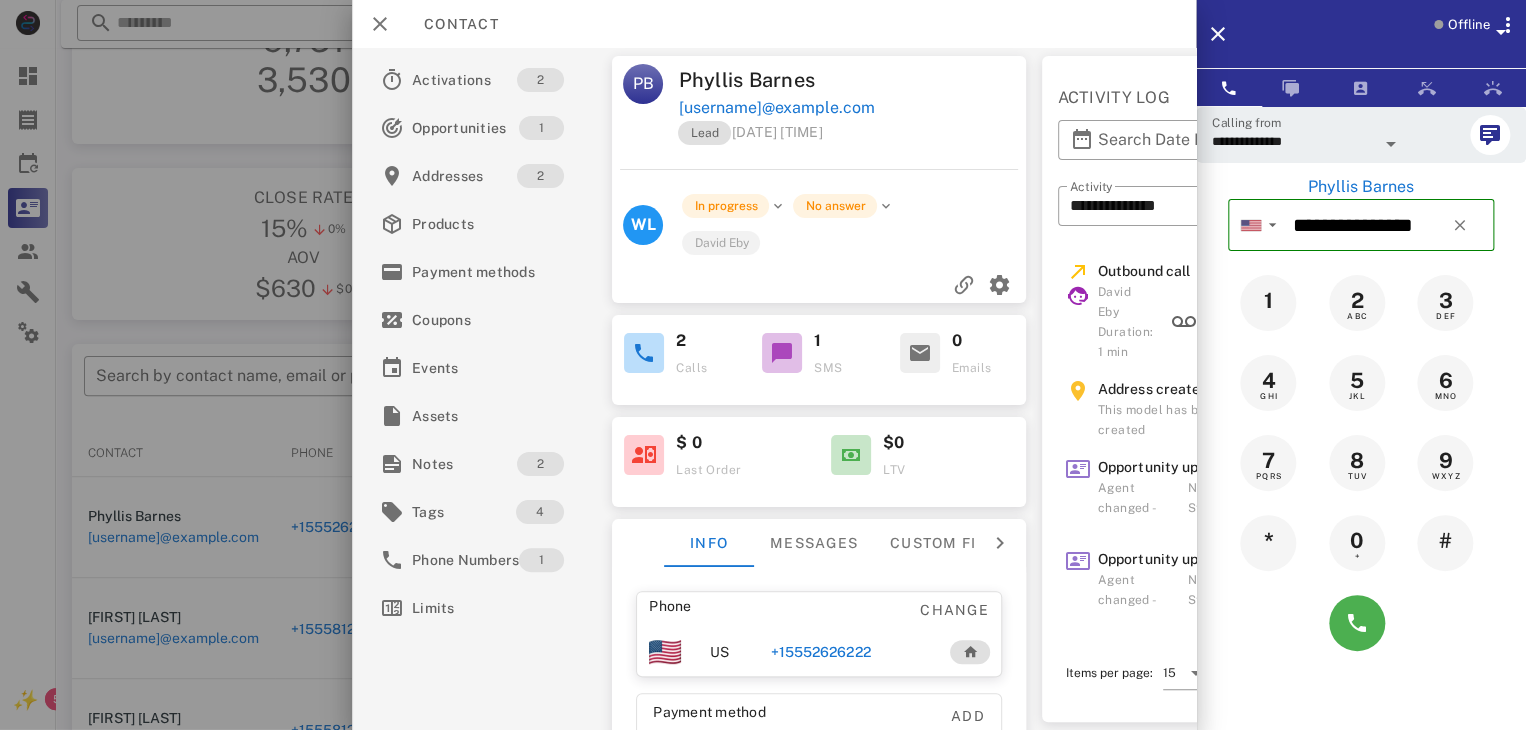 click on "Offline" at bounding box center [1468, 25] 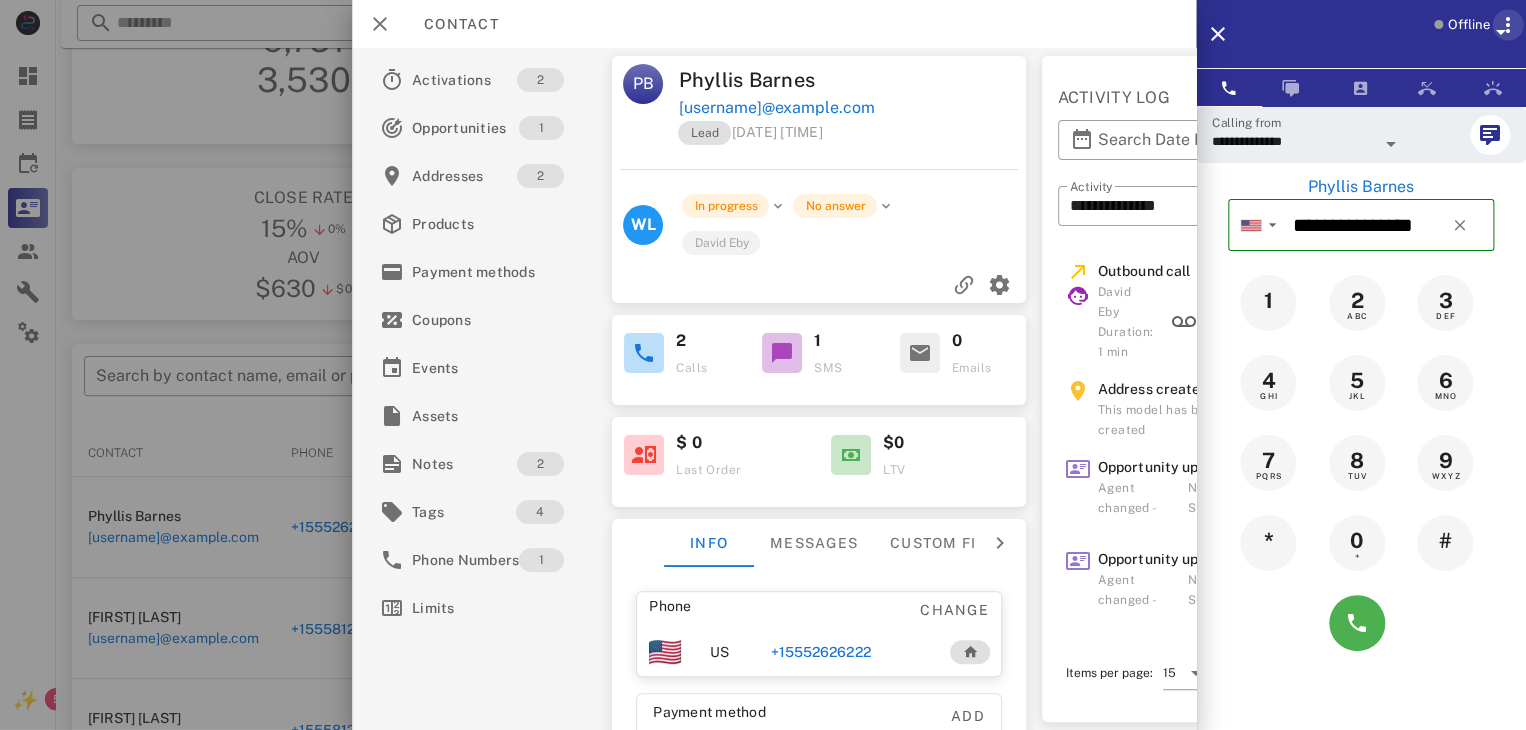 click at bounding box center (1508, 25) 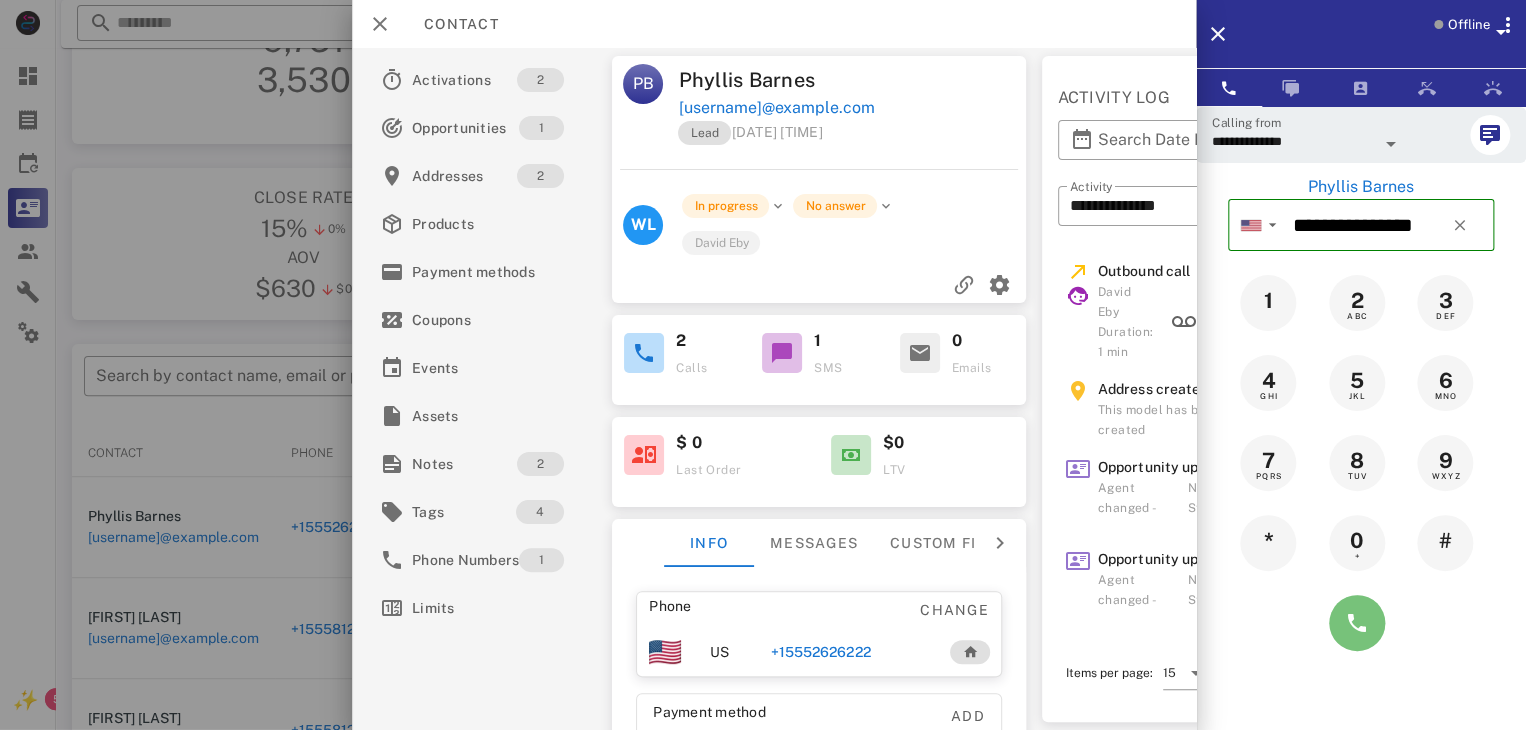 click at bounding box center [1357, 623] 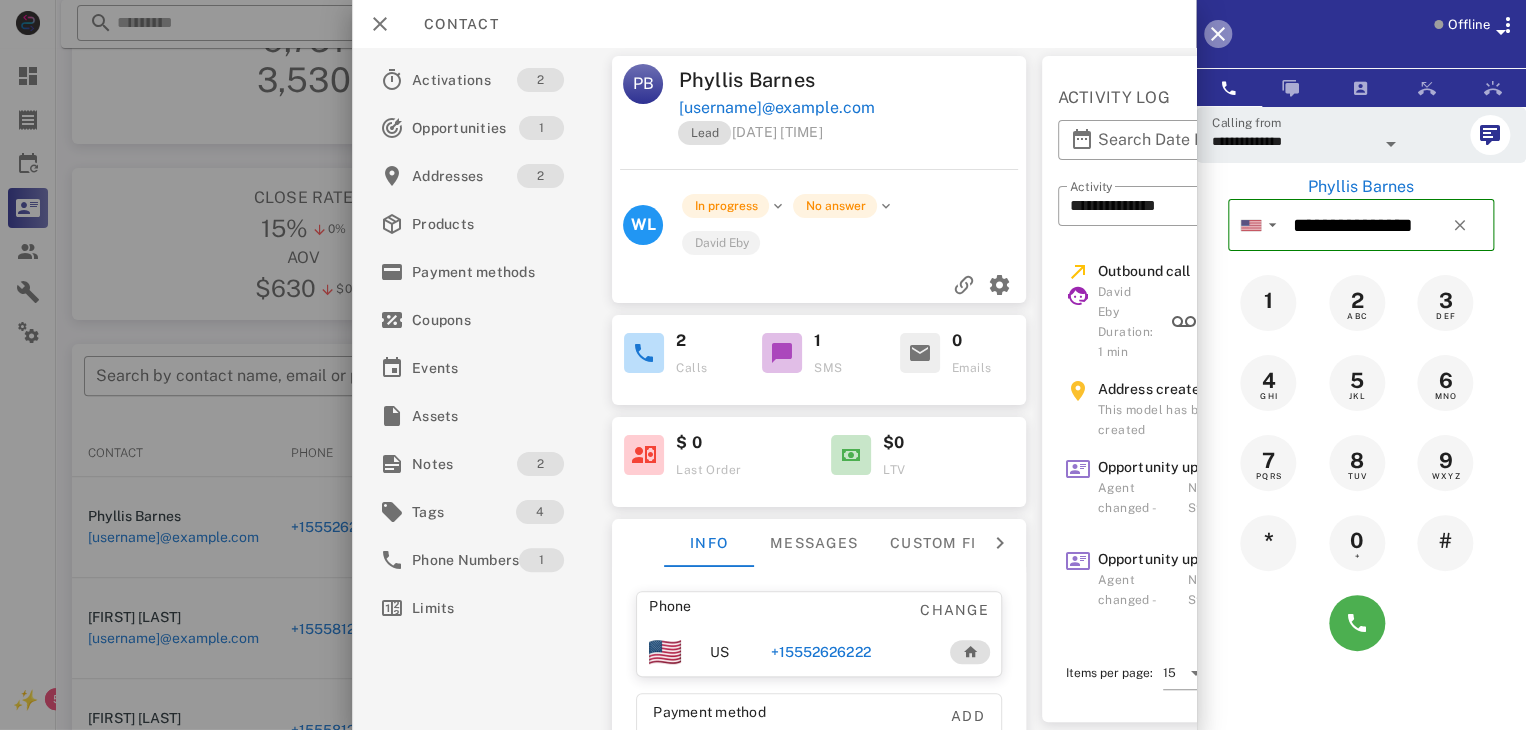 click at bounding box center (1218, 34) 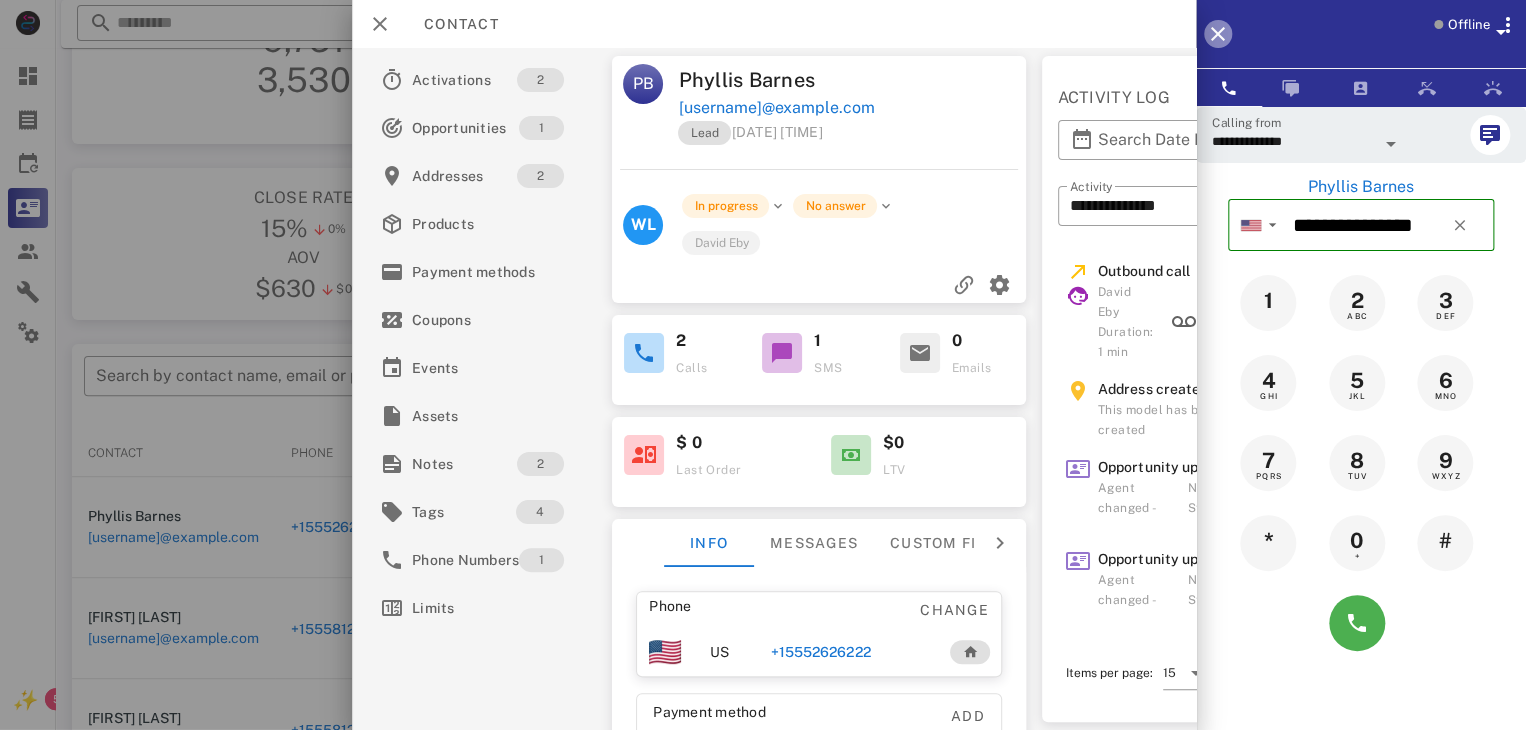 click at bounding box center (1218, 34) 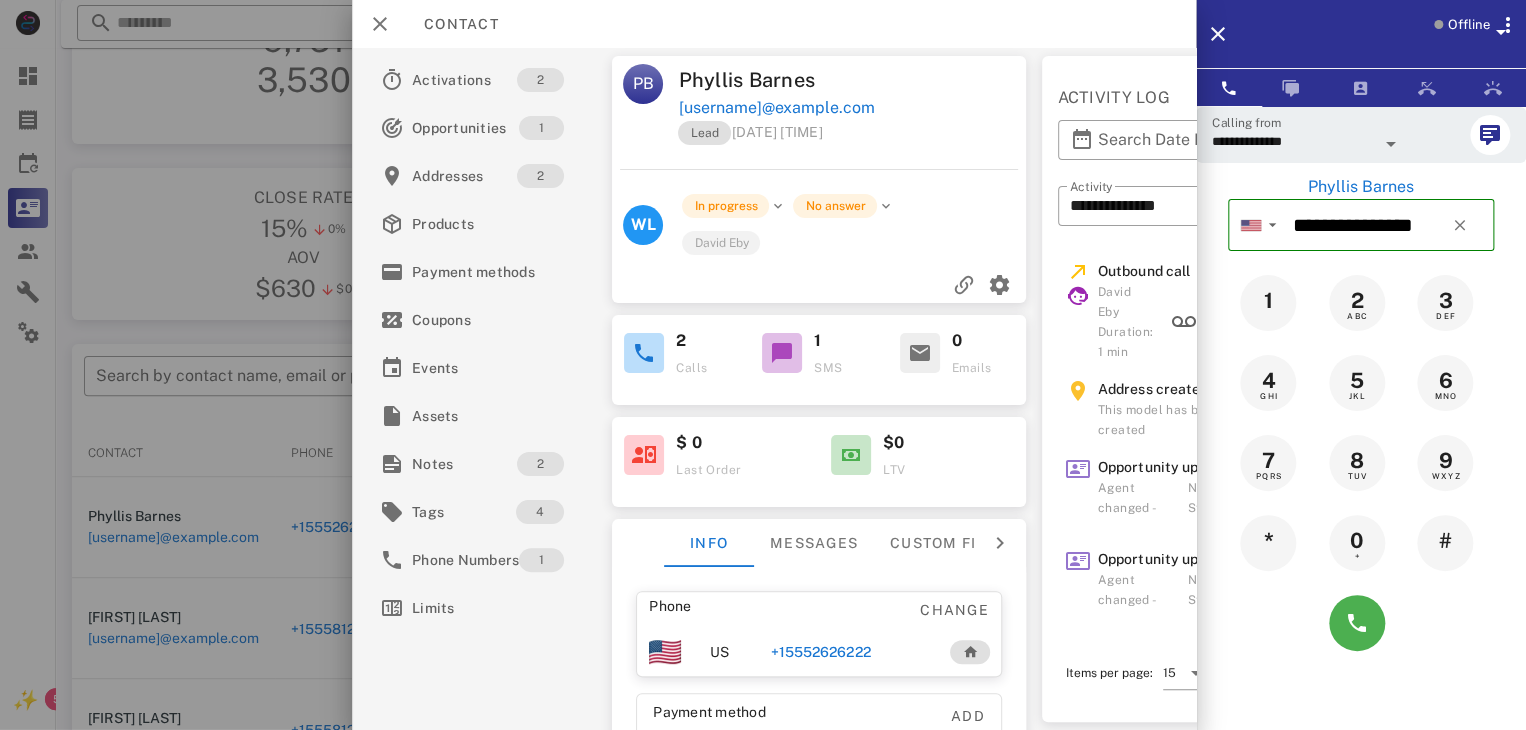 click at bounding box center (763, 365) 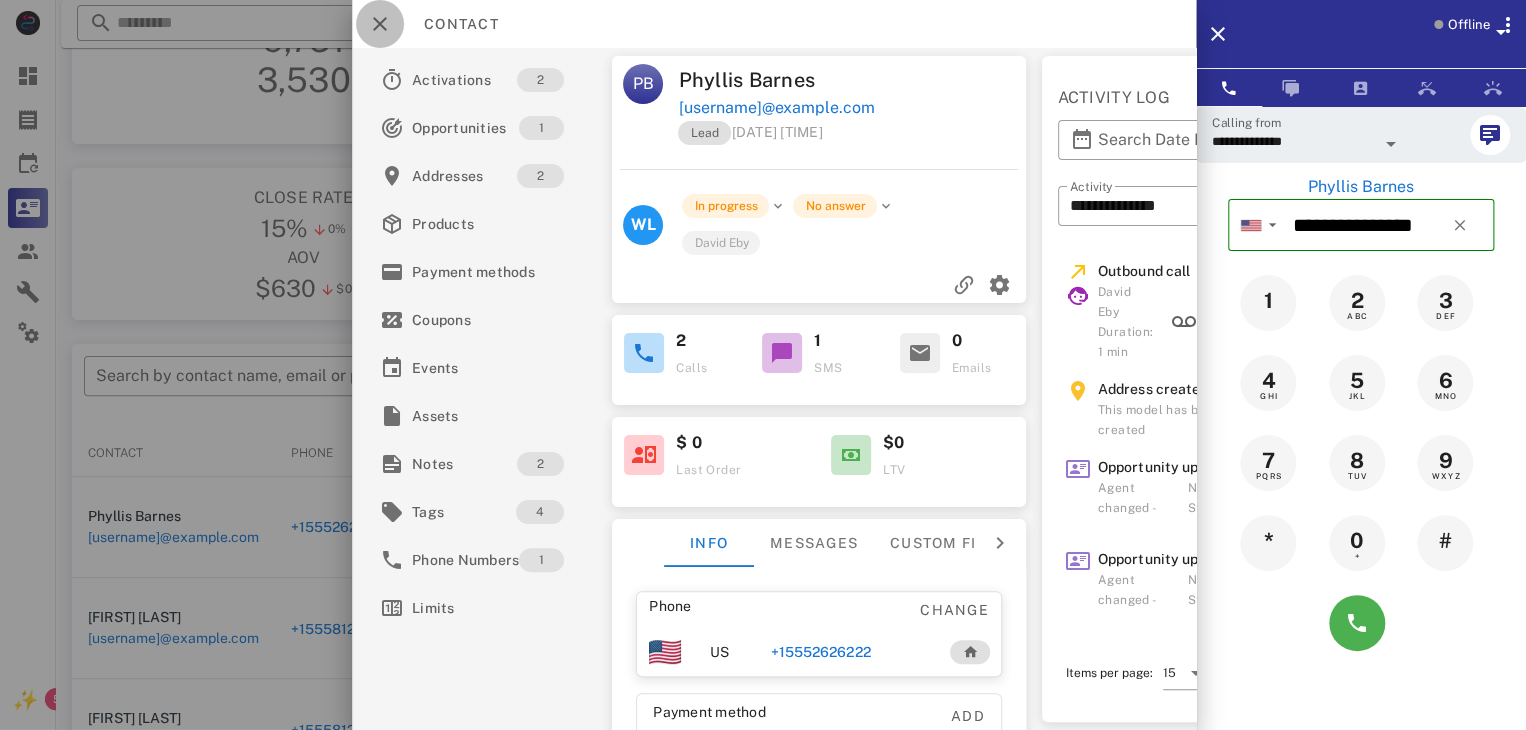click at bounding box center [380, 24] 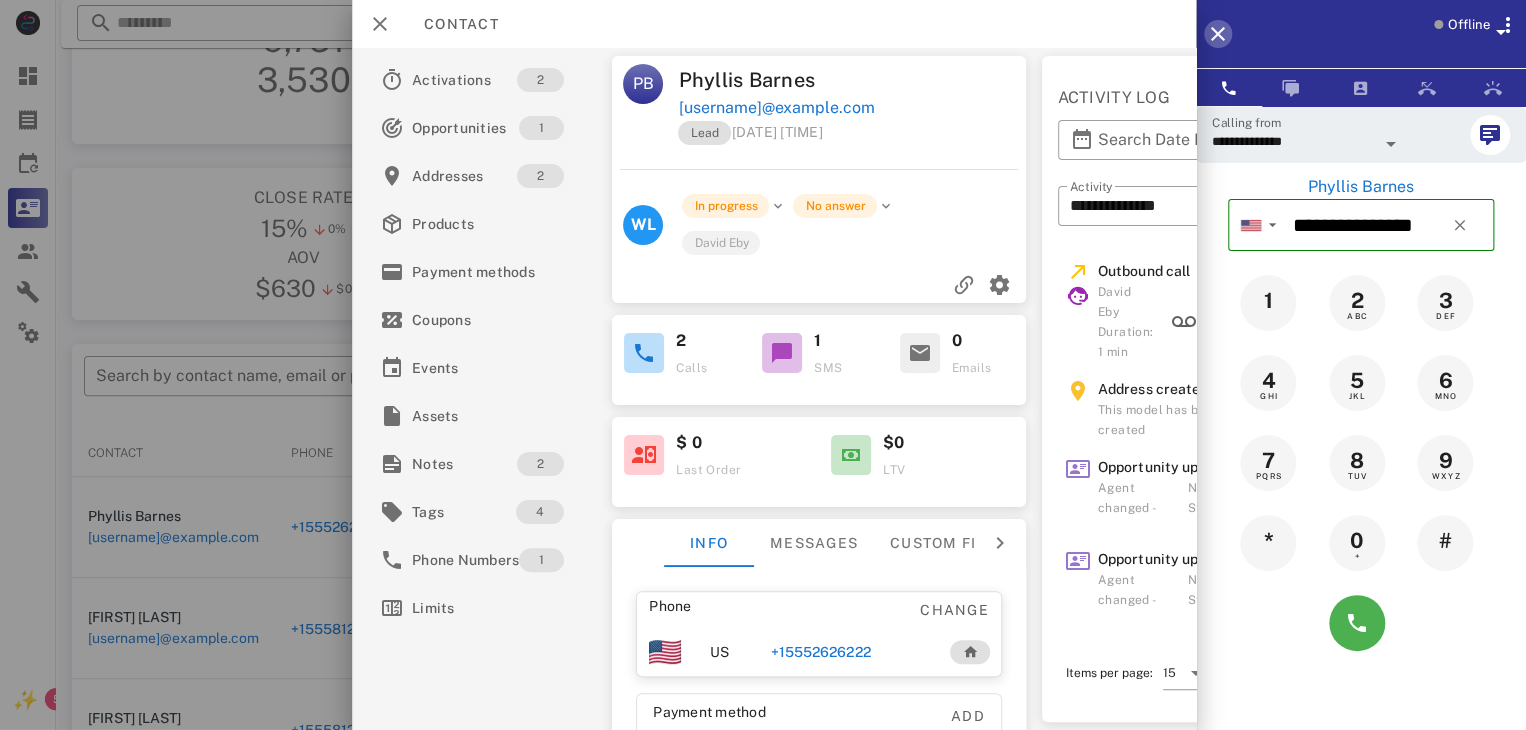 click at bounding box center [1218, 34] 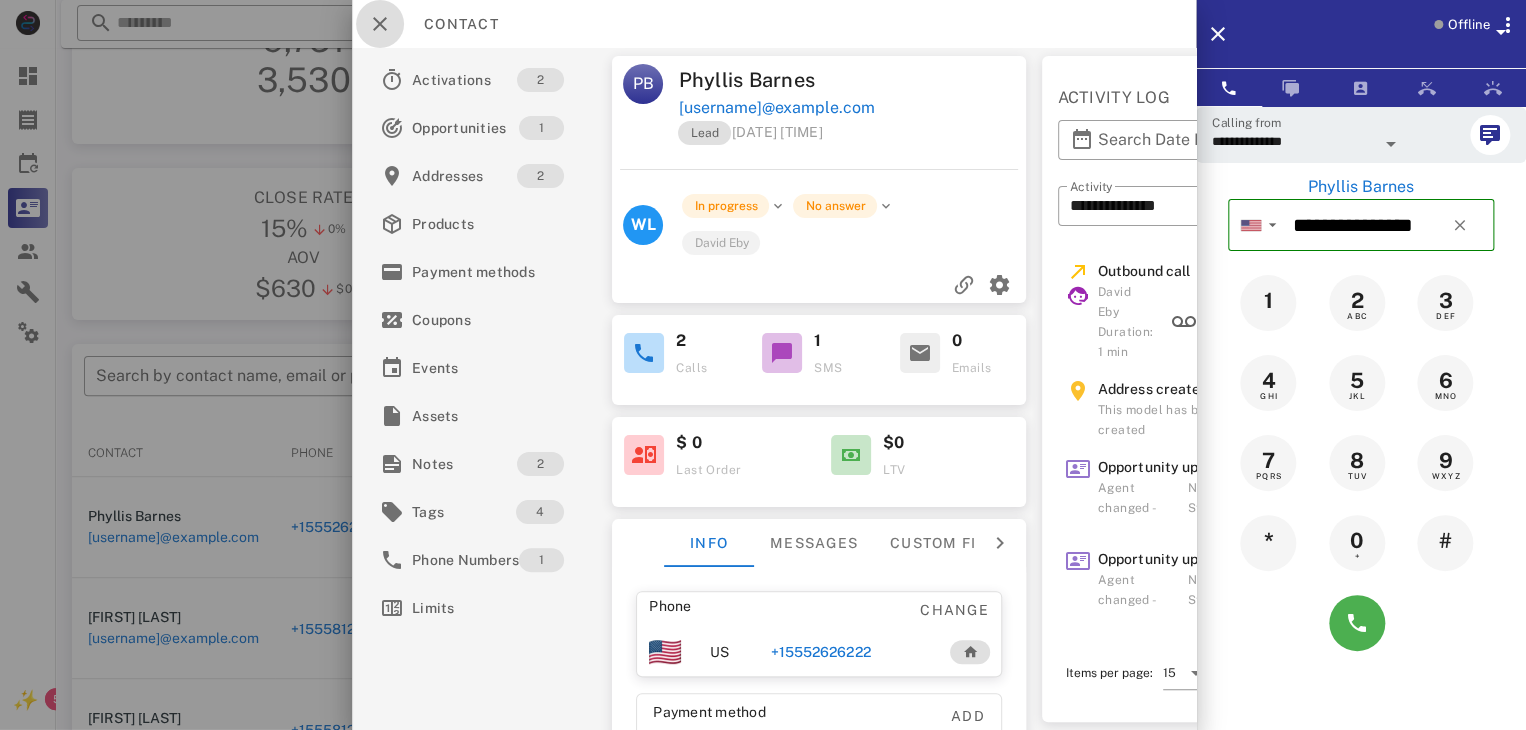 click at bounding box center (380, 24) 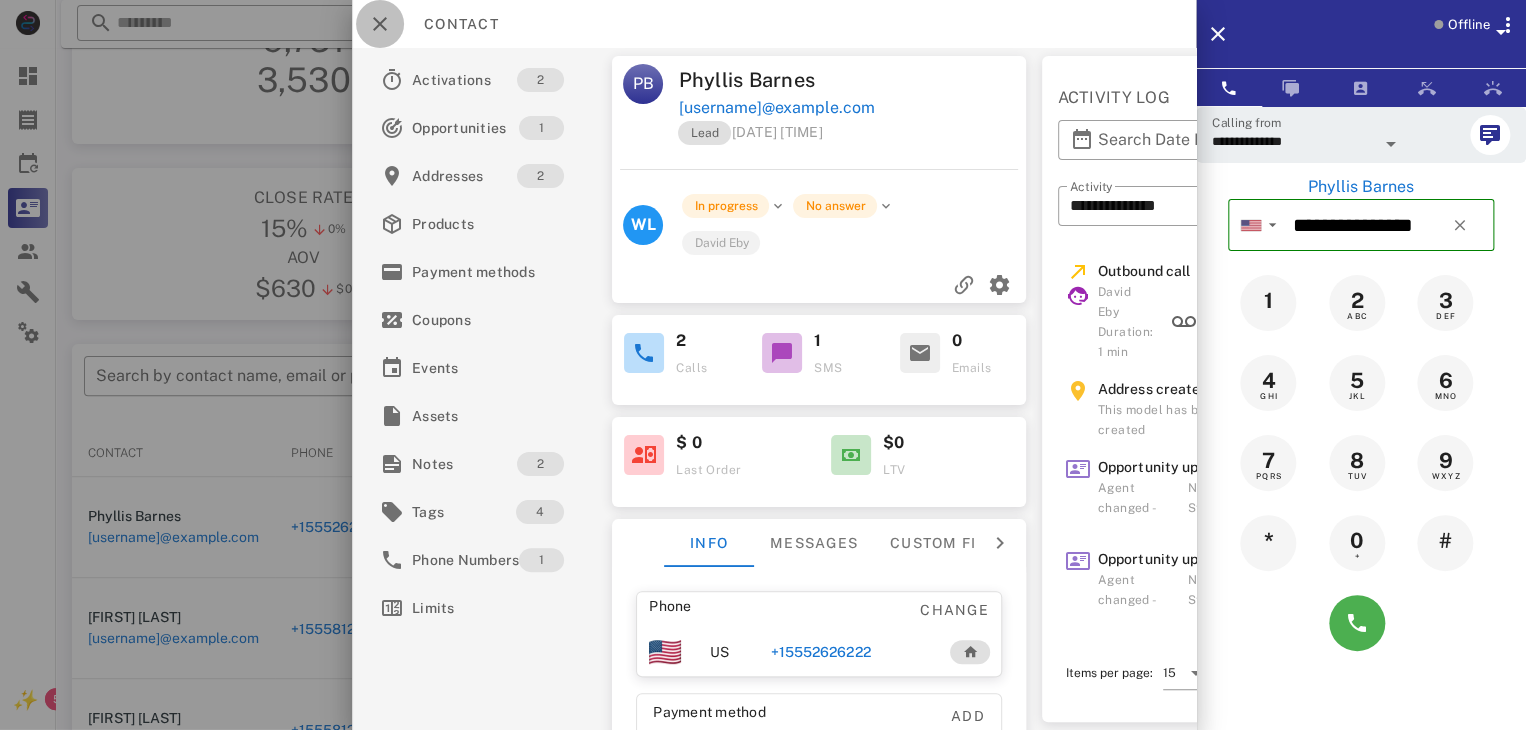 click at bounding box center (380, 24) 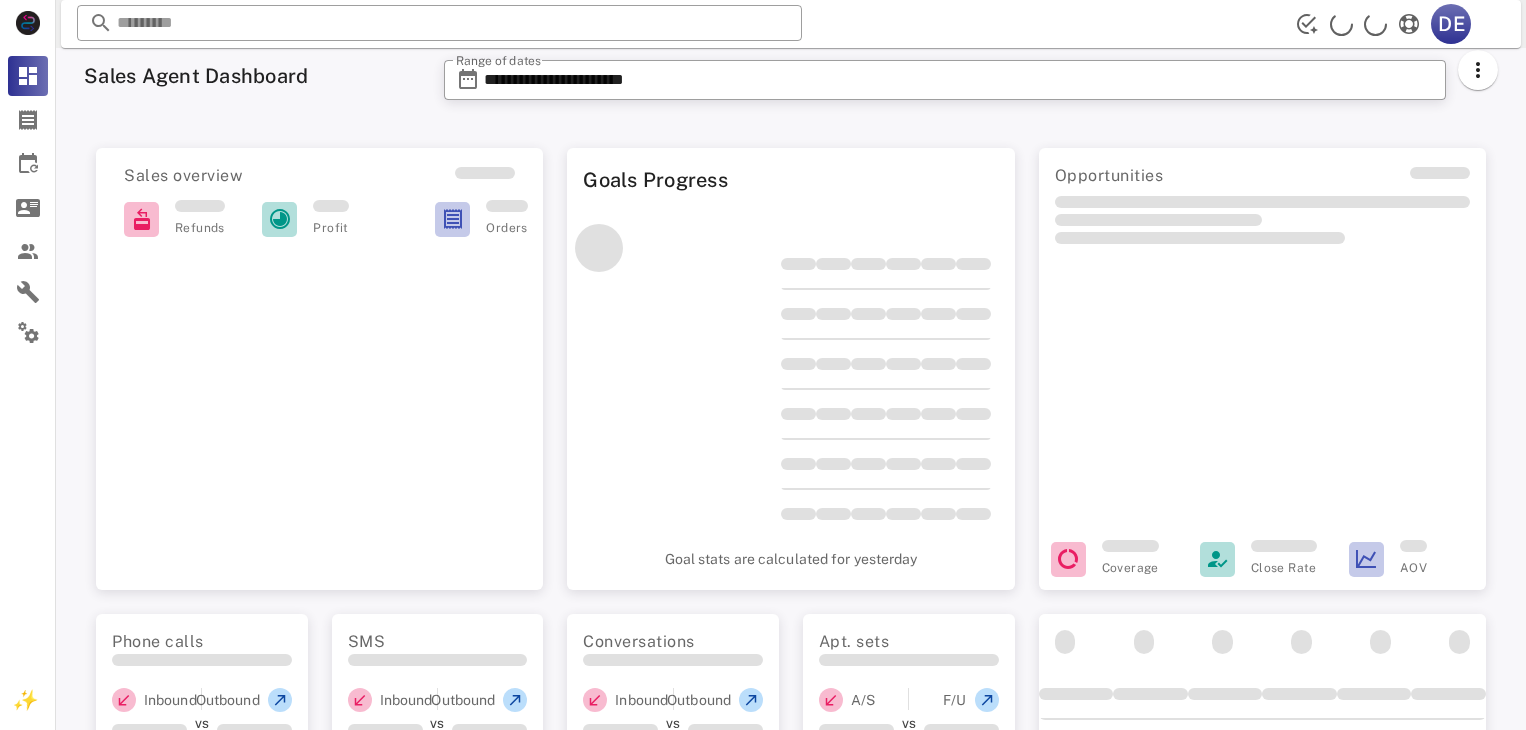 scroll, scrollTop: 0, scrollLeft: 0, axis: both 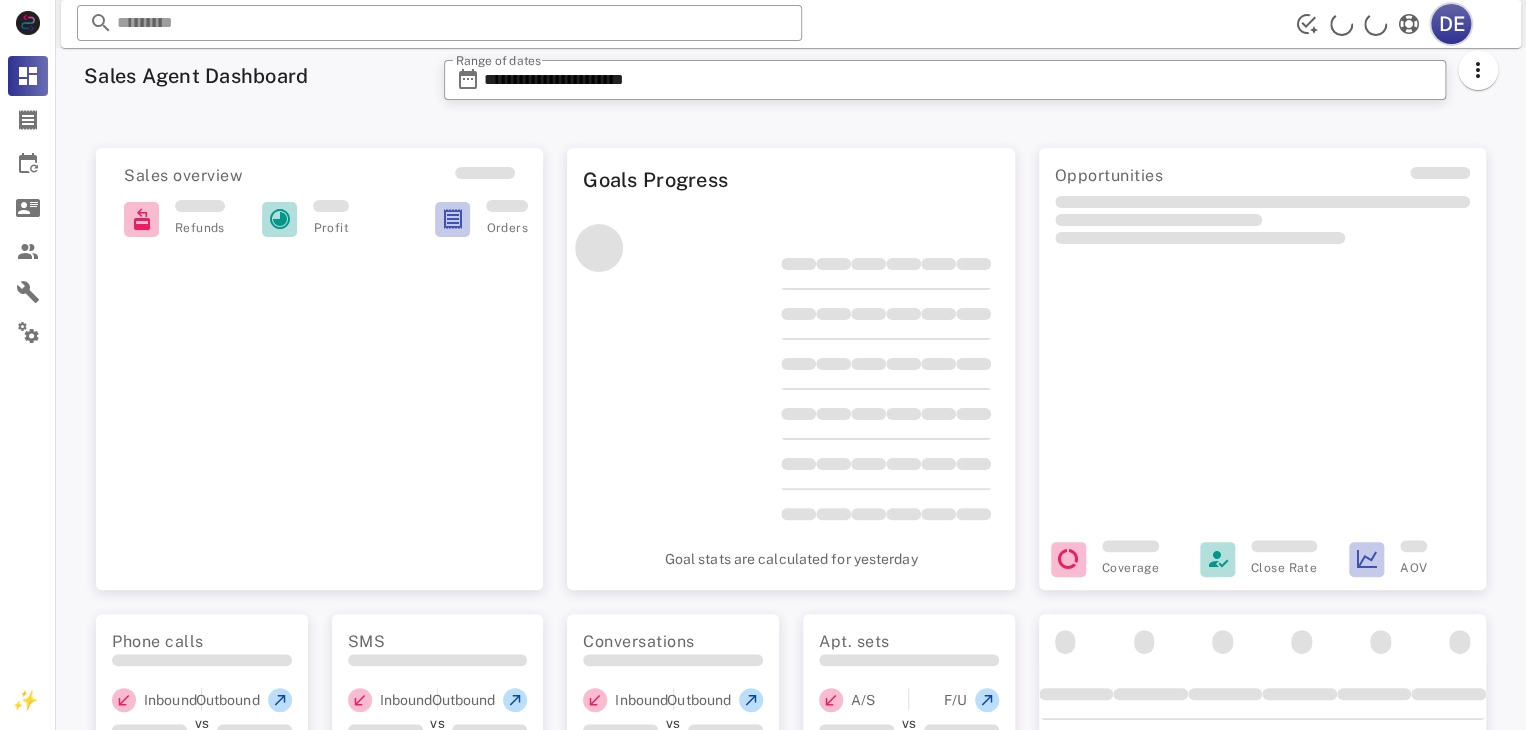 click on "DE" at bounding box center (1451, 24) 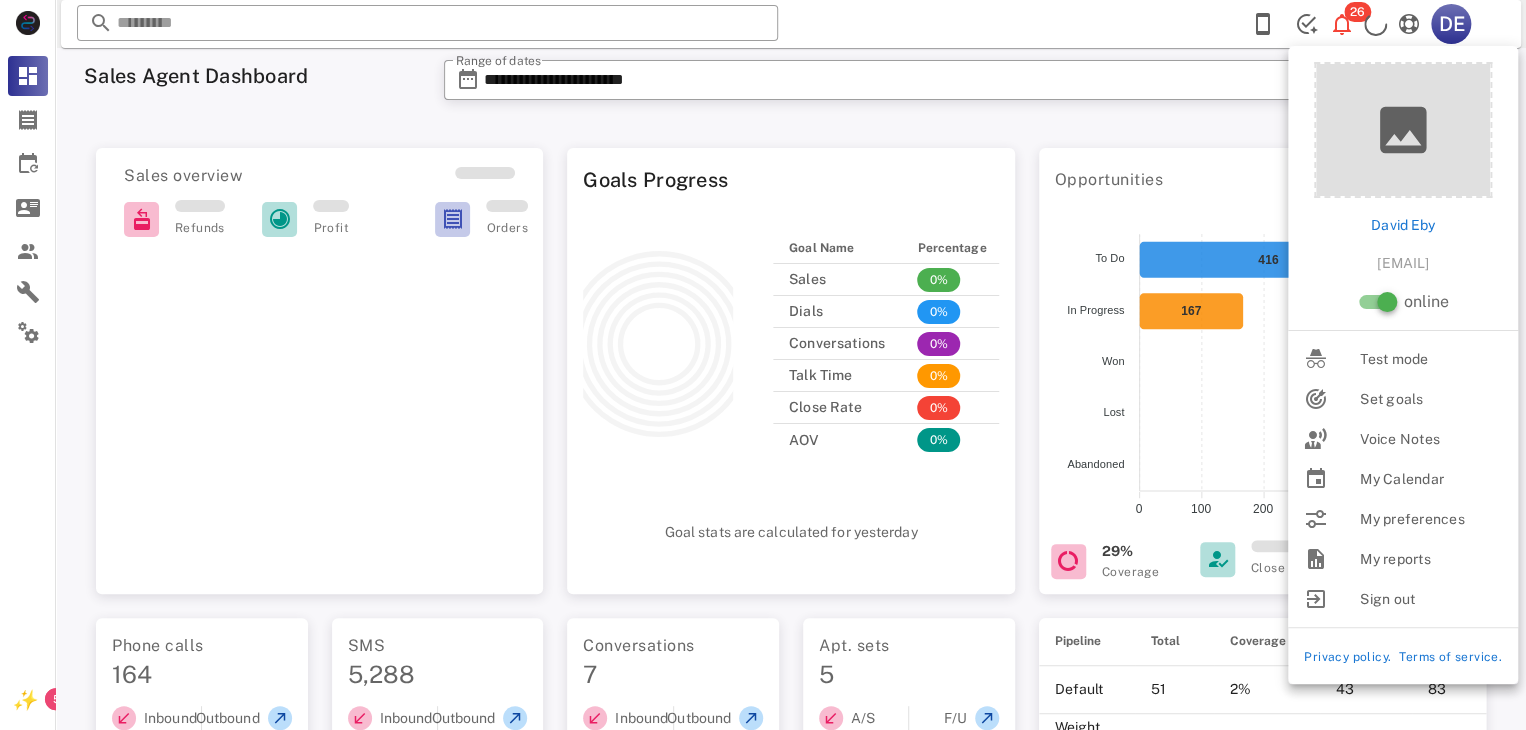 click on "Opportunities  583" at bounding box center (1262, 172) 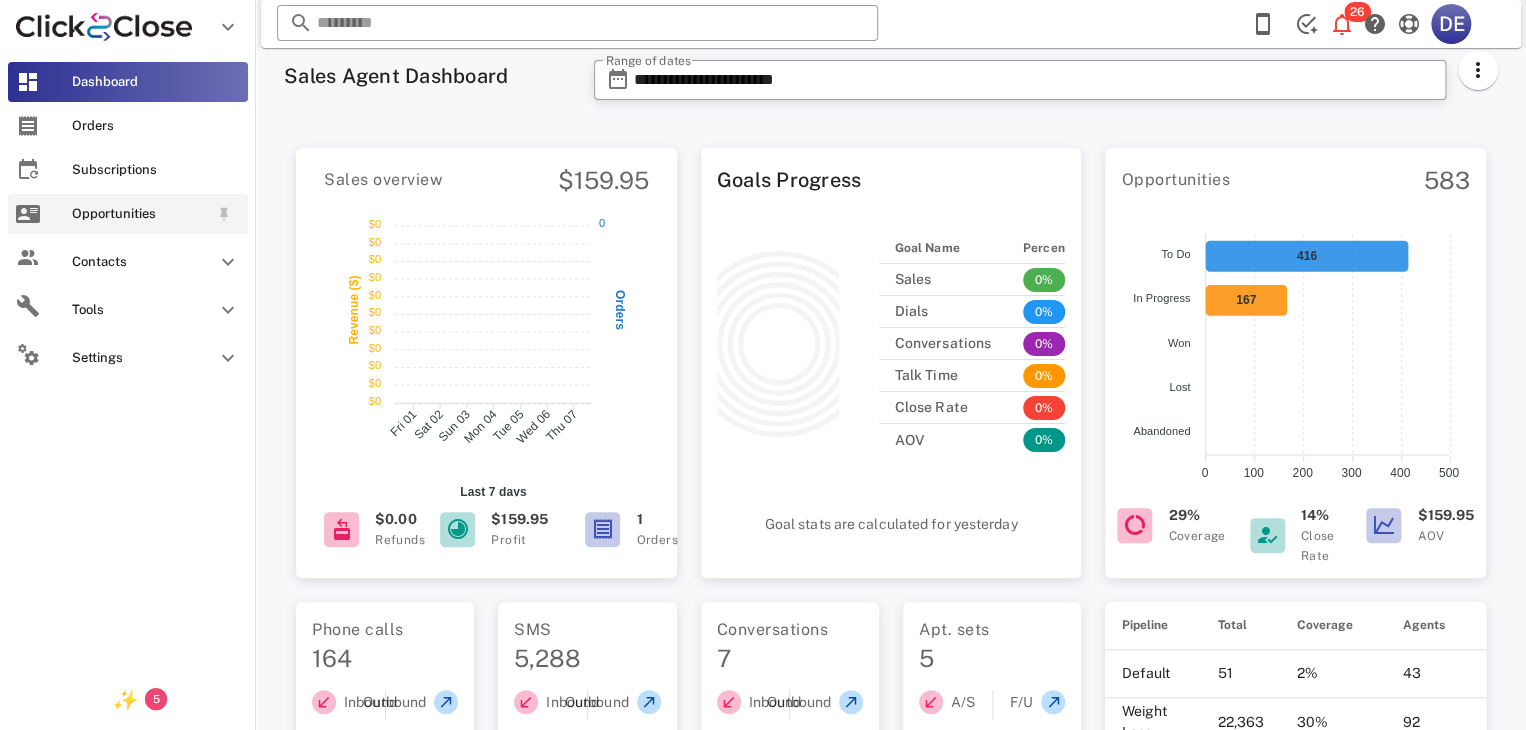 click on "Opportunities" at bounding box center [140, 214] 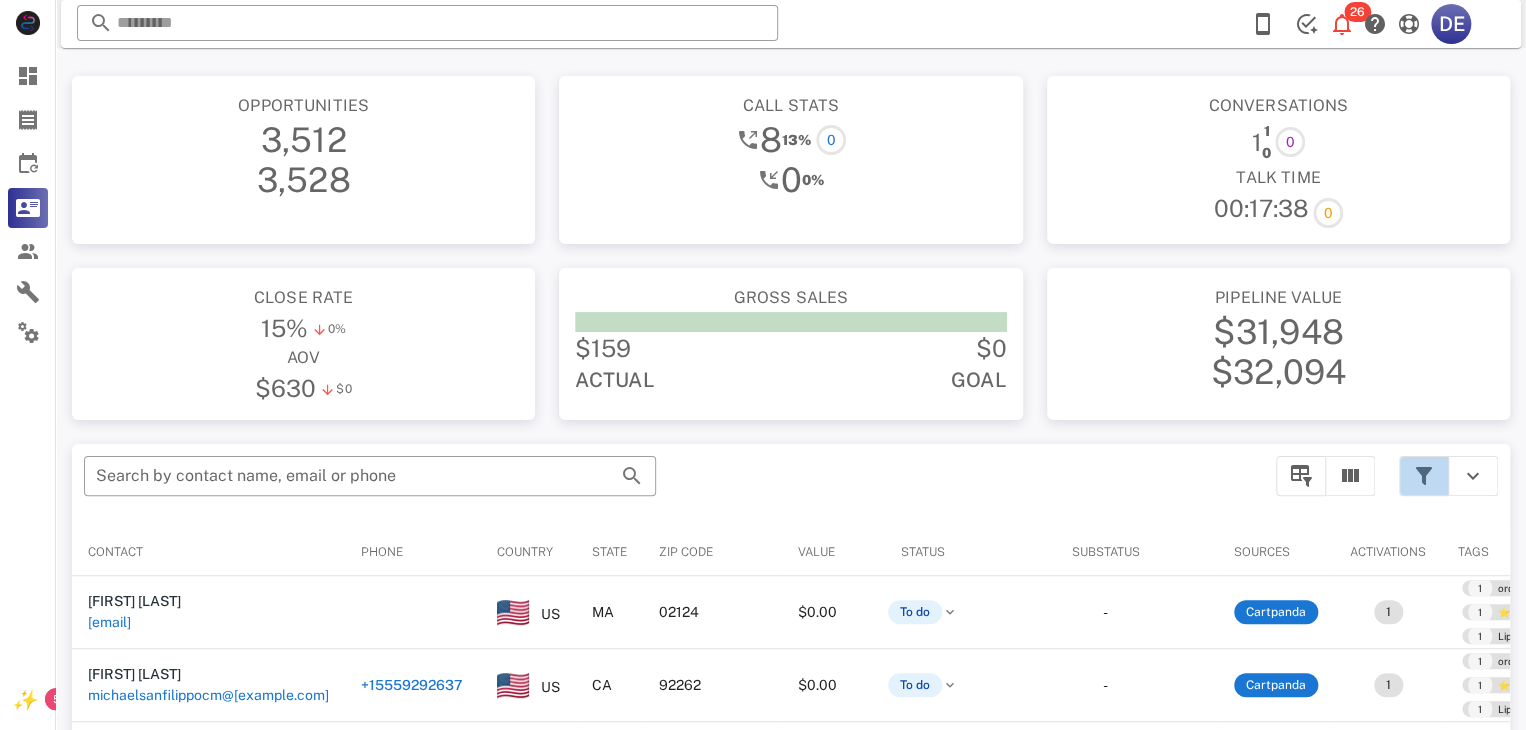 click at bounding box center [1424, 476] 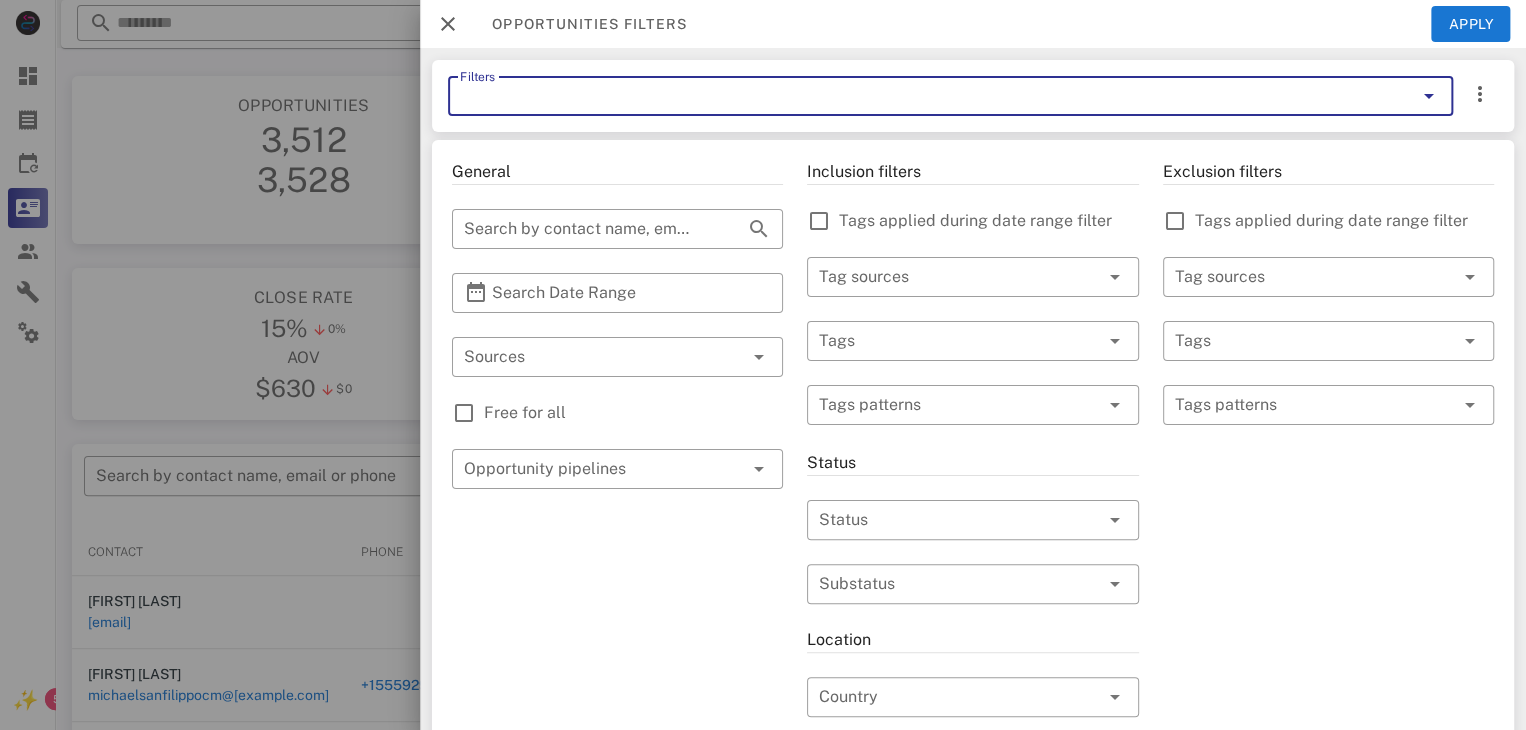 click on "Filters" at bounding box center (922, 96) 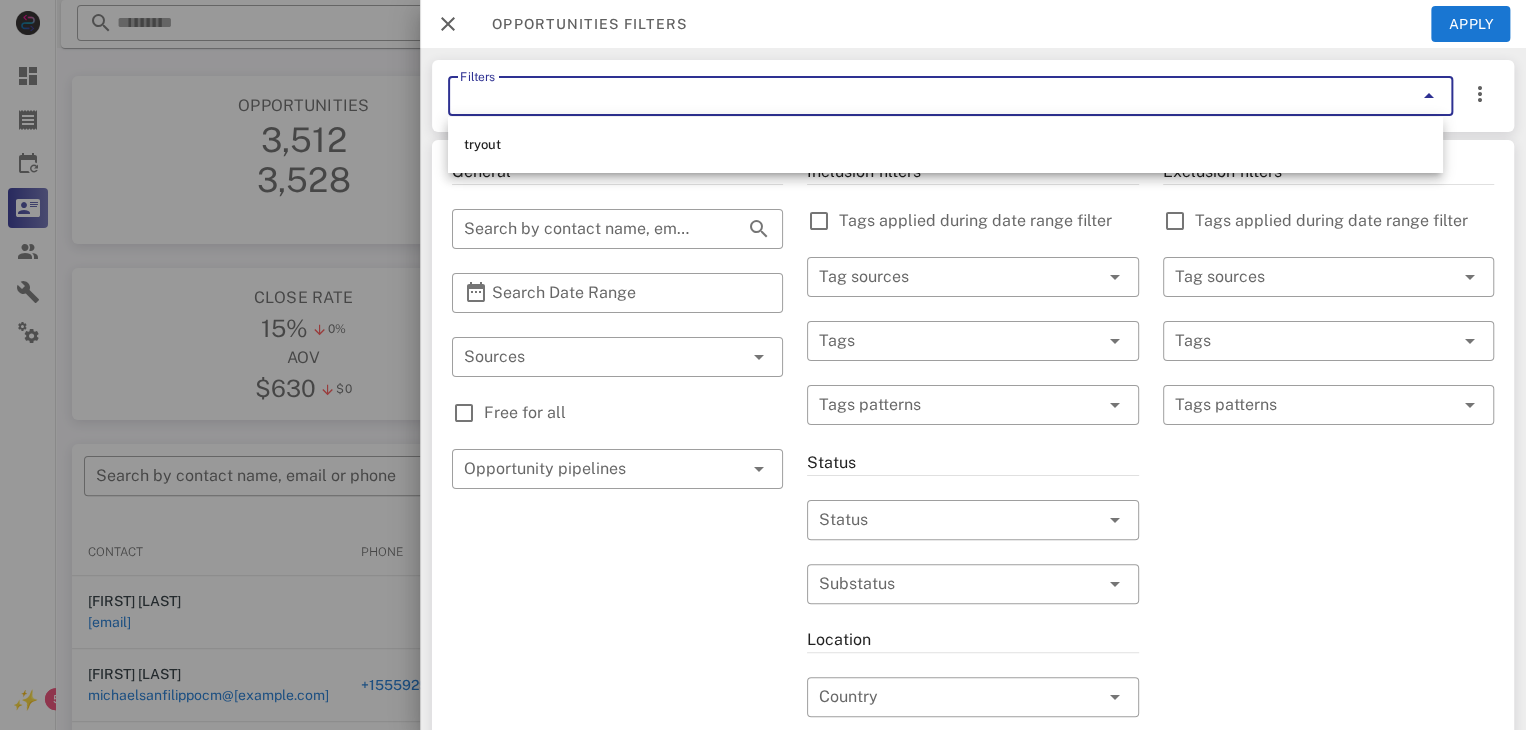 click on "tryout" at bounding box center (945, 145) 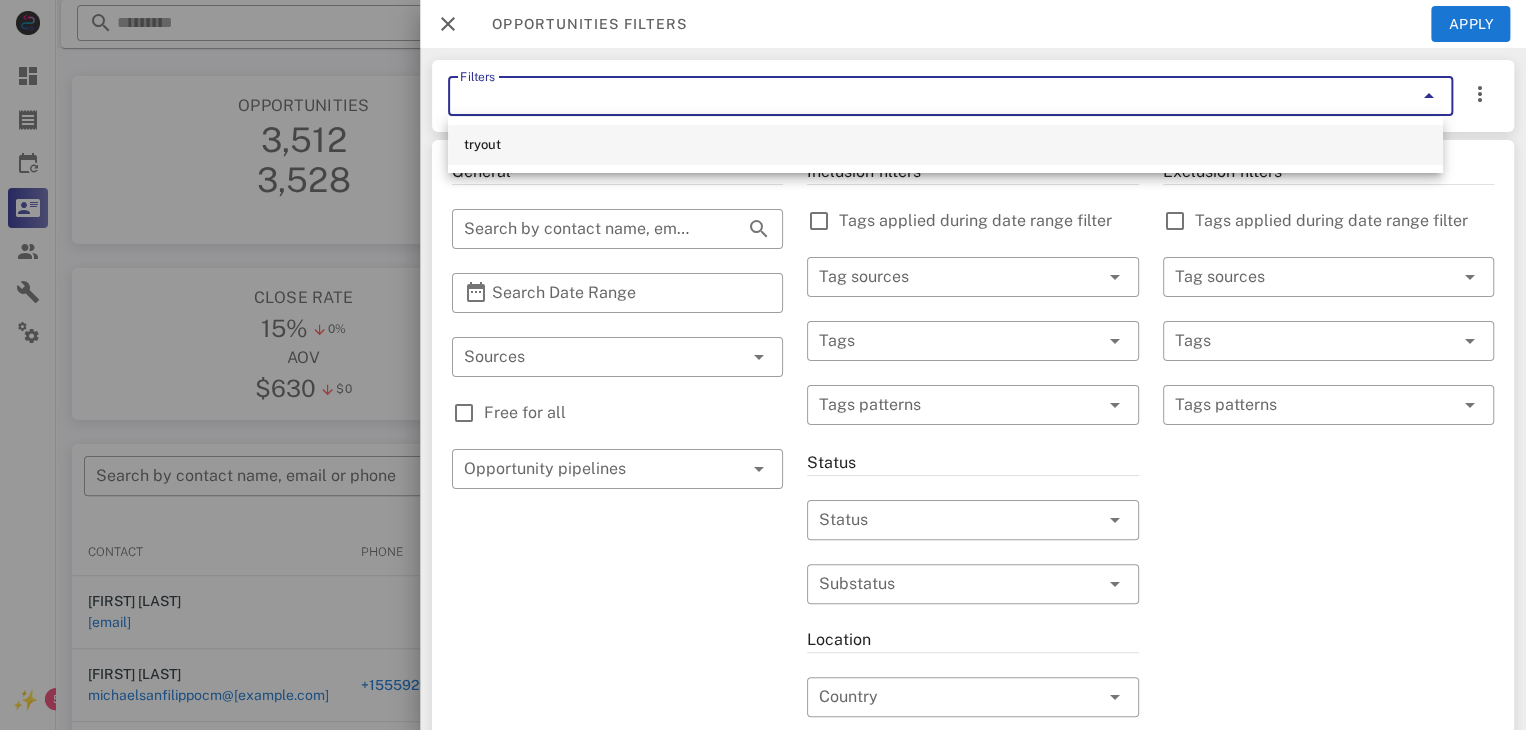 click on "tryout" at bounding box center (945, 145) 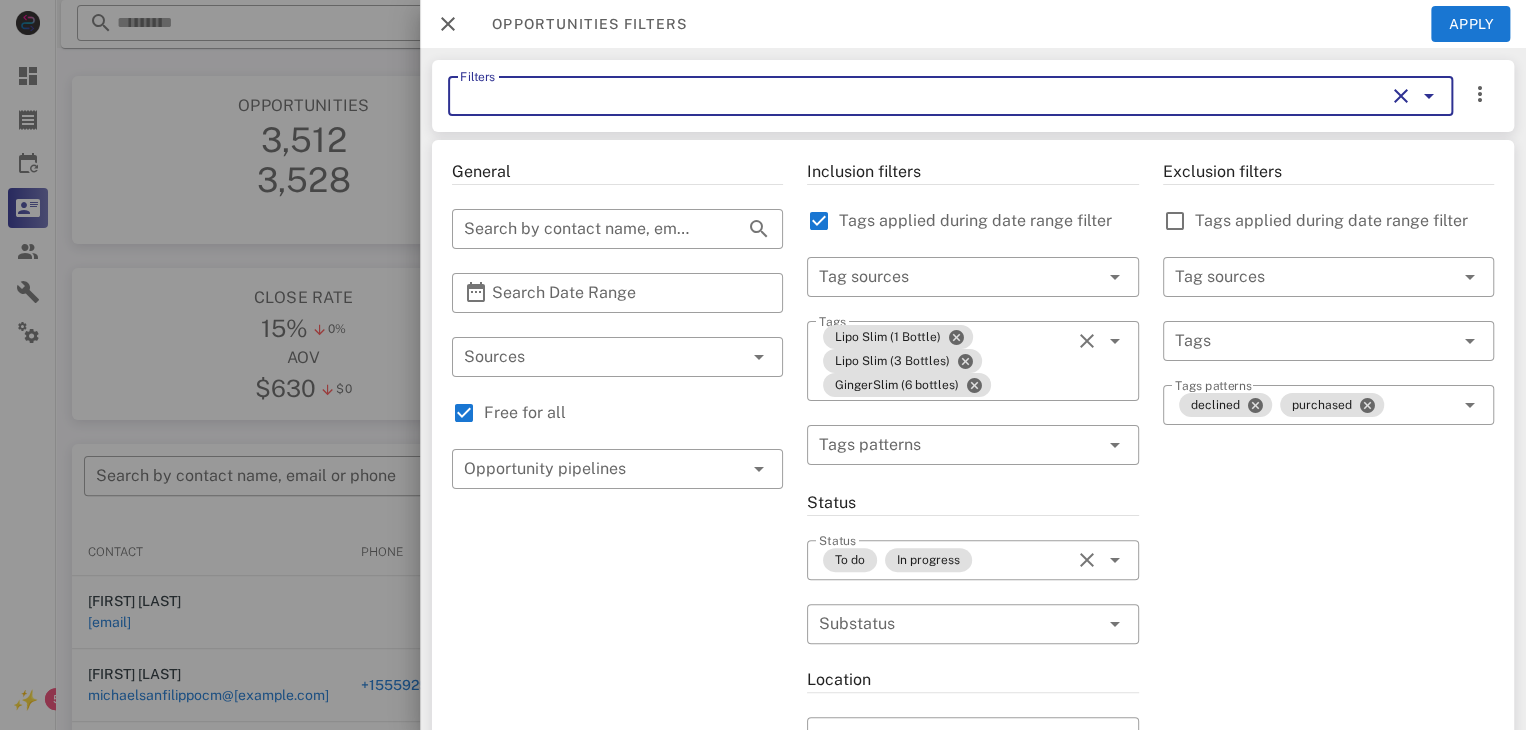 type on "******" 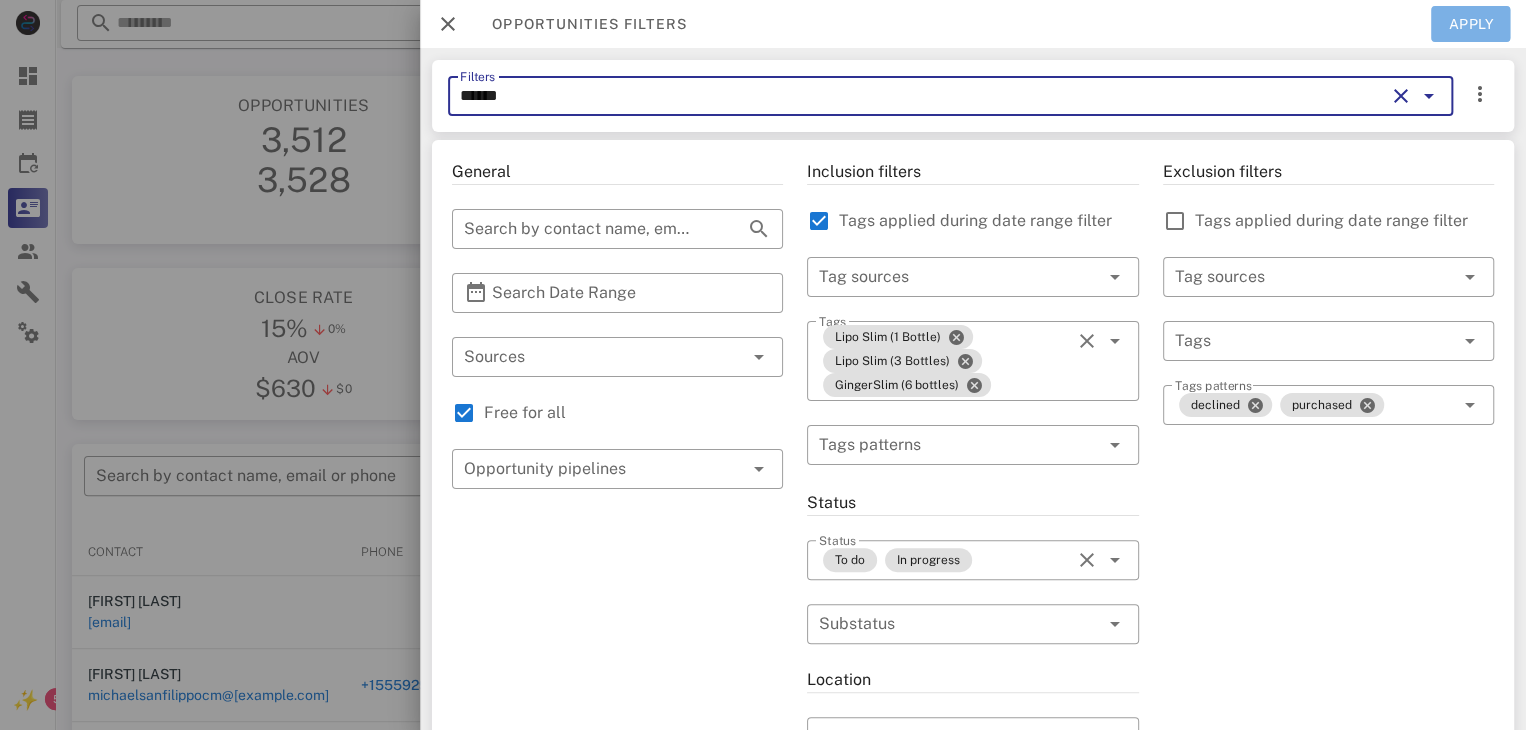 click on "Apply" at bounding box center [1471, 24] 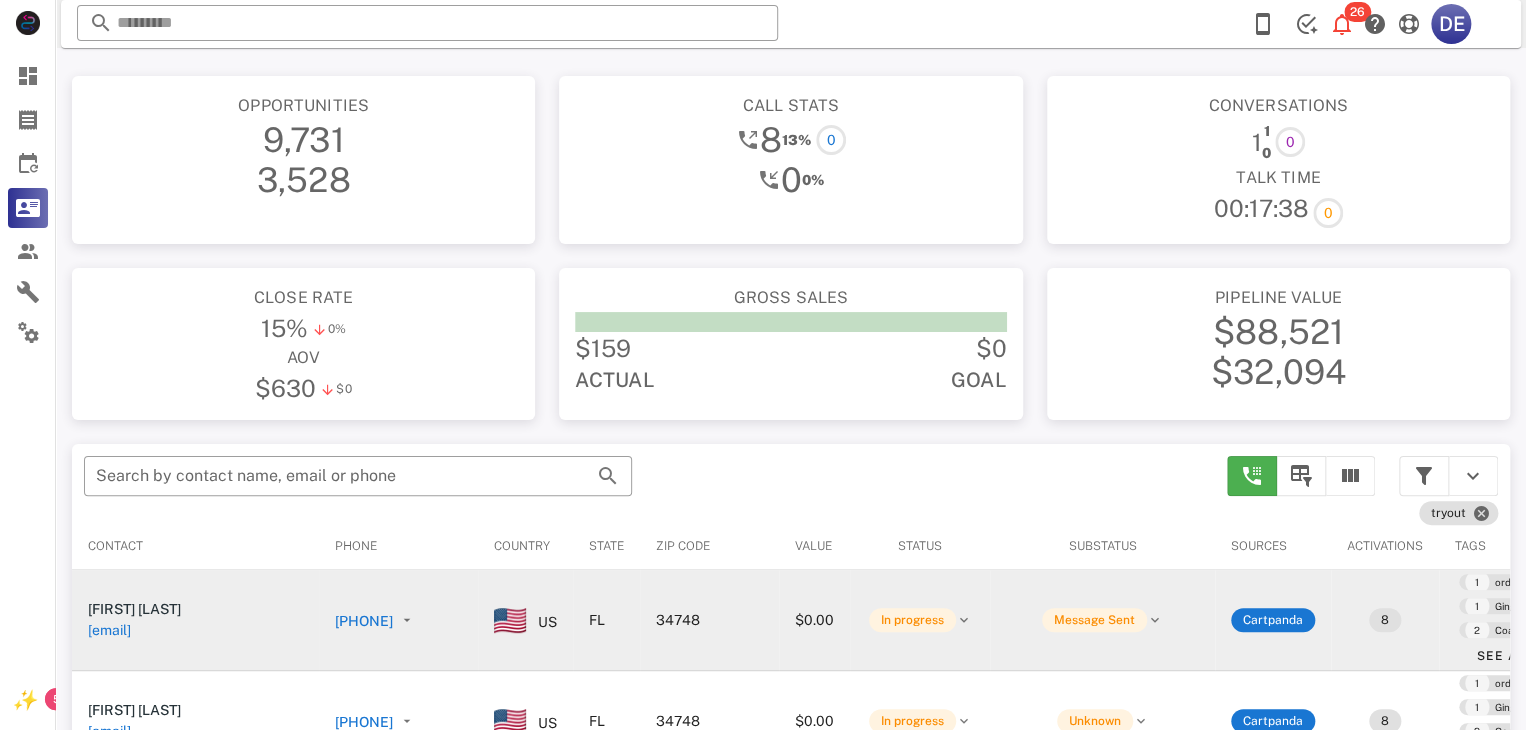 scroll, scrollTop: 0, scrollLeft: 0, axis: both 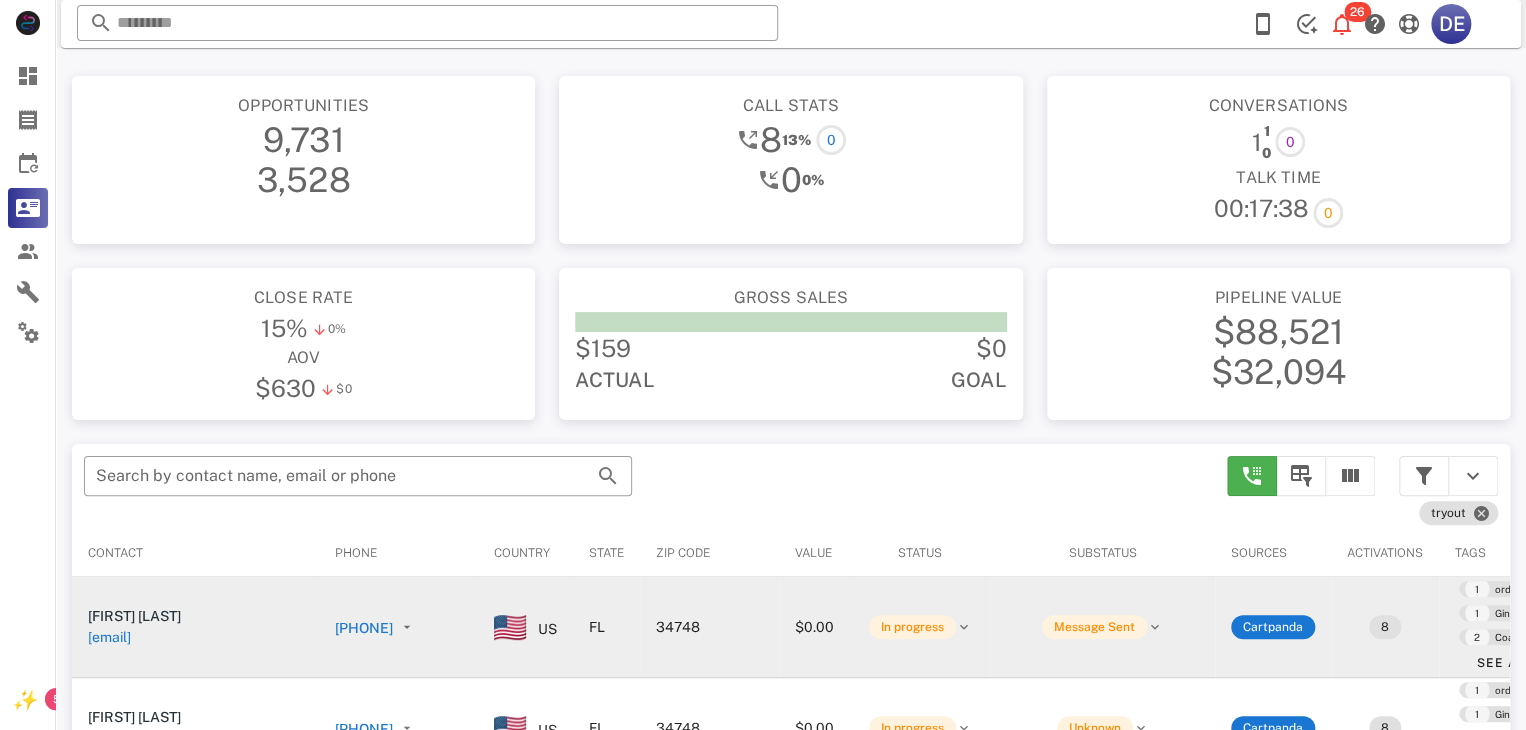 click on "[PHONE]" at bounding box center (224, 628) 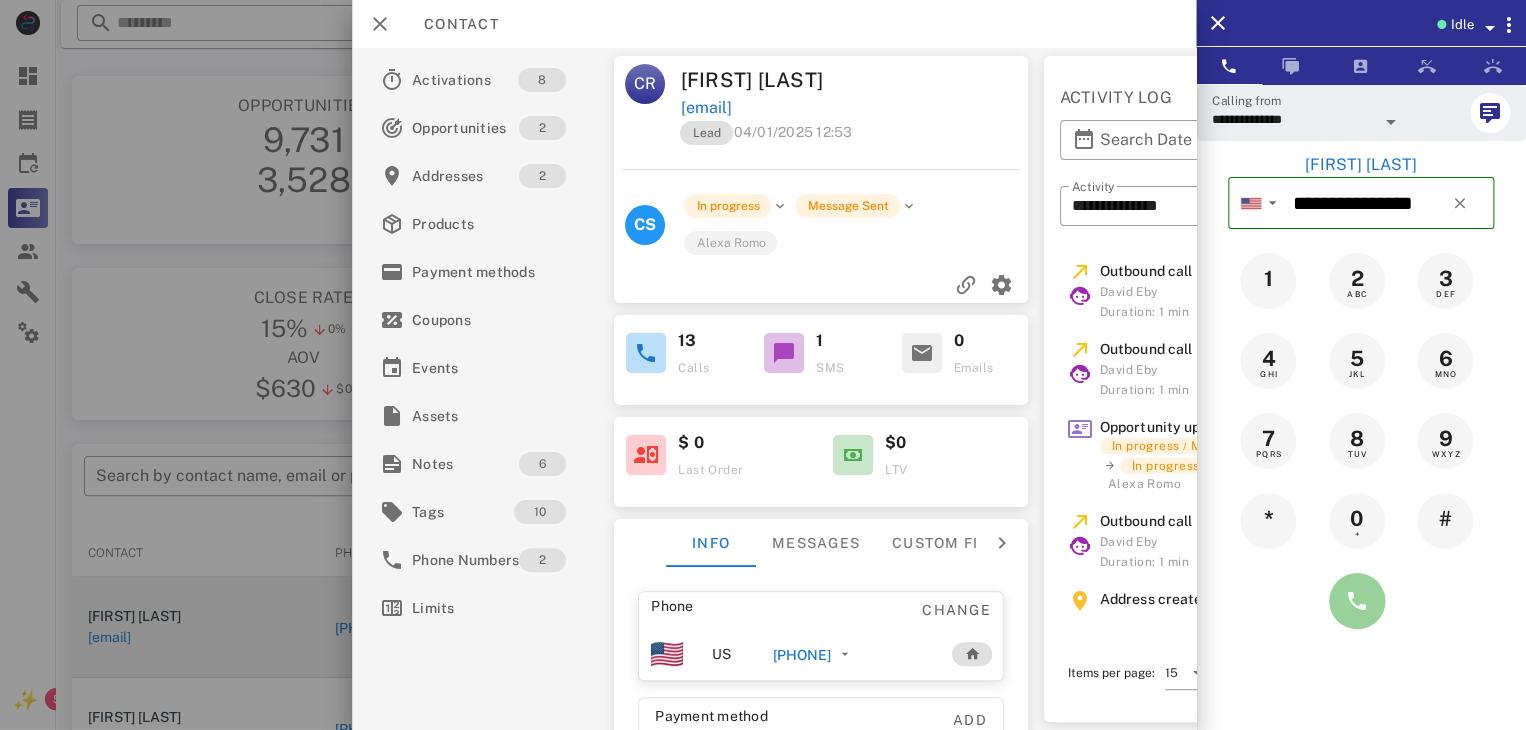 click at bounding box center [1357, 601] 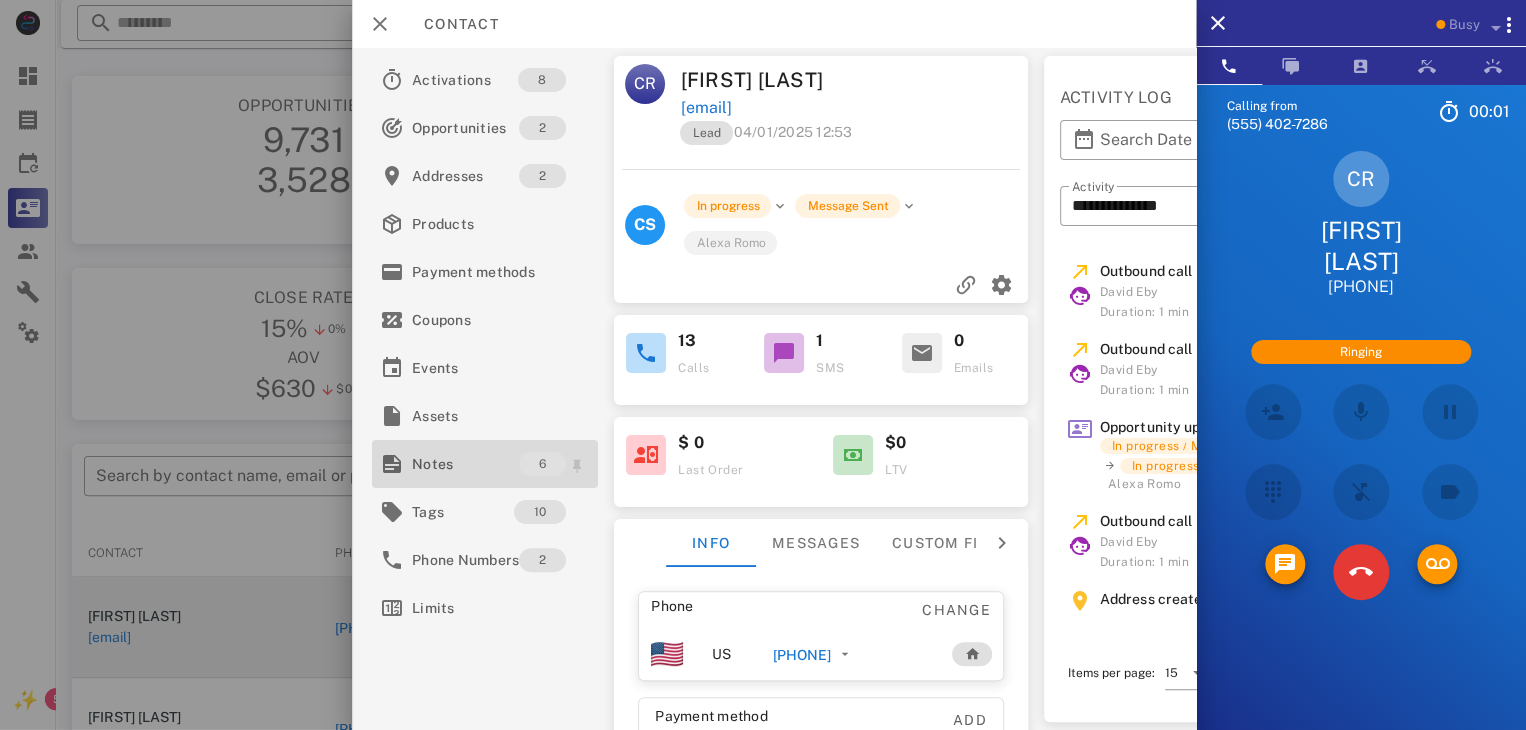 click on "Notes" at bounding box center (465, 464) 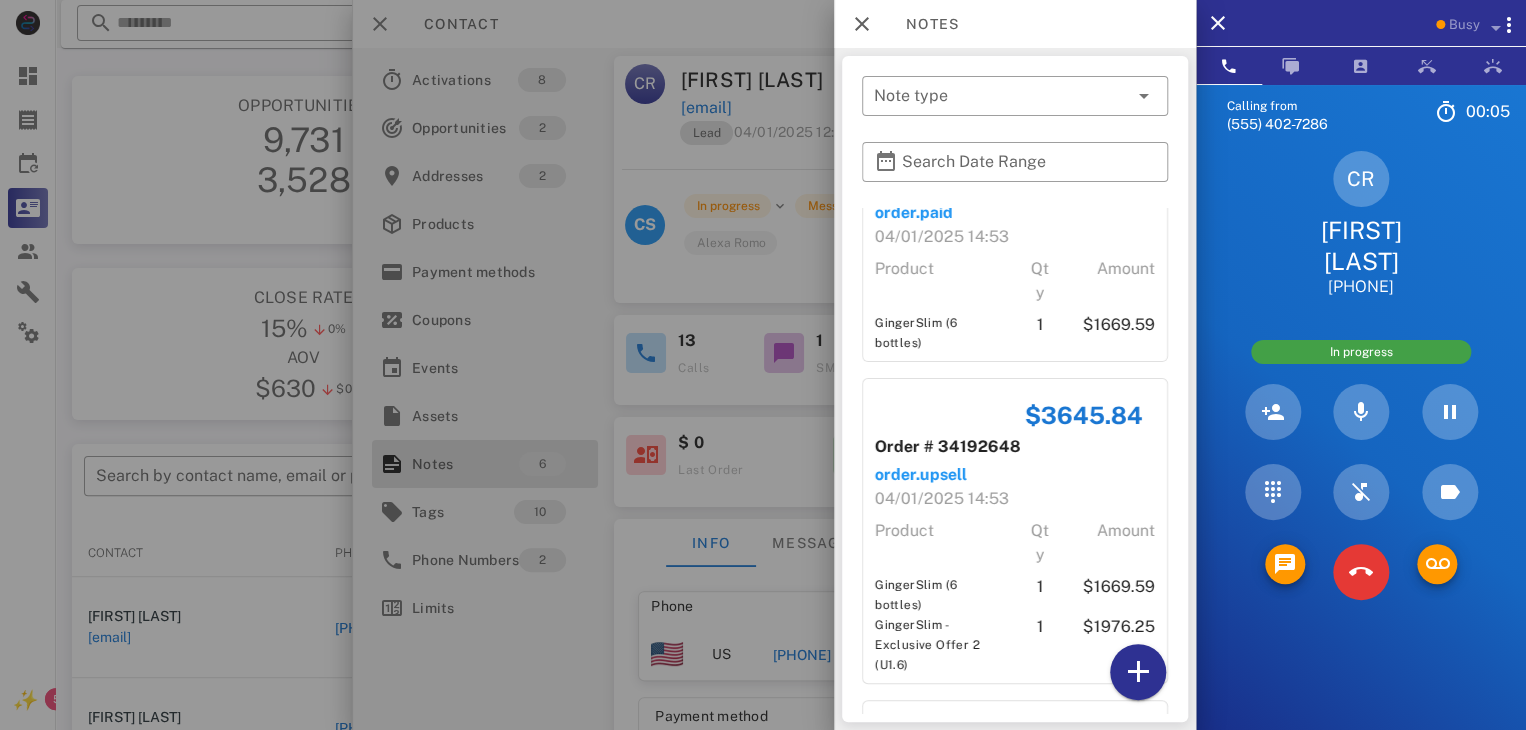 scroll, scrollTop: 100, scrollLeft: 0, axis: vertical 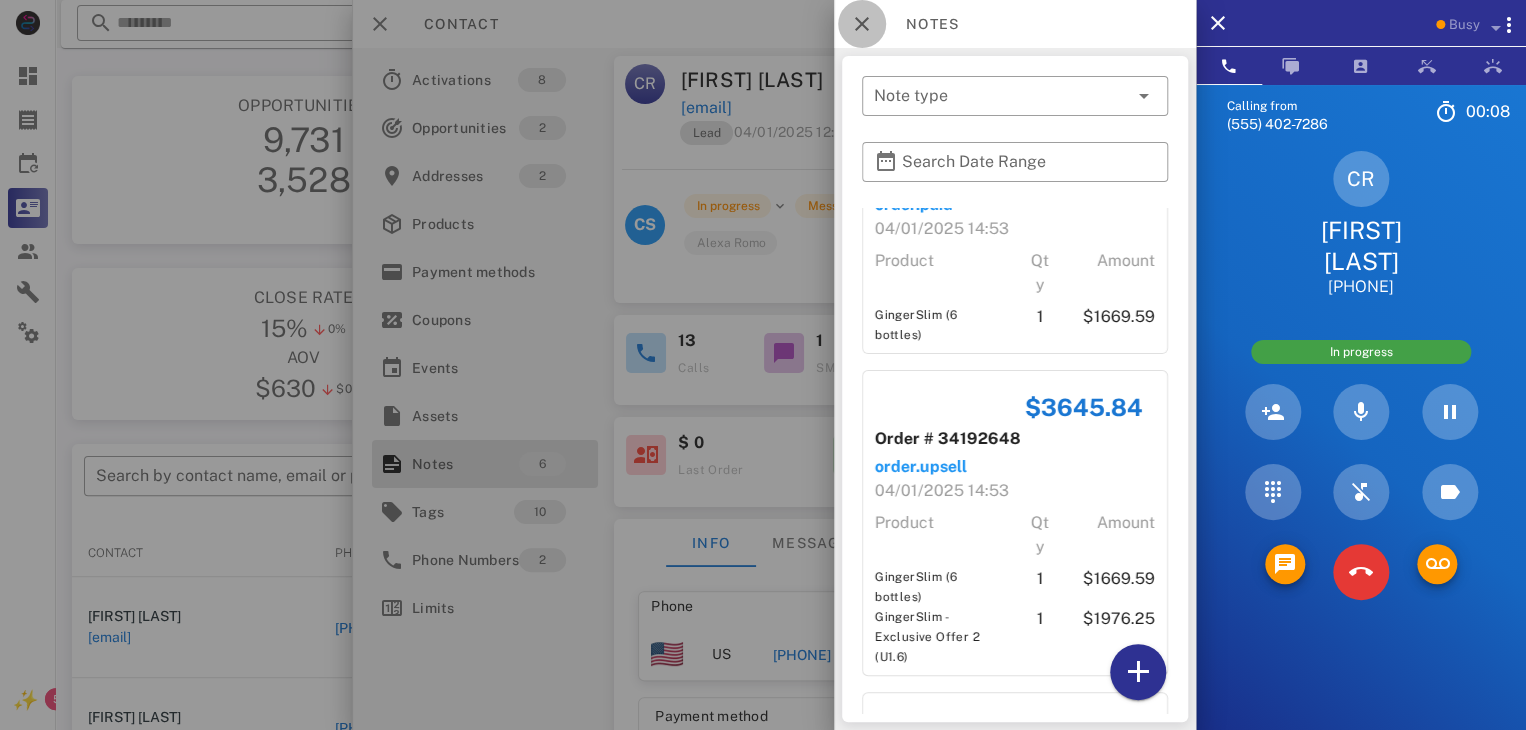 click at bounding box center [862, 24] 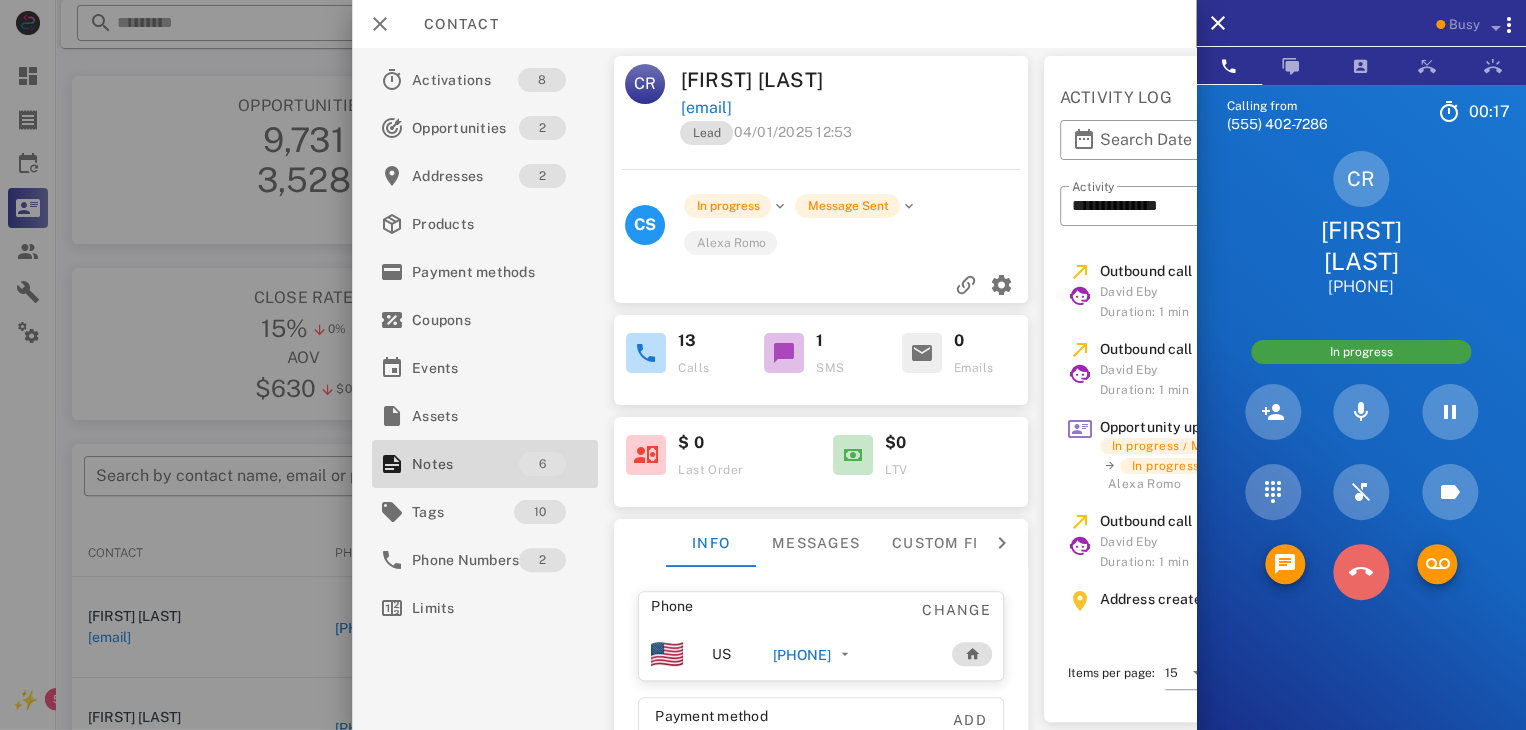 drag, startPoint x: 1345, startPoint y: 534, endPoint x: 1097, endPoint y: 513, distance: 248.88753 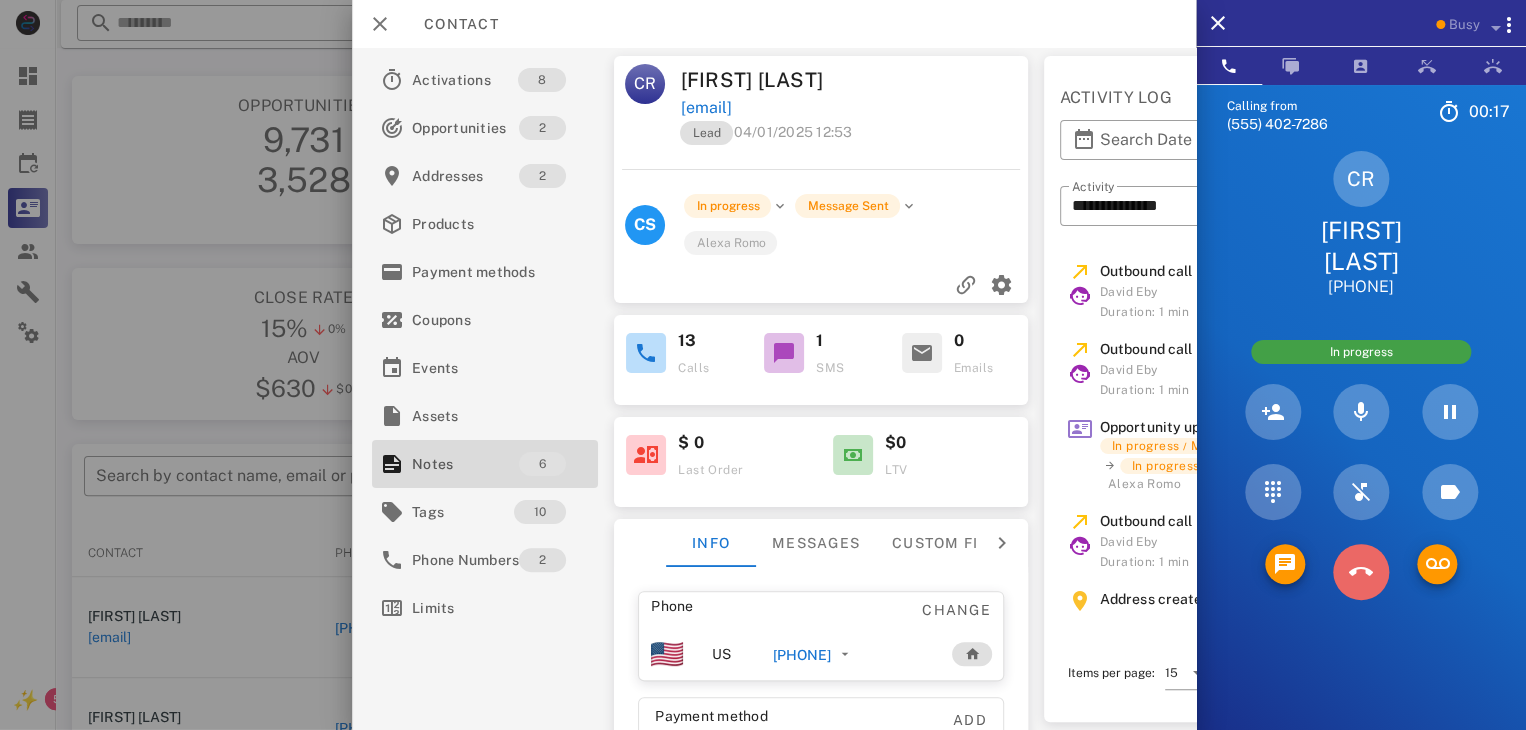 click at bounding box center [1361, 572] 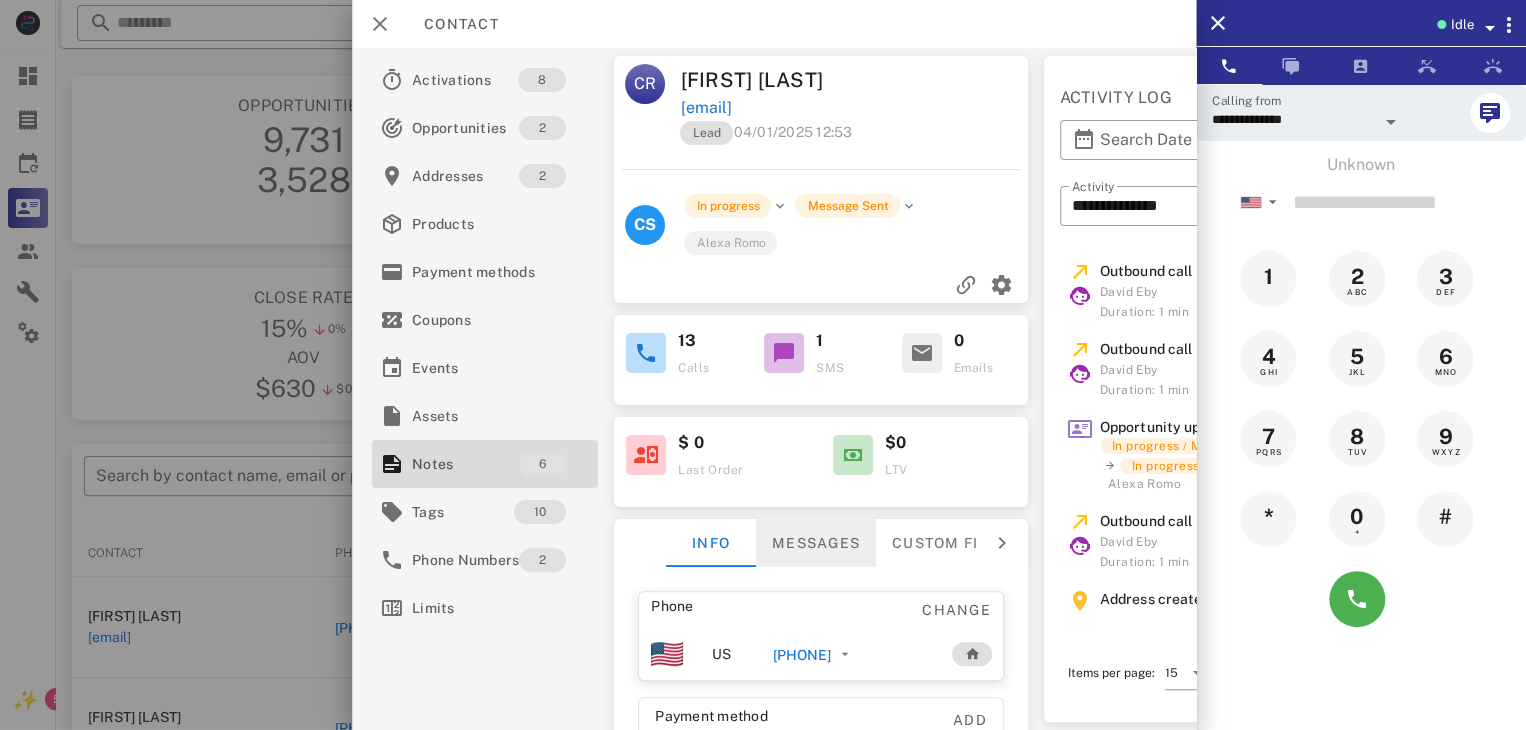 click on "Messages" at bounding box center [816, 543] 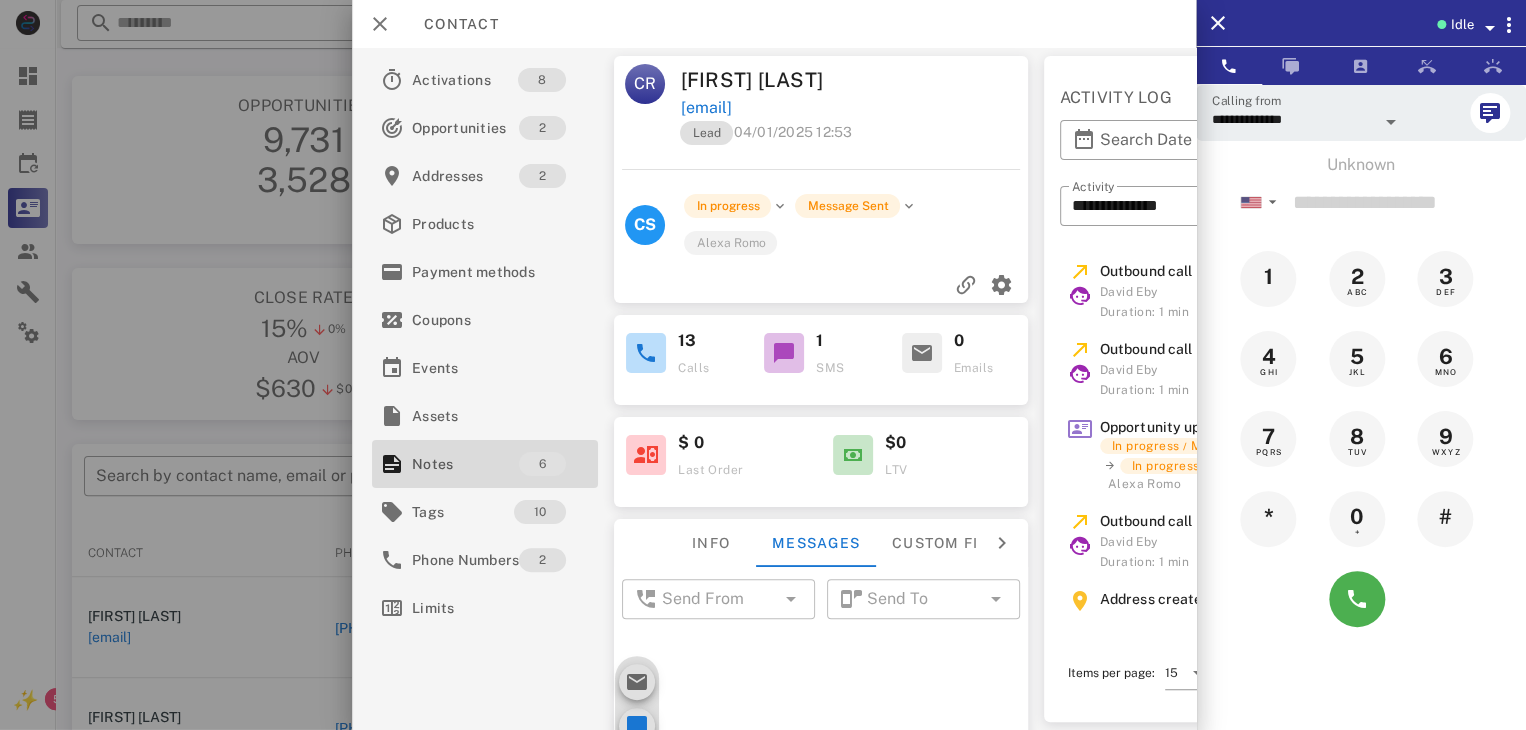 scroll, scrollTop: 92, scrollLeft: 0, axis: vertical 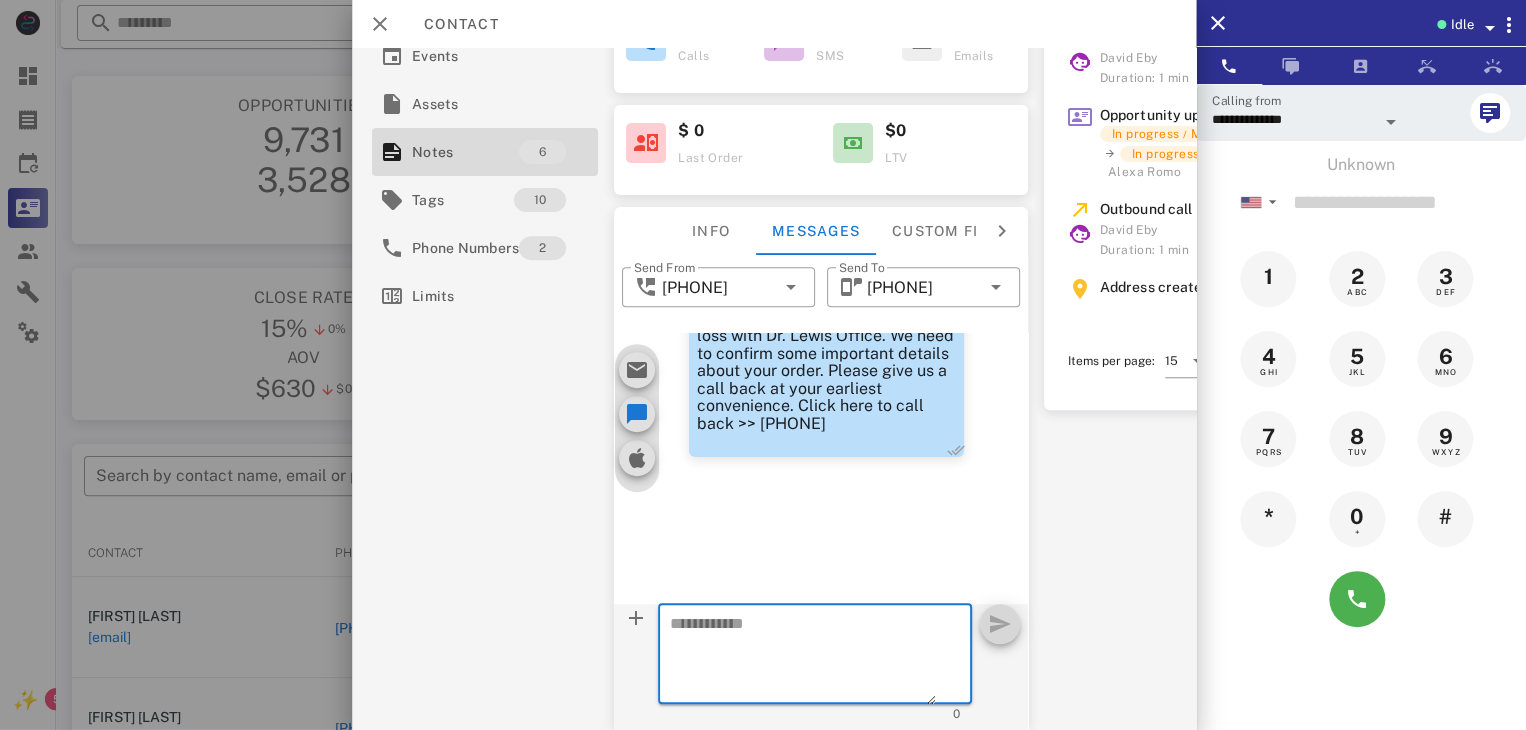 click at bounding box center [803, 657] 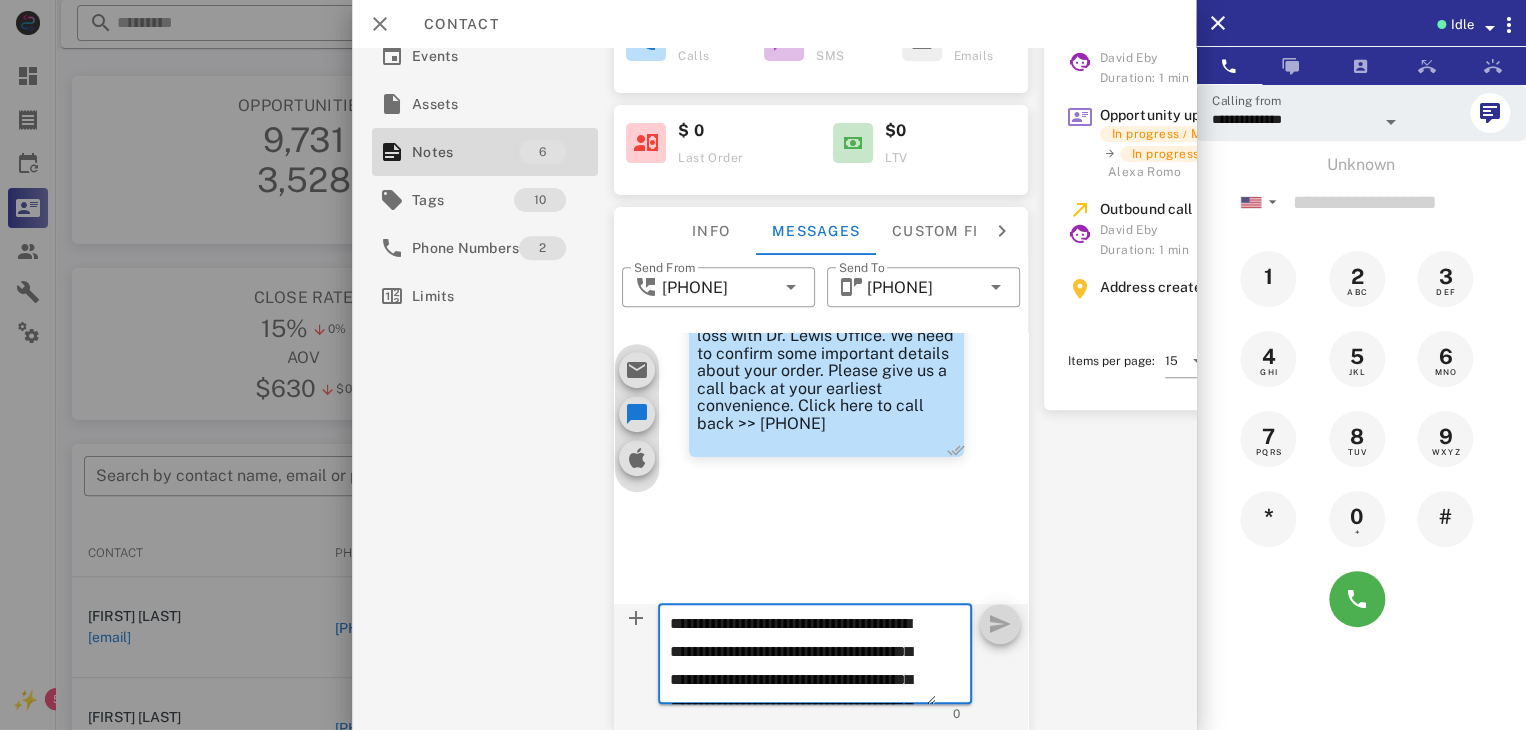 scroll, scrollTop: 181, scrollLeft: 0, axis: vertical 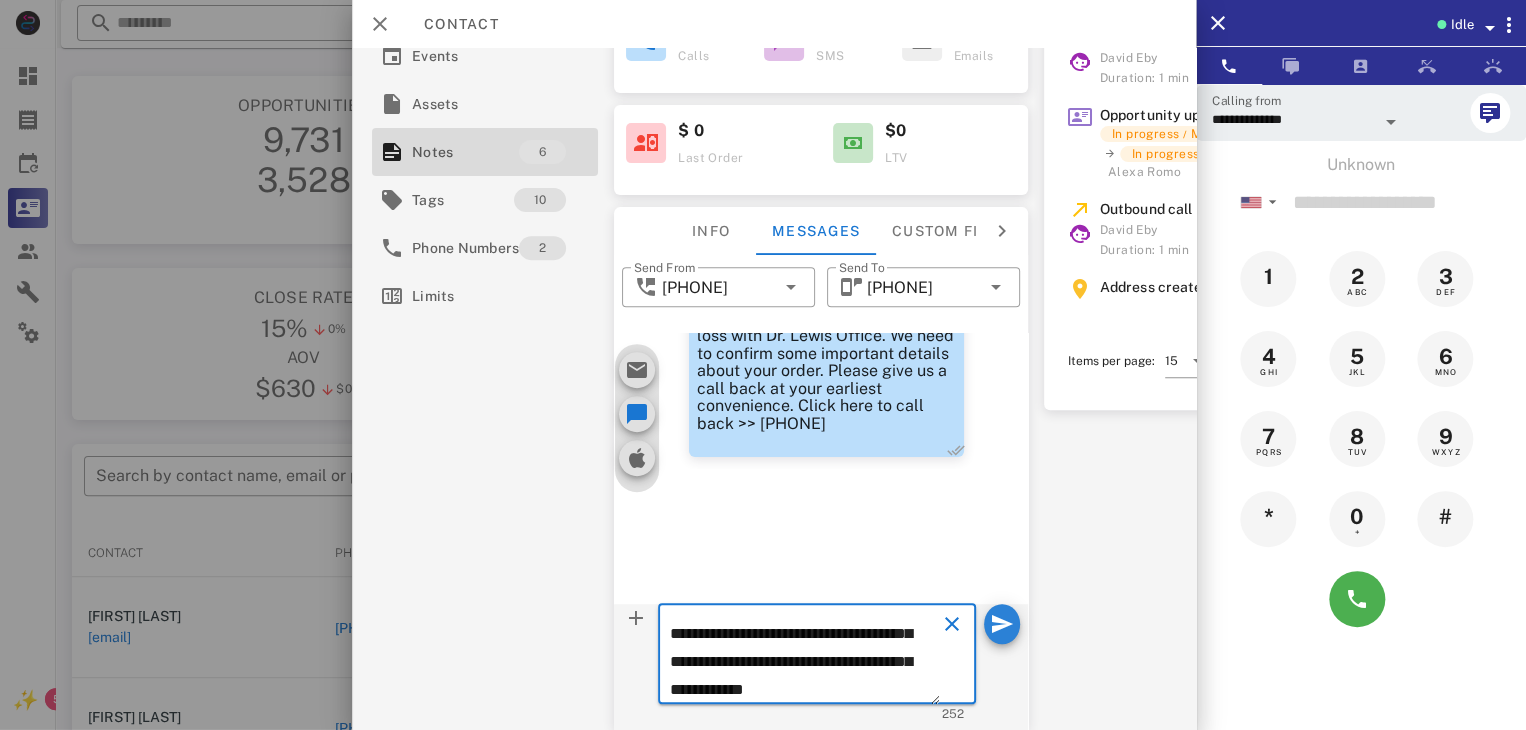 type on "**********" 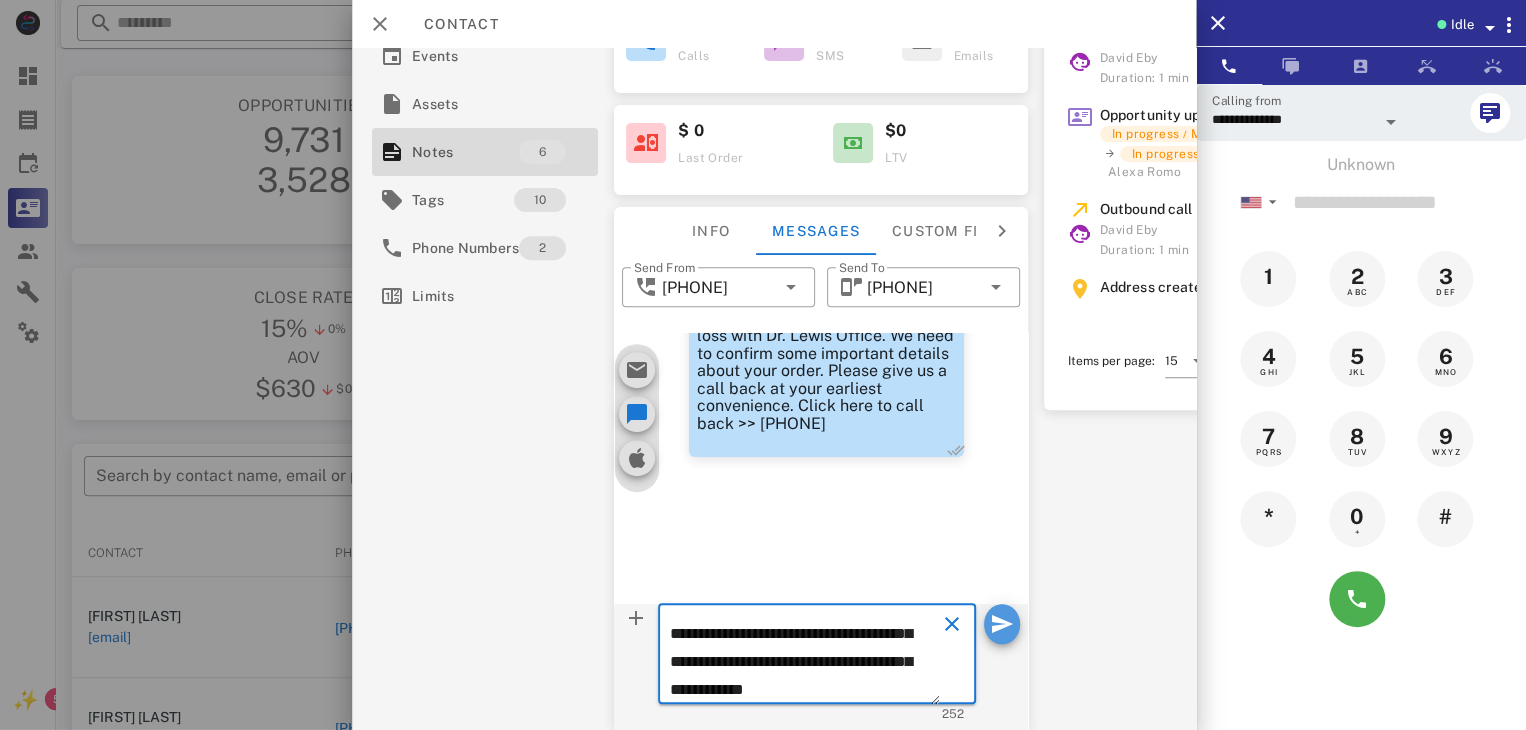 click at bounding box center [1002, 624] 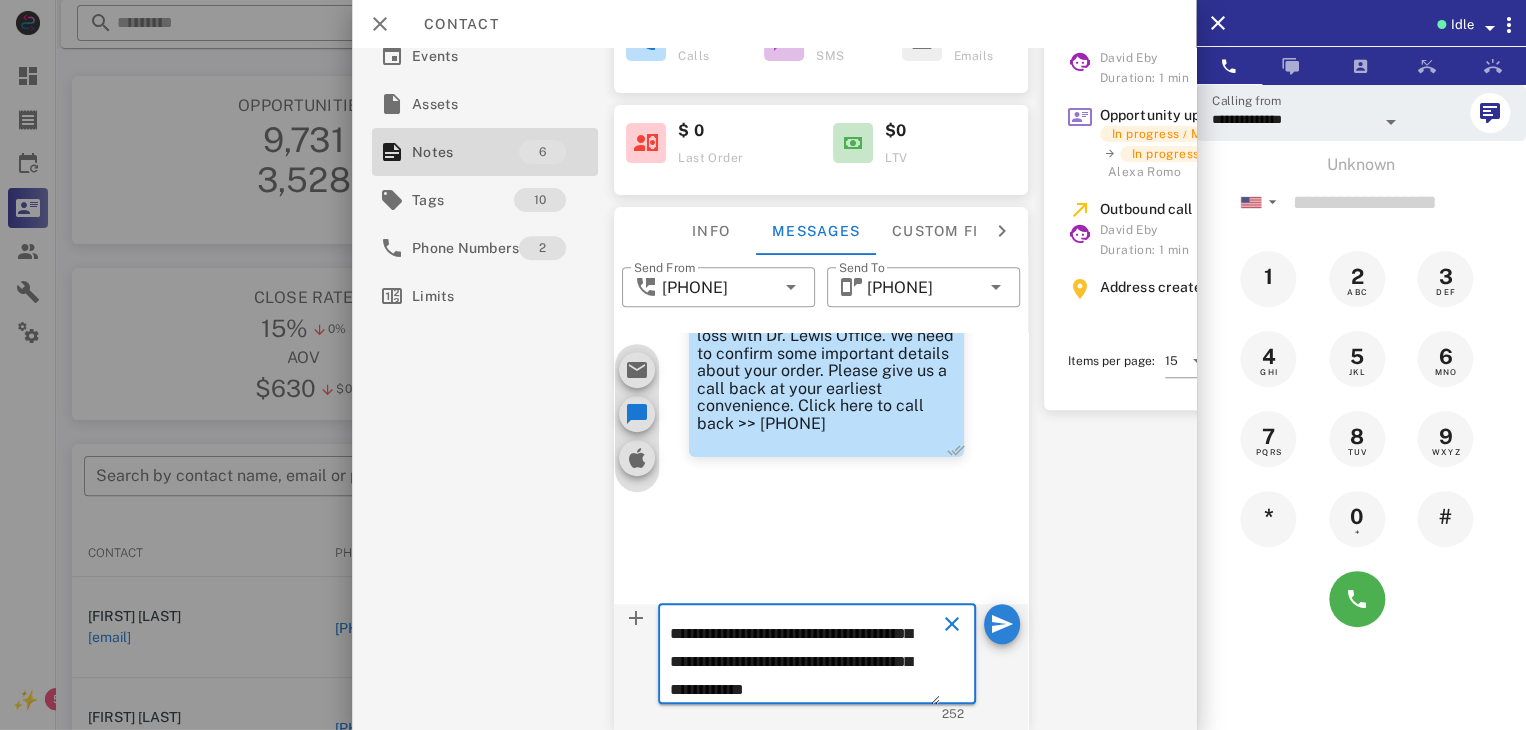 type 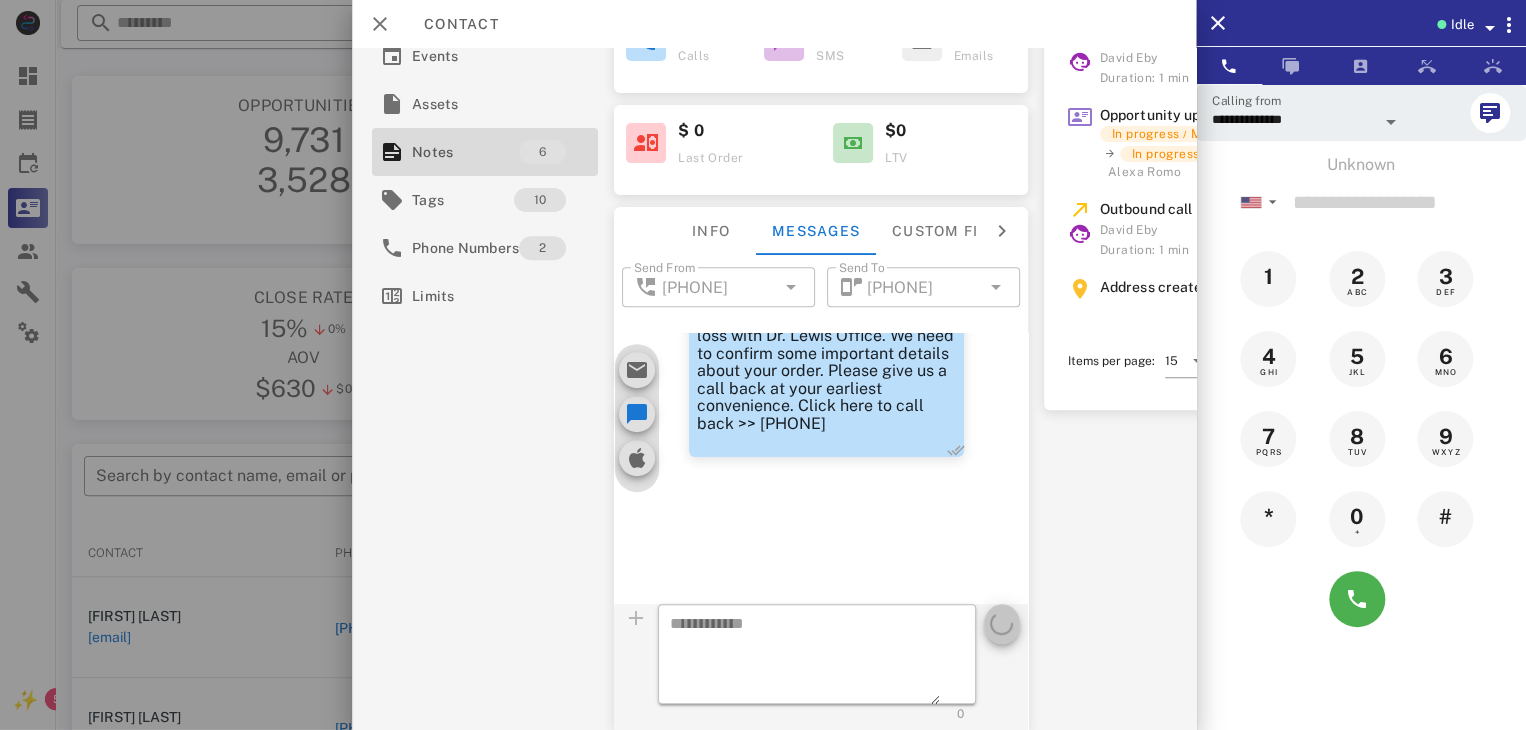 scroll, scrollTop: 0, scrollLeft: 0, axis: both 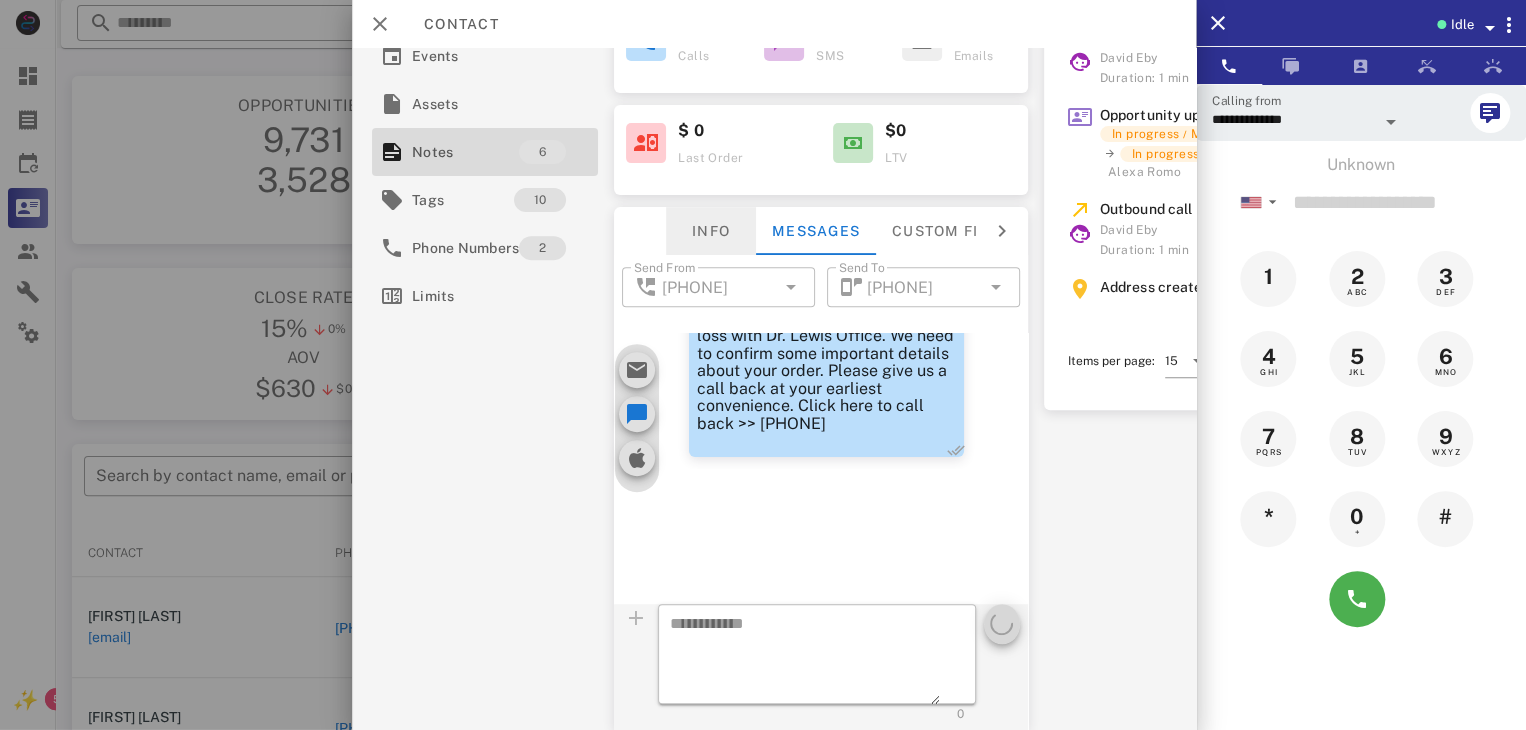 click on "Info" at bounding box center (711, 231) 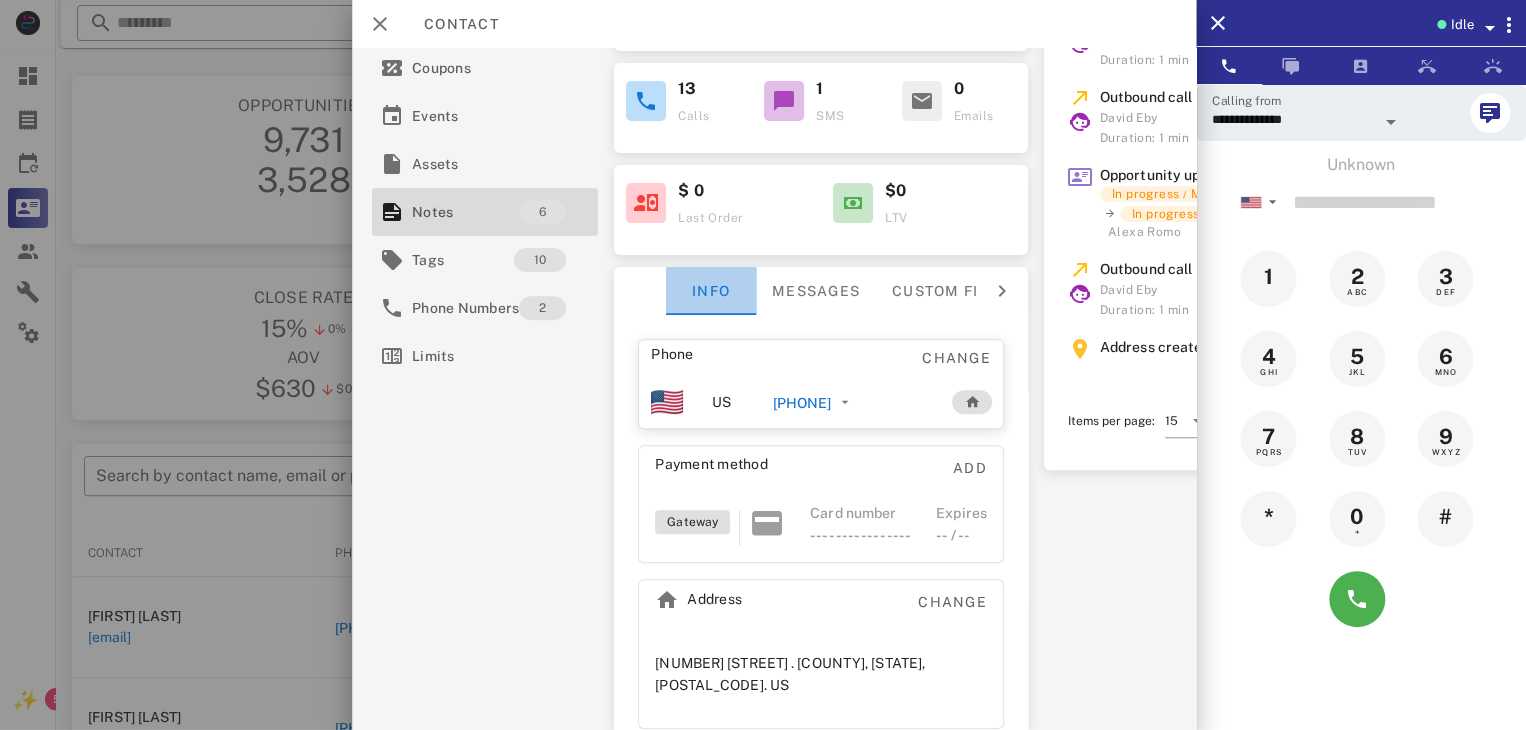 scroll, scrollTop: 264, scrollLeft: 0, axis: vertical 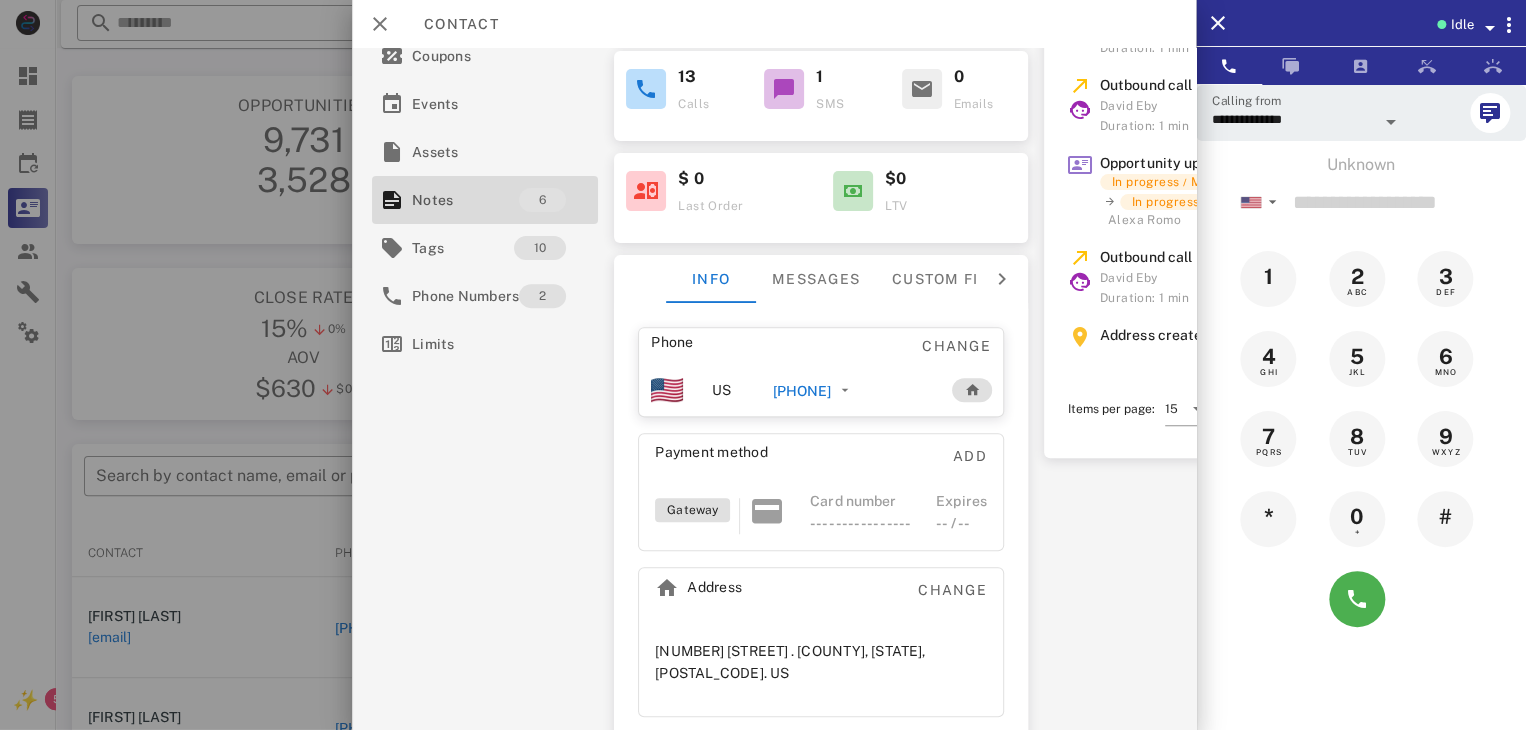 click on "[PHONE]" at bounding box center (801, 391) 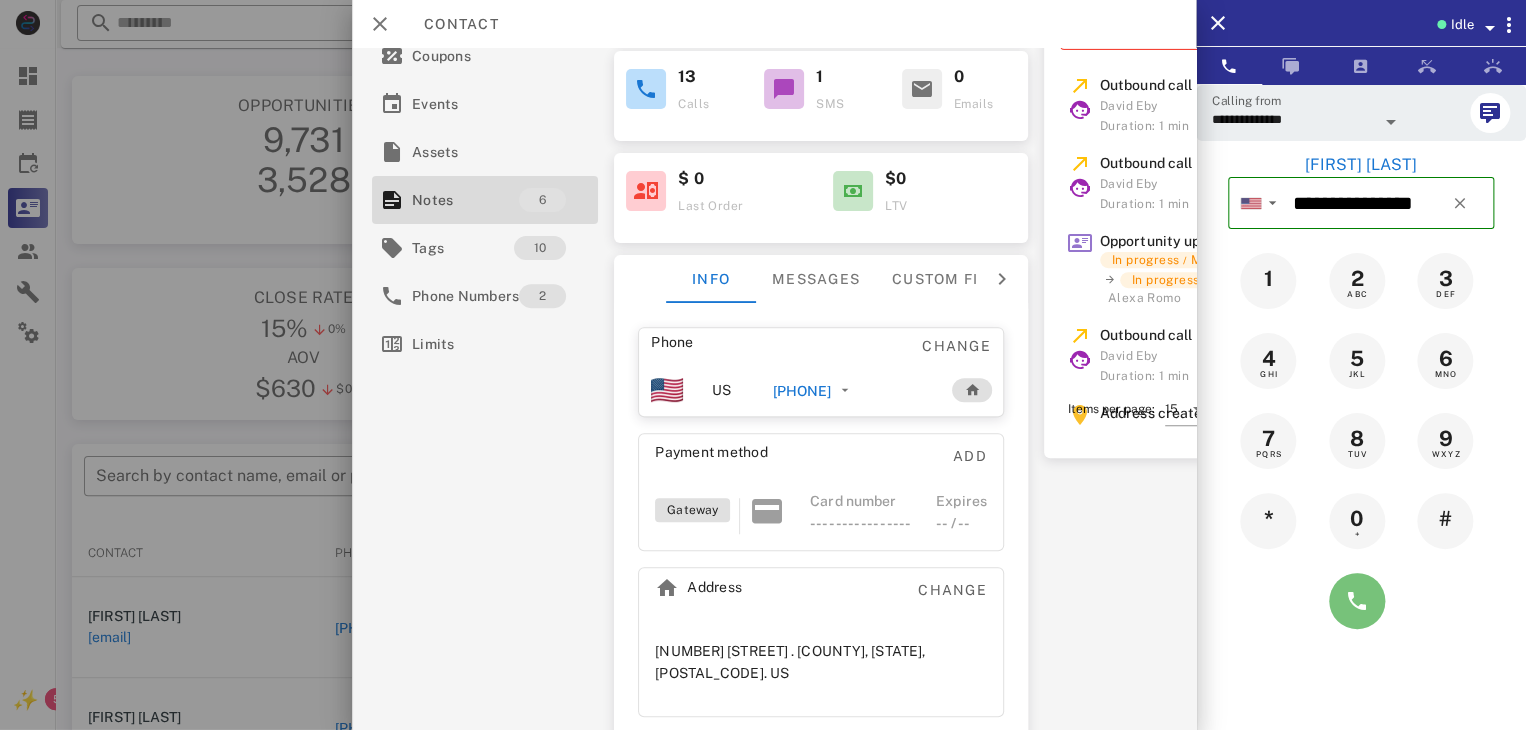 click at bounding box center (1357, 601) 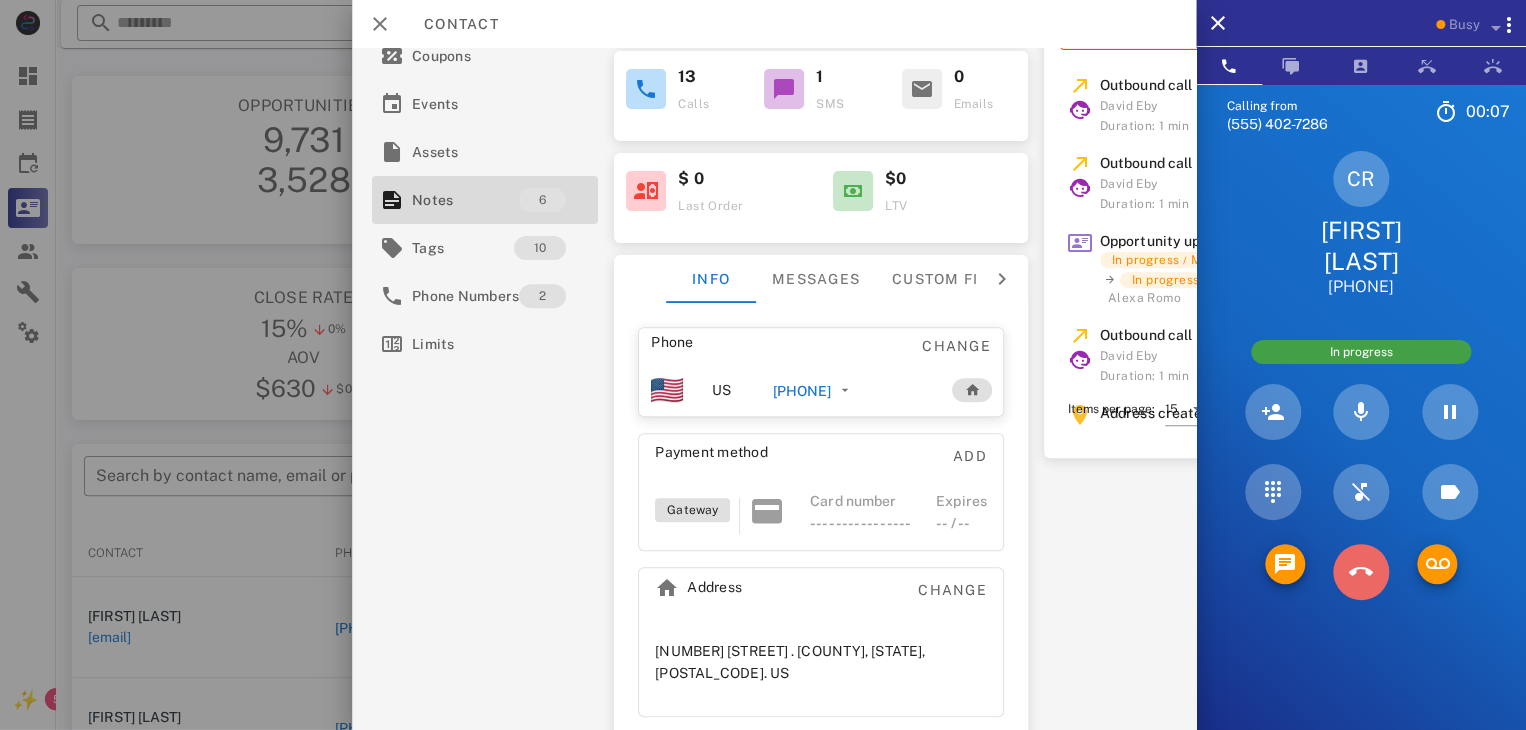 click at bounding box center [1361, 572] 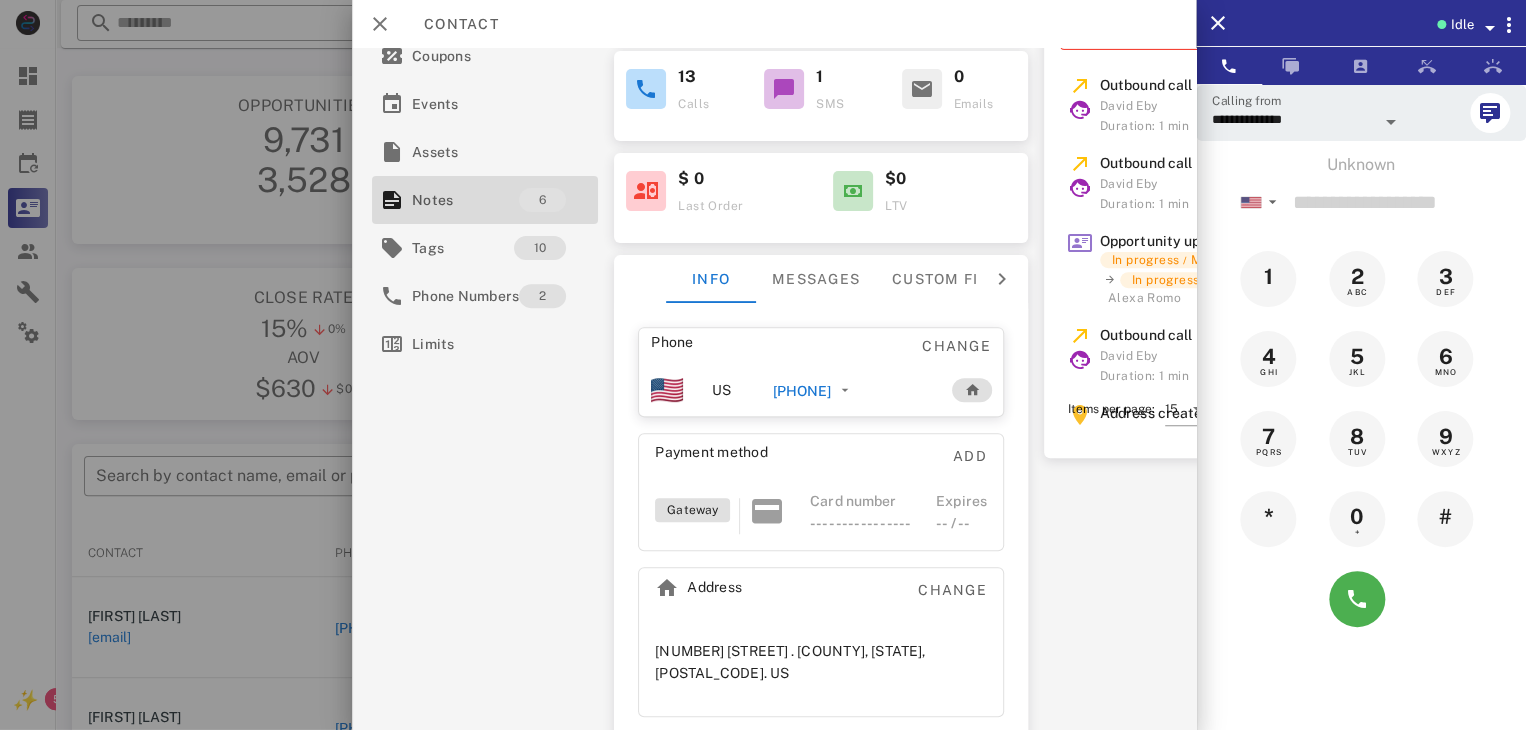 click on "[PHONE]" at bounding box center (801, 391) 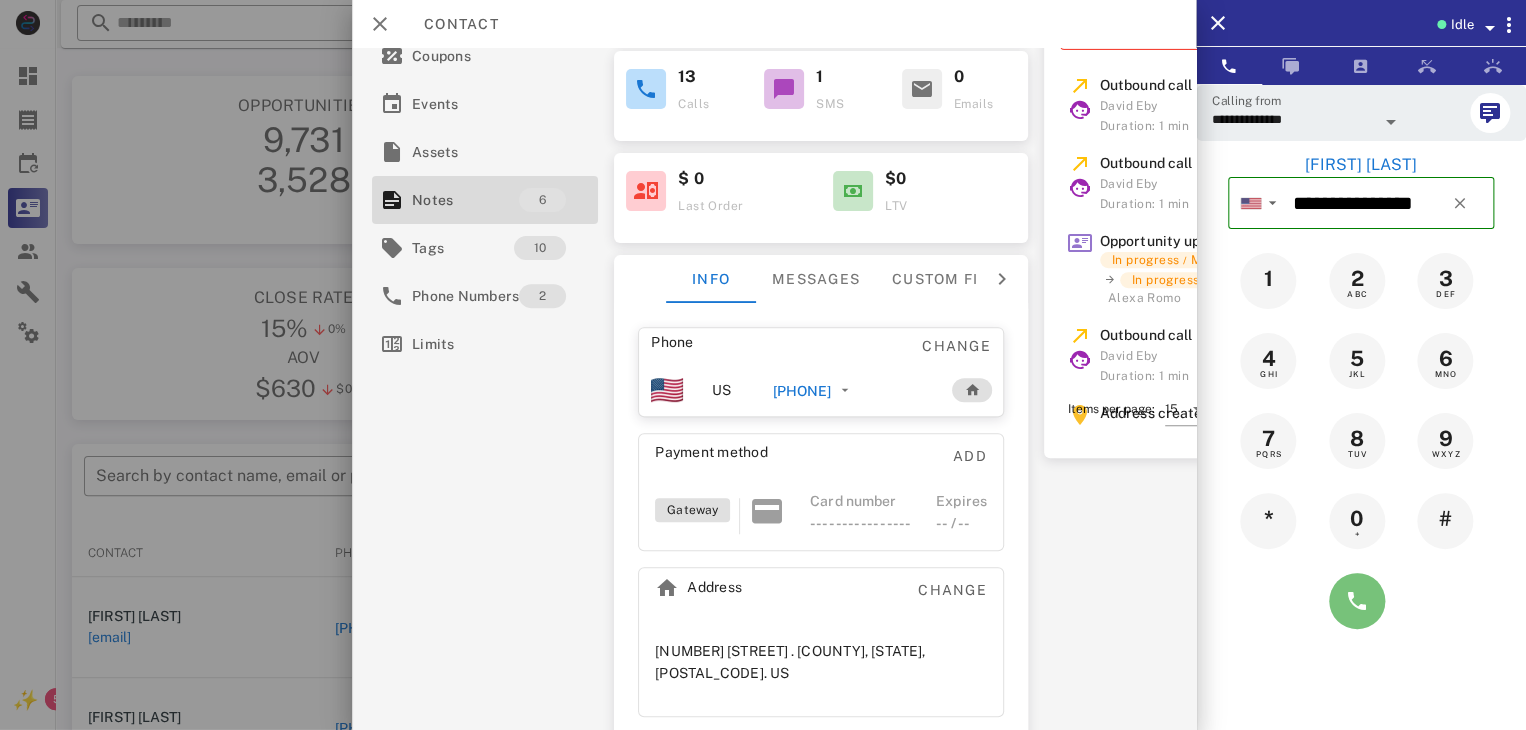 click at bounding box center [1357, 601] 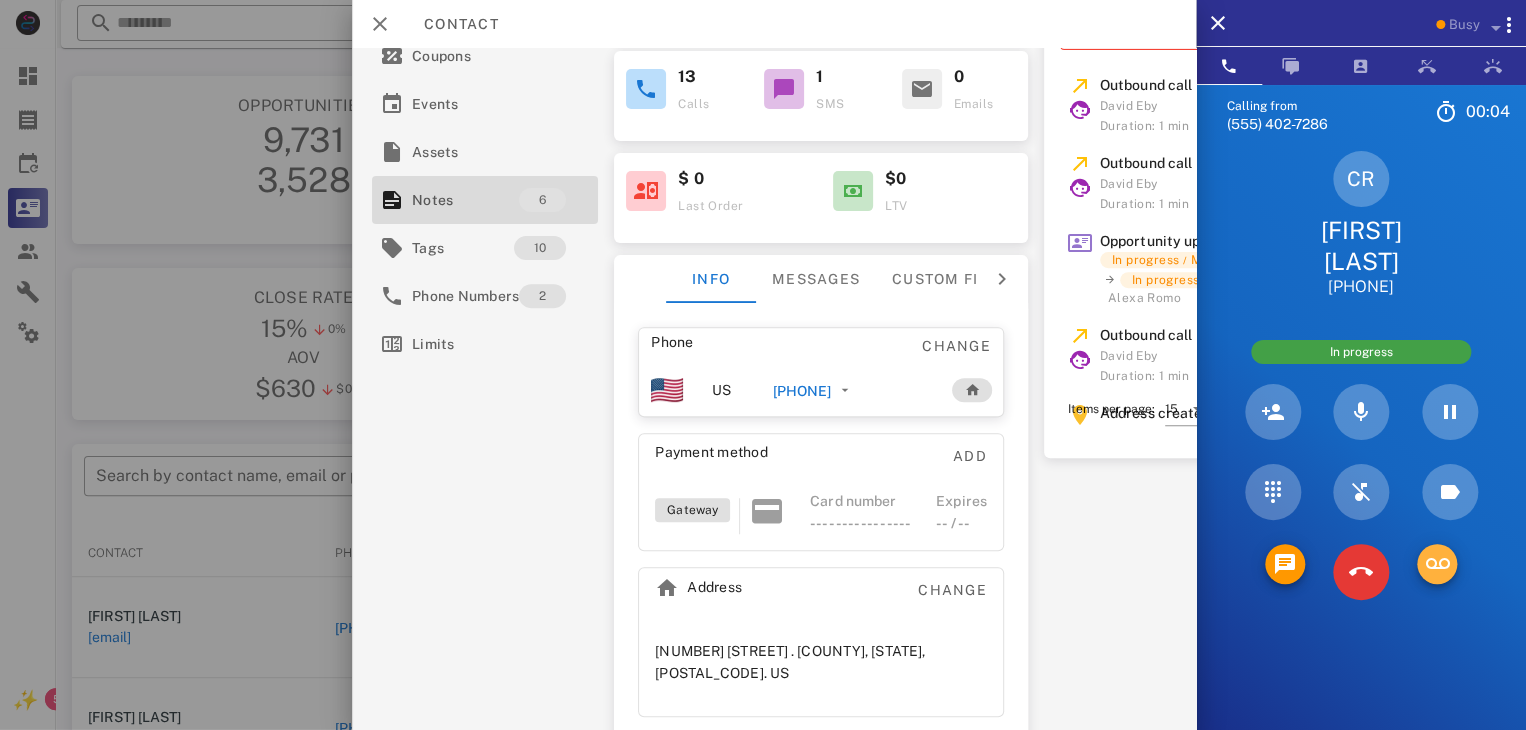 click at bounding box center [1437, 564] 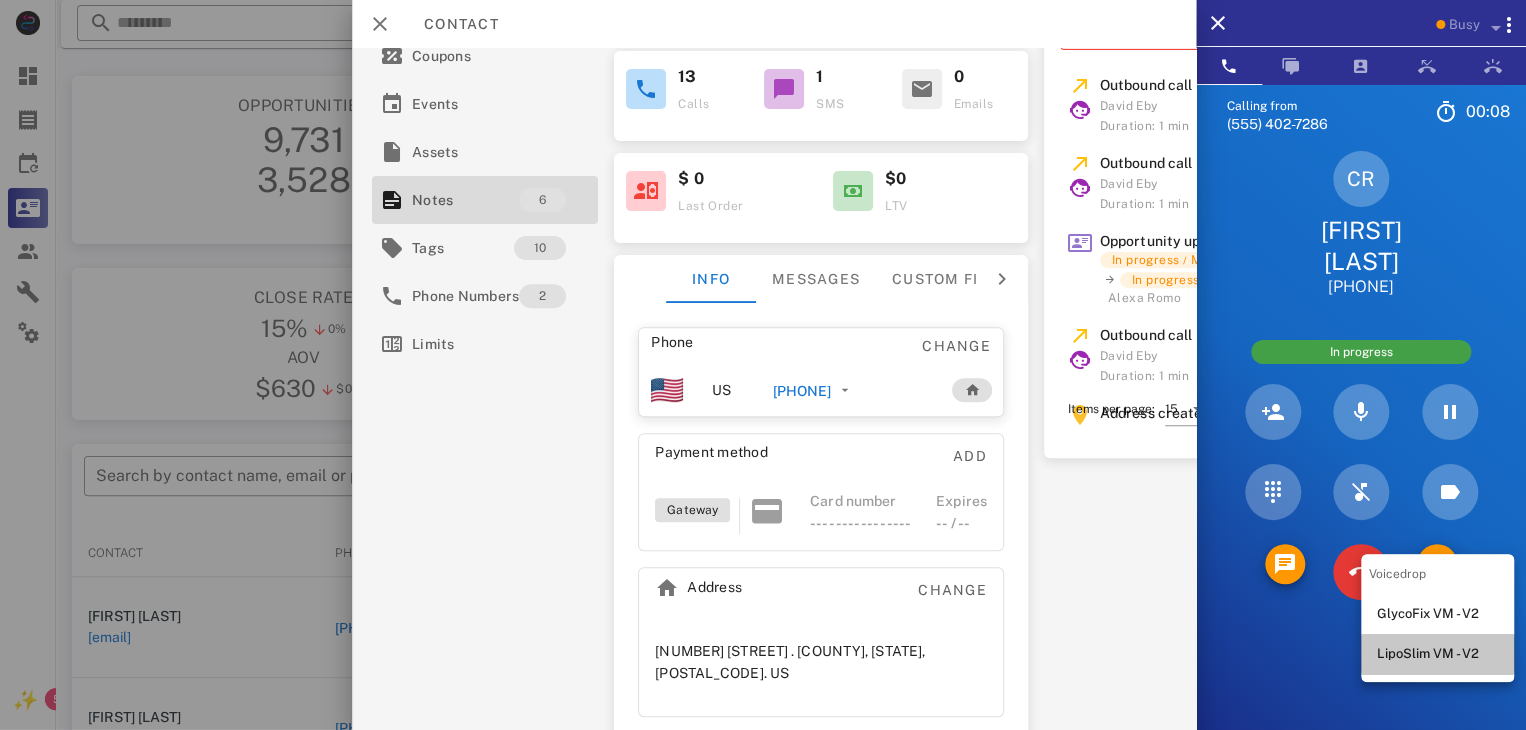 click on "LipoSlim VM - V2" at bounding box center (1437, 654) 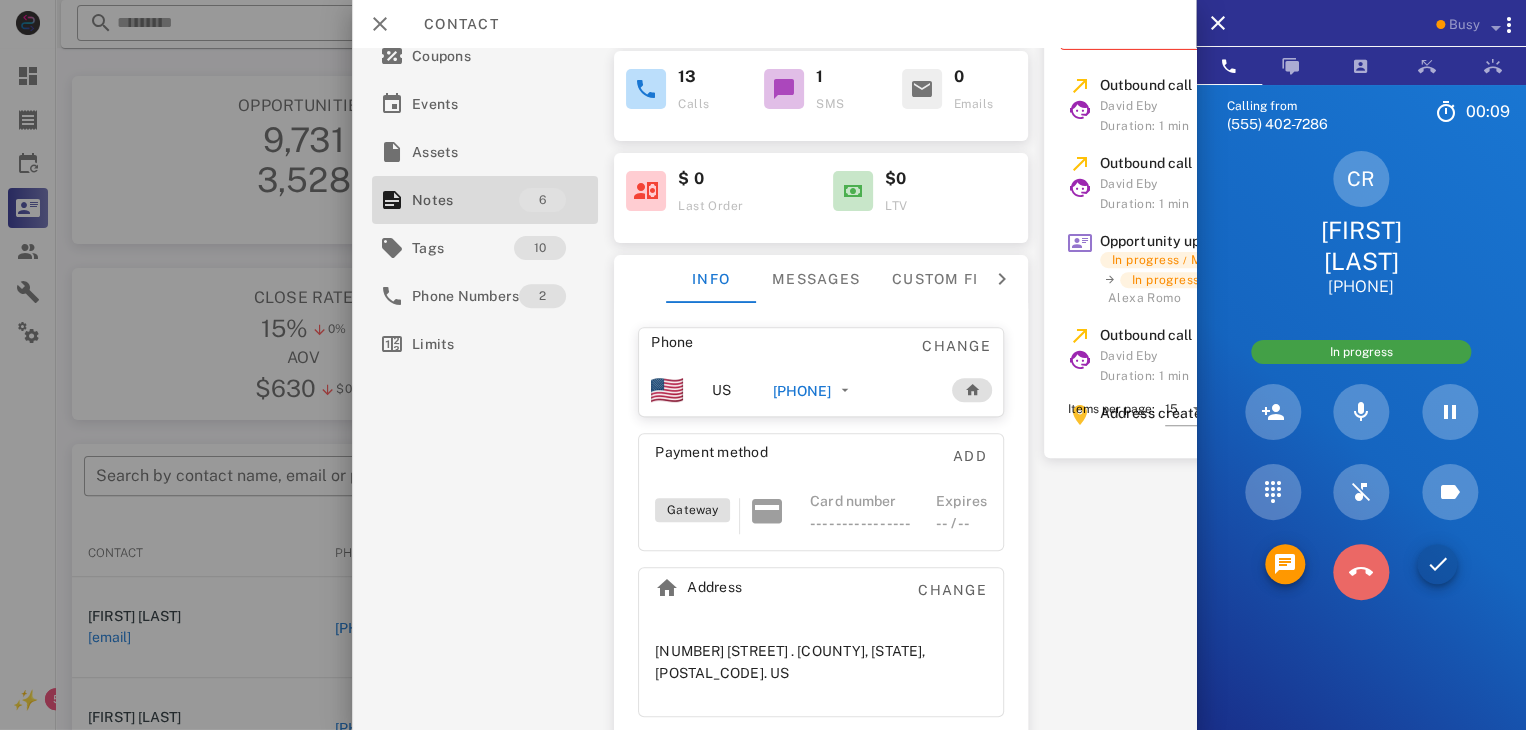 click at bounding box center [1361, 572] 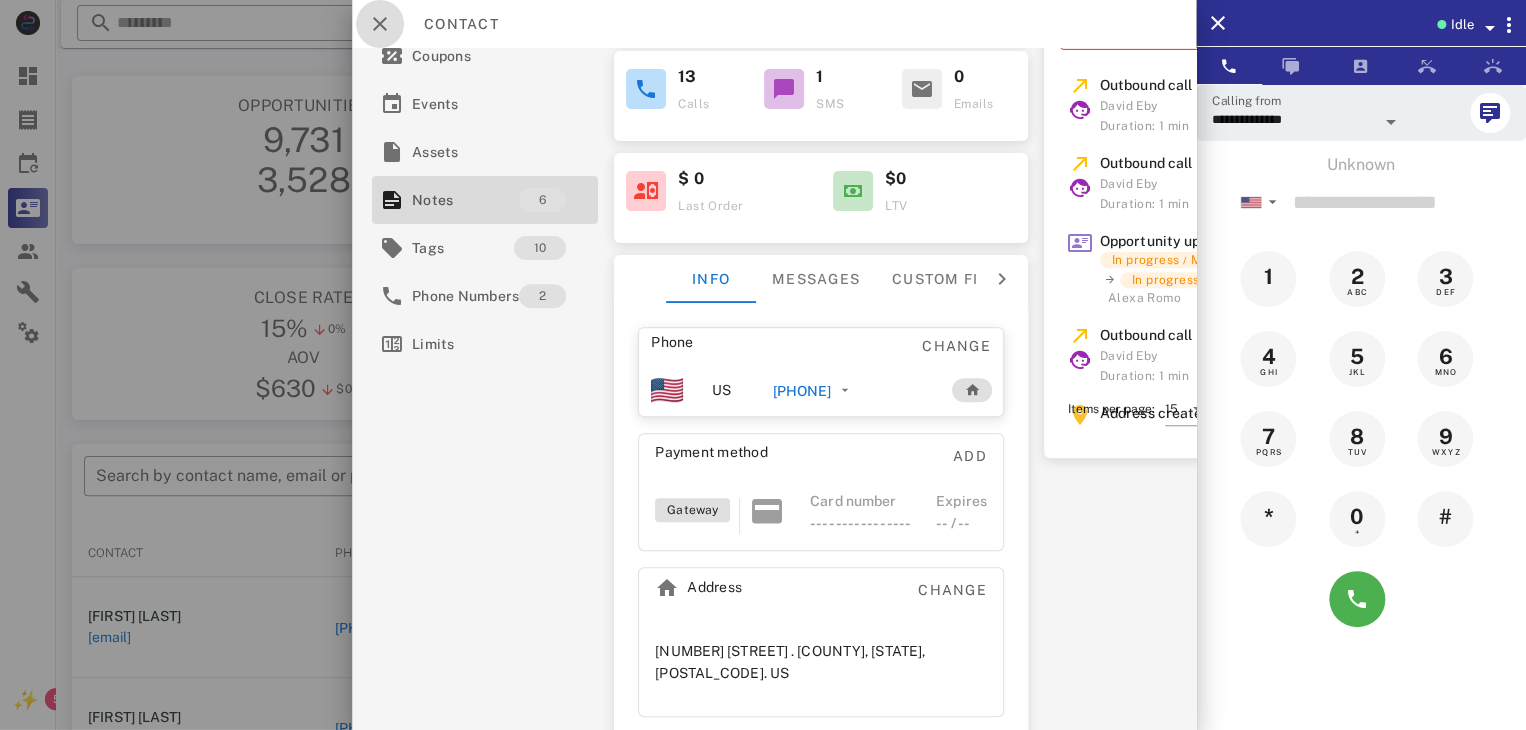 click at bounding box center [380, 24] 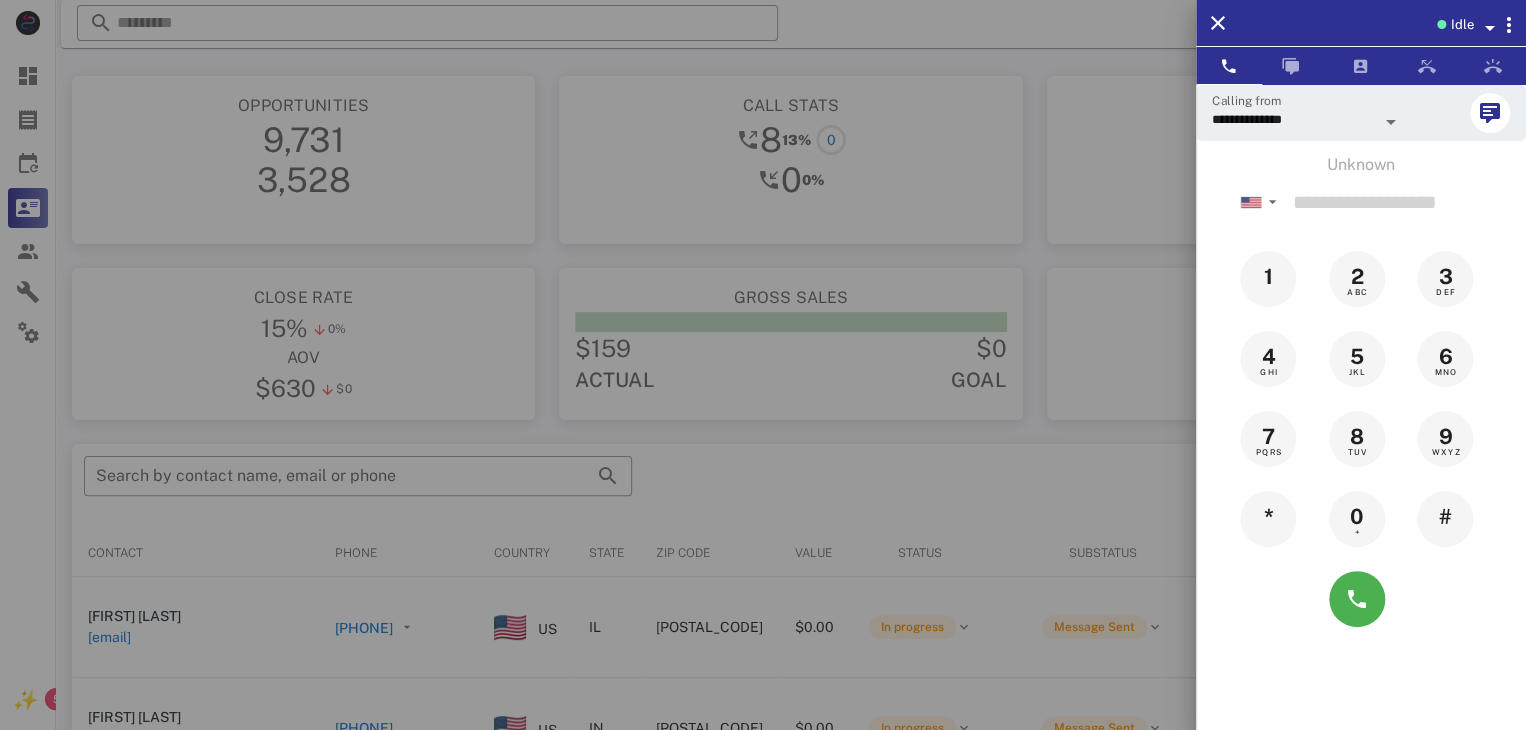 click at bounding box center (763, 365) 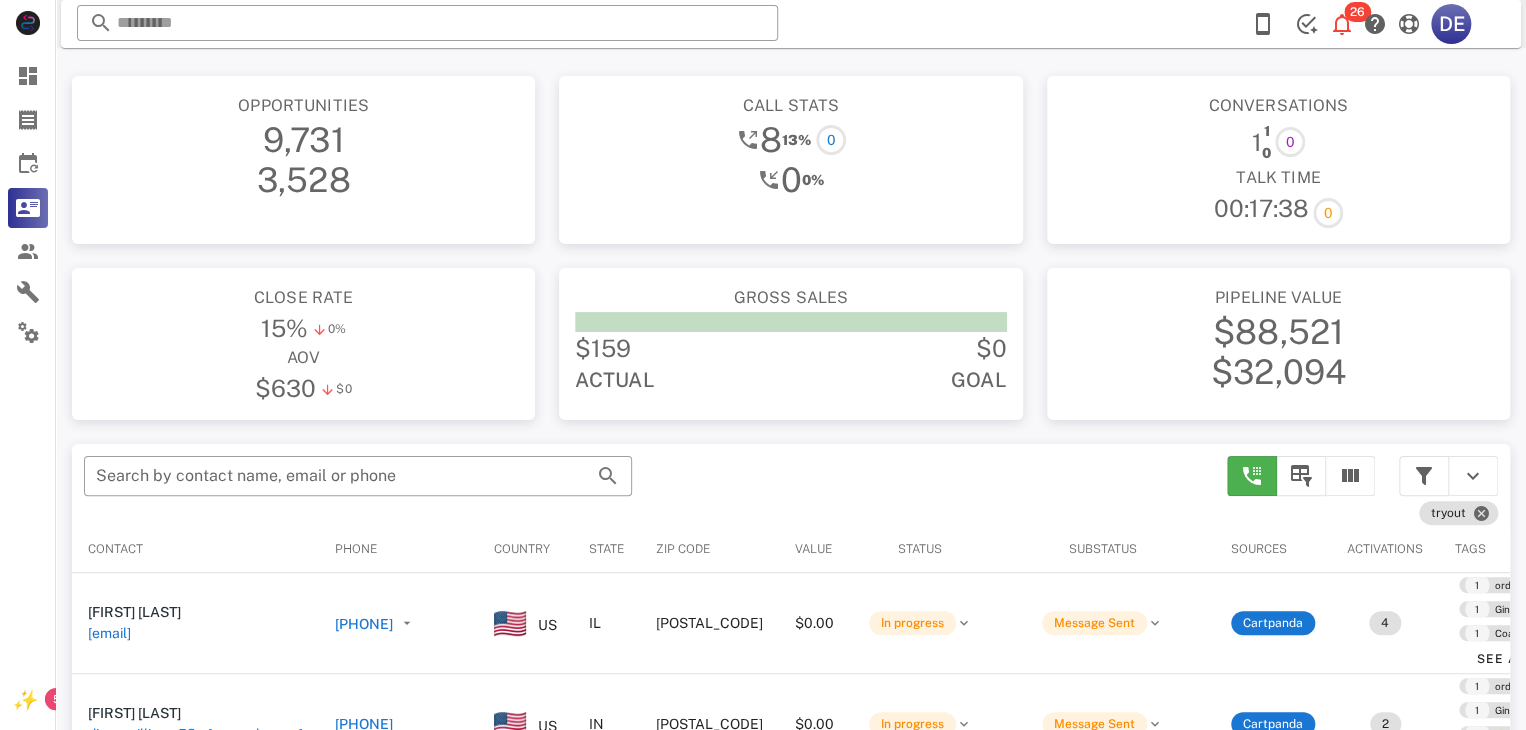 scroll, scrollTop: 0, scrollLeft: 0, axis: both 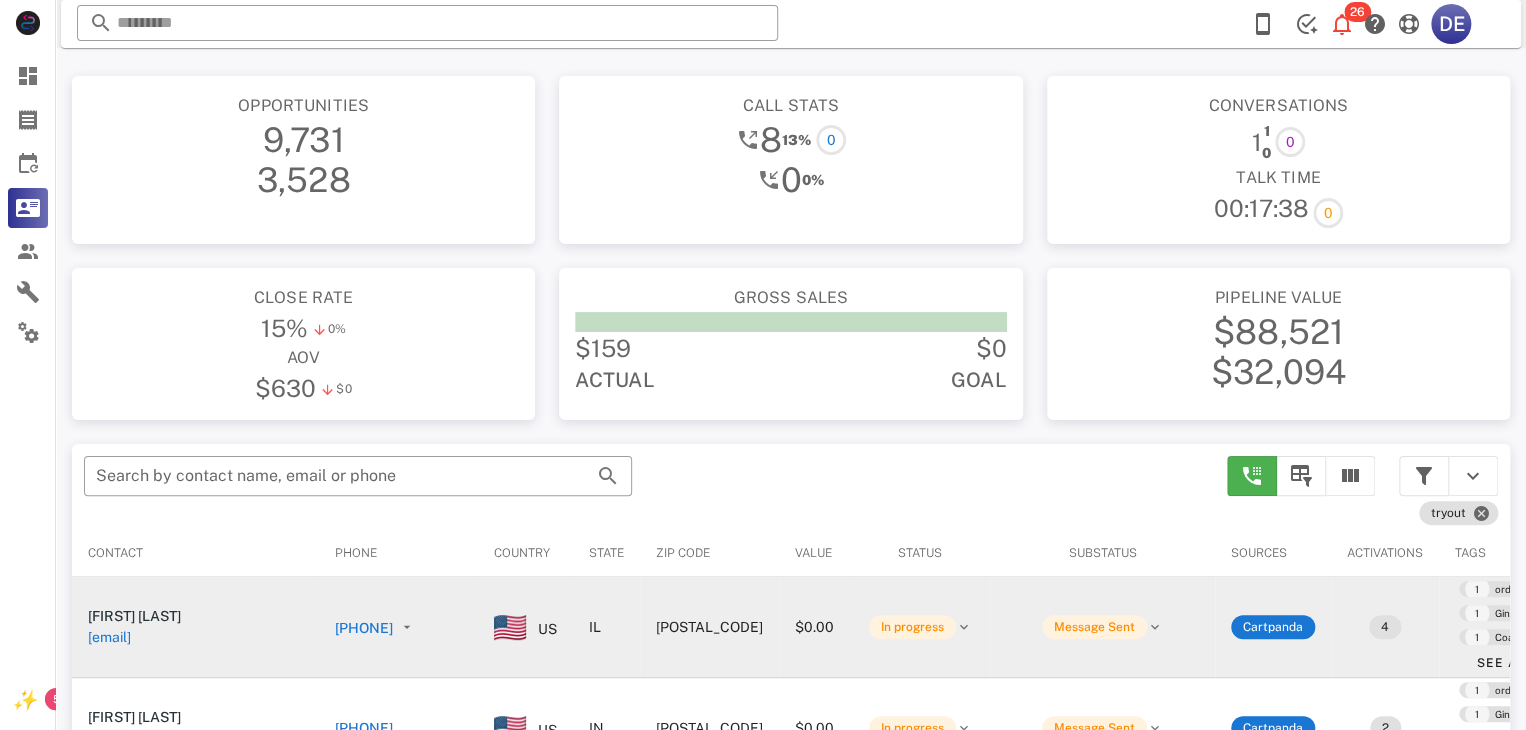 click on "[PHONE]" at bounding box center (224, 628) 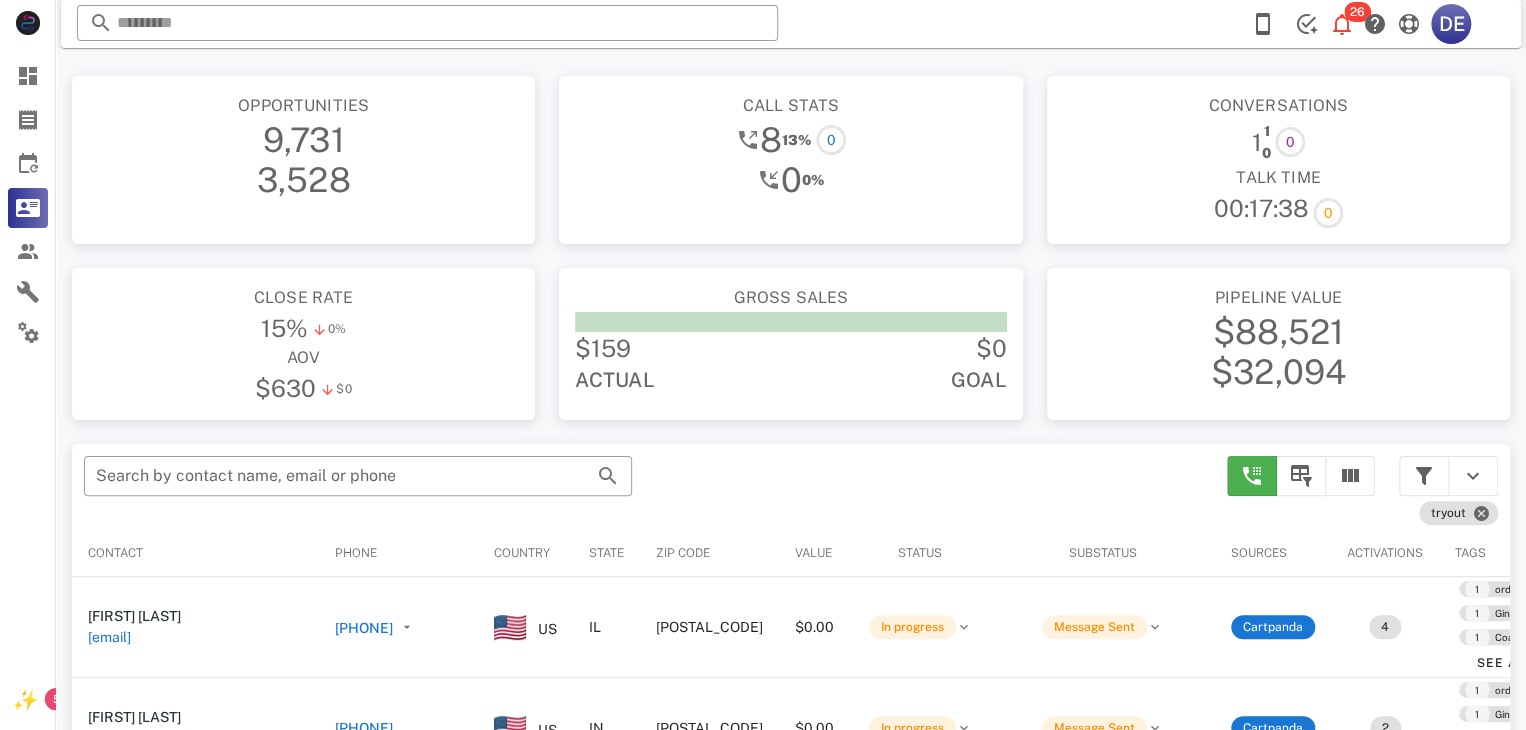 type on "**********" 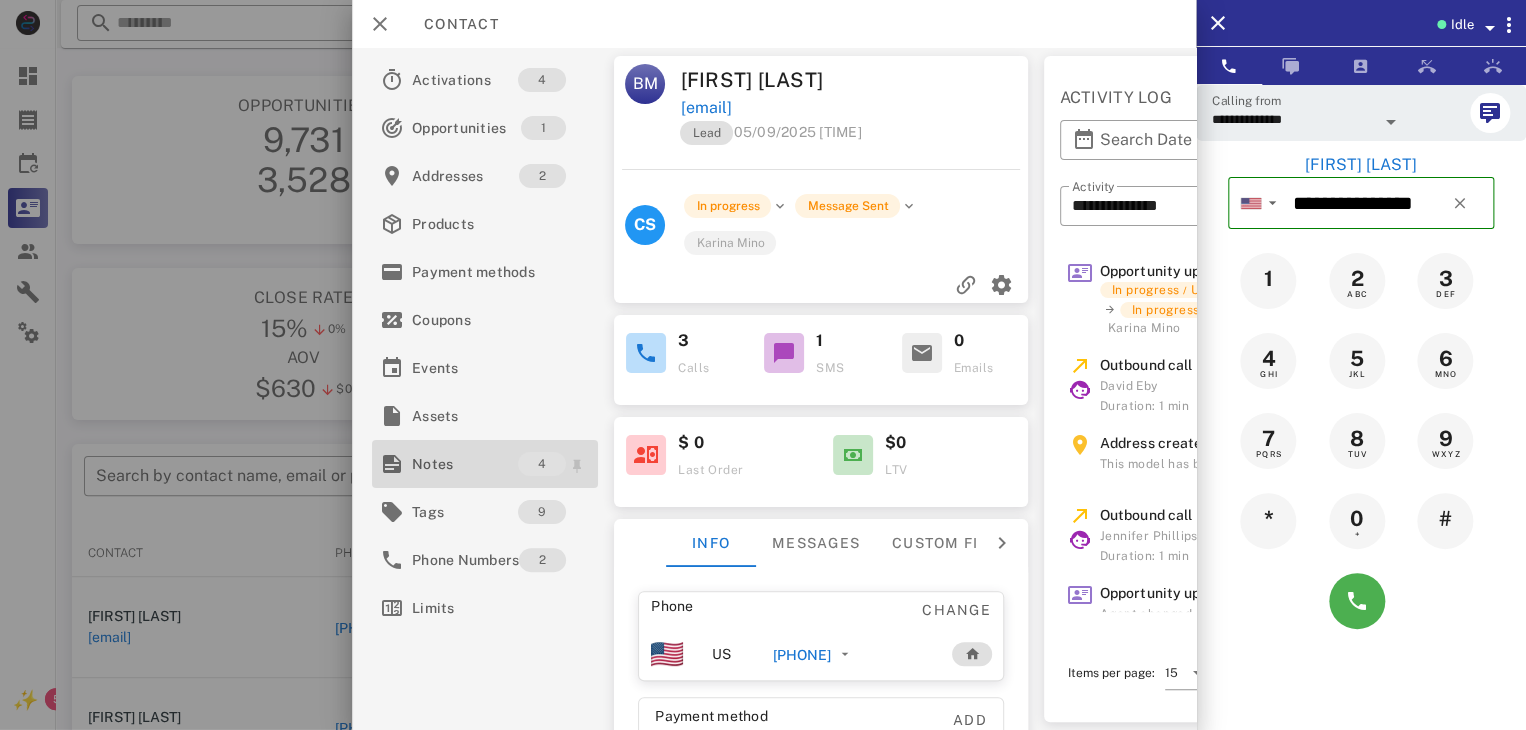 click on "Notes" at bounding box center [465, 464] 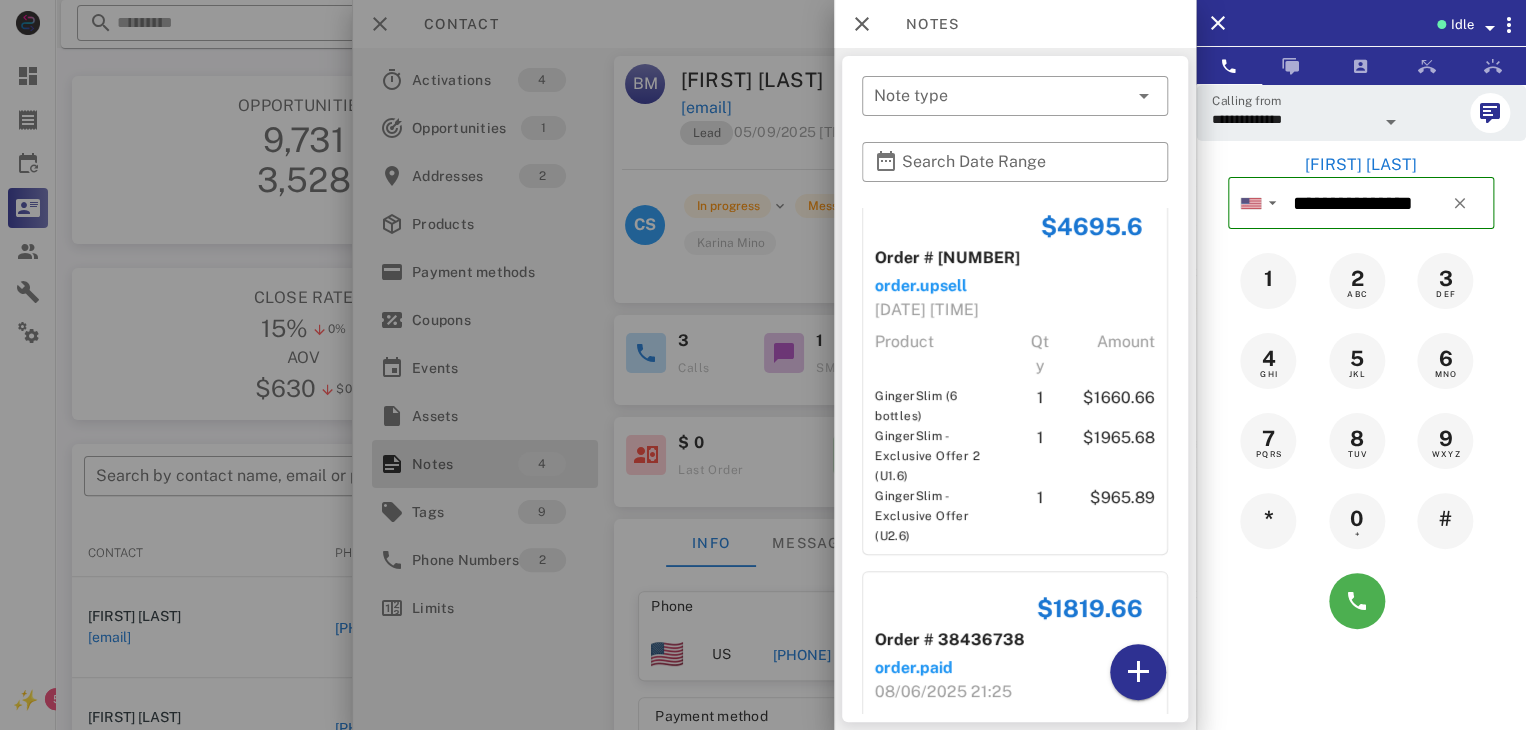 scroll, scrollTop: 577, scrollLeft: 0, axis: vertical 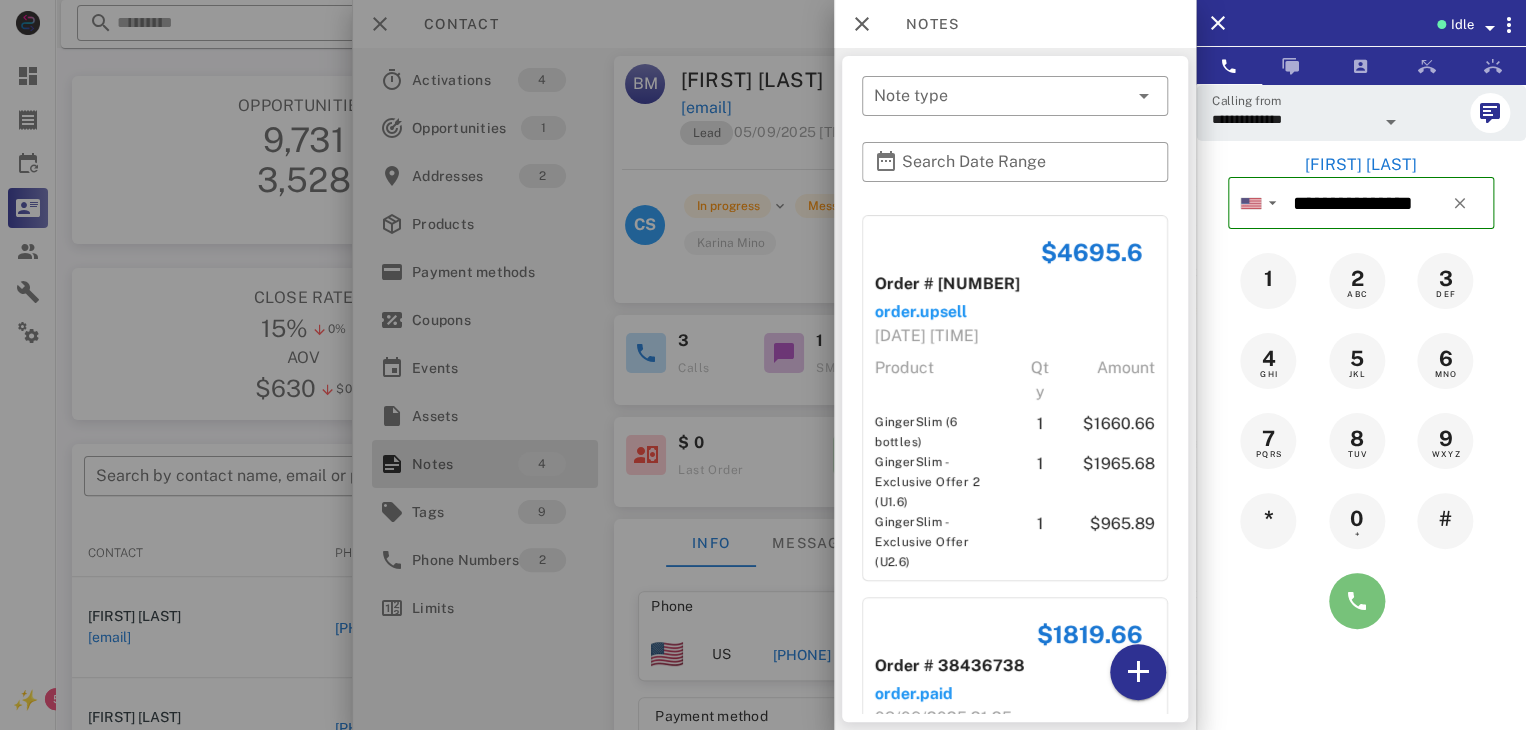 click at bounding box center [1357, 601] 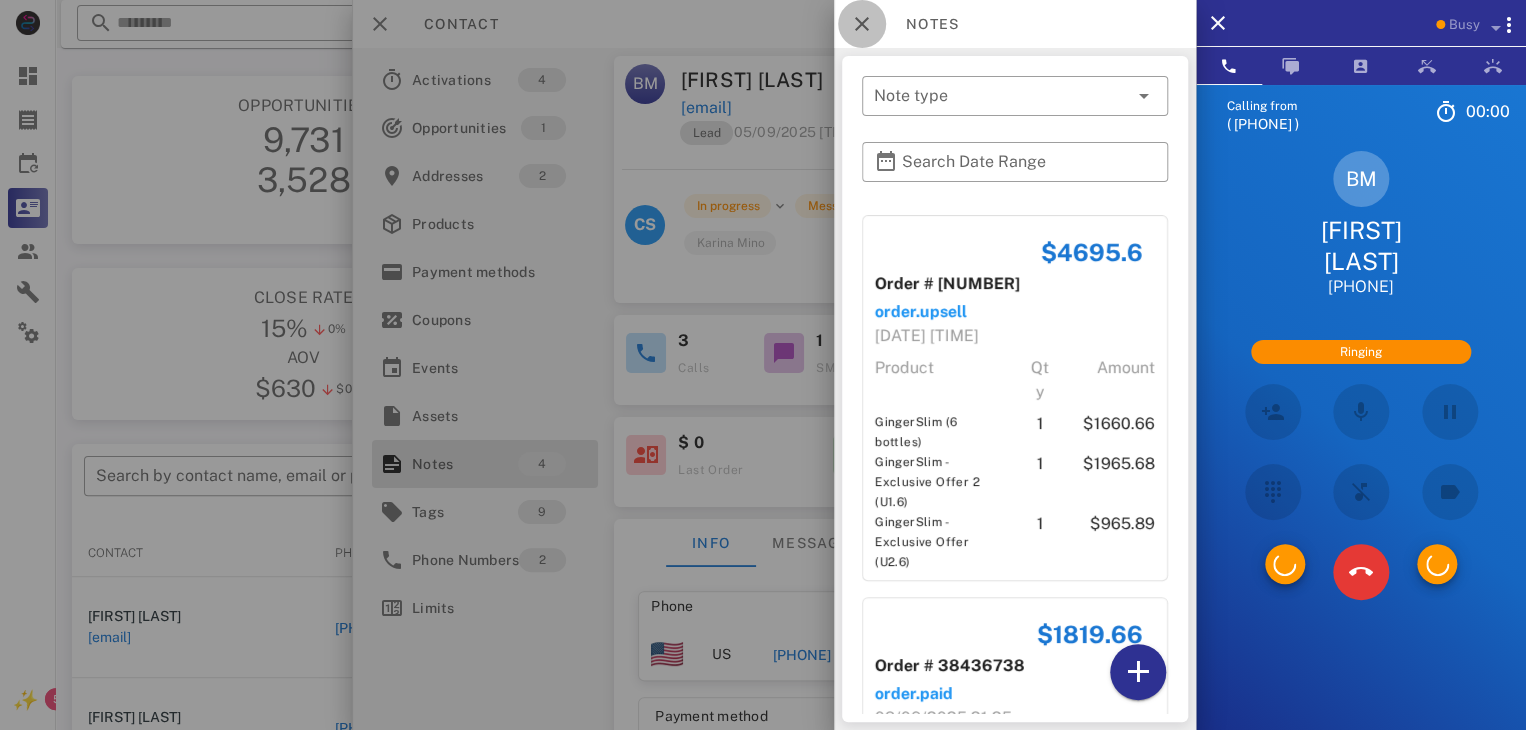 click at bounding box center [862, 24] 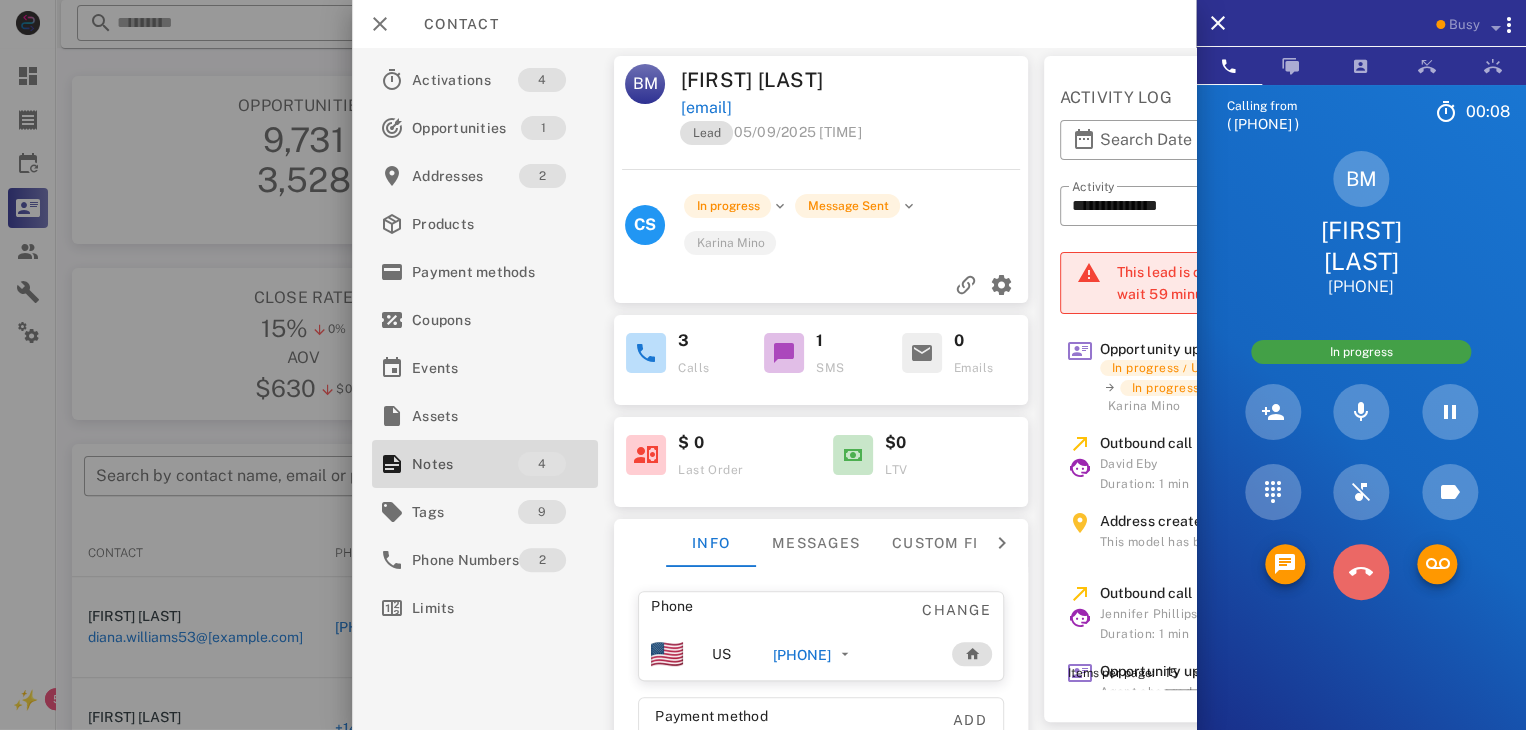 click at bounding box center [1361, 572] 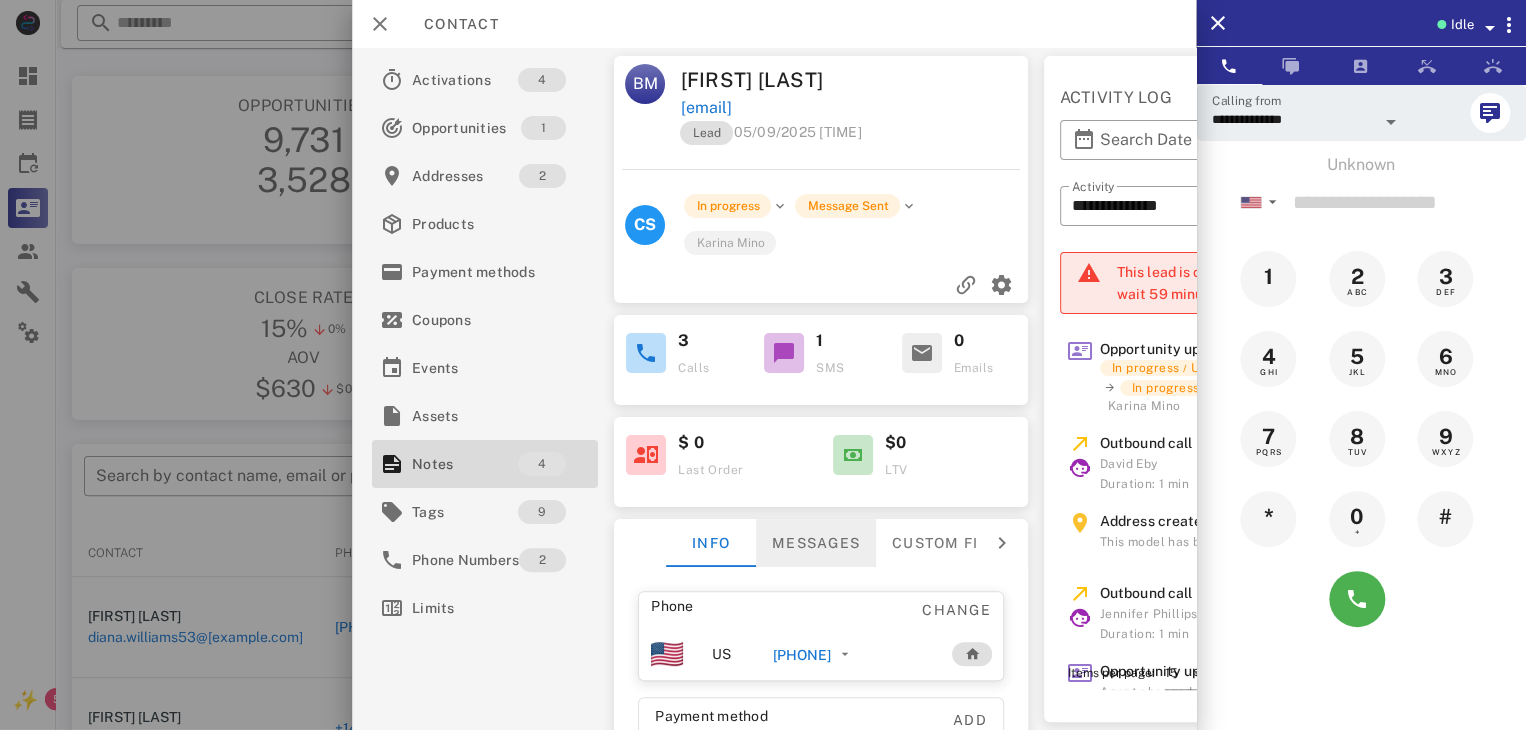 click on "Messages" at bounding box center (816, 543) 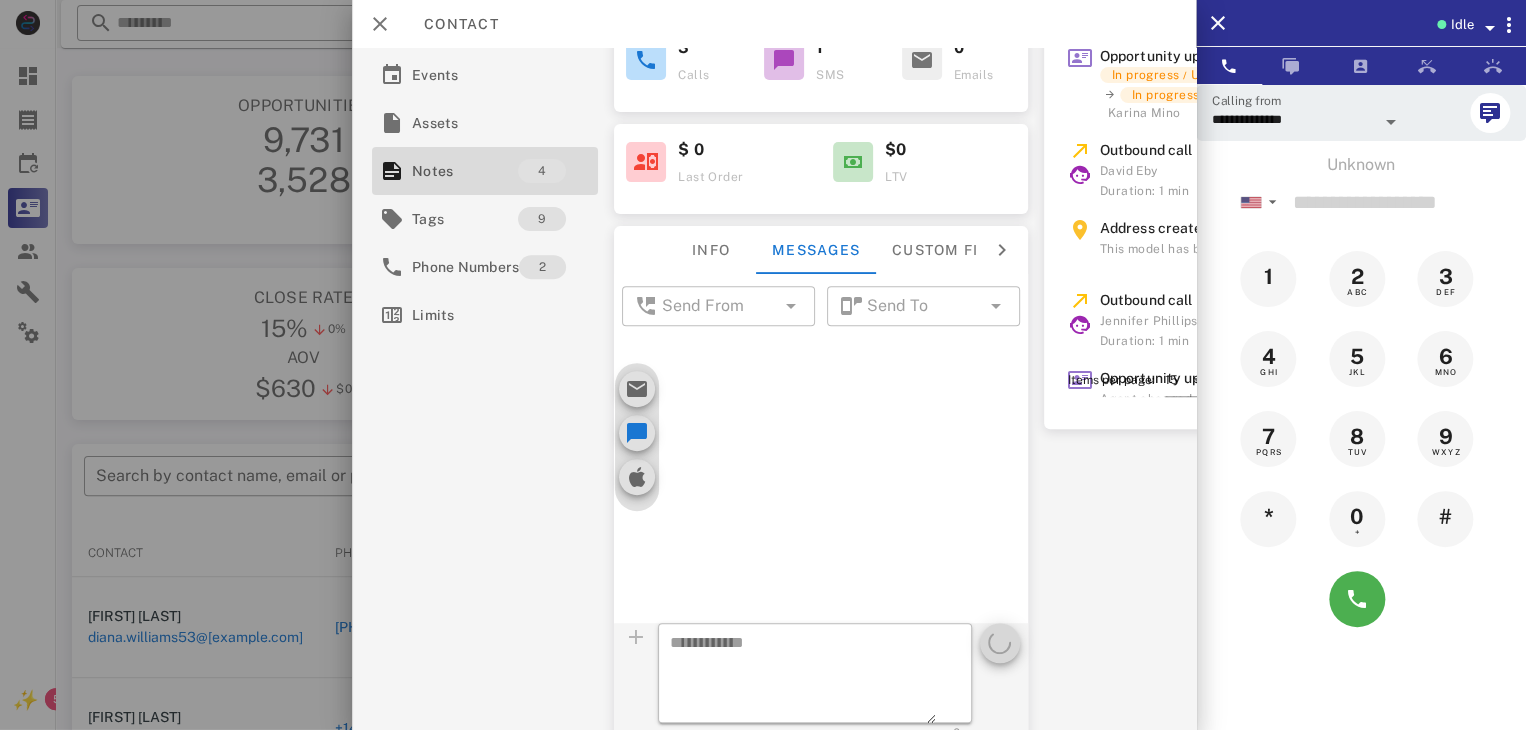 scroll, scrollTop: 300, scrollLeft: 0, axis: vertical 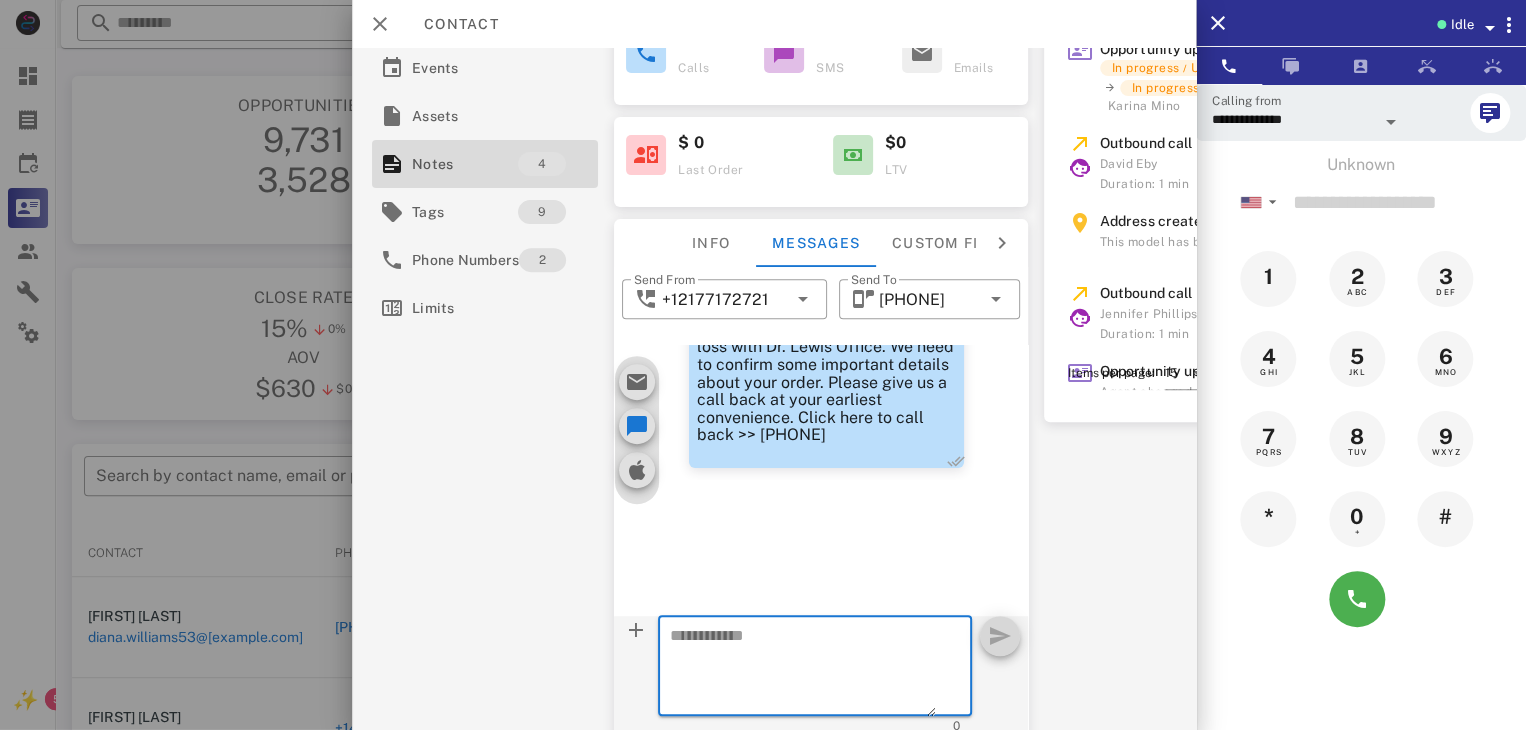 paste on "**********" 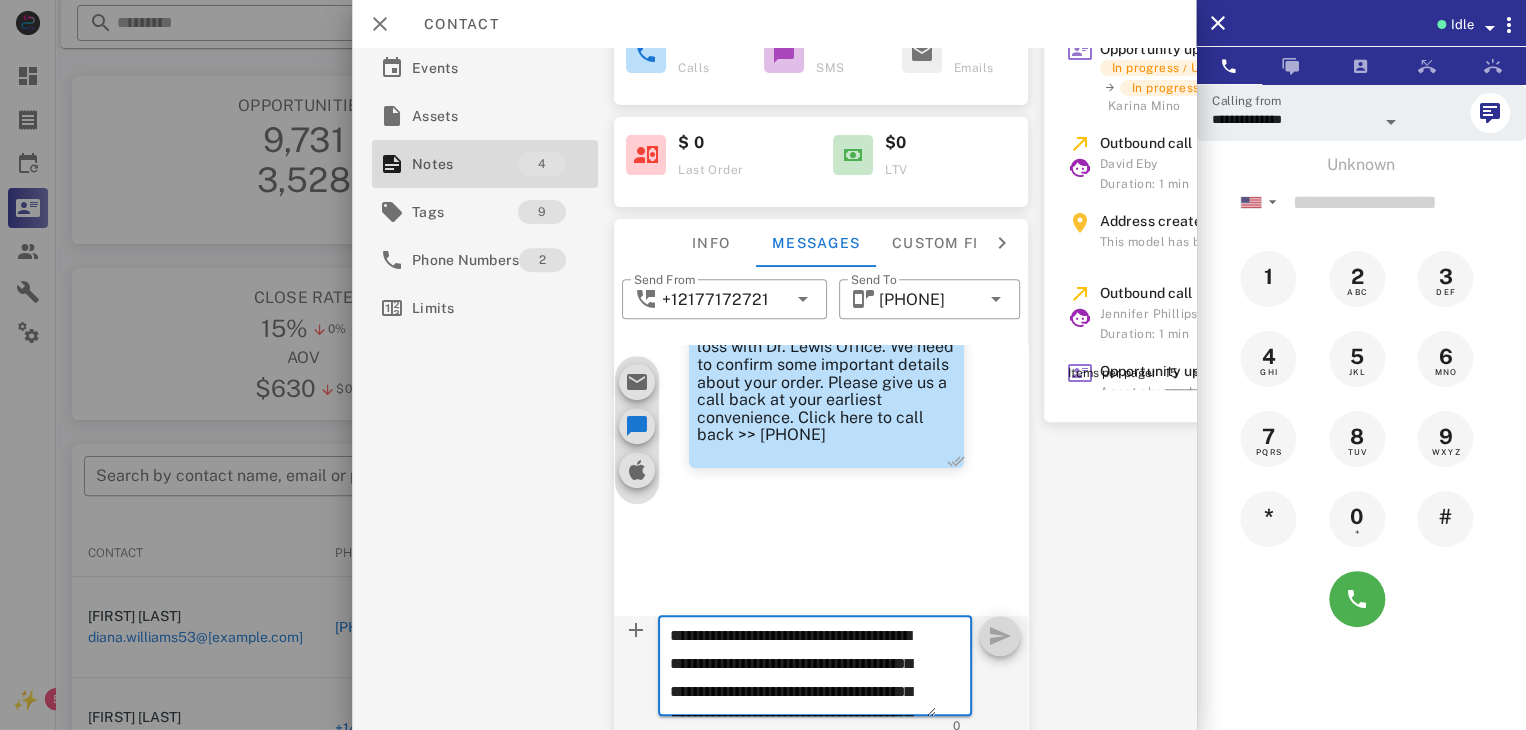scroll, scrollTop: 153, scrollLeft: 0, axis: vertical 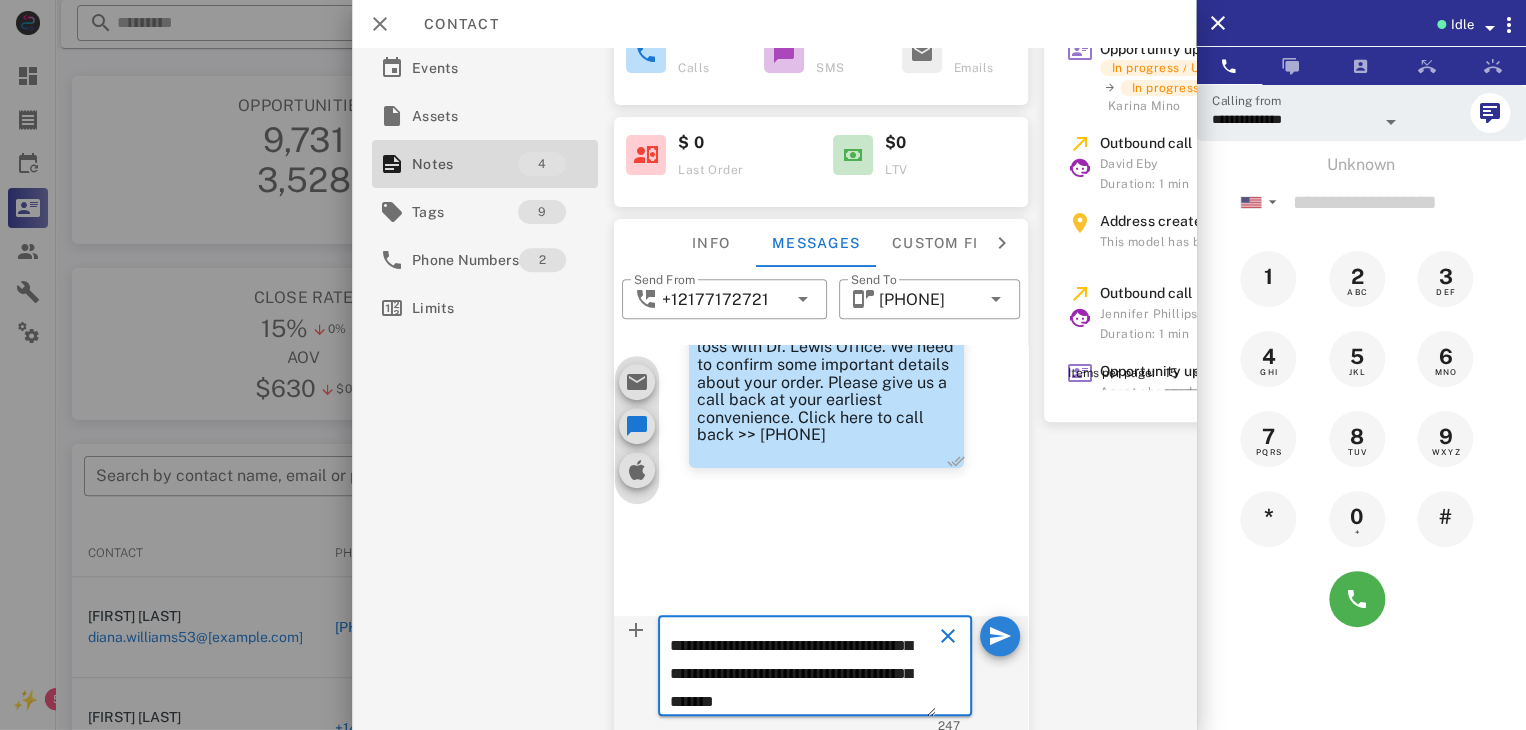 type on "**********" 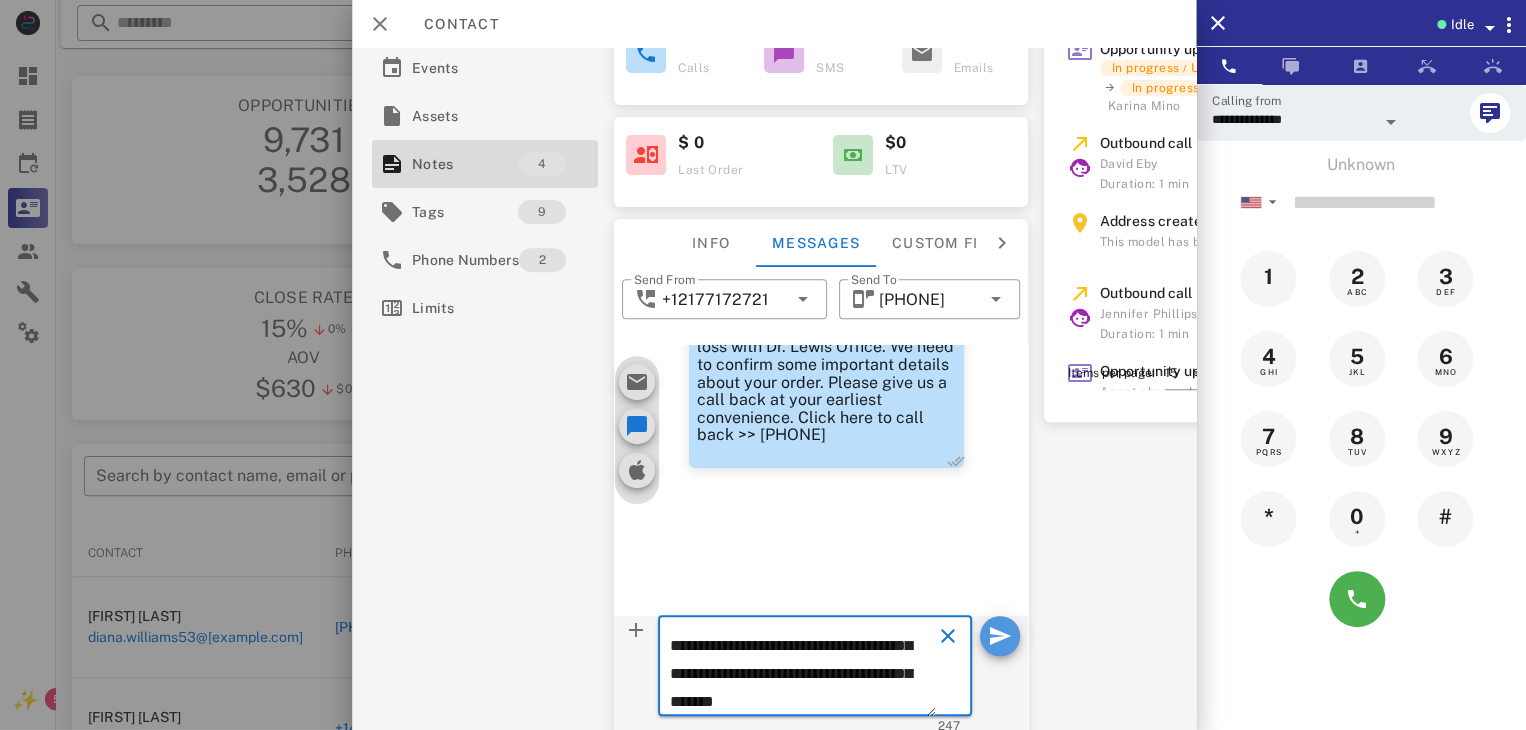 click at bounding box center [1000, 636] 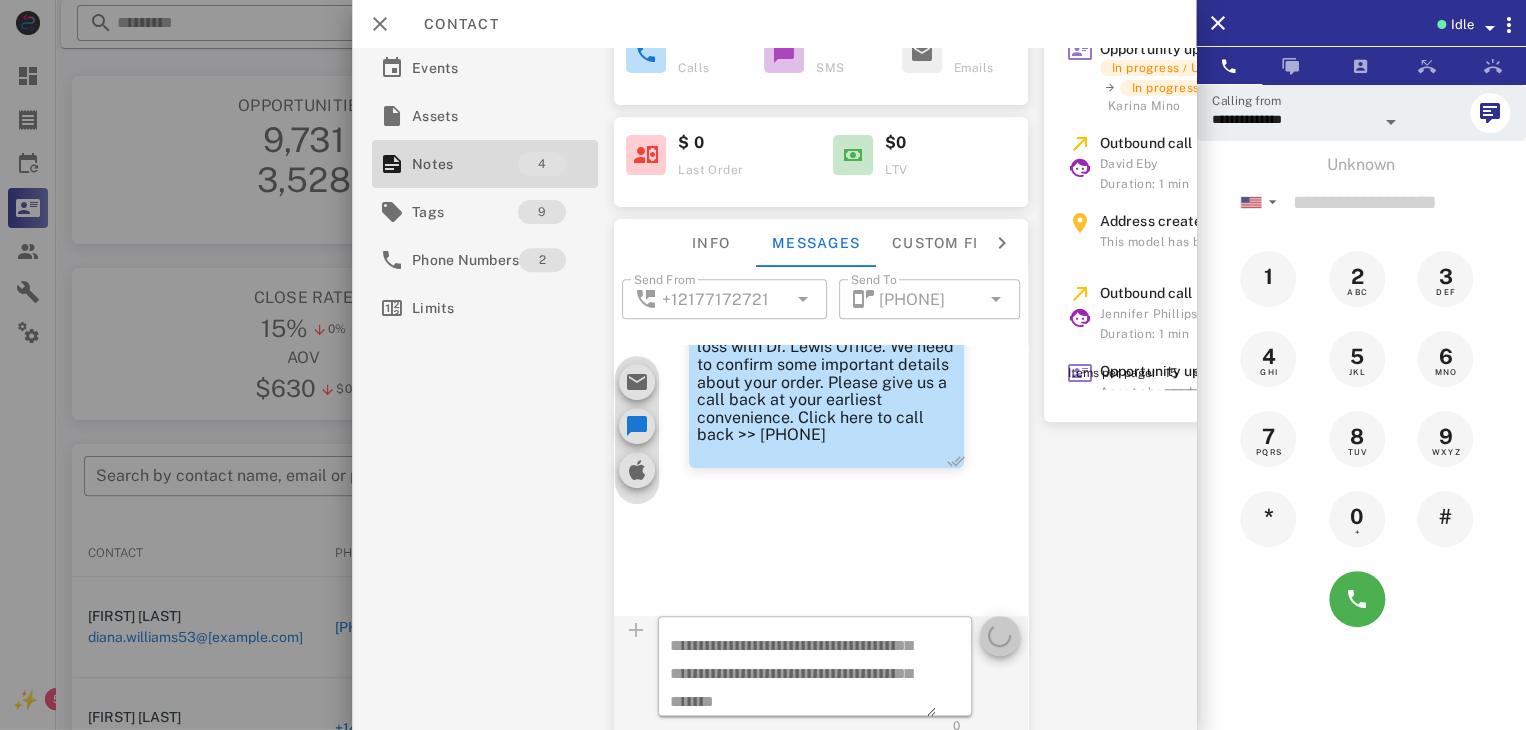 type 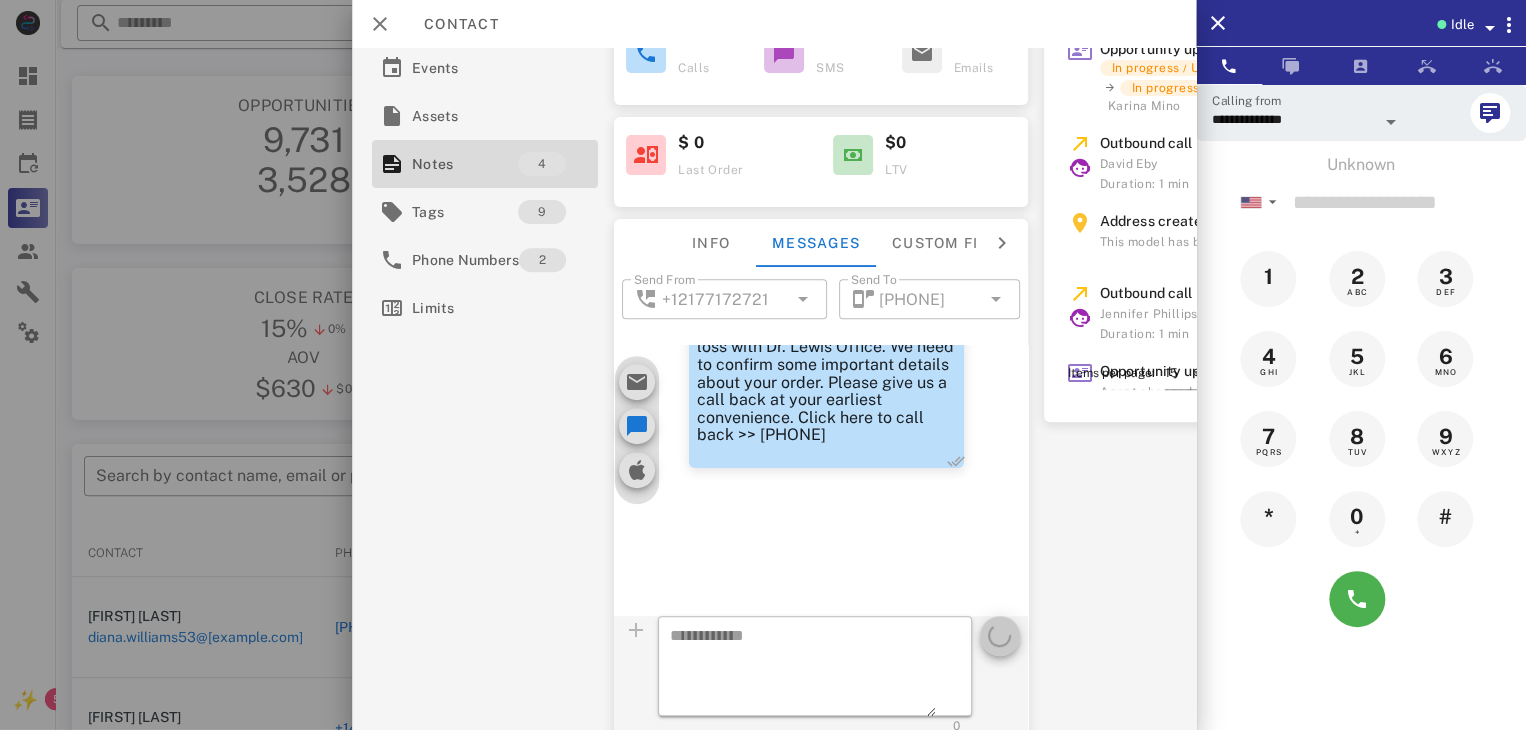 scroll, scrollTop: 0, scrollLeft: 0, axis: both 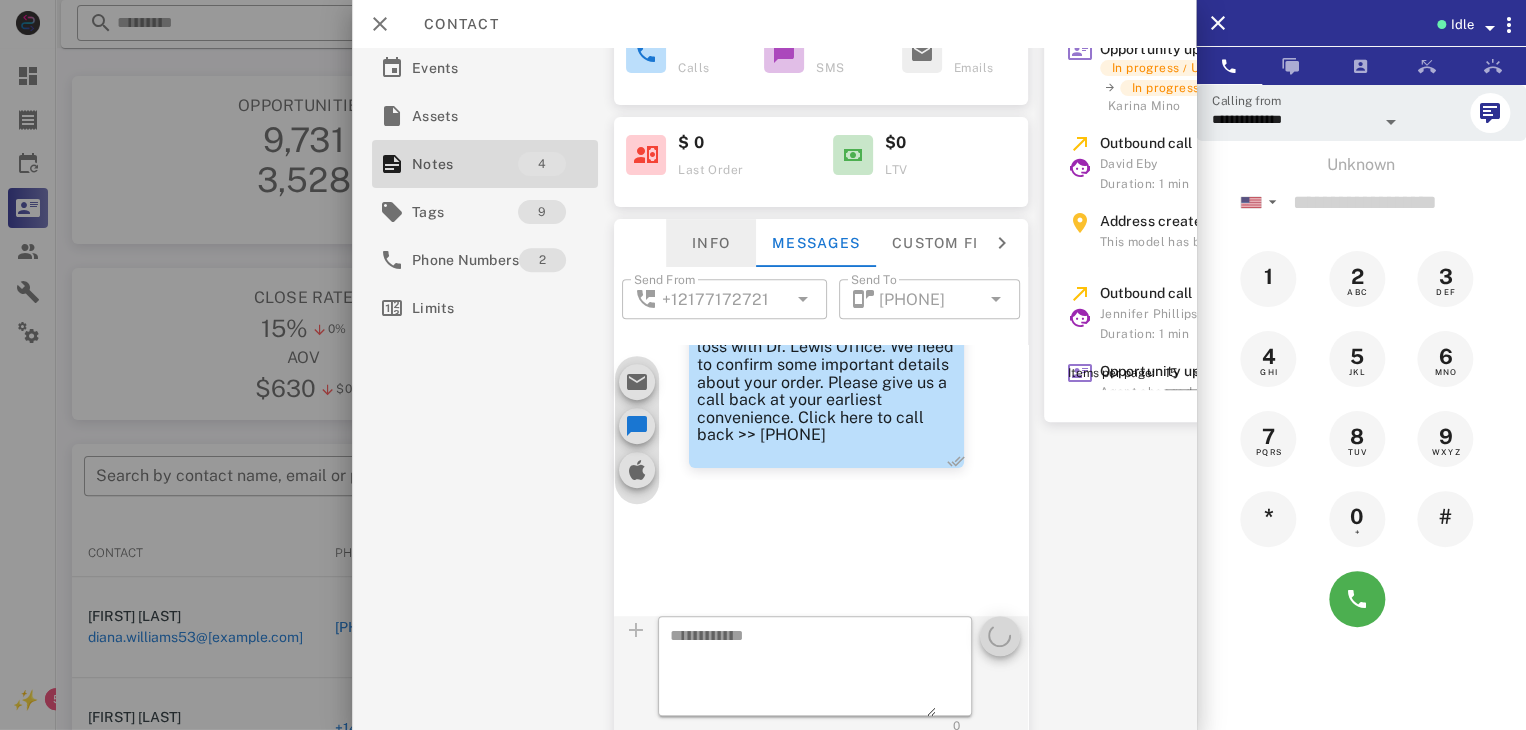 click on "Info" at bounding box center [711, 243] 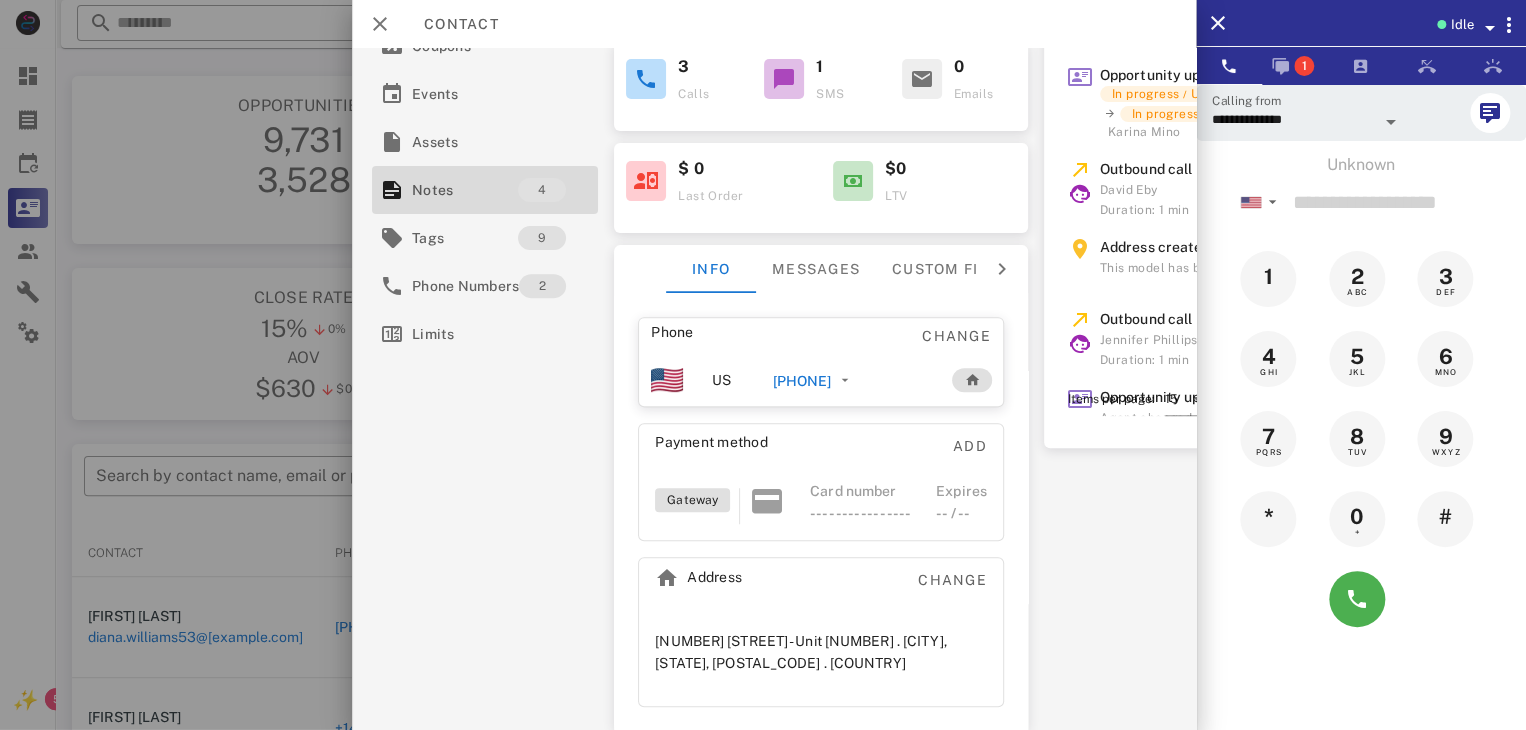 scroll, scrollTop: 285, scrollLeft: 0, axis: vertical 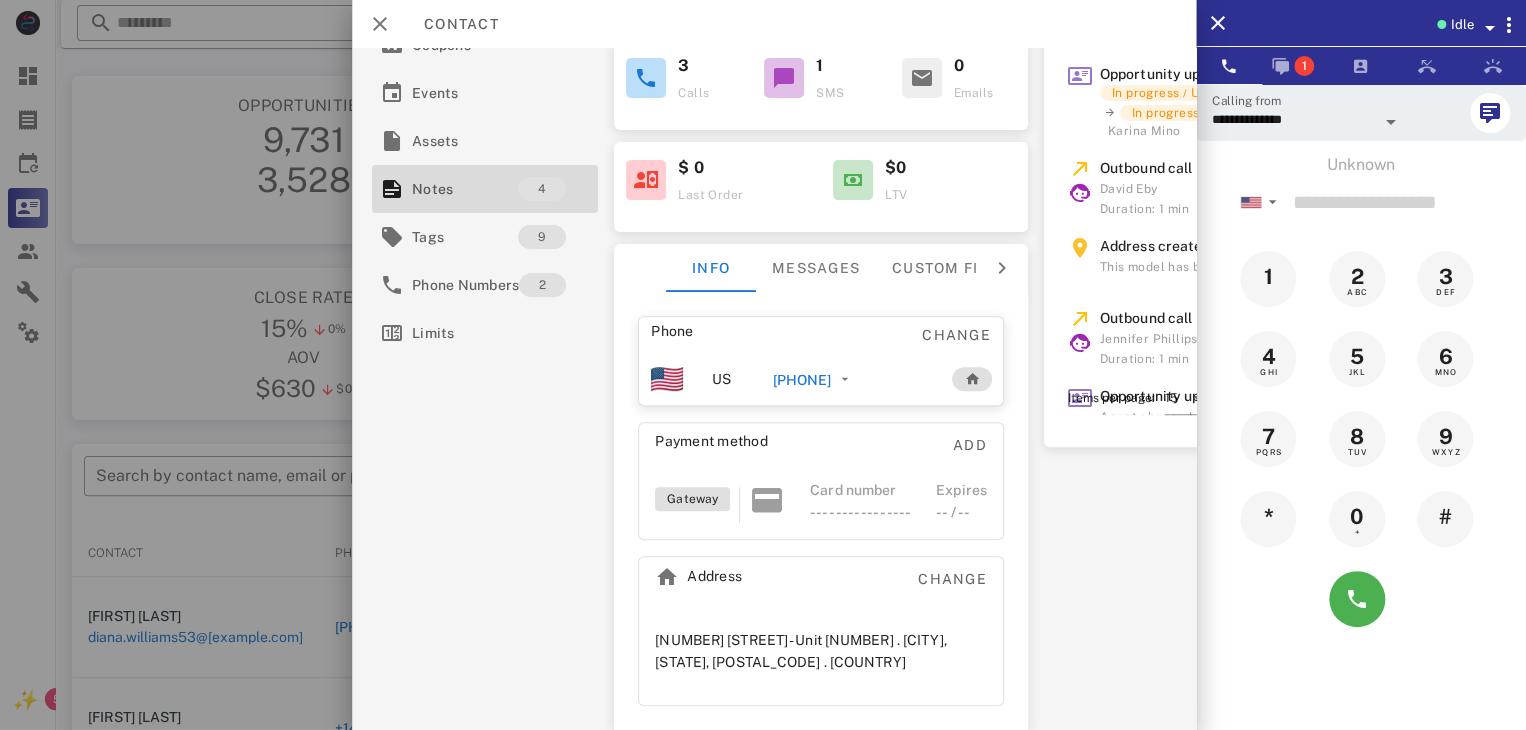 click on "[PHONE]" at bounding box center [801, 380] 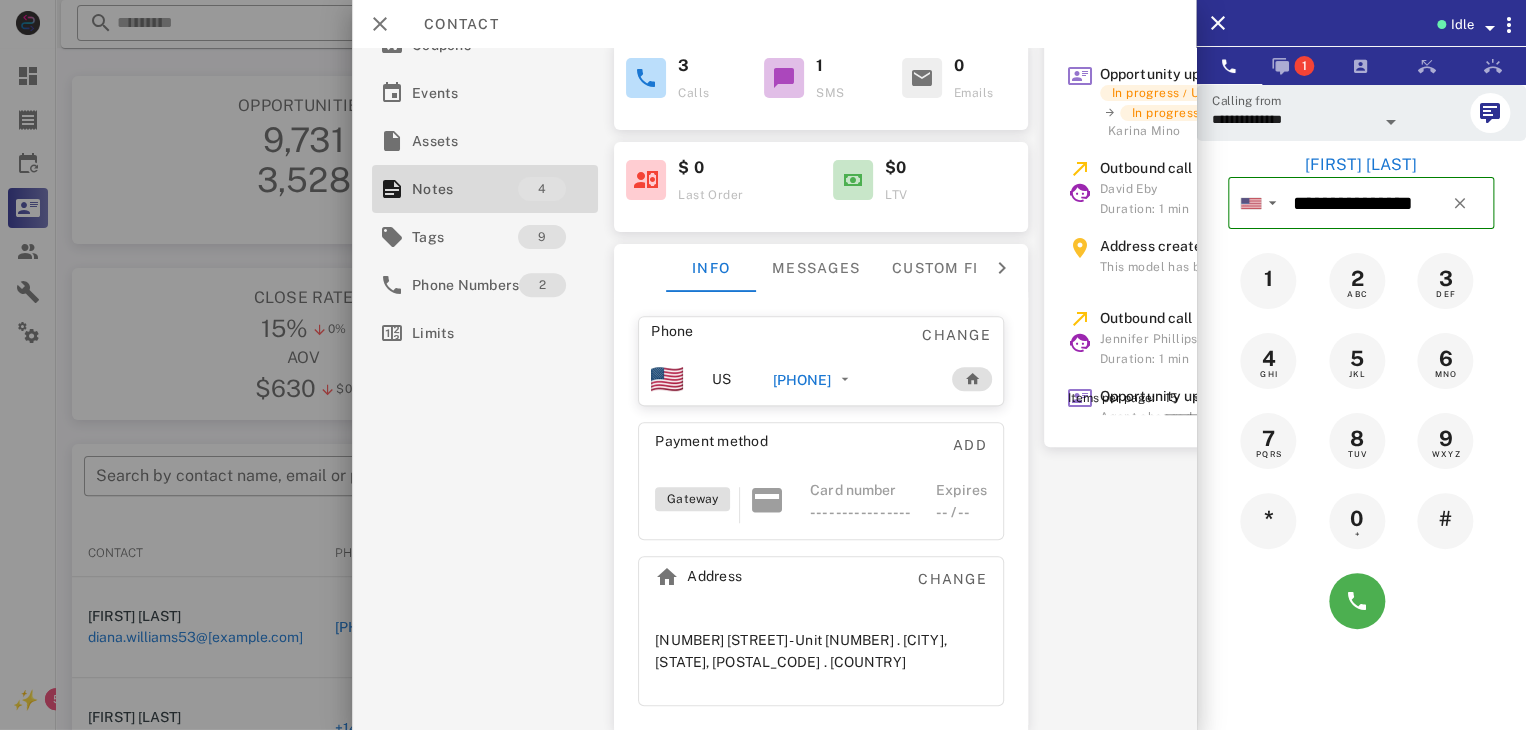 drag, startPoint x: 1307, startPoint y: 593, endPoint x: 1326, endPoint y: 610, distance: 25.495098 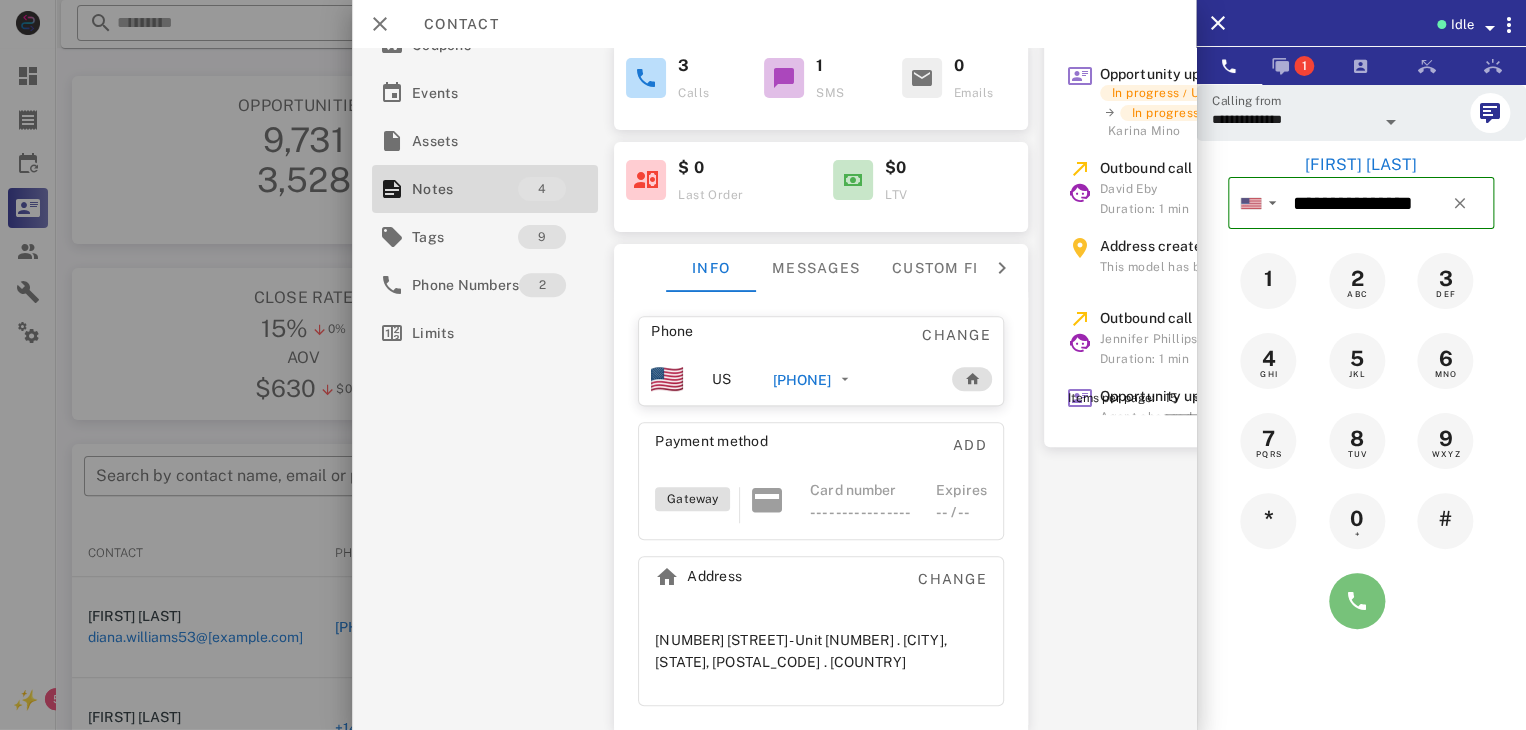 click at bounding box center (1357, 601) 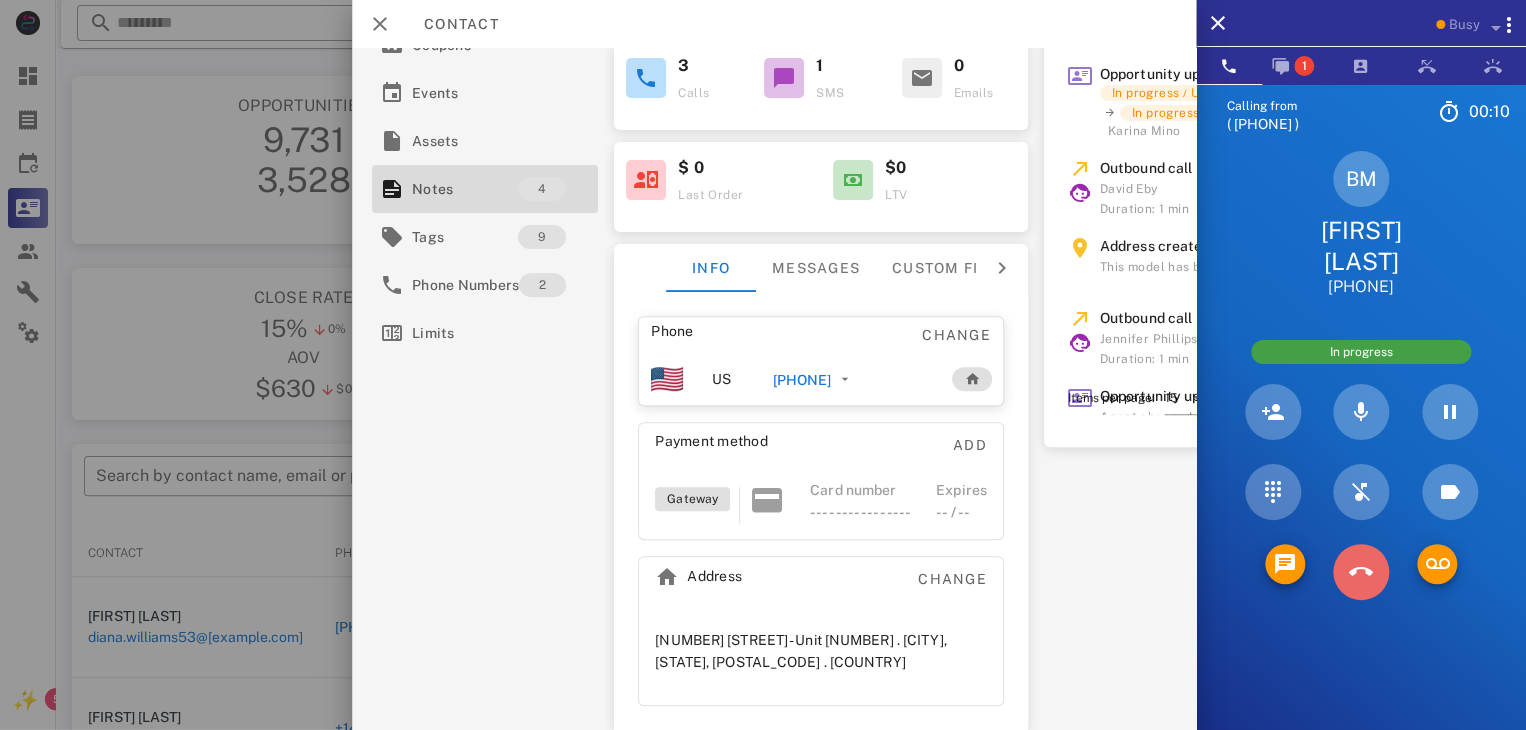 click at bounding box center [1361, 572] 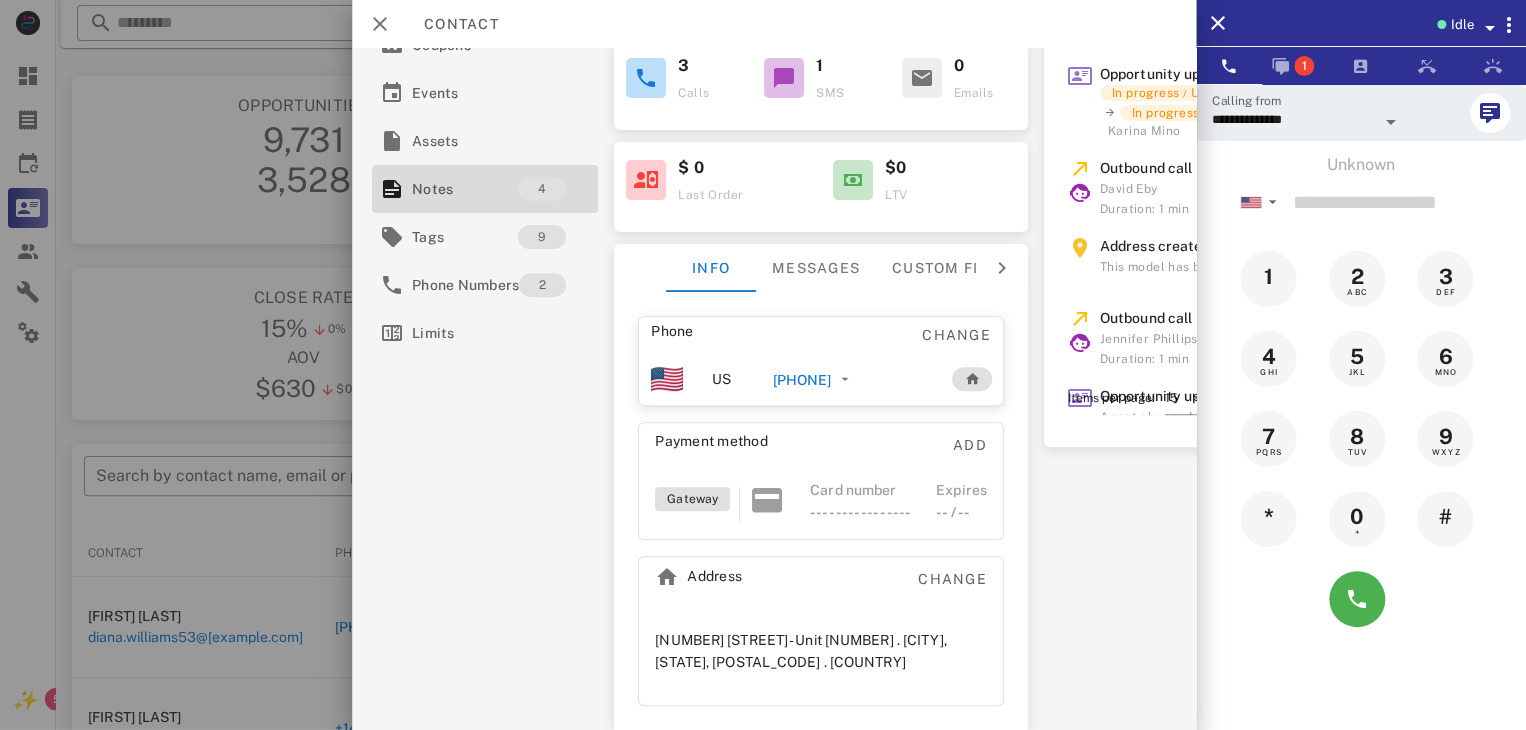 click on "[PHONE]" at bounding box center [801, 380] 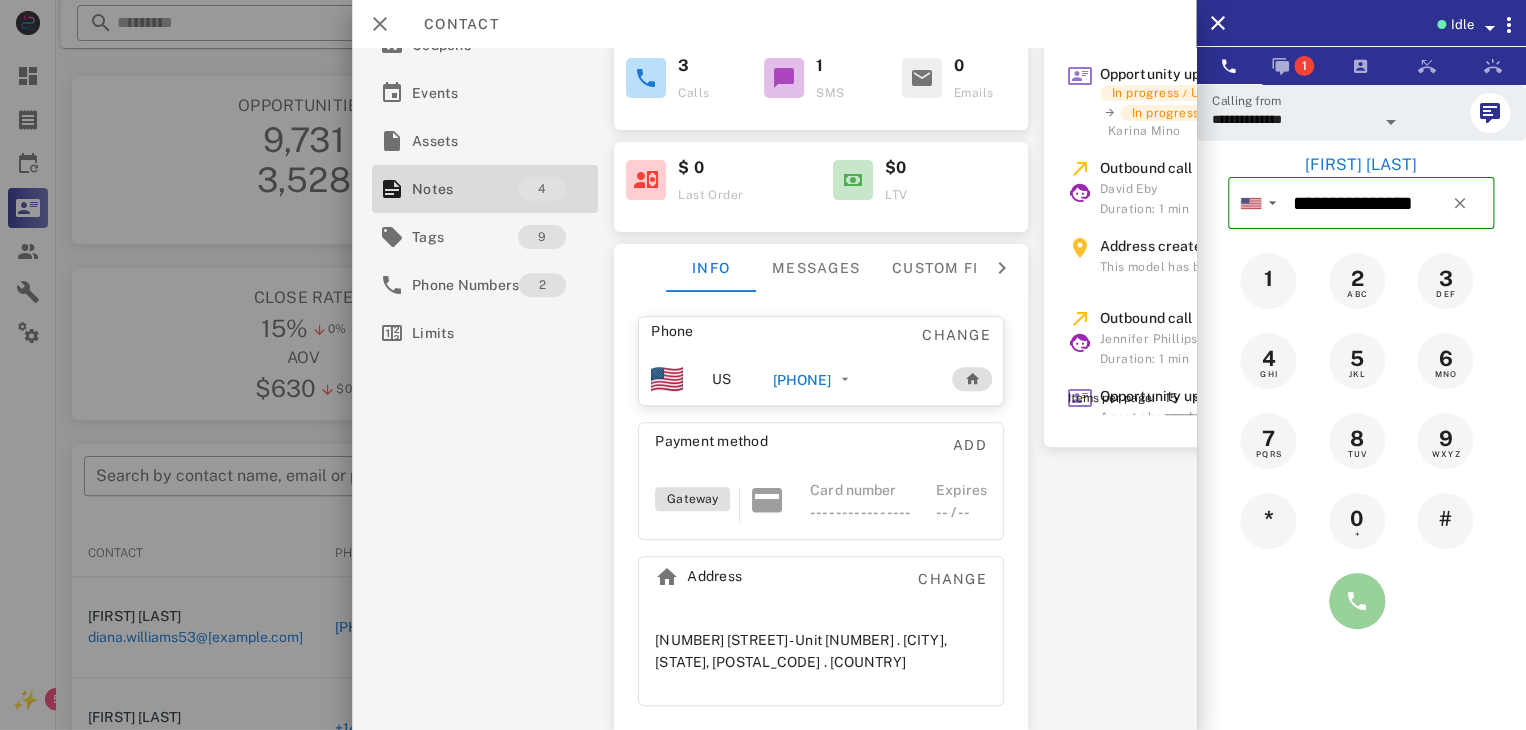 click at bounding box center [1357, 601] 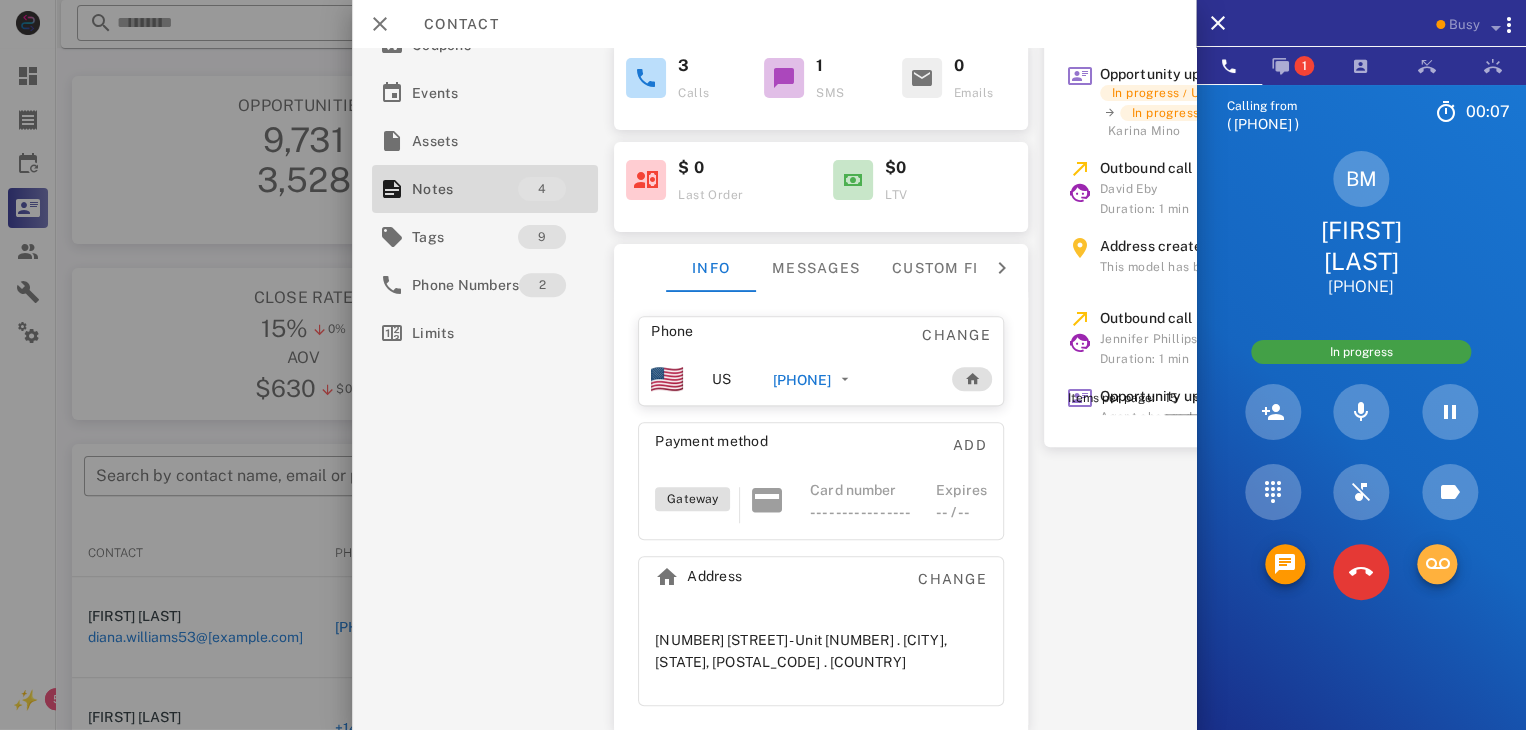 click at bounding box center (1437, 564) 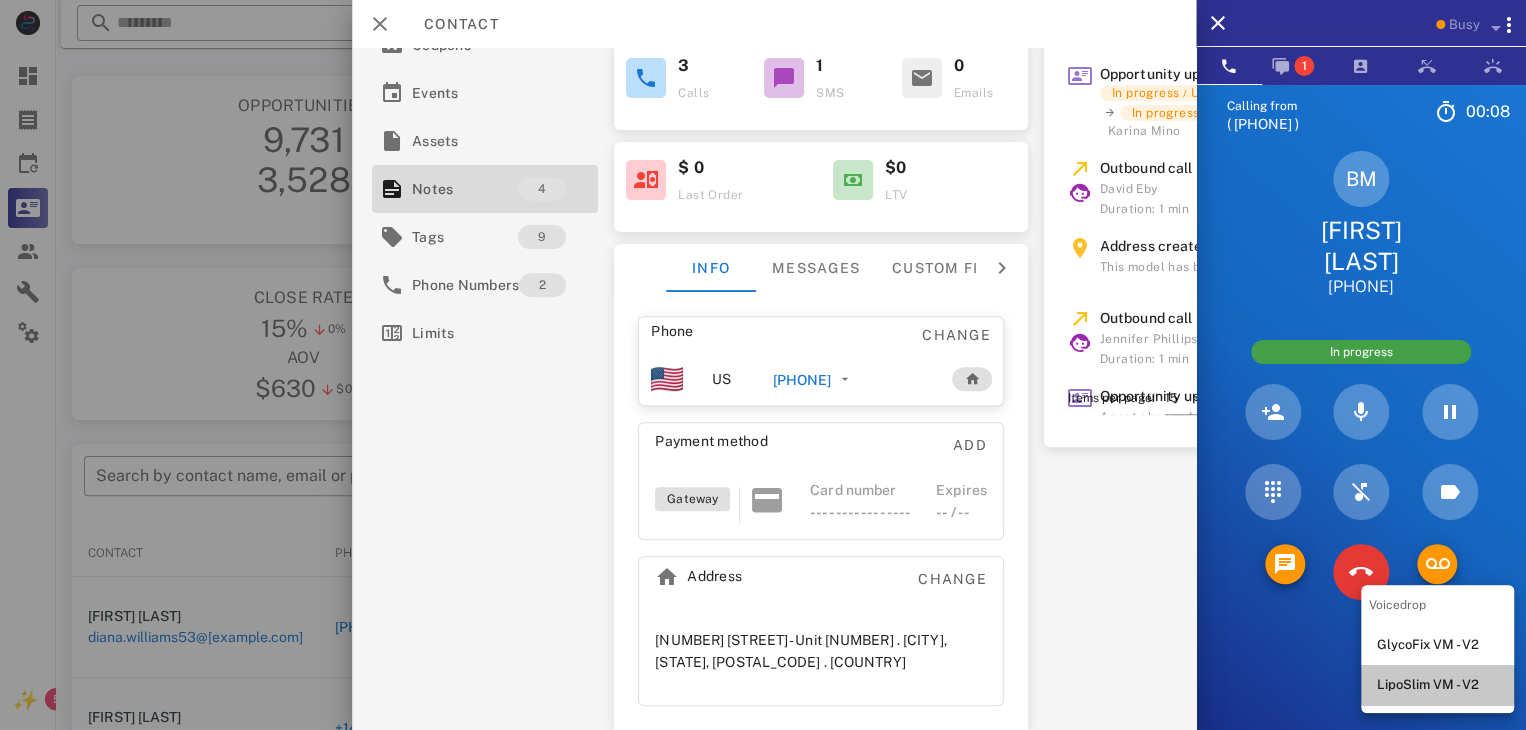 click on "LipoSlim VM - V2" at bounding box center (1437, 685) 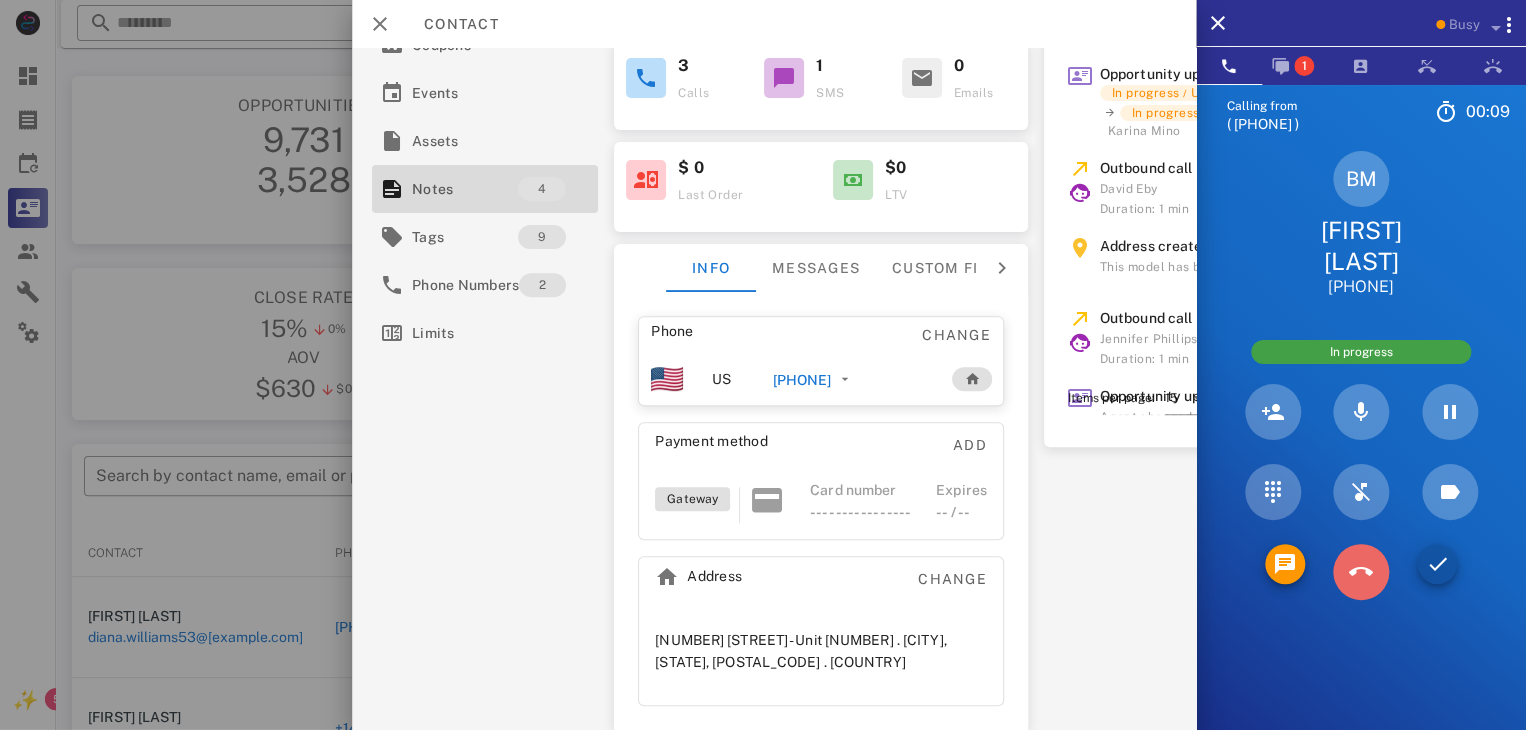 click at bounding box center [1361, 572] 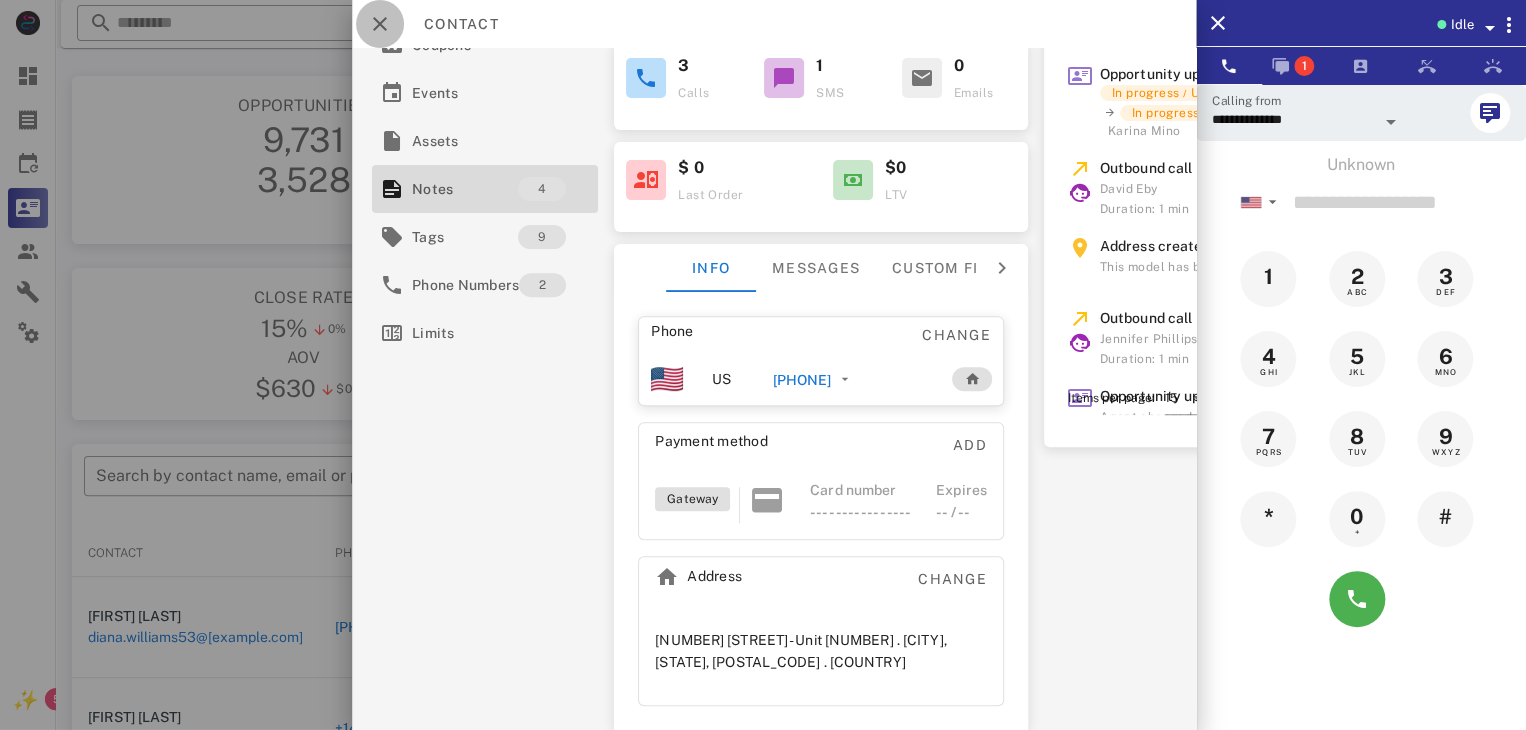 click at bounding box center (380, 24) 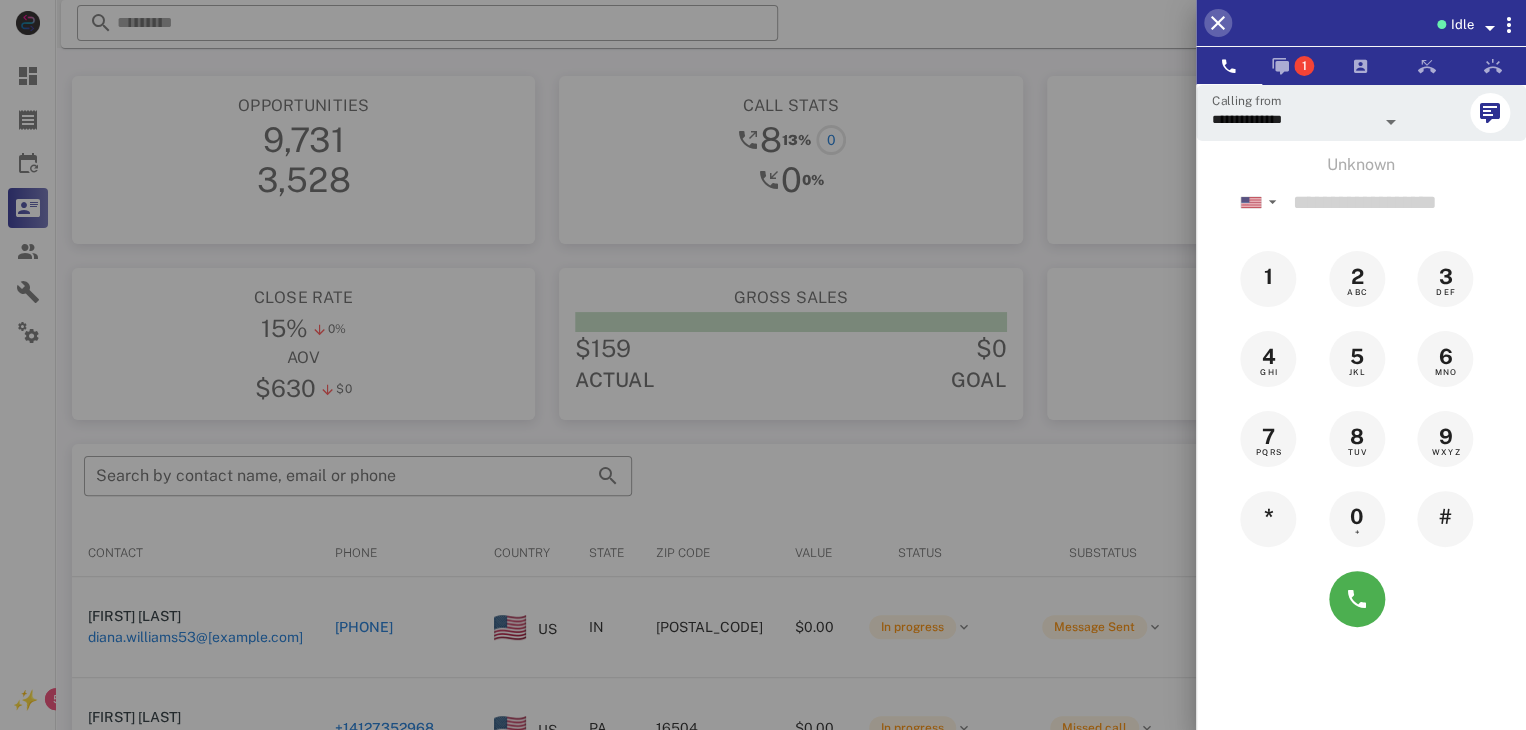 click at bounding box center [1218, 23] 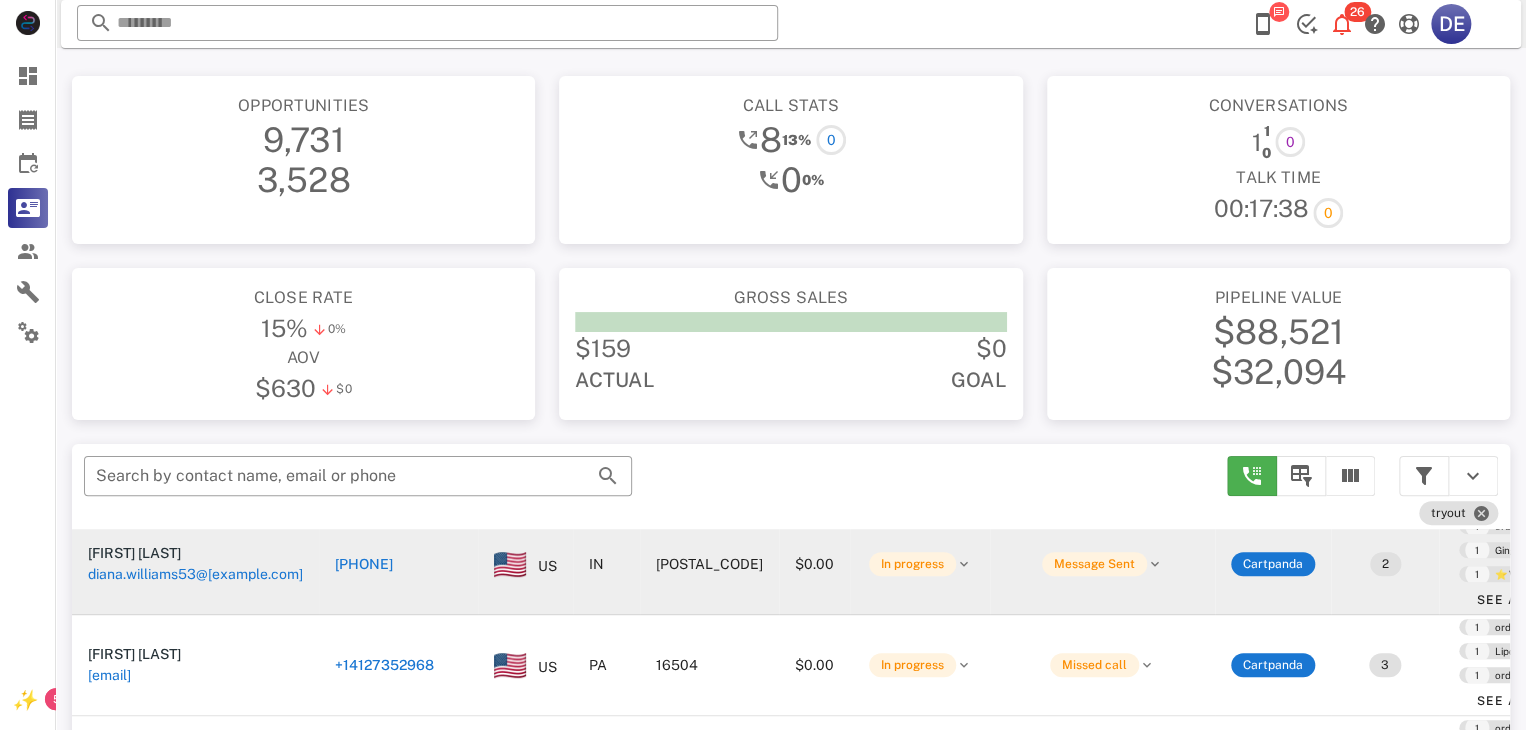 scroll, scrollTop: 0, scrollLeft: 0, axis: both 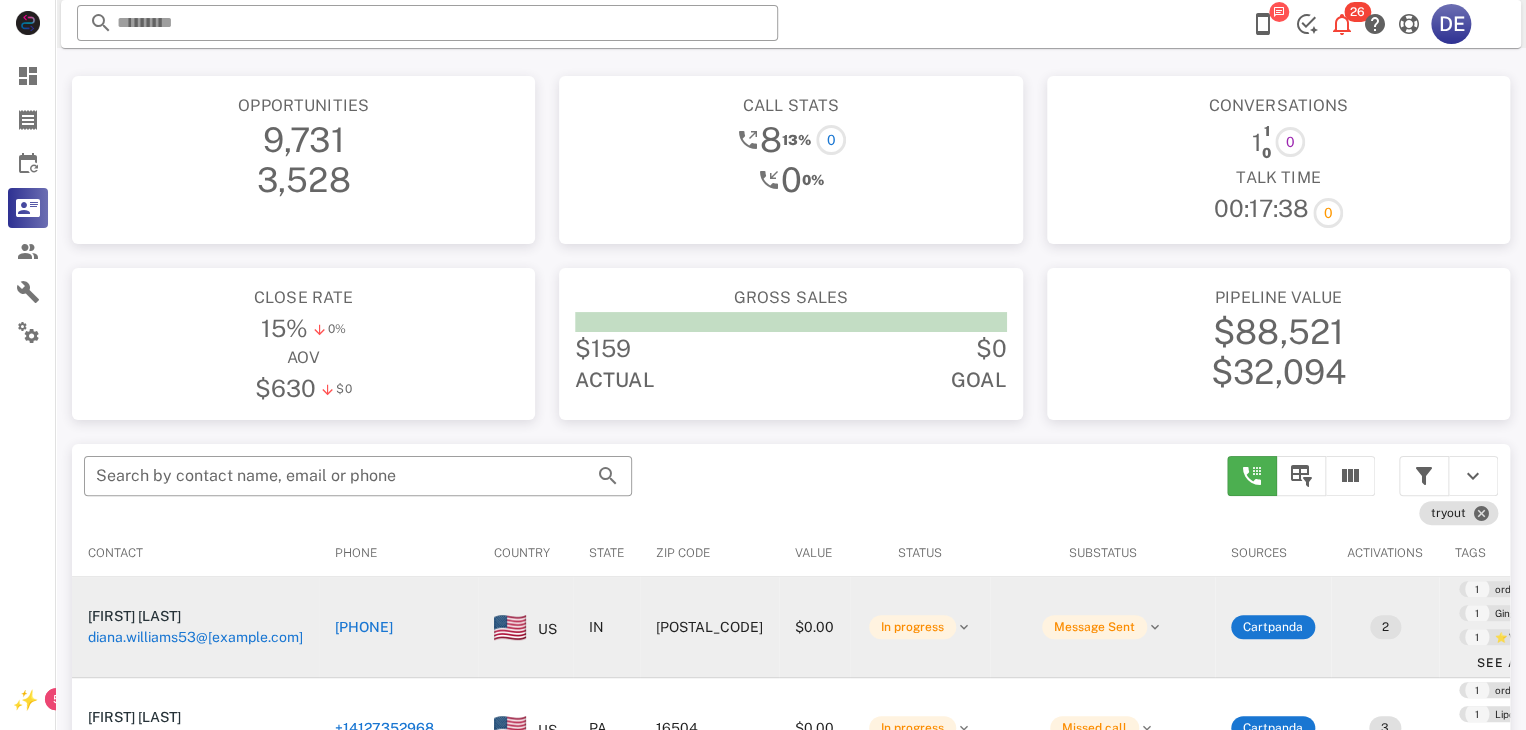 click on "[PHONE]" at bounding box center (224, 627) 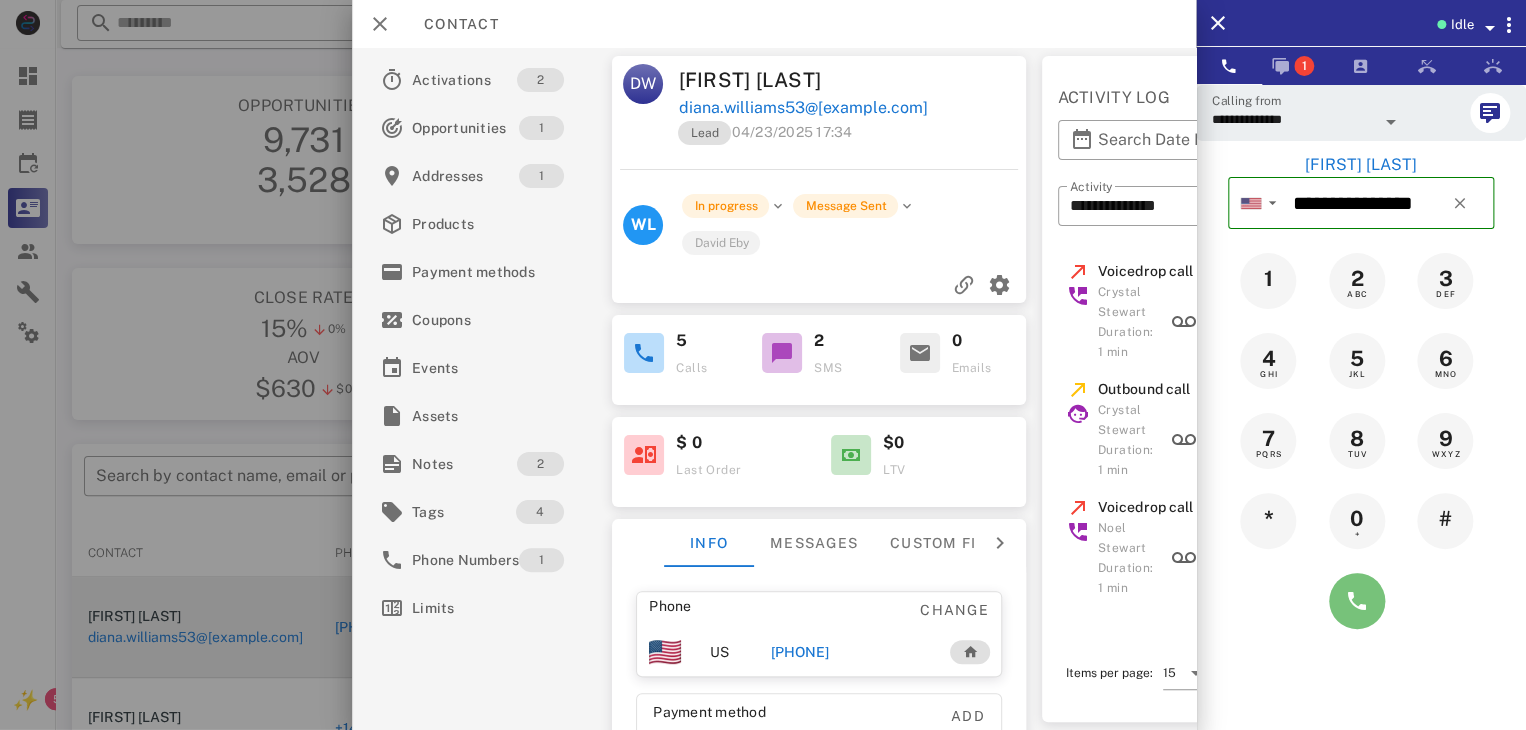 click at bounding box center [1357, 601] 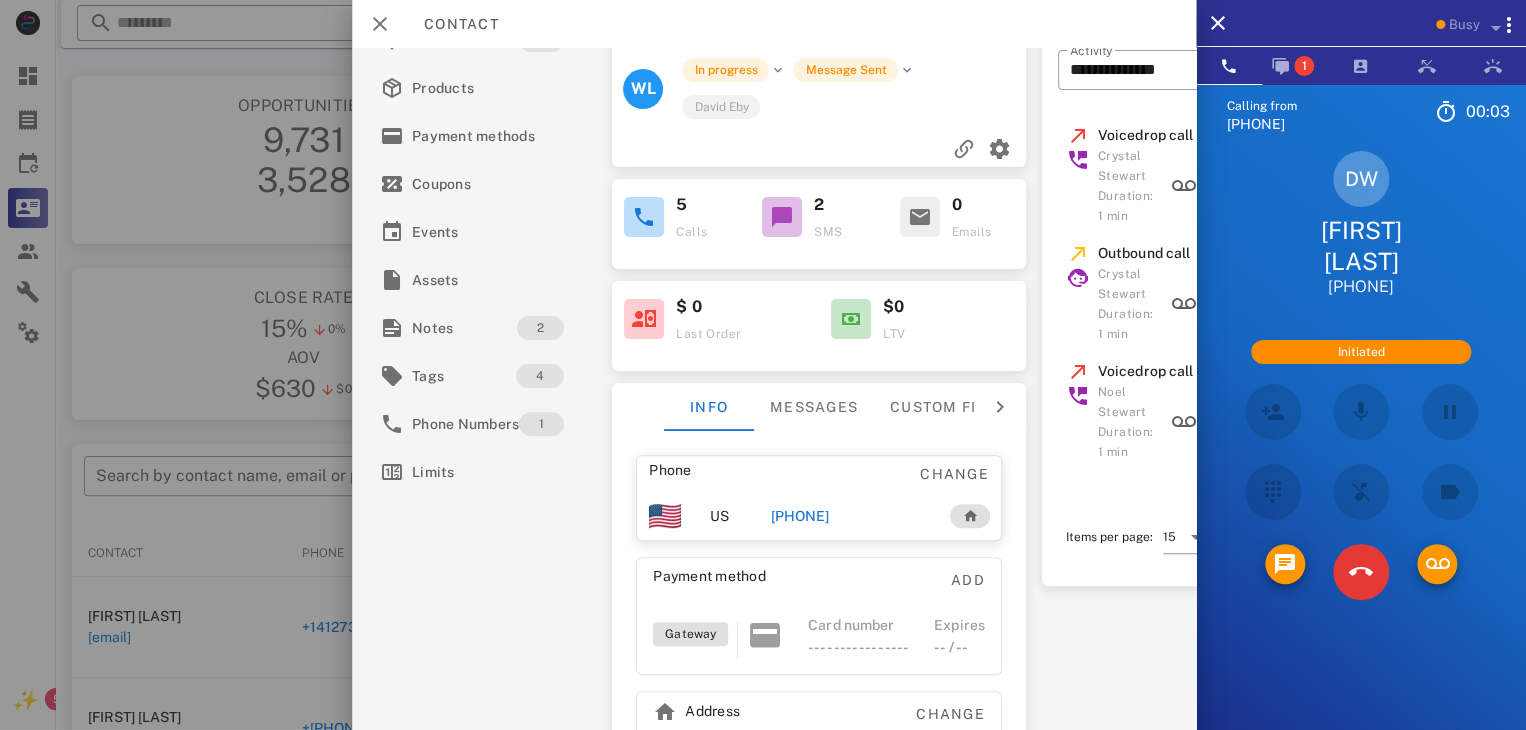 scroll, scrollTop: 200, scrollLeft: 0, axis: vertical 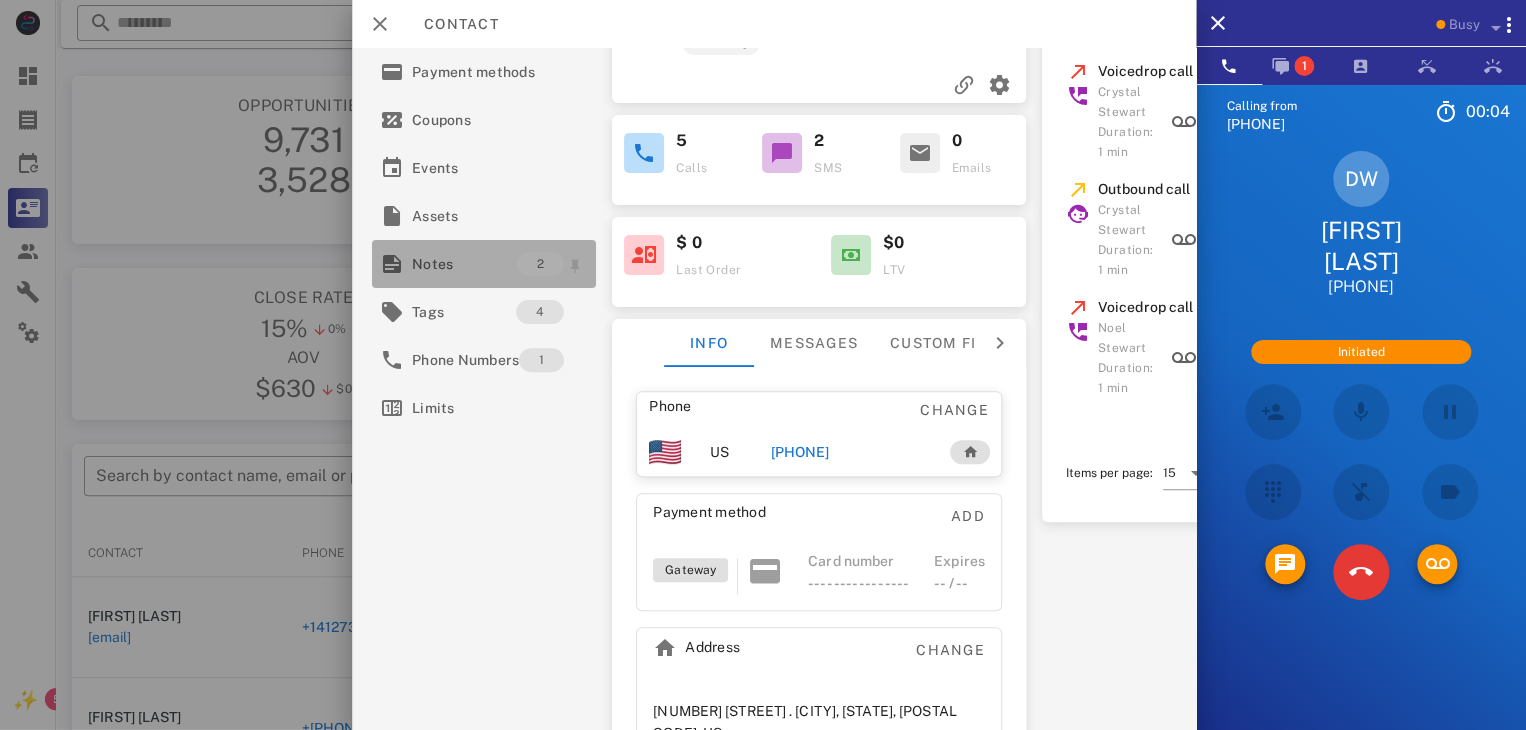 click on "Notes" at bounding box center (464, 264) 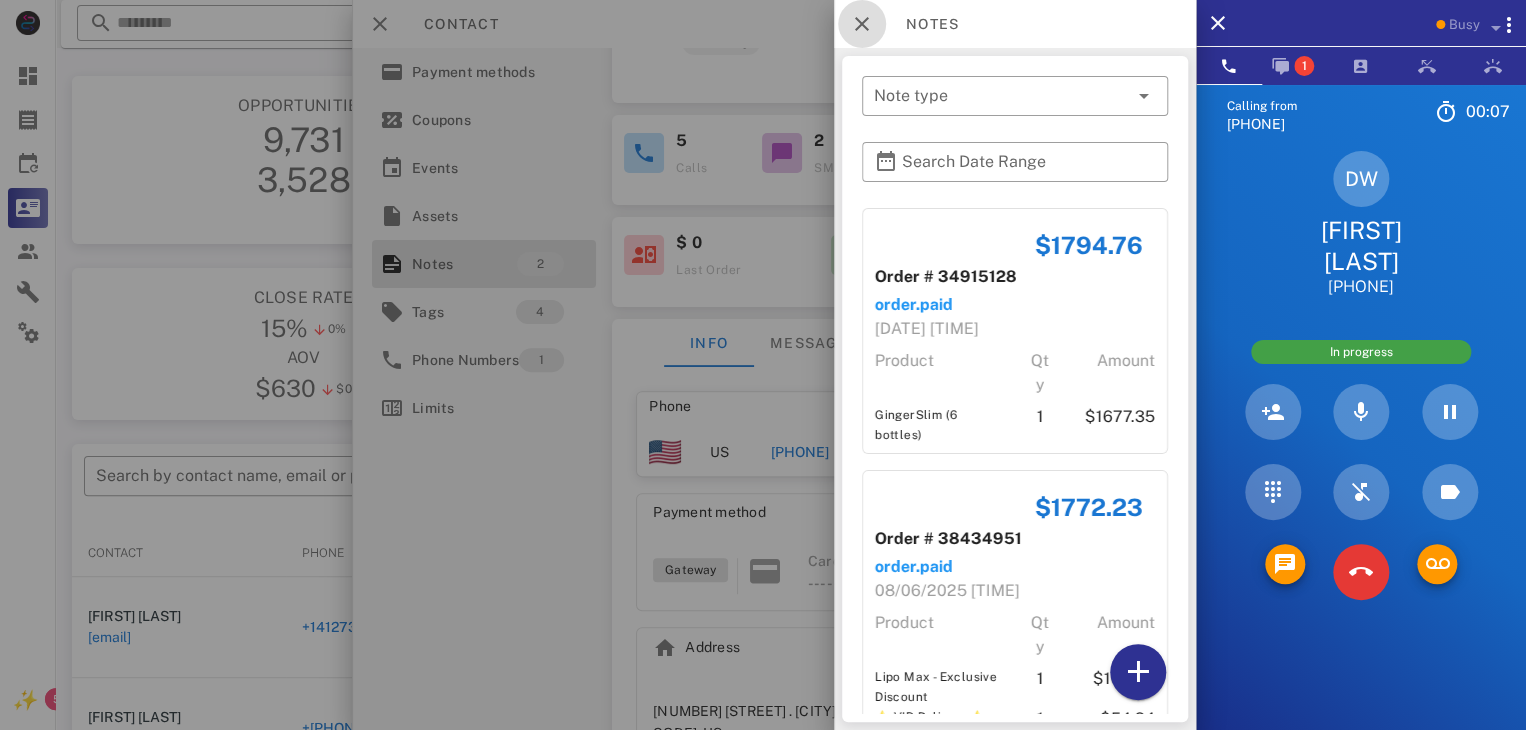 click at bounding box center [862, 24] 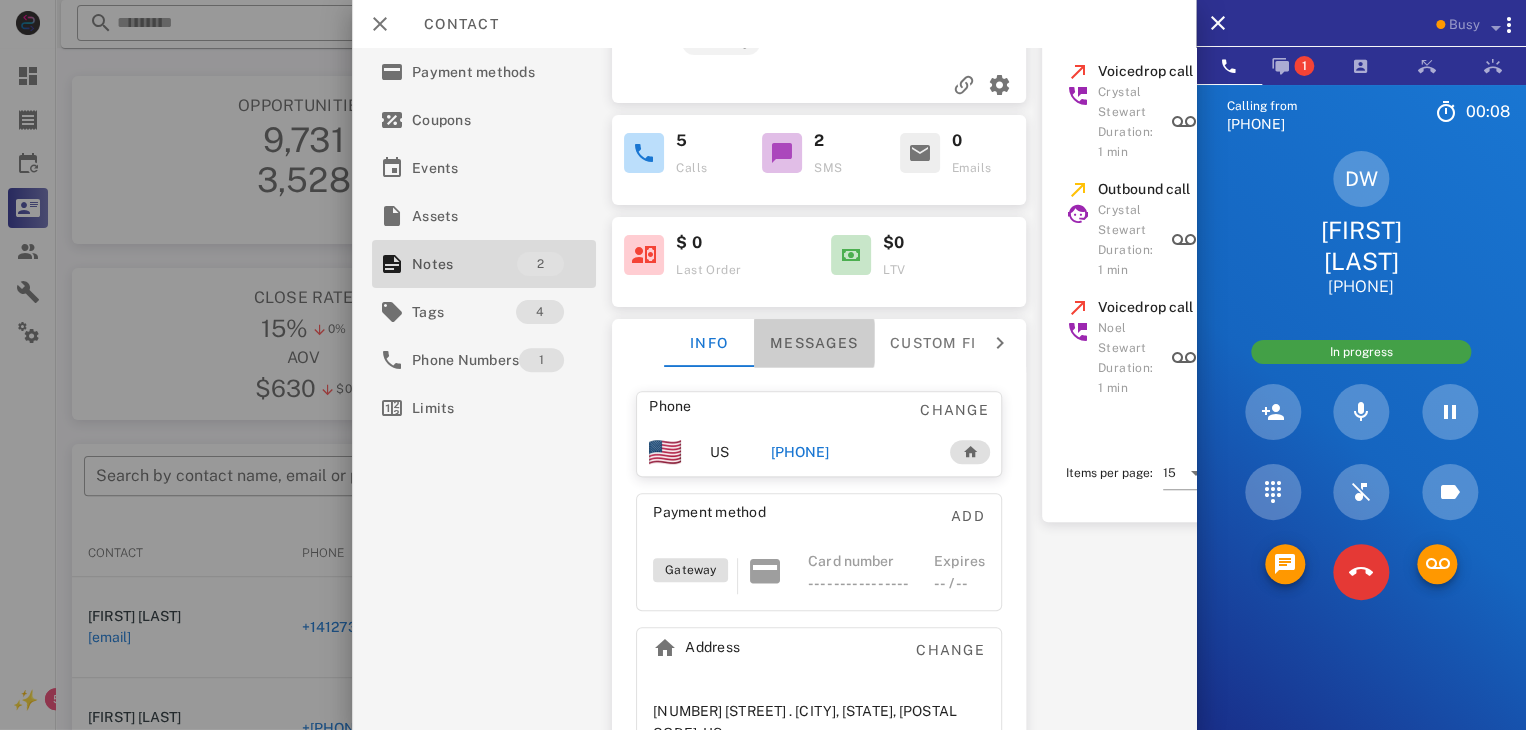 click on "Messages" at bounding box center (814, 343) 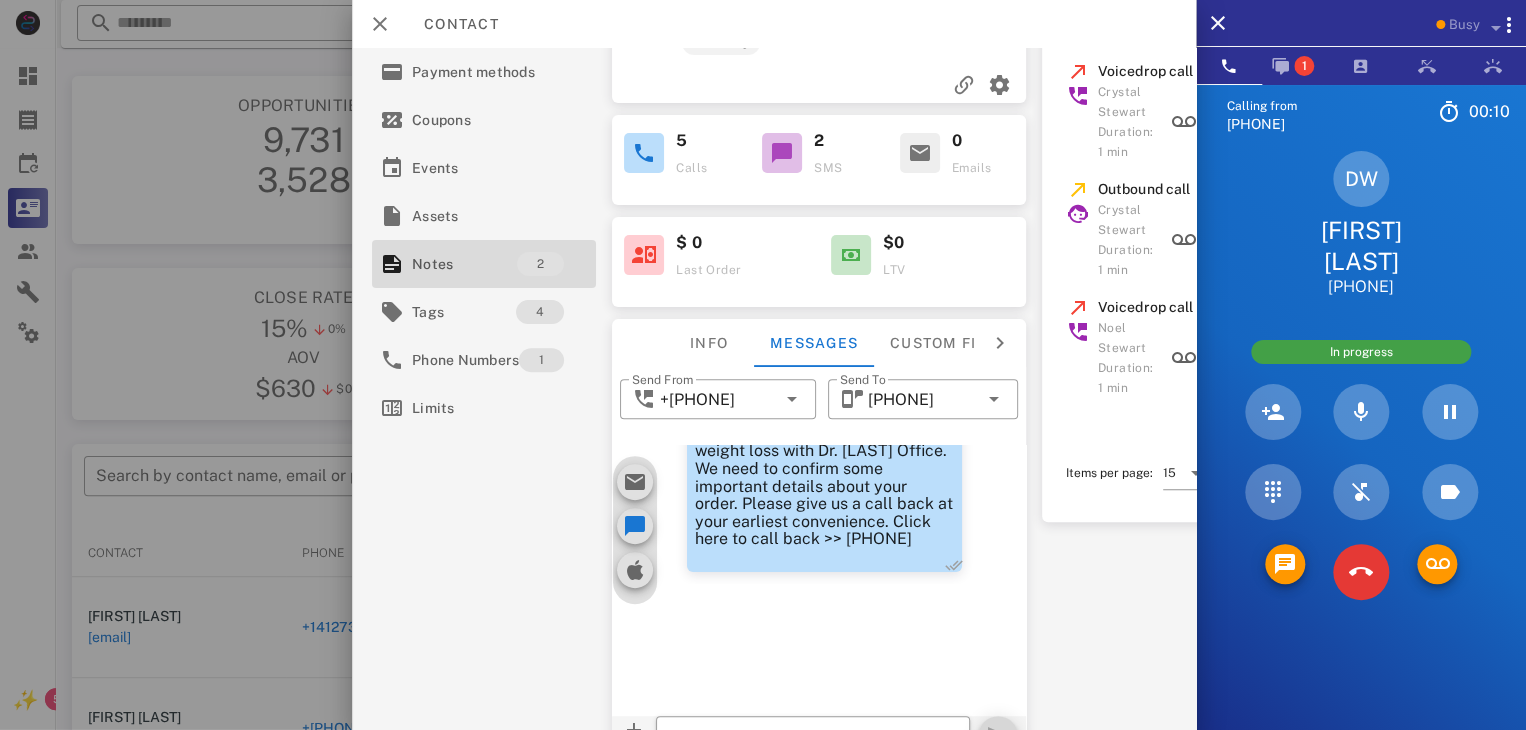 scroll, scrollTop: 310, scrollLeft: 0, axis: vertical 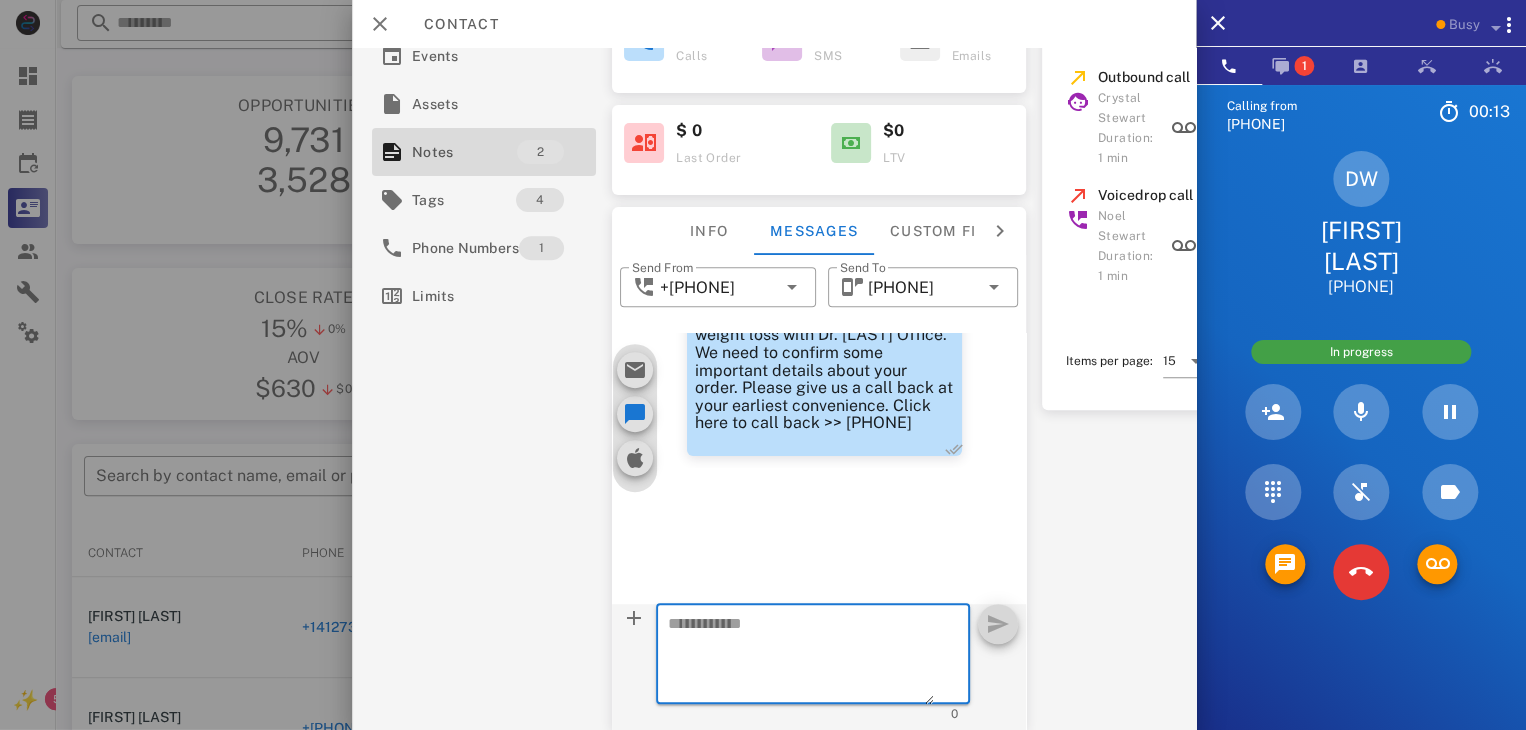 paste on "**********" 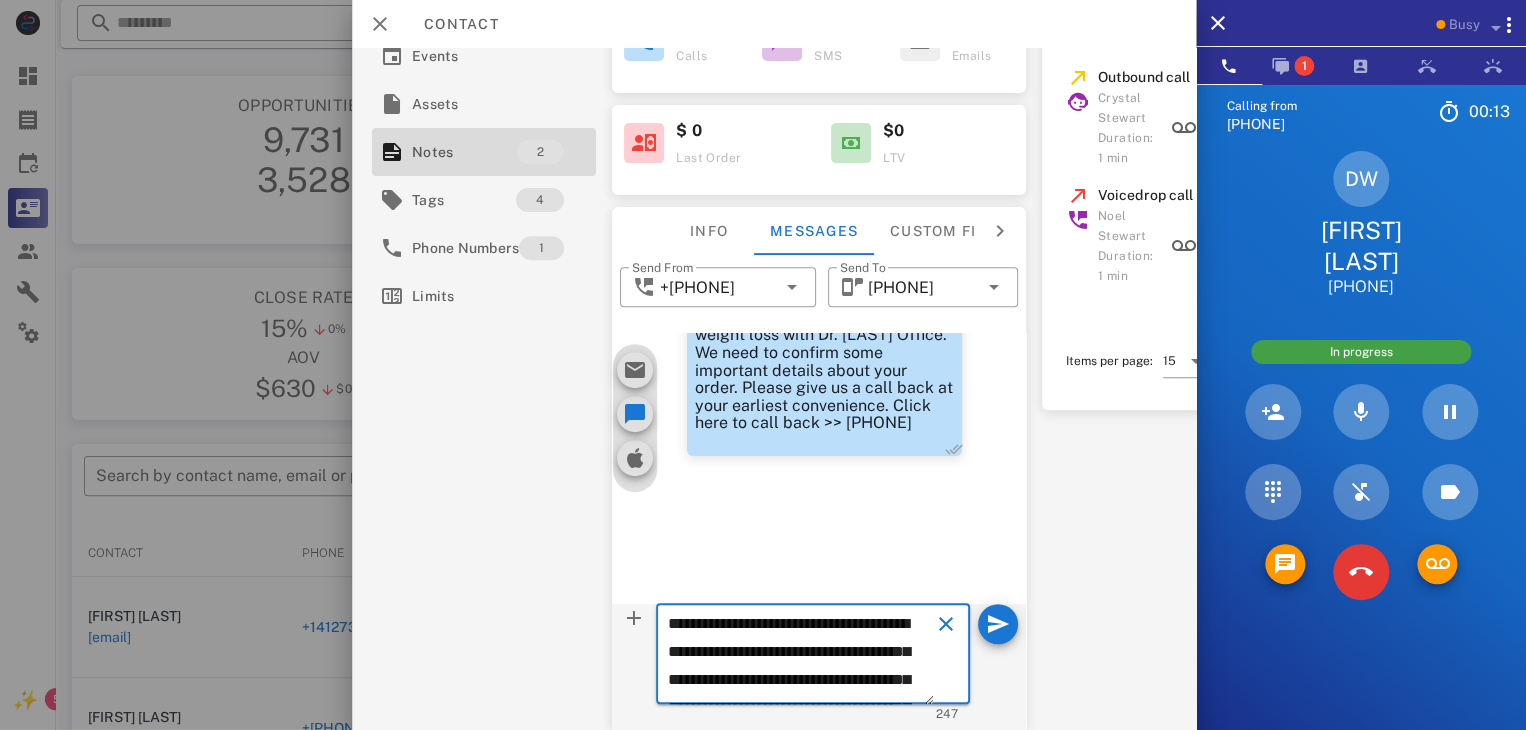 scroll, scrollTop: 125, scrollLeft: 0, axis: vertical 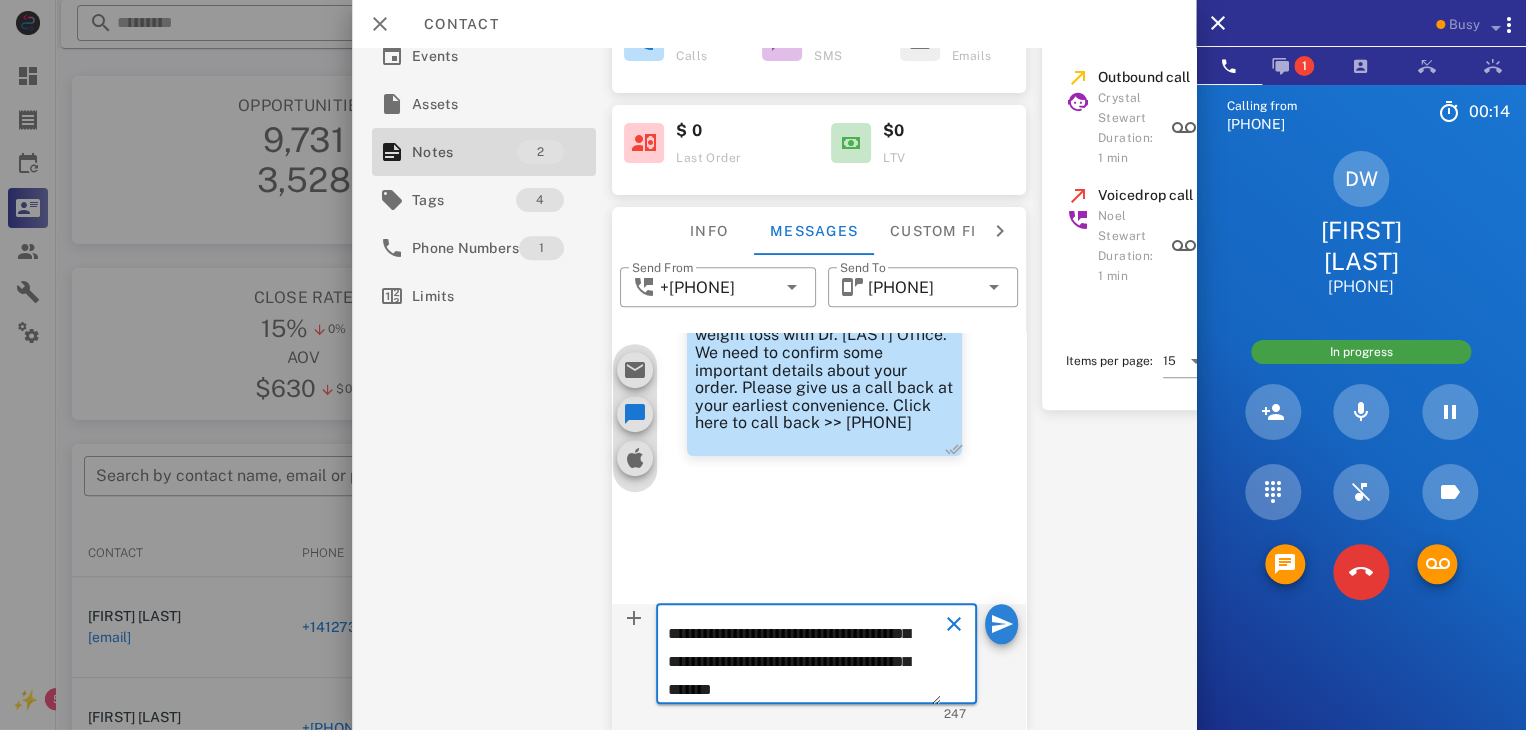 type on "**********" 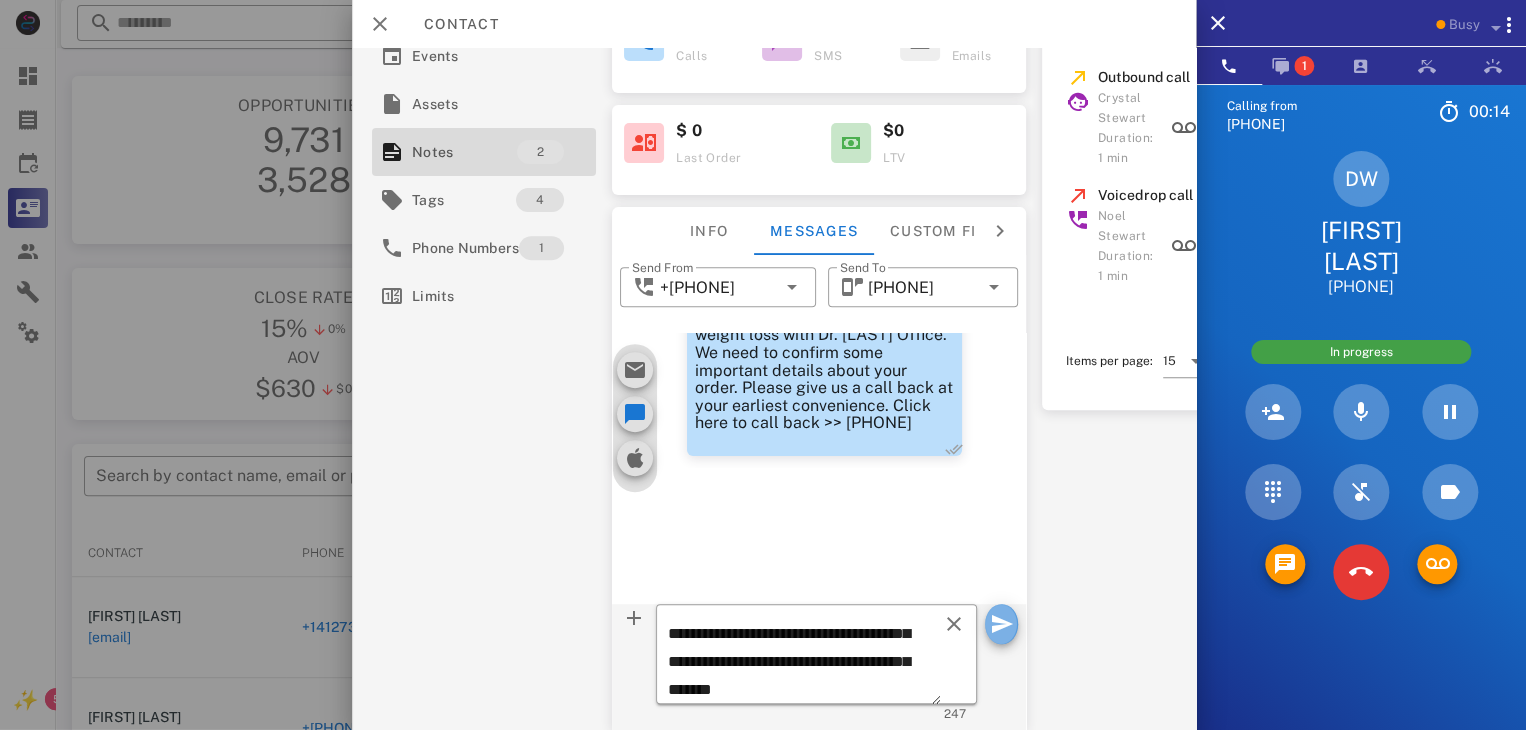 click at bounding box center [1001, 624] 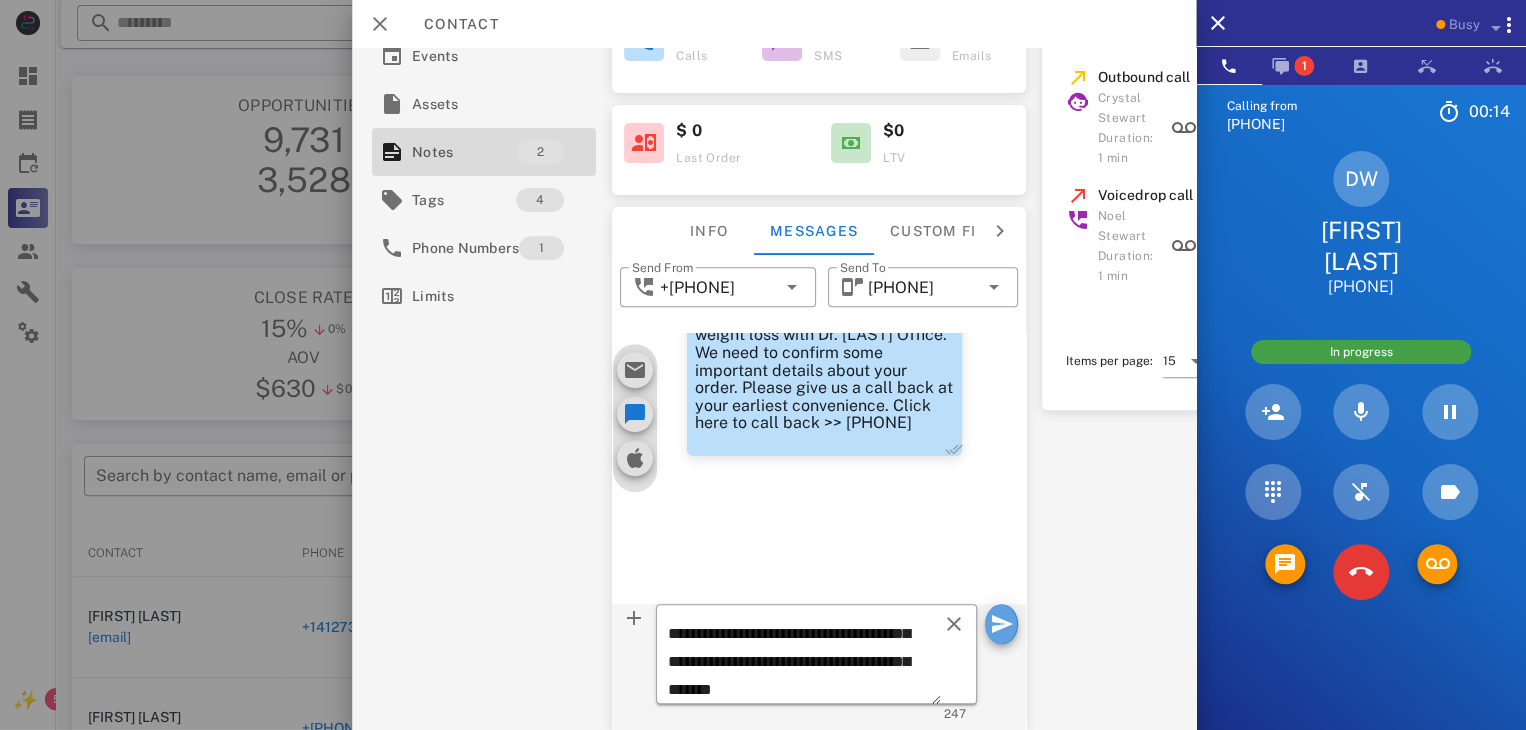 type 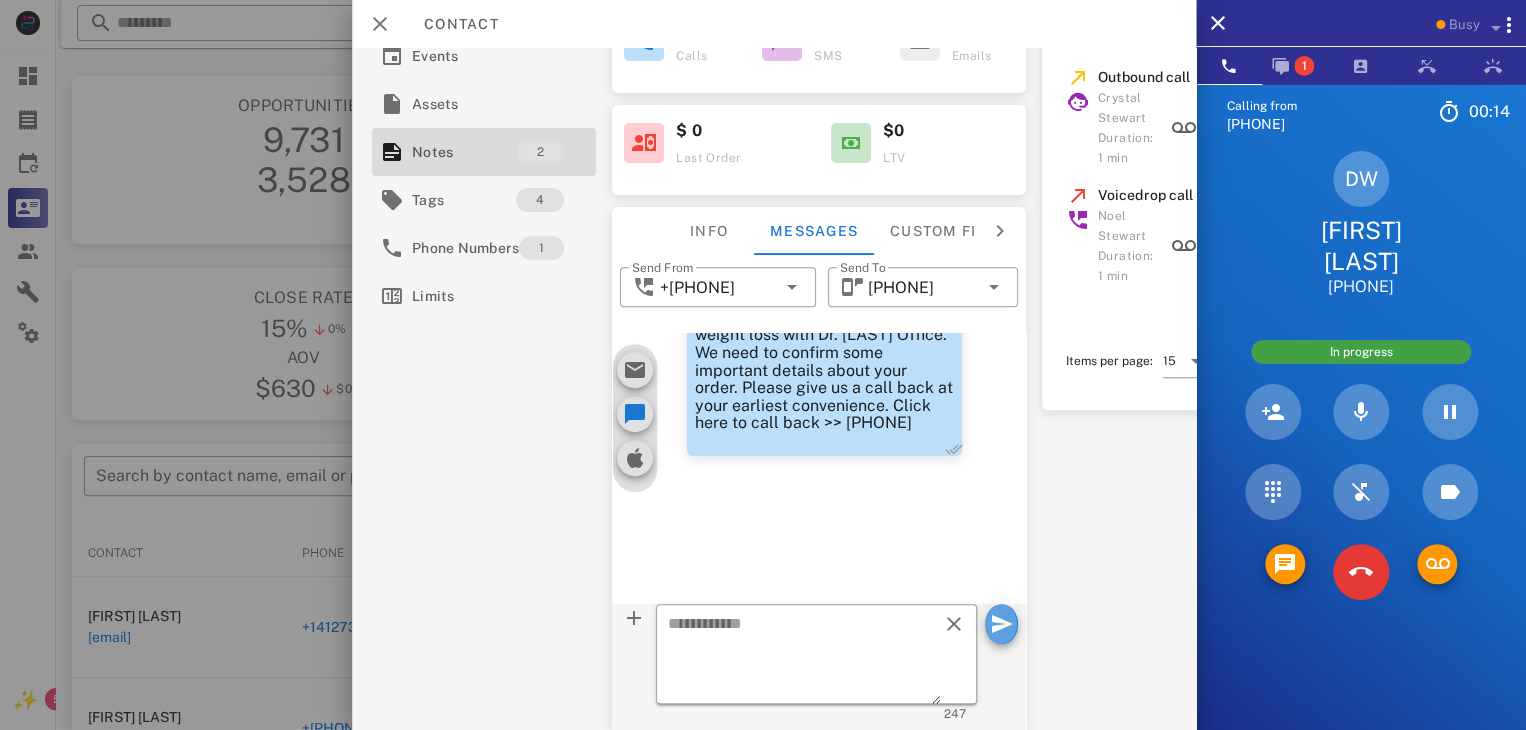 scroll, scrollTop: 0, scrollLeft: 0, axis: both 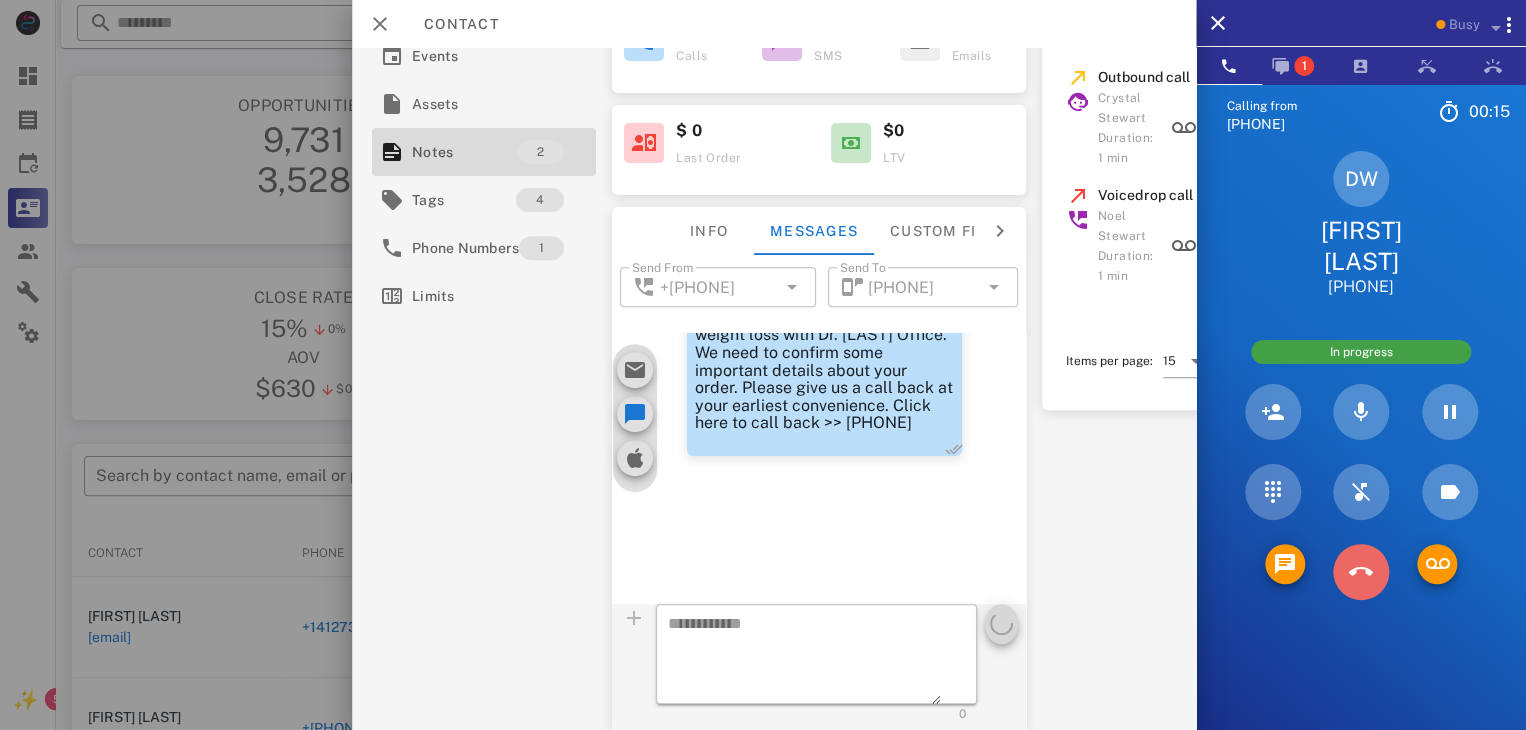 click at bounding box center [1361, 572] 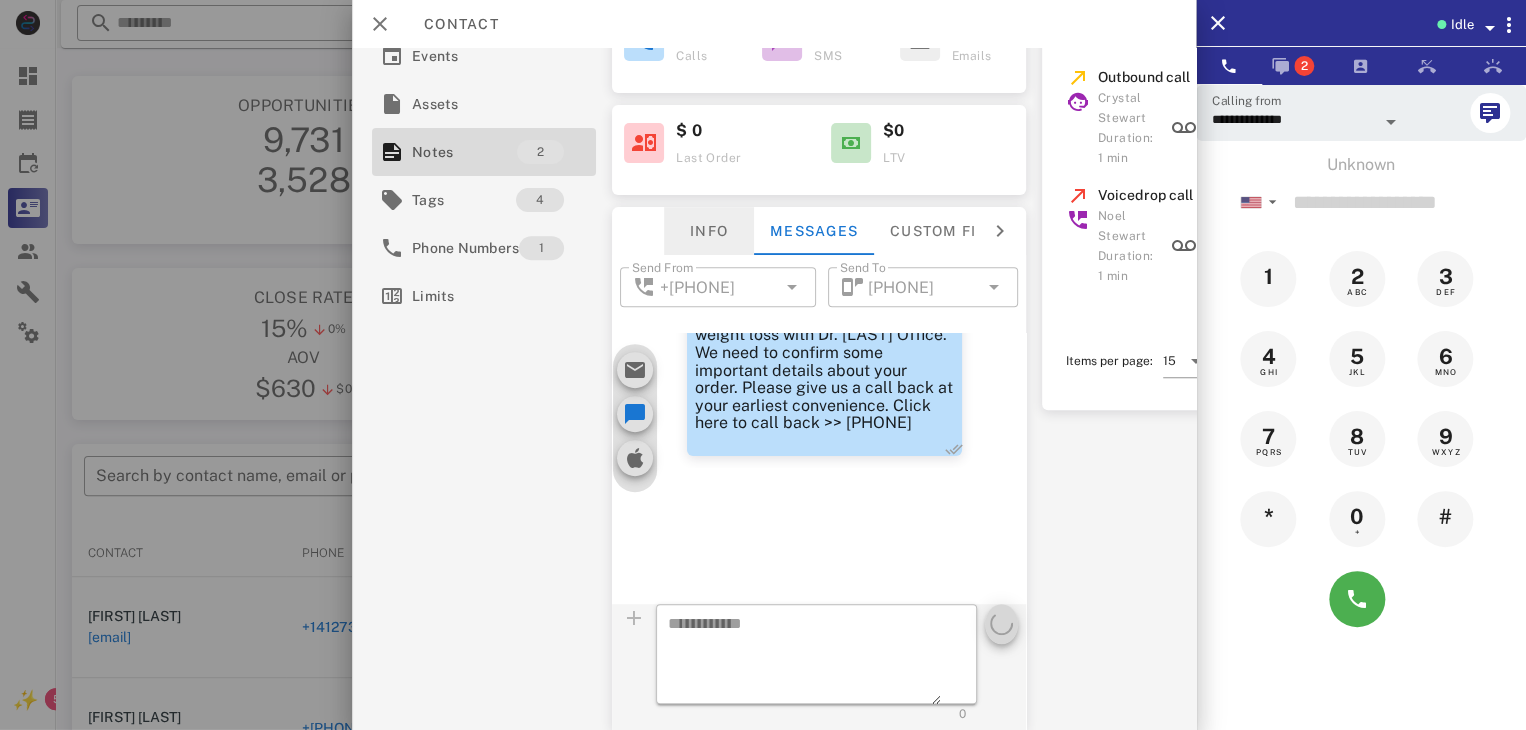 click on "Info" at bounding box center (709, 231) 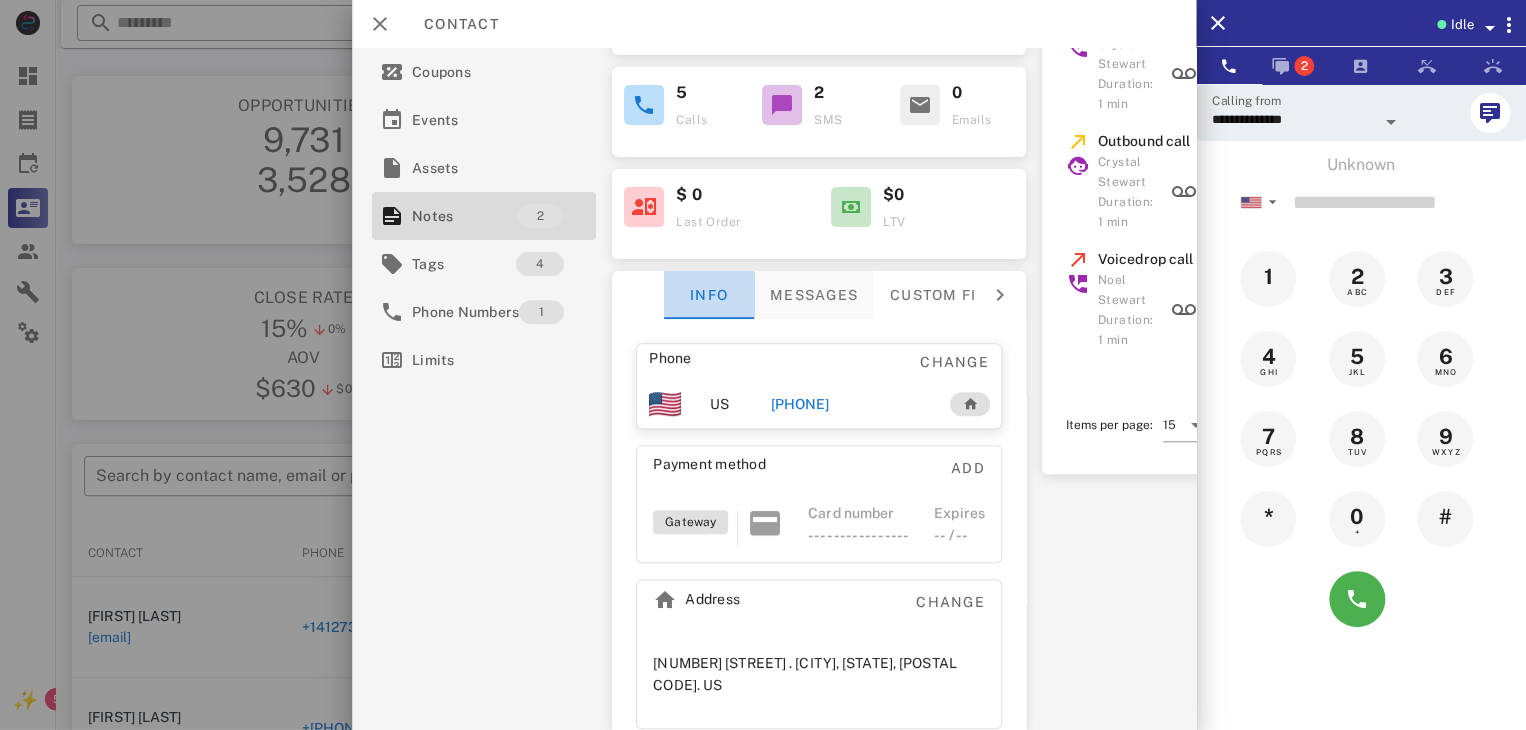 scroll, scrollTop: 564, scrollLeft: 0, axis: vertical 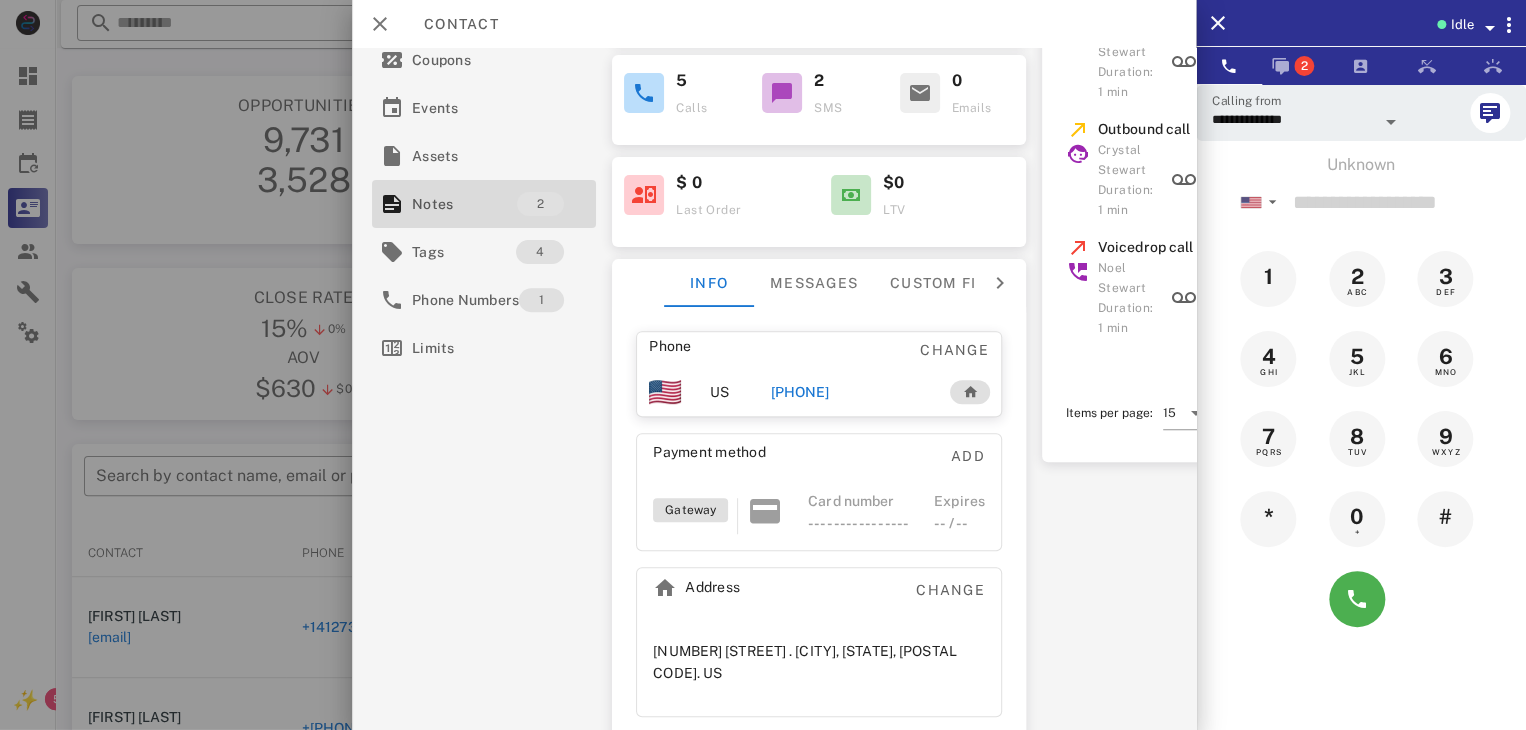 click on "[PHONE]" at bounding box center (799, 392) 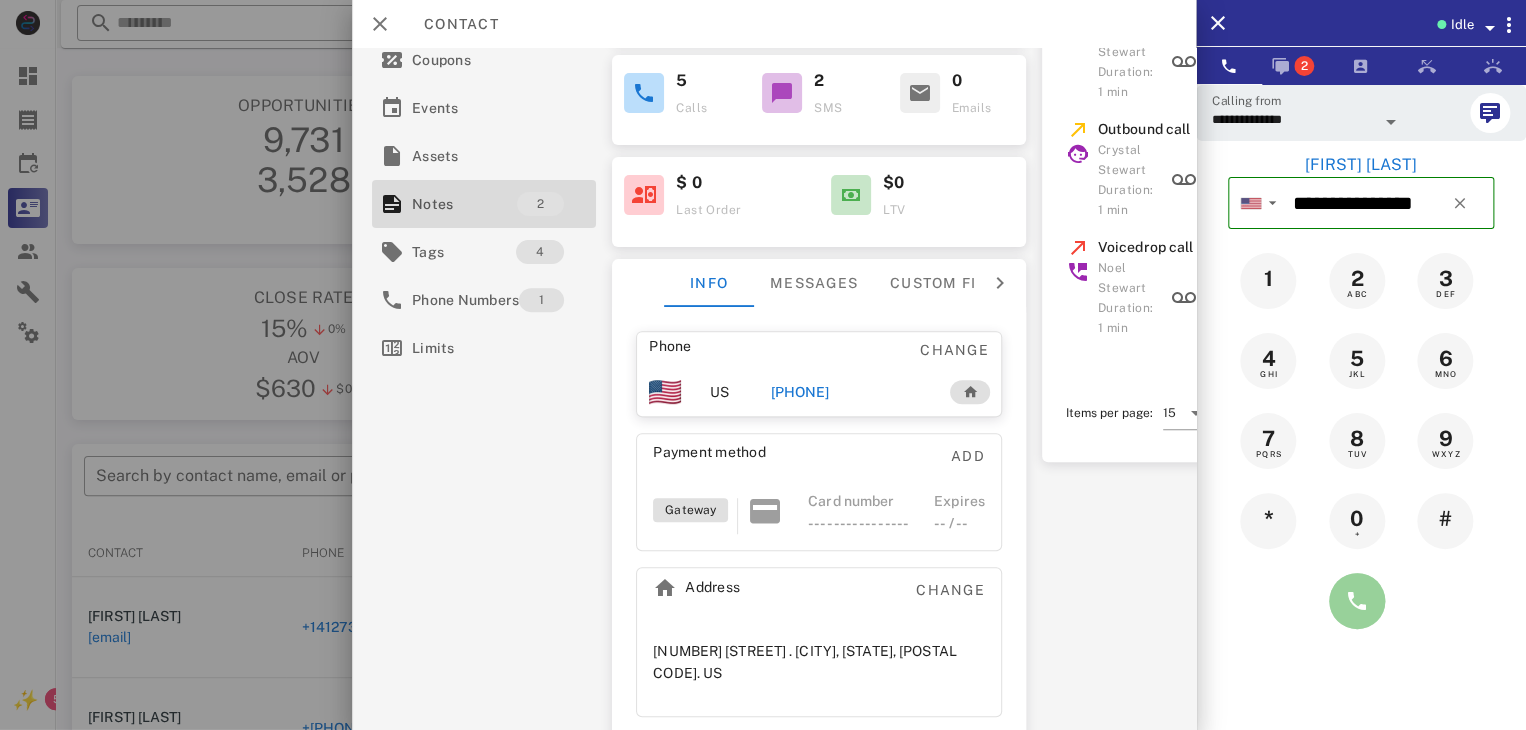 click at bounding box center (1357, 601) 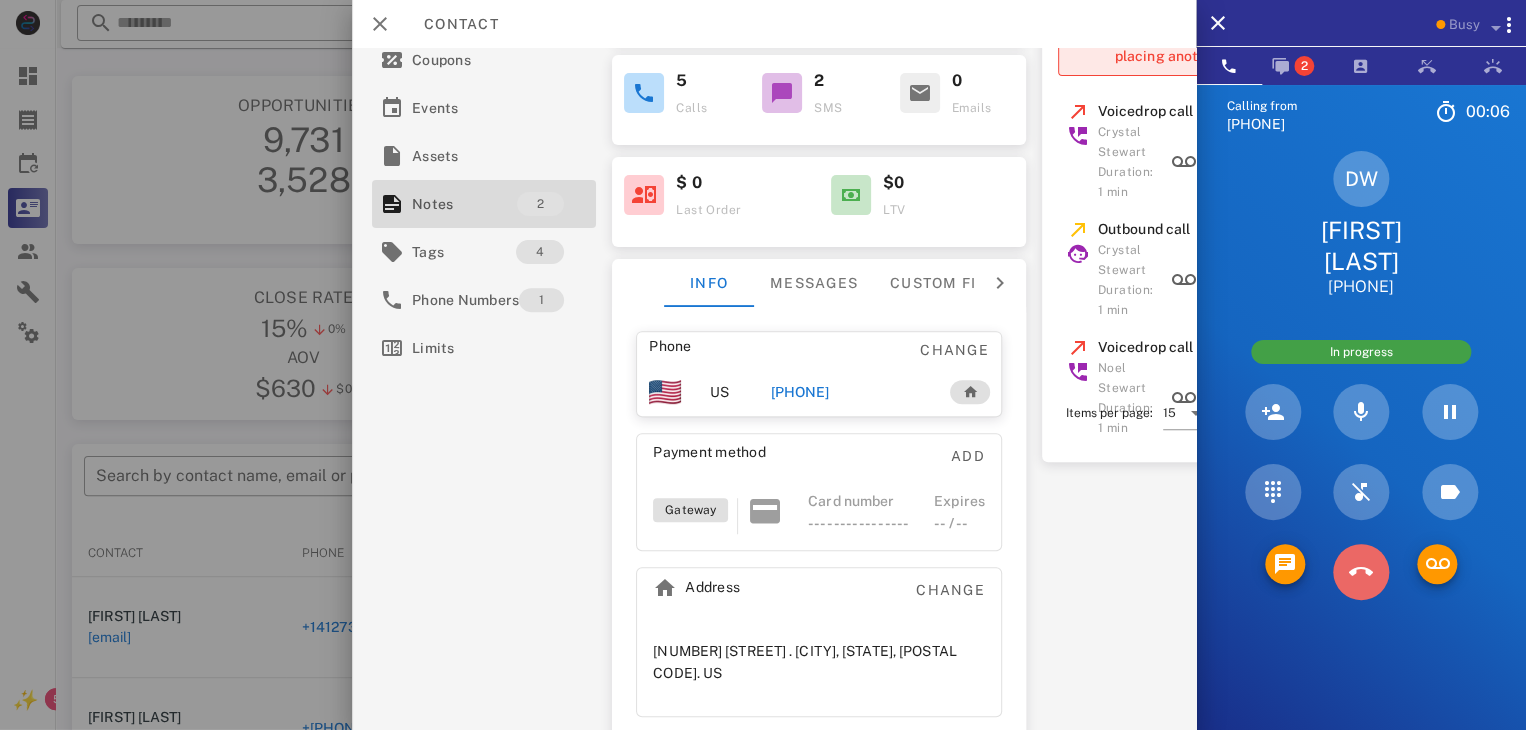 click at bounding box center [1361, 572] 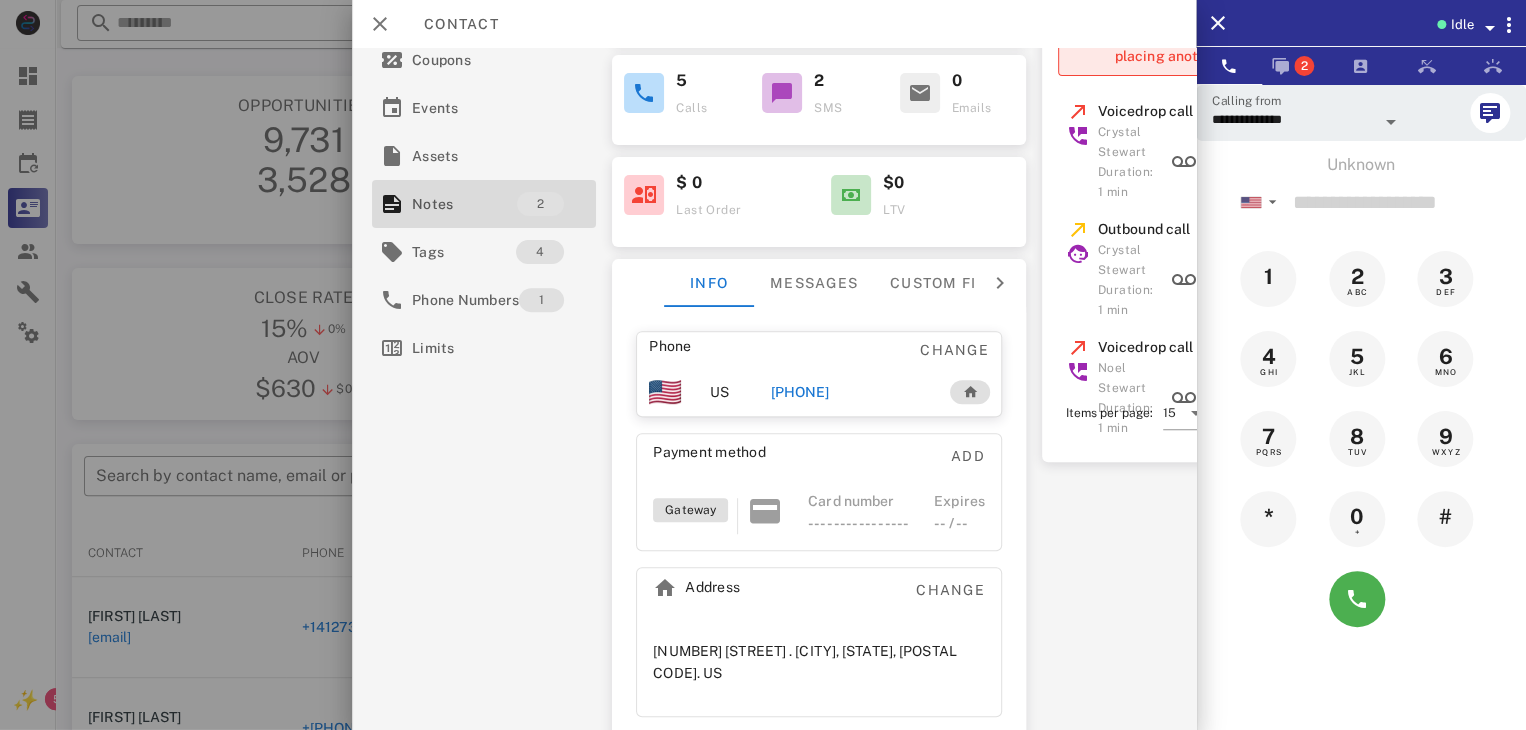 click on "[PHONE]" at bounding box center [799, 392] 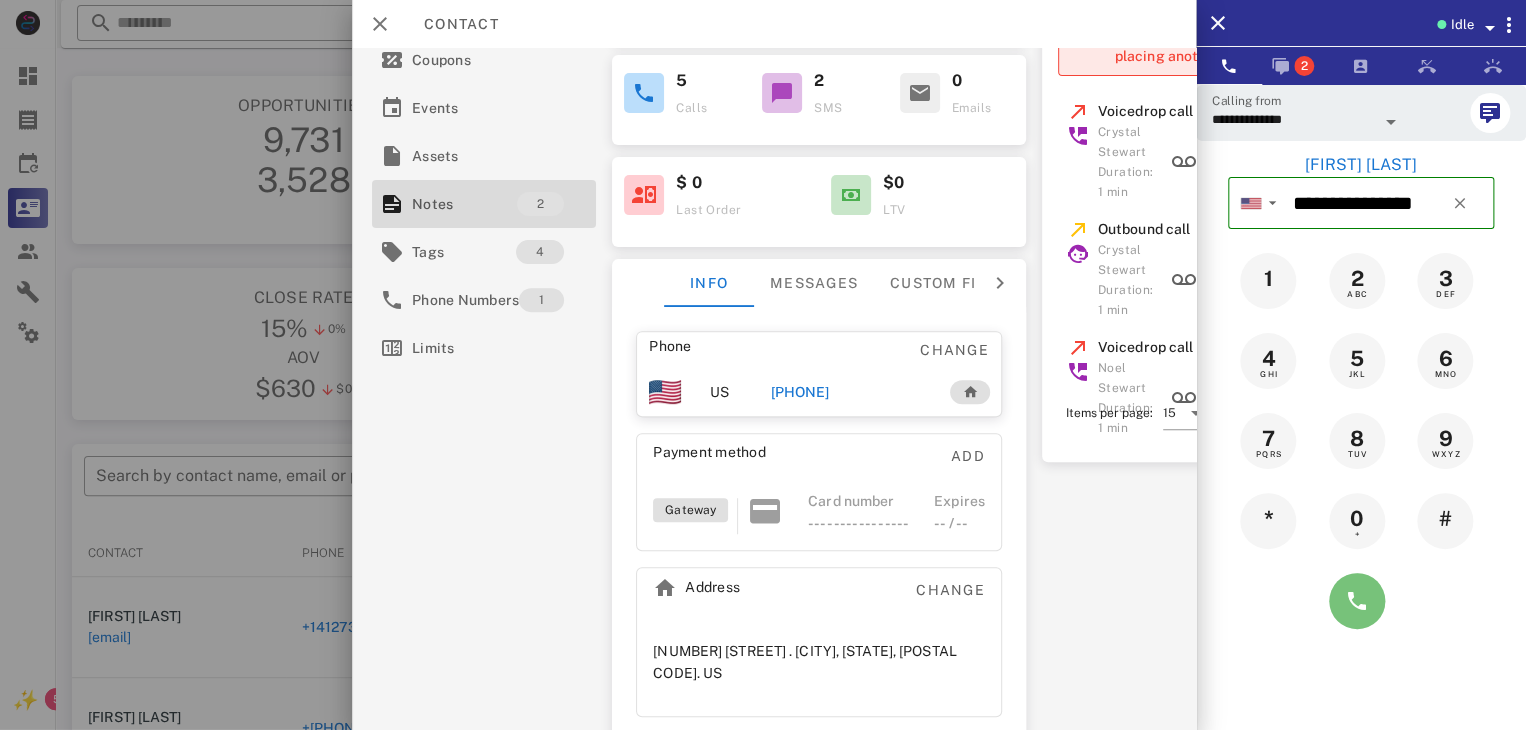 click at bounding box center [1357, 601] 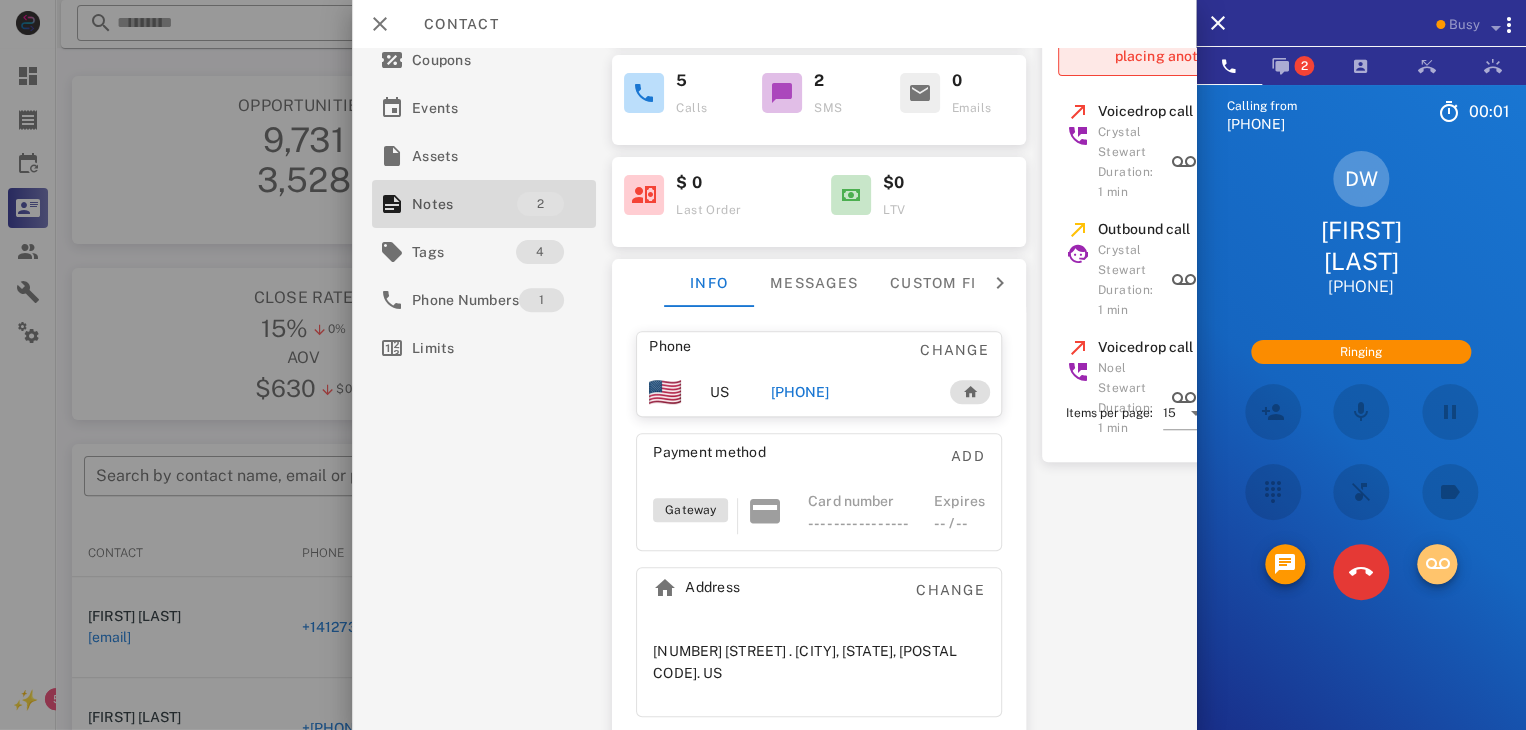 click at bounding box center (1437, 564) 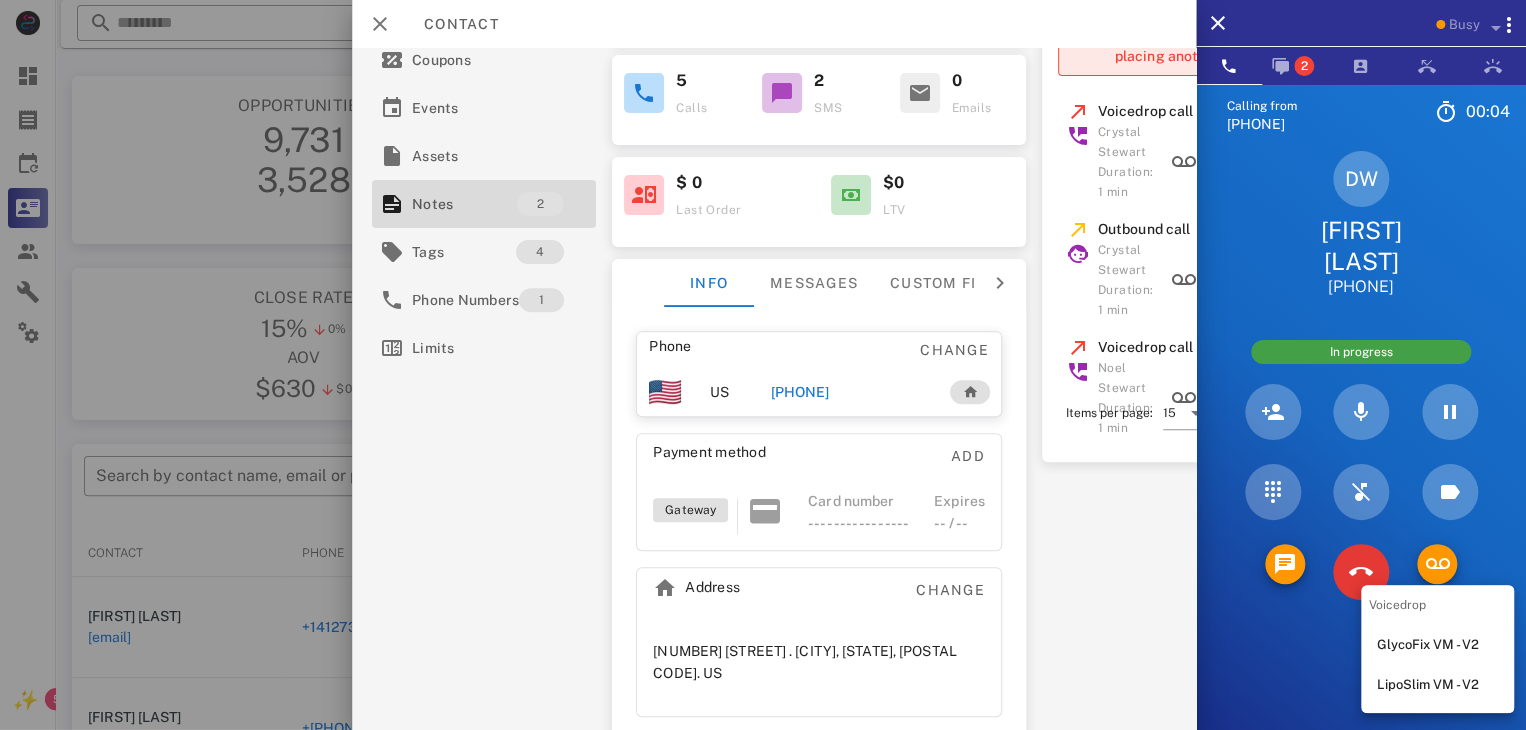 click on "LipoSlim VM - V2" at bounding box center [1437, 685] 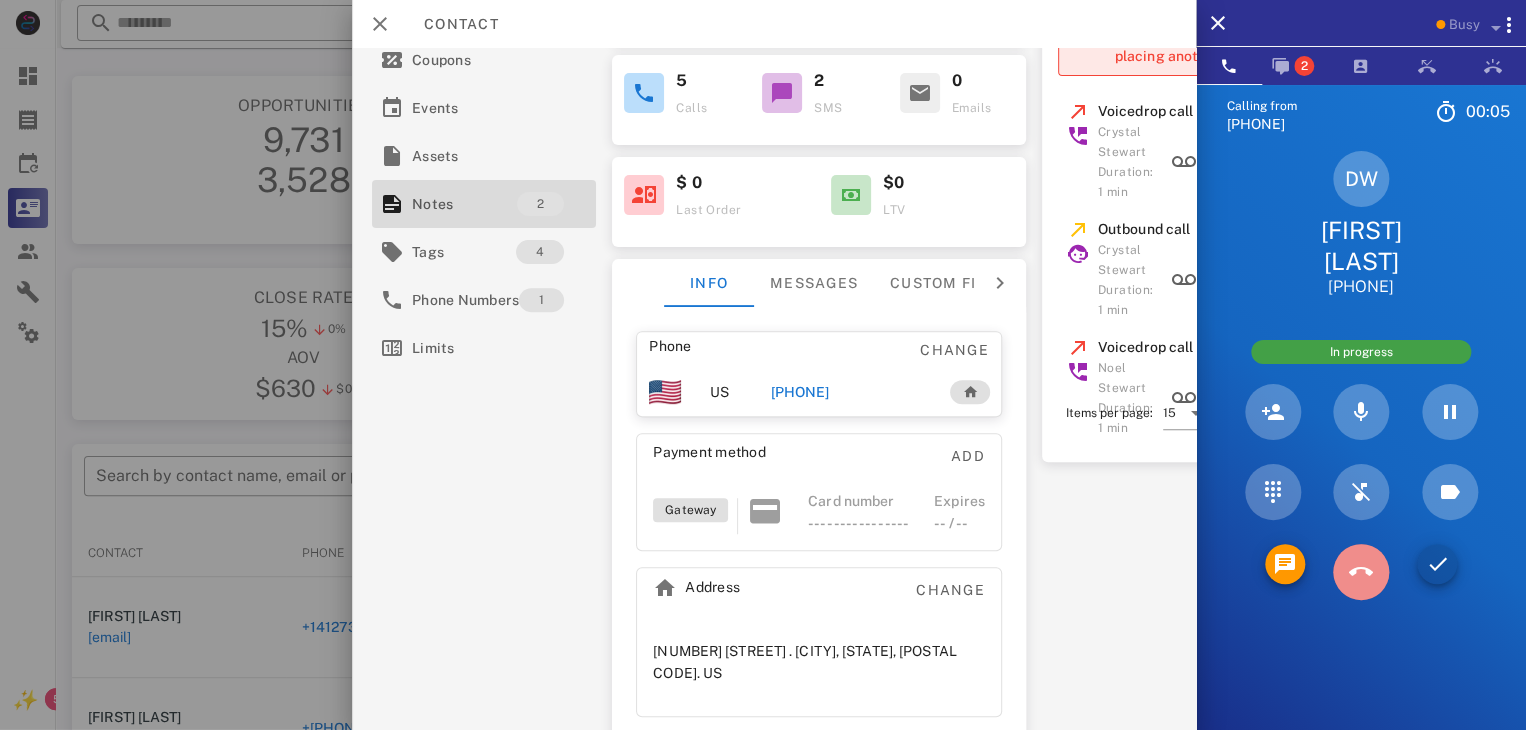 click at bounding box center (1361, 572) 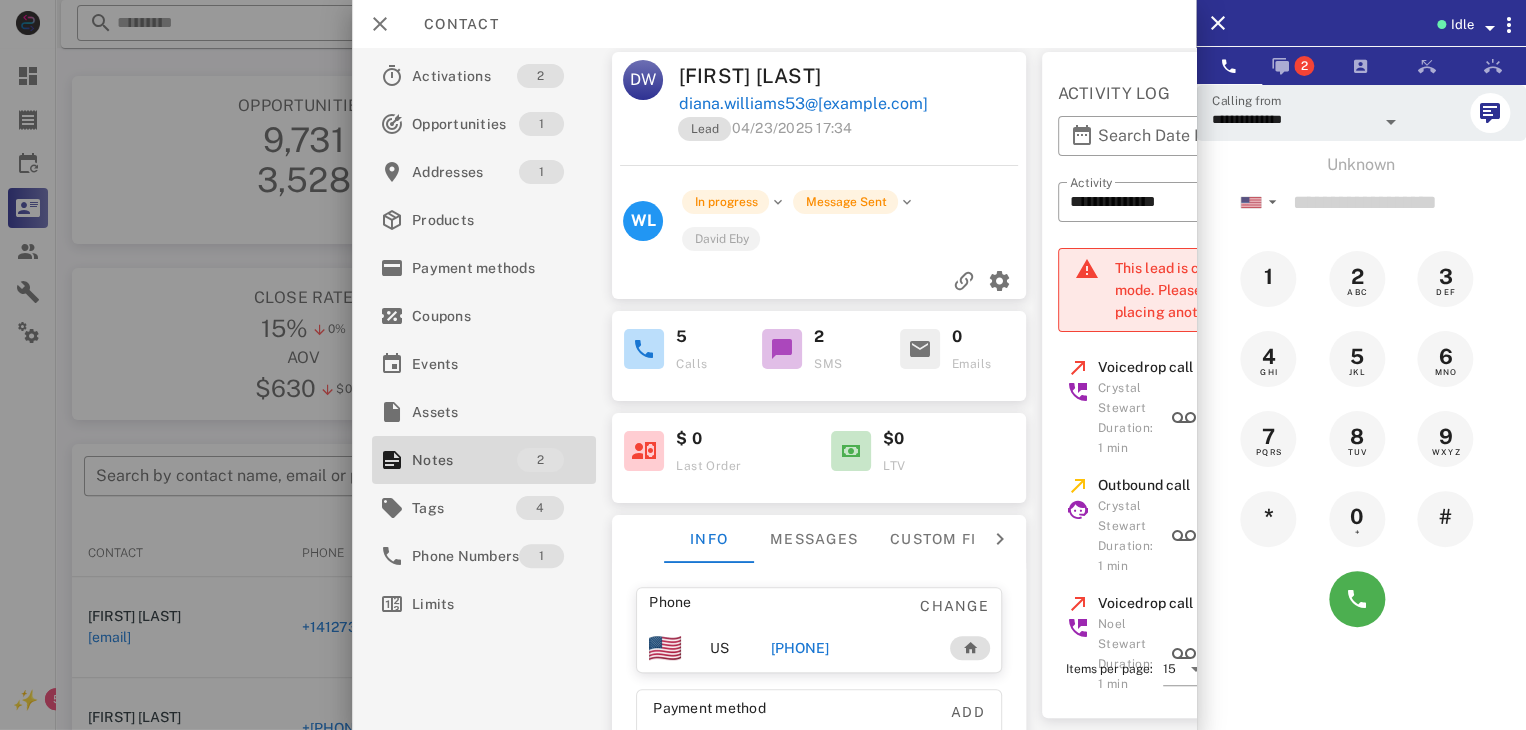 scroll, scrollTop: 0, scrollLeft: 0, axis: both 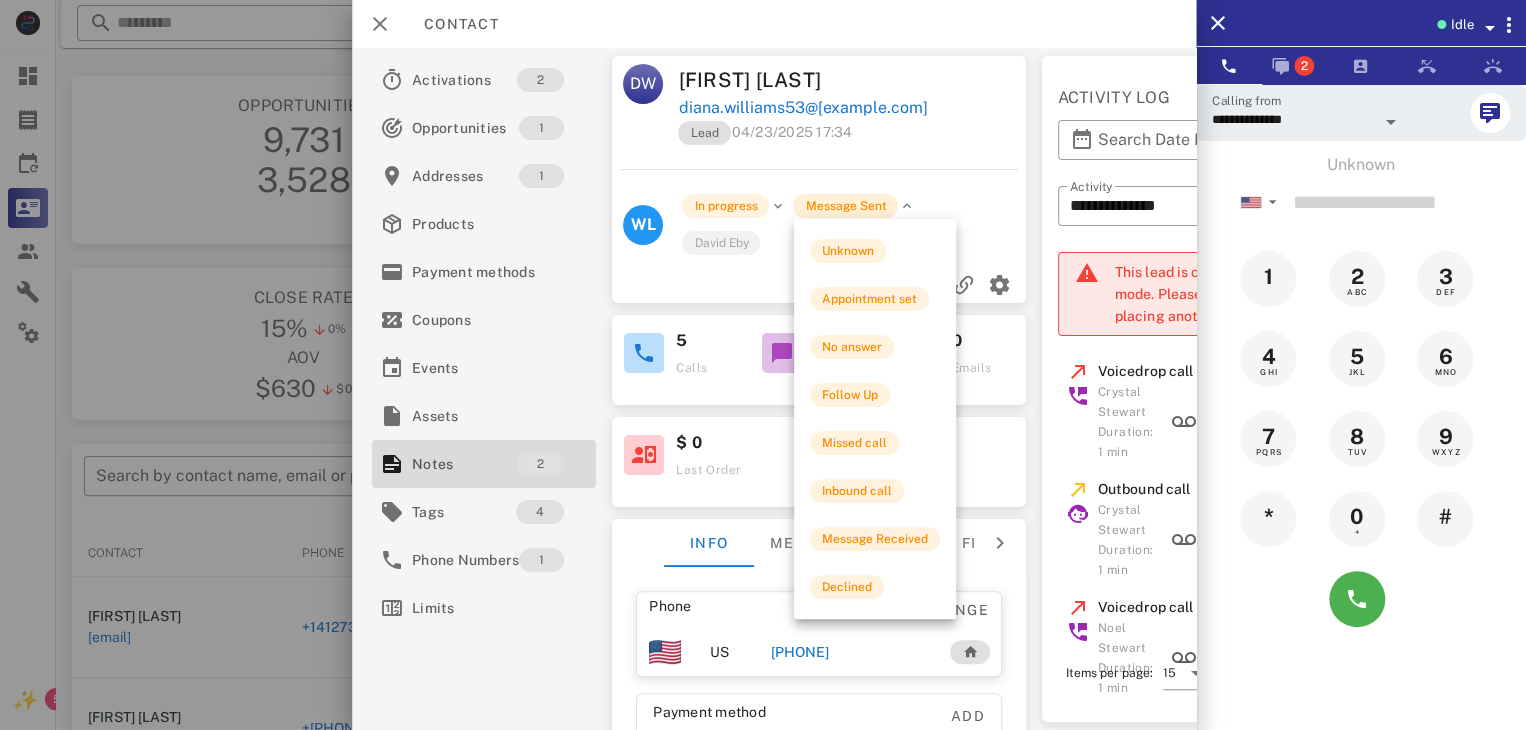 click on "Message Sent" at bounding box center [845, 206] 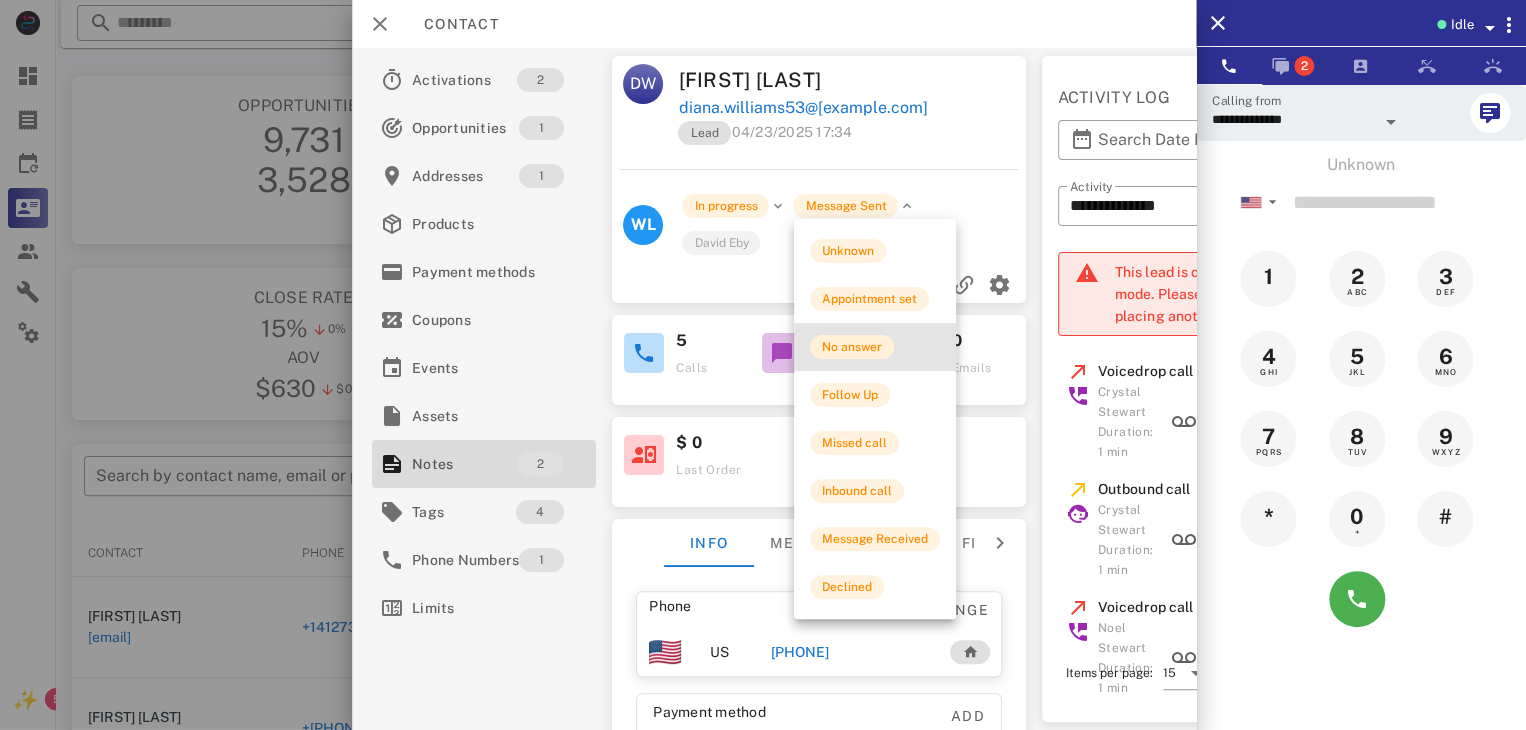 click on "No answer" at bounding box center [852, 347] 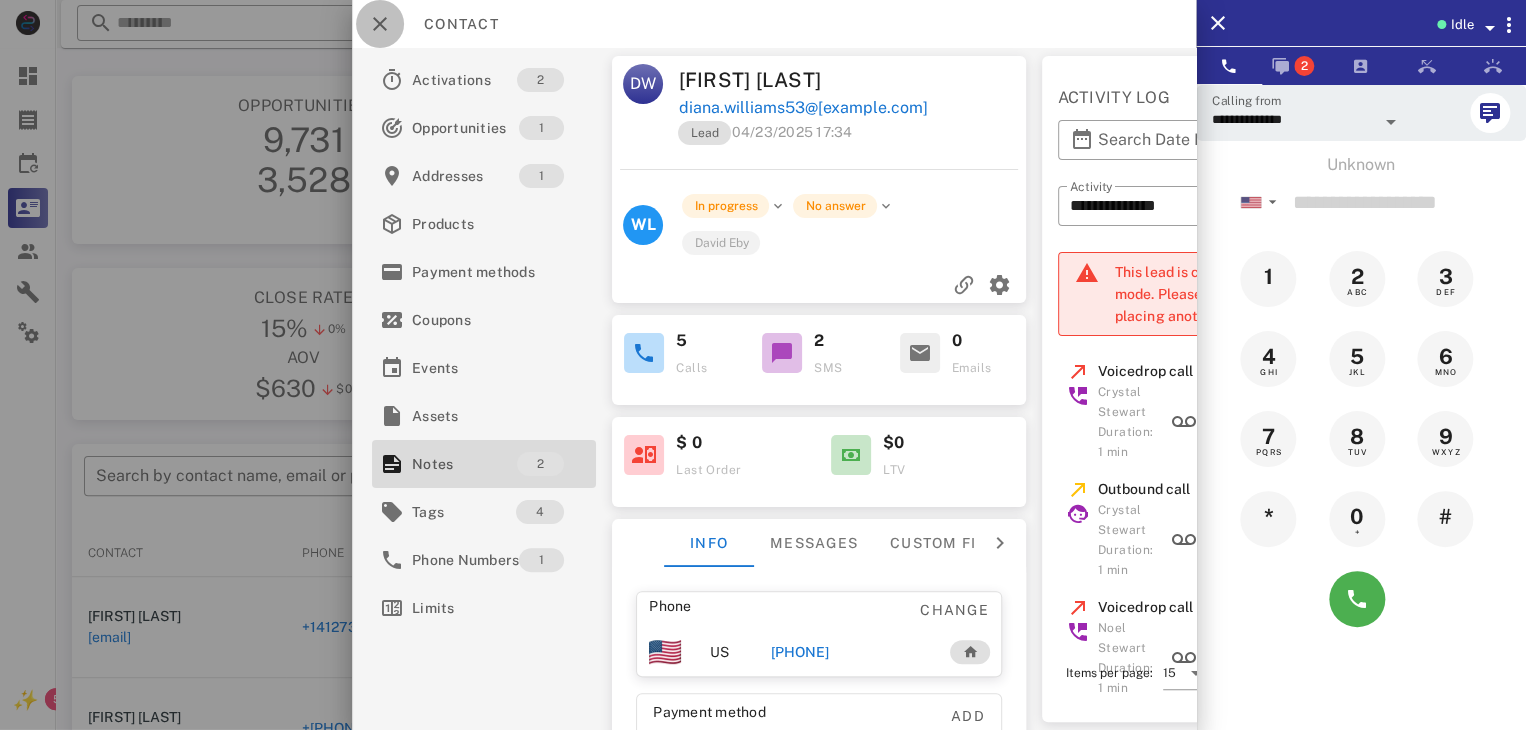 click at bounding box center [380, 24] 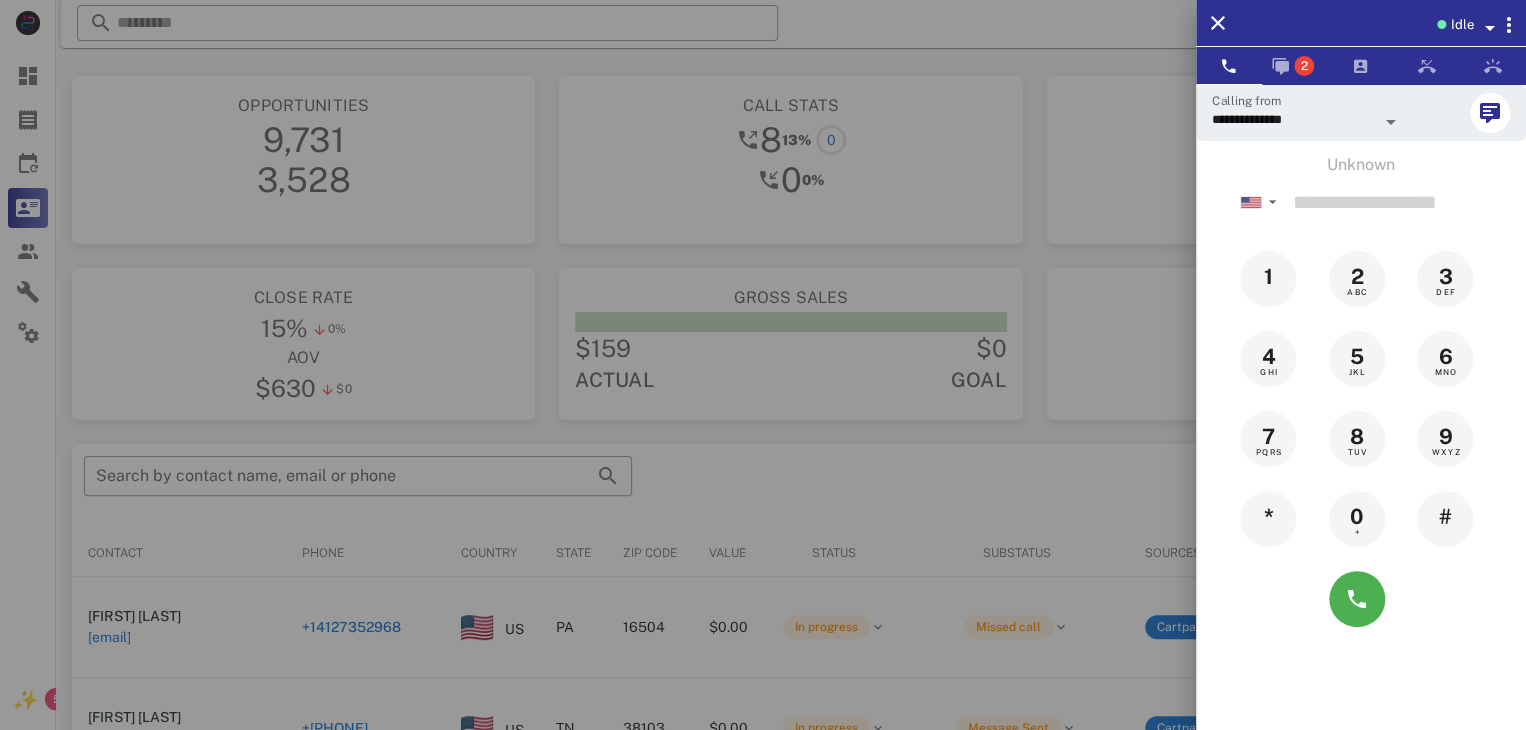 click at bounding box center (763, 365) 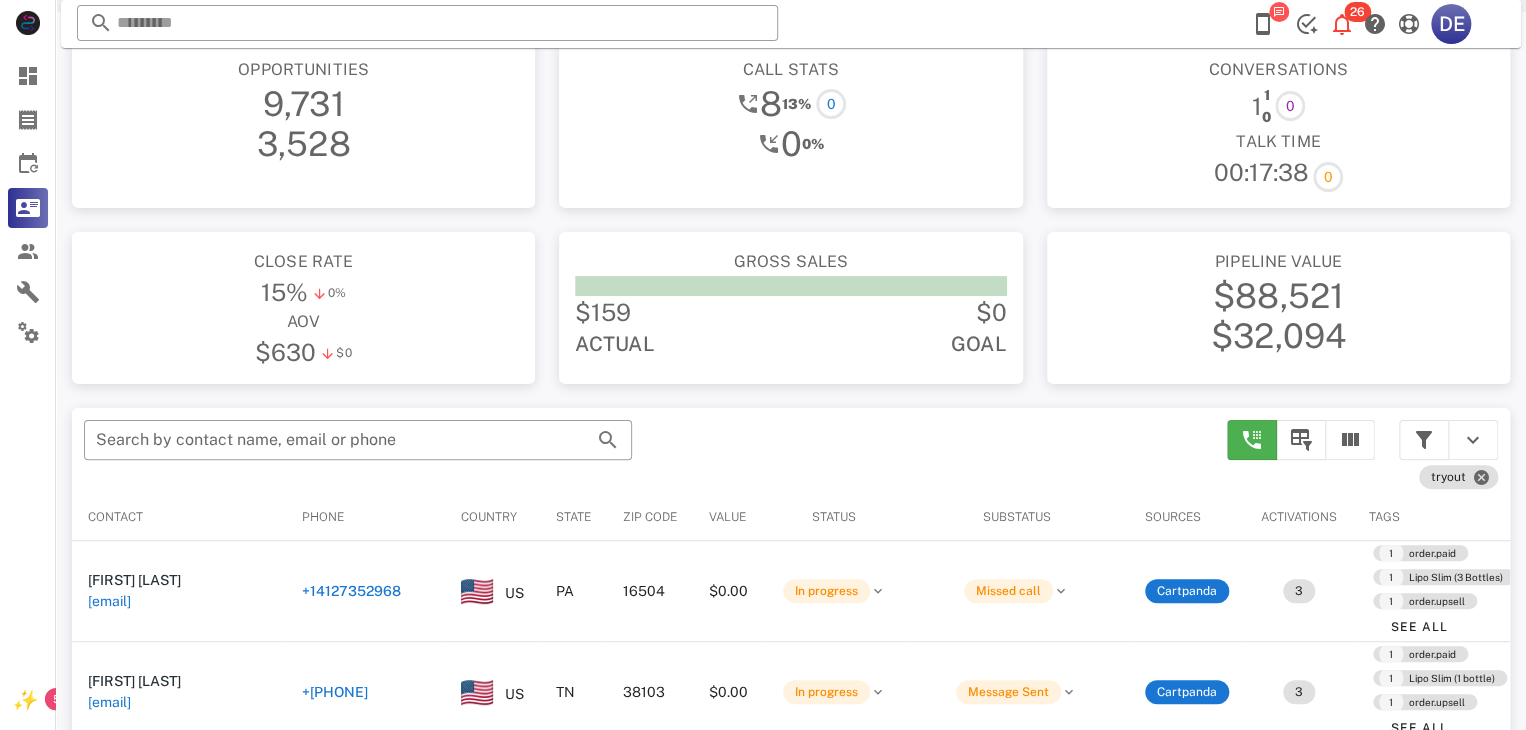 scroll, scrollTop: 100, scrollLeft: 0, axis: vertical 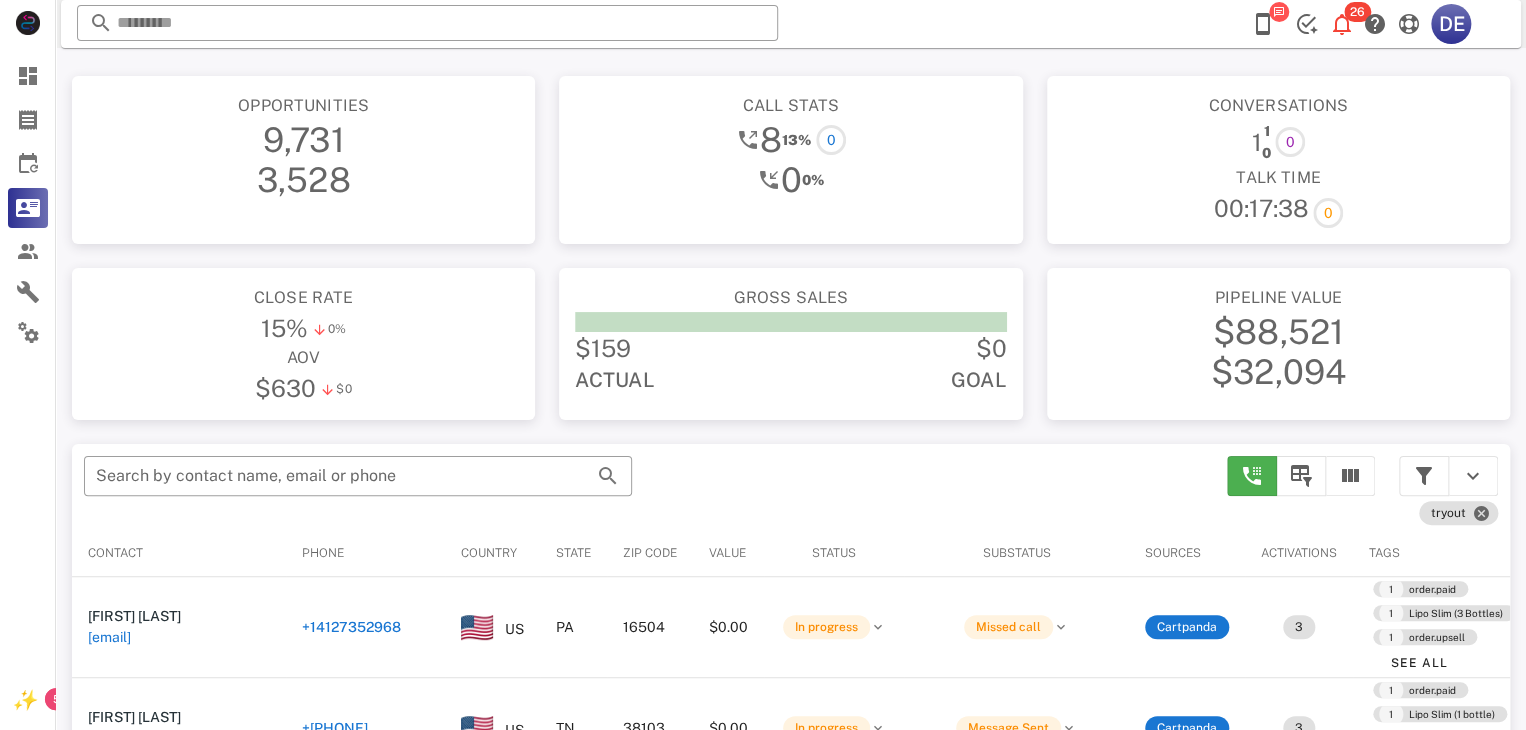 click on "+14127352968" at bounding box center [244, 627] 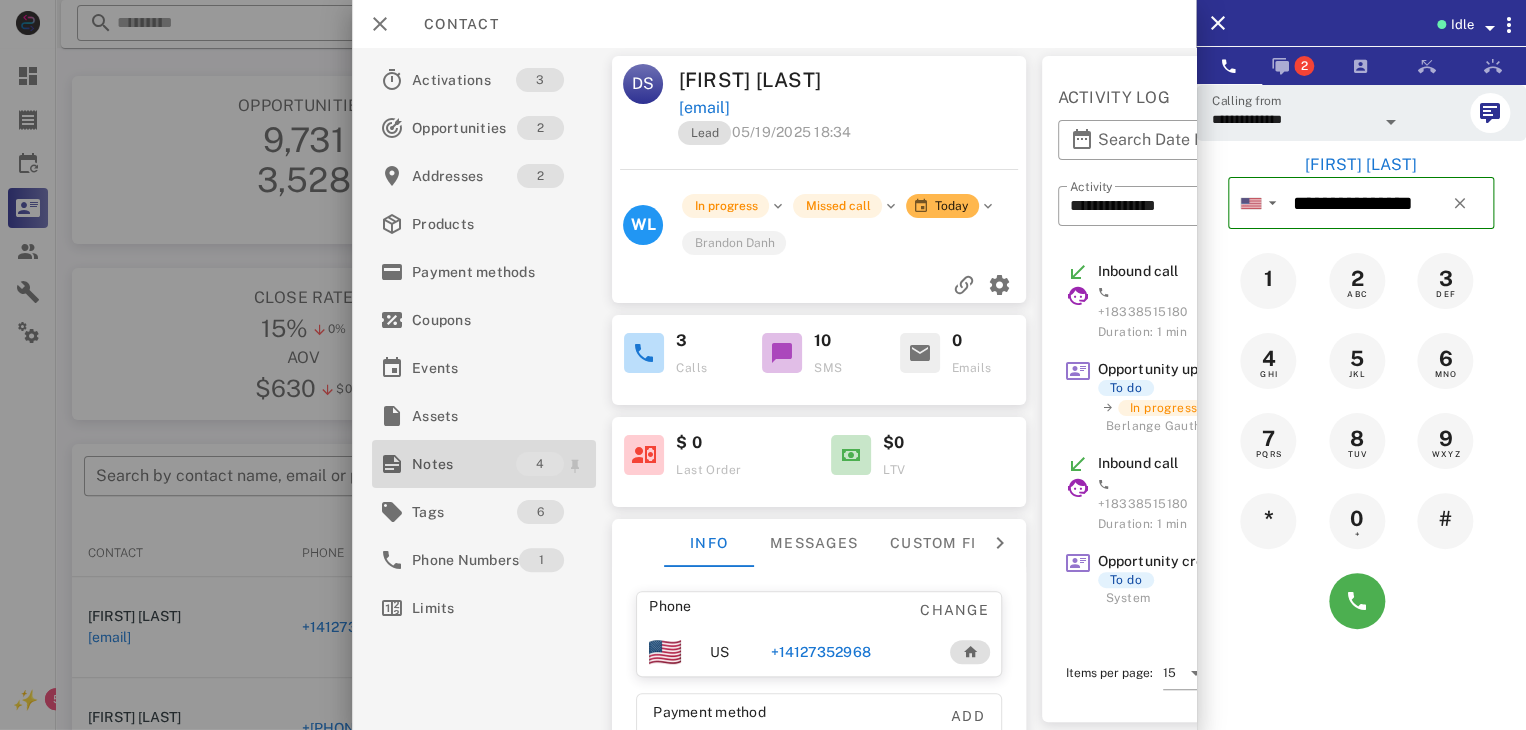 click on "Notes" at bounding box center [464, 464] 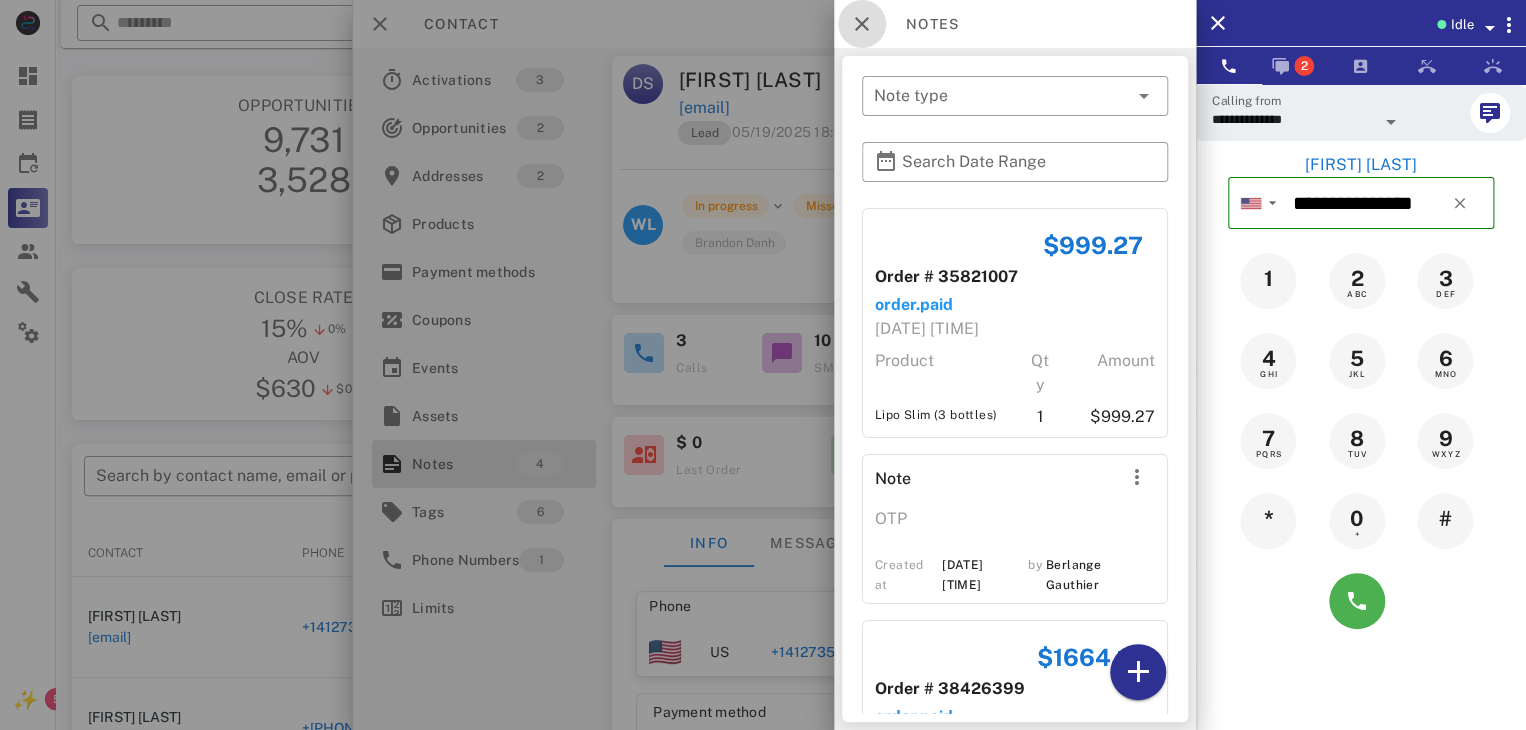 click at bounding box center [862, 24] 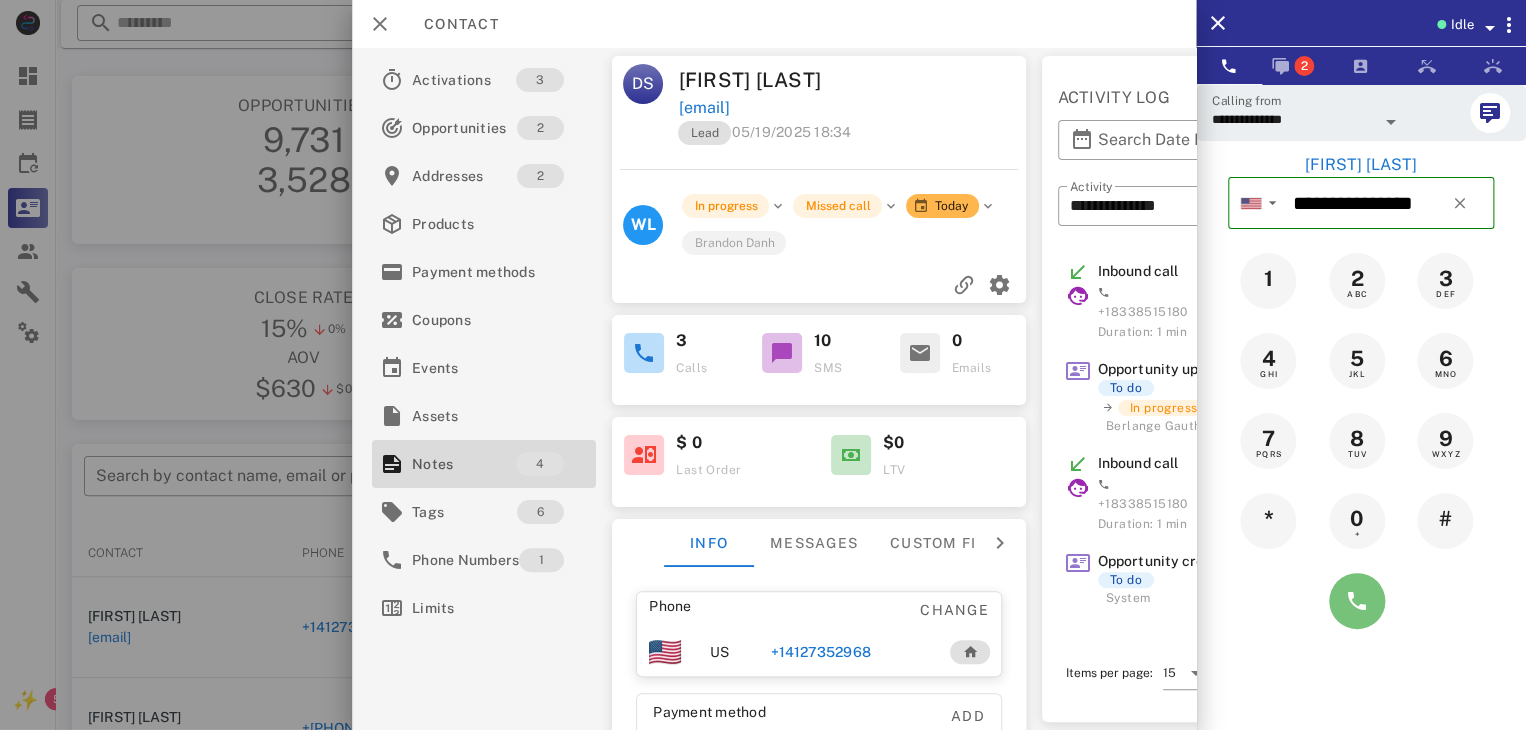 click at bounding box center [1357, 601] 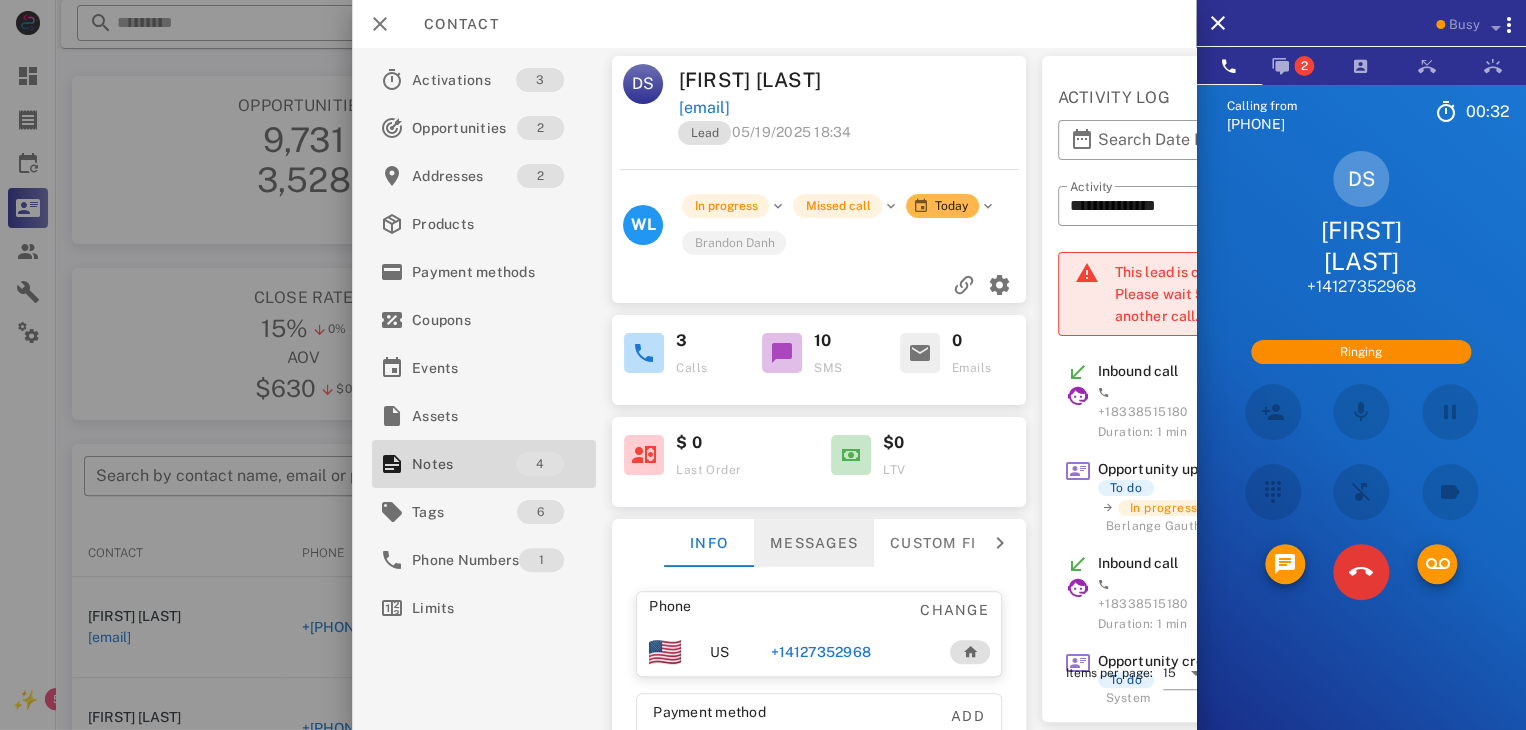 click on "Messages" at bounding box center (814, 543) 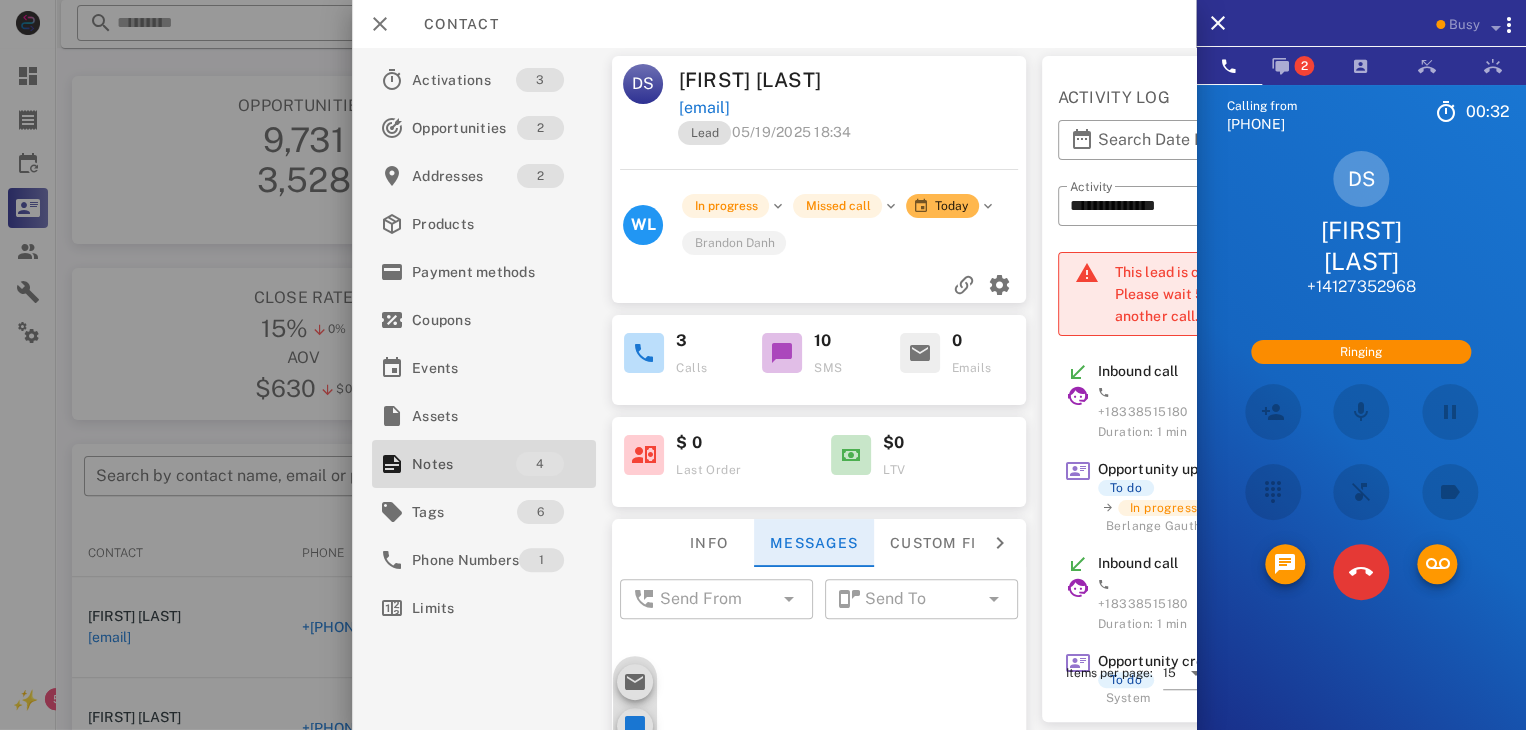 scroll, scrollTop: 85, scrollLeft: 0, axis: vertical 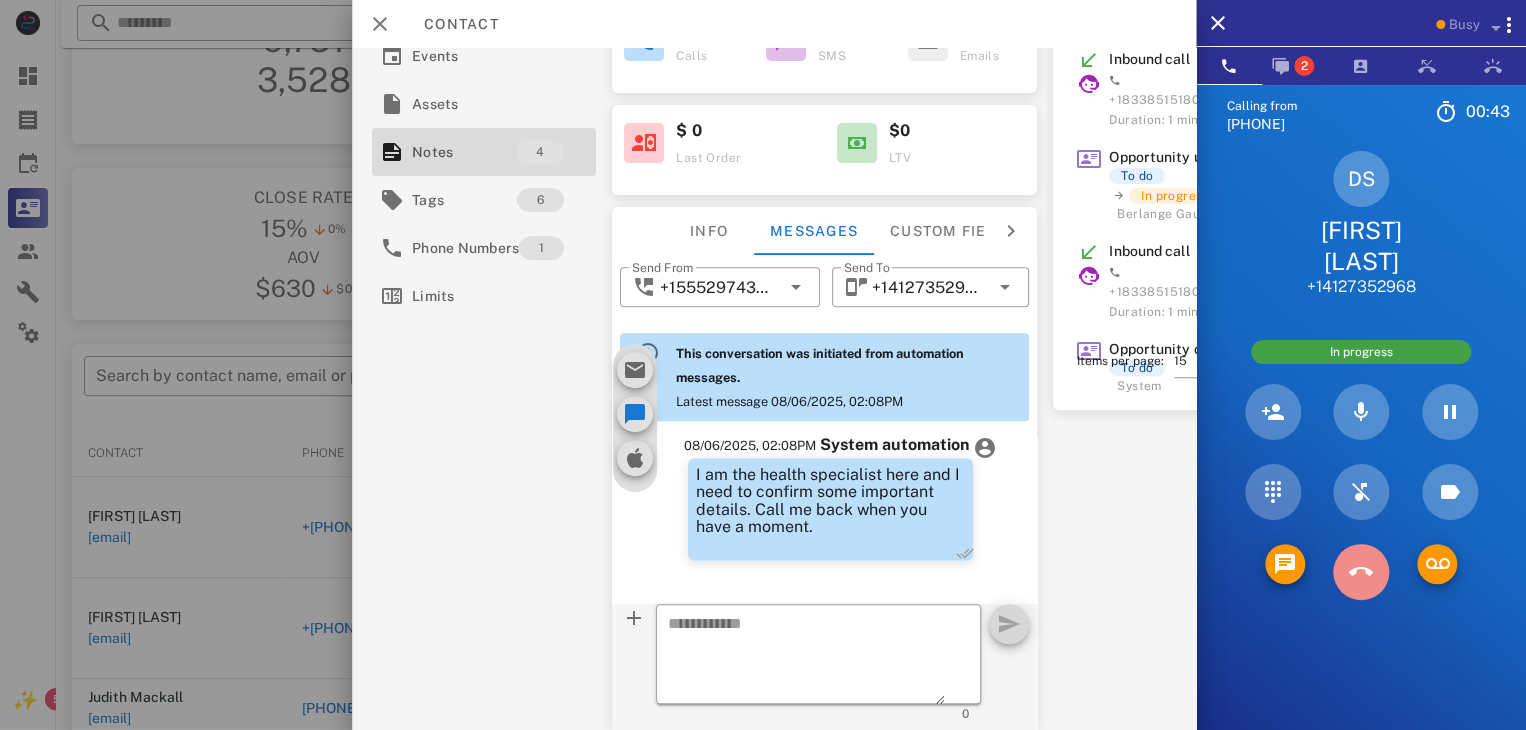drag, startPoint x: 1360, startPoint y: 588, endPoint x: 1196, endPoint y: 590, distance: 164.01219 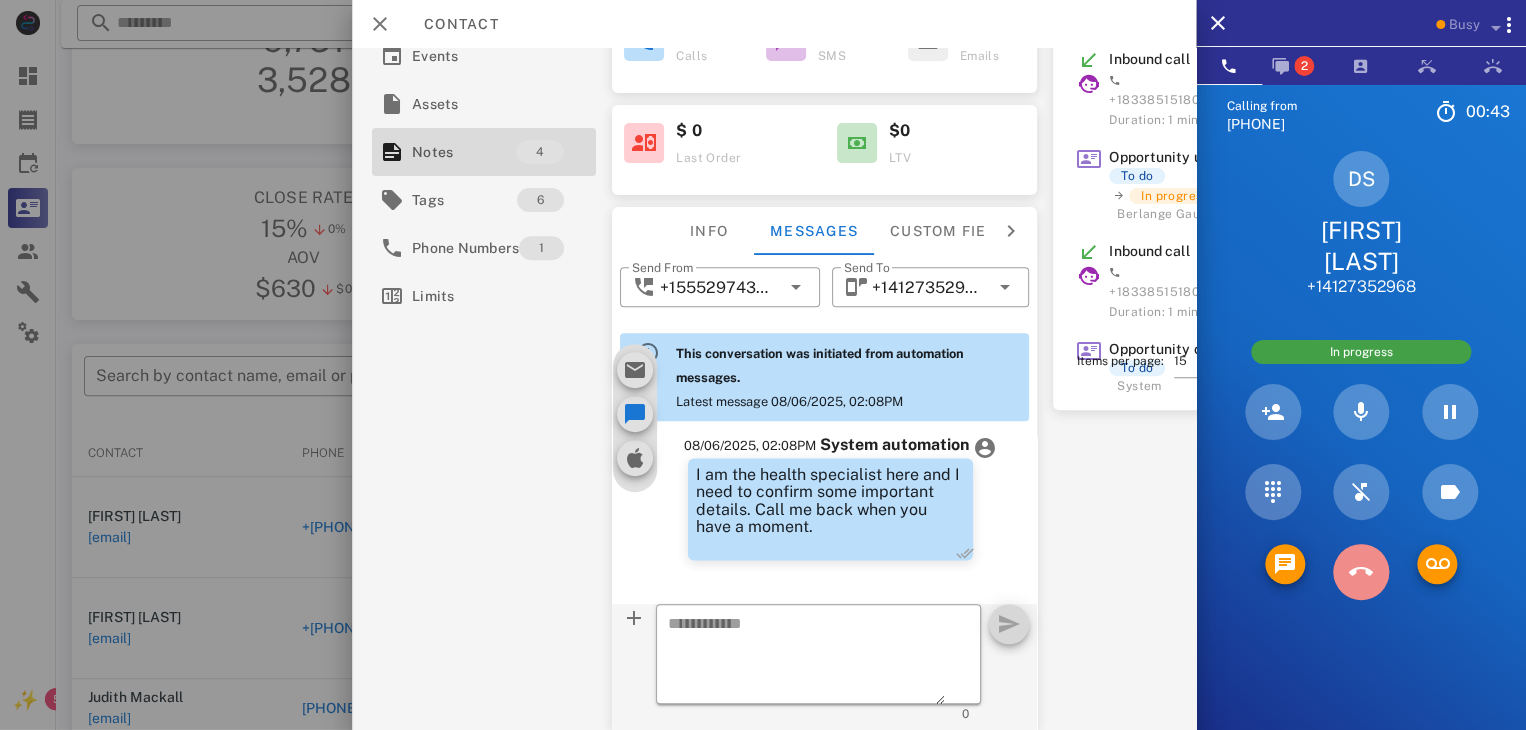 click at bounding box center [1361, 572] 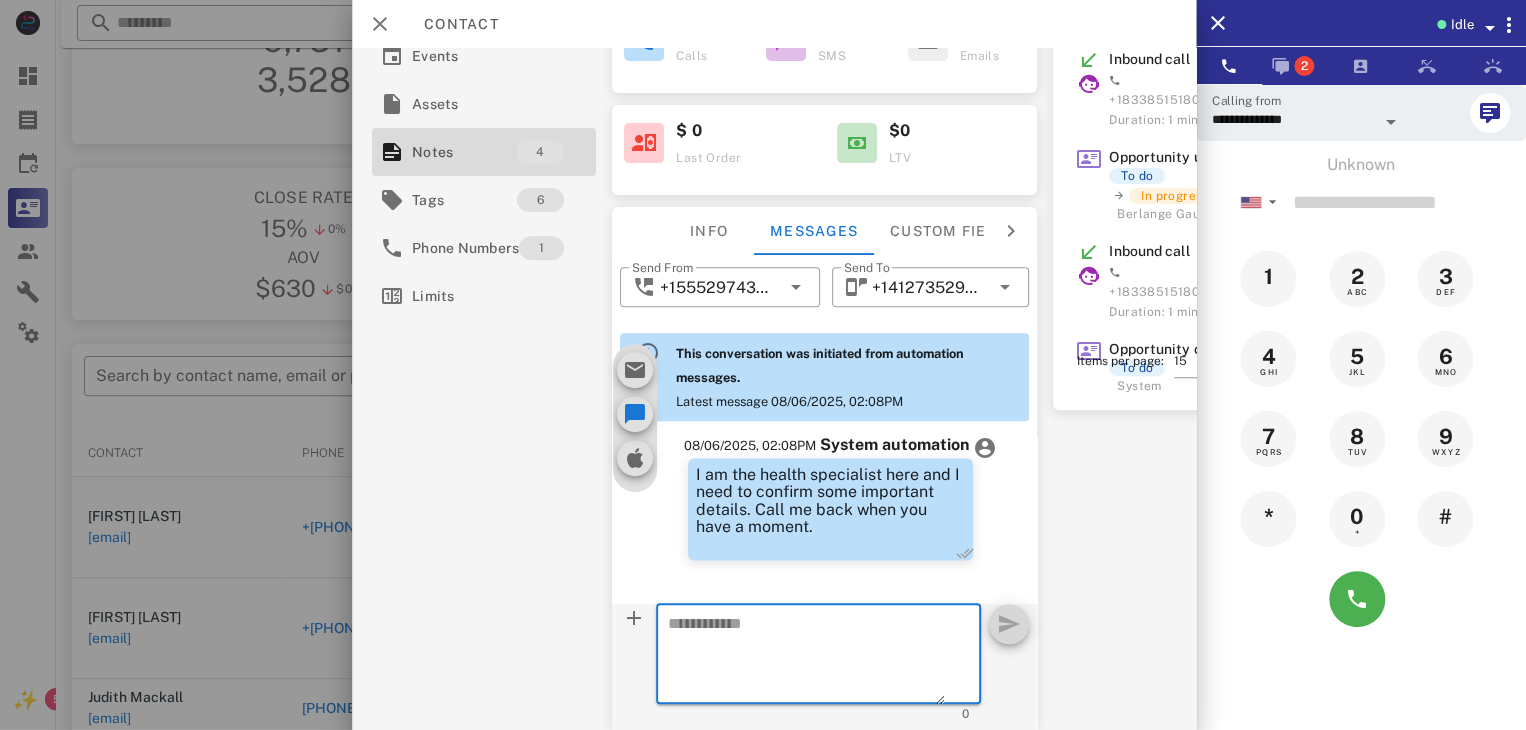 click at bounding box center [801, 657] 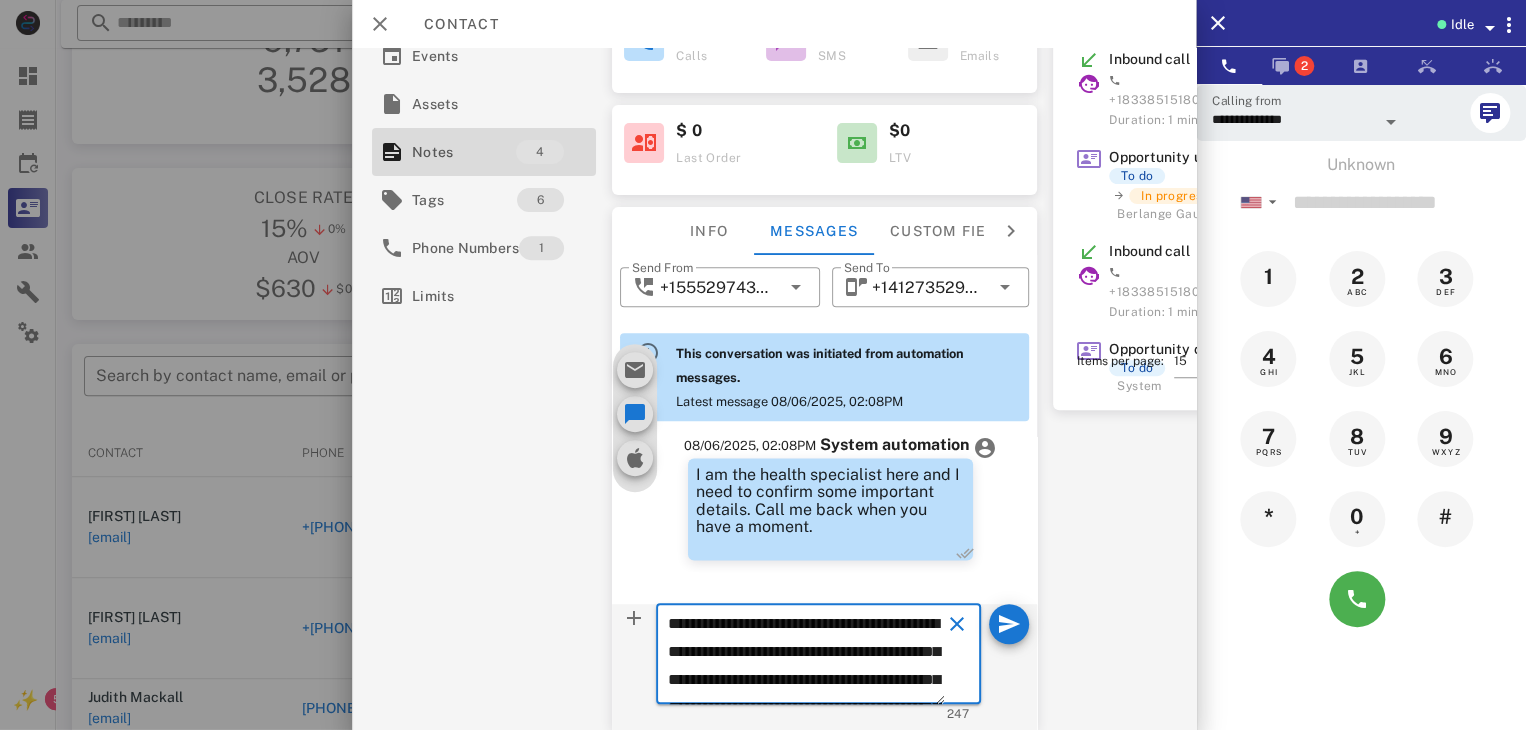 scroll, scrollTop: 125, scrollLeft: 0, axis: vertical 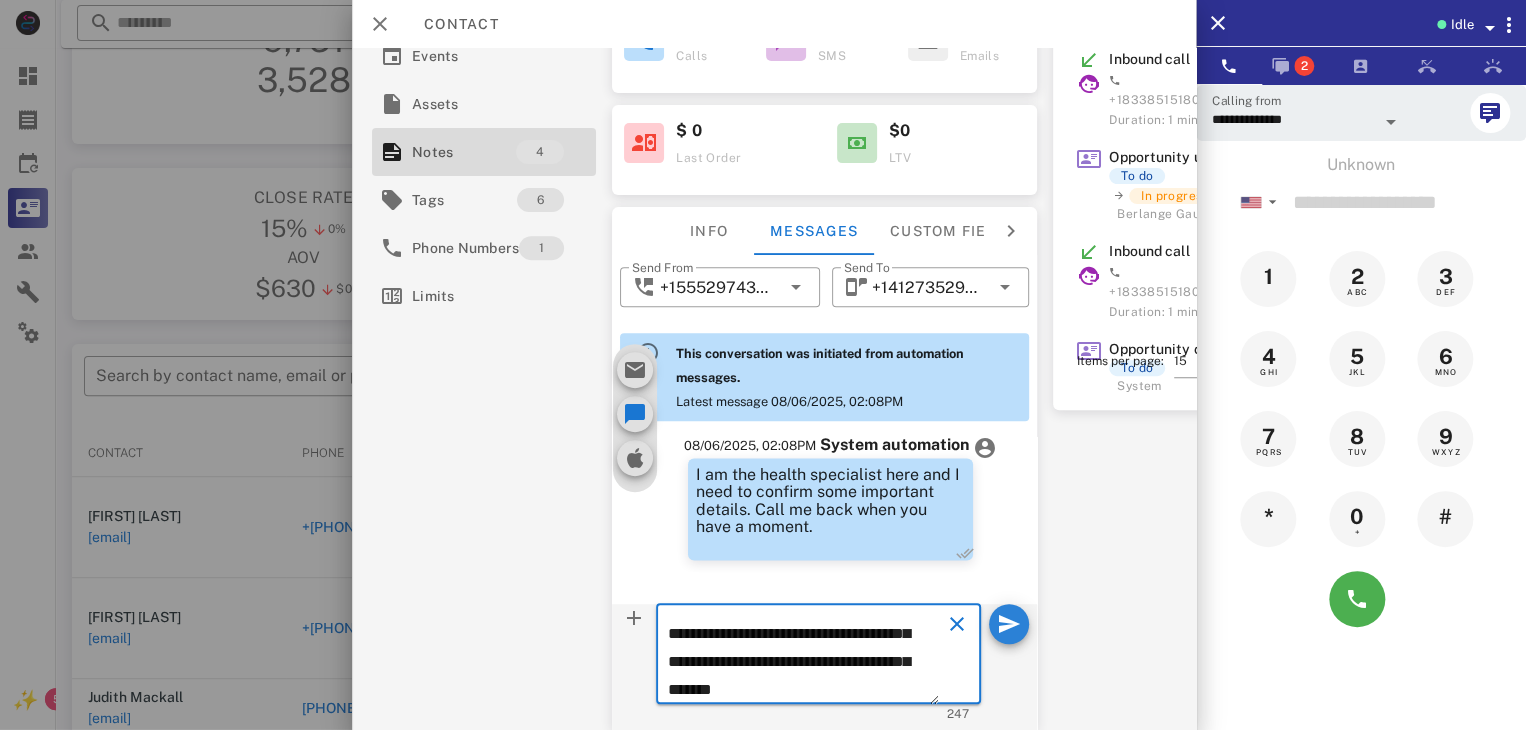 type on "**********" 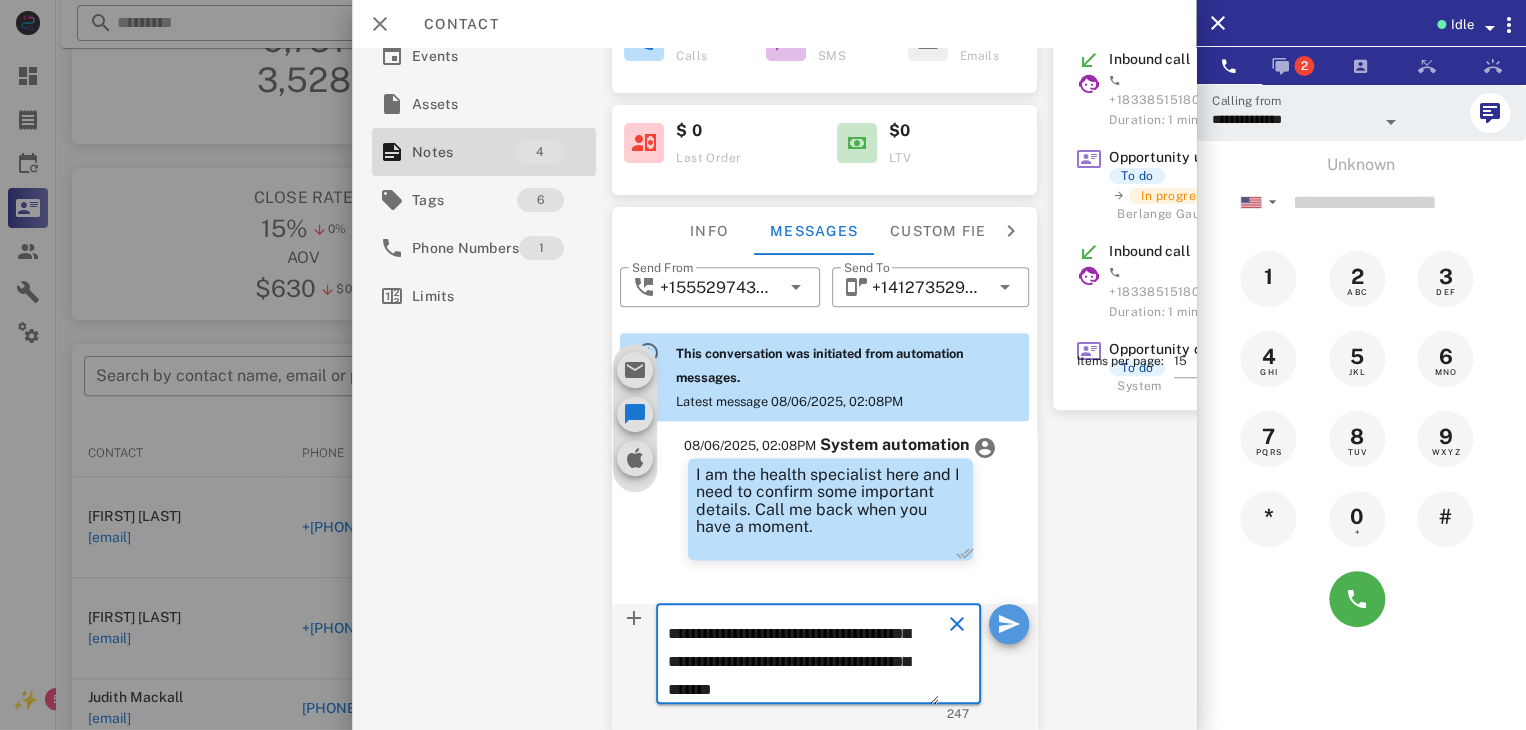 click at bounding box center [1000, 624] 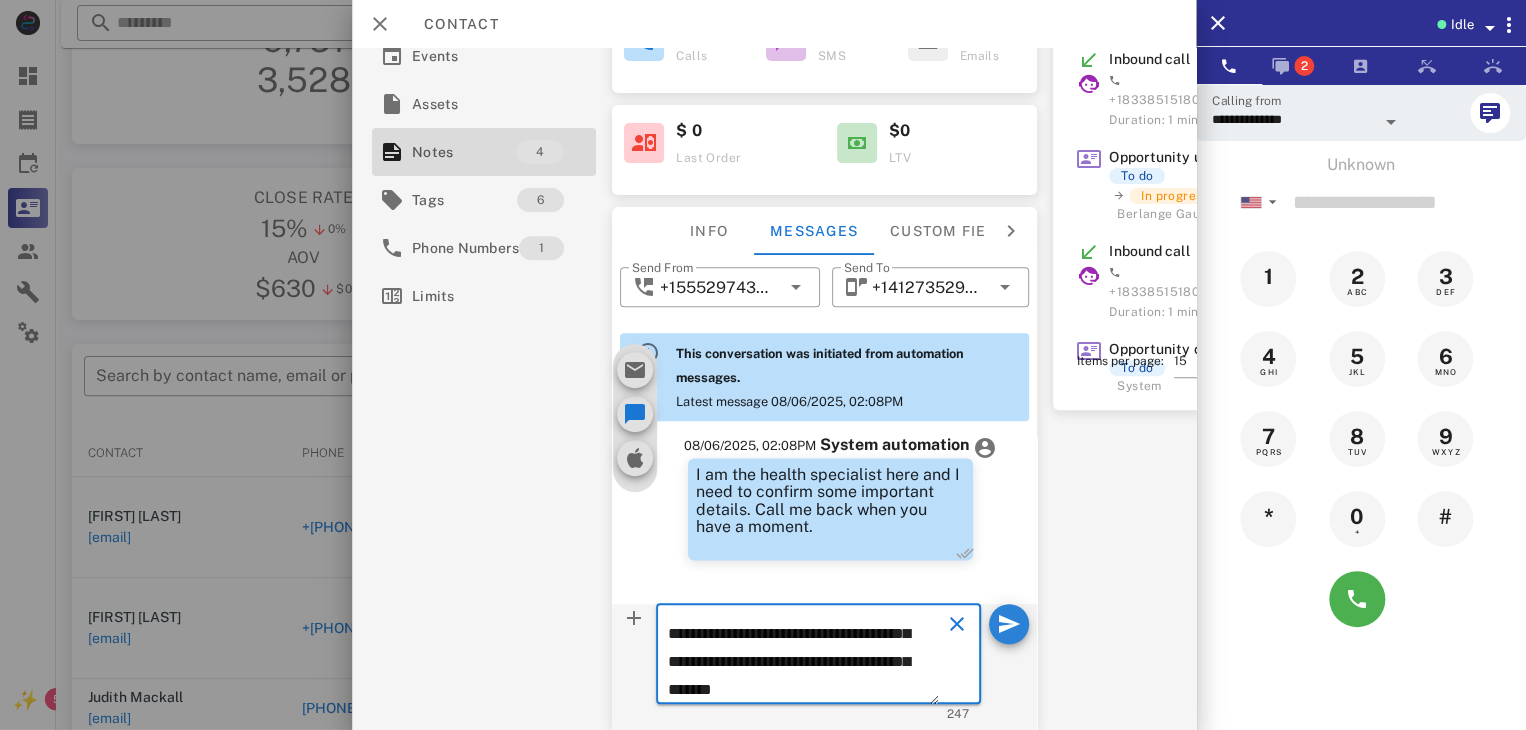 type 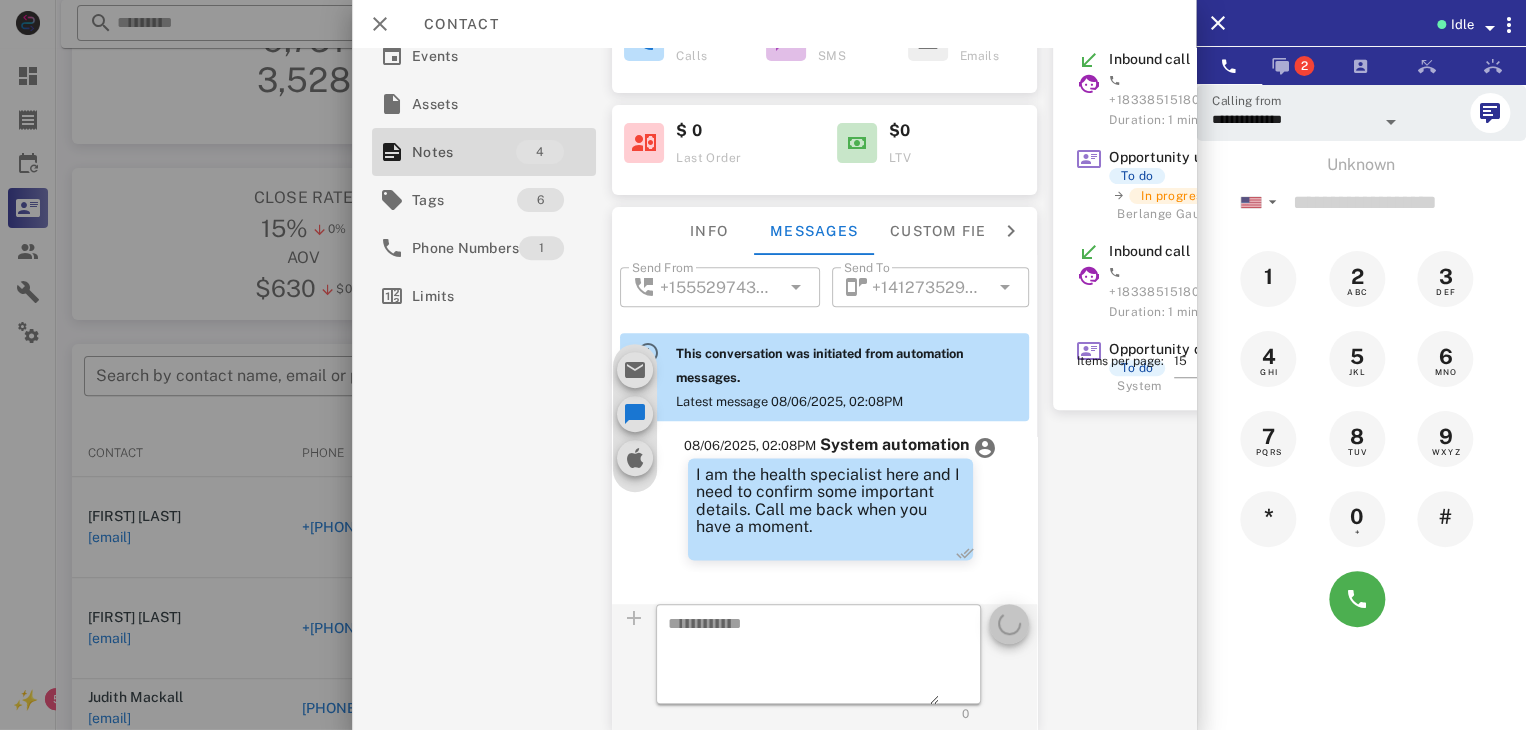 scroll, scrollTop: 0, scrollLeft: 0, axis: both 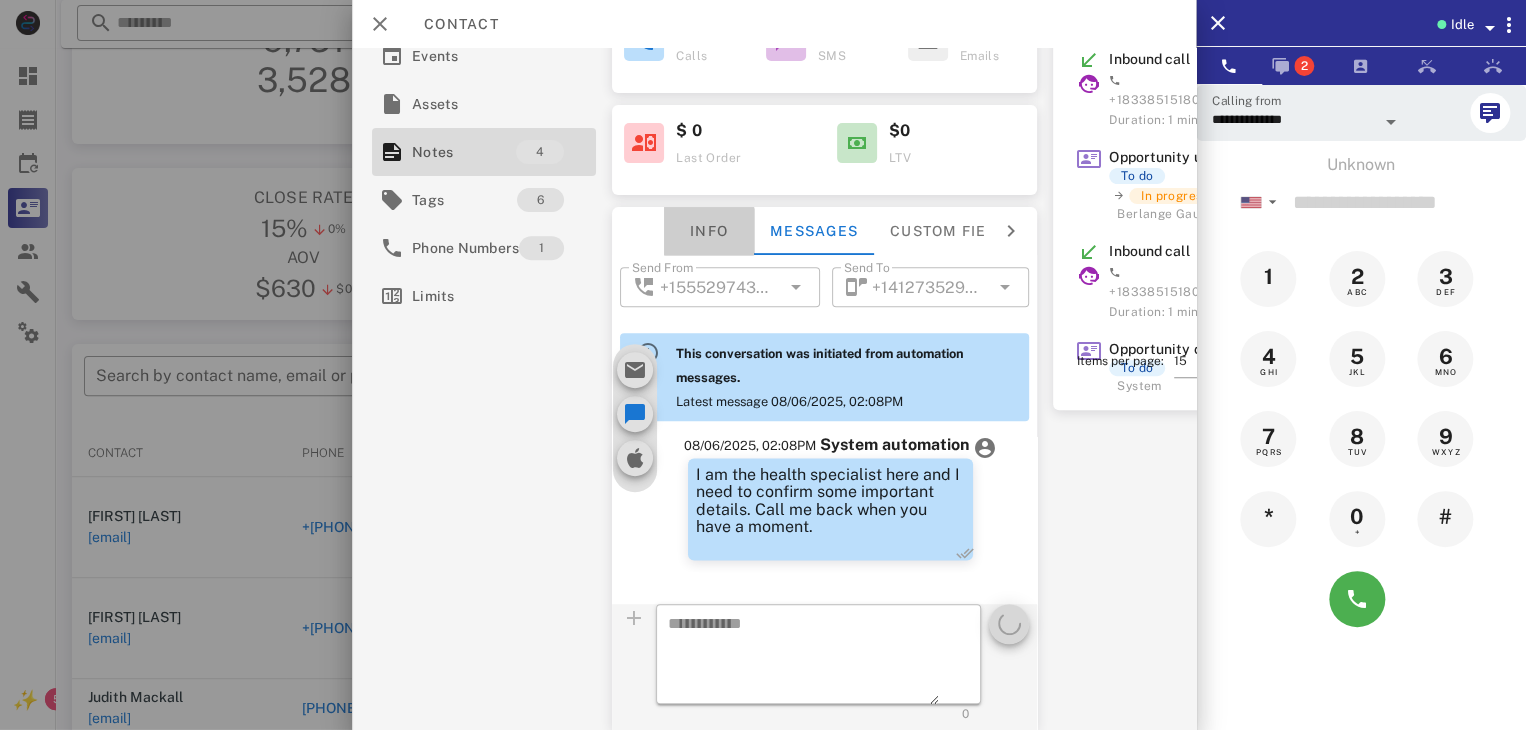click on "Info" at bounding box center (709, 231) 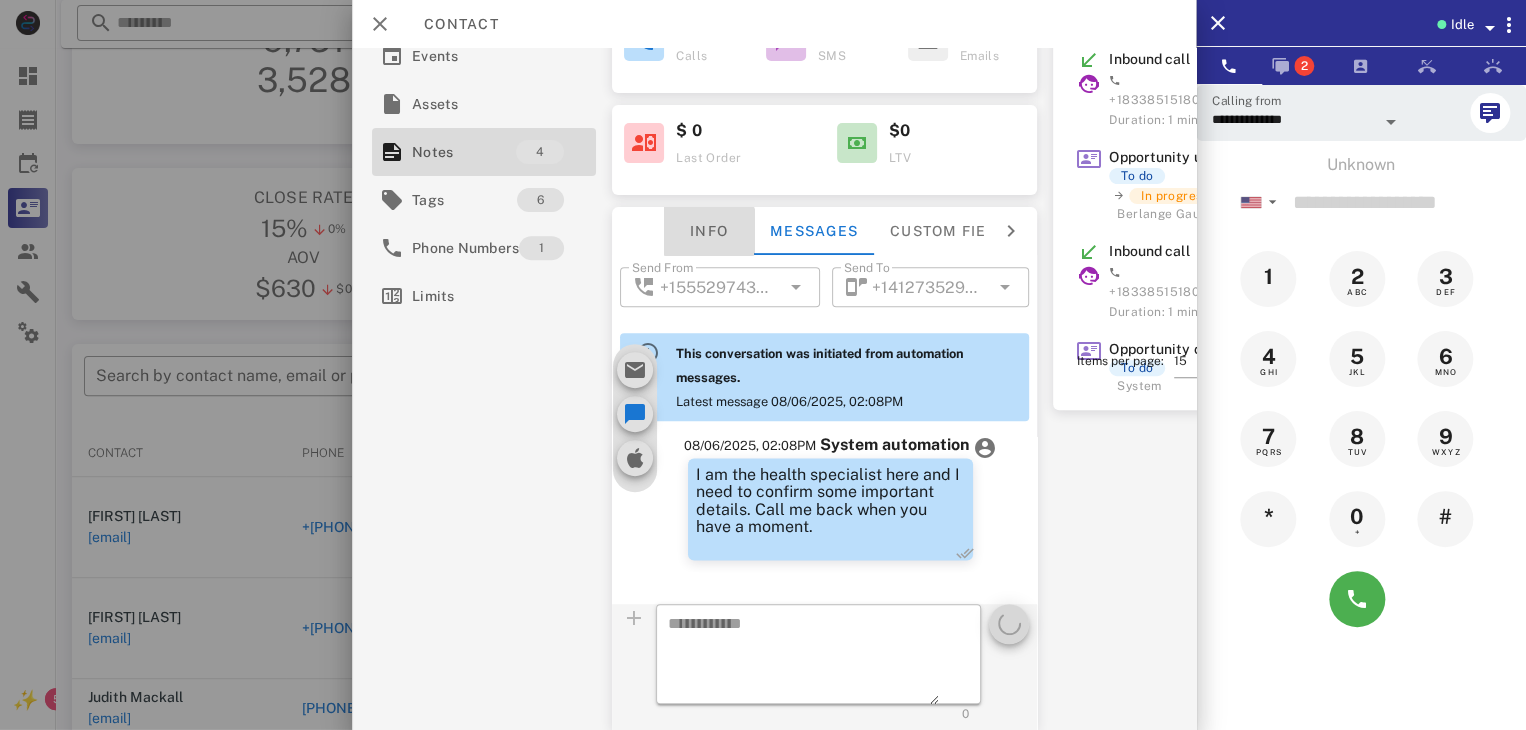 scroll, scrollTop: 260, scrollLeft: 0, axis: vertical 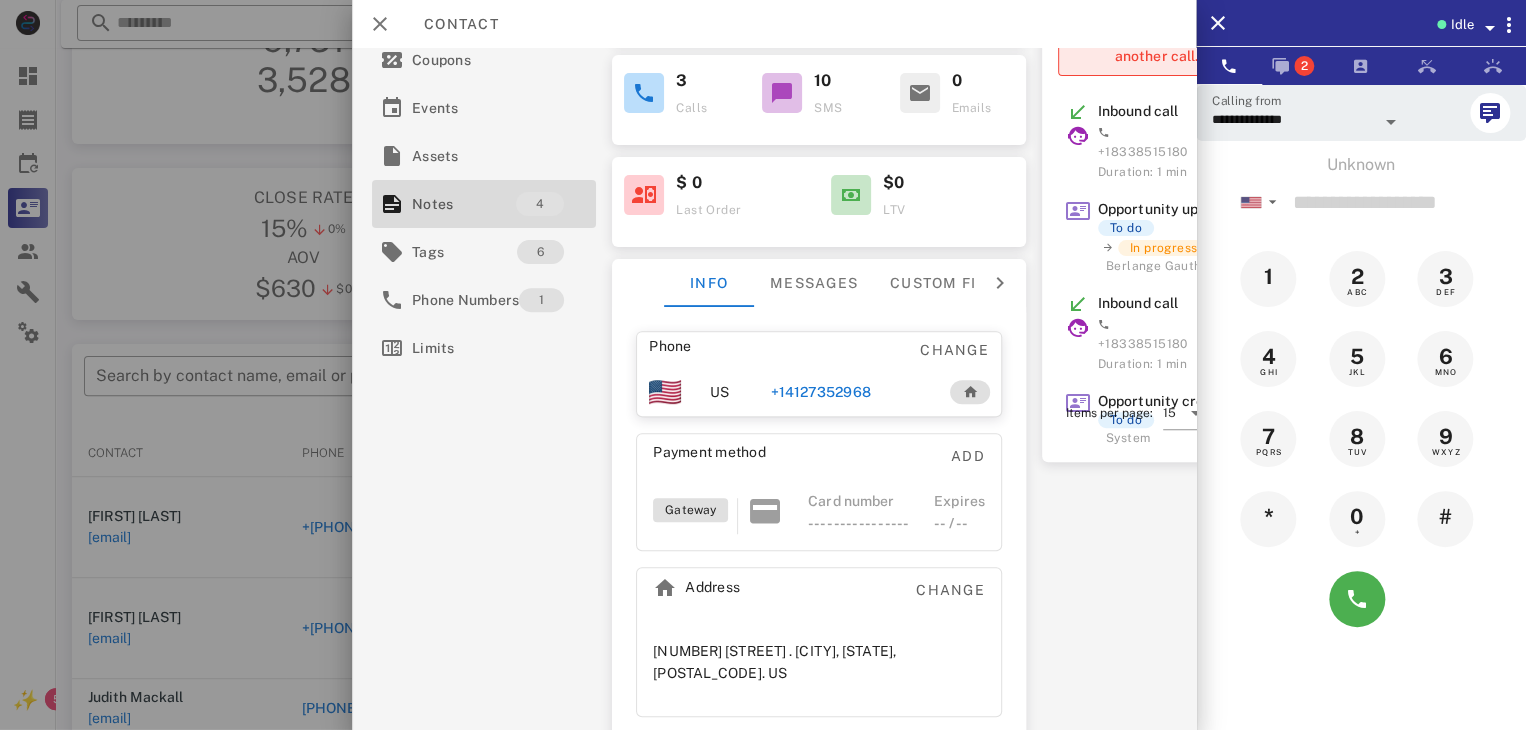 click on "+14127352968" at bounding box center (820, 392) 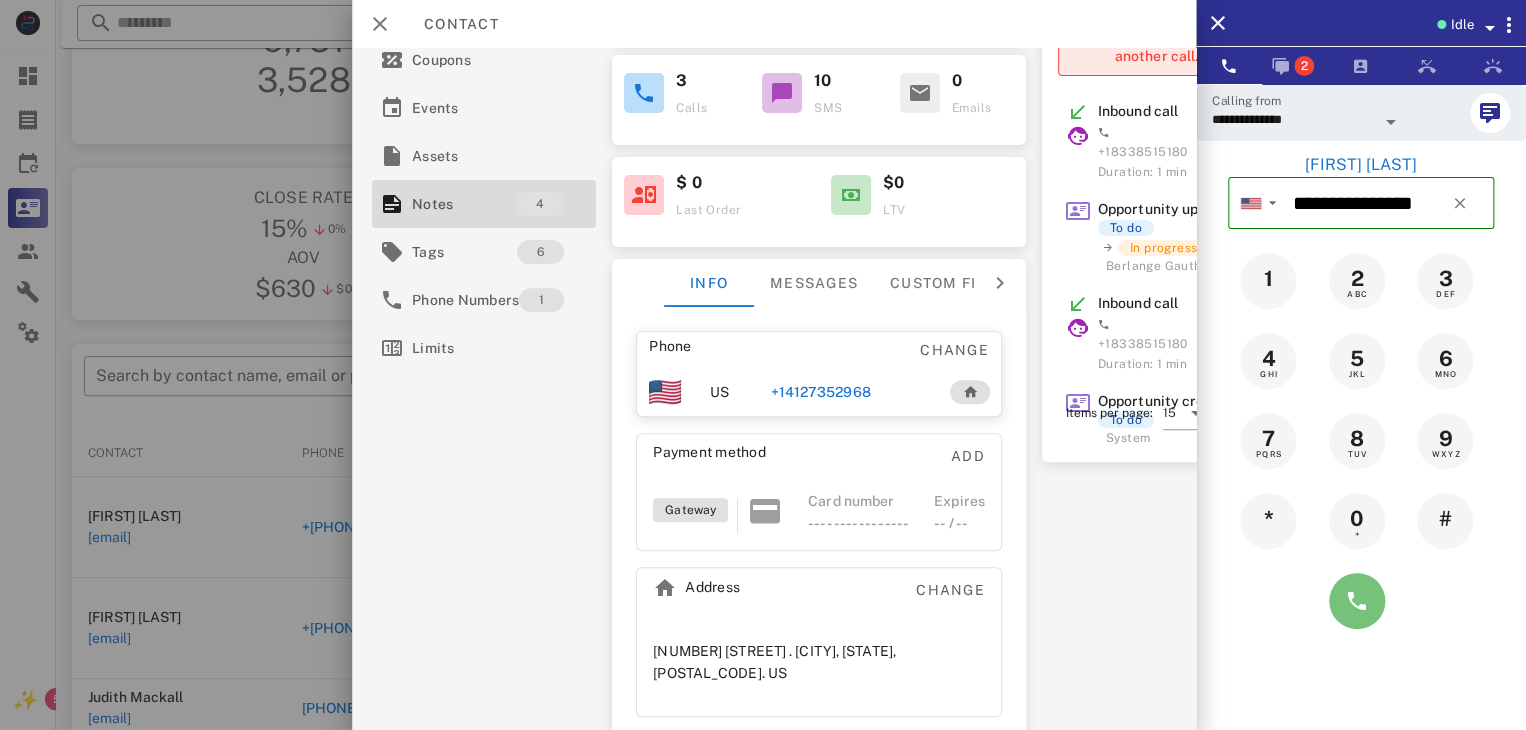 click at bounding box center [1357, 601] 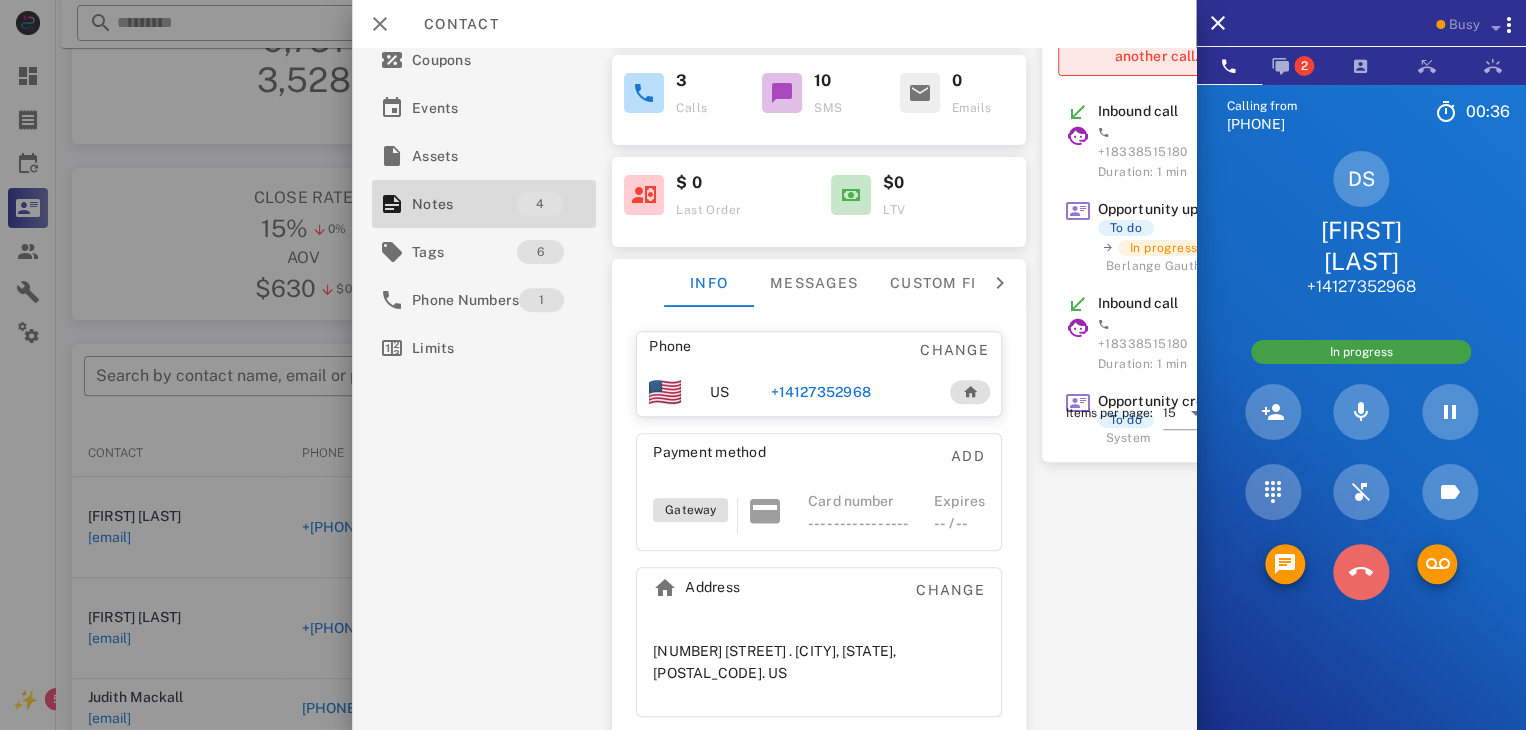 click at bounding box center (1361, 572) 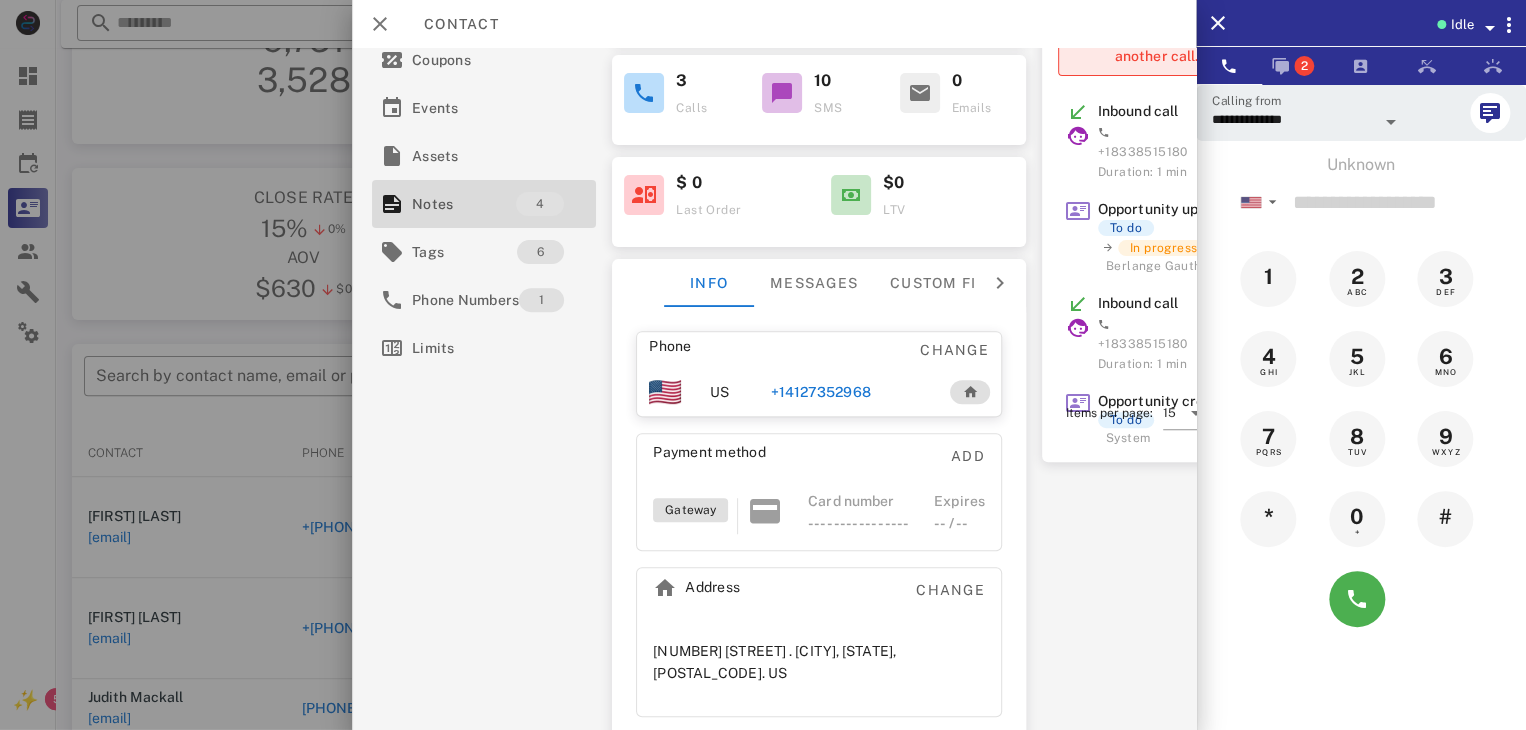 click on "+14127352968" at bounding box center [820, 392] 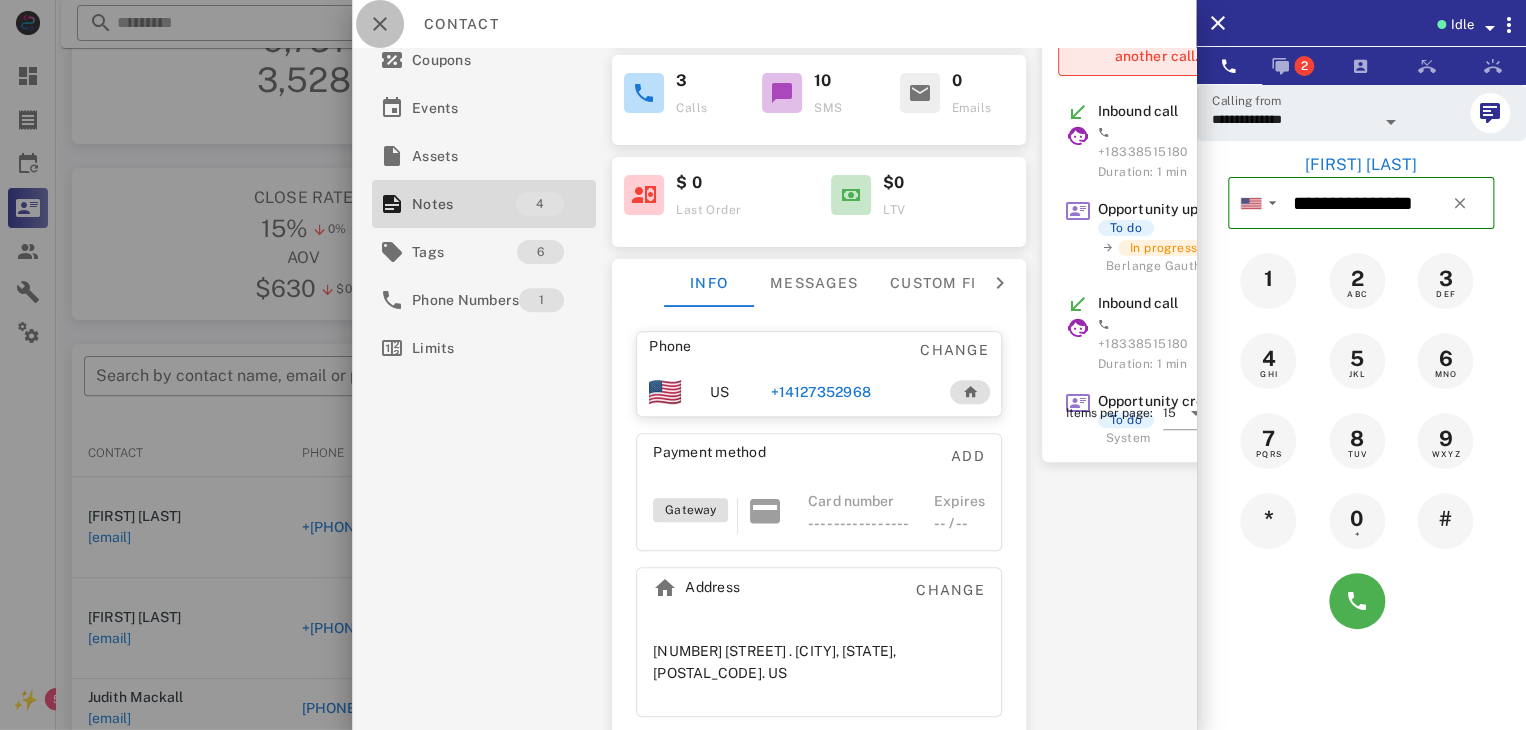 click at bounding box center [380, 24] 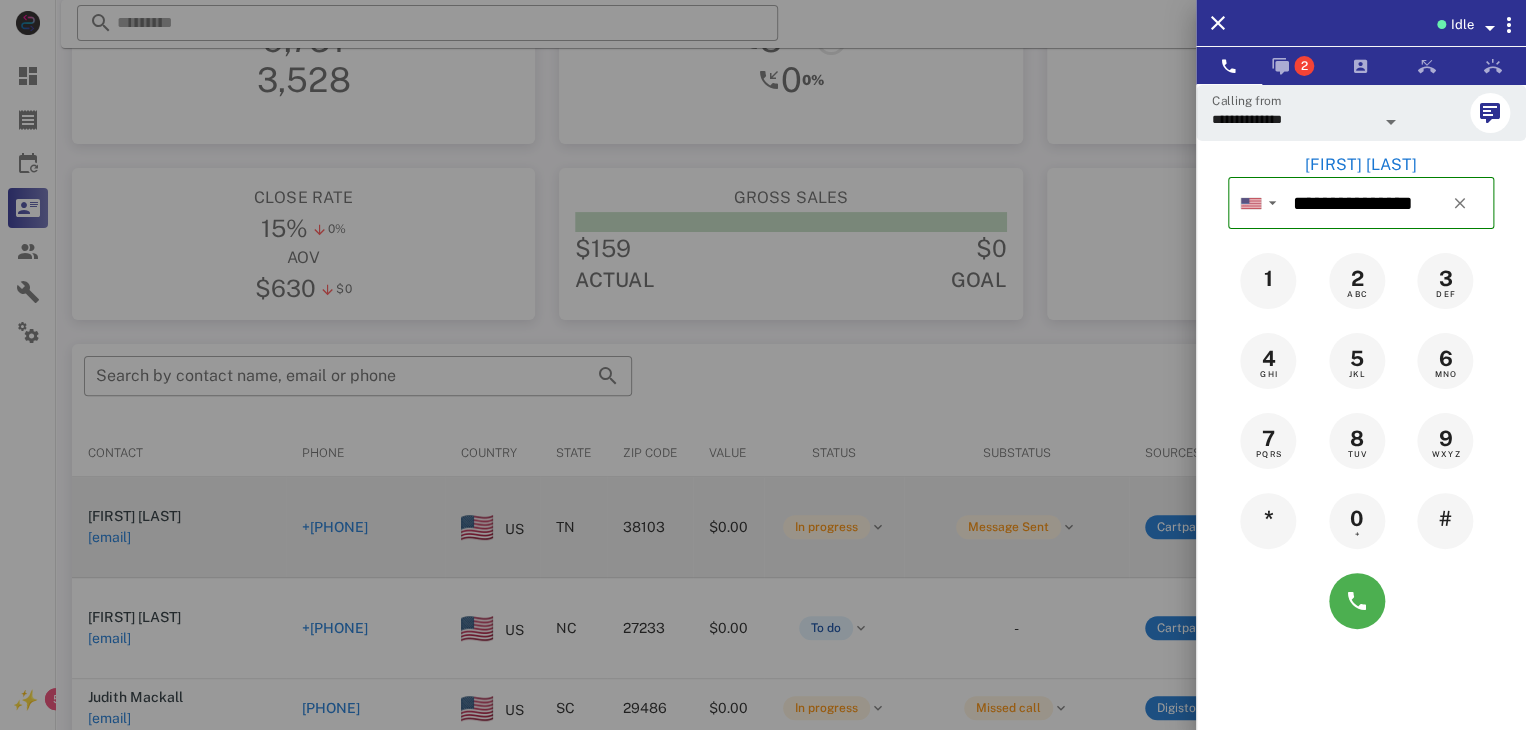 click at bounding box center (763, 365) 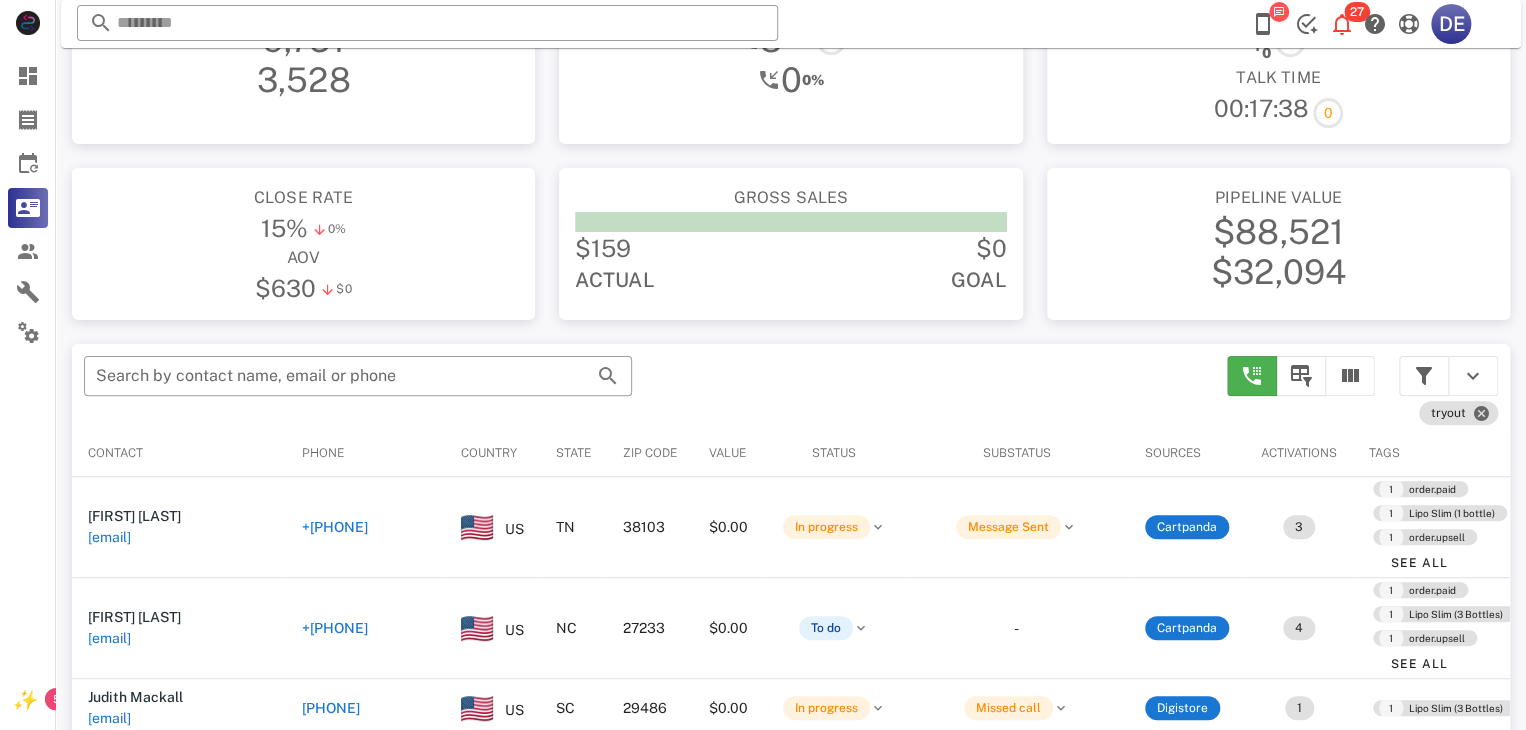click on "[PHONE]" at bounding box center (224, 527) 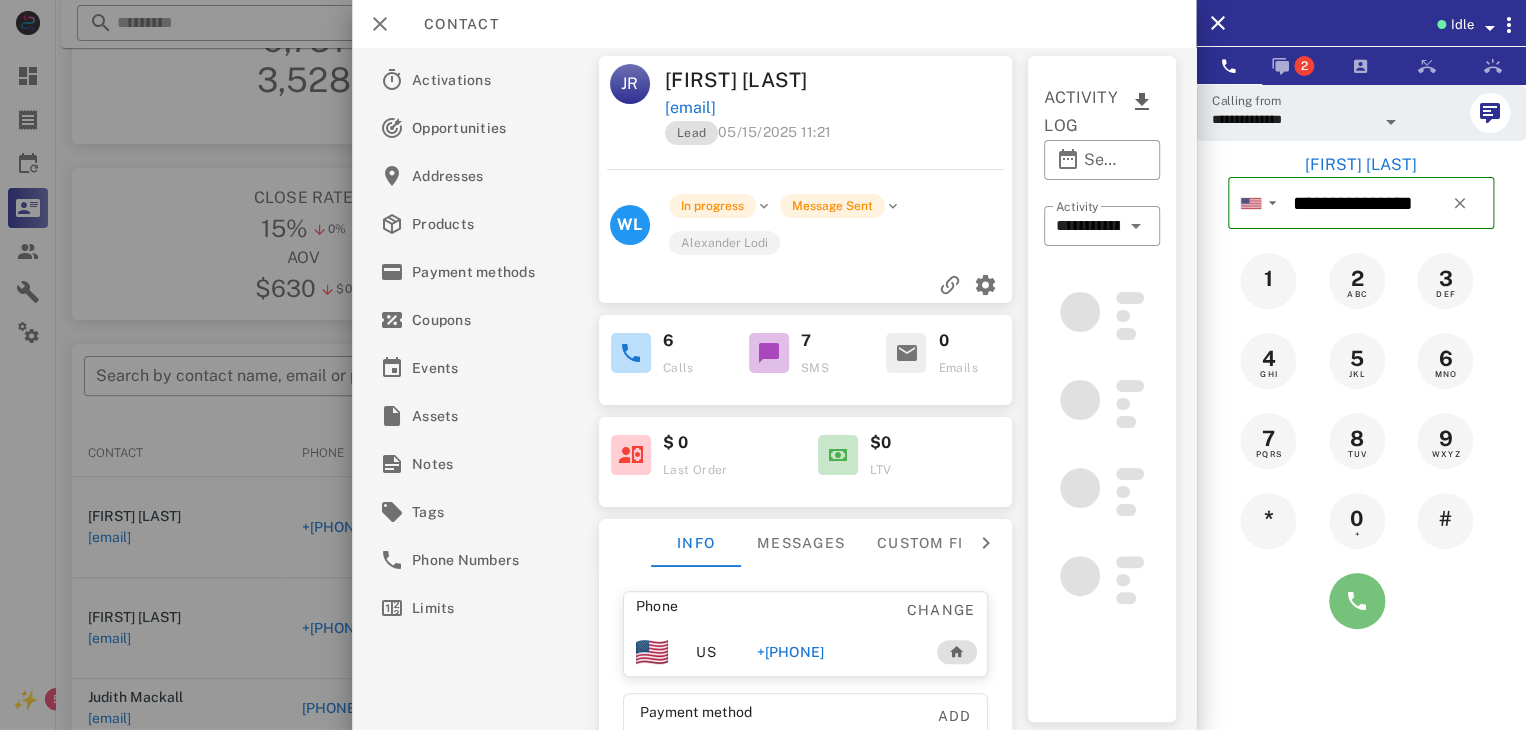 click at bounding box center (1357, 601) 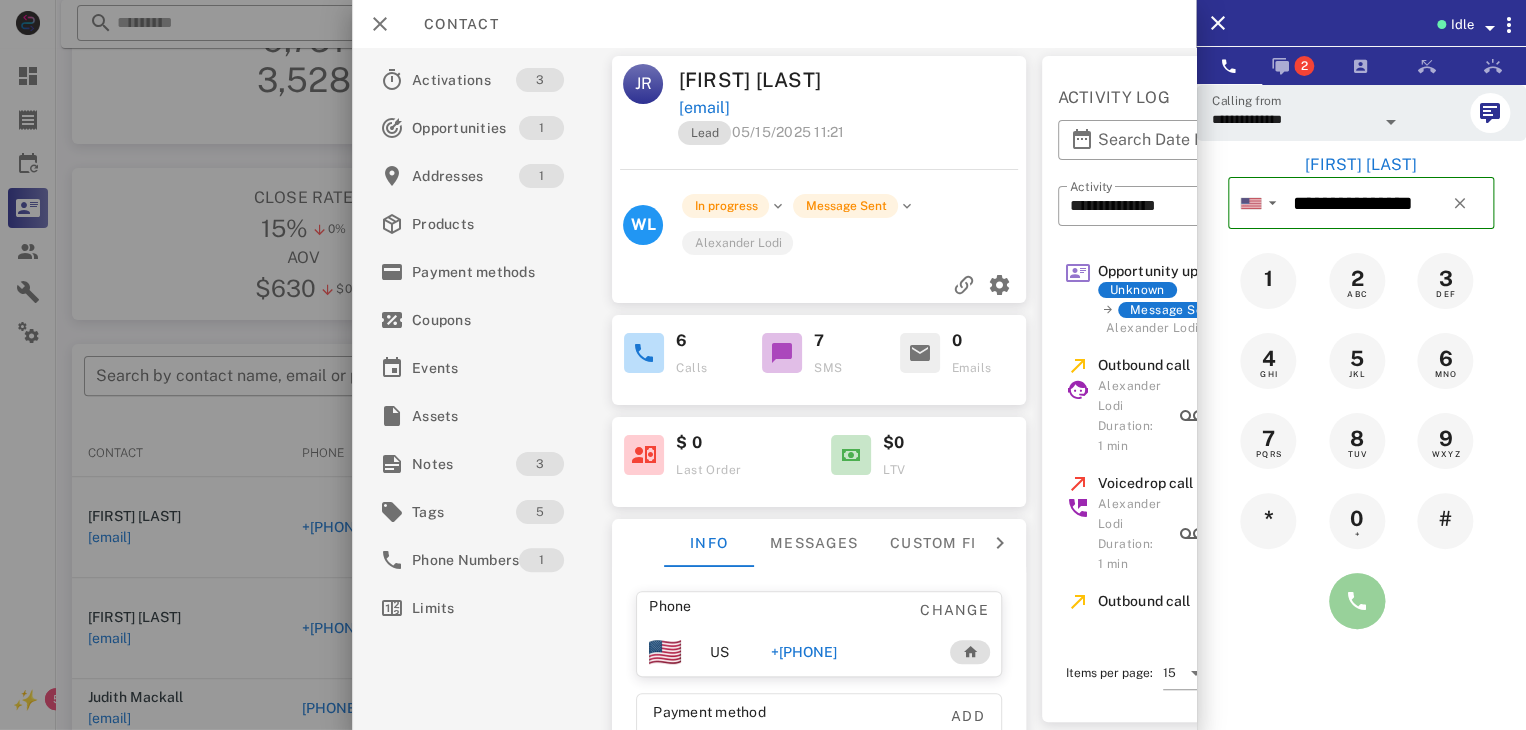 click at bounding box center [1357, 601] 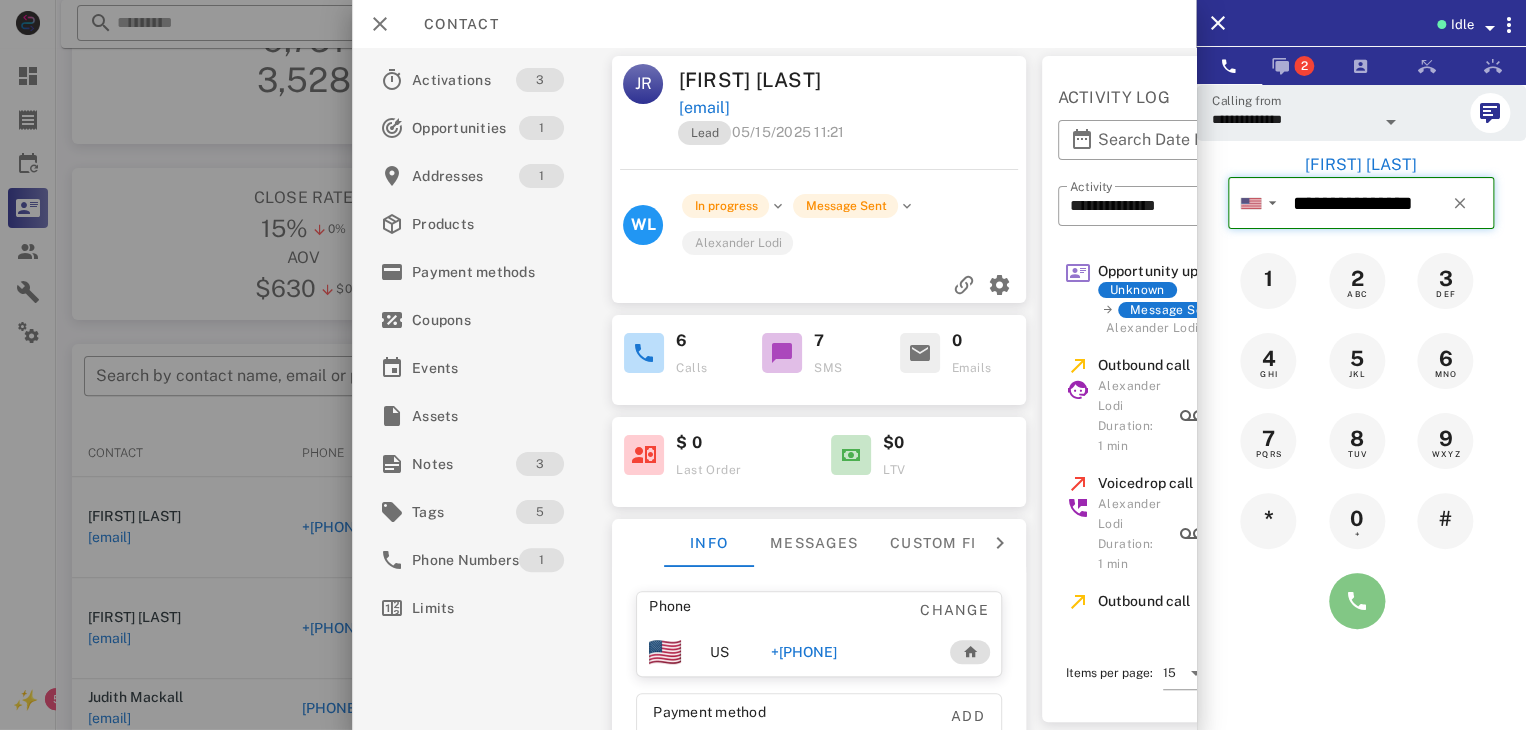 type 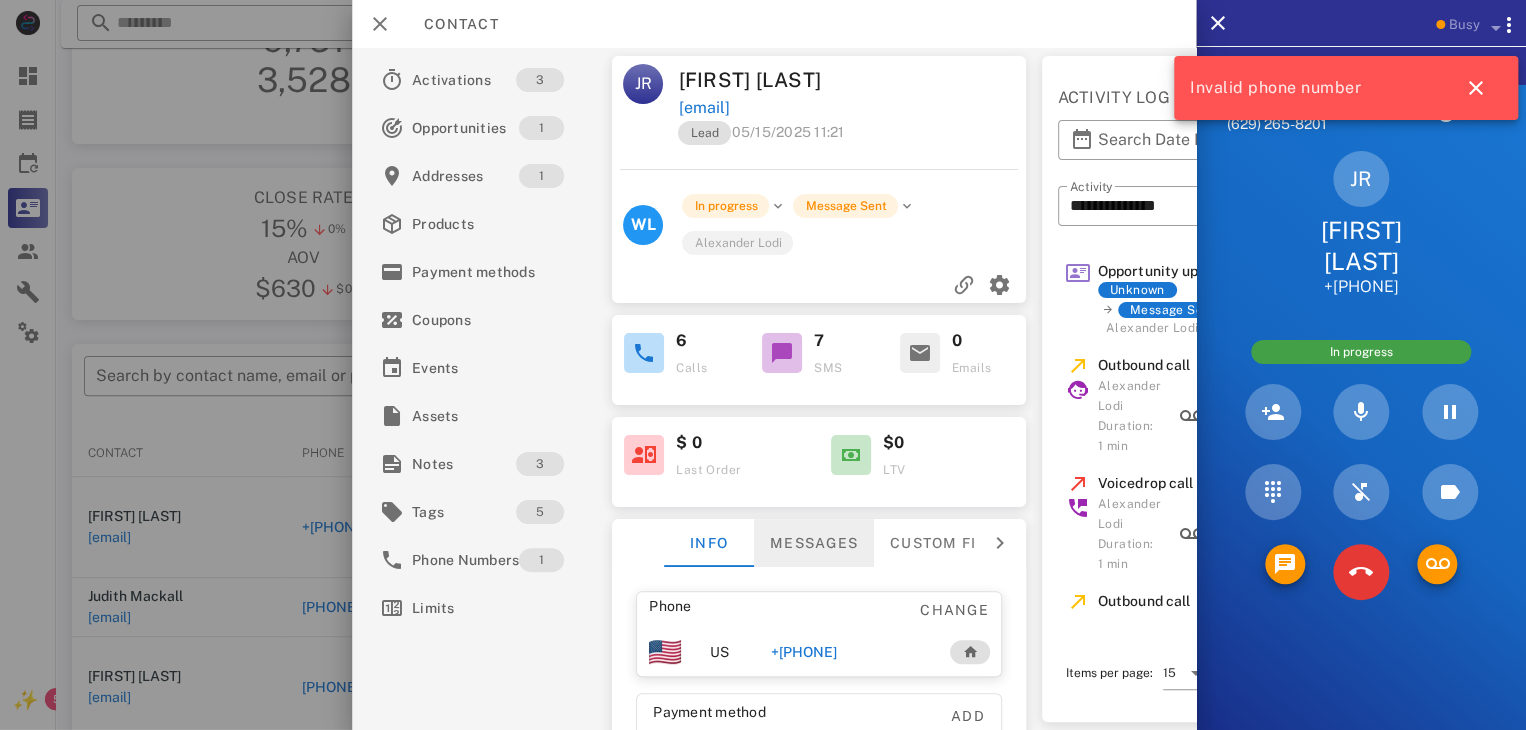 click on "Messages" at bounding box center (814, 543) 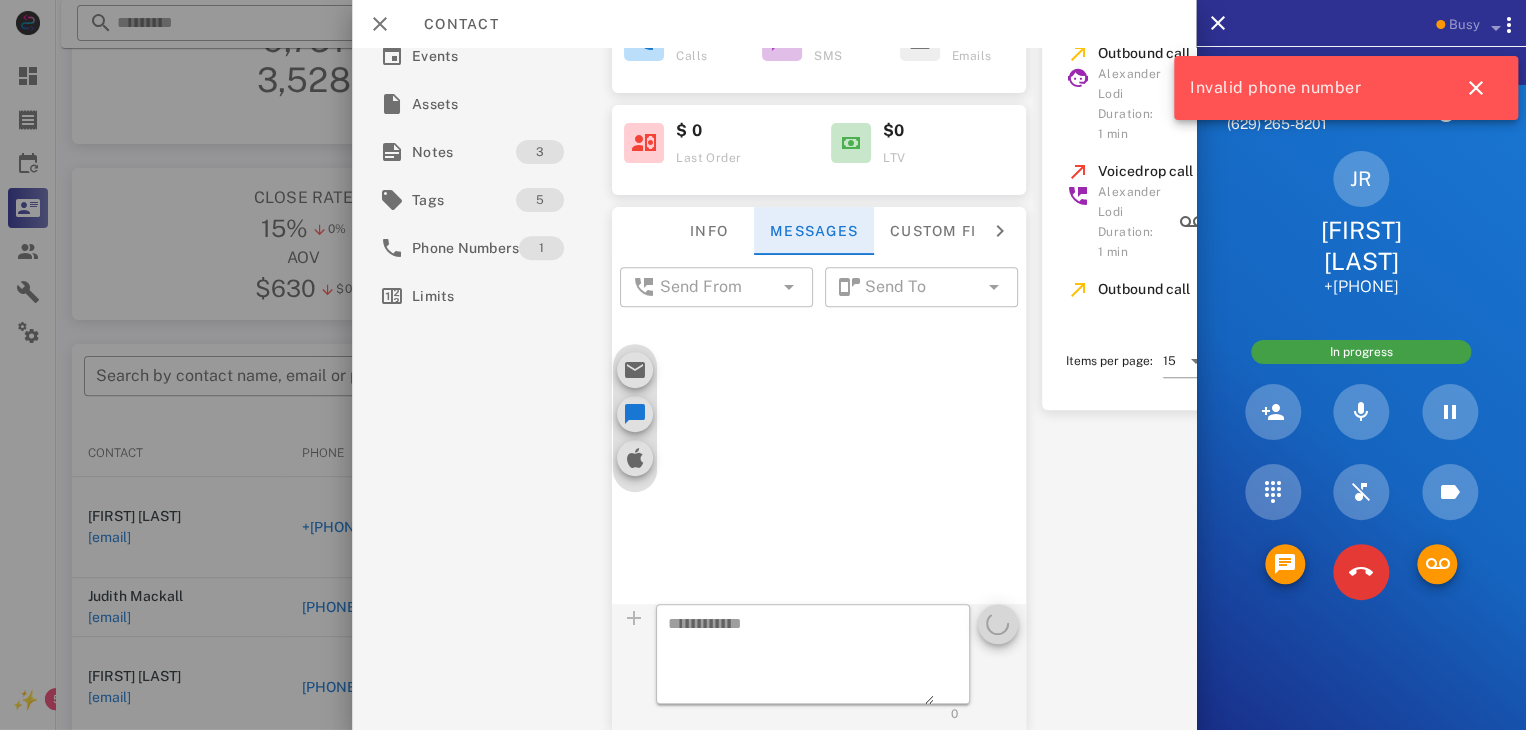 scroll, scrollTop: 355, scrollLeft: 0, axis: vertical 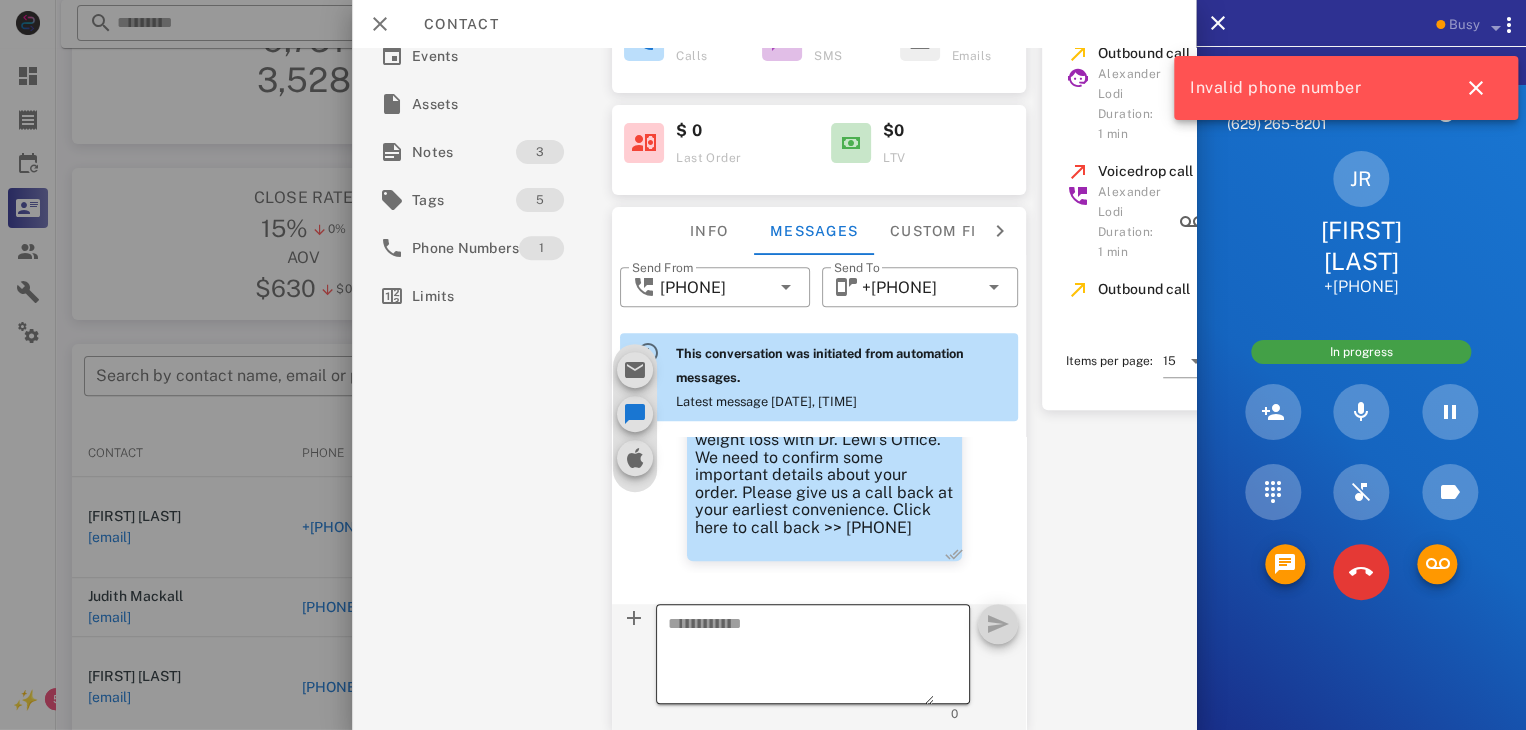 click at bounding box center [801, 657] 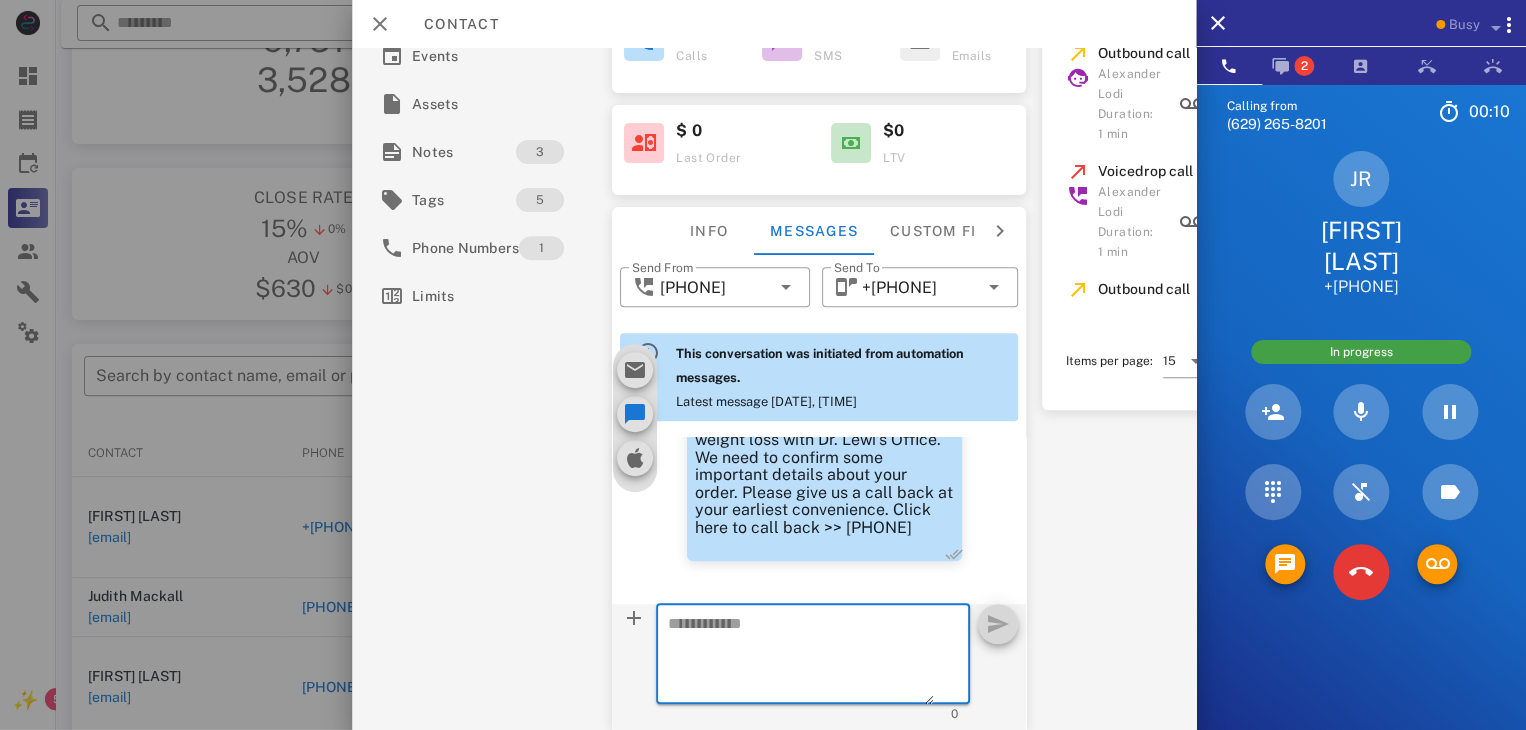 paste on "**********" 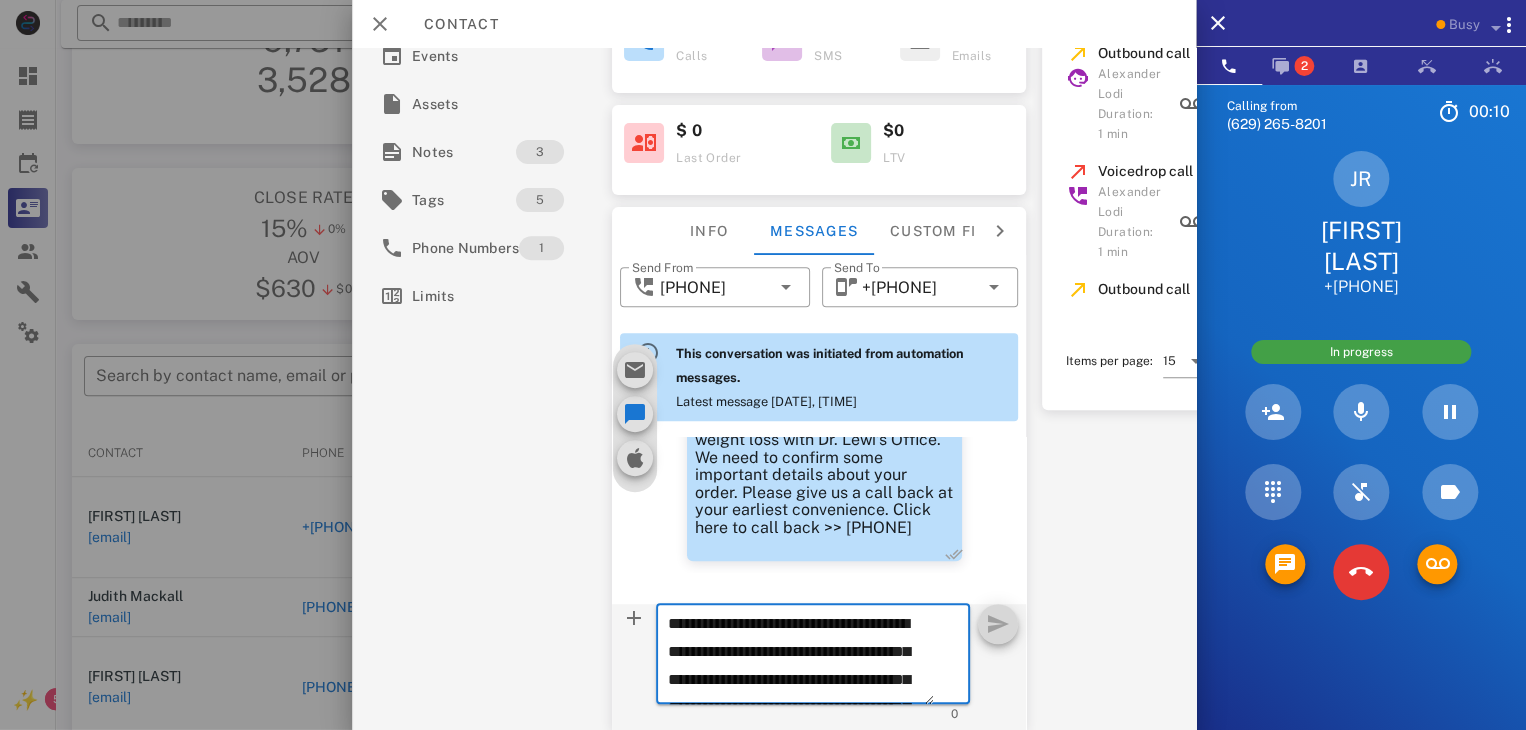 scroll, scrollTop: 125, scrollLeft: 0, axis: vertical 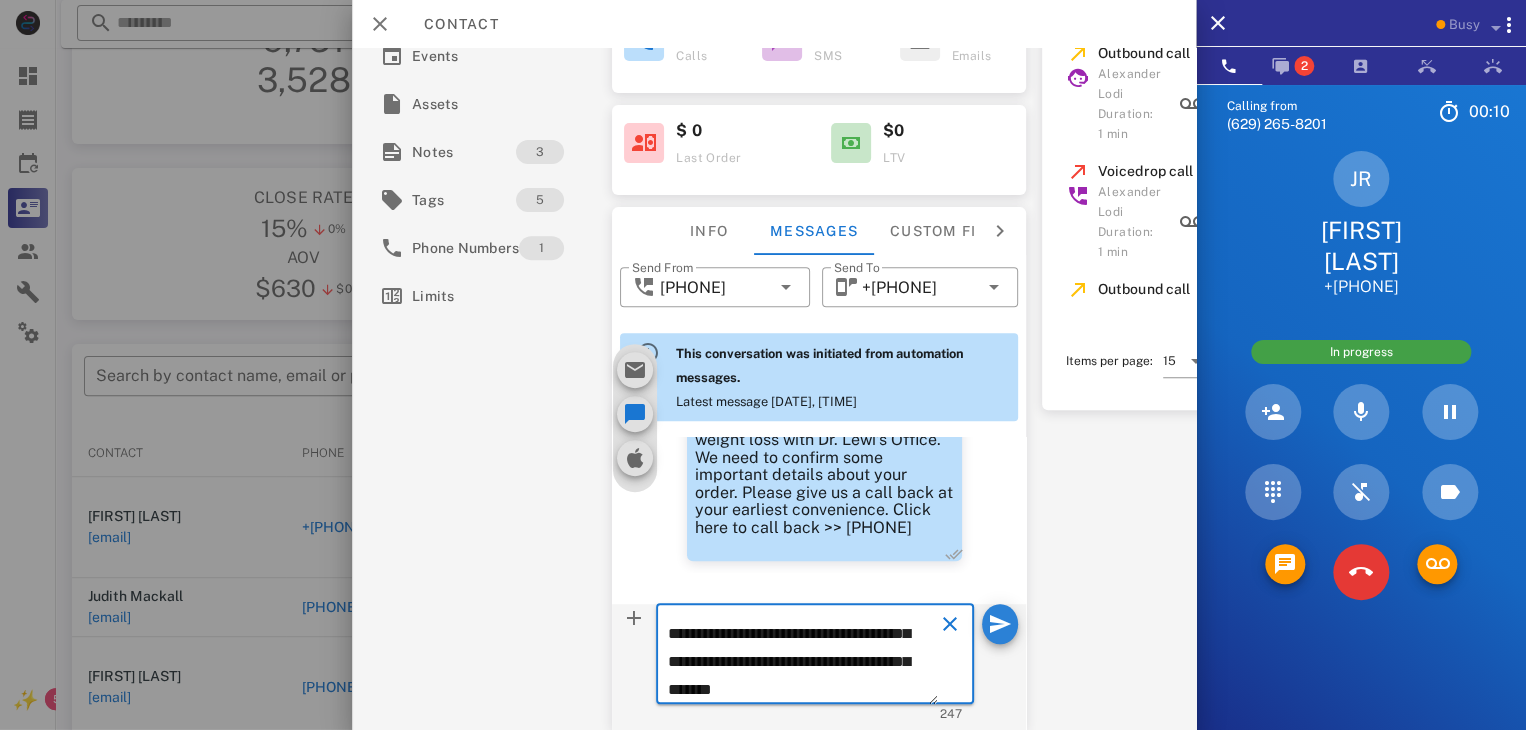 type on "**********" 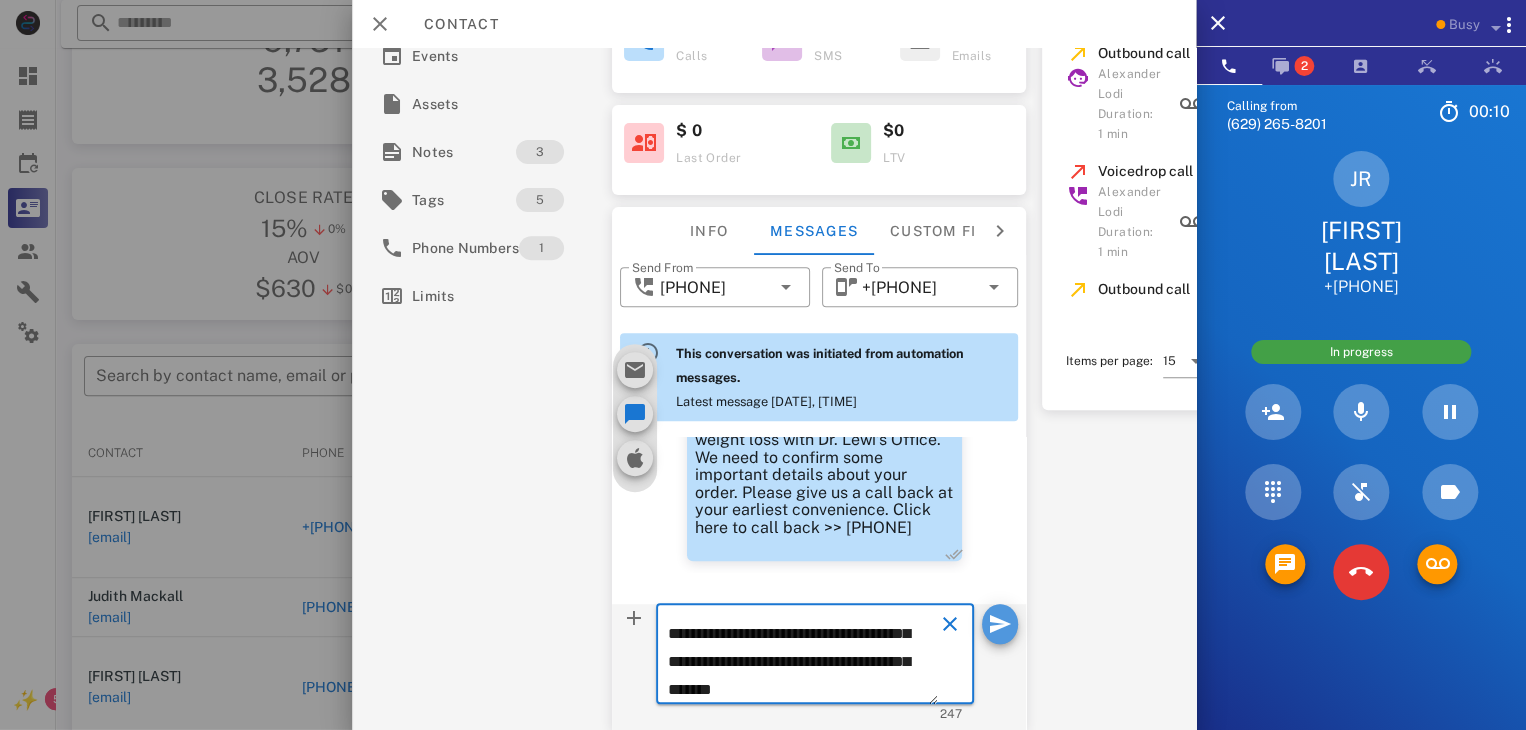 click at bounding box center [1000, 624] 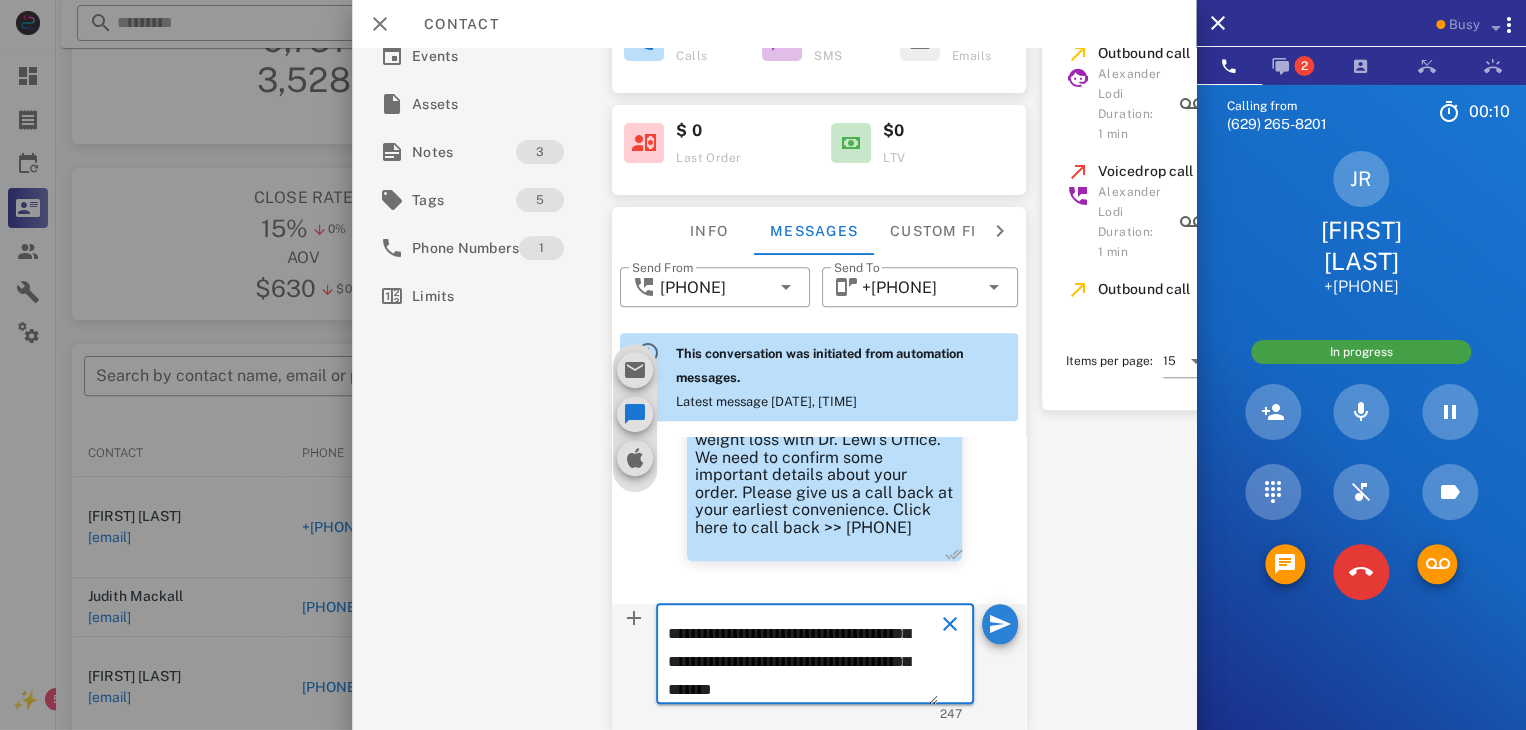 type 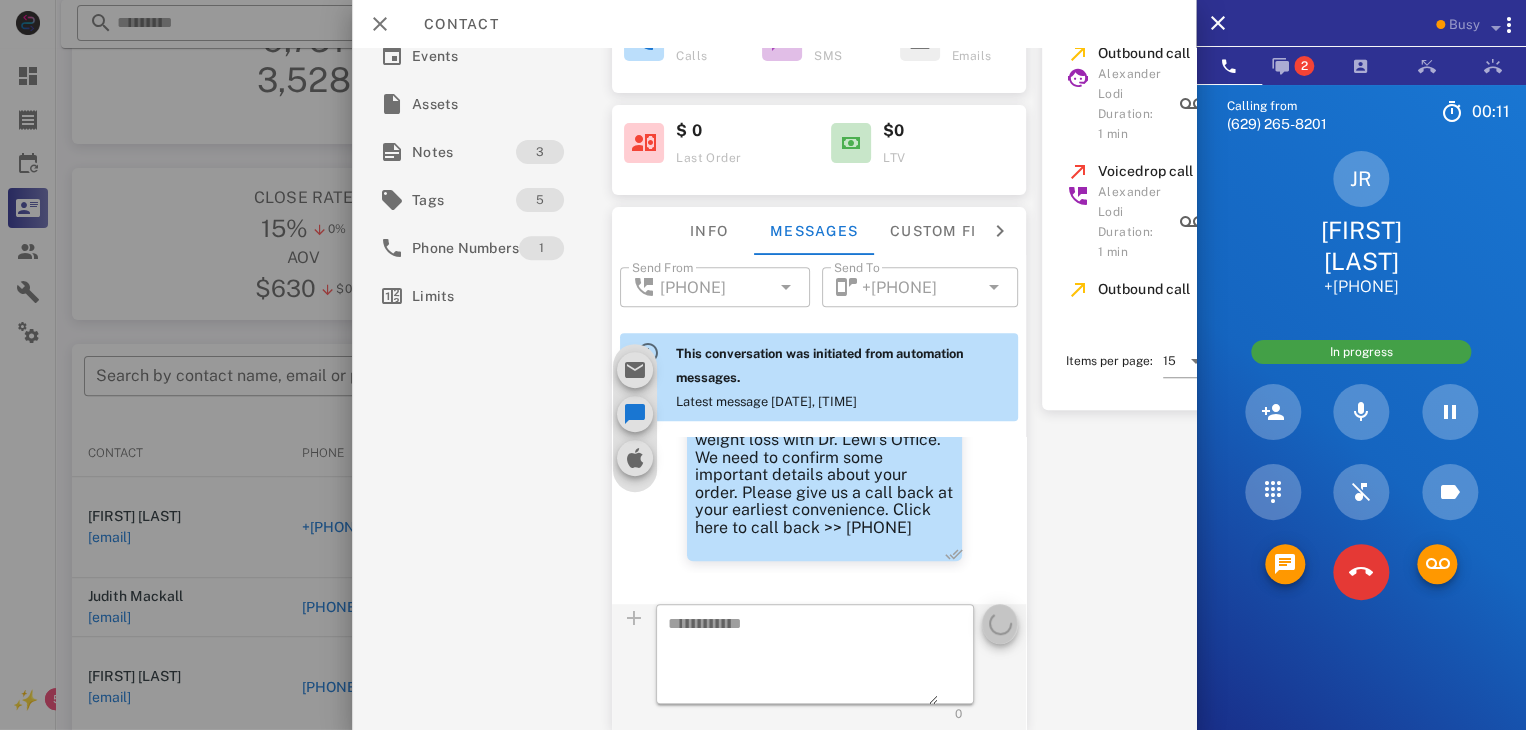 scroll, scrollTop: 0, scrollLeft: 0, axis: both 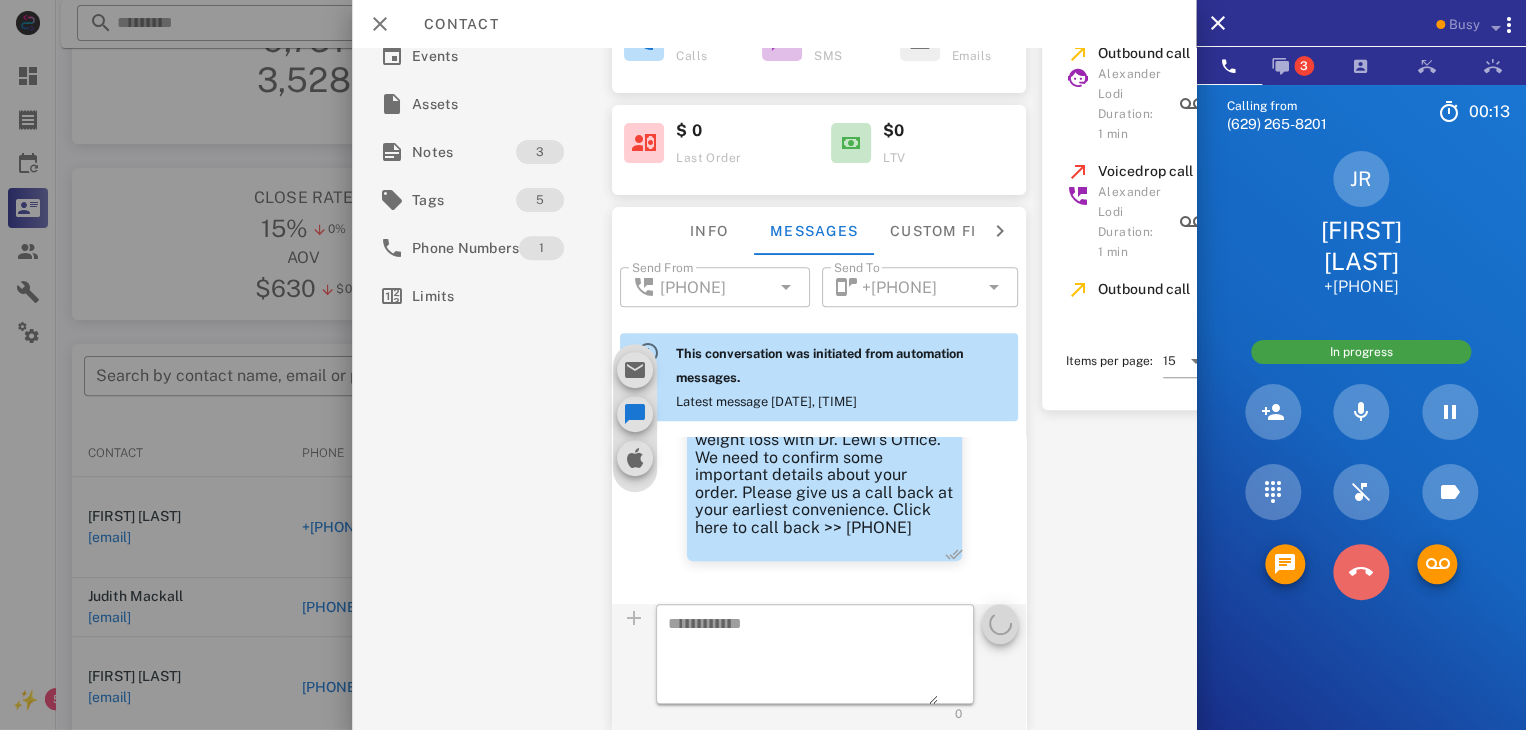 click at bounding box center (1361, 572) 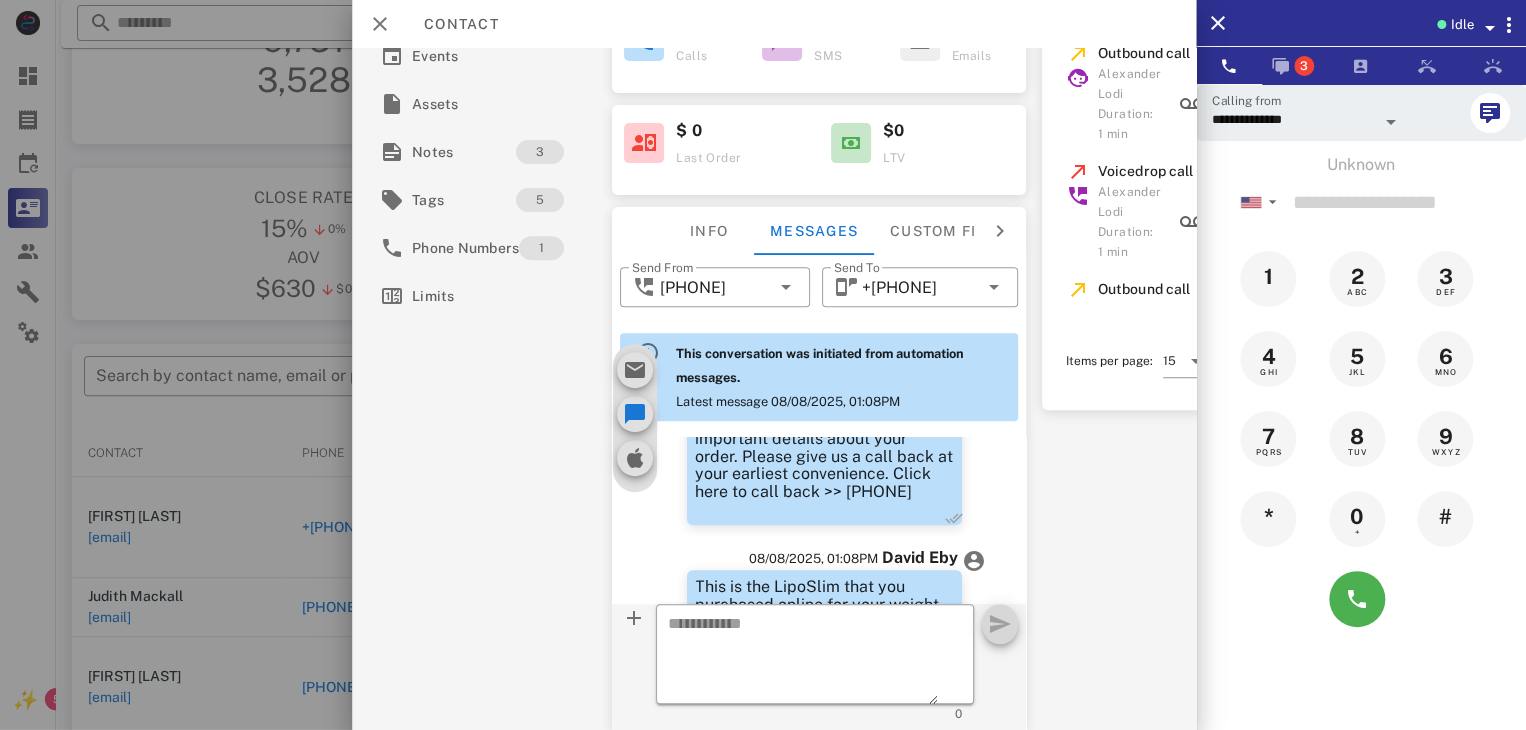 scroll, scrollTop: 1356, scrollLeft: 0, axis: vertical 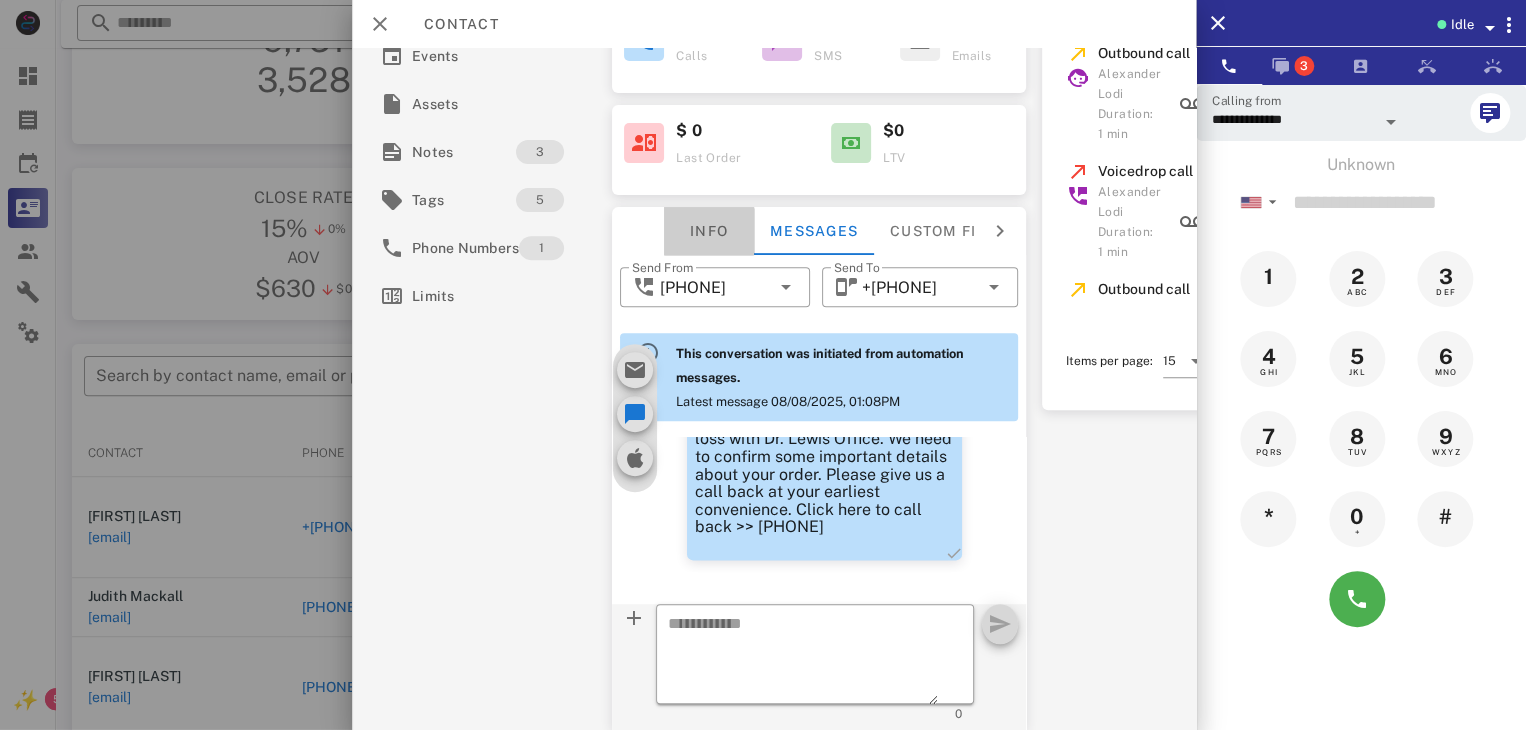 click on "Info" at bounding box center (709, 231) 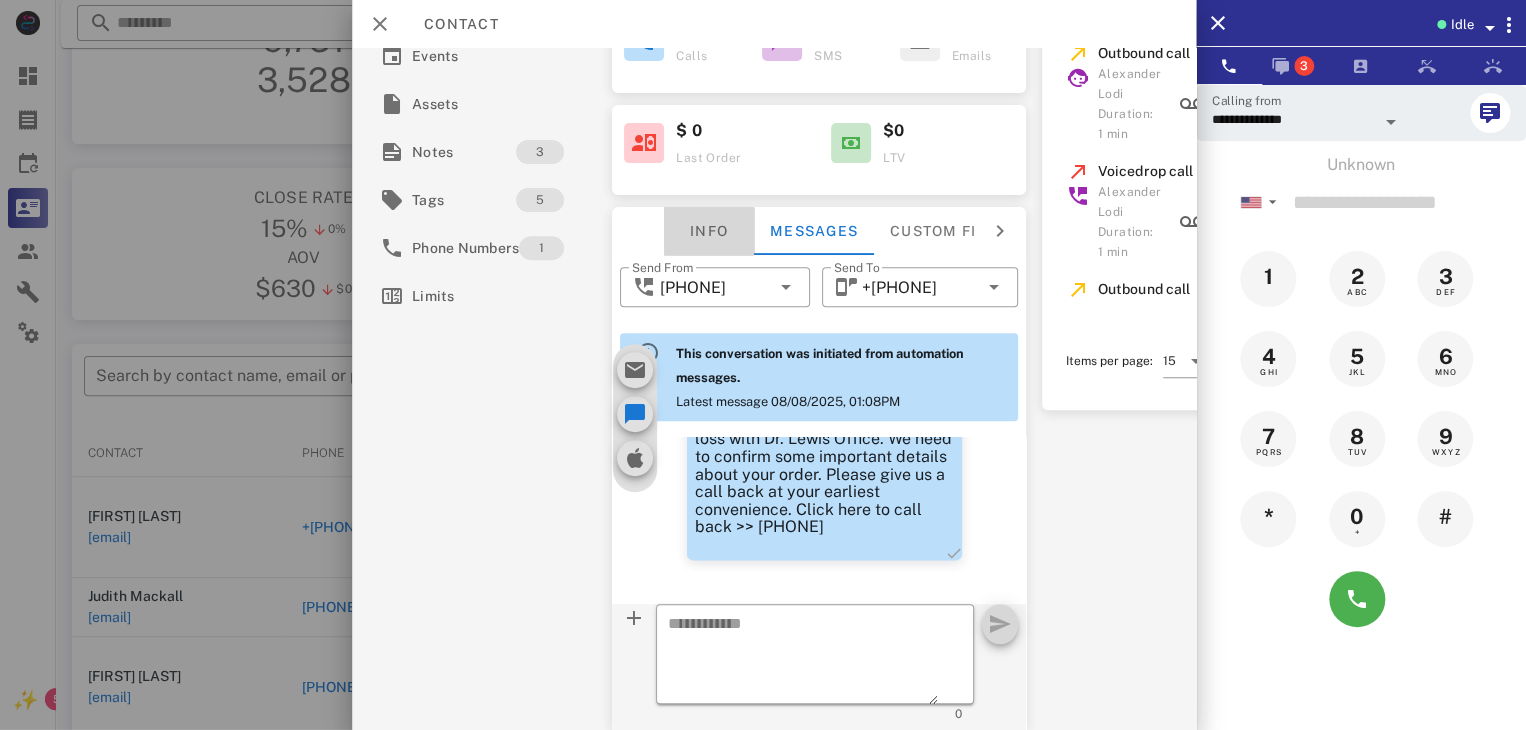scroll, scrollTop: 292, scrollLeft: 0, axis: vertical 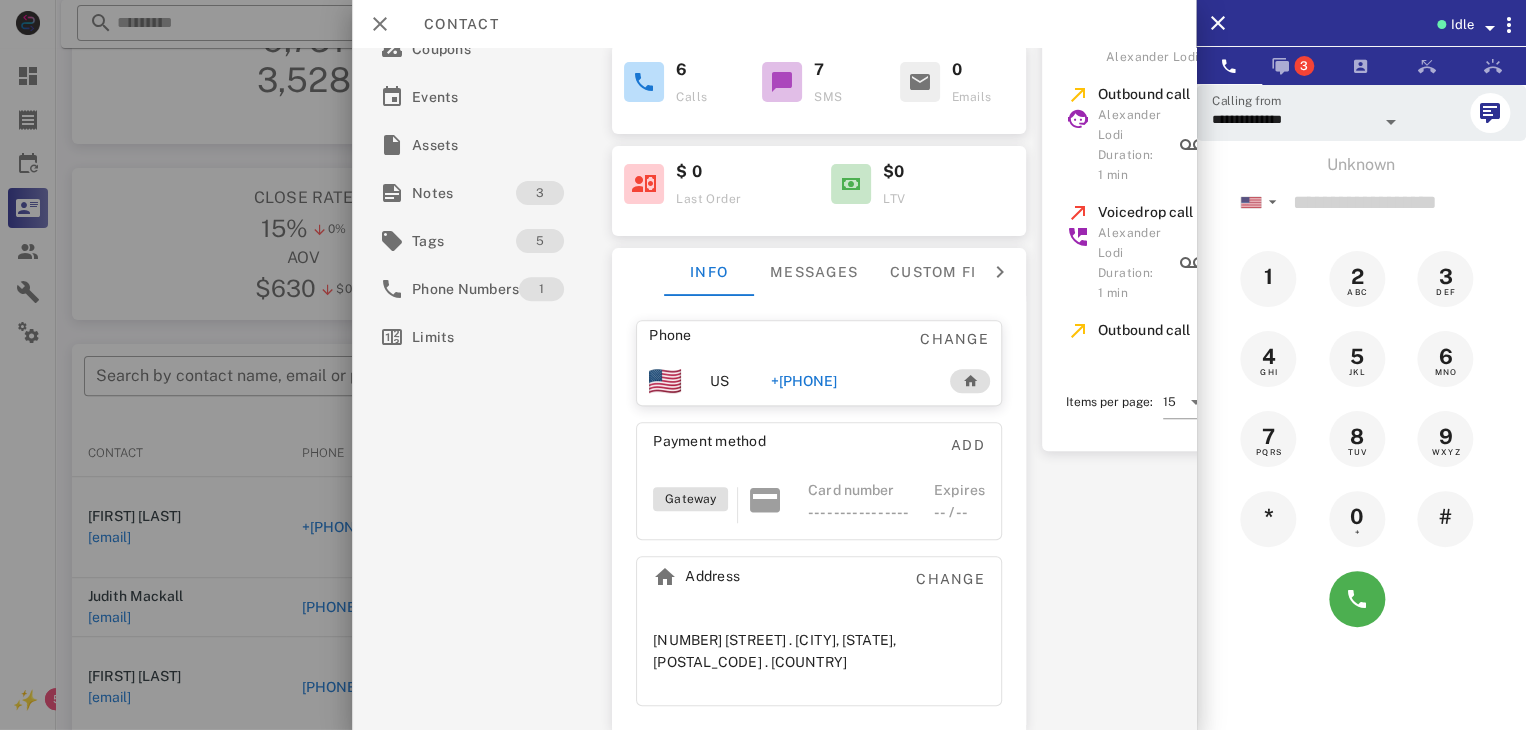 click on "[PHONE]" at bounding box center (799, 381) 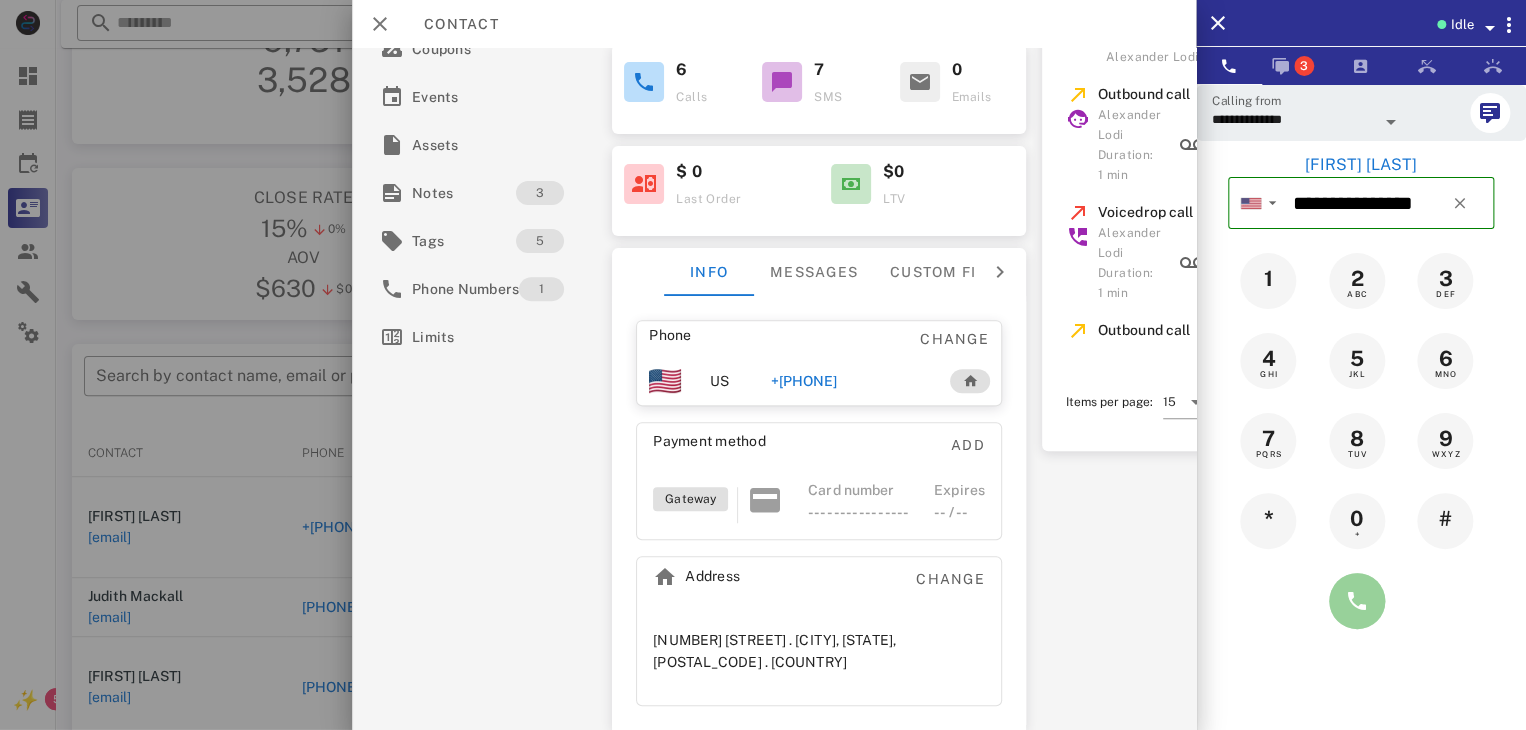 click at bounding box center (1357, 601) 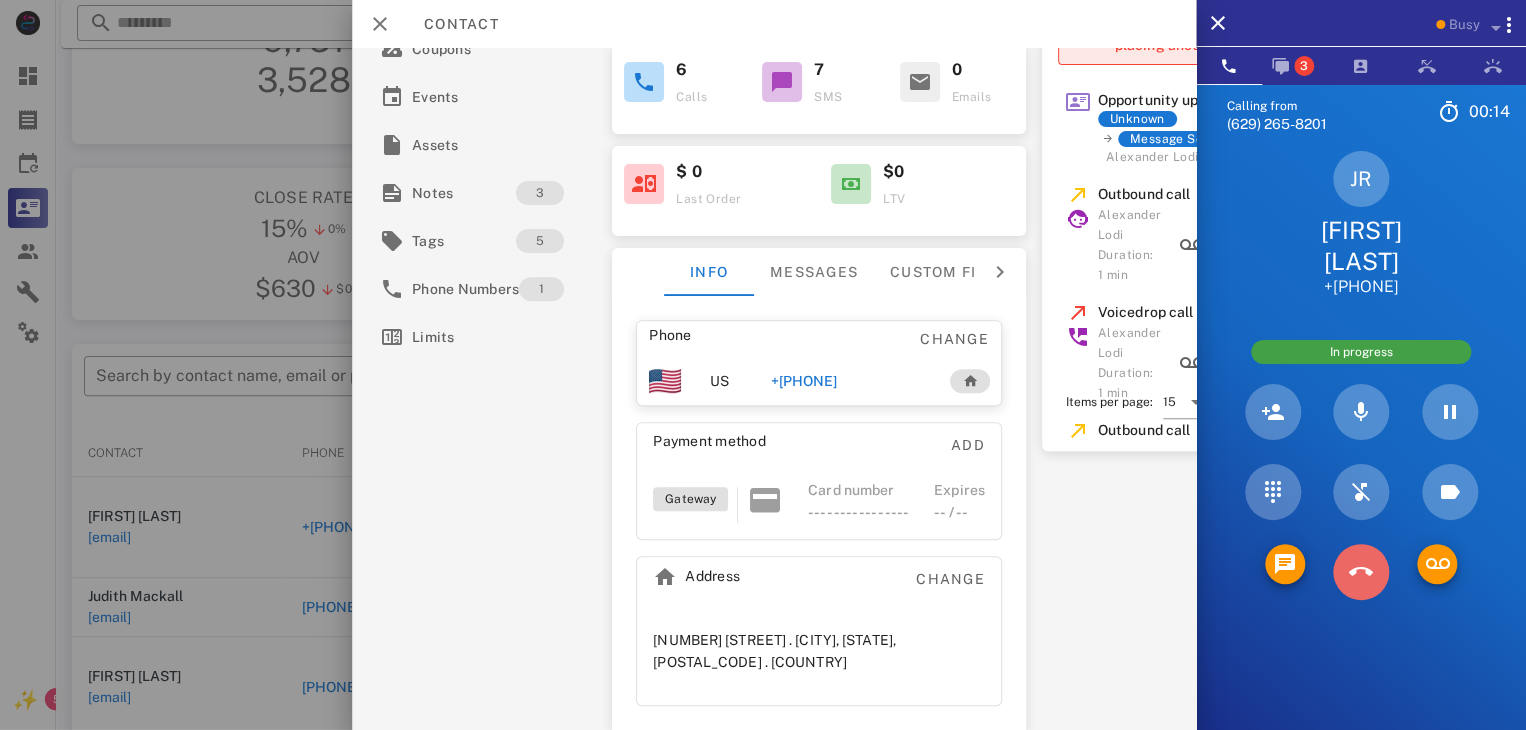 click at bounding box center [1361, 572] 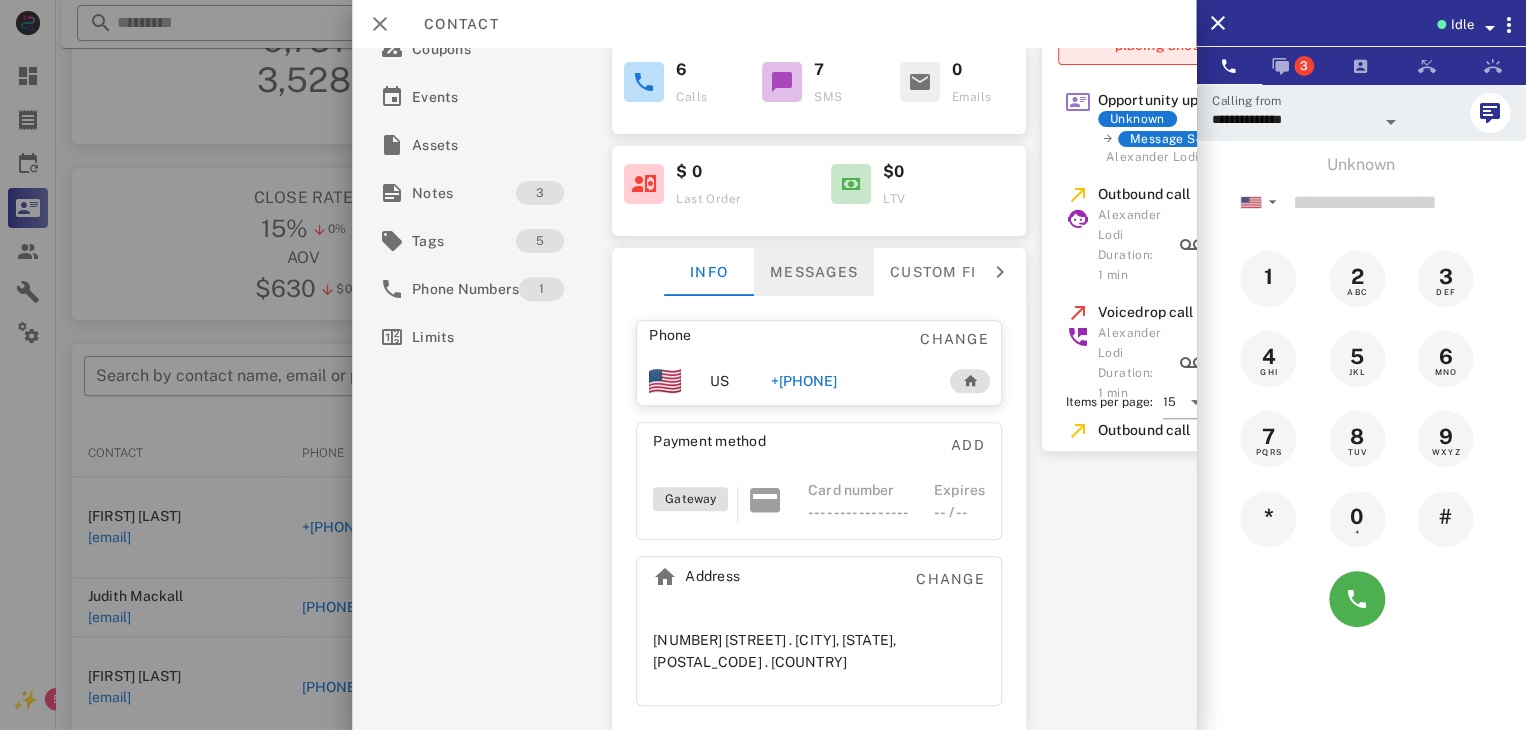 click on "Messages" at bounding box center (814, 272) 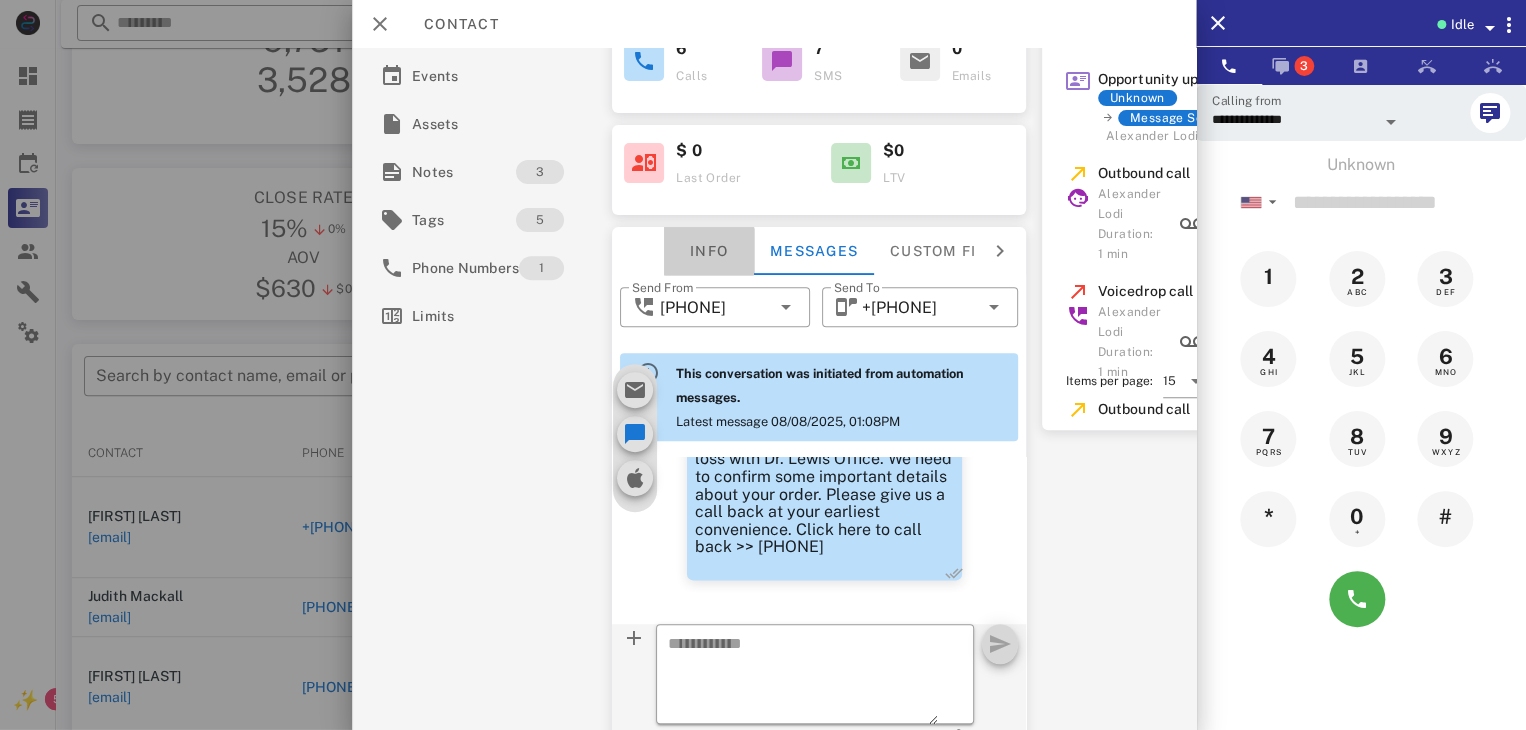 click on "Info" at bounding box center (709, 251) 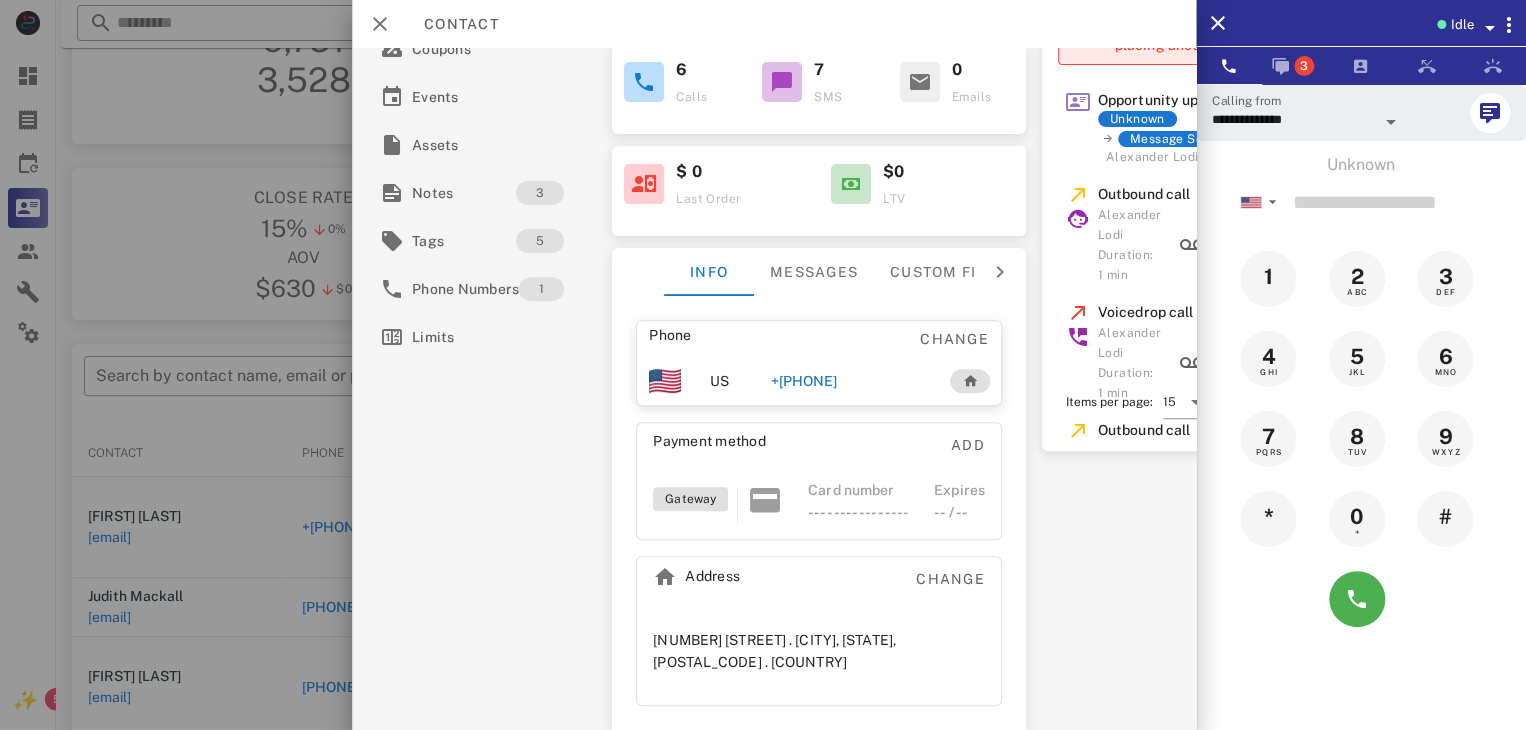 click on "[PHONE]" at bounding box center (799, 381) 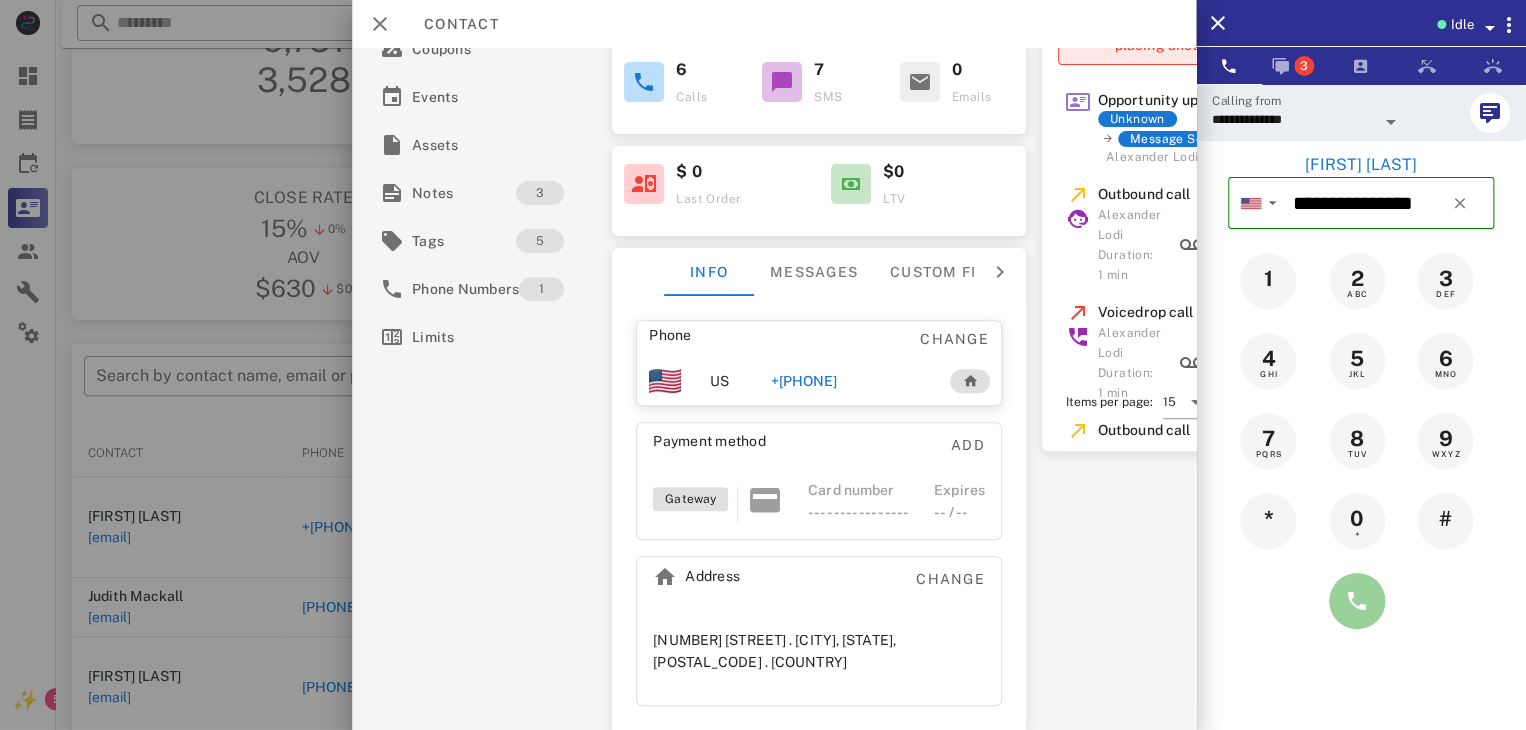 click at bounding box center [1357, 601] 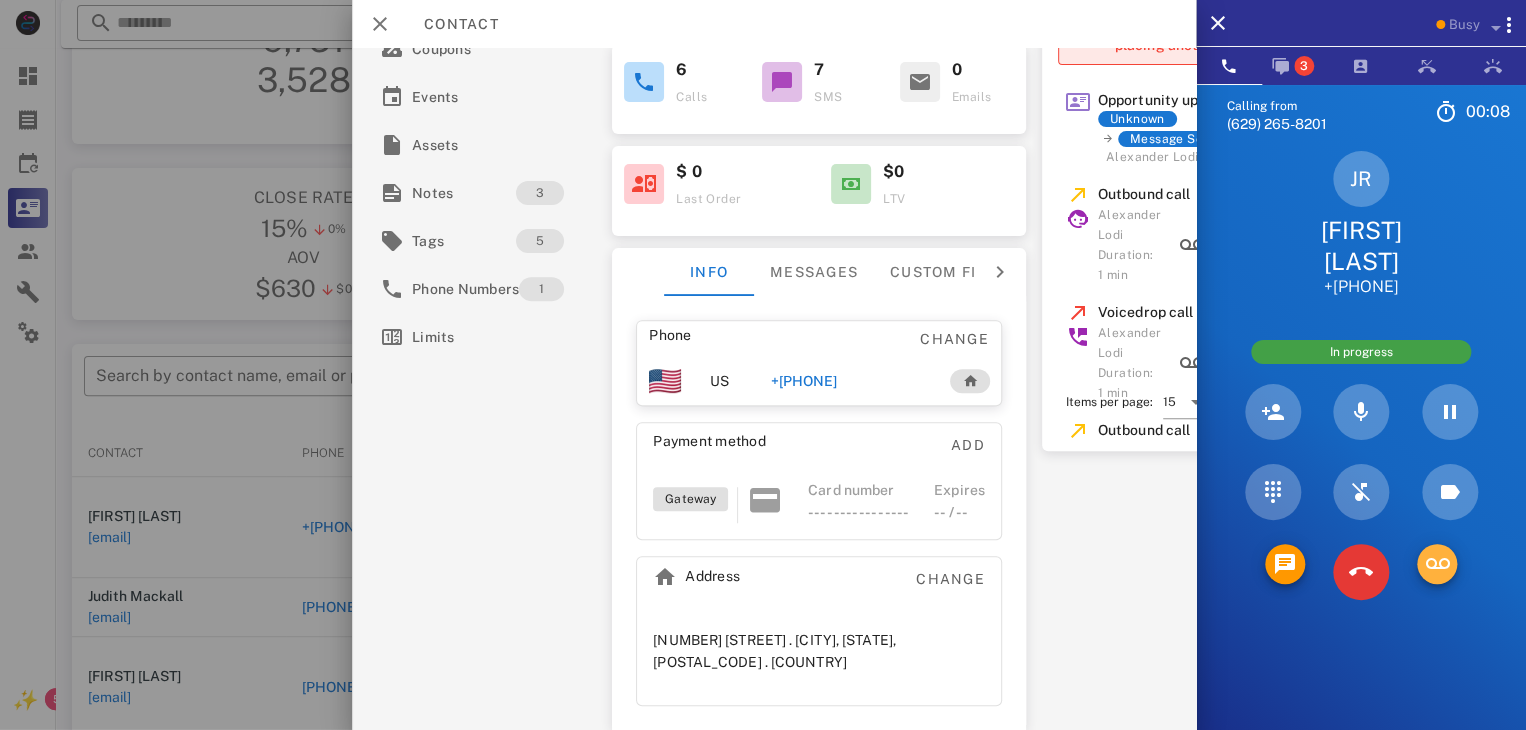 click at bounding box center (1437, 564) 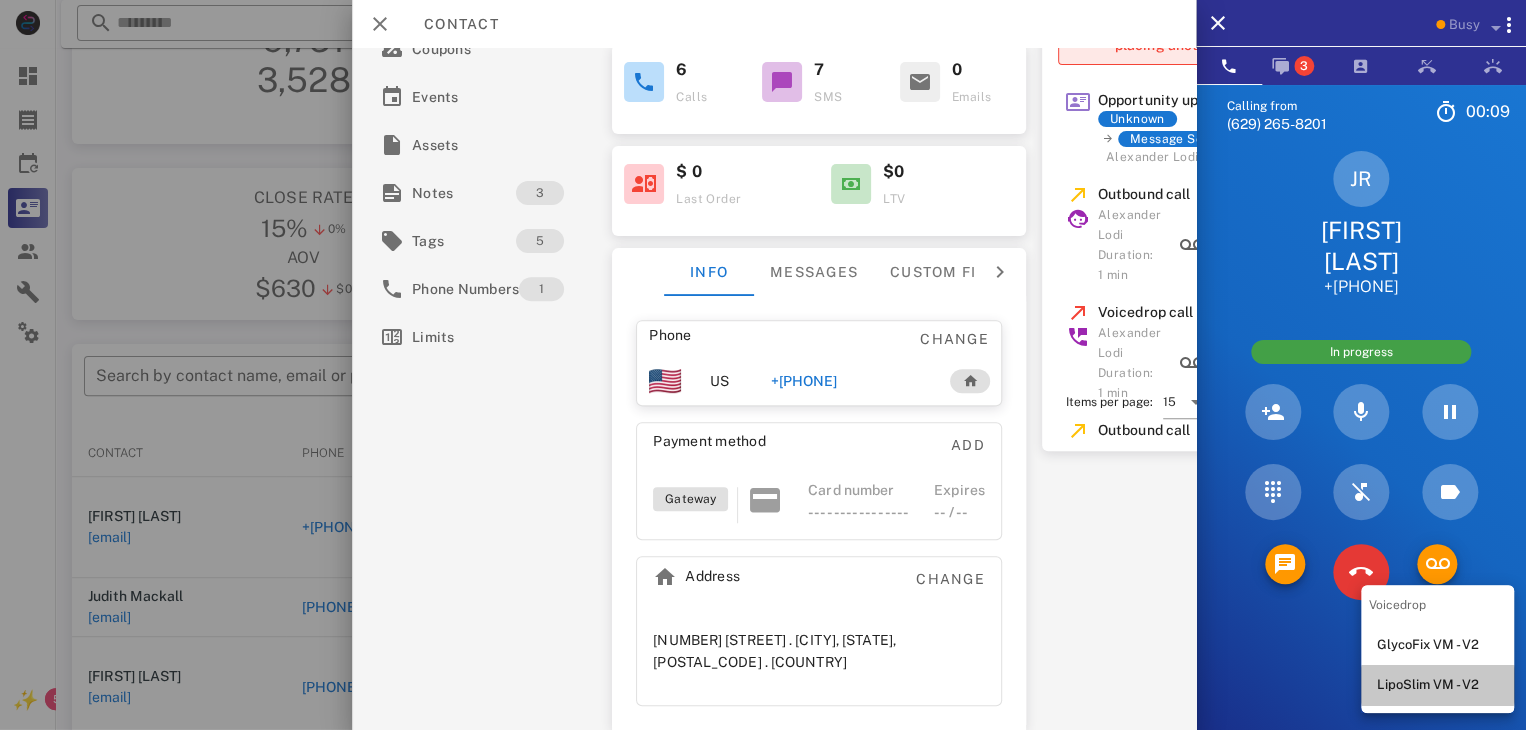 click on "LipoSlim VM - V2" at bounding box center (1437, 685) 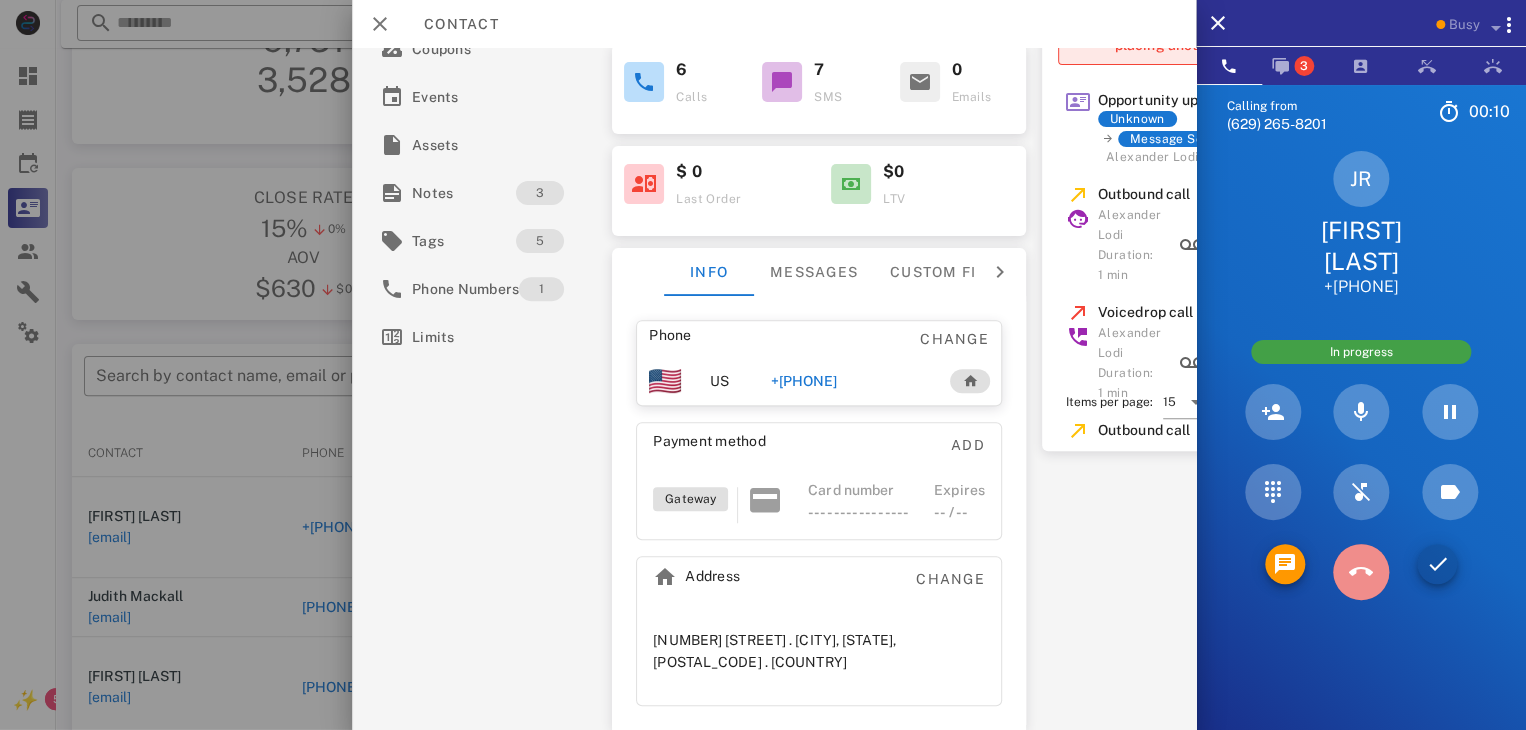 click at bounding box center (1361, 572) 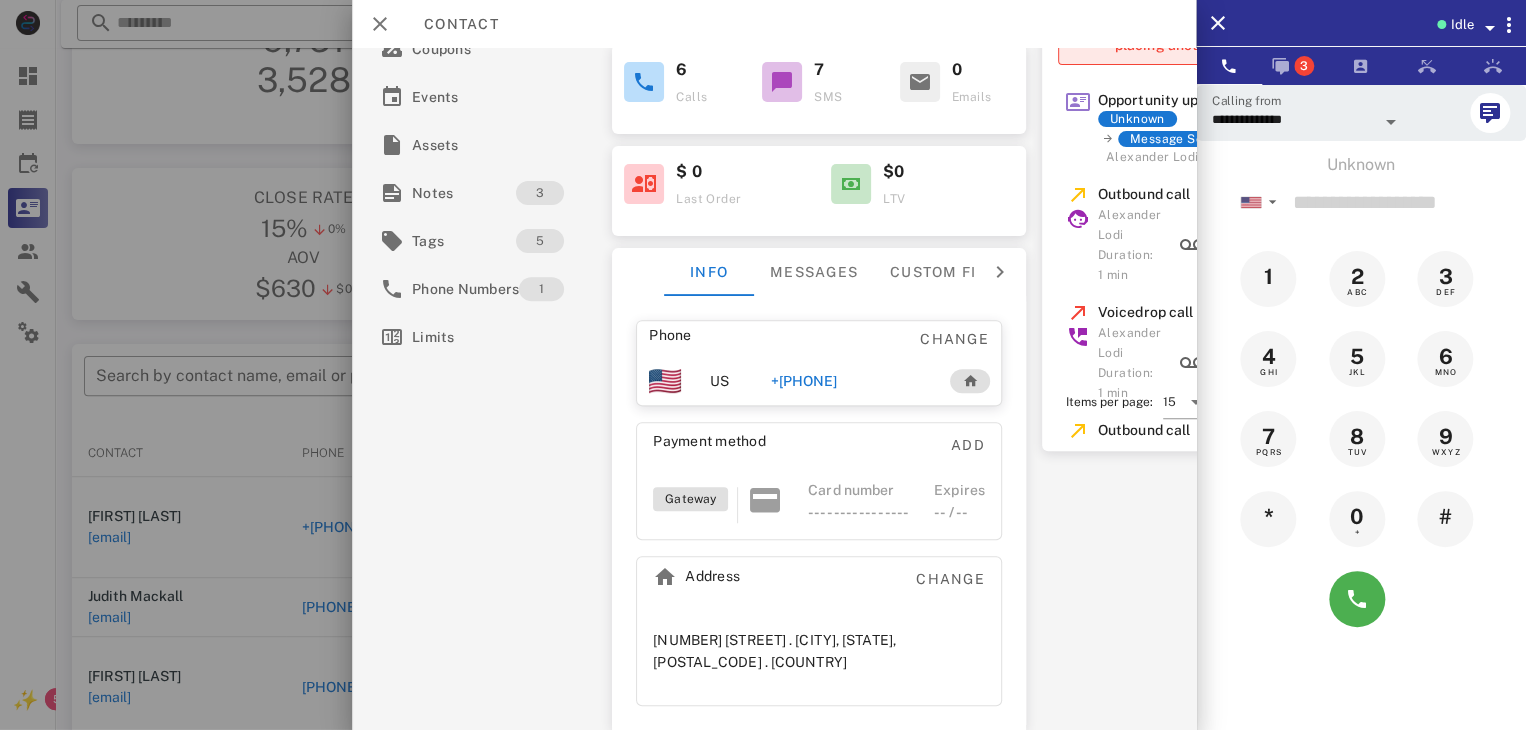 click at bounding box center (763, 365) 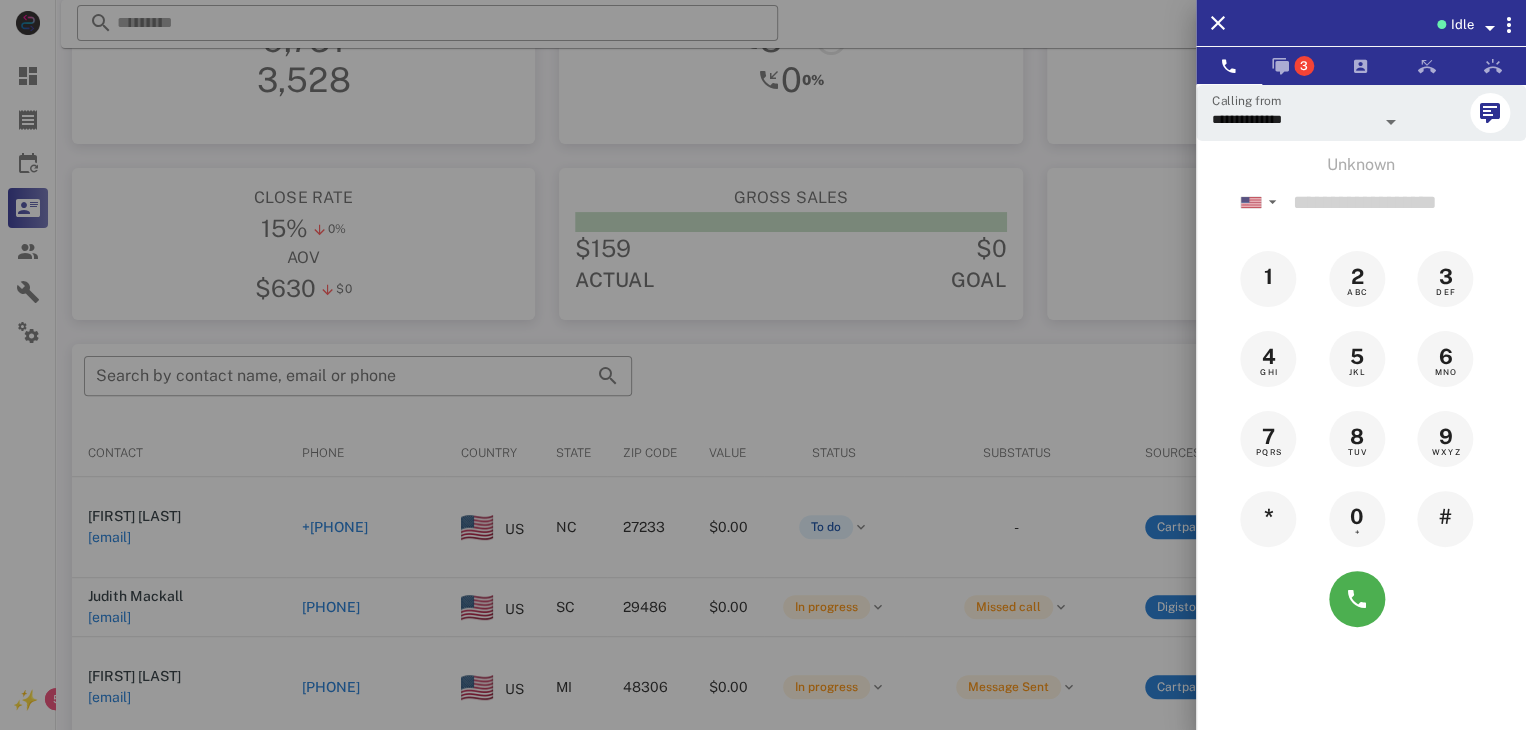 click at bounding box center (763, 365) 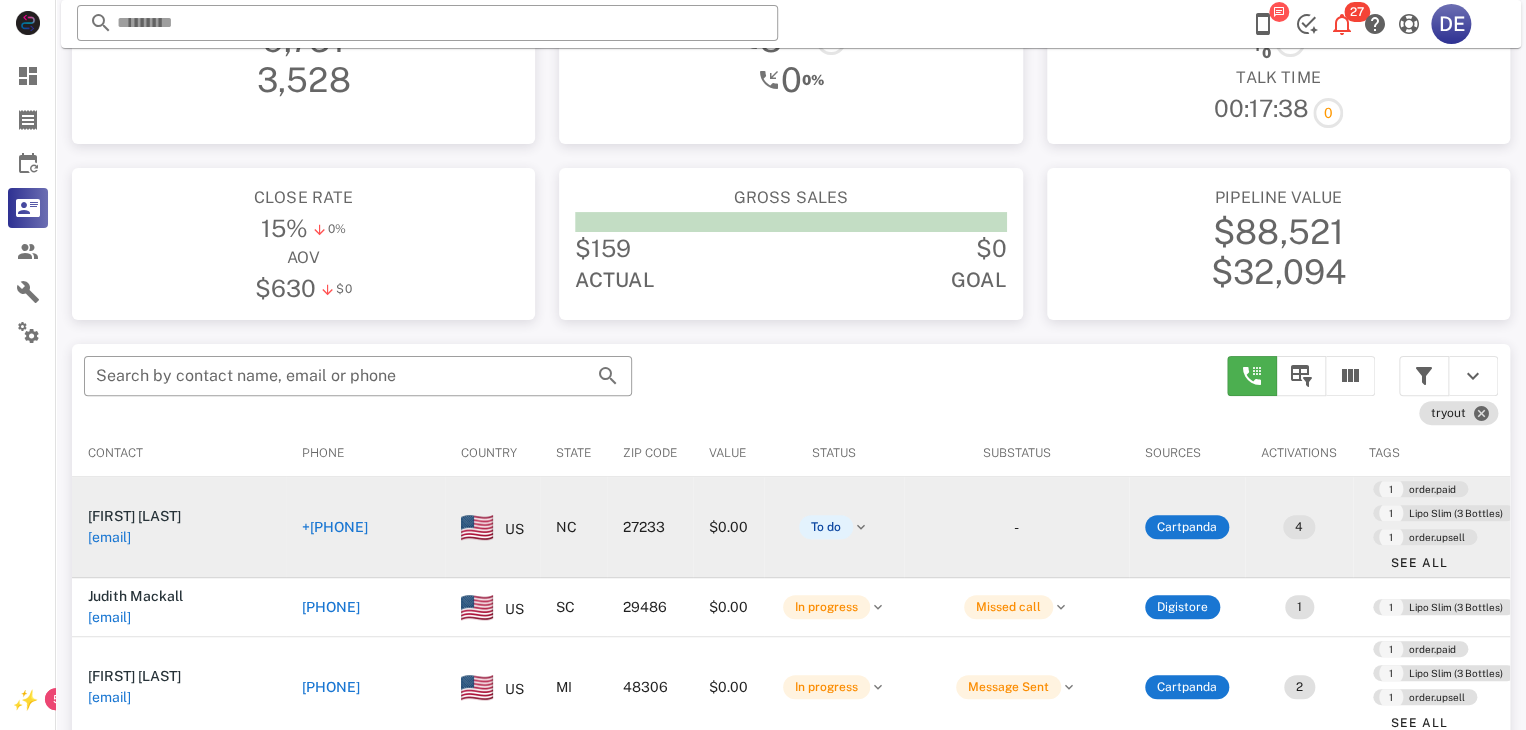 click on "[PHONE]" at bounding box center [224, 527] 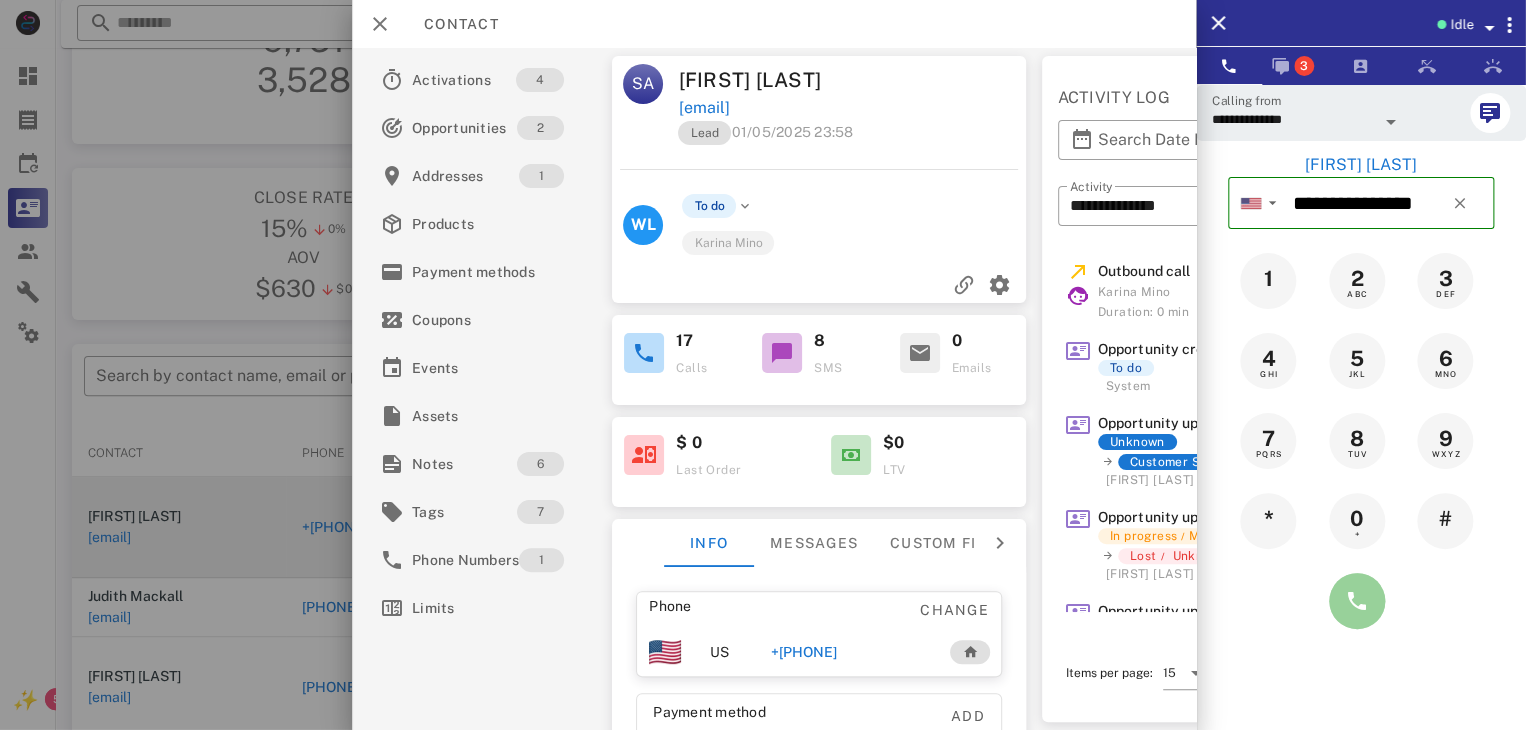 click at bounding box center [1357, 601] 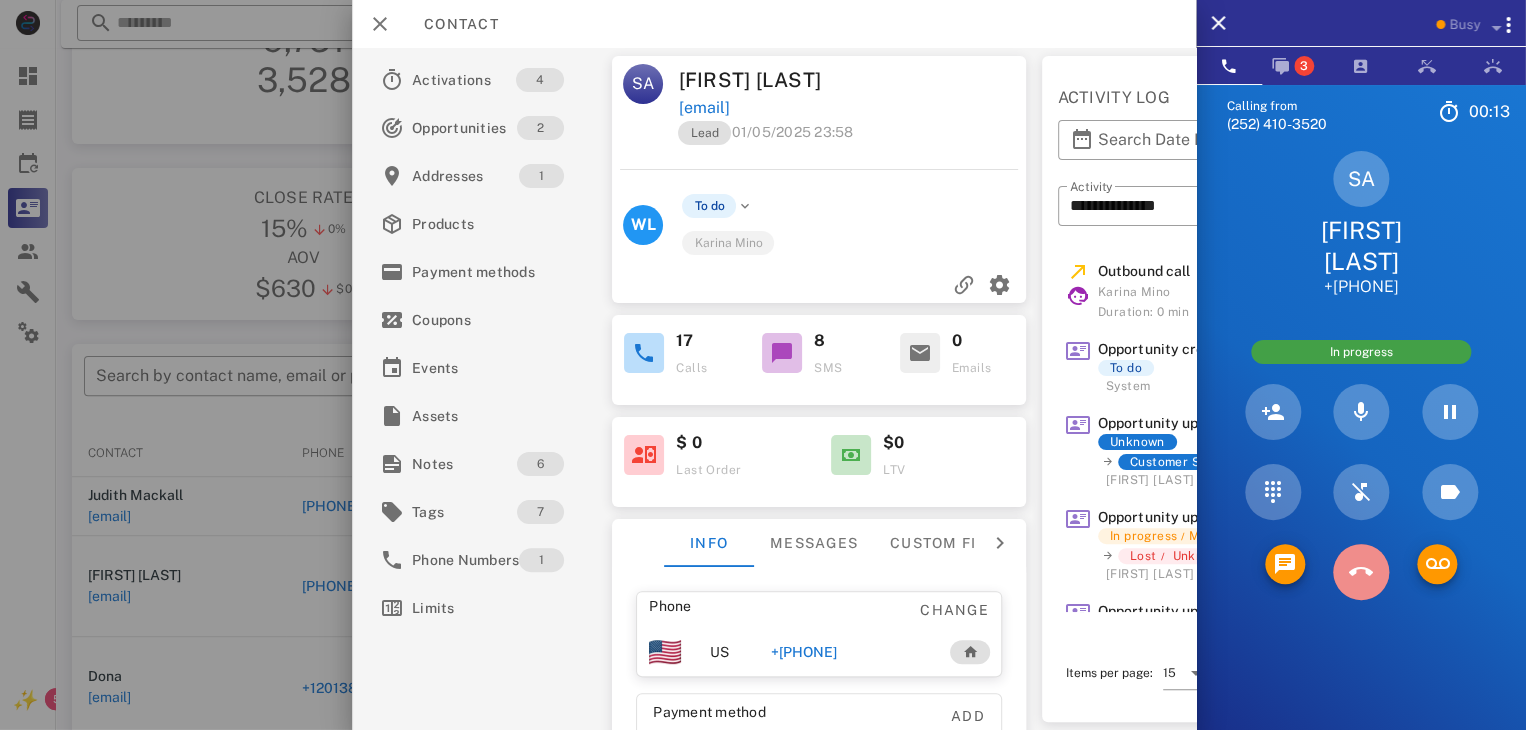 click at bounding box center [1361, 572] 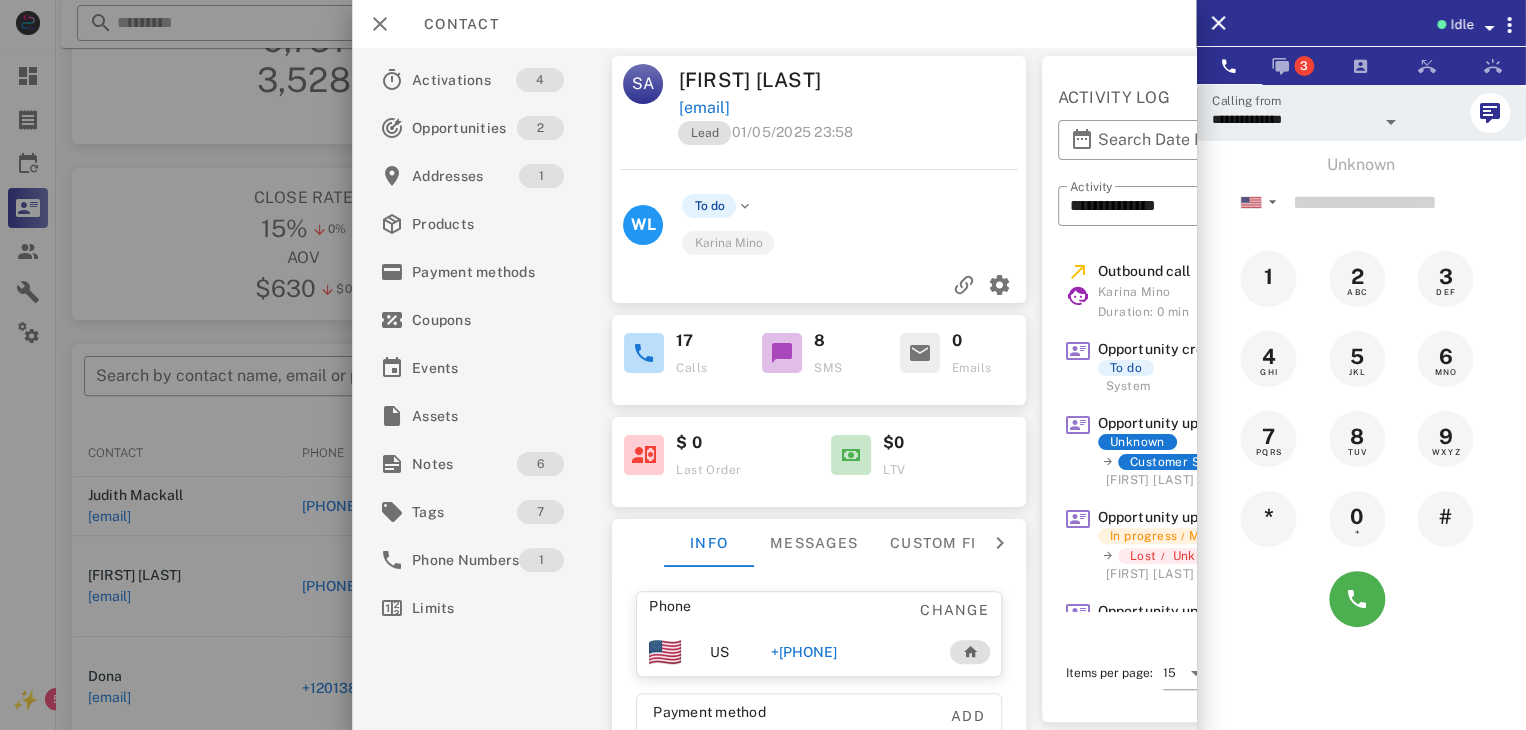 click at bounding box center [763, 365] 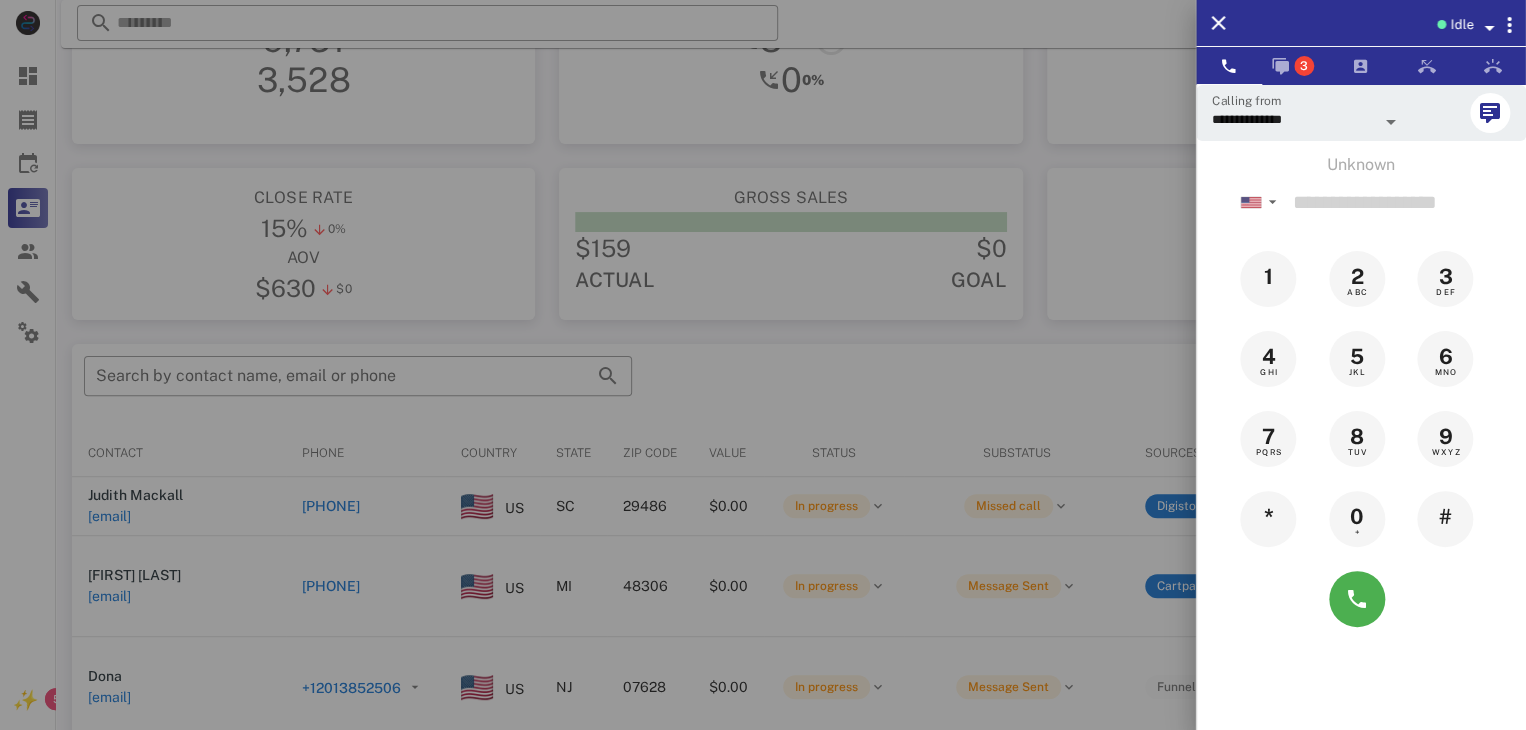 click at bounding box center [763, 365] 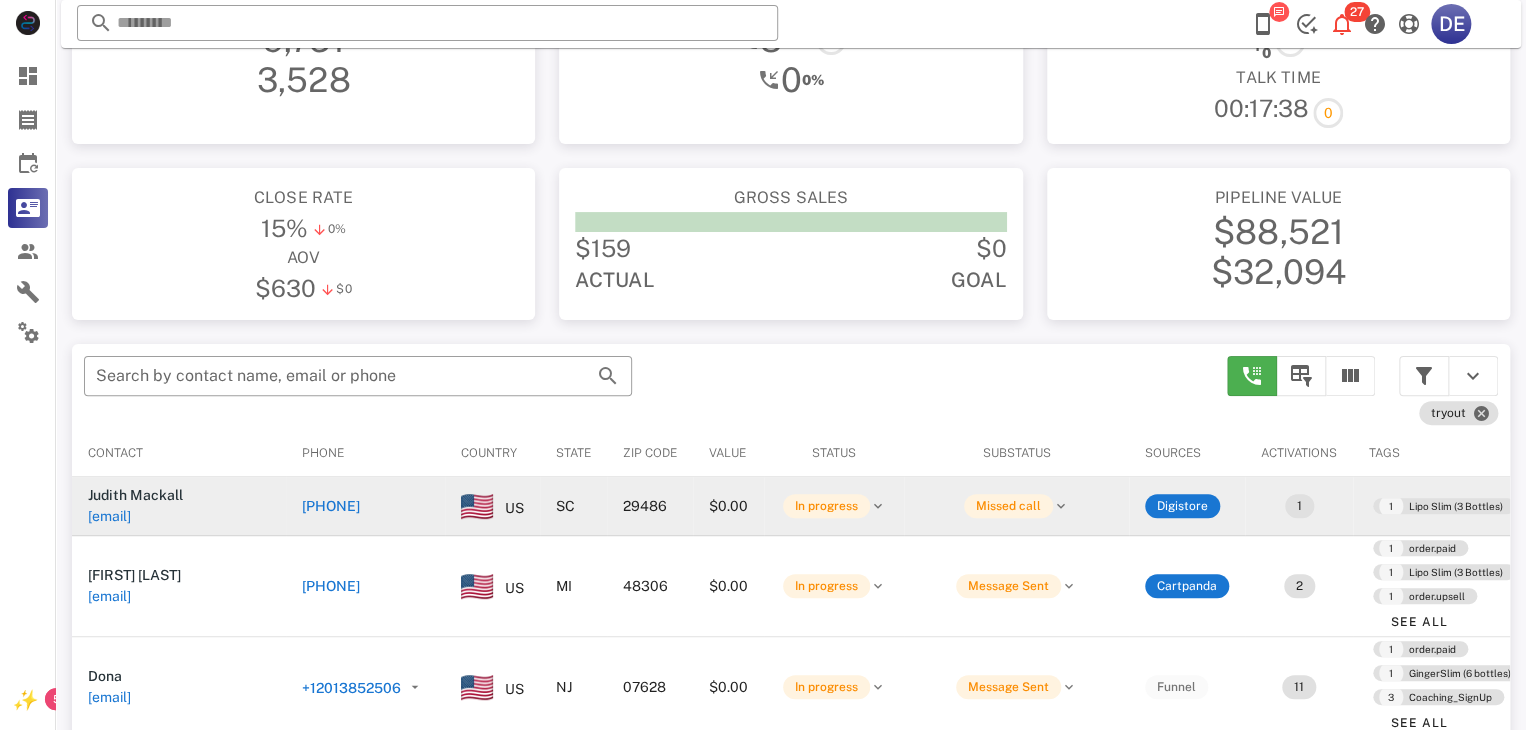 click on "[PHONE]" at bounding box center [224, 516] 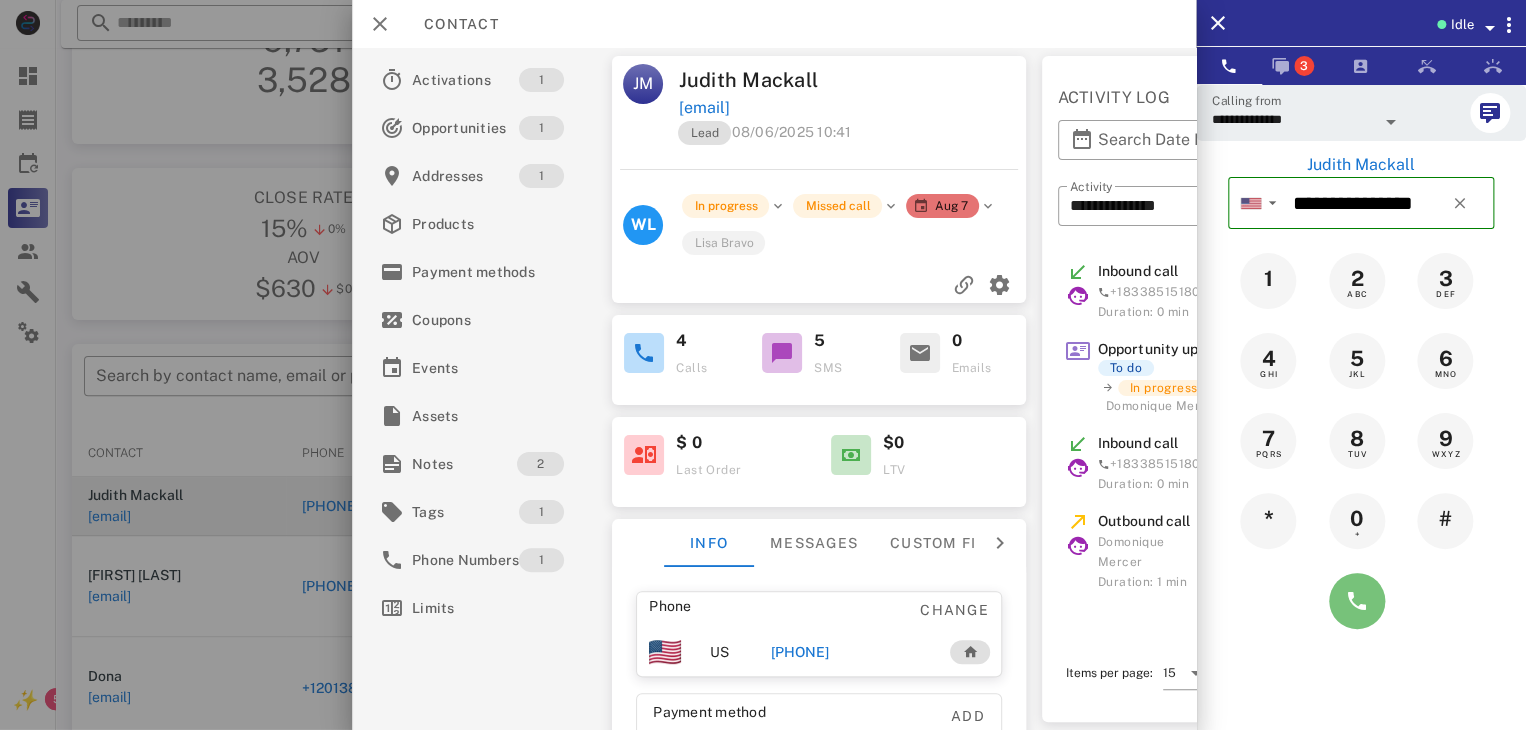 click at bounding box center (1357, 601) 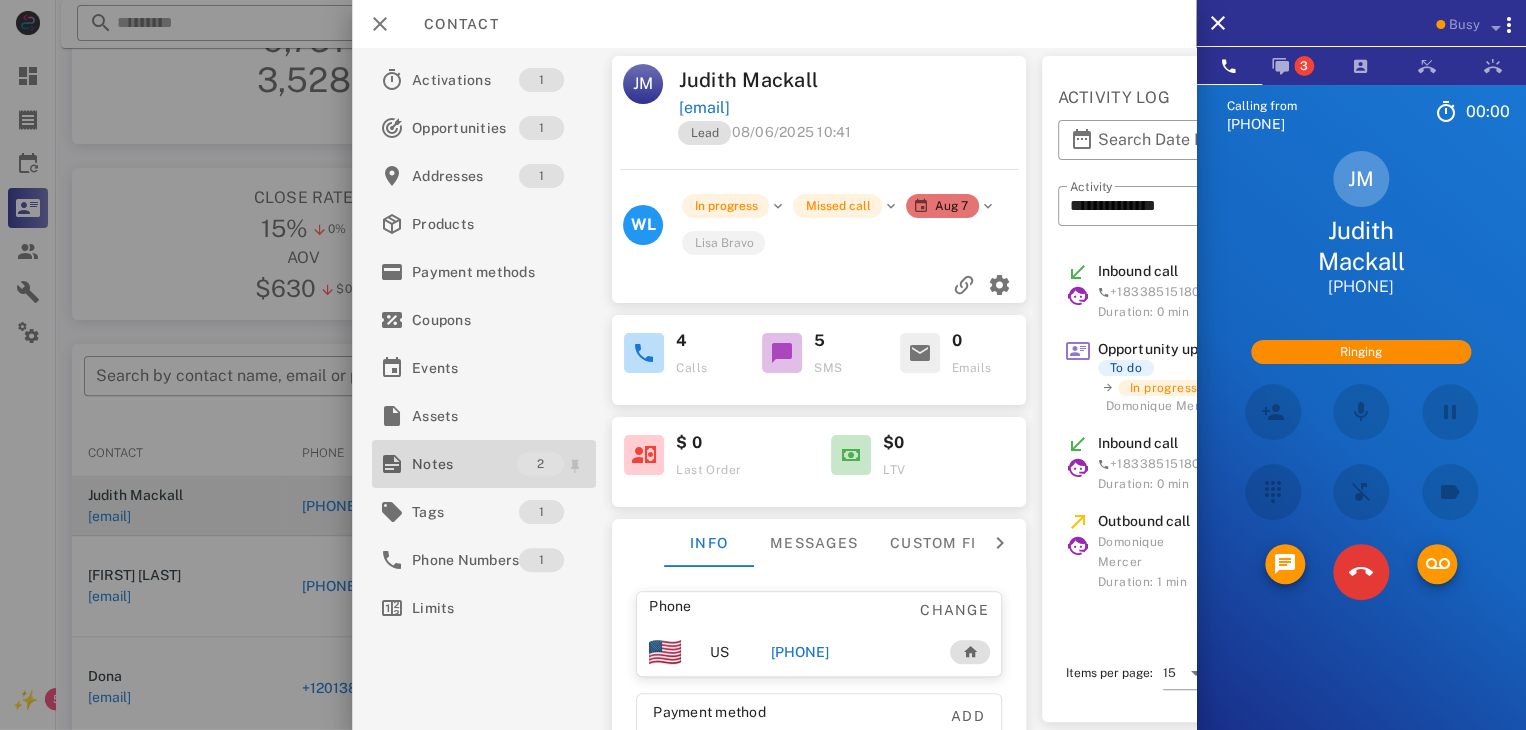 click on "Notes" at bounding box center (464, 464) 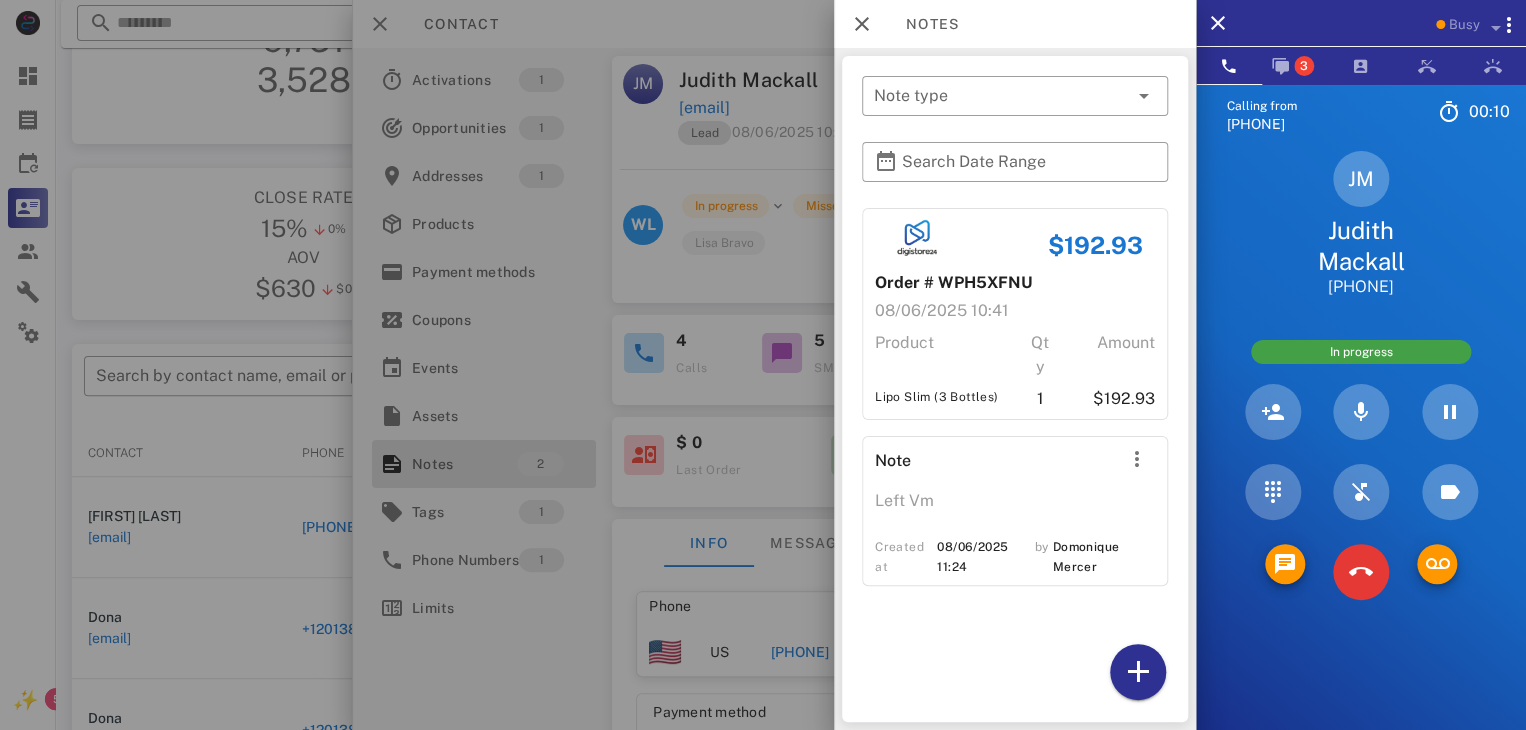 click at bounding box center (763, 365) 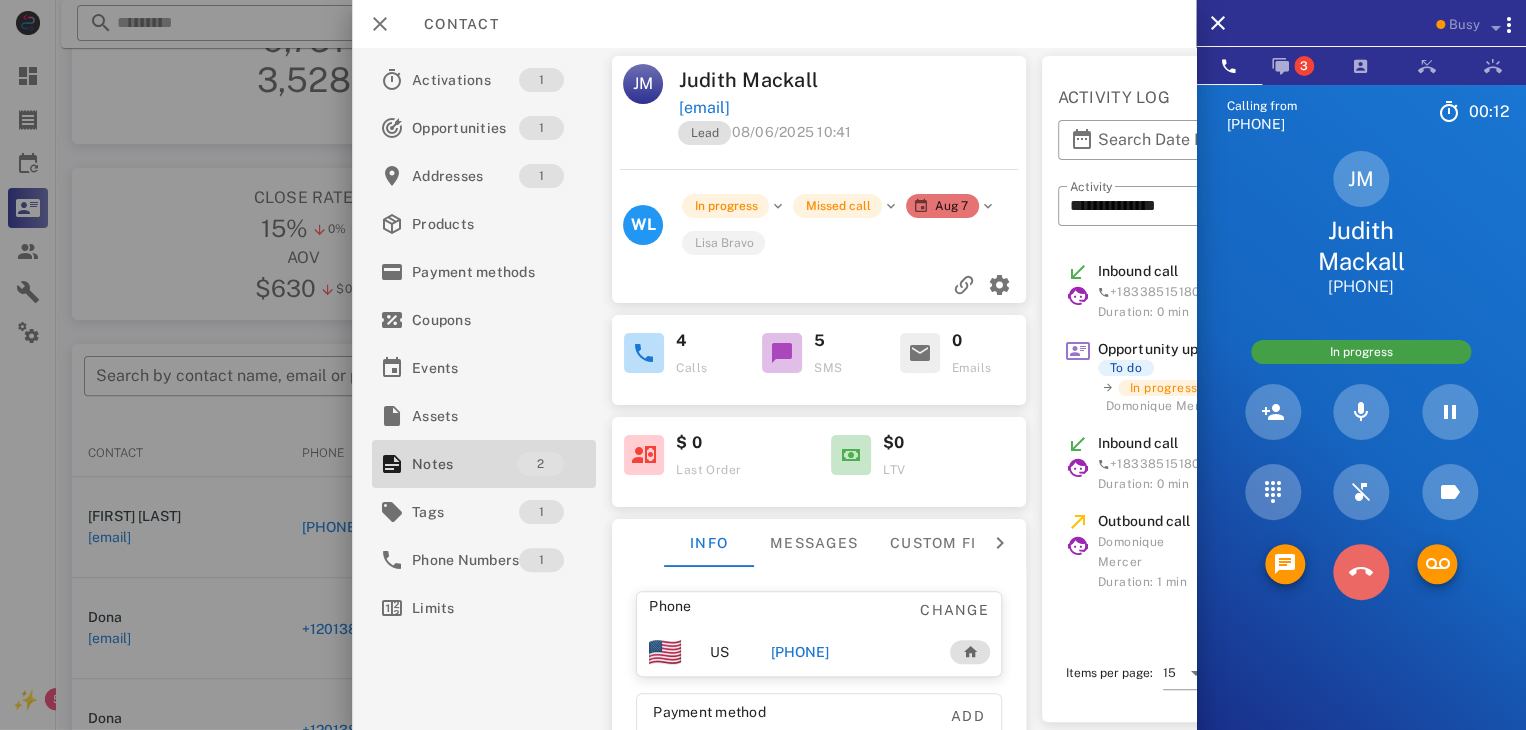 drag, startPoint x: 1346, startPoint y: 561, endPoint x: 1214, endPoint y: 547, distance: 132.74034 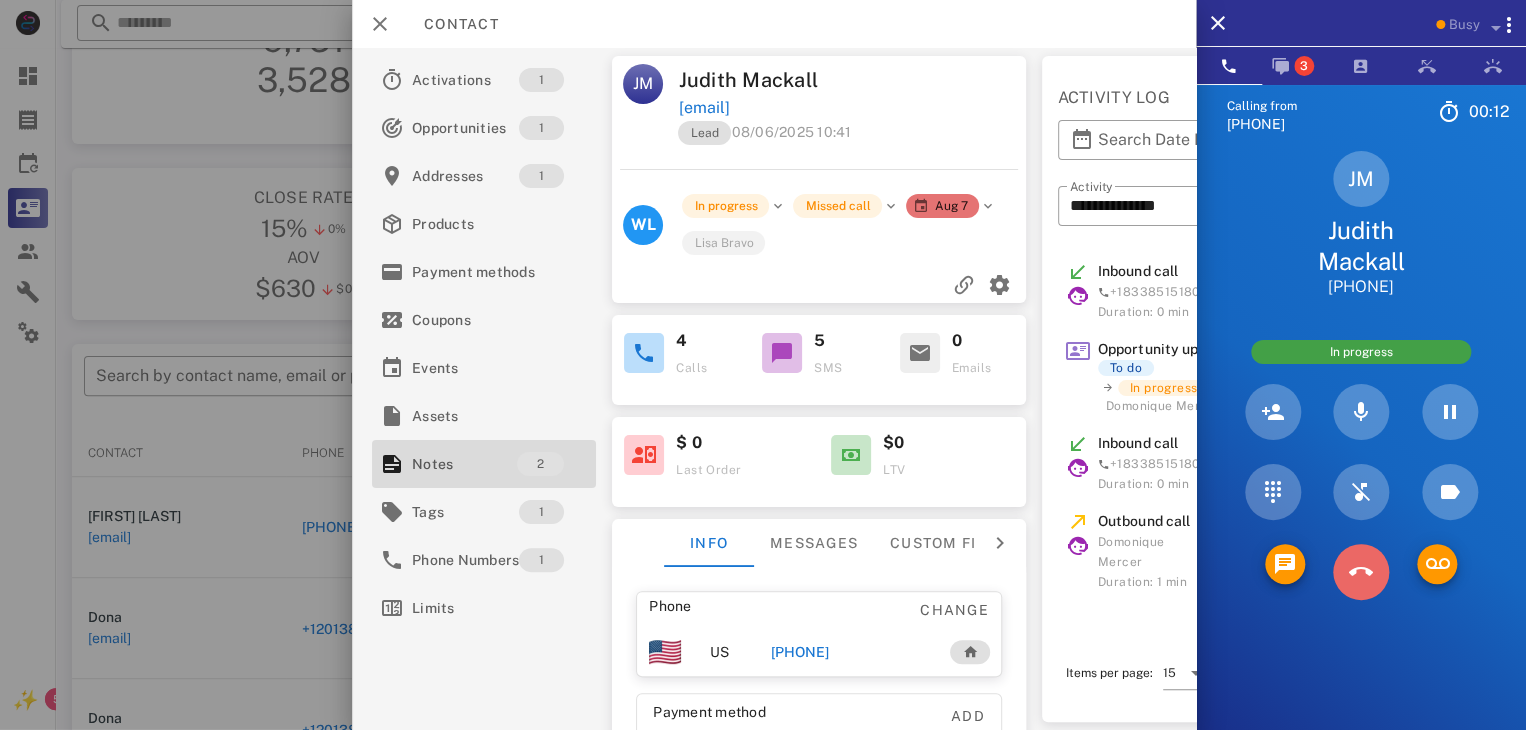 click at bounding box center (1361, 572) 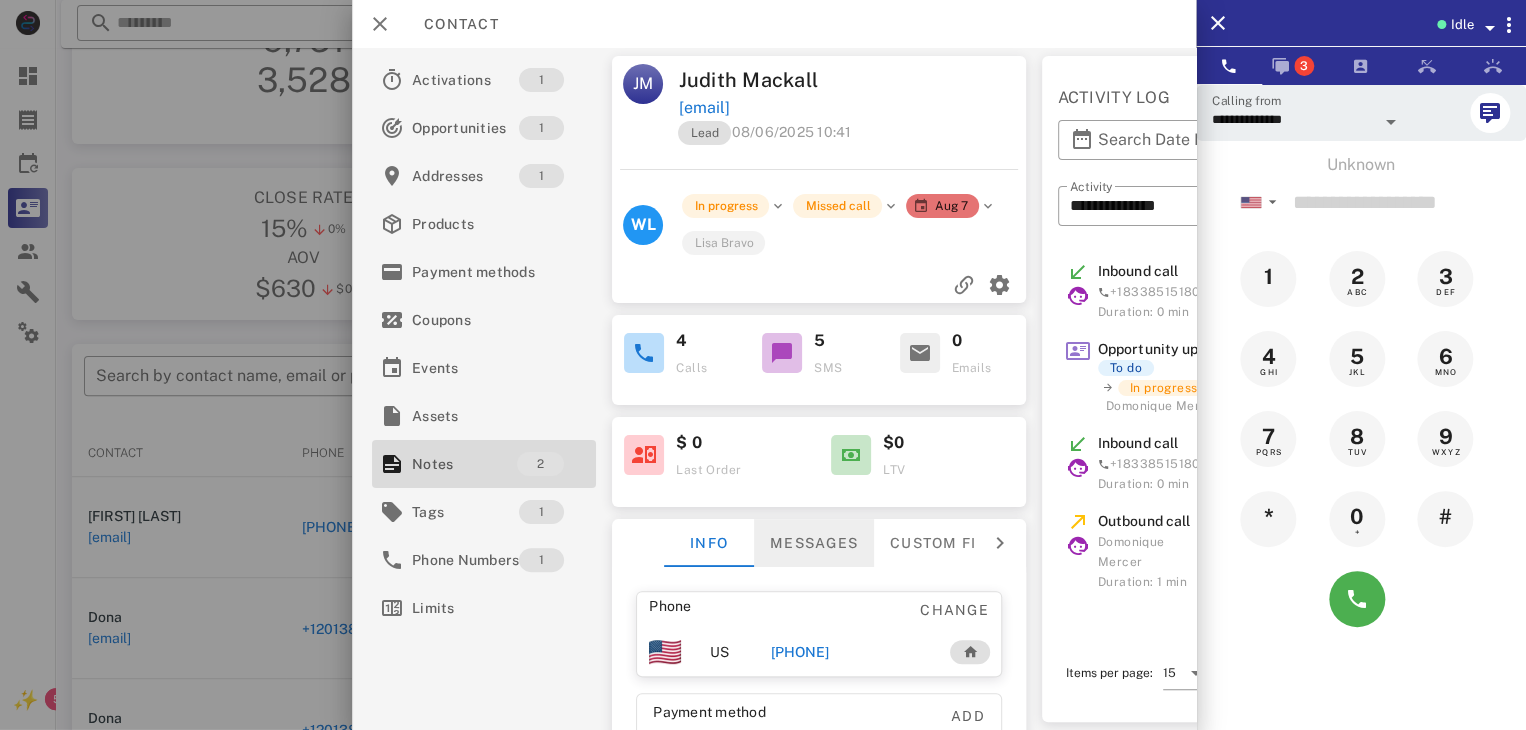 click on "Messages" at bounding box center [814, 543] 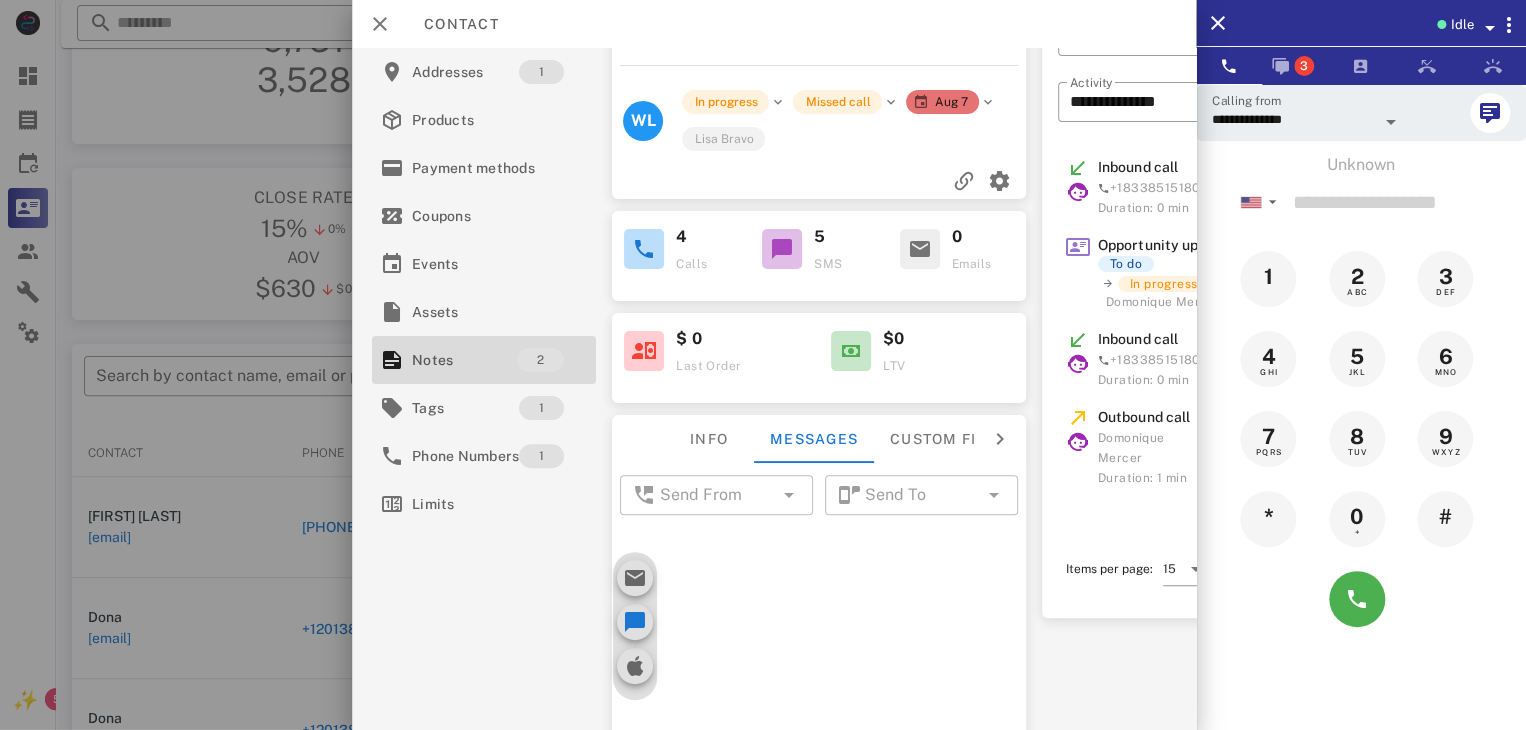 scroll, scrollTop: 323, scrollLeft: 0, axis: vertical 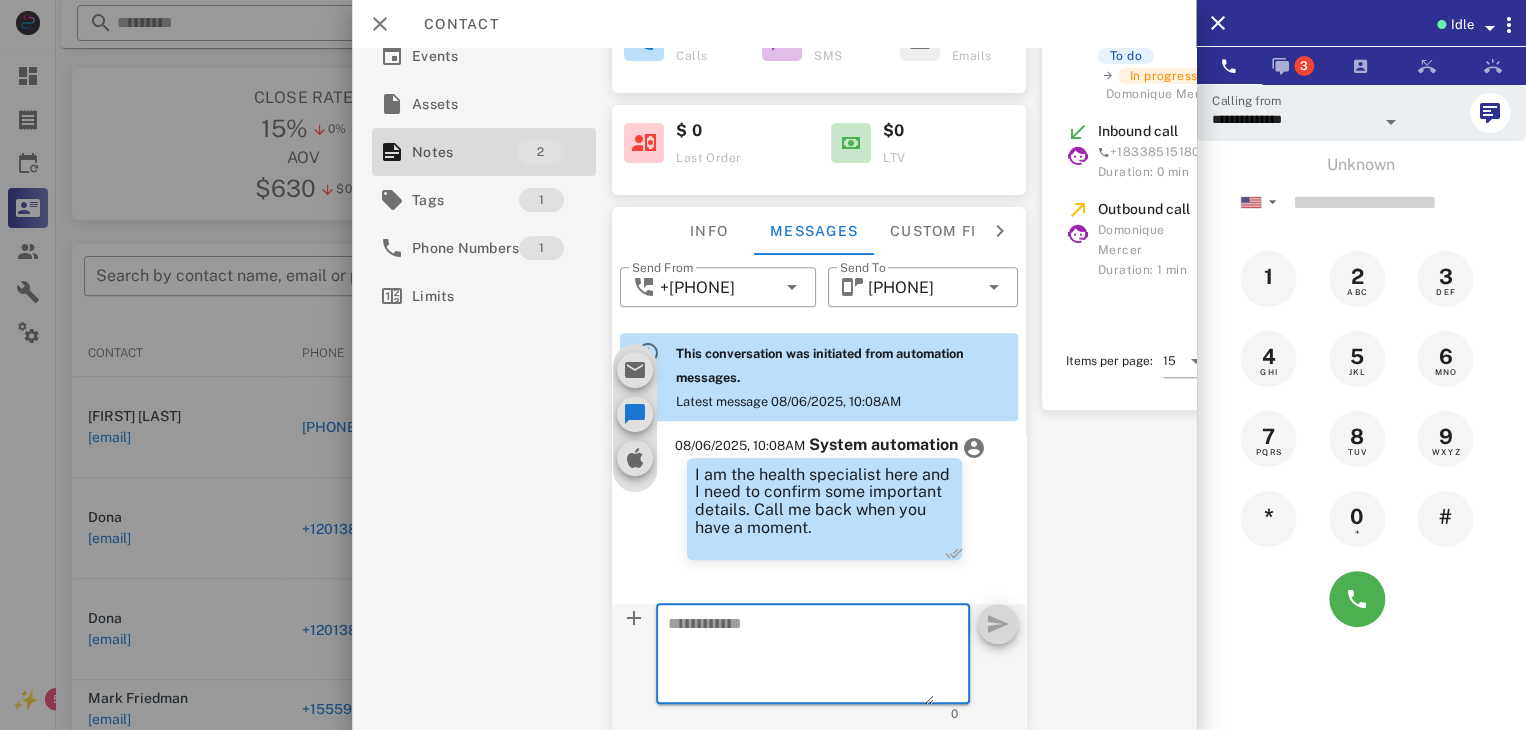 click at bounding box center (801, 657) 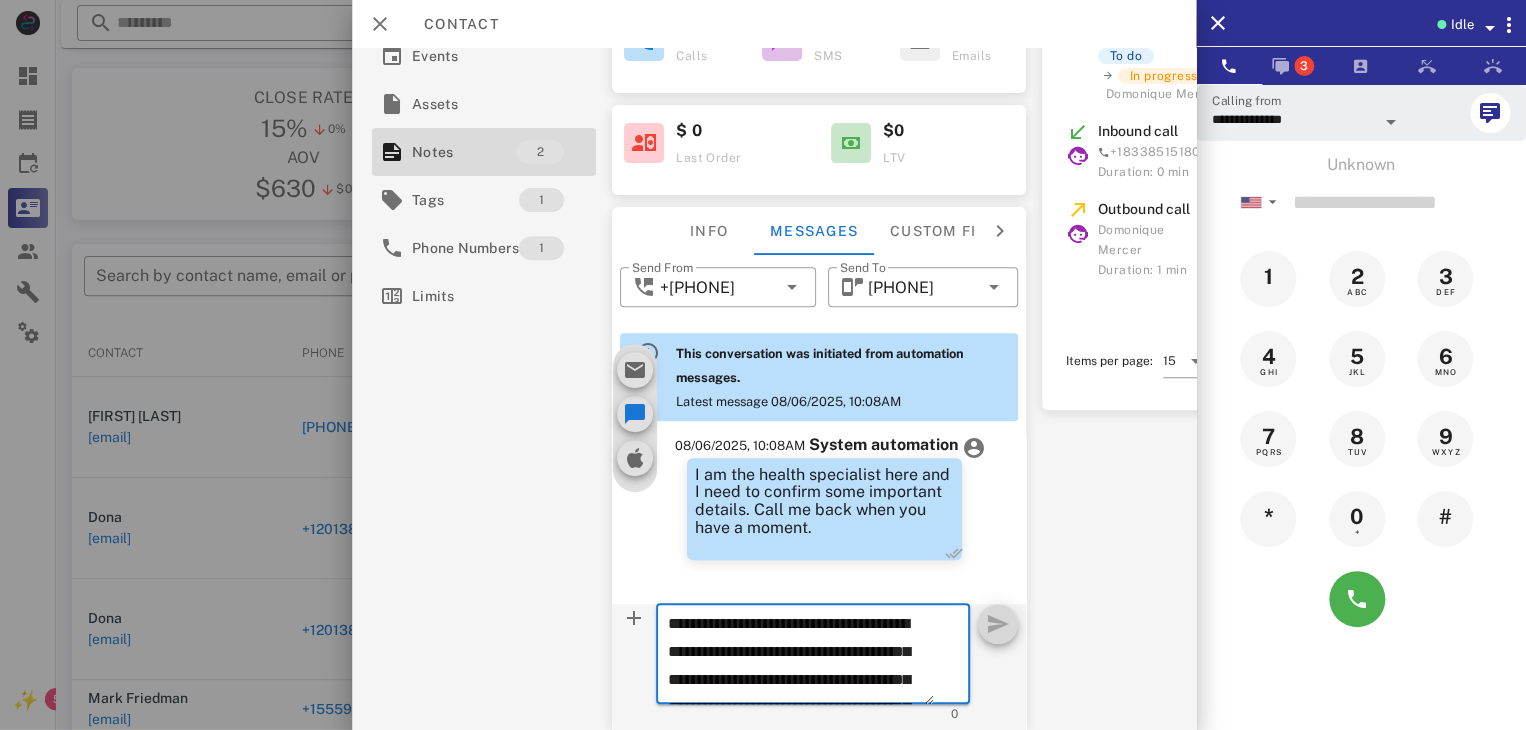 scroll, scrollTop: 125, scrollLeft: 0, axis: vertical 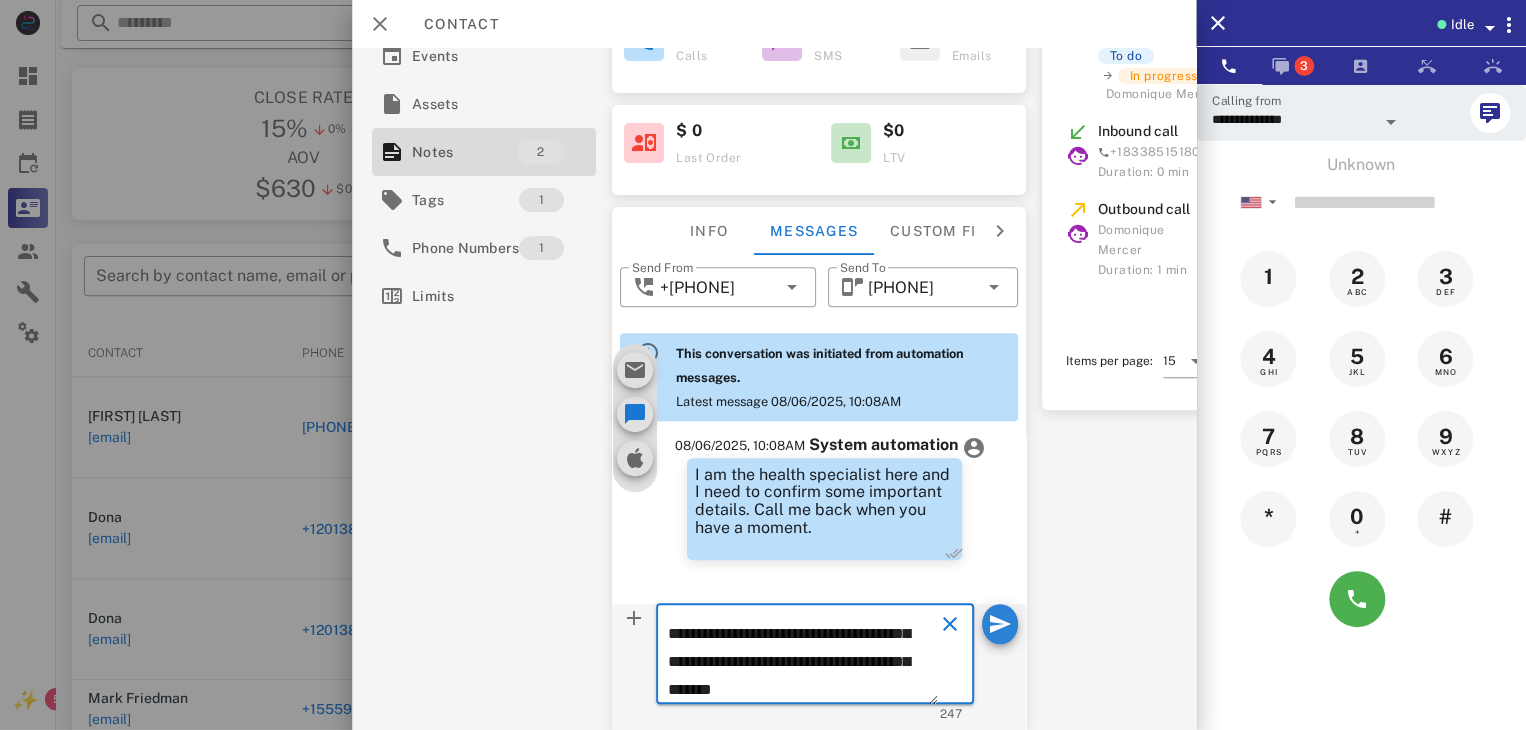 type on "**********" 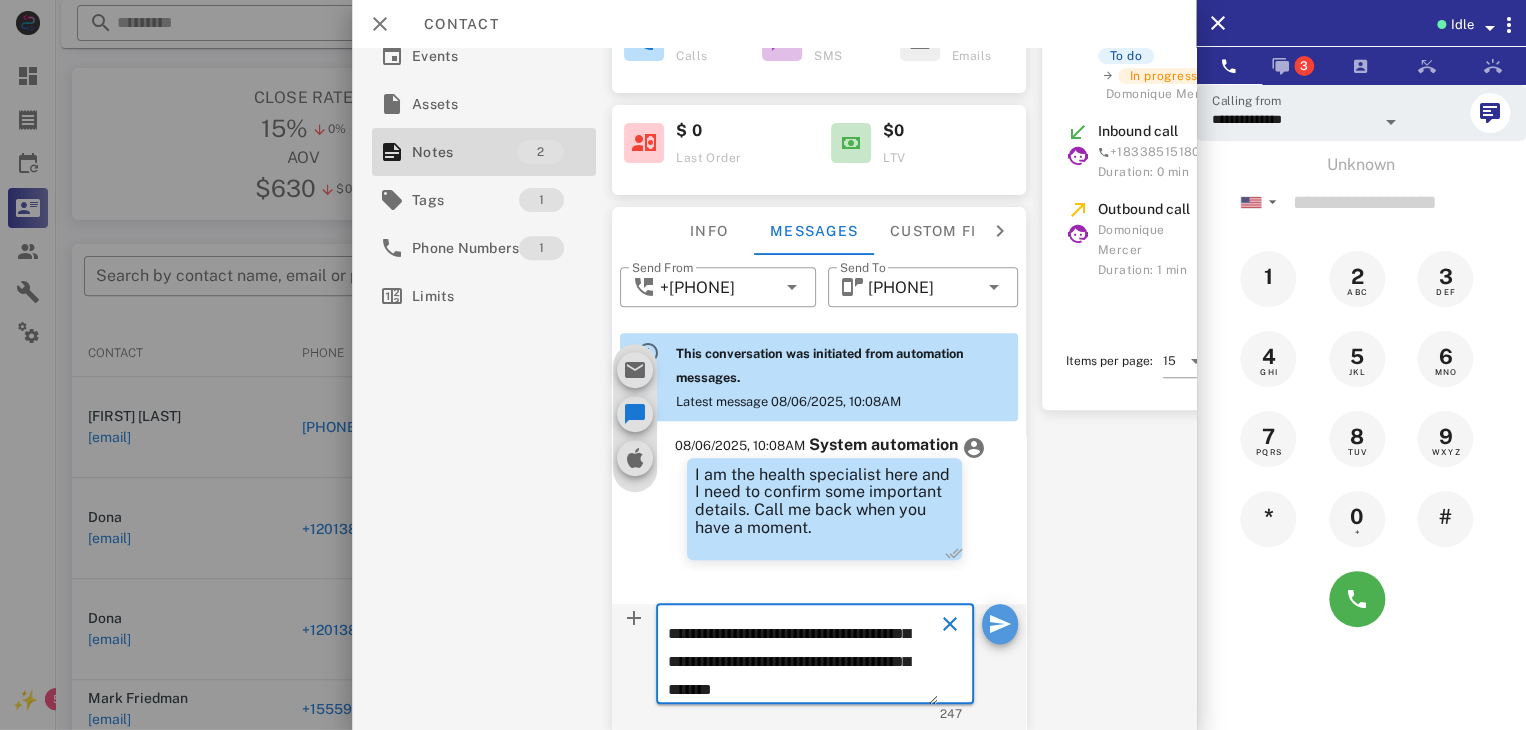 click at bounding box center (1000, 624) 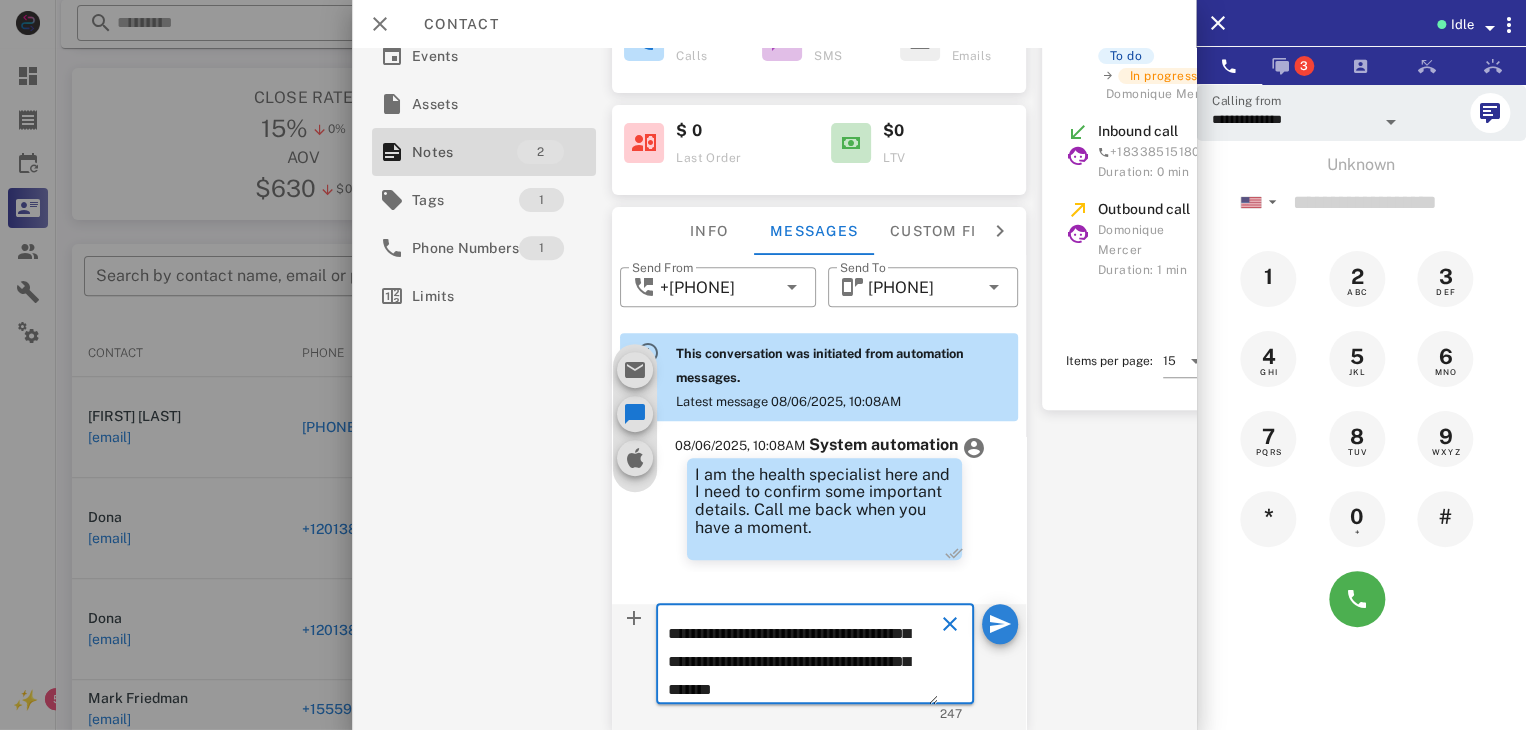 type 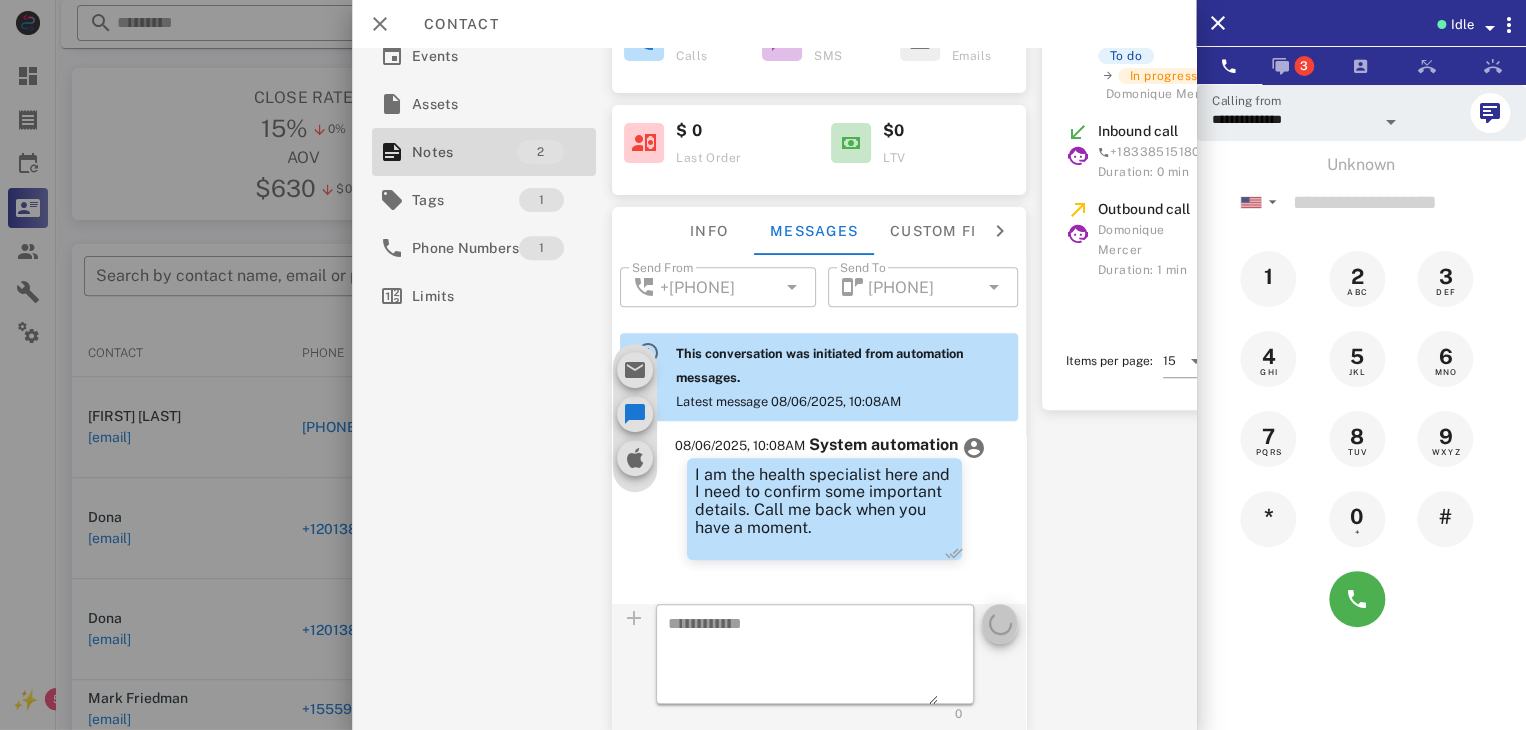 scroll, scrollTop: 0, scrollLeft: 0, axis: both 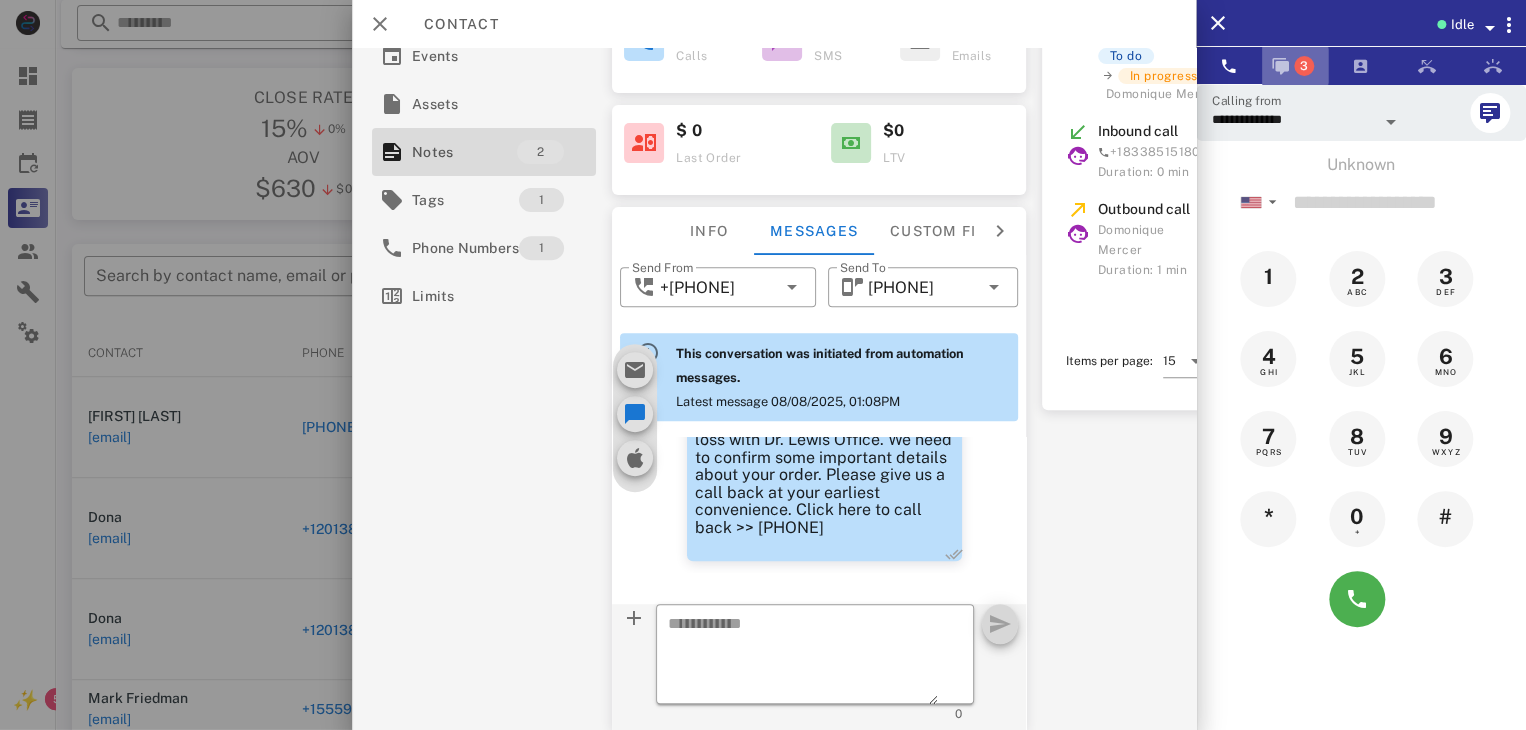 click at bounding box center (1281, 66) 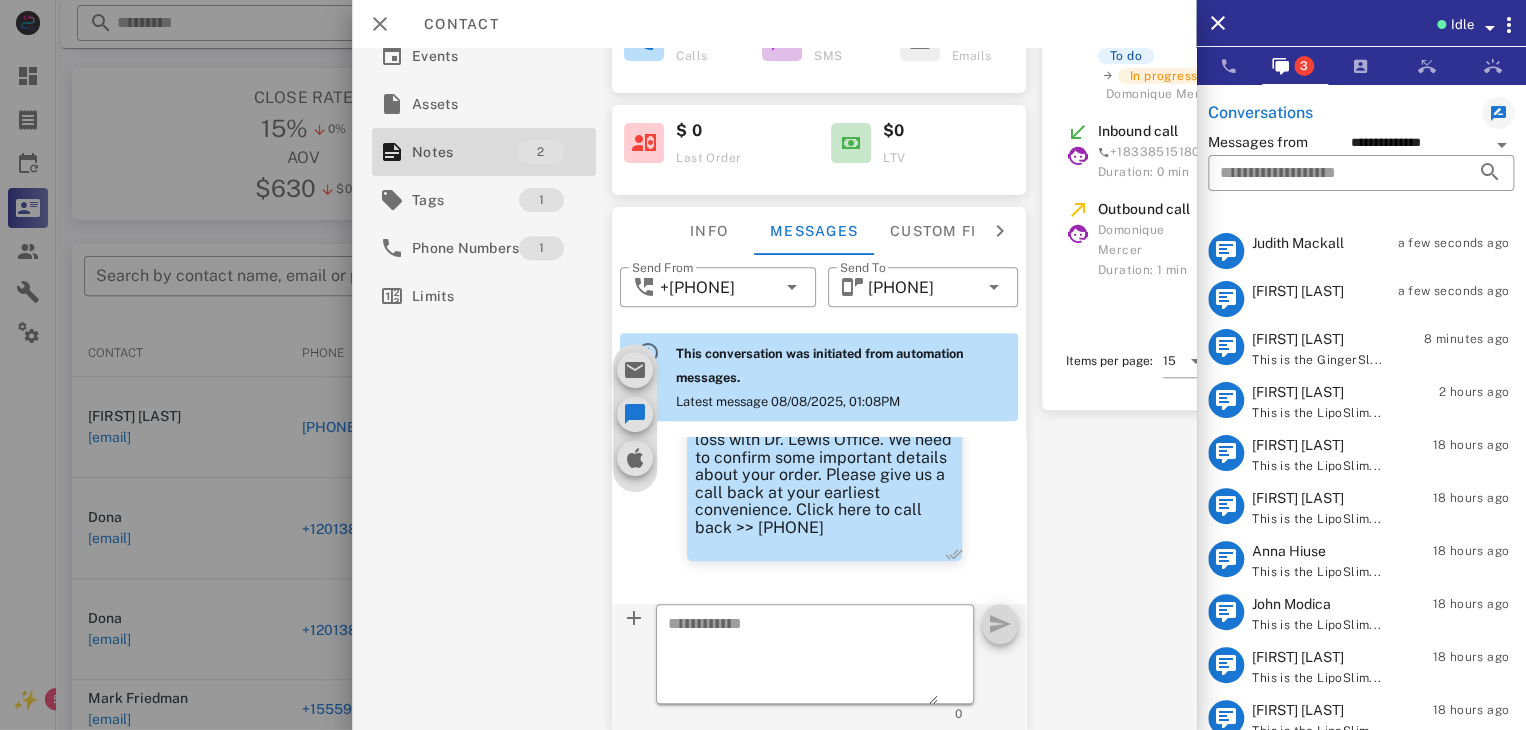 click on "Idle" at bounding box center (1361, 23) 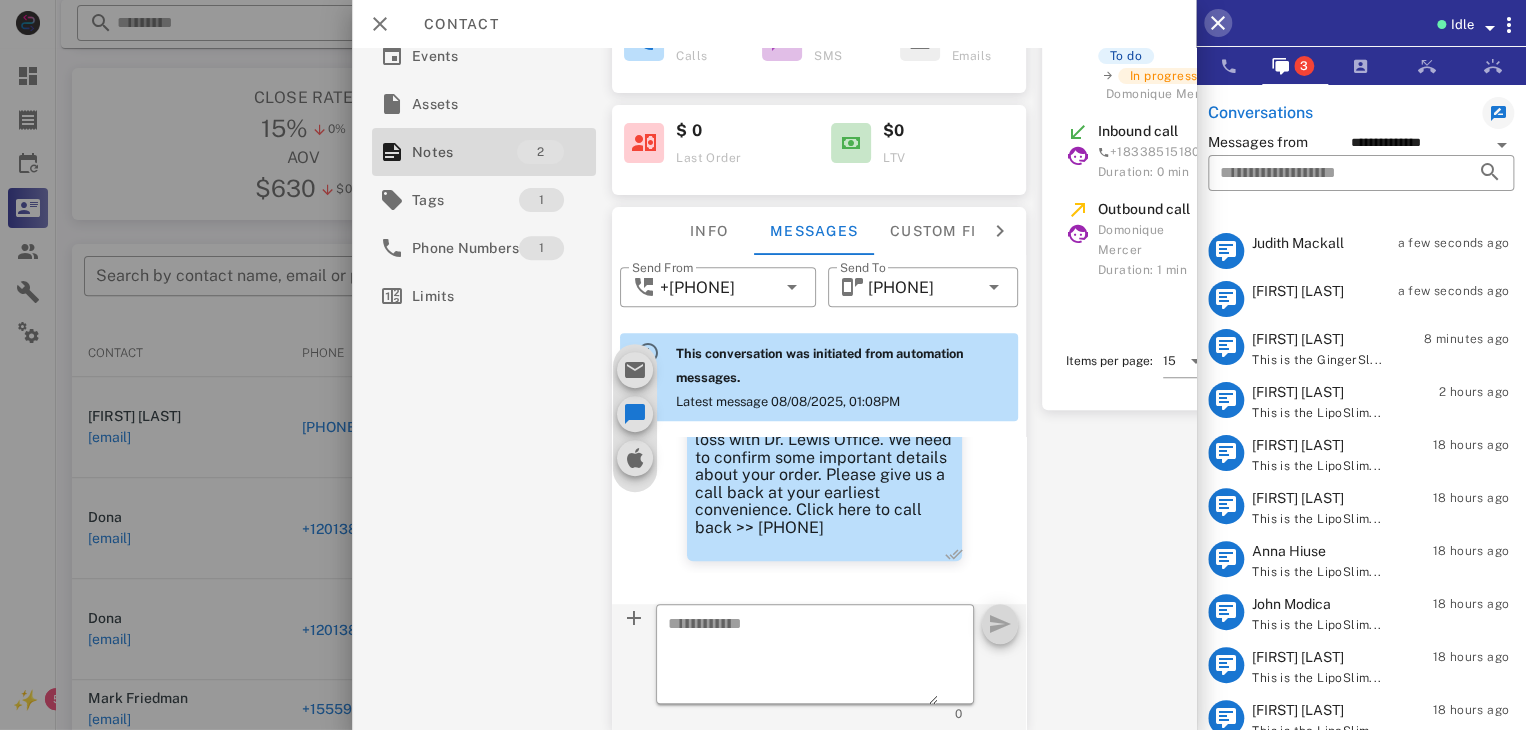 click at bounding box center (1218, 23) 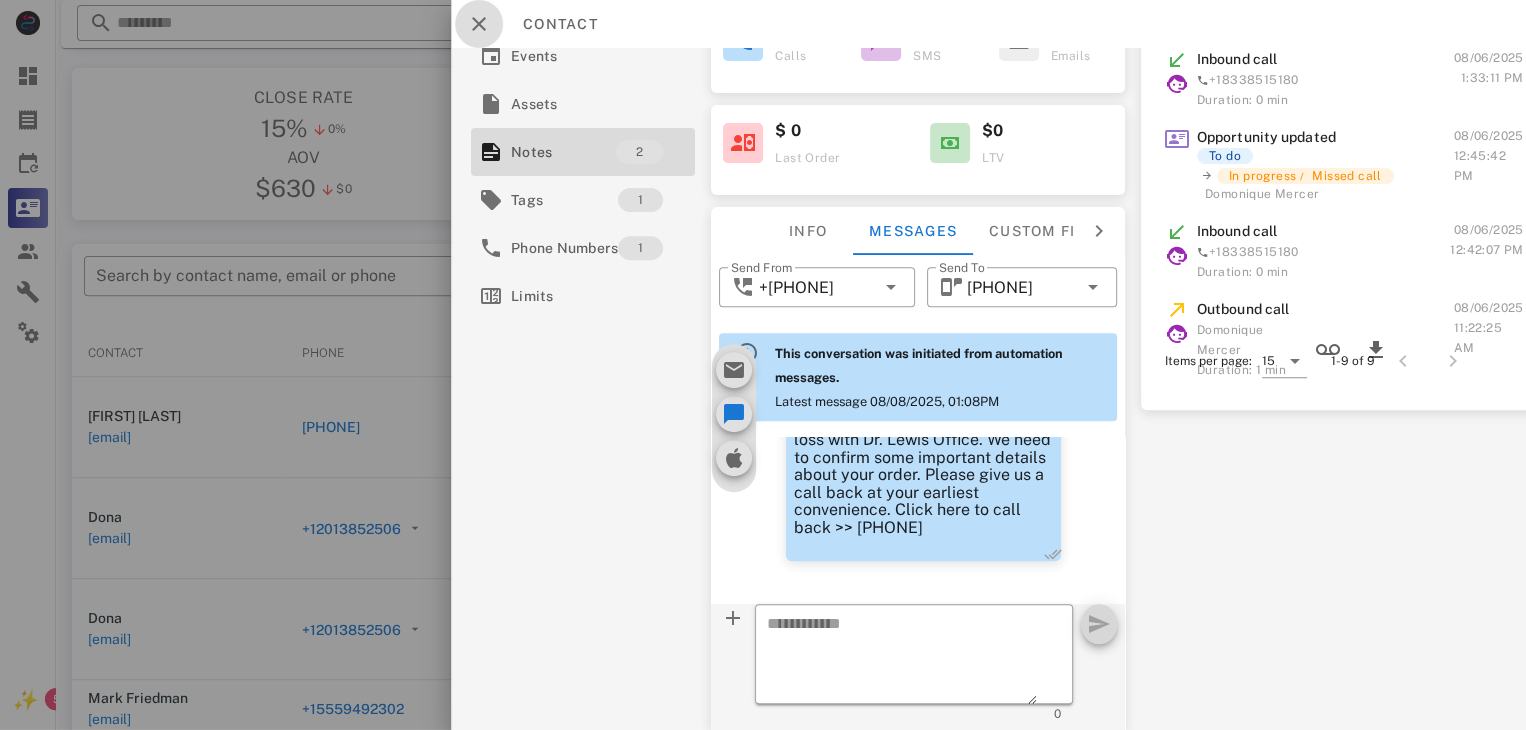 click at bounding box center (479, 24) 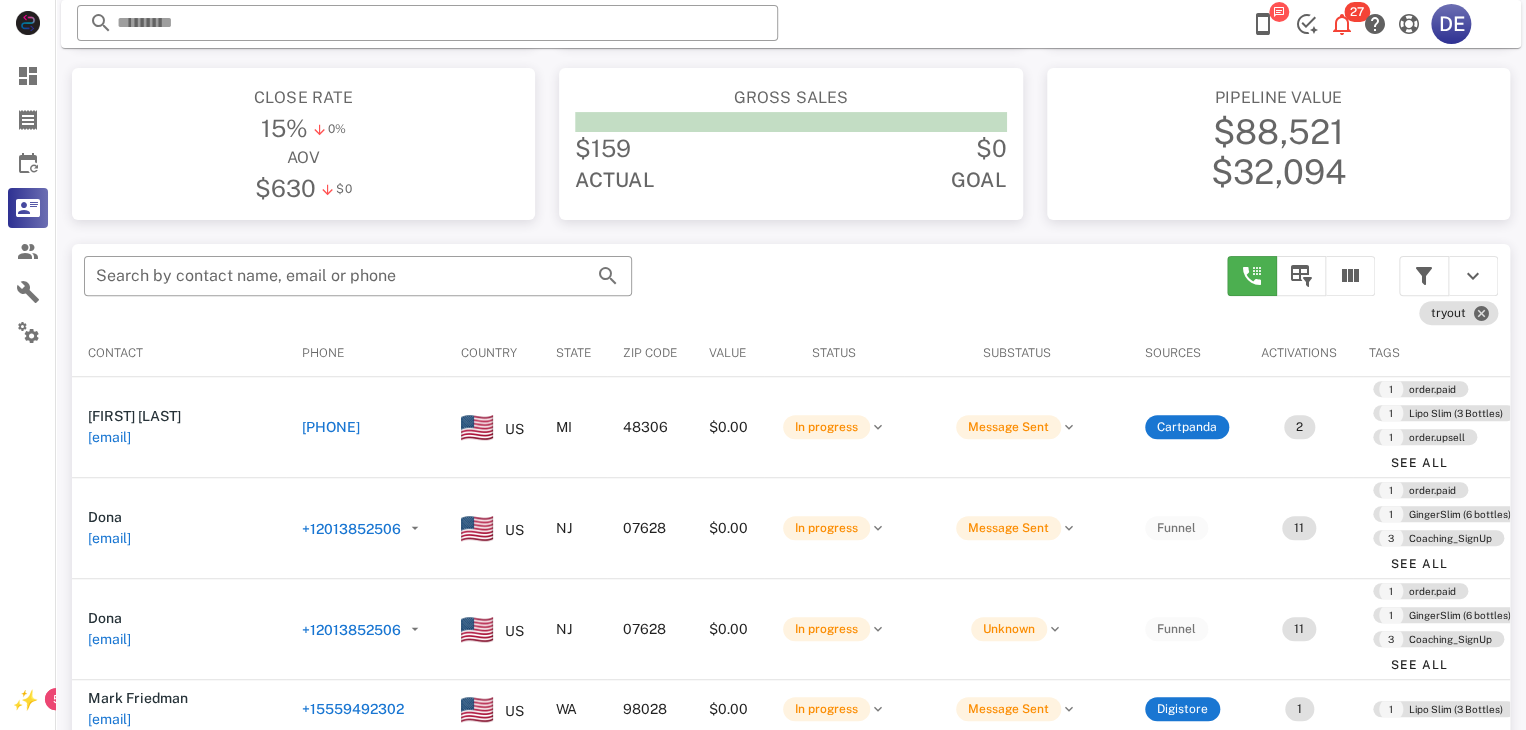 click at bounding box center (1279, 12) 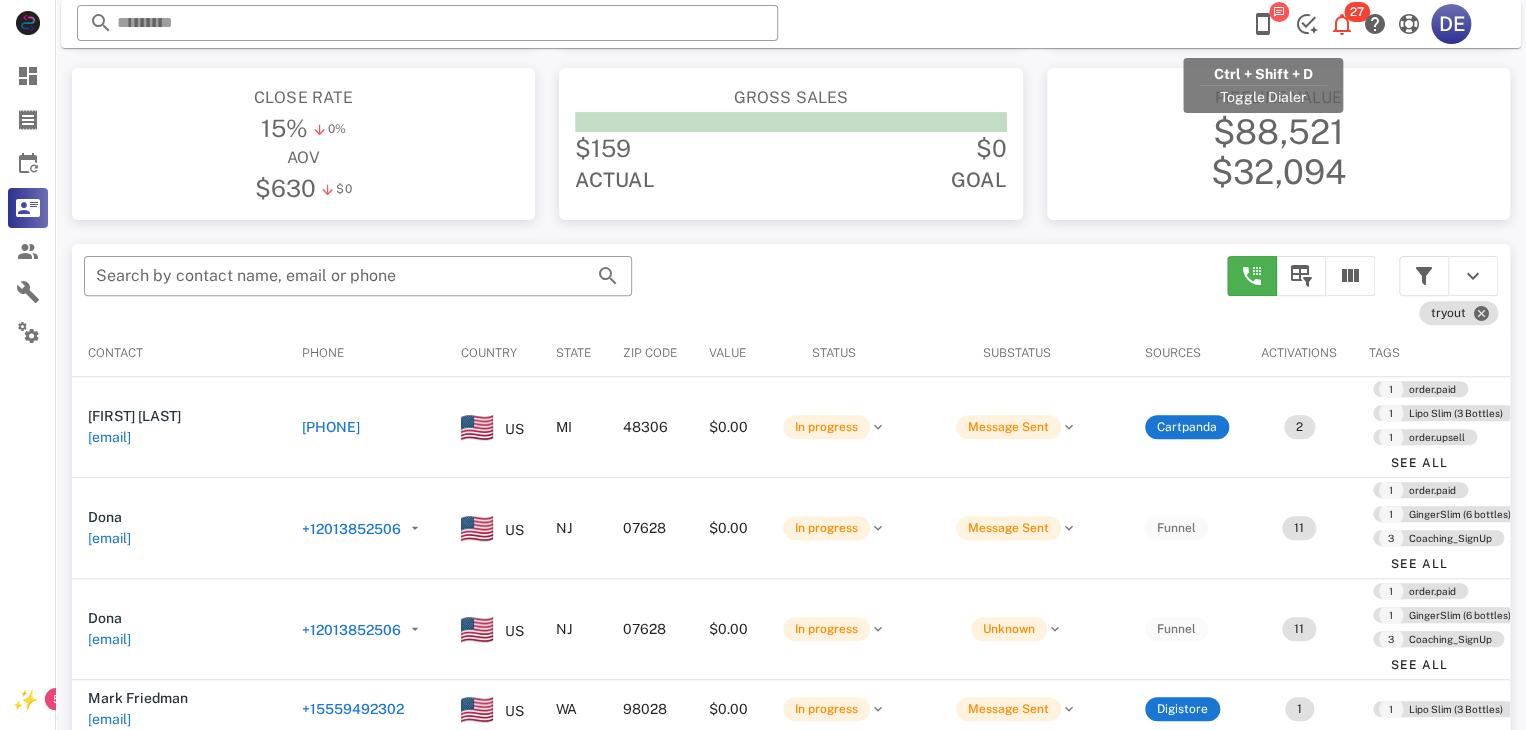 click at bounding box center [1263, 24] 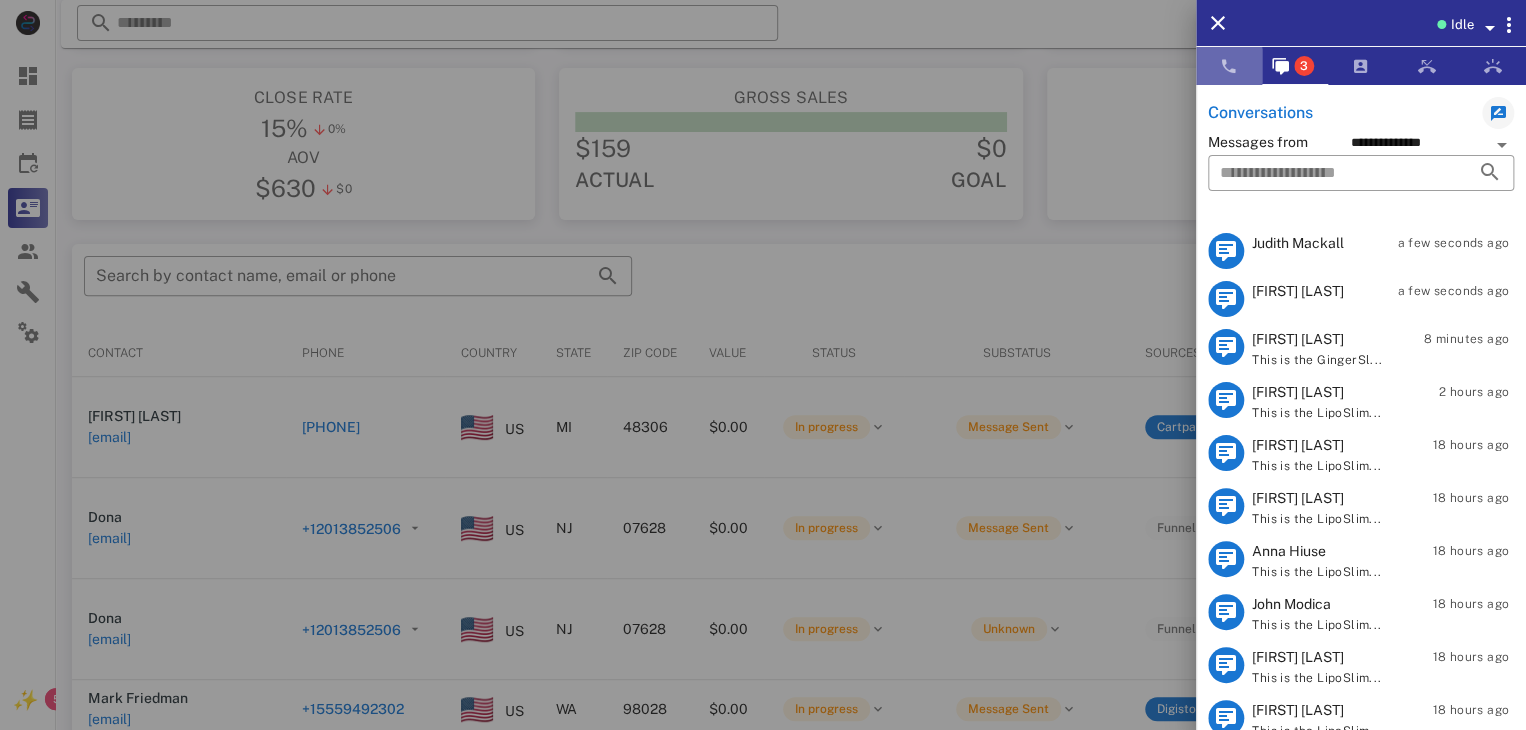 click at bounding box center (1229, 66) 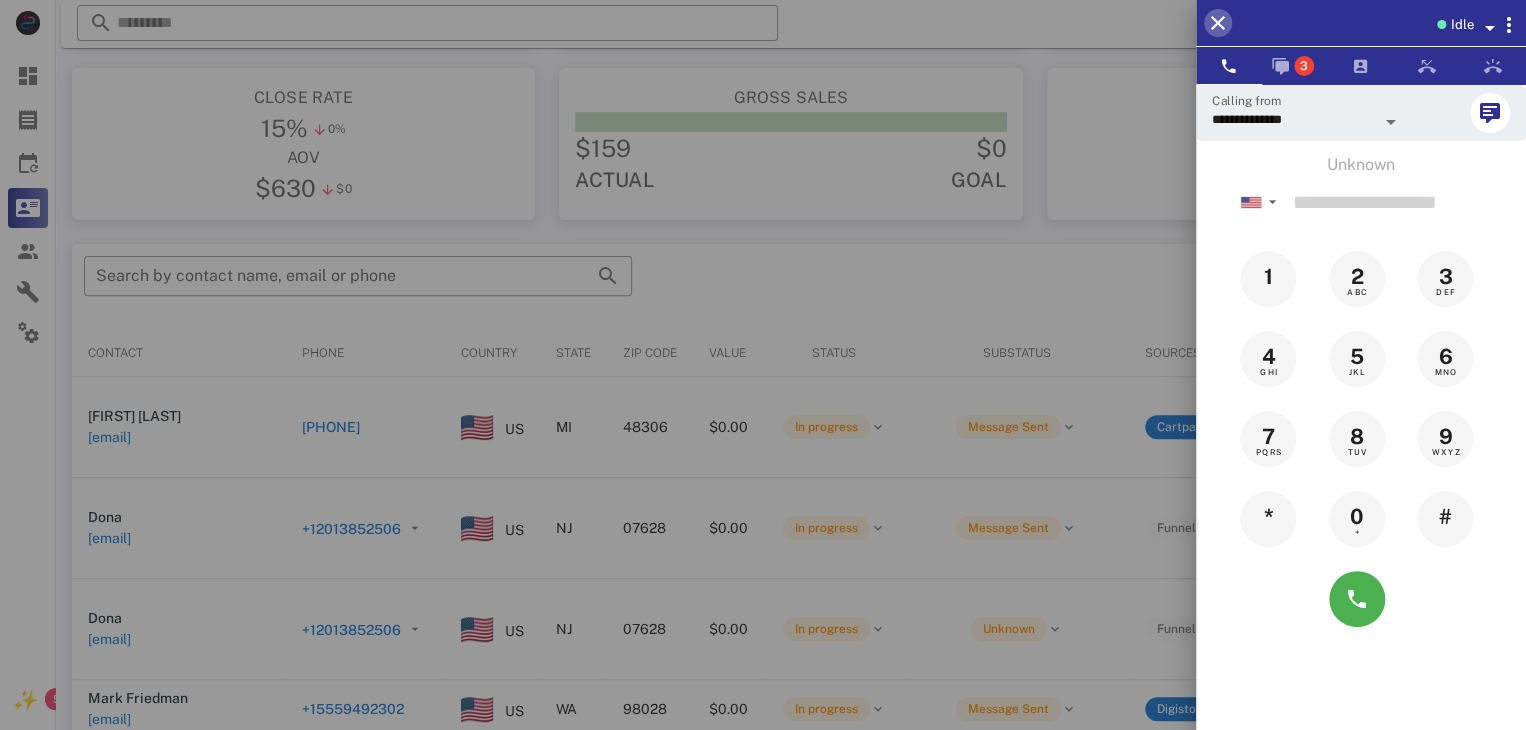 click at bounding box center (1218, 23) 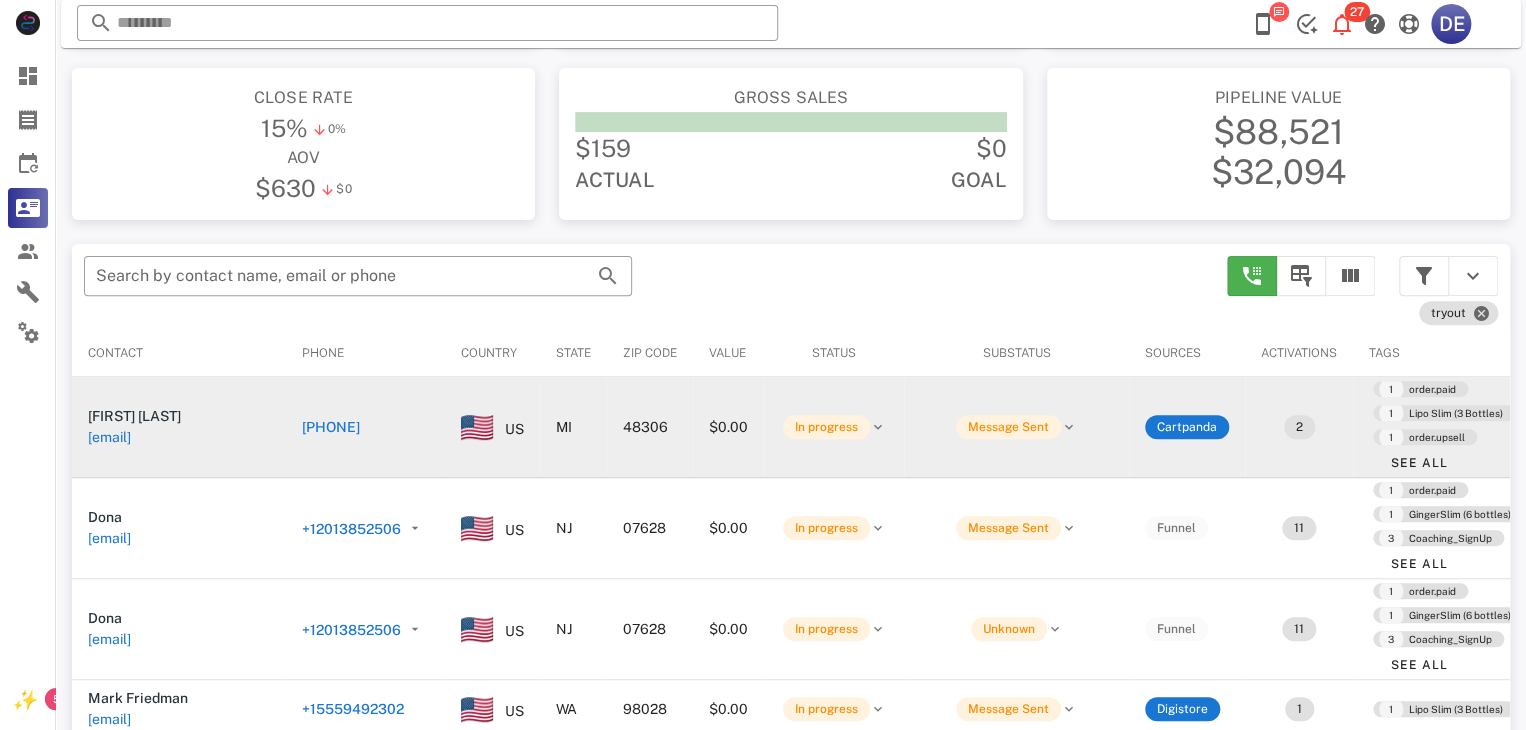 click on "[PHONE]" at bounding box center [224, 427] 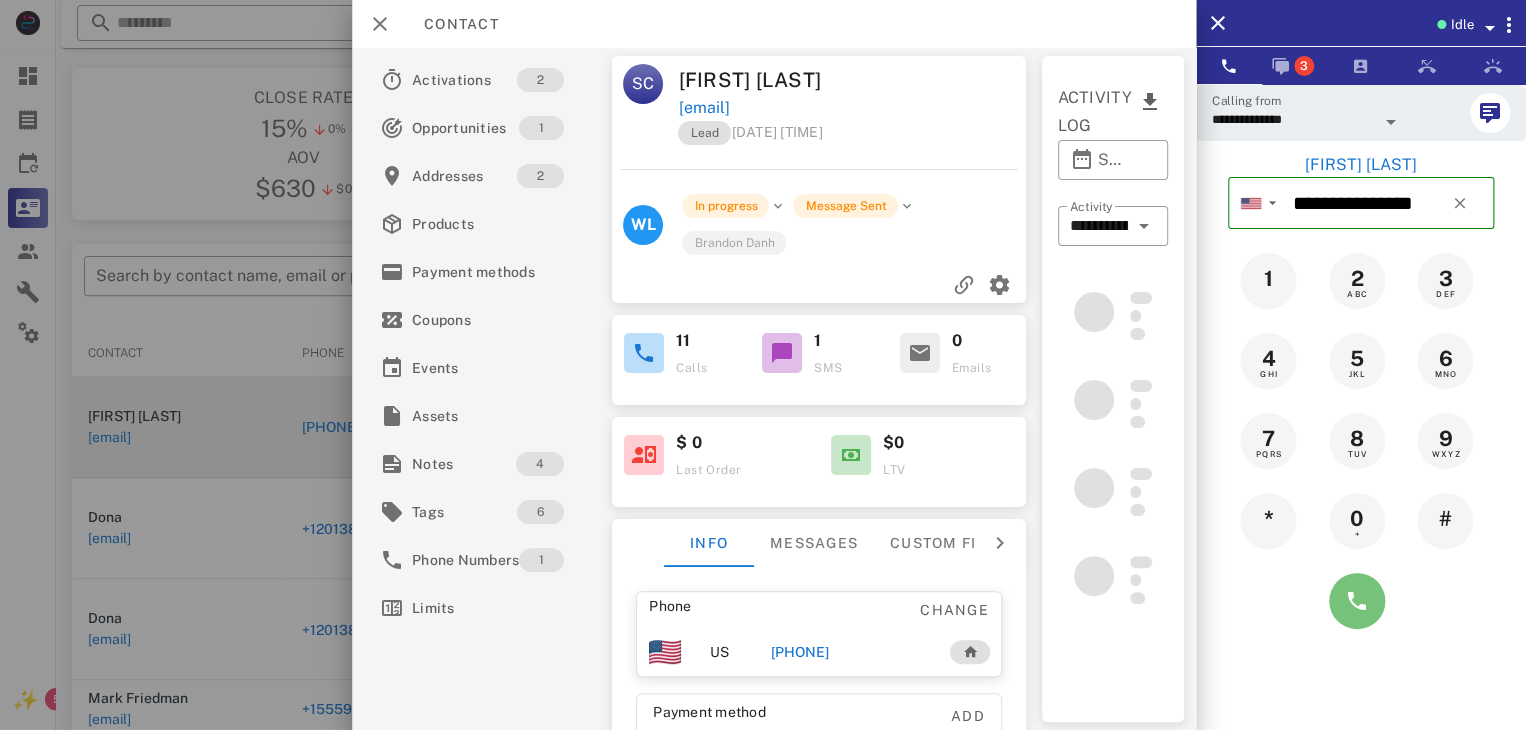 click at bounding box center [1357, 601] 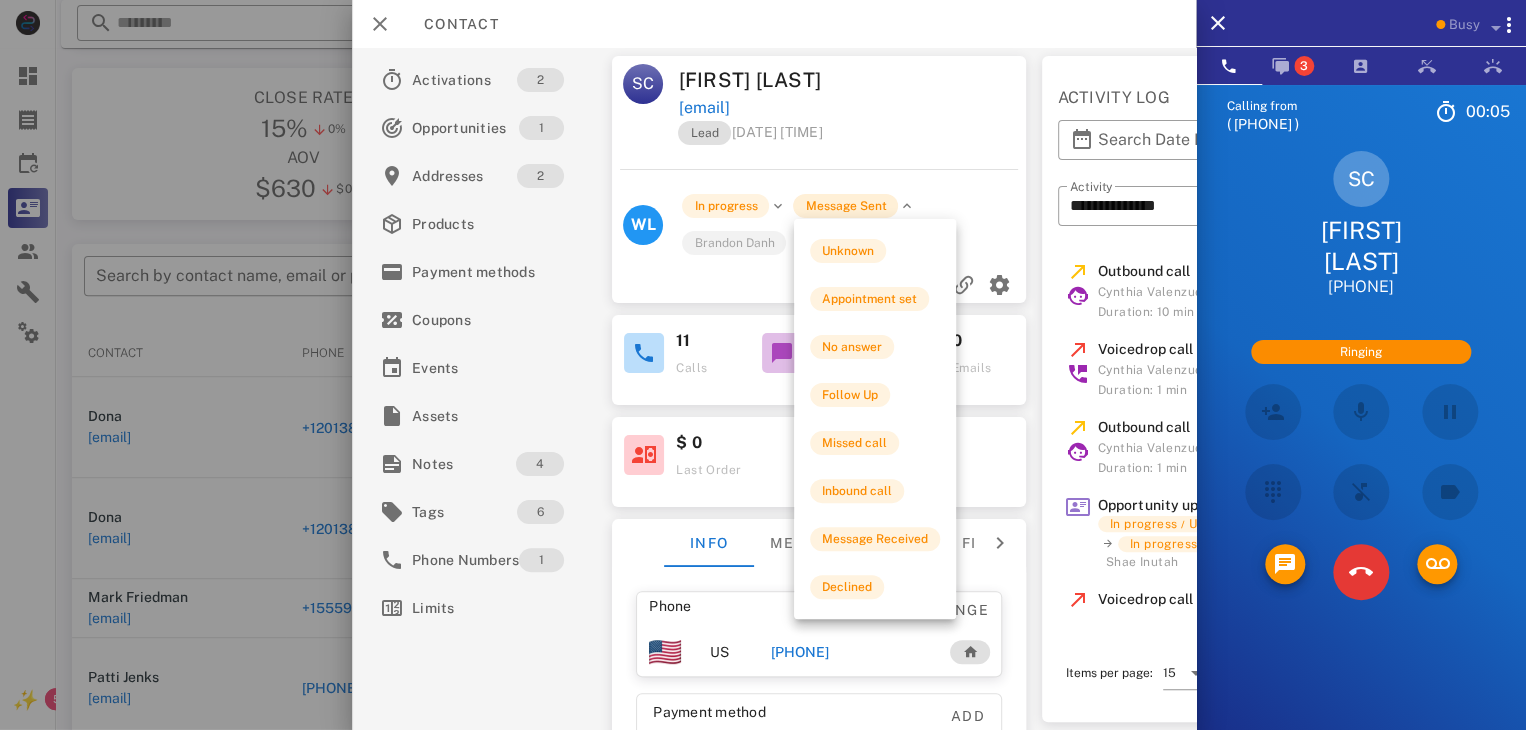 click on "Message Sent" at bounding box center (845, 206) 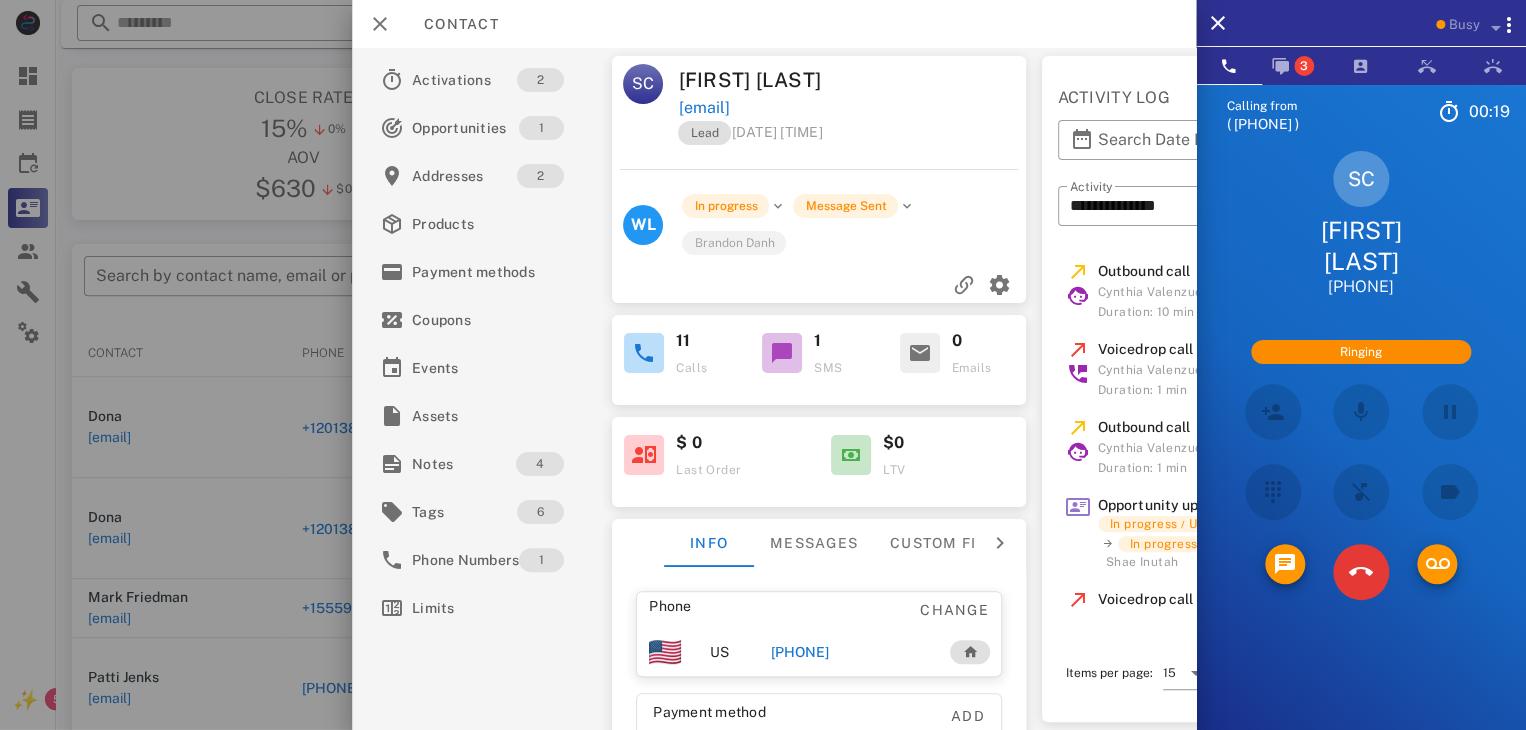 click at bounding box center (819, 285) 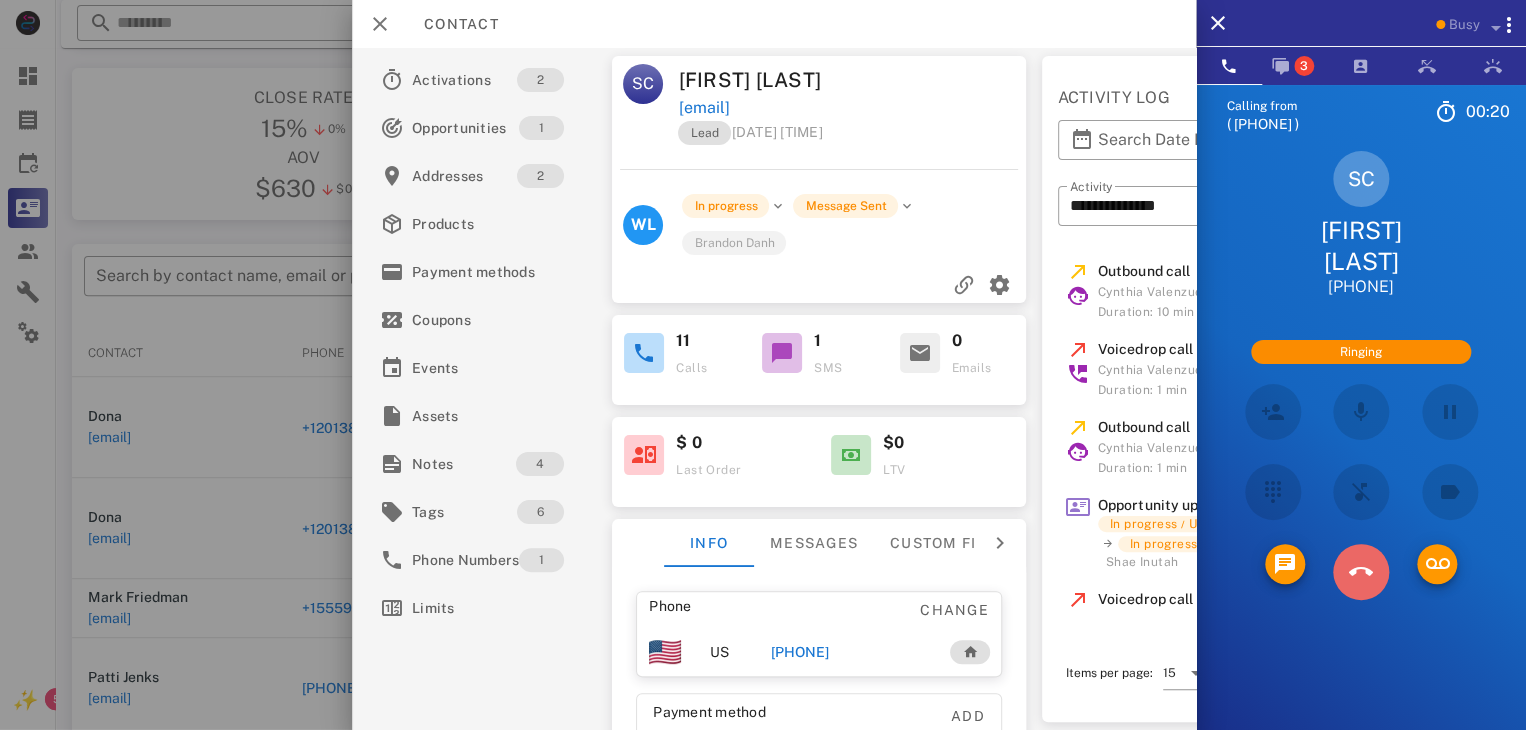 click at bounding box center [1361, 572] 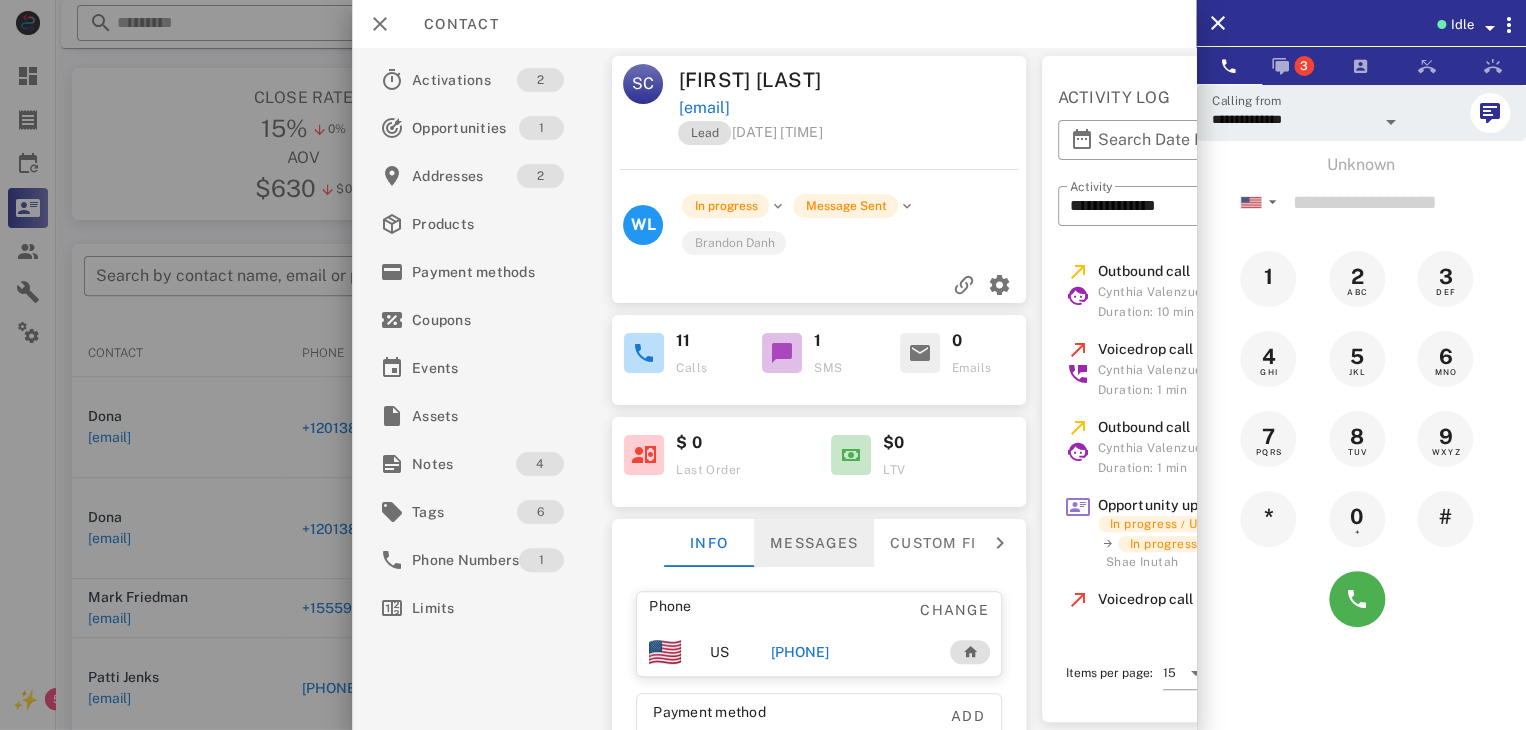 click on "Messages" at bounding box center (814, 543) 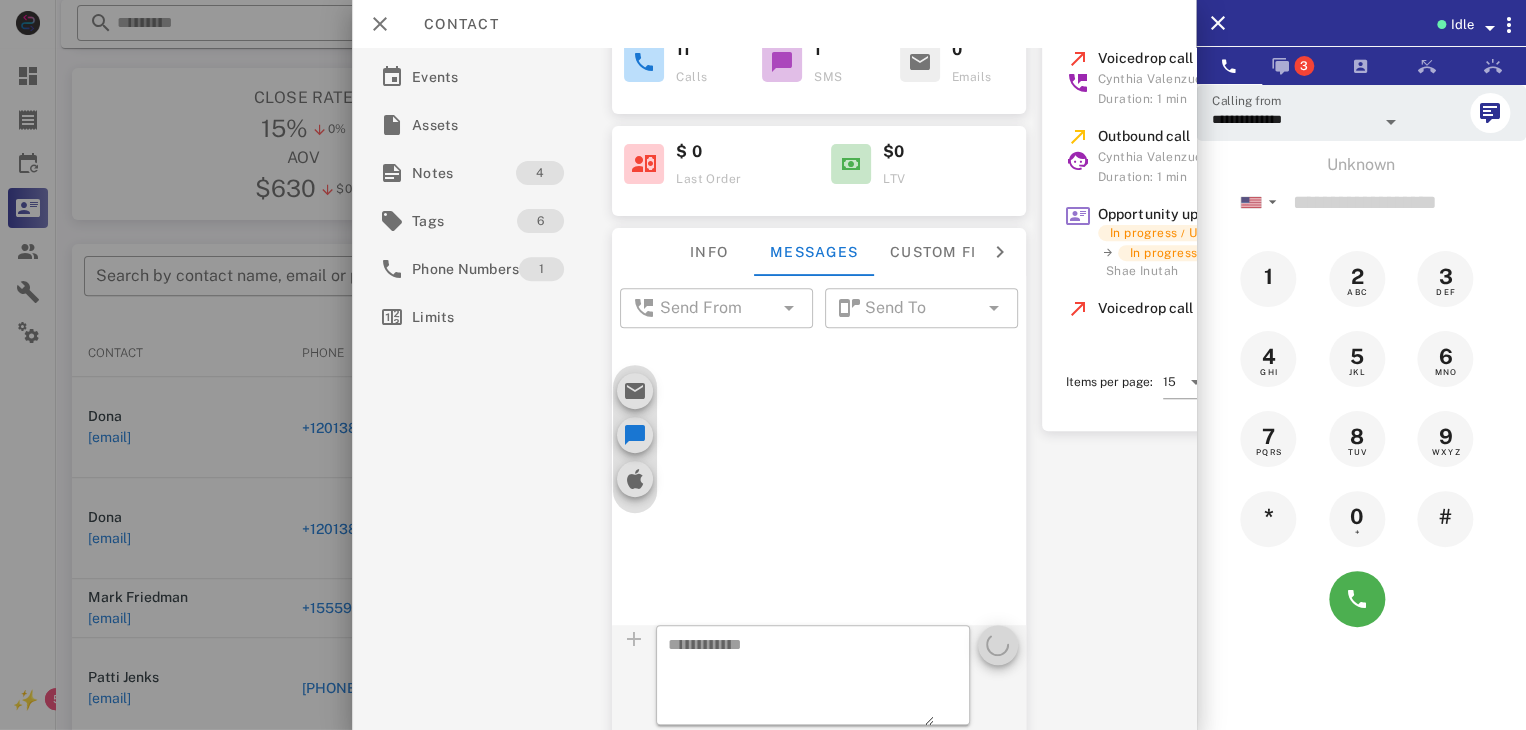 scroll, scrollTop: 300, scrollLeft: 0, axis: vertical 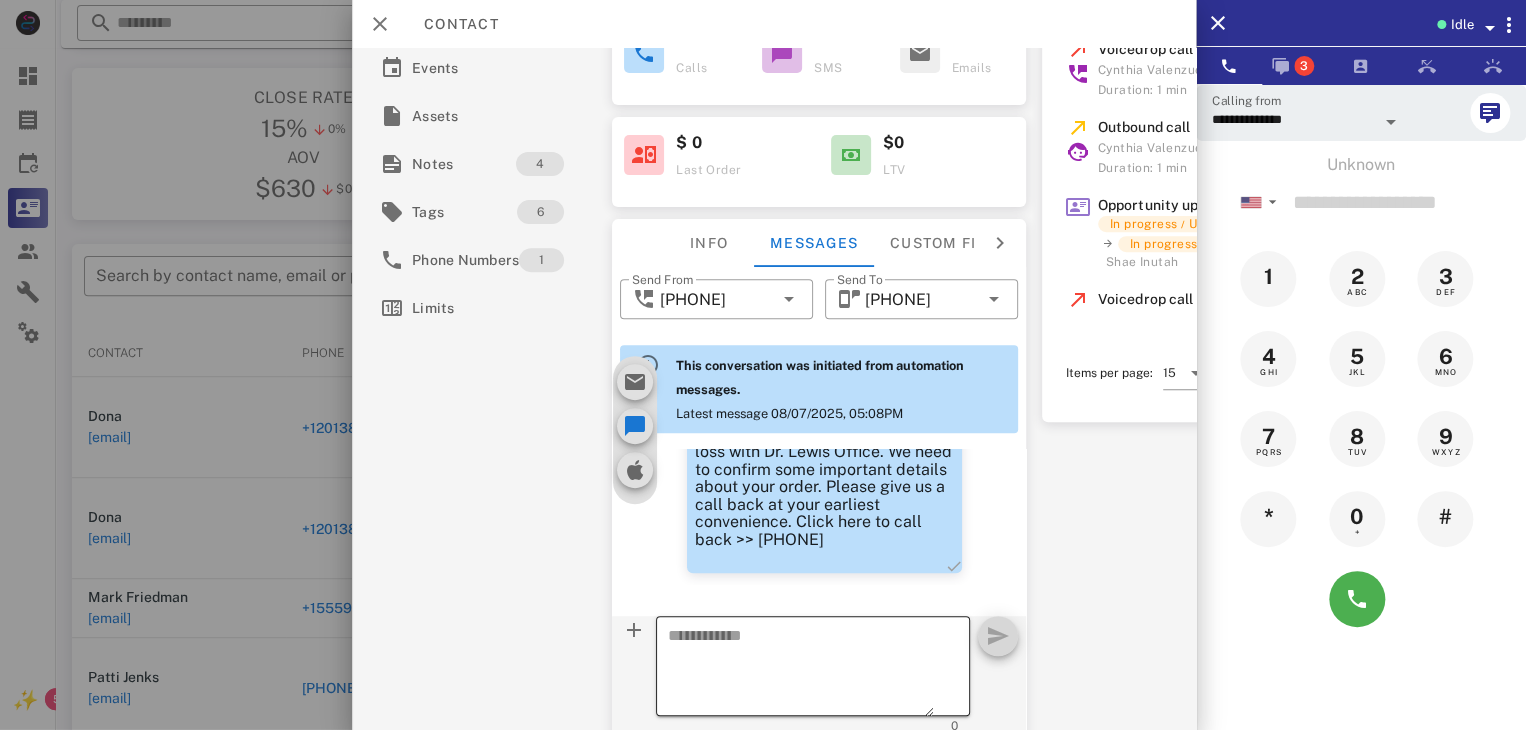 click at bounding box center [801, 669] 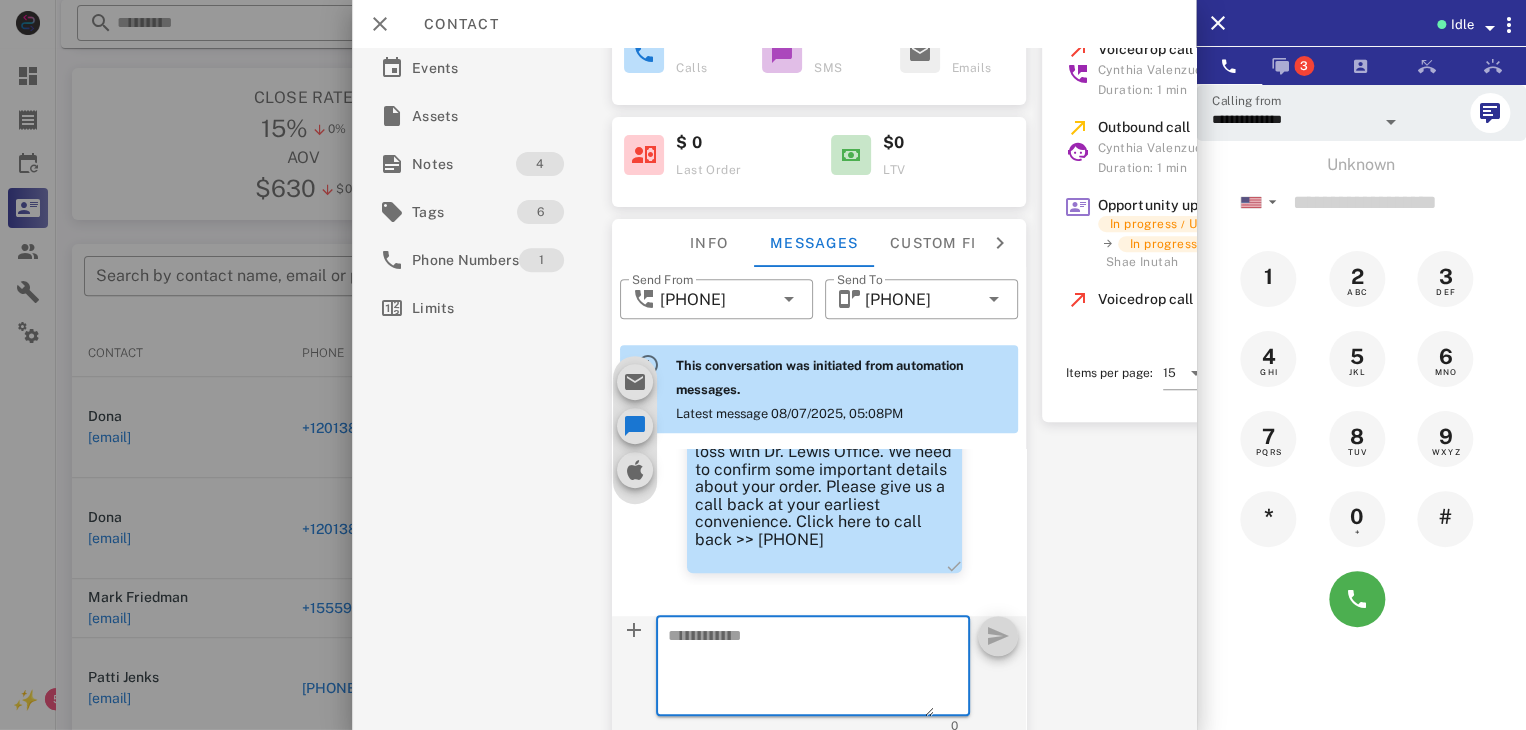 paste on "**********" 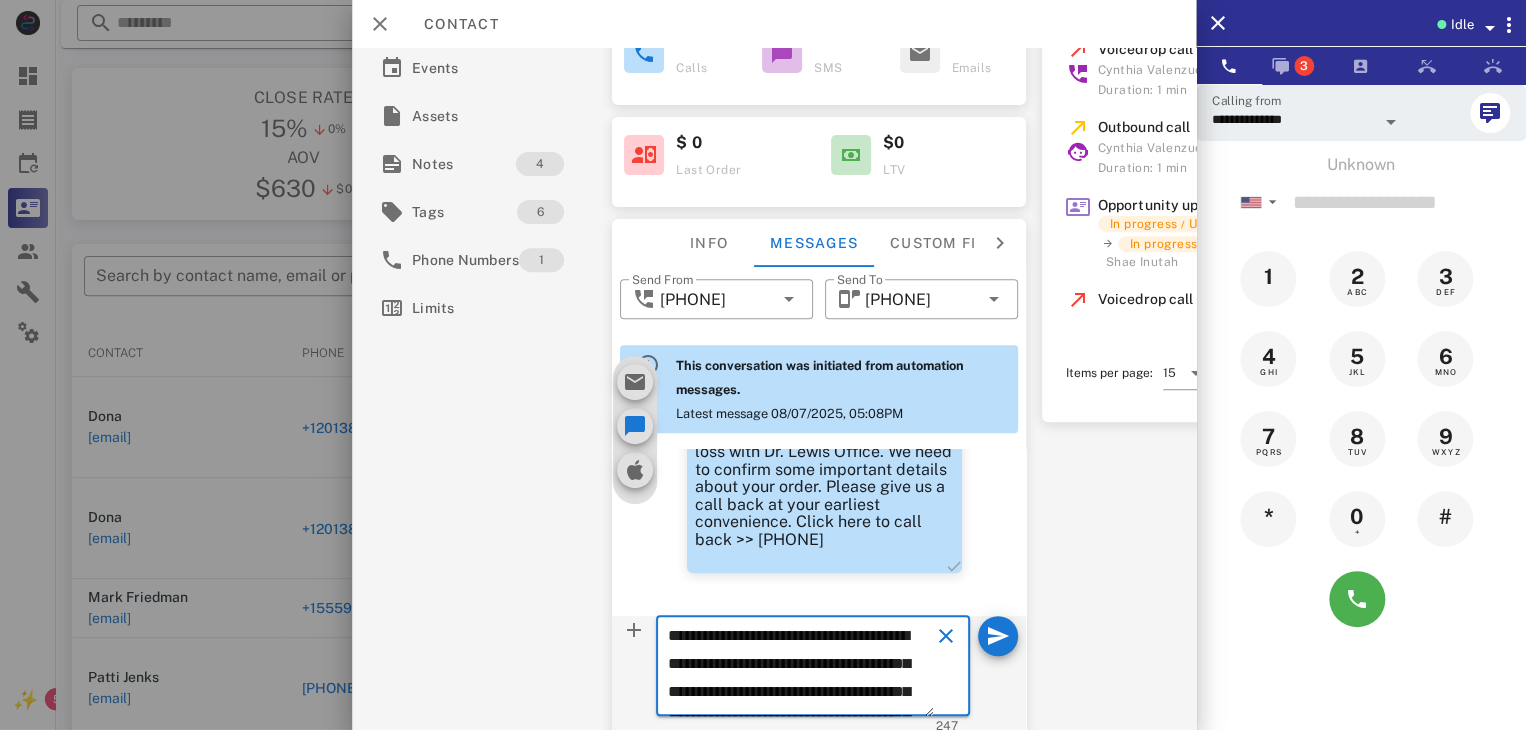 scroll, scrollTop: 125, scrollLeft: 0, axis: vertical 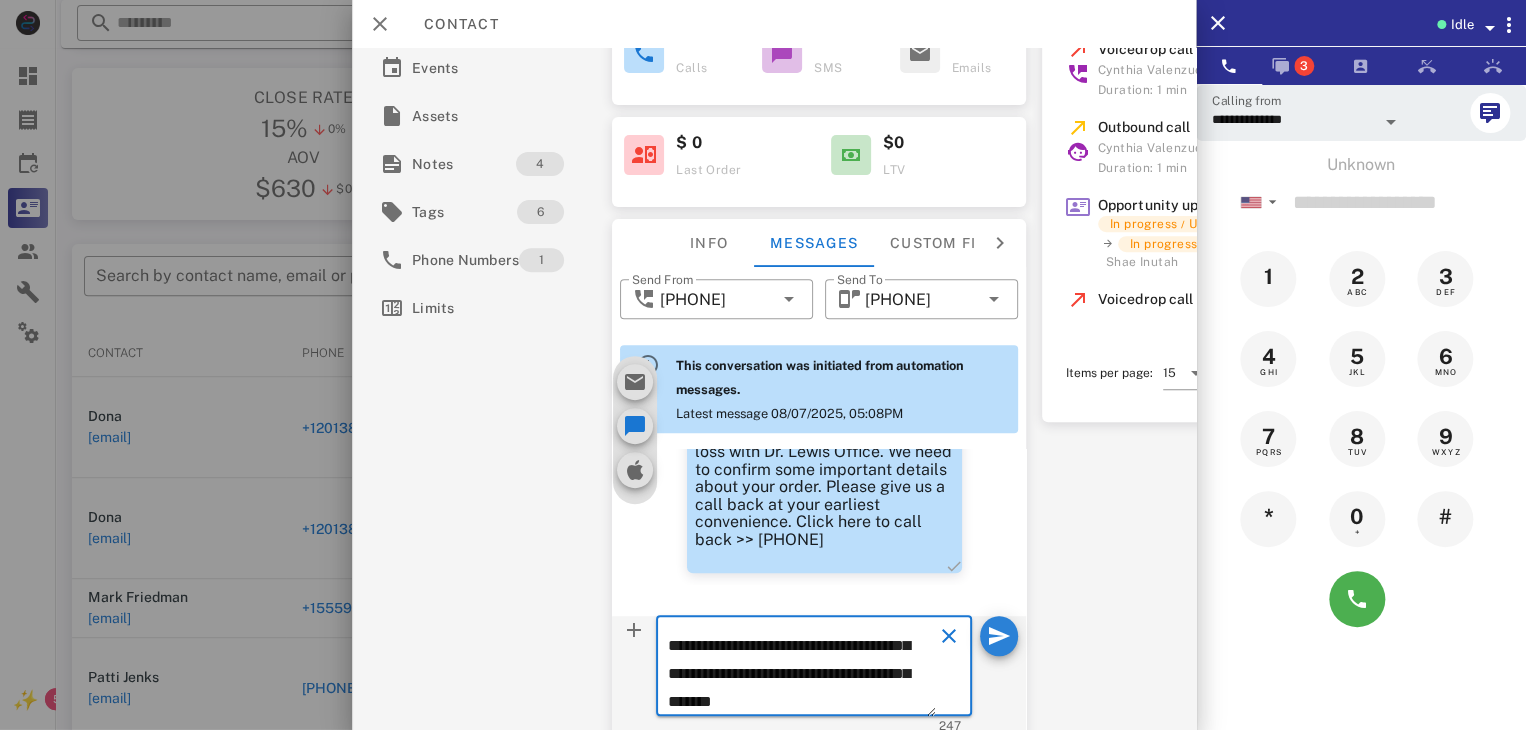 type on "**********" 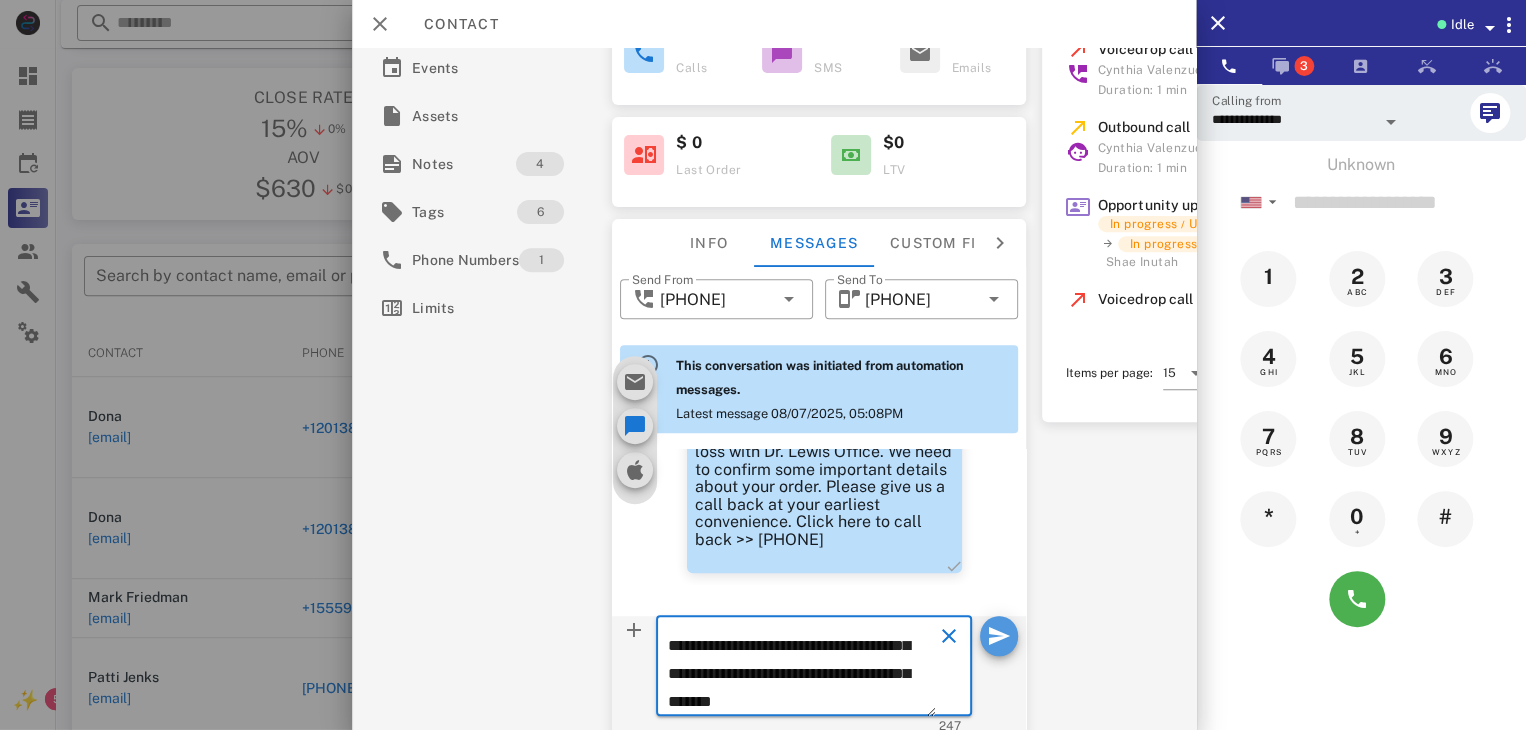click at bounding box center [999, 636] 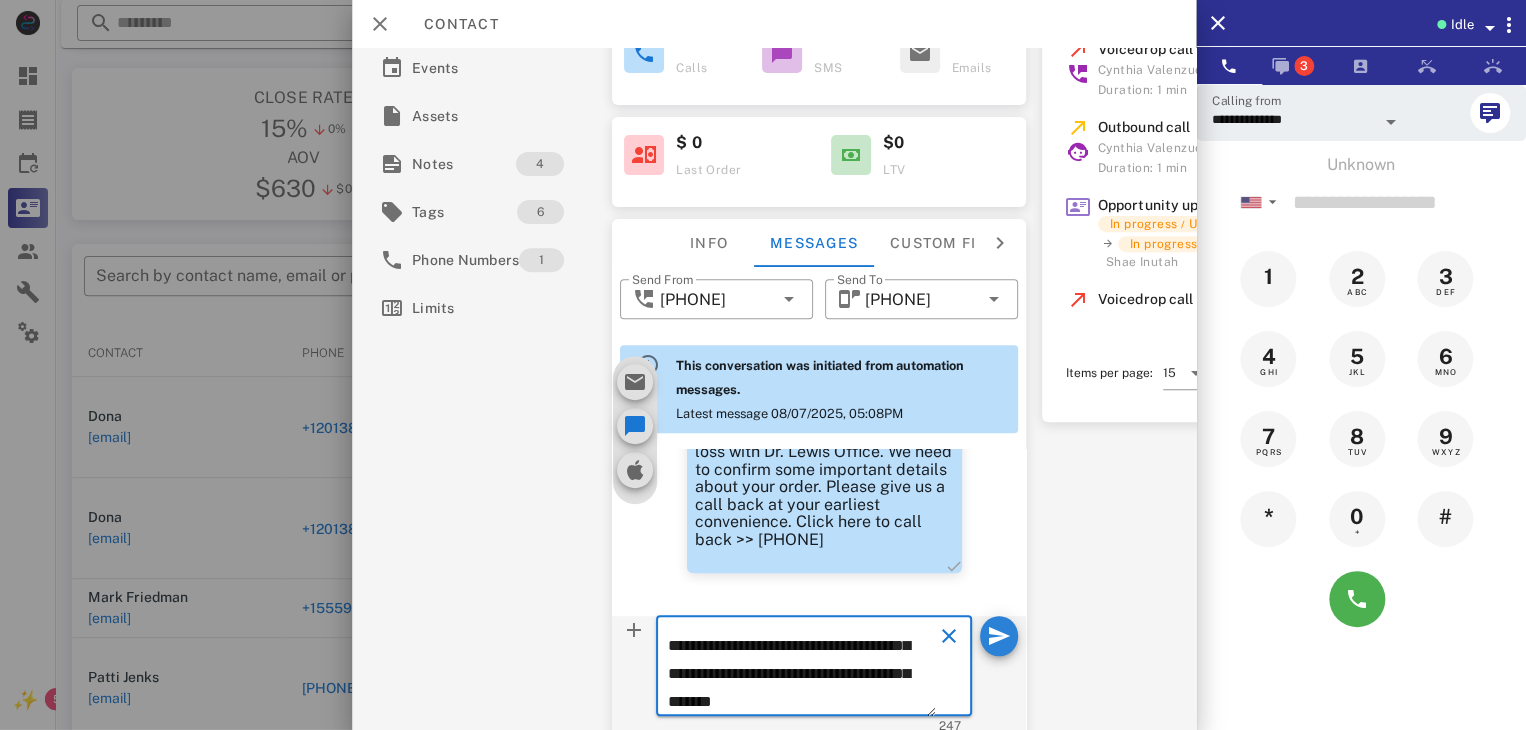 type 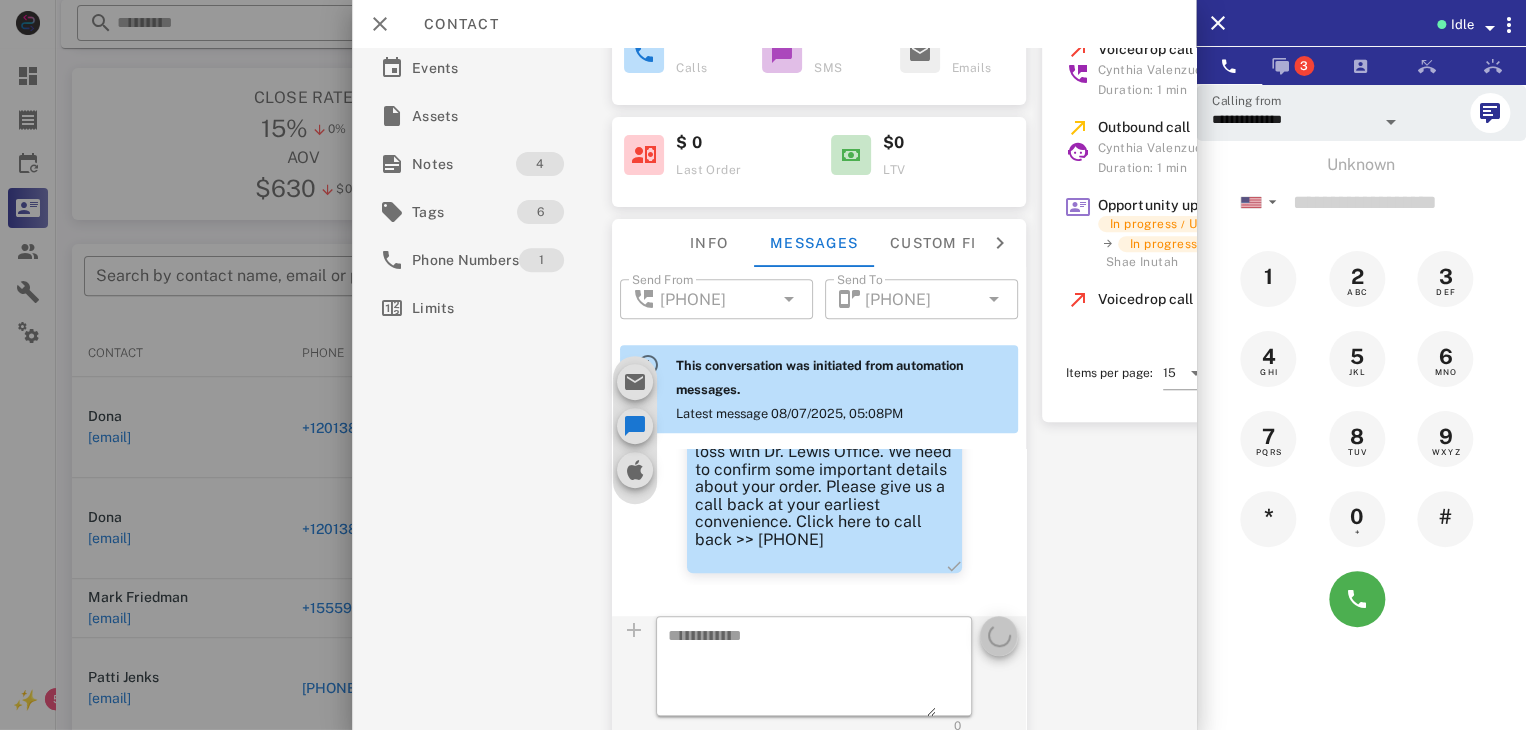 scroll, scrollTop: 0, scrollLeft: 0, axis: both 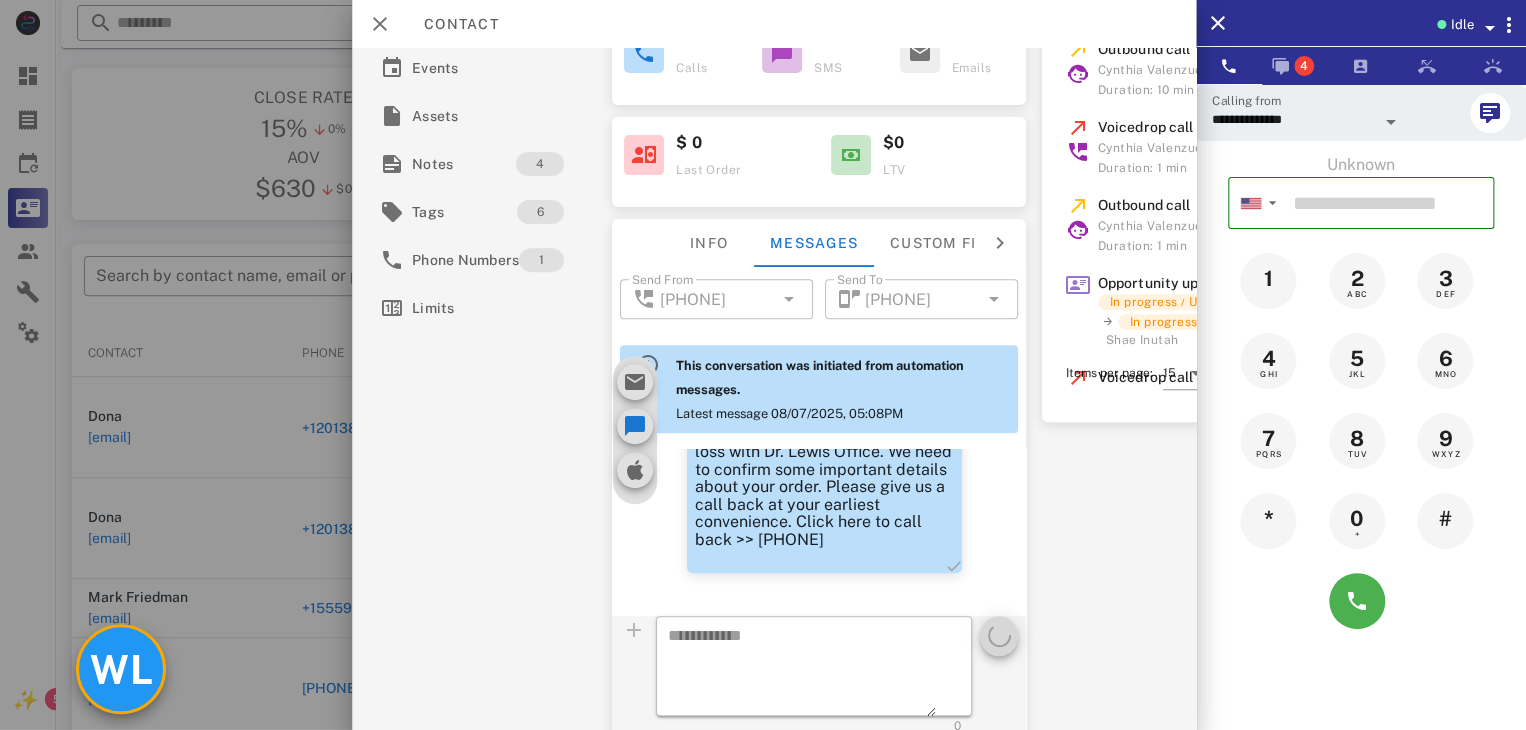 click on "WL" at bounding box center [121, 669] 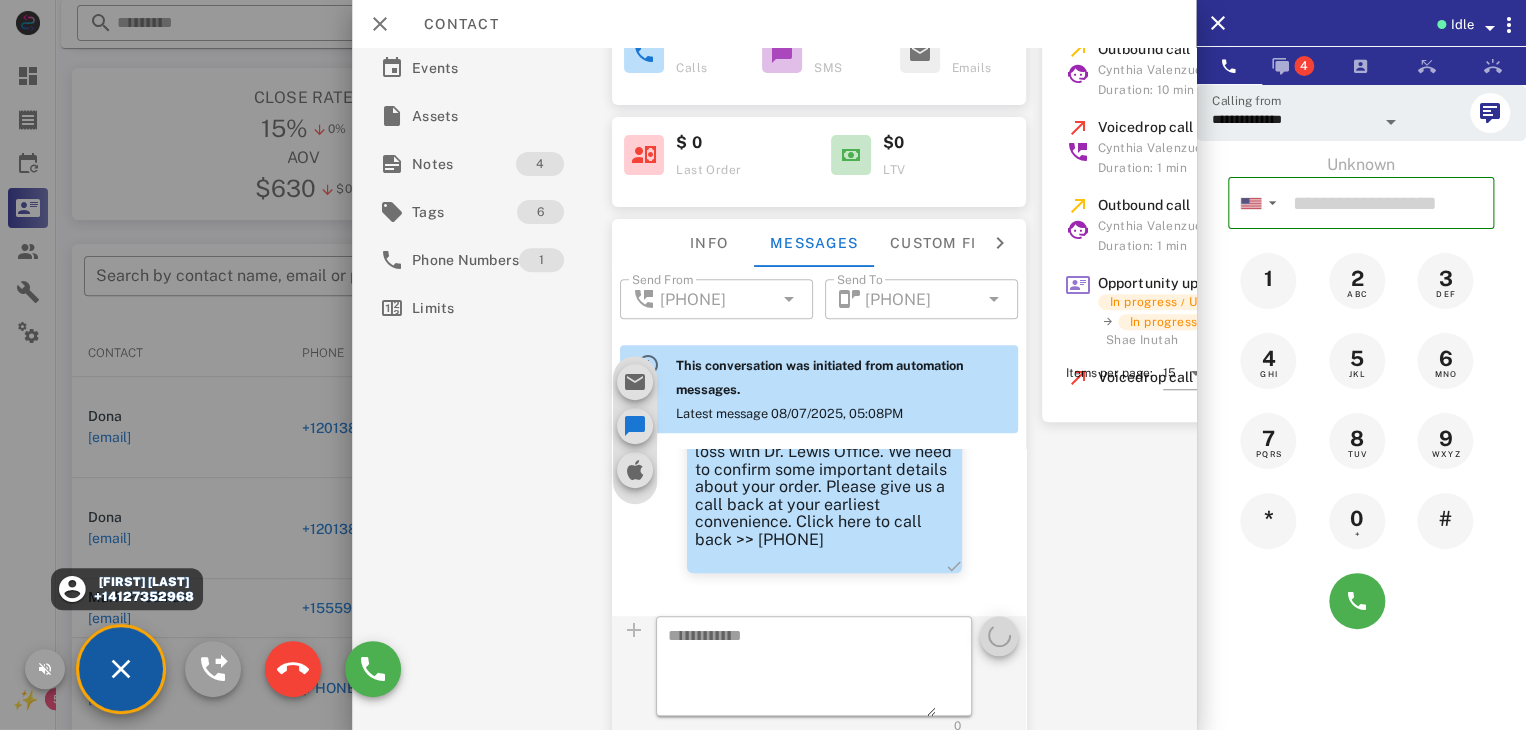 scroll, scrollTop: 1339, scrollLeft: 0, axis: vertical 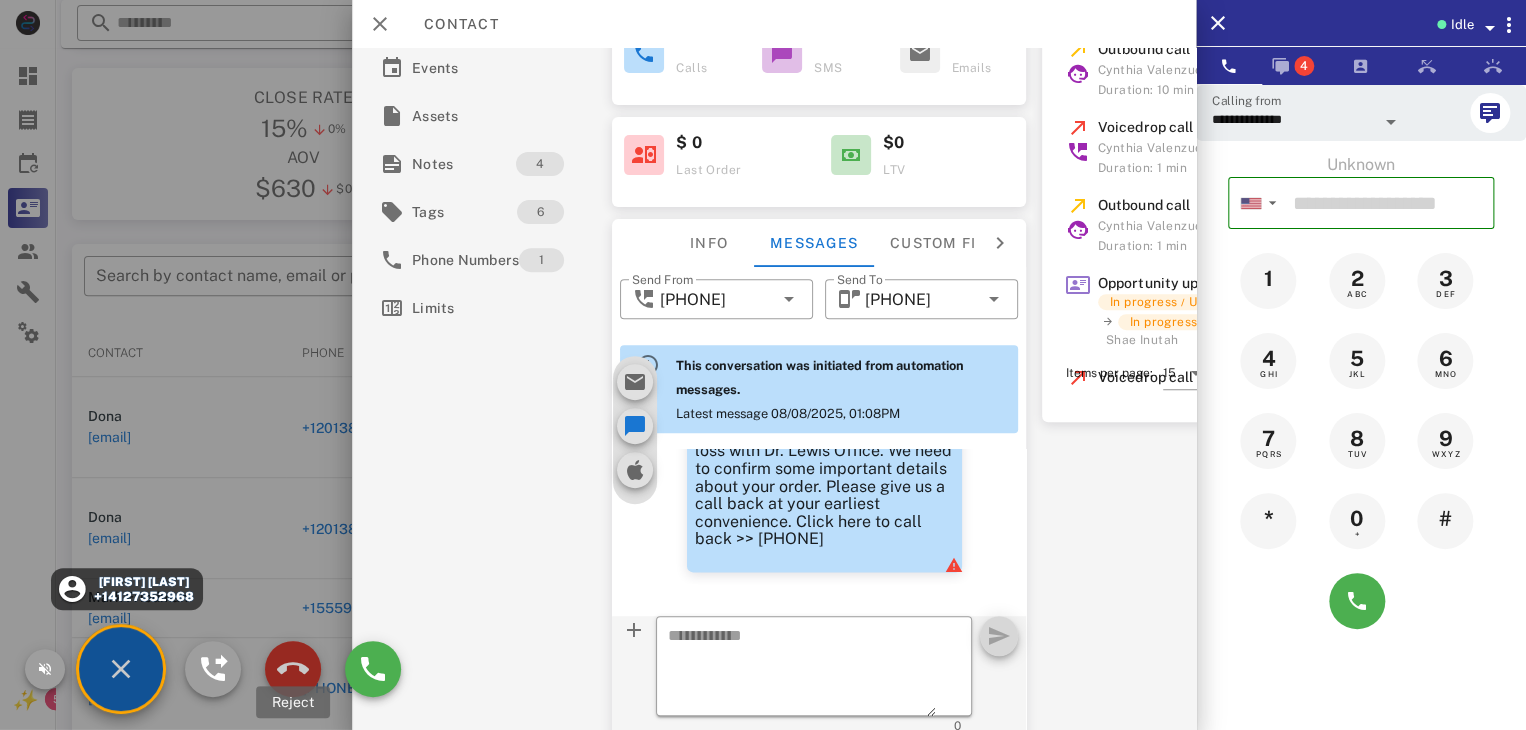 click at bounding box center [293, 669] 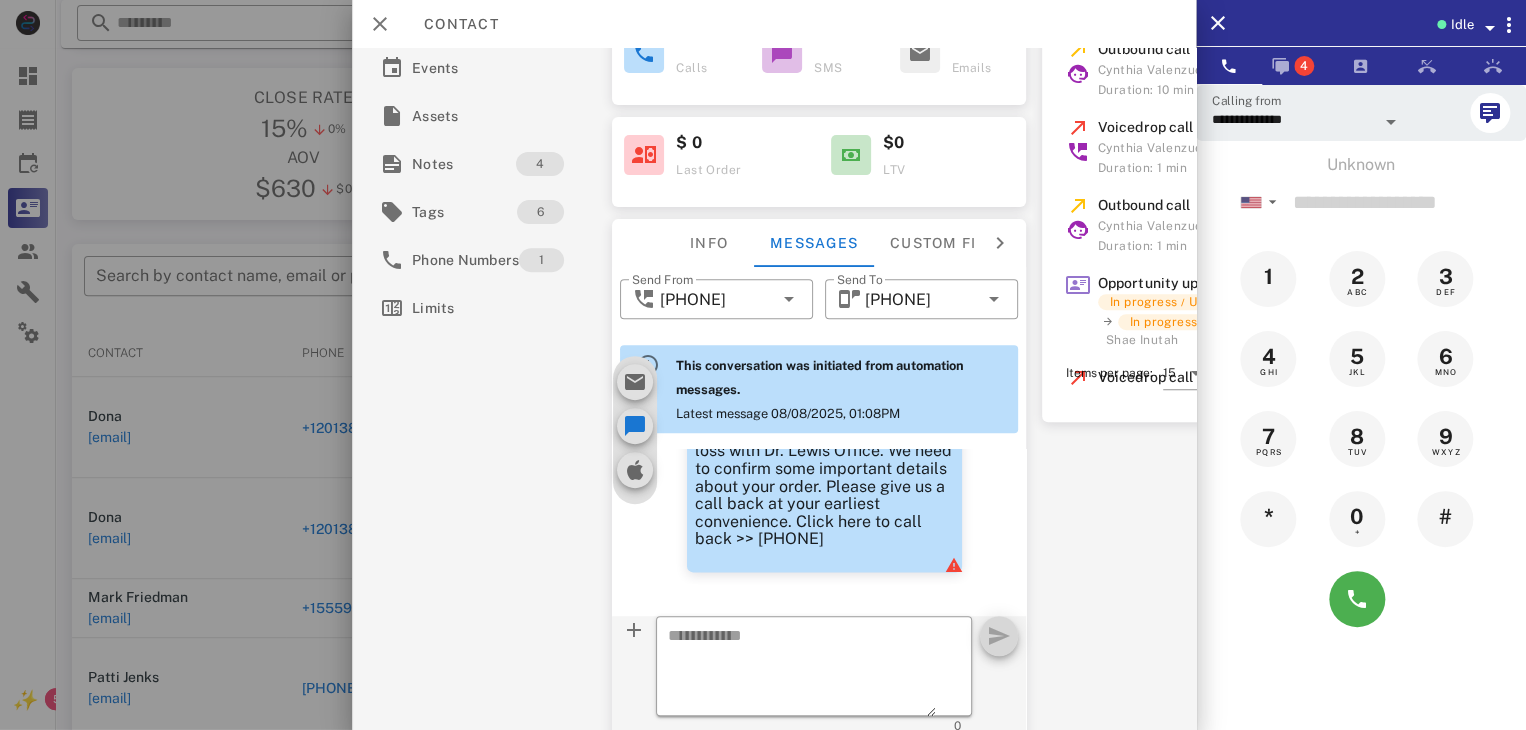 click at bounding box center [763, 365] 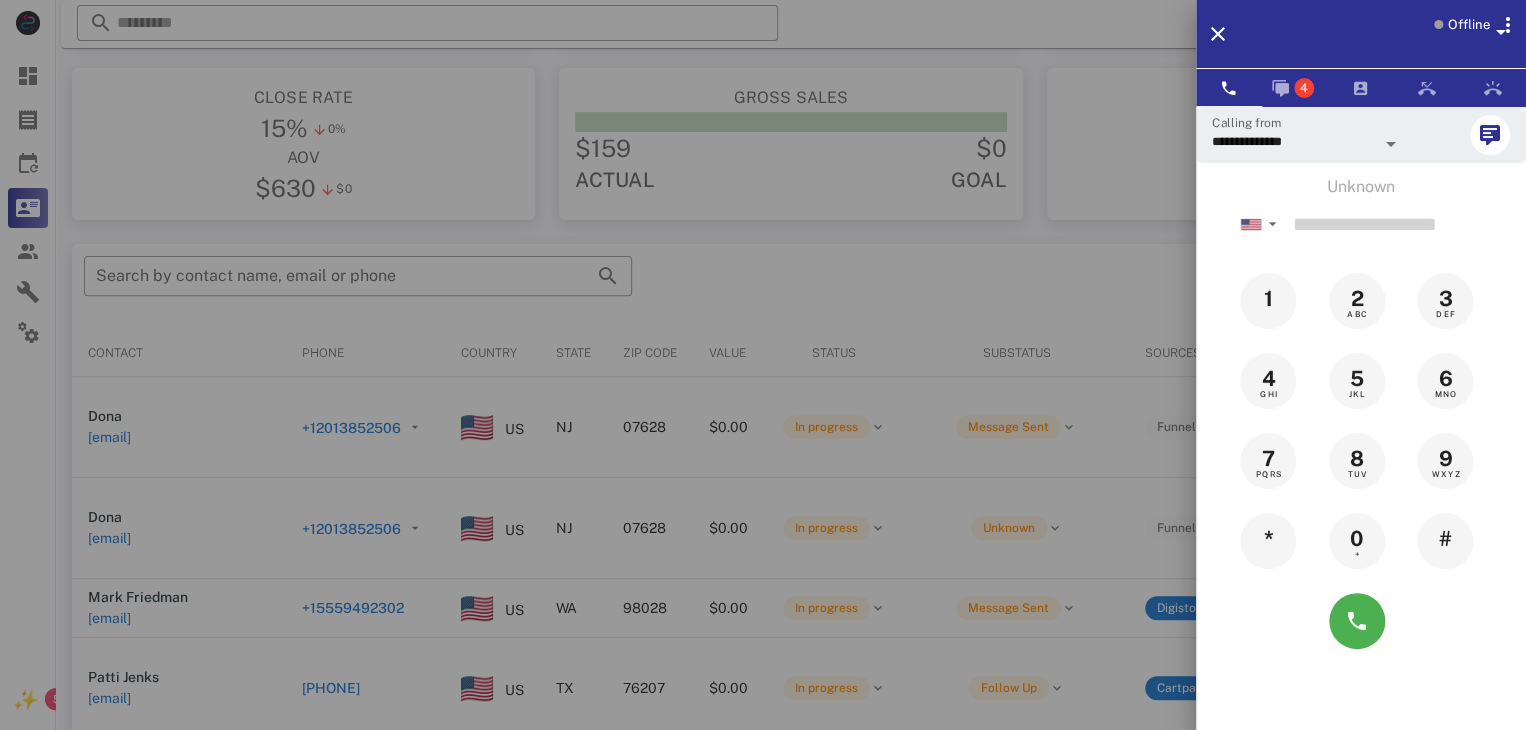 click at bounding box center (763, 365) 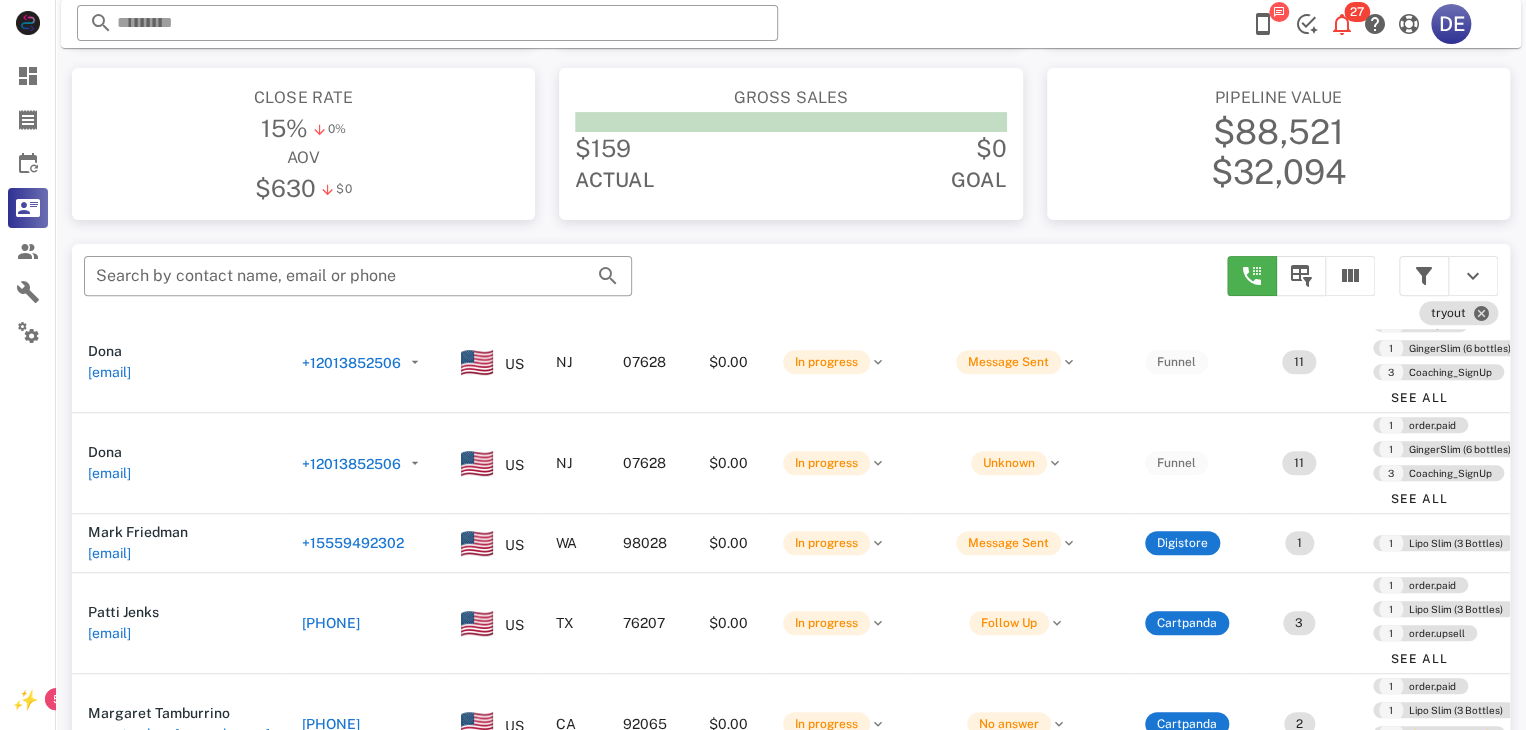 scroll, scrollTop: 74, scrollLeft: 0, axis: vertical 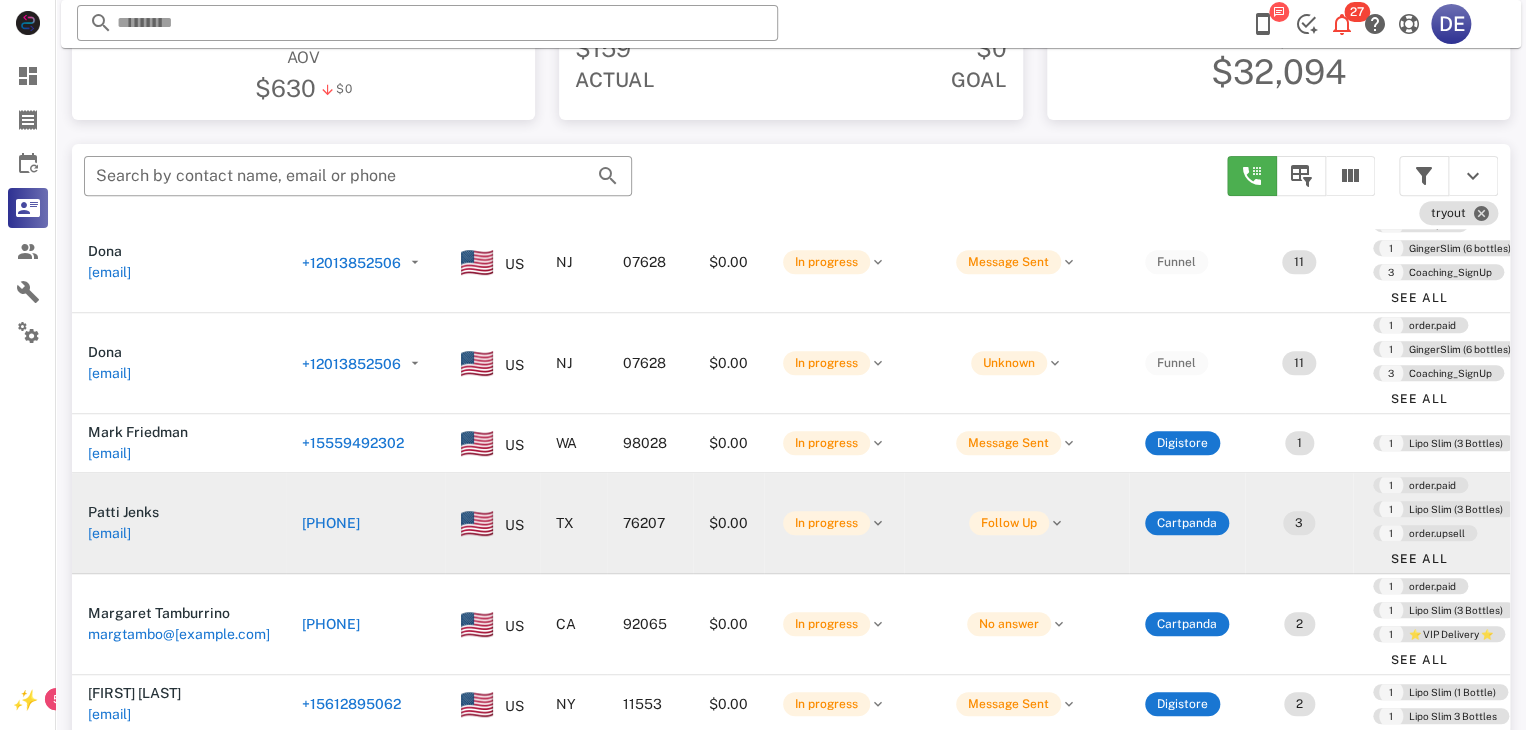 click on "[PHONE]" at bounding box center (224, 535) 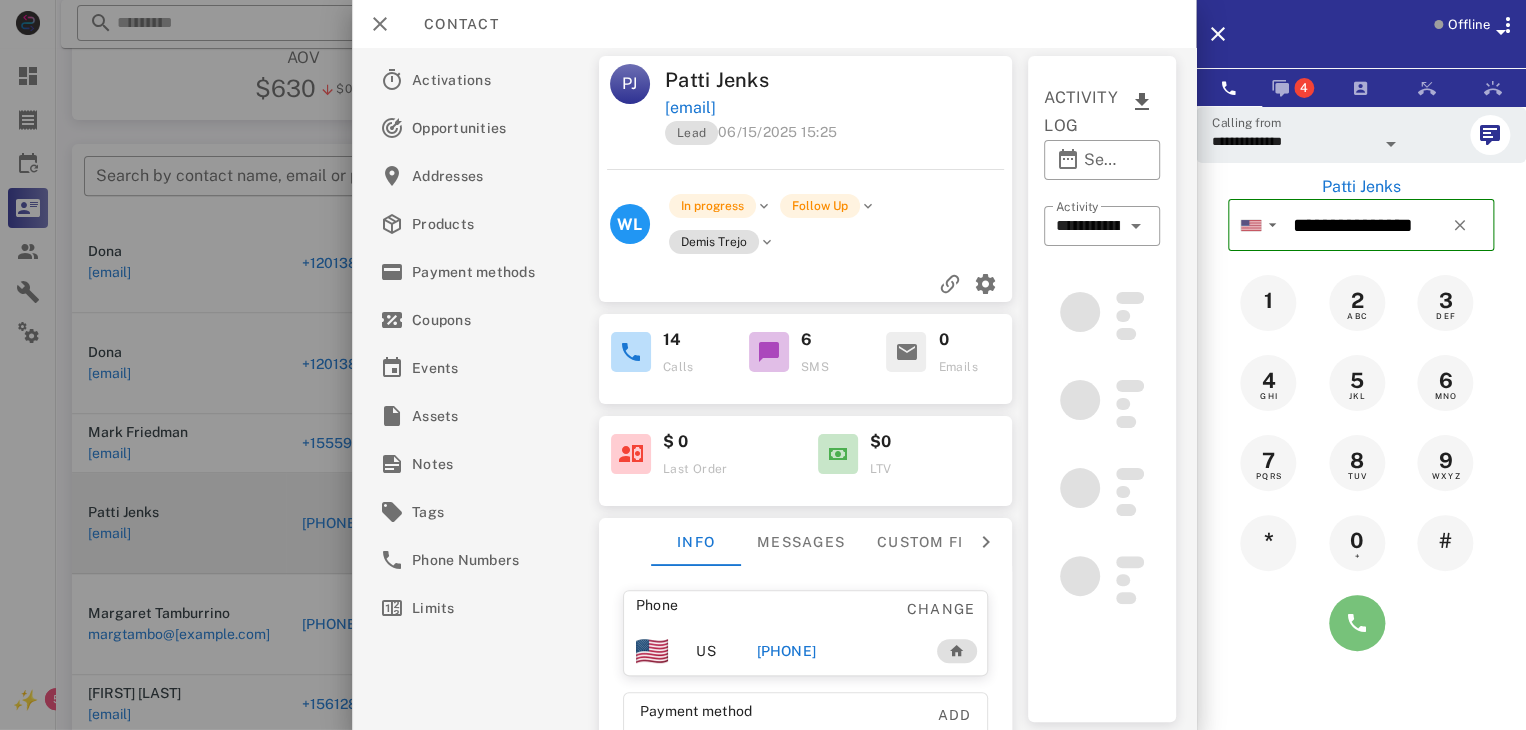 click at bounding box center [1357, 623] 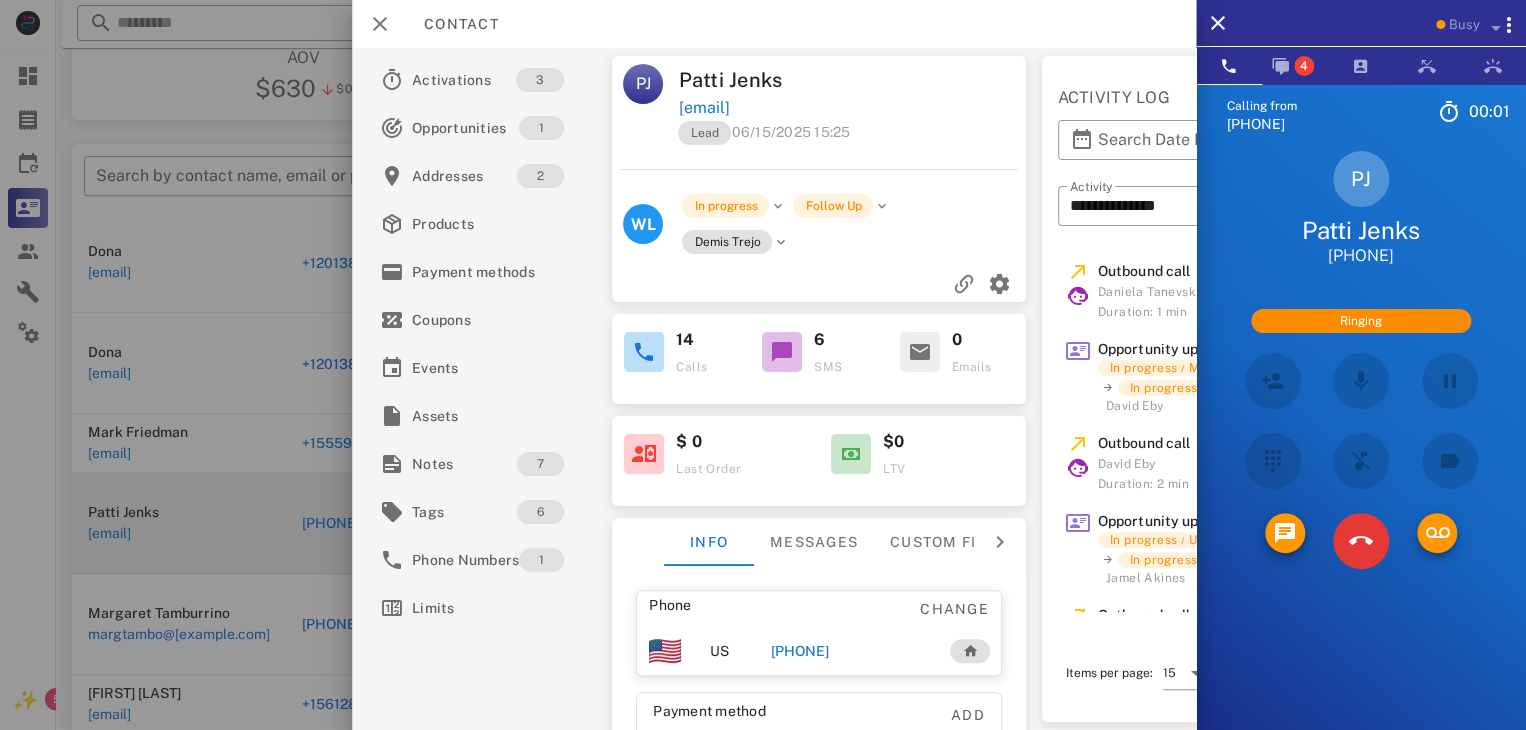 scroll, scrollTop: 0, scrollLeft: 0, axis: both 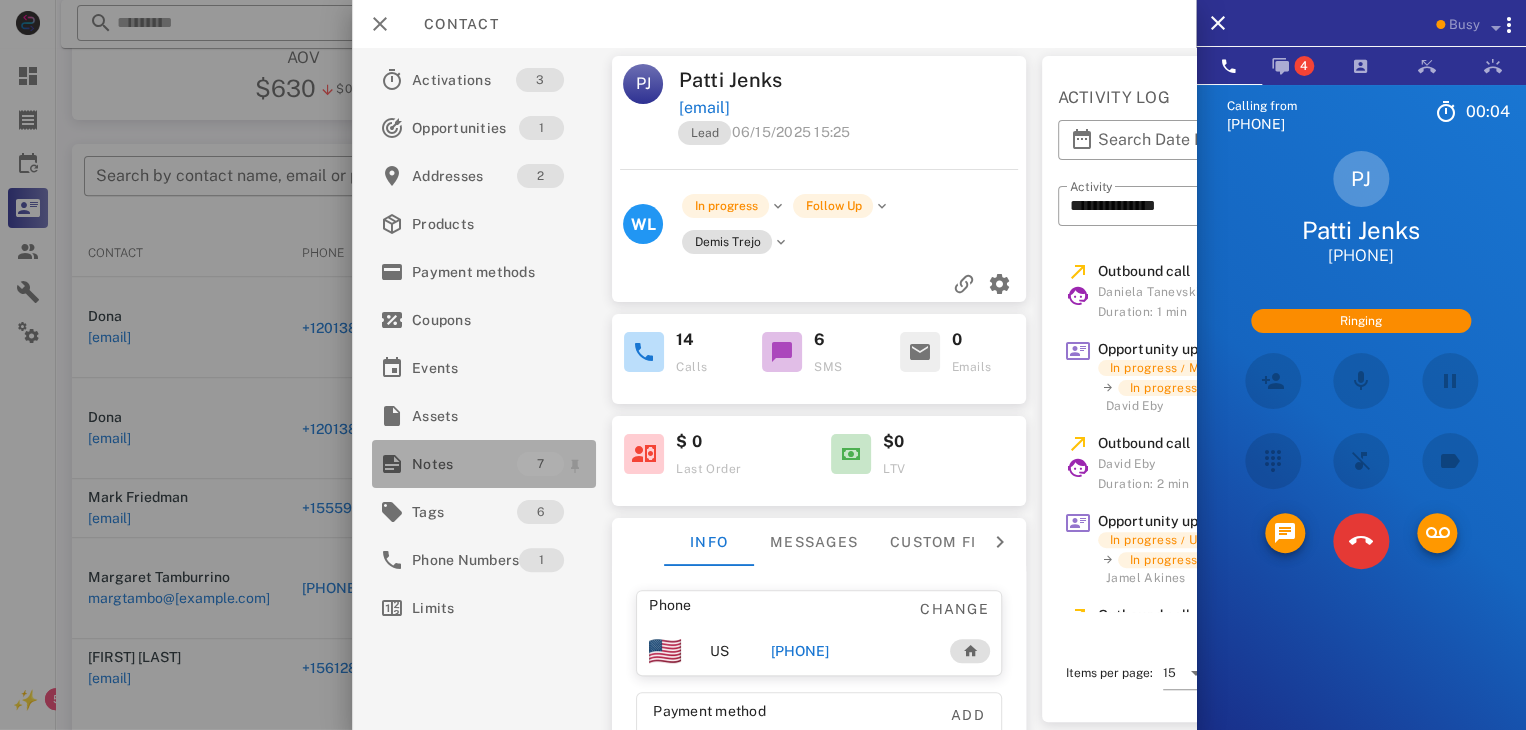 click on "Notes" at bounding box center [464, 464] 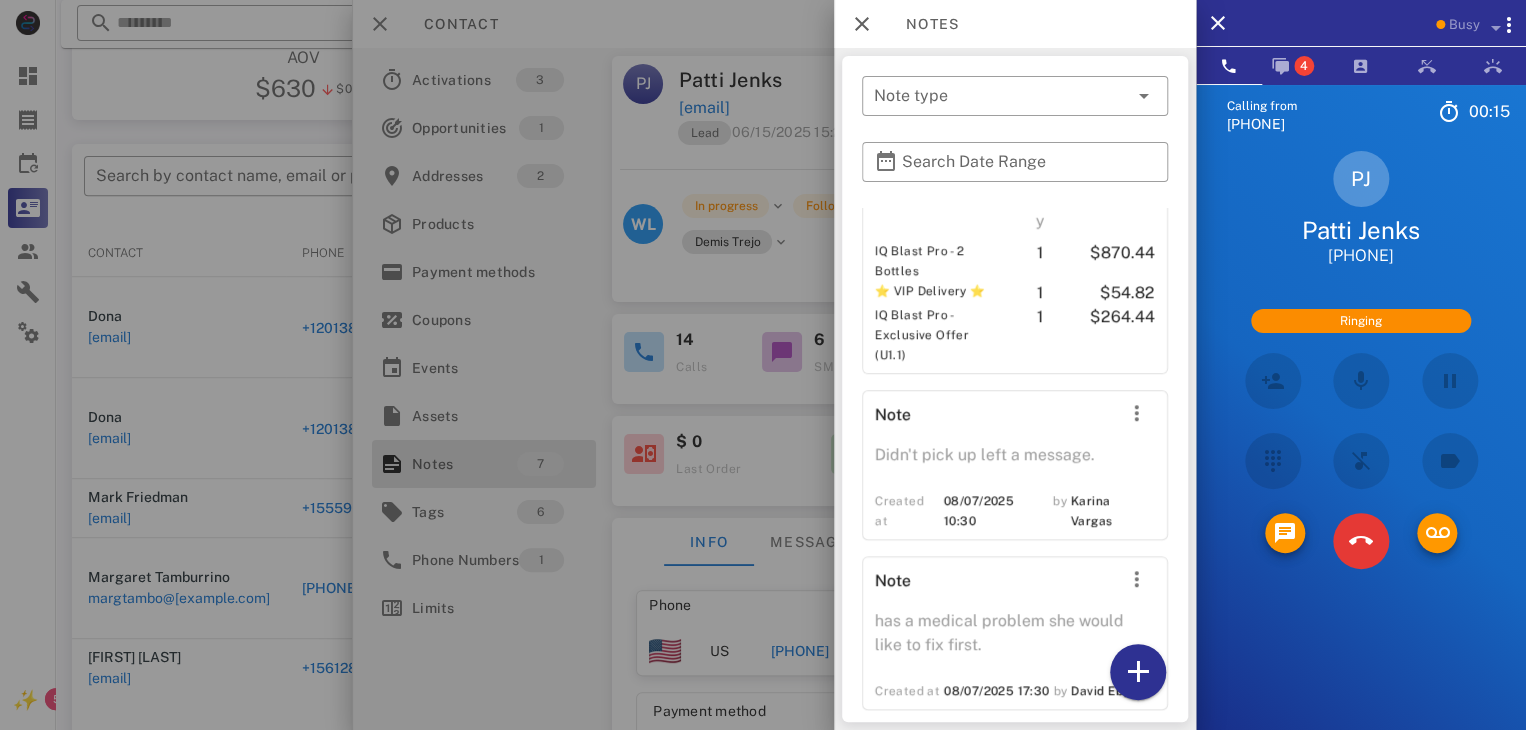 scroll, scrollTop: 1102, scrollLeft: 0, axis: vertical 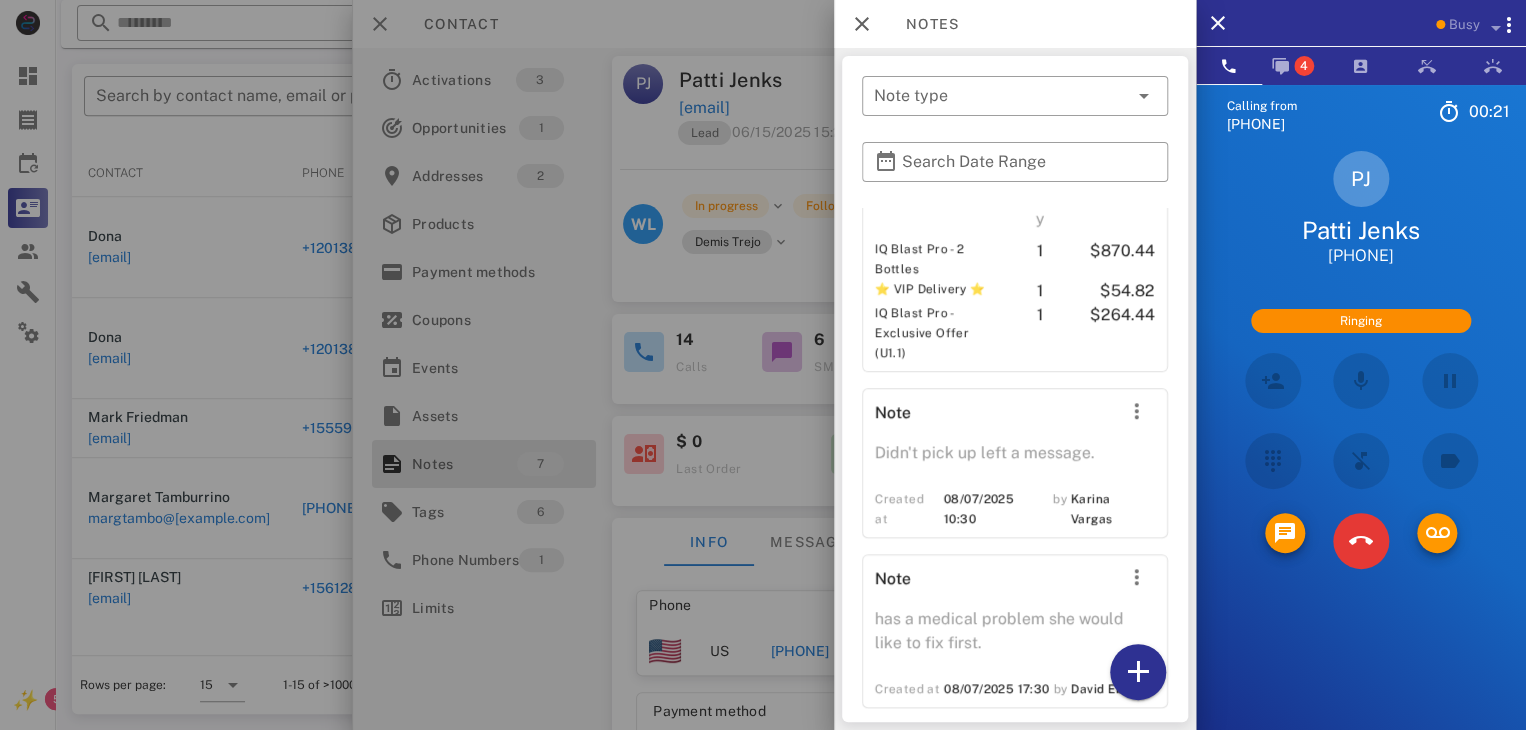 click at bounding box center [763, 365] 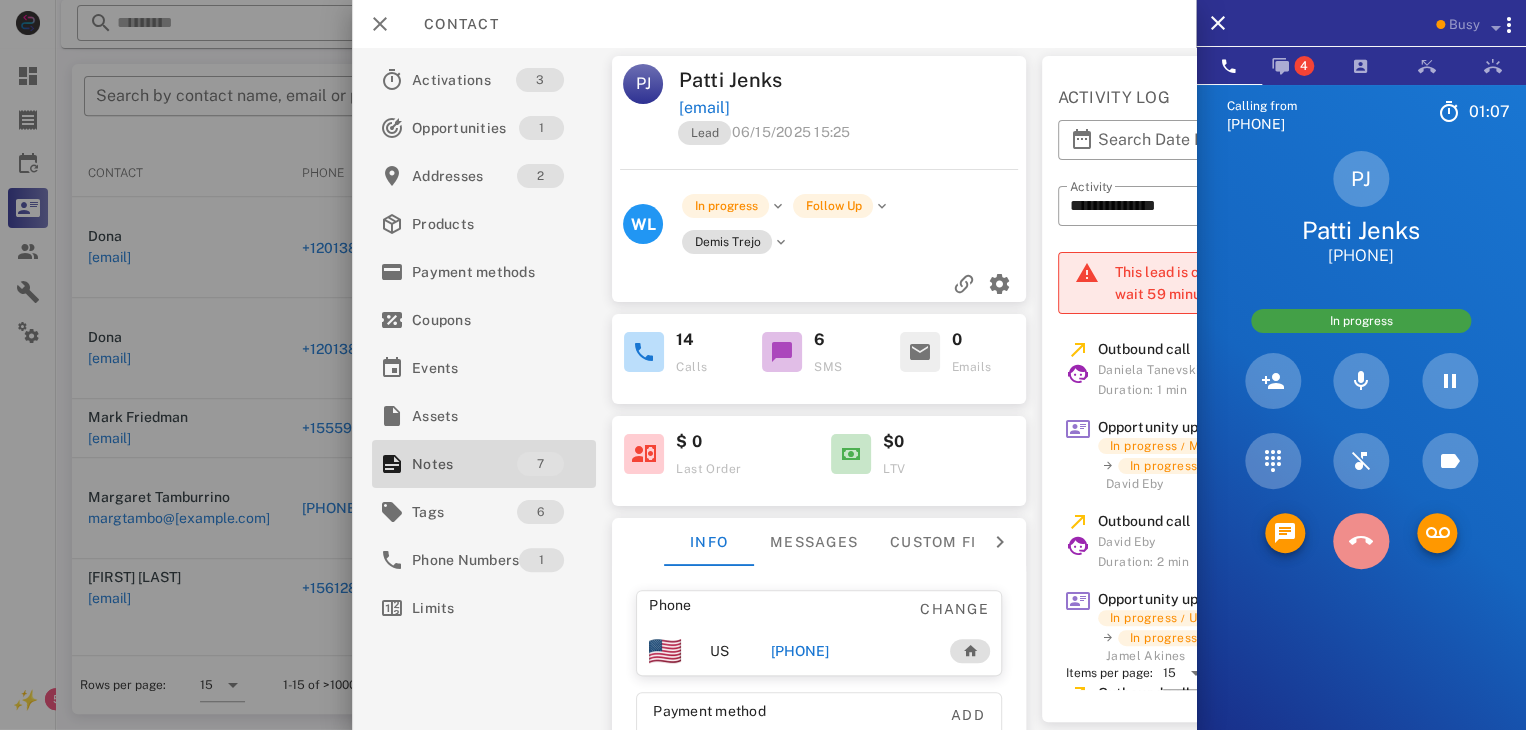 click at bounding box center (1361, 541) 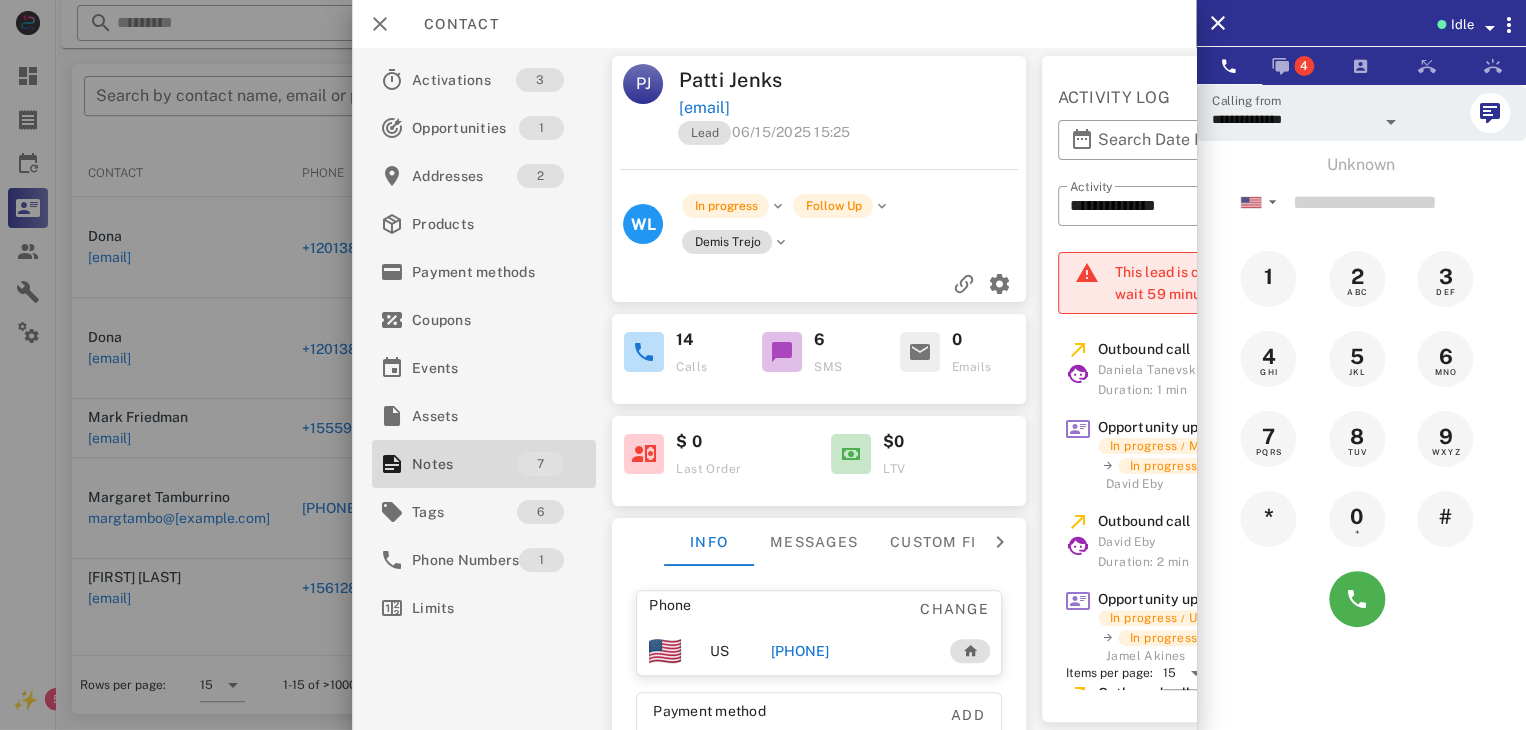 click at bounding box center (763, 365) 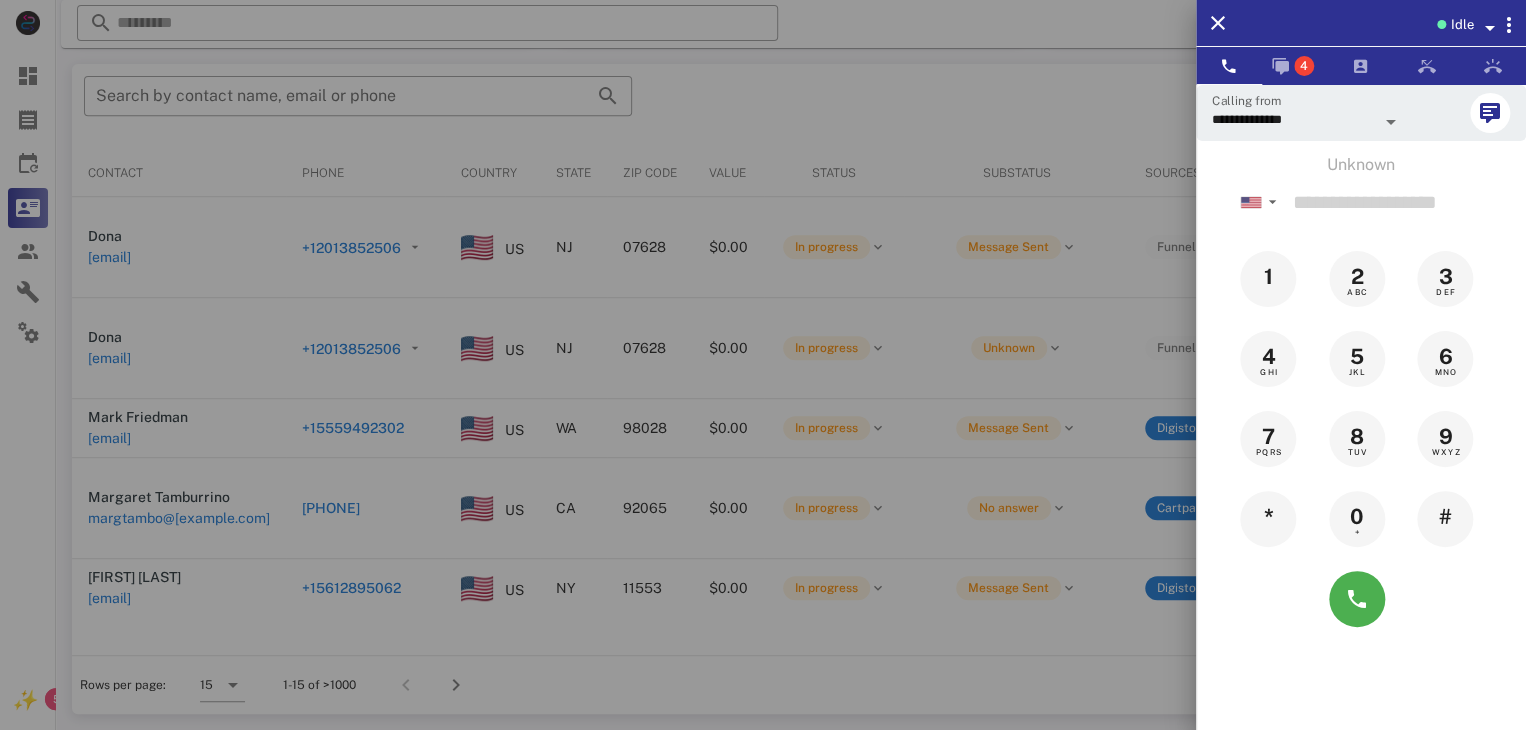 click at bounding box center (763, 365) 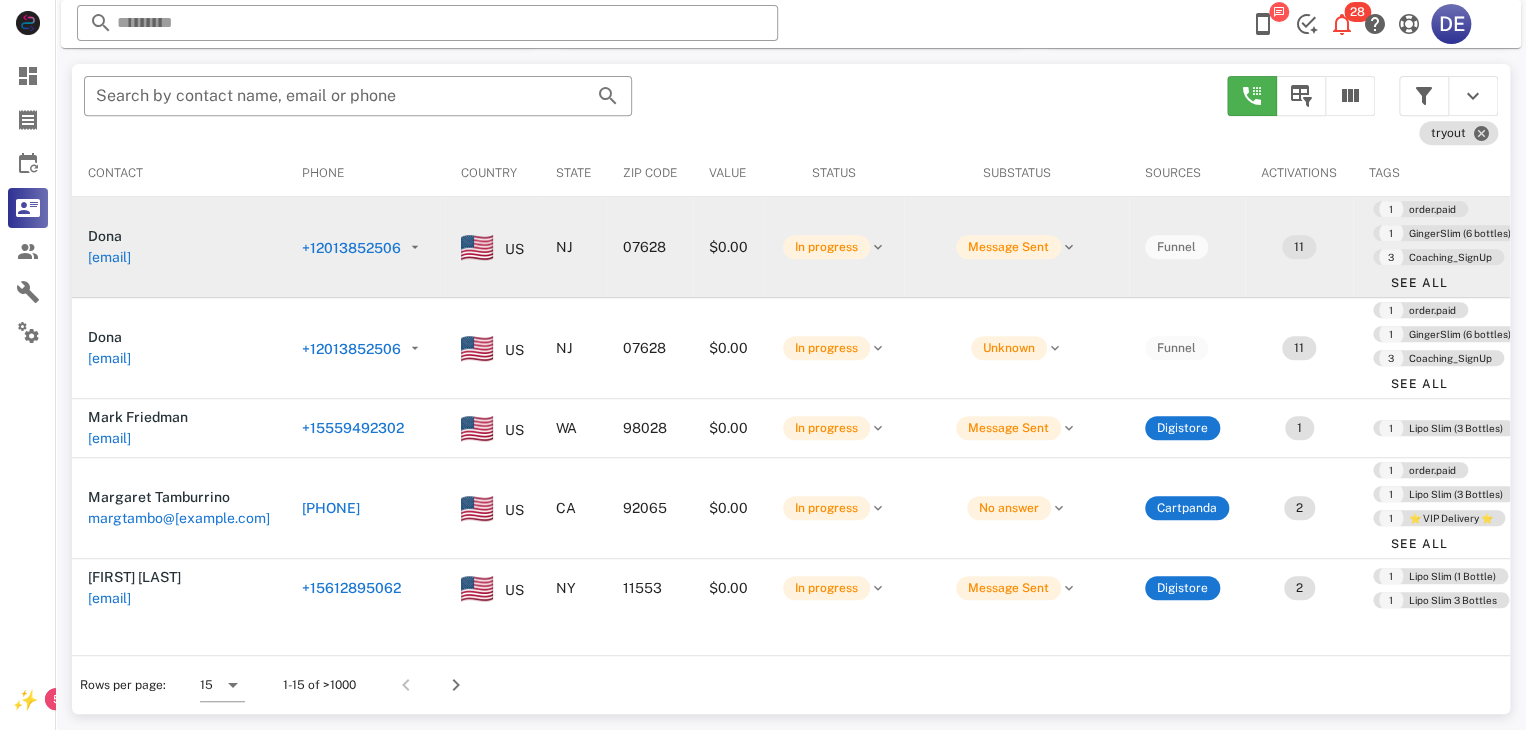 click on "+12013852506" at bounding box center (244, 248) 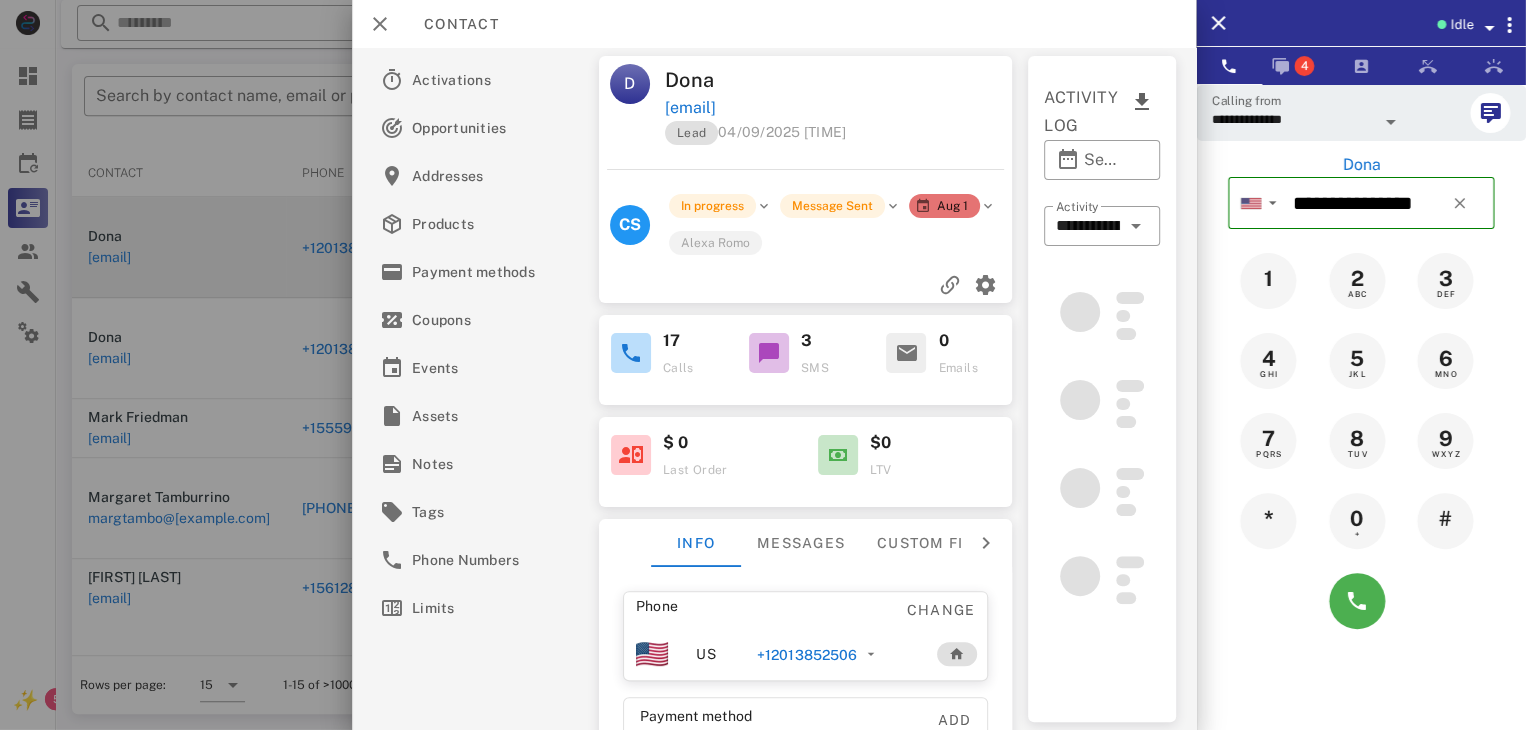 click at bounding box center [763, 365] 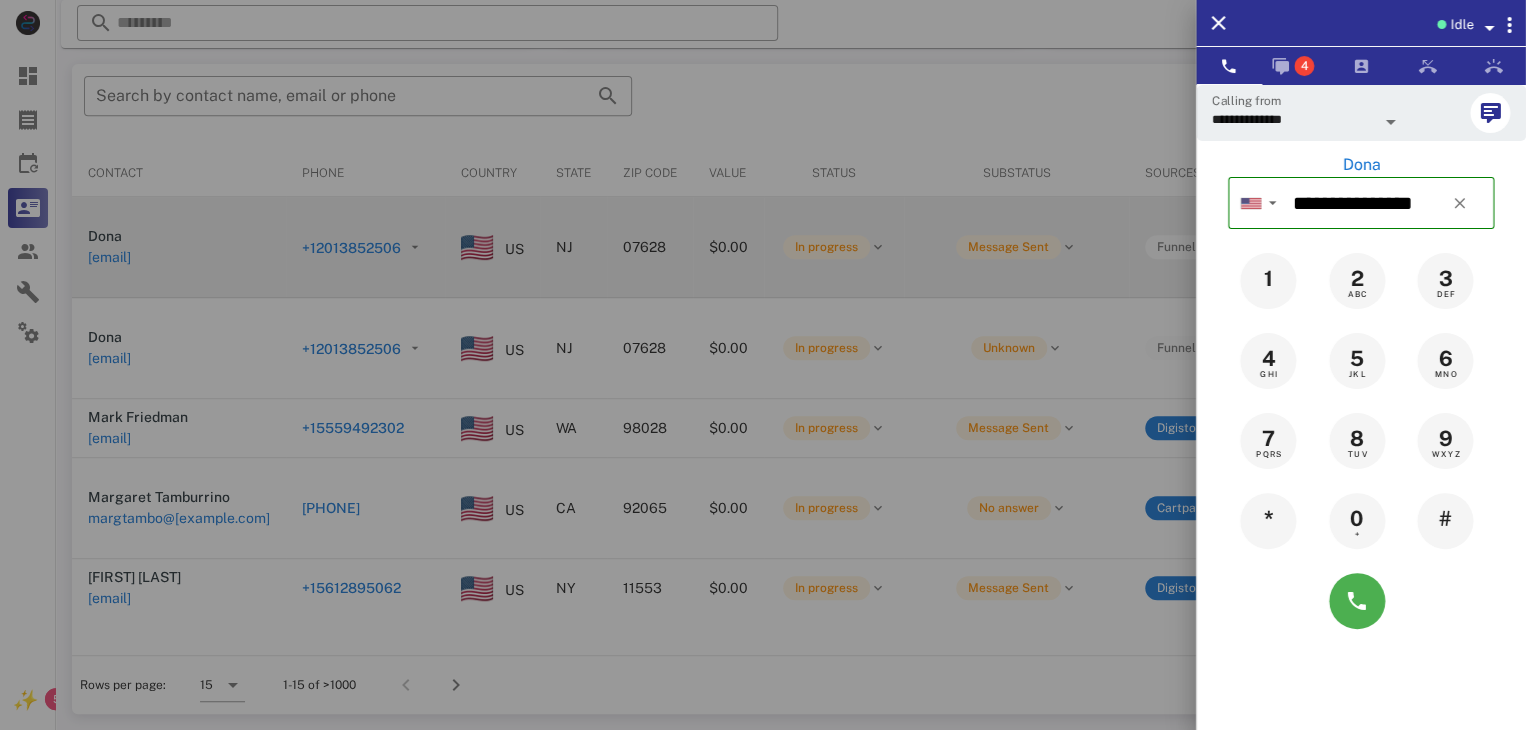 click at bounding box center (763, 365) 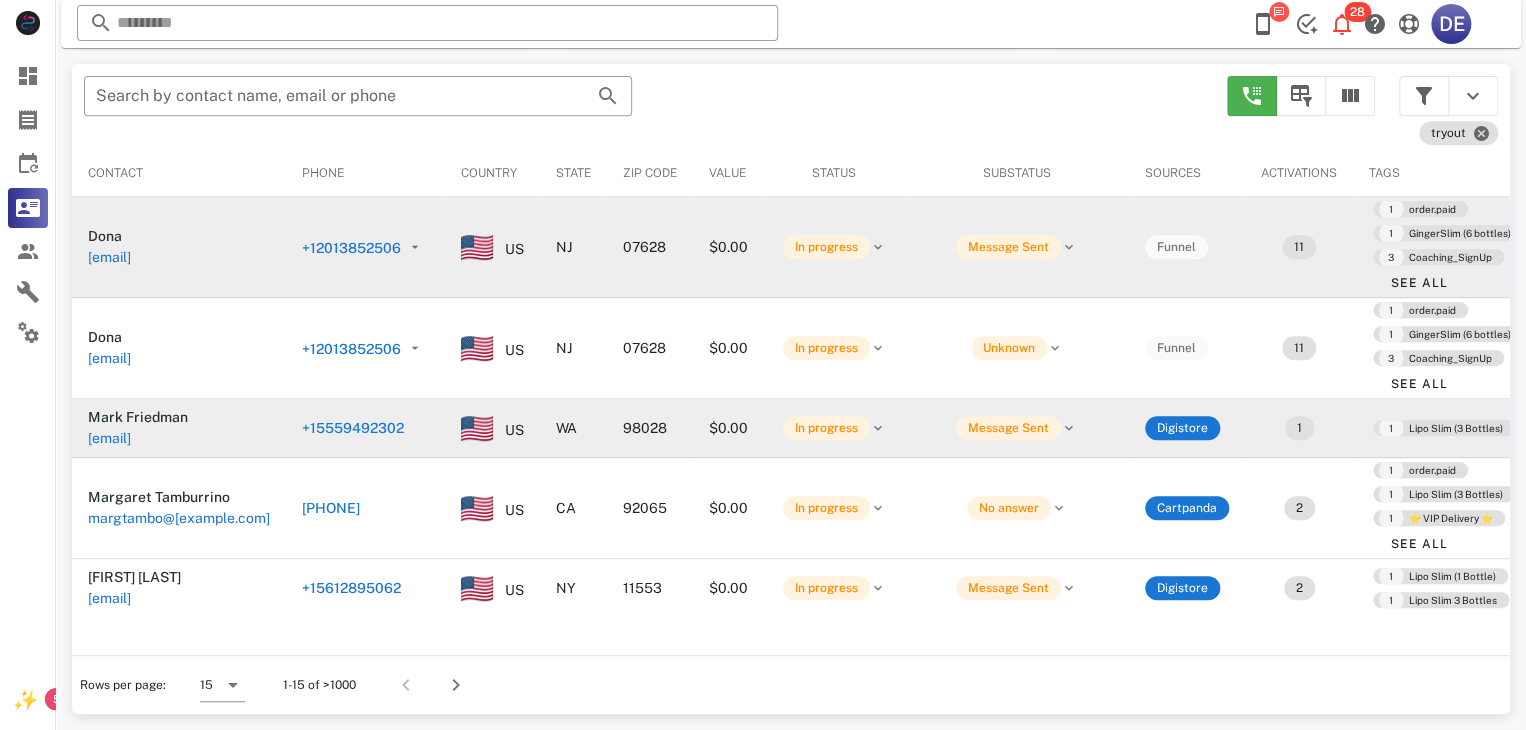 click on "[PHONE]" at bounding box center (224, 438) 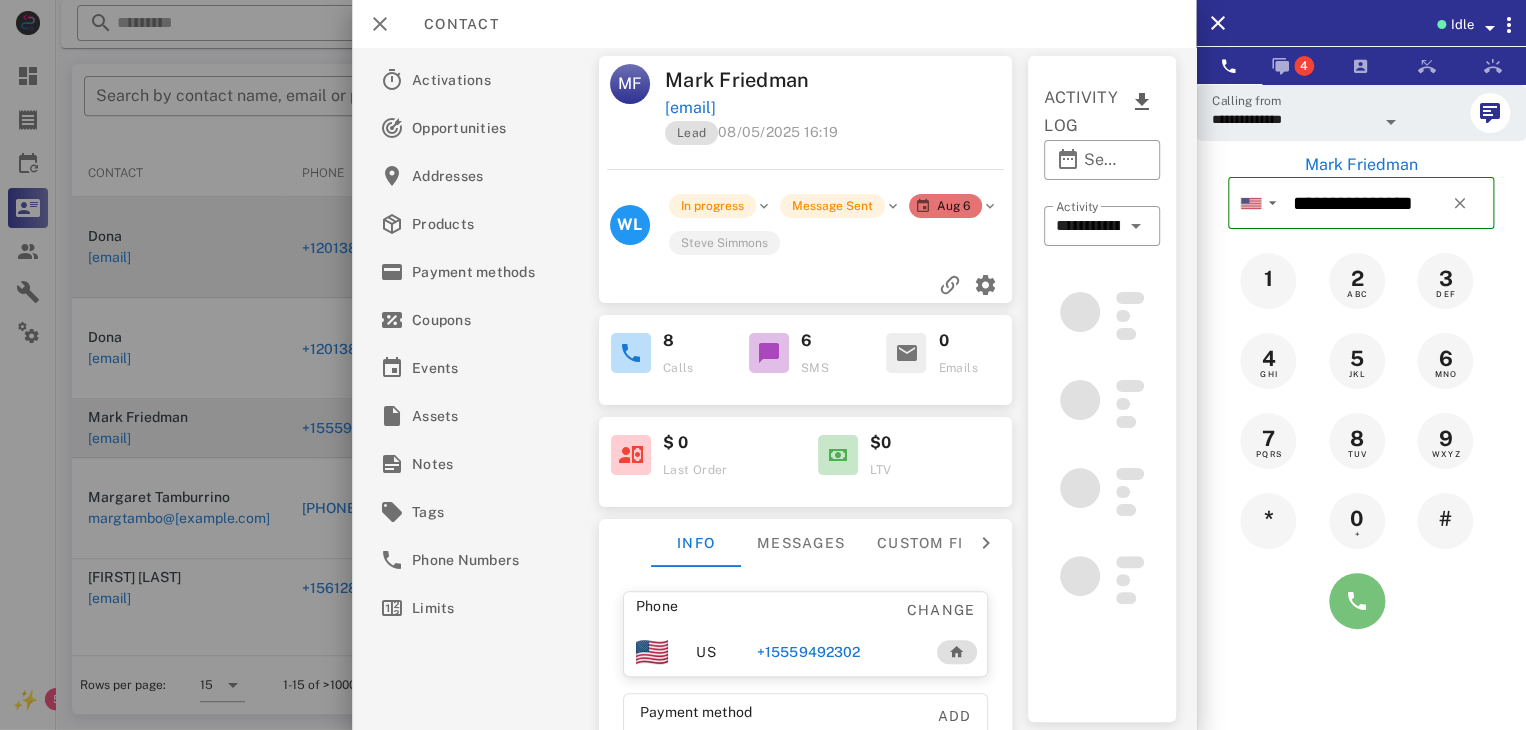 click at bounding box center (1357, 601) 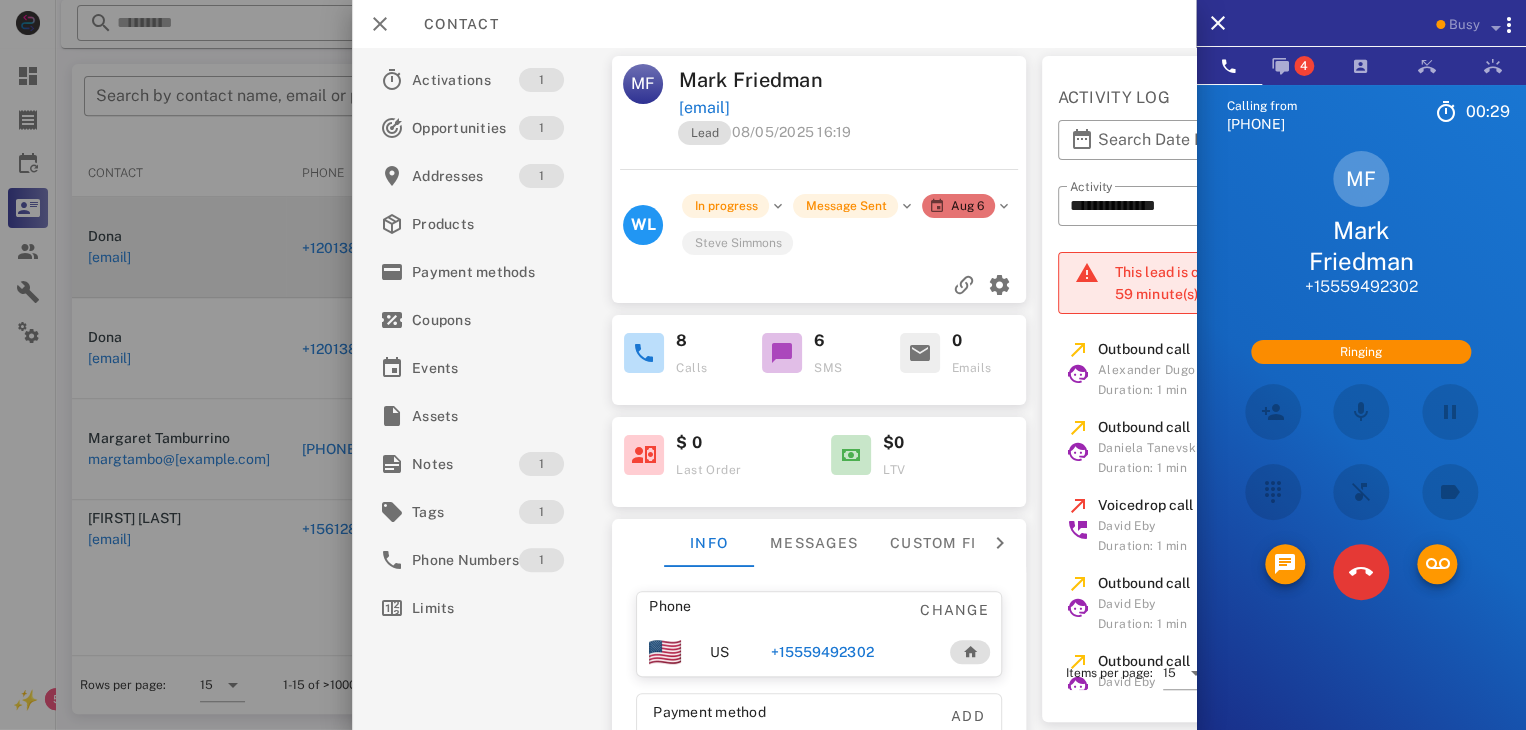 drag, startPoint x: 1405, startPoint y: 458, endPoint x: 221, endPoint y: 402, distance: 1185.3236 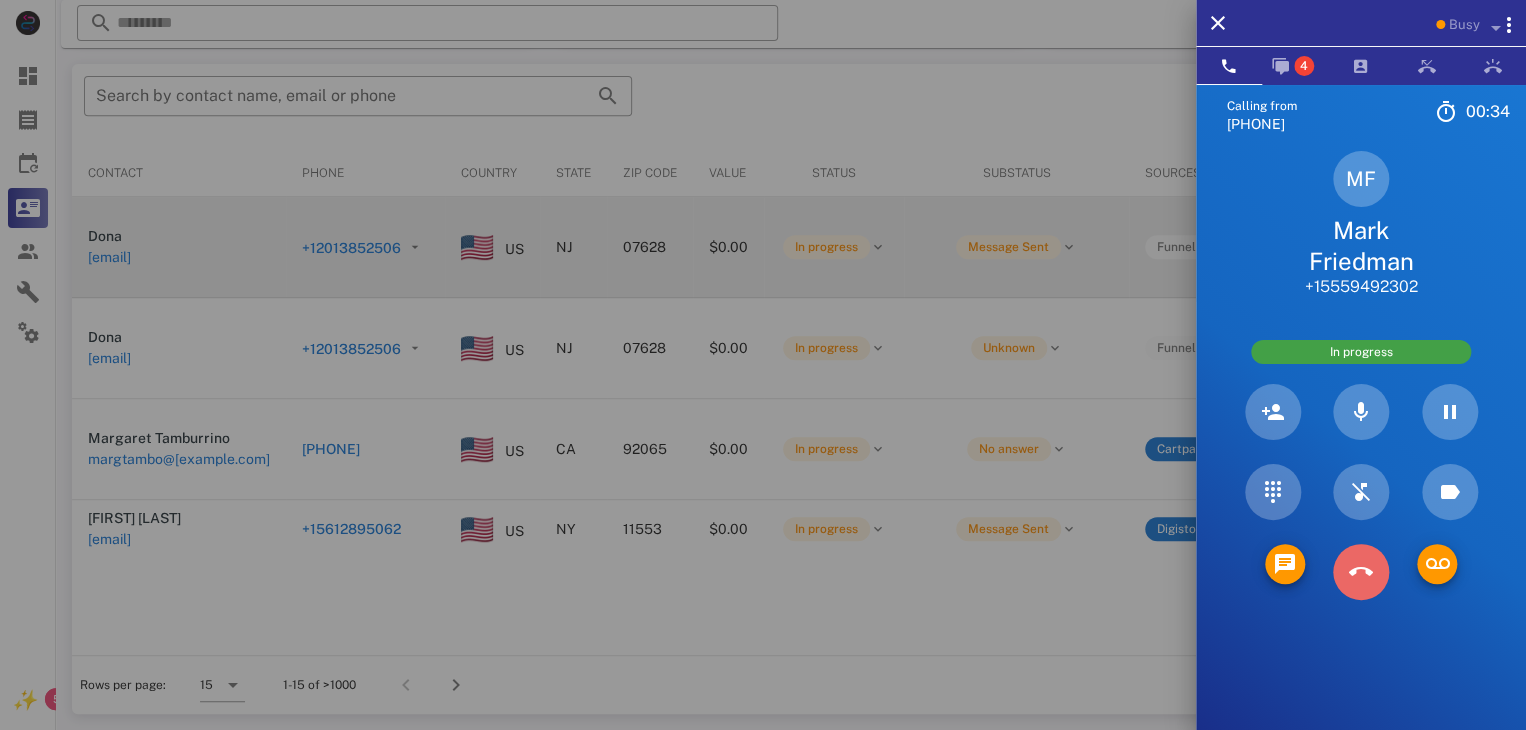 click at bounding box center [1361, 572] 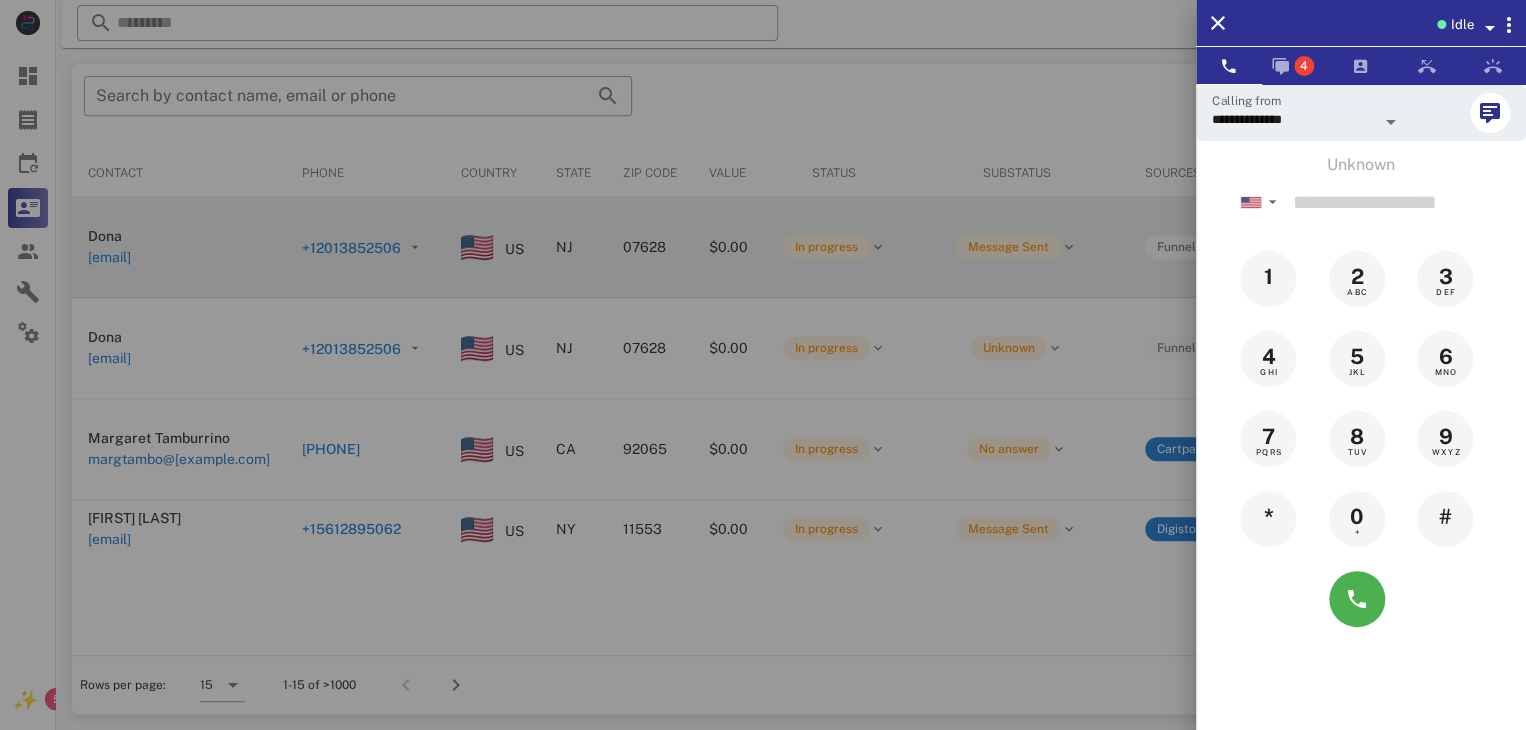 click at bounding box center (763, 365) 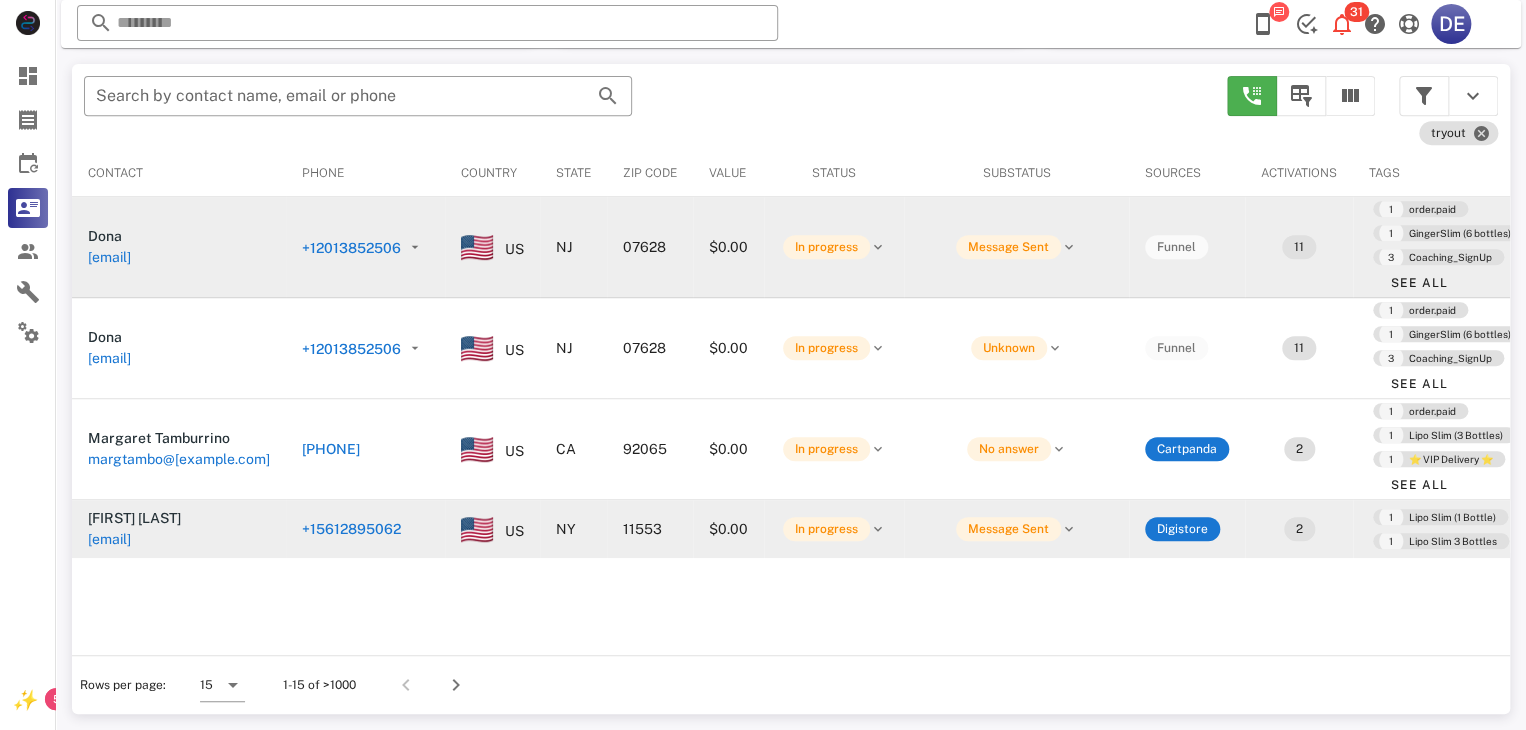 click on "+15612895062" at bounding box center (244, 539) 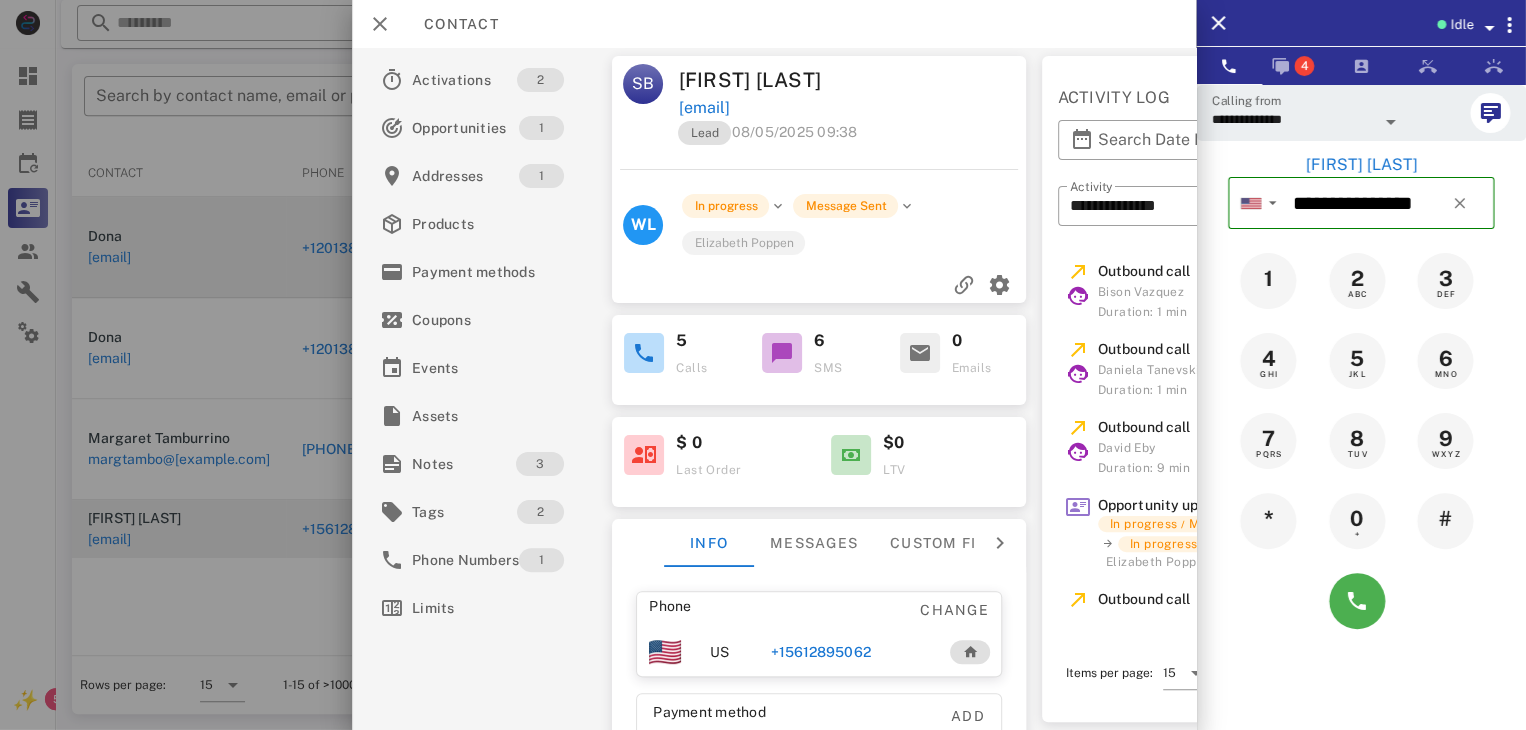 click at bounding box center (763, 365) 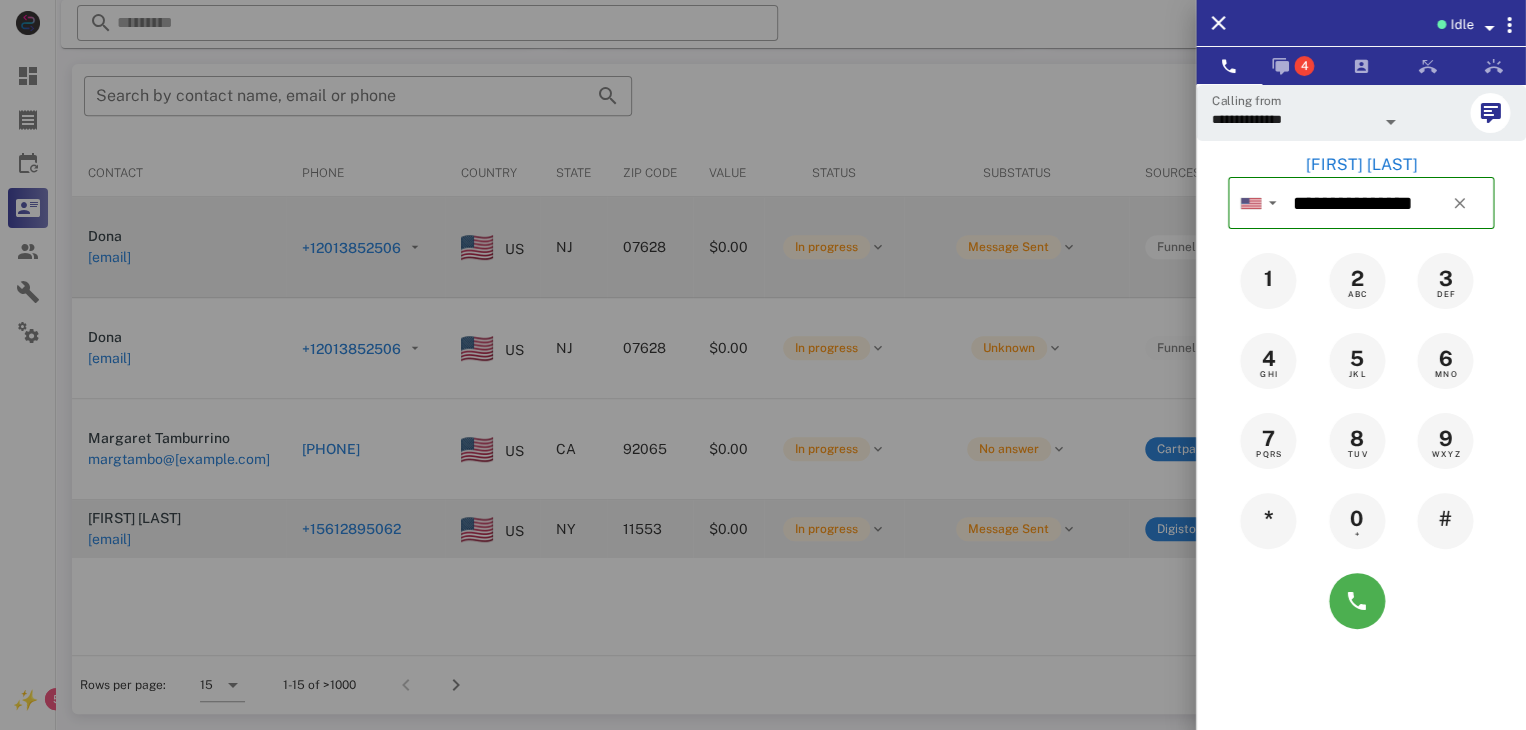 click at bounding box center [763, 365] 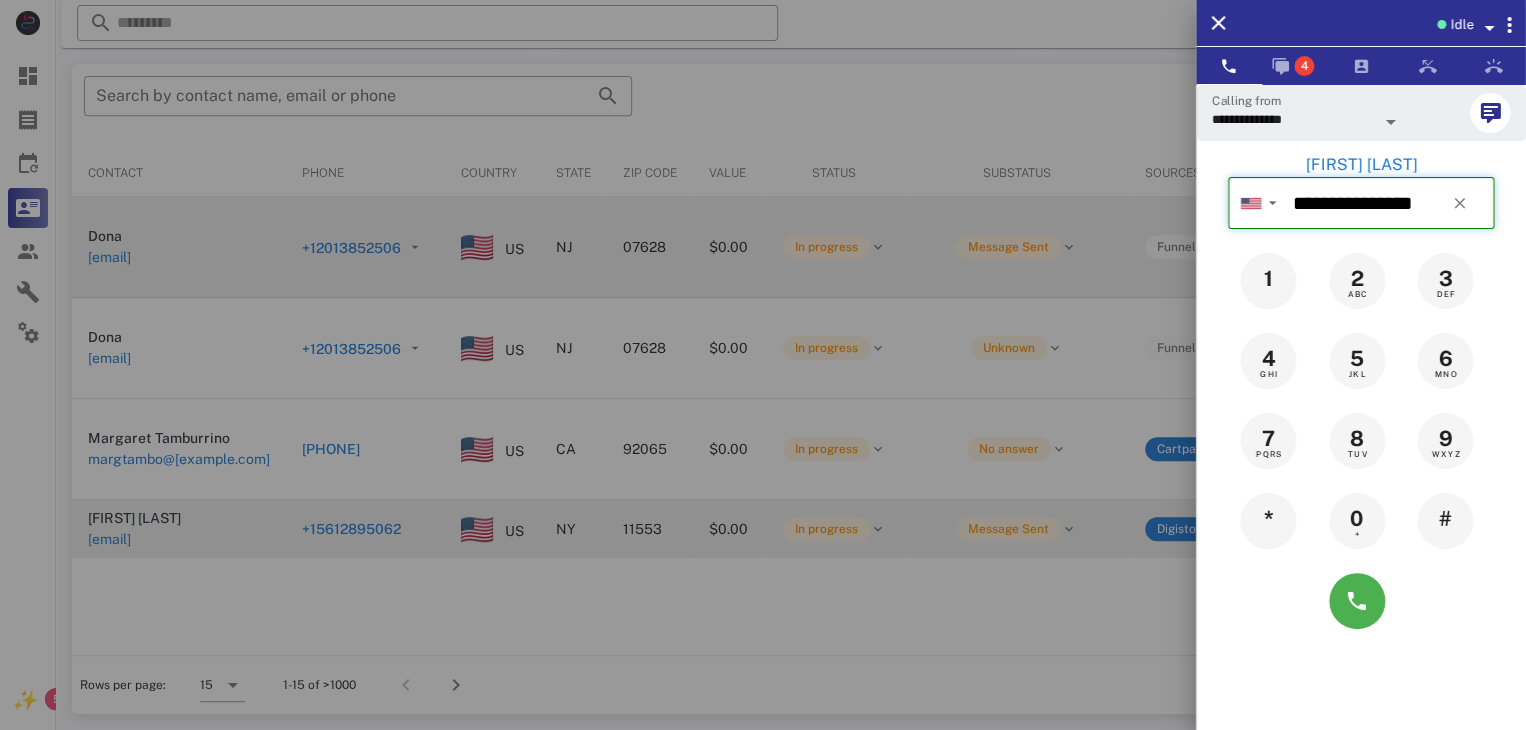 type 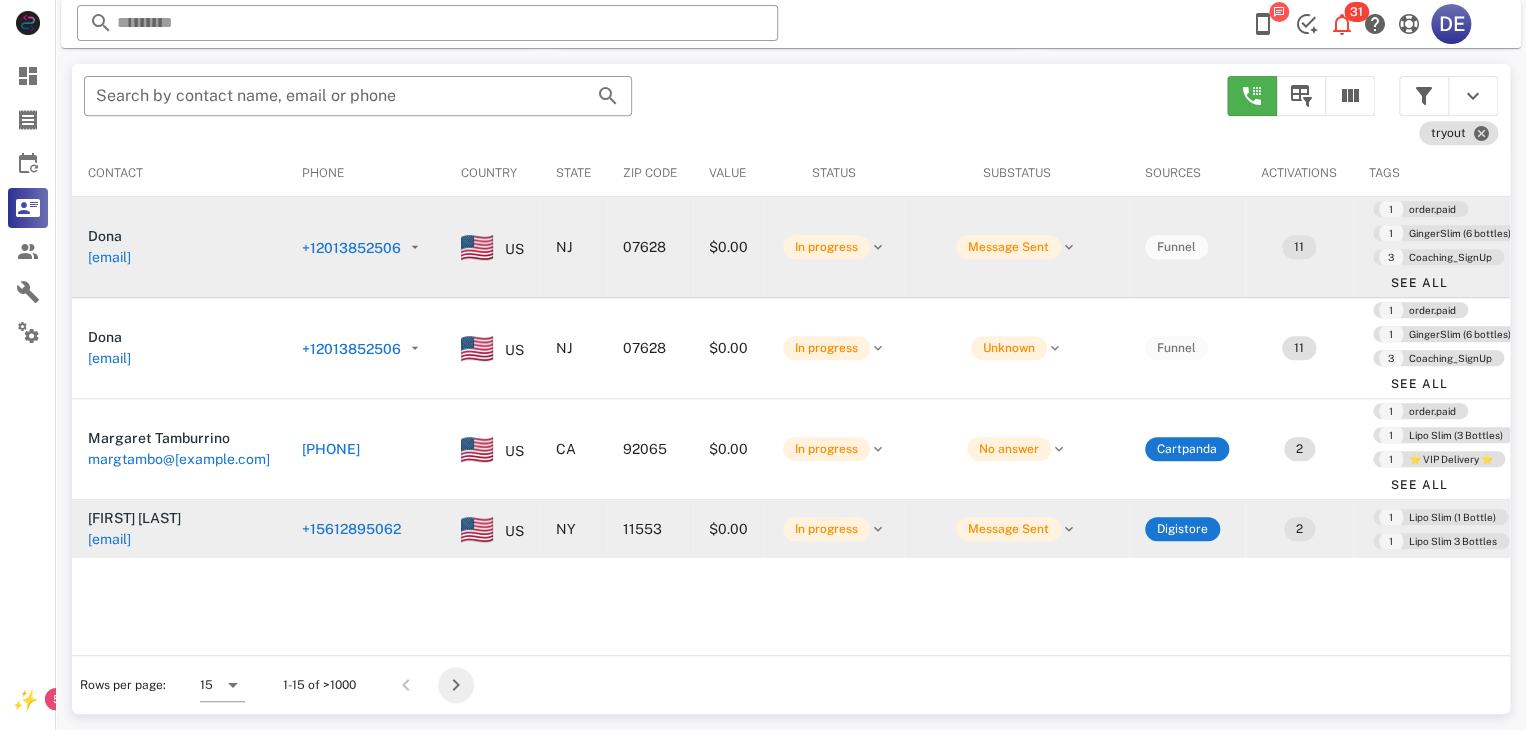 click at bounding box center (456, 685) 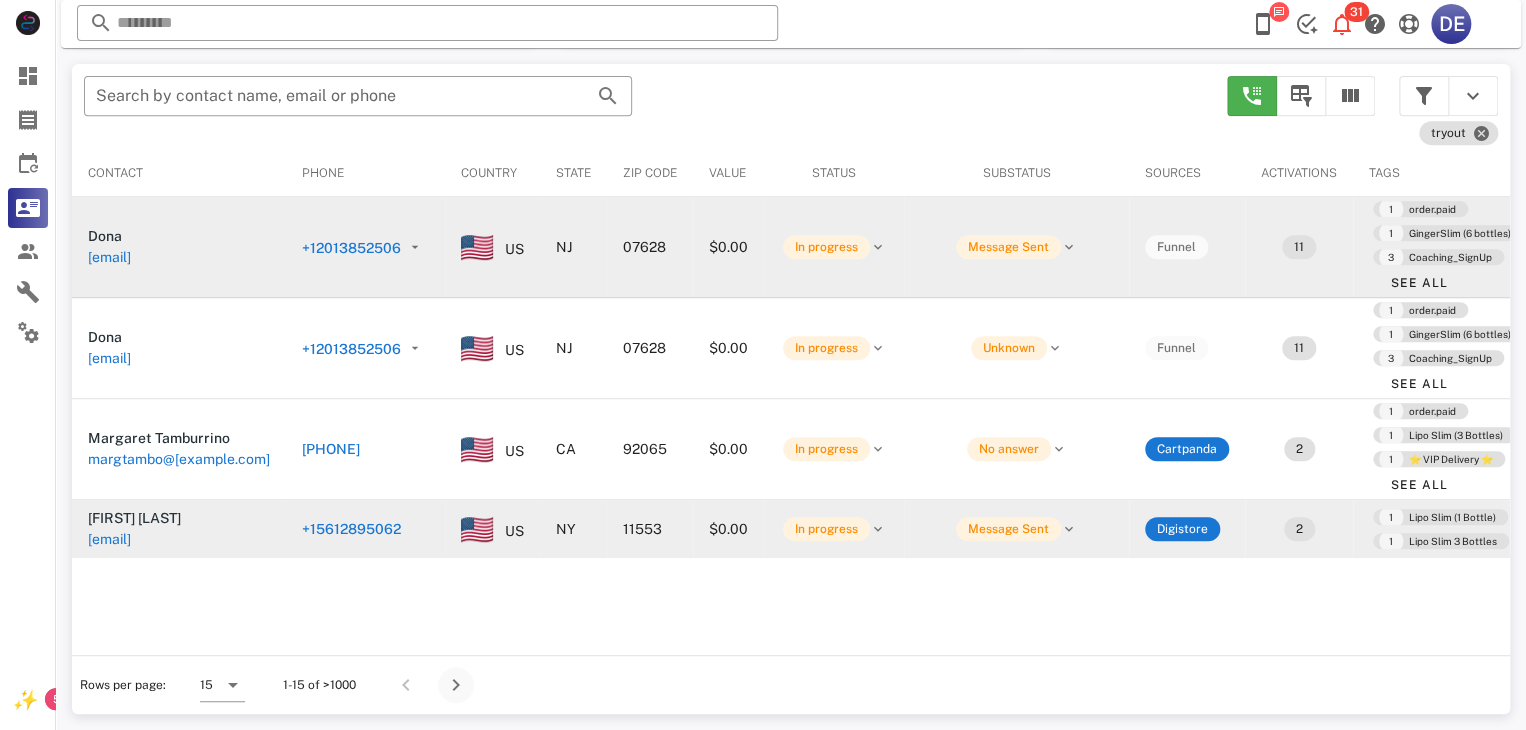 type 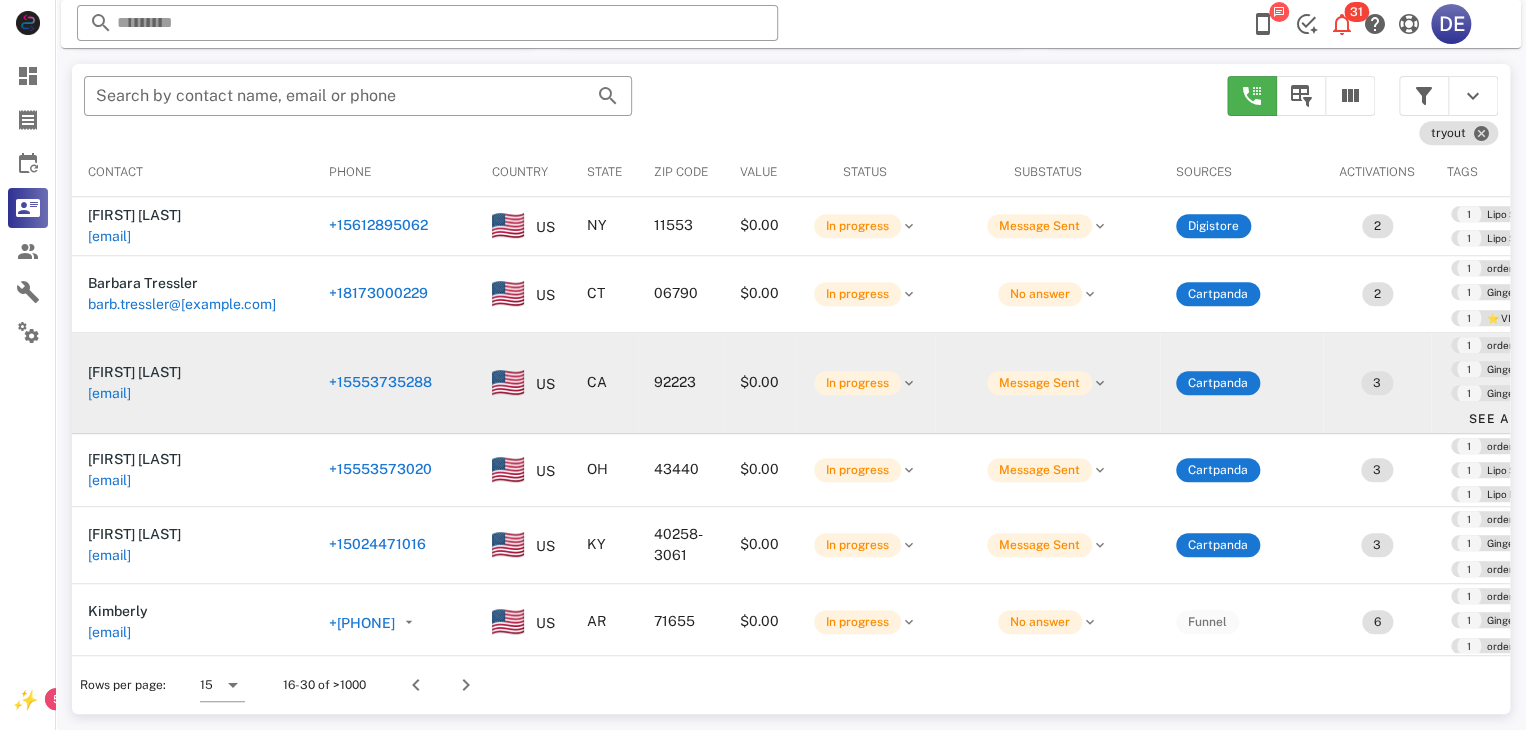 scroll, scrollTop: 380, scrollLeft: 0, axis: vertical 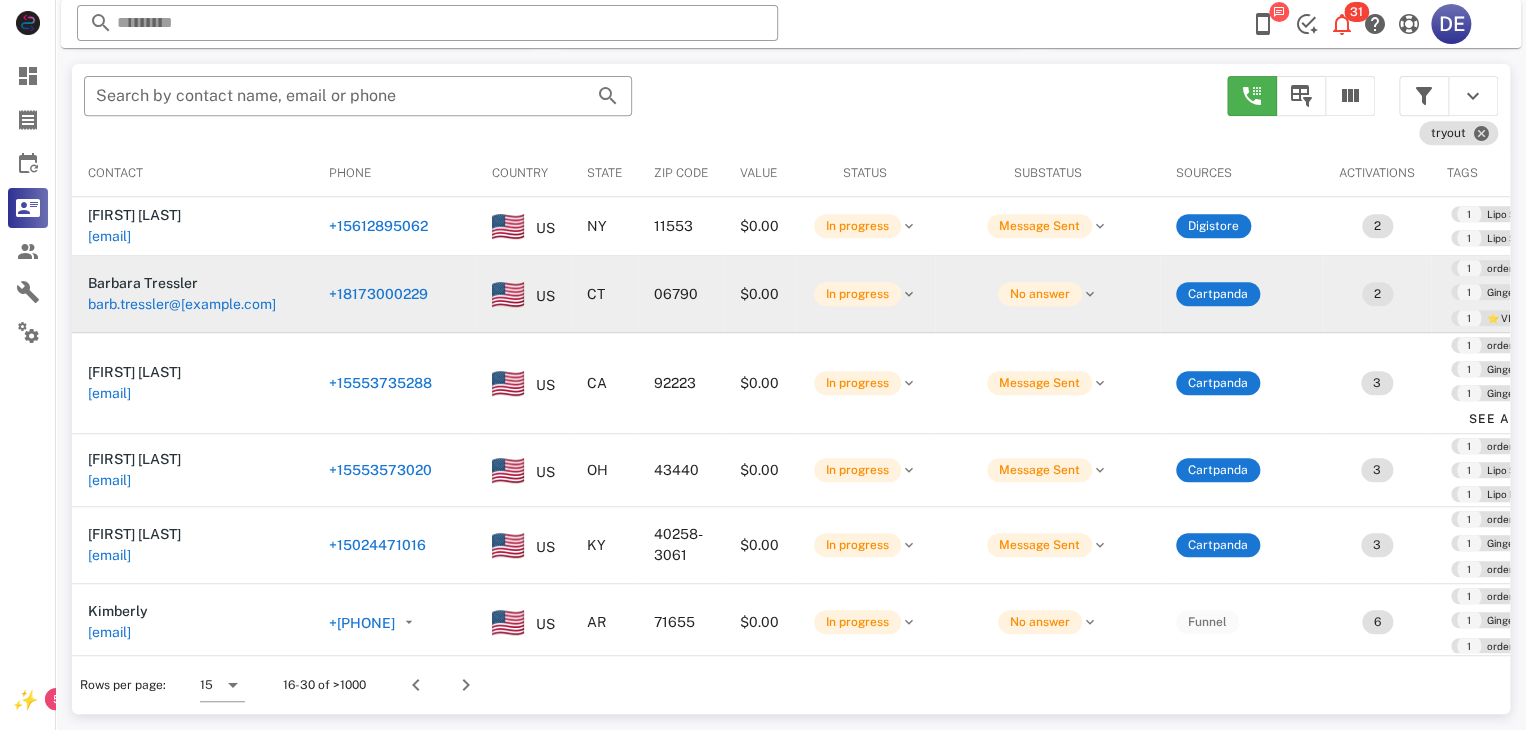 click on "+18173000229" at bounding box center [229, 316] 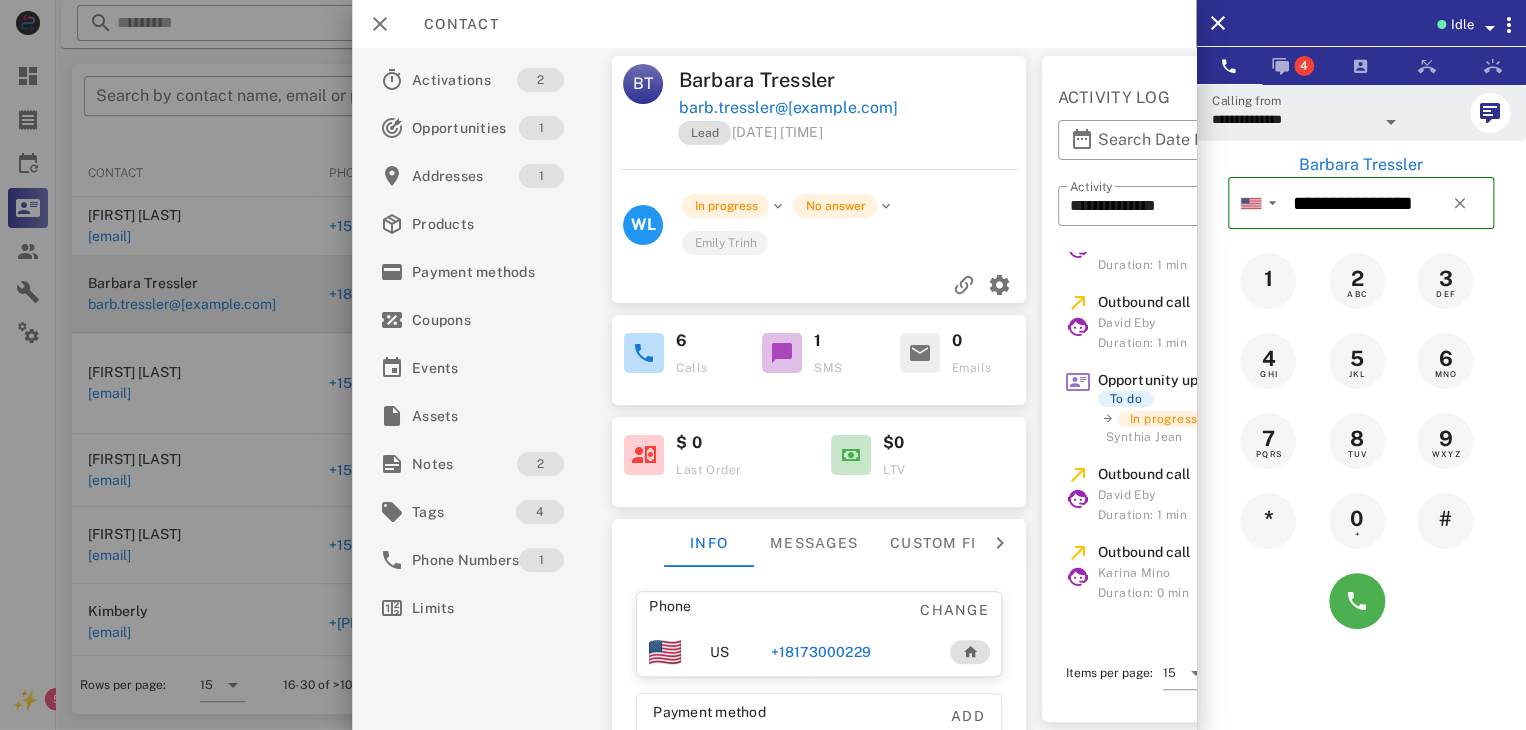 scroll, scrollTop: 0, scrollLeft: 0, axis: both 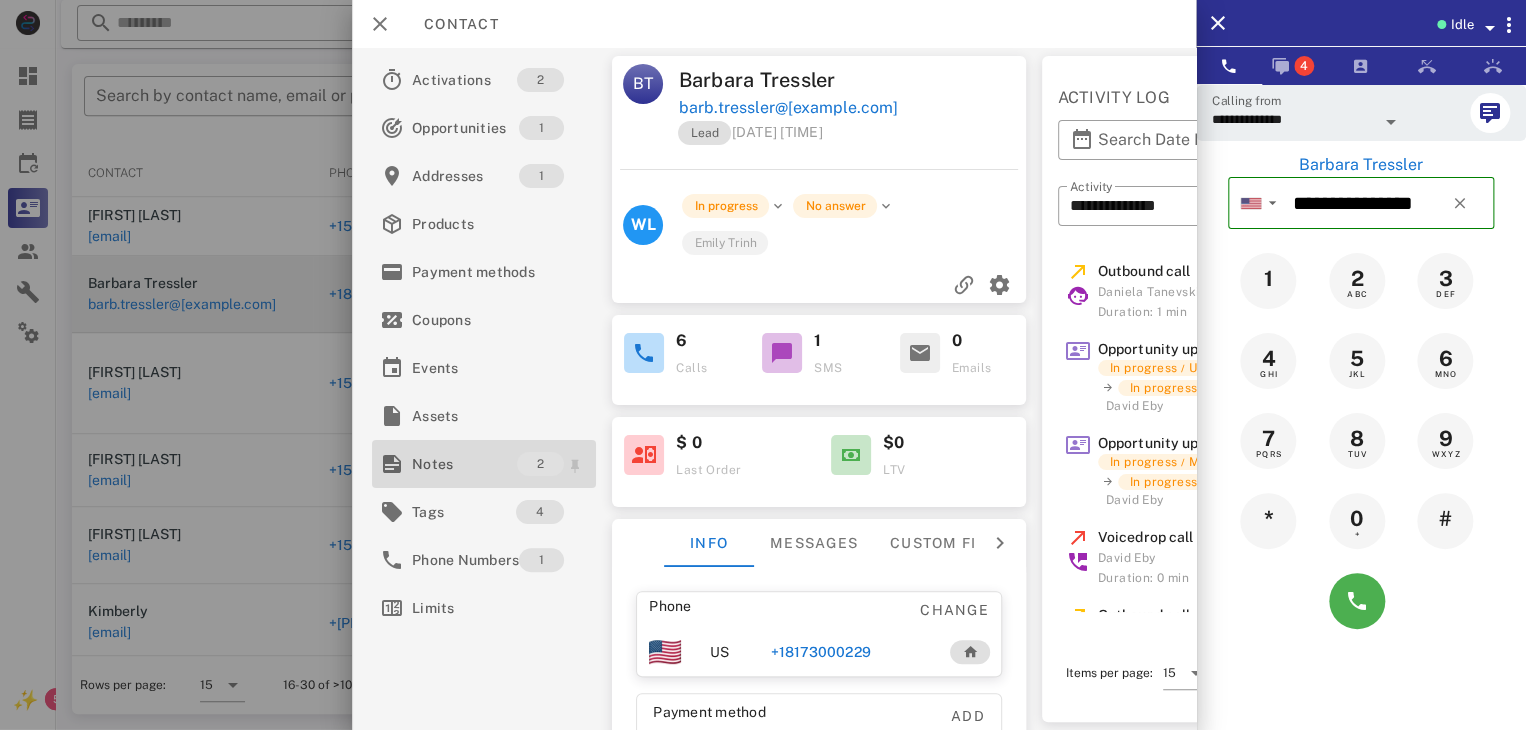 click on "Notes" at bounding box center (464, 464) 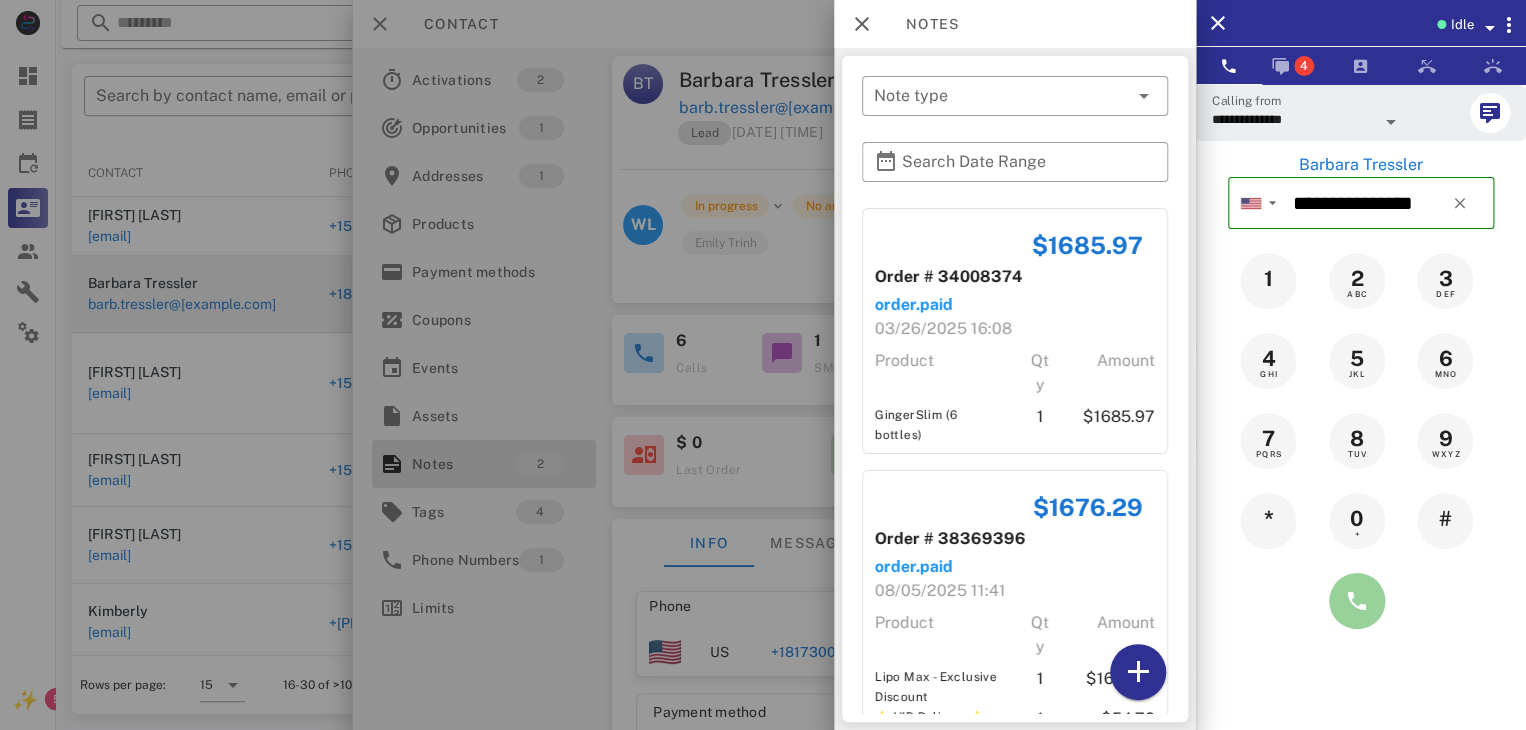 click at bounding box center (1357, 601) 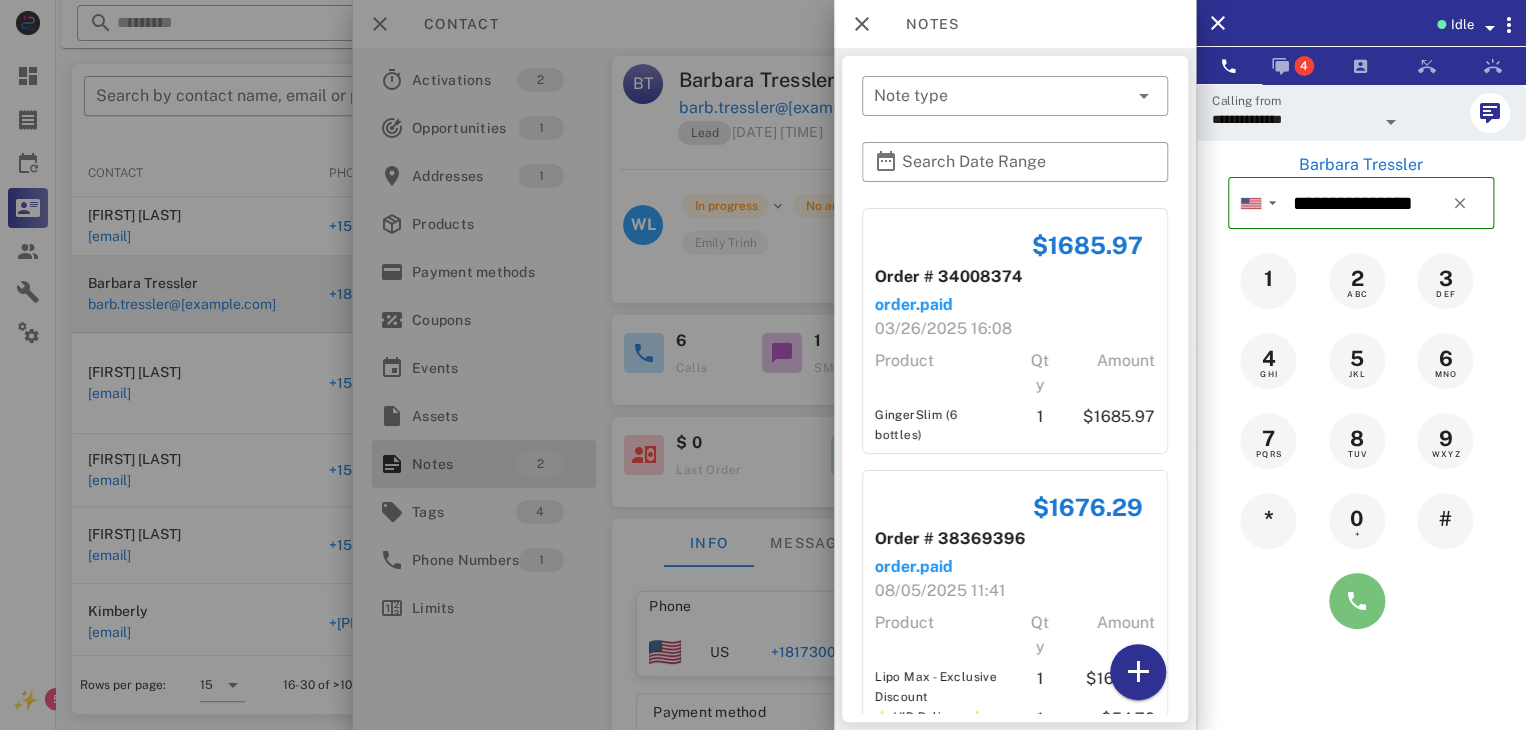 click at bounding box center (1357, 601) 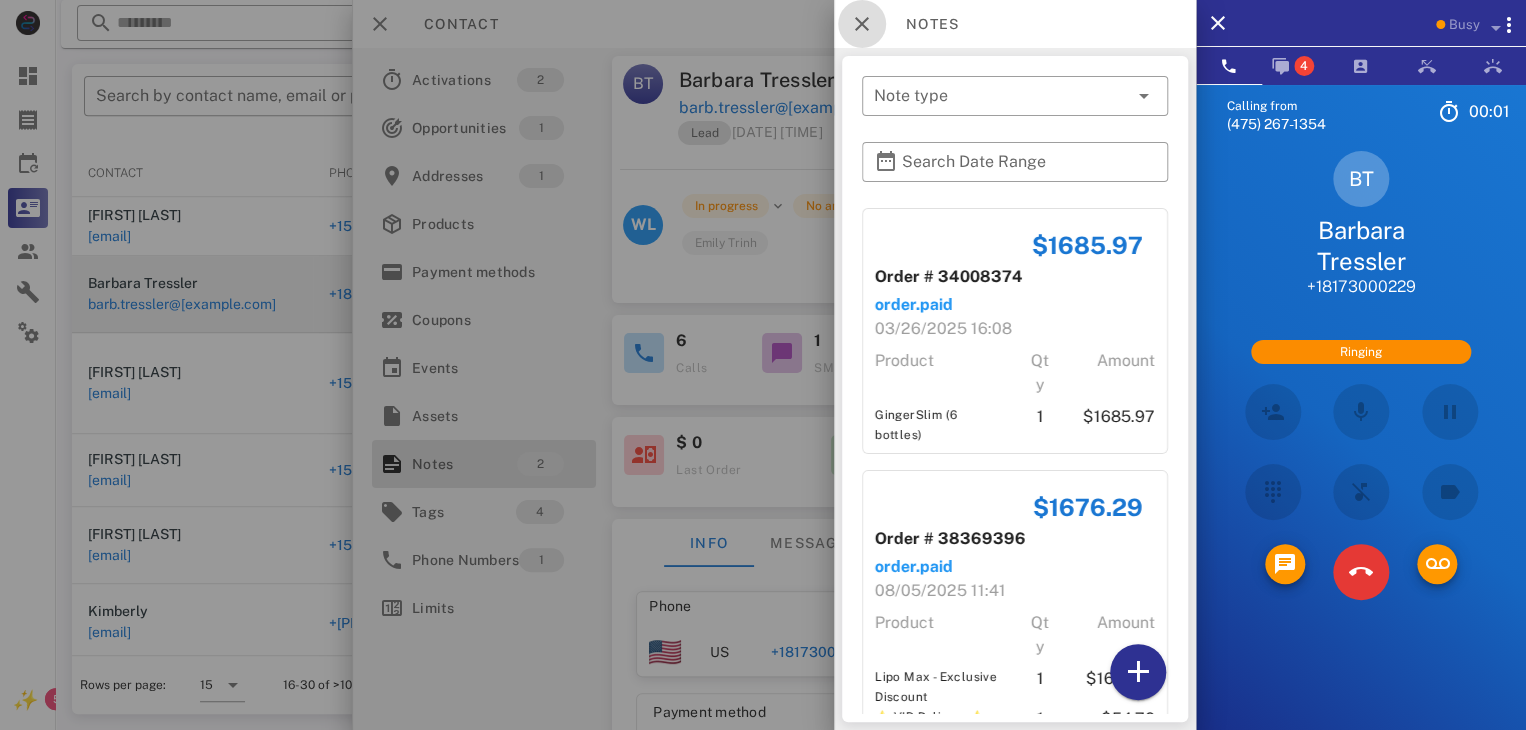 click at bounding box center (862, 24) 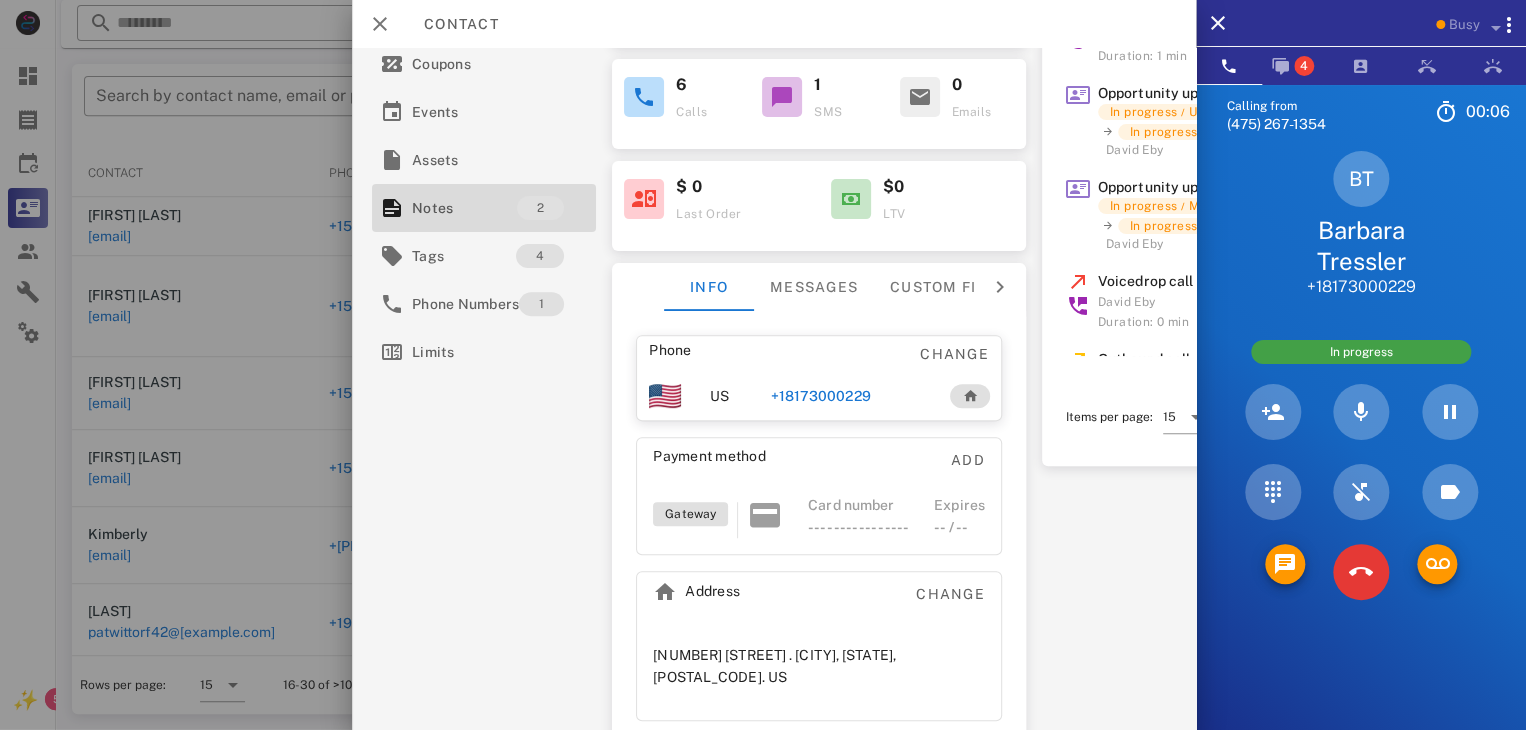 scroll, scrollTop: 260, scrollLeft: 0, axis: vertical 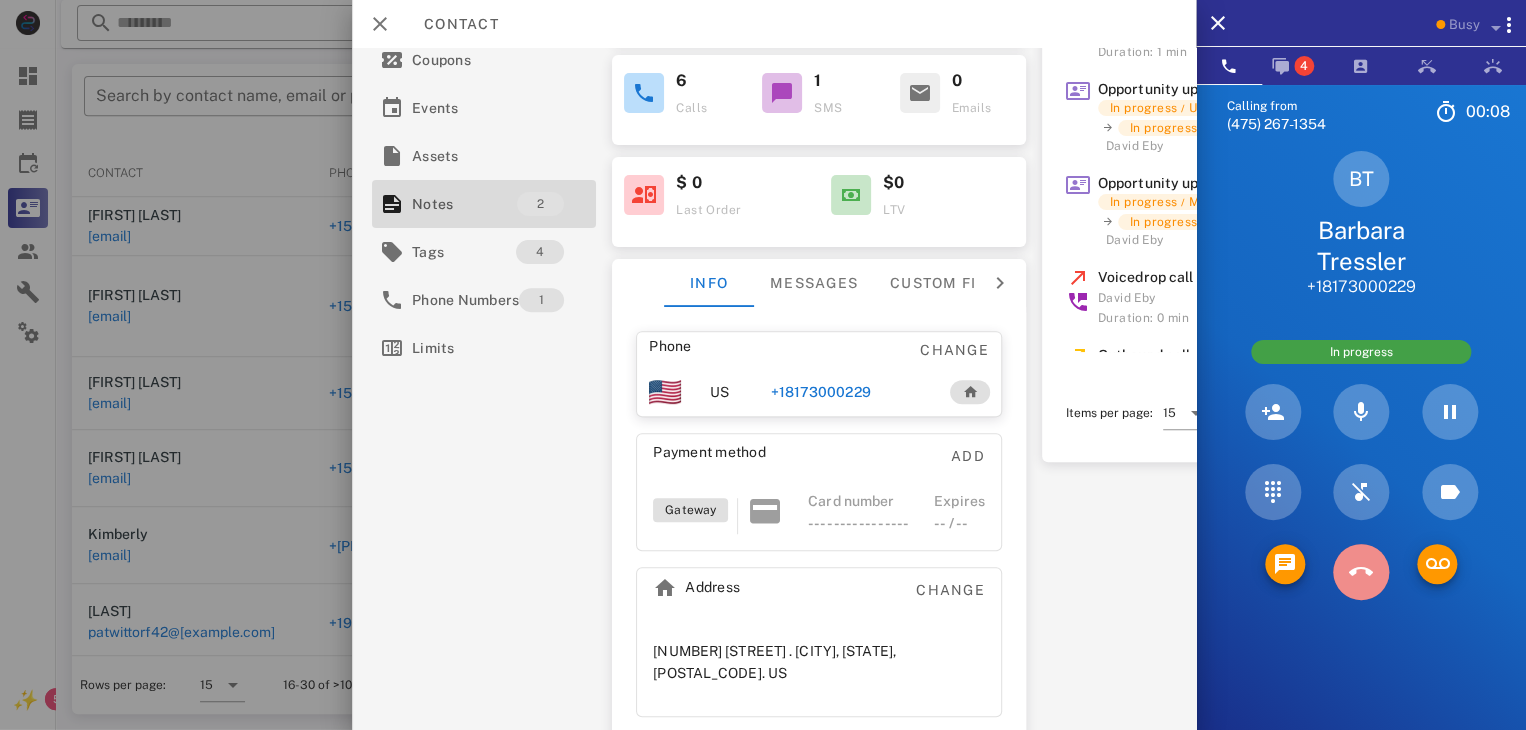 click at bounding box center (1361, 572) 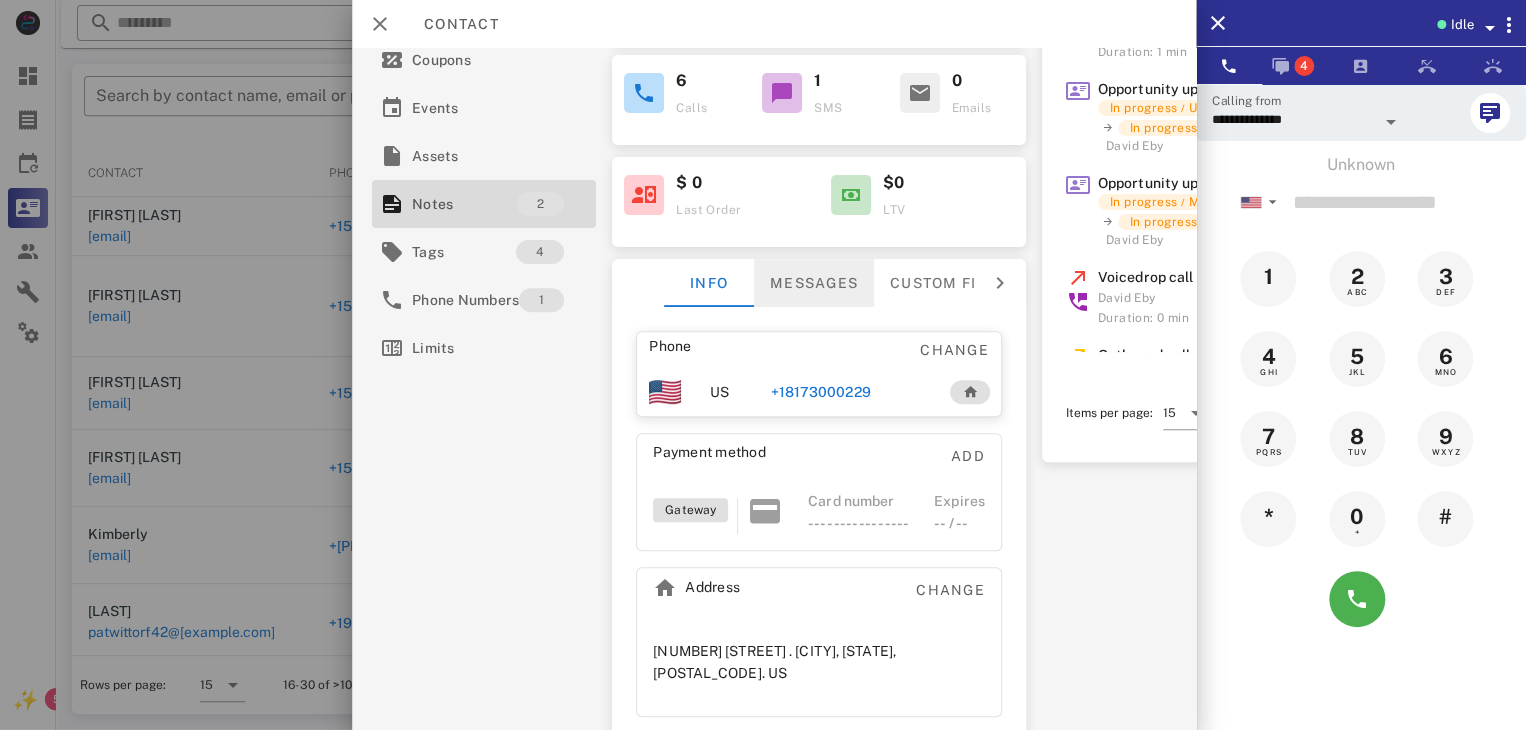 click on "Messages" at bounding box center (814, 283) 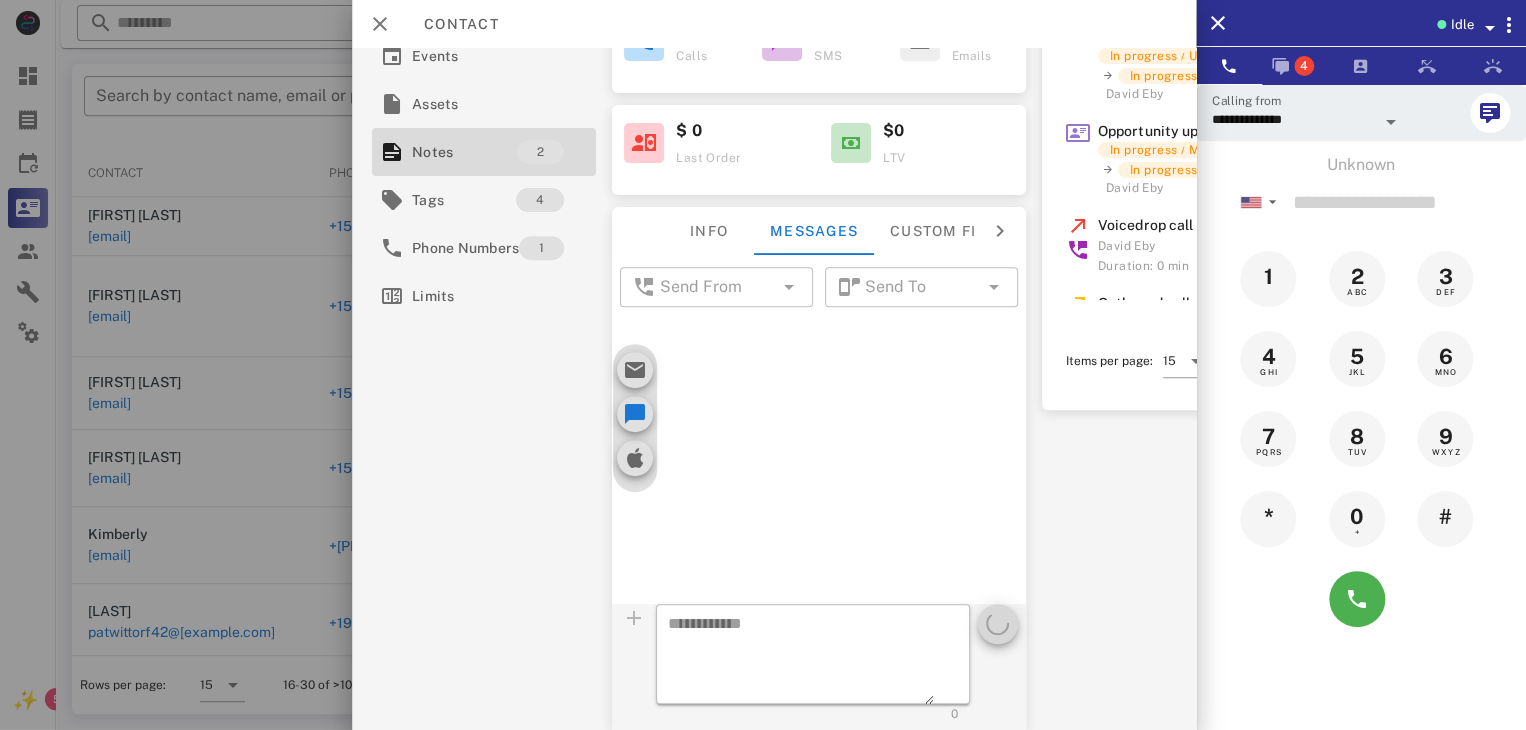 scroll, scrollTop: 323, scrollLeft: 0, axis: vertical 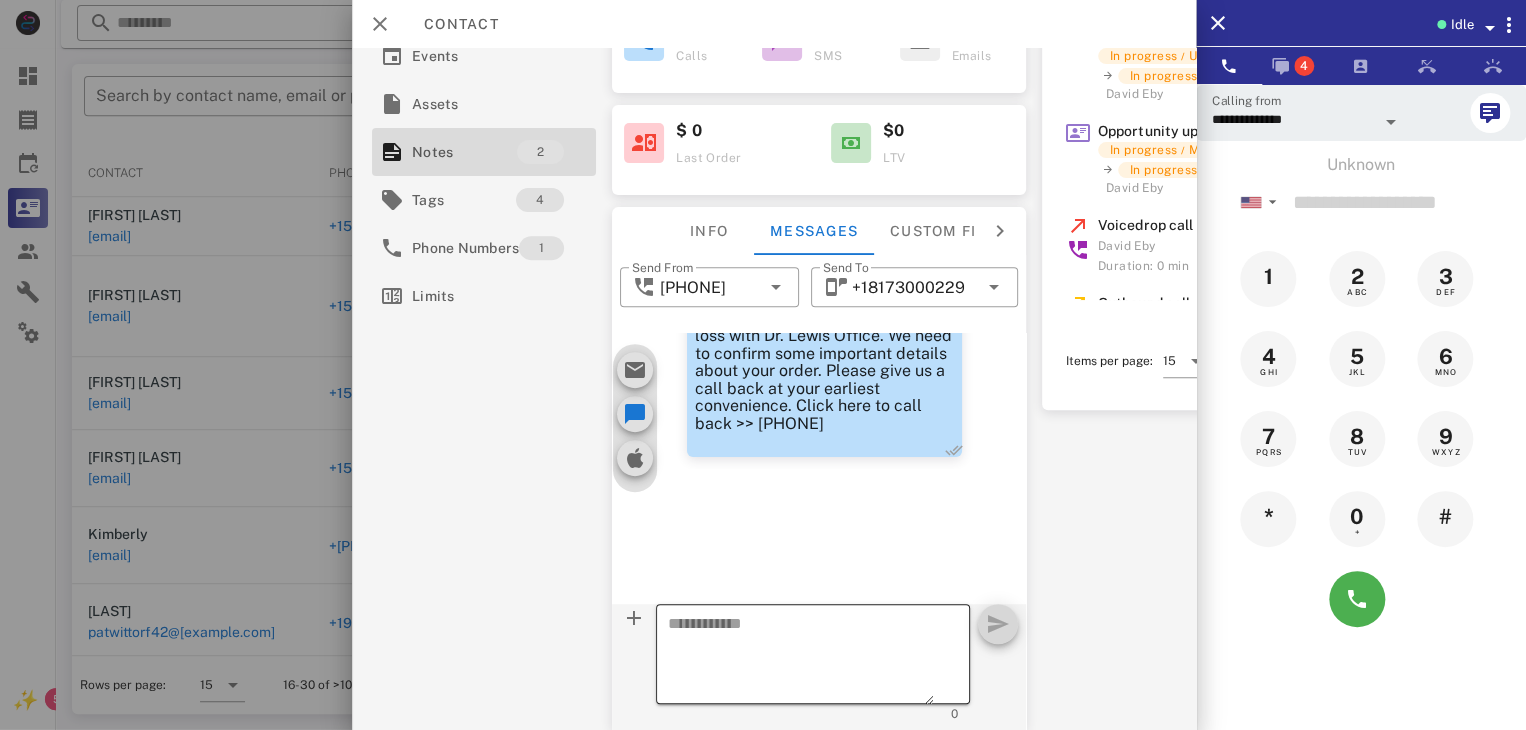 click at bounding box center (801, 657) 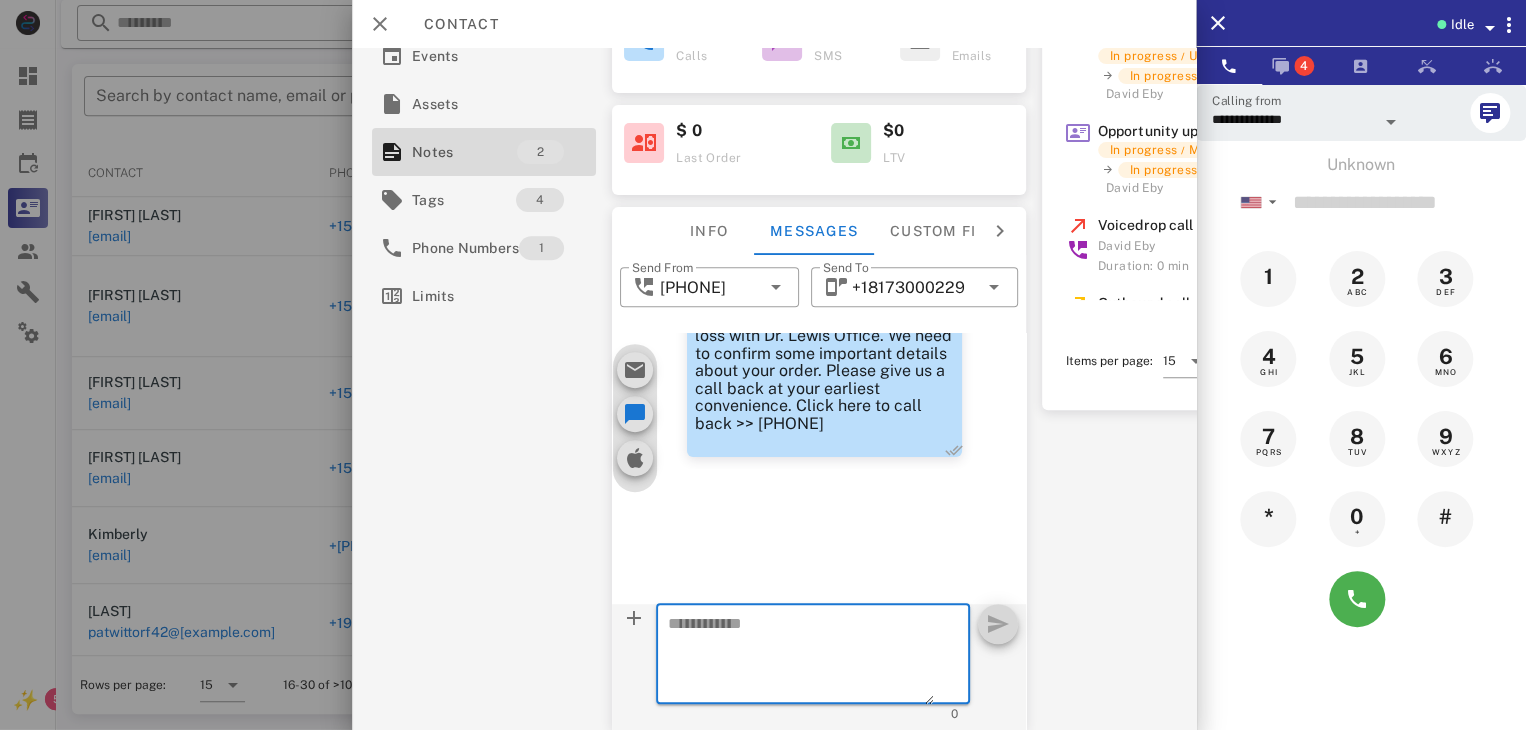 paste on "**********" 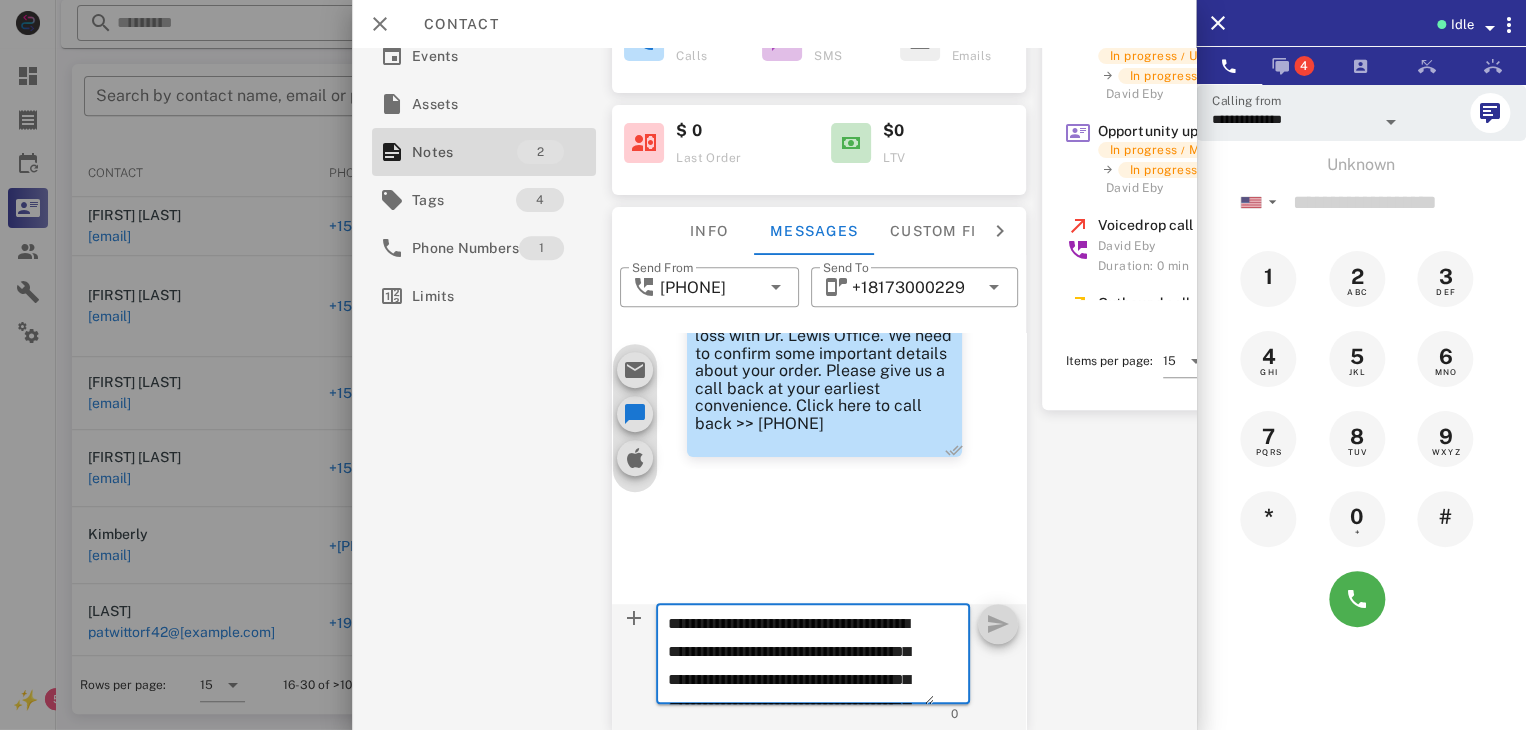 scroll, scrollTop: 125, scrollLeft: 0, axis: vertical 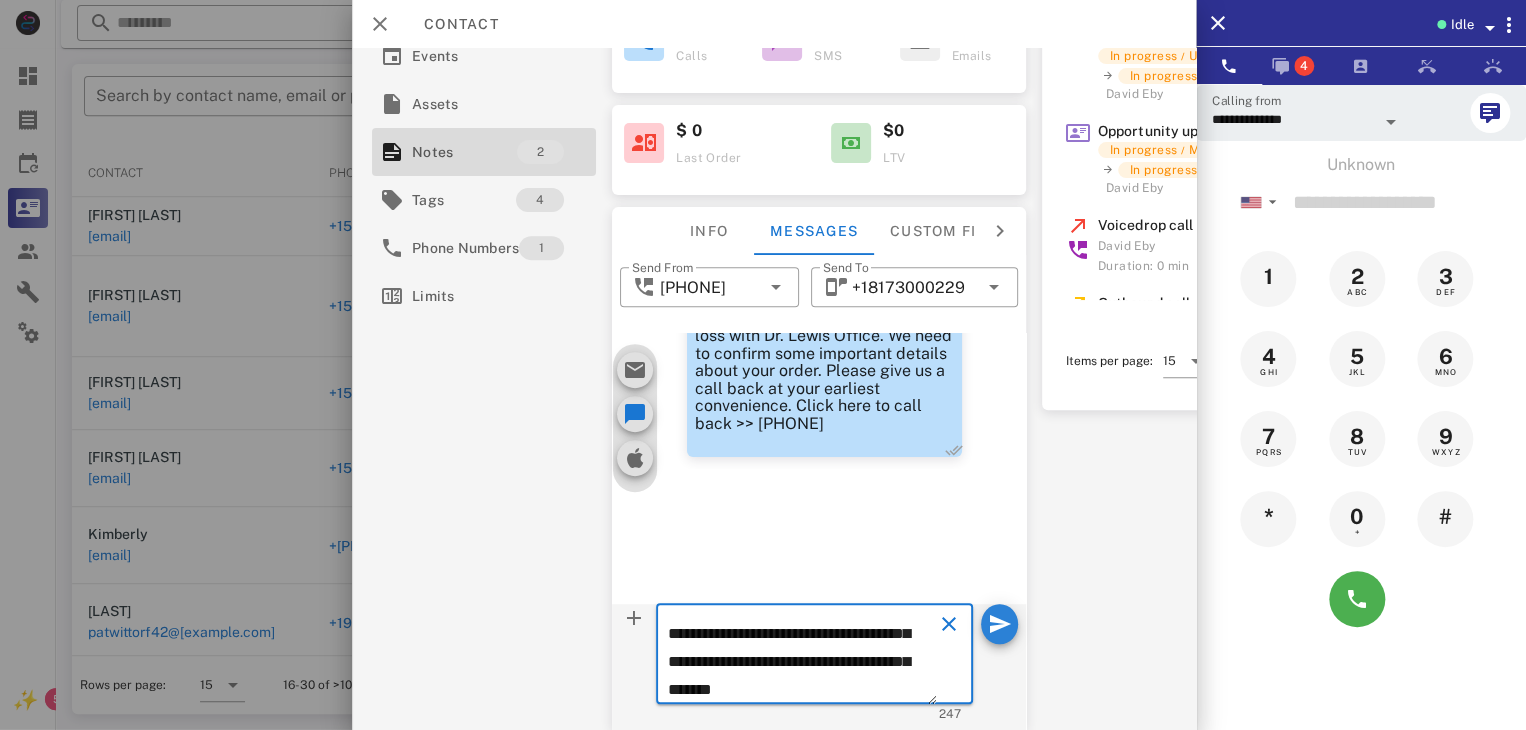 type on "**********" 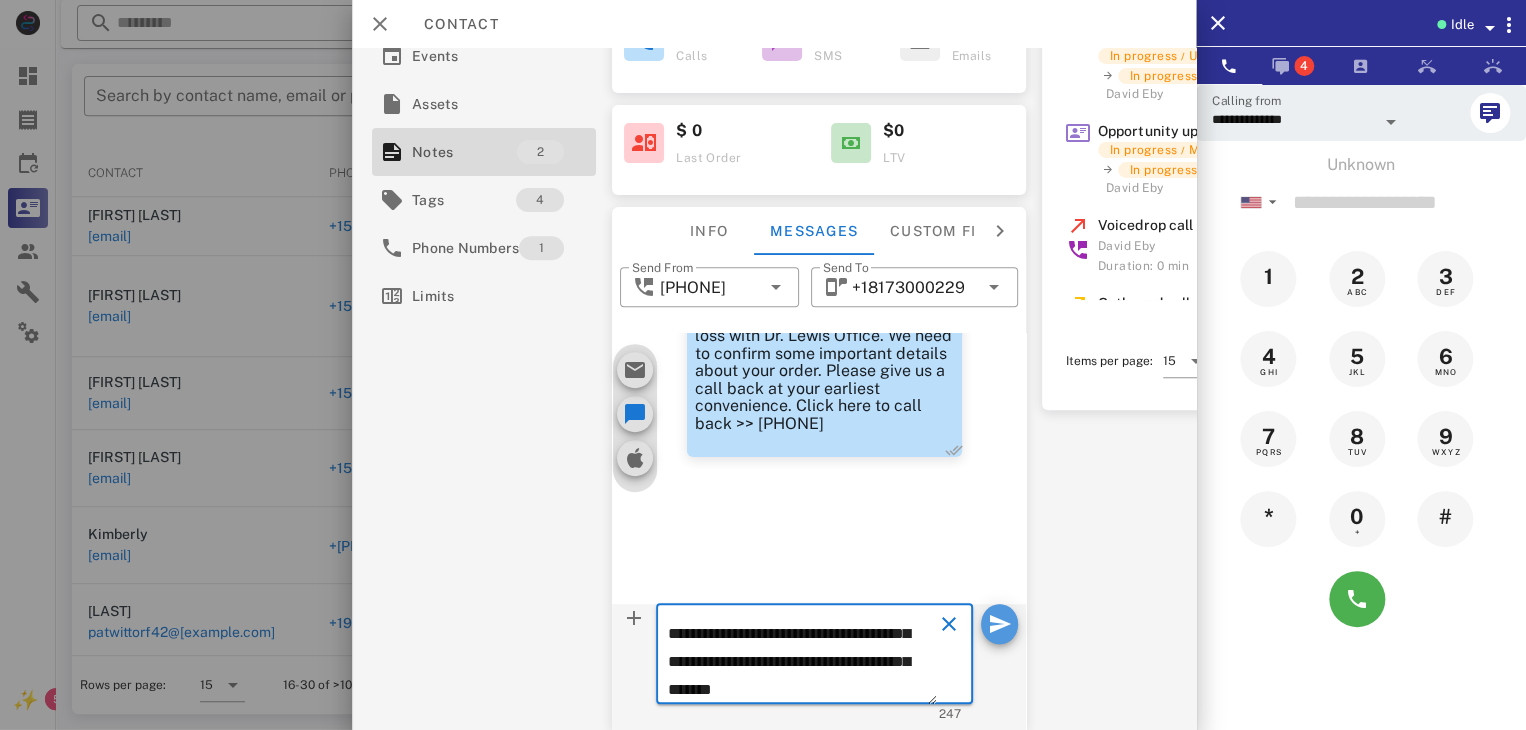 click at bounding box center (999, 624) 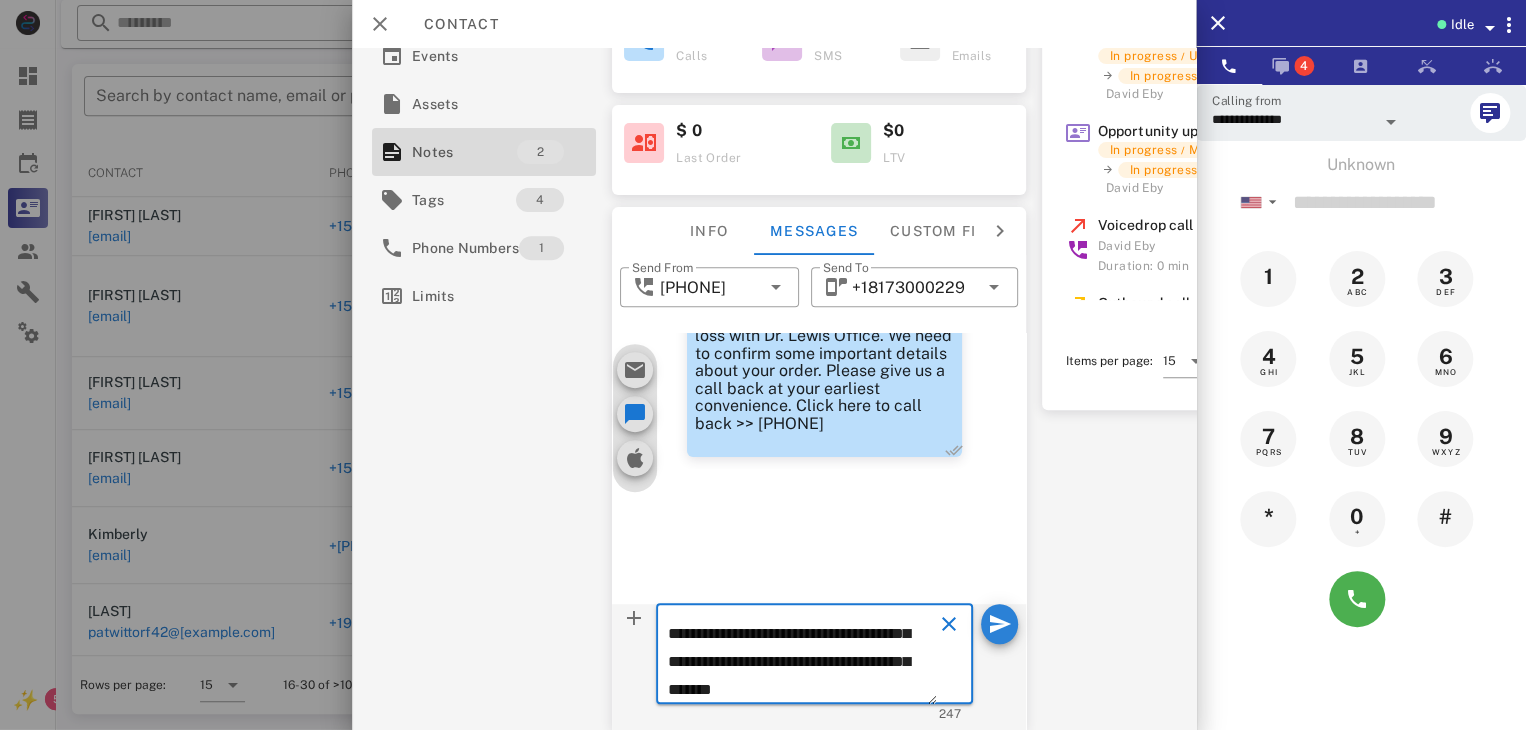 type 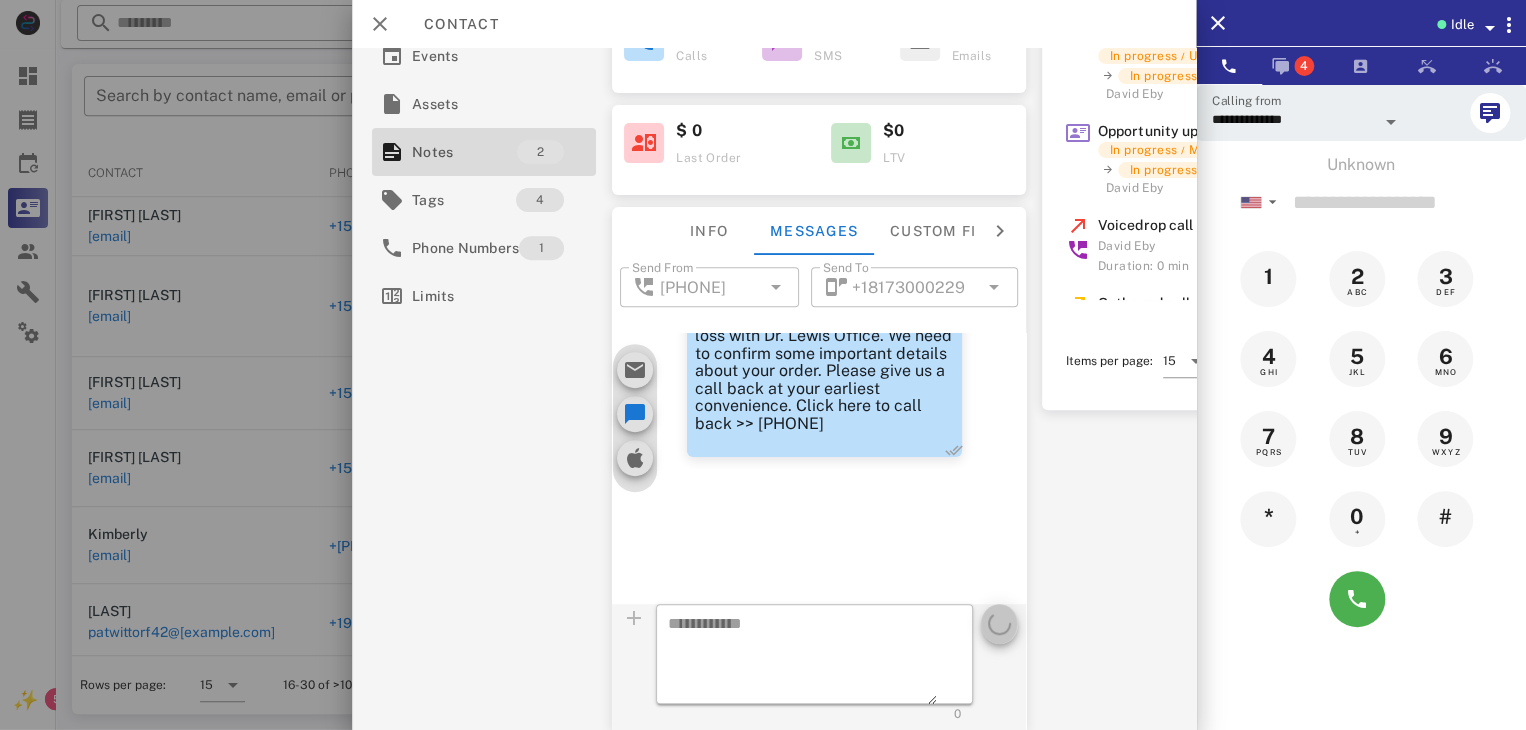 scroll, scrollTop: 0, scrollLeft: 0, axis: both 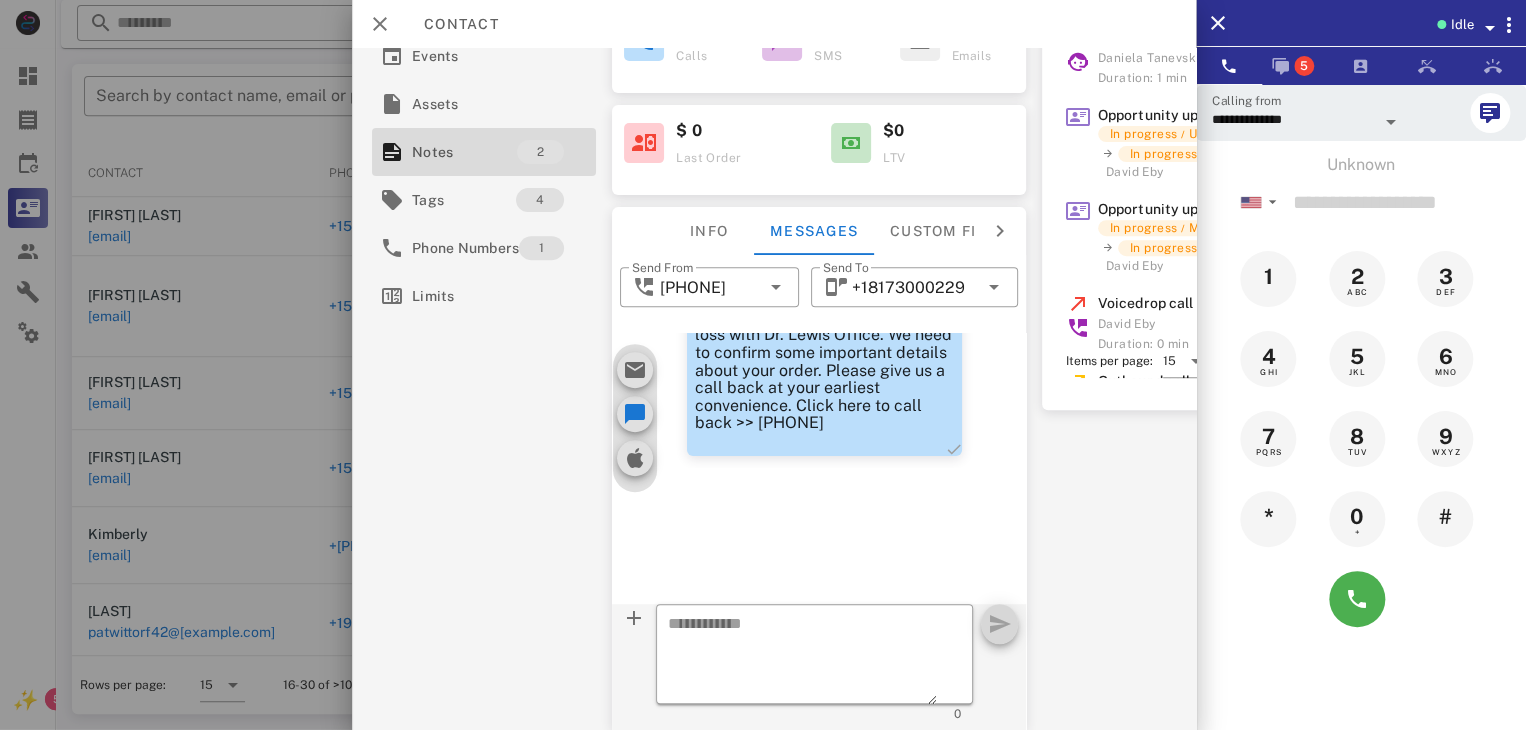 click at bounding box center (763, 365) 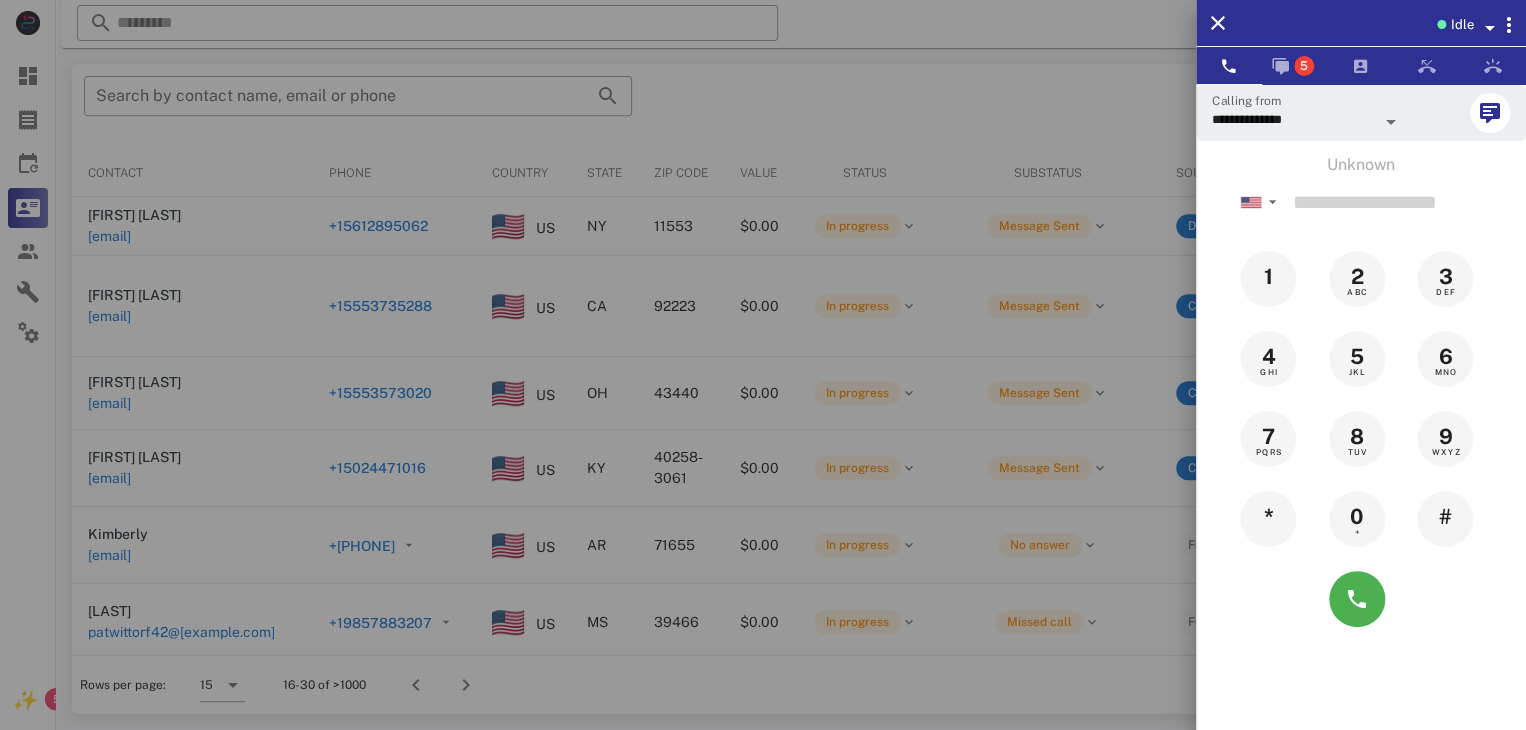 click at bounding box center (763, 365) 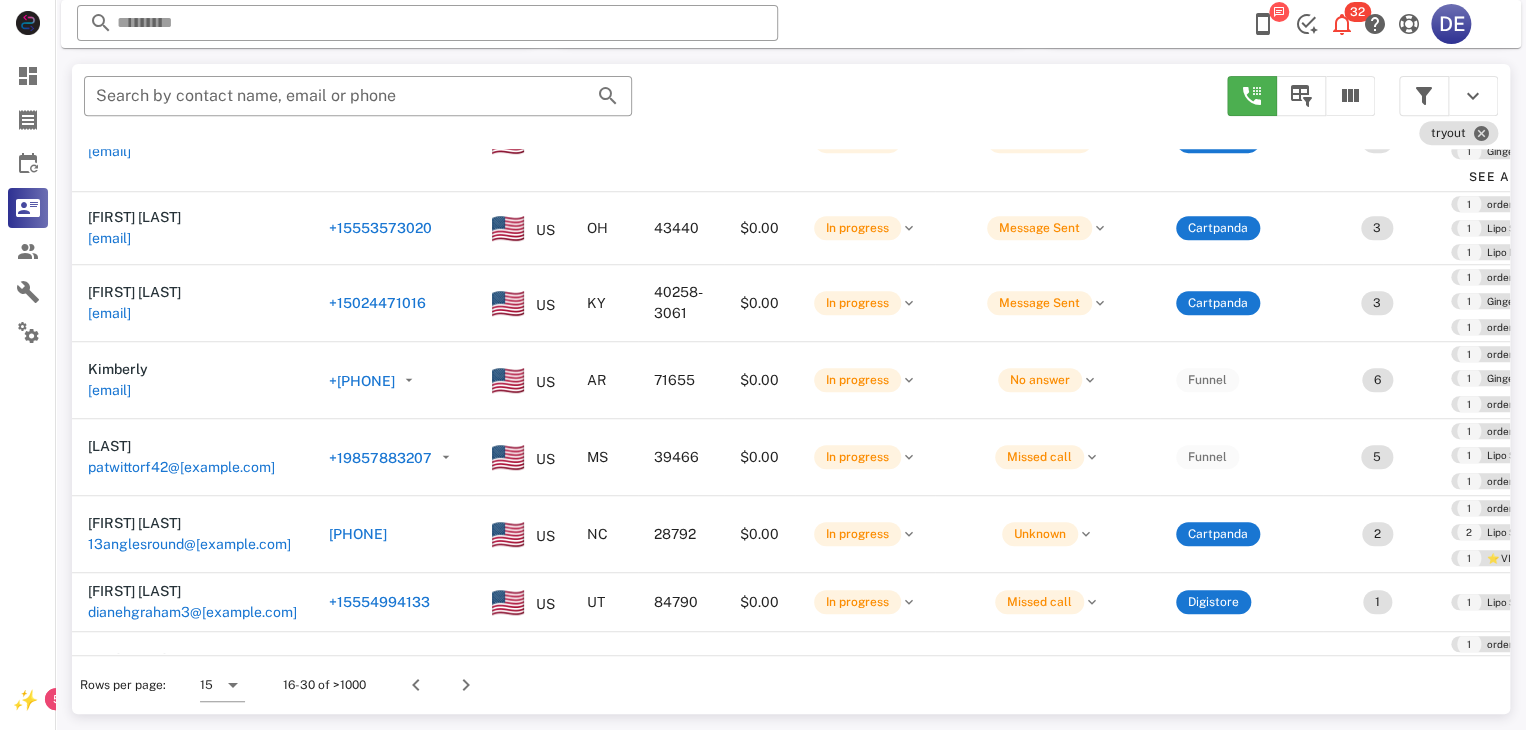 scroll, scrollTop: 200, scrollLeft: 0, axis: vertical 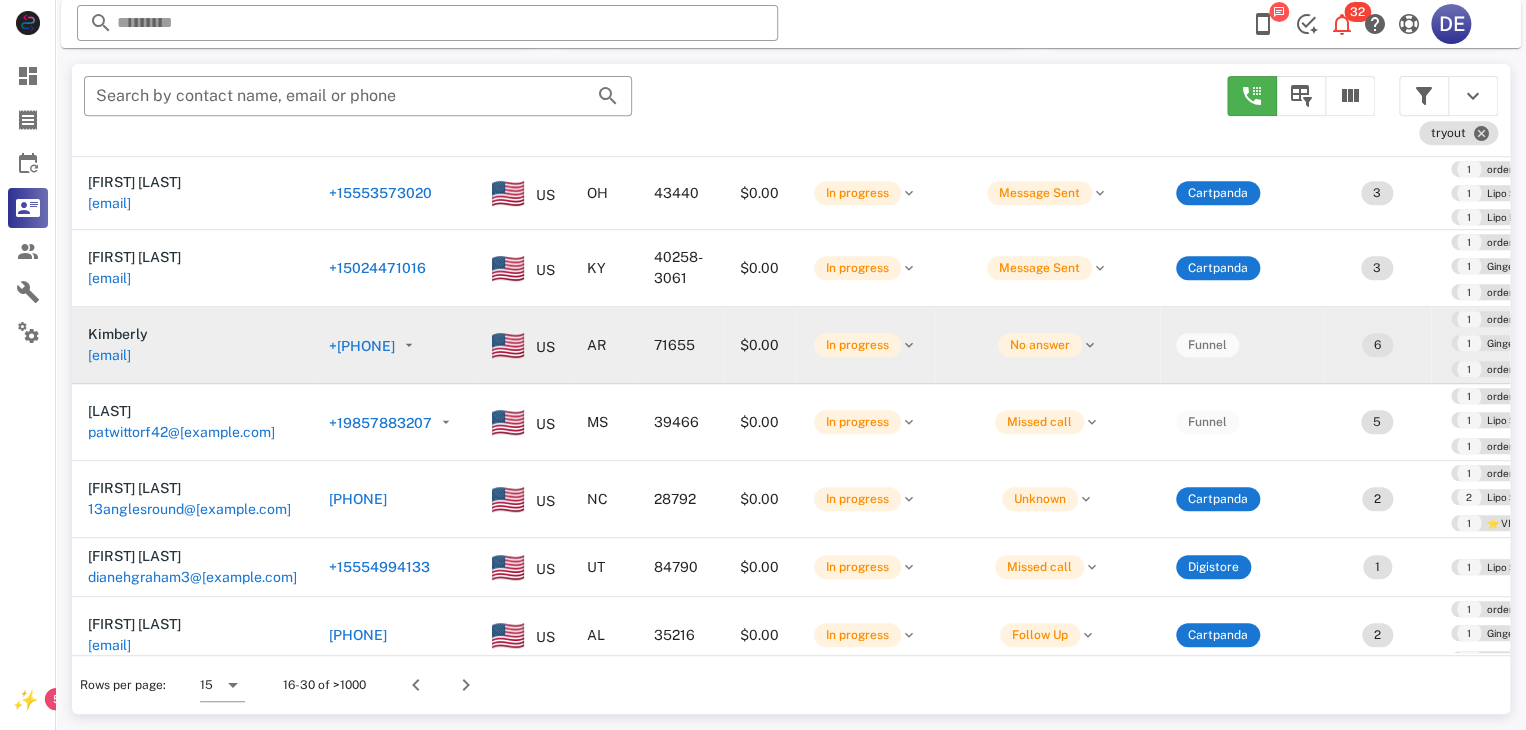 click on "[PHONE]" at bounding box center (209, 377) 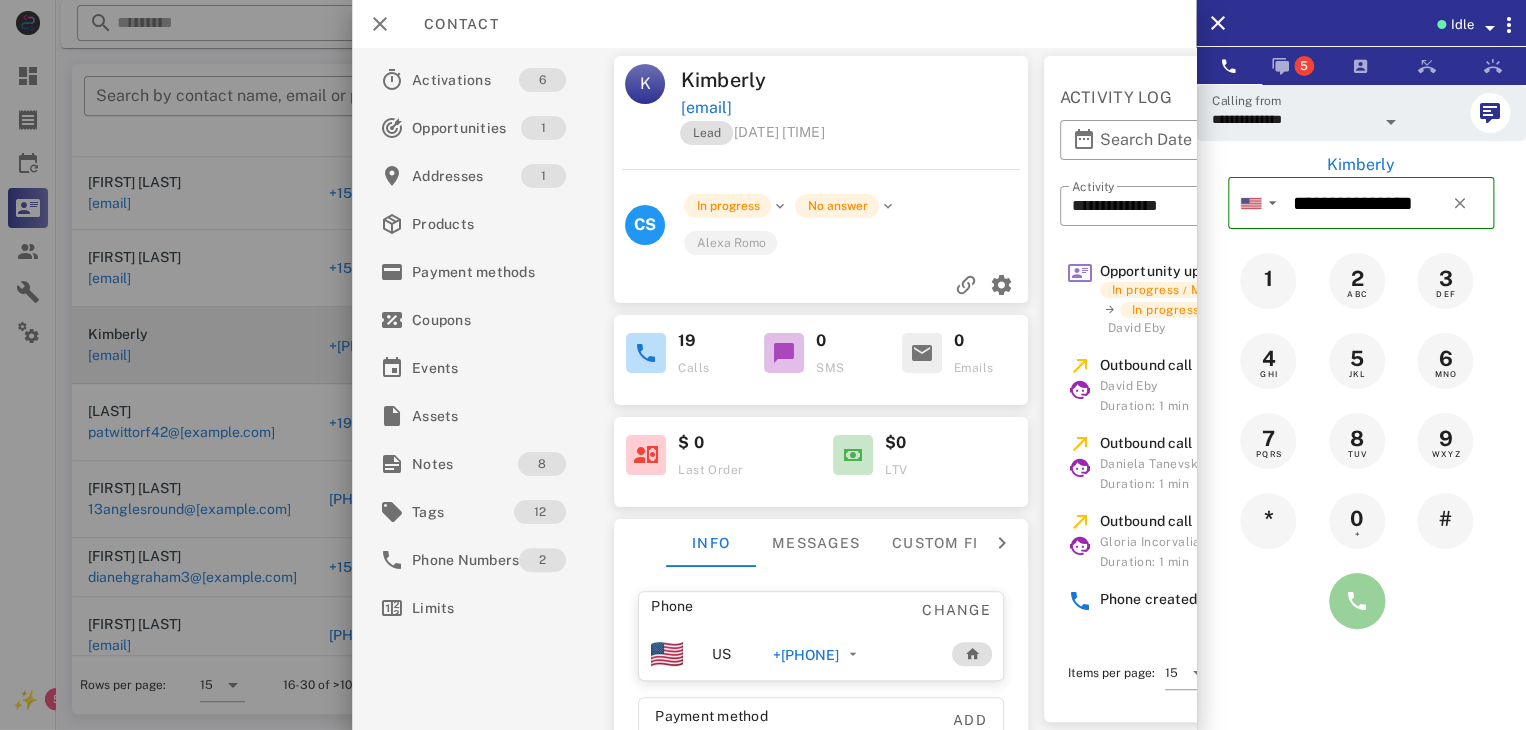 click at bounding box center [1357, 601] 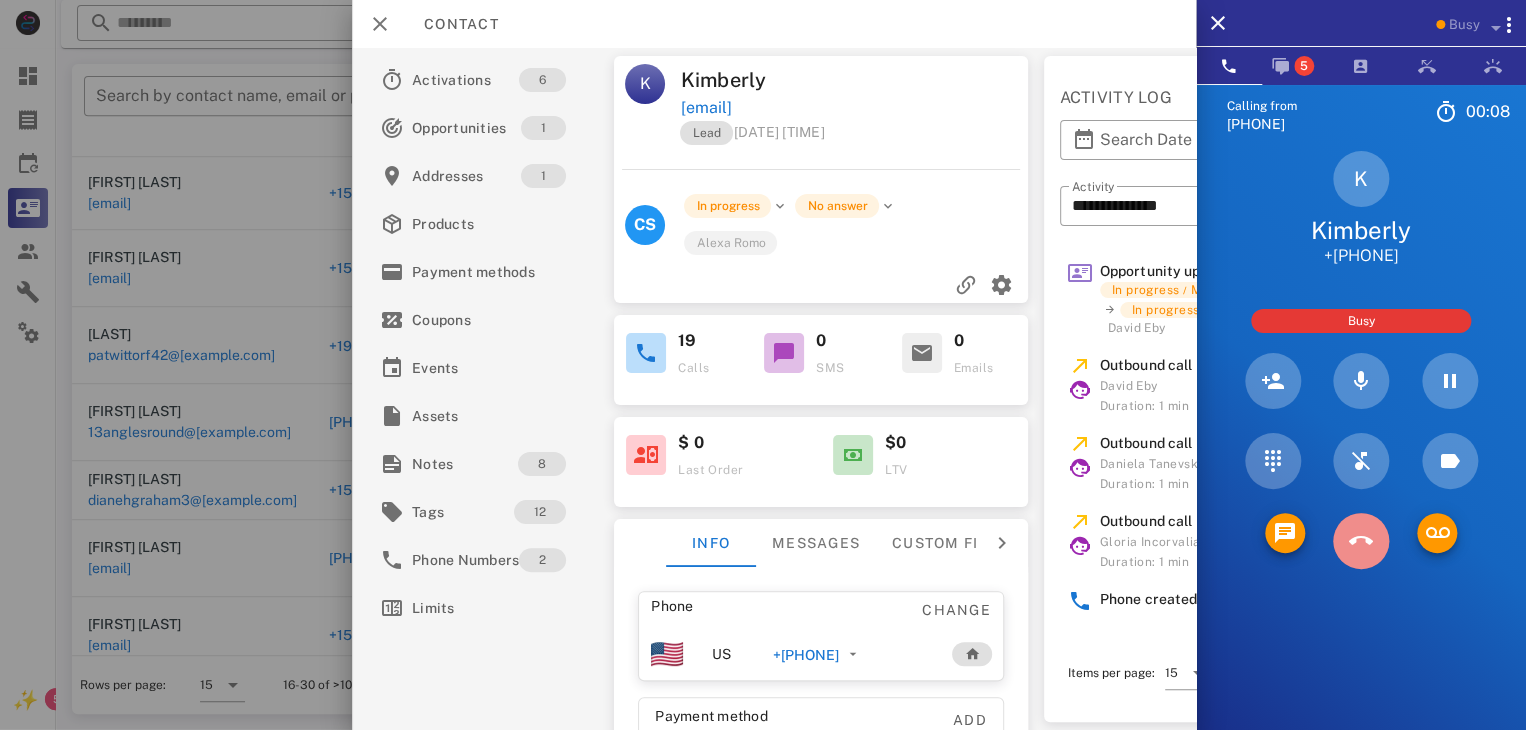 click at bounding box center [1361, 541] 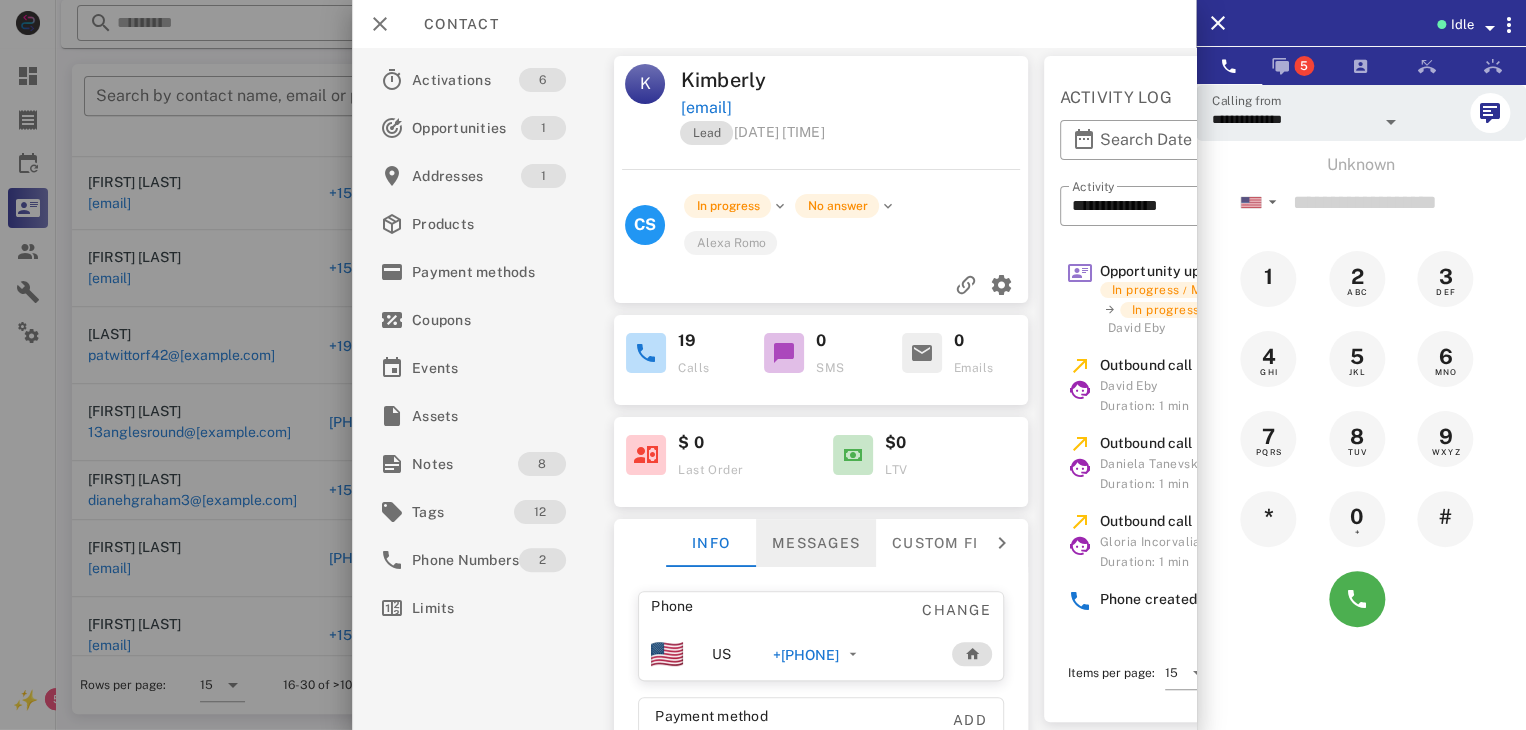 click on "Messages" at bounding box center (816, 543) 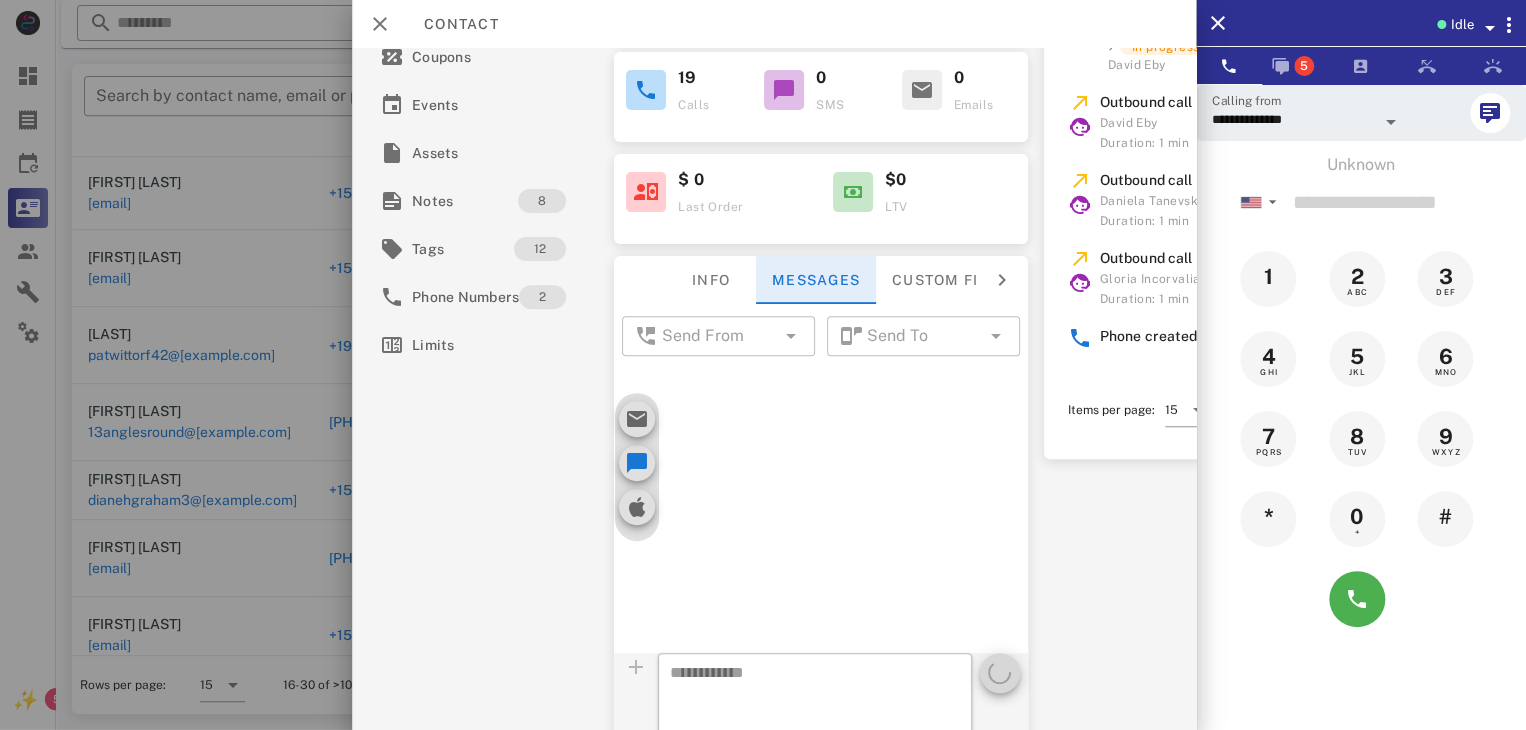 scroll, scrollTop: 323, scrollLeft: 0, axis: vertical 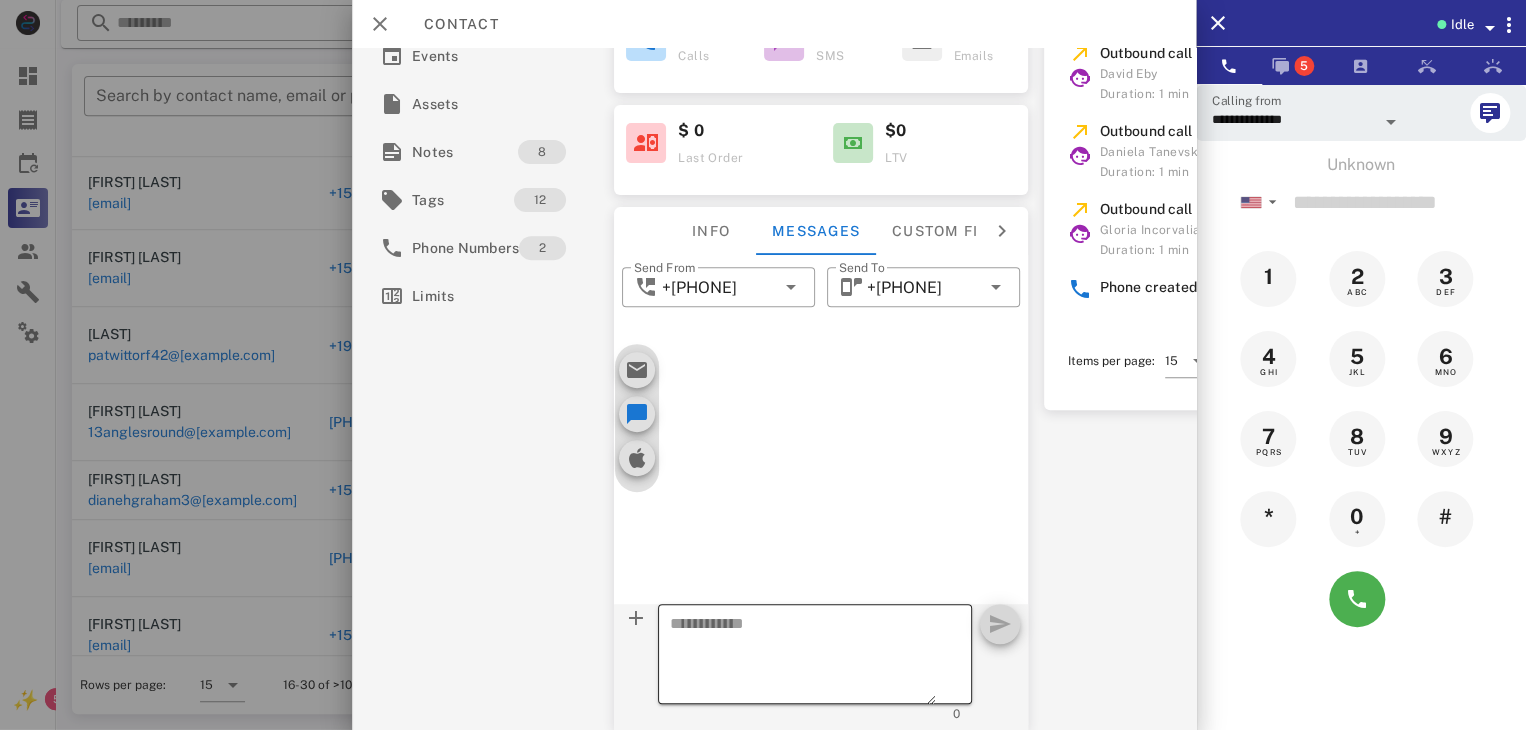 click at bounding box center [803, 657] 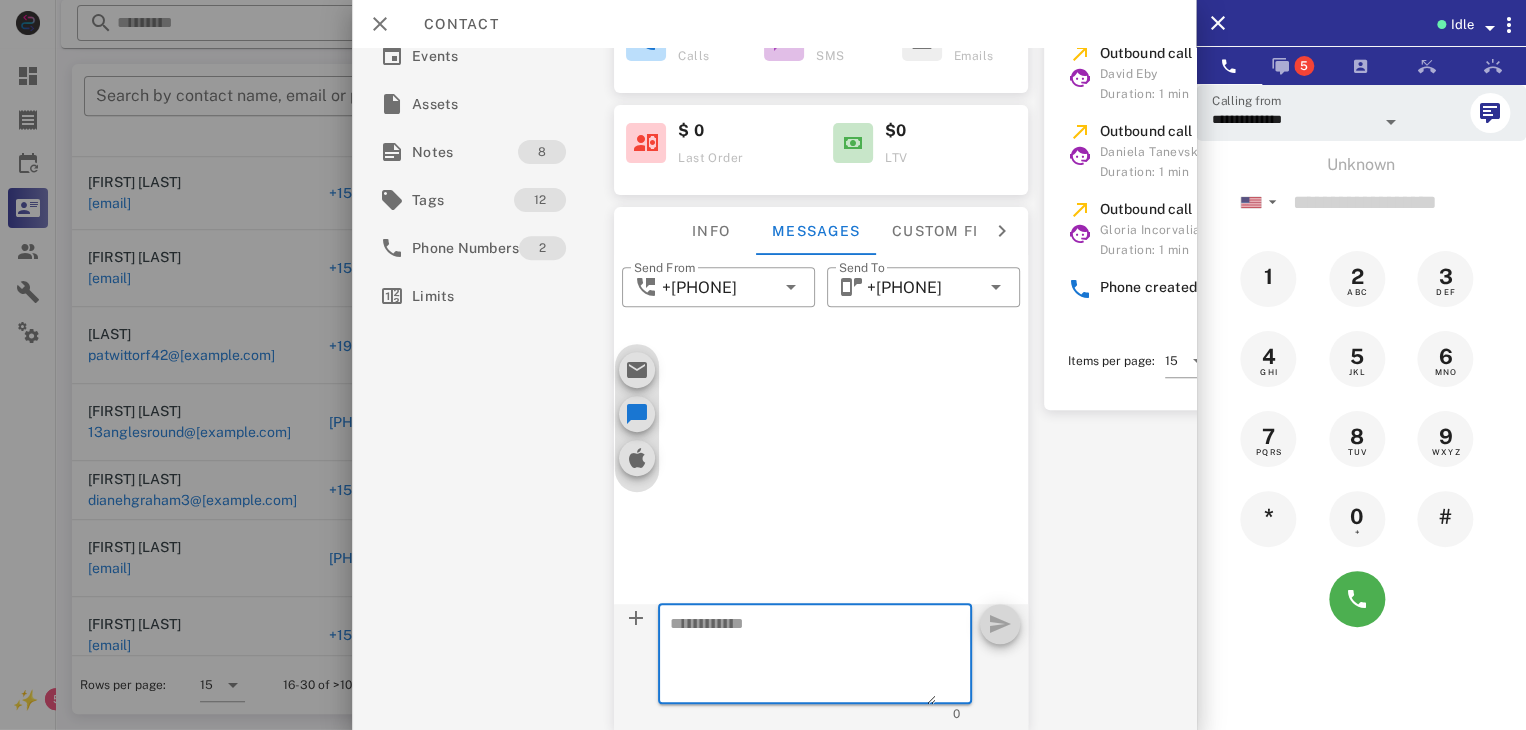 paste on "**********" 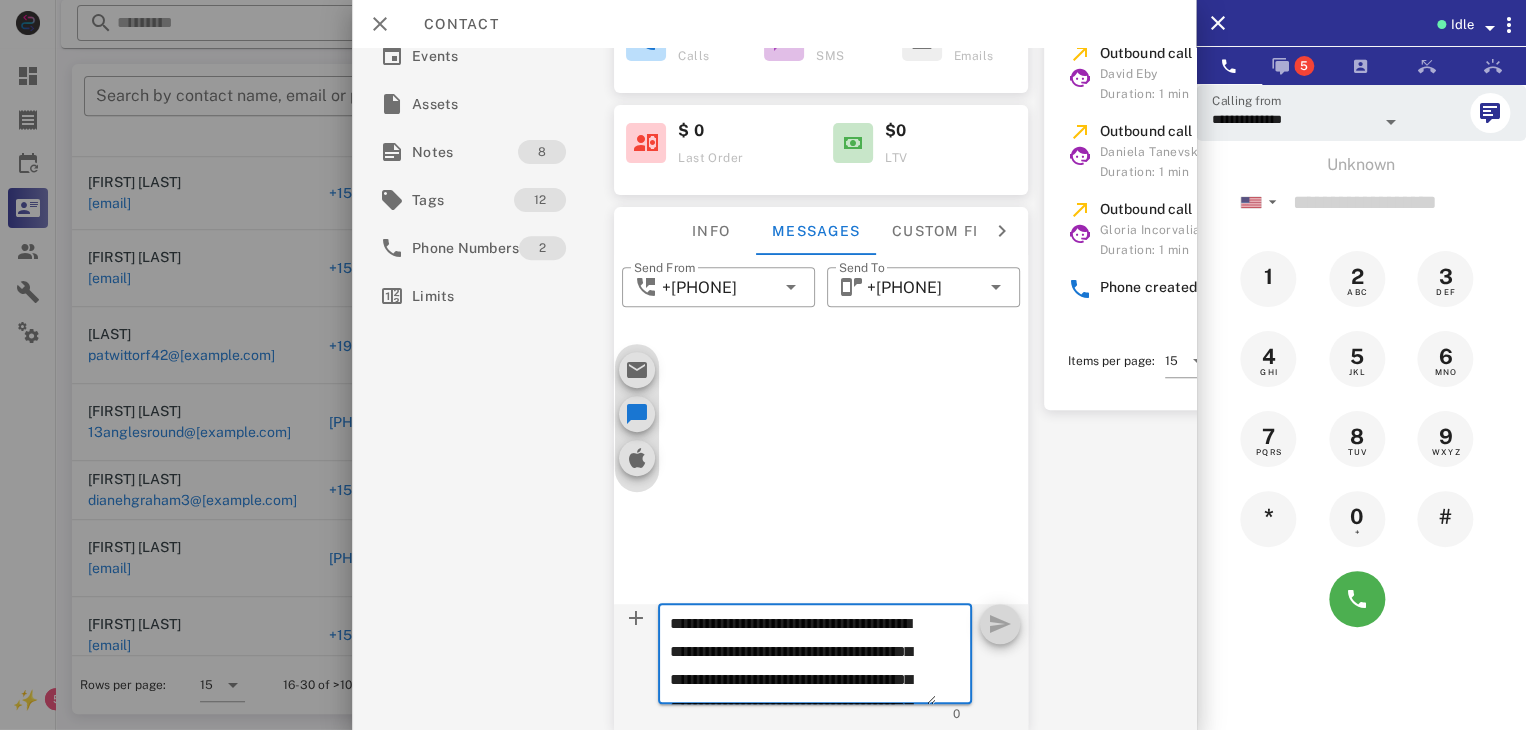 scroll, scrollTop: 125, scrollLeft: 0, axis: vertical 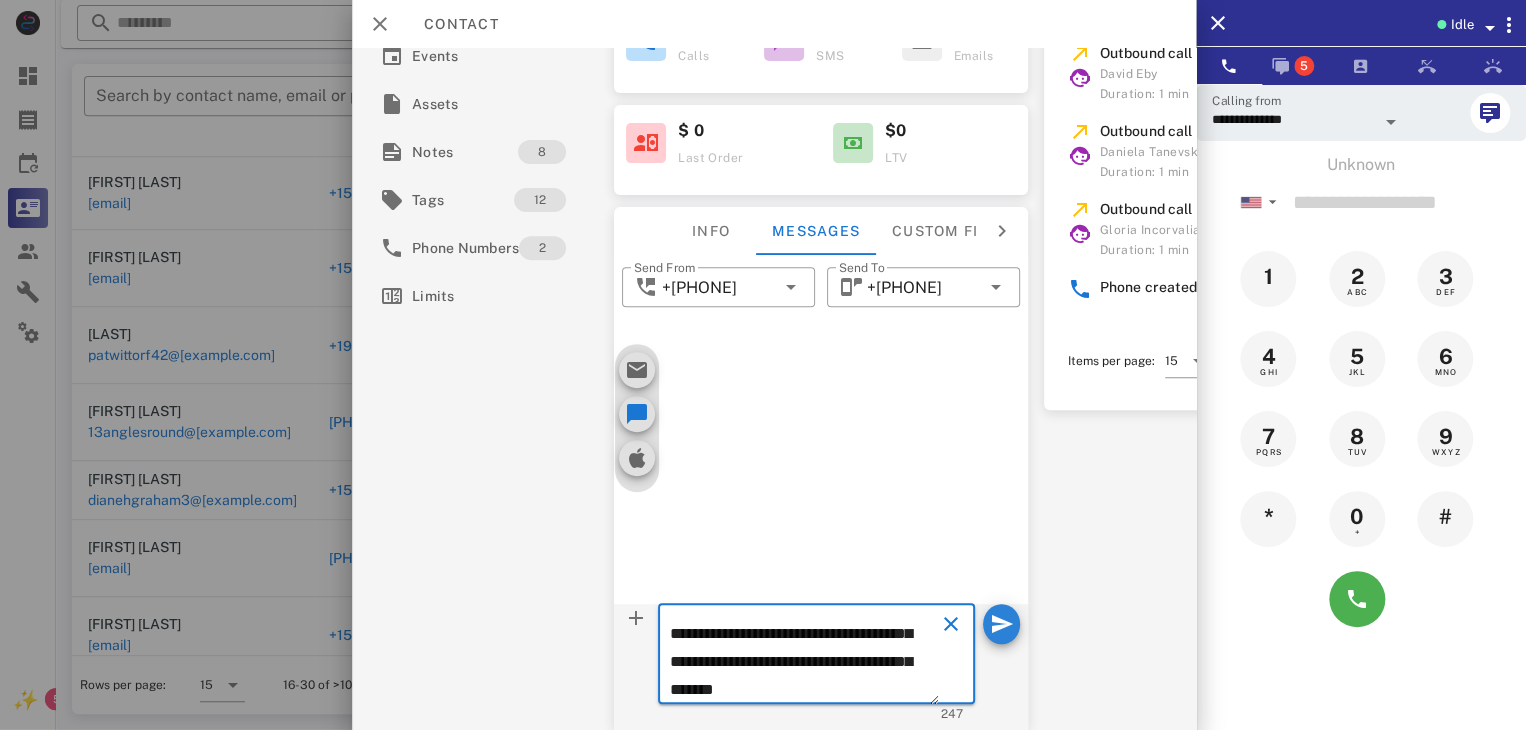 type on "**********" 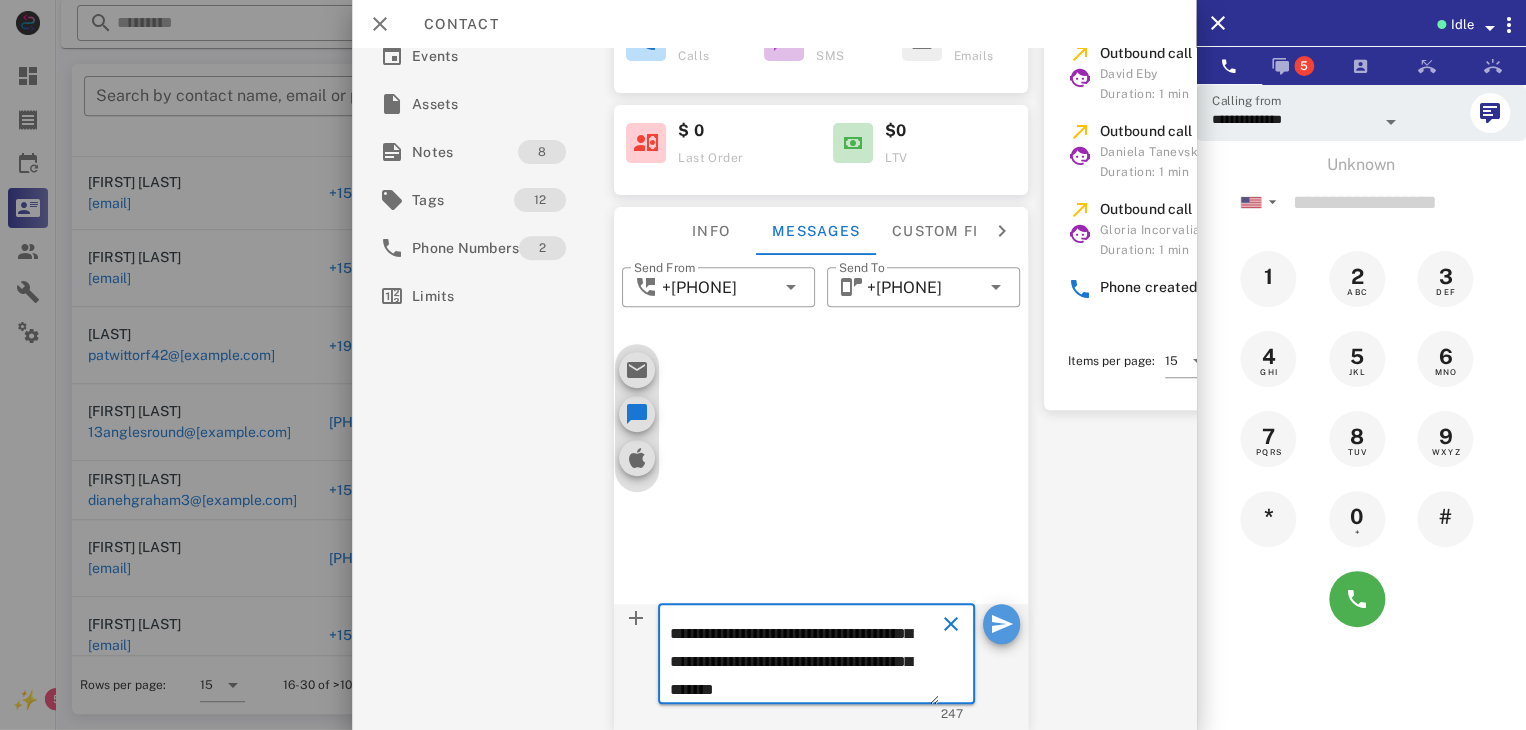 click at bounding box center [1001, 624] 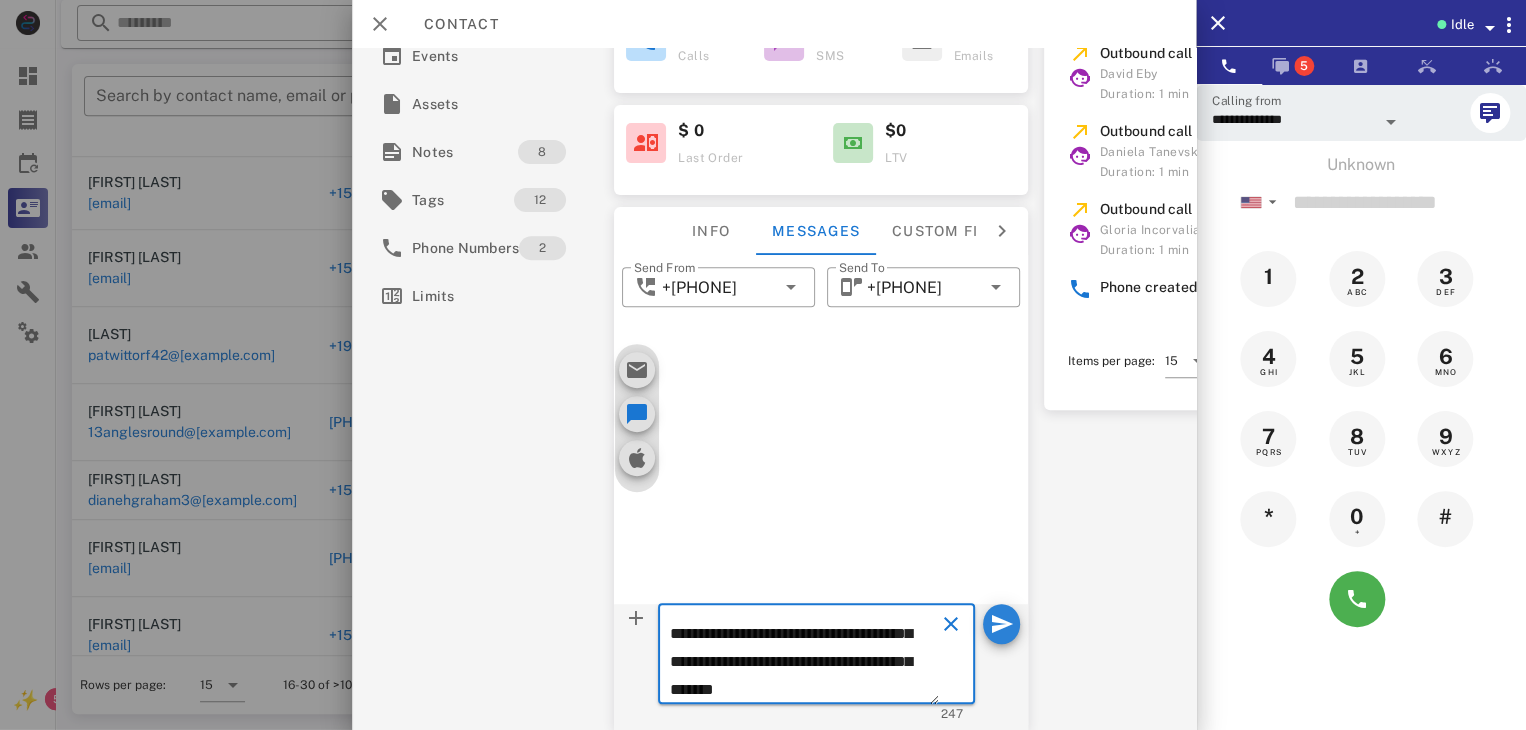 type 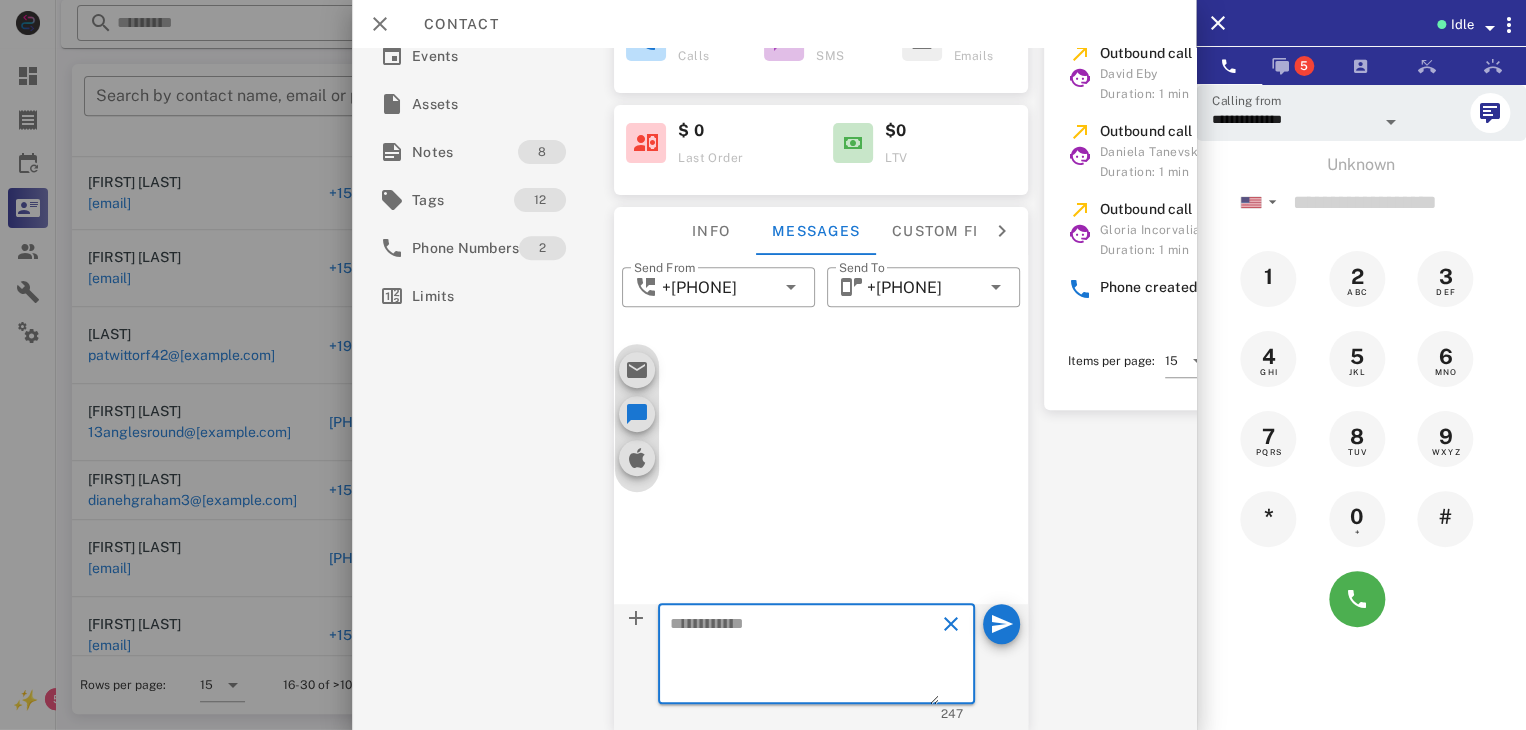 scroll, scrollTop: 0, scrollLeft: 0, axis: both 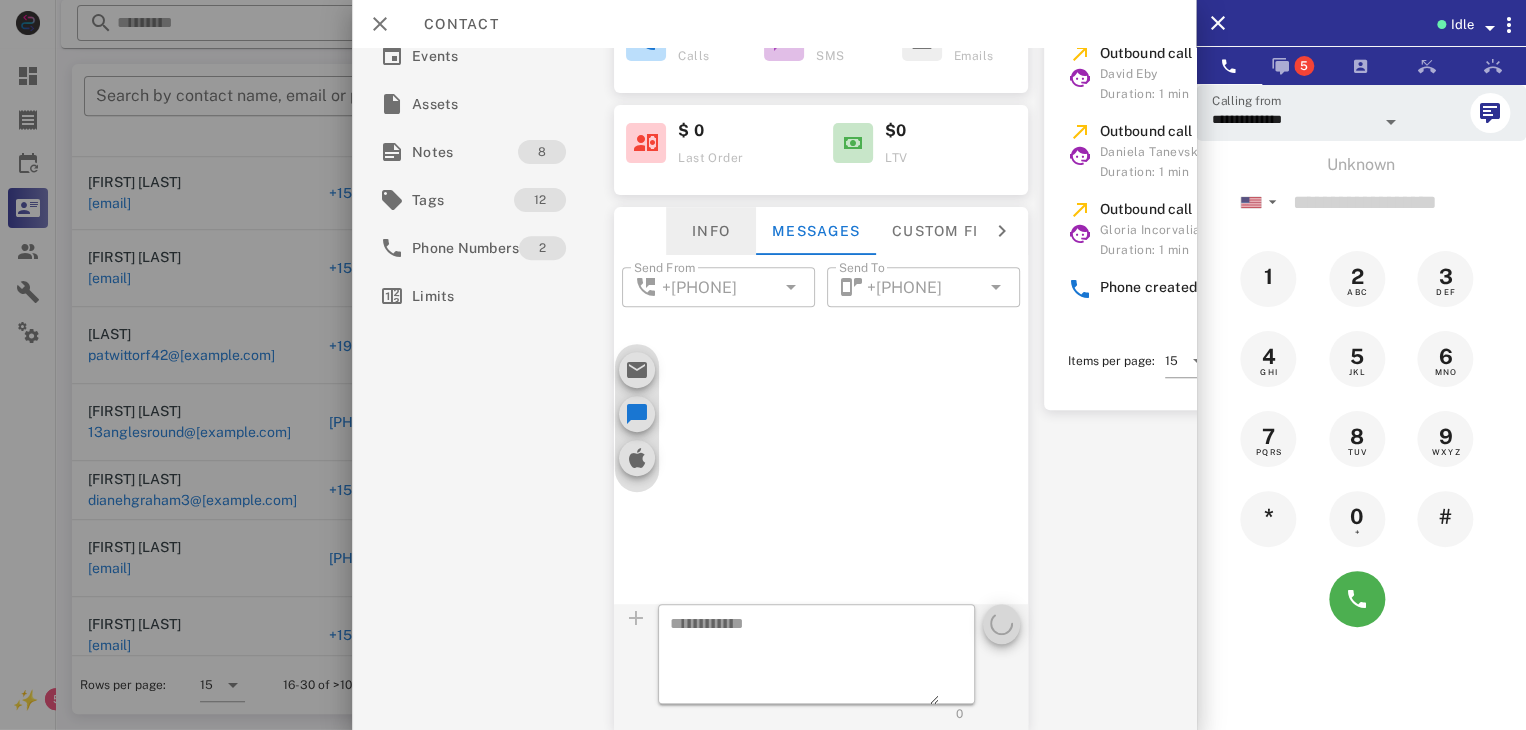 click on "Info" at bounding box center [711, 231] 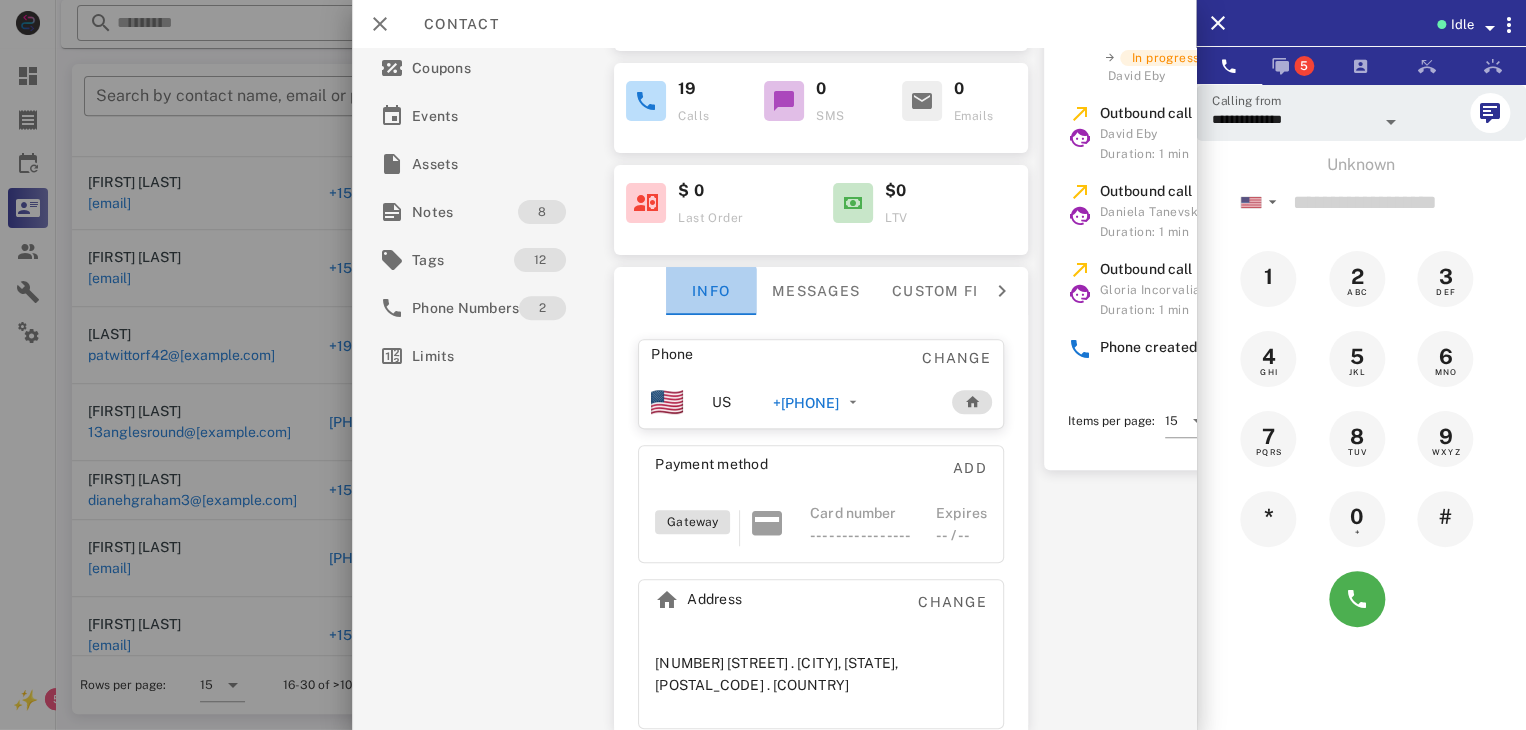 scroll, scrollTop: 264, scrollLeft: 0, axis: vertical 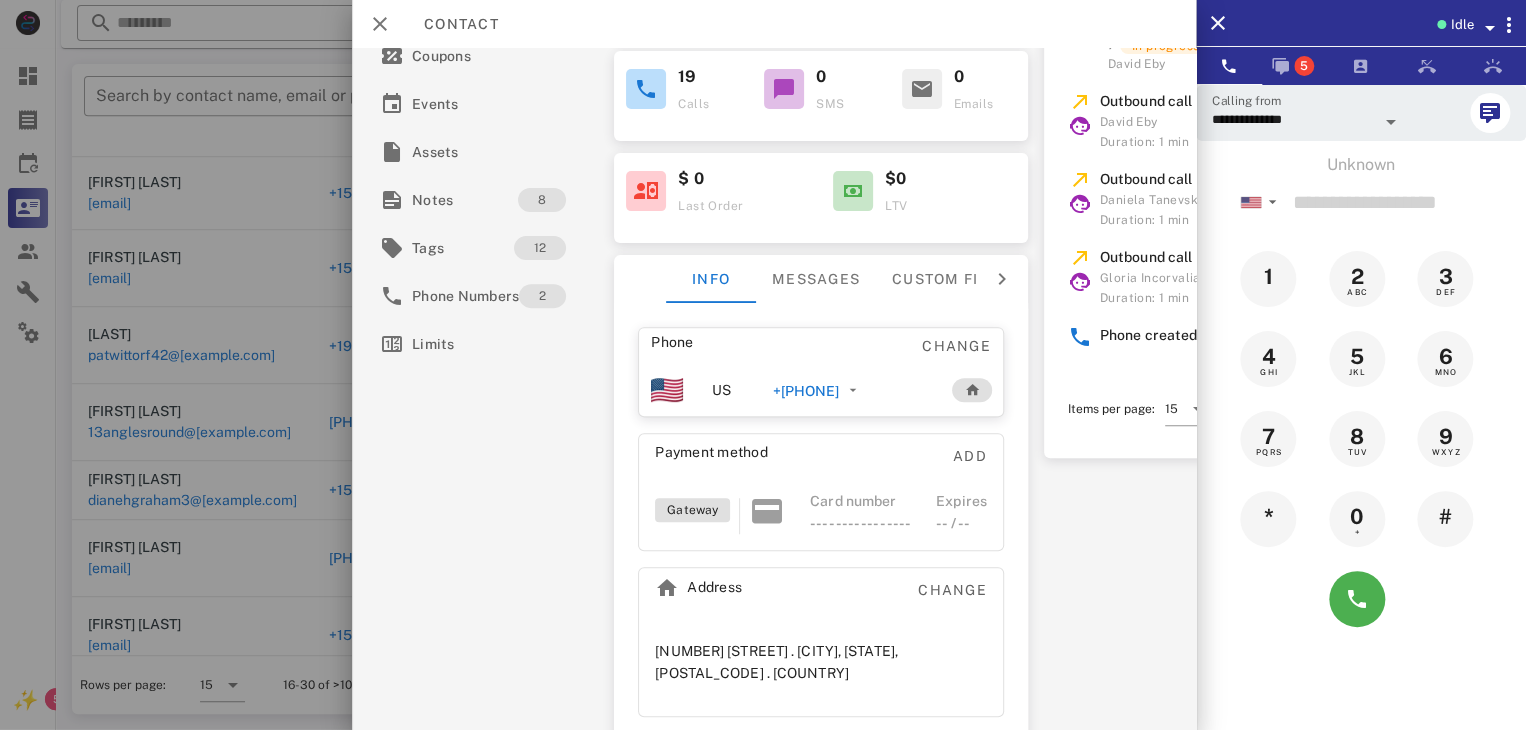 click on "[PHONE]" at bounding box center [801, 391] 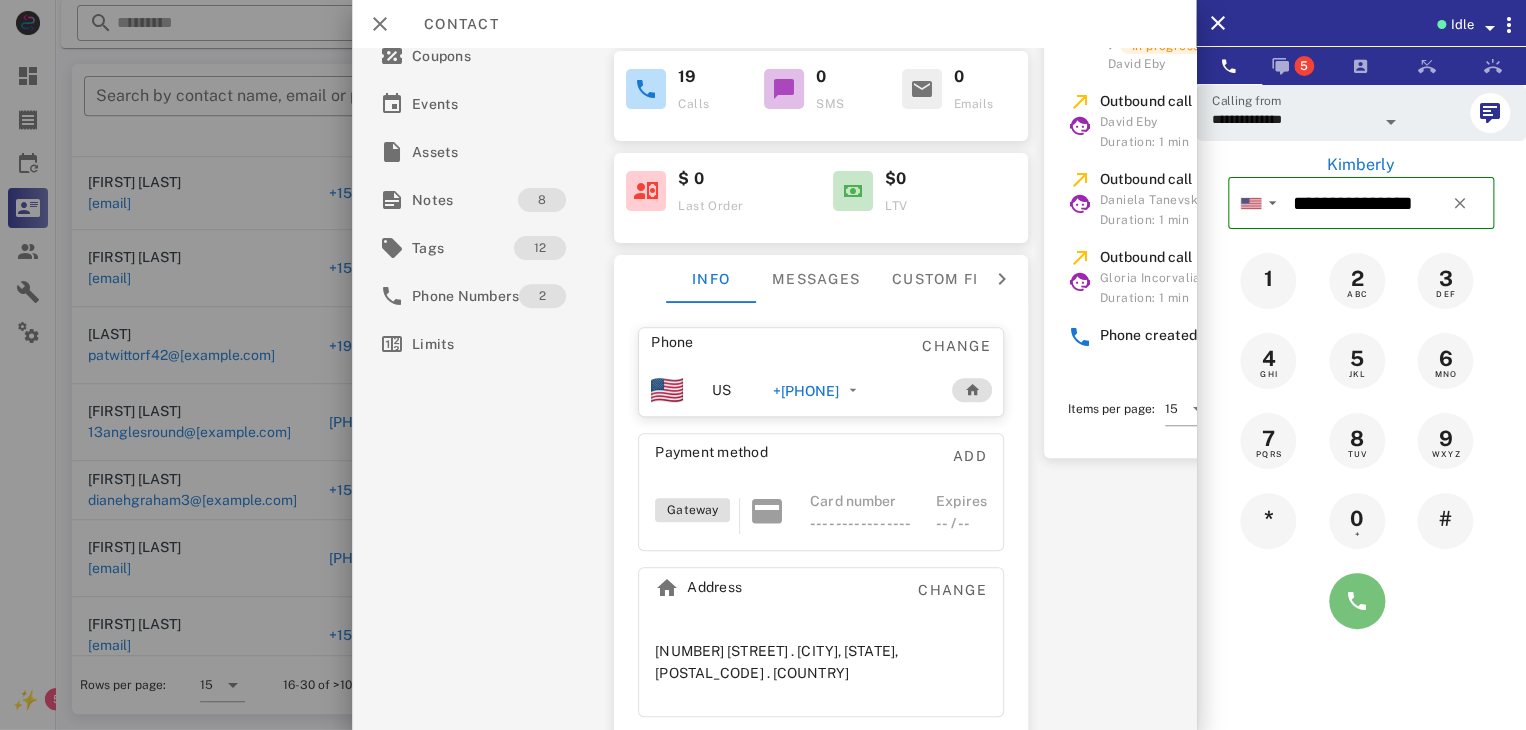 click at bounding box center (1357, 601) 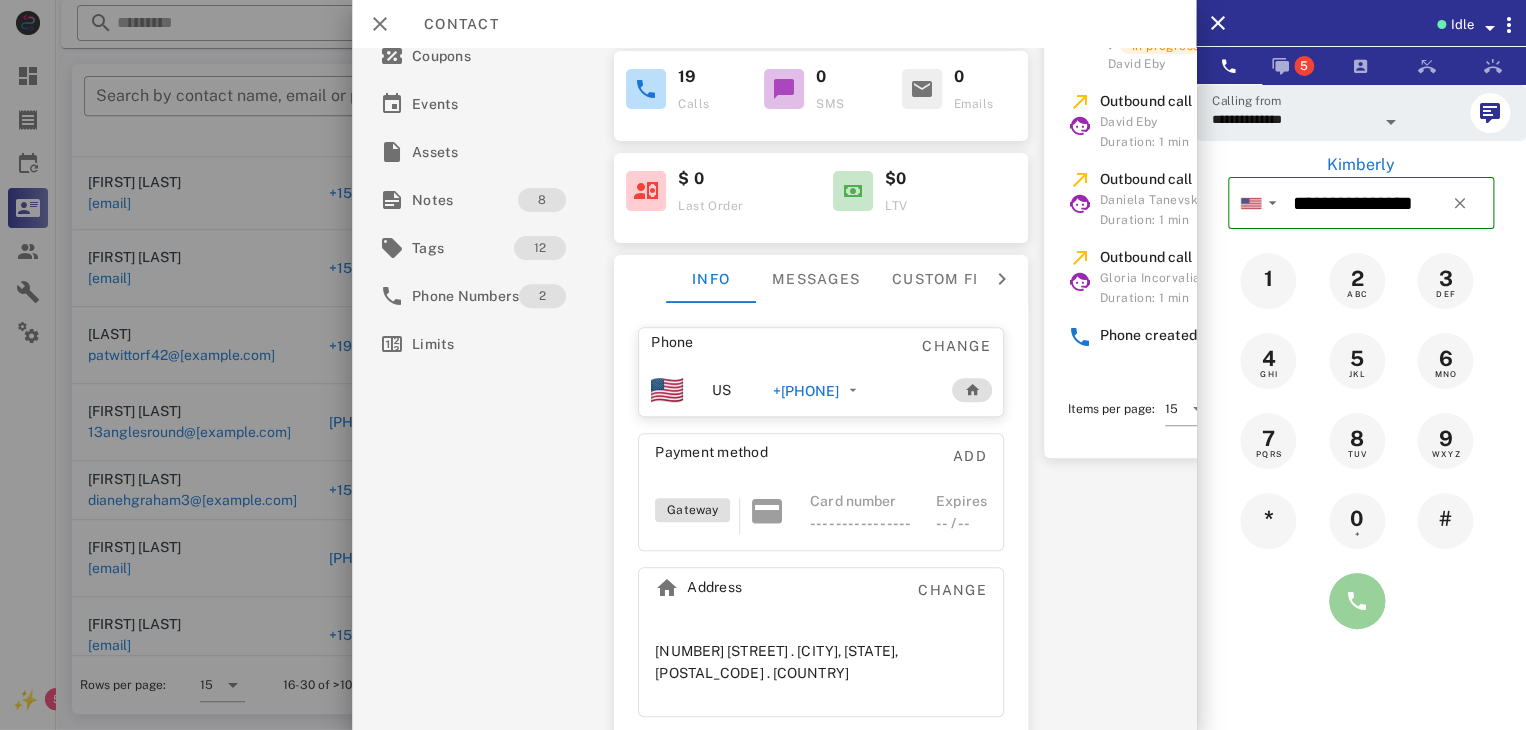 drag, startPoint x: 1350, startPoint y: 619, endPoint x: 1330, endPoint y: 621, distance: 20.09975 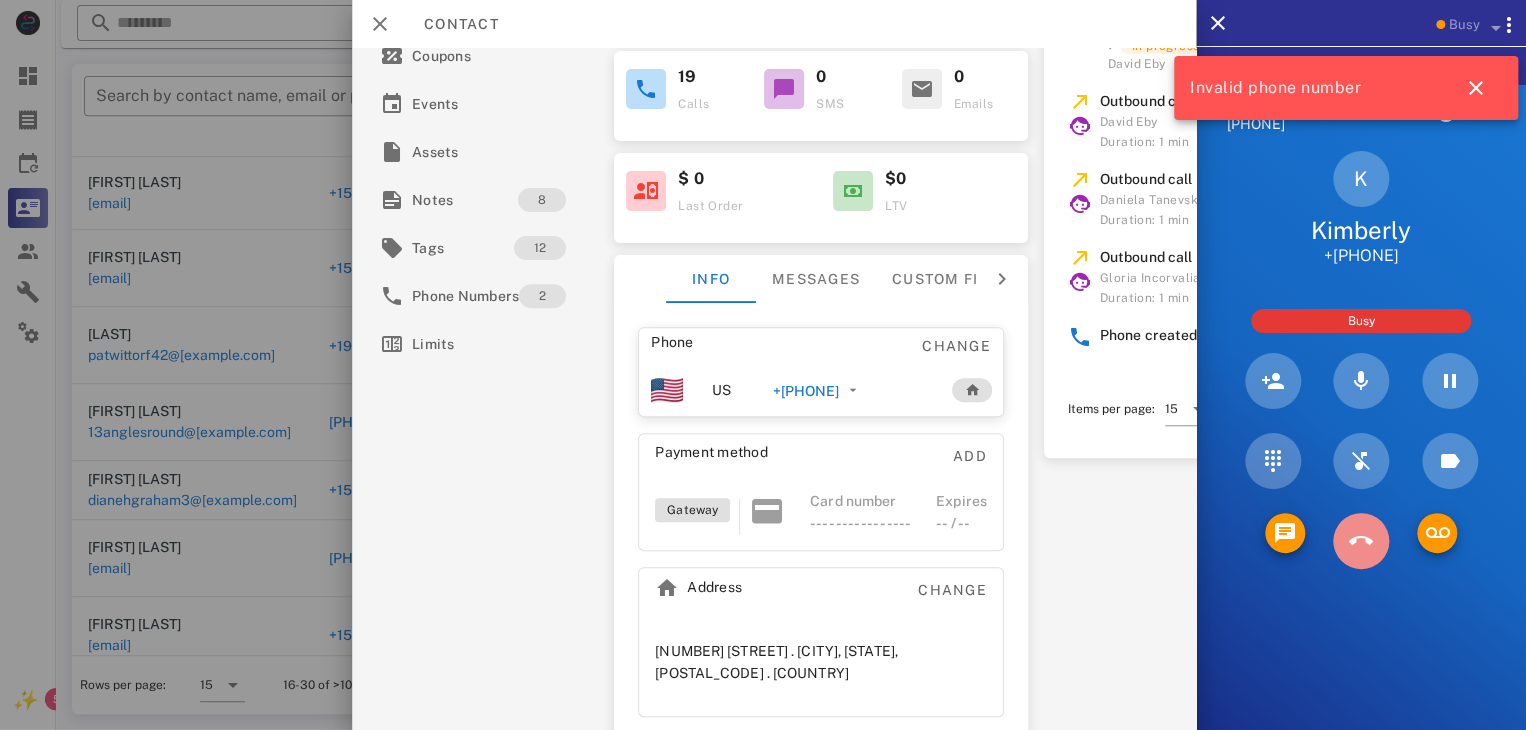 click at bounding box center [1361, 541] 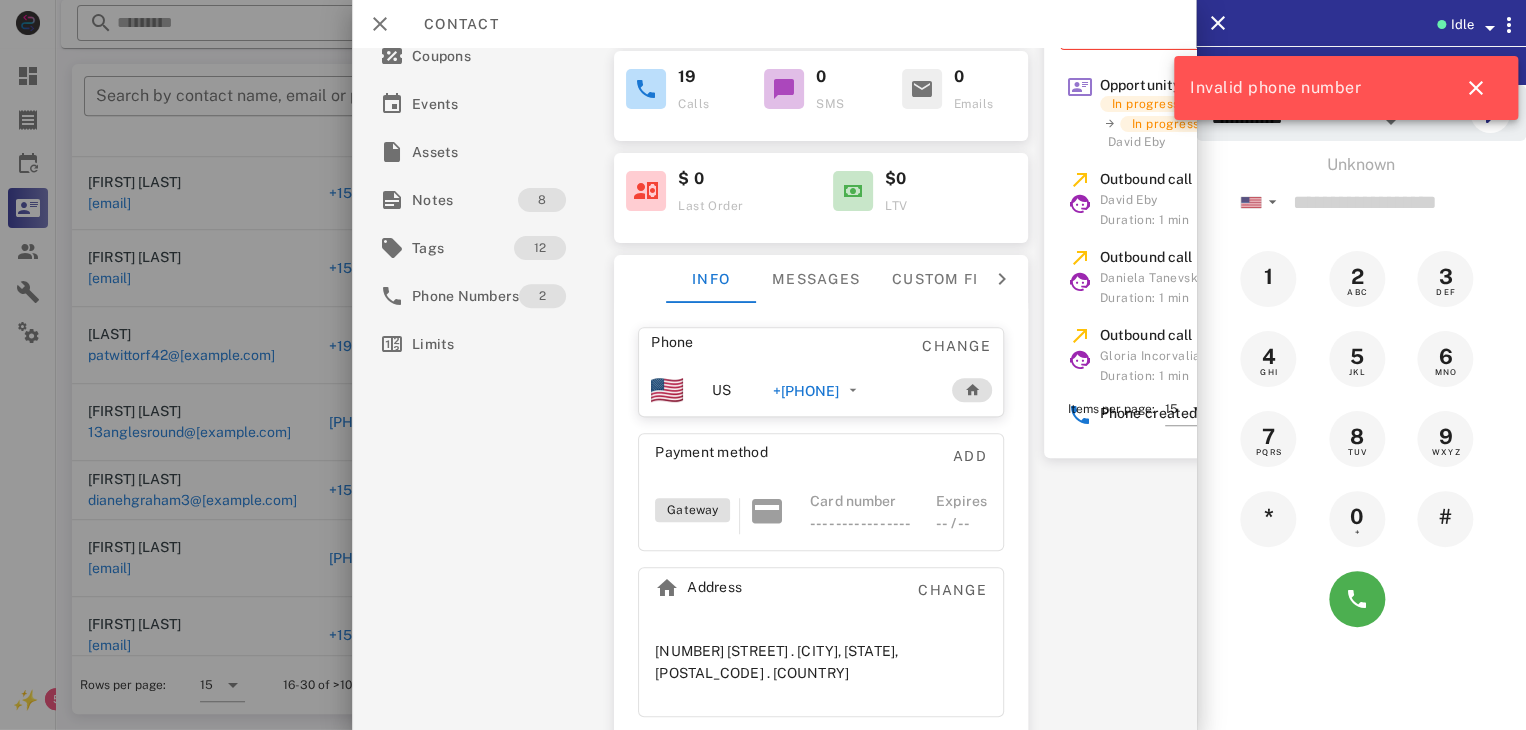 click at bounding box center [763, 365] 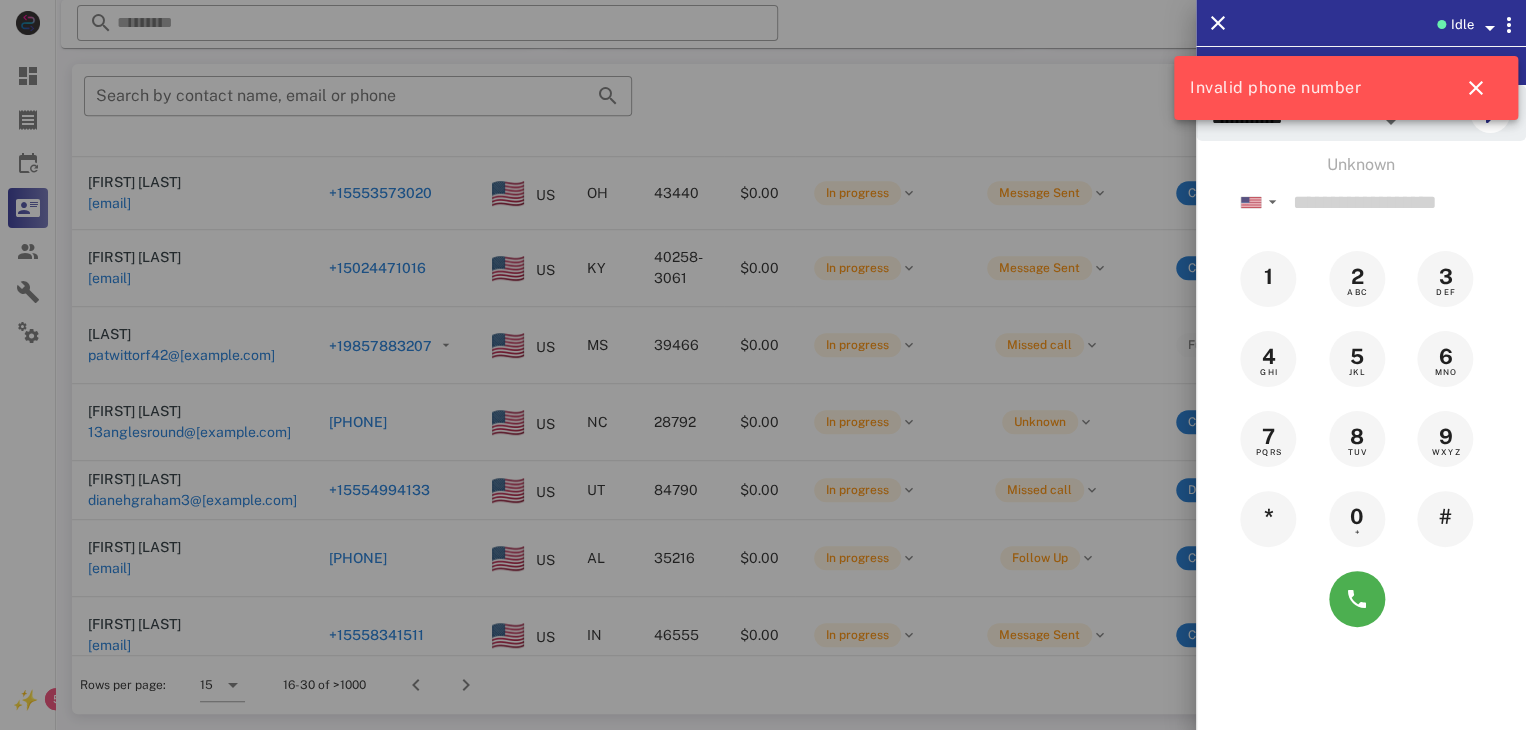 click at bounding box center [763, 365] 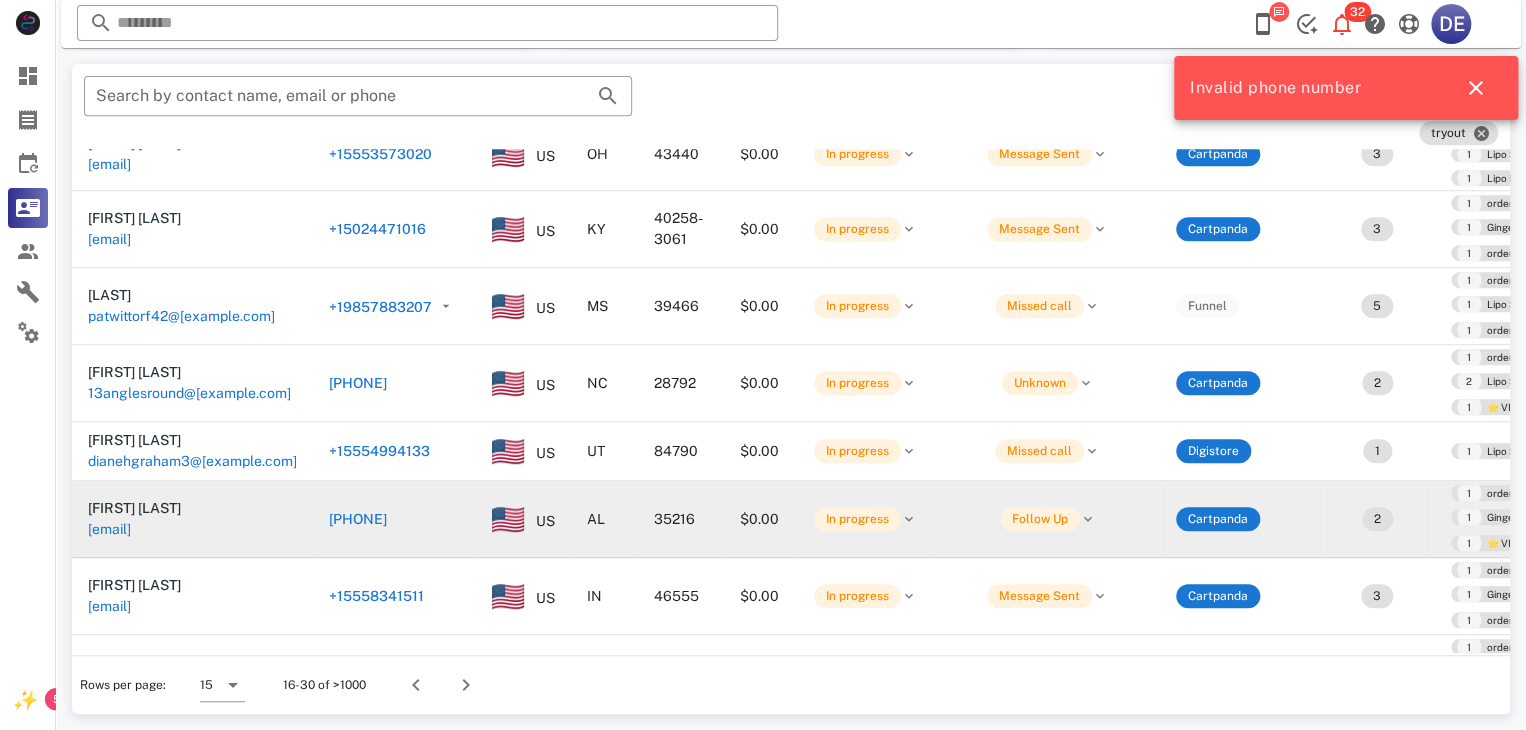 scroll, scrollTop: 400, scrollLeft: 0, axis: vertical 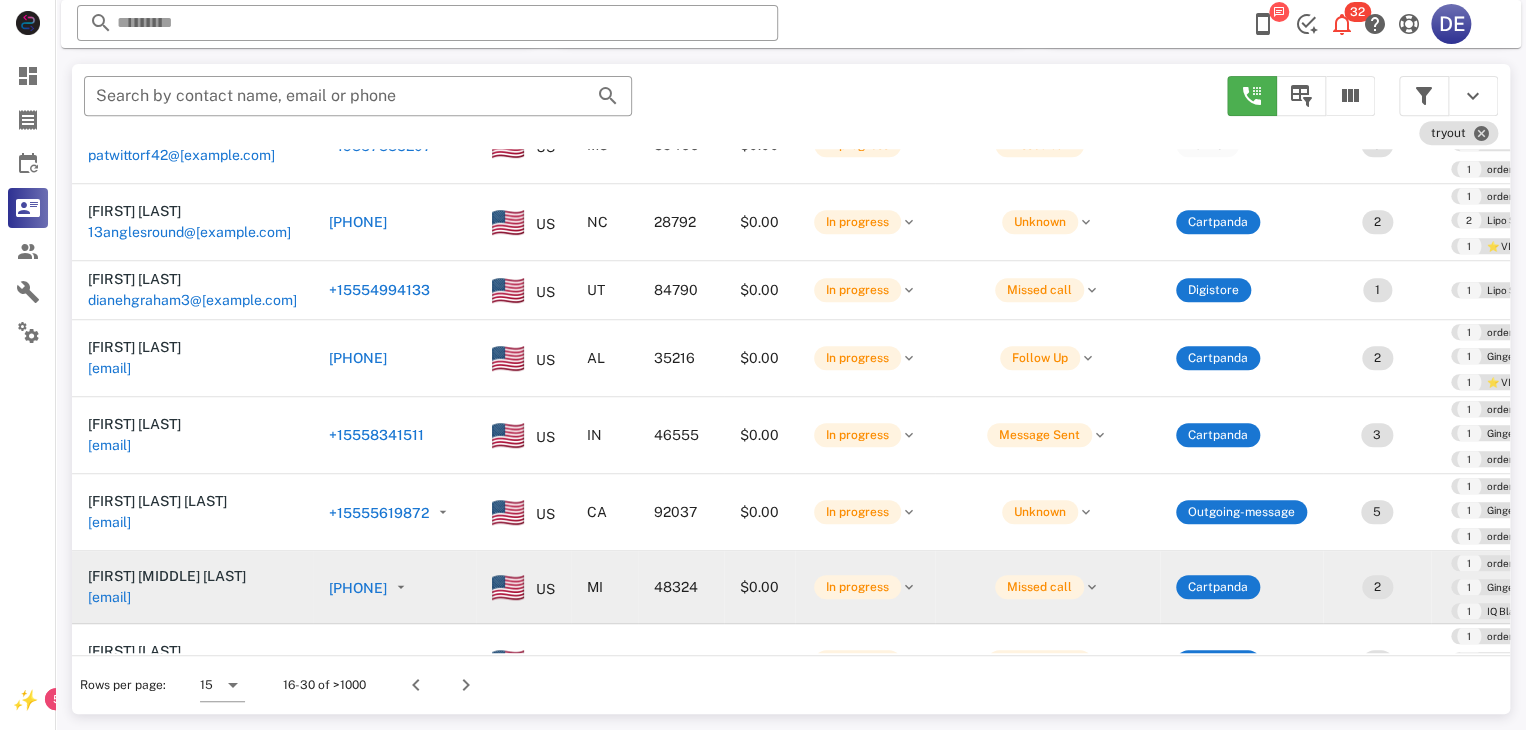click on "[PHONE]" at bounding box center (204, 656) 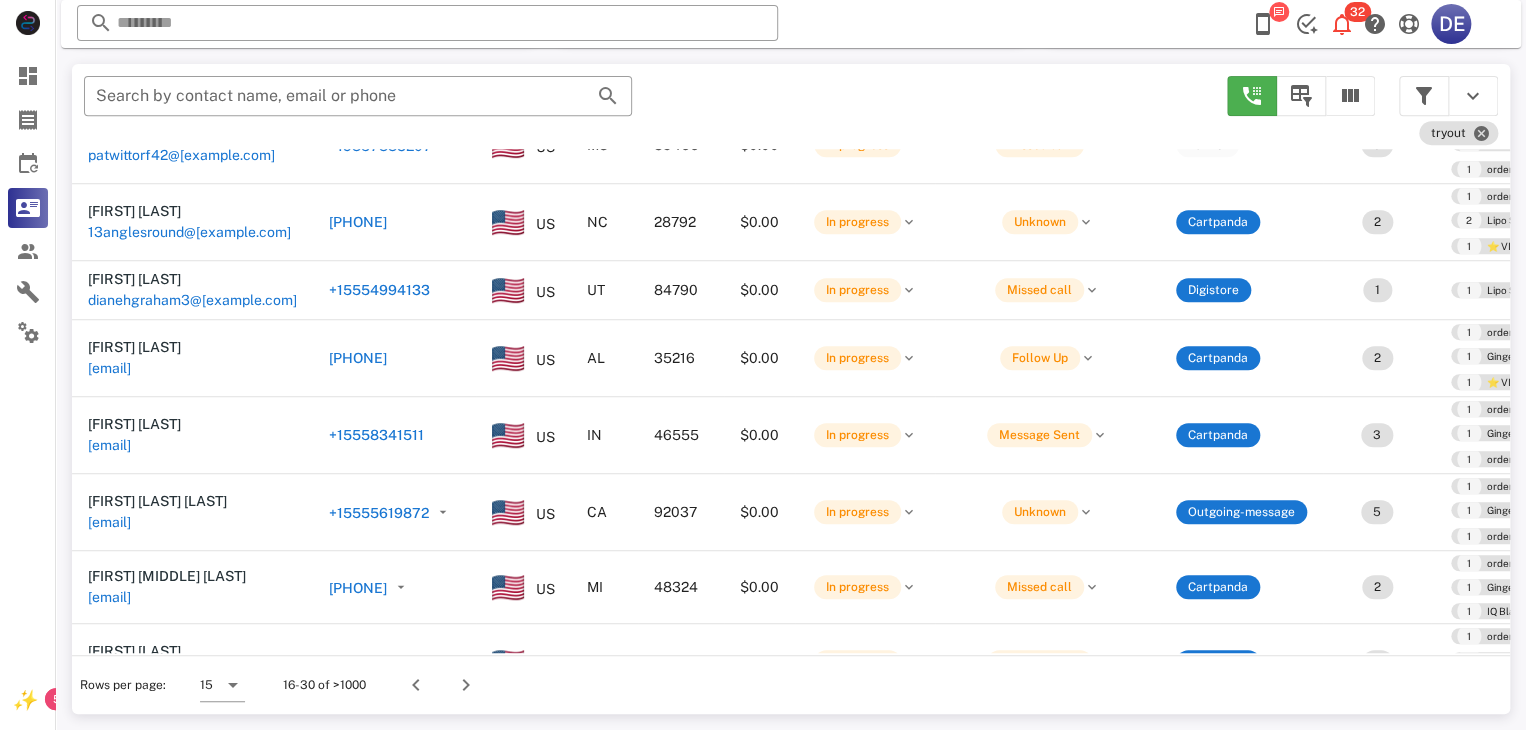 type on "**********" 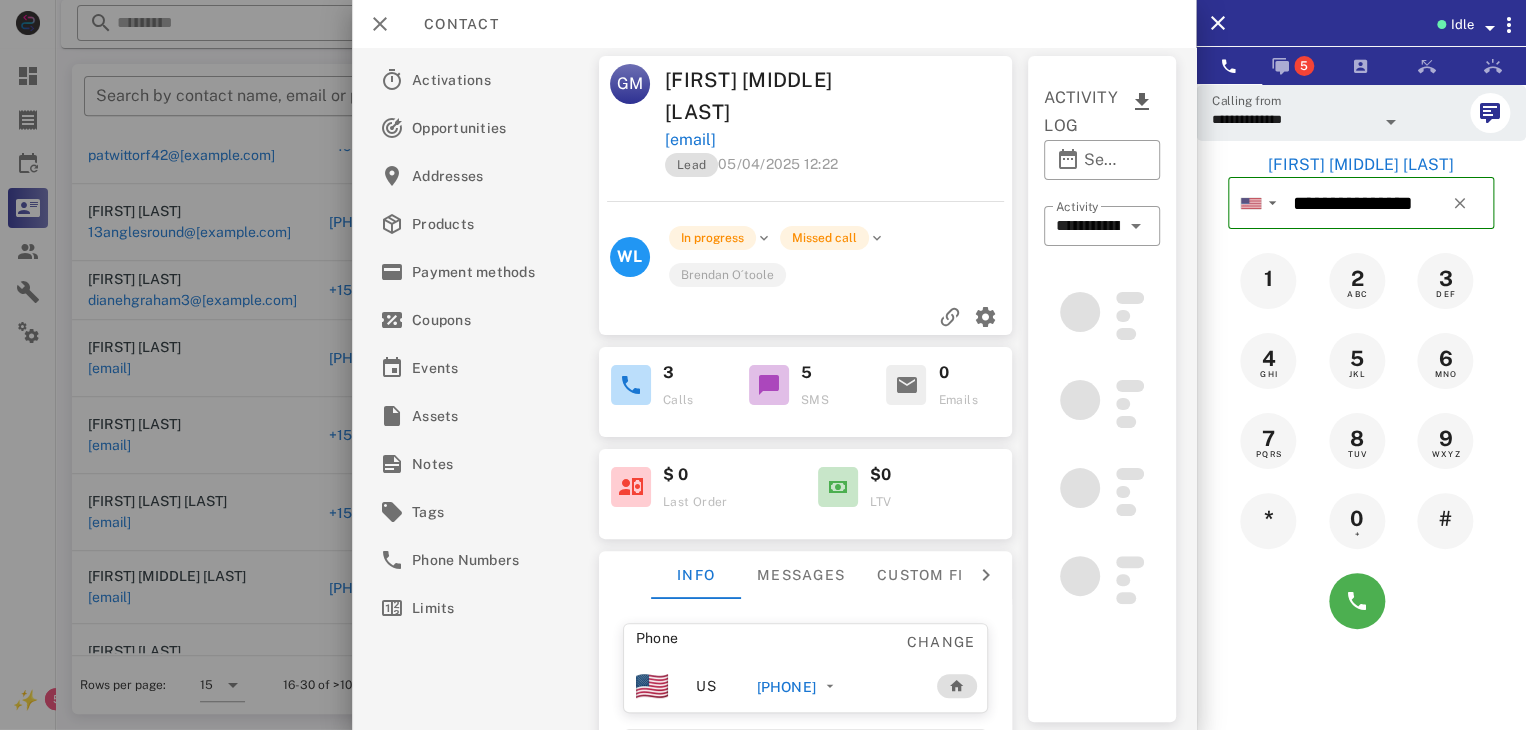 click at bounding box center (1361, 601) 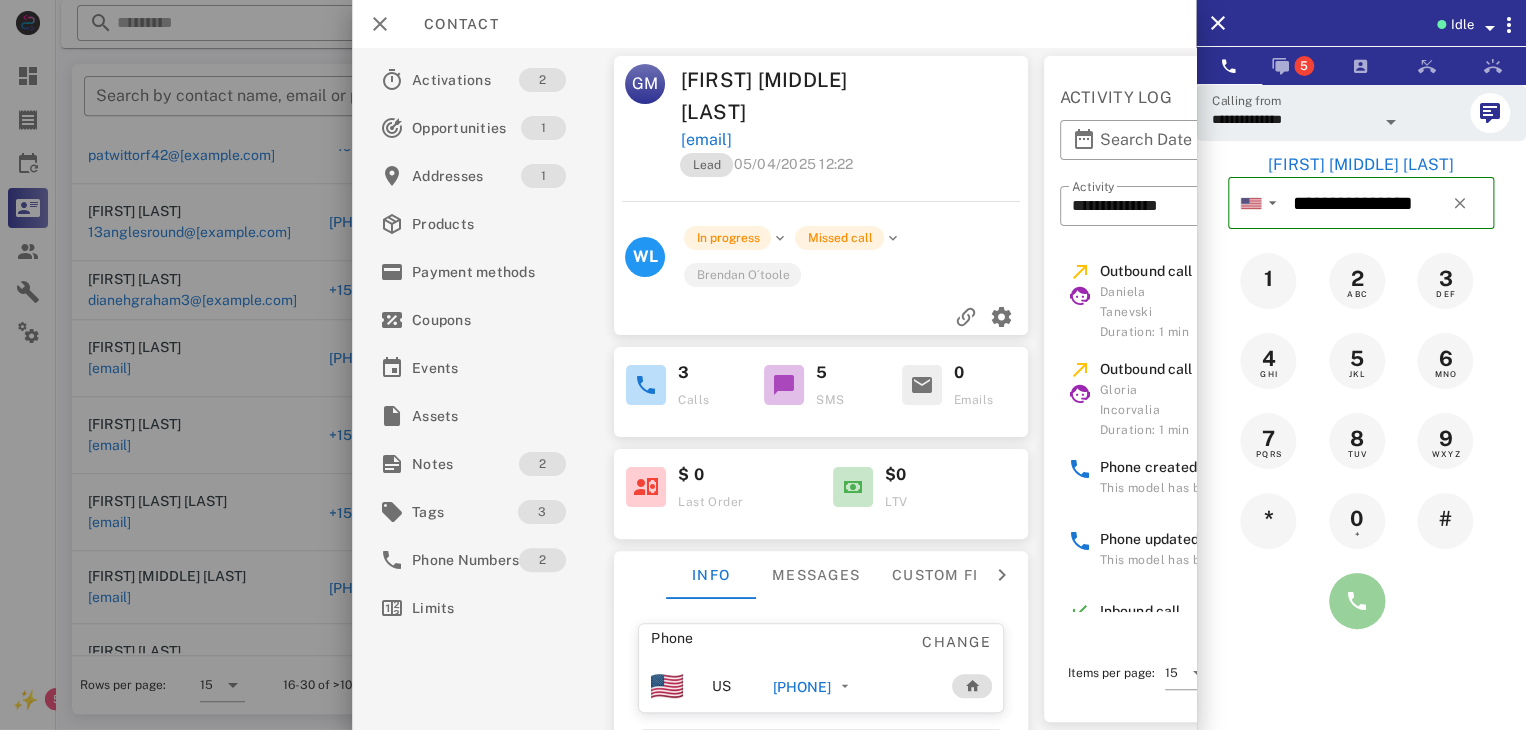 click at bounding box center [1357, 601] 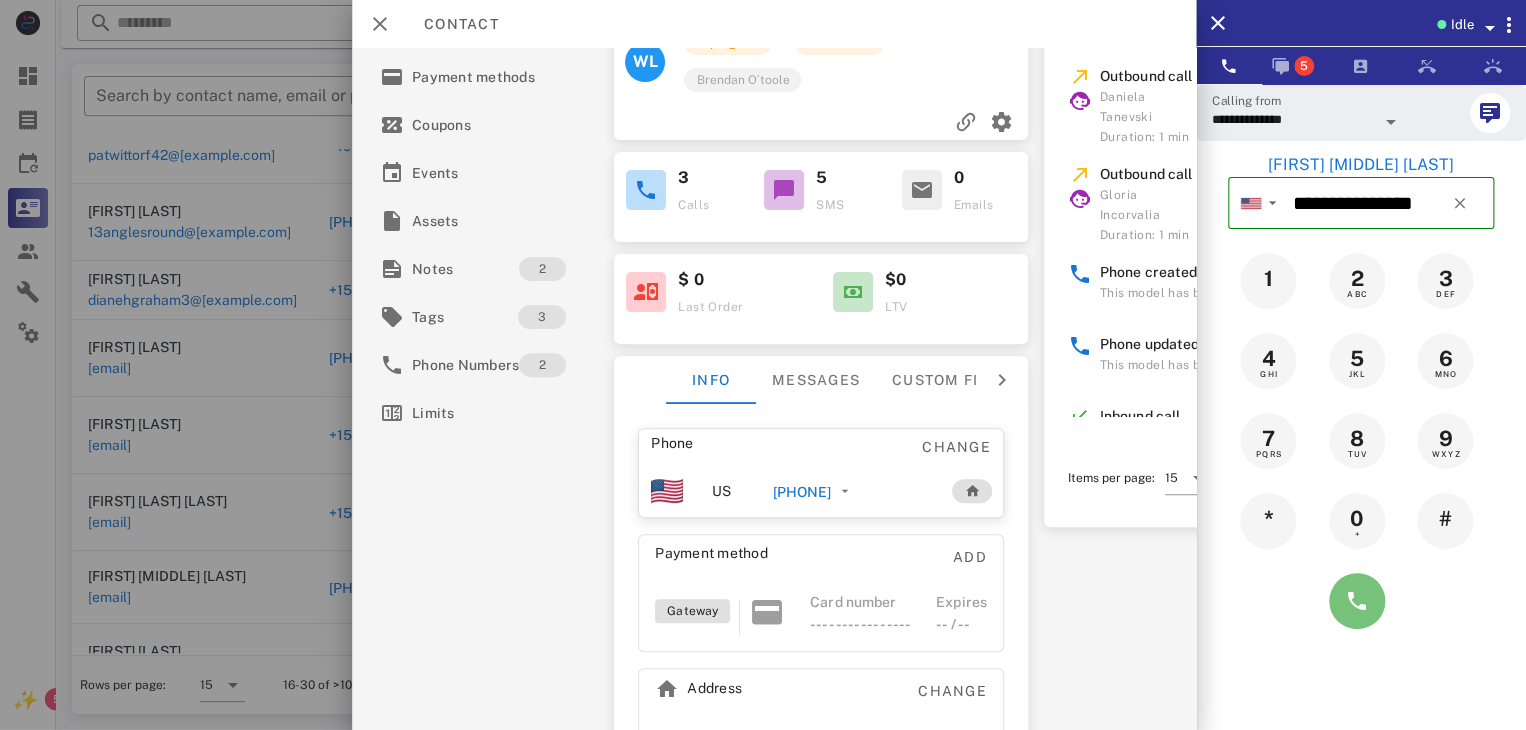 scroll, scrollTop: 200, scrollLeft: 0, axis: vertical 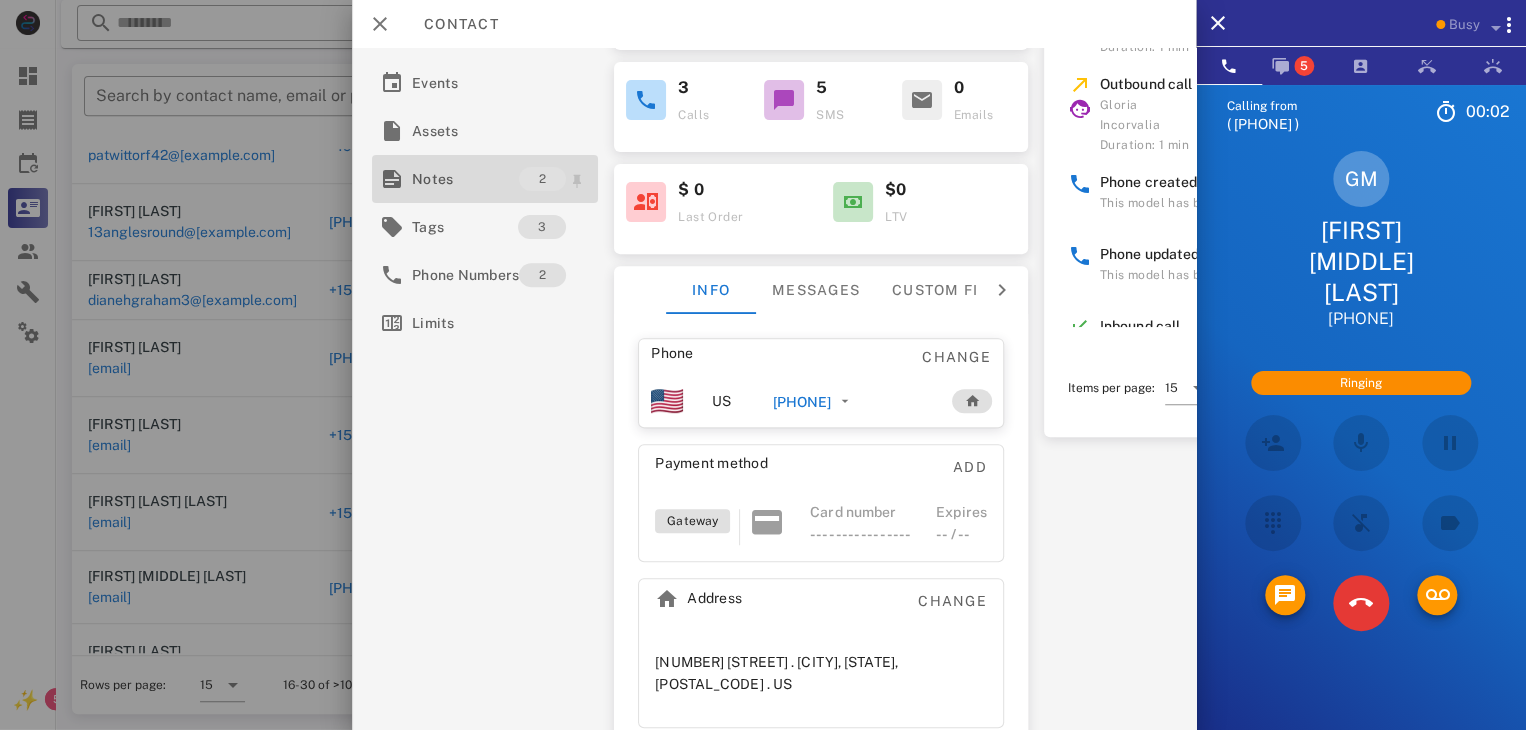 click on "Notes" at bounding box center [465, 189] 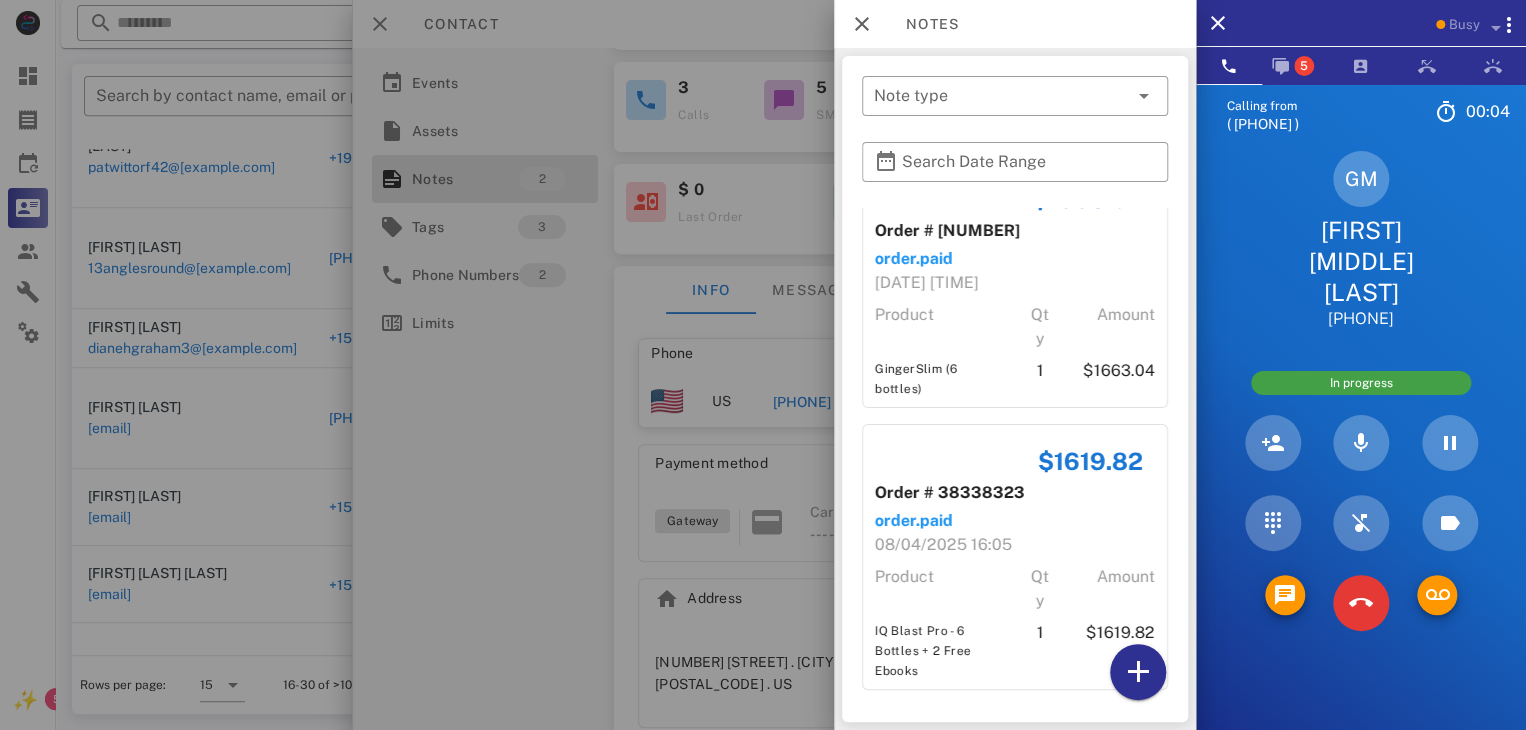 scroll, scrollTop: 50, scrollLeft: 0, axis: vertical 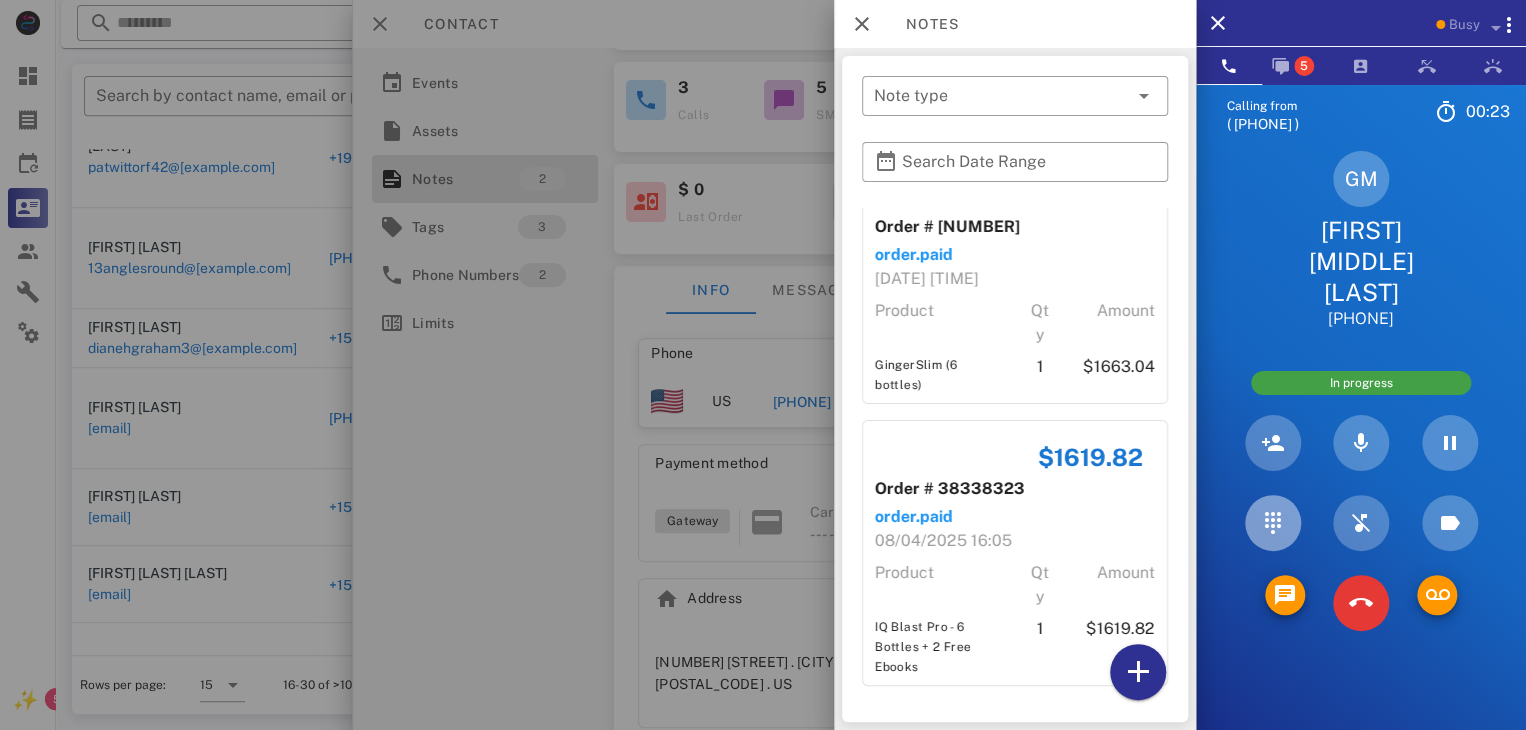 click at bounding box center [1273, 492] 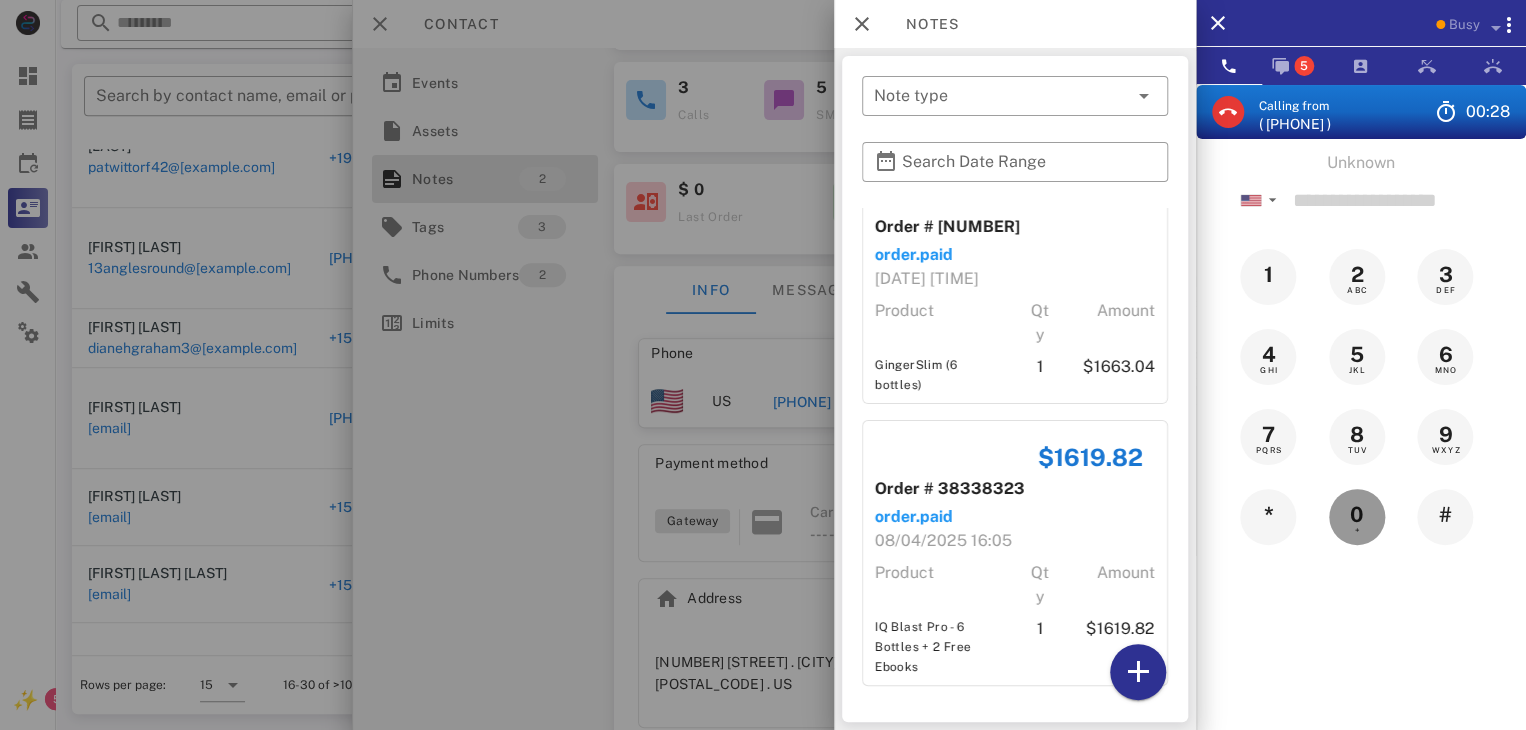 click on "+" at bounding box center (1357, 530) 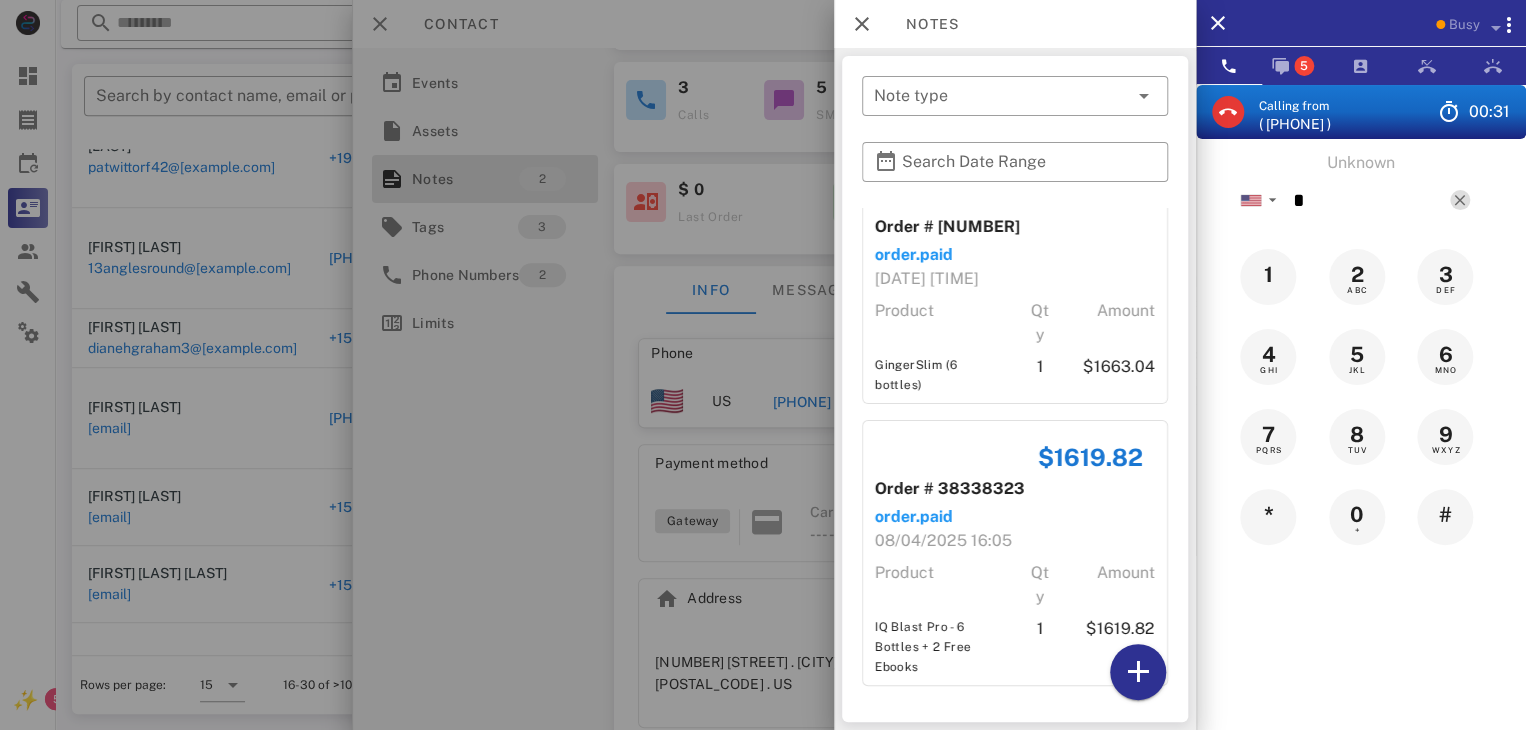 click at bounding box center [1460, 200] 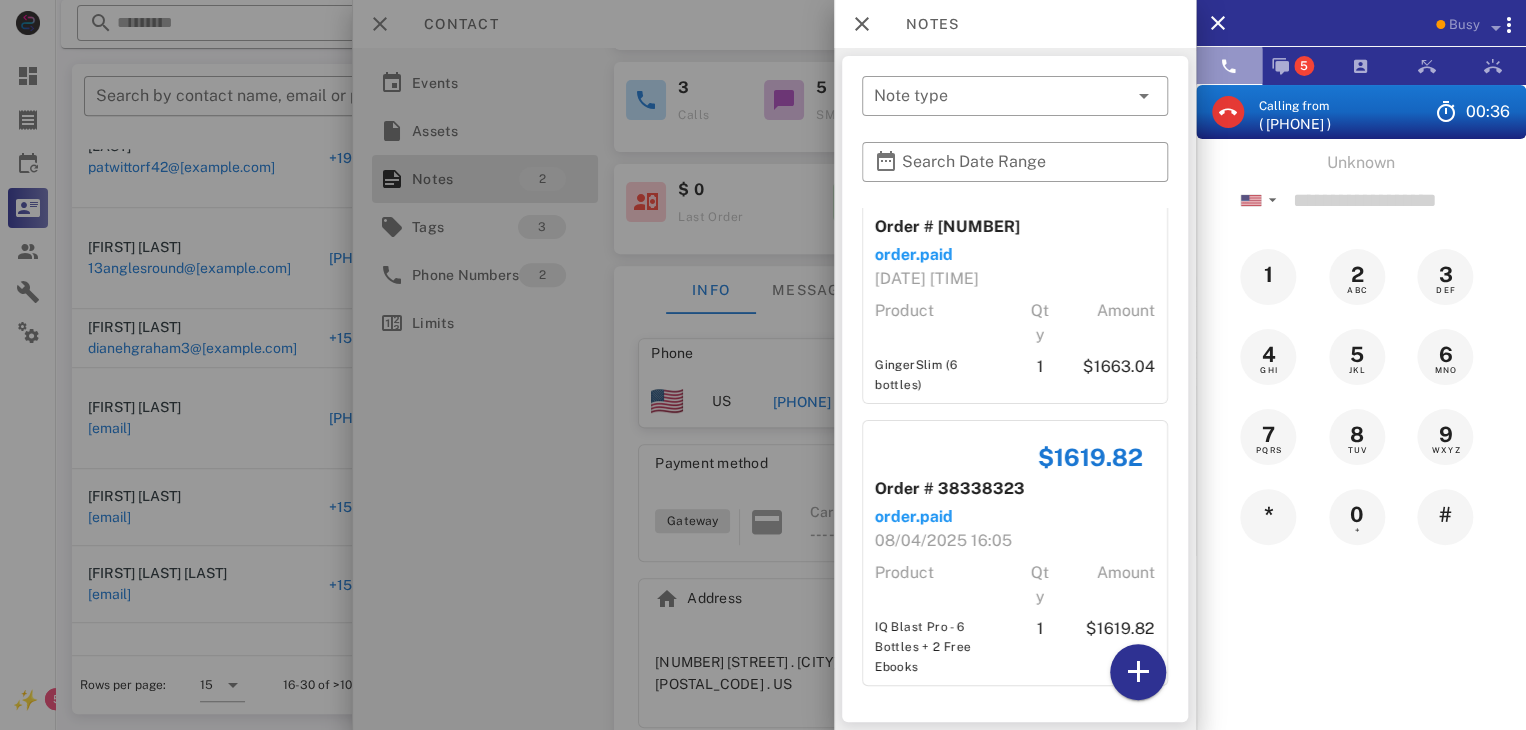 click at bounding box center (1229, 66) 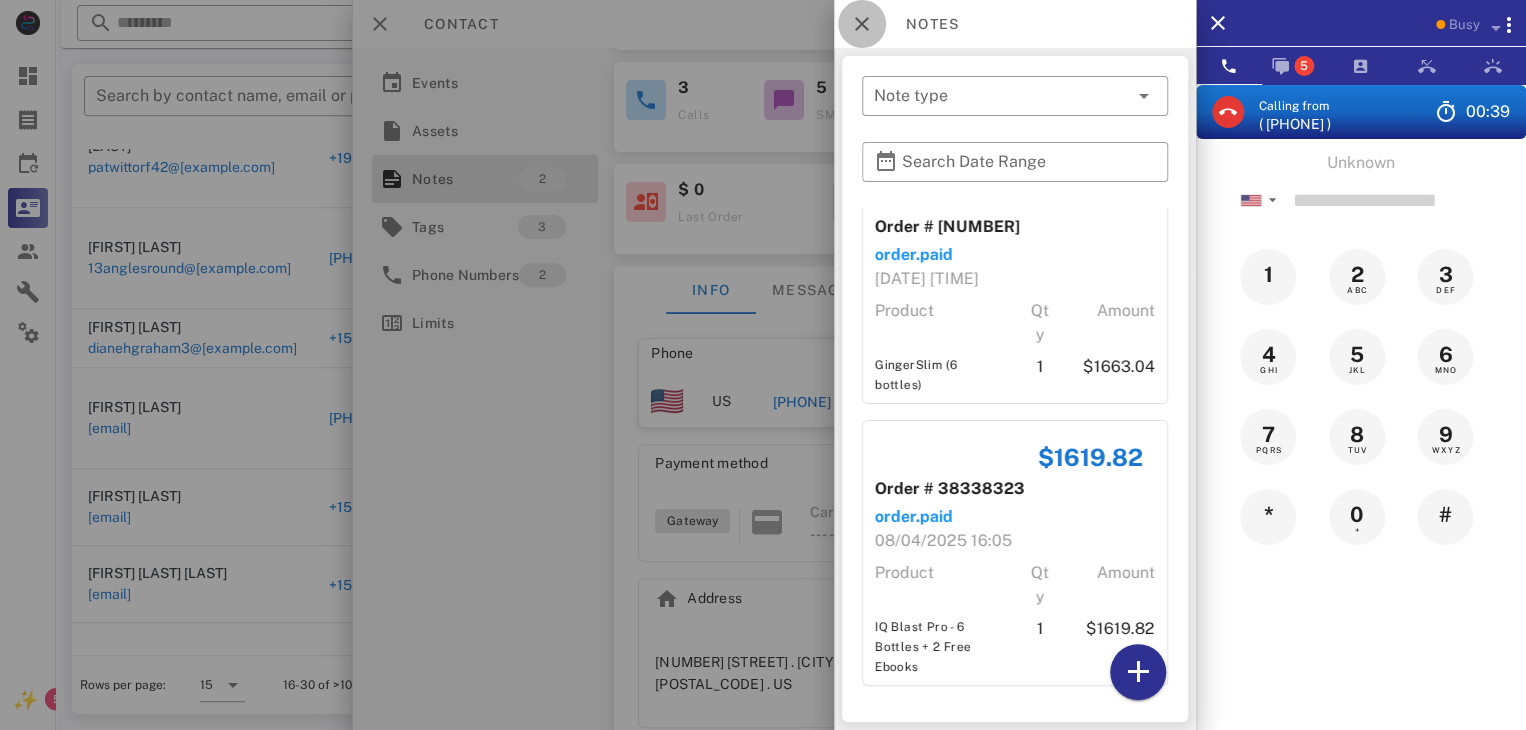click at bounding box center [862, 24] 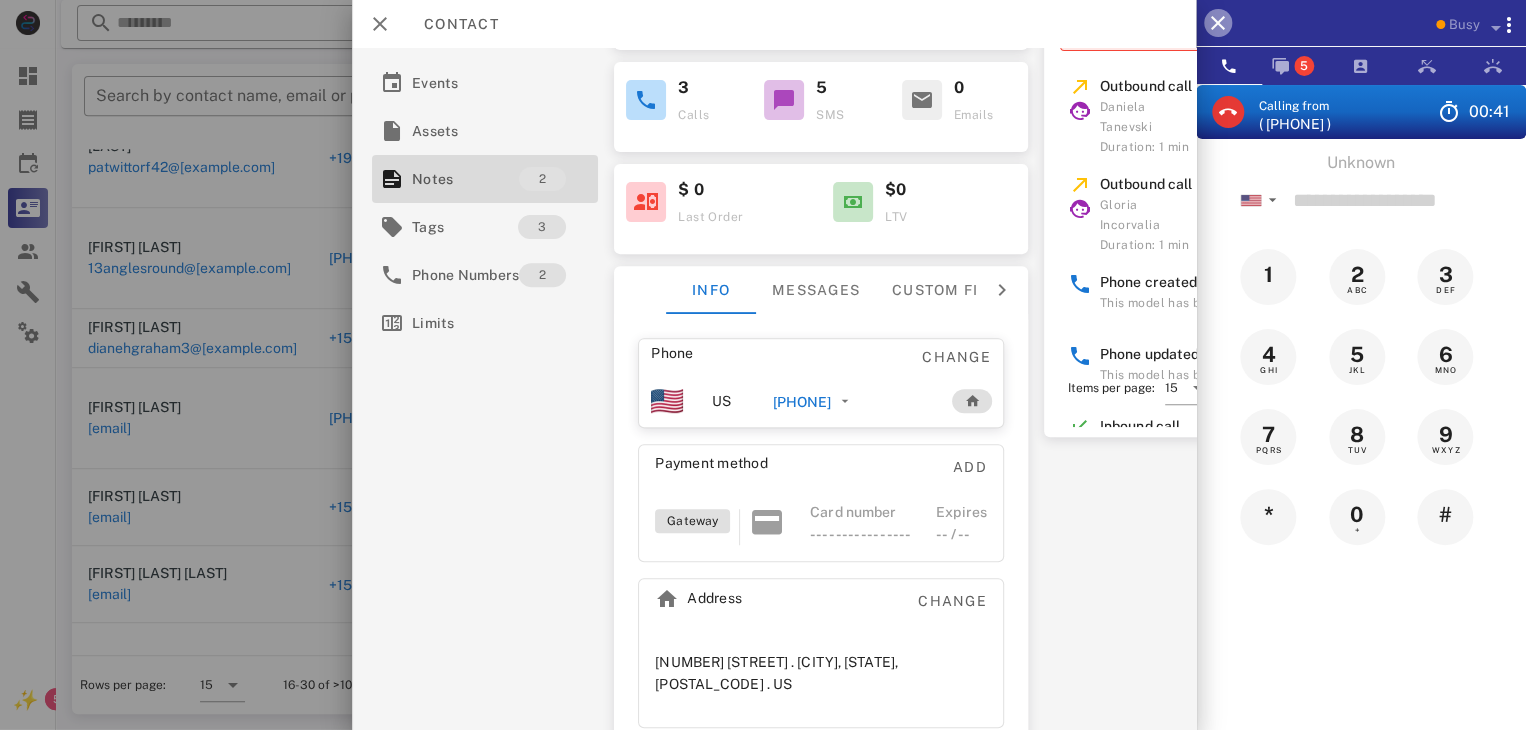 click at bounding box center (1218, 23) 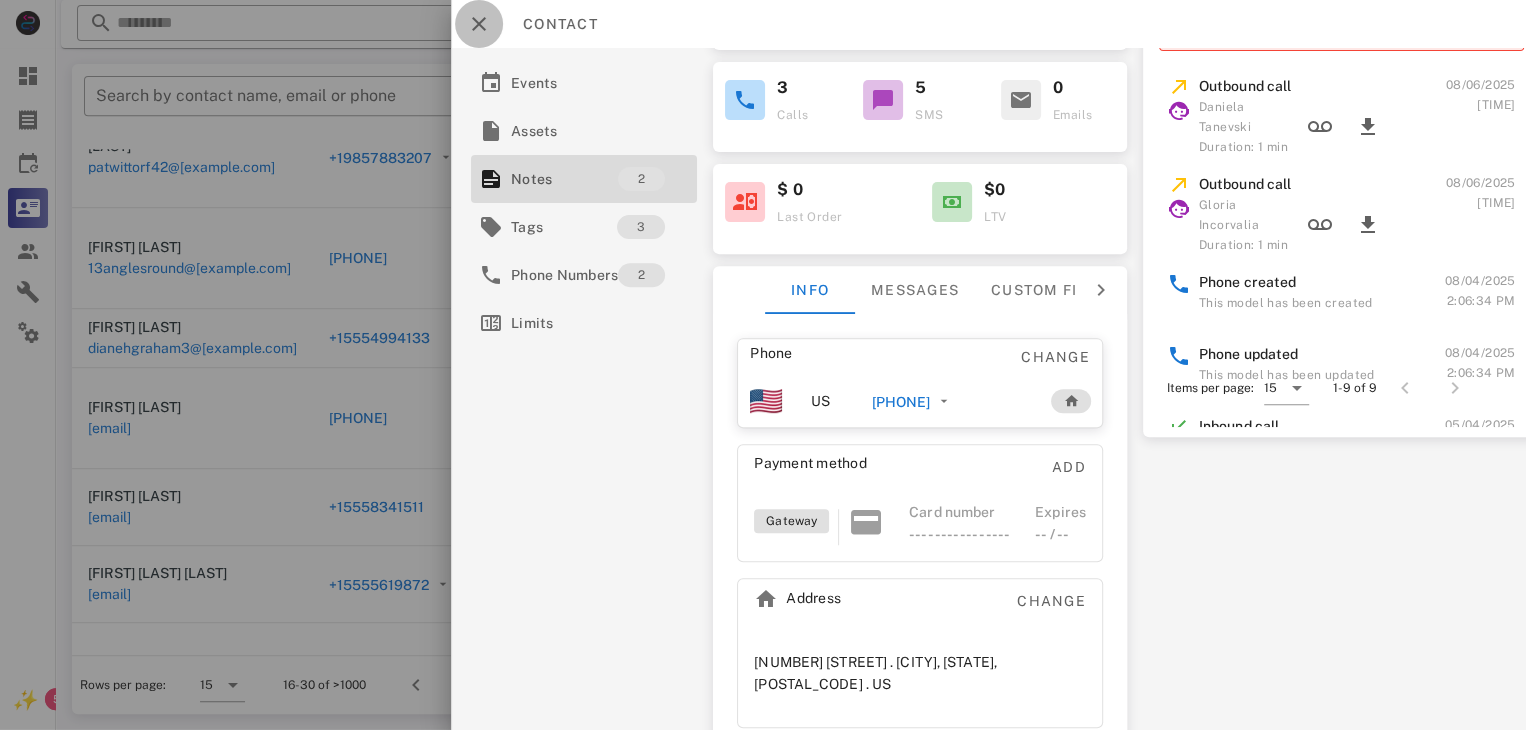 click at bounding box center [479, 24] 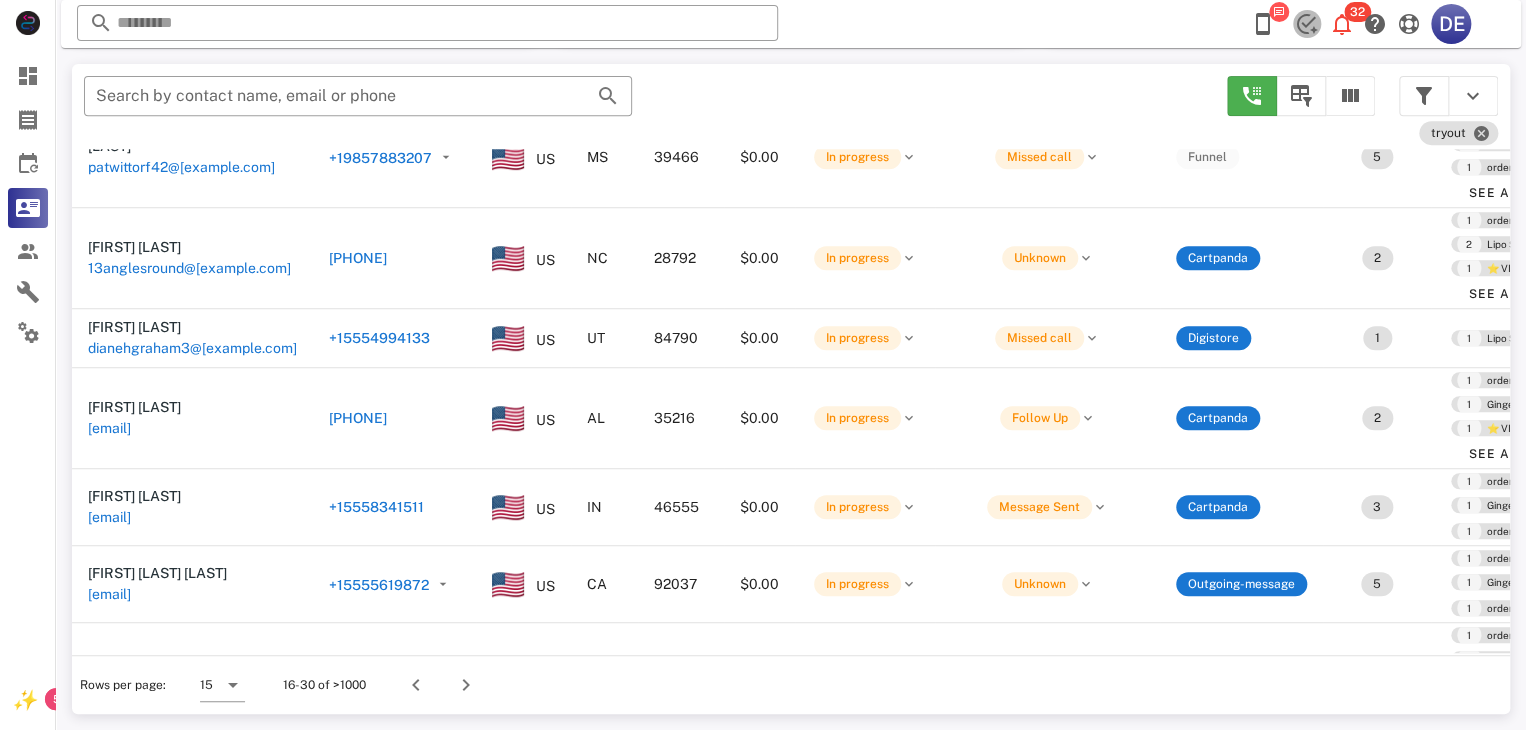 click at bounding box center (1307, 24) 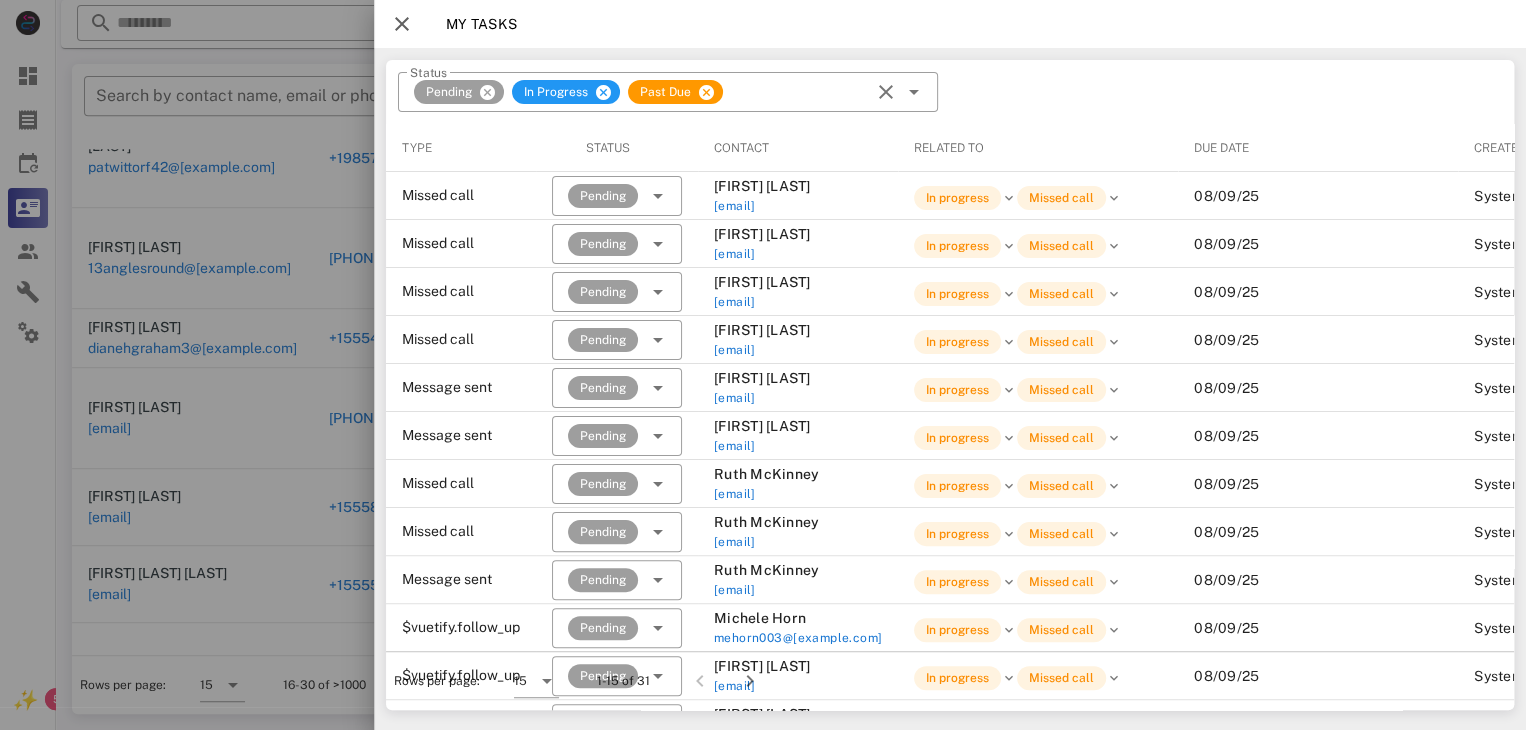 click at bounding box center (402, 24) 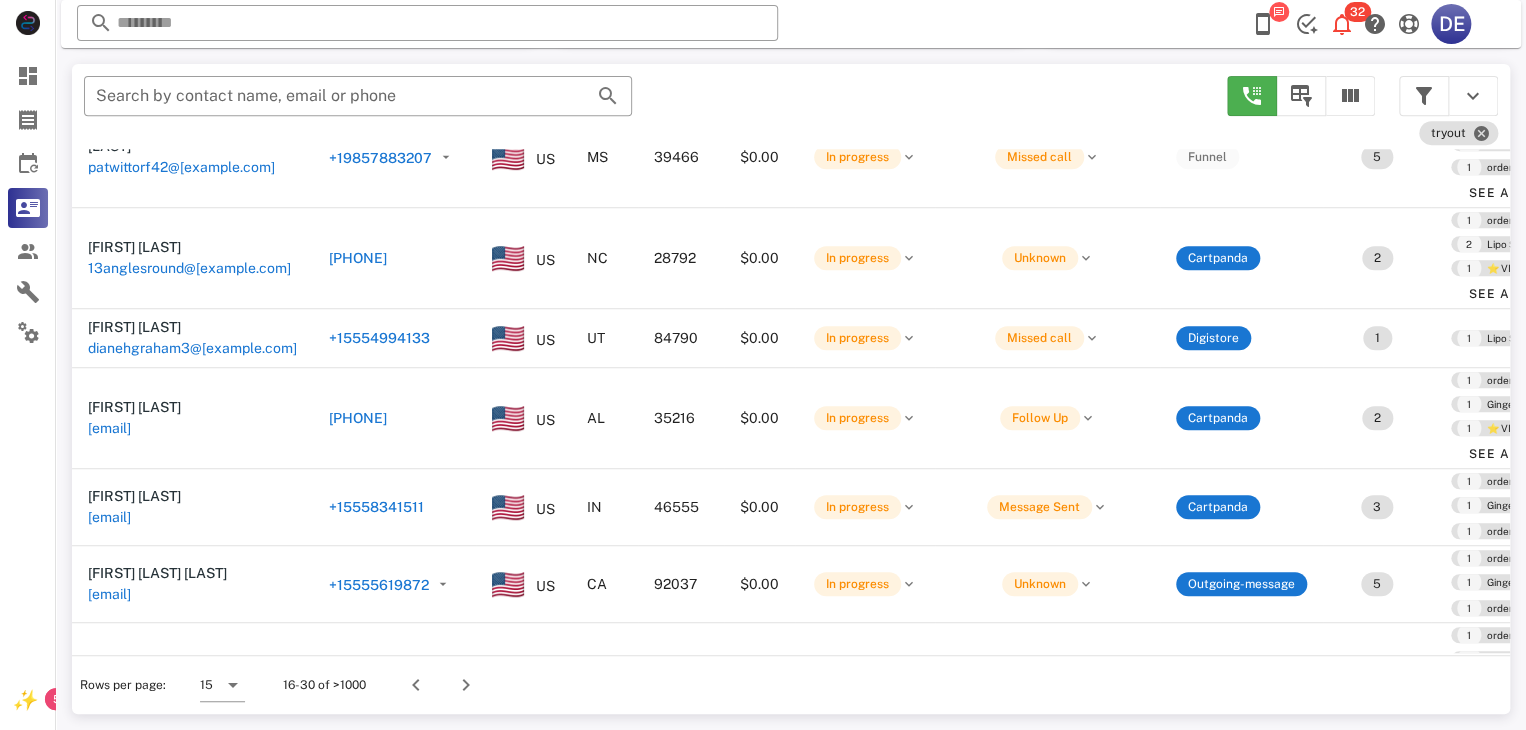 click at bounding box center [1279, 13] 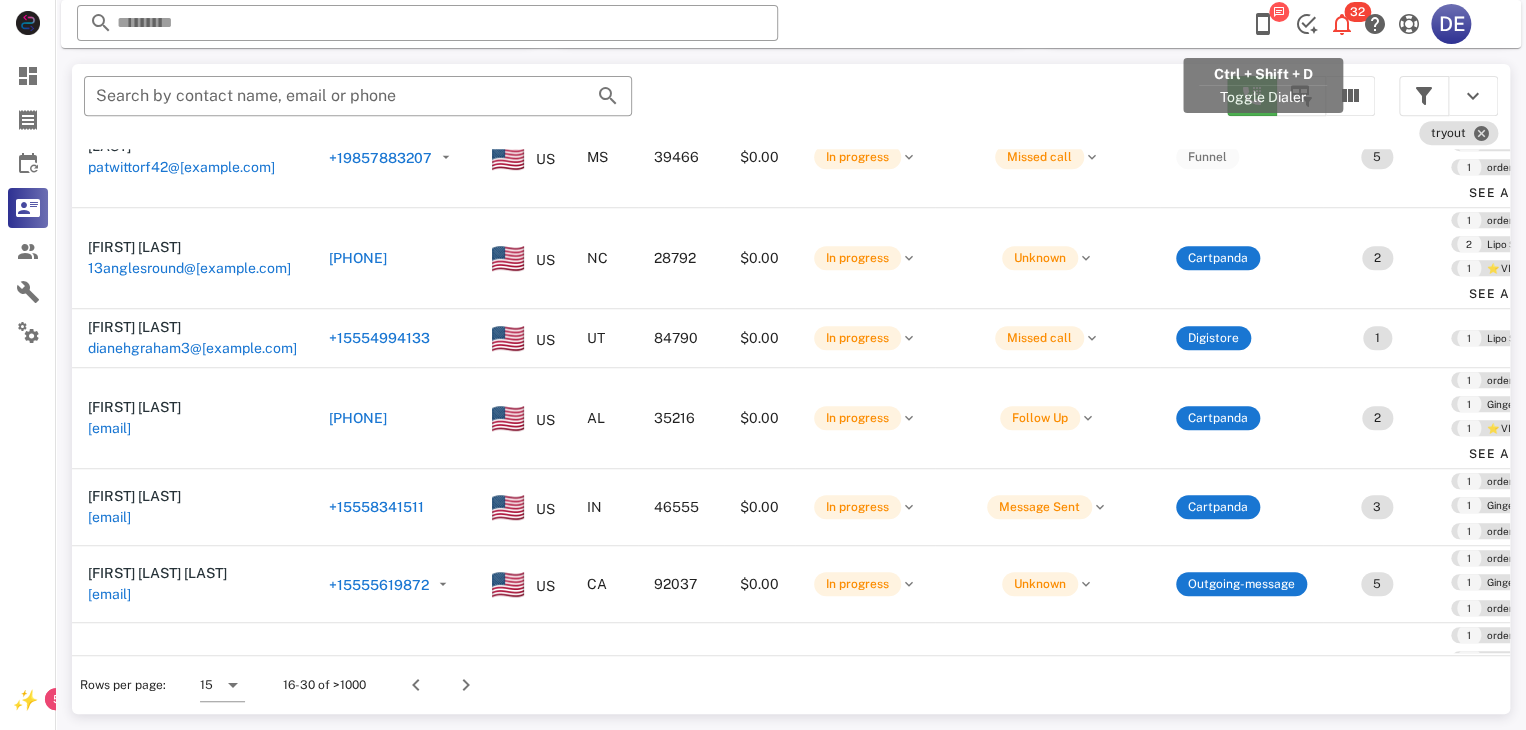 click at bounding box center (1263, 24) 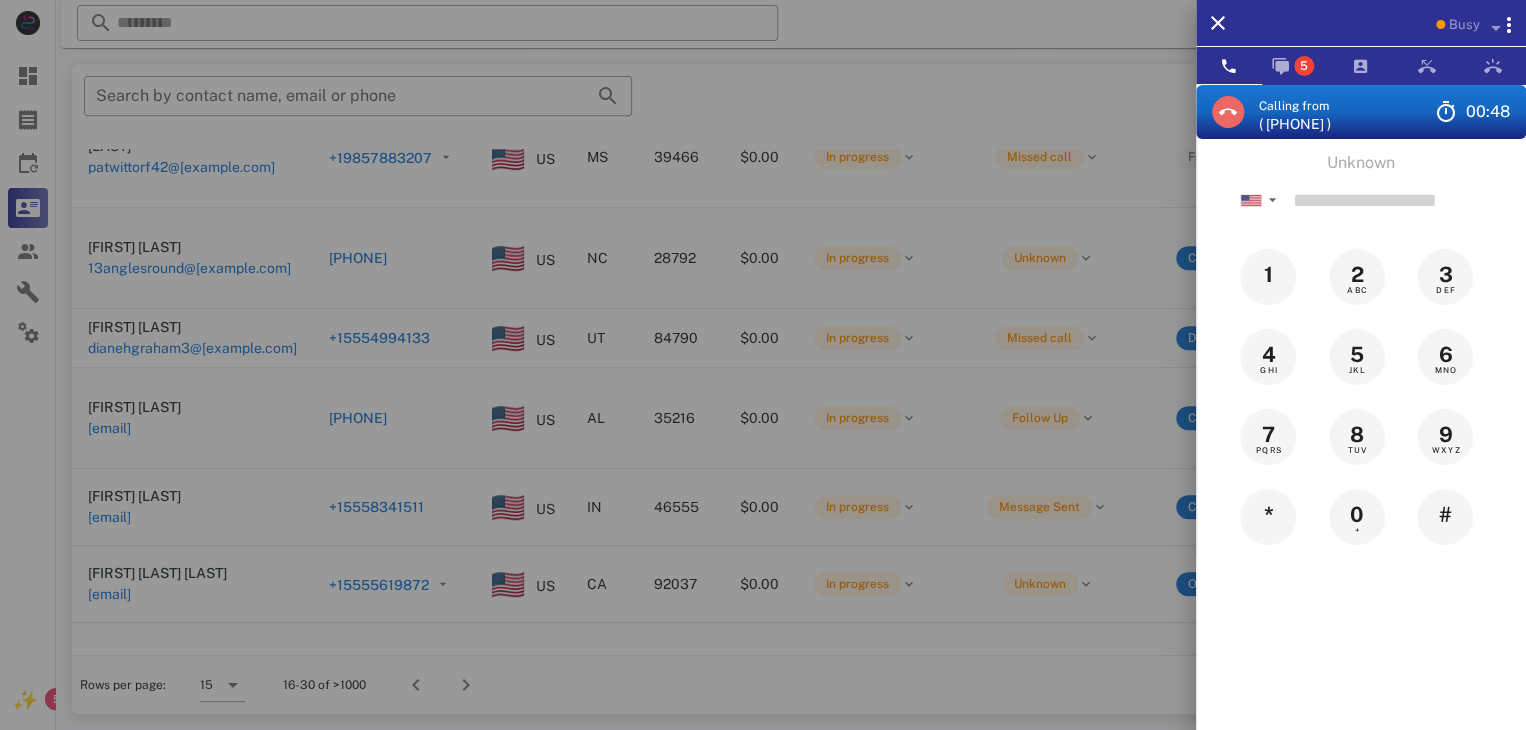 click at bounding box center [1228, 112] 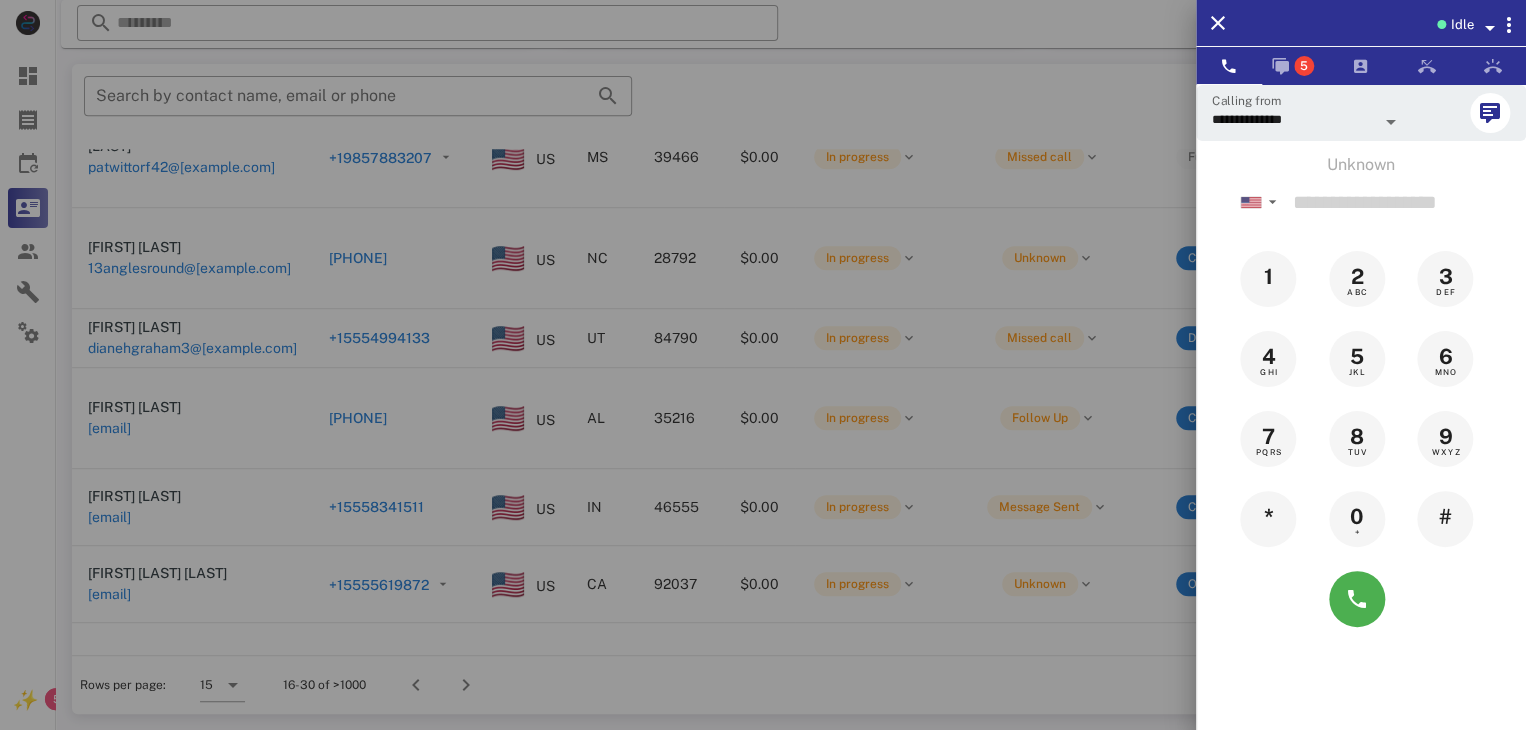 click at bounding box center [763, 365] 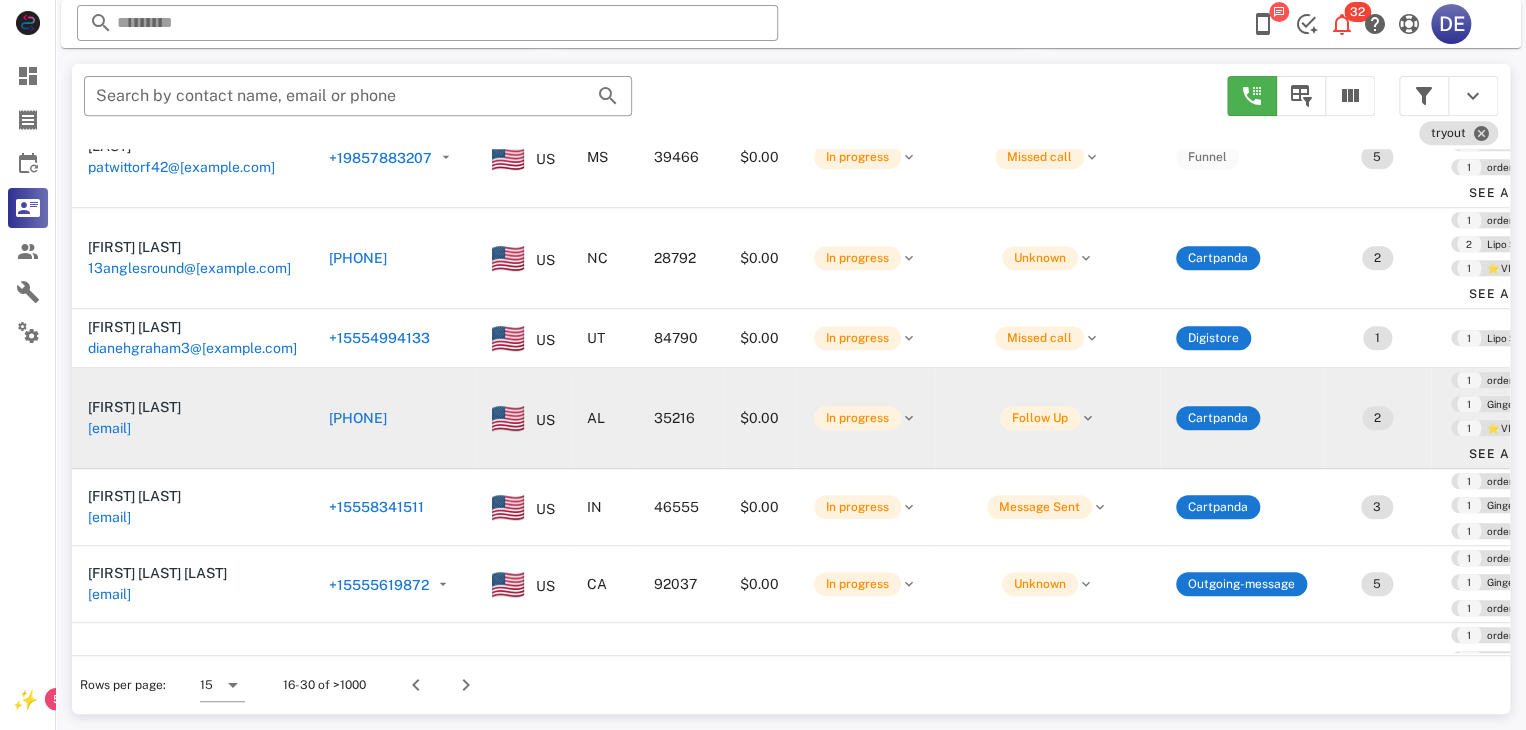 click on "[PHONE]" at bounding box center (204, 470) 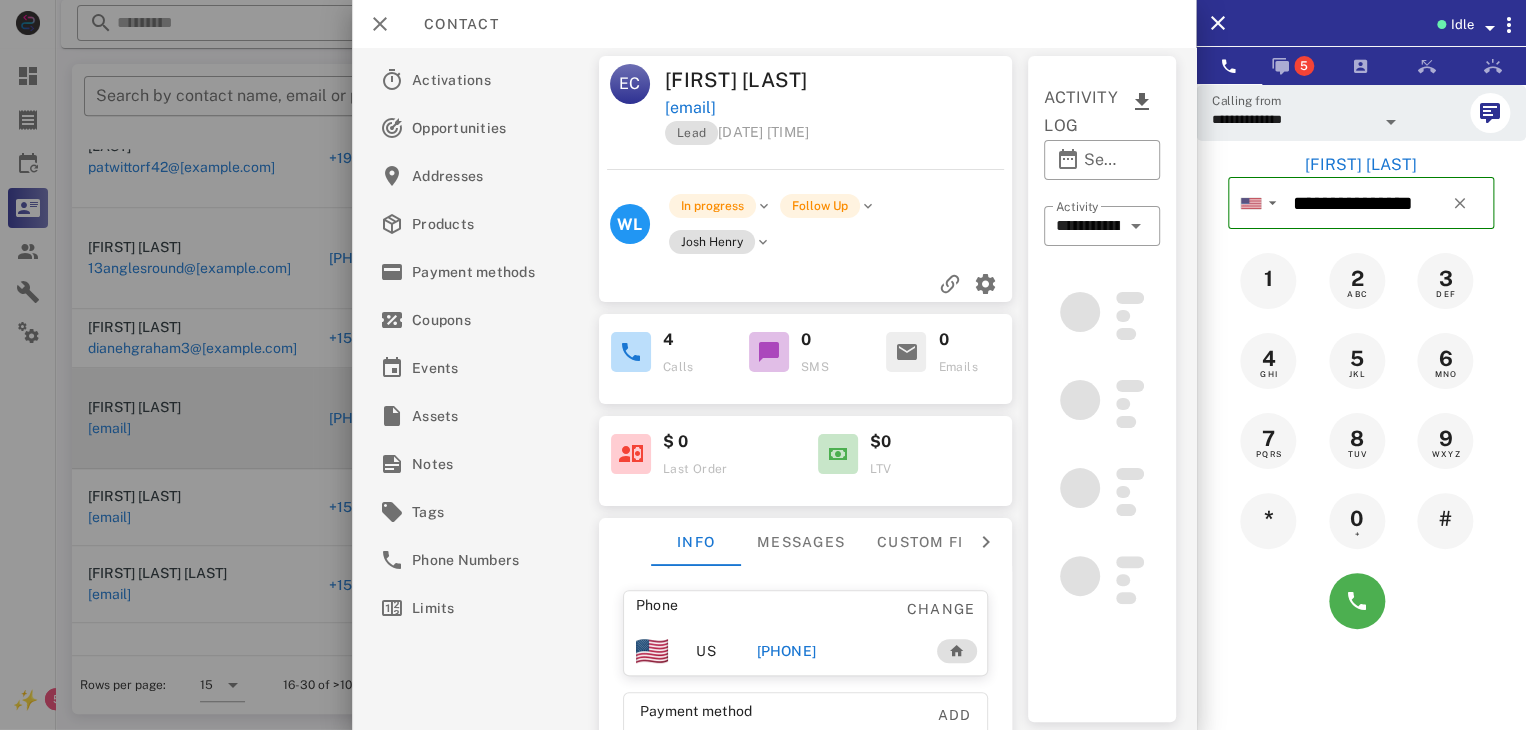 click at bounding box center [1361, 601] 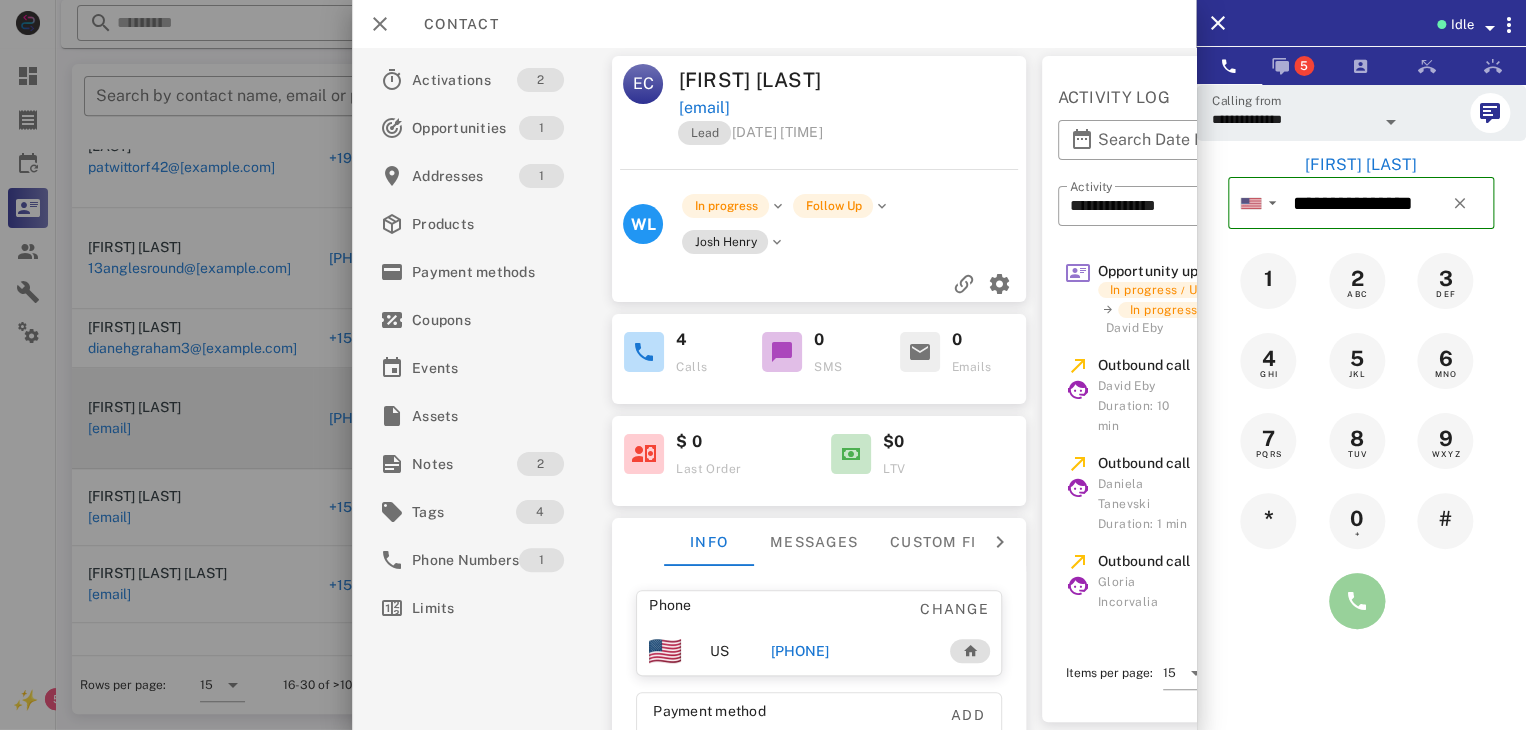click at bounding box center [1357, 601] 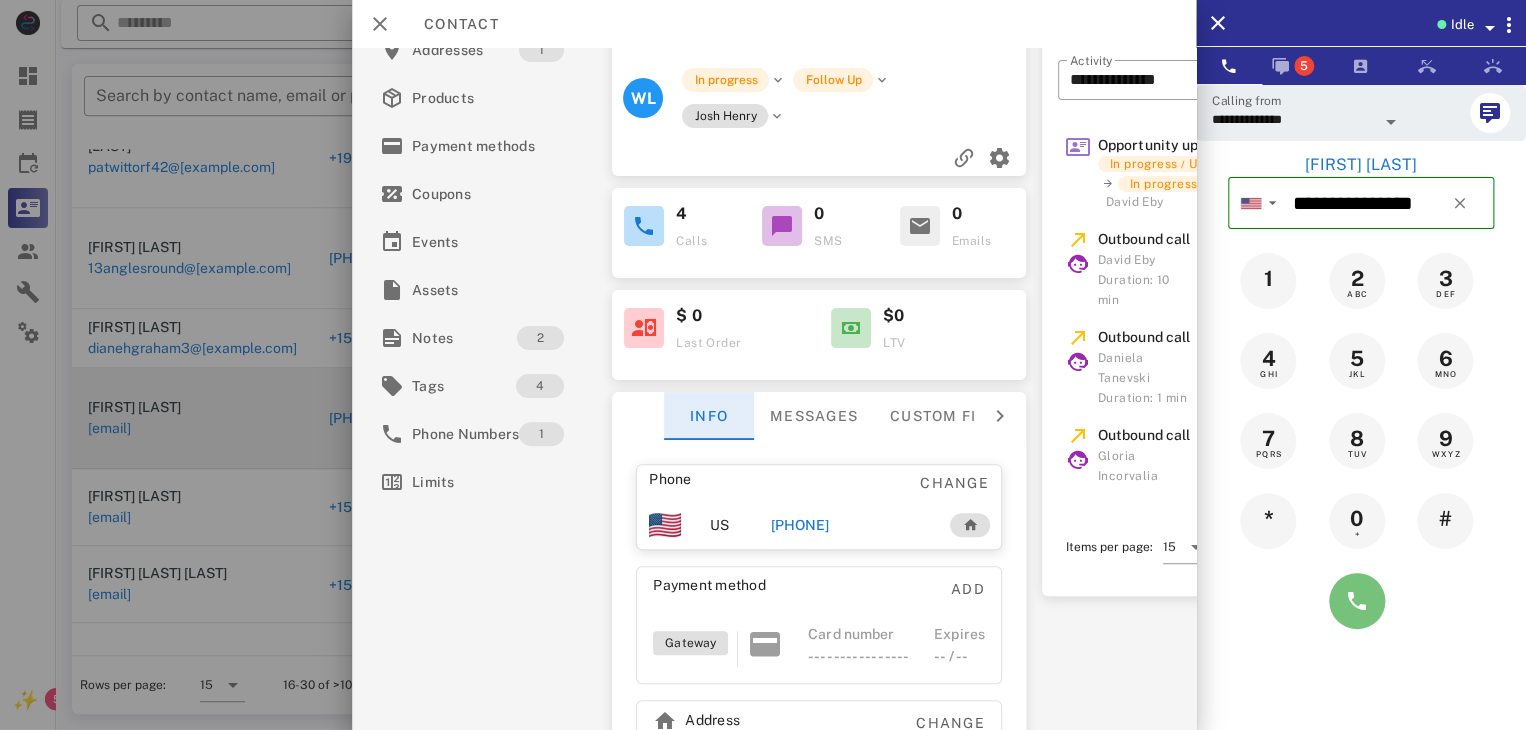 scroll, scrollTop: 200, scrollLeft: 0, axis: vertical 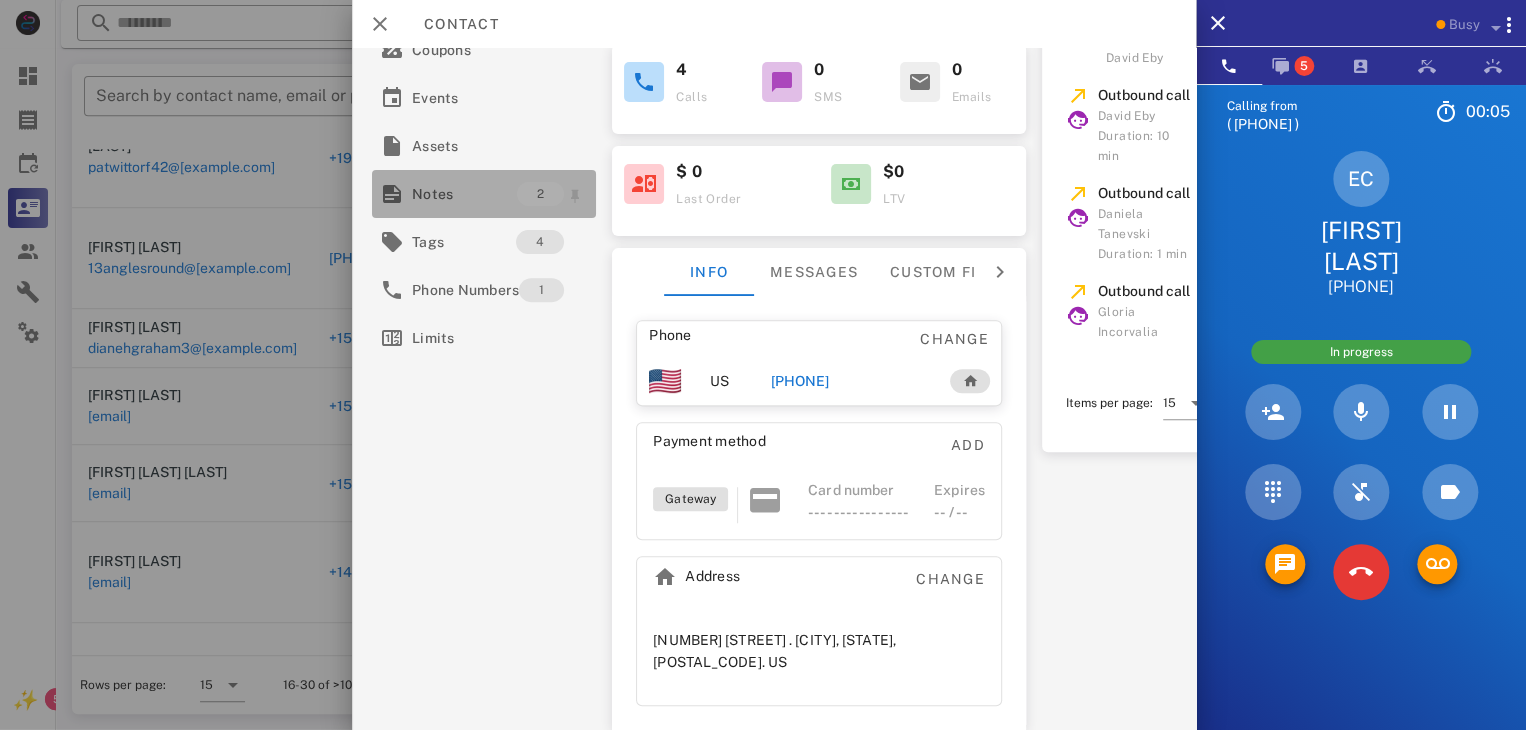 click on "Notes" at bounding box center (464, 194) 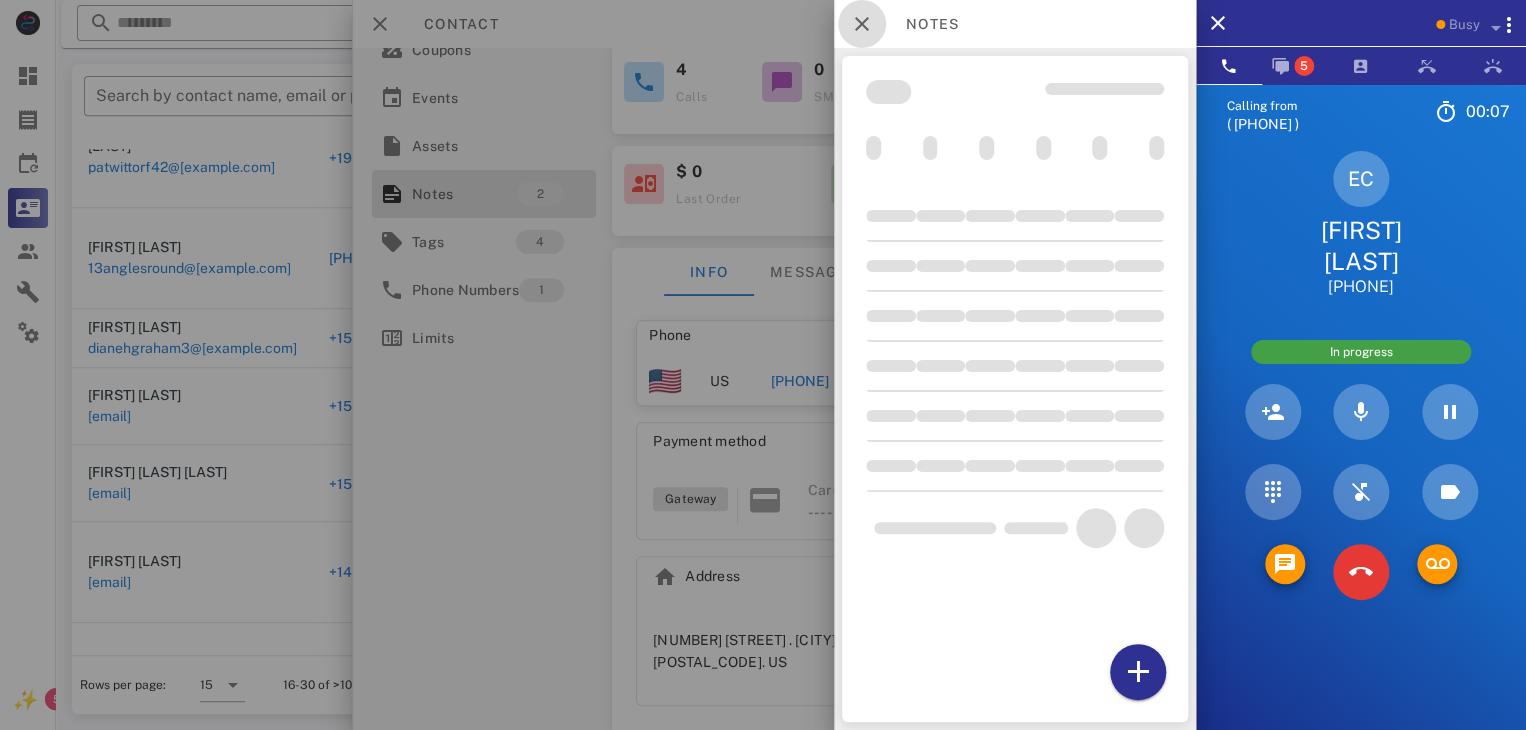 click at bounding box center [862, 24] 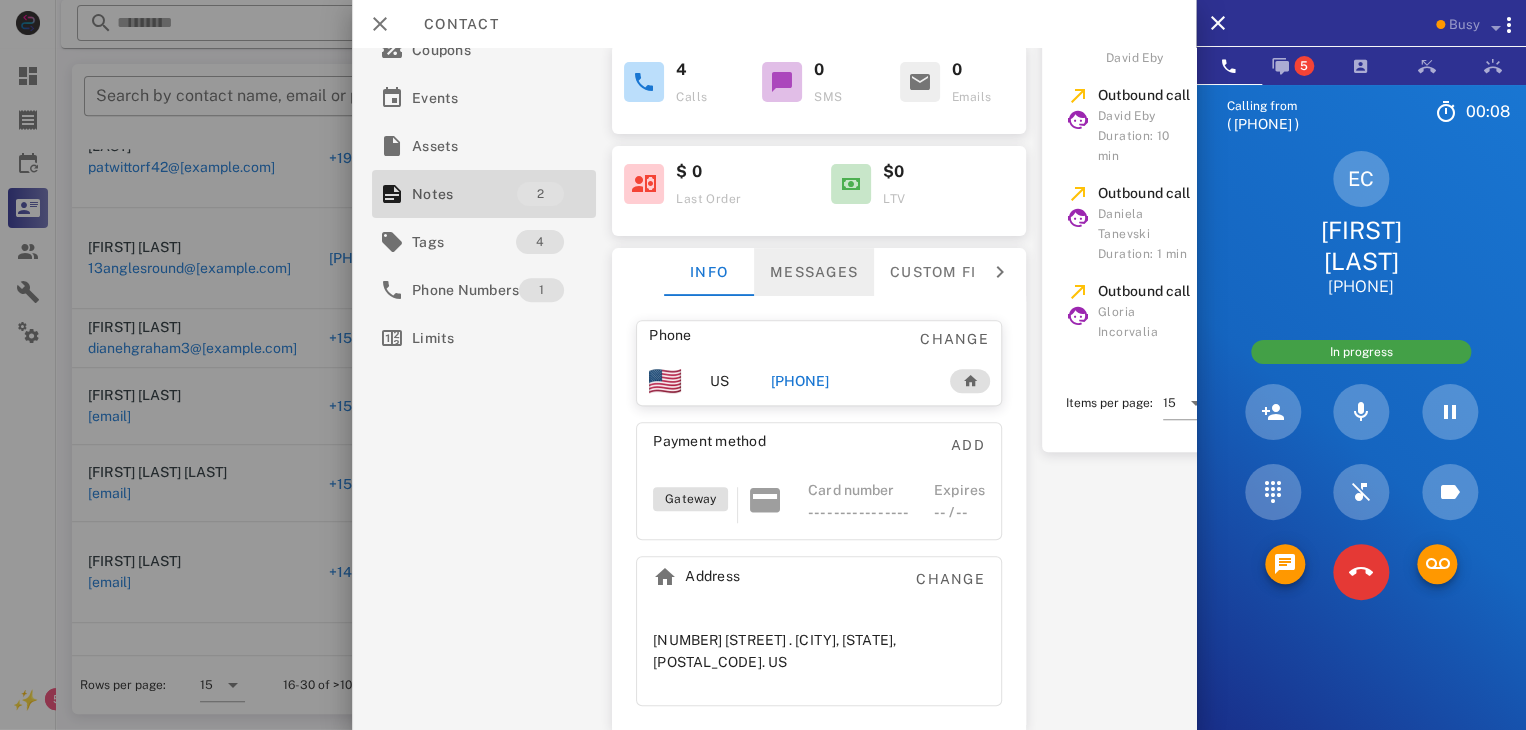 click on "Messages" at bounding box center (814, 272) 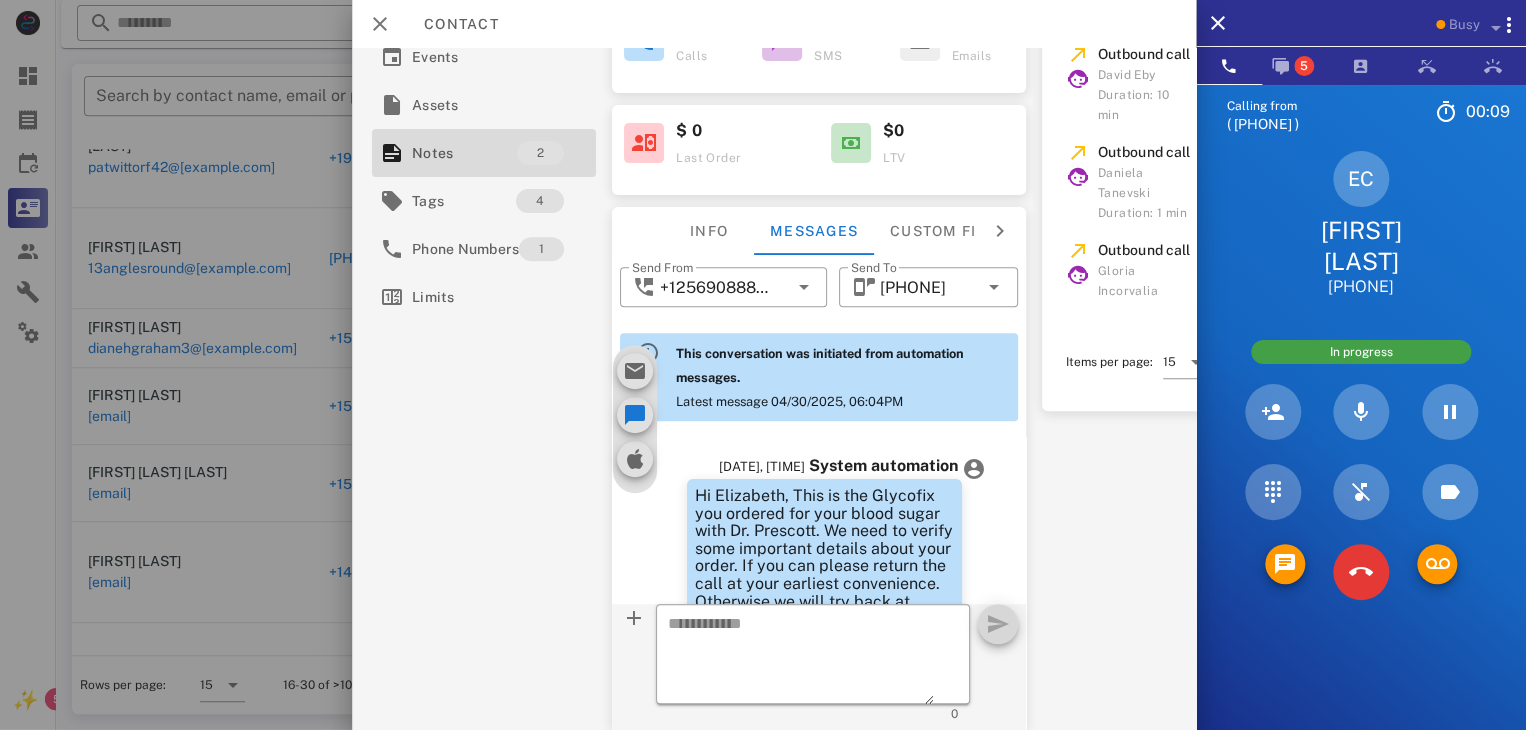 scroll, scrollTop: 321, scrollLeft: 0, axis: vertical 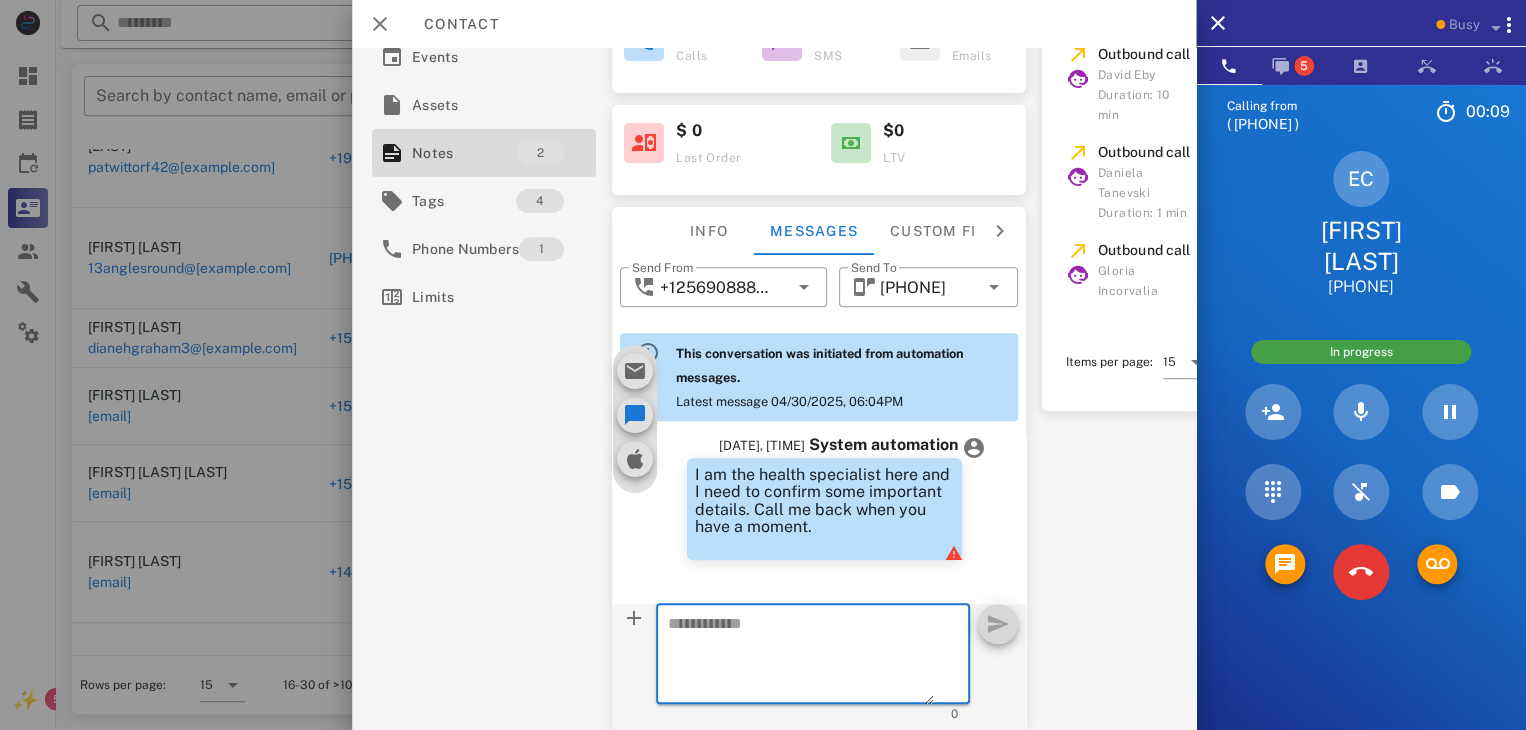 click at bounding box center (801, 657) 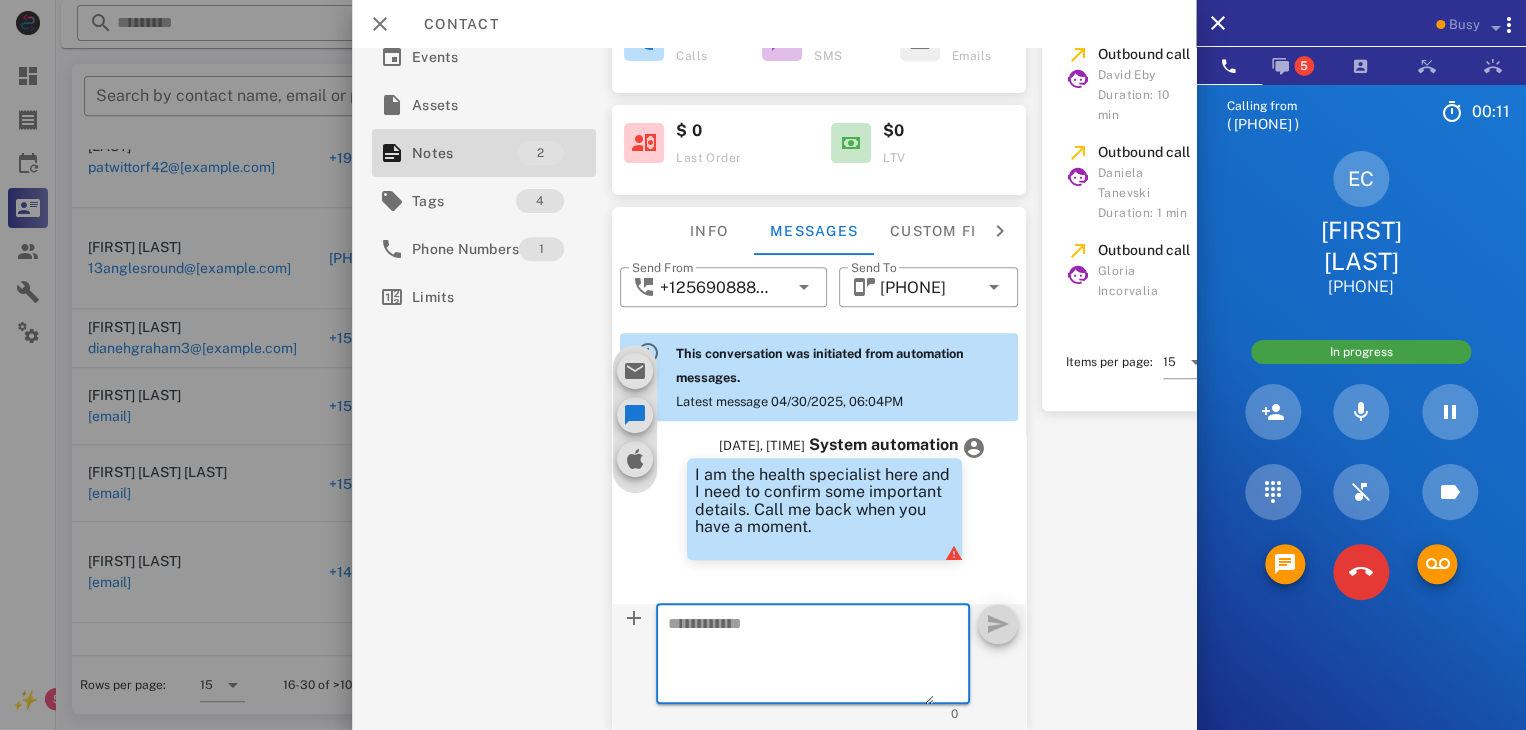 paste on "**********" 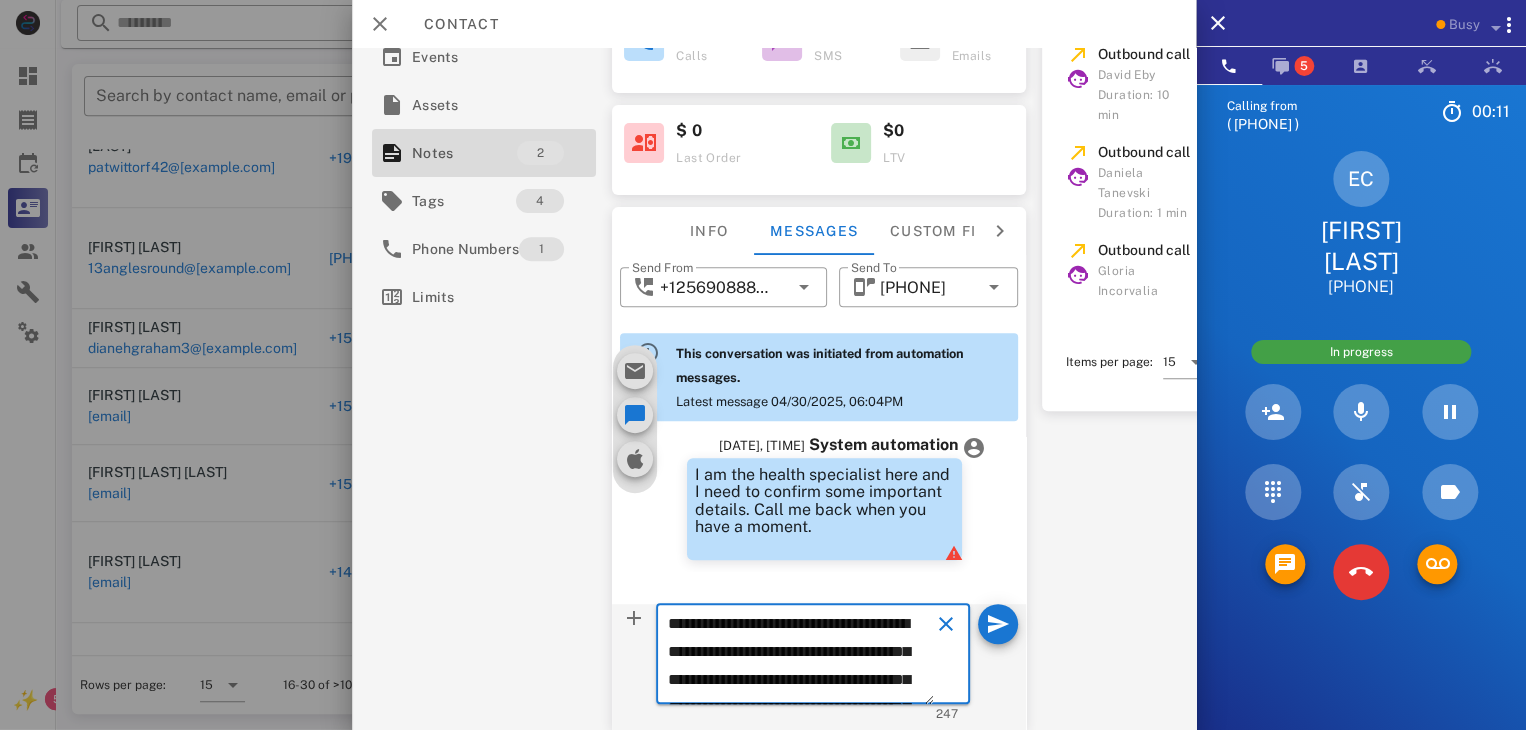scroll, scrollTop: 125, scrollLeft: 0, axis: vertical 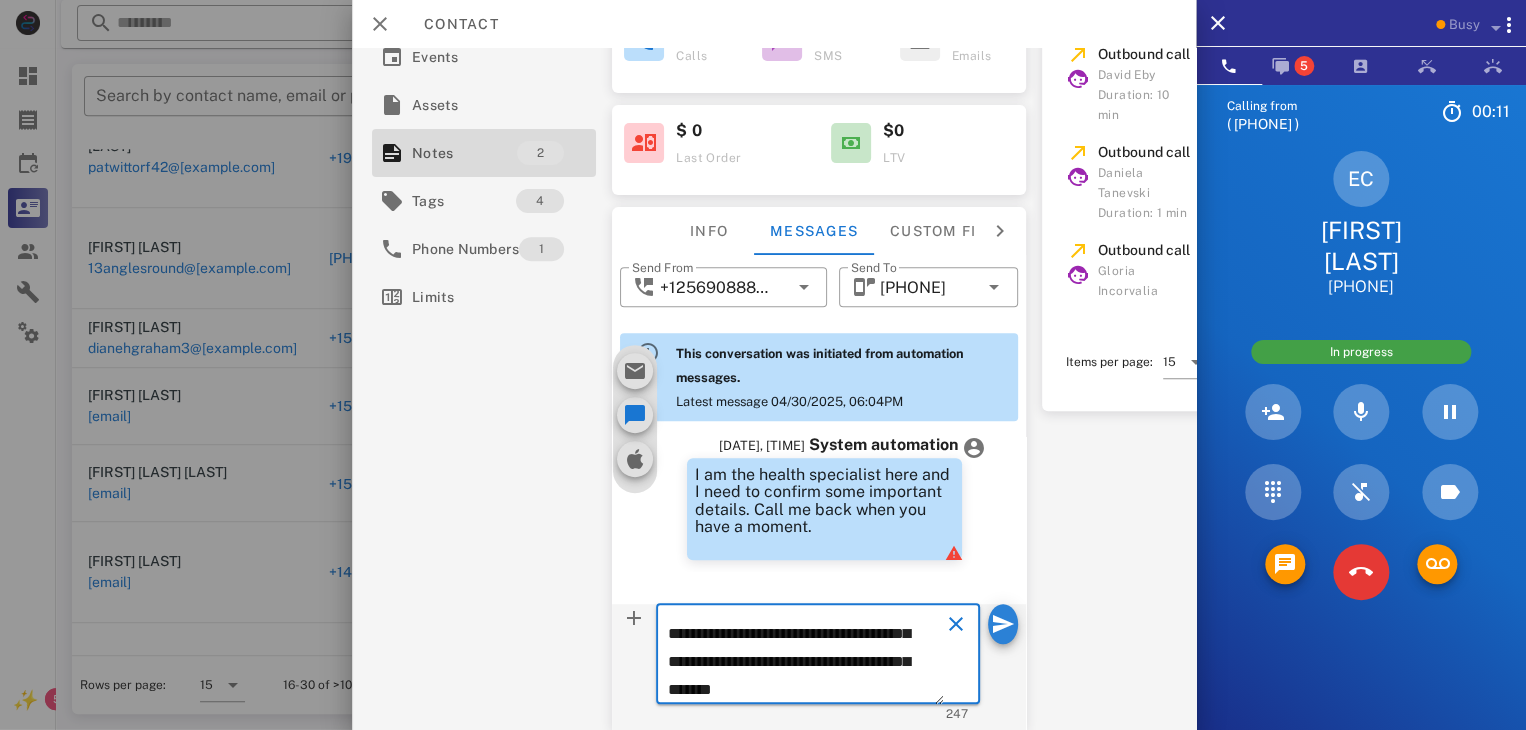 type on "**********" 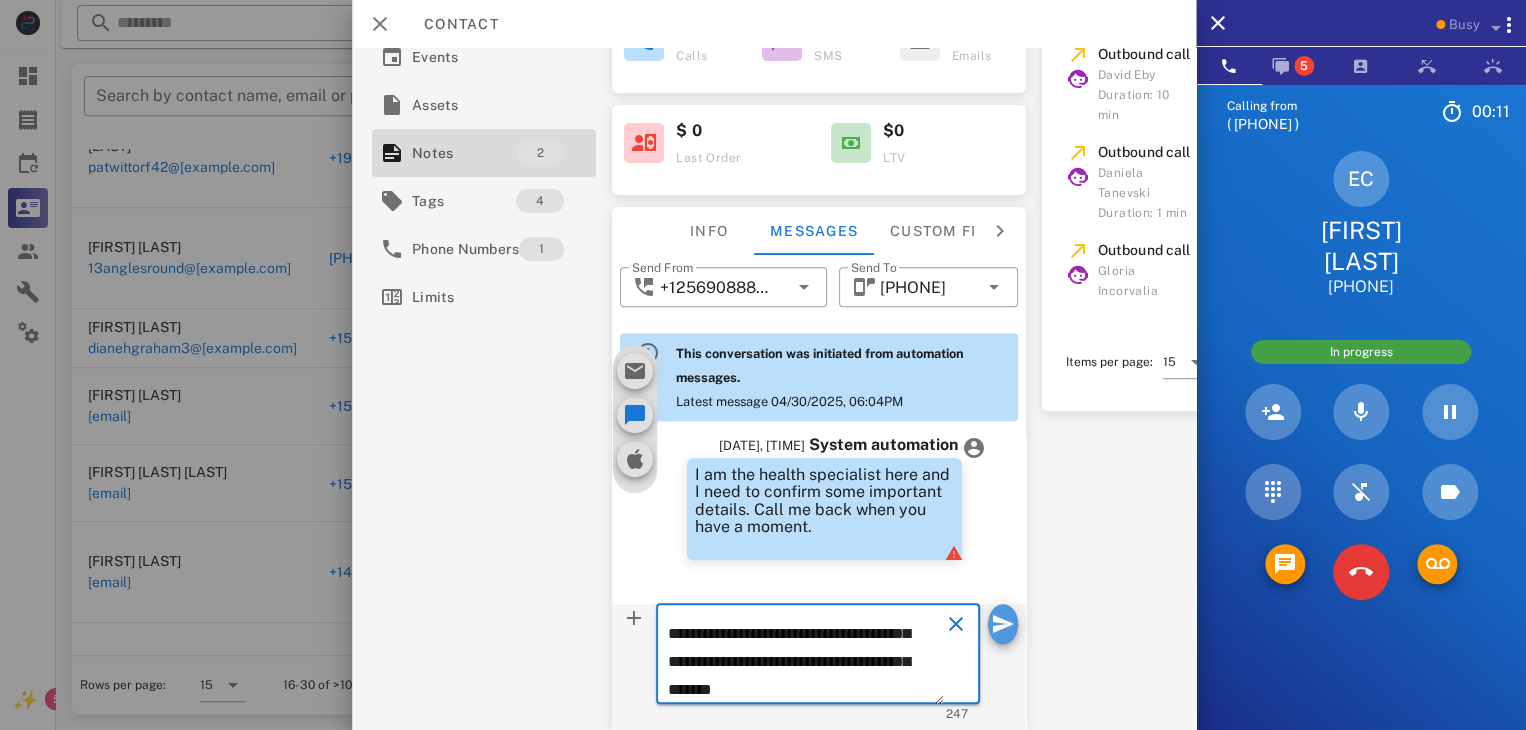 click at bounding box center [1003, 624] 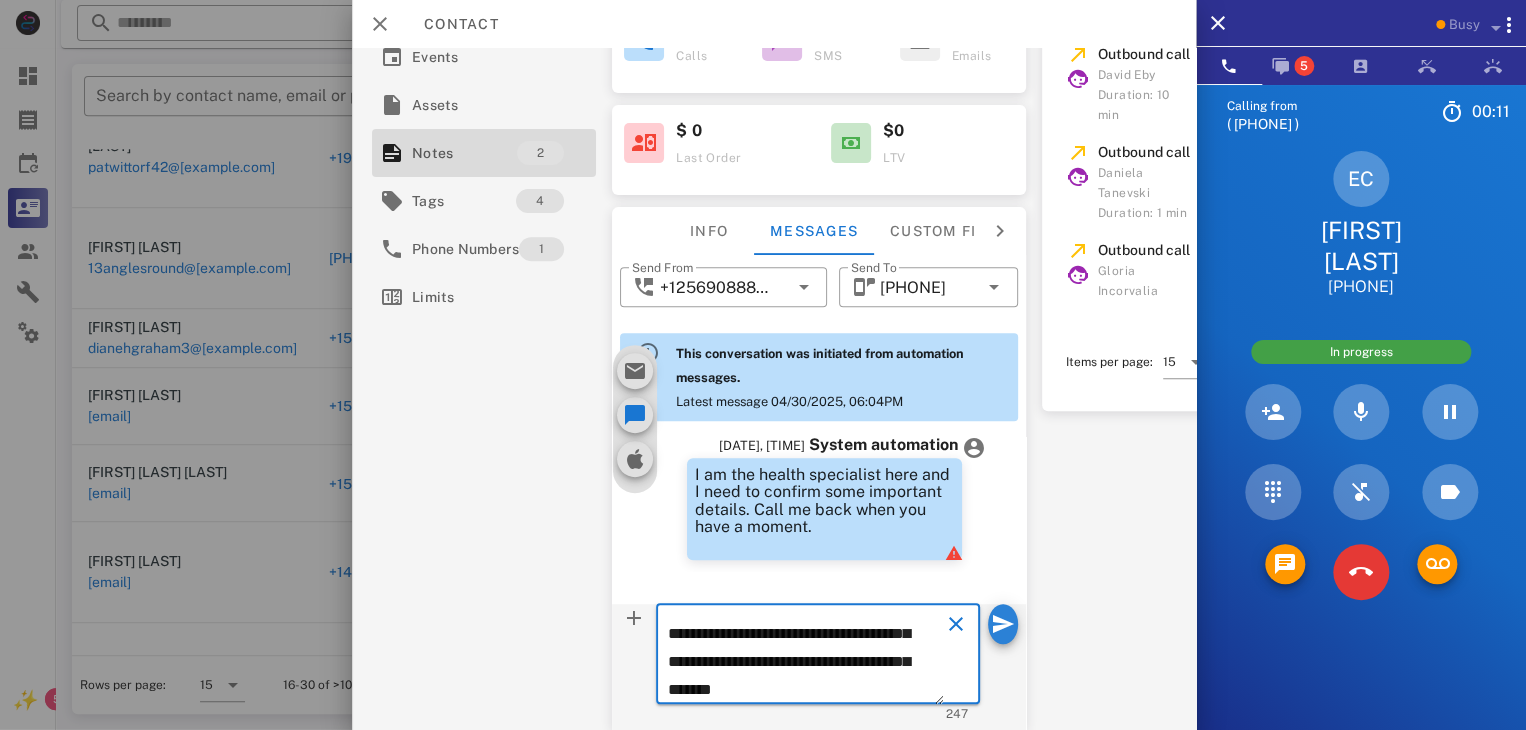 type 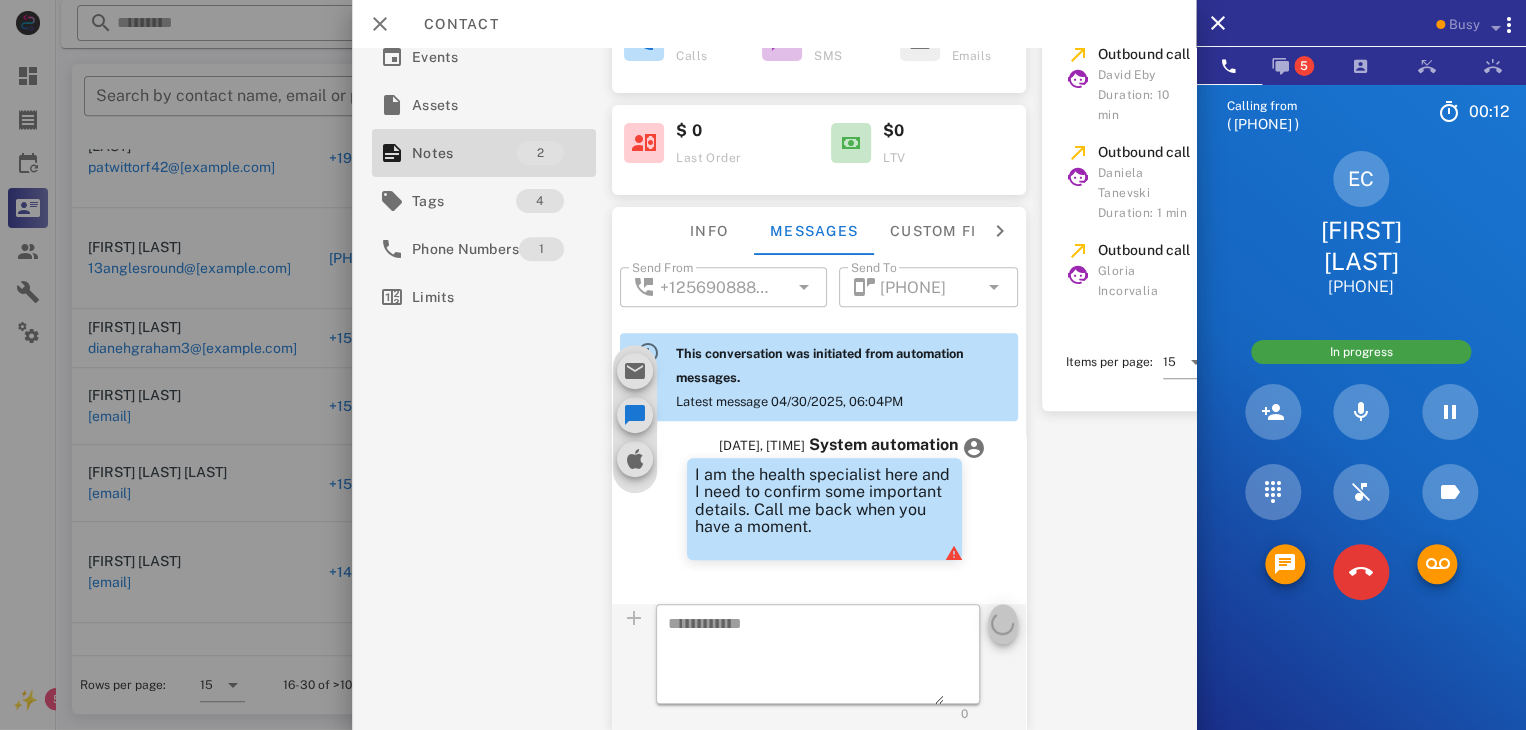 scroll, scrollTop: 0, scrollLeft: 0, axis: both 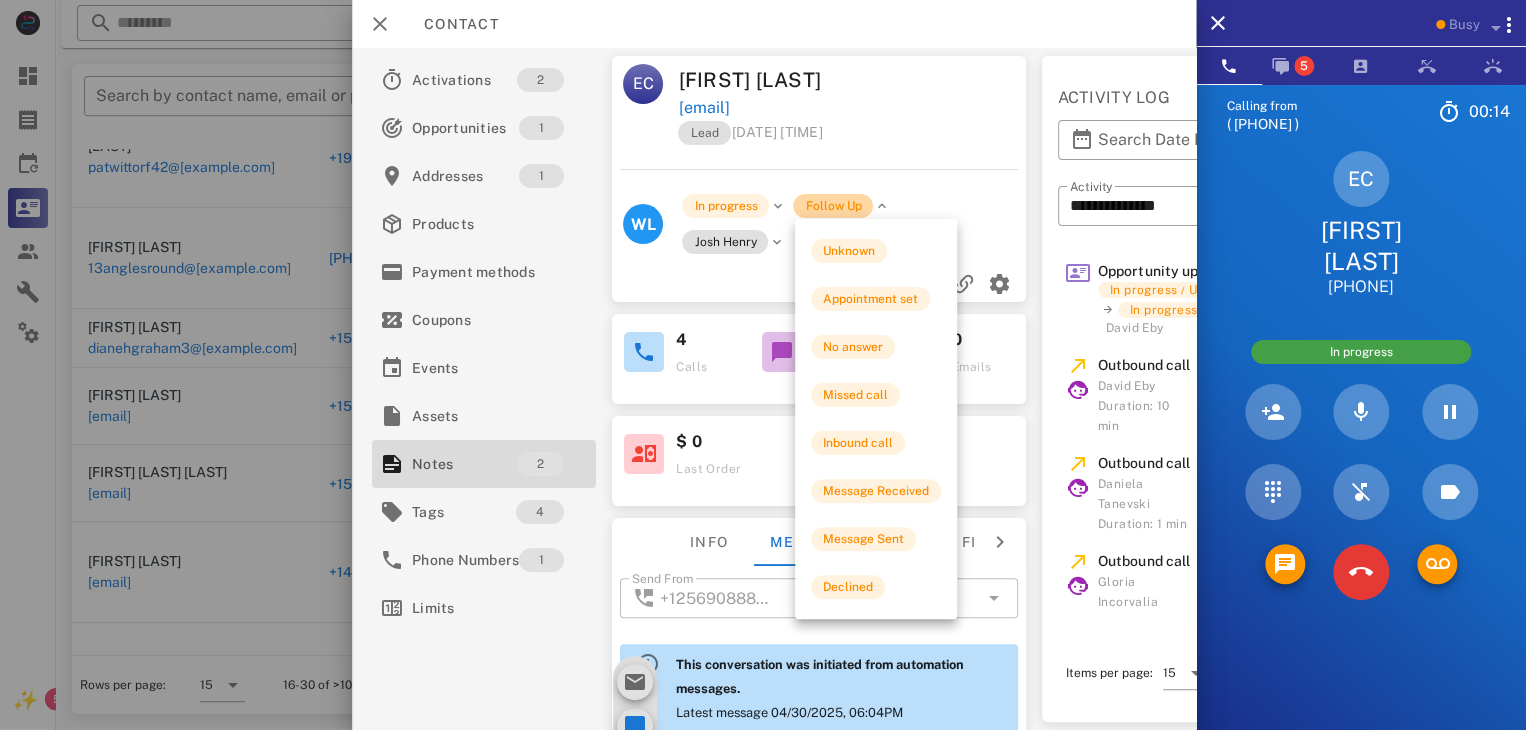 click on "Follow Up" at bounding box center [833, 206] 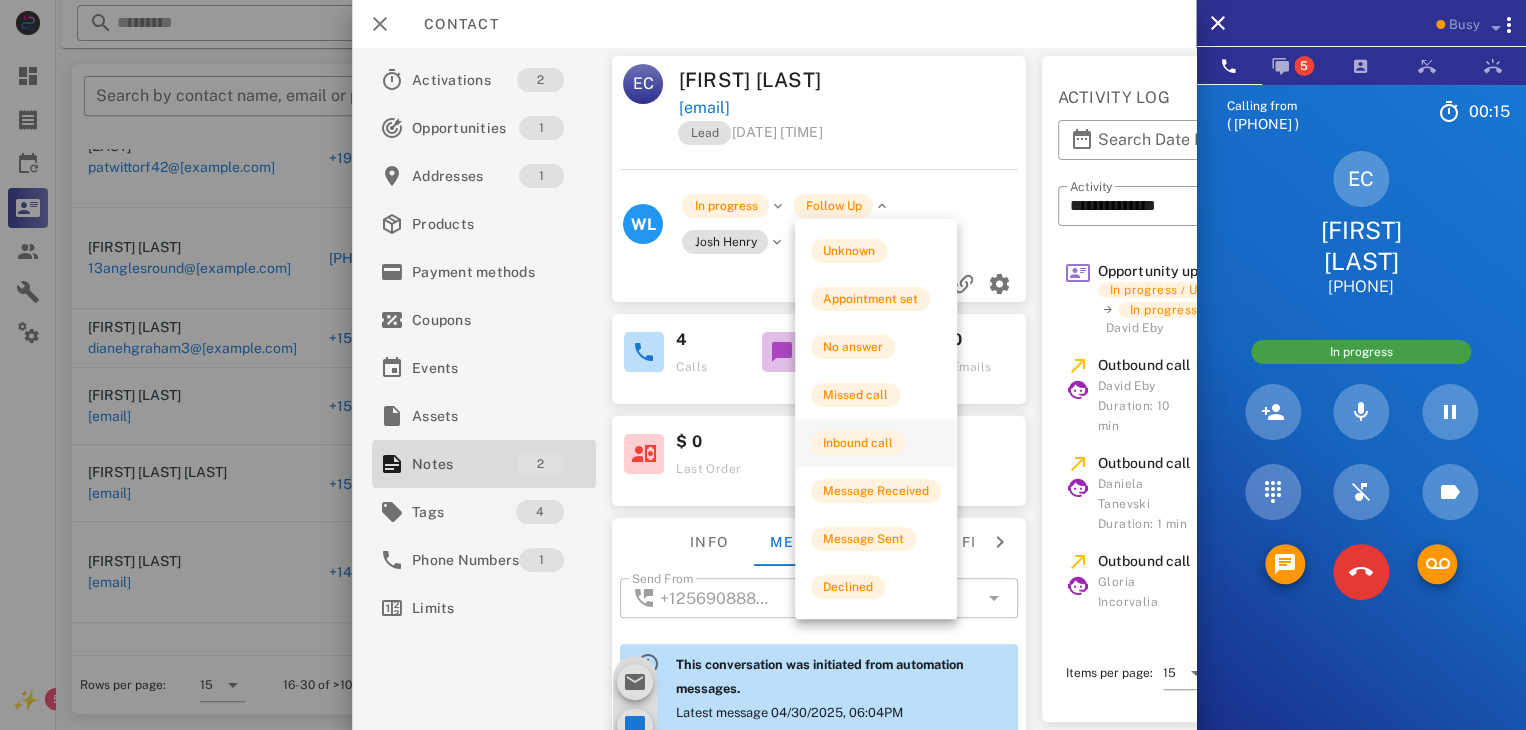 scroll, scrollTop: 884, scrollLeft: 0, axis: vertical 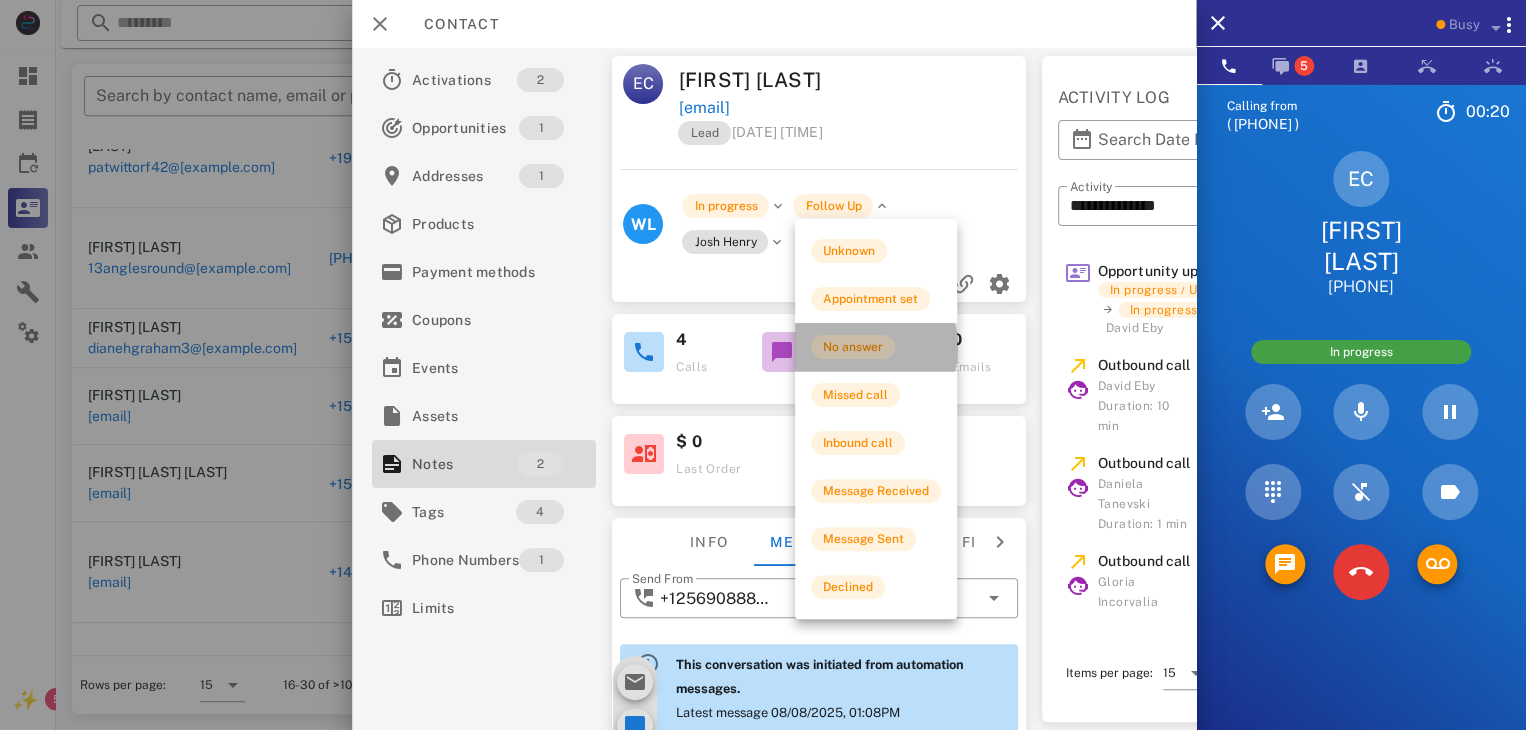 click on "No answer" at bounding box center [853, 347] 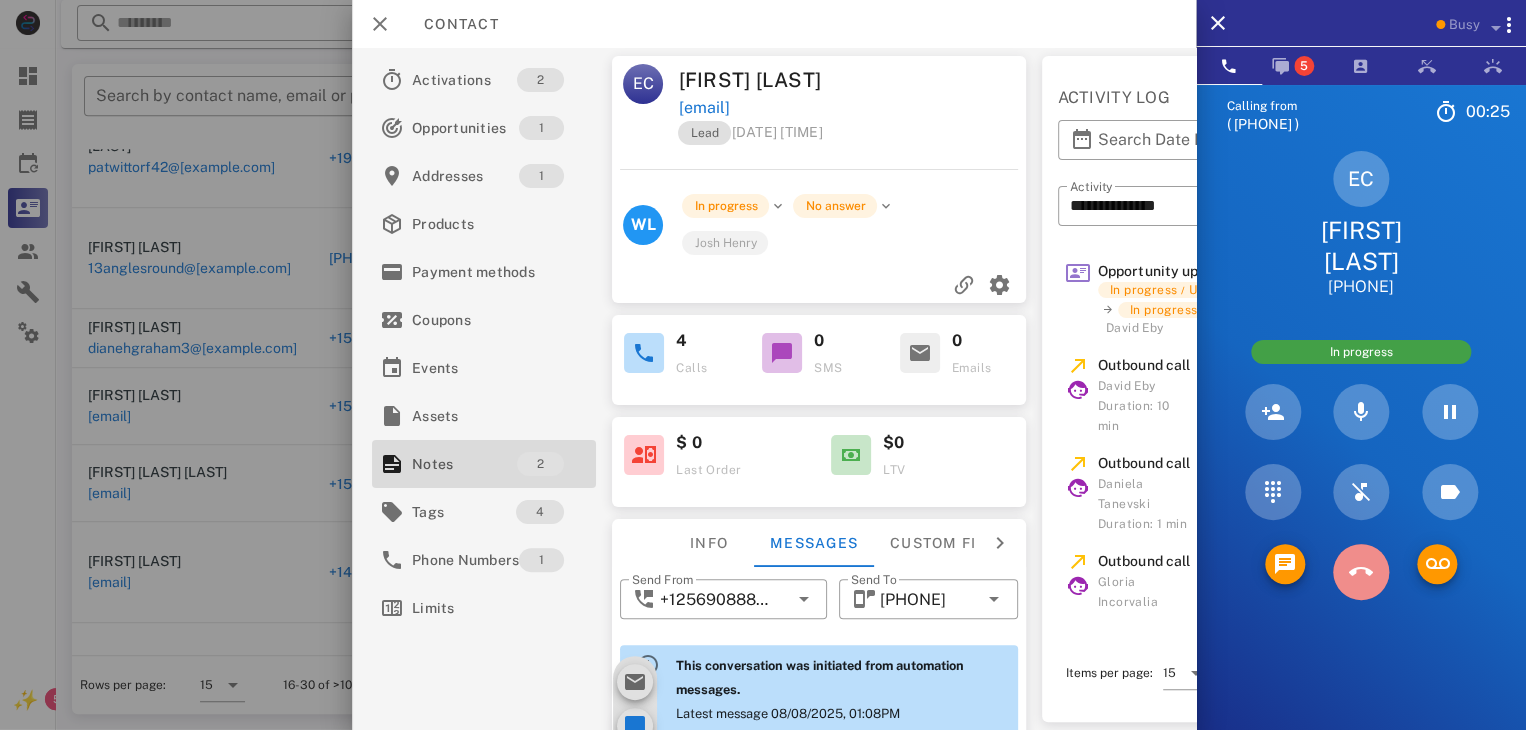 click at bounding box center (1361, 572) 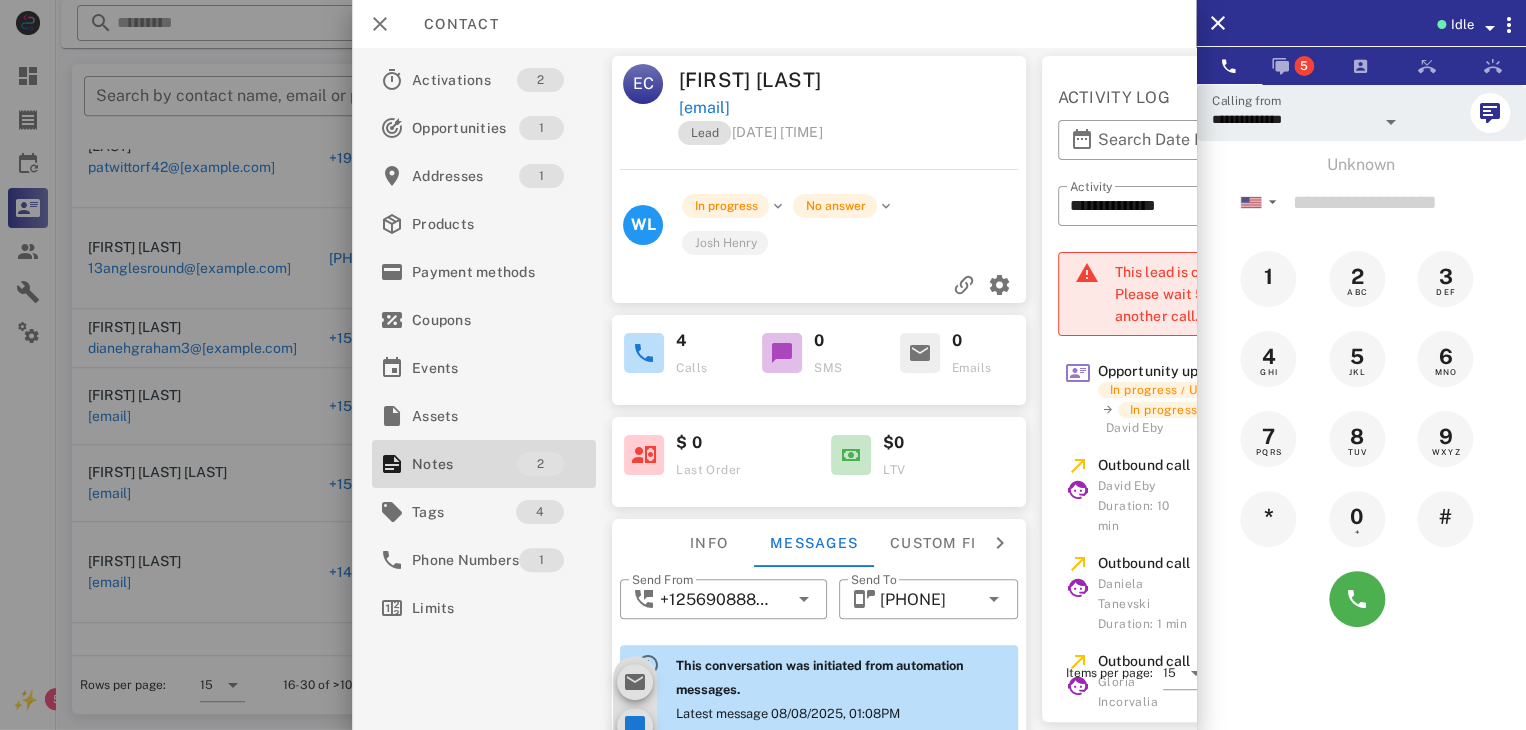click at bounding box center [763, 365] 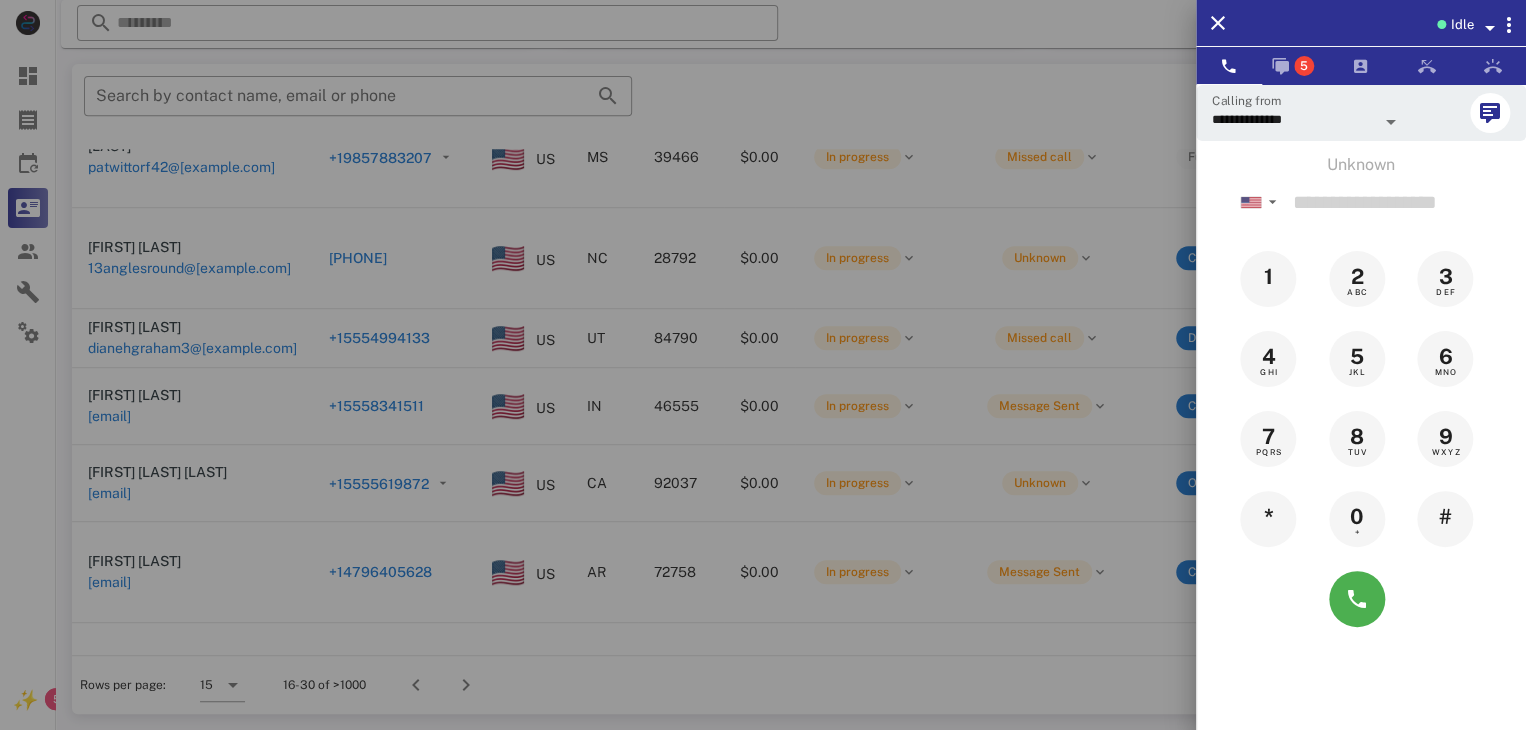 click at bounding box center (763, 365) 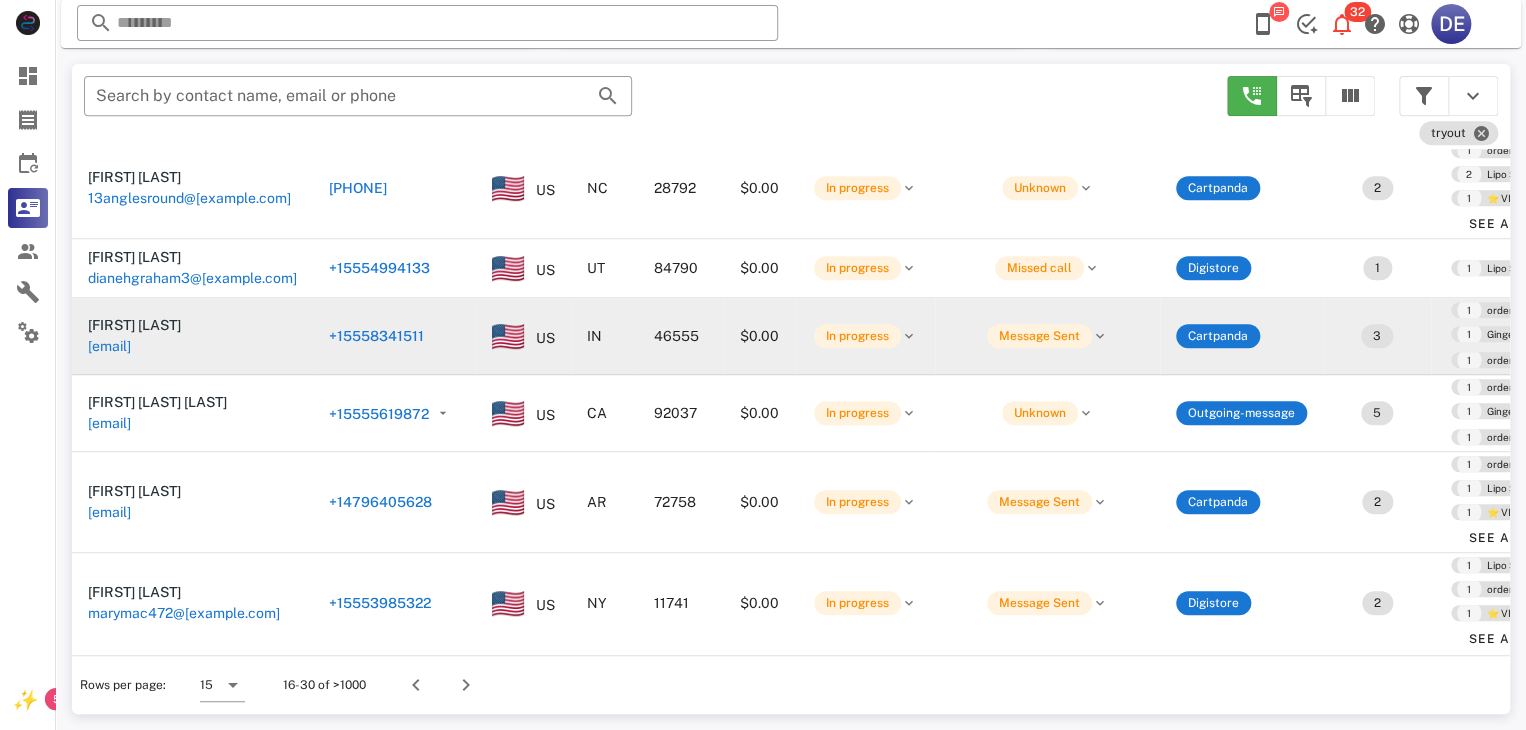 scroll, scrollTop: 478, scrollLeft: 0, axis: vertical 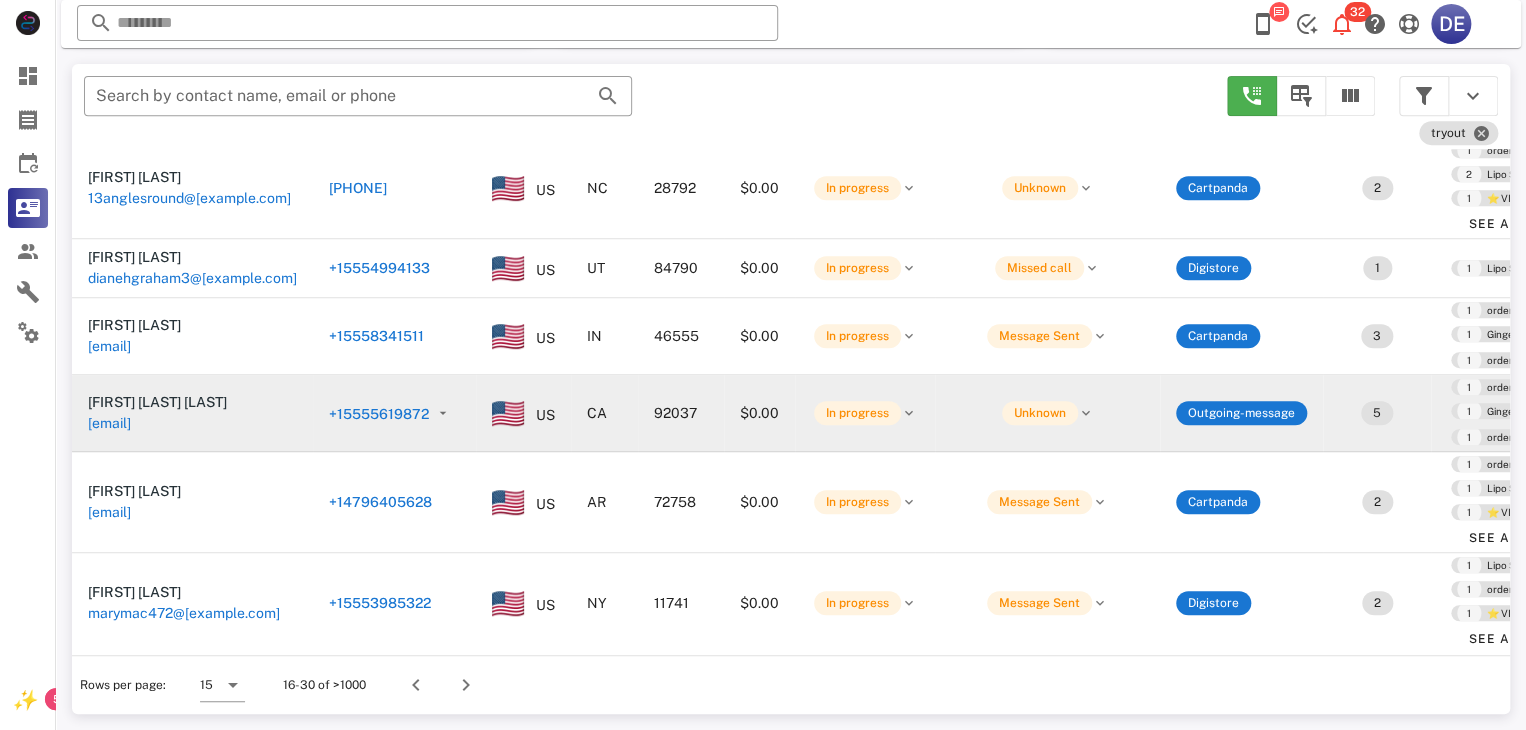 click on "[PHONE]" at bounding box center (204, 463) 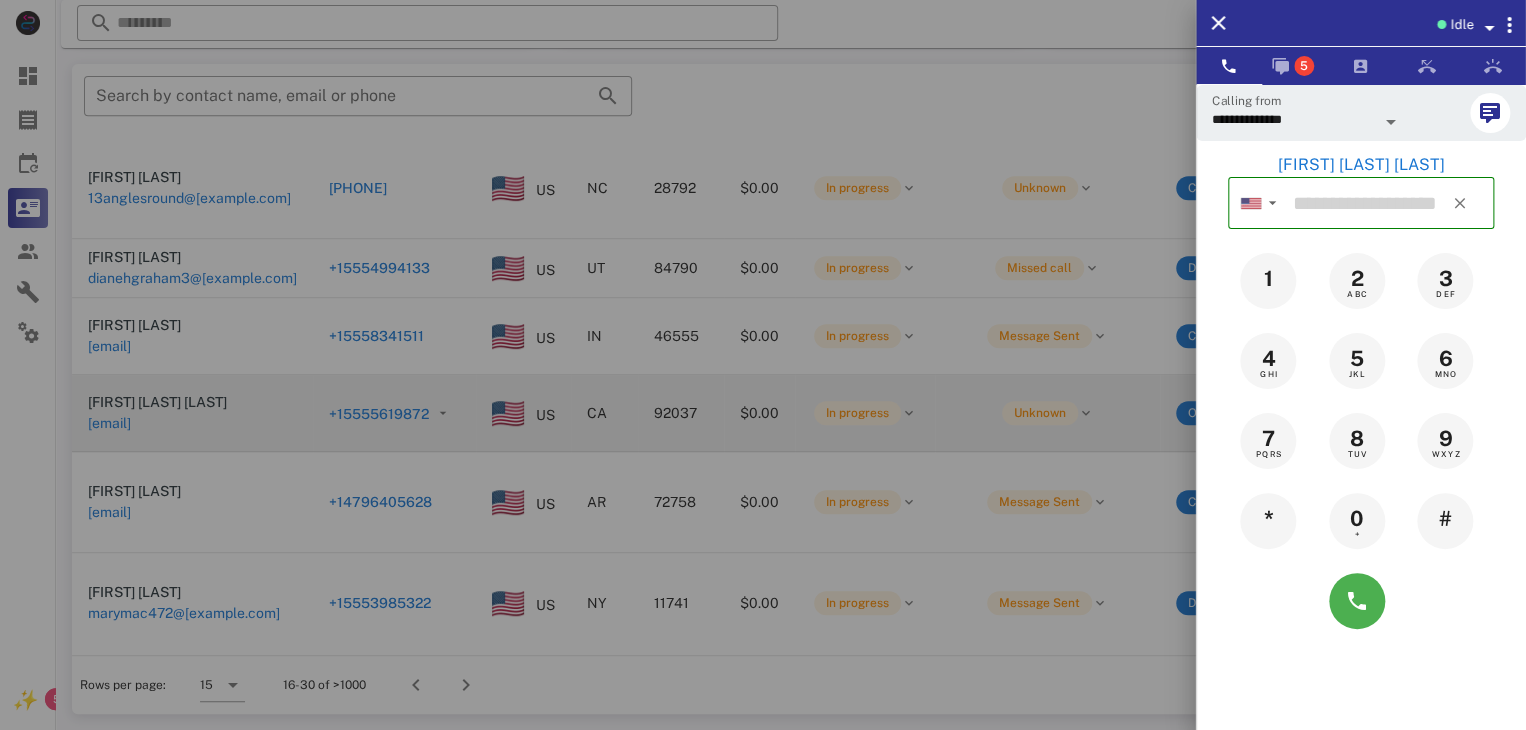 type on "**********" 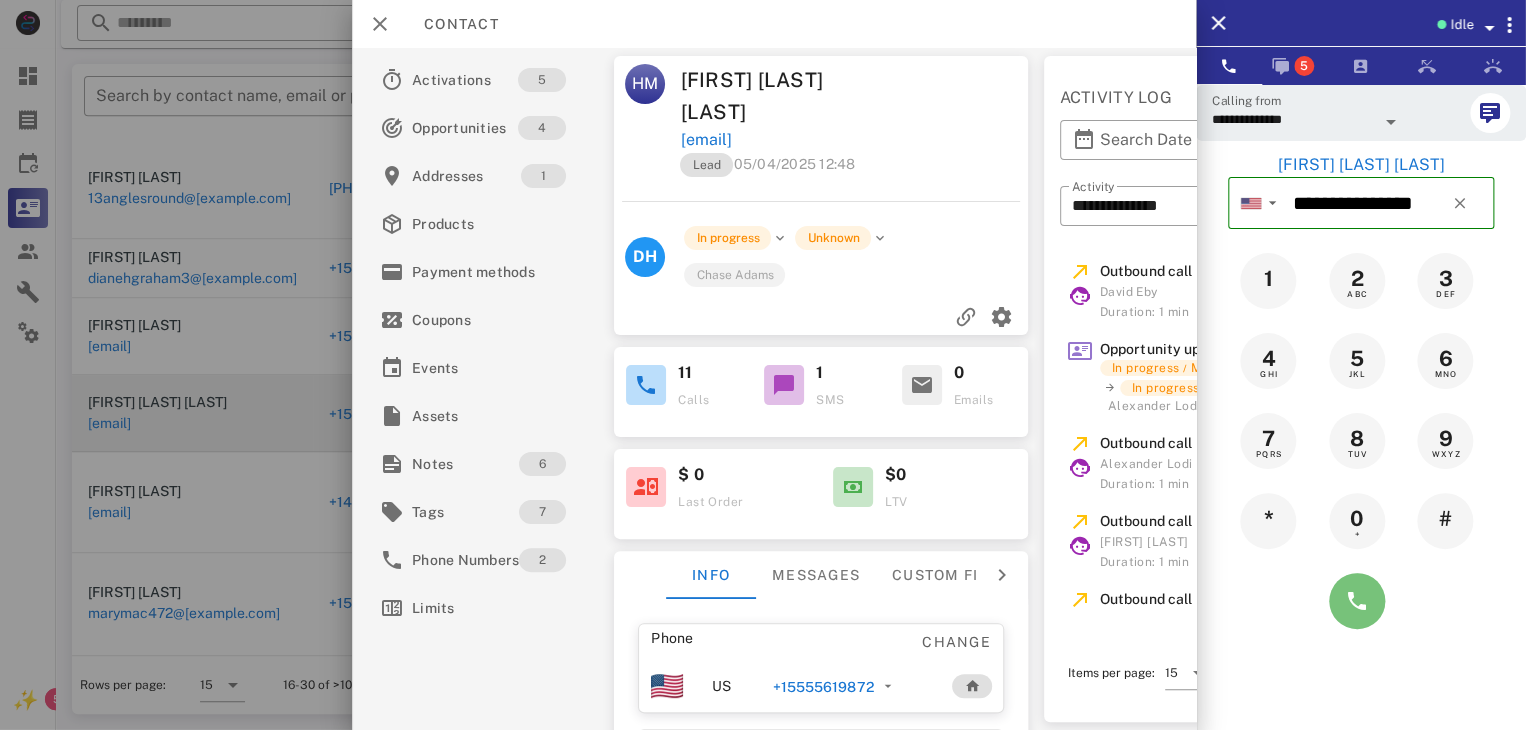 click at bounding box center (1357, 601) 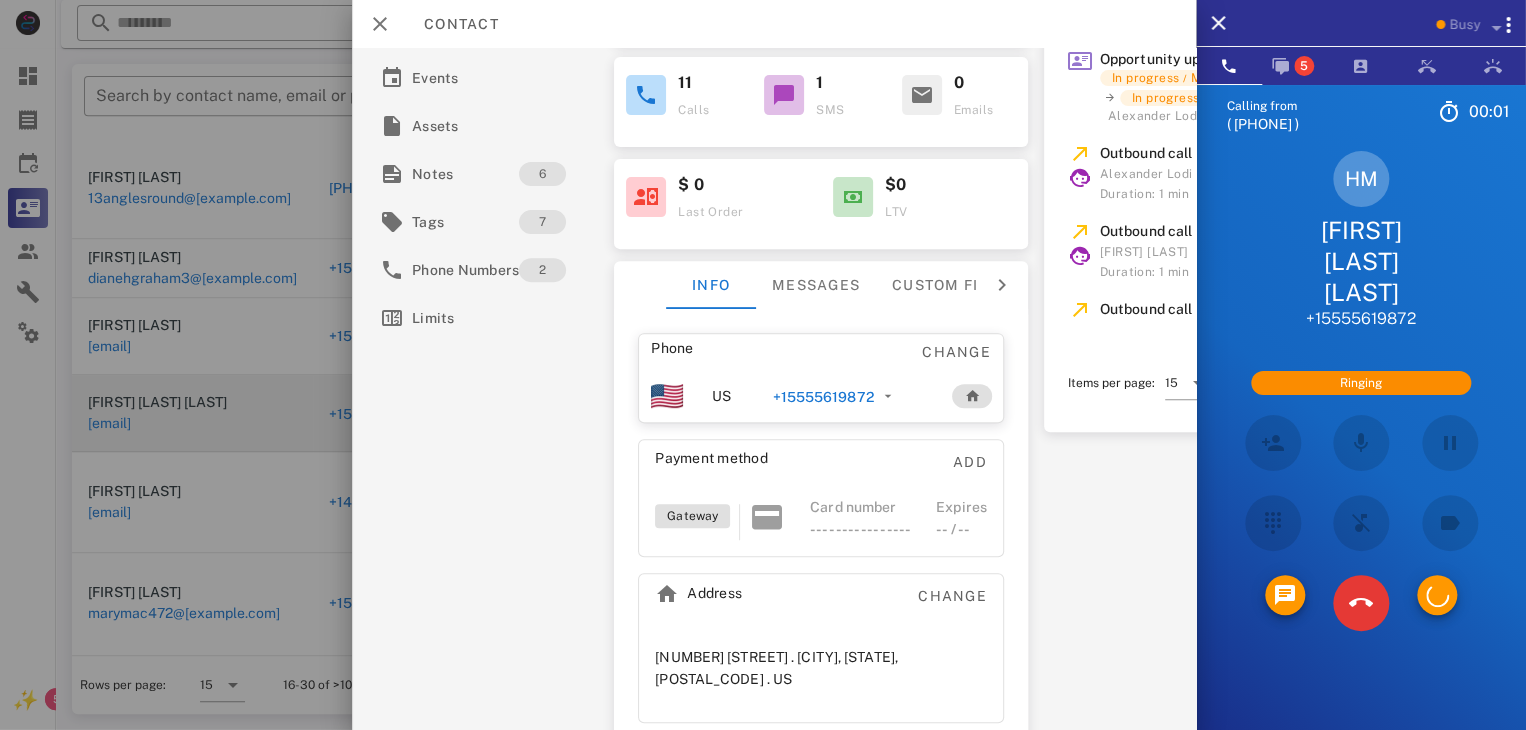 scroll, scrollTop: 296, scrollLeft: 0, axis: vertical 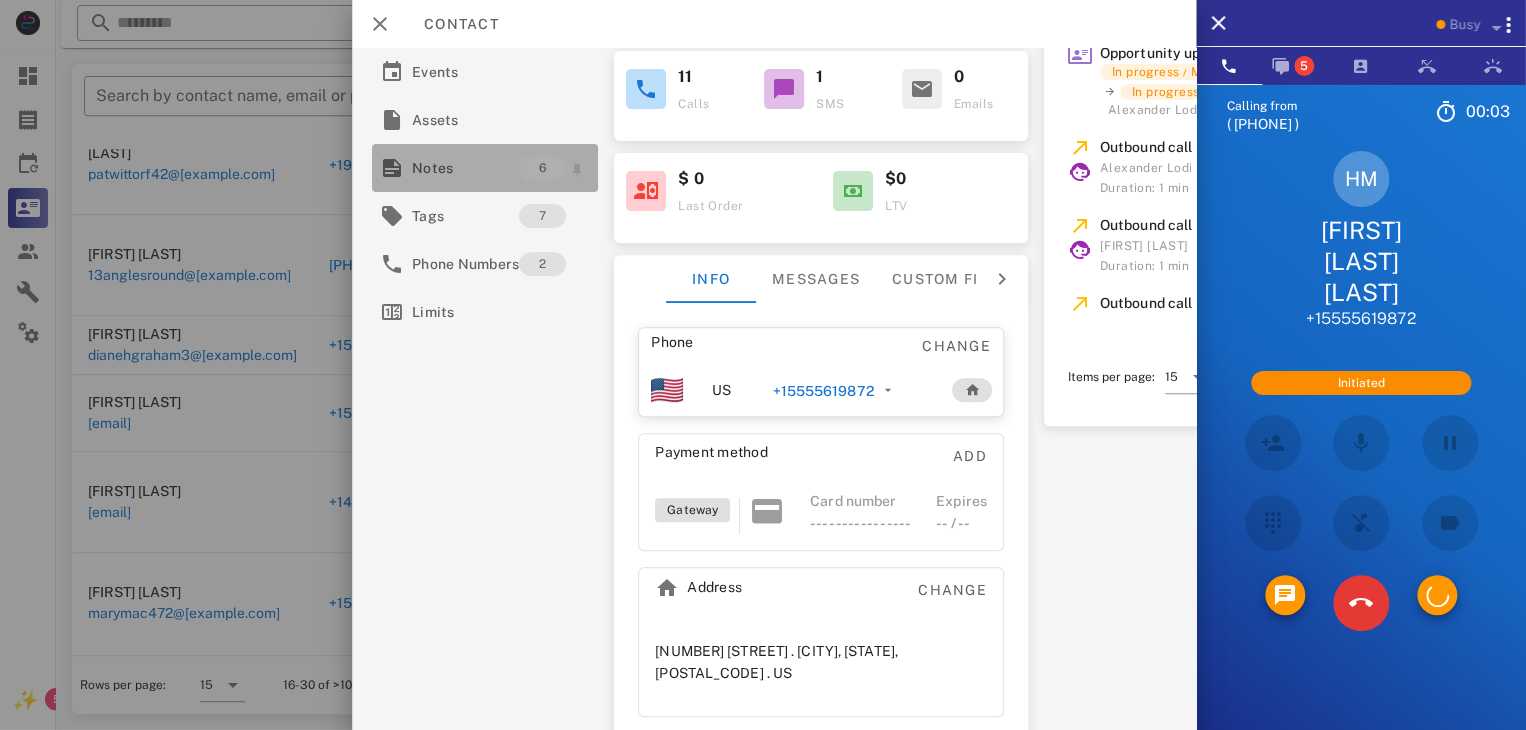 click on "Notes" at bounding box center [465, 189] 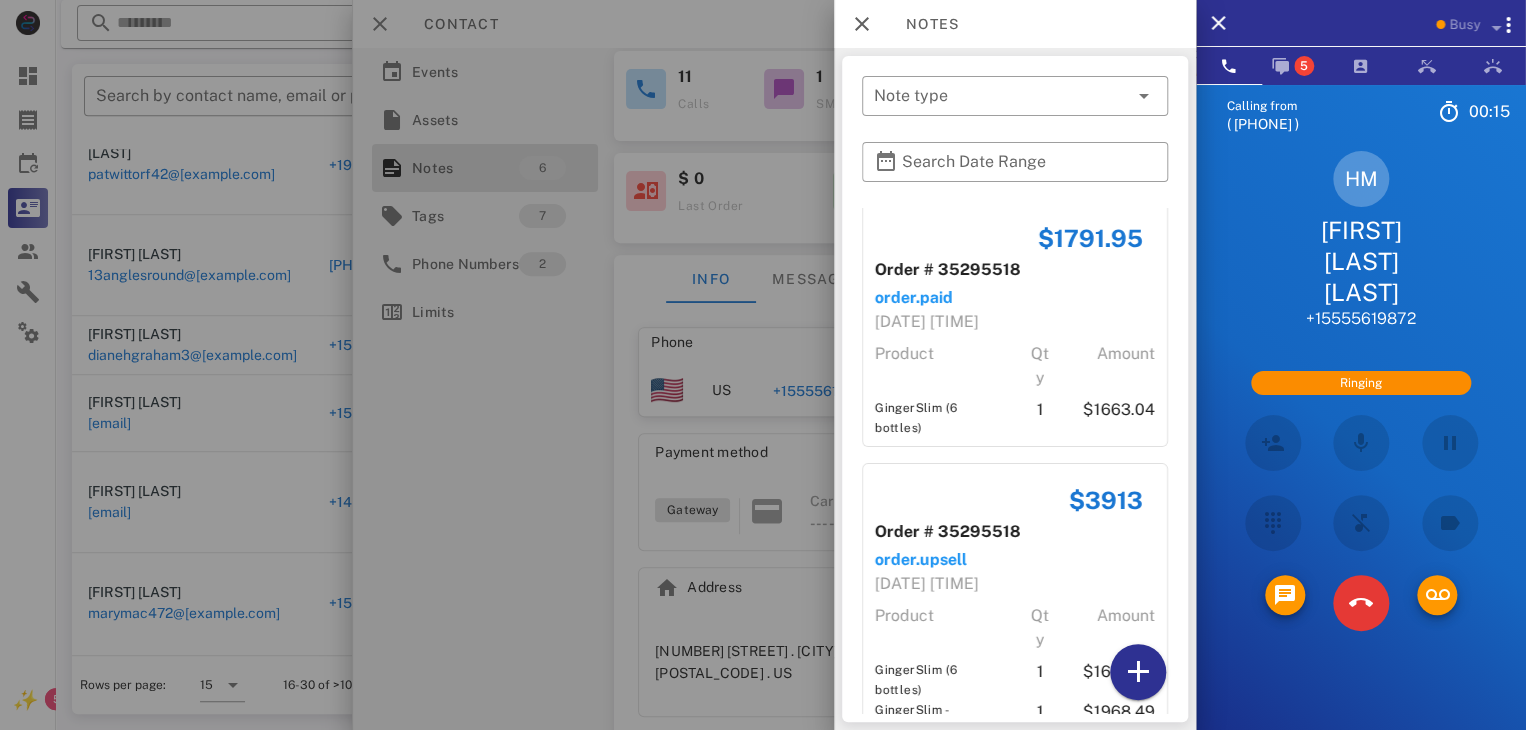 scroll, scrollTop: 0, scrollLeft: 0, axis: both 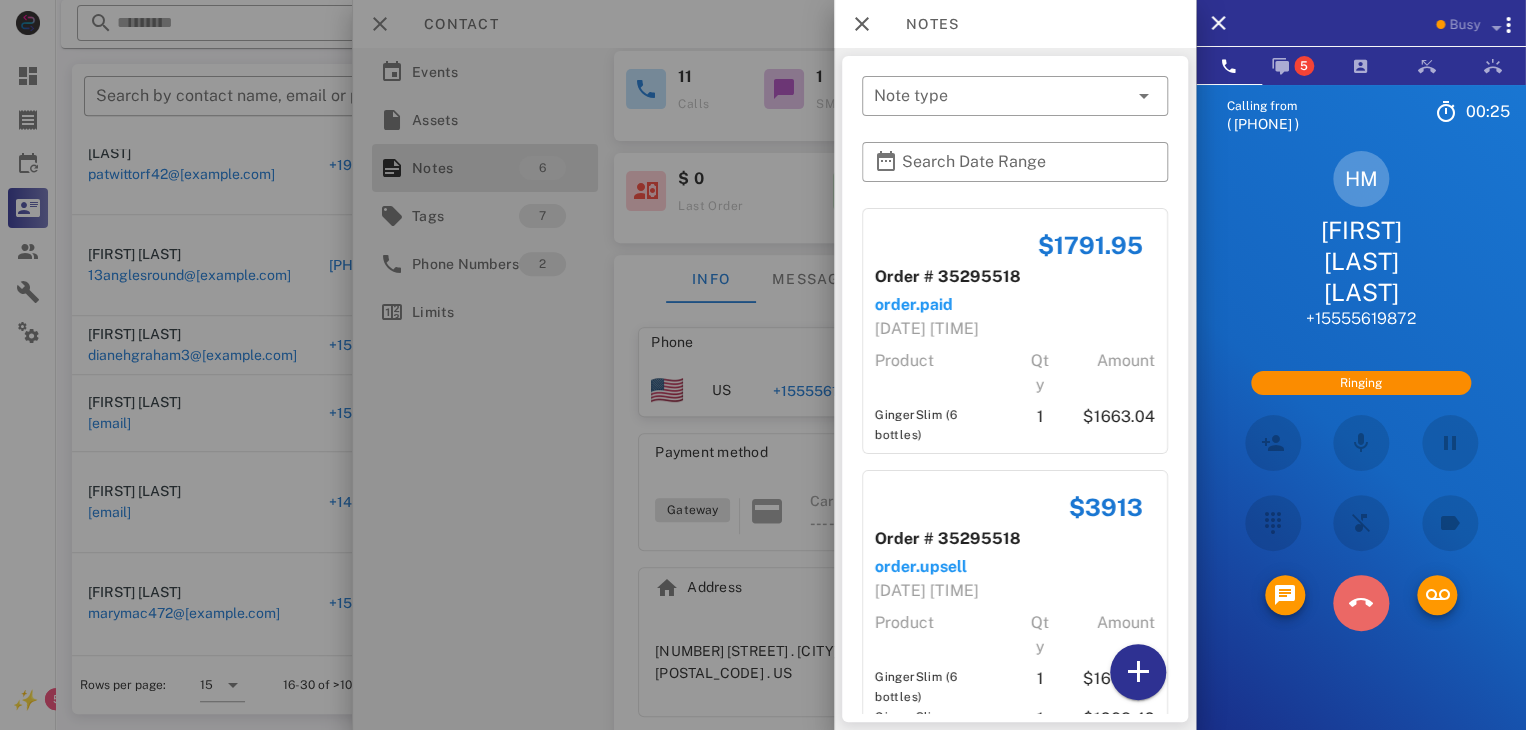 click at bounding box center (1361, 572) 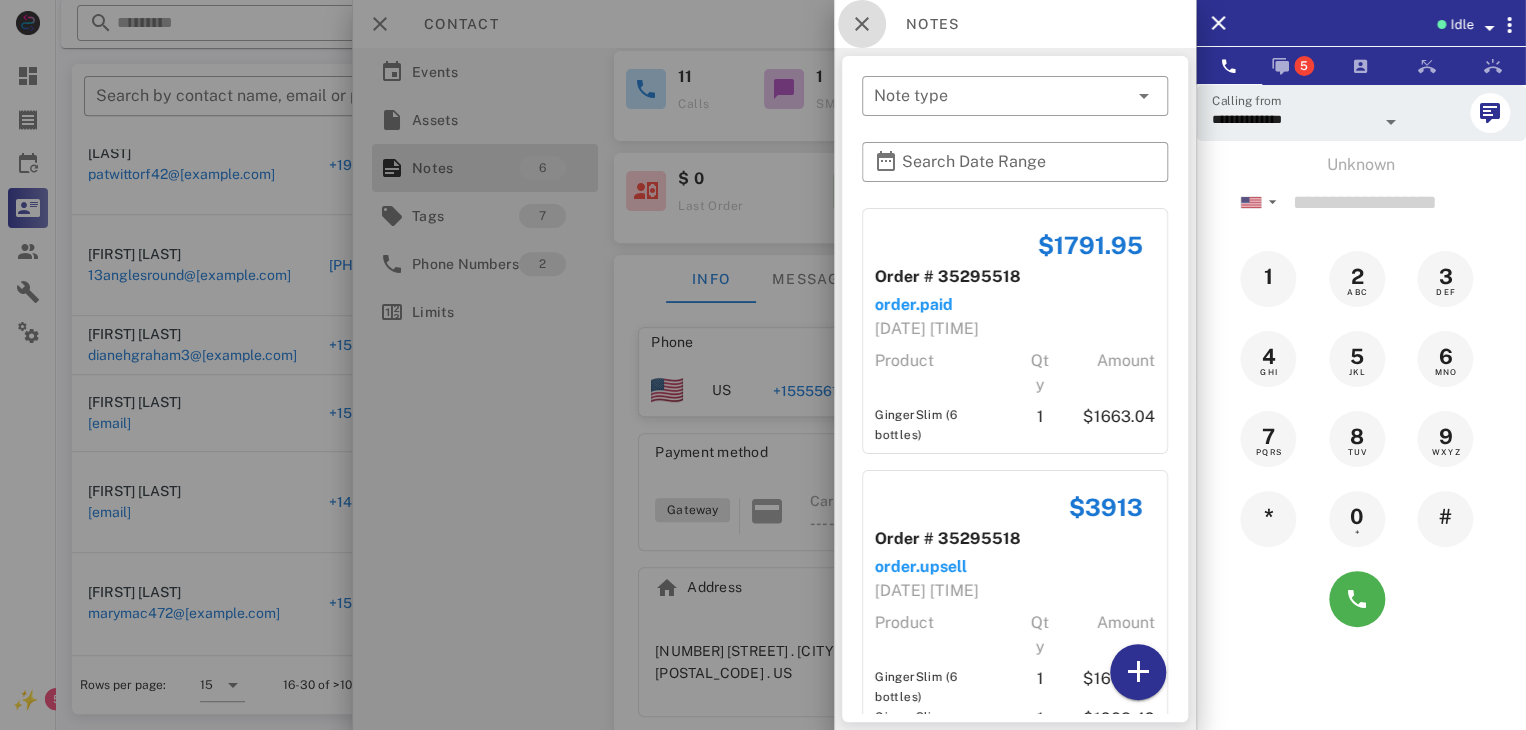 click at bounding box center [862, 24] 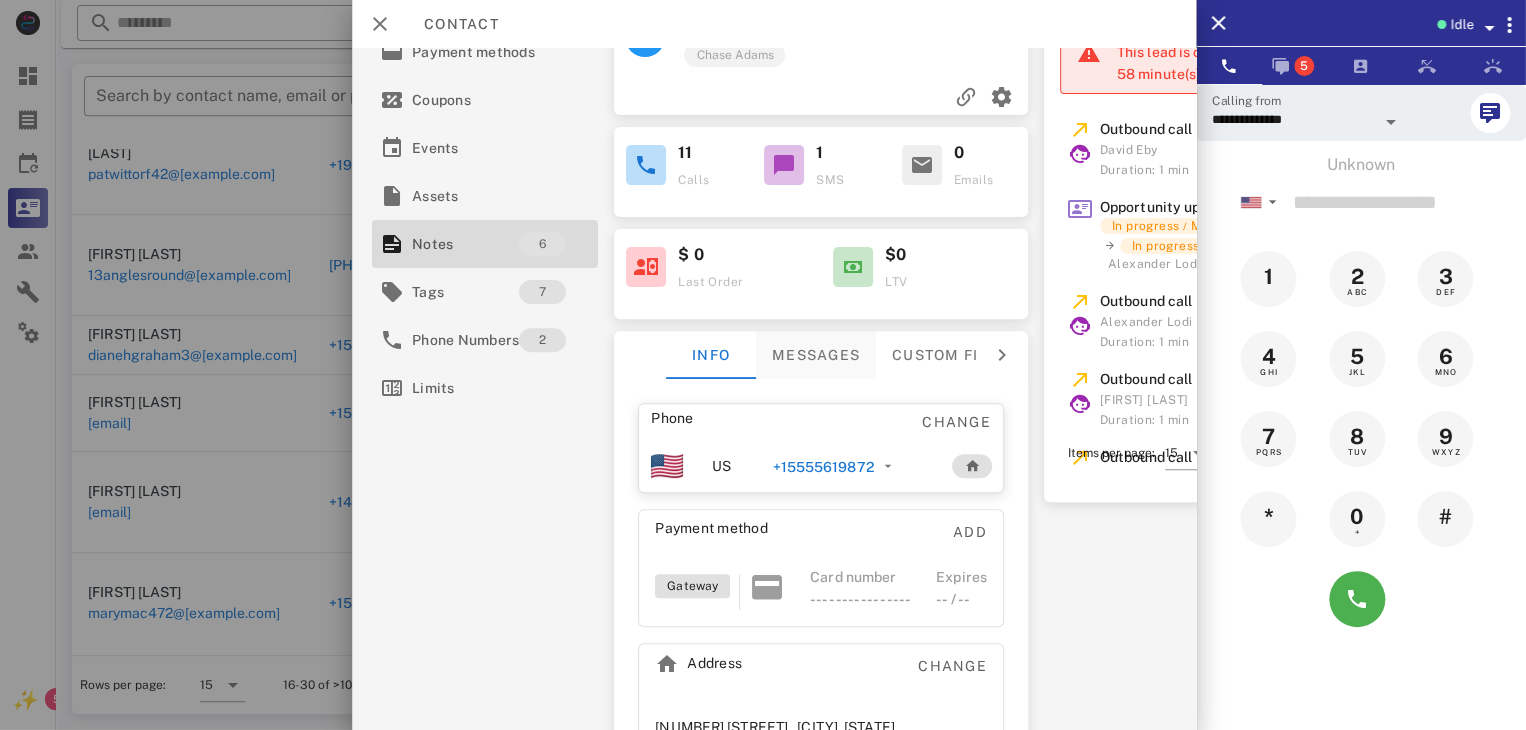 scroll, scrollTop: 296, scrollLeft: 0, axis: vertical 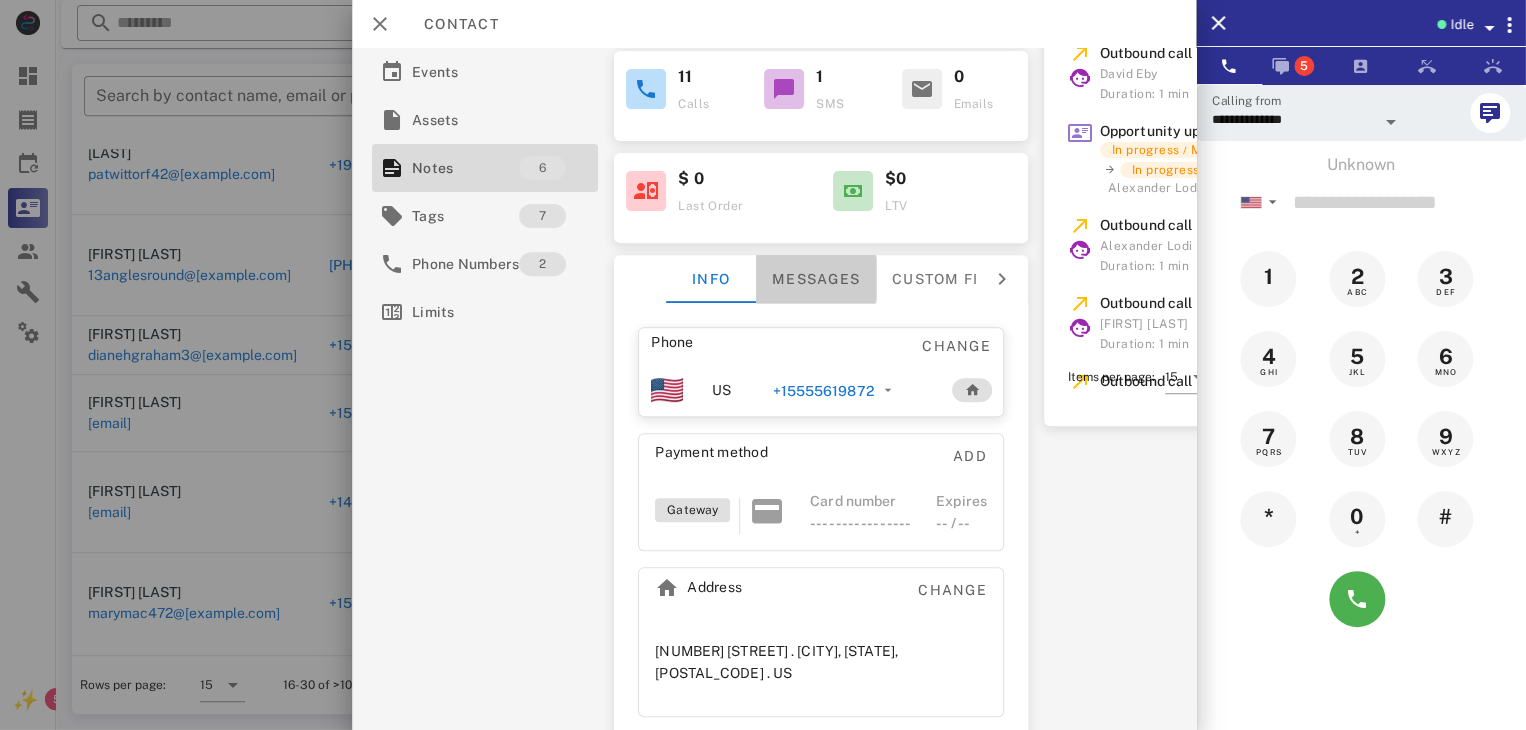 click on "Messages" at bounding box center [816, 268] 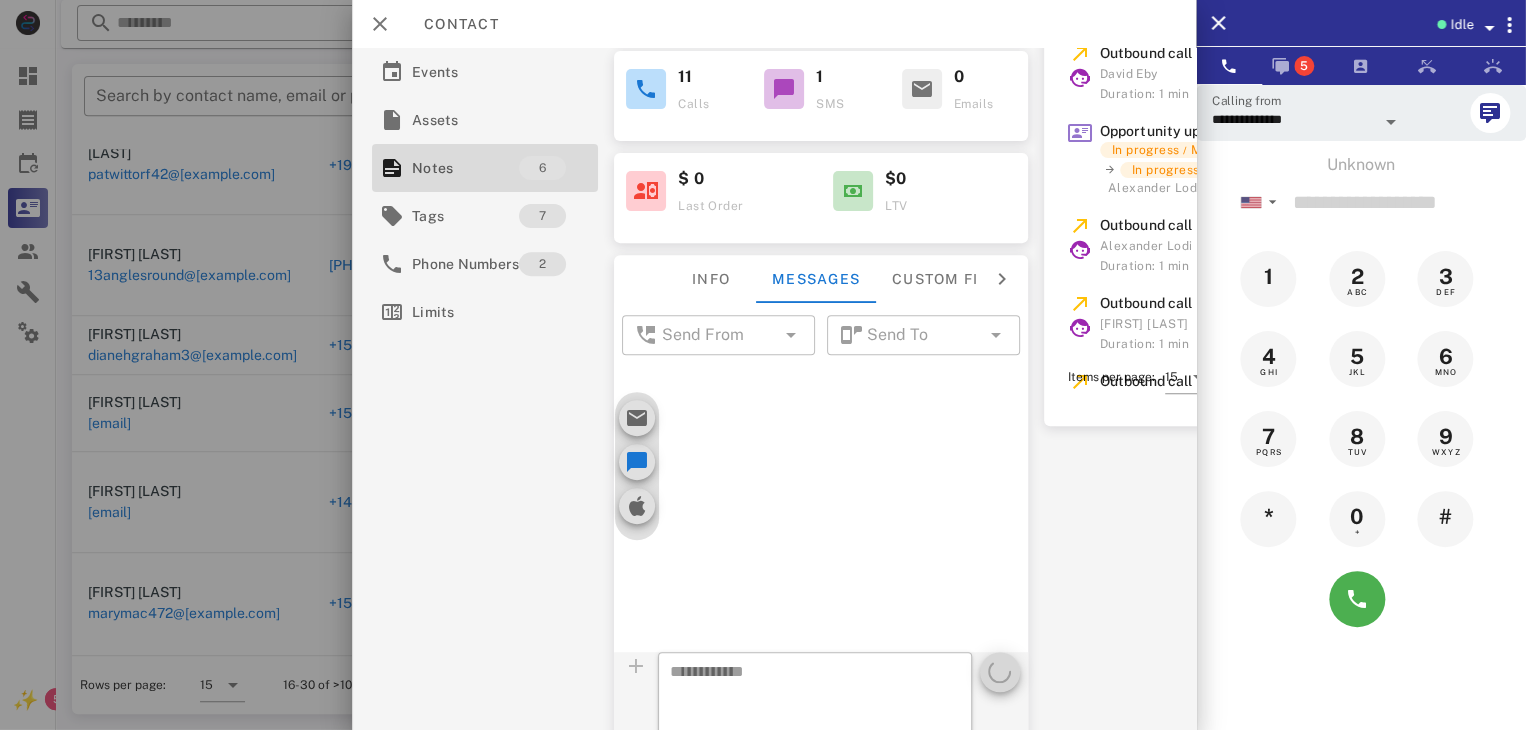 scroll, scrollTop: 2724, scrollLeft: 0, axis: vertical 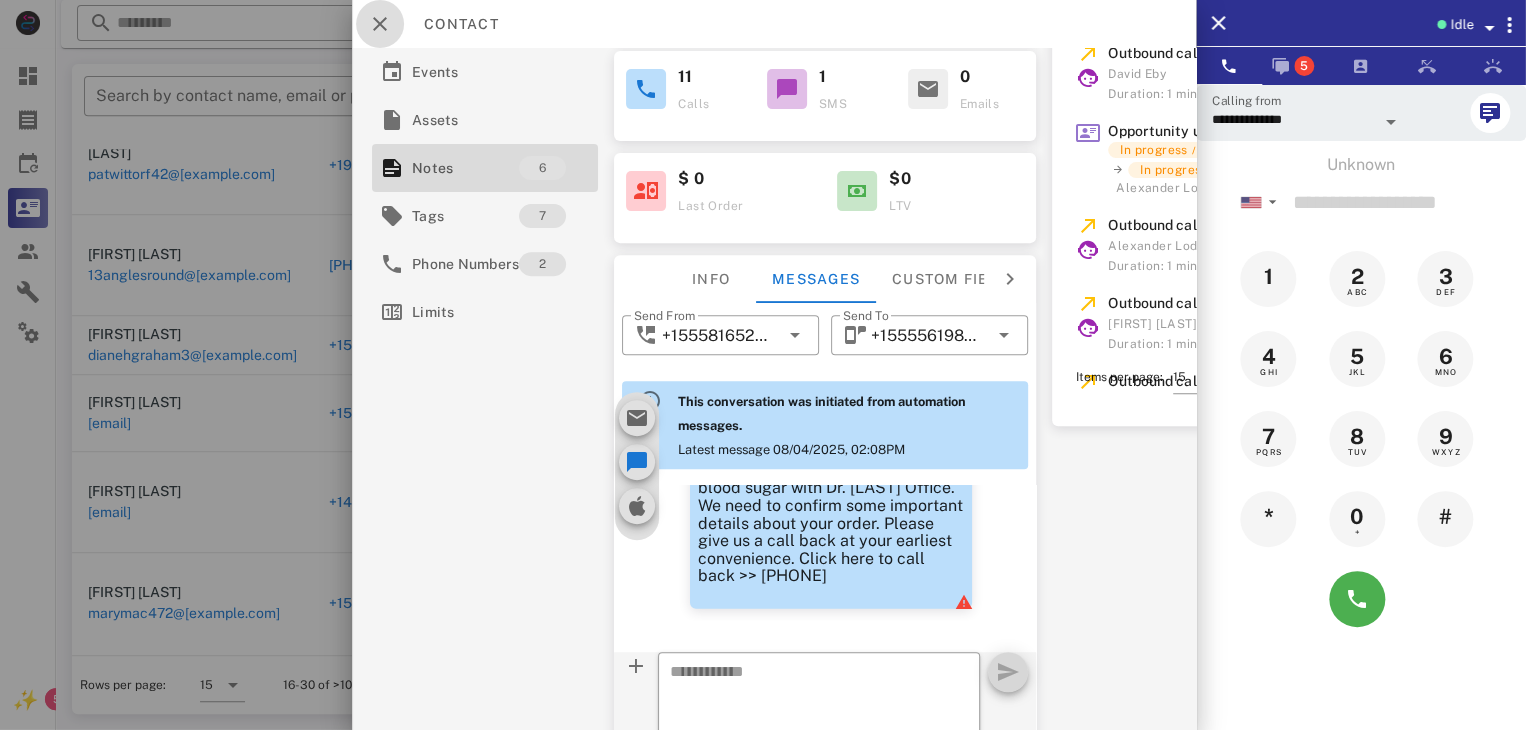 click at bounding box center (380, 24) 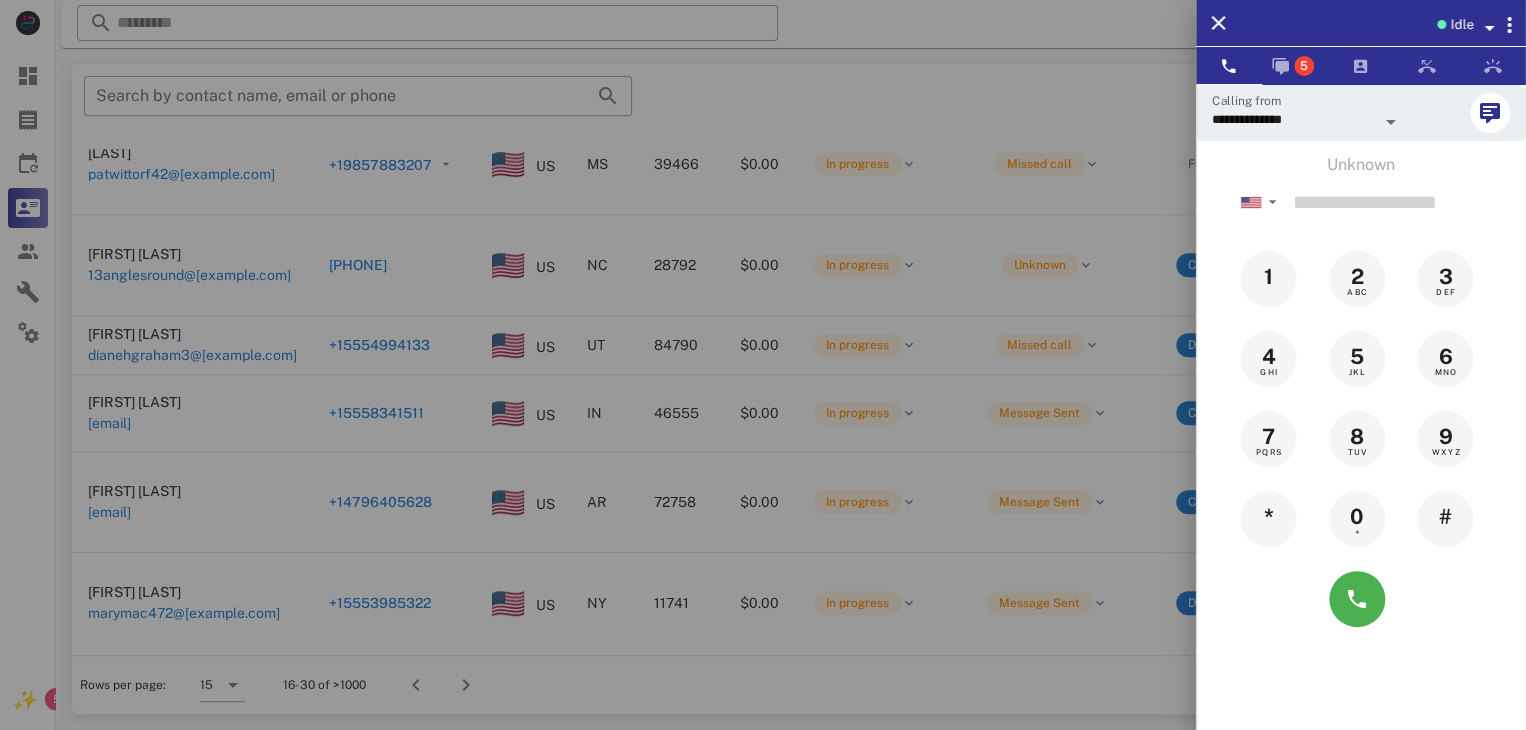 click at bounding box center (763, 365) 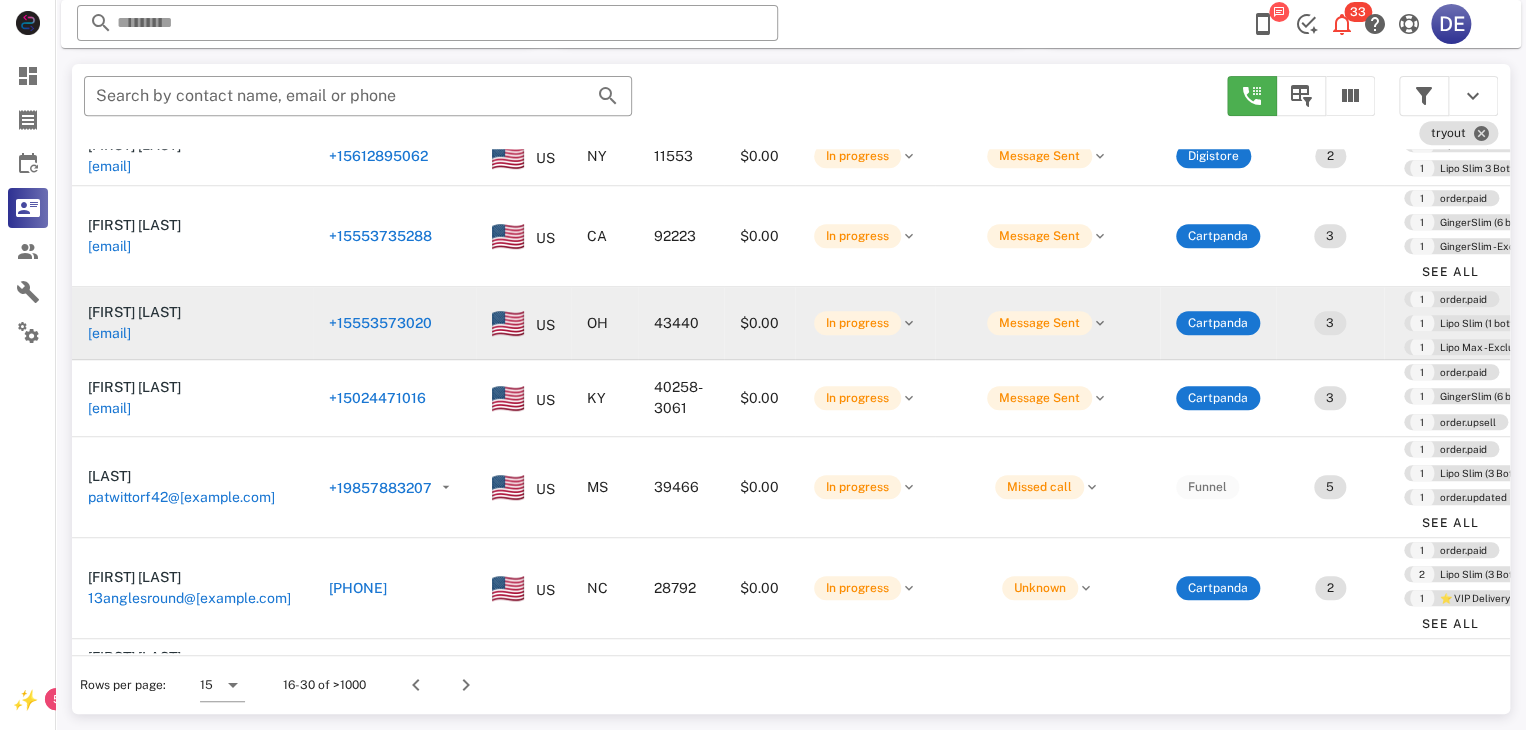 scroll, scrollTop: 0, scrollLeft: 0, axis: both 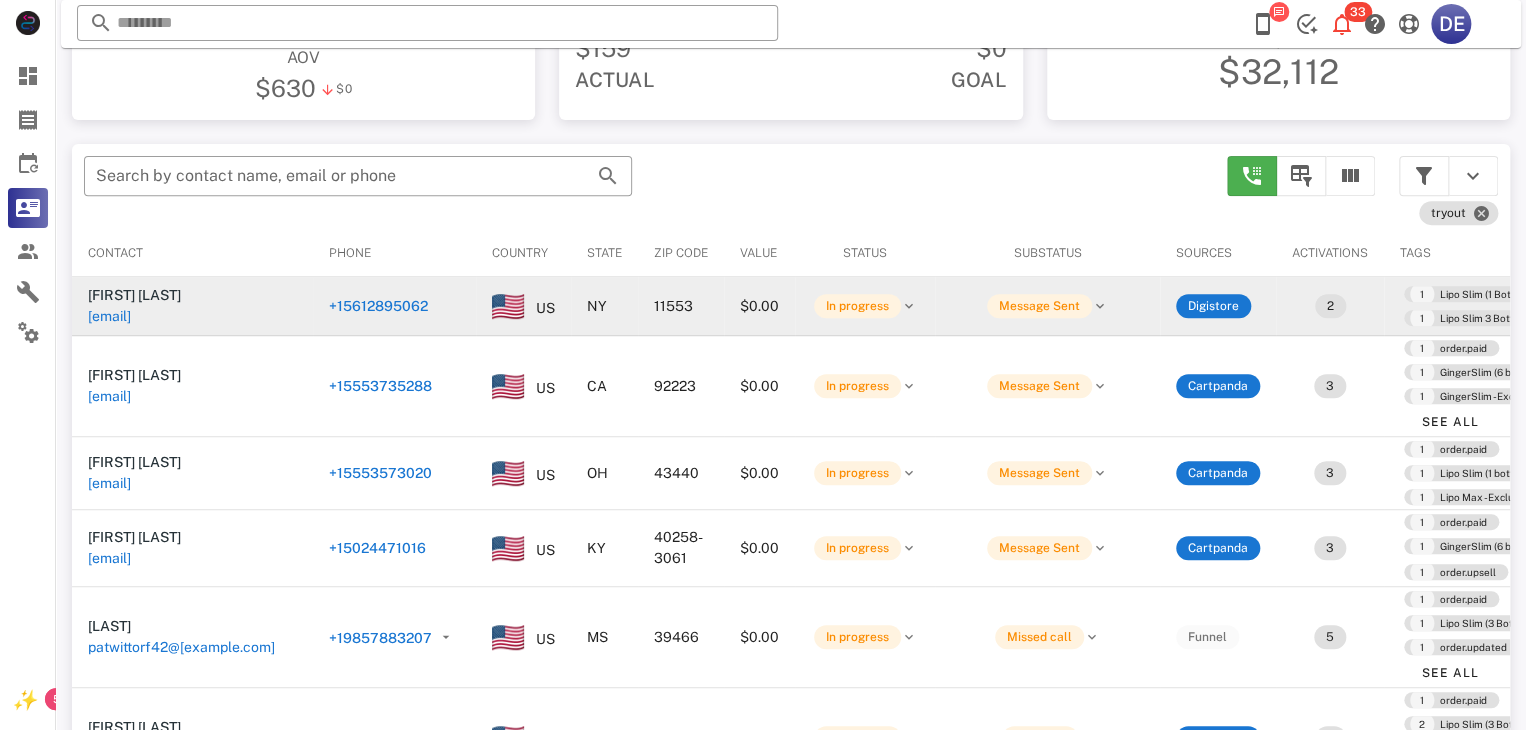 click on "+15612895062" at bounding box center [224, 316] 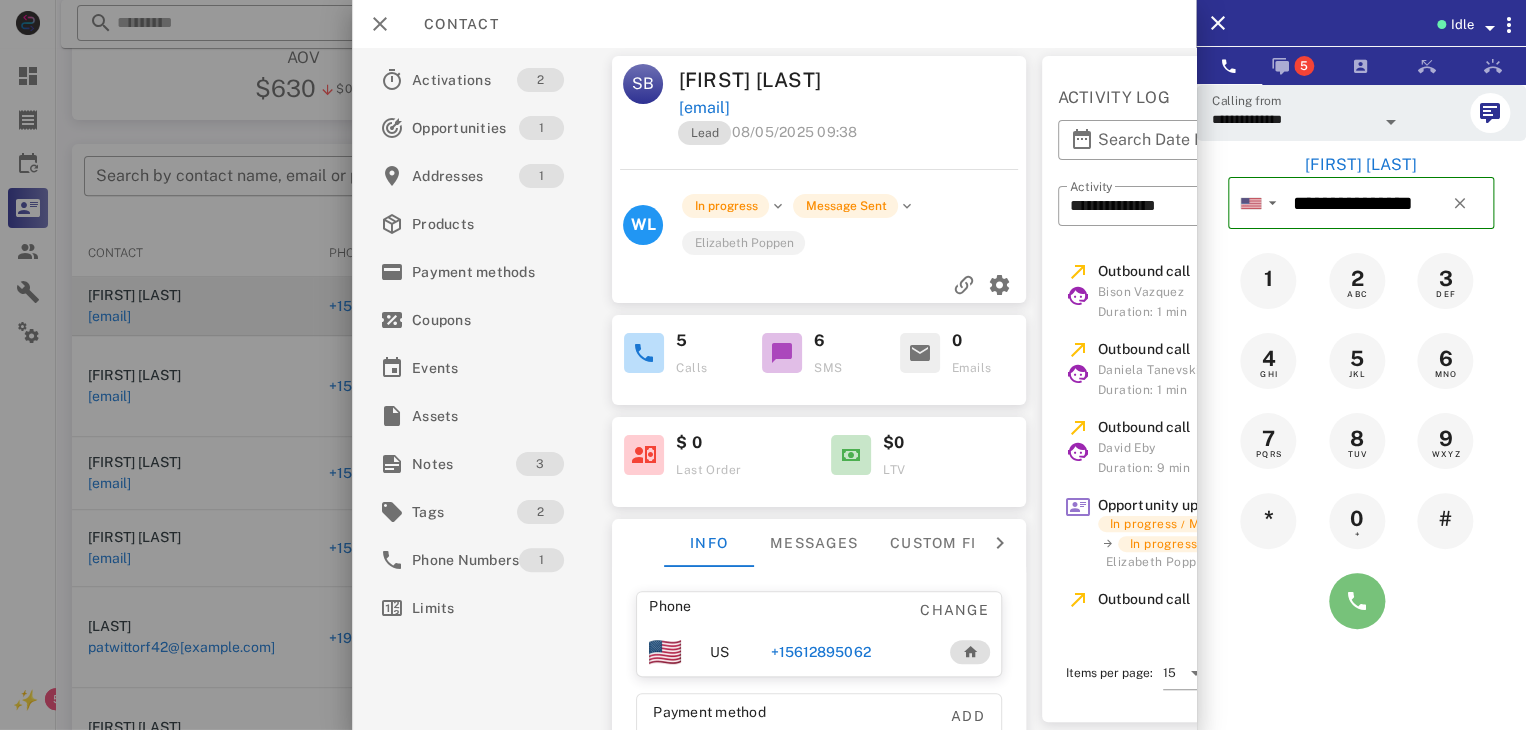 click at bounding box center [1357, 601] 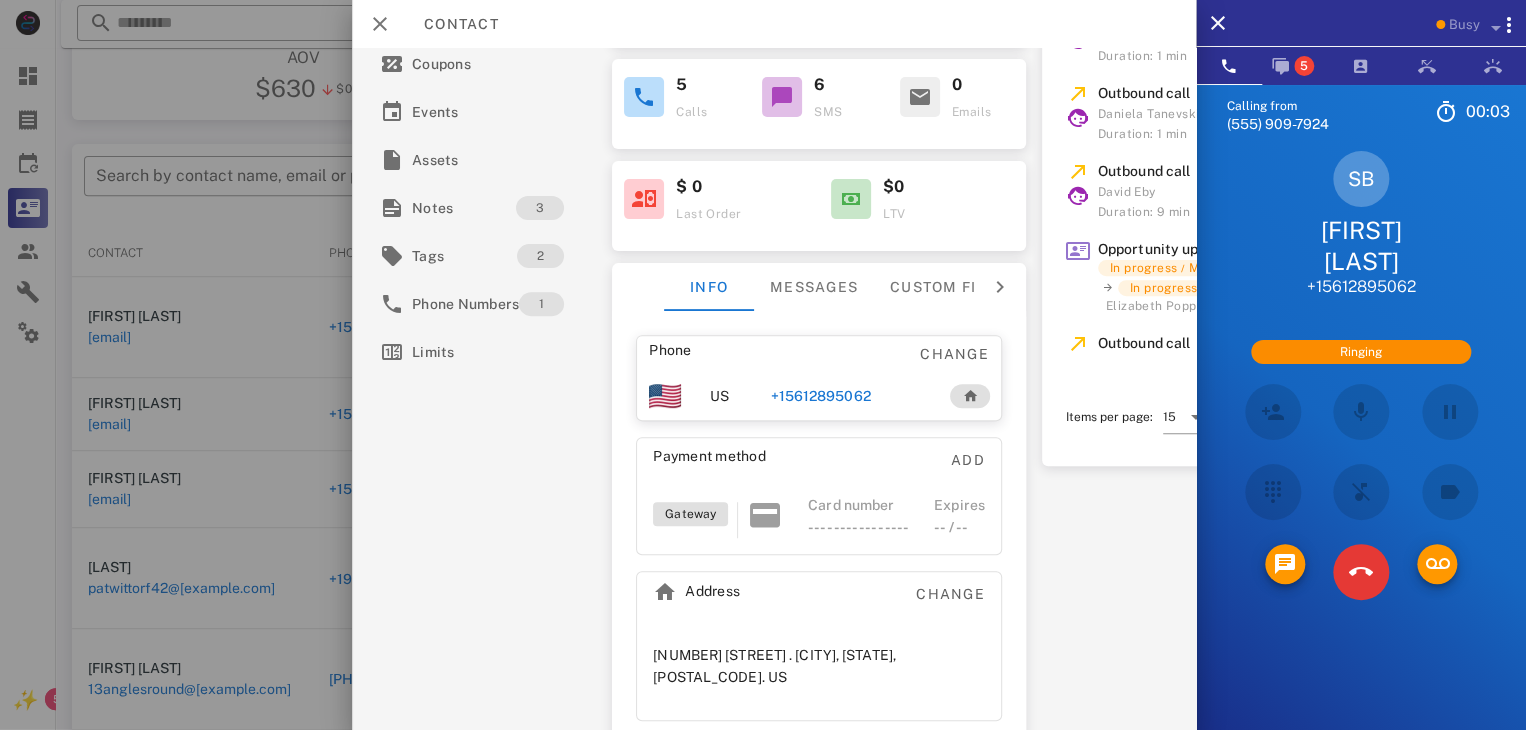 scroll, scrollTop: 260, scrollLeft: 0, axis: vertical 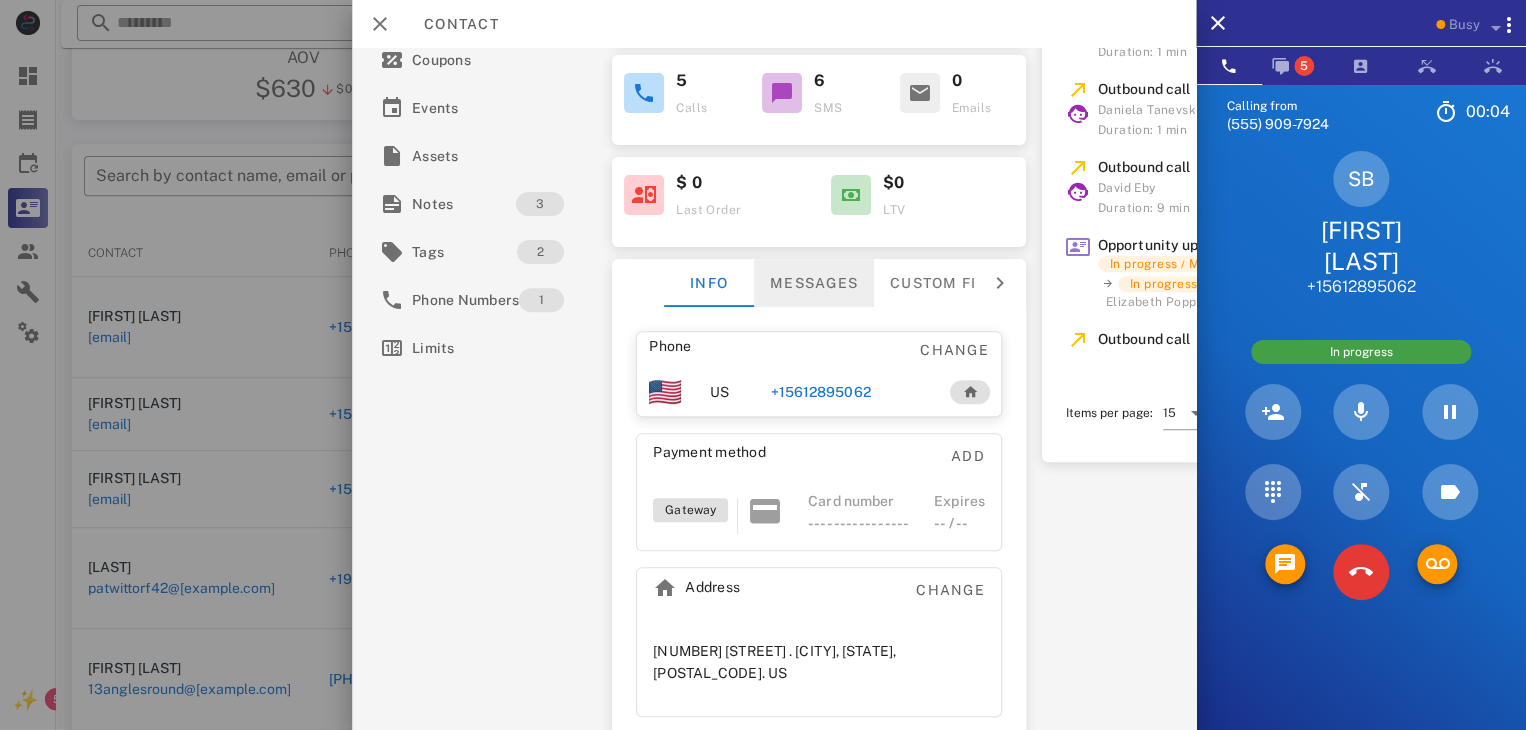 click on "Messages" at bounding box center [814, 283] 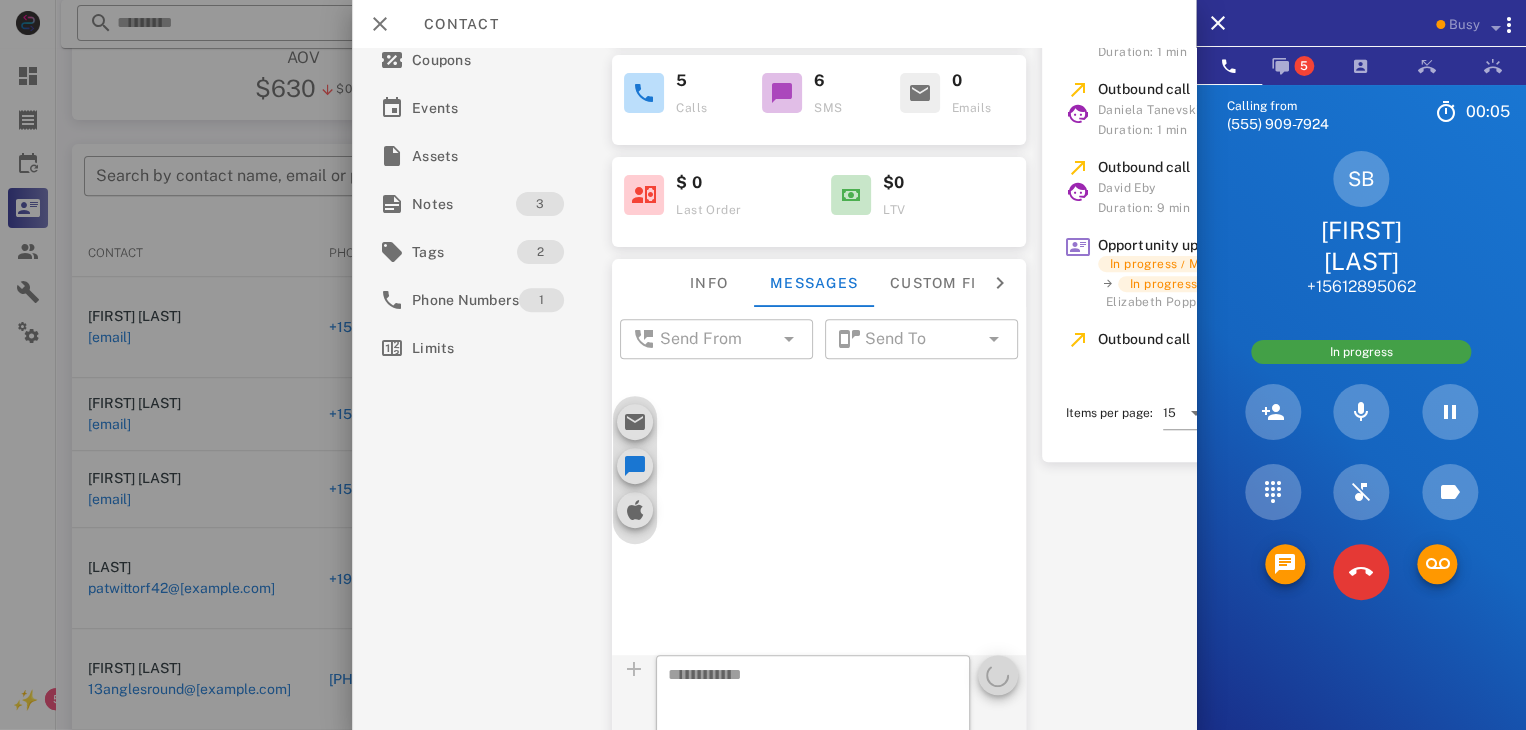 scroll, scrollTop: 323, scrollLeft: 0, axis: vertical 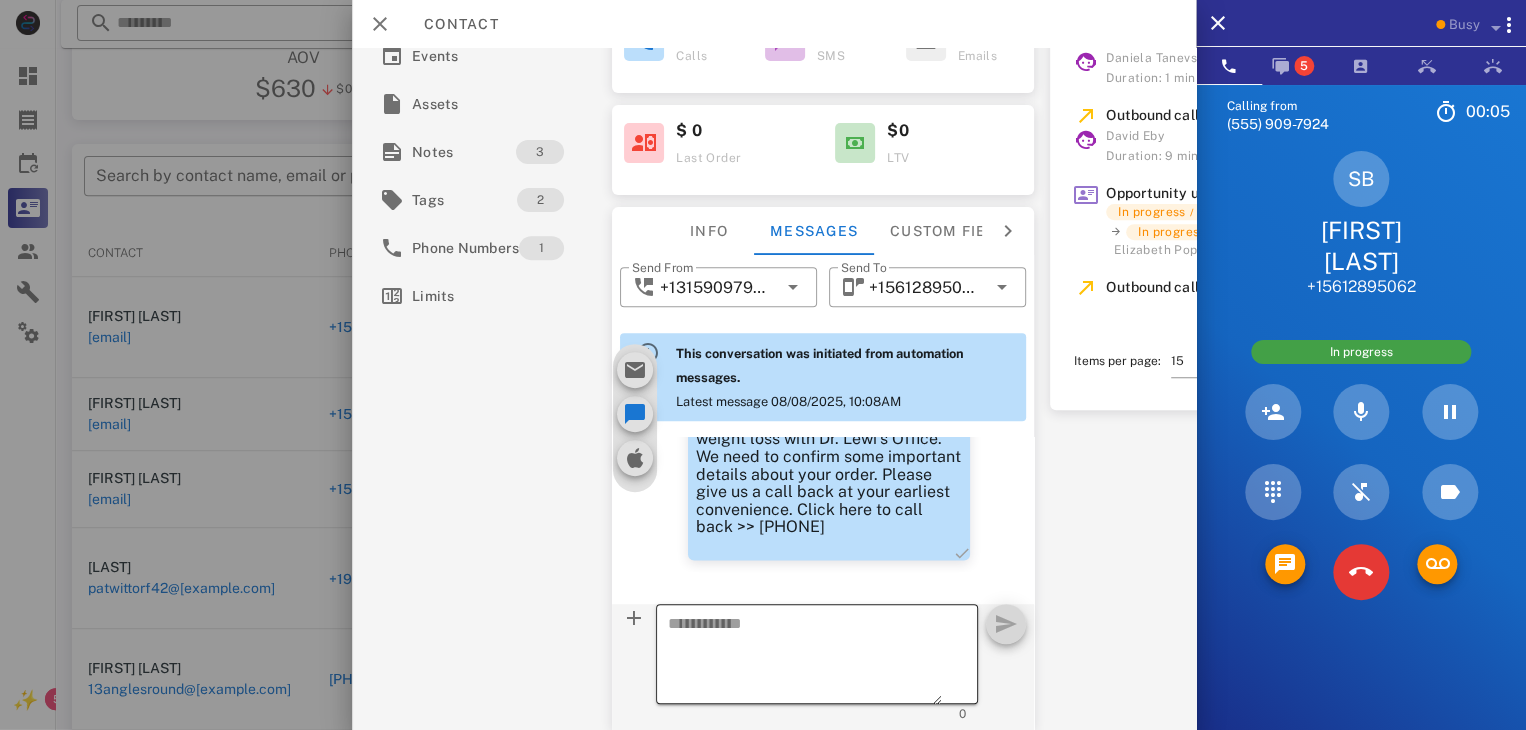 click at bounding box center [805, 654] 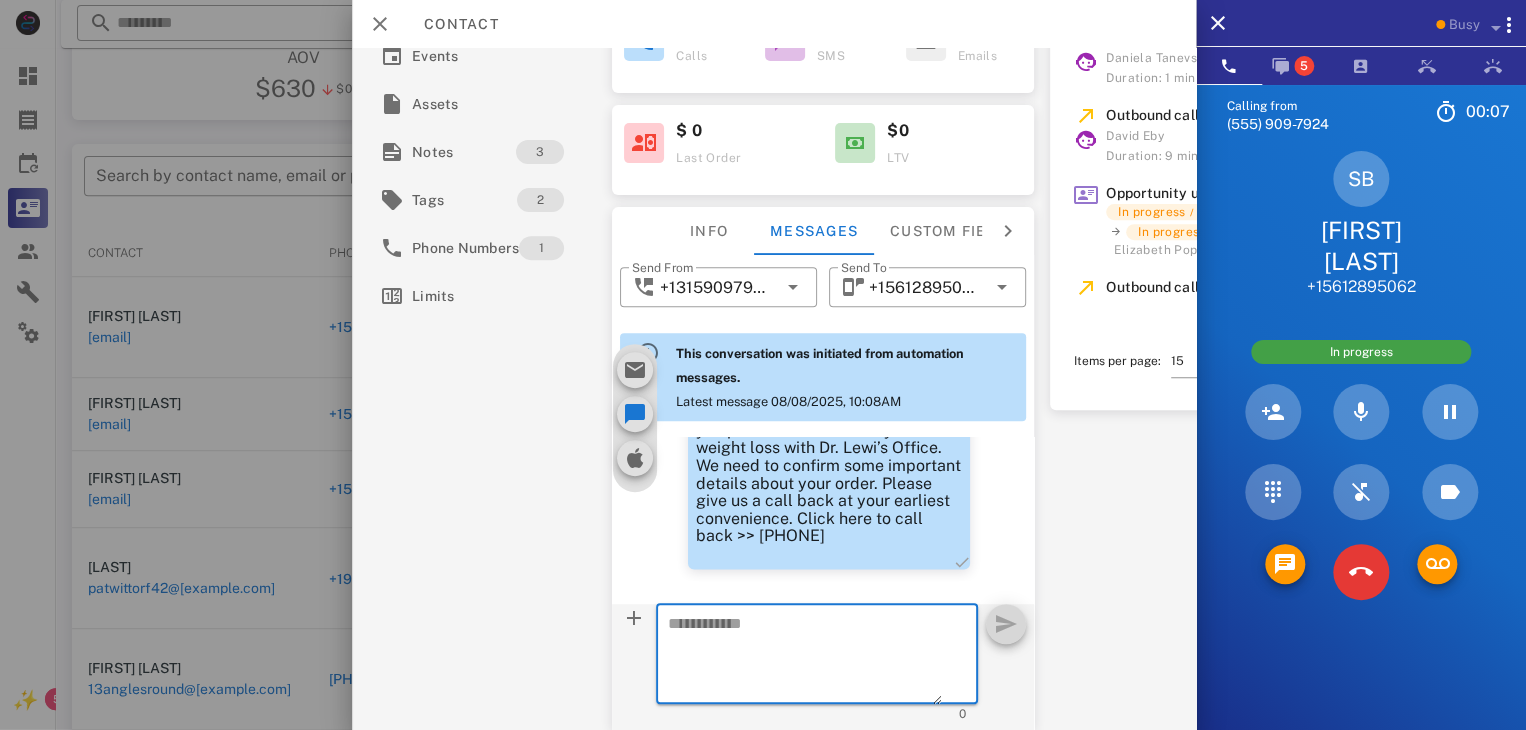 scroll, scrollTop: 1418, scrollLeft: 0, axis: vertical 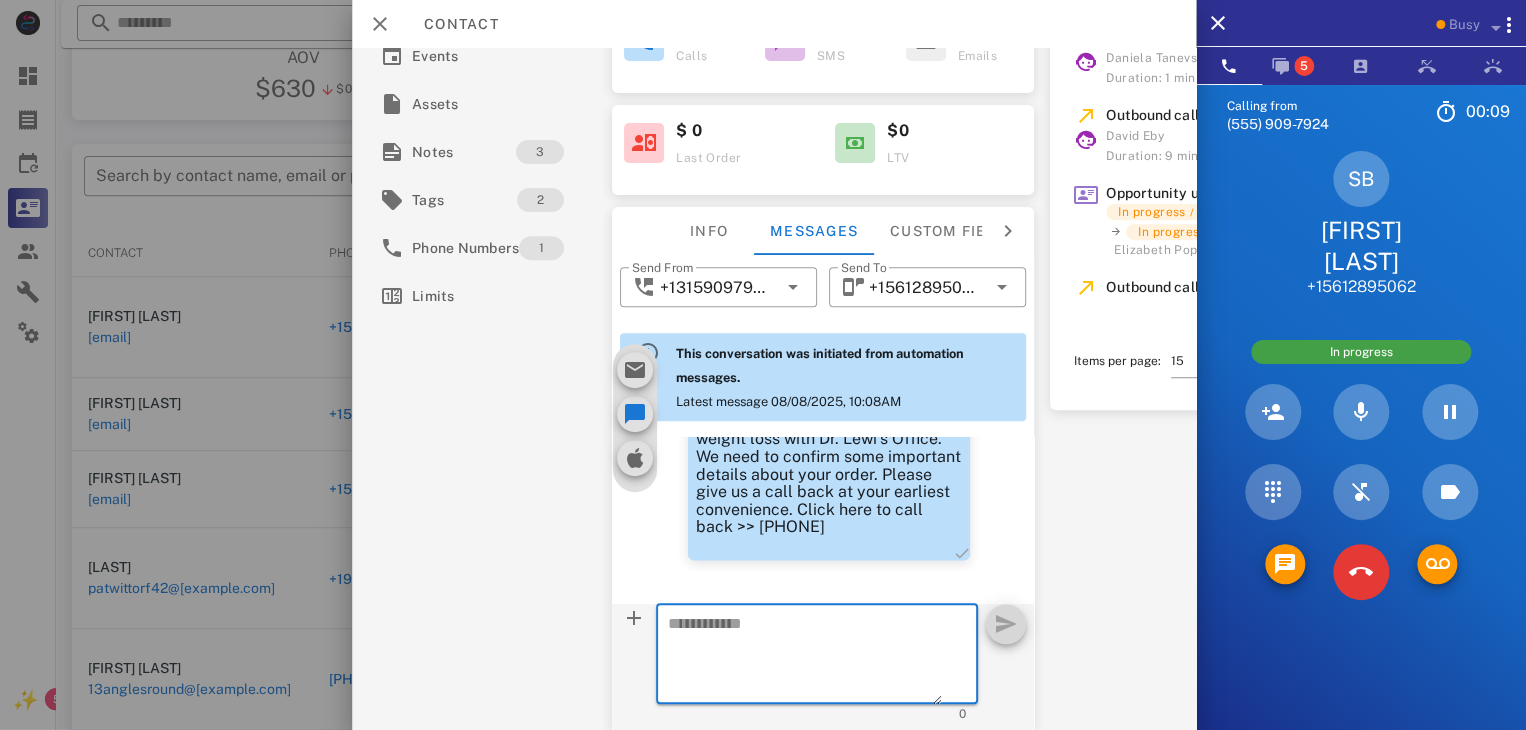 paste on "**********" 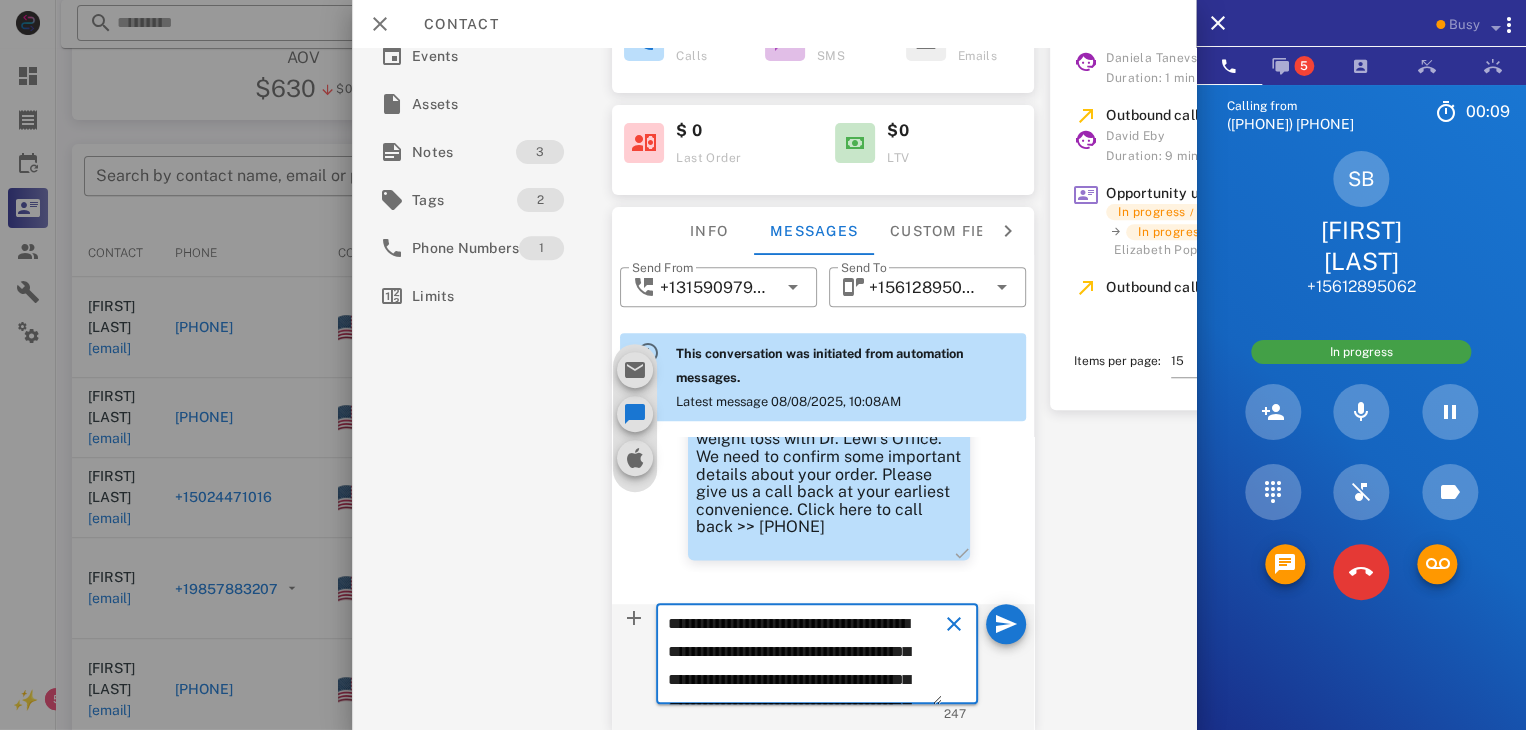 scroll, scrollTop: 125, scrollLeft: 0, axis: vertical 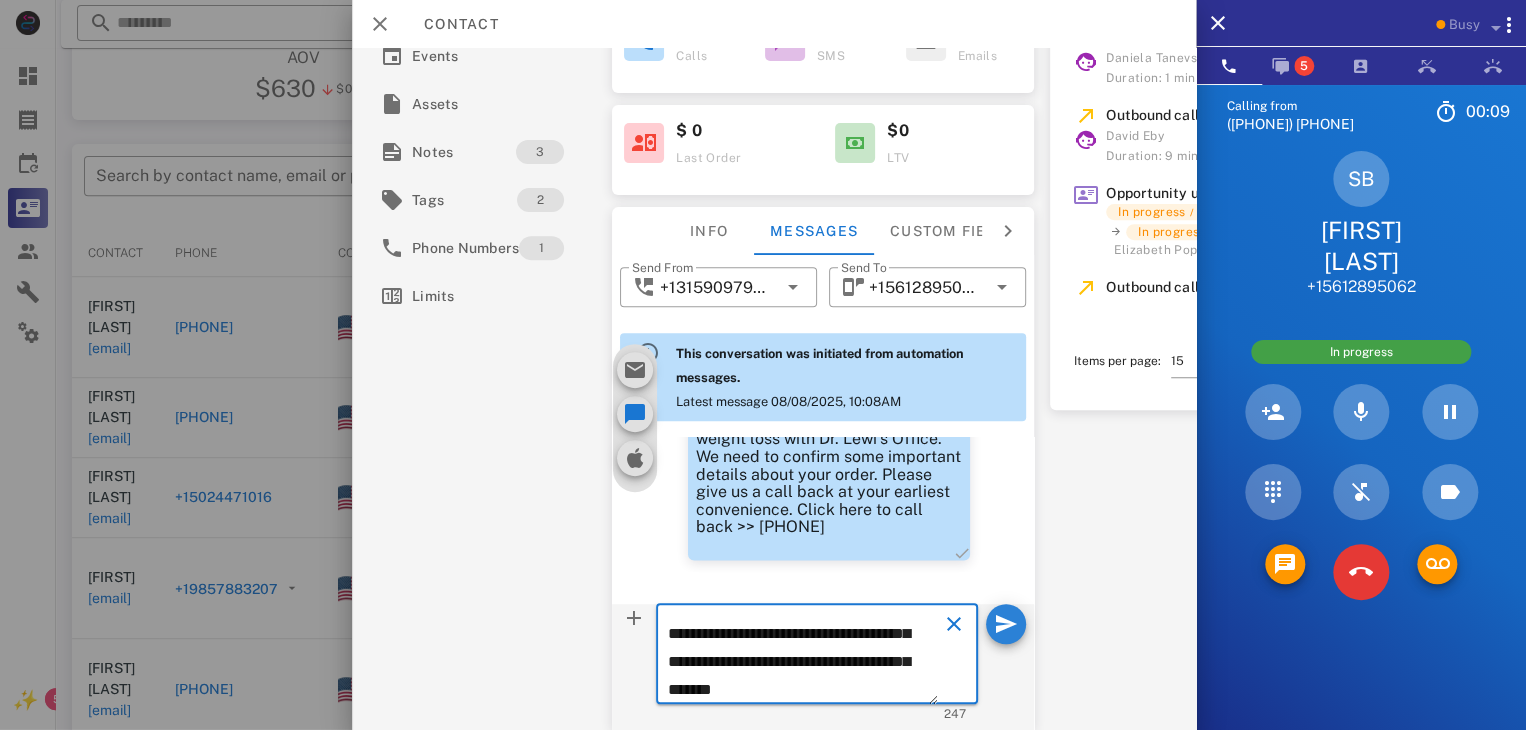 type on "**********" 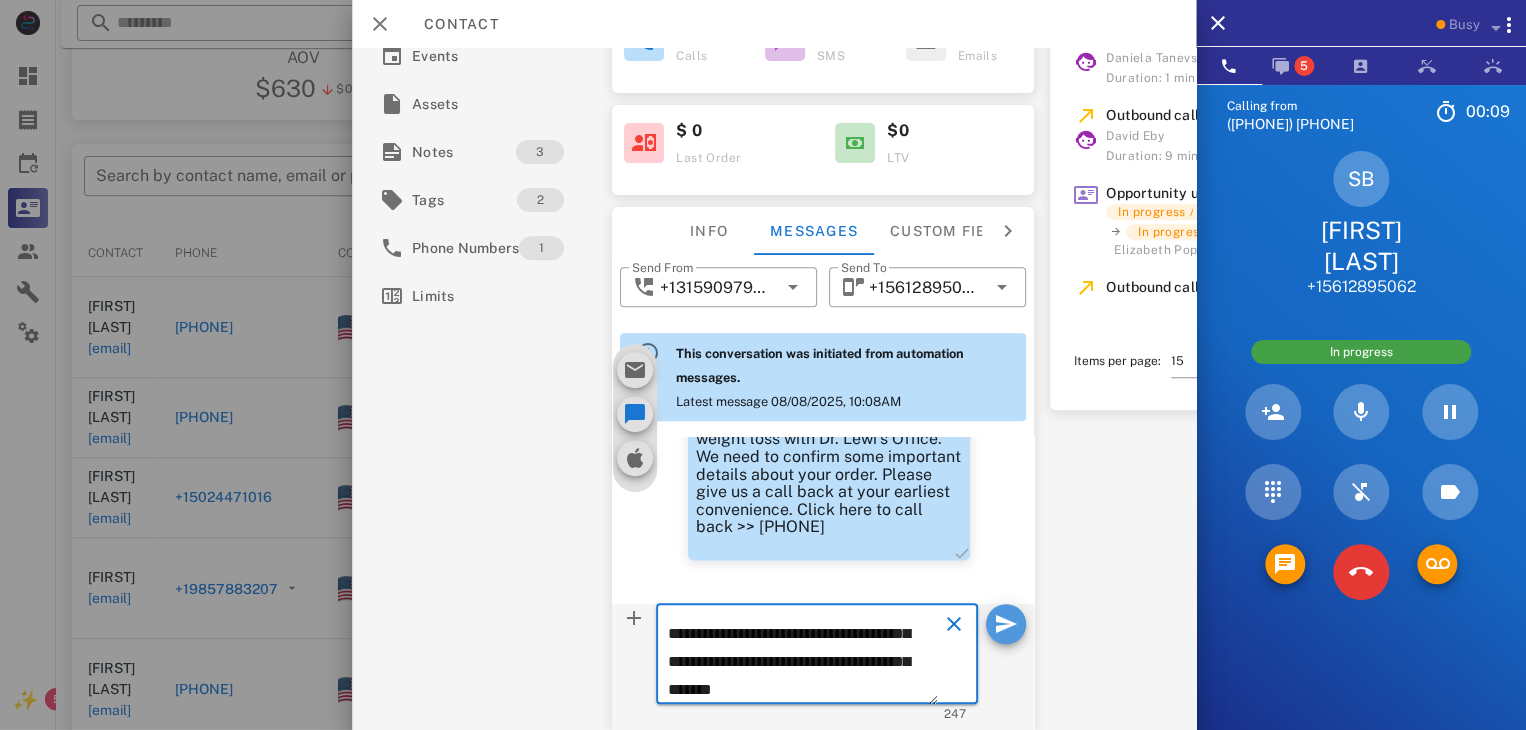 click at bounding box center (1006, 624) 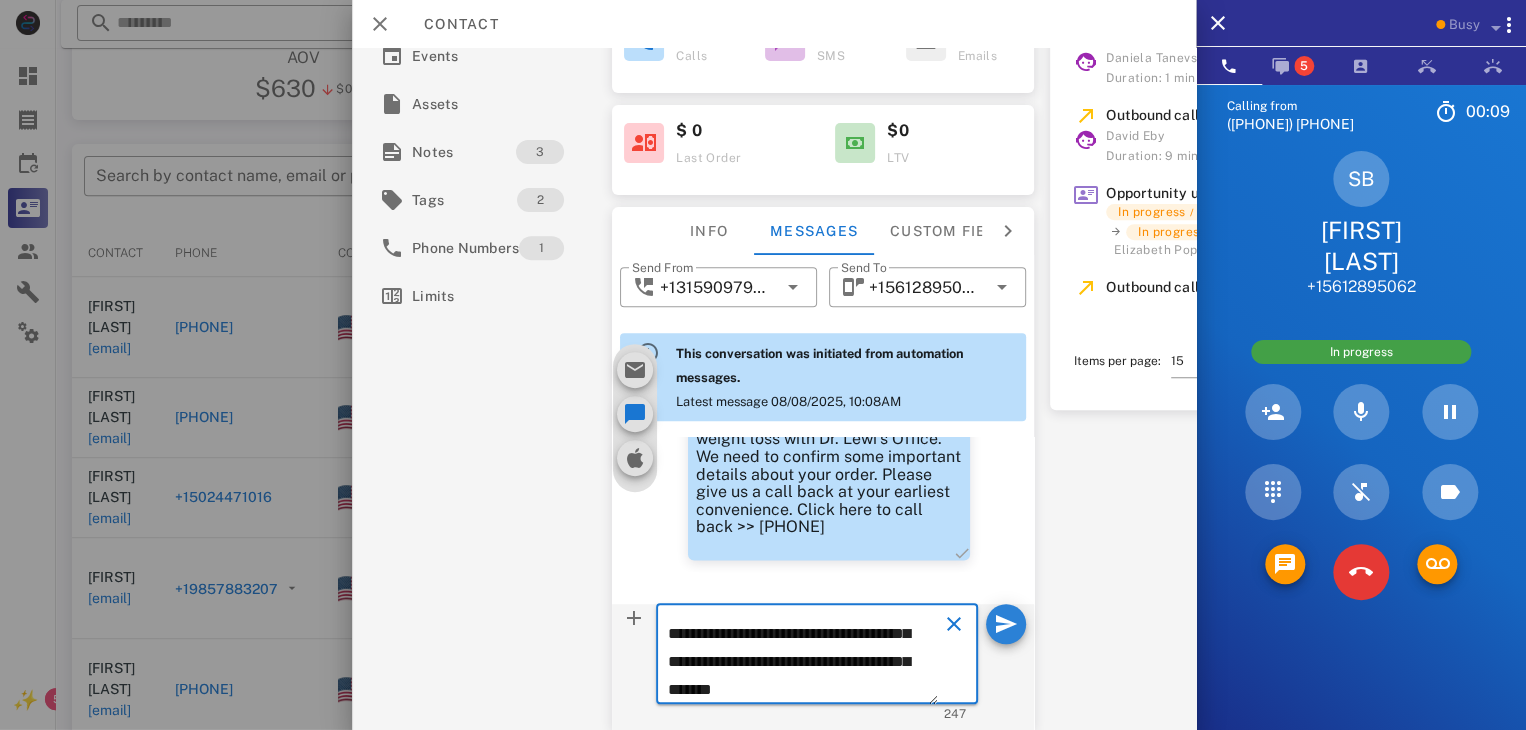 type 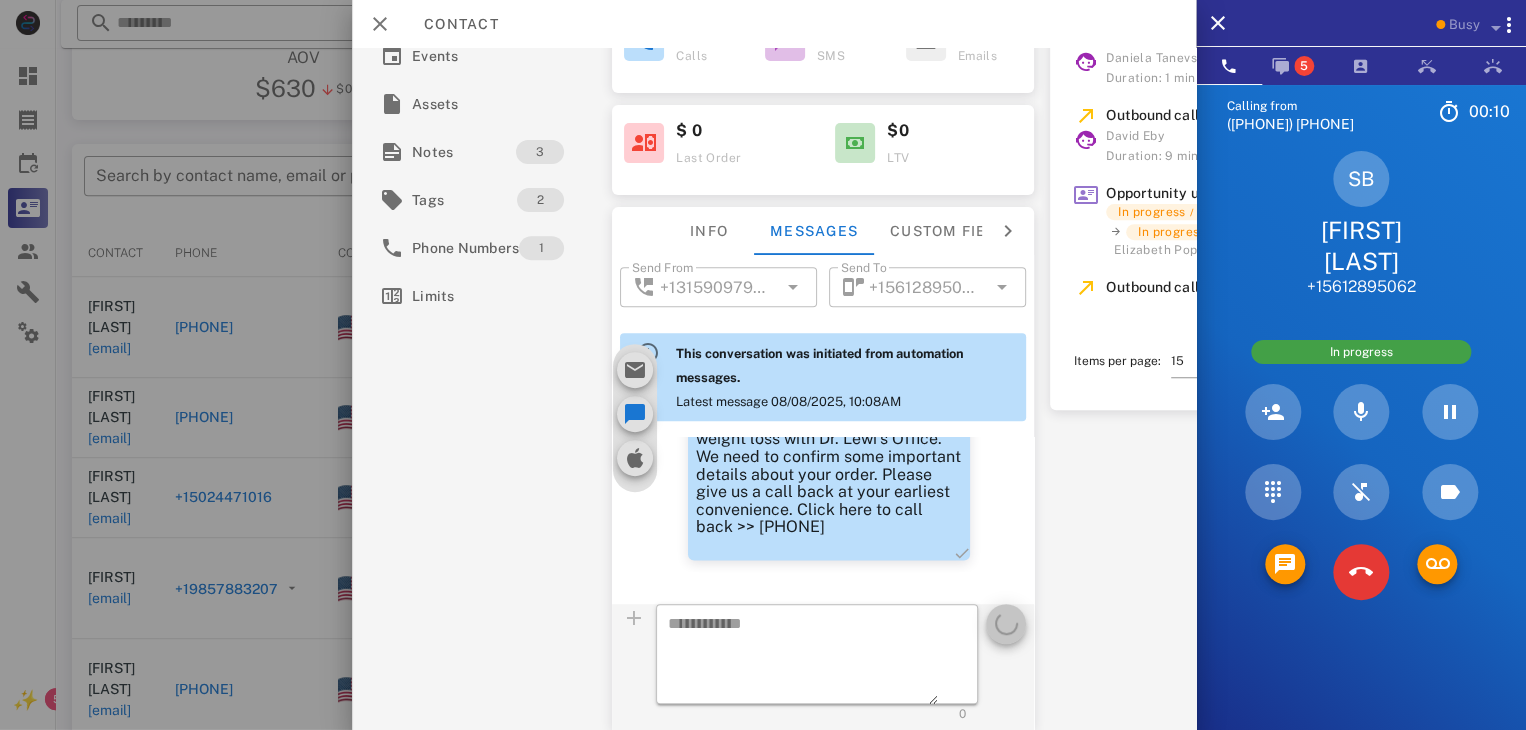 scroll, scrollTop: 0, scrollLeft: 0, axis: both 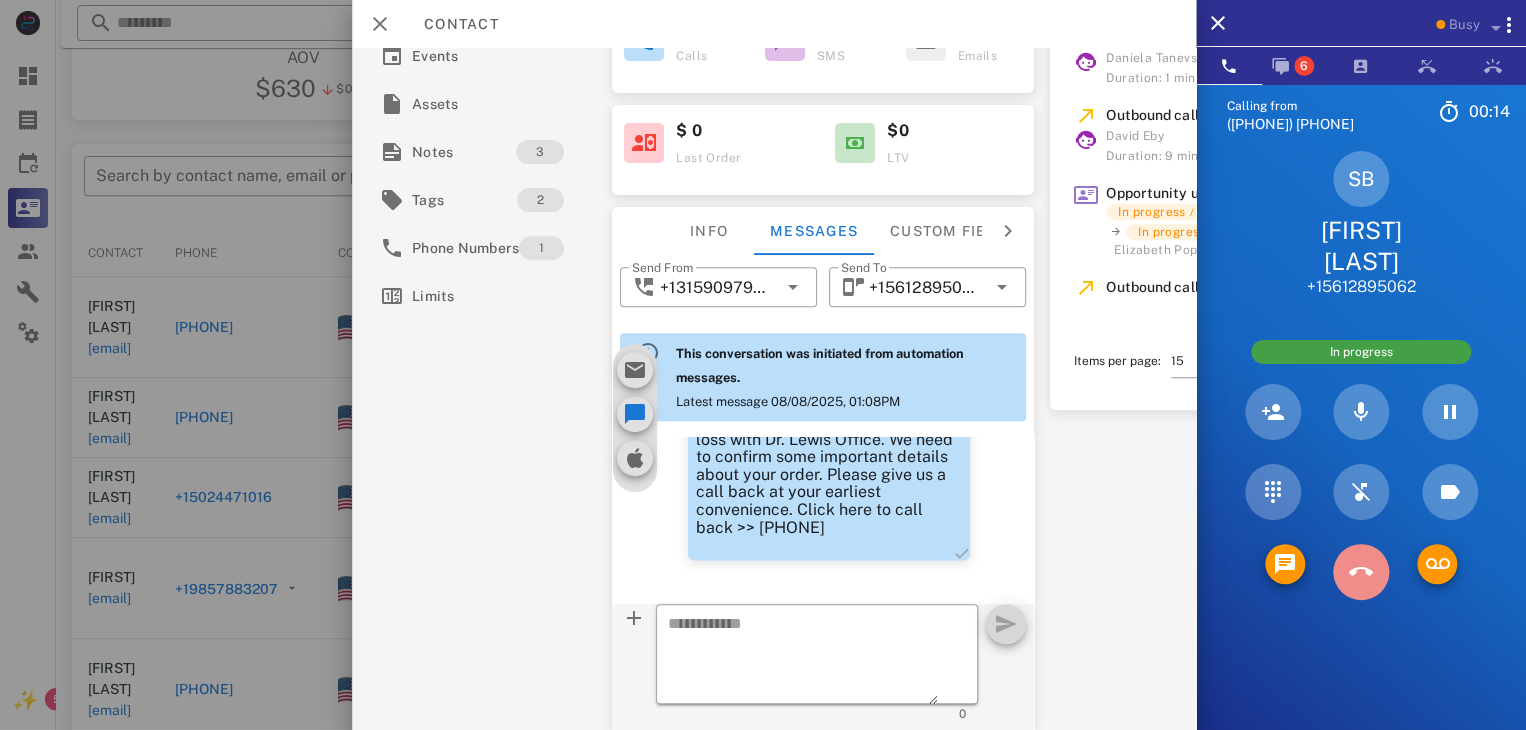 click at bounding box center [1361, 572] 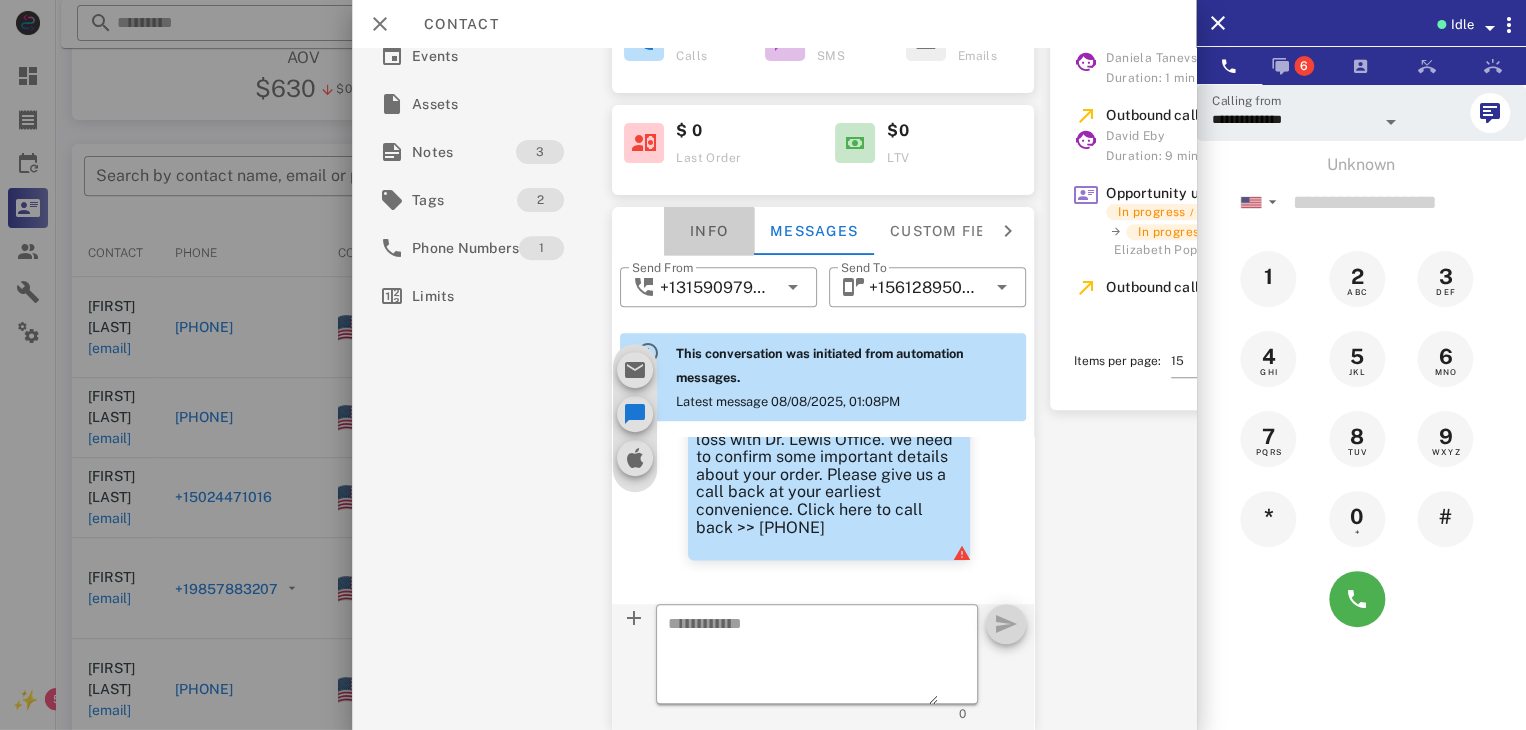 click on "Info" at bounding box center [709, 231] 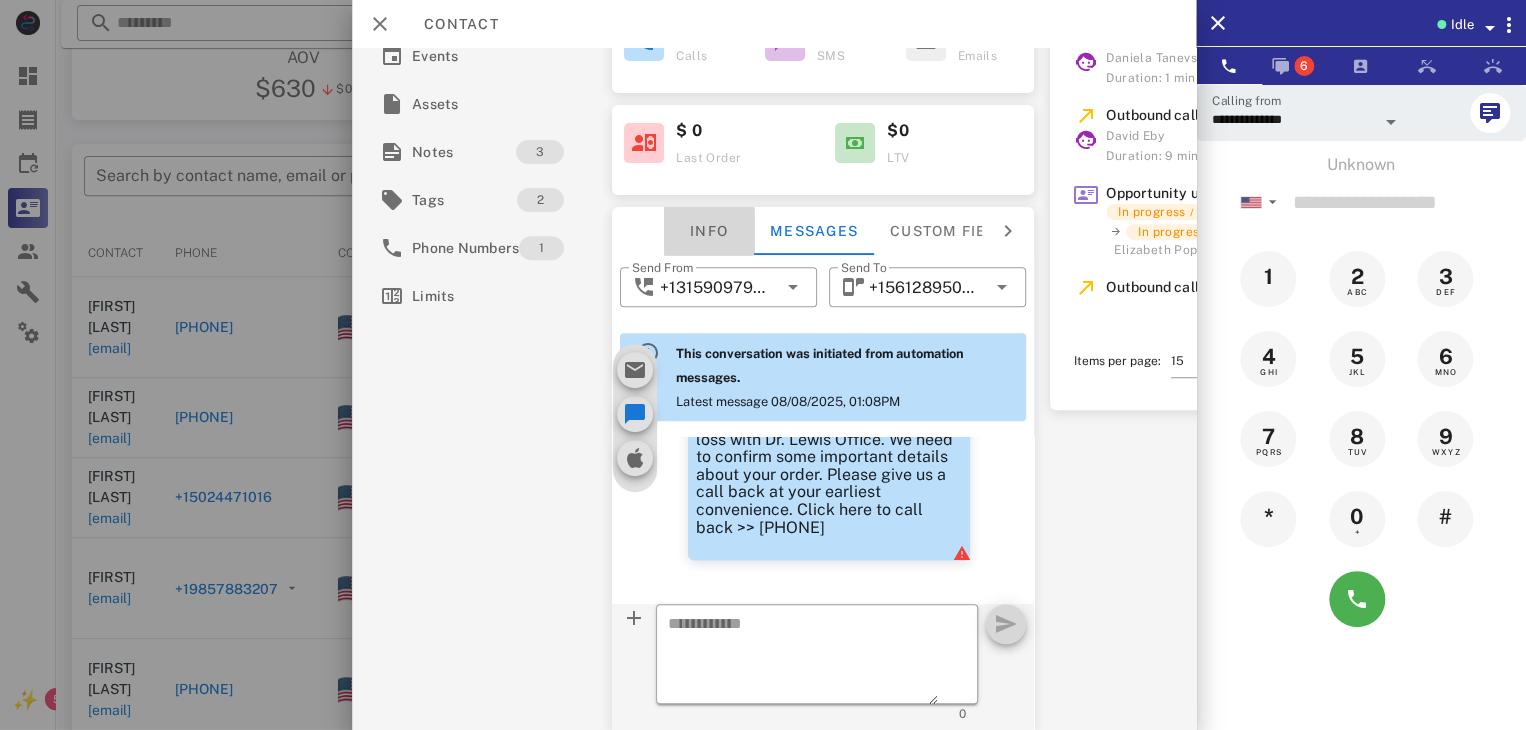 scroll, scrollTop: 260, scrollLeft: 0, axis: vertical 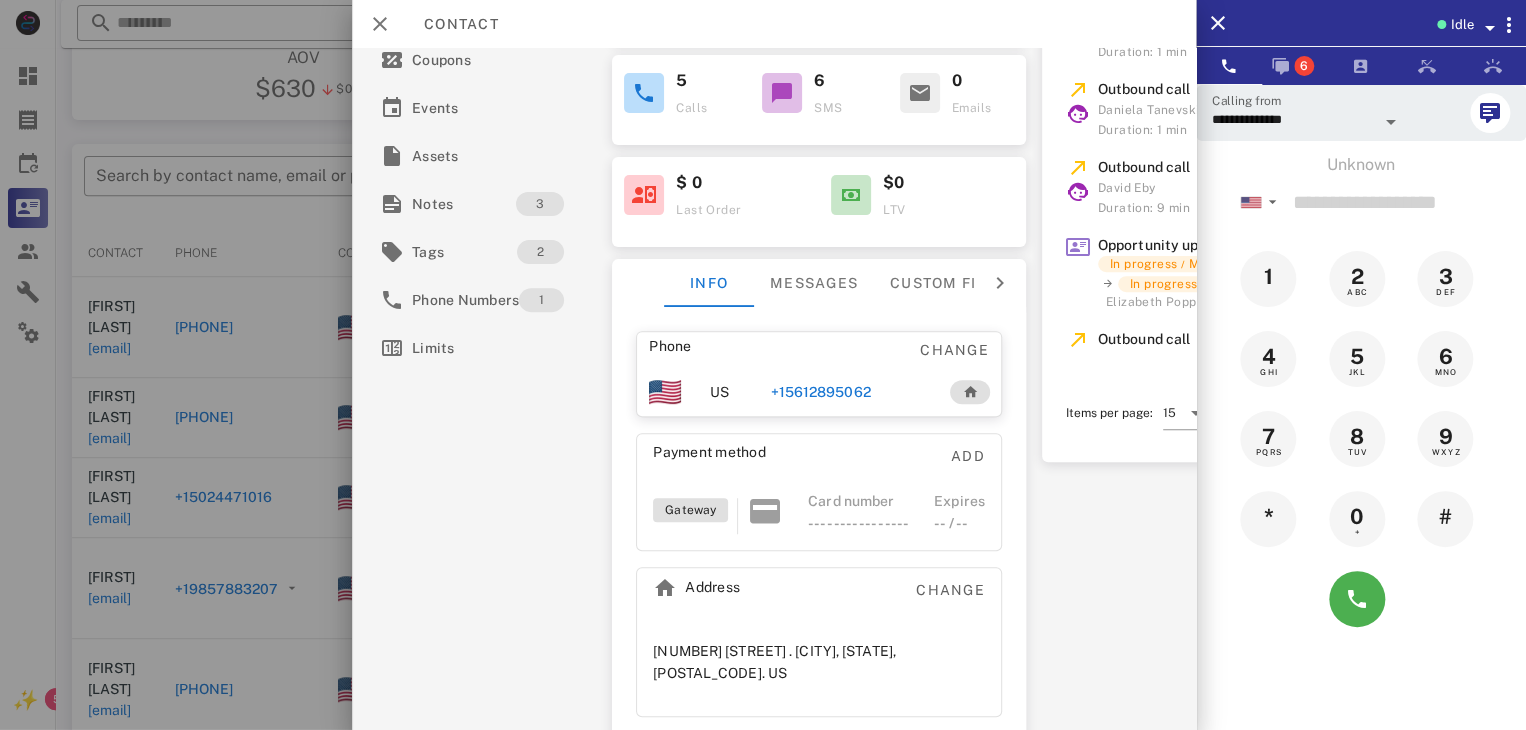 click on "+15612895062" at bounding box center (820, 392) 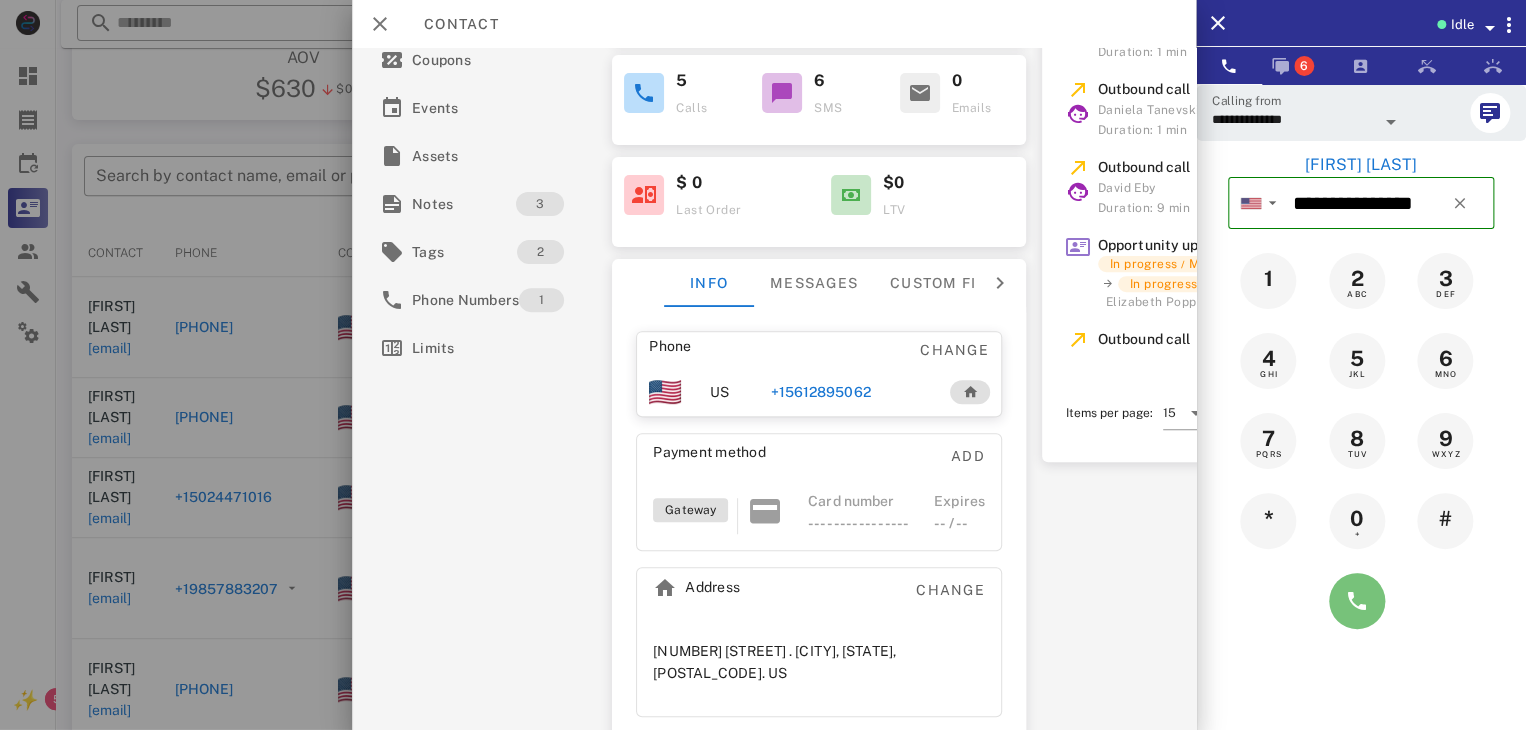 click at bounding box center (1357, 601) 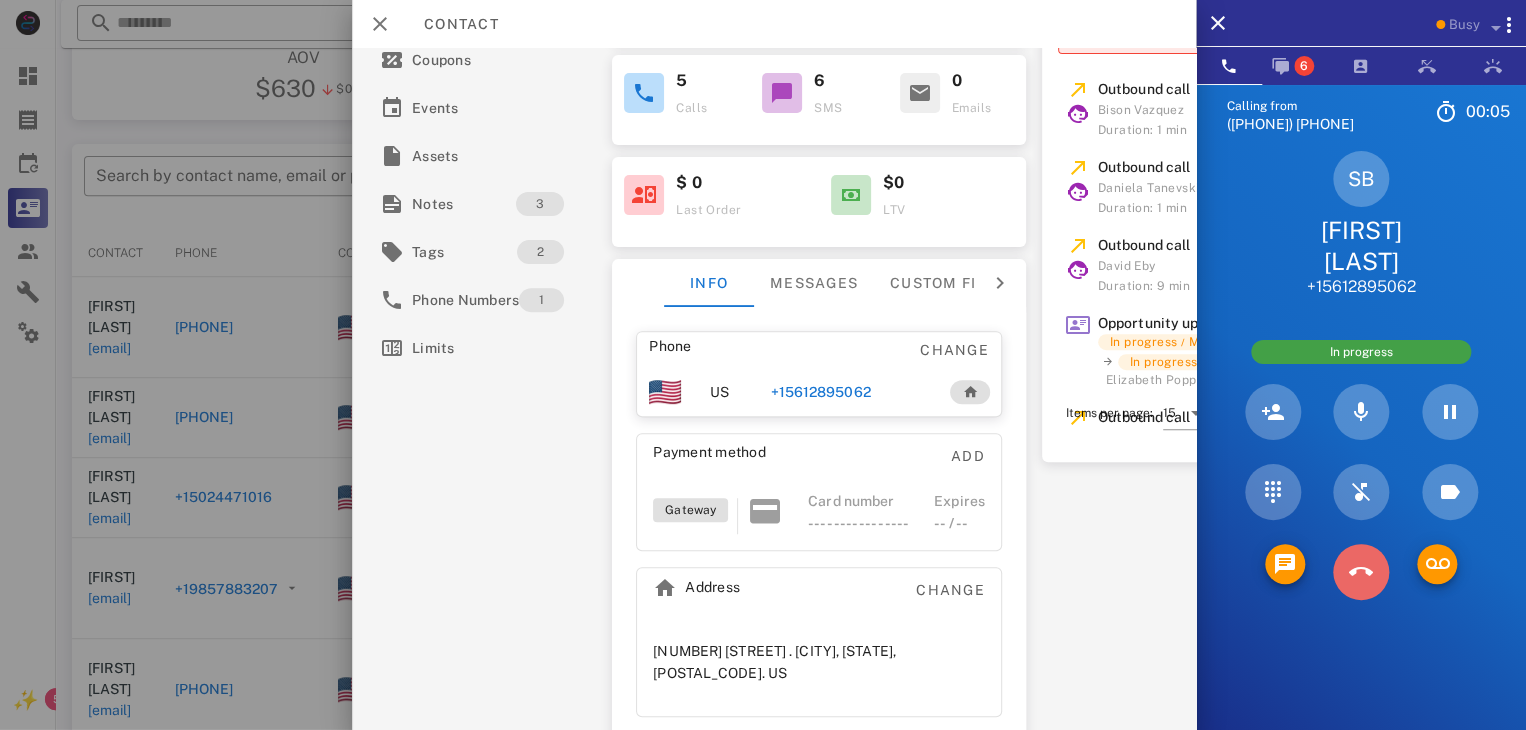click at bounding box center [1361, 572] 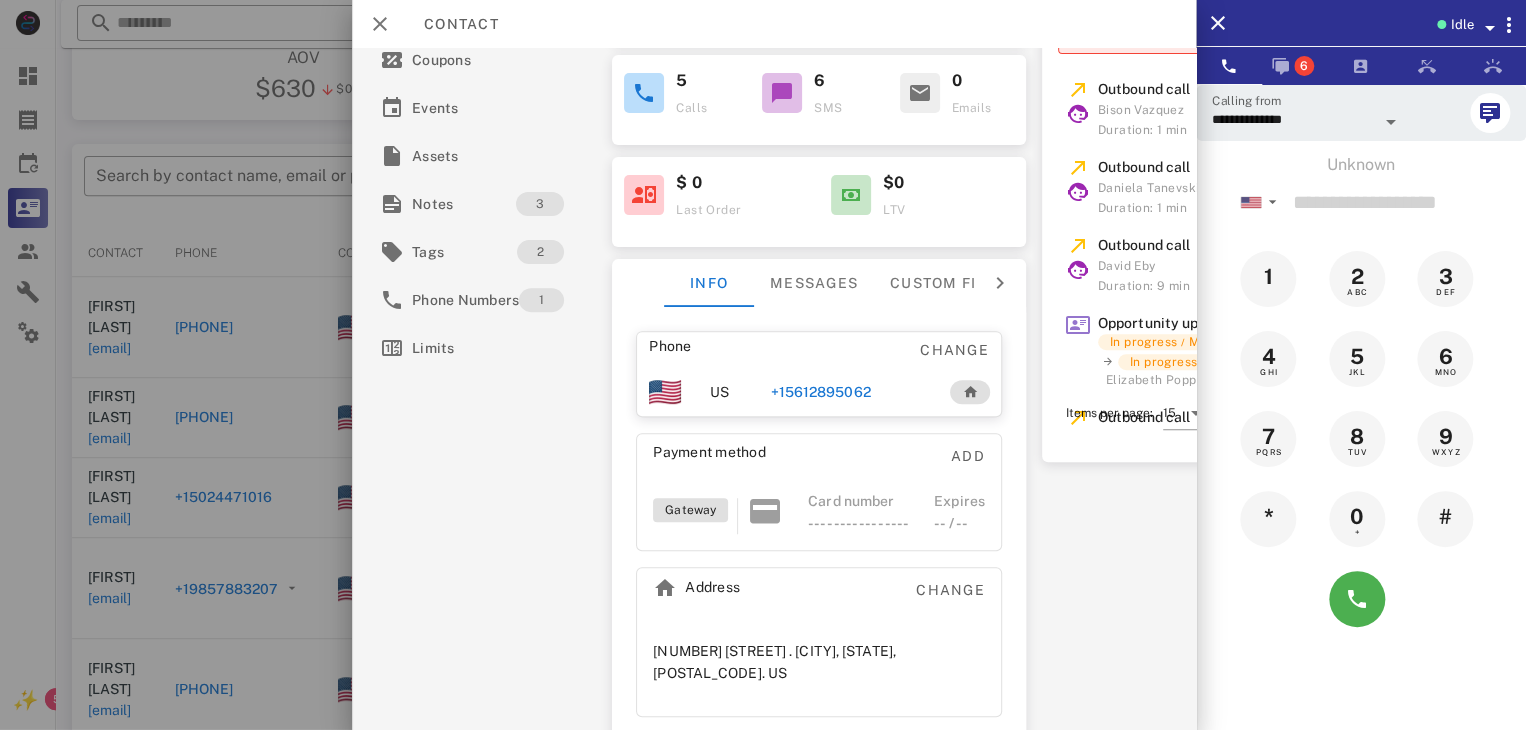 click on "+15612895062" at bounding box center [820, 392] 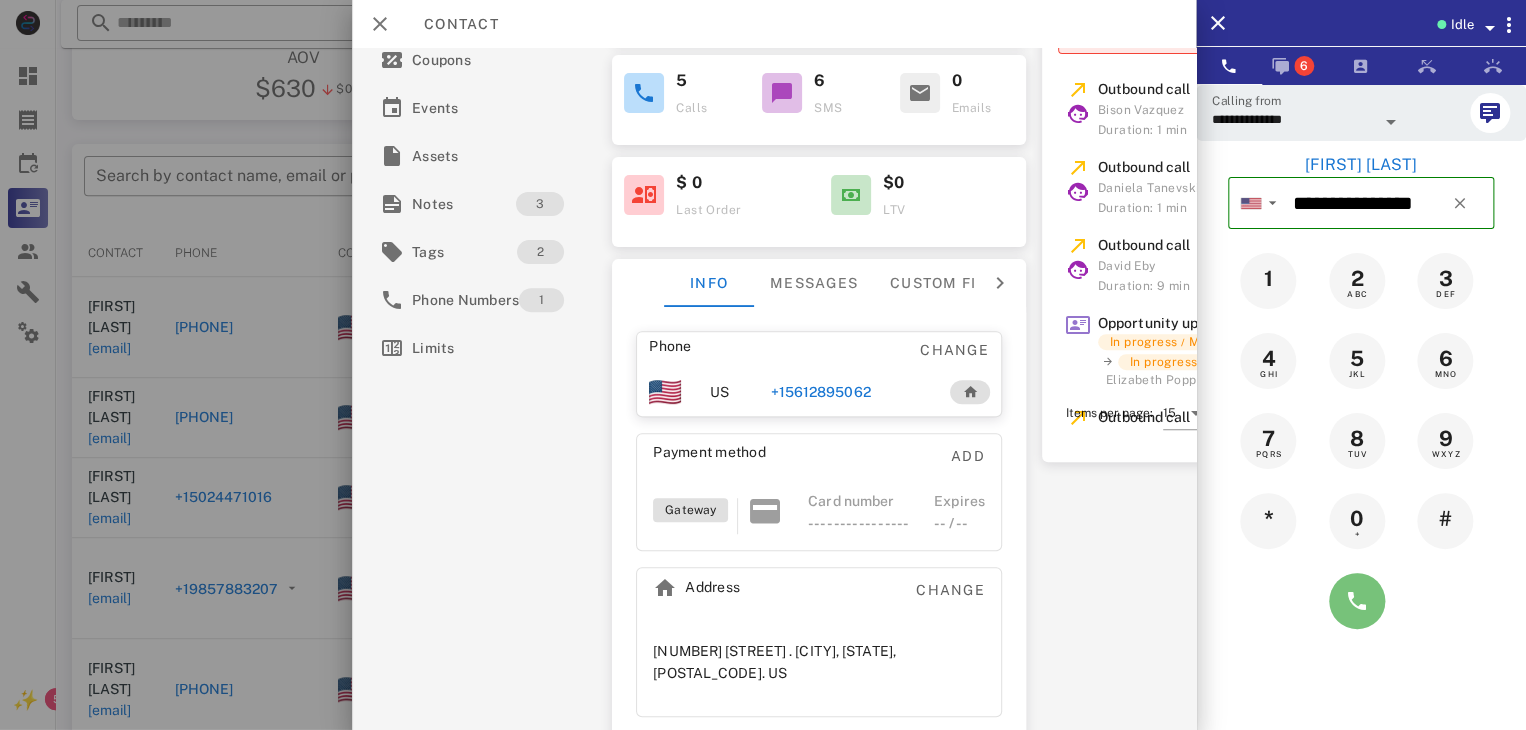 click at bounding box center [1357, 601] 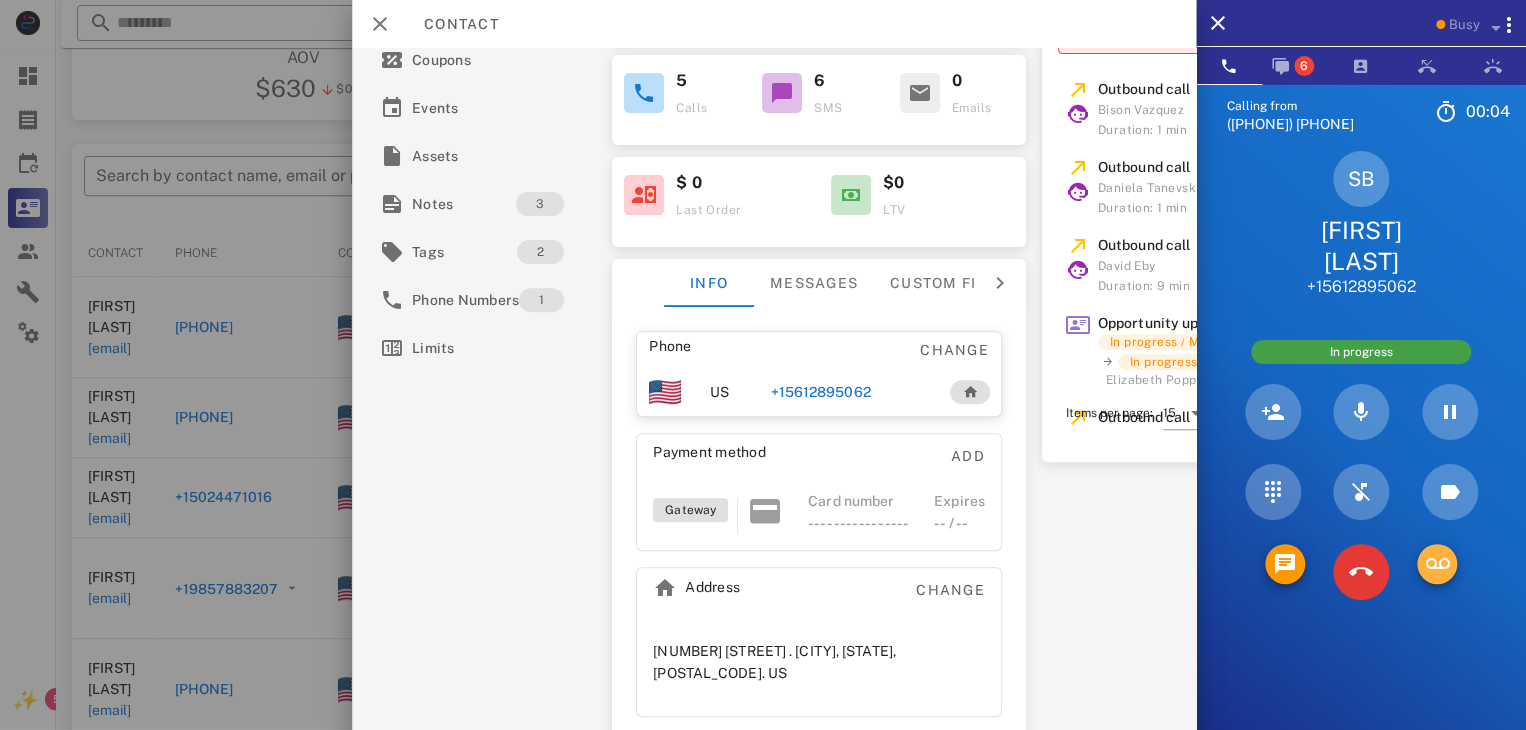 click at bounding box center [1437, 564] 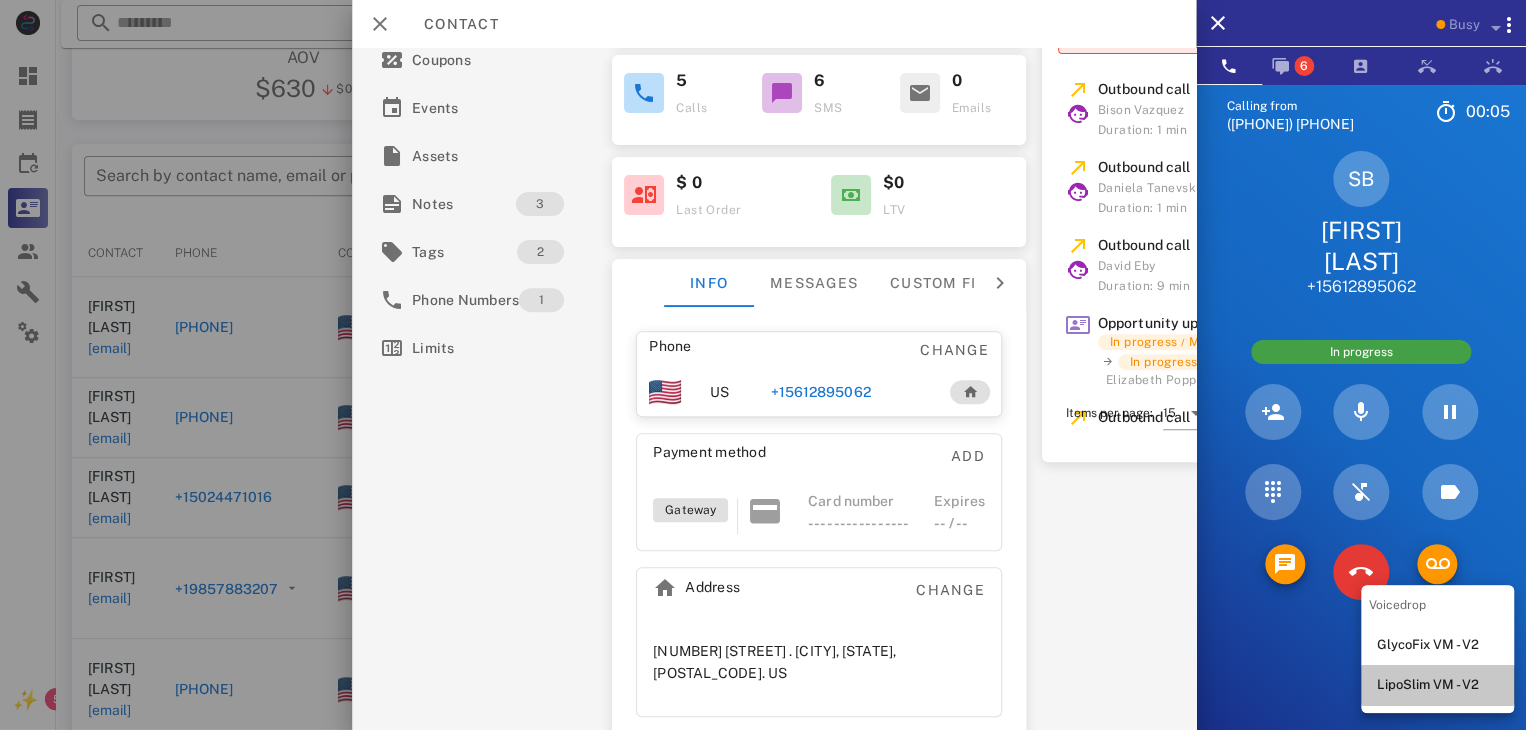 click on "LipoSlim VM - V2" at bounding box center [1437, 685] 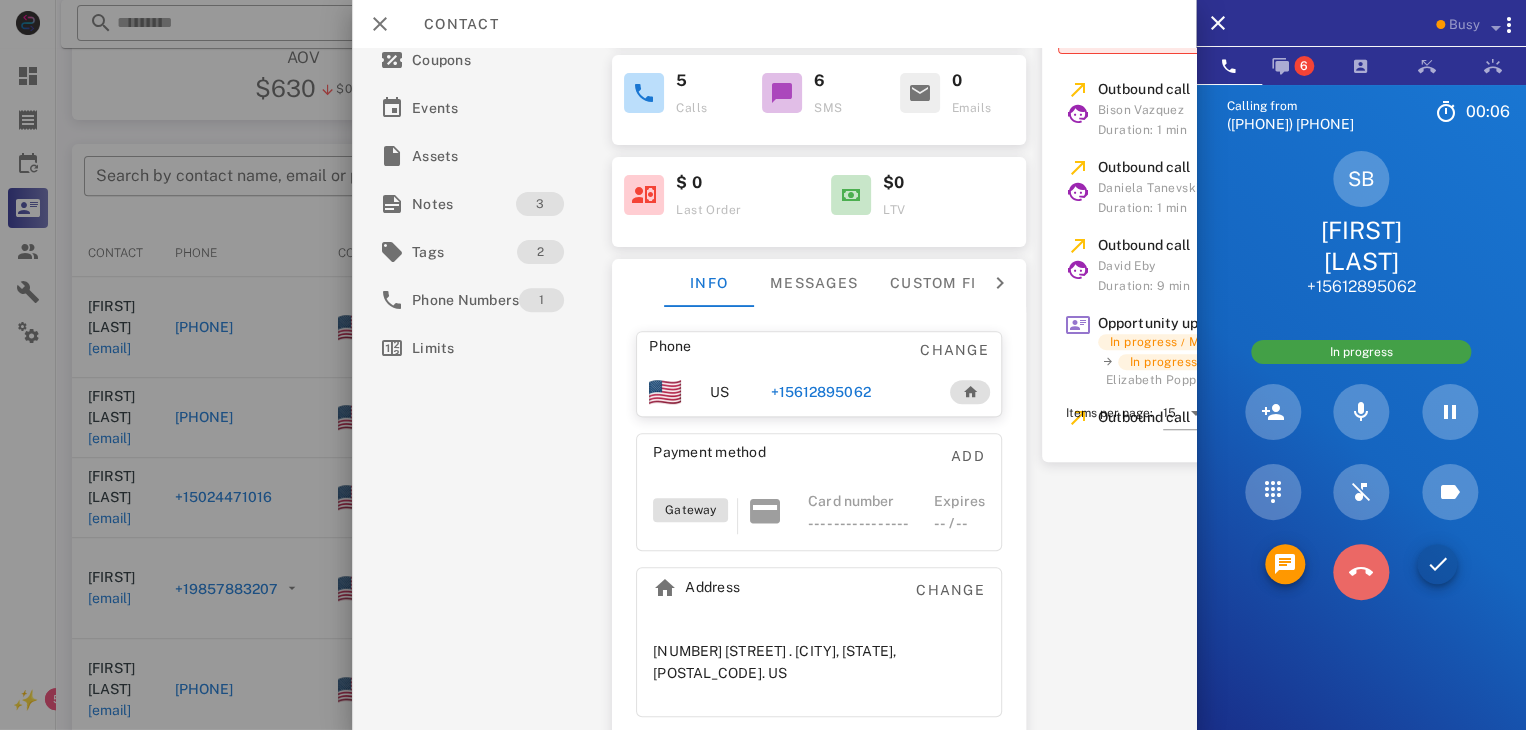 click at bounding box center [1361, 572] 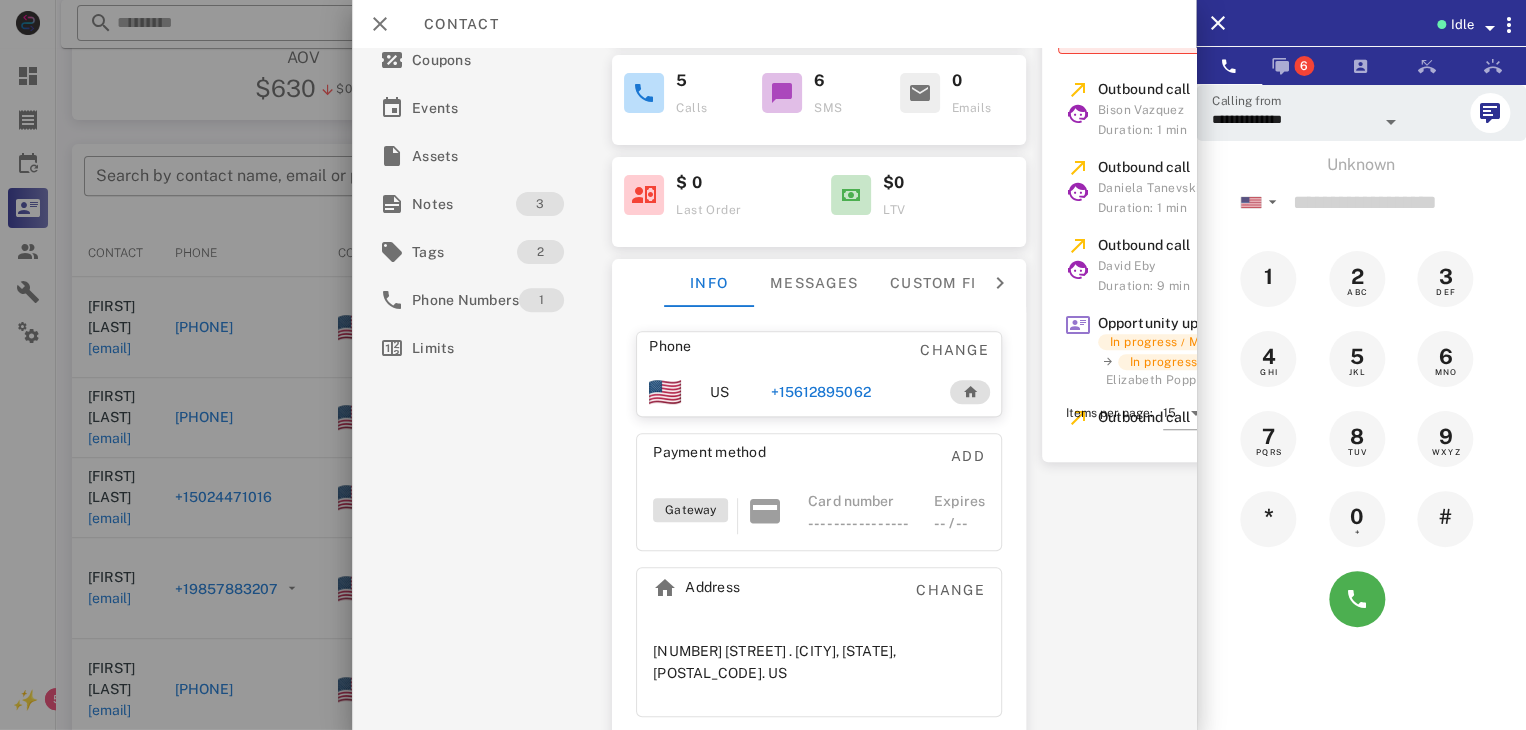 click at bounding box center (763, 365) 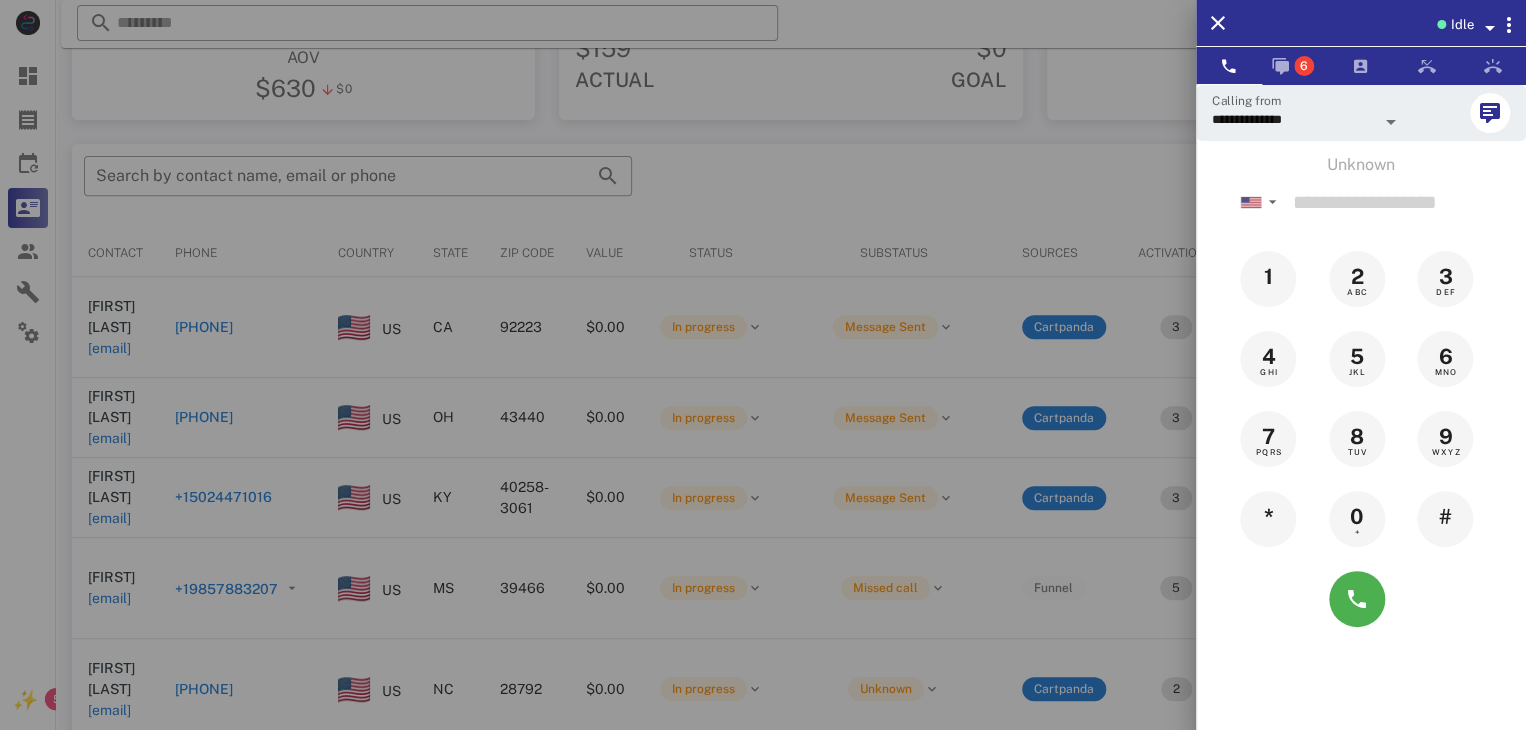 click at bounding box center (763, 365) 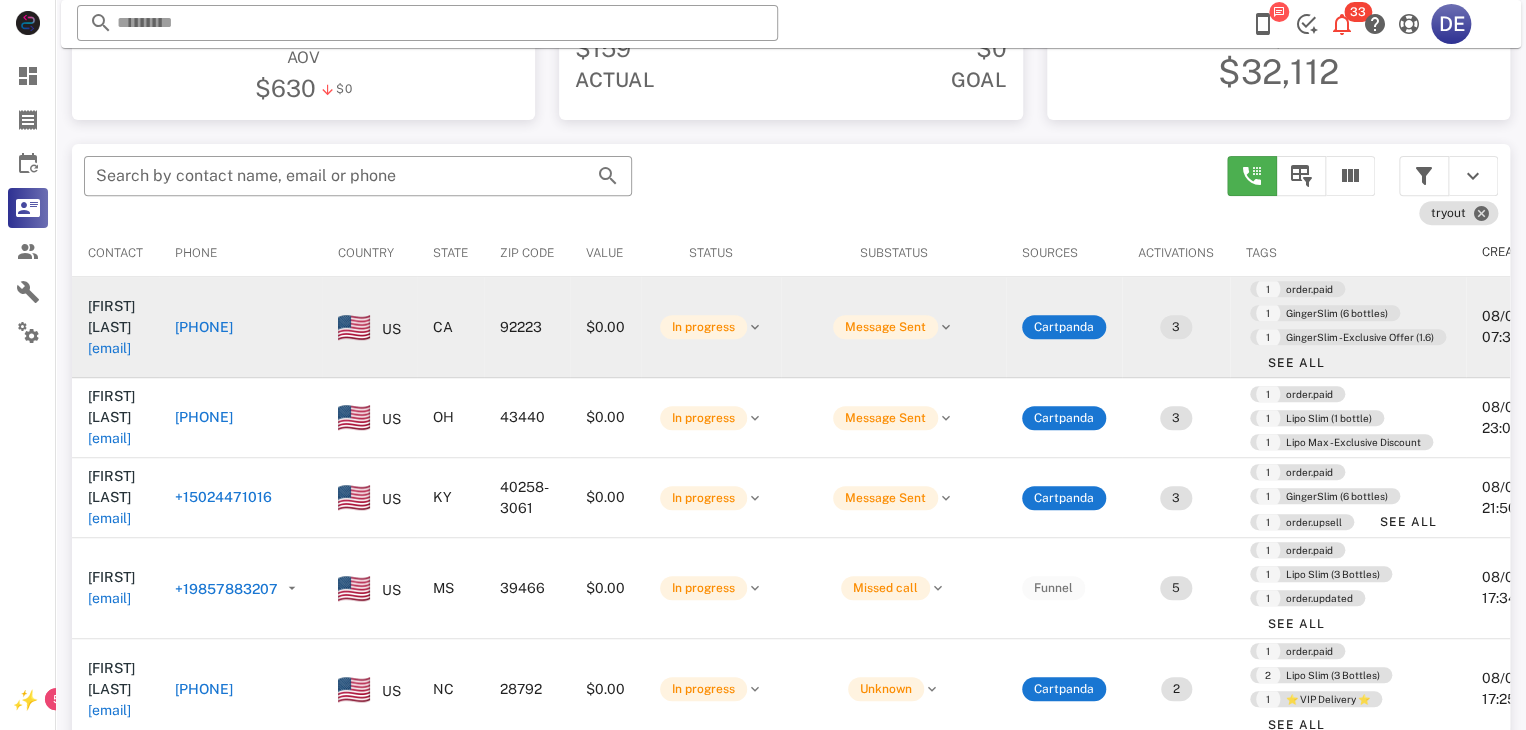 click on "[PHONE]" at bounding box center [204, 327] 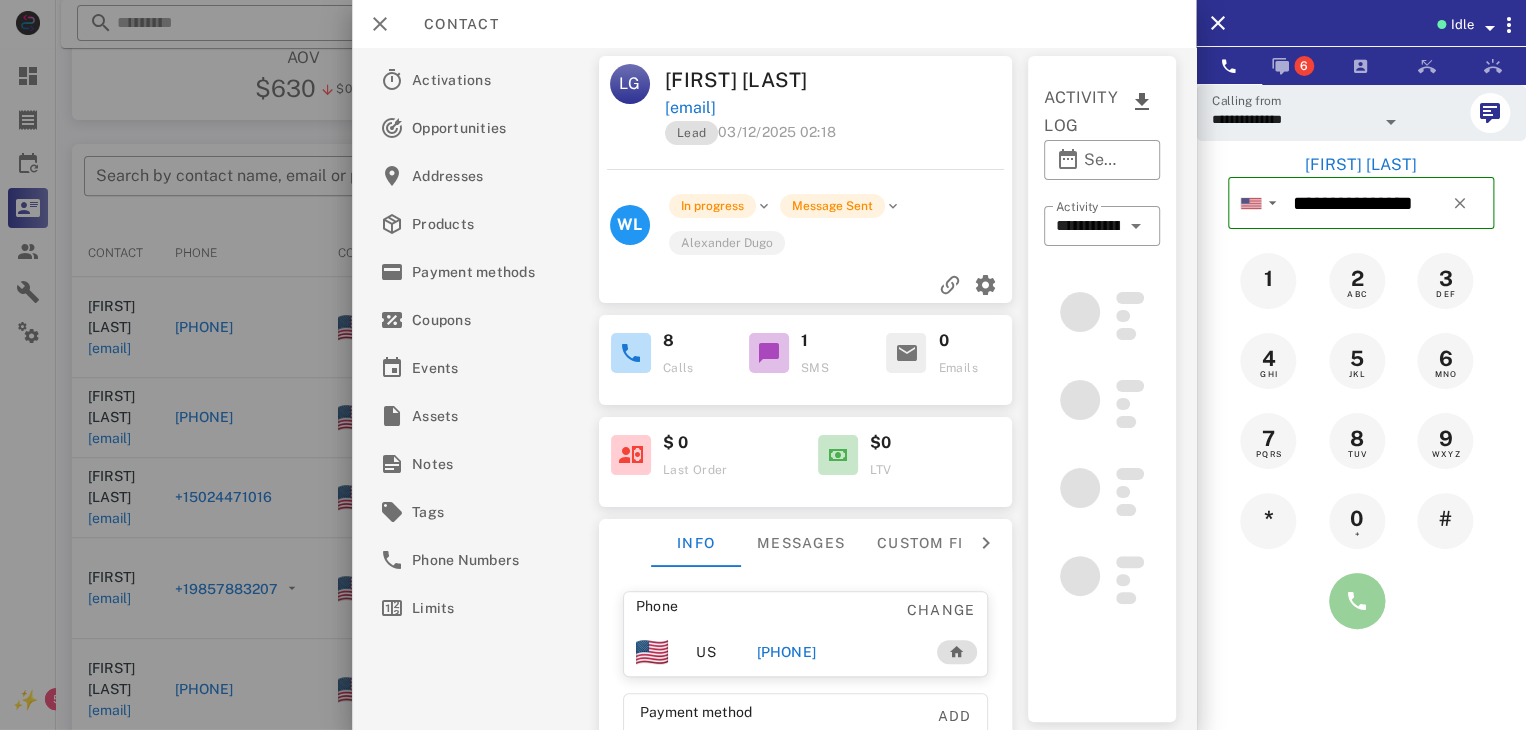 click at bounding box center (1357, 601) 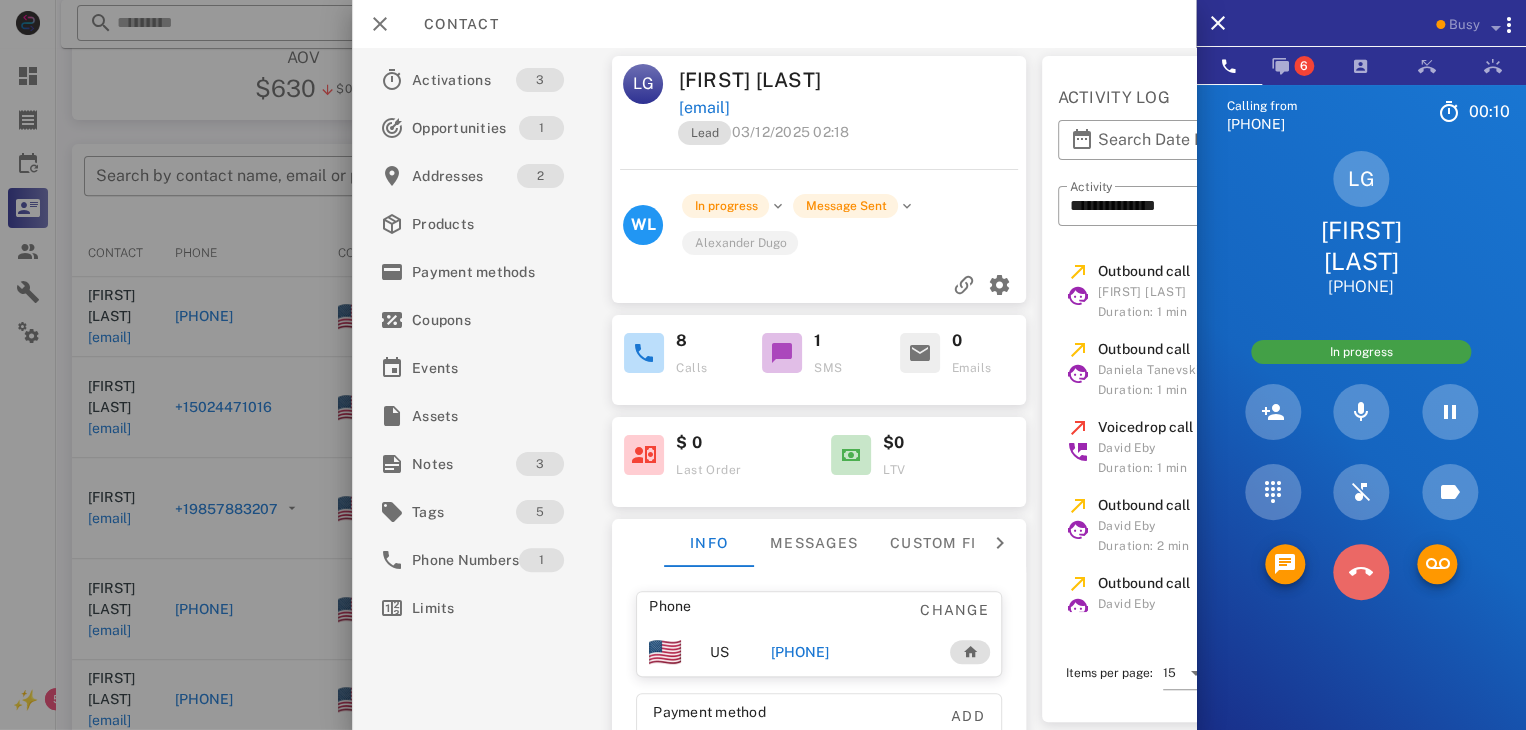 click at bounding box center (1361, 572) 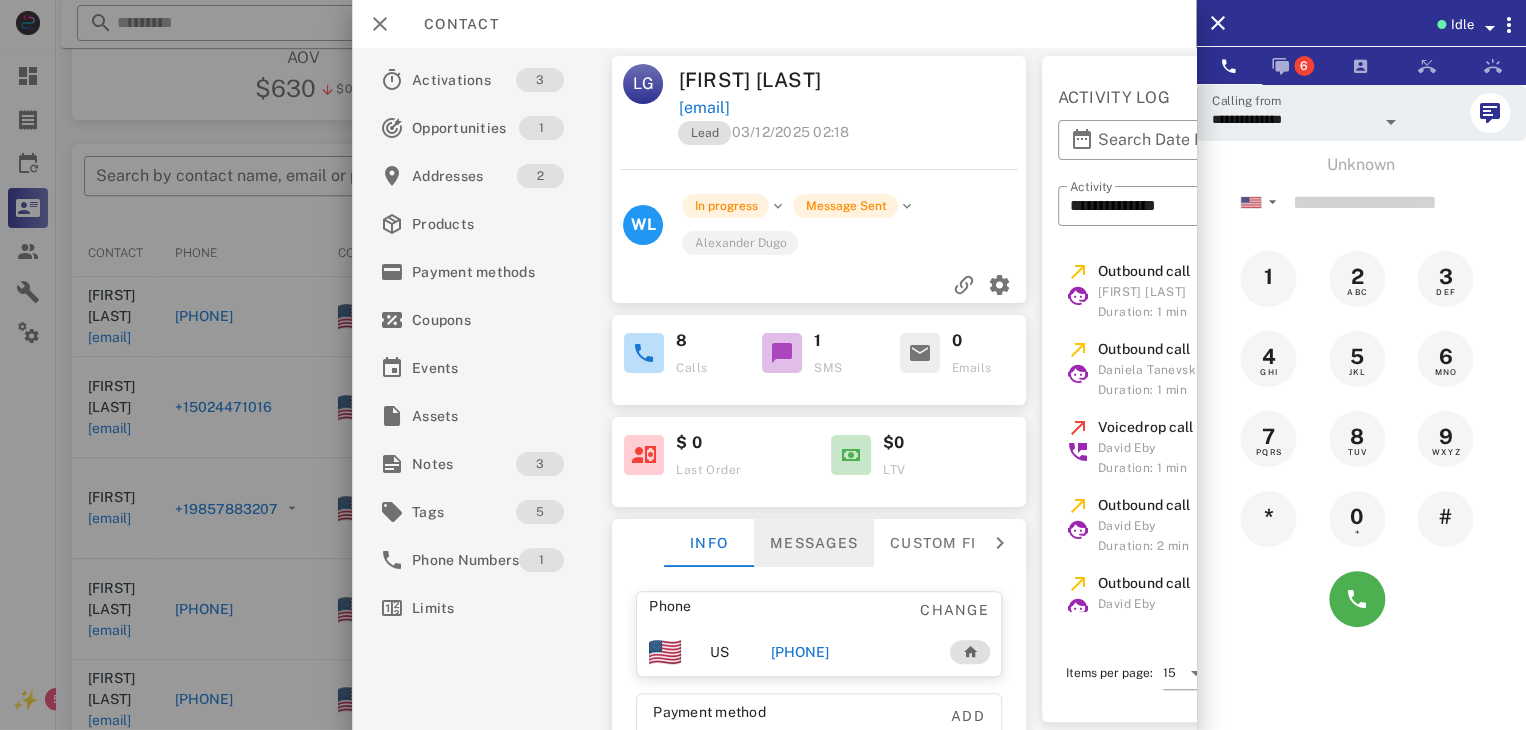 click on "Messages" at bounding box center (814, 543) 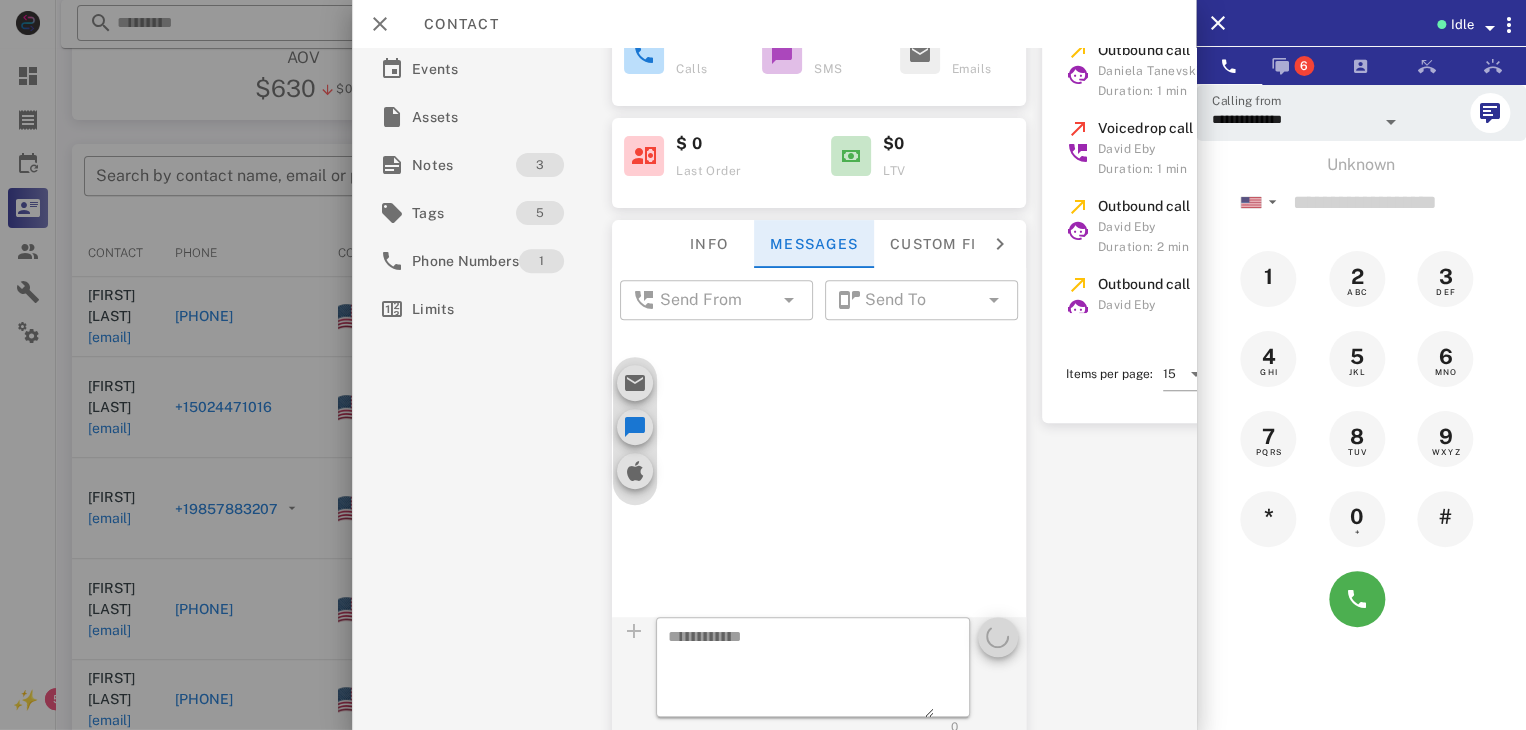 scroll, scrollTop: 300, scrollLeft: 0, axis: vertical 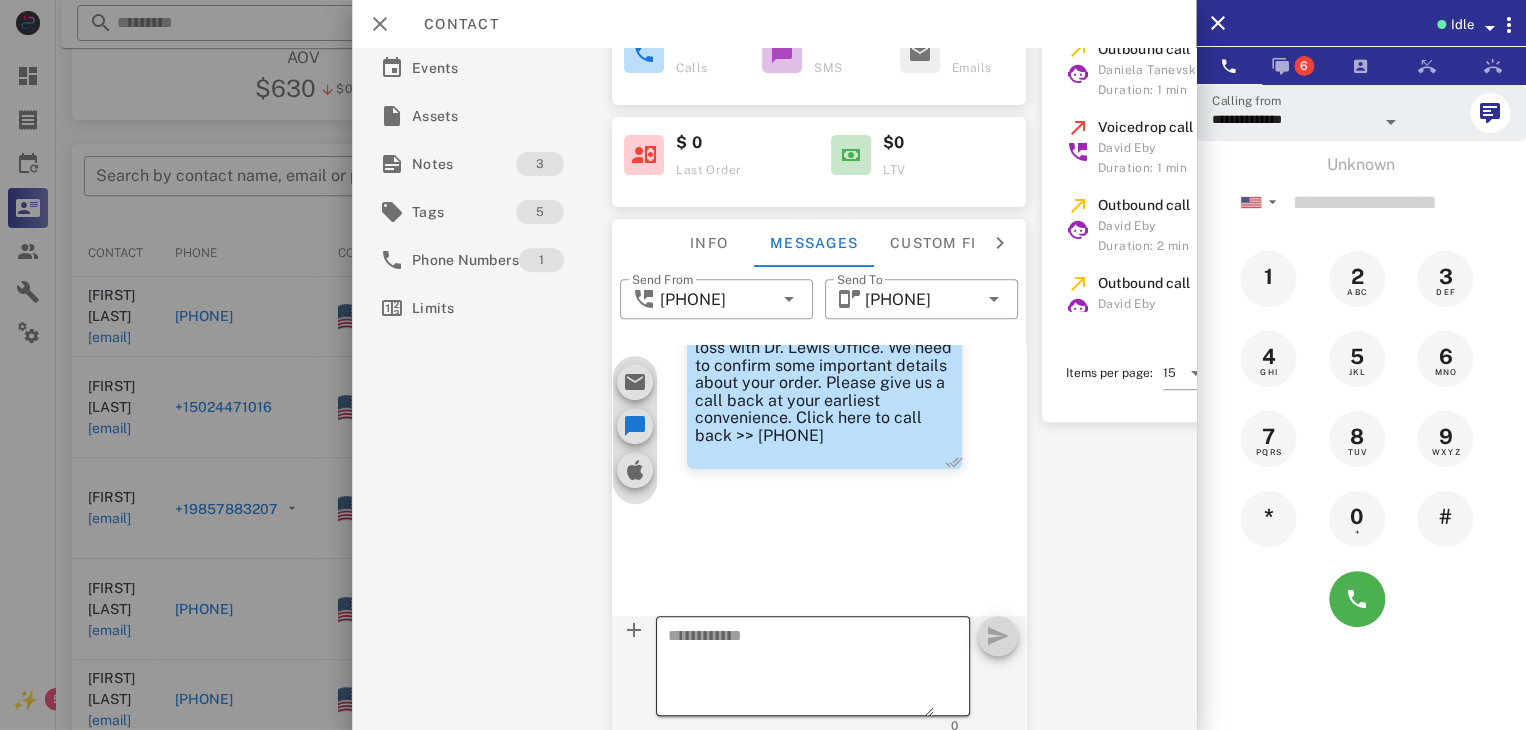 click at bounding box center [801, 669] 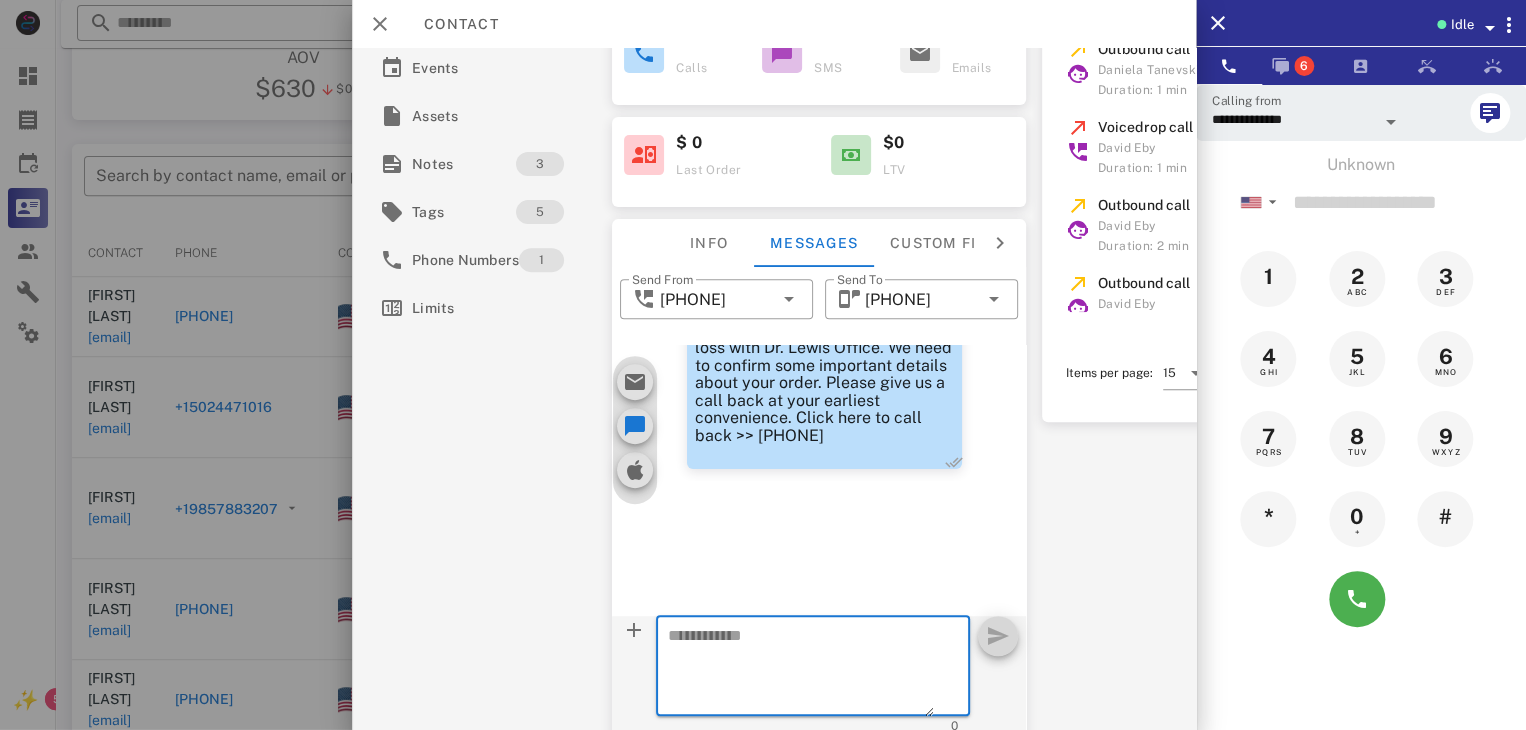 paste on "**********" 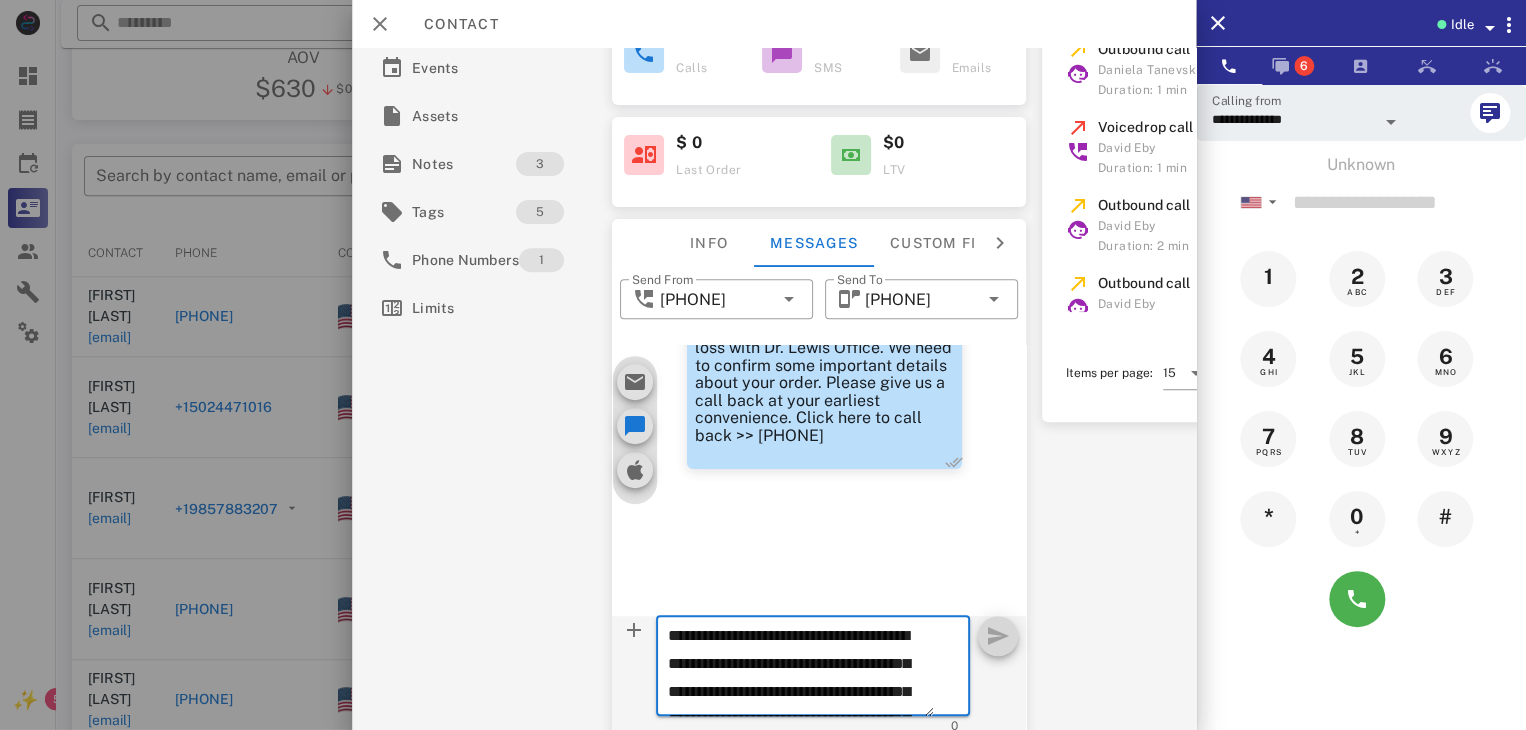 scroll, scrollTop: 125, scrollLeft: 0, axis: vertical 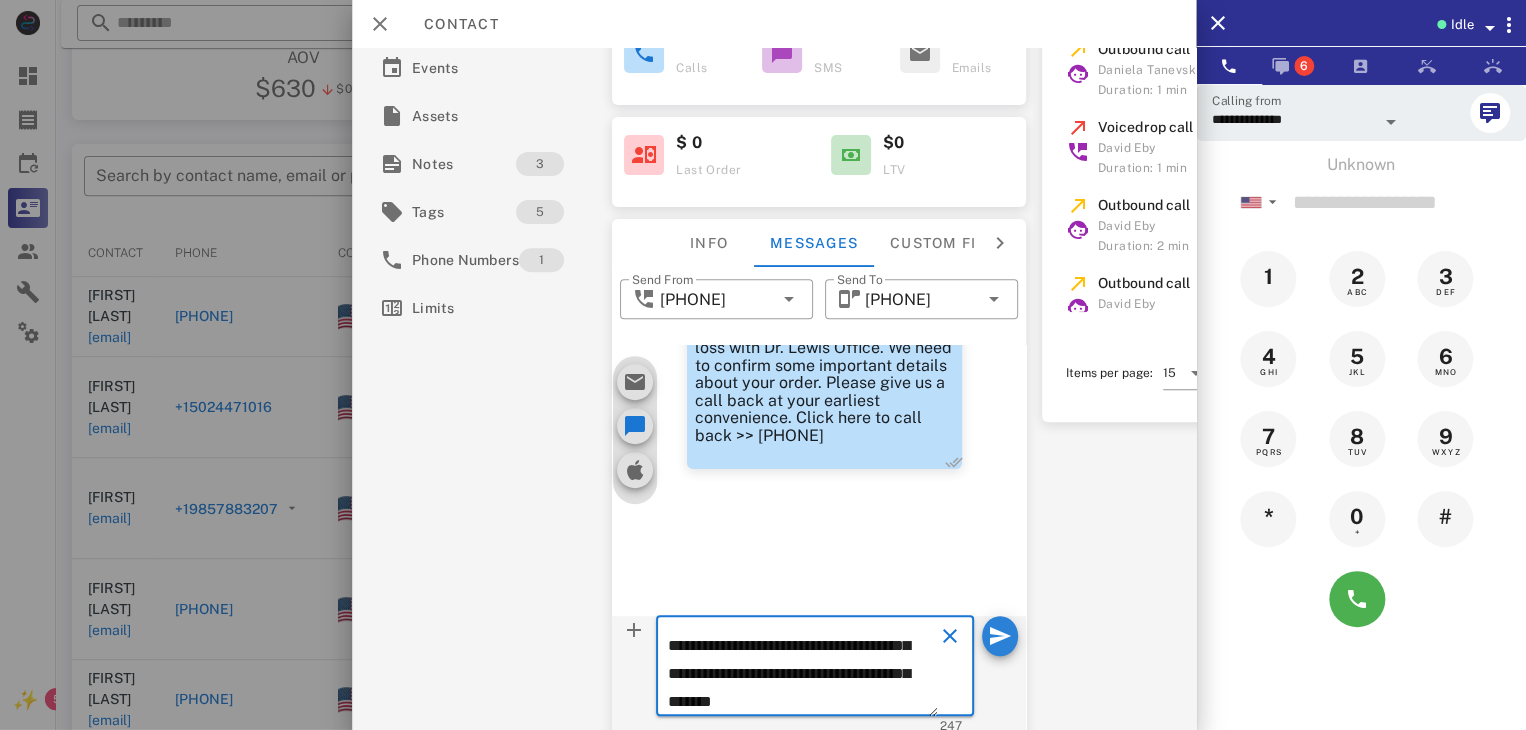 type on "**********" 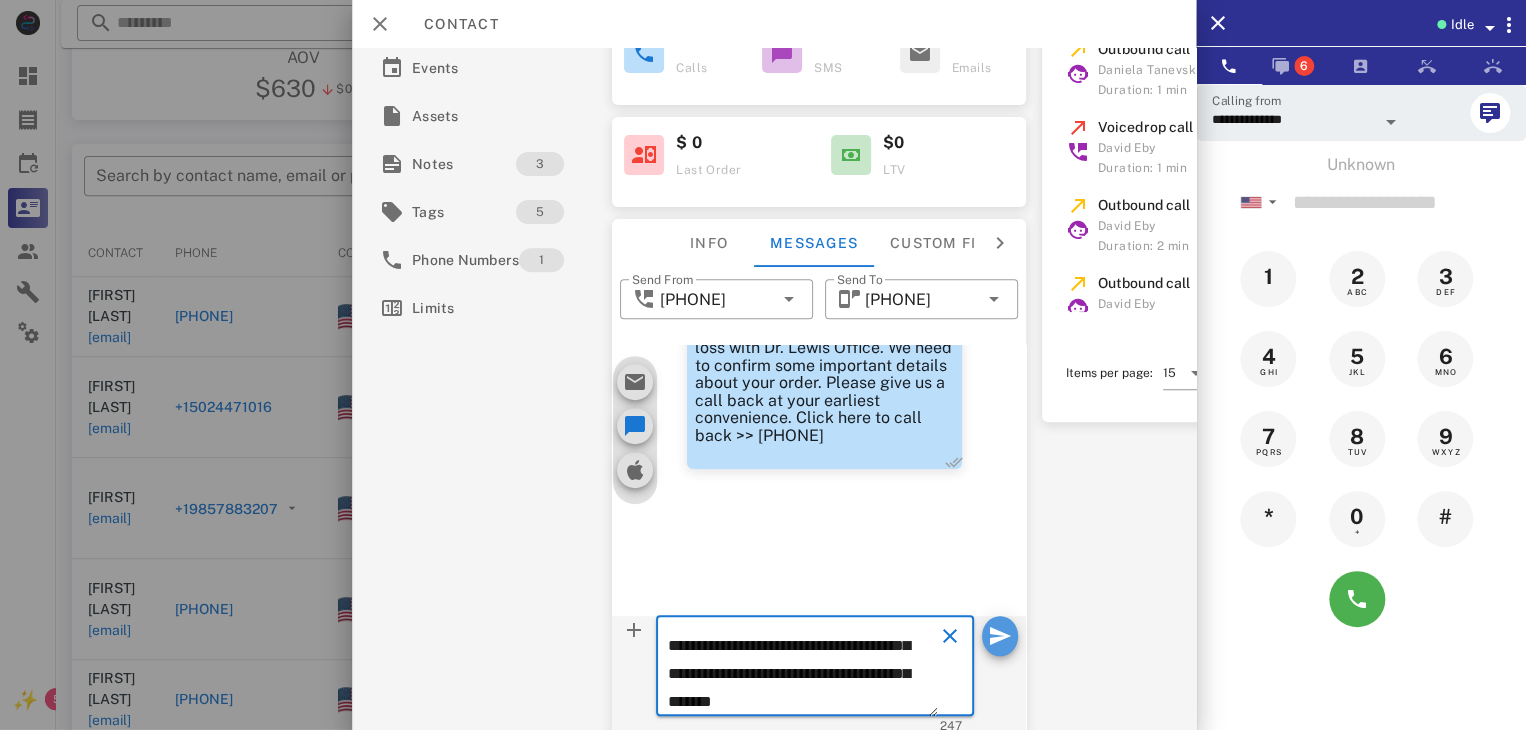 click at bounding box center [1000, 636] 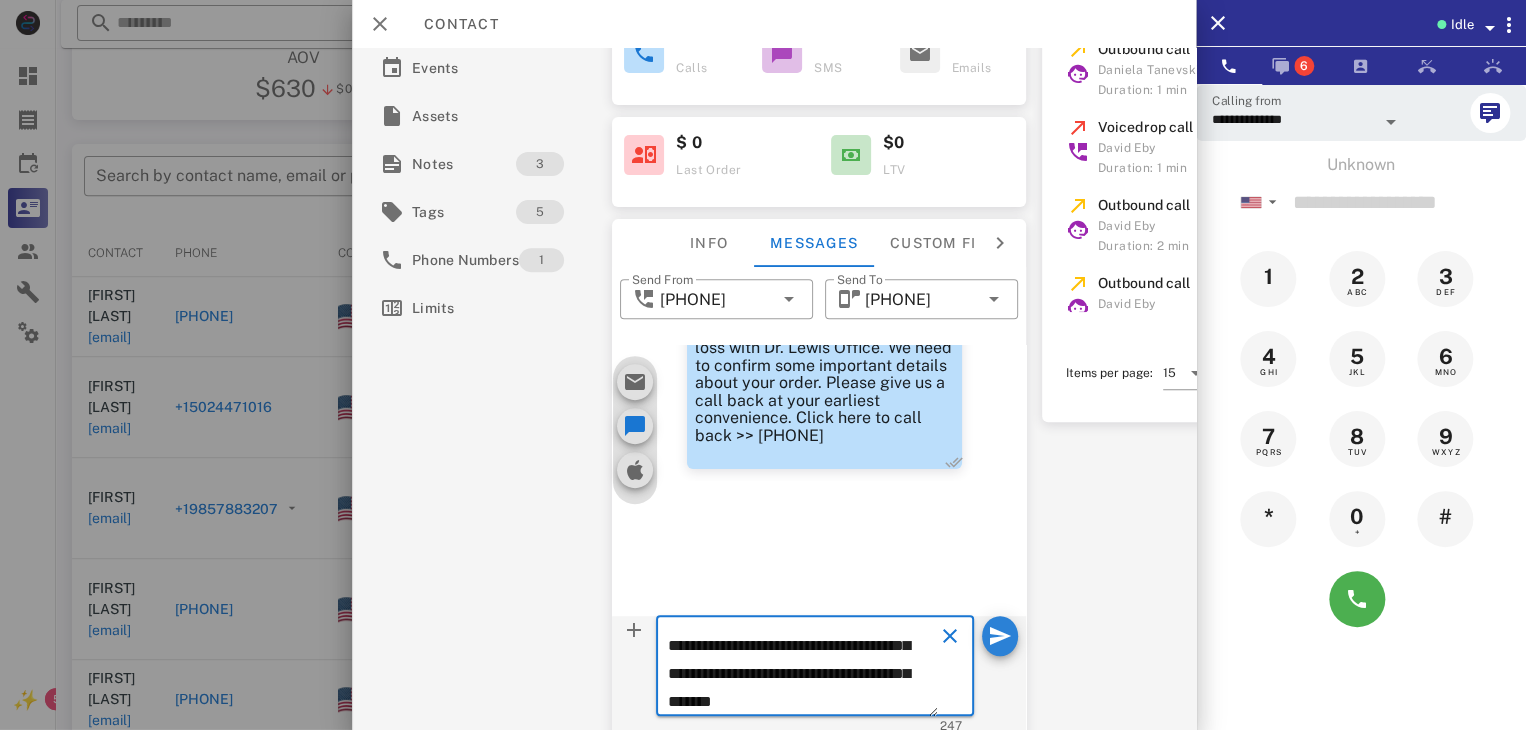 type 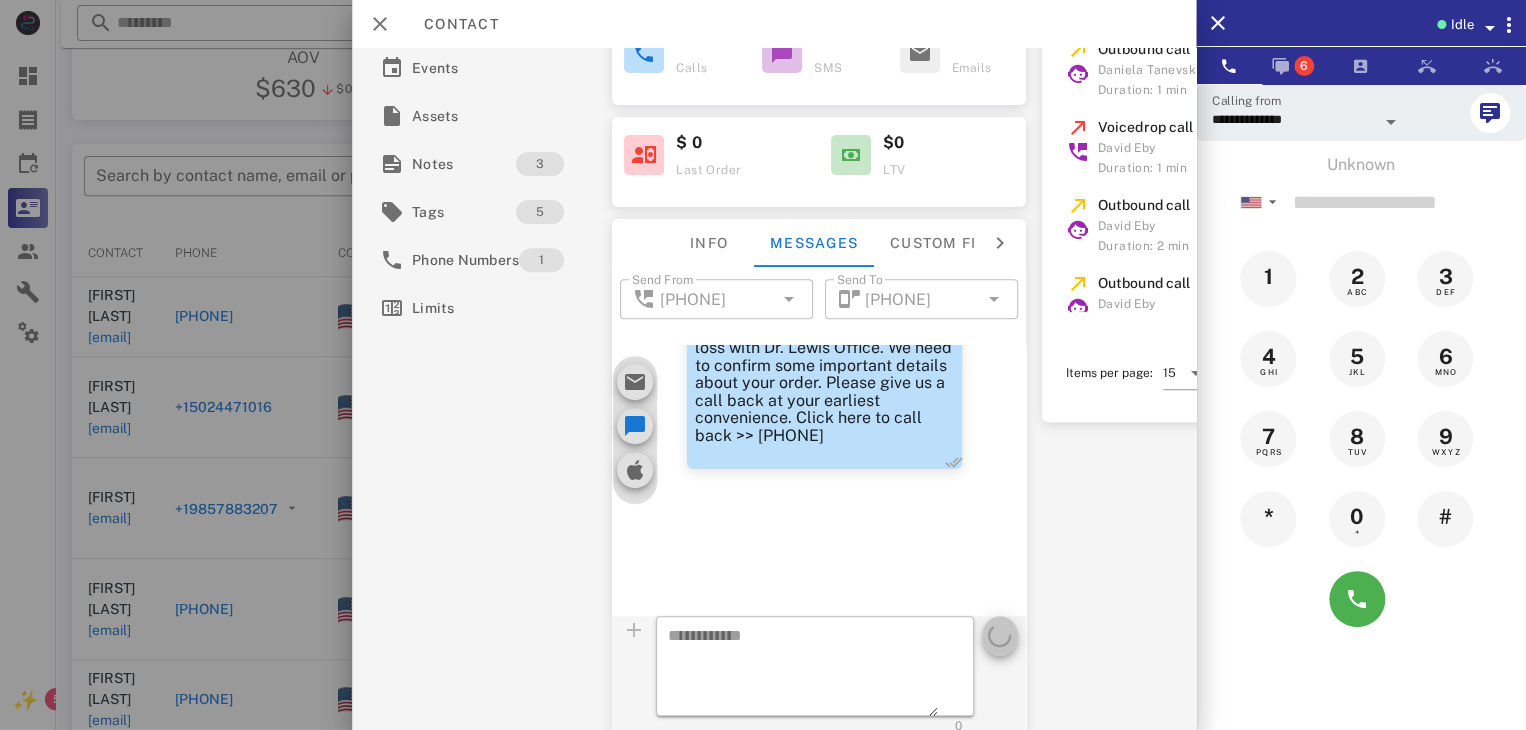 scroll, scrollTop: 0, scrollLeft: 0, axis: both 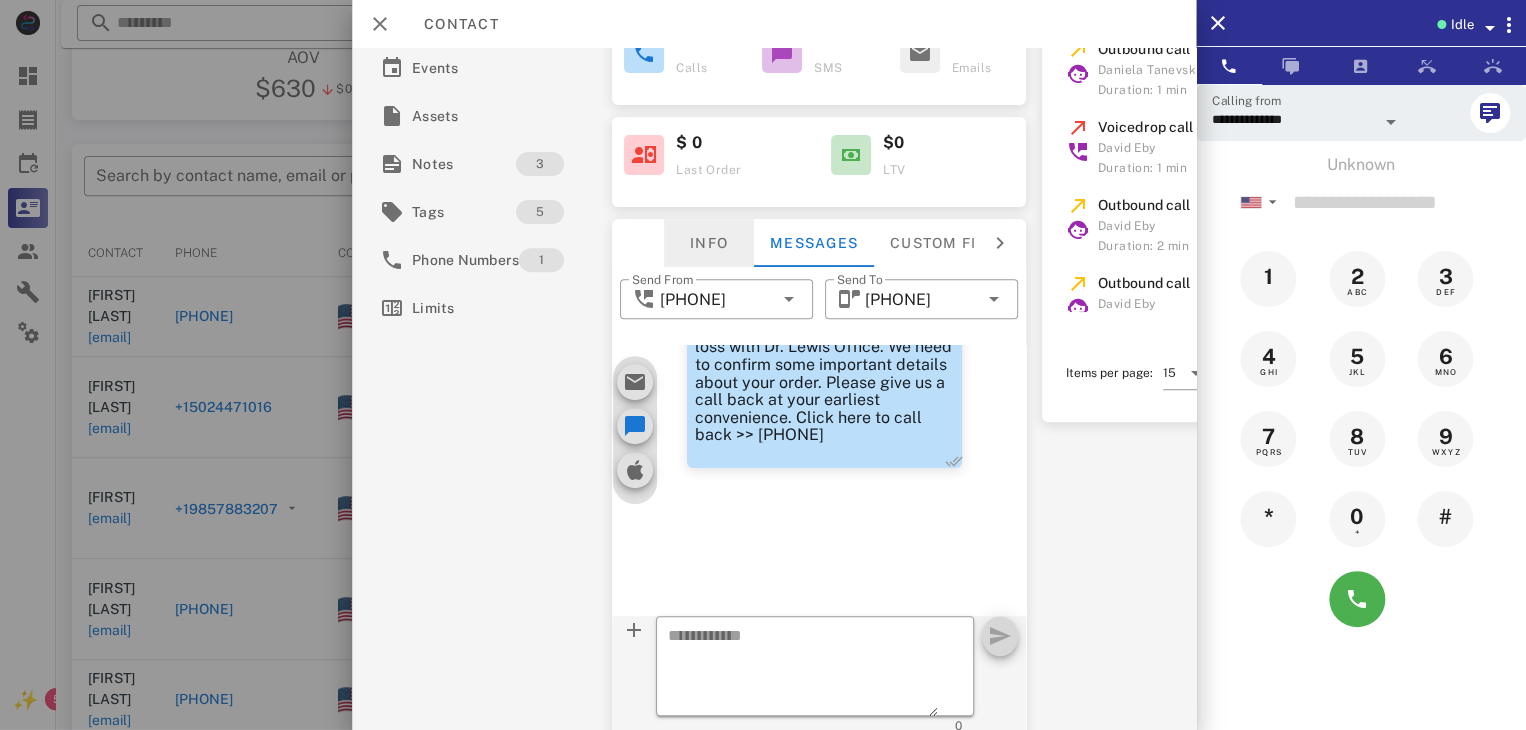 click on "Info" at bounding box center [709, 243] 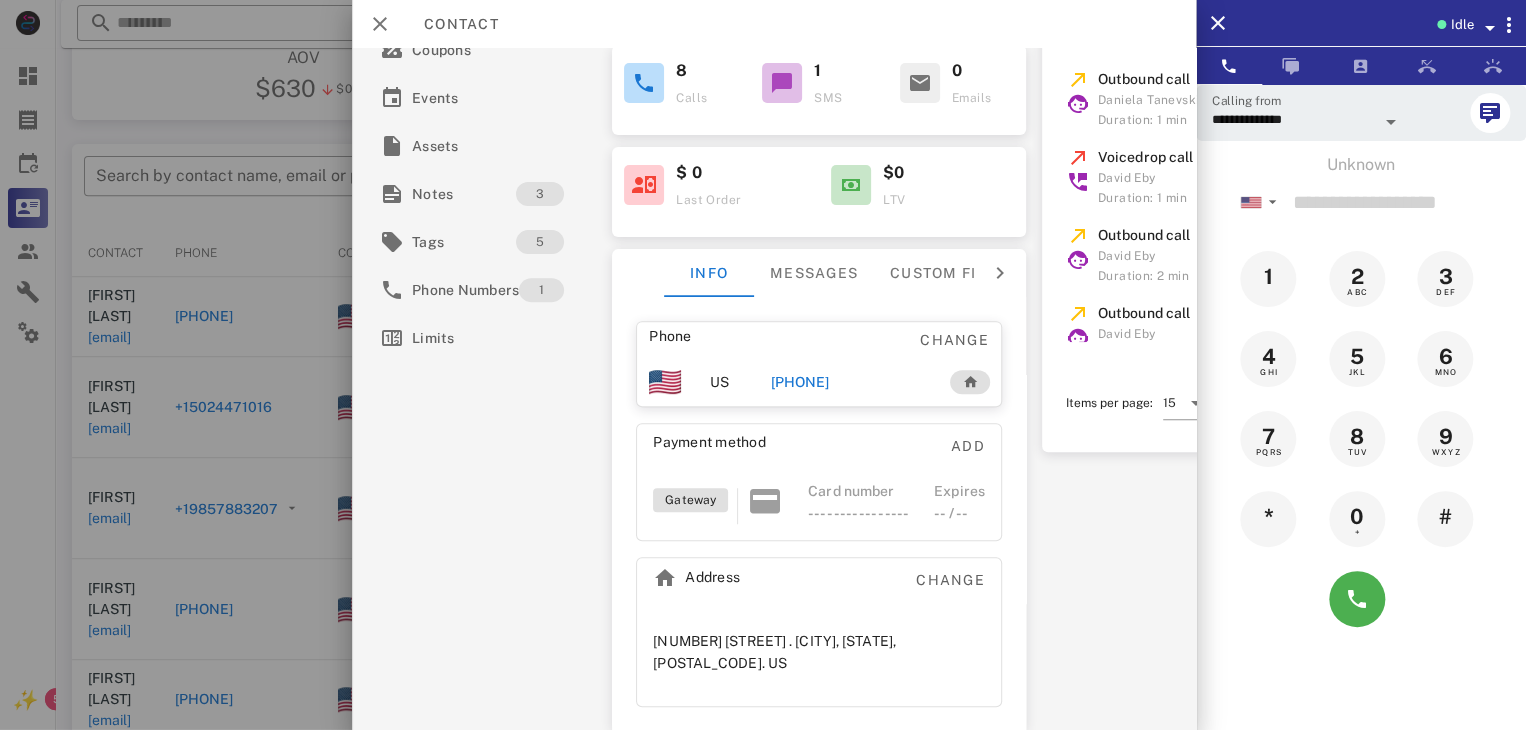 scroll, scrollTop: 281, scrollLeft: 0, axis: vertical 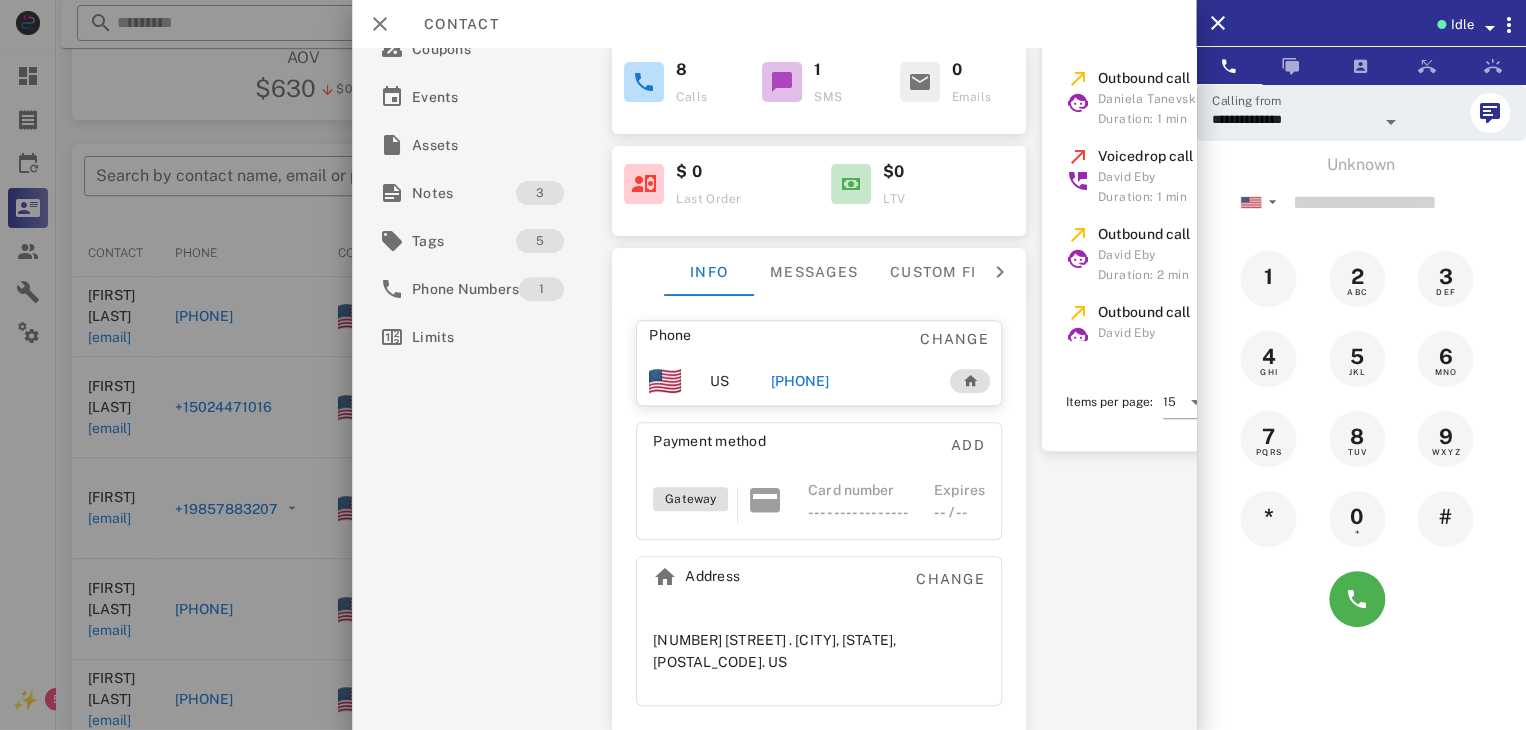 click on "[PHONE]" at bounding box center [799, 381] 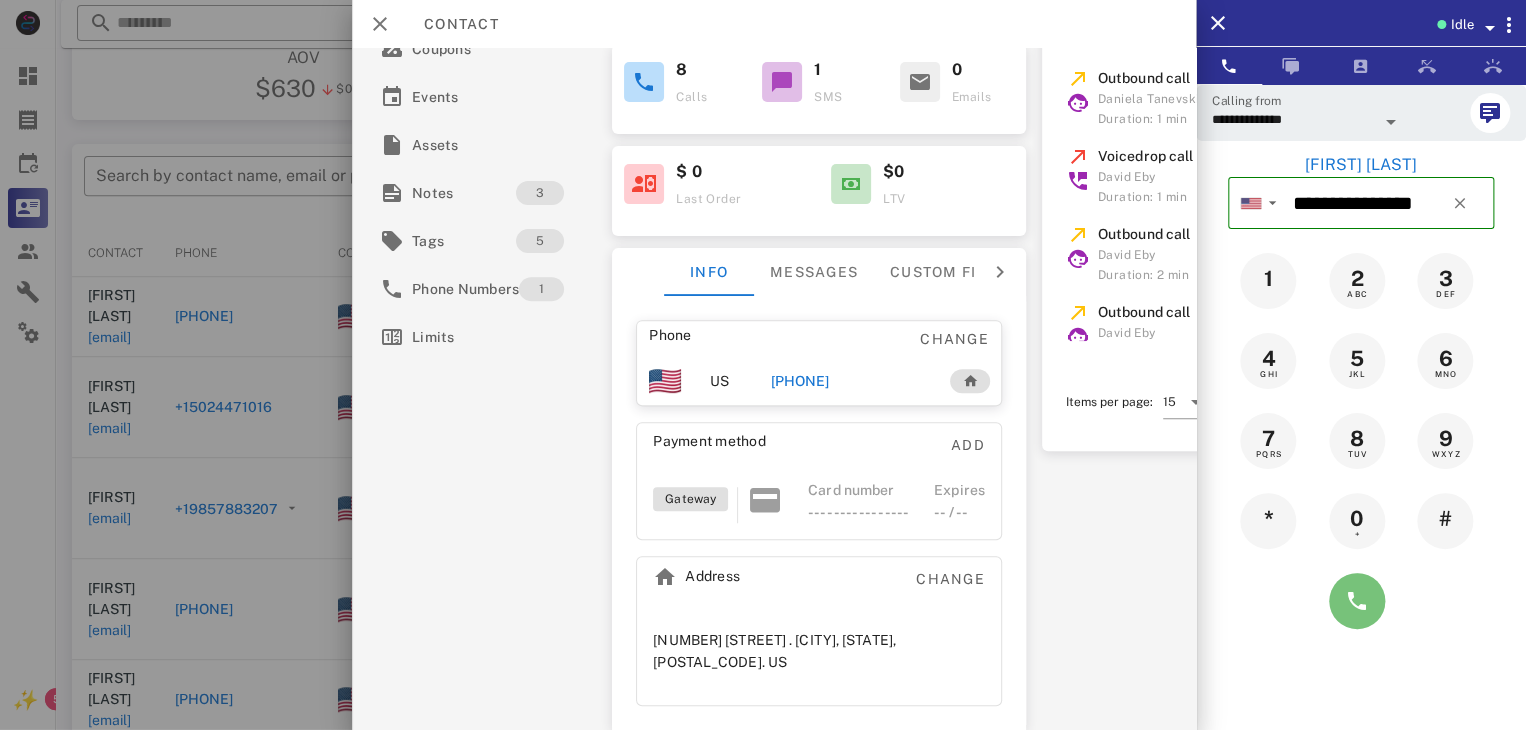 click at bounding box center [1357, 601] 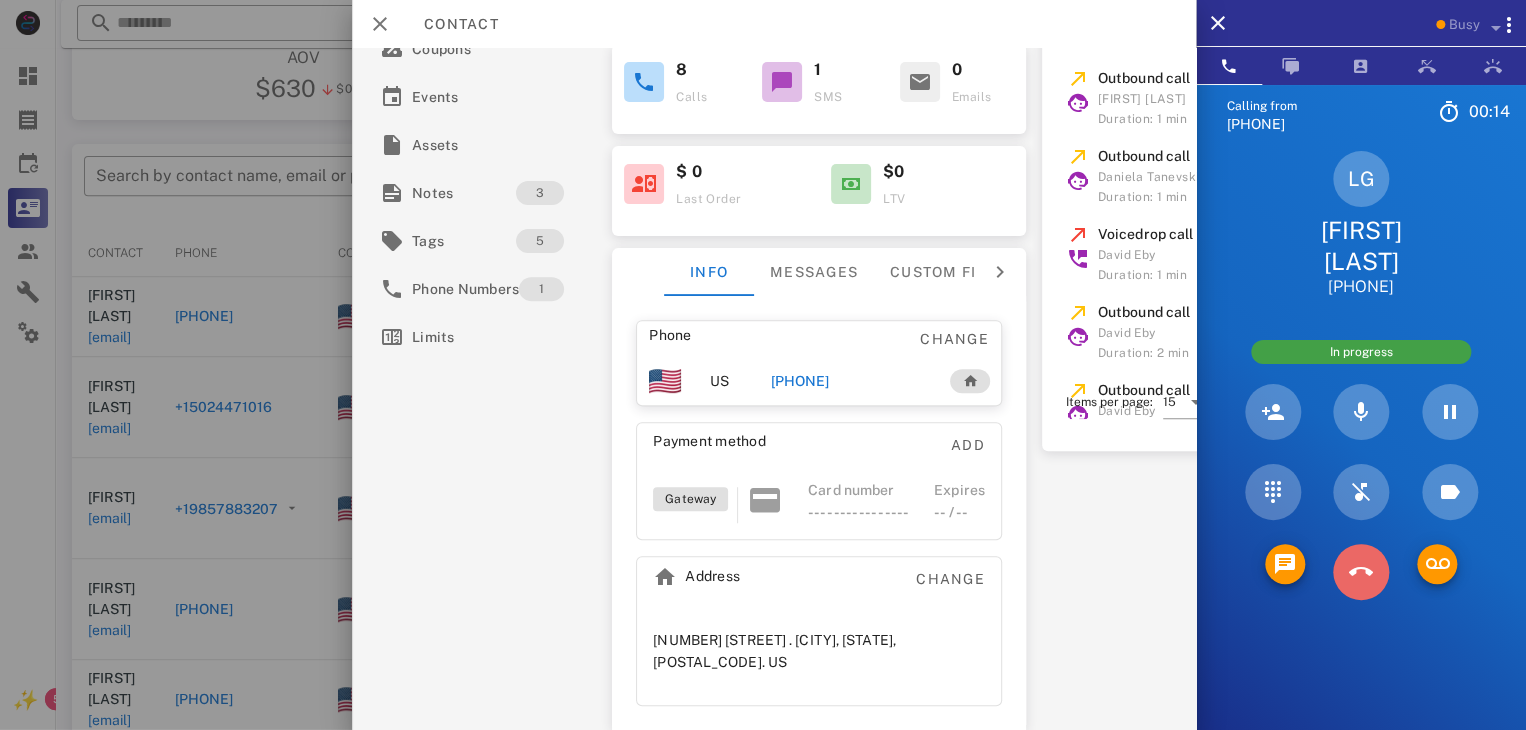 click at bounding box center (1361, 572) 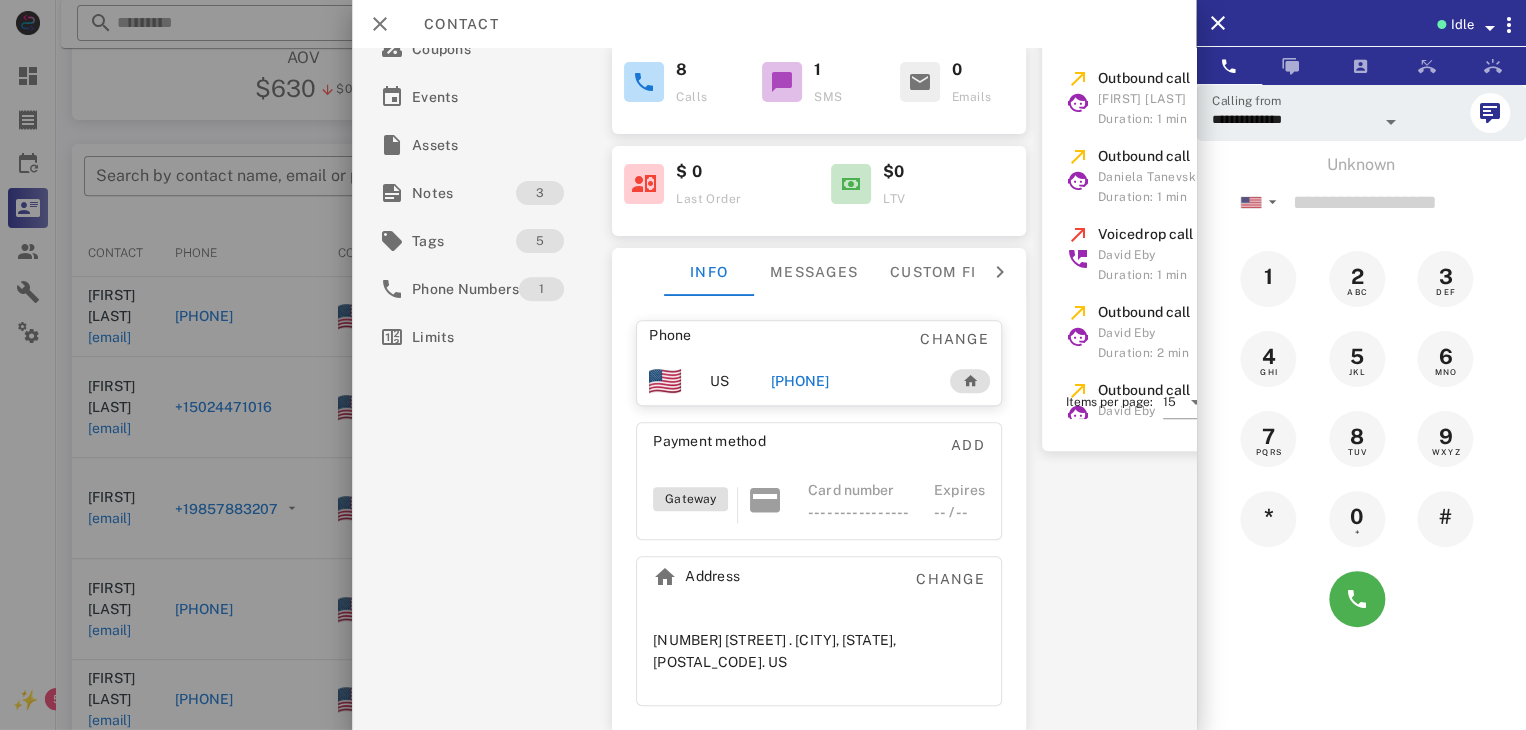 click on "[PHONE]" at bounding box center [799, 381] 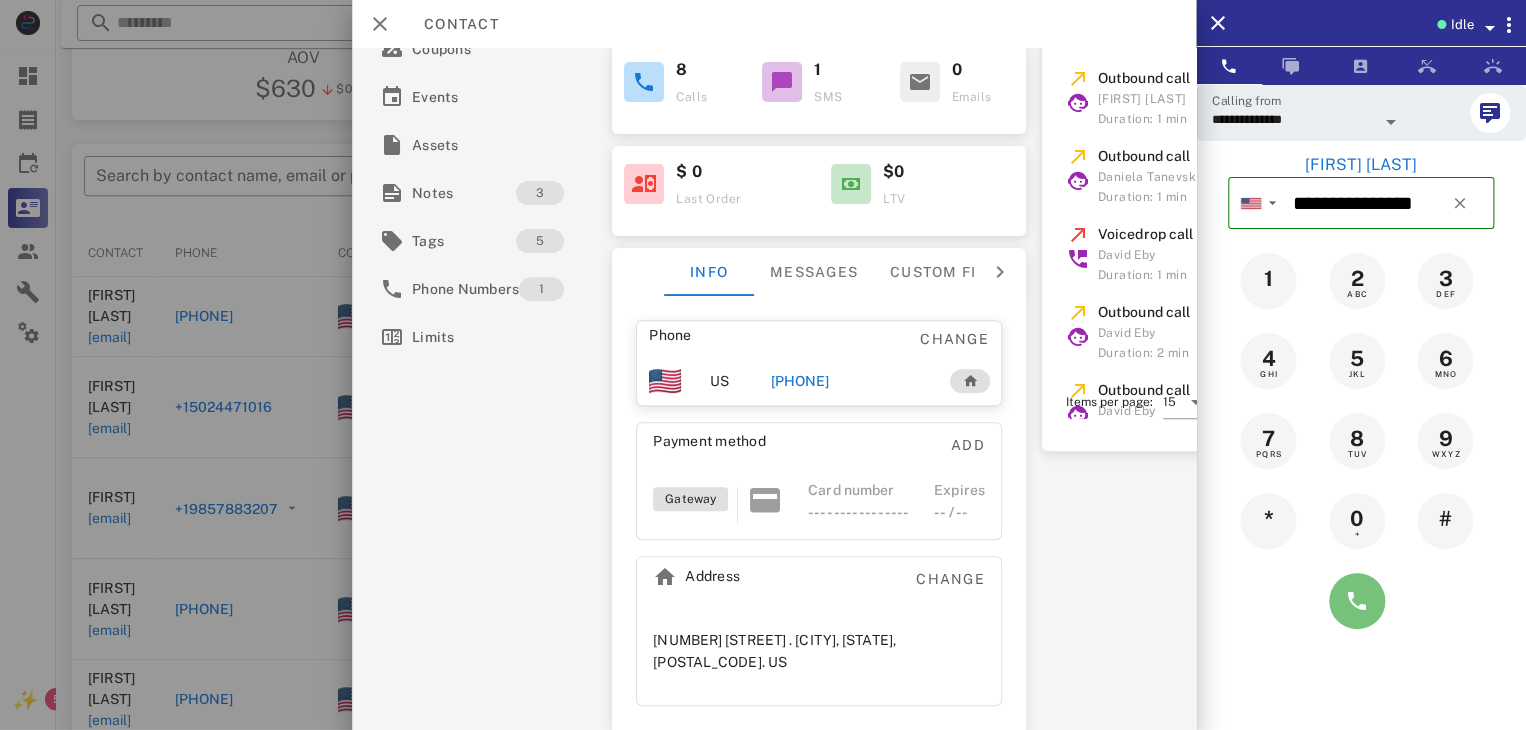 click at bounding box center [1357, 601] 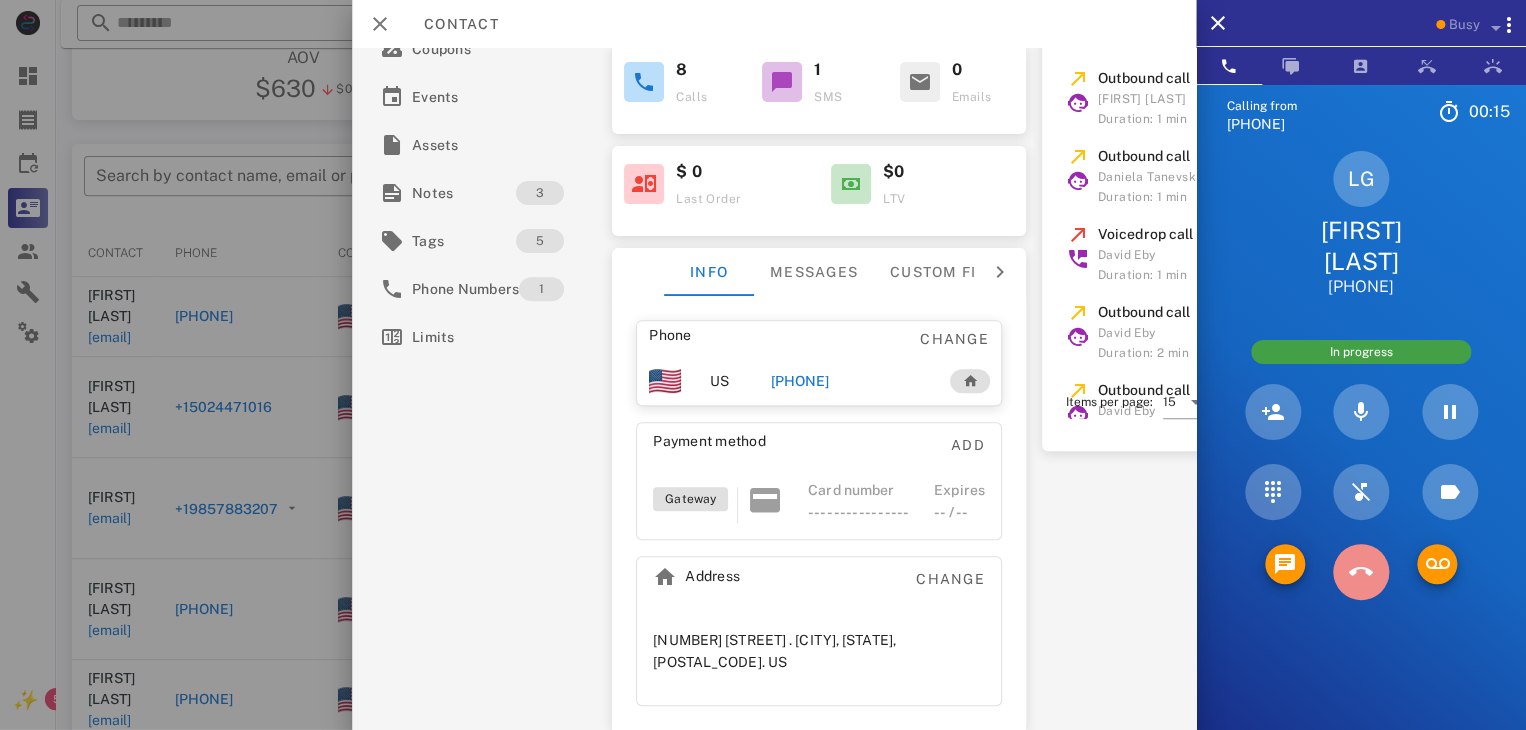 click at bounding box center [1361, 572] 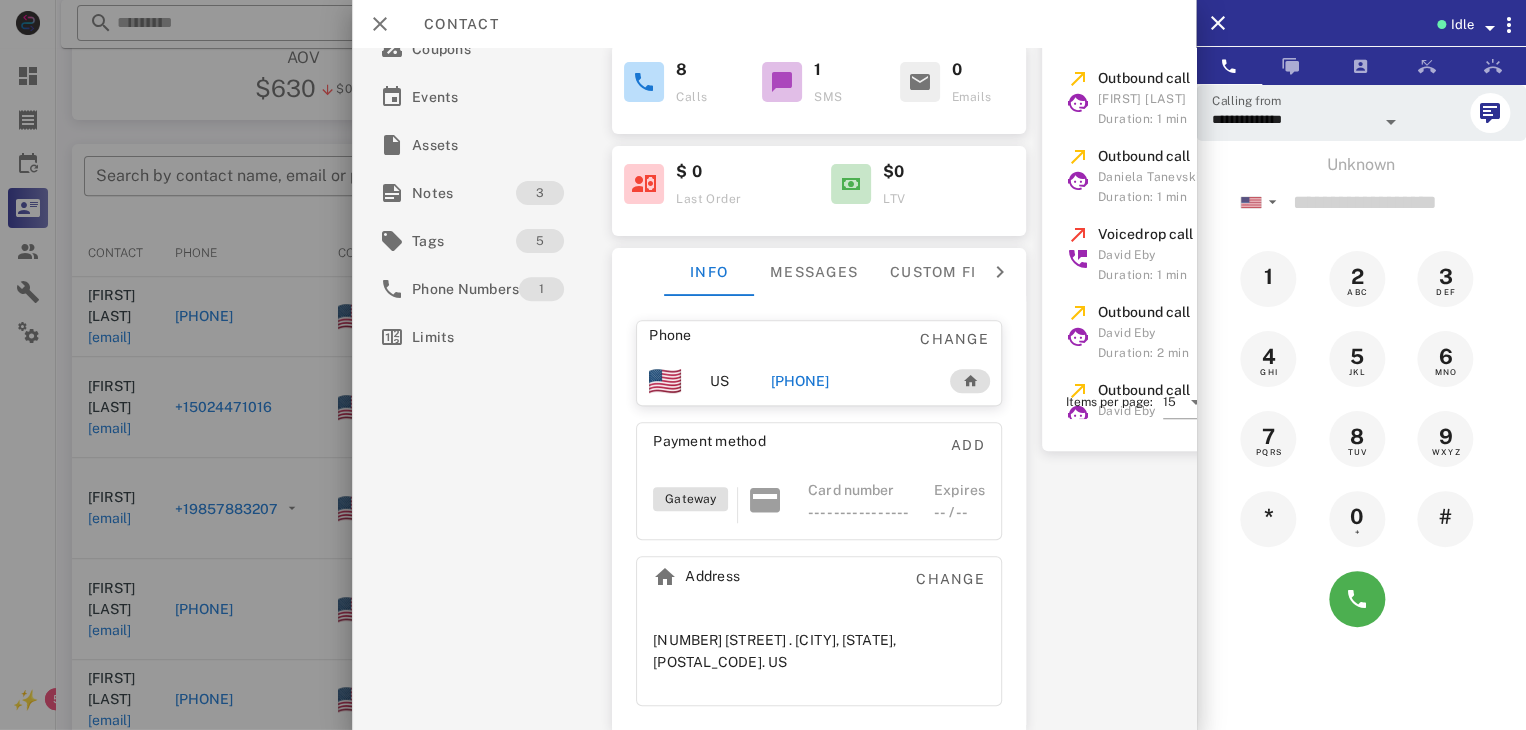click on "[PHONE]" at bounding box center [799, 381] 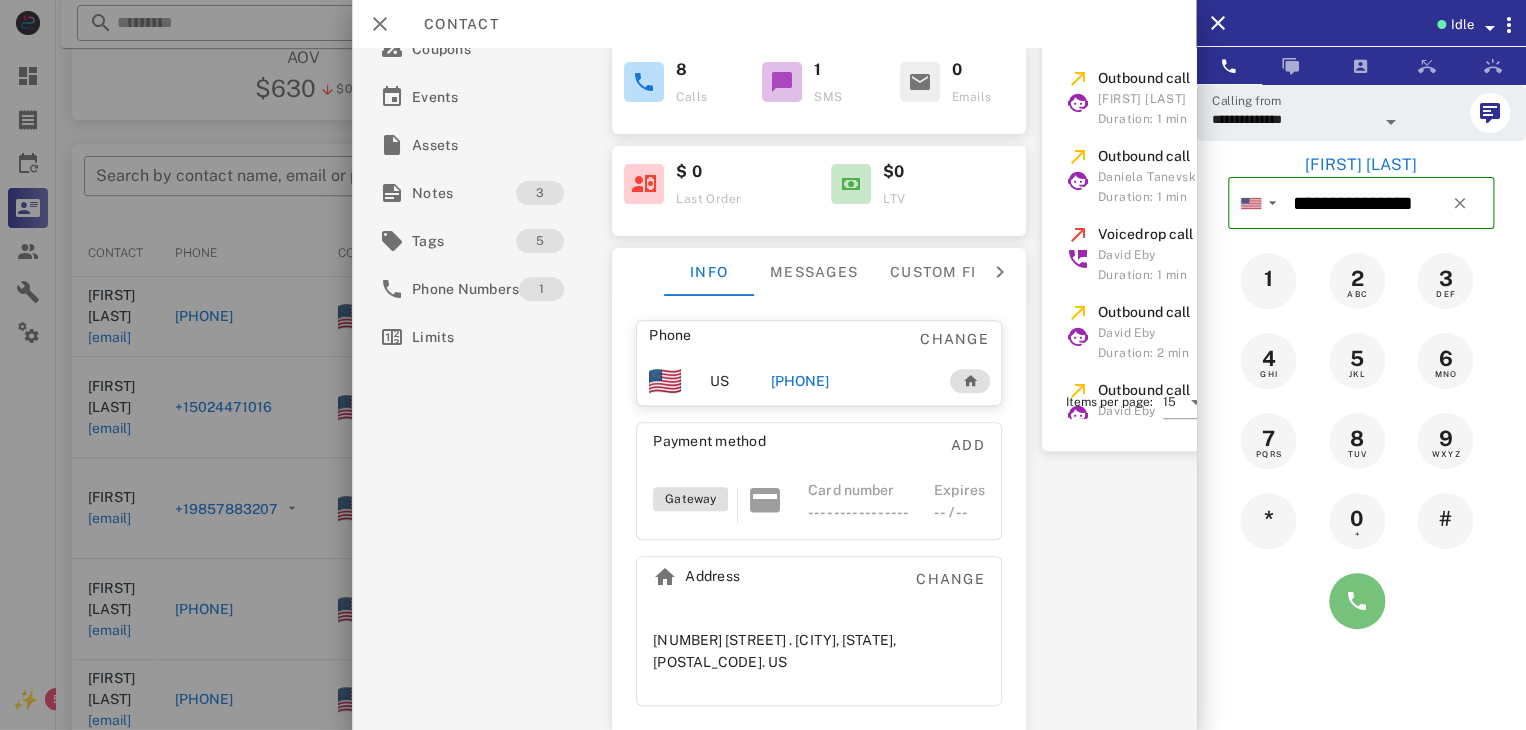click at bounding box center (1357, 601) 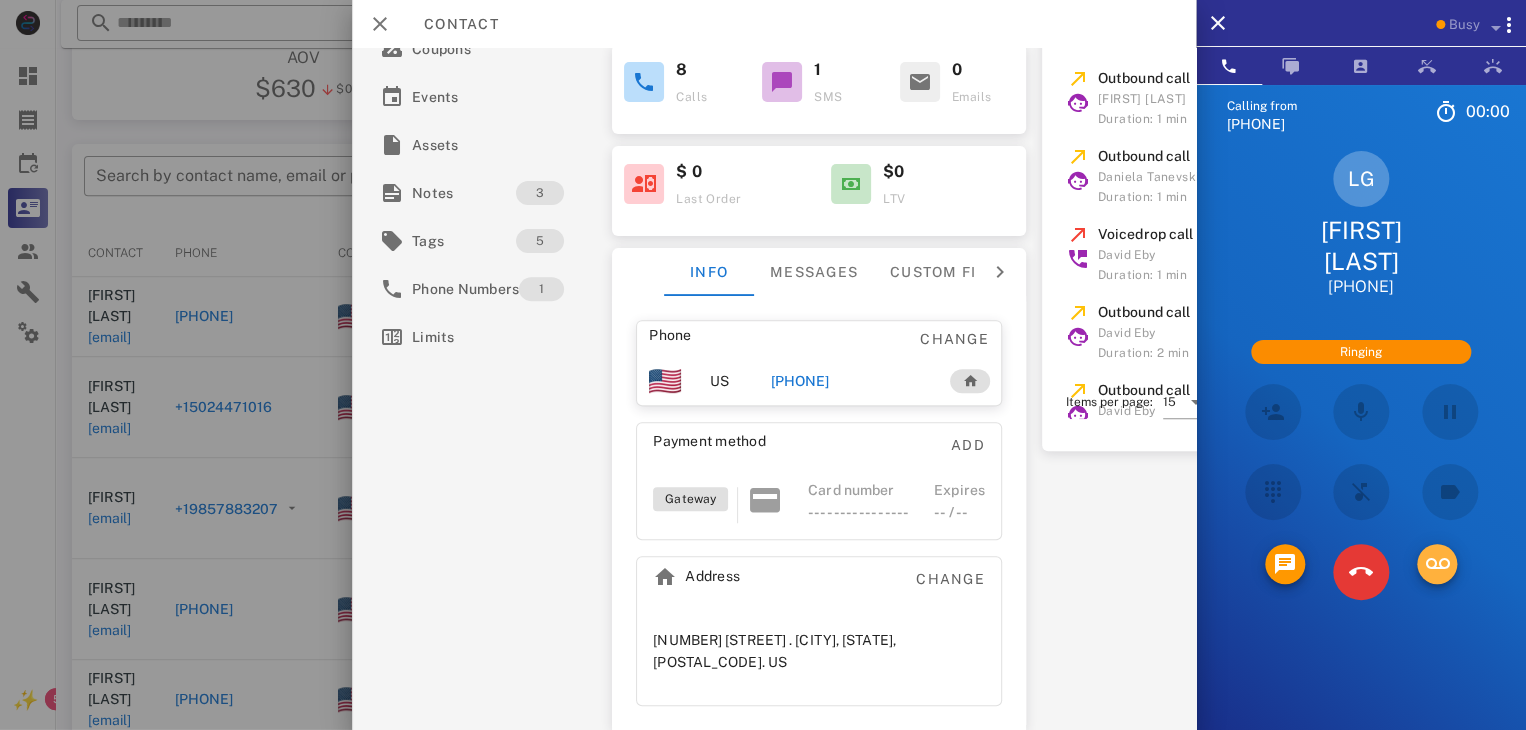 click at bounding box center (1437, 564) 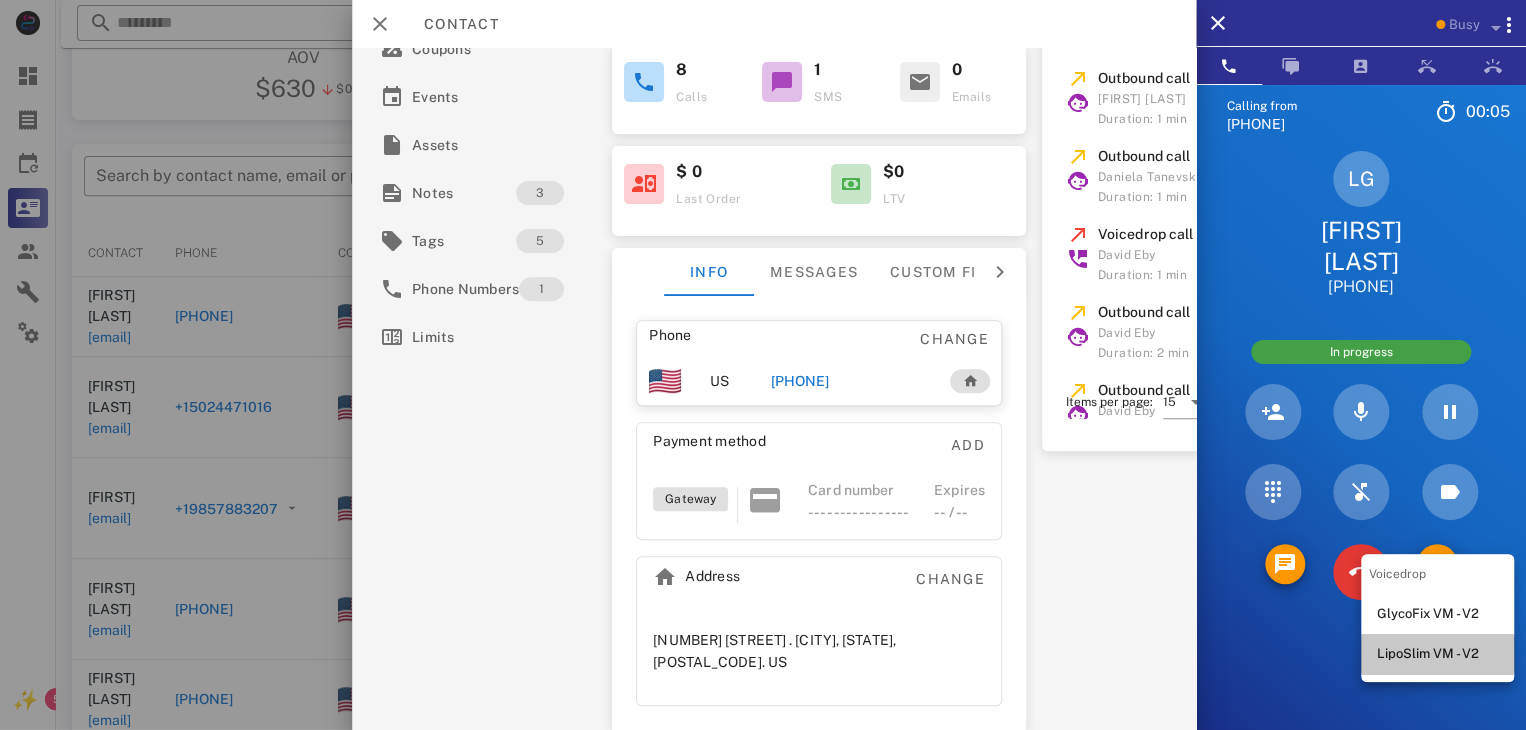 click on "LipoSlim VM - V2" at bounding box center [1437, 654] 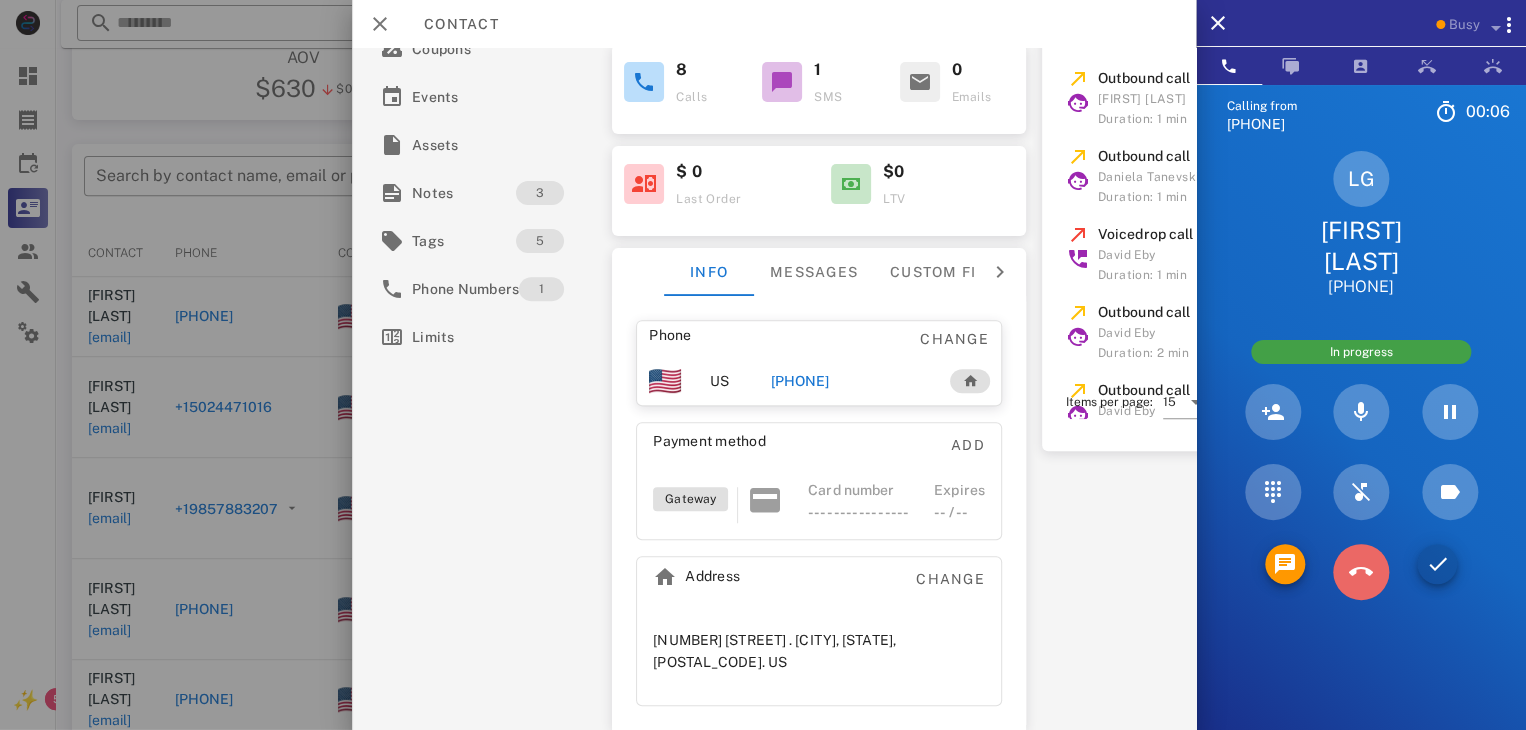 click at bounding box center (1361, 572) 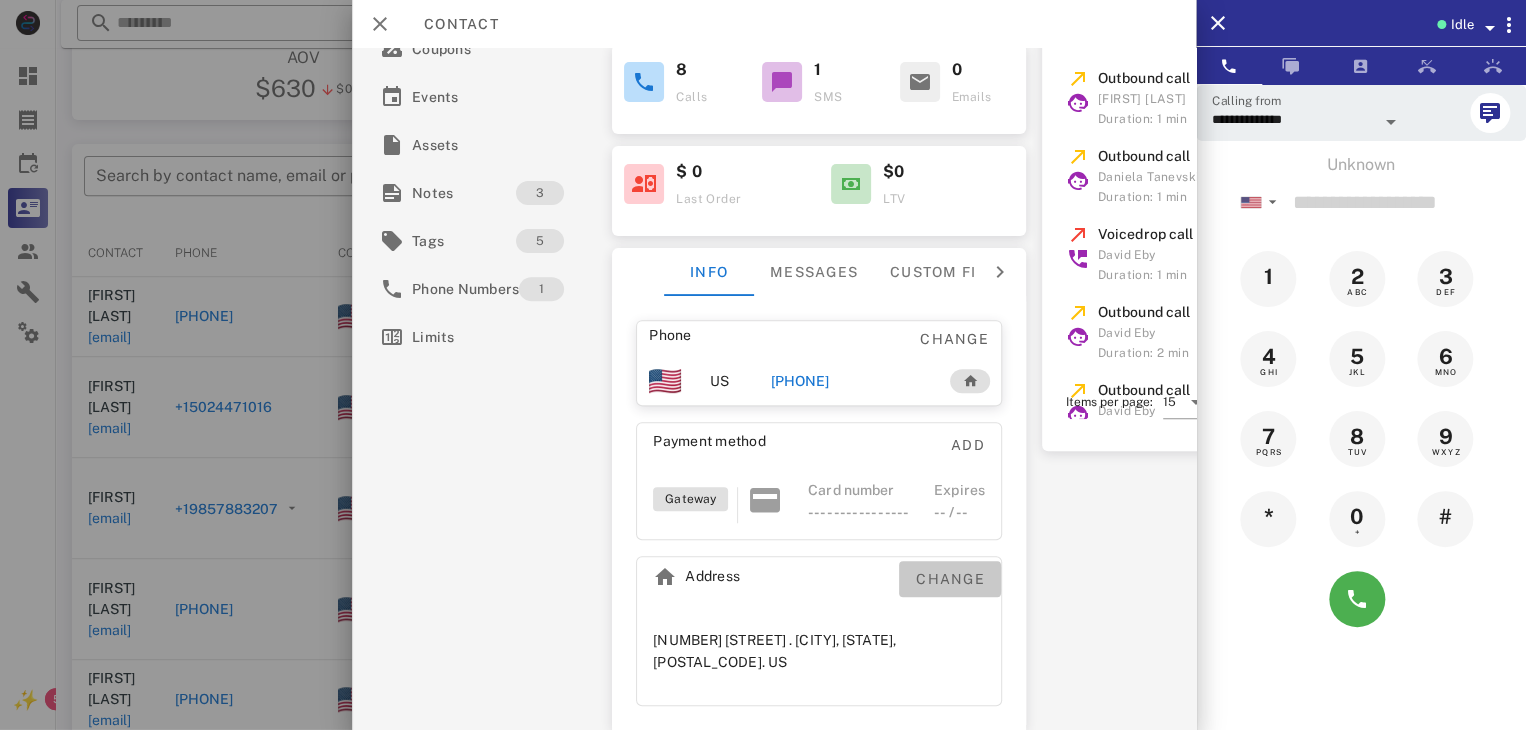 click on "Change" at bounding box center [950, 579] 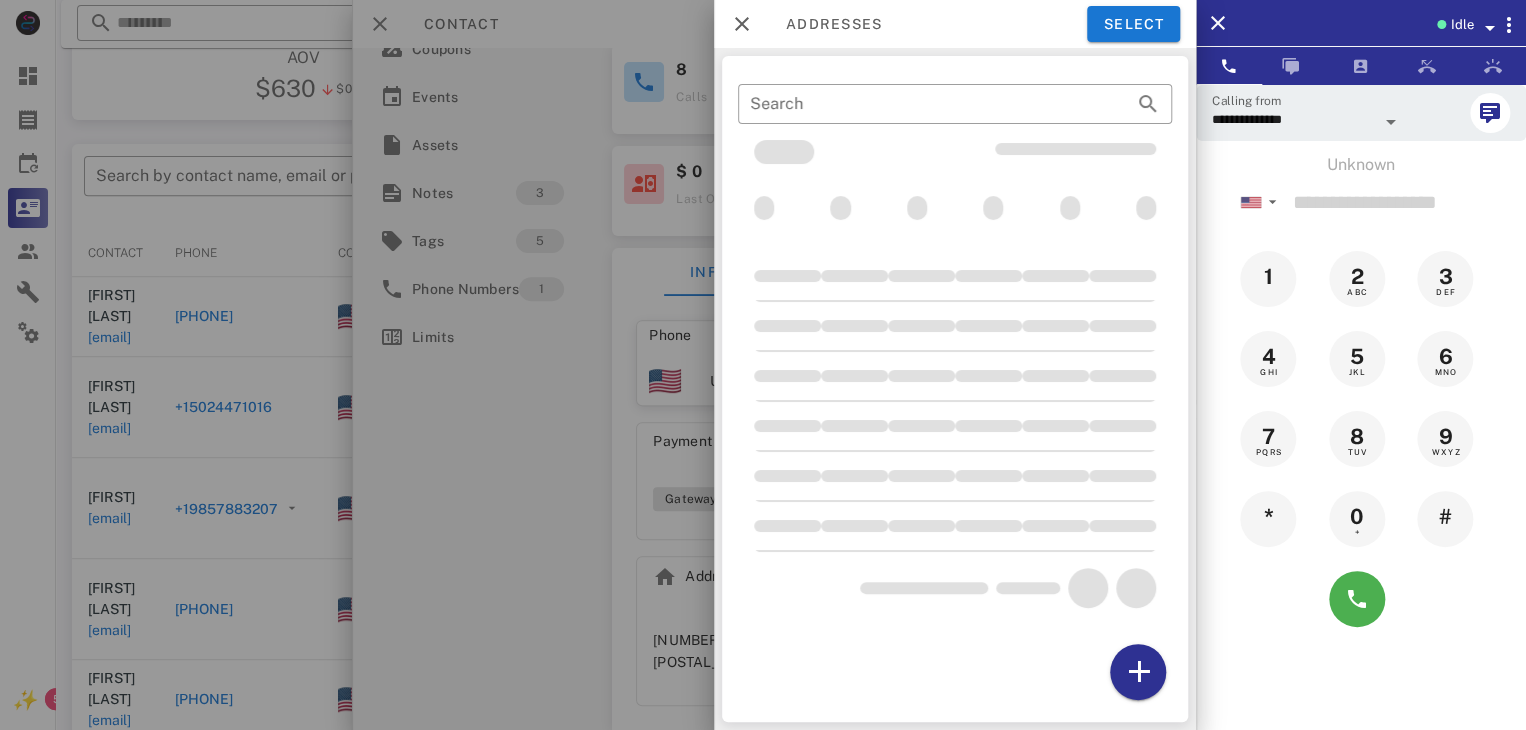 click at bounding box center [763, 365] 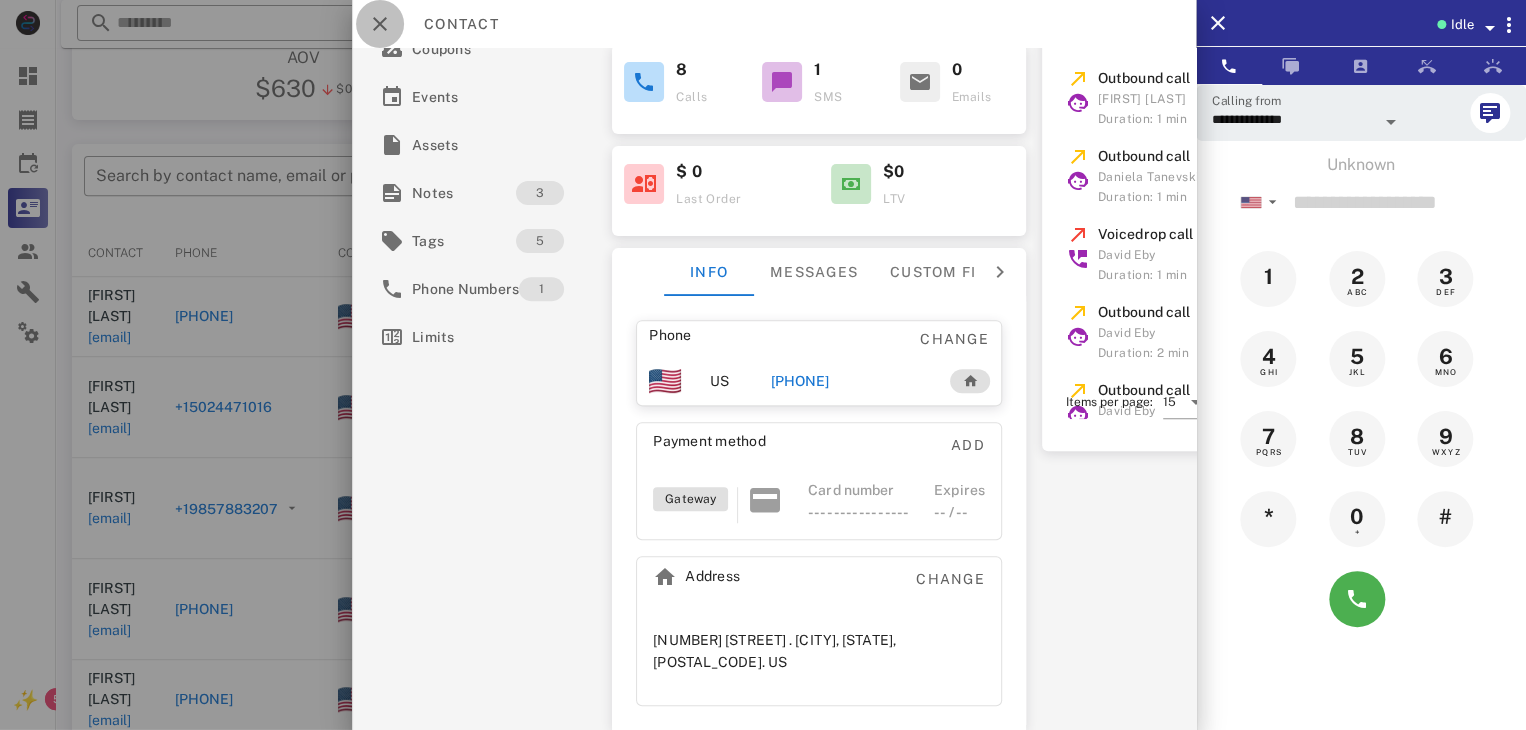 click at bounding box center [380, 24] 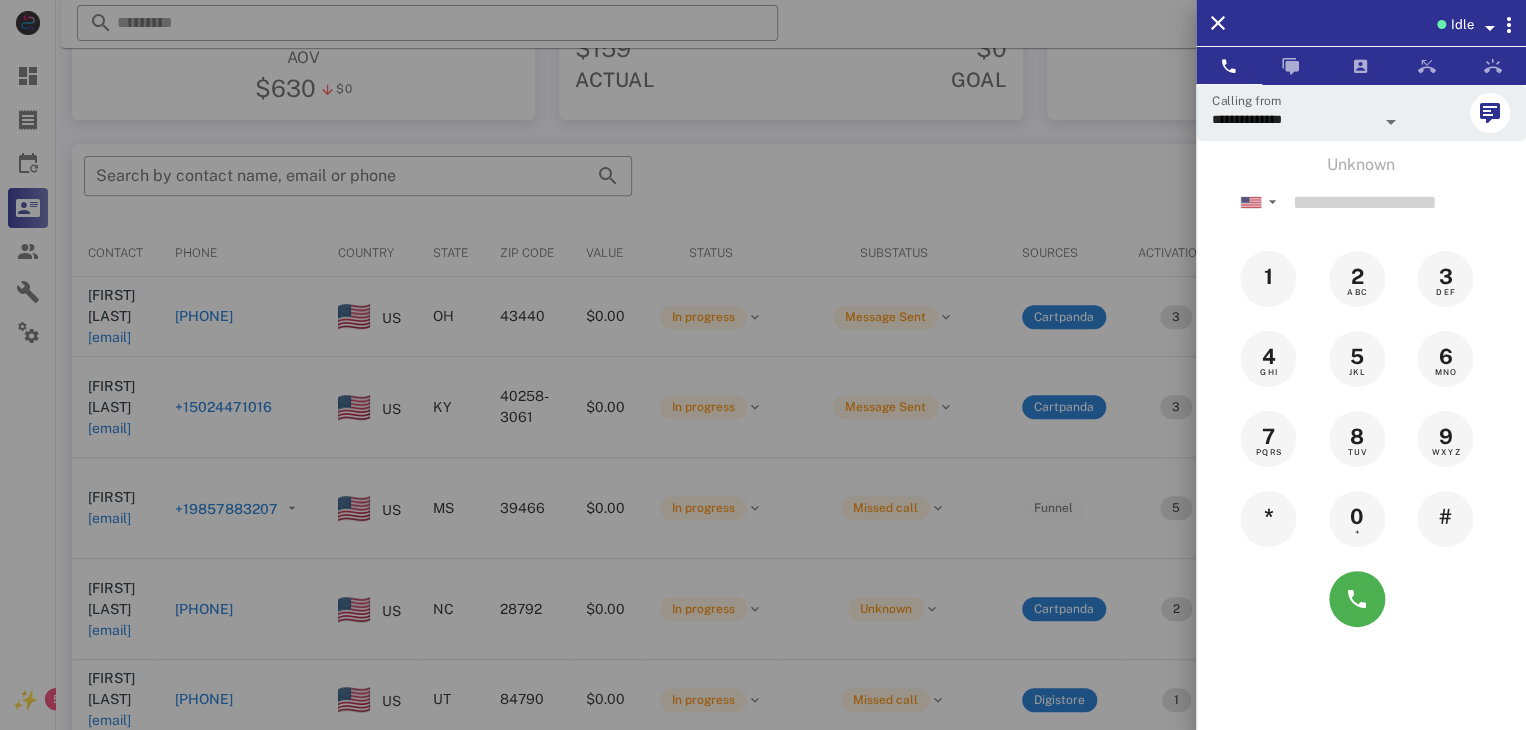 click at bounding box center [763, 365] 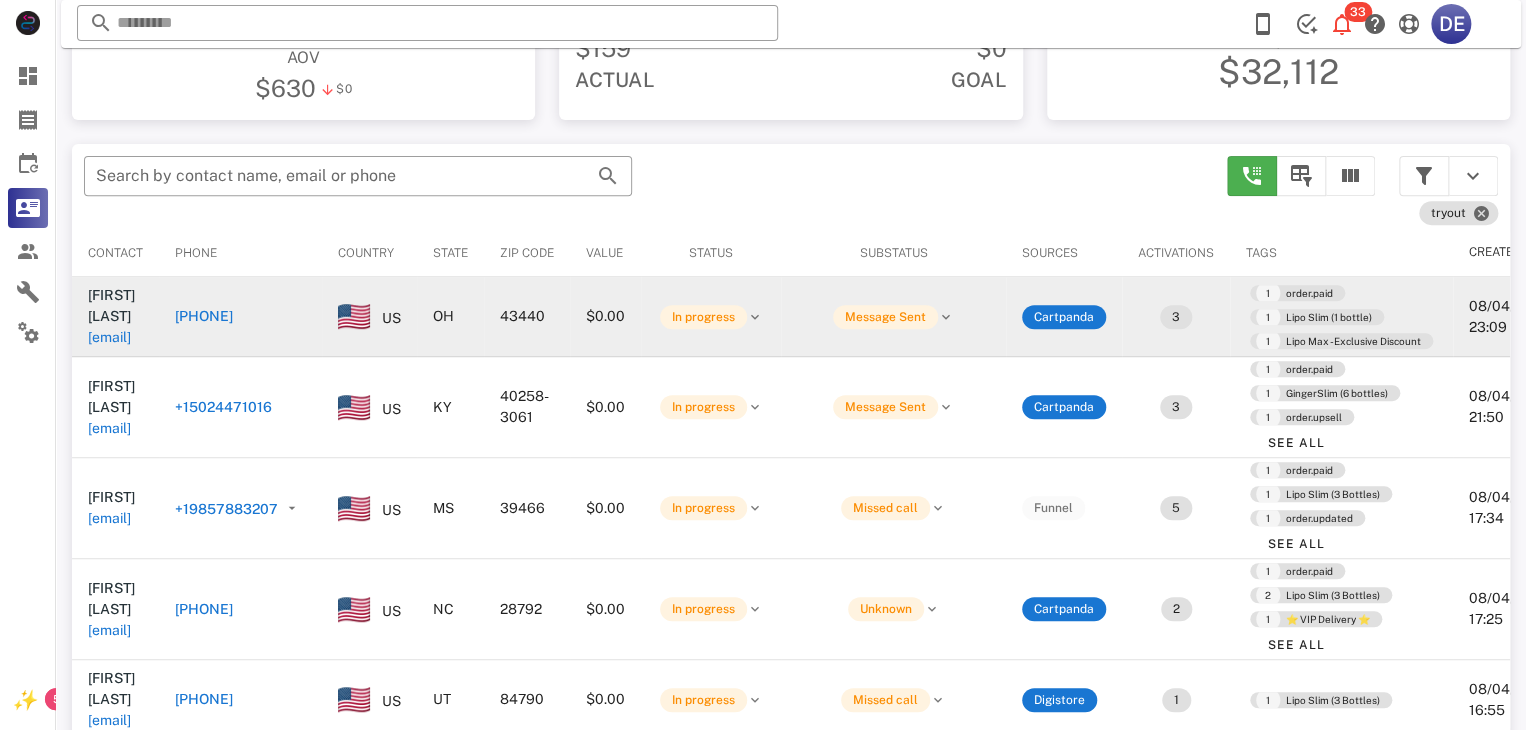 click on "[PHONE]" at bounding box center [204, 316] 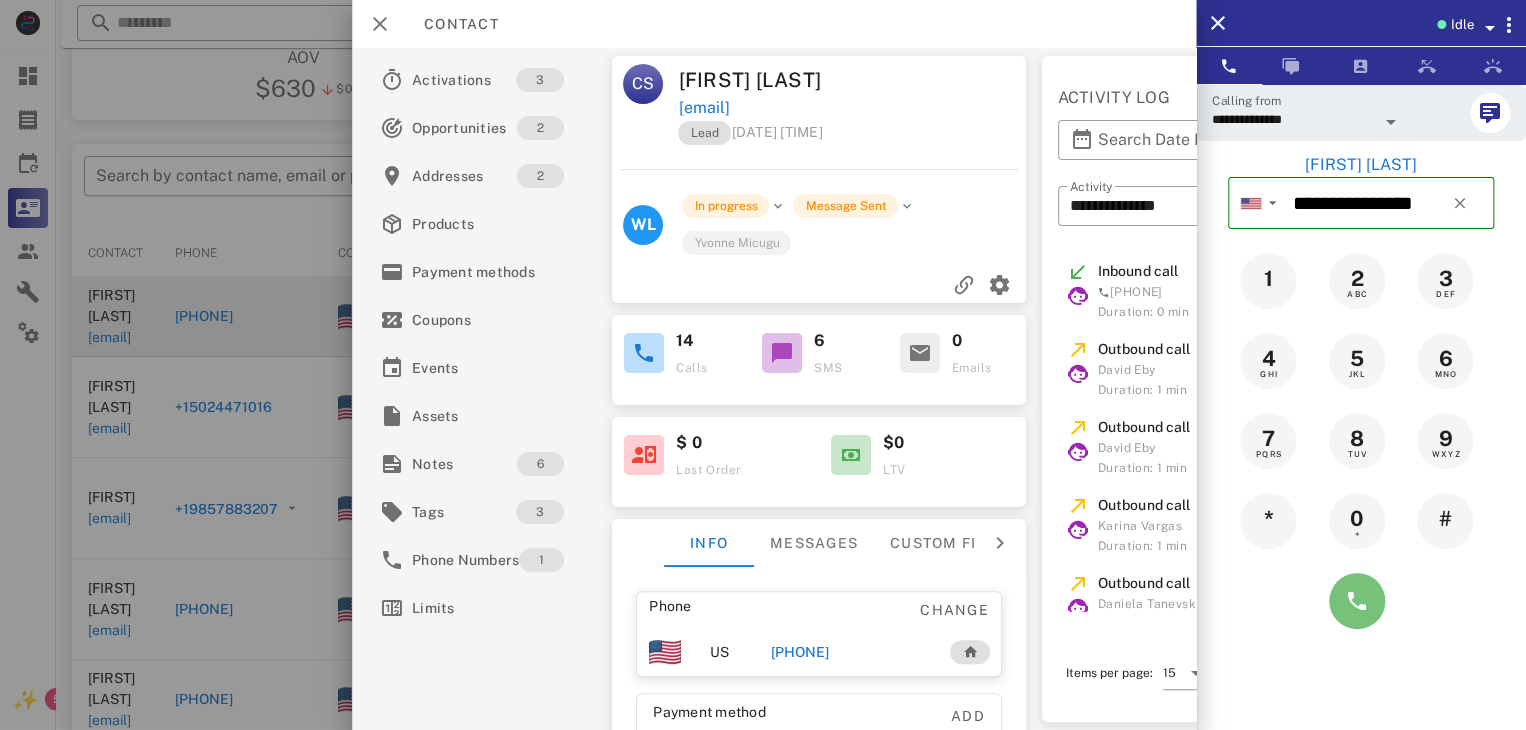 click at bounding box center (1357, 601) 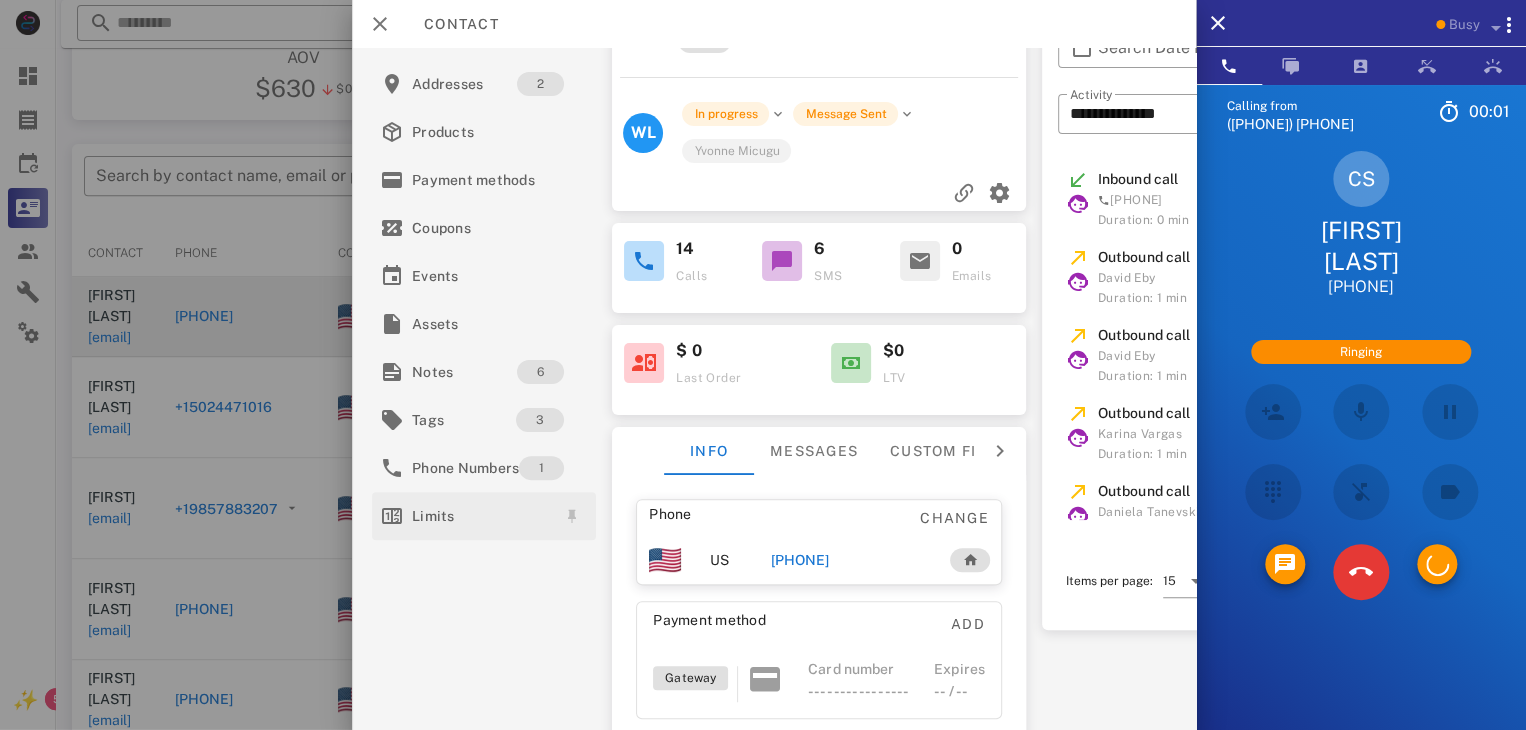 scroll, scrollTop: 100, scrollLeft: 0, axis: vertical 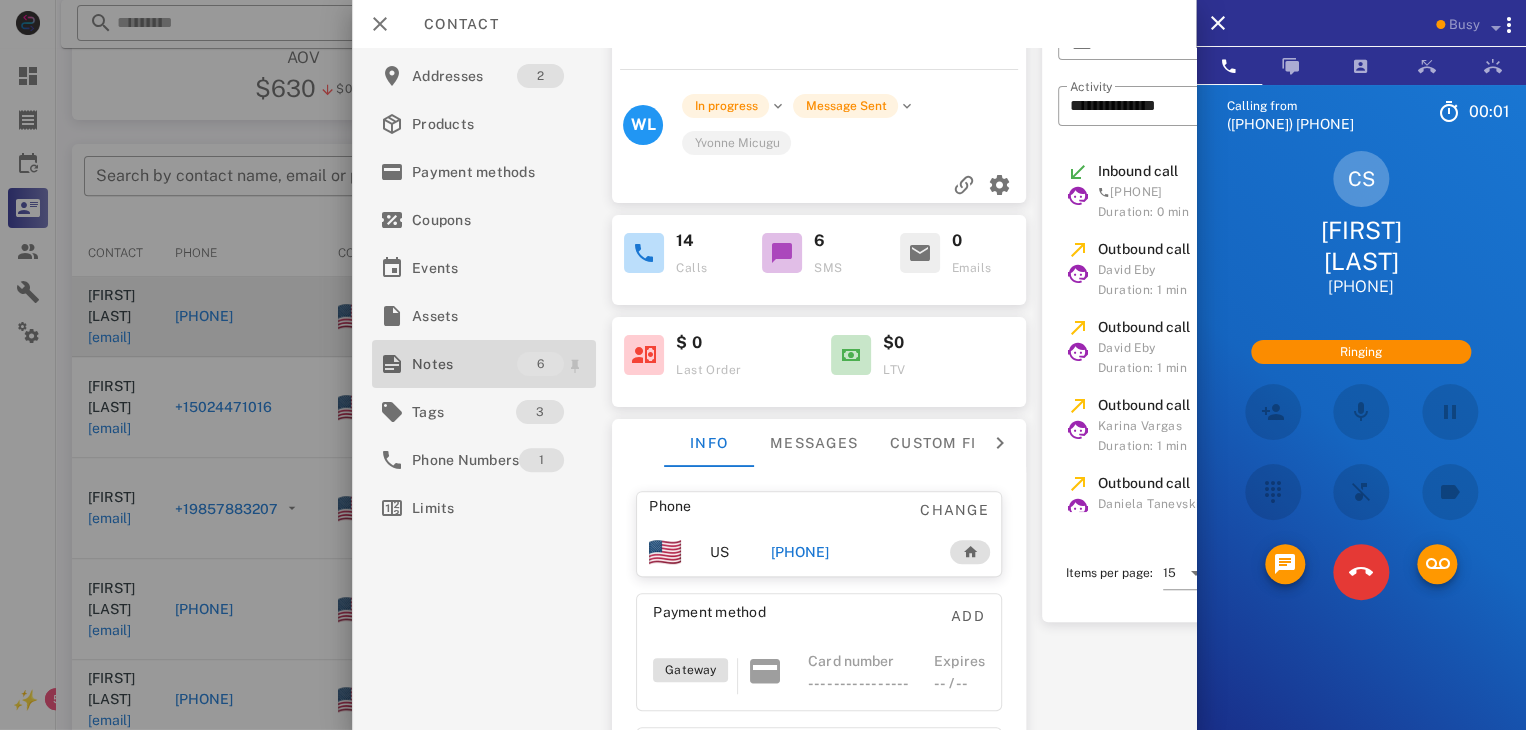 click on "Notes" at bounding box center (464, 364) 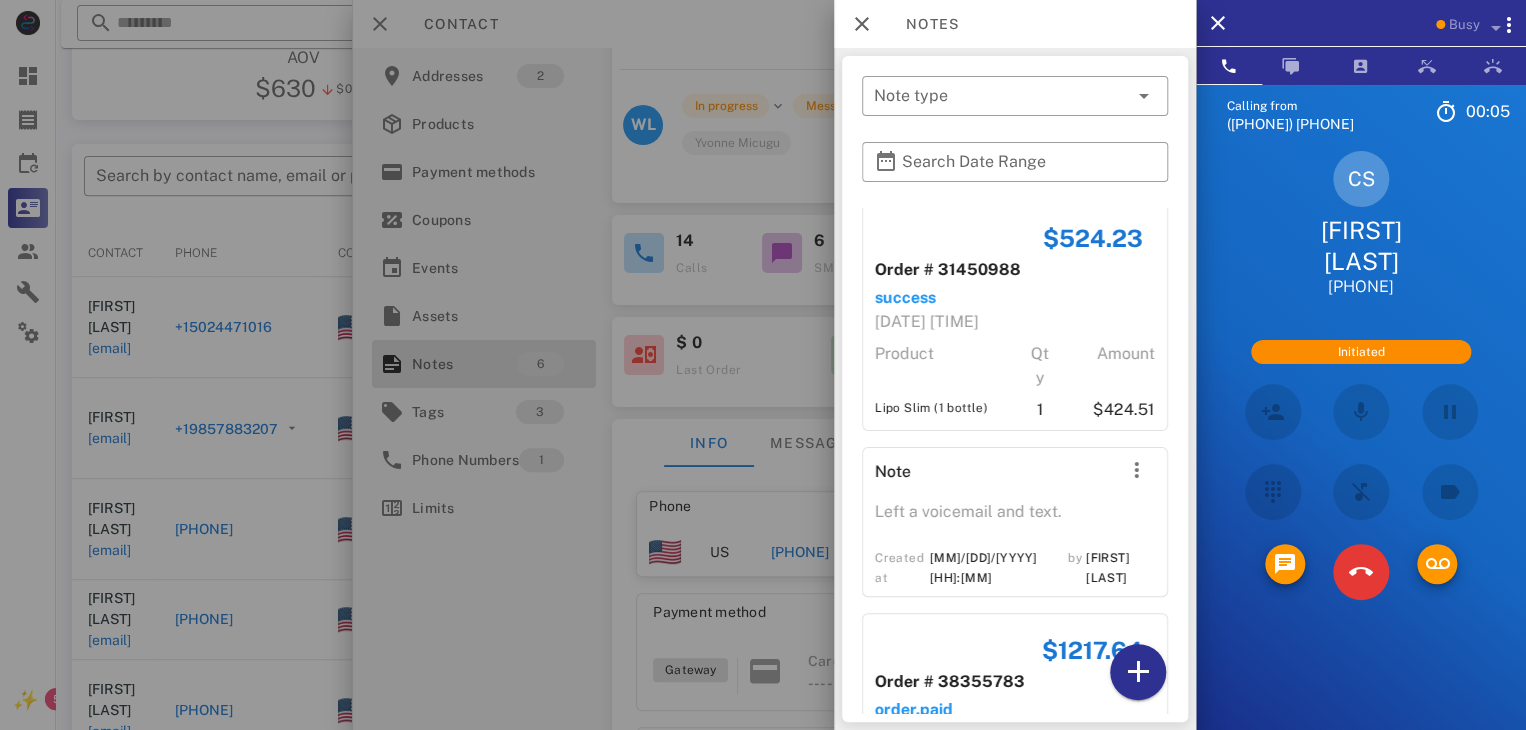 scroll, scrollTop: 0, scrollLeft: 0, axis: both 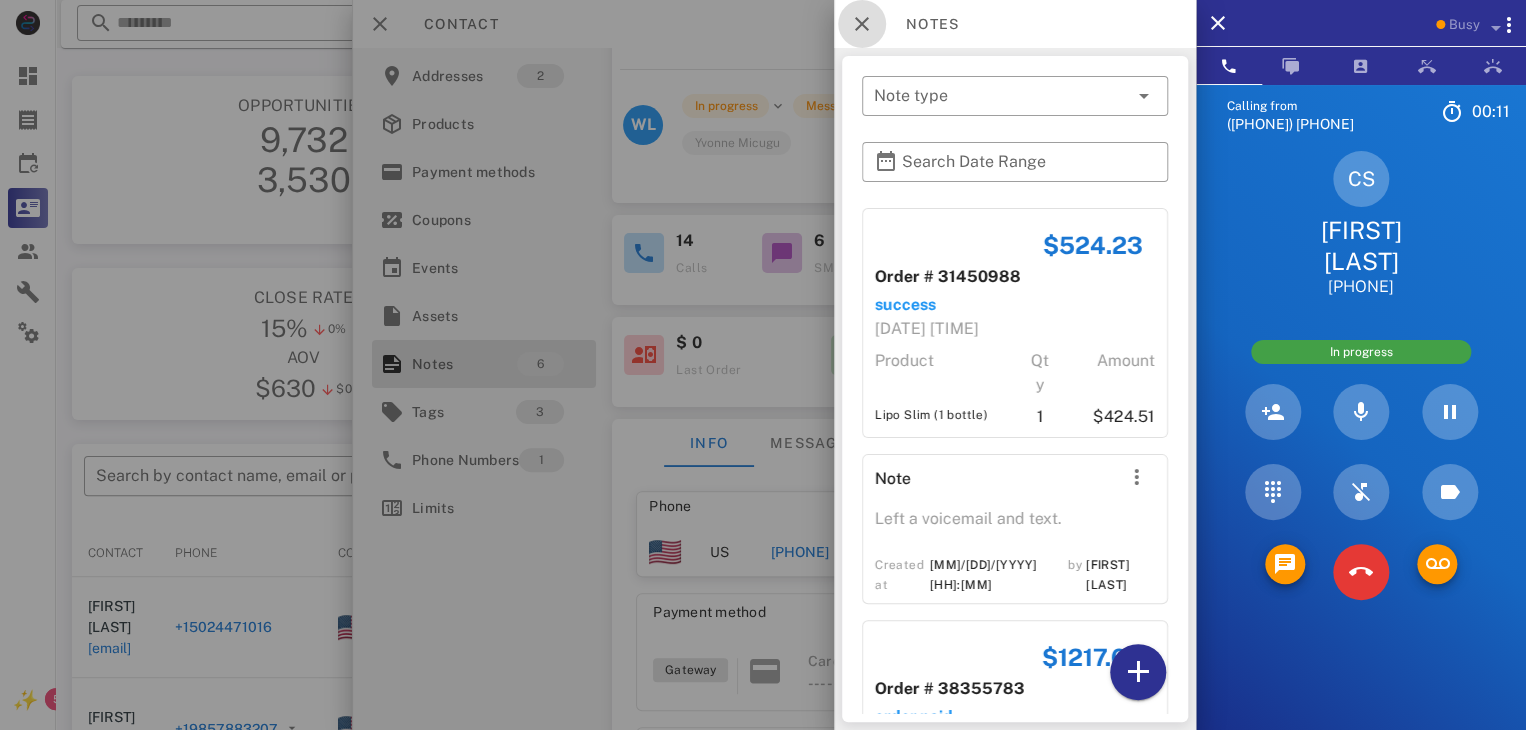 click at bounding box center [862, 24] 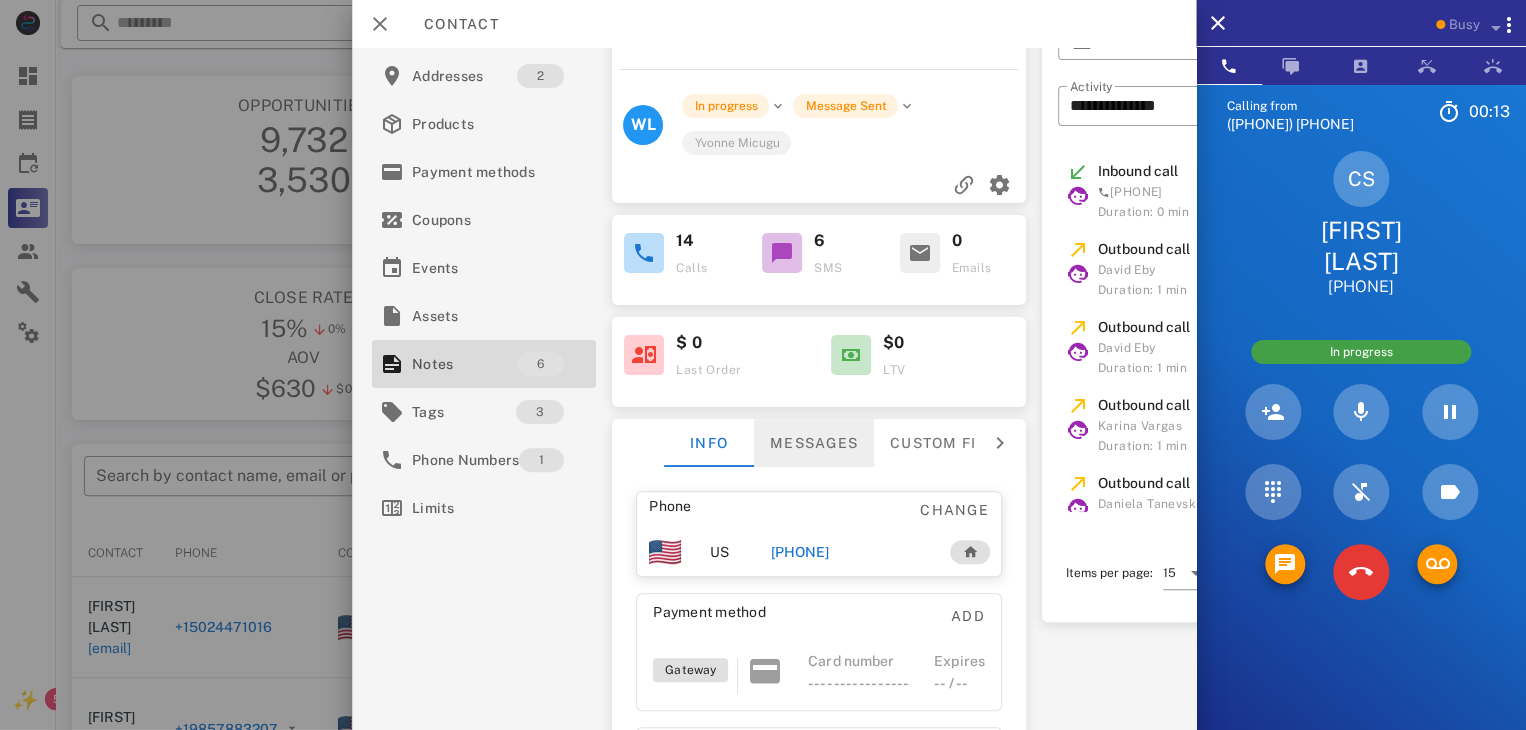 click on "Messages" at bounding box center (814, 443) 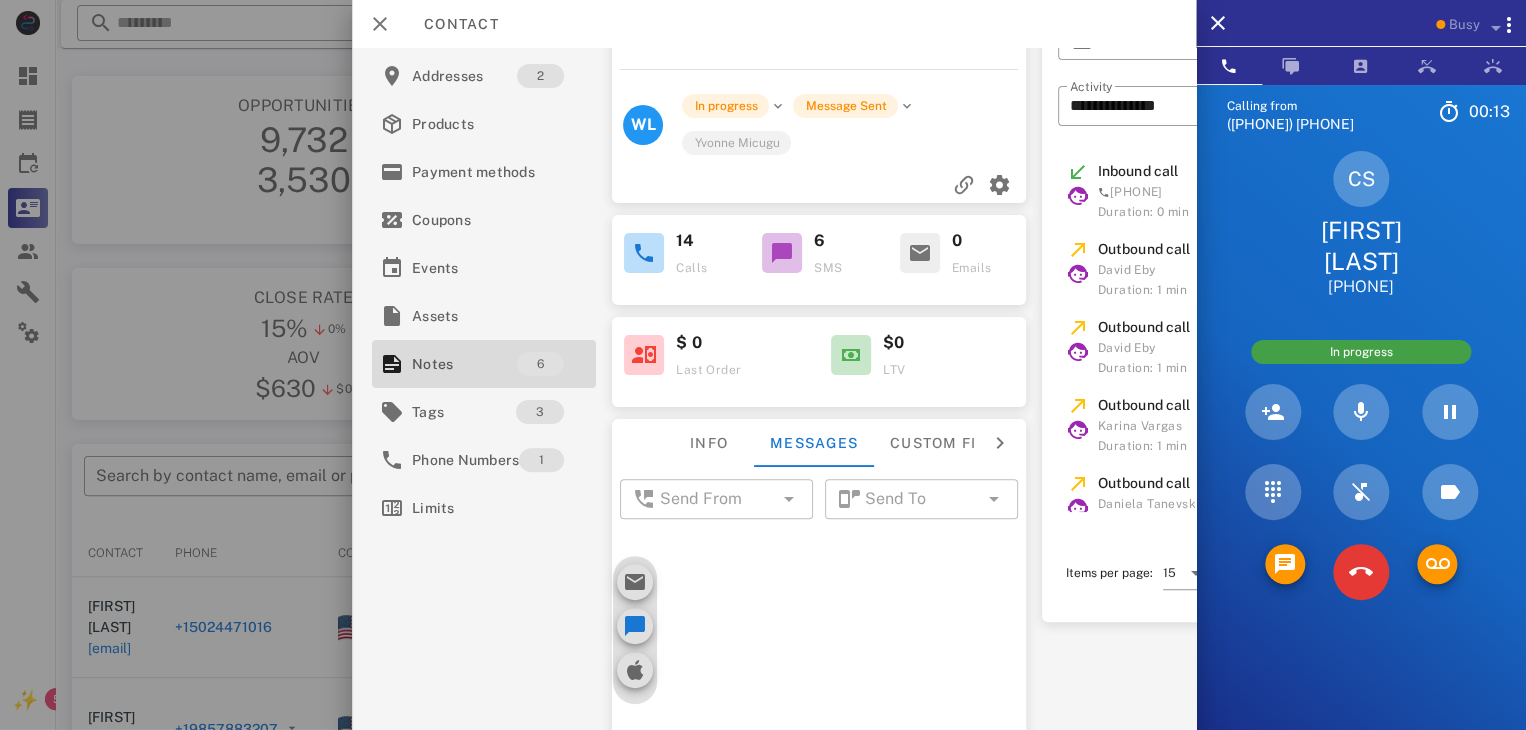 scroll, scrollTop: 1740, scrollLeft: 0, axis: vertical 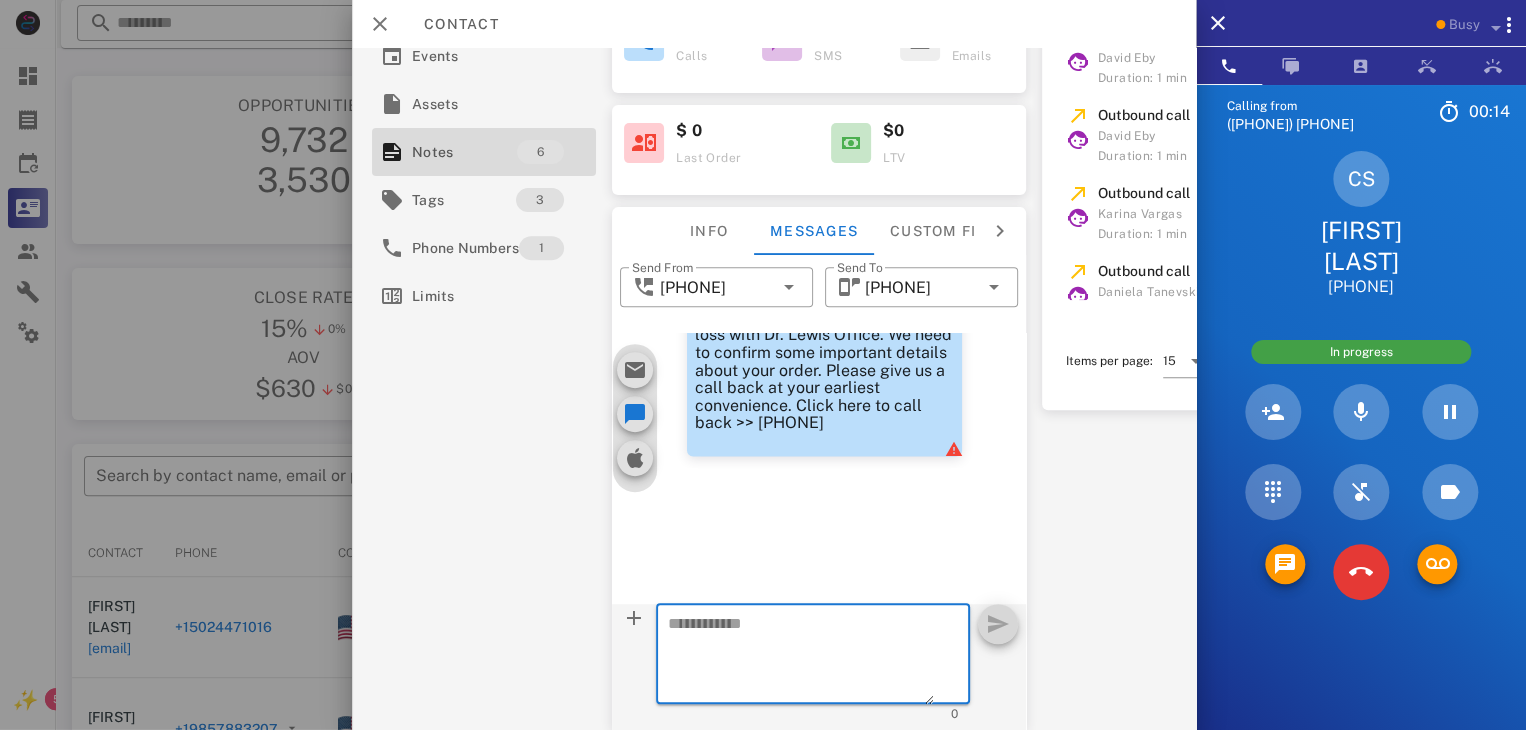 click at bounding box center (801, 657) 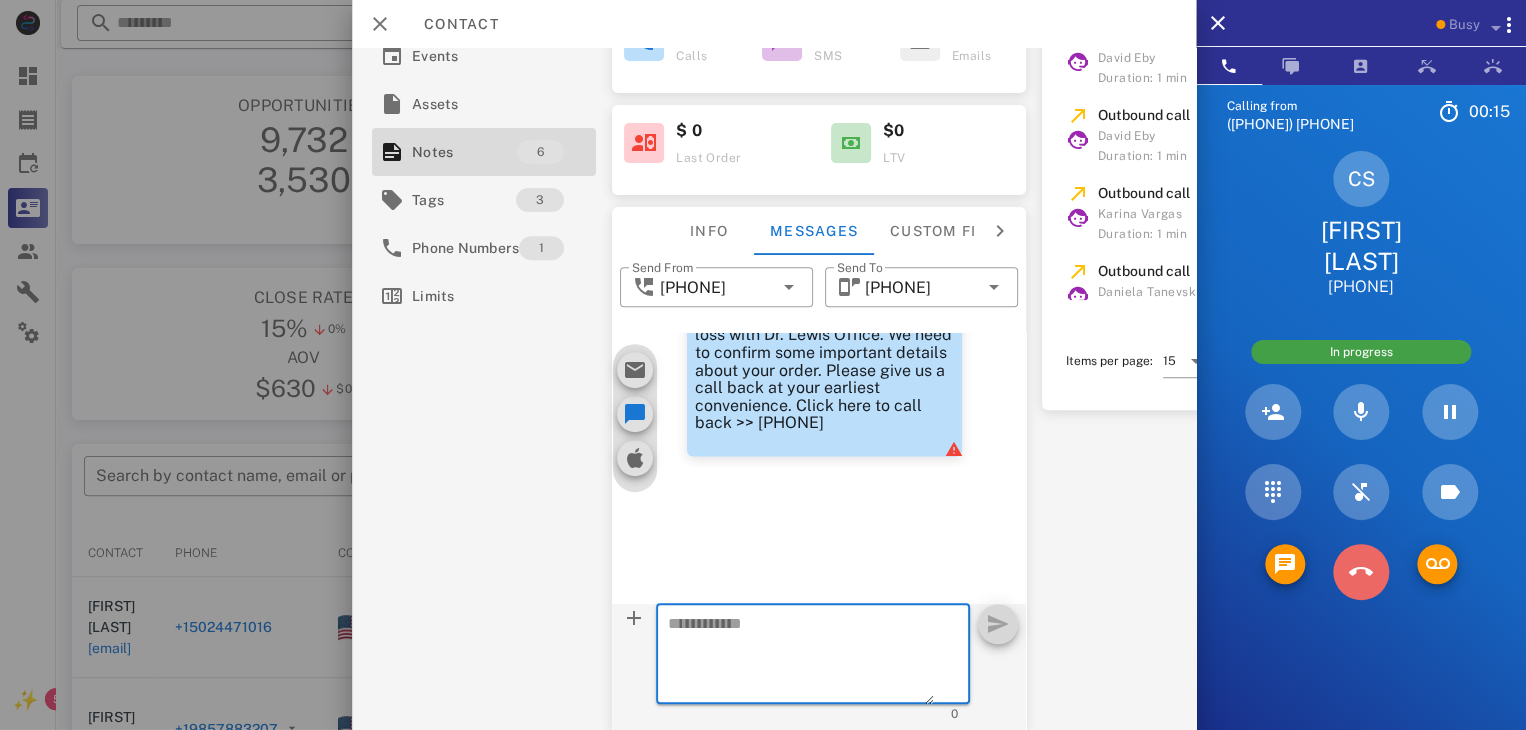 drag, startPoint x: 806, startPoint y: 609, endPoint x: 1254, endPoint y: 581, distance: 448.87415 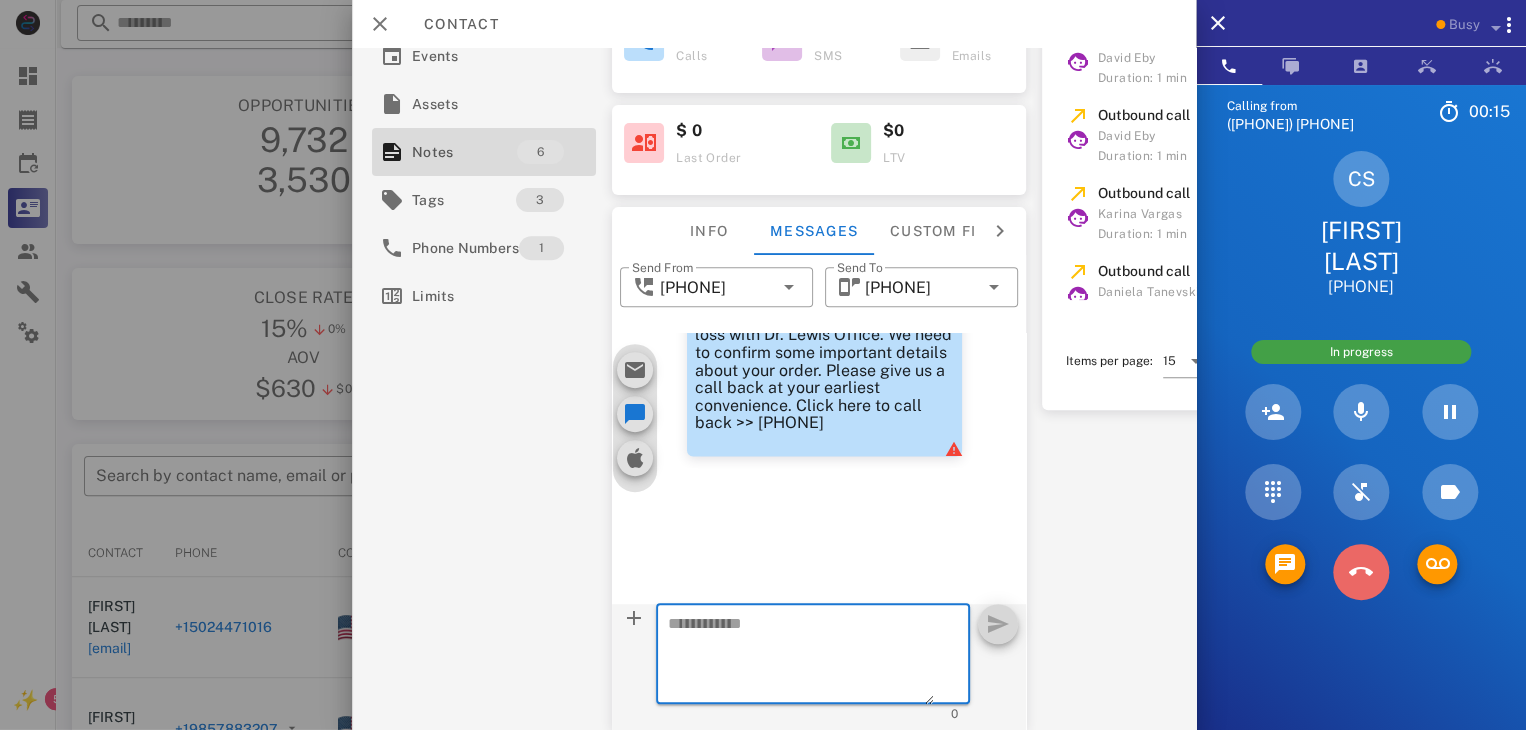 click at bounding box center (1361, 572) 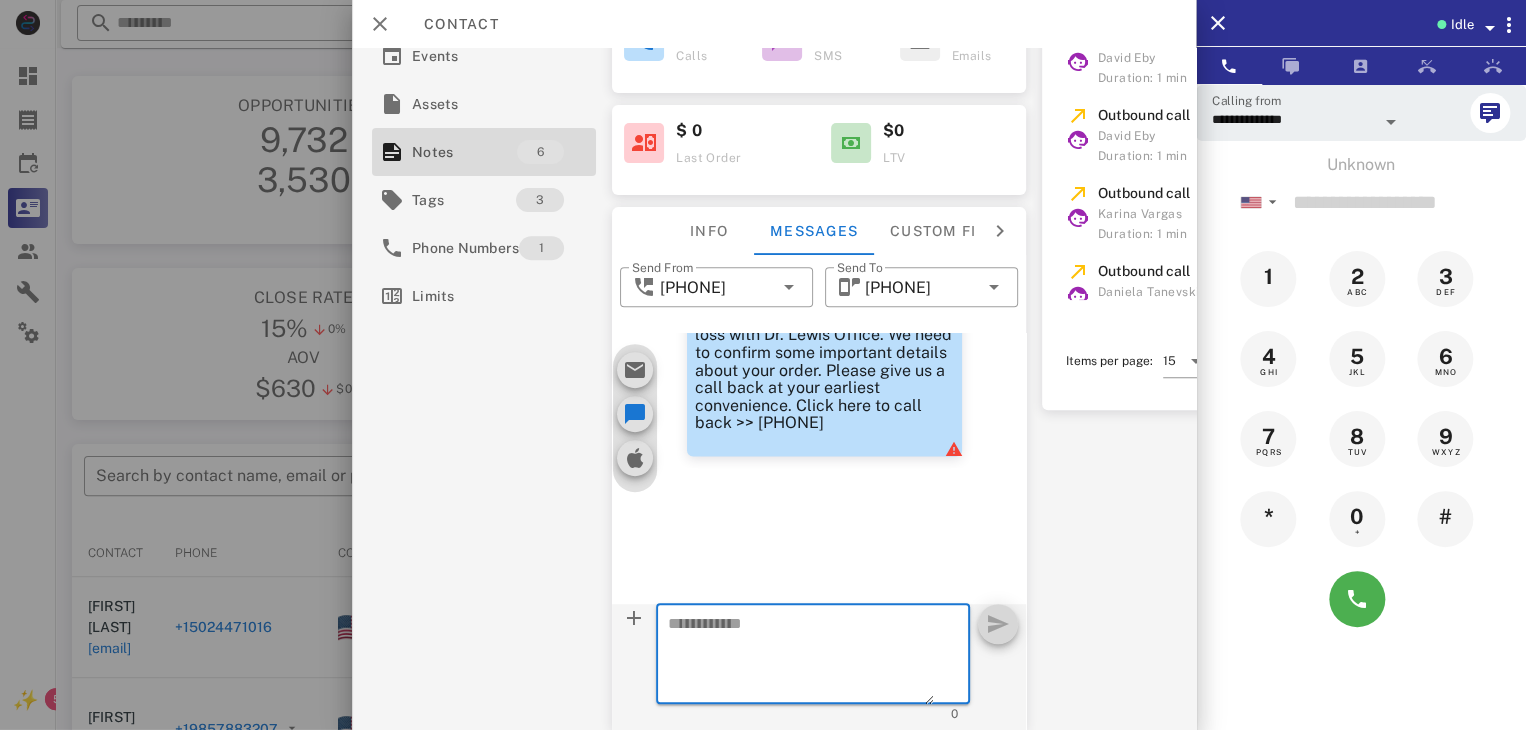 drag, startPoint x: 829, startPoint y: 589, endPoint x: 759, endPoint y: 621, distance: 76.96753 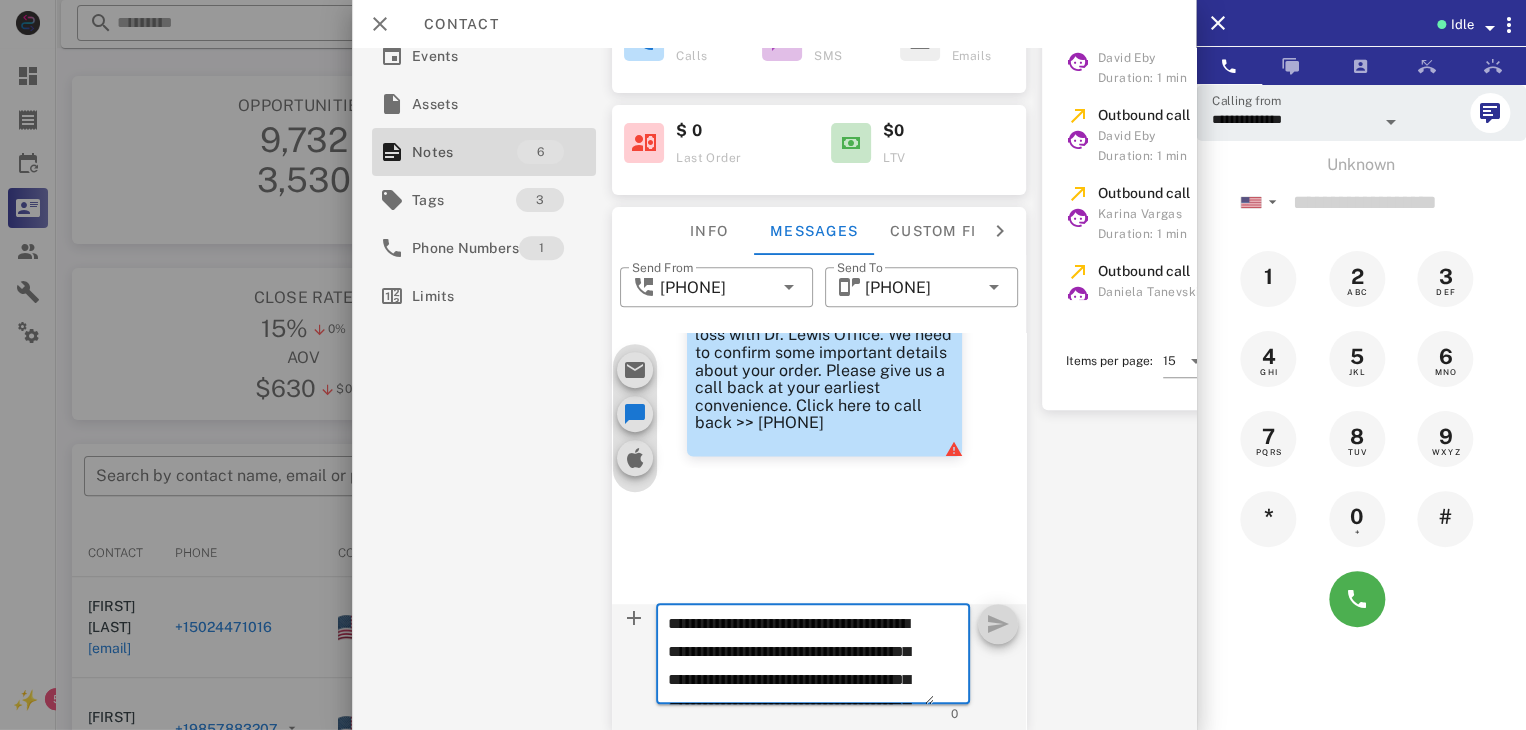 scroll, scrollTop: 125, scrollLeft: 0, axis: vertical 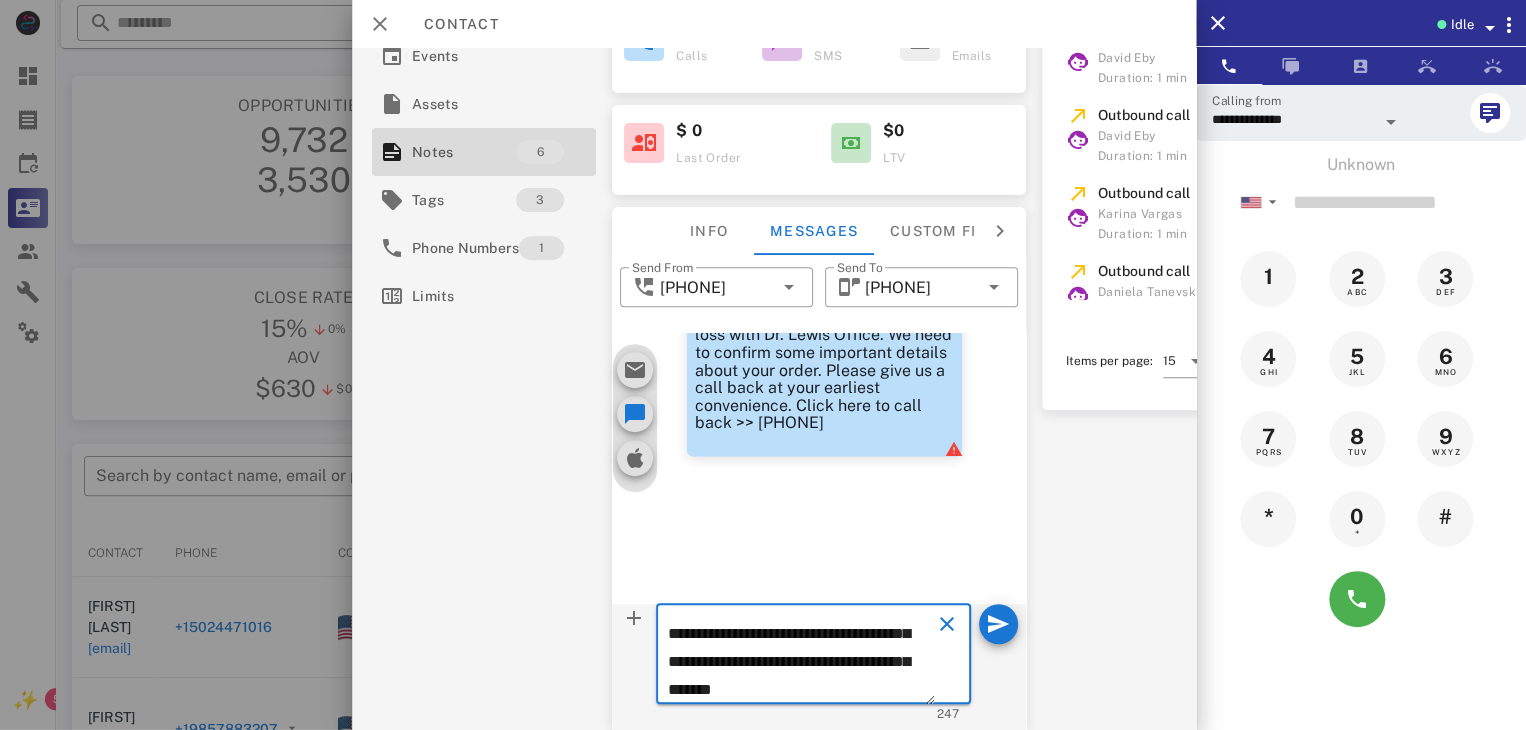 type on "**********" 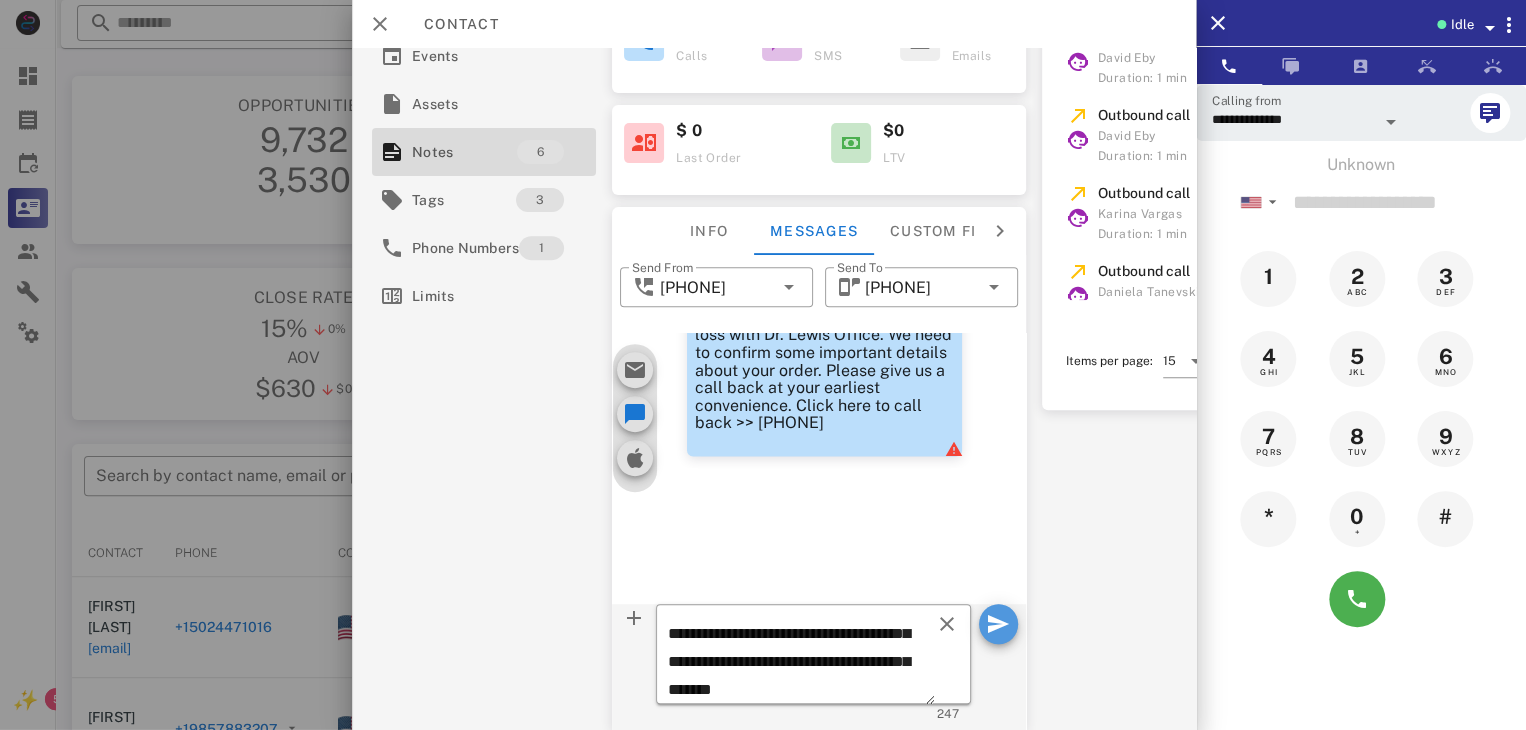 click at bounding box center [998, 624] 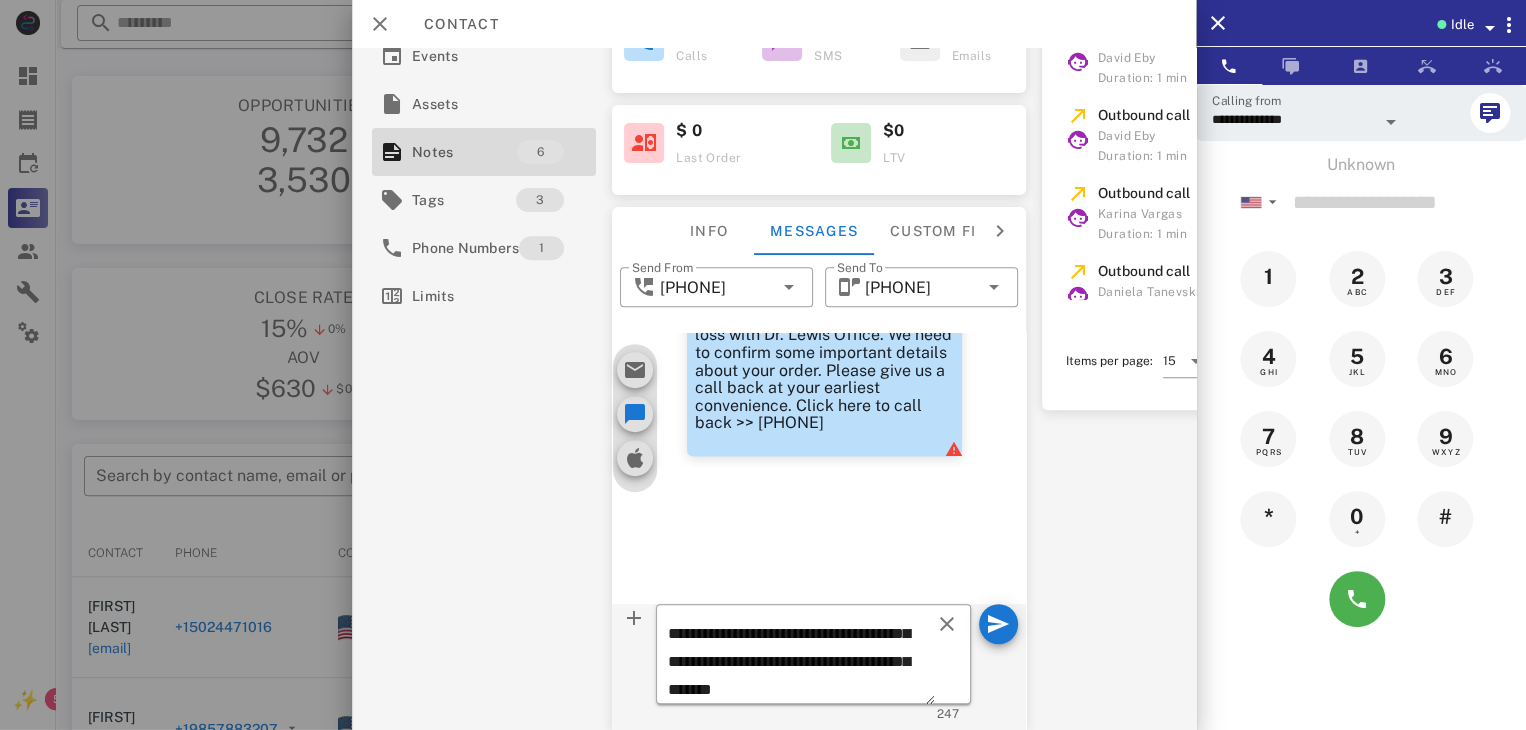 type 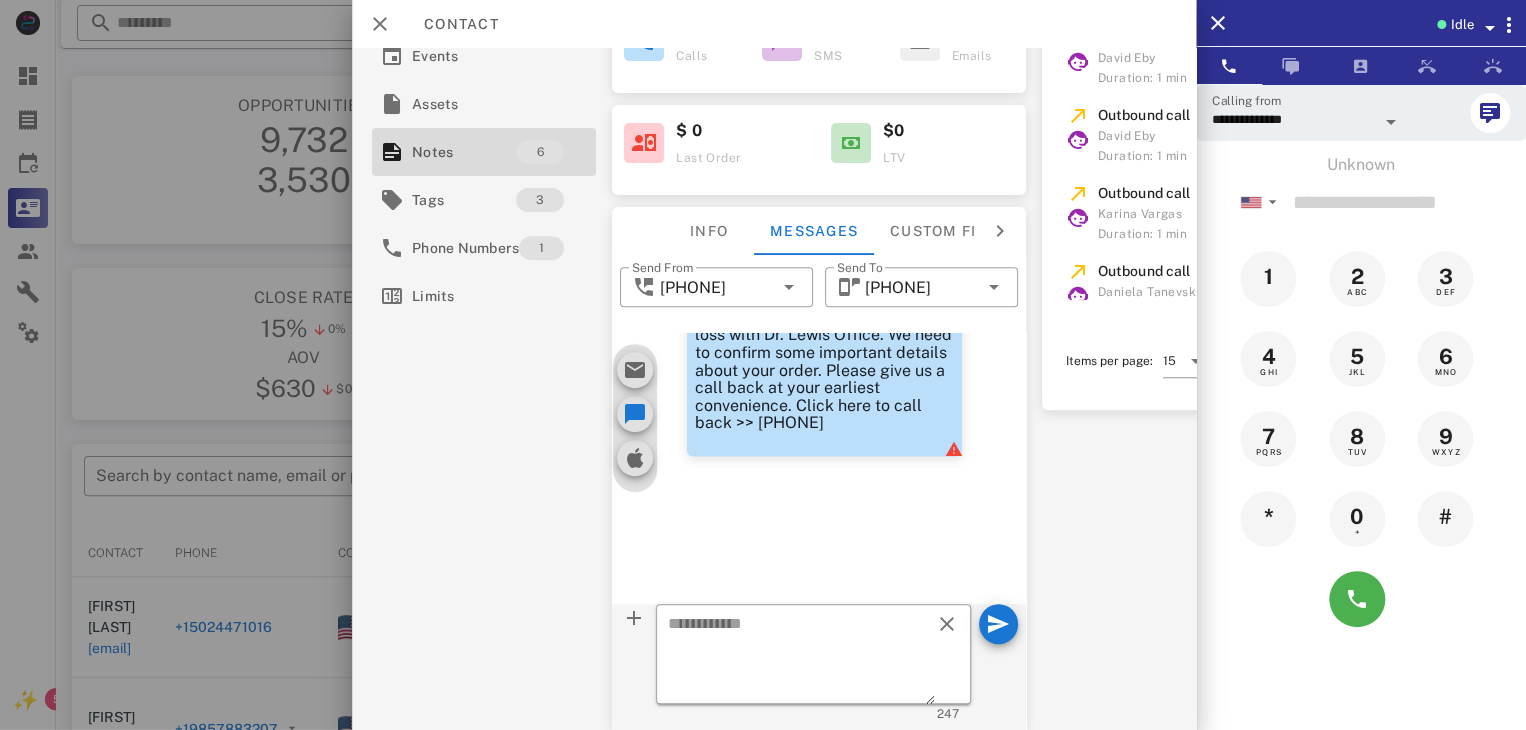 scroll, scrollTop: 0, scrollLeft: 0, axis: both 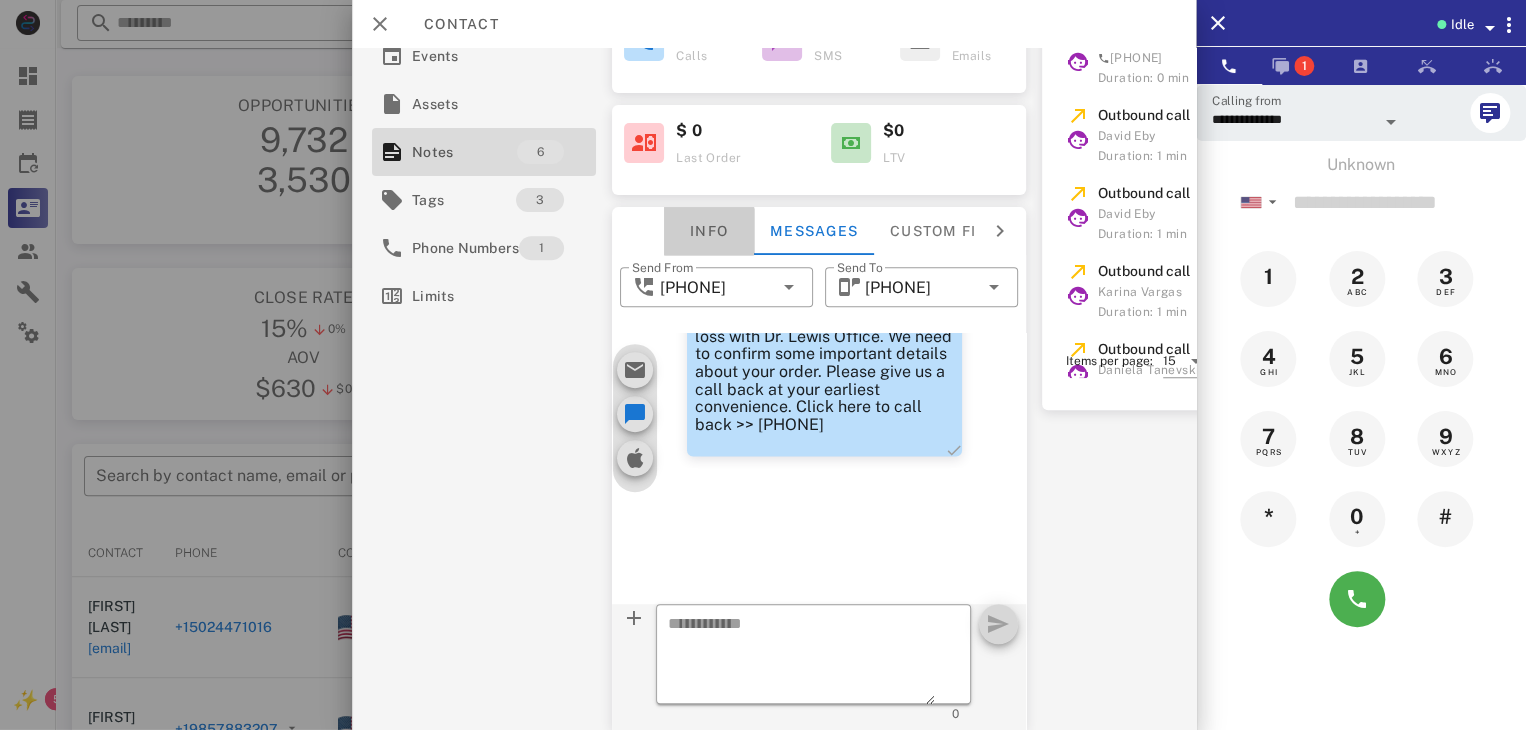 click on "Info" at bounding box center (709, 231) 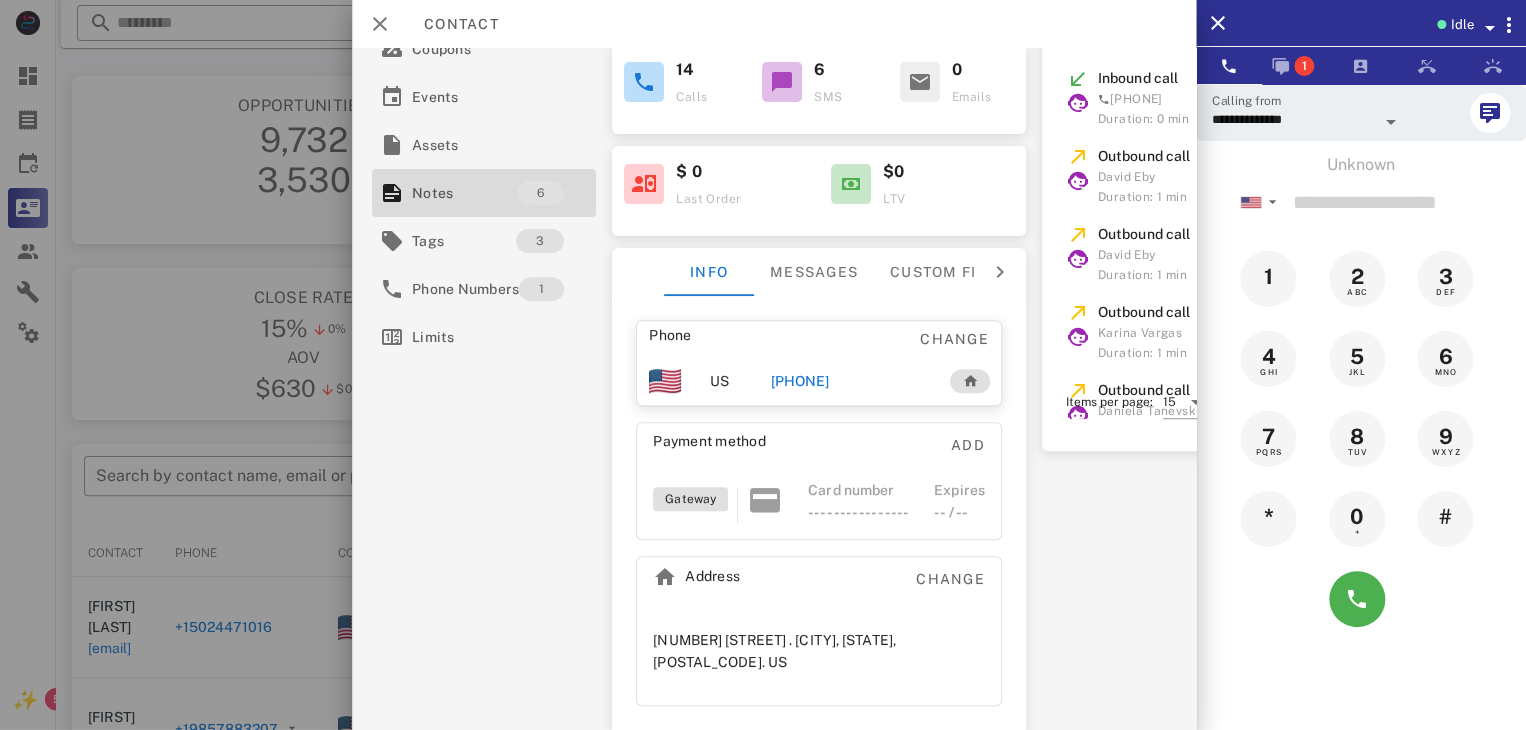 scroll, scrollTop: 281, scrollLeft: 0, axis: vertical 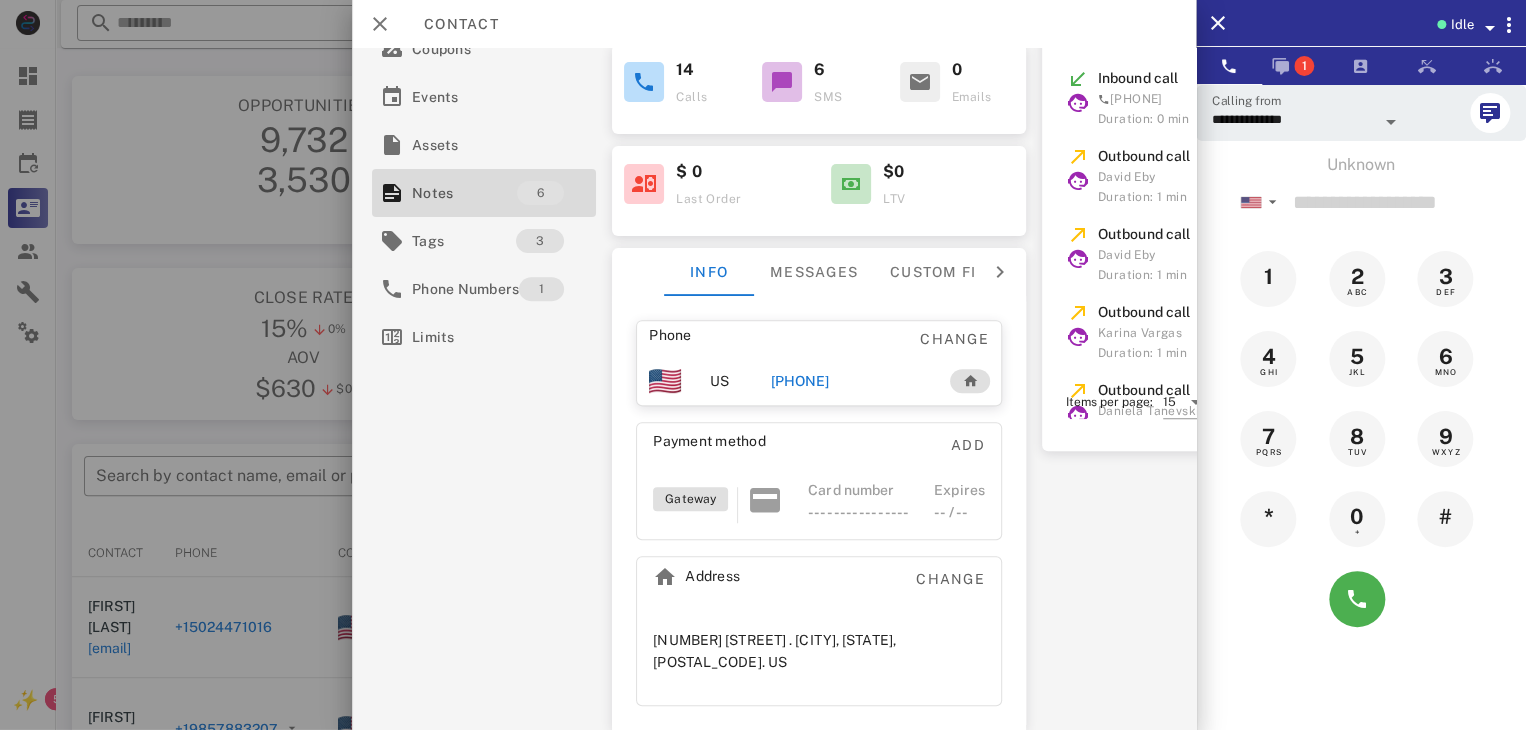 click on "[PHONE]" at bounding box center [799, 381] 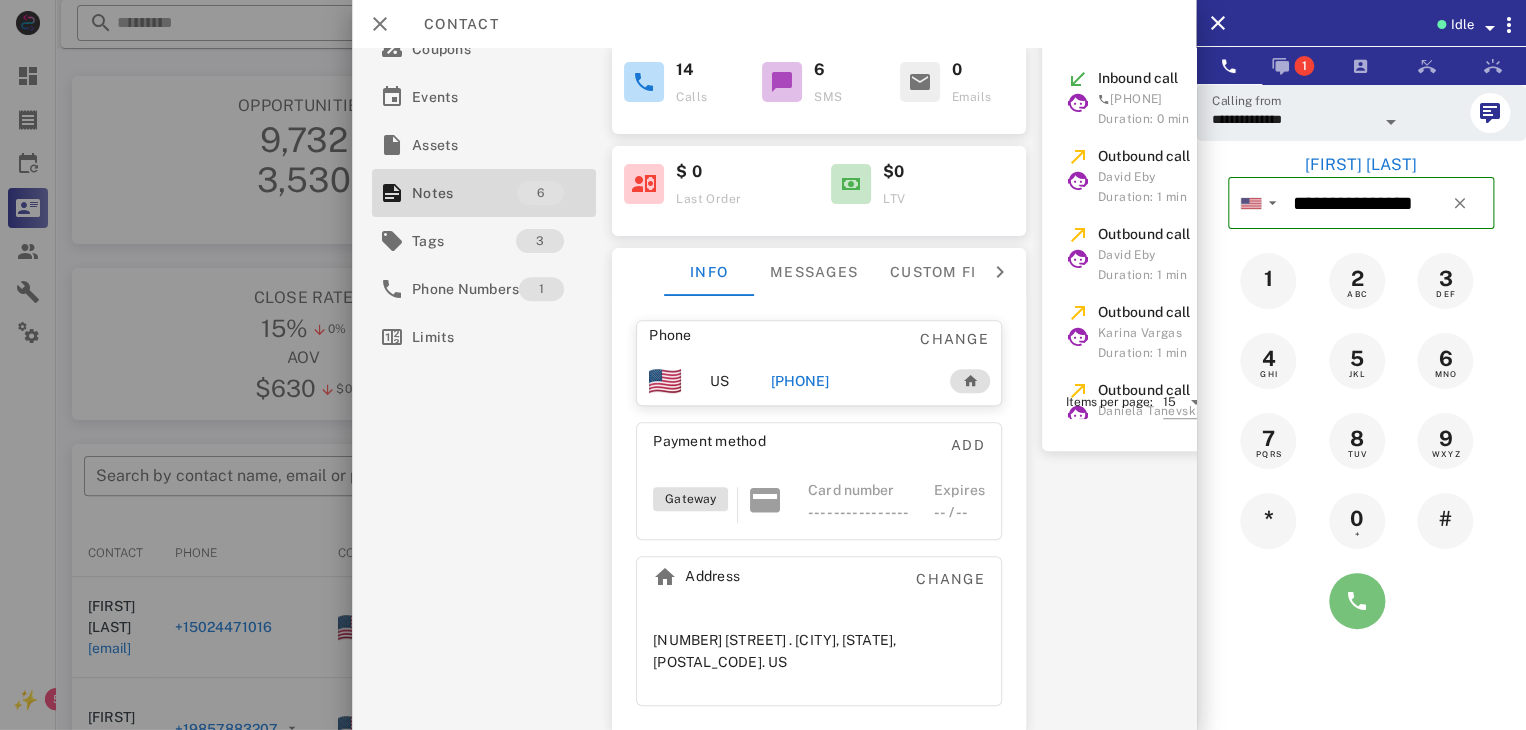 click at bounding box center (1357, 601) 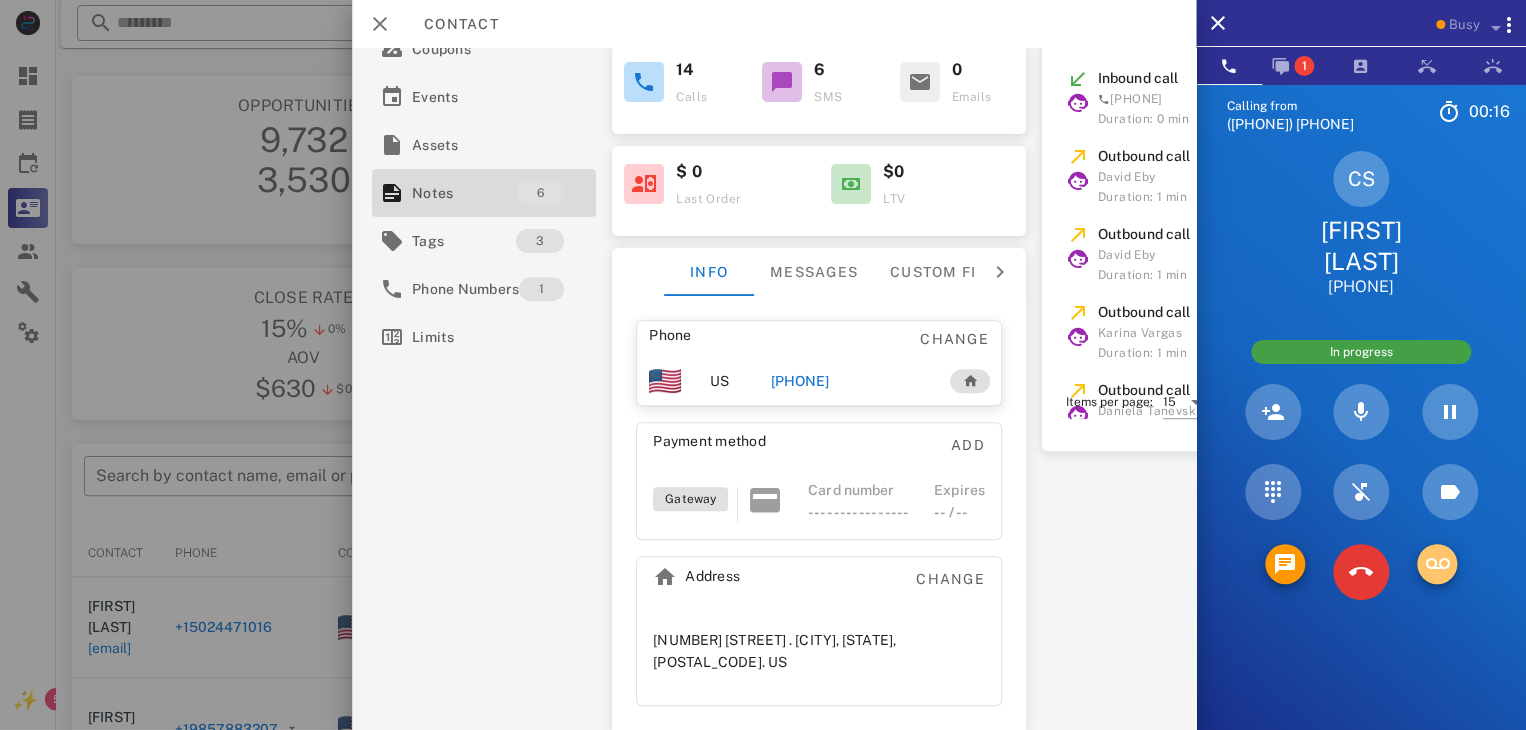 click at bounding box center [1437, 564] 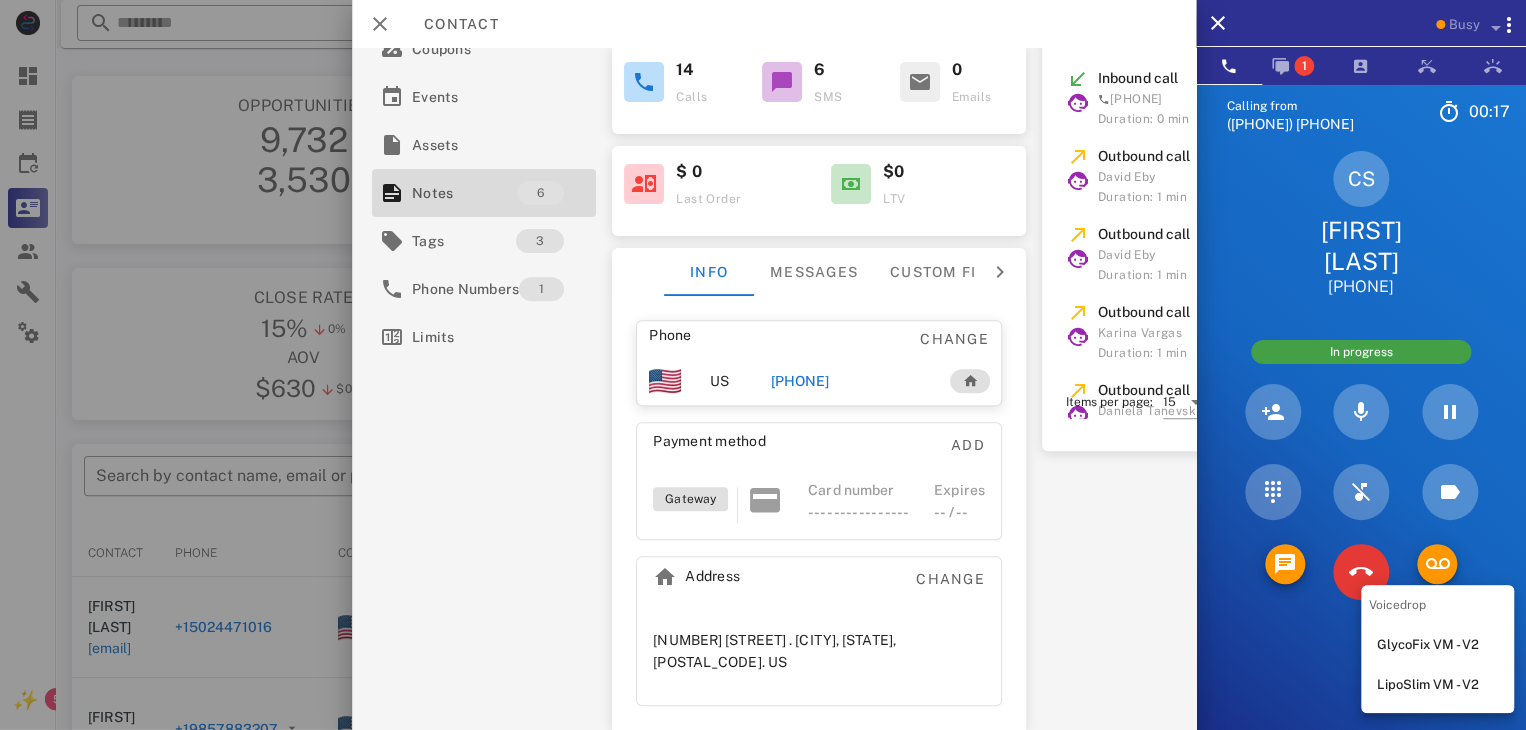 click on "LipoSlim VM - V2" at bounding box center (1437, 685) 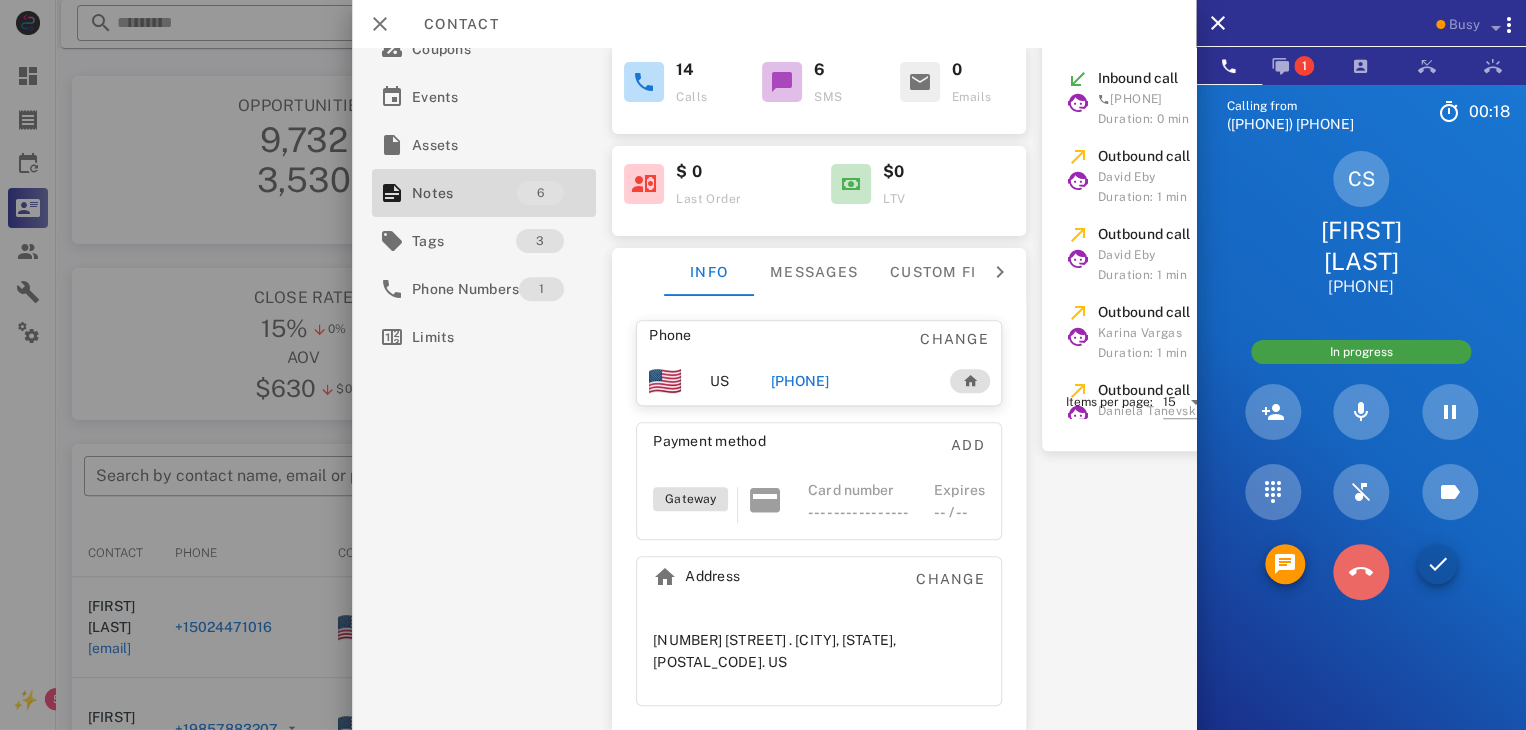 click at bounding box center (1361, 572) 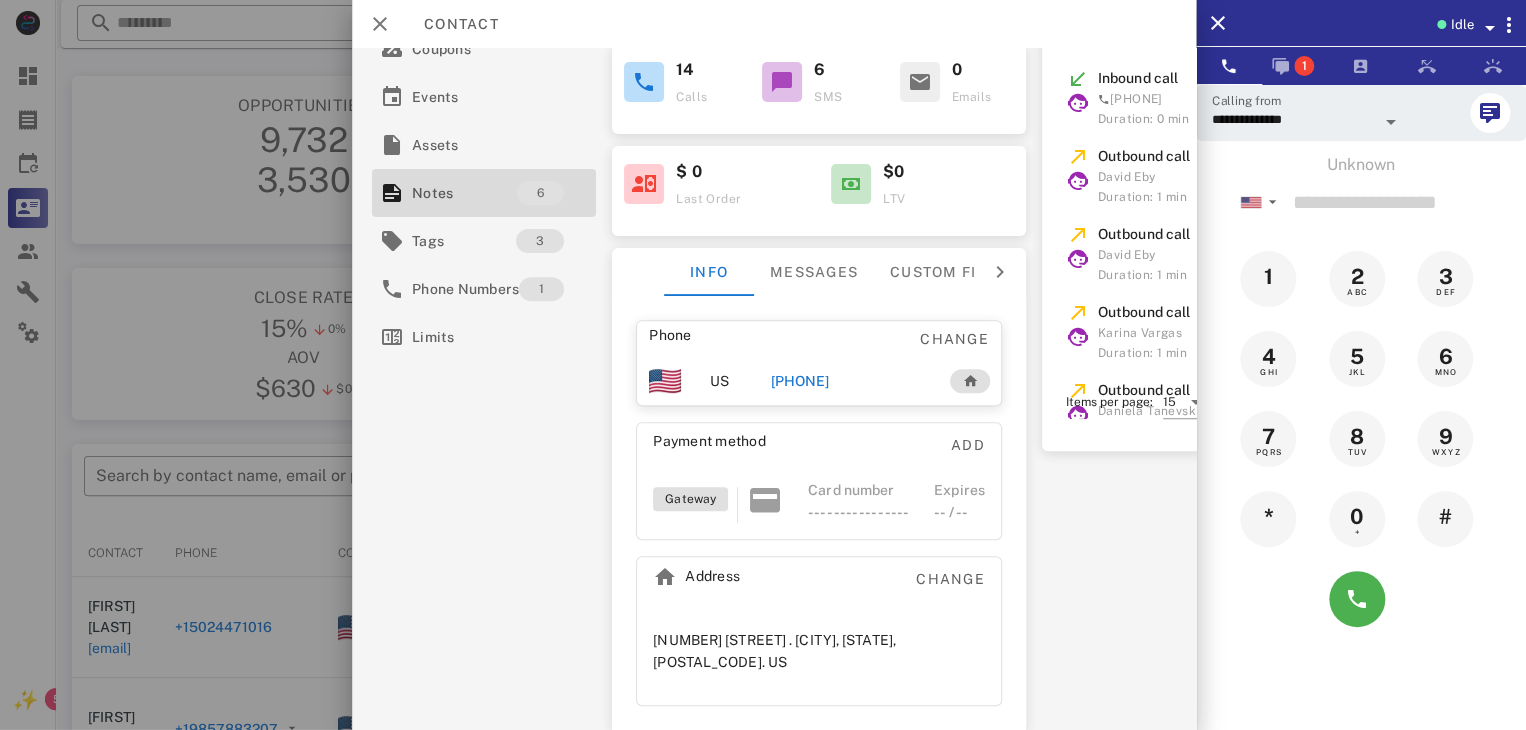 click on "Activations  3  Opportunities  2  Addresses  2  Products Payment methods Coupons Events Assets Notes  6  Tags  3  Phone Numbers  1  Limits" at bounding box center (484, 118) 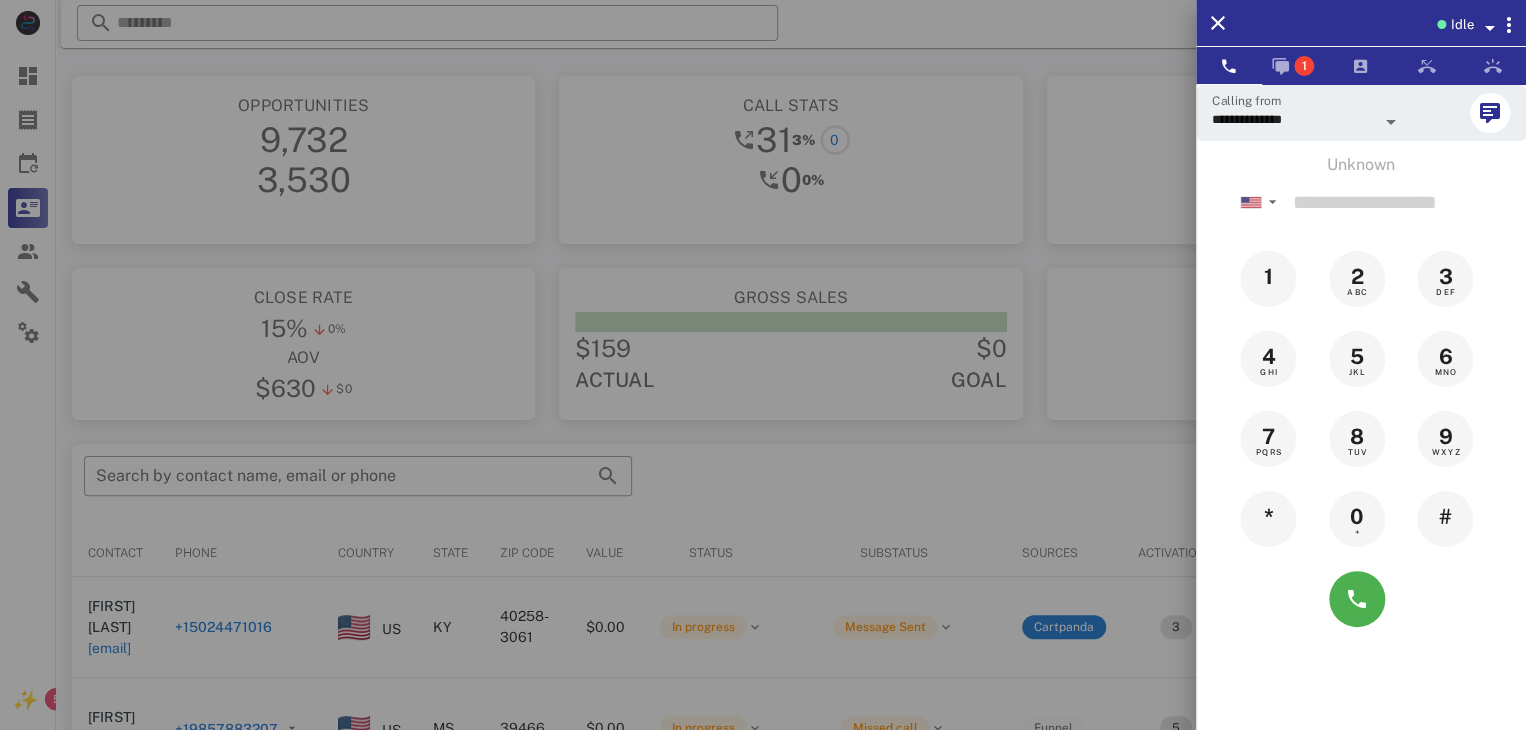 click at bounding box center (763, 365) 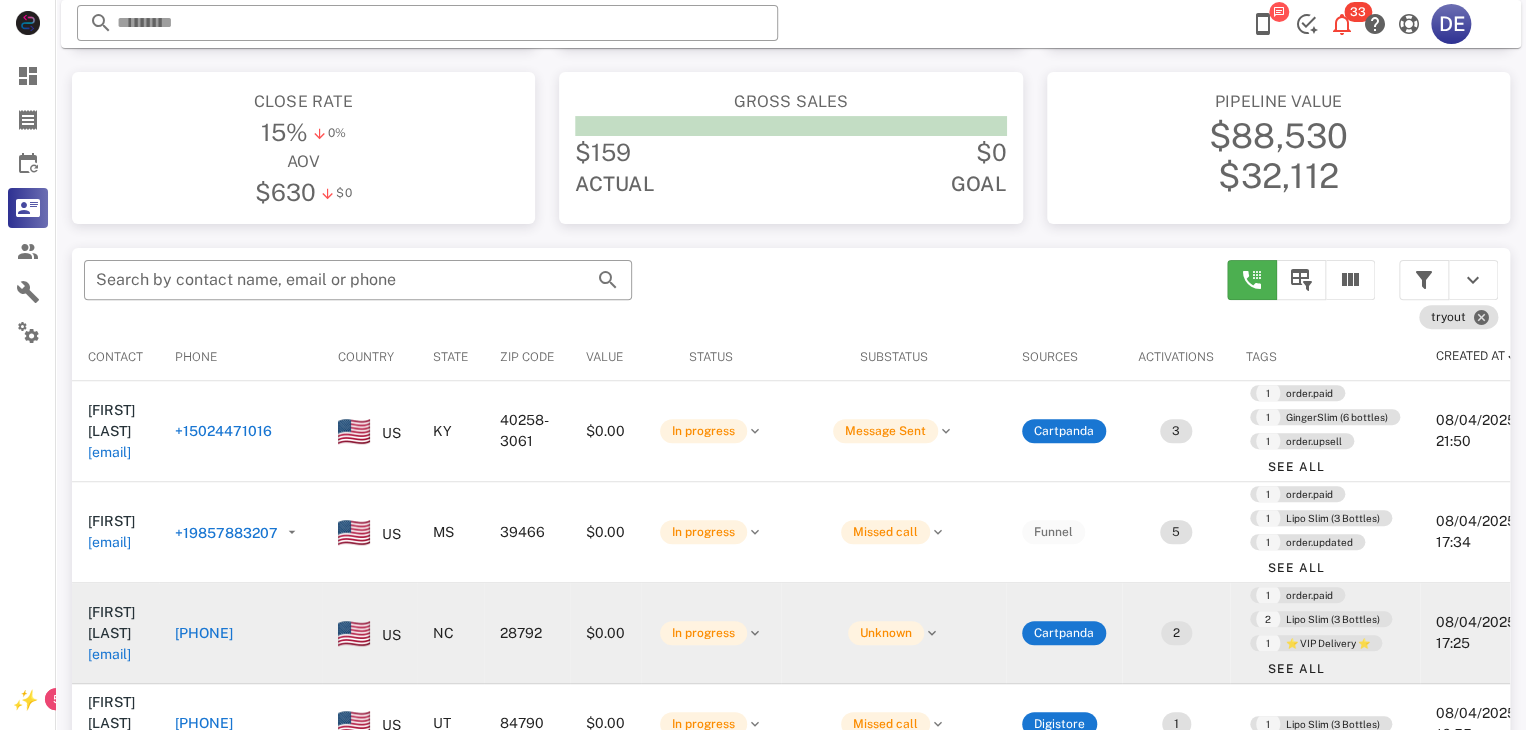 scroll, scrollTop: 300, scrollLeft: 0, axis: vertical 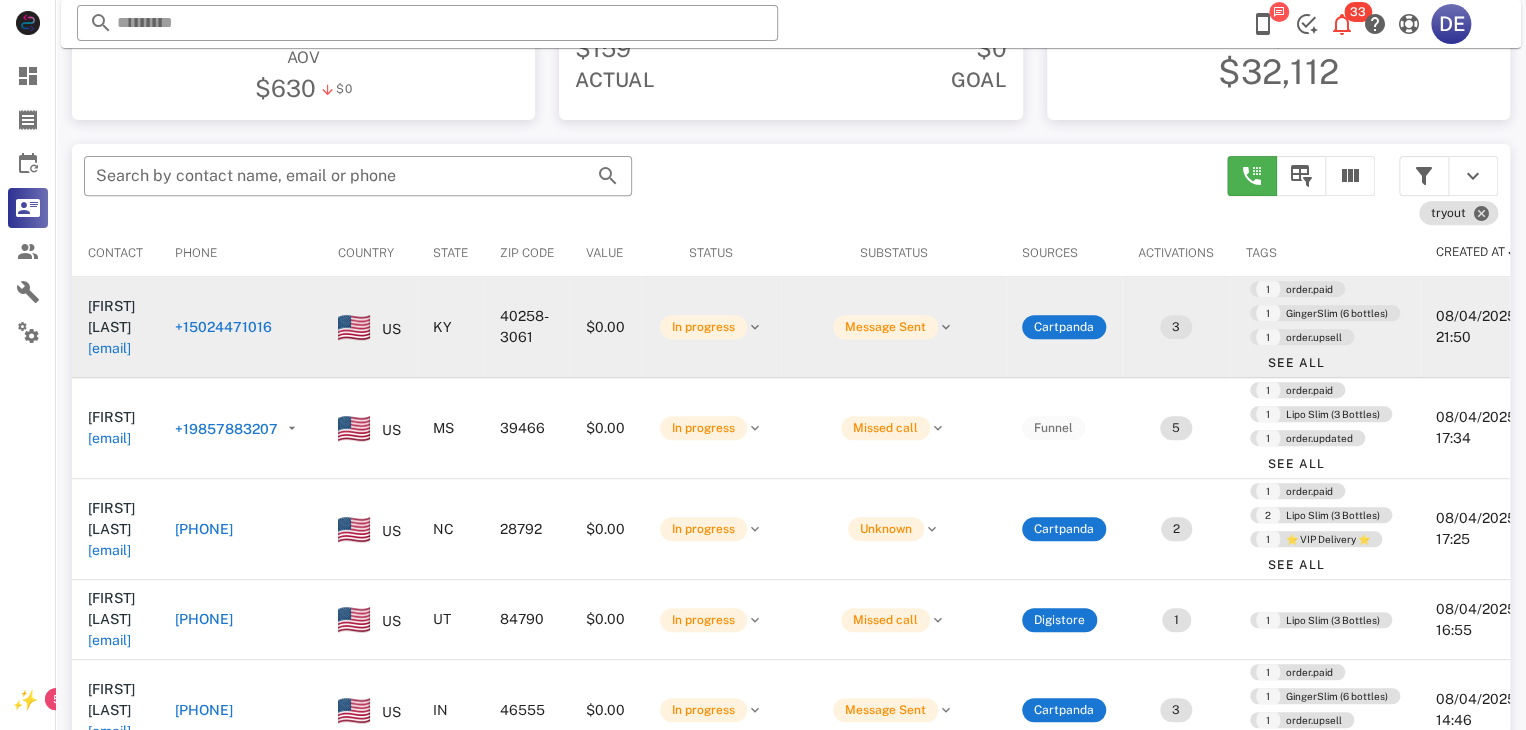 click on "+15024471016" at bounding box center [223, 327] 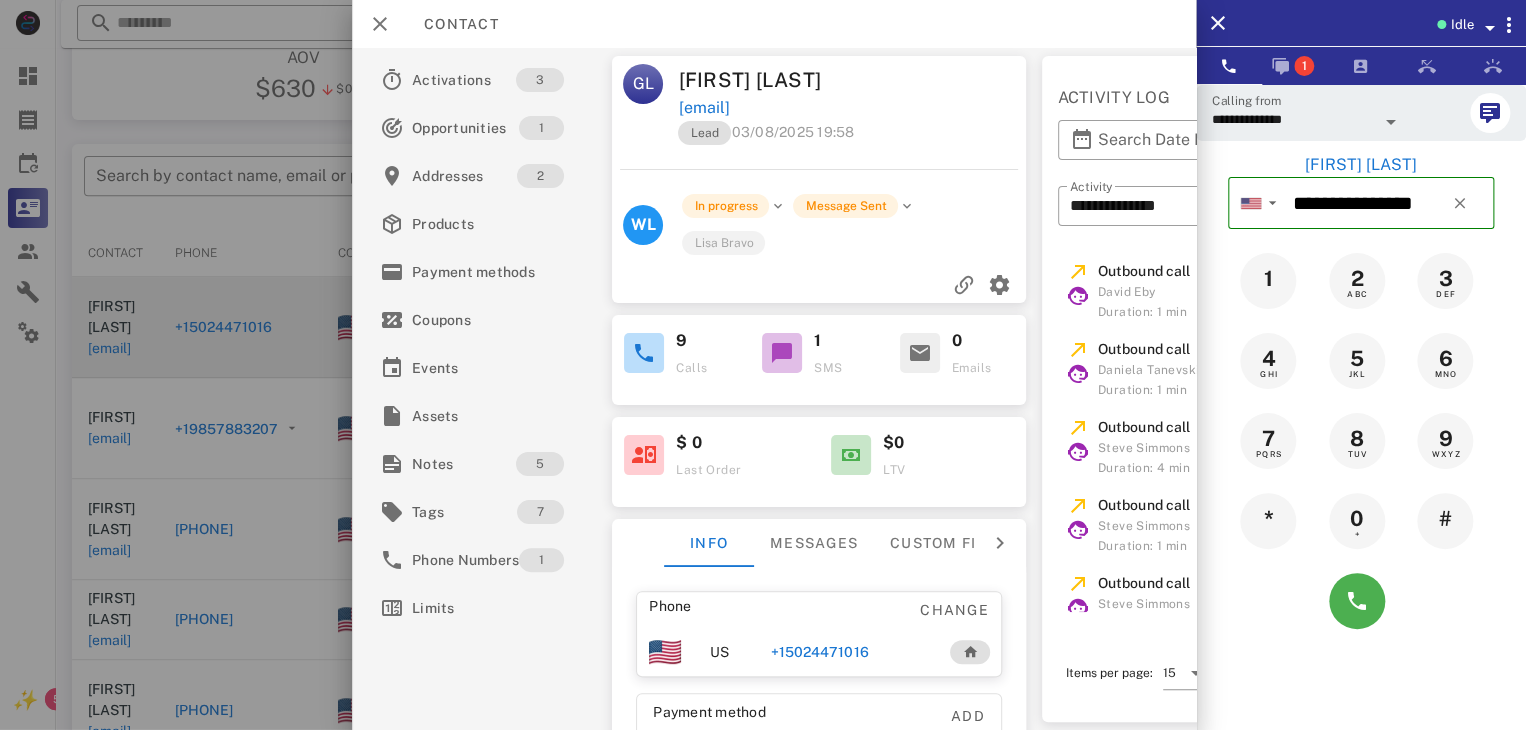 click at bounding box center (763, 365) 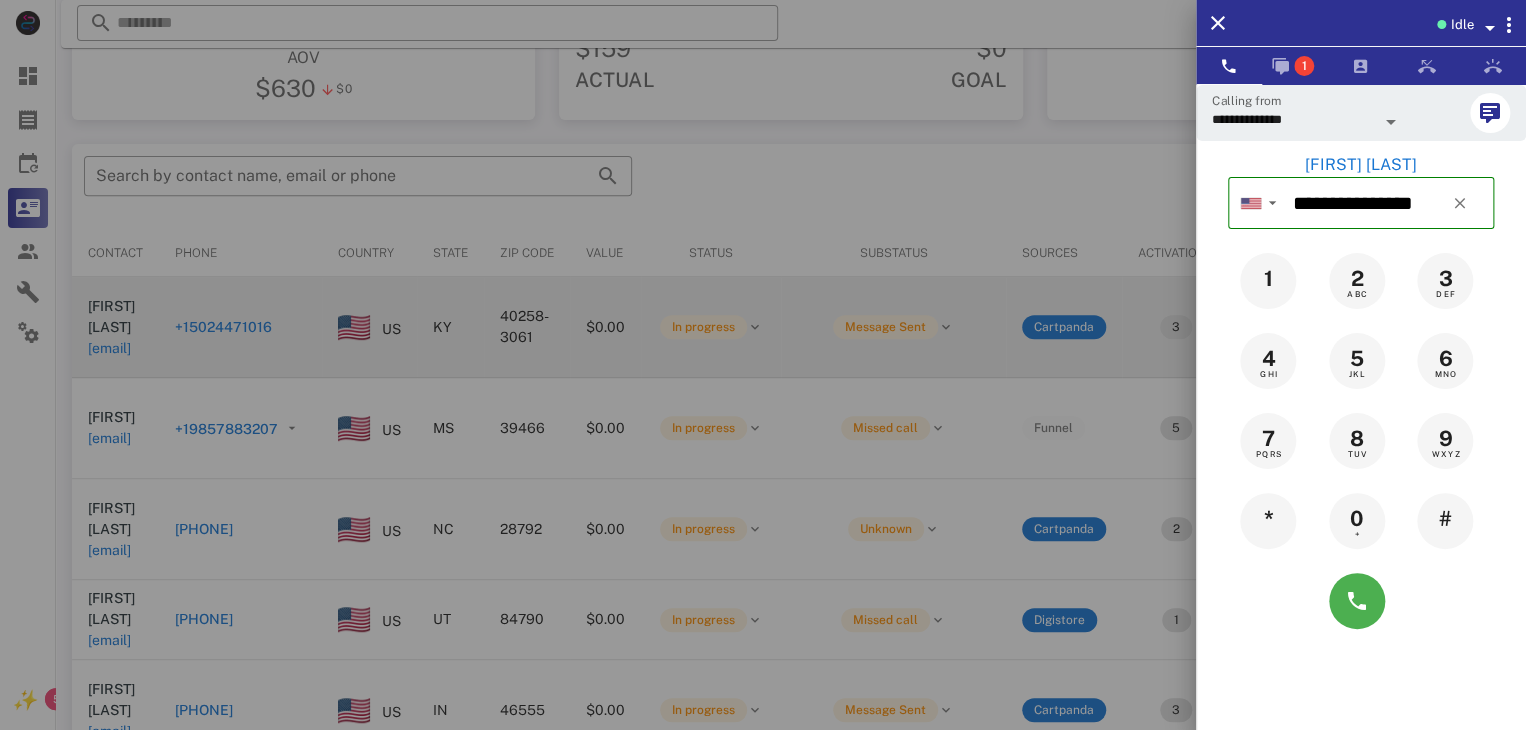 click at bounding box center [763, 365] 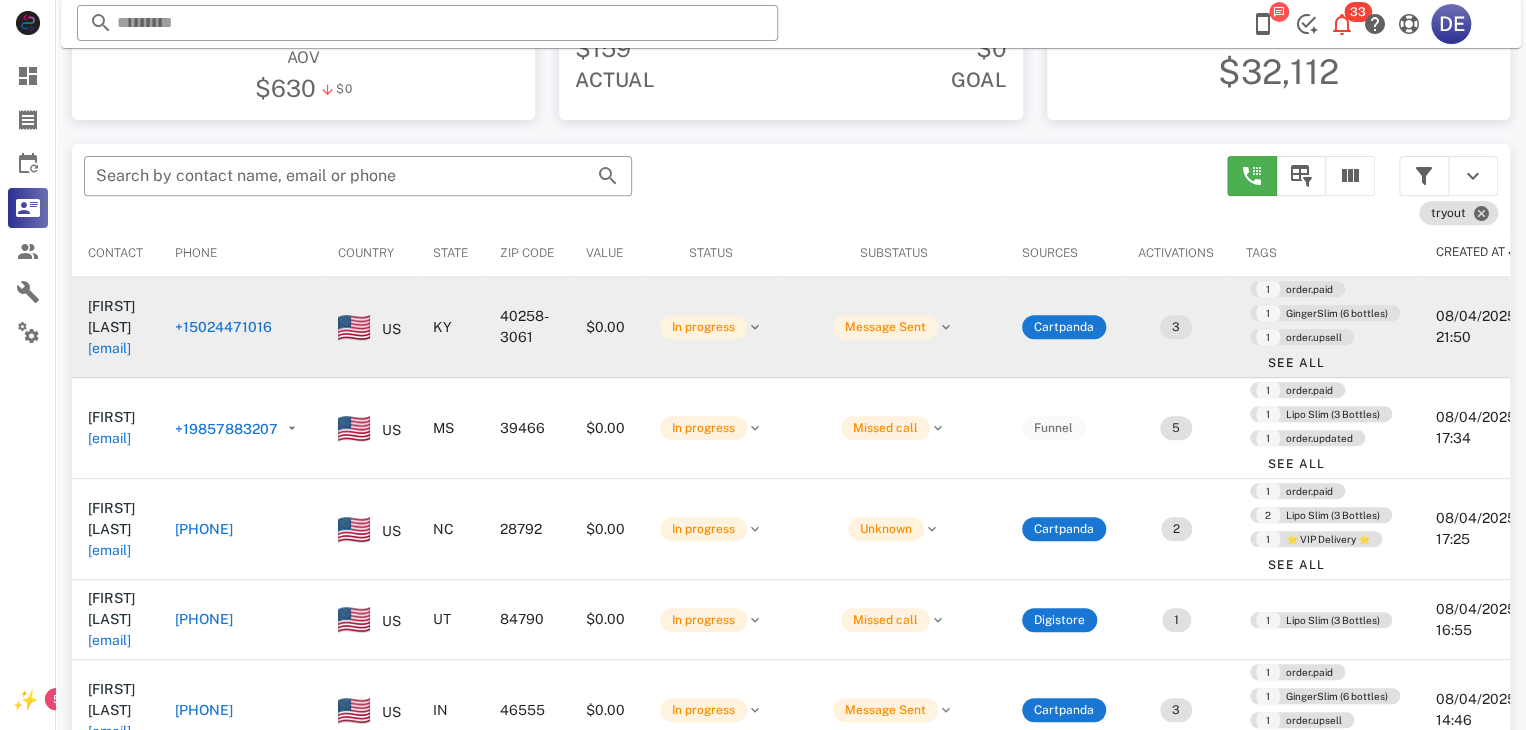 click on "+15024471016" at bounding box center [223, 327] 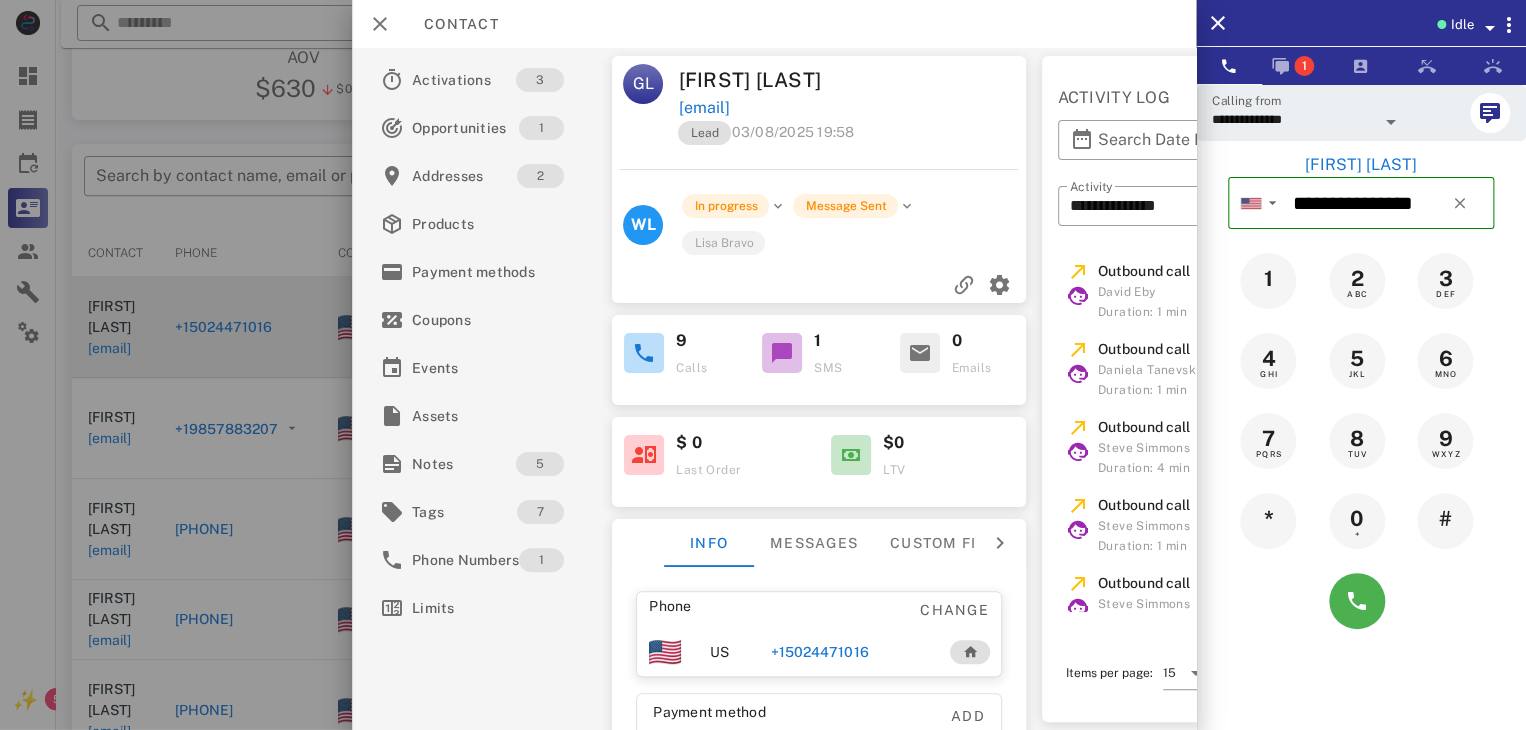 click at bounding box center [763, 365] 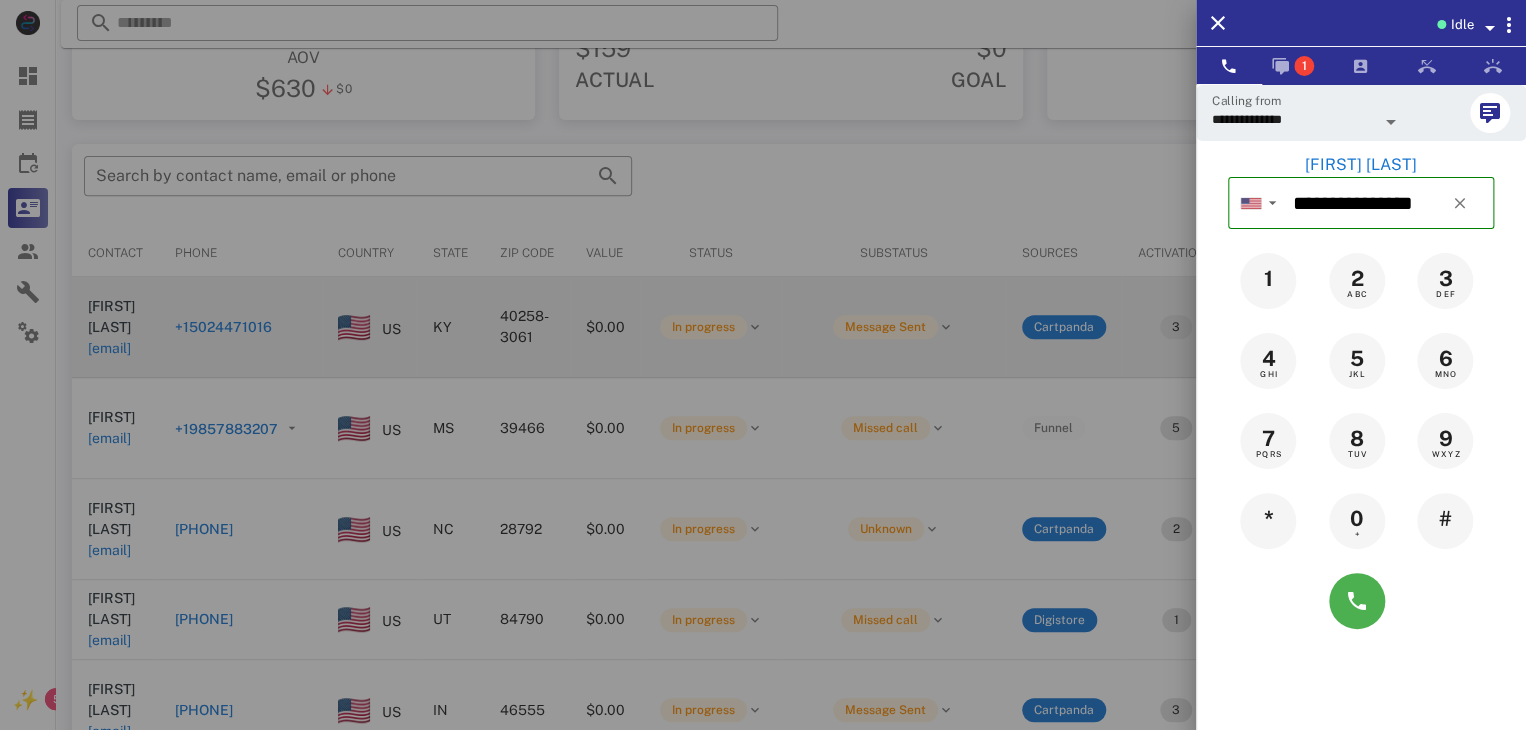 click at bounding box center [763, 365] 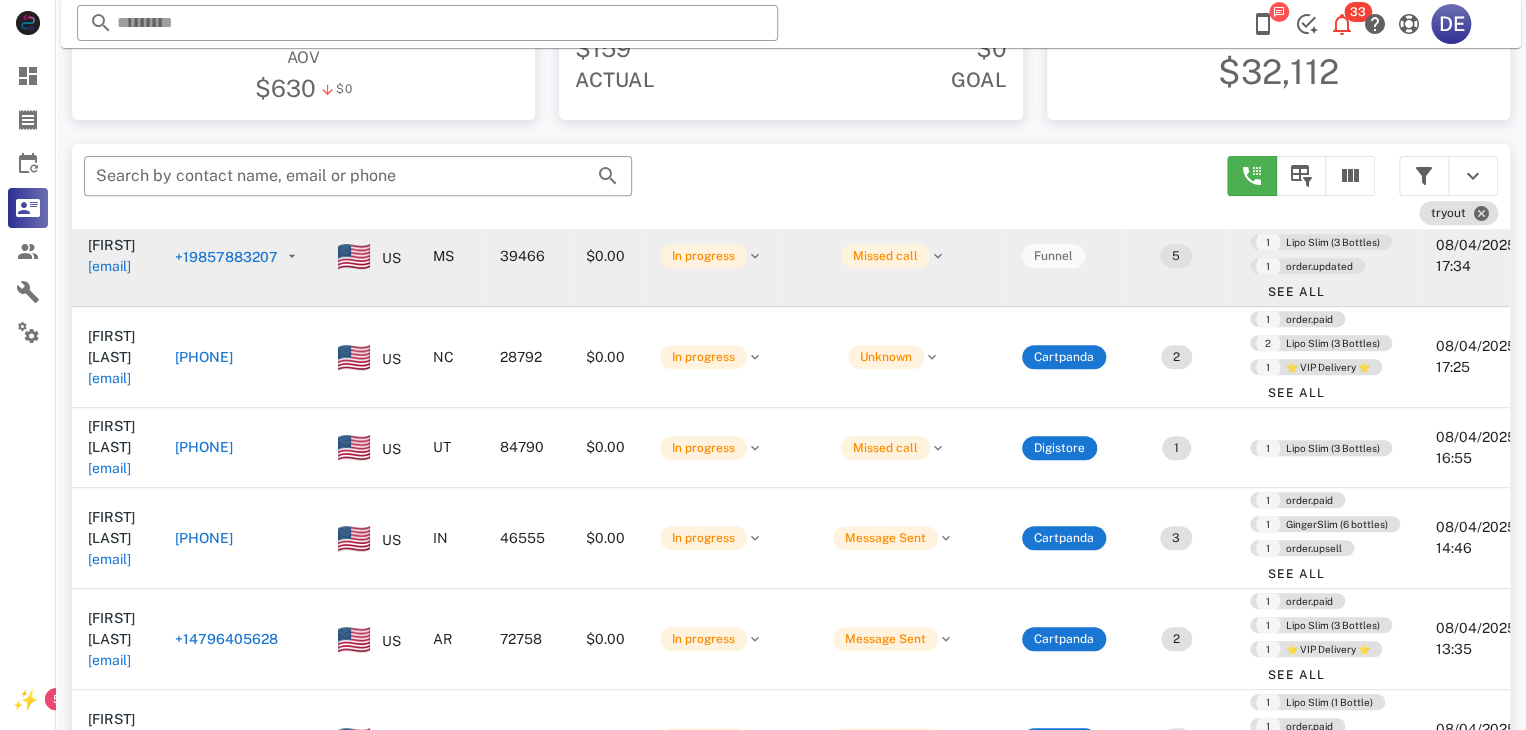 scroll, scrollTop: 200, scrollLeft: 0, axis: vertical 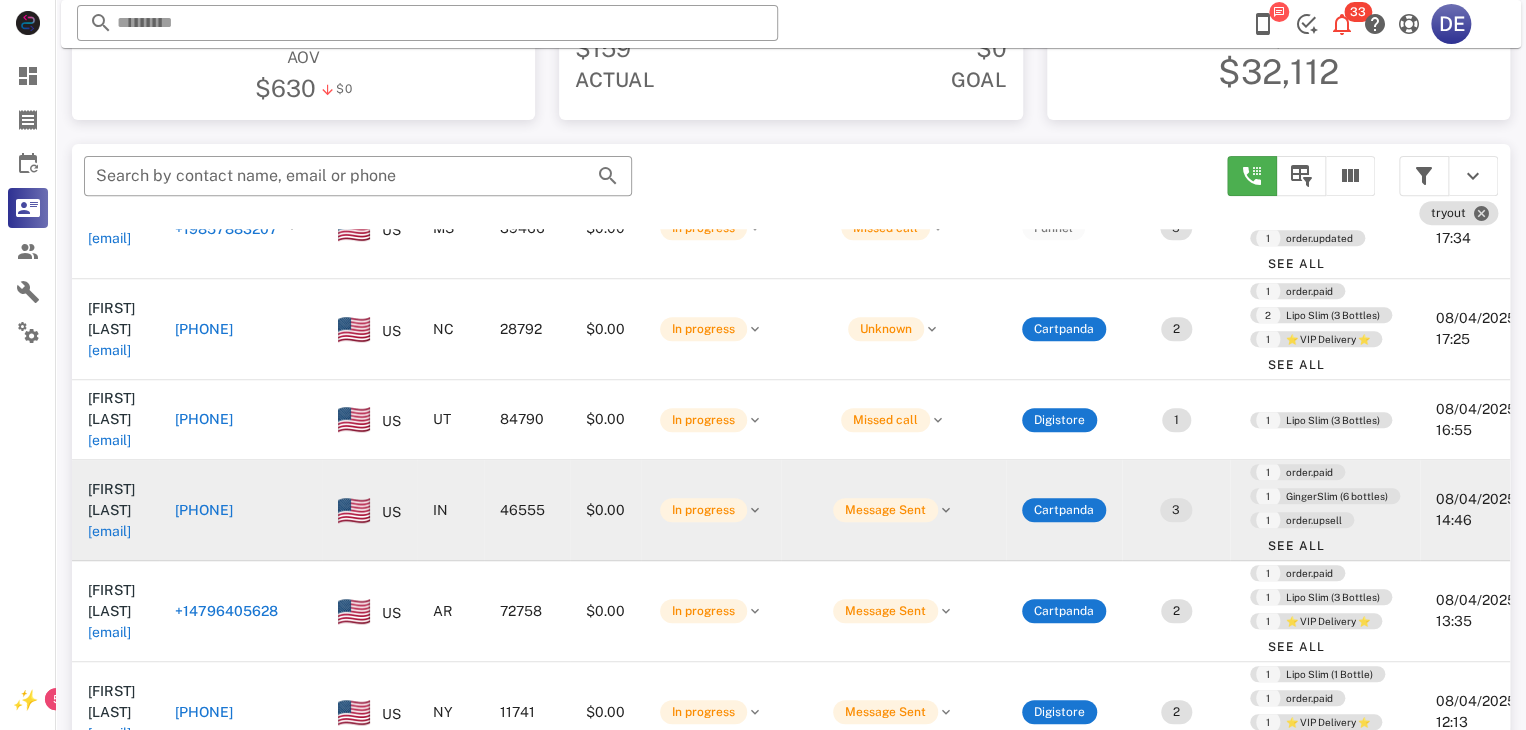 click on "[PHONE]" at bounding box center (240, 510) 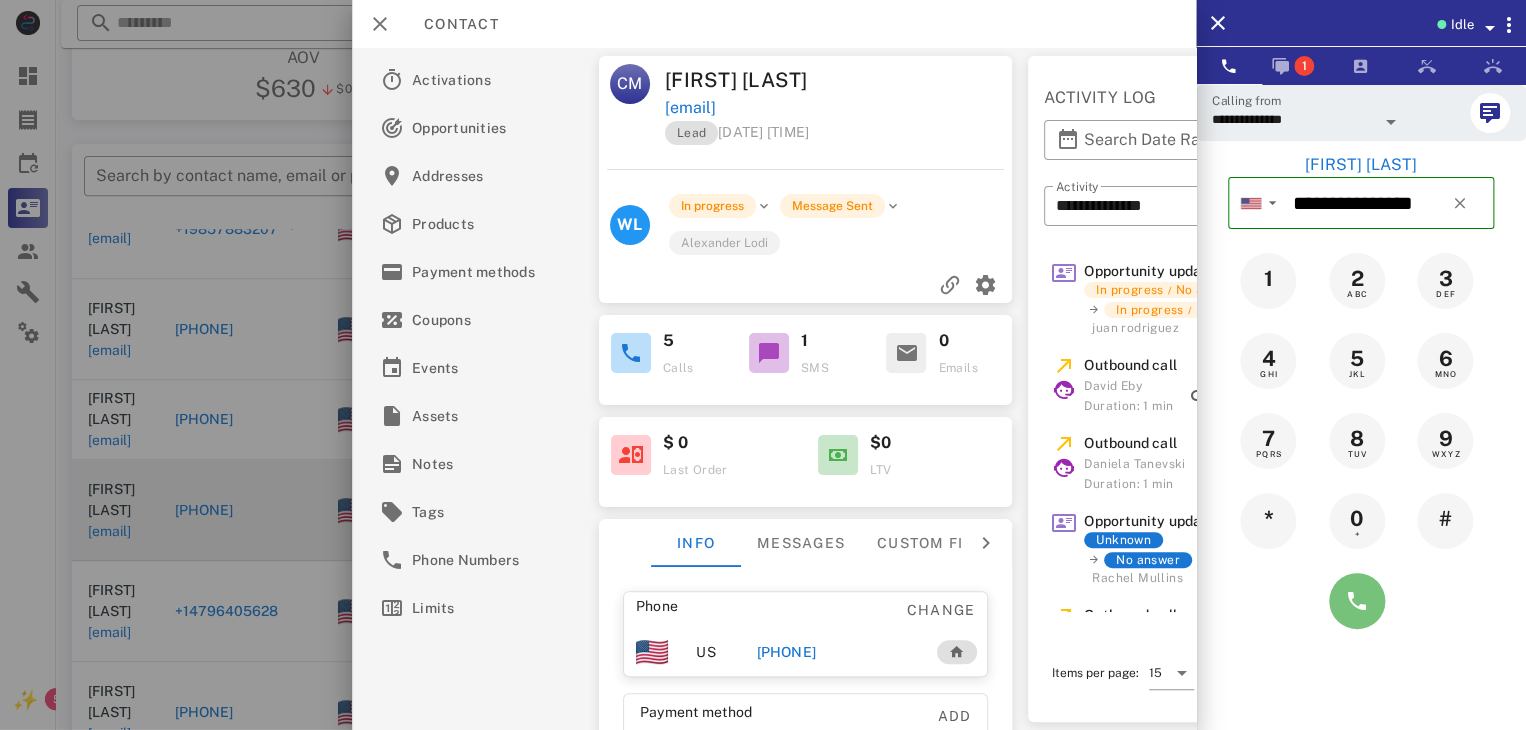 drag, startPoint x: 1349, startPoint y: 596, endPoint x: 1338, endPoint y: 596, distance: 11 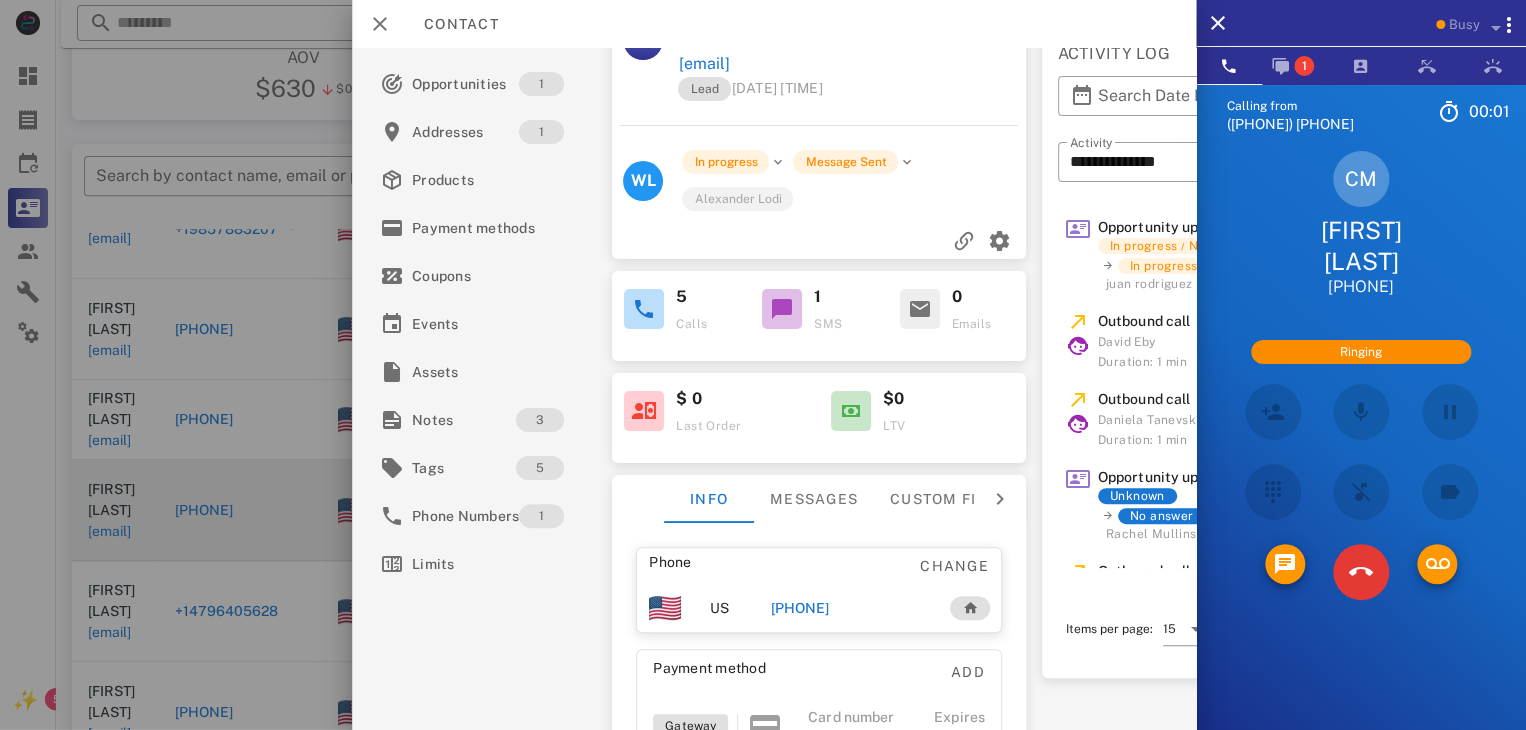 scroll, scrollTop: 168, scrollLeft: 0, axis: vertical 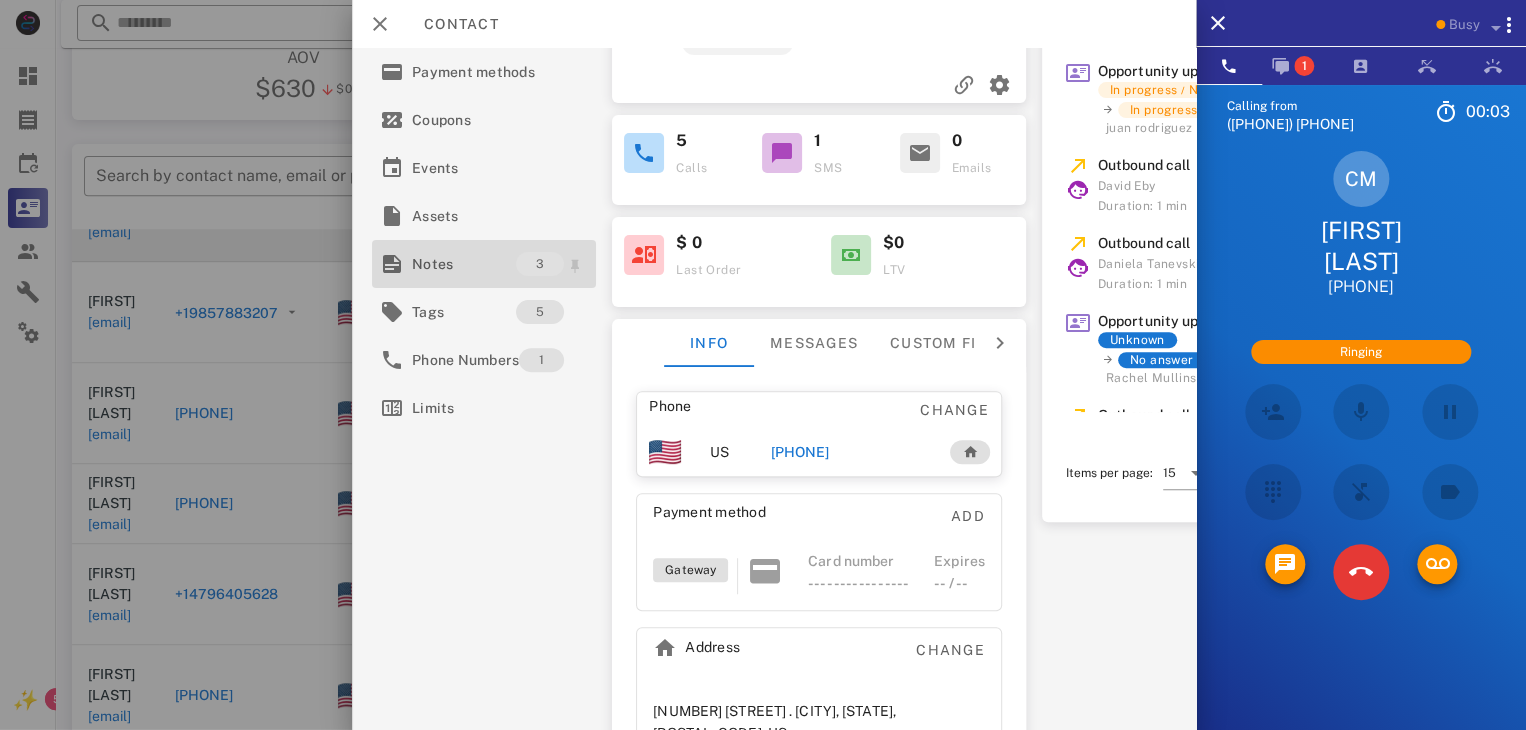 click on "Notes" at bounding box center [464, 264] 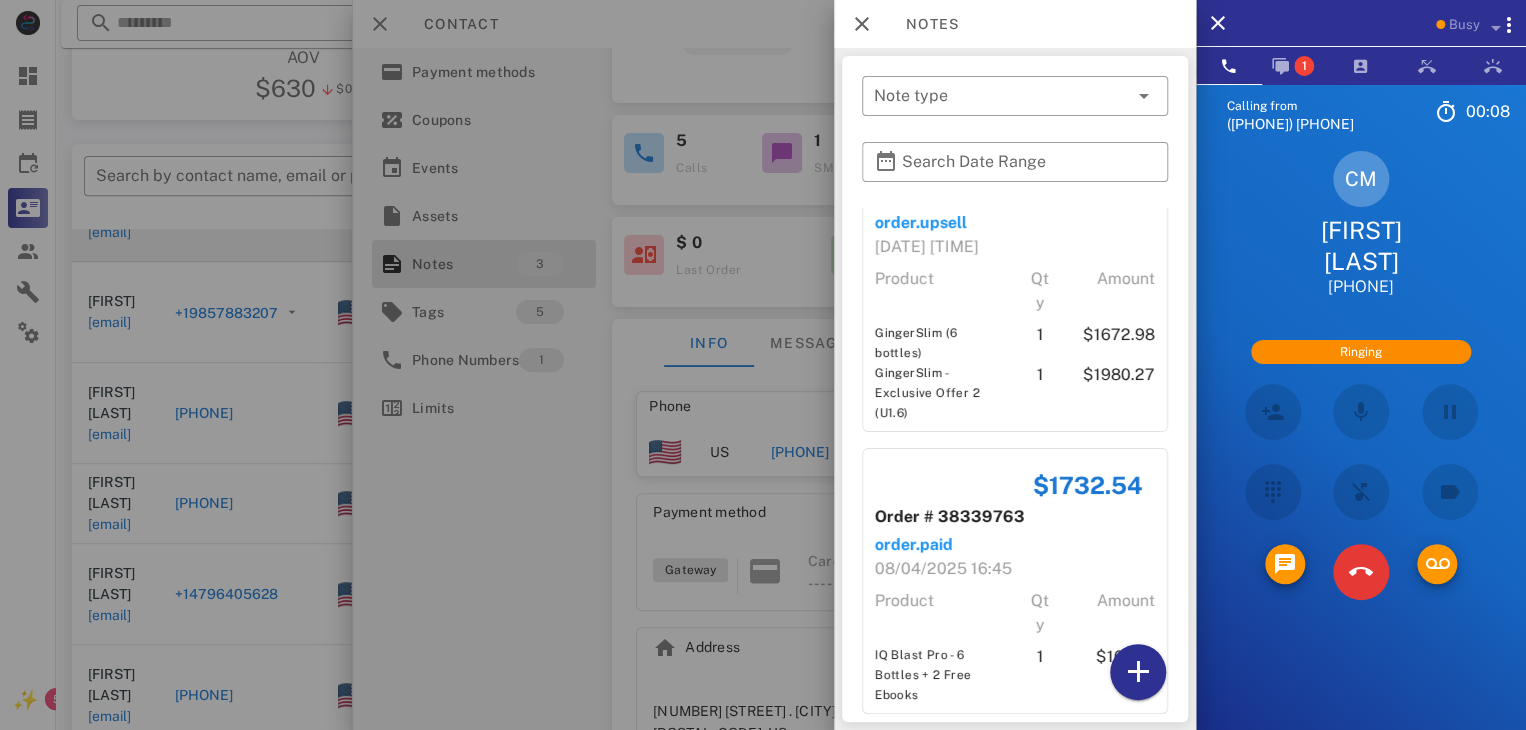 scroll, scrollTop: 372, scrollLeft: 0, axis: vertical 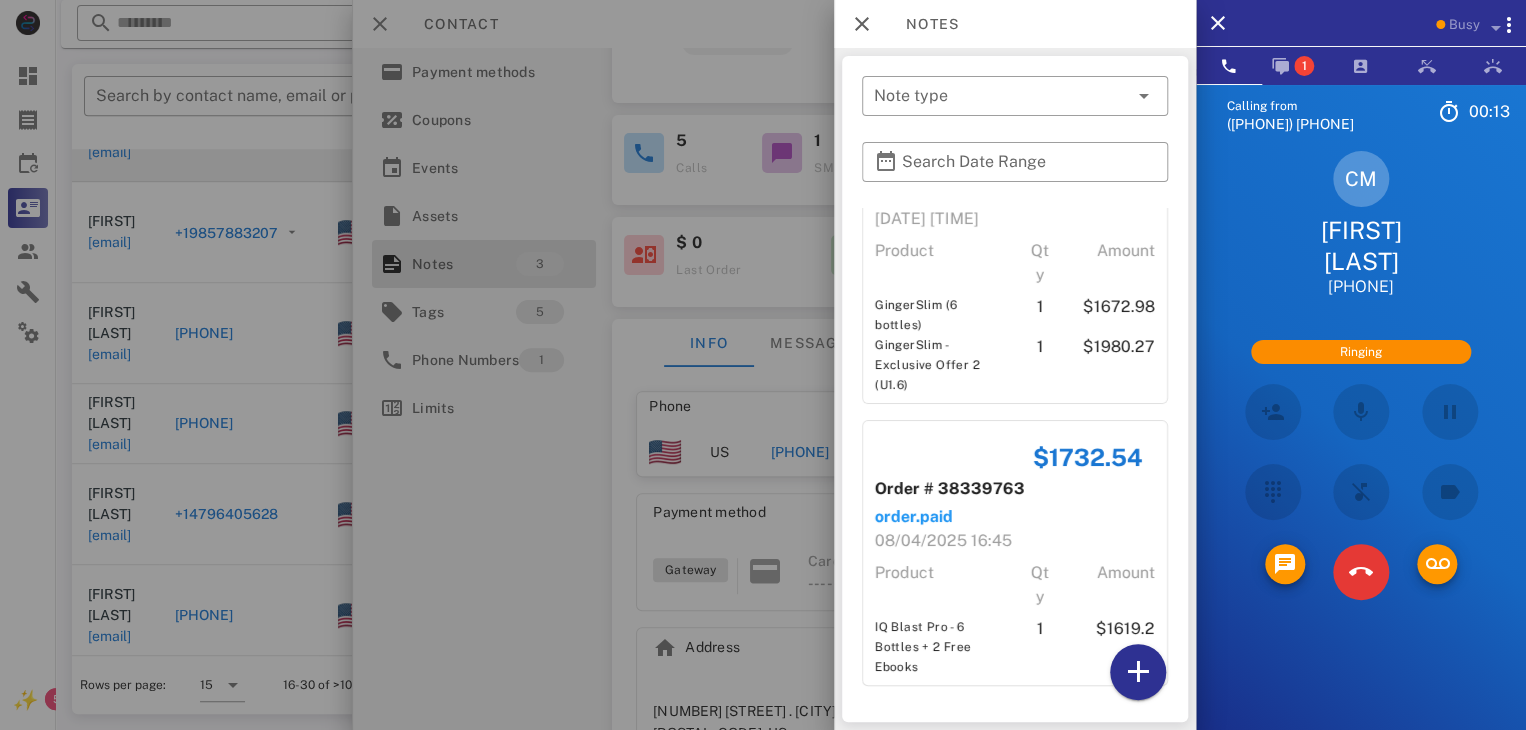 click at bounding box center (763, 365) 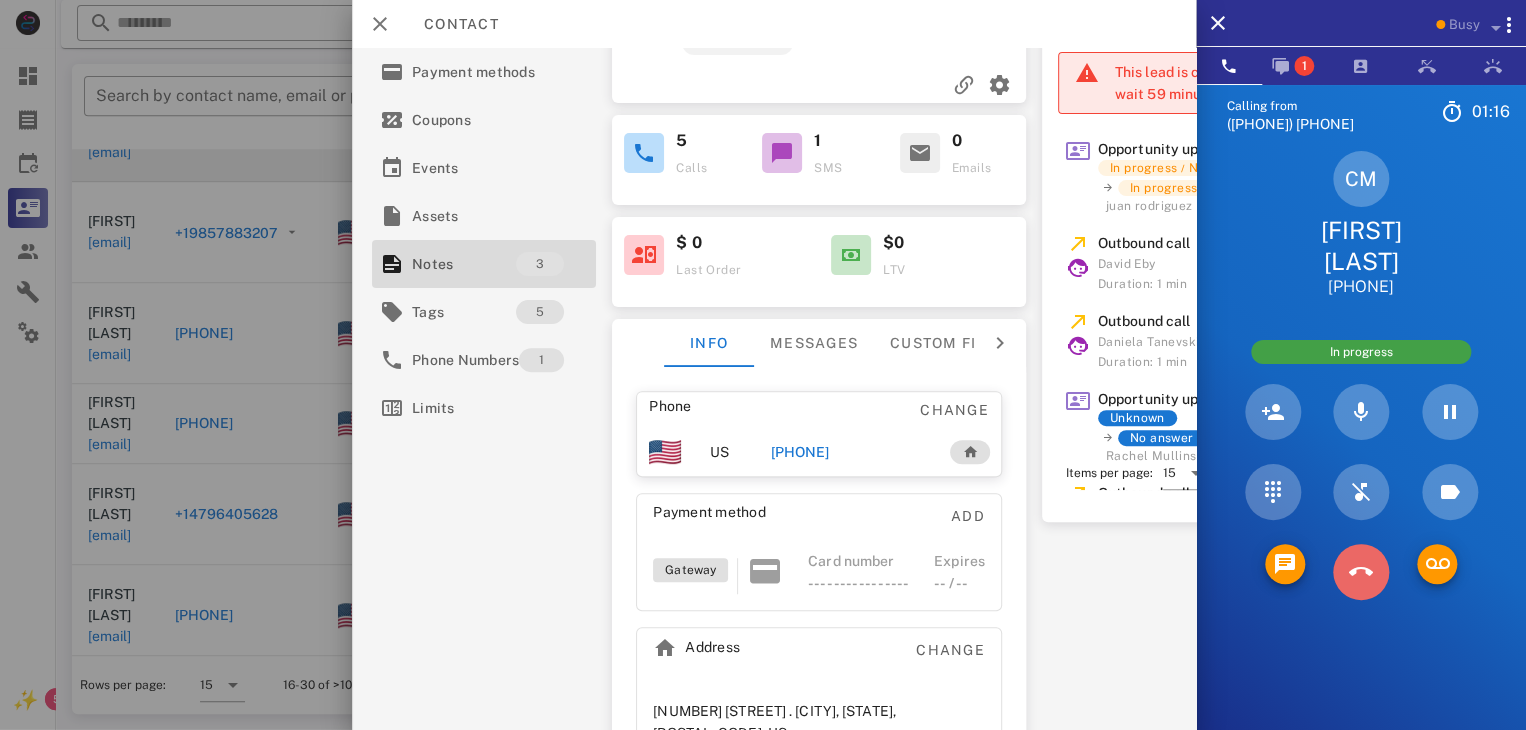 click at bounding box center [1361, 572] 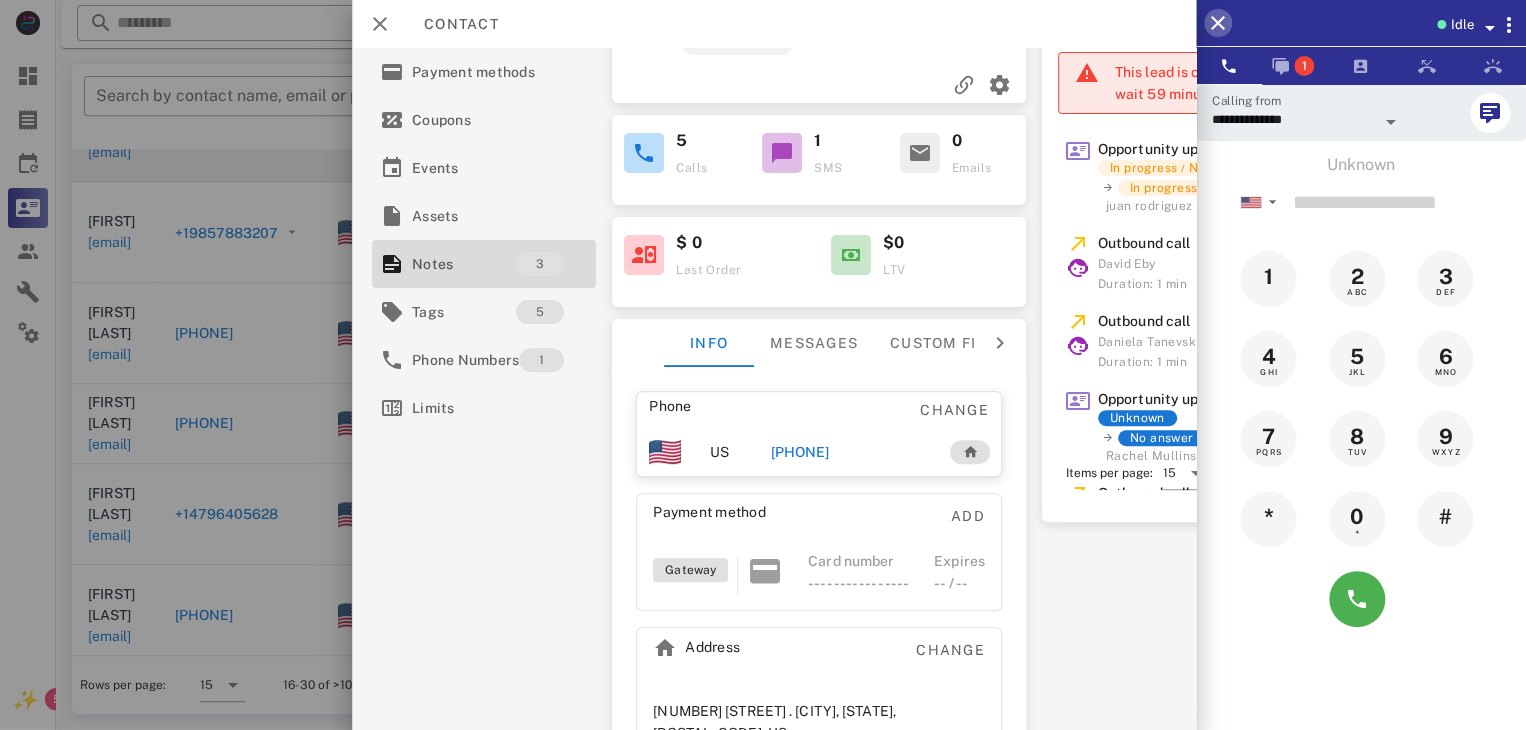 click at bounding box center (1218, 23) 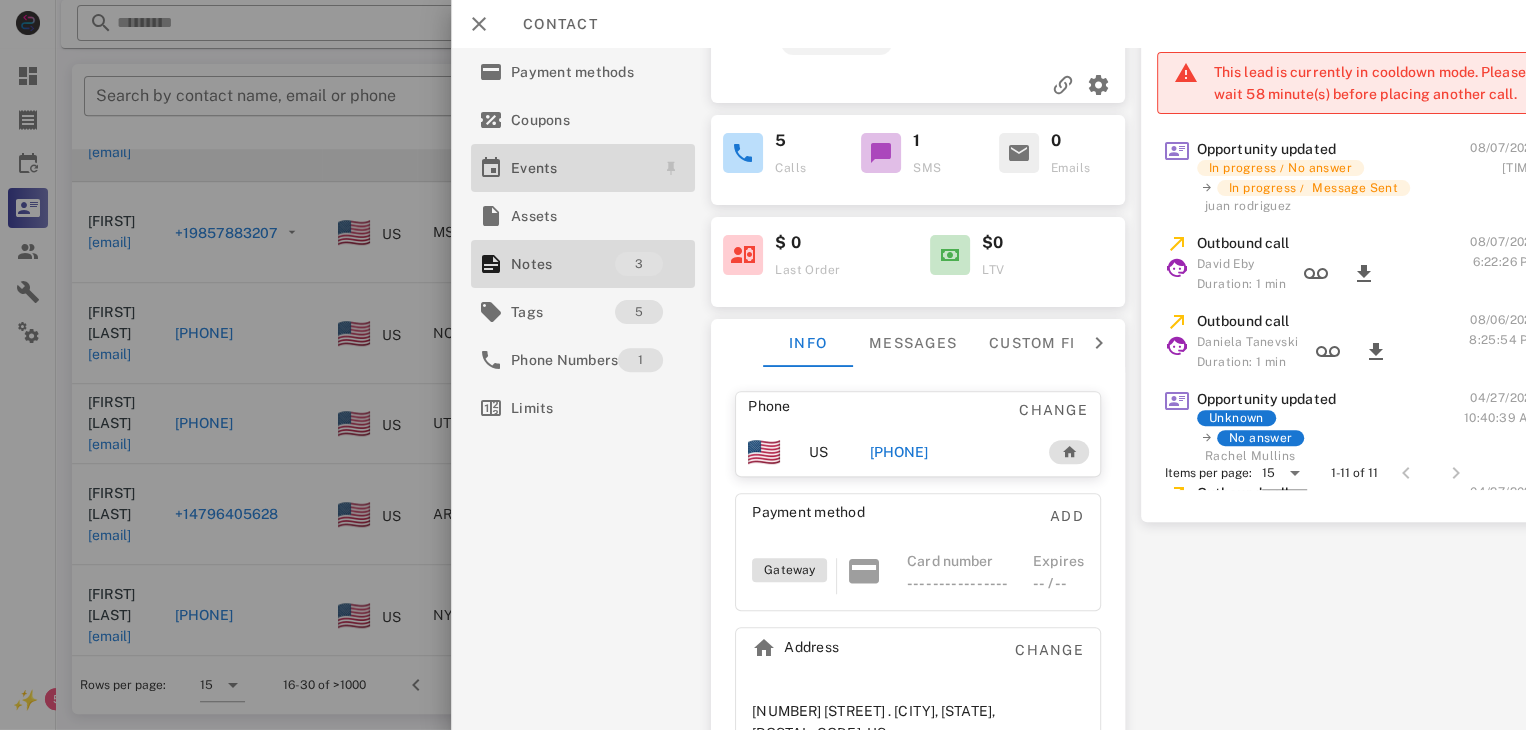 click on "Events" at bounding box center (579, 168) 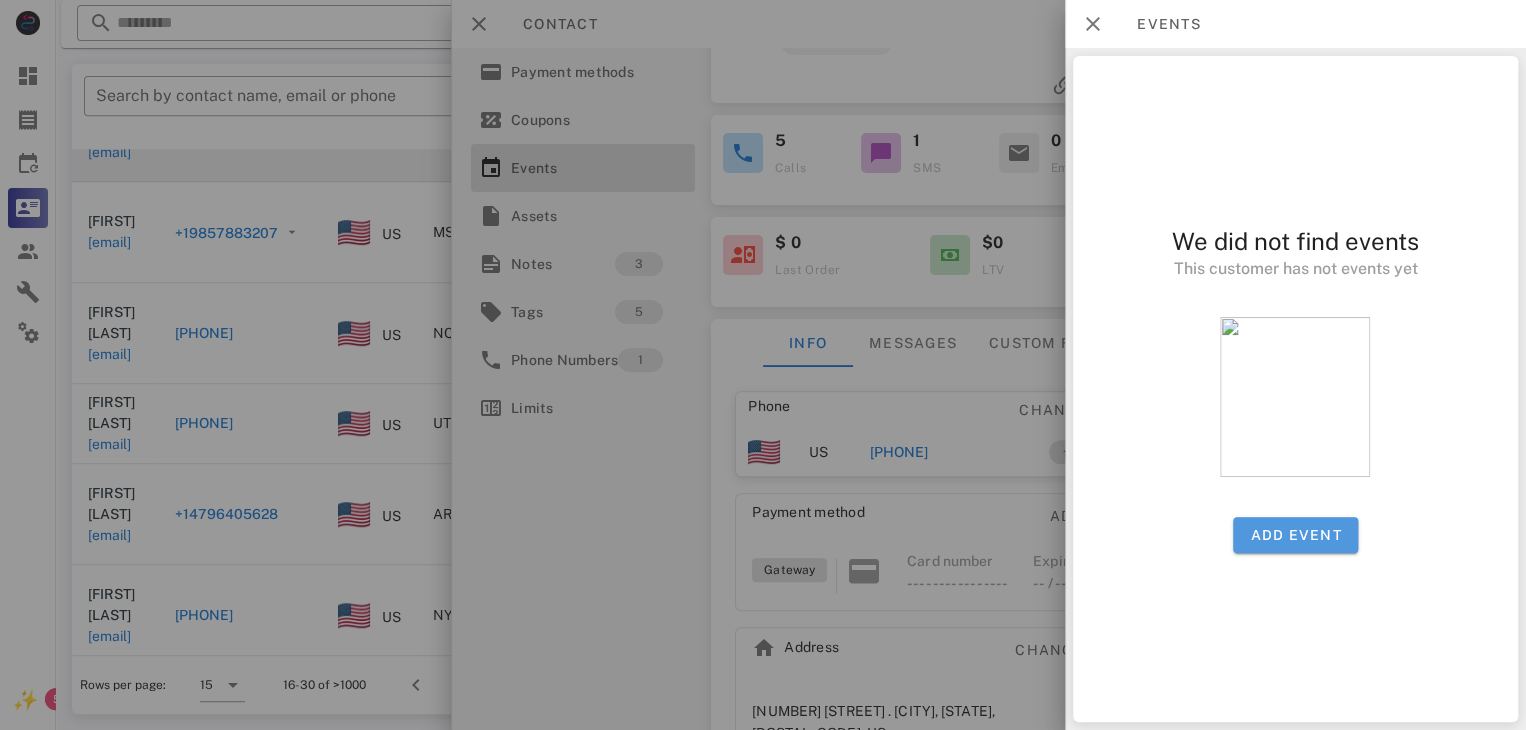 click on "Add event" at bounding box center [1295, 535] 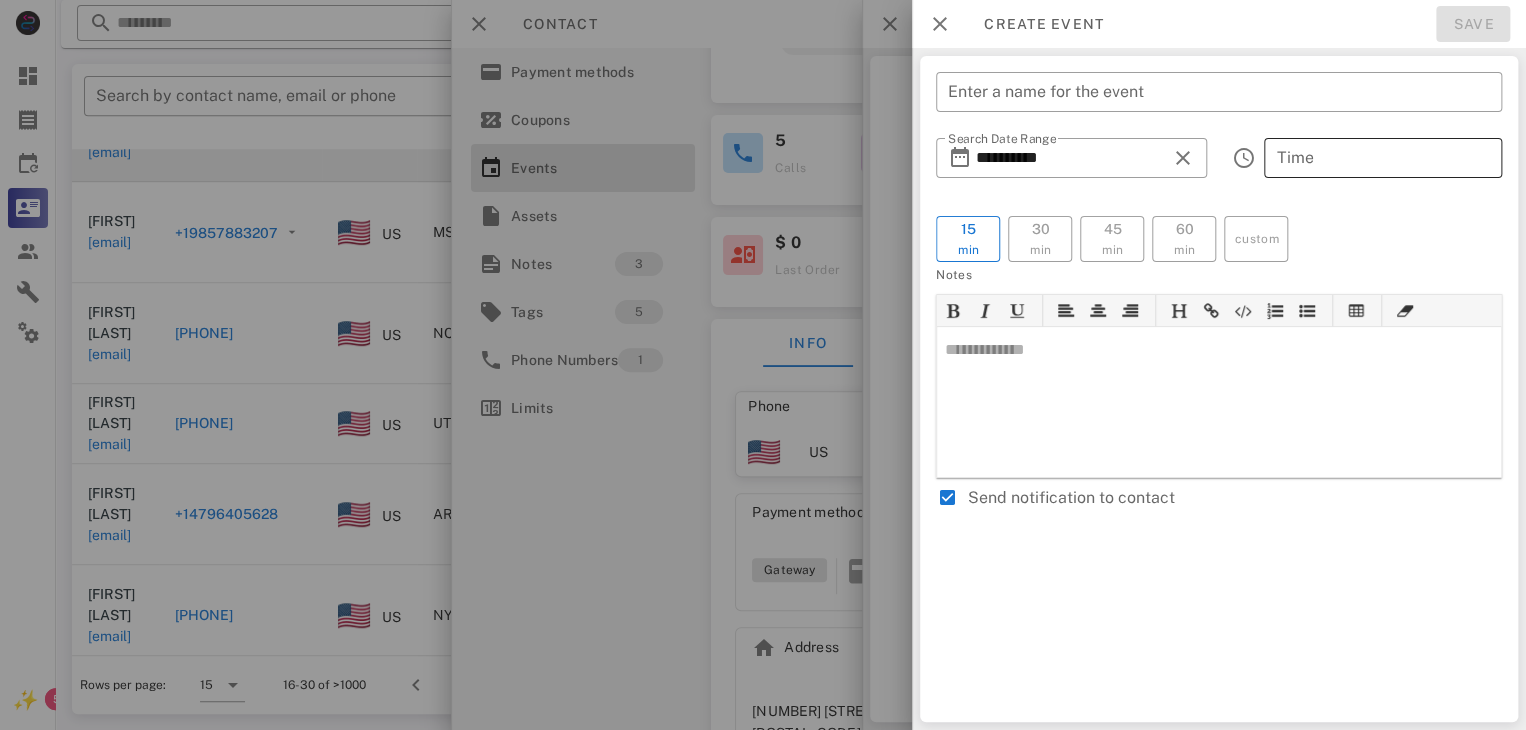 click on "Time" at bounding box center (1383, 158) 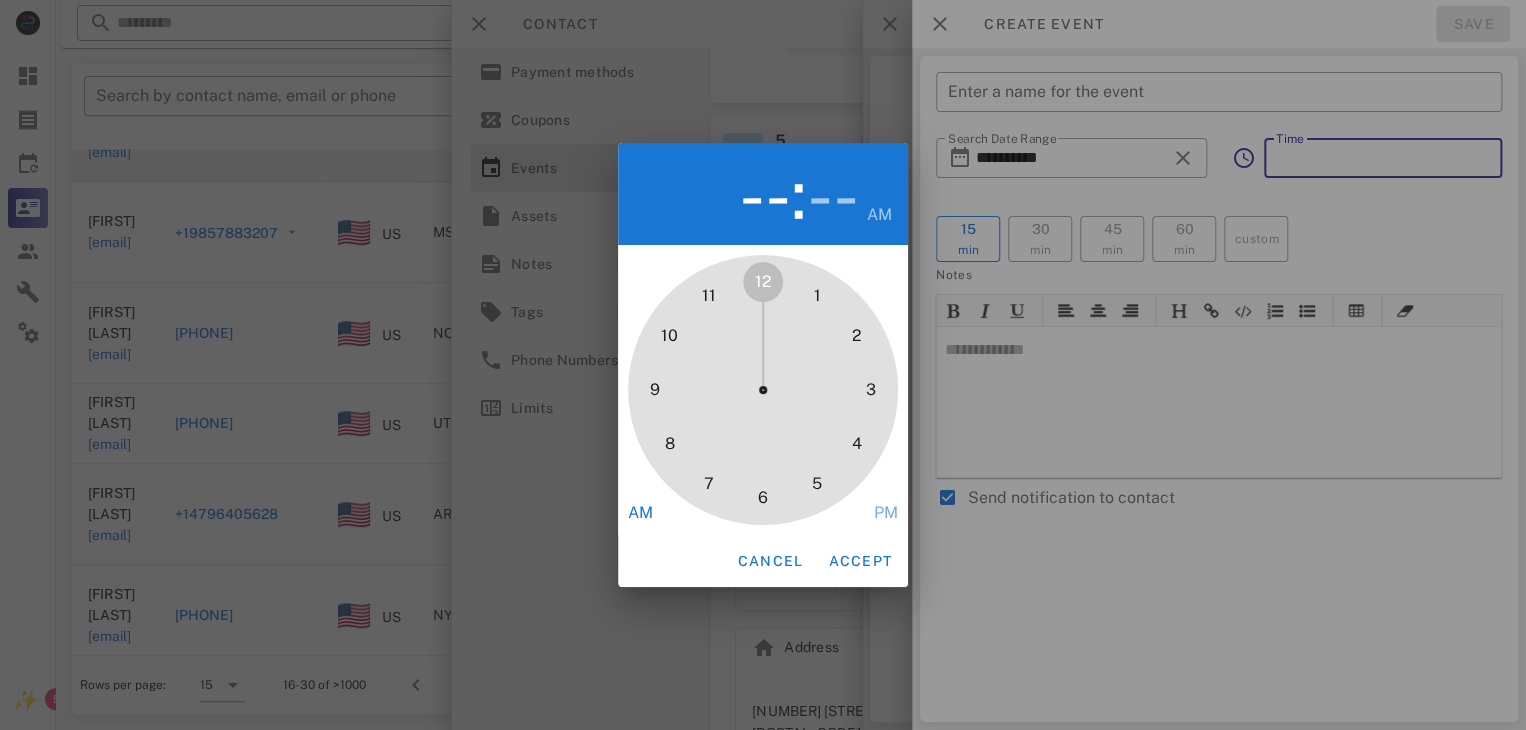 click on "--" at bounding box center (765, 194) 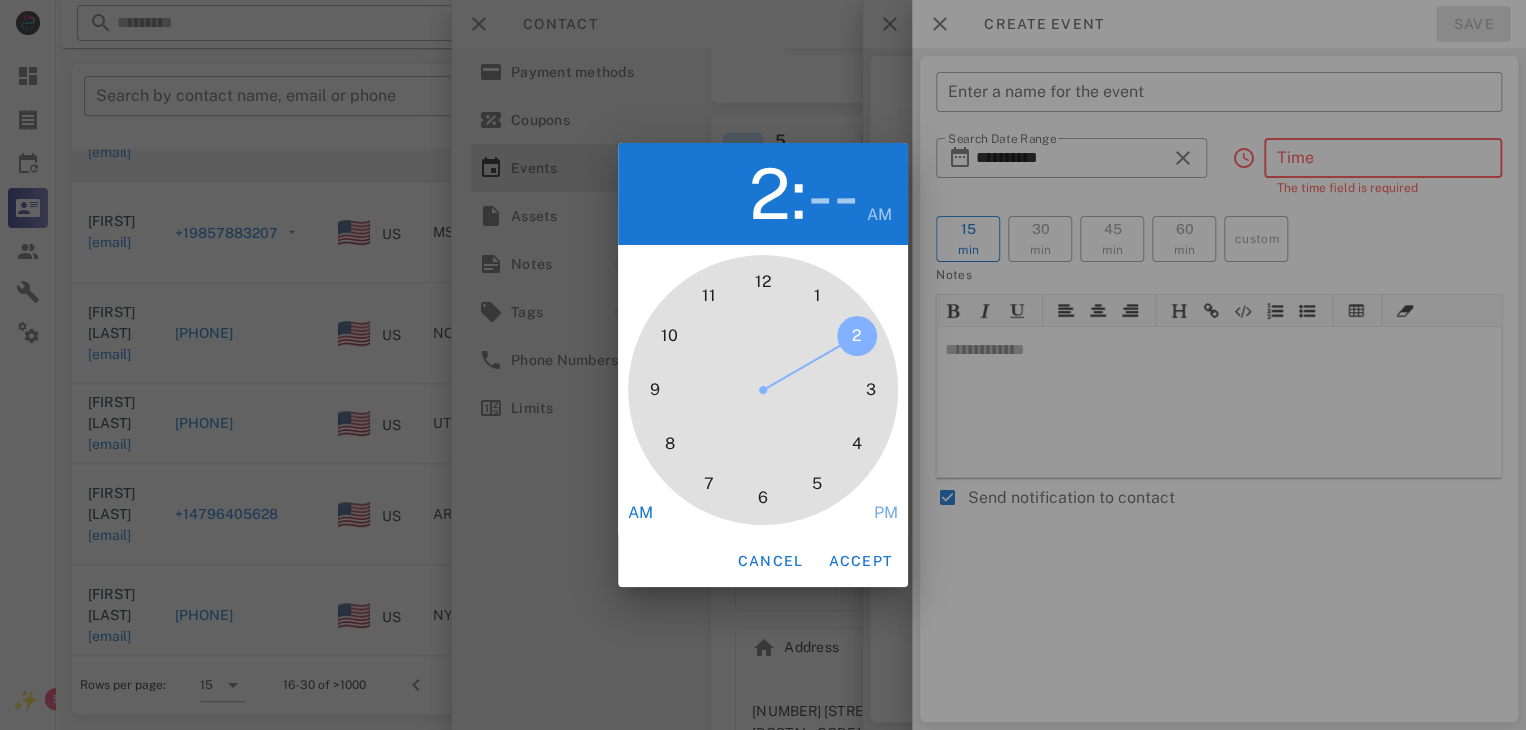 drag, startPoint x: 770, startPoint y: 288, endPoint x: 843, endPoint y: 357, distance: 100.44899 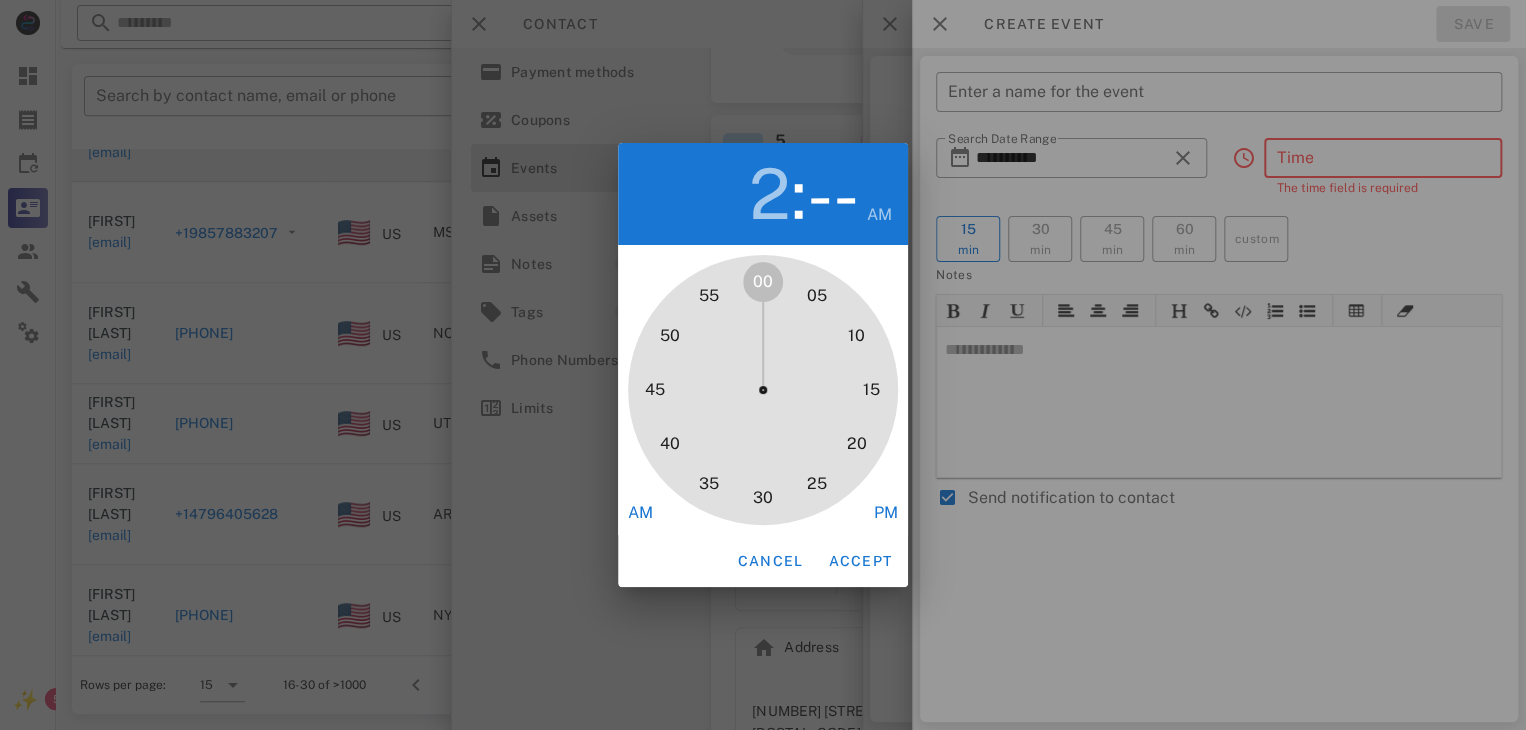 click on "PM" at bounding box center (886, 513) 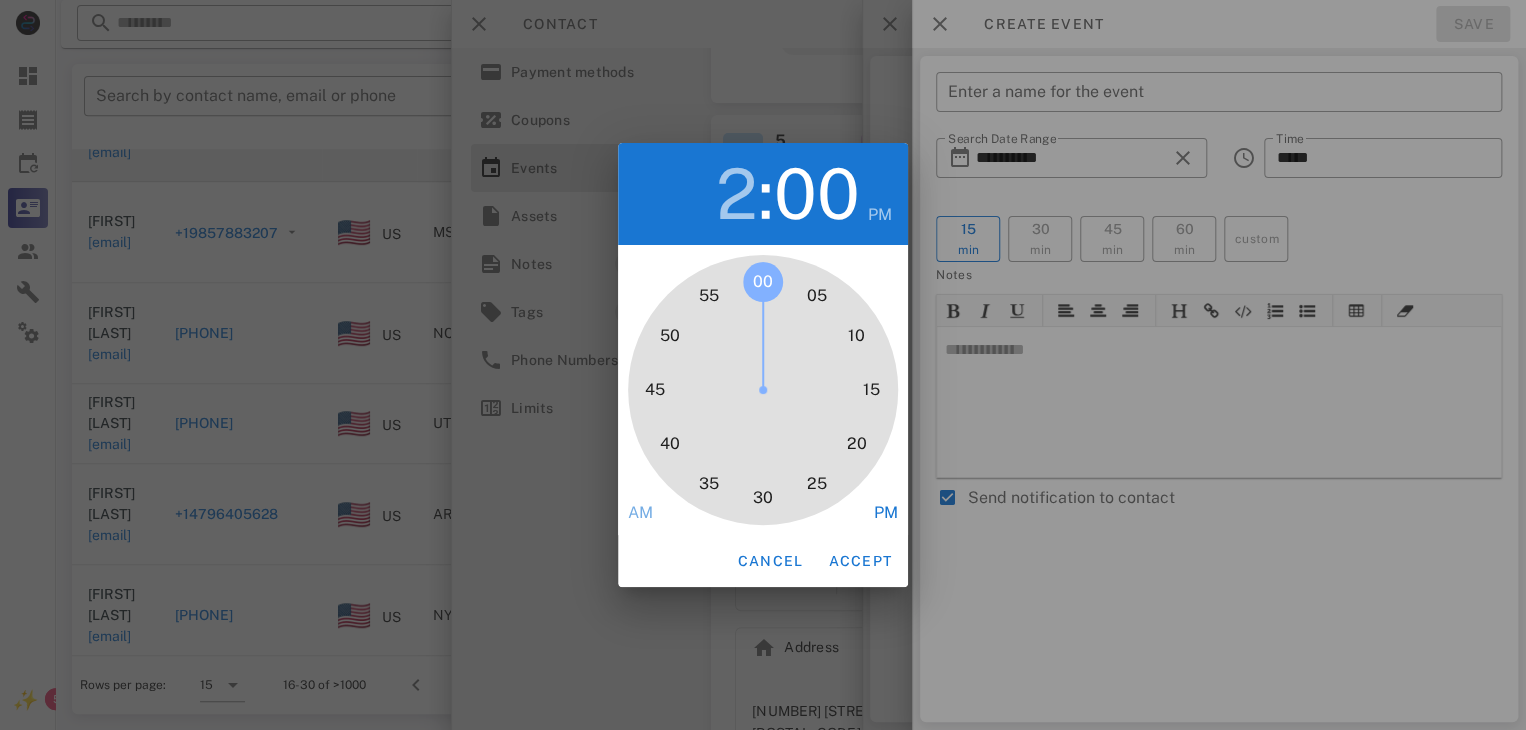 click on "00" at bounding box center (763, 282) 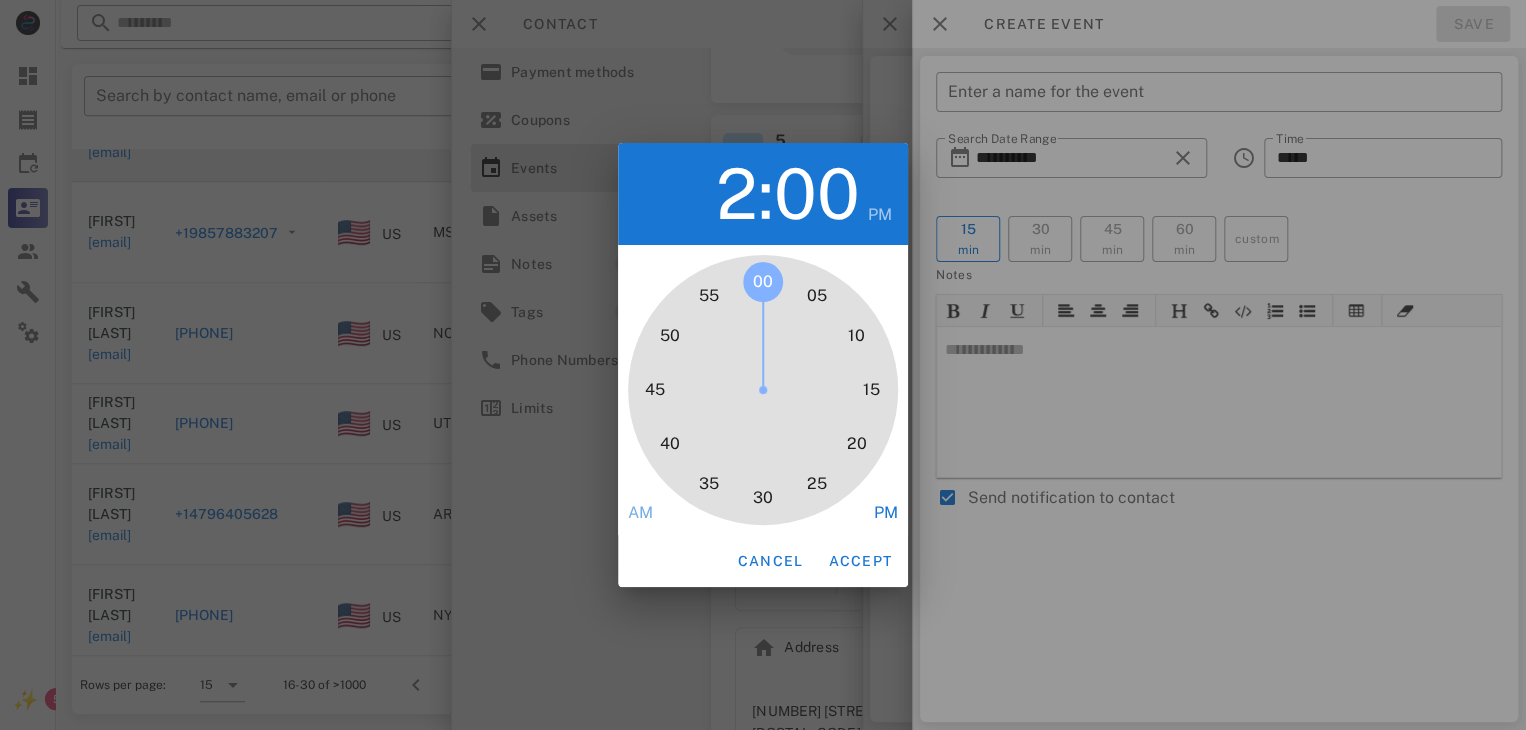 click on "2" at bounding box center [737, 194] 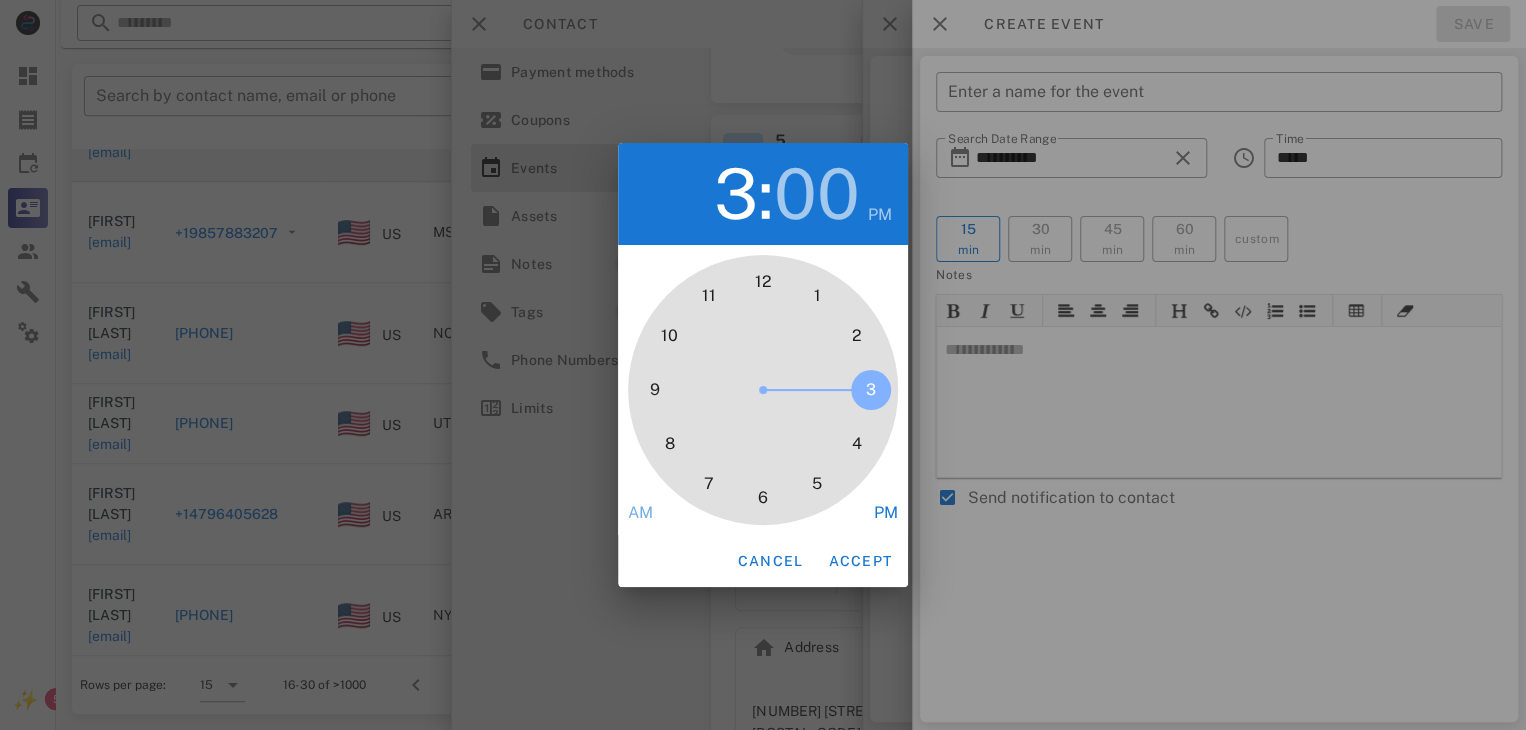 drag, startPoint x: 844, startPoint y: 333, endPoint x: 885, endPoint y: 401, distance: 79.40403 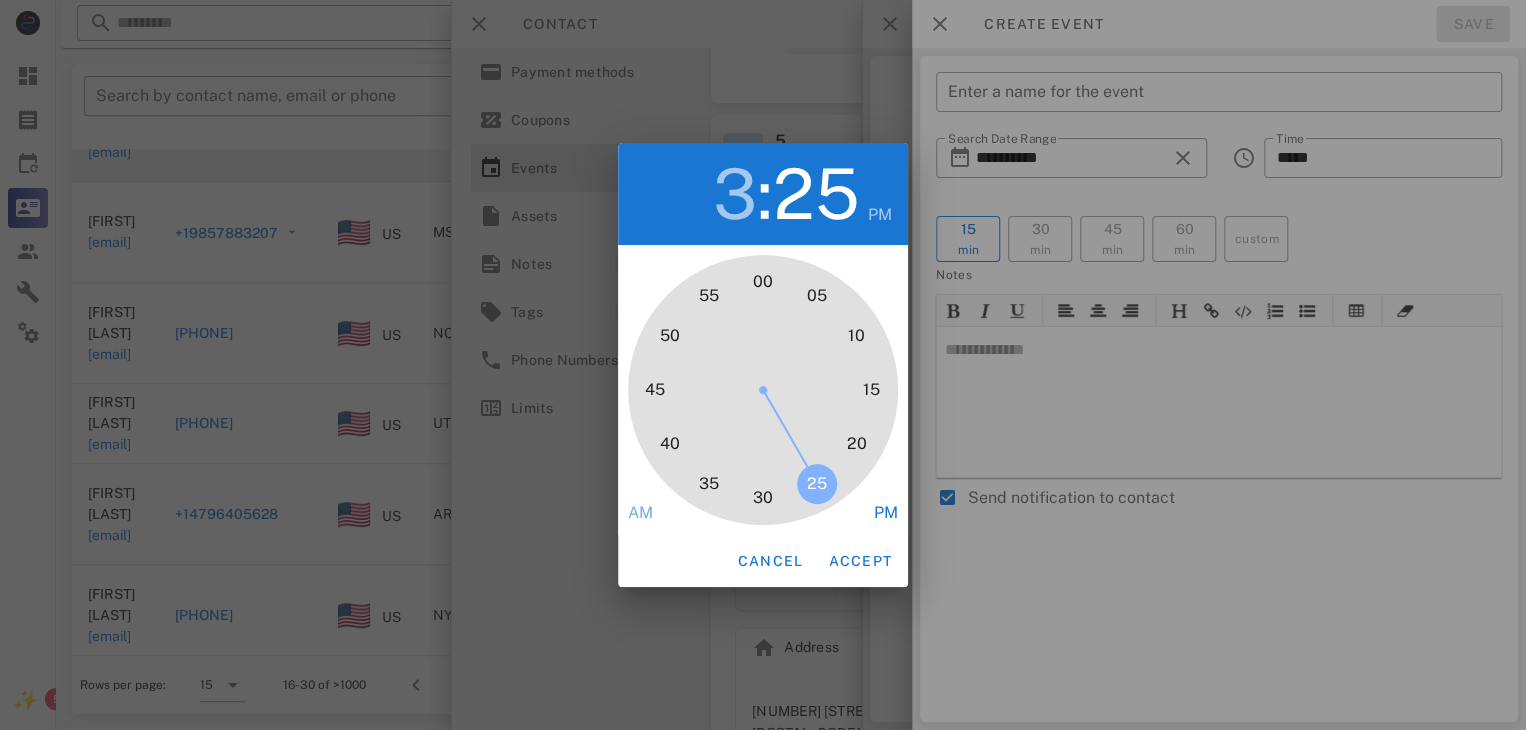 type on "*****" 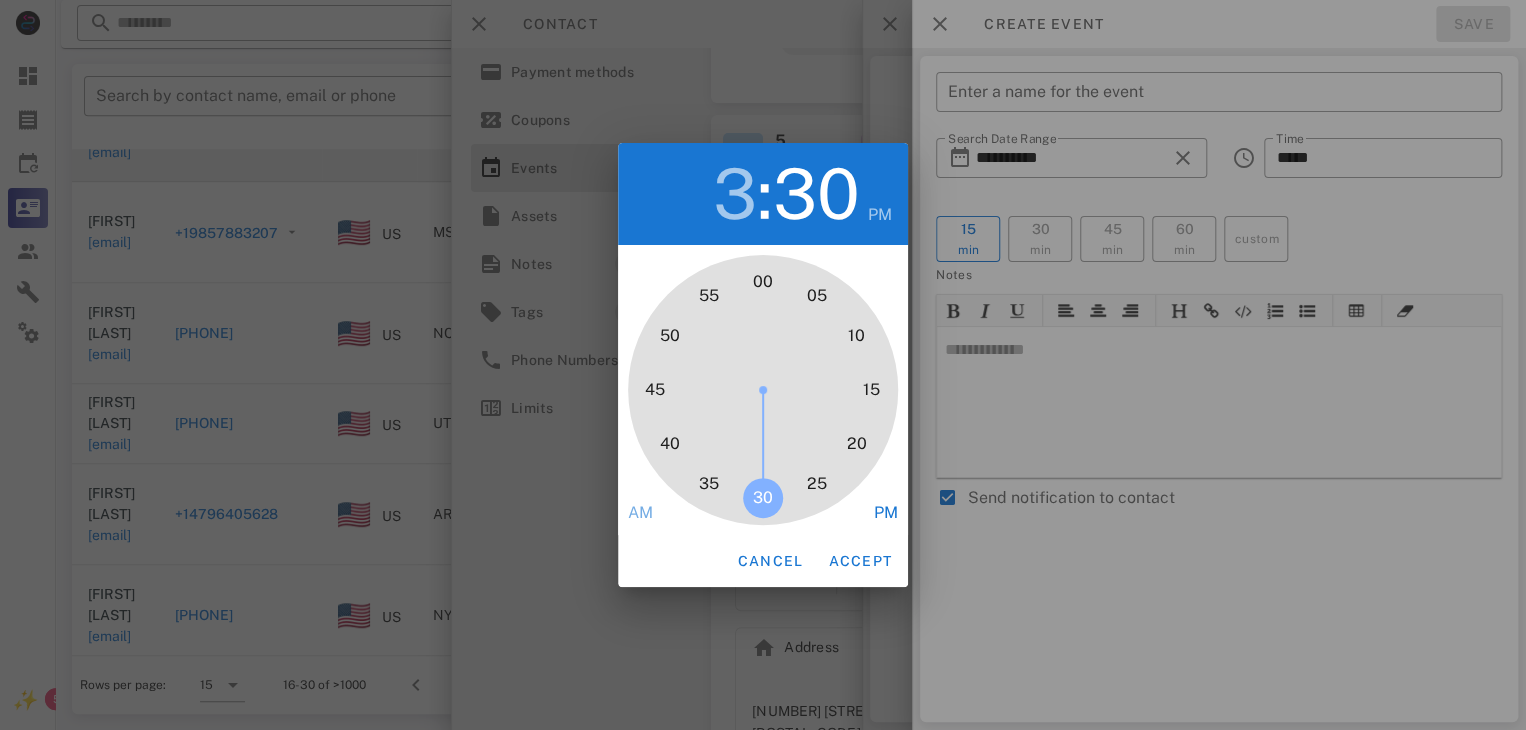 drag, startPoint x: 752, startPoint y: 275, endPoint x: 764, endPoint y: 452, distance: 177.40631 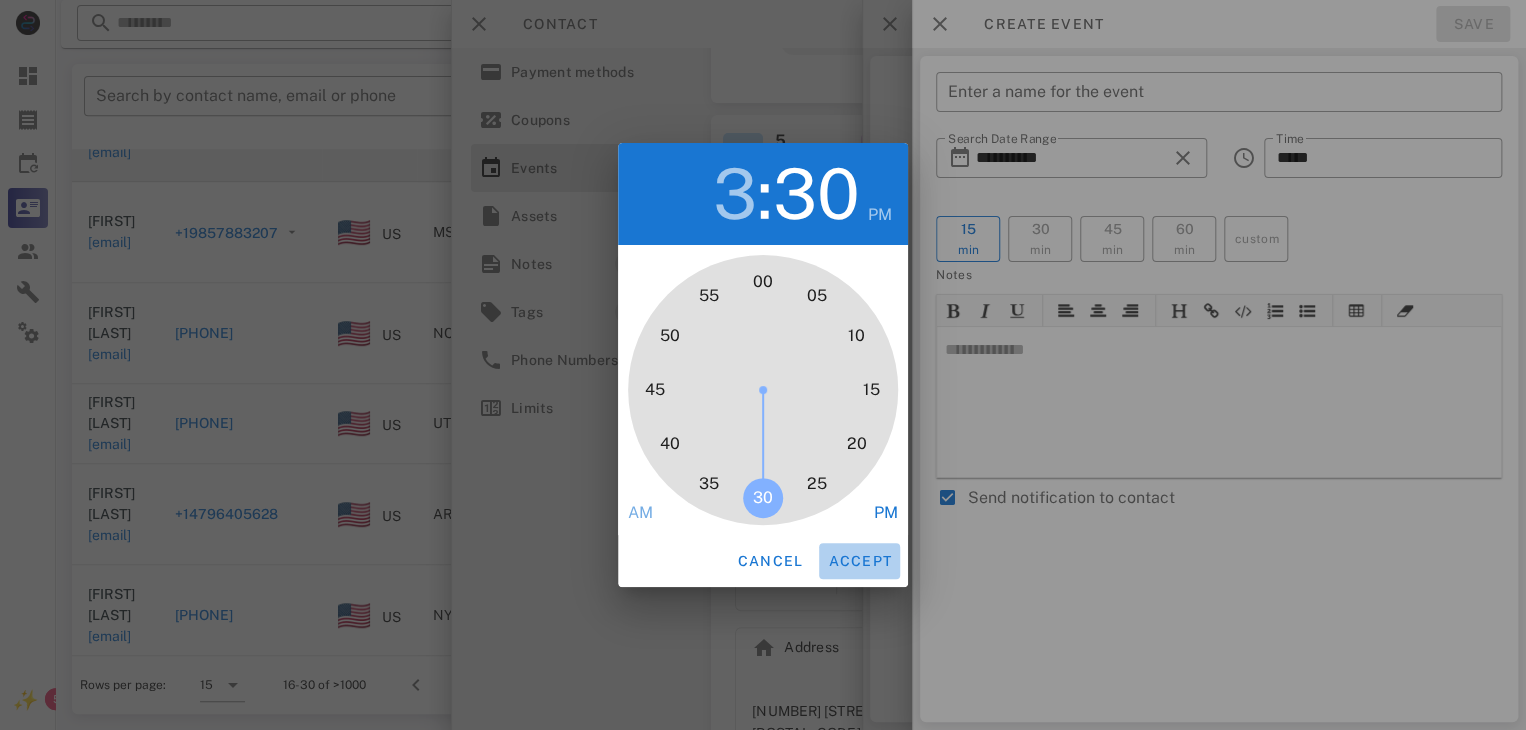 click on "Accept" at bounding box center (859, 561) 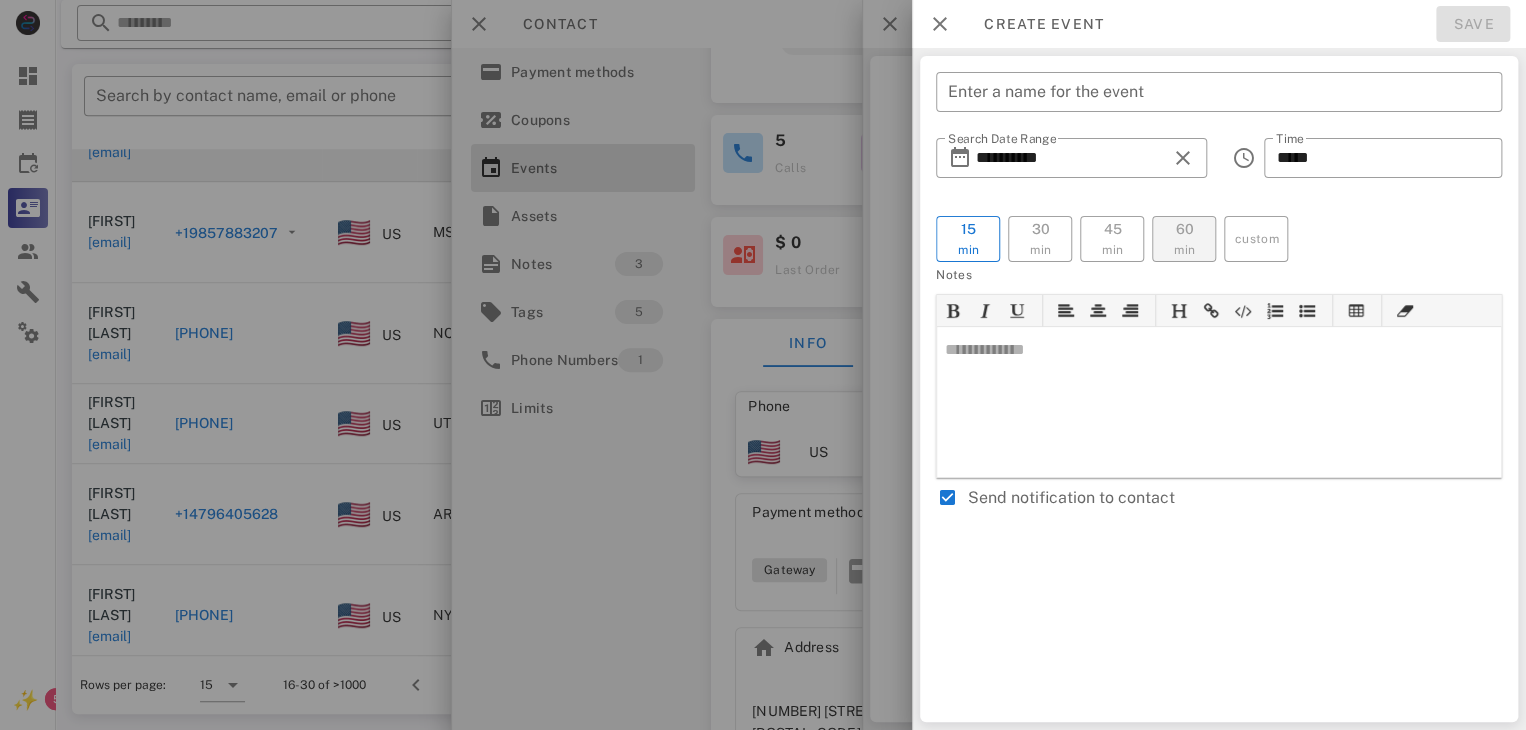 click on "min" at bounding box center [1183, 250] 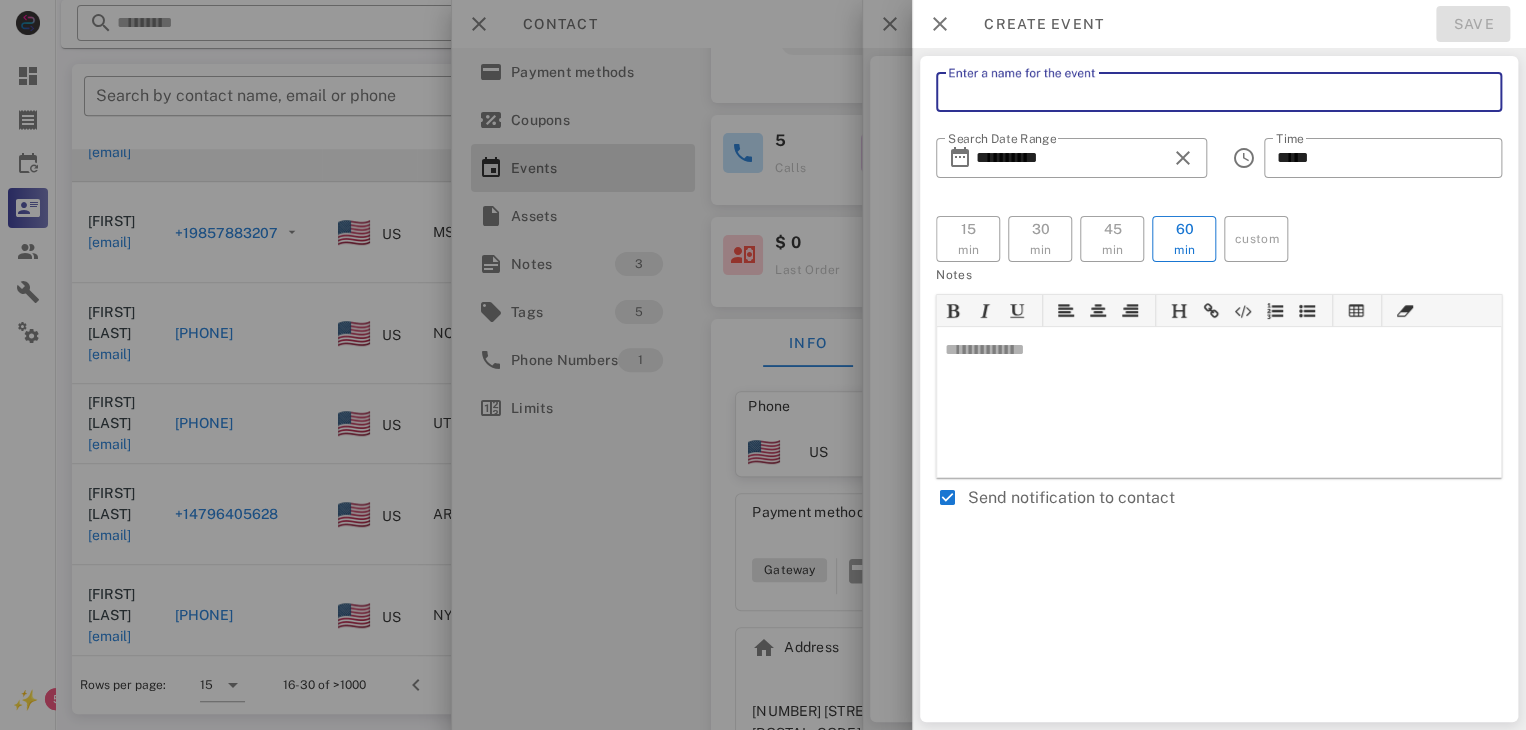 click on "Enter a name for the event" at bounding box center [1219, 92] 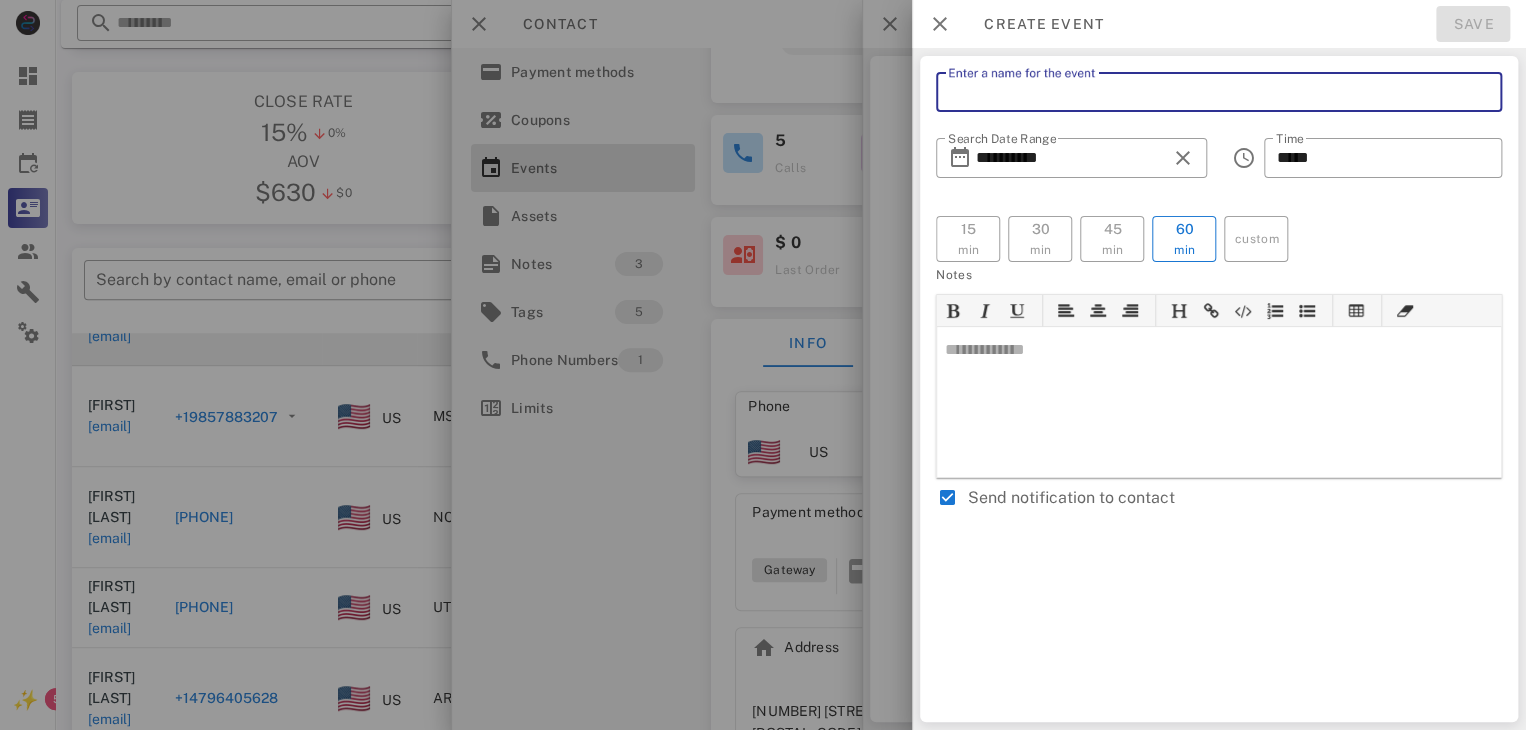 scroll, scrollTop: 200, scrollLeft: 0, axis: vertical 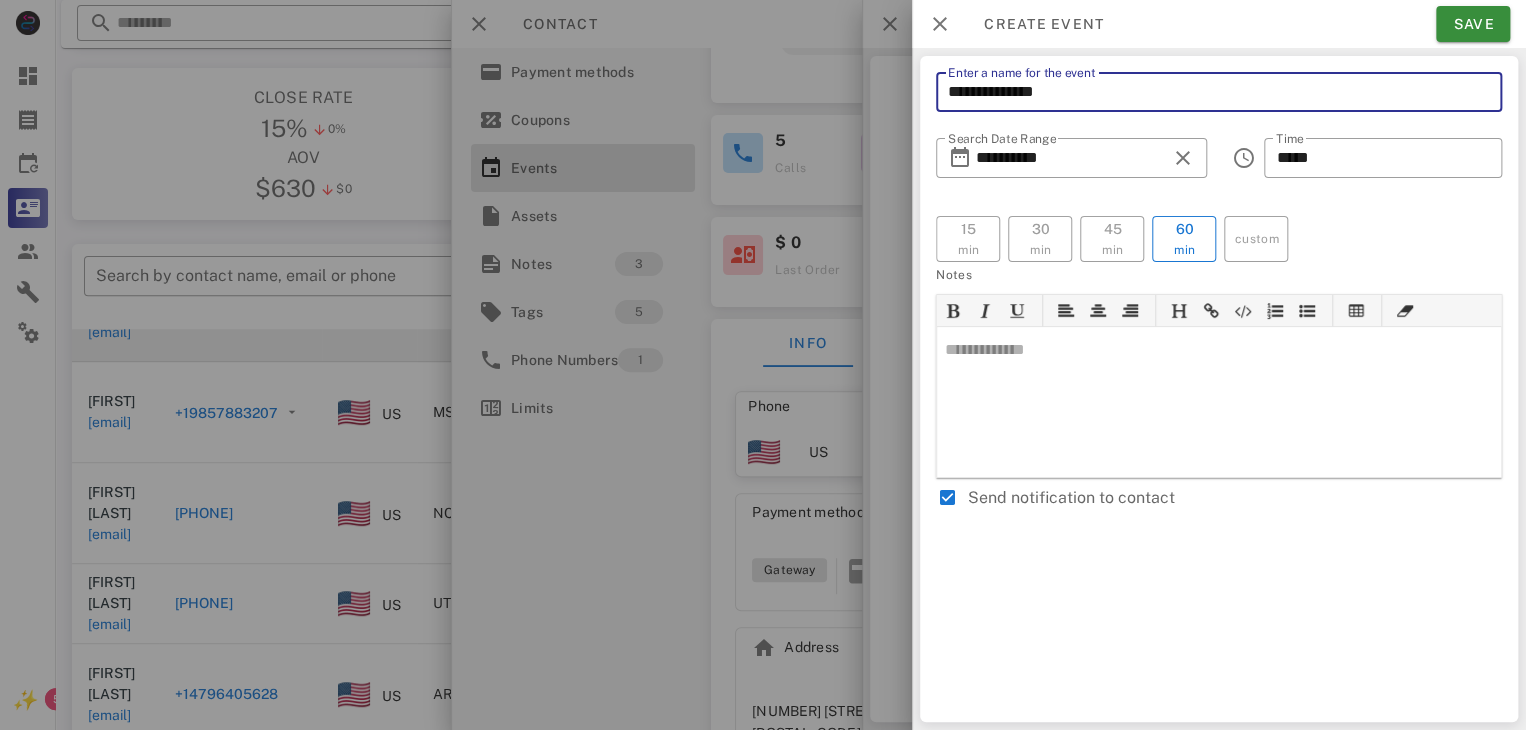 type on "**********" 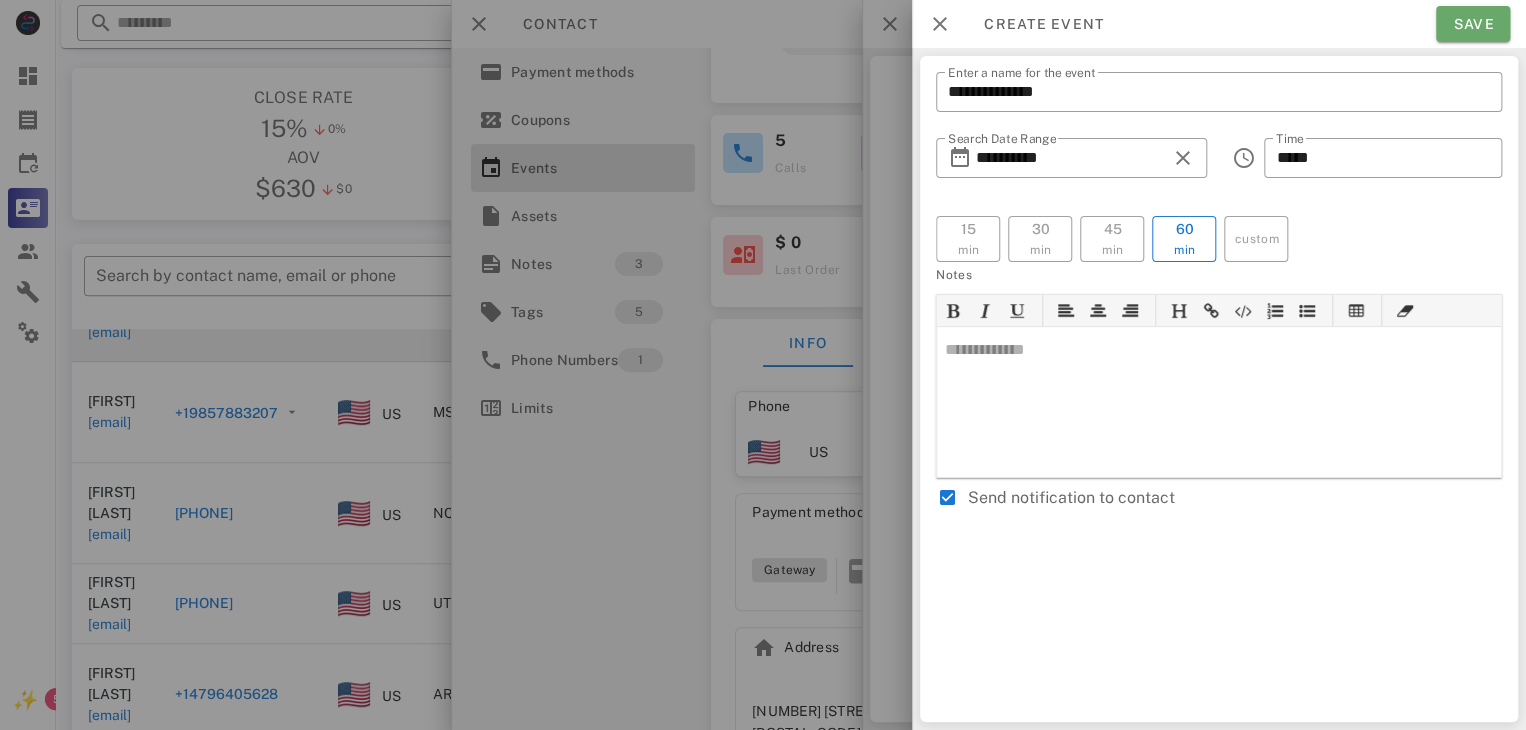 click on "Save" at bounding box center (1473, 24) 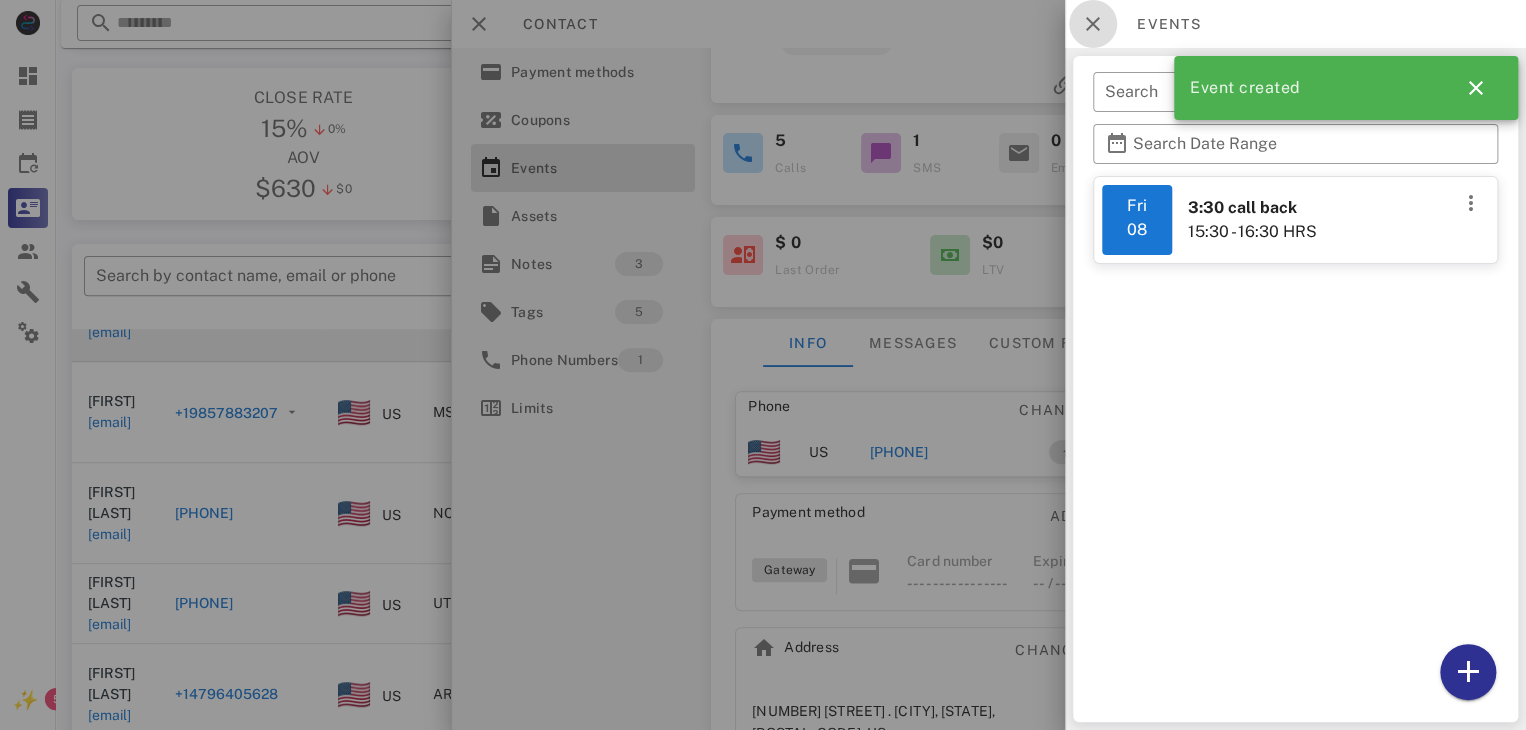 click at bounding box center [1093, 24] 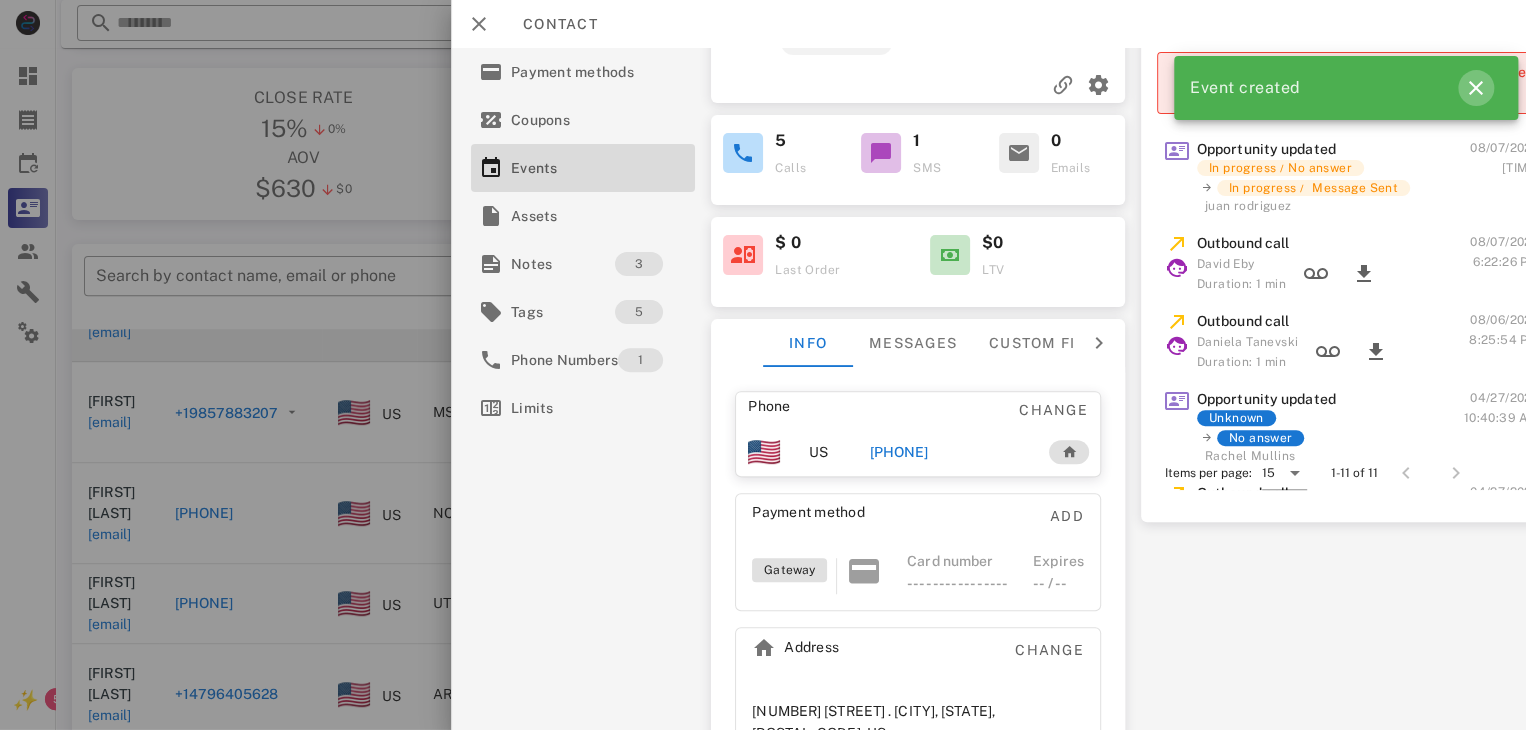click at bounding box center (1476, 88) 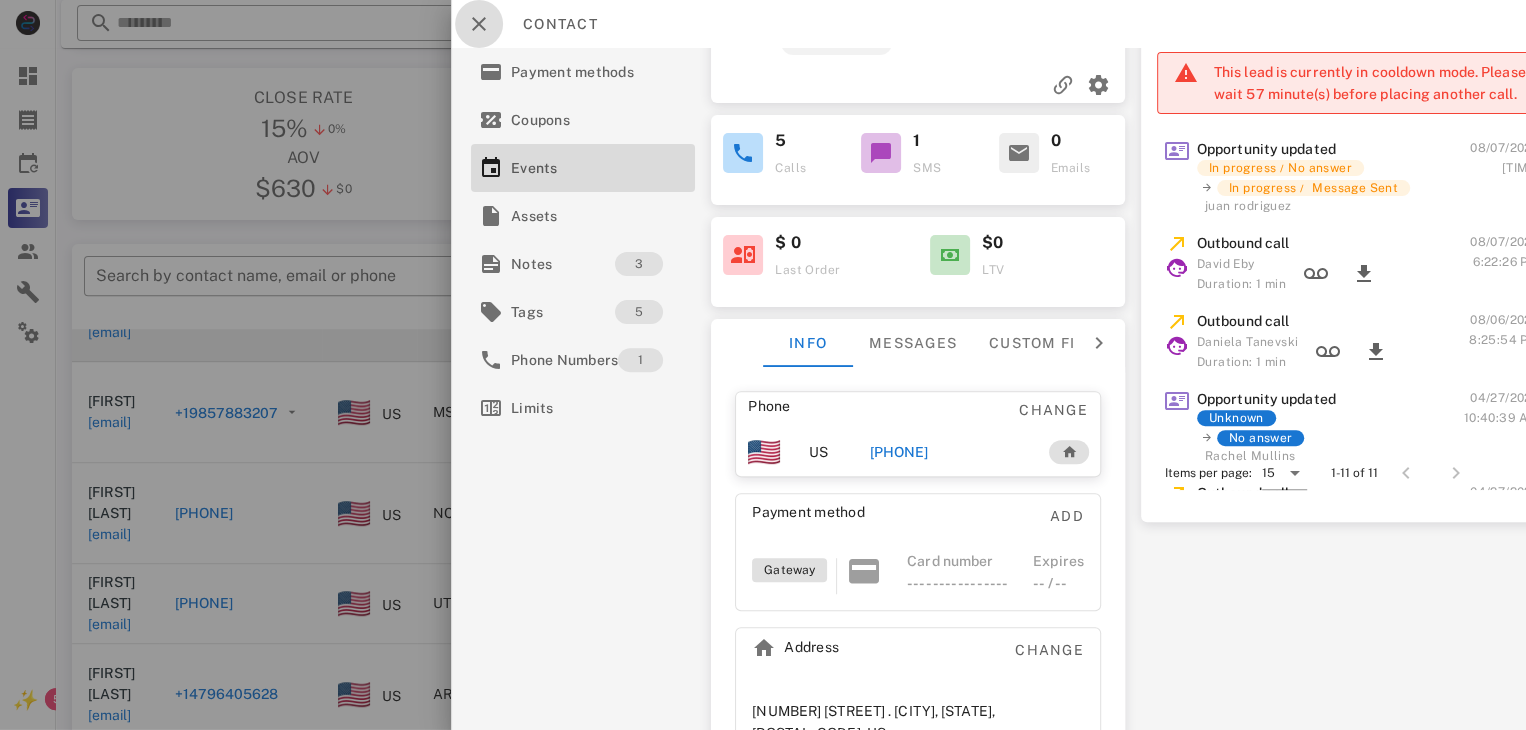 click at bounding box center [479, 24] 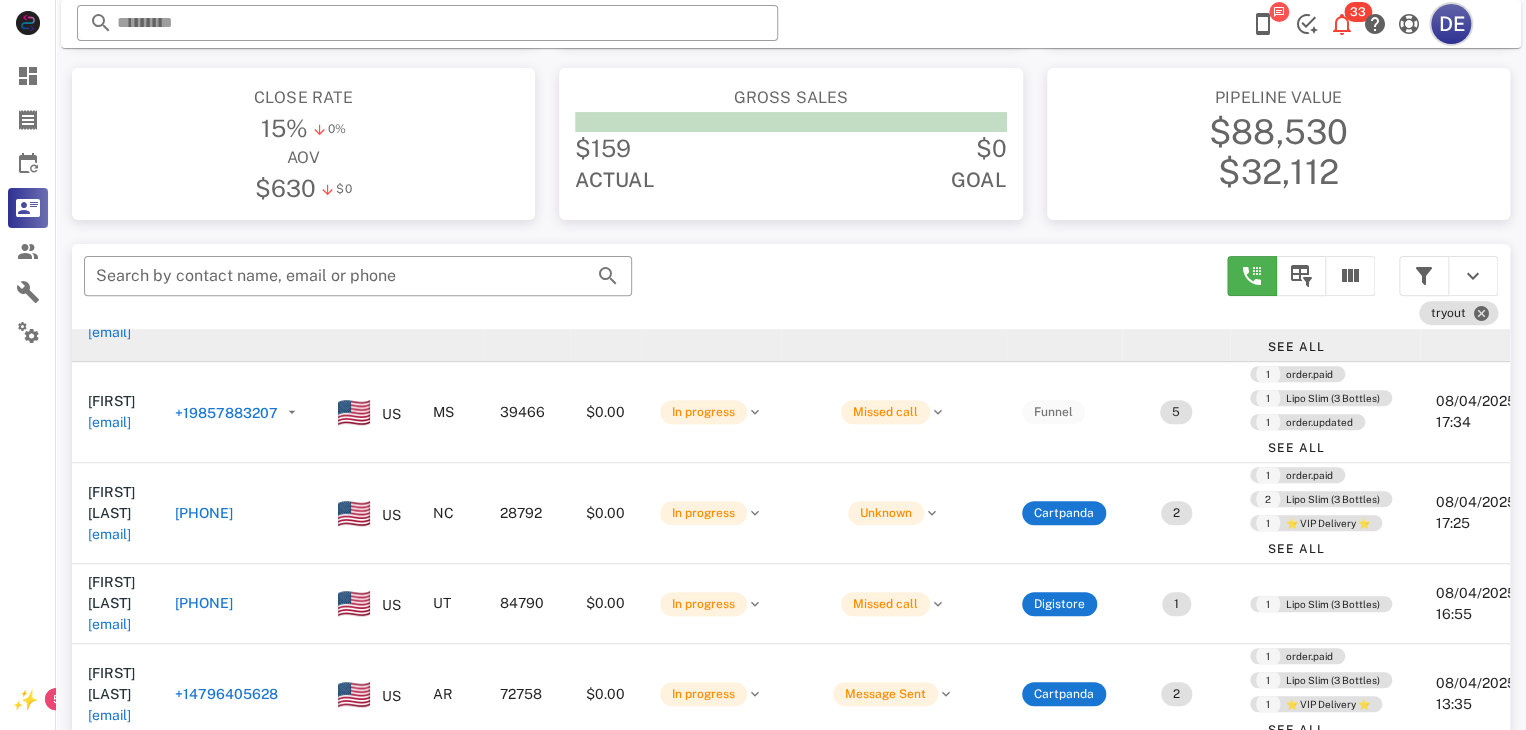 click on "DE" at bounding box center [1451, 24] 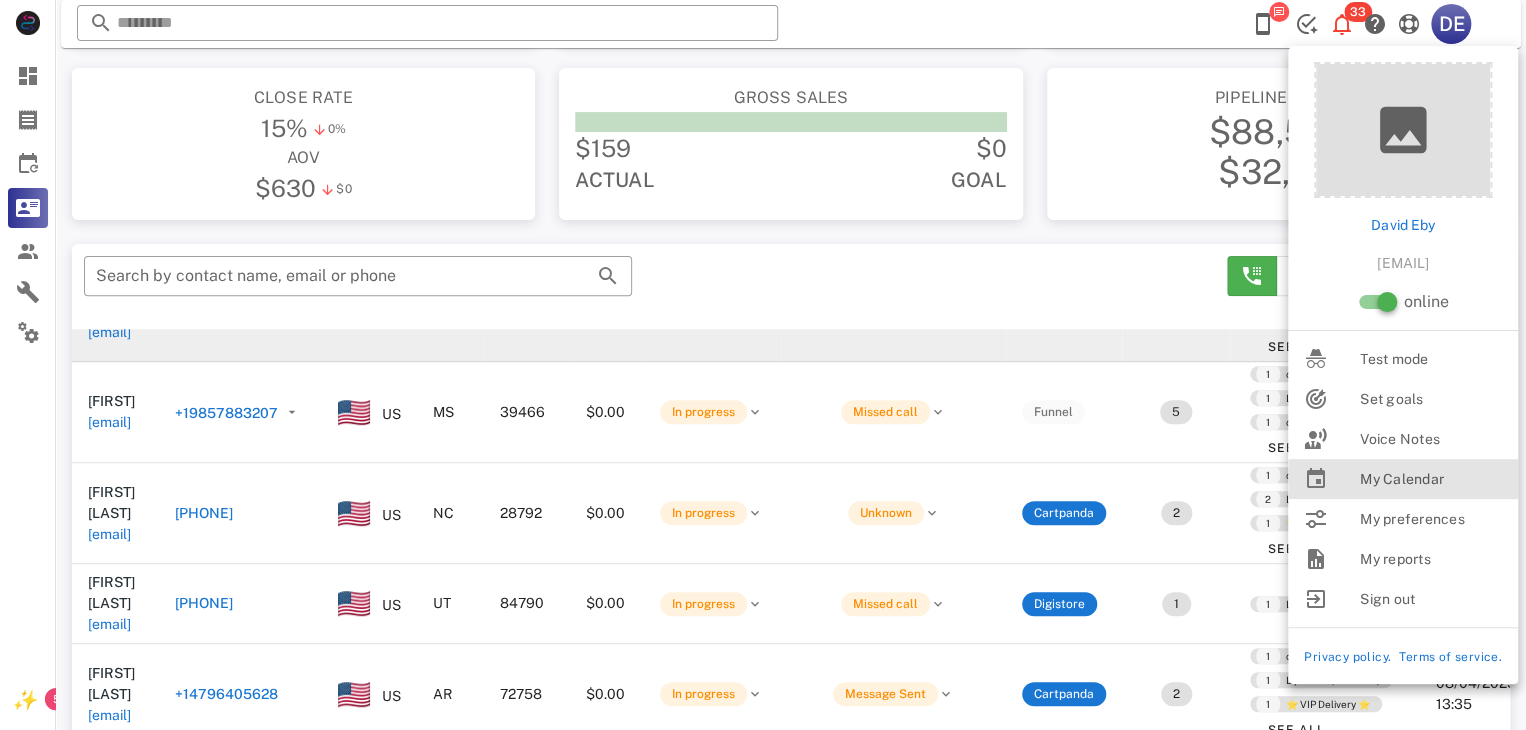 click on "My Calendar" at bounding box center [1431, 479] 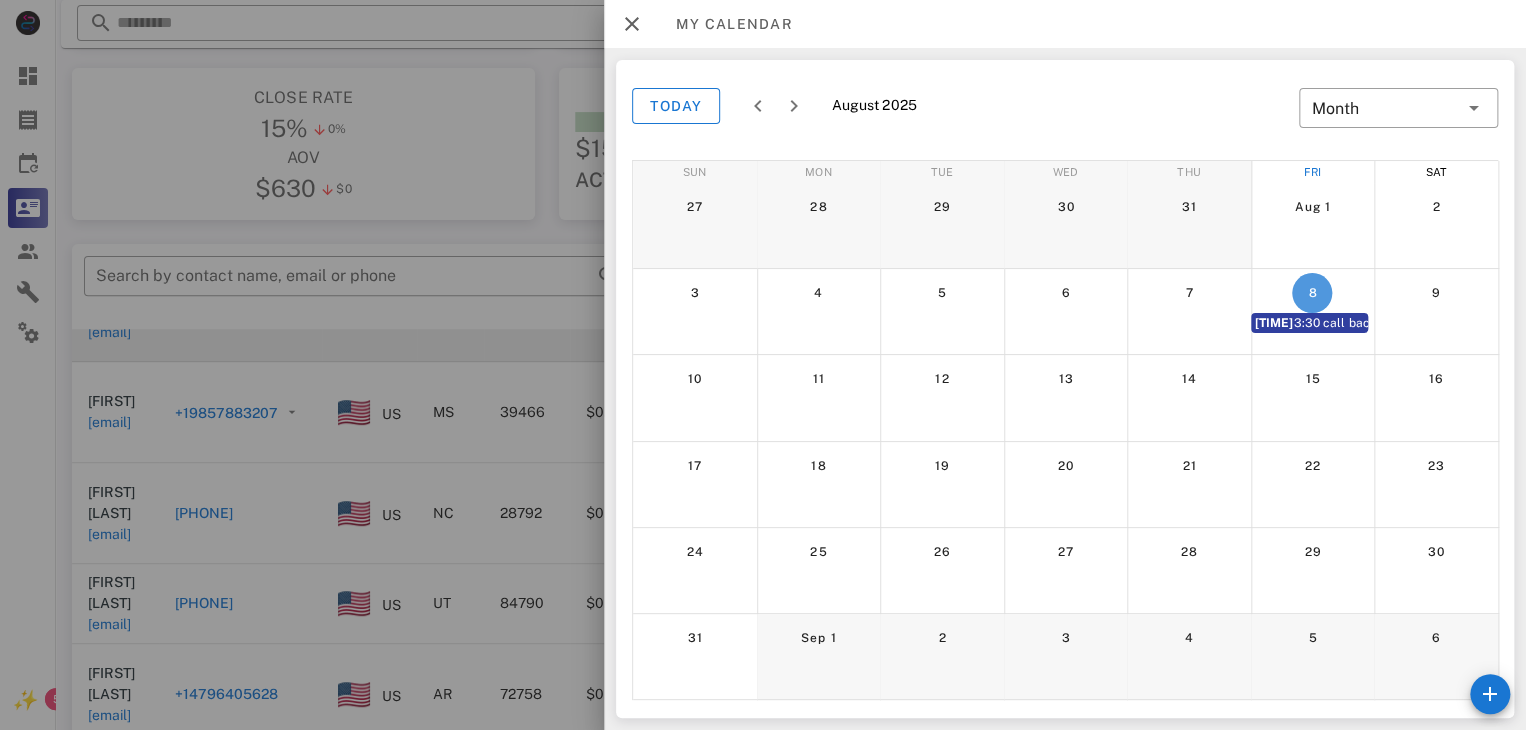click on "8" at bounding box center (1313, 293) 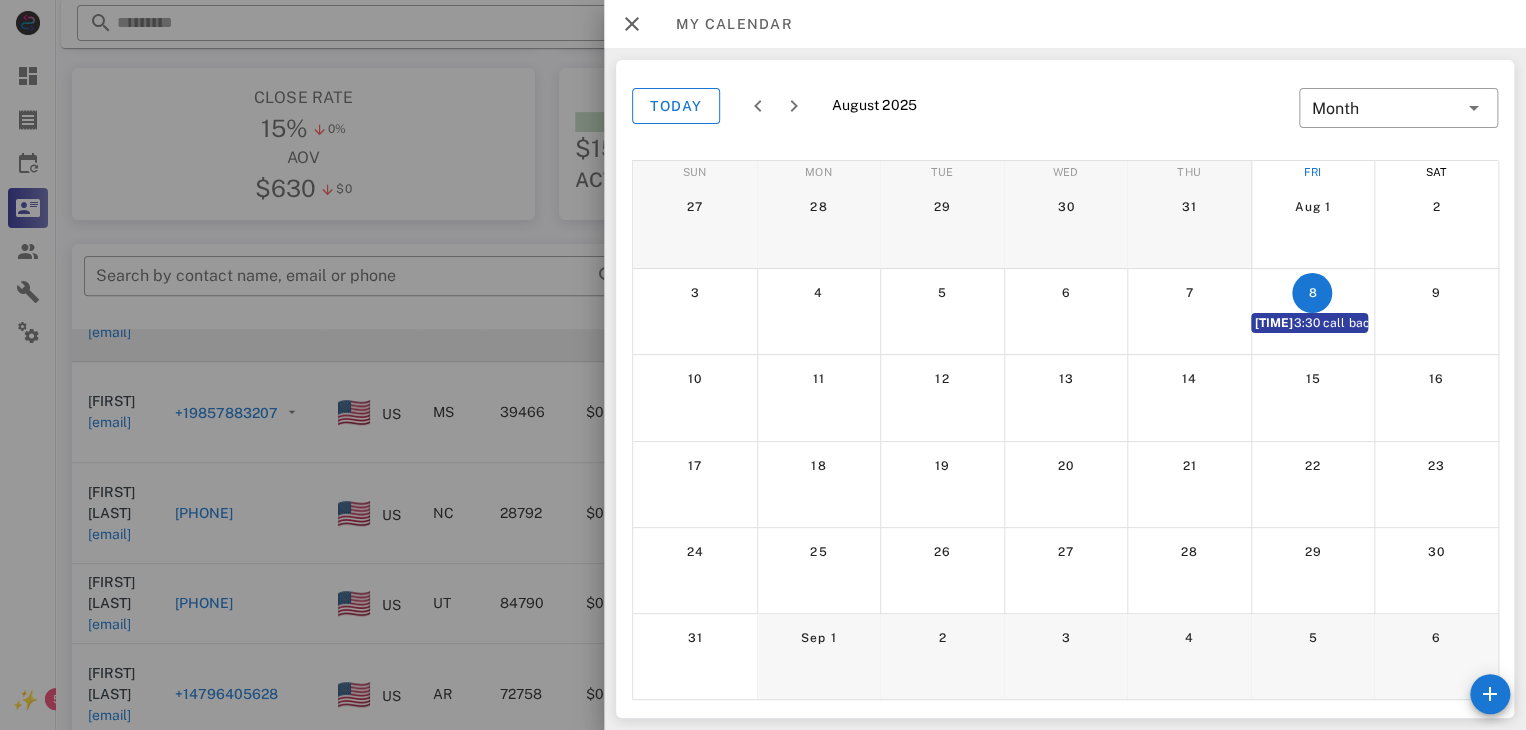 click on "[TIME] [TIME] call back" at bounding box center (1309, 323) 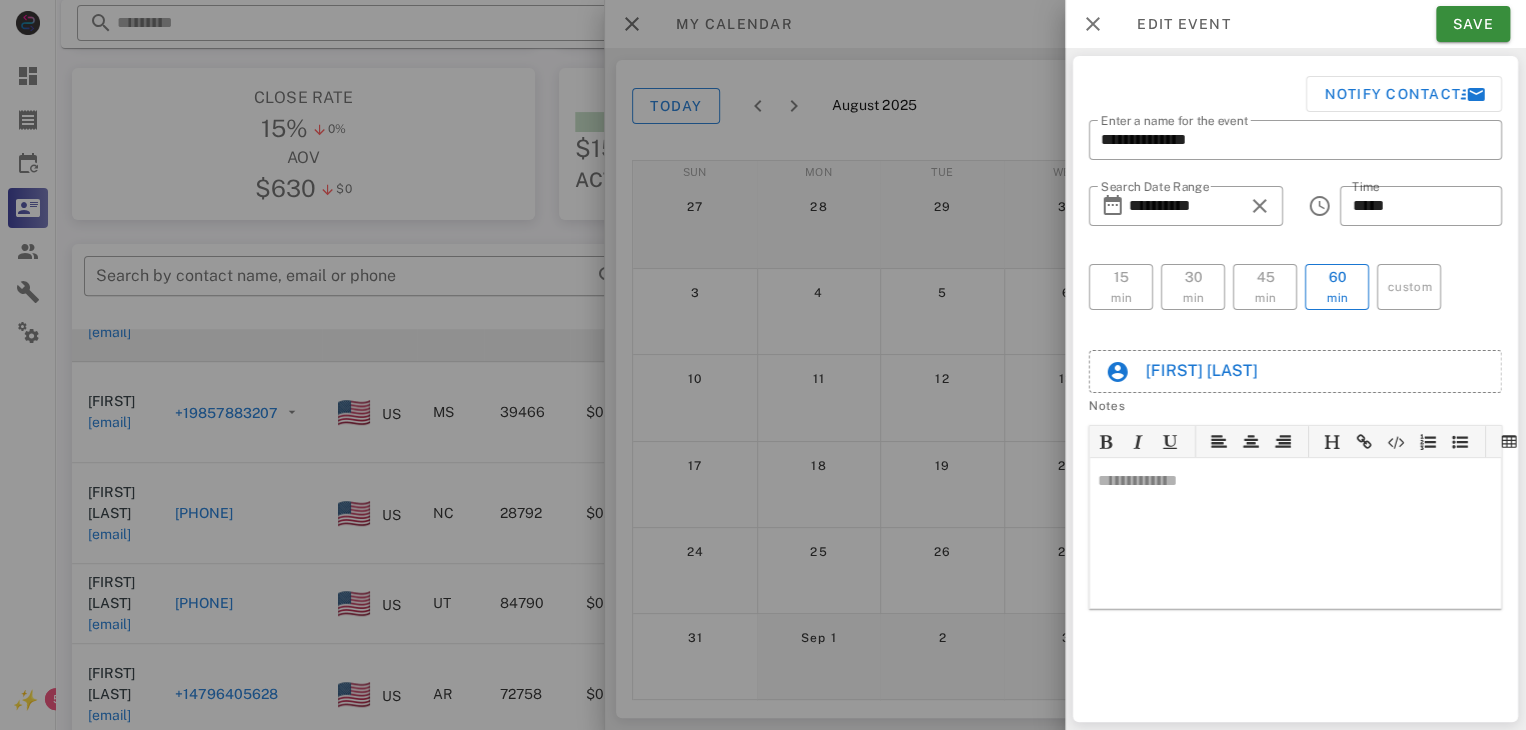 click on "**********" at bounding box center (791, -152) 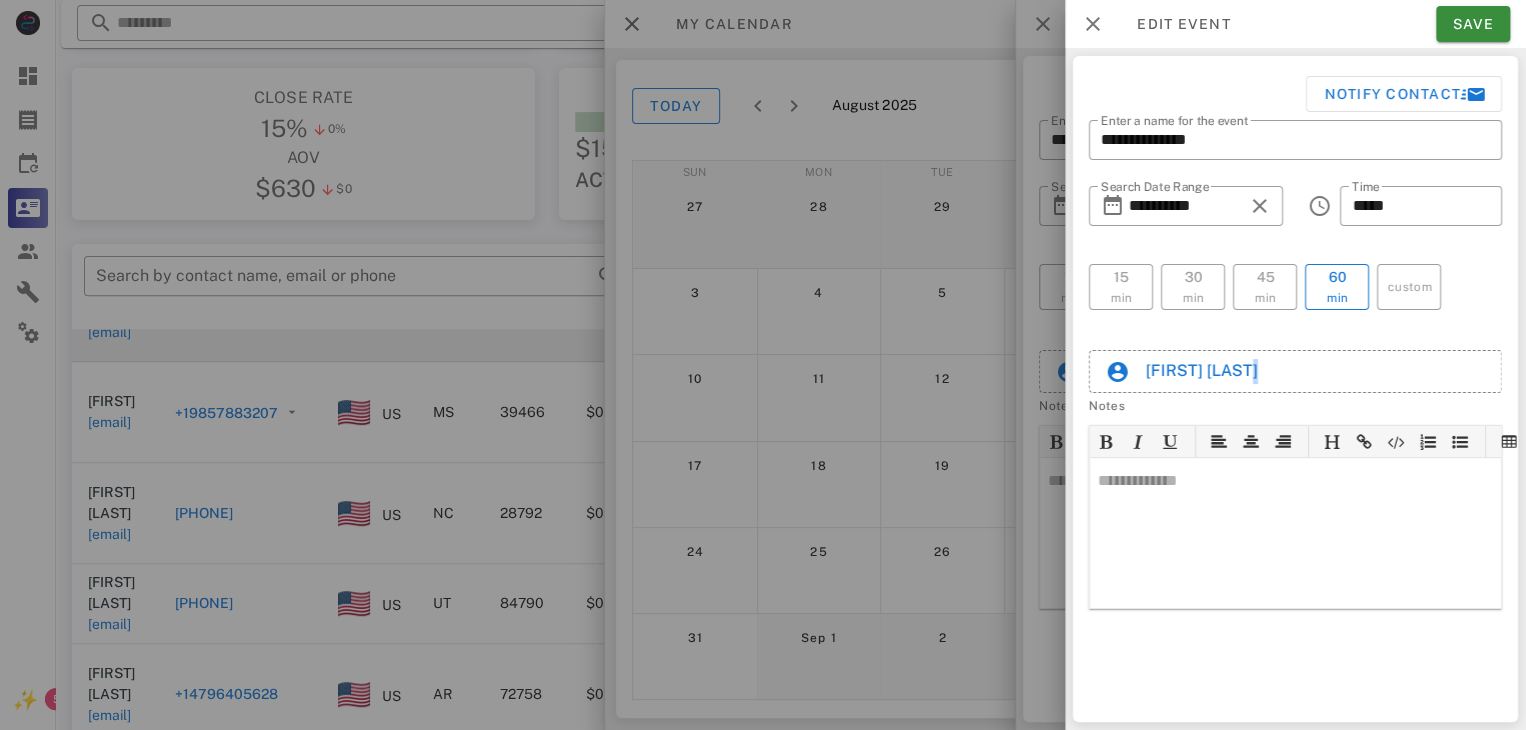 click on "[FIRST] [LAST]" at bounding box center (1202, 370) 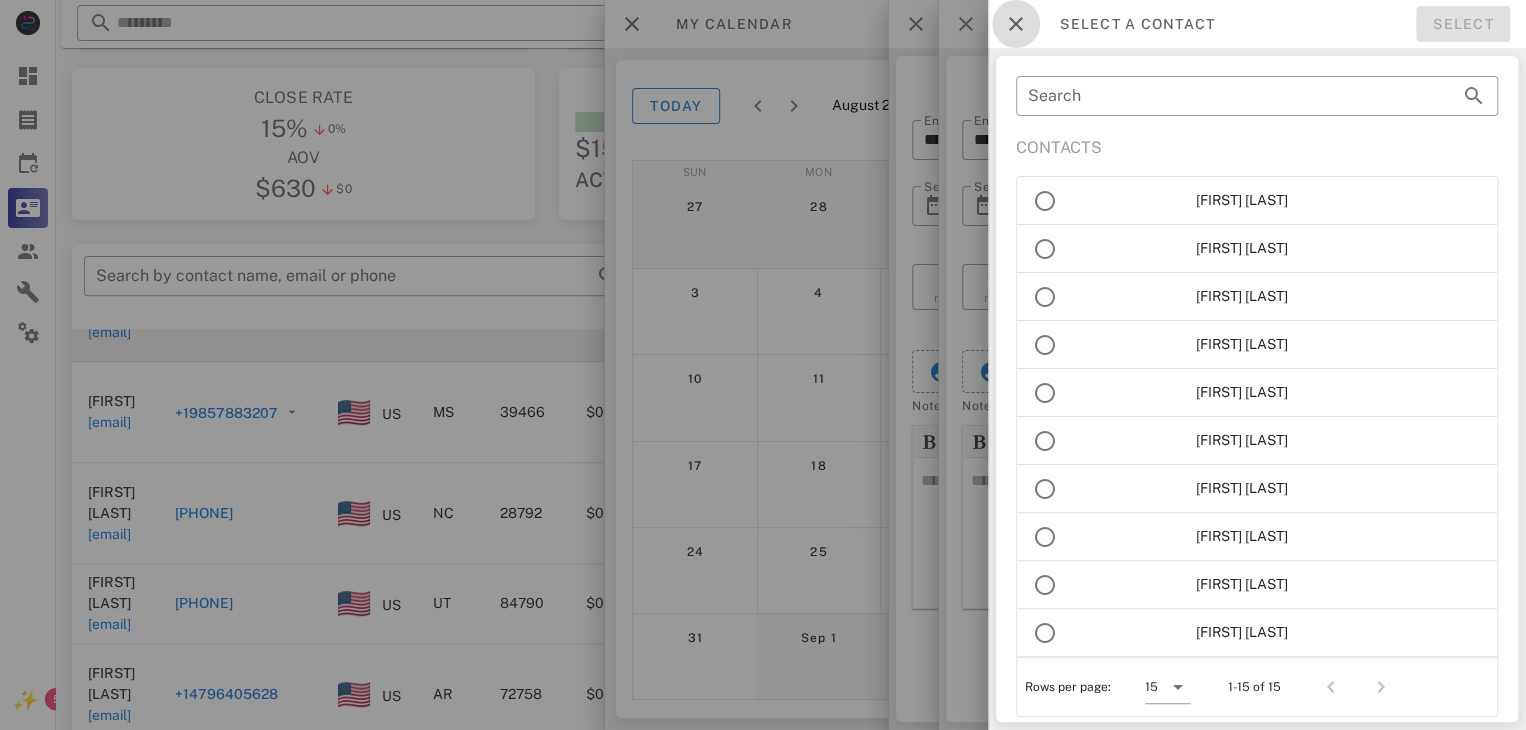 click at bounding box center [1016, 24] 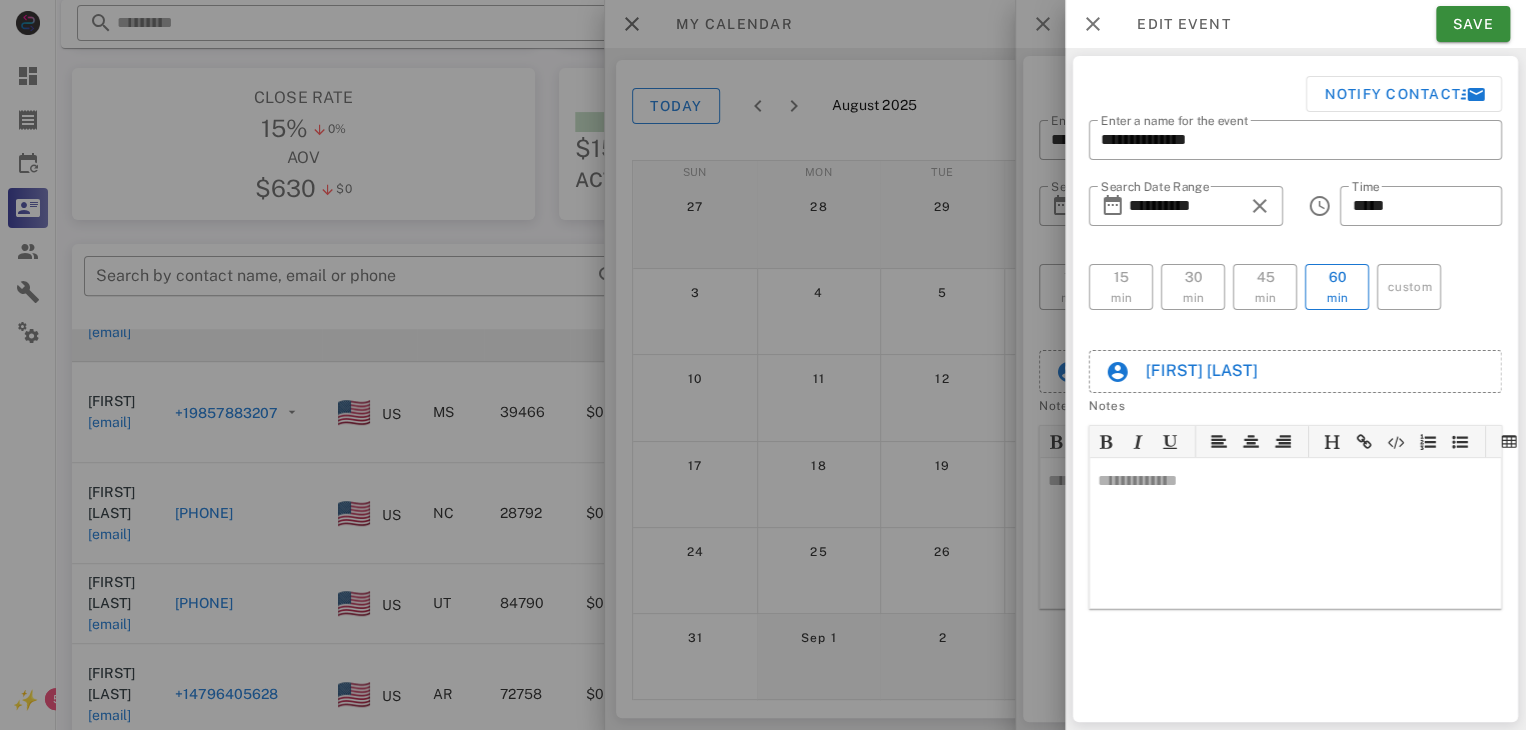 click on "[FIRST] [LAST]" at bounding box center [1295, 351] 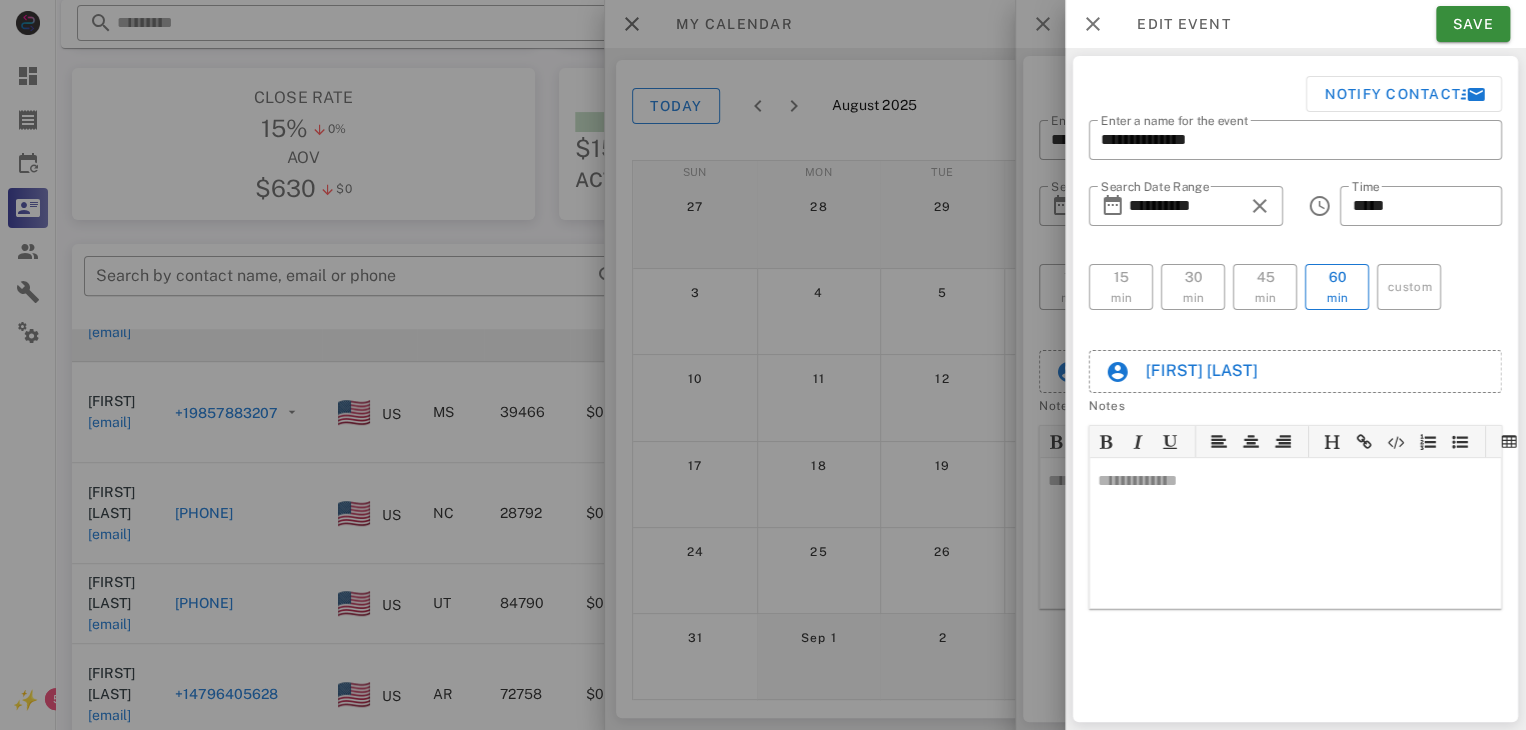 click on "[FIRST] [LAST]" at bounding box center (1202, 370) 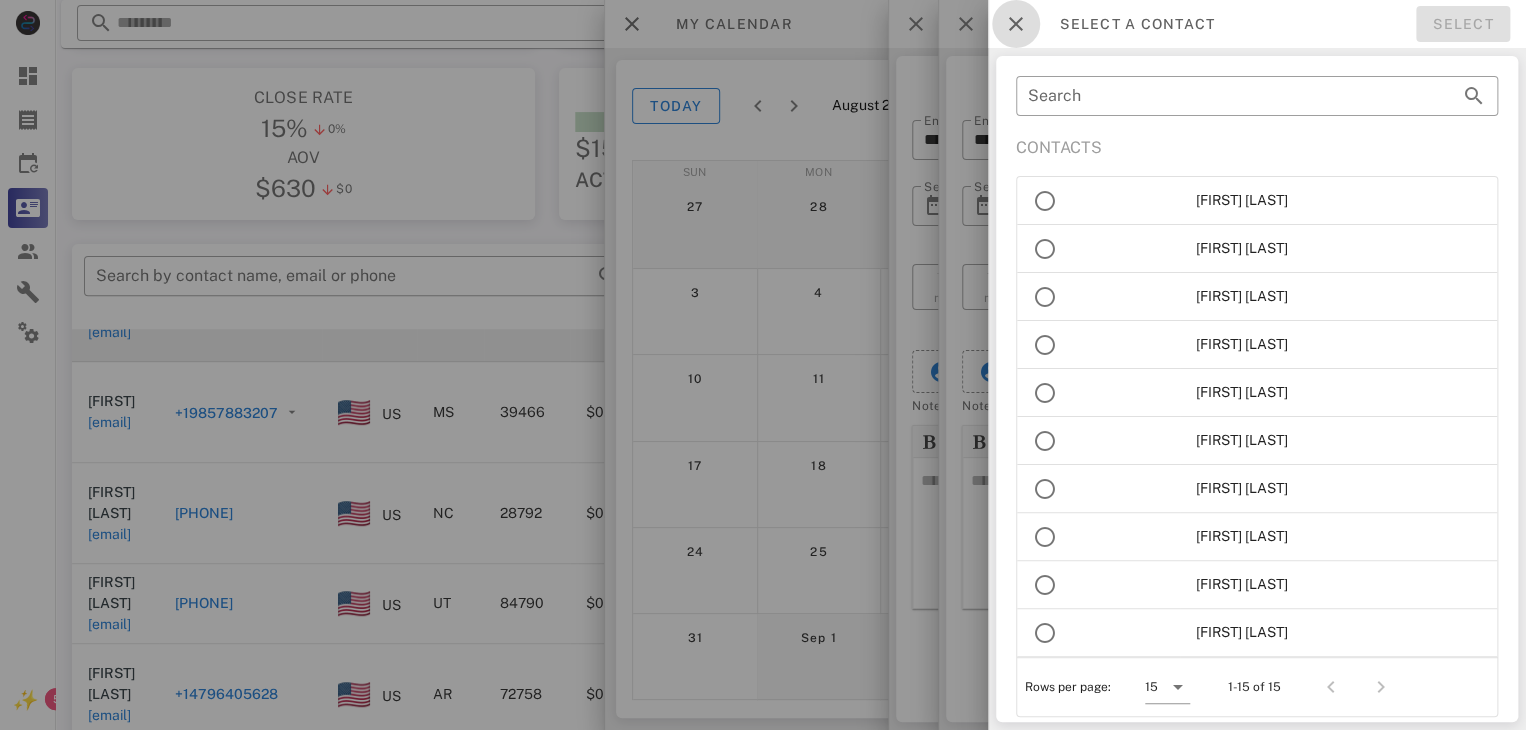 click at bounding box center (1016, 24) 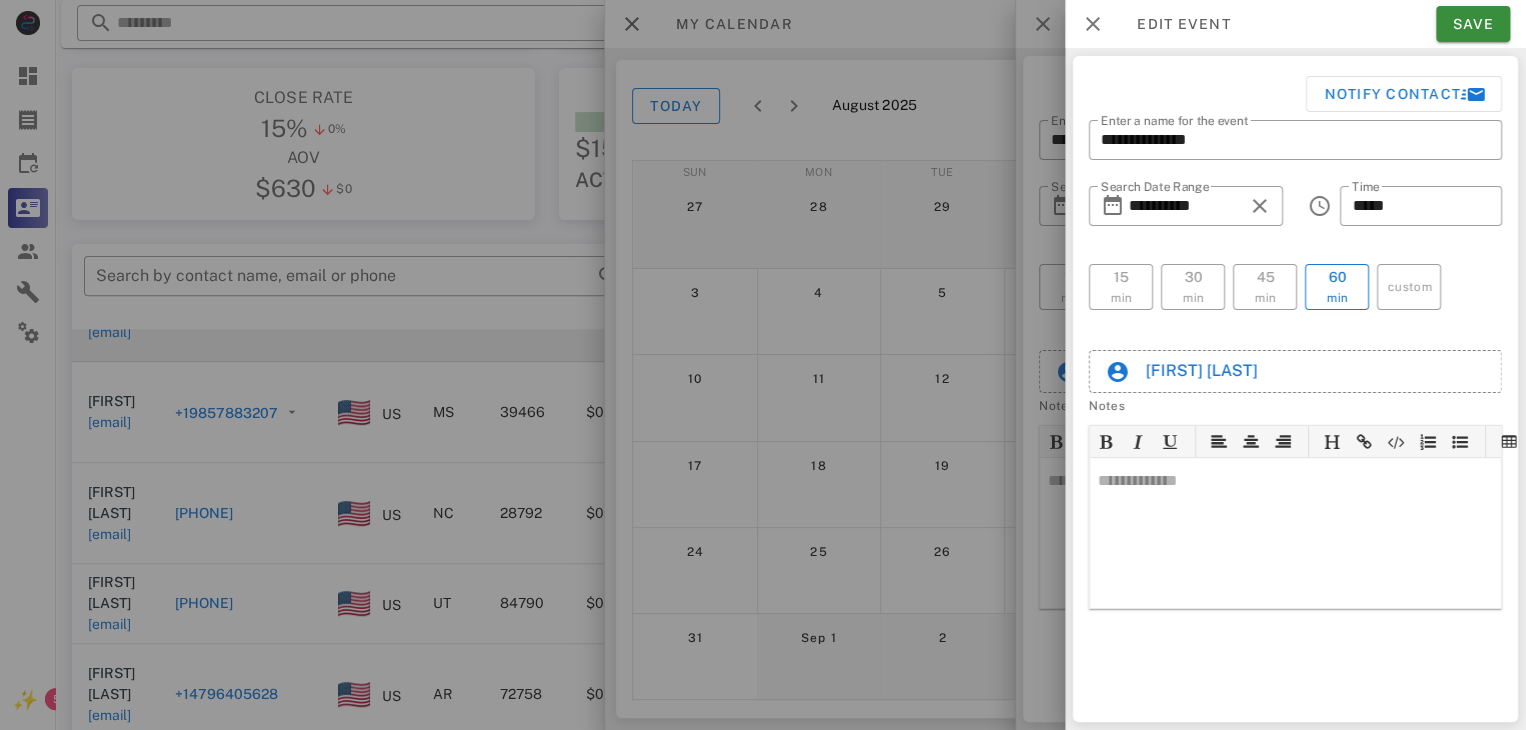 click at bounding box center (763, 365) 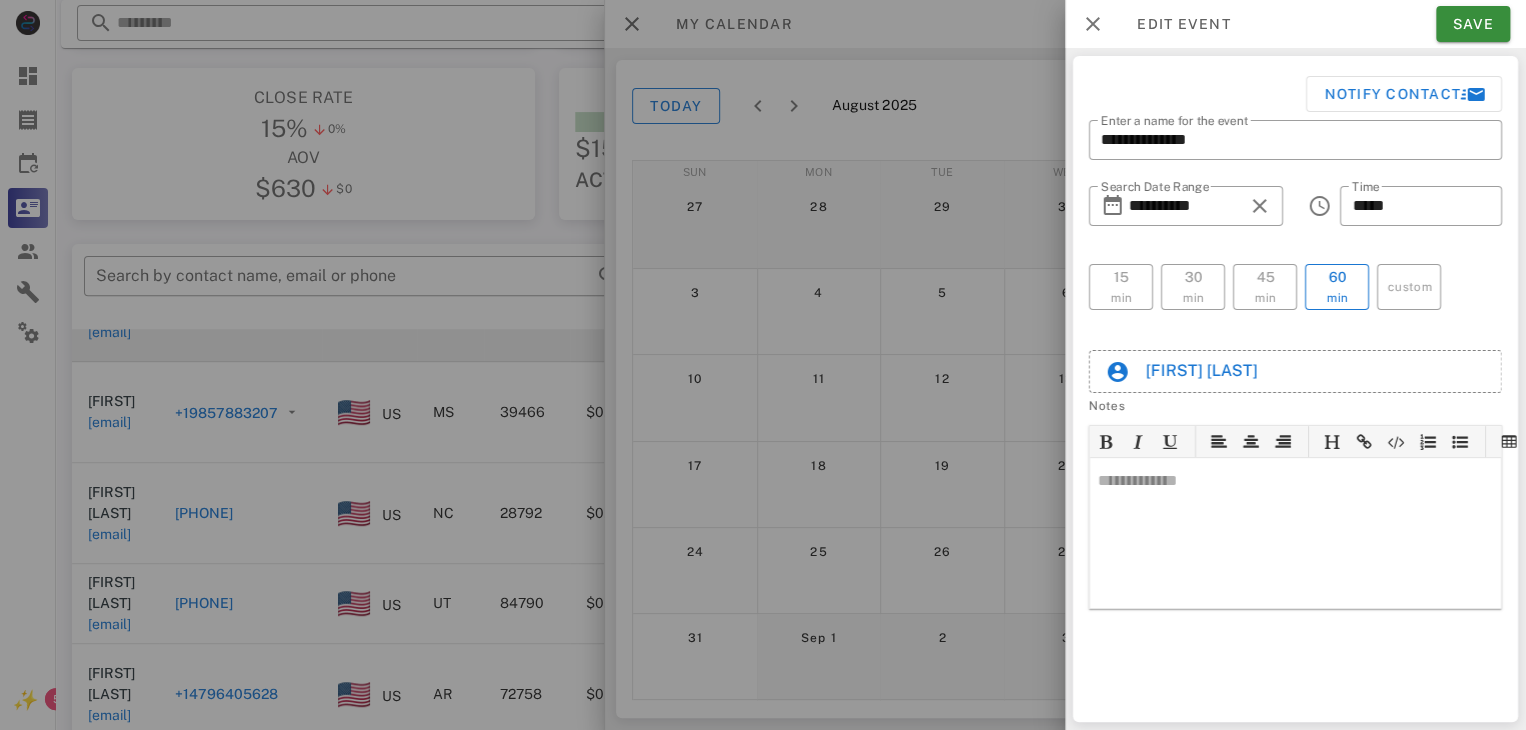 click at bounding box center (763, 365) 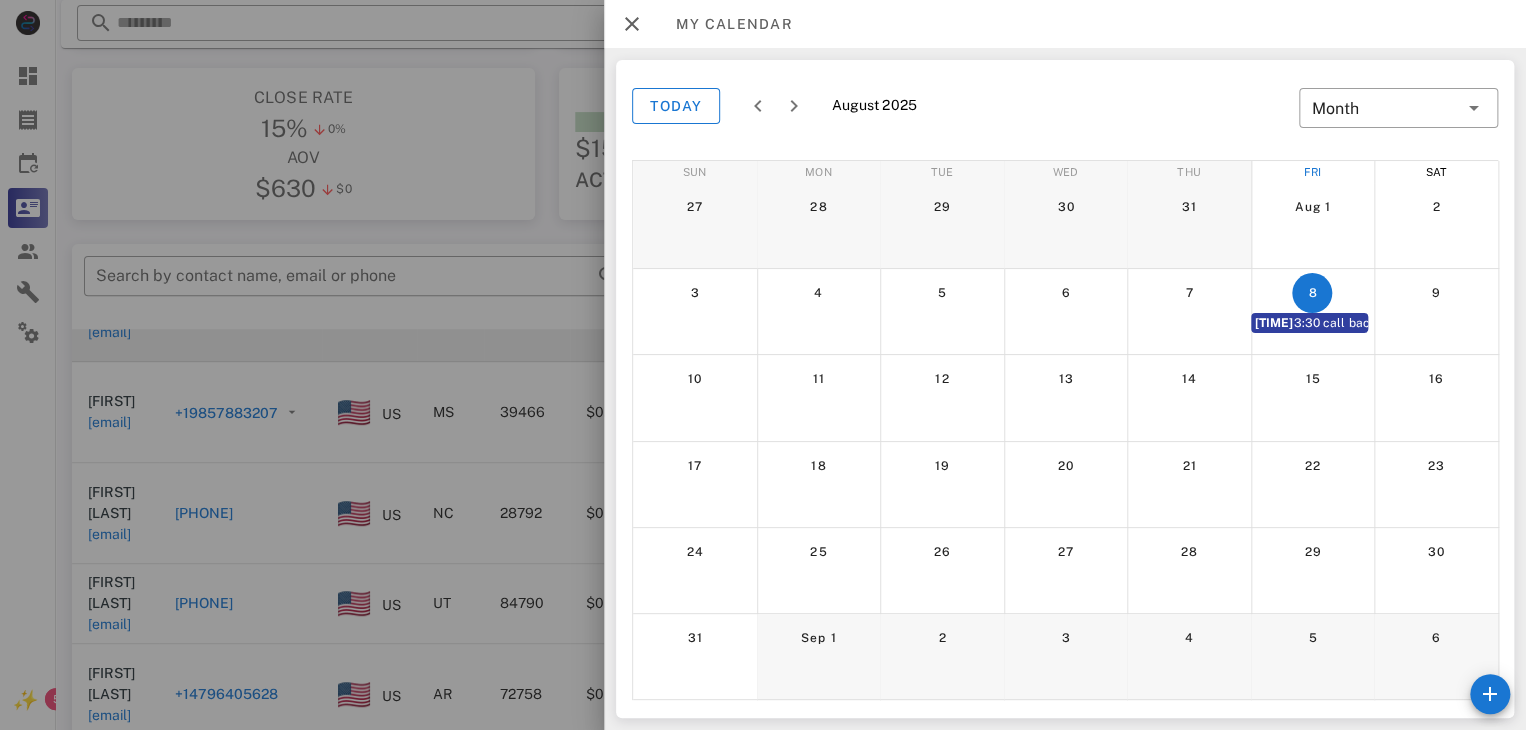 click at bounding box center (763, 365) 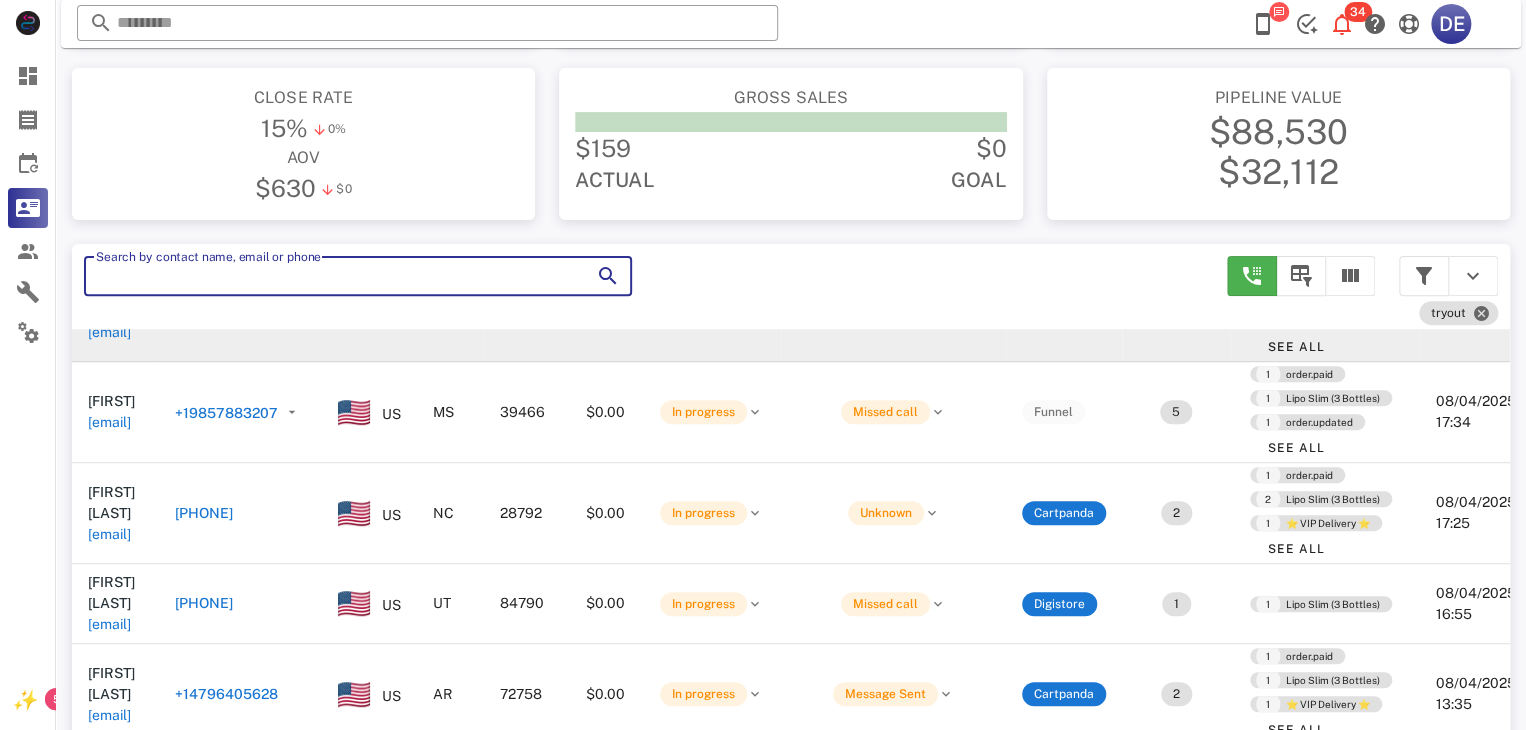 click on "Search by contact name, email or phone" at bounding box center [330, 276] 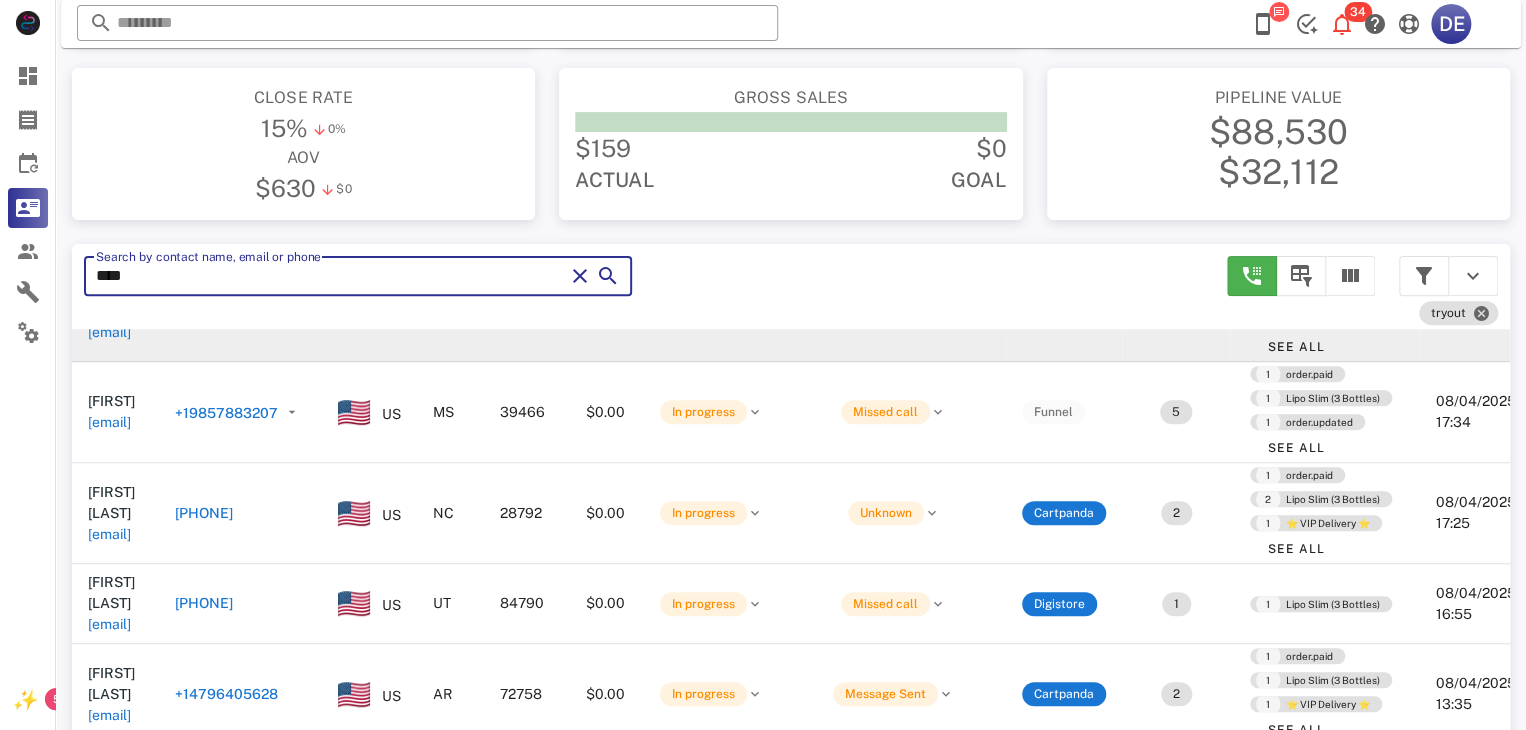 type on "*****" 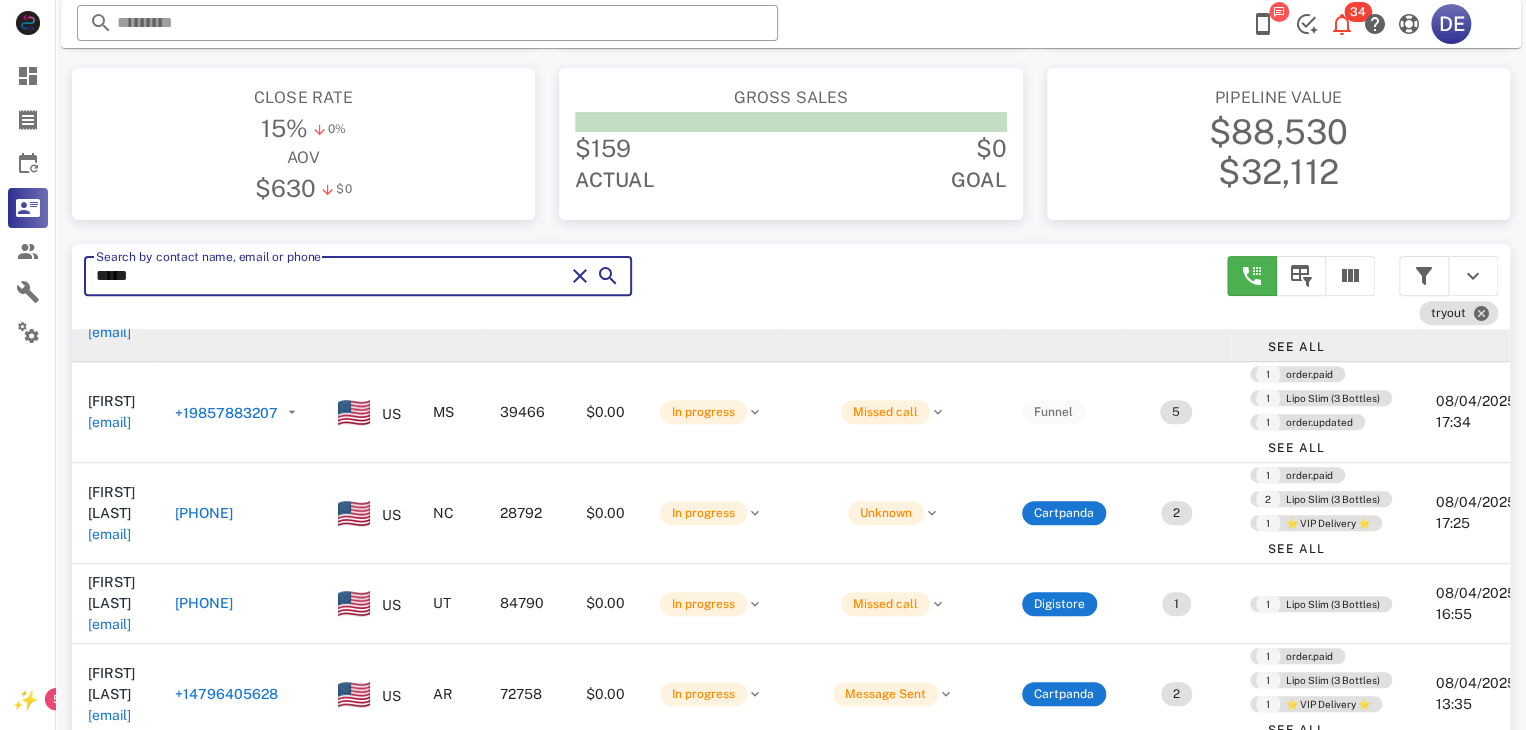 type on "*****" 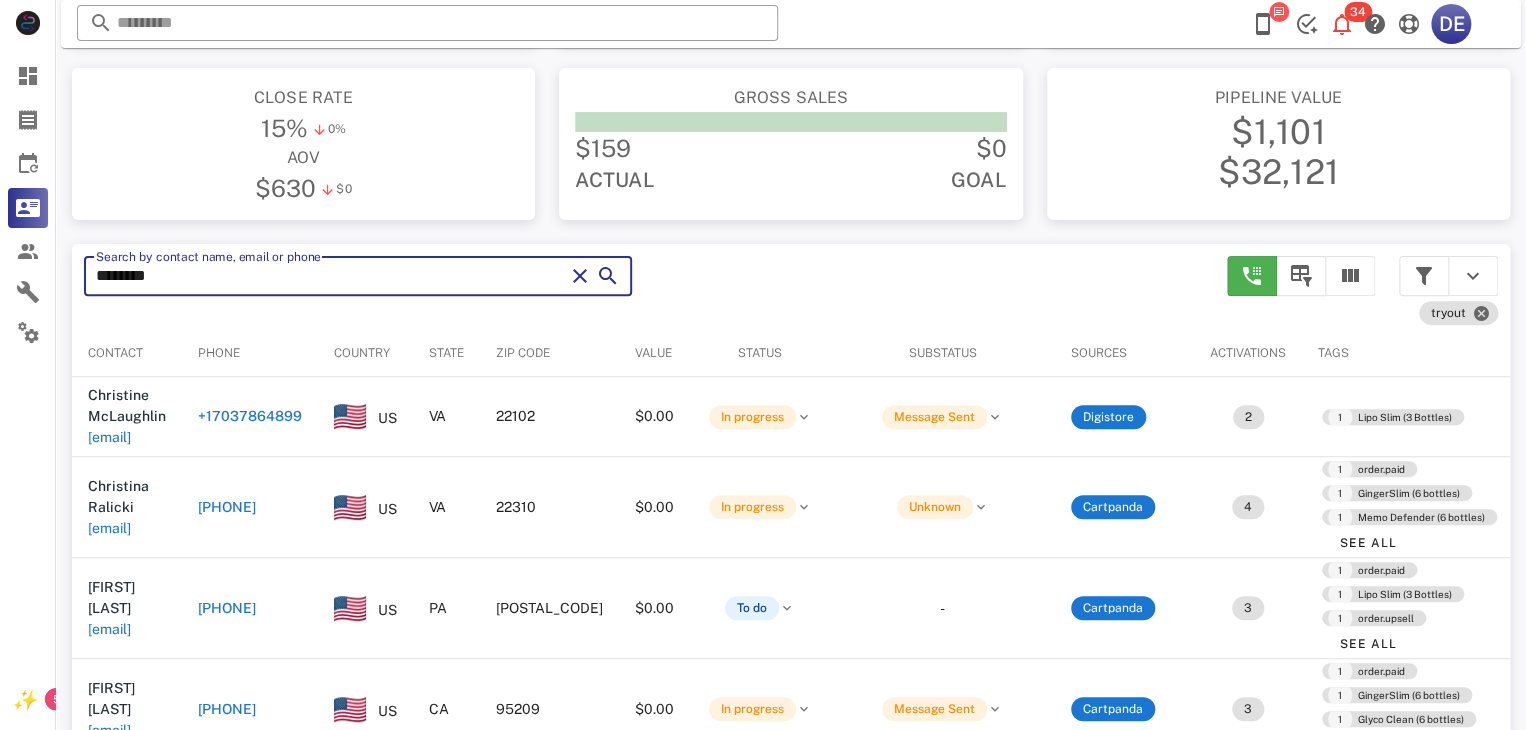 type on "*********" 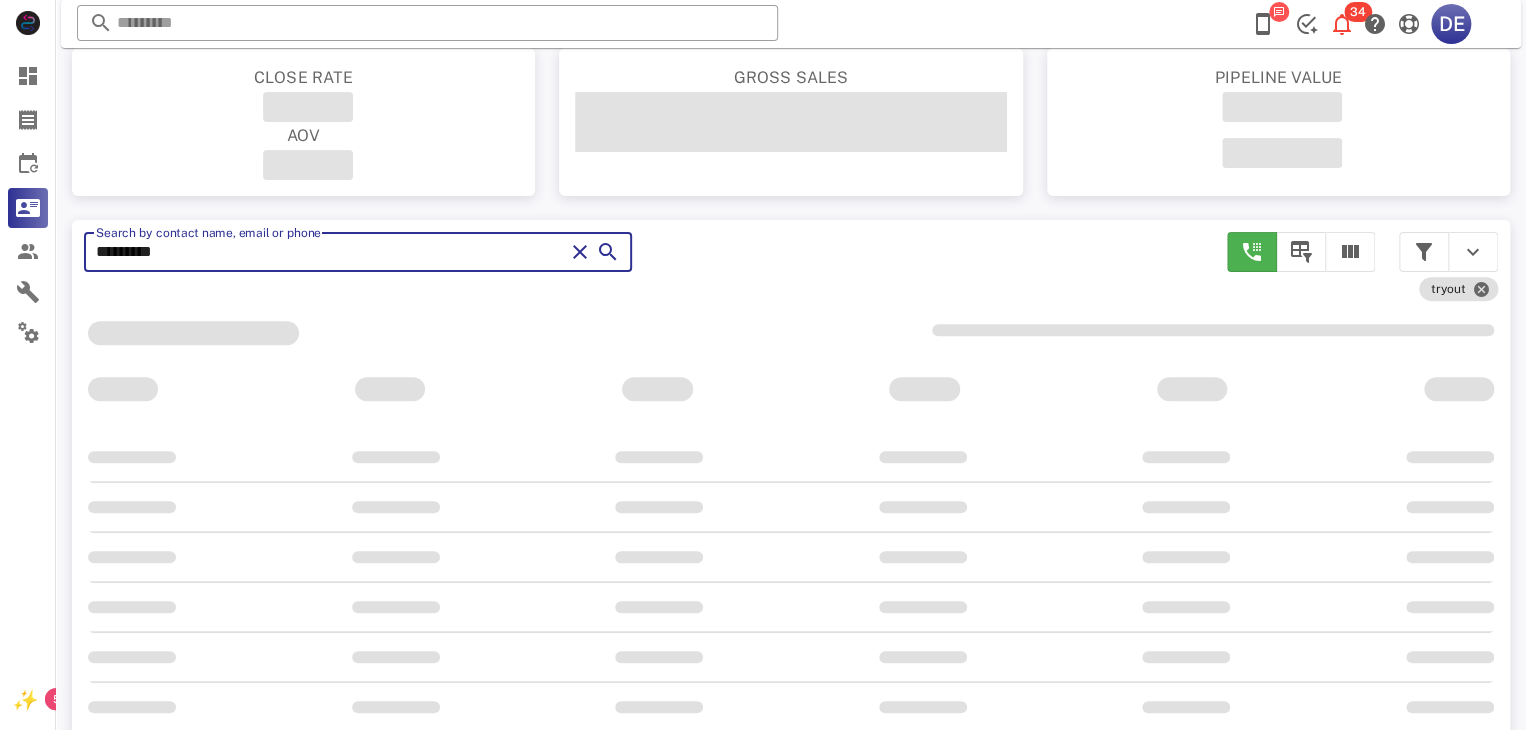 type on "*********" 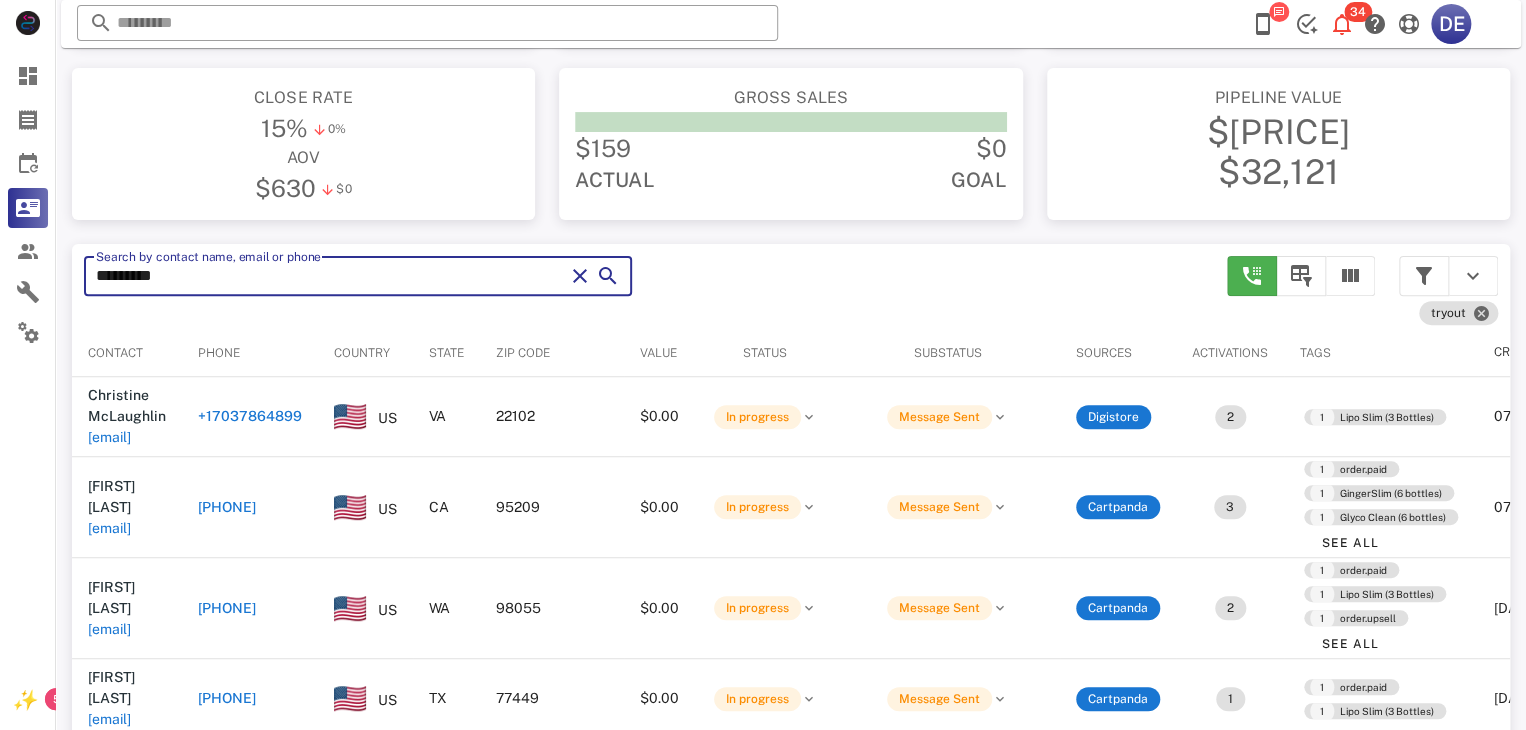 type on "*********" 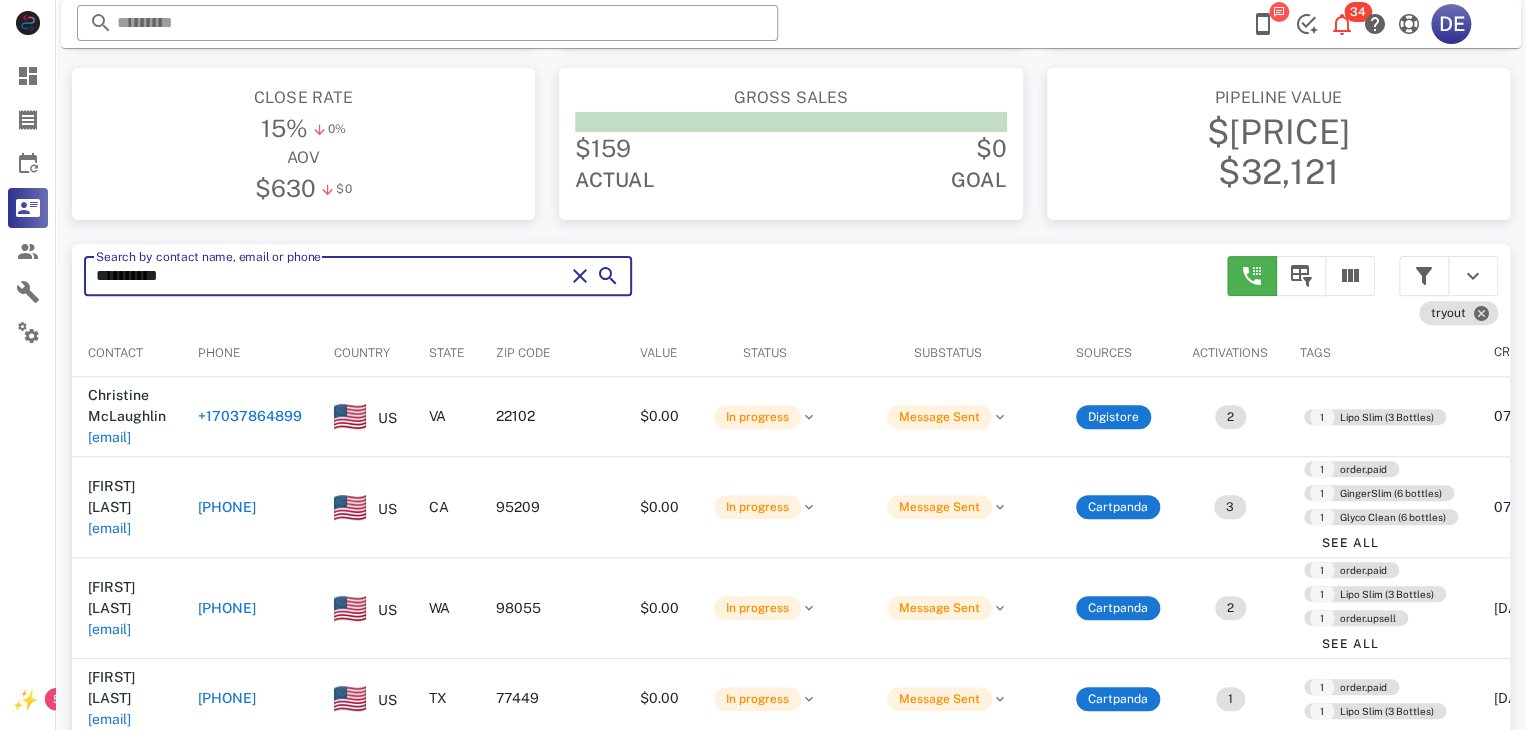 type on "*********" 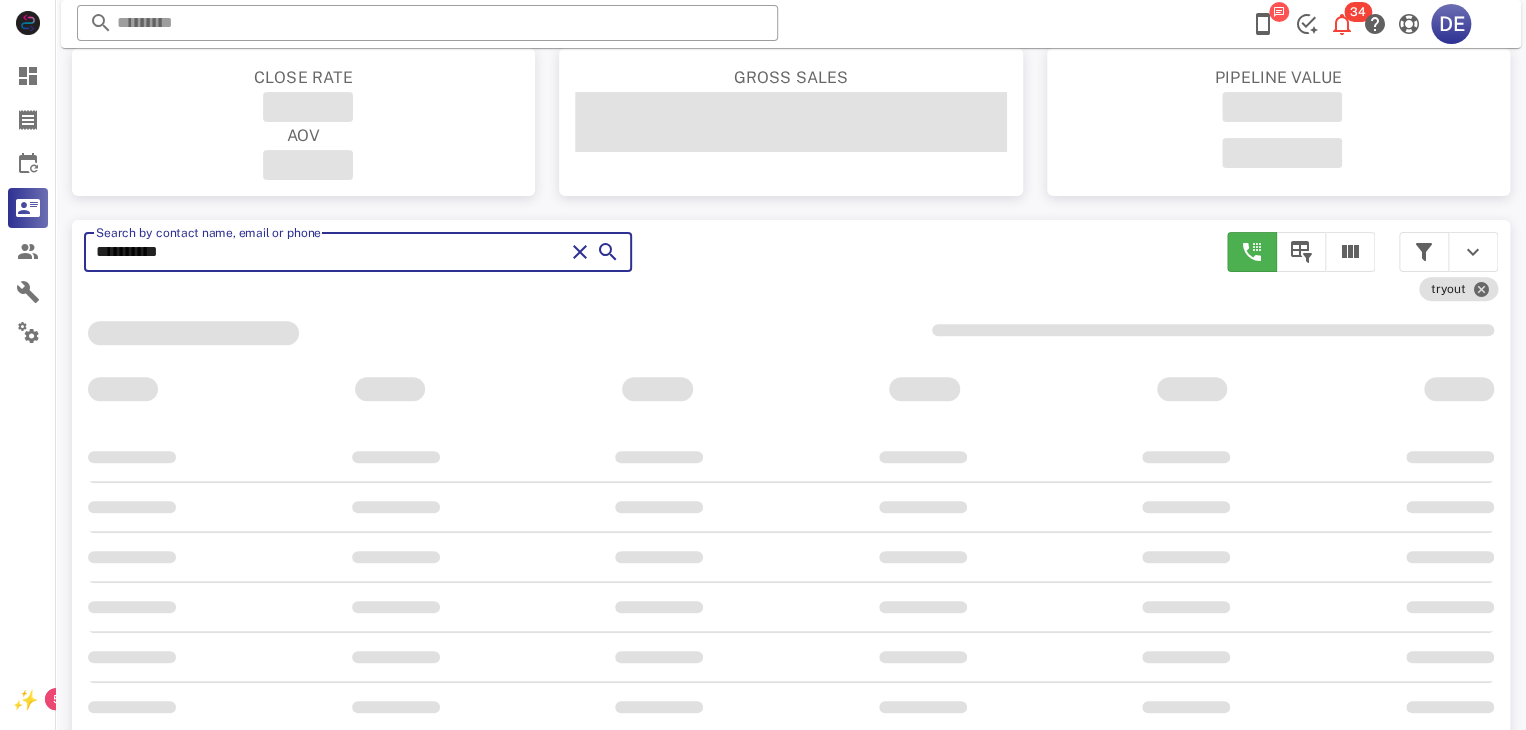 type on "**********" 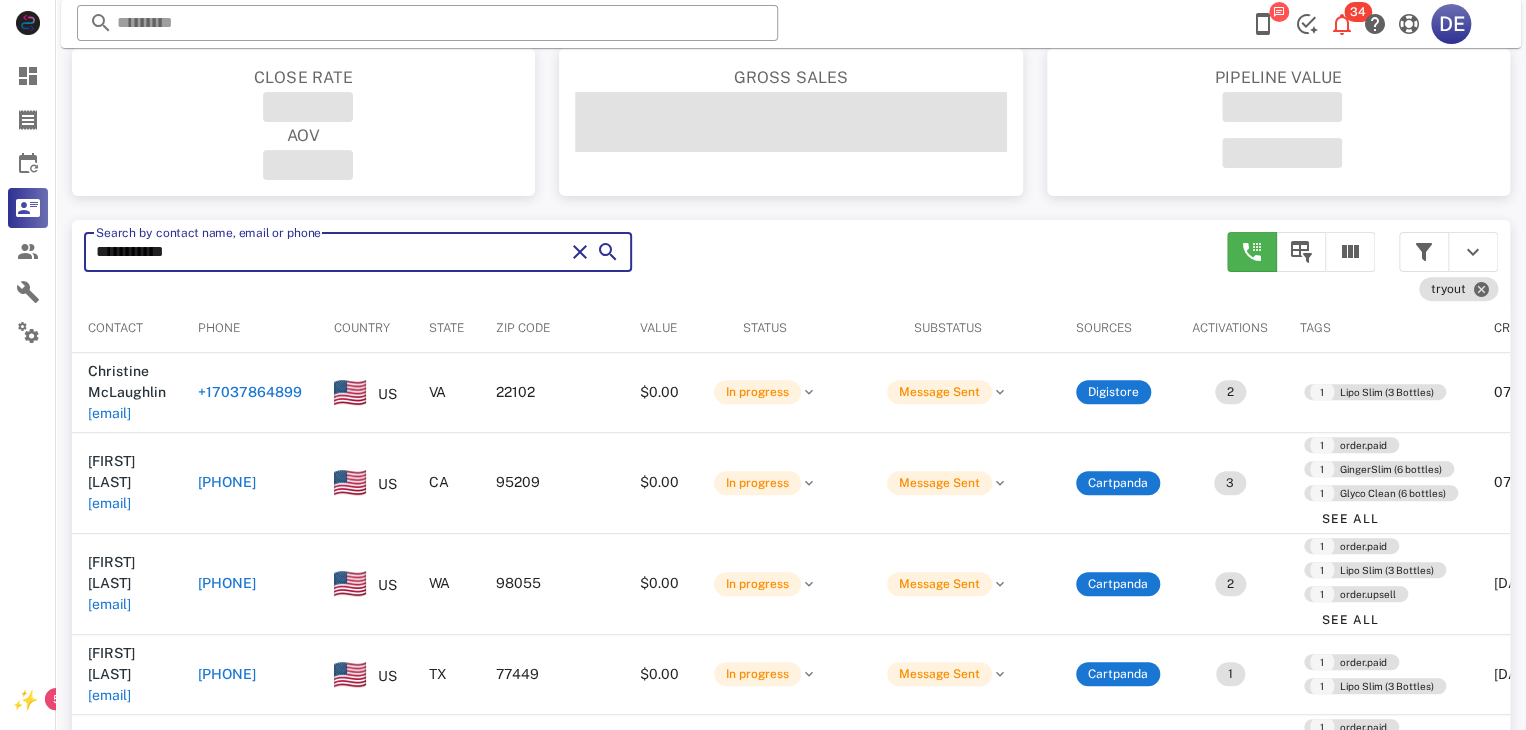 type on "**********" 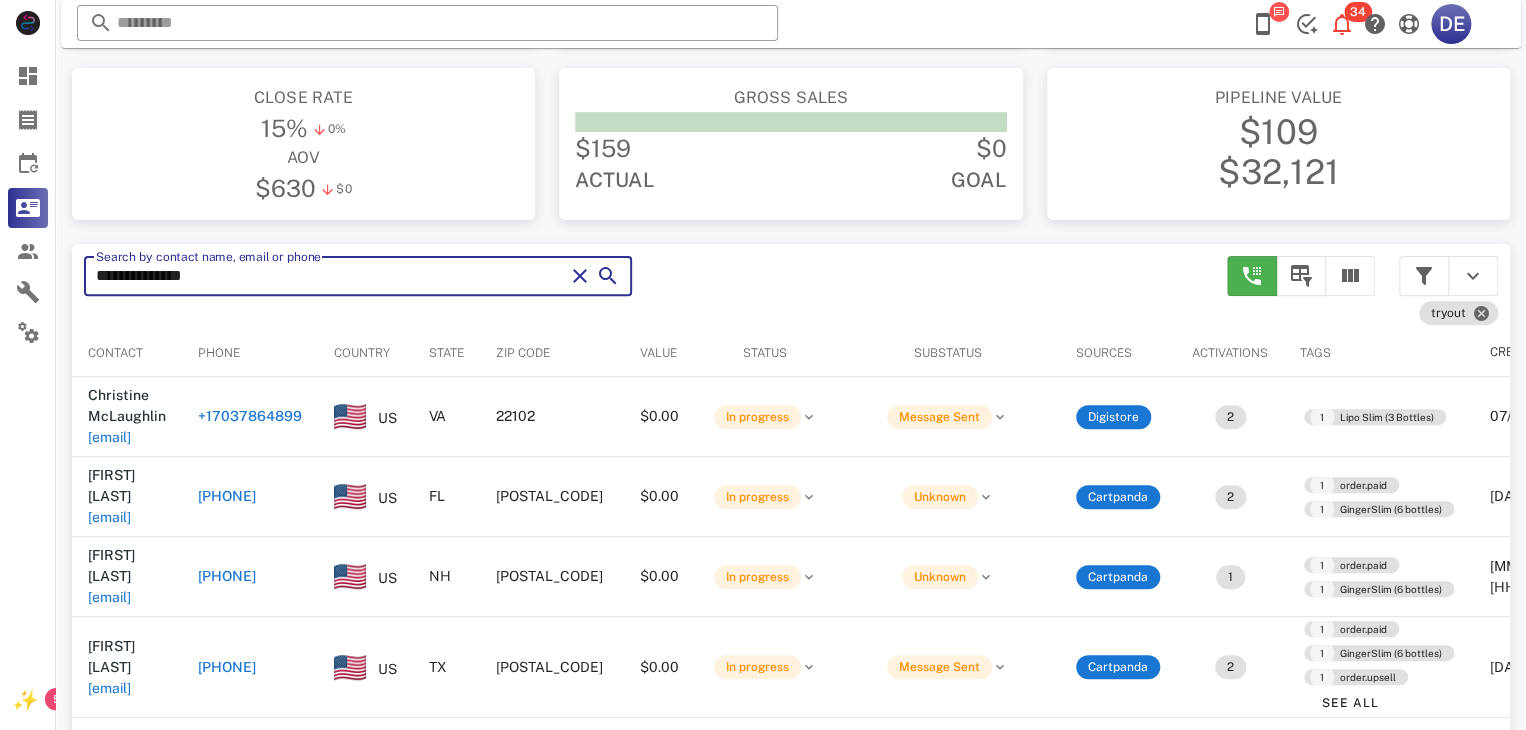 type on "**********" 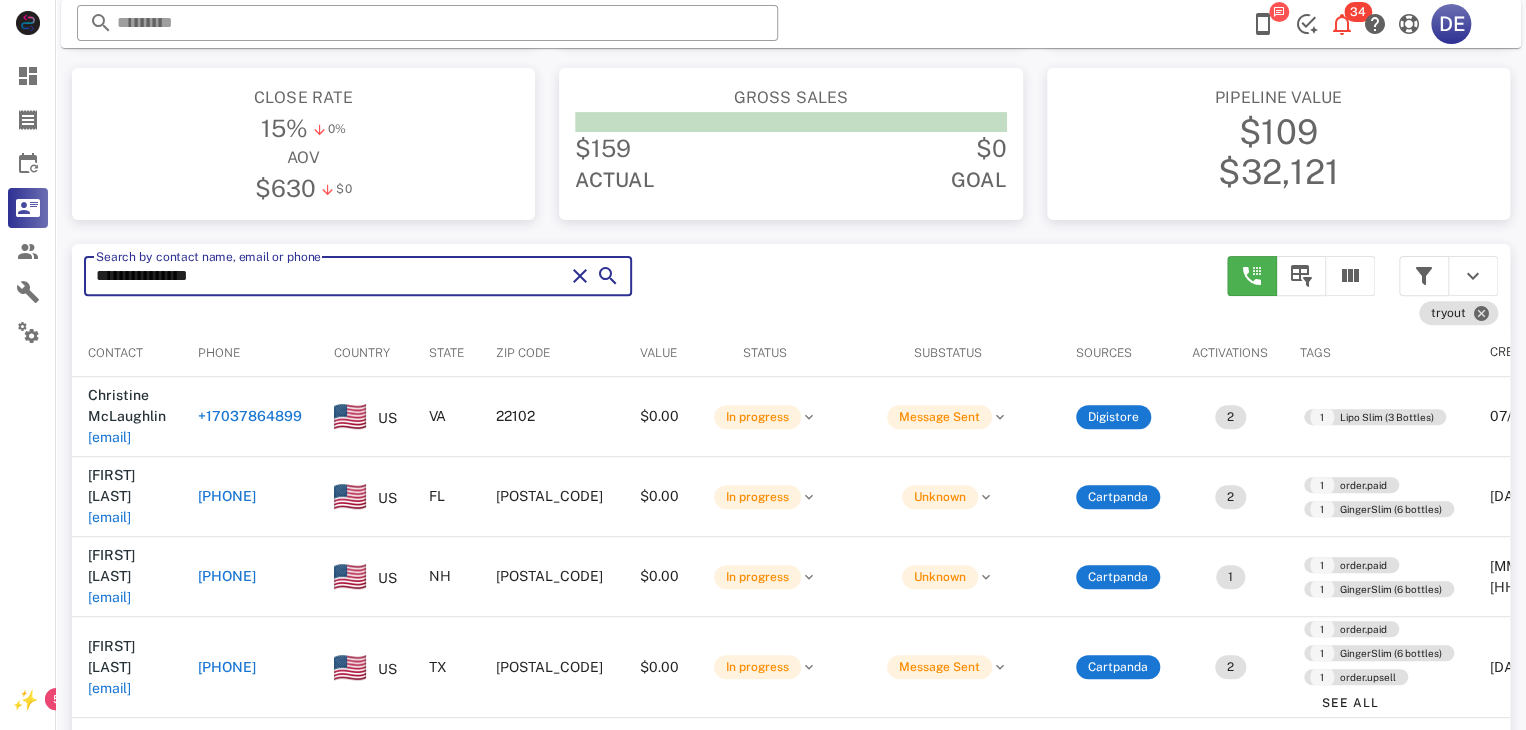 type on "**********" 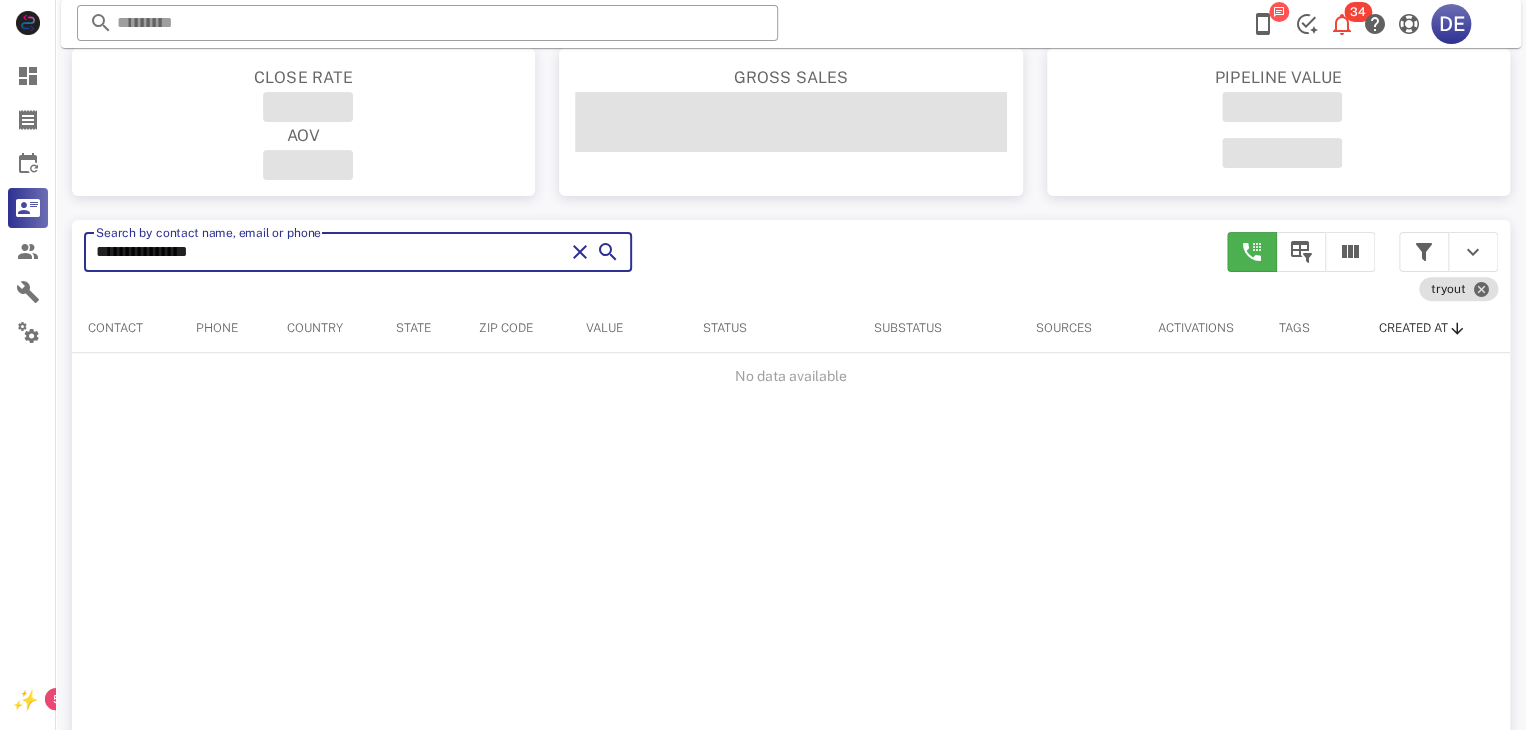 type on "**********" 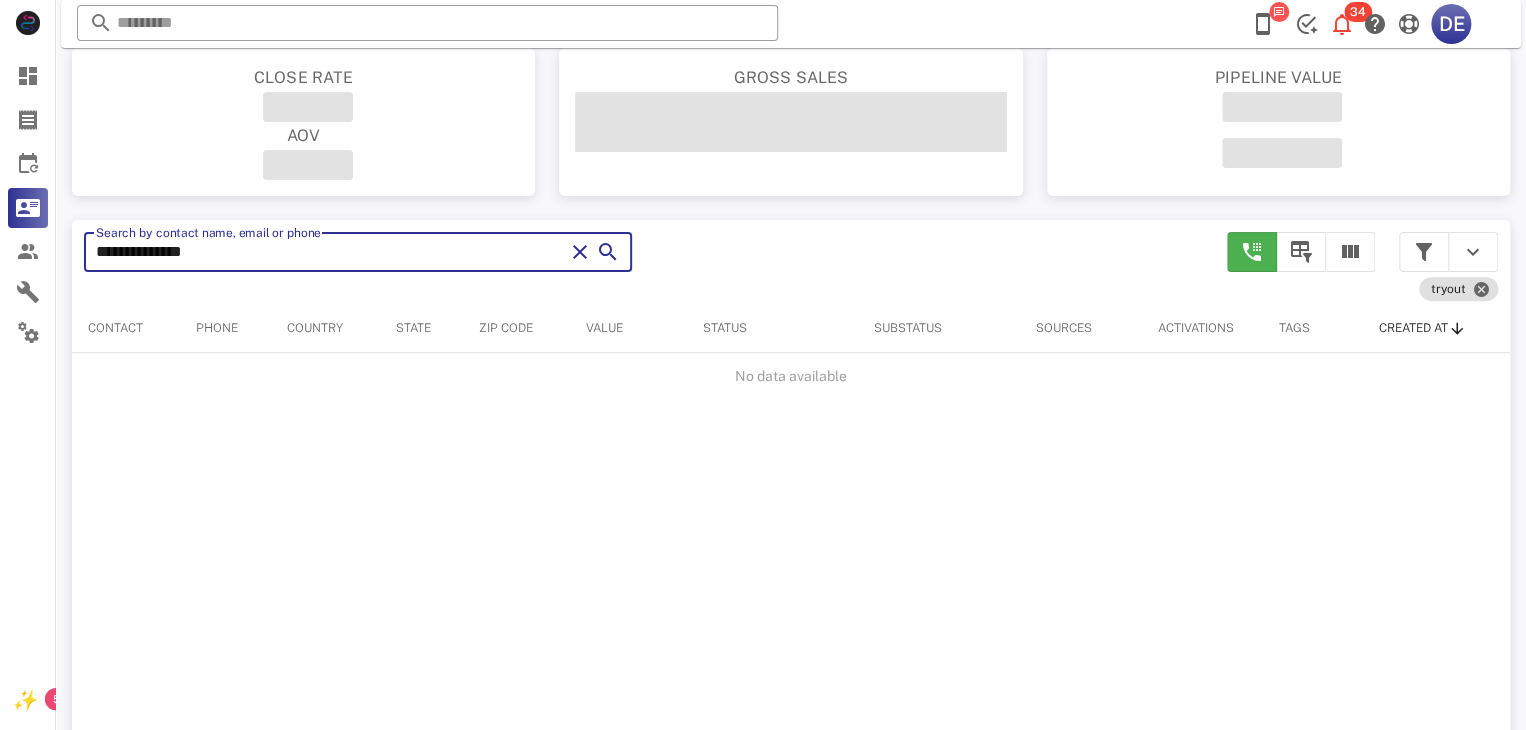type on "**********" 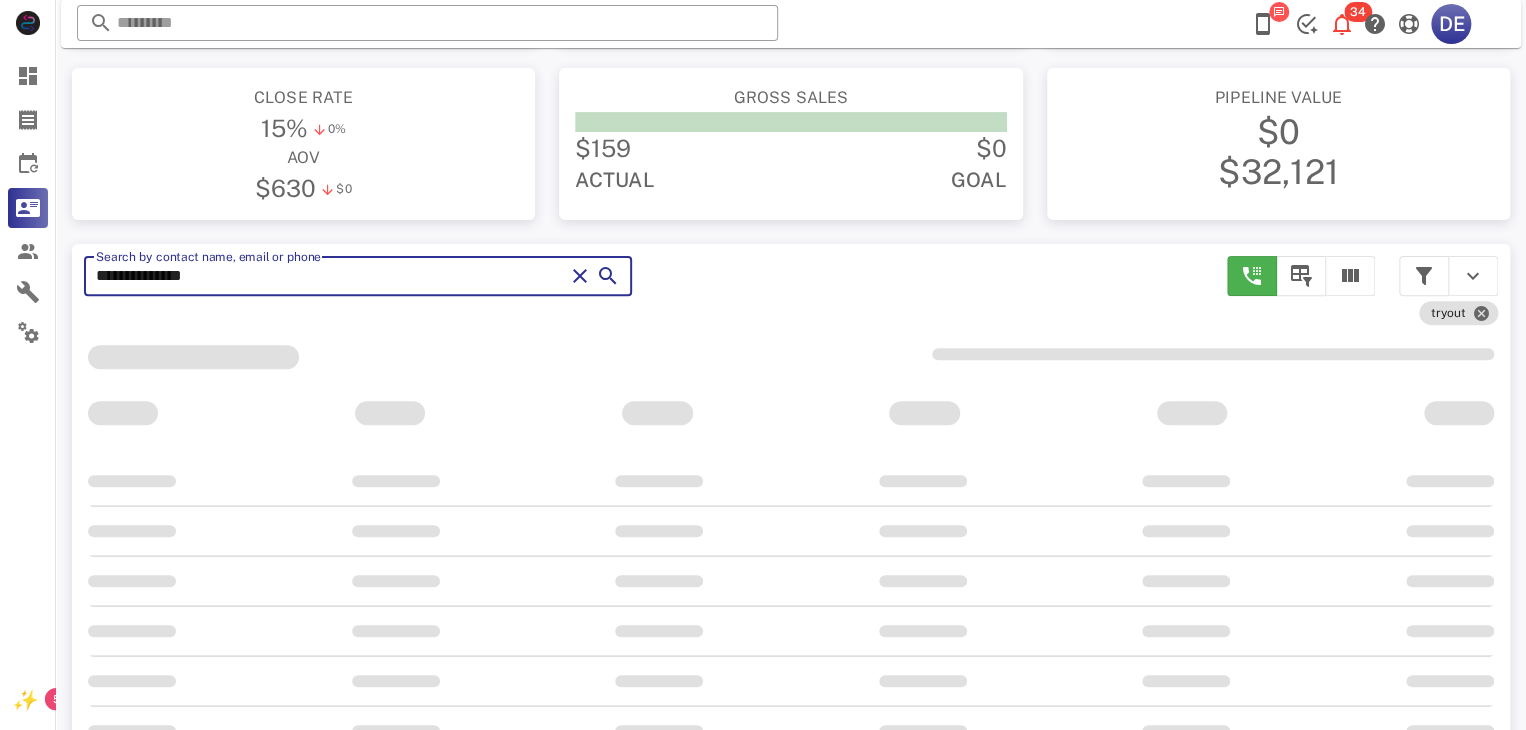 type on "**********" 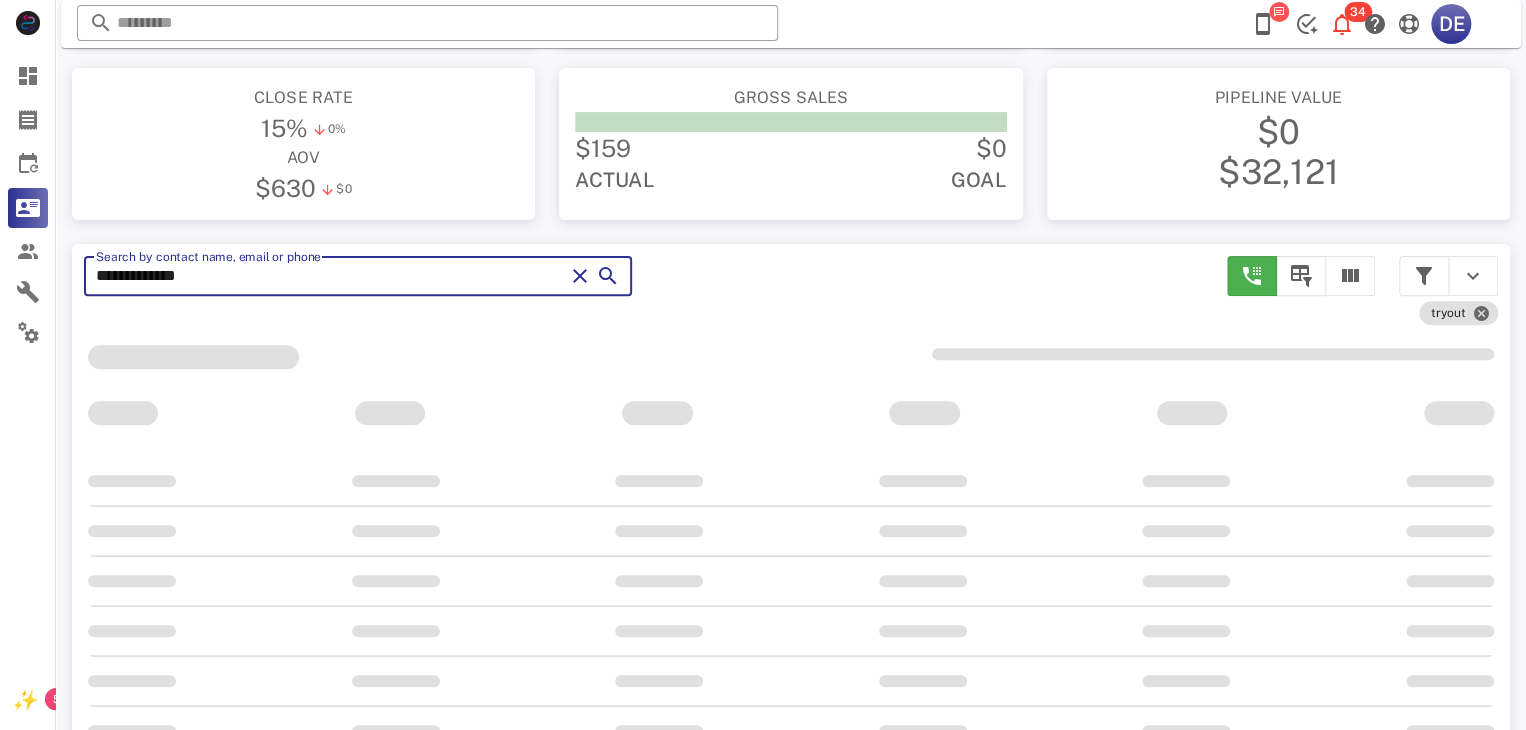 type on "**********" 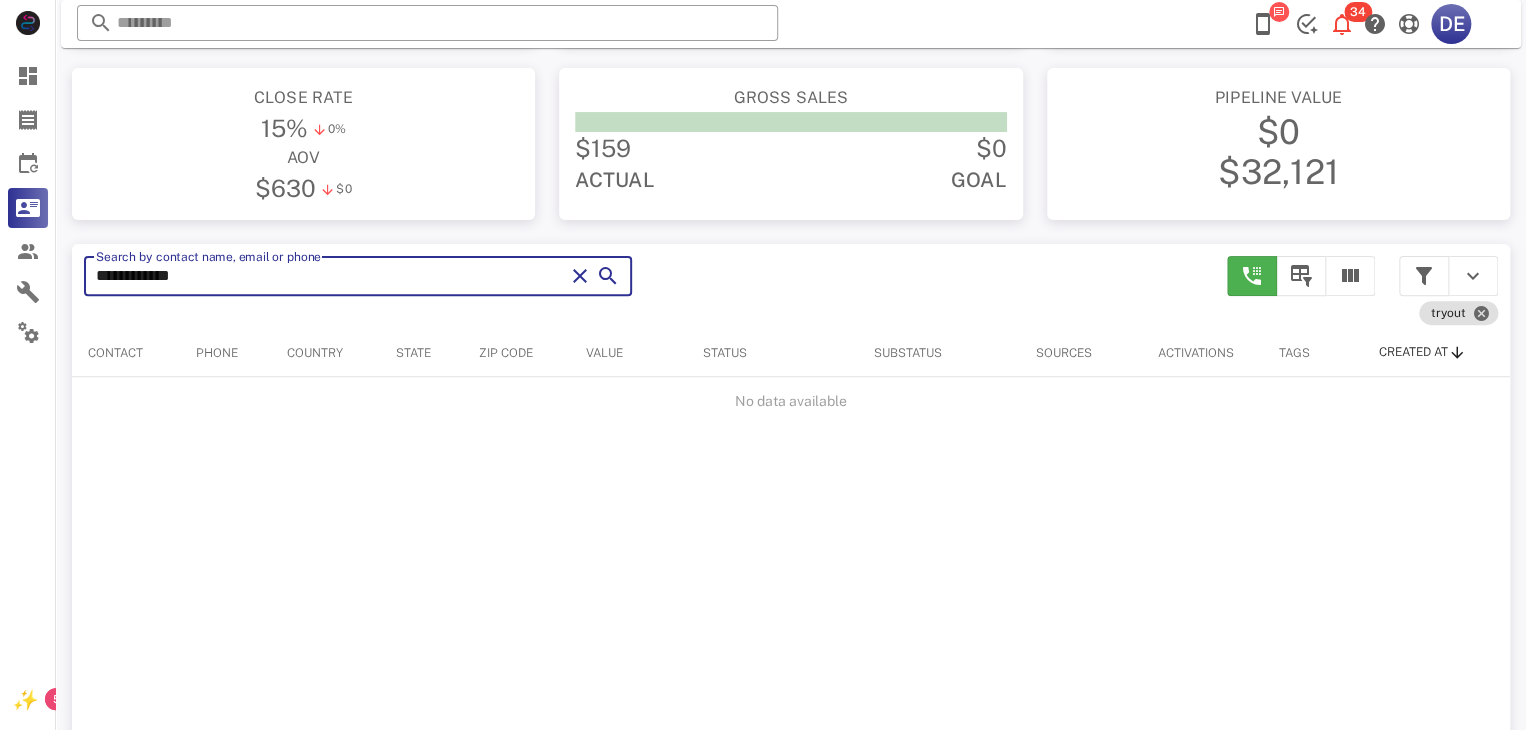 type on "**********" 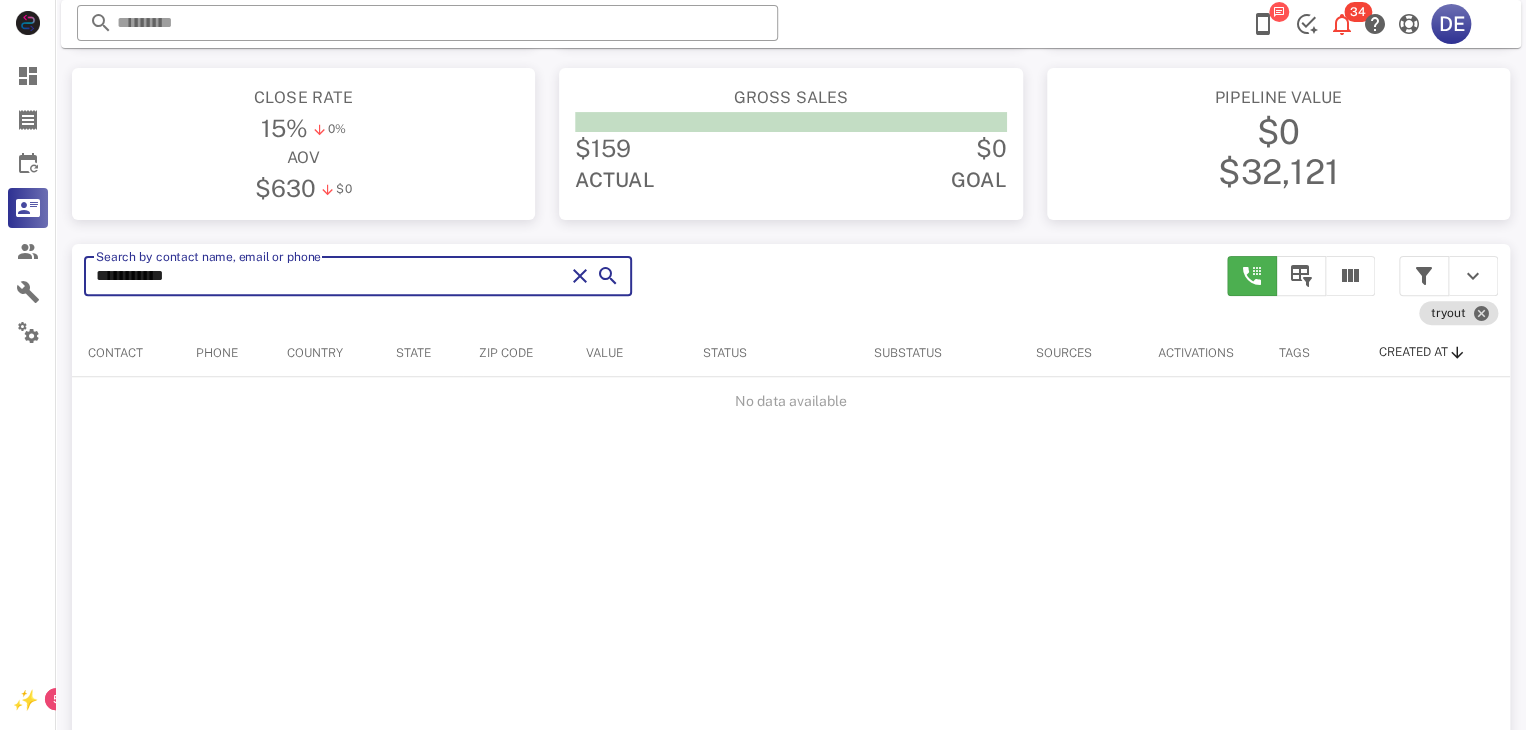 type on "**********" 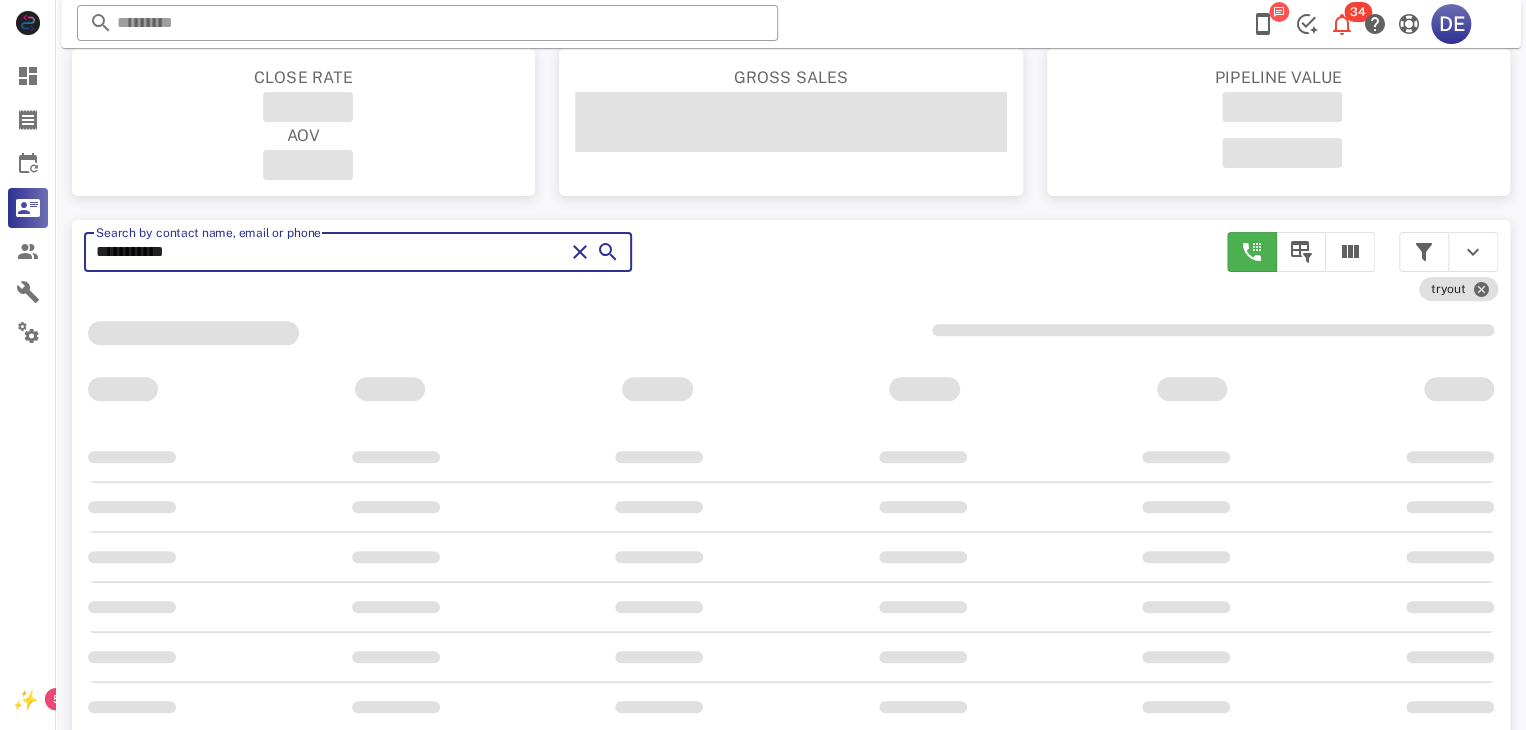 type on "*********" 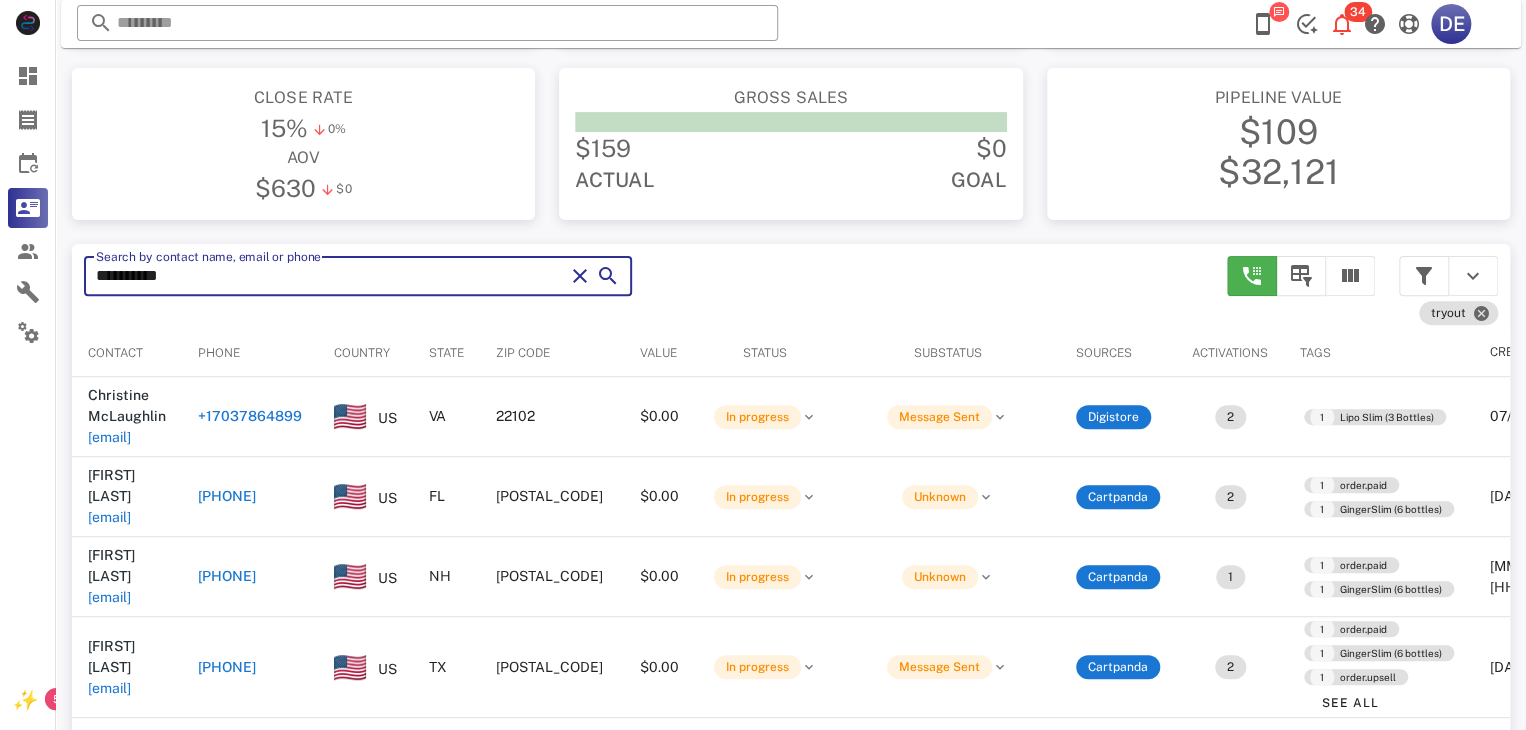 type on "*********" 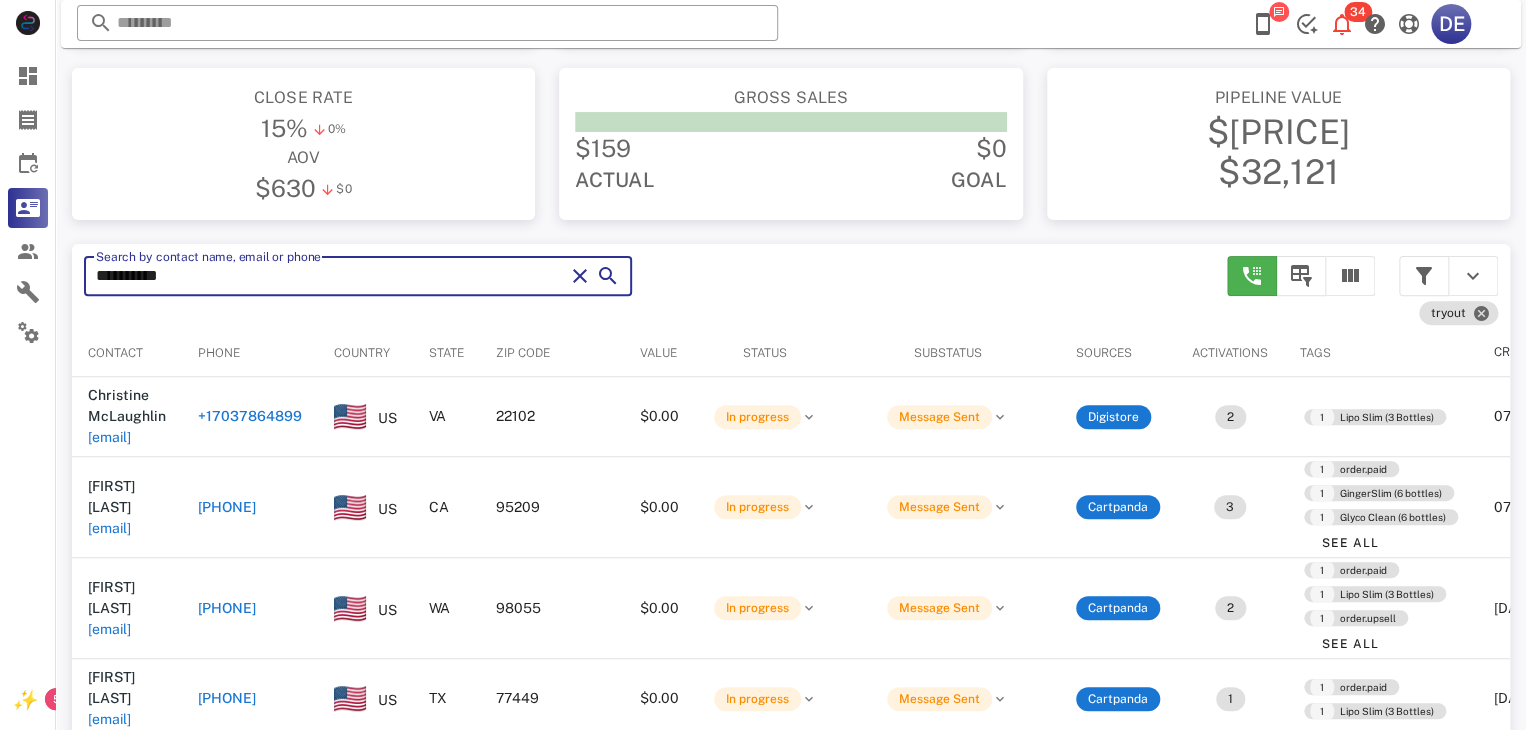 type on "**********" 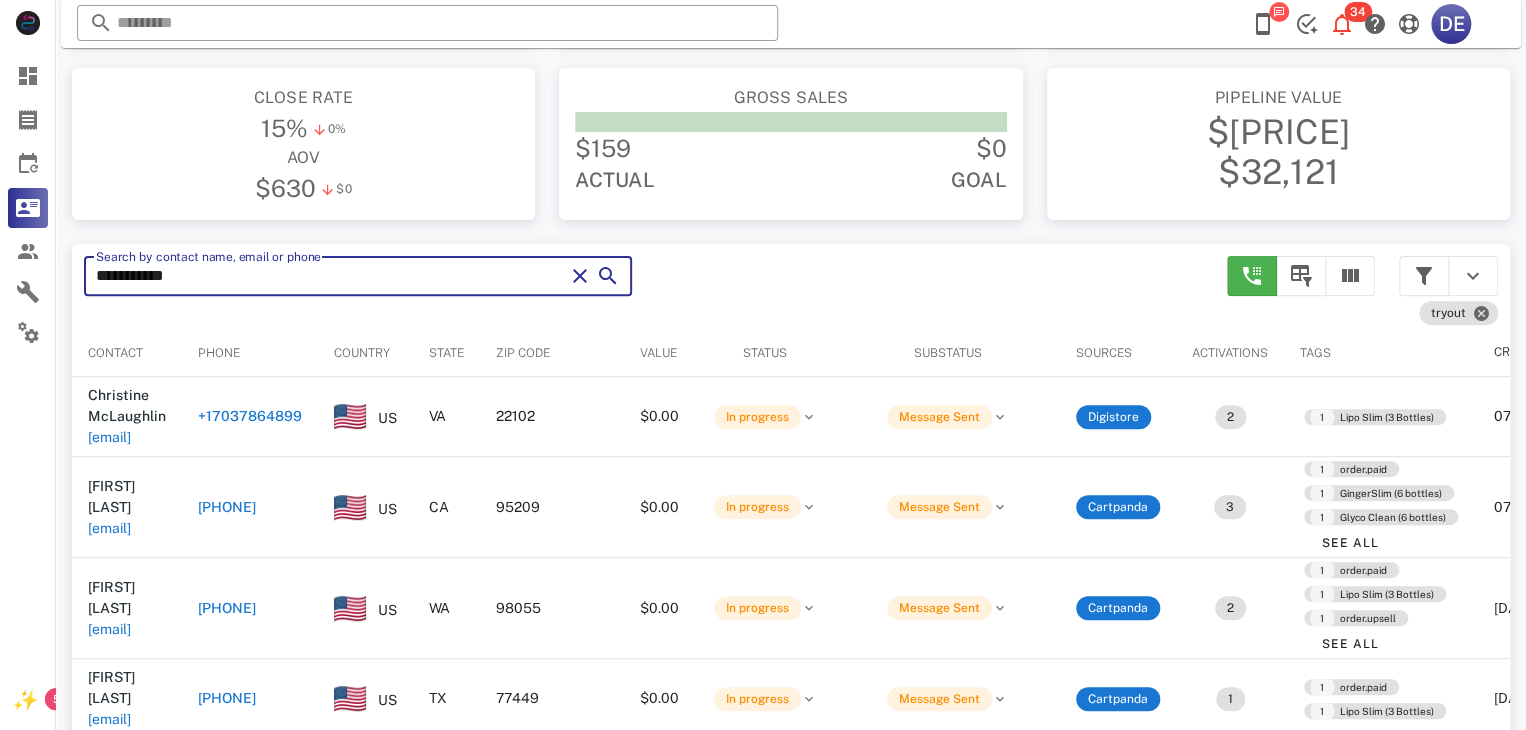 type on "**********" 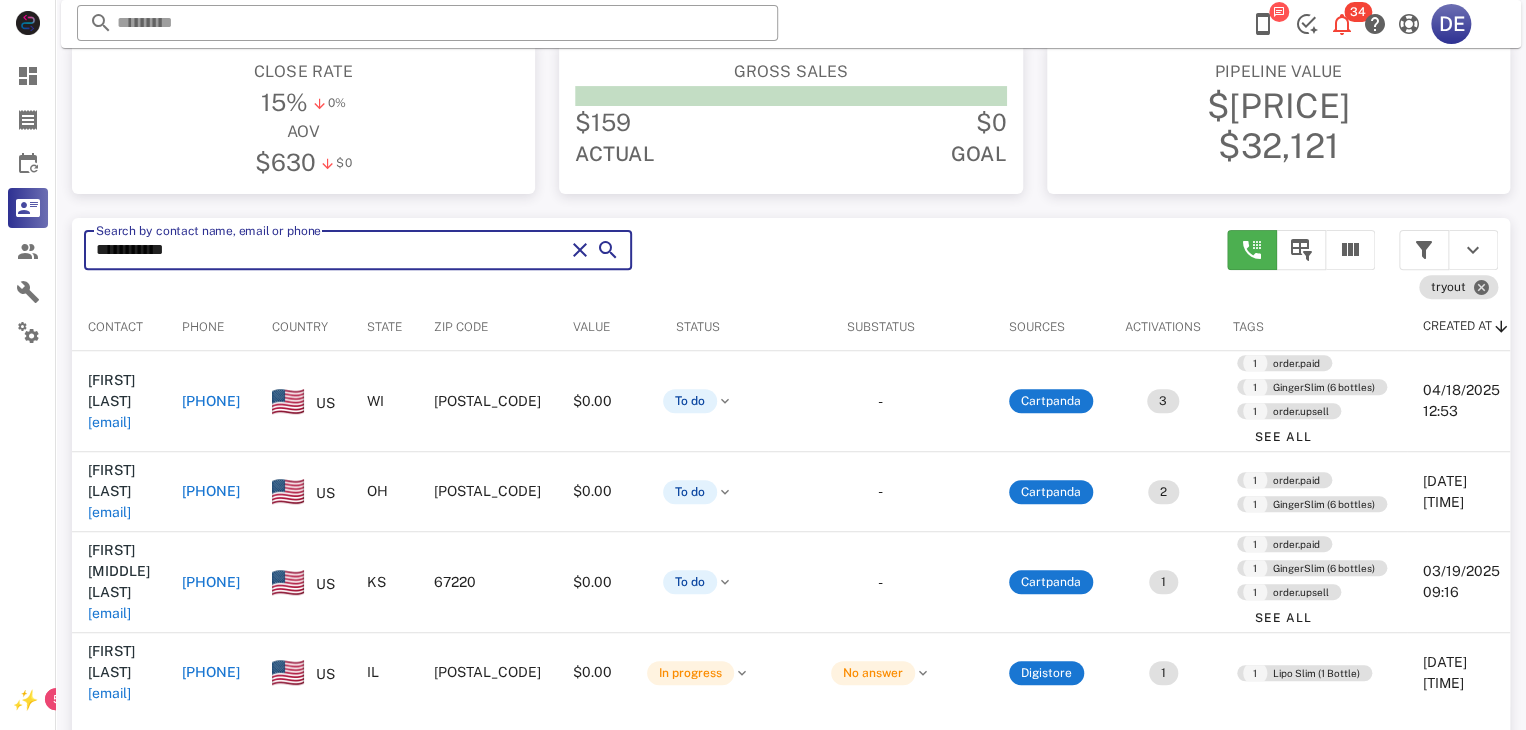 scroll, scrollTop: 80, scrollLeft: 0, axis: vertical 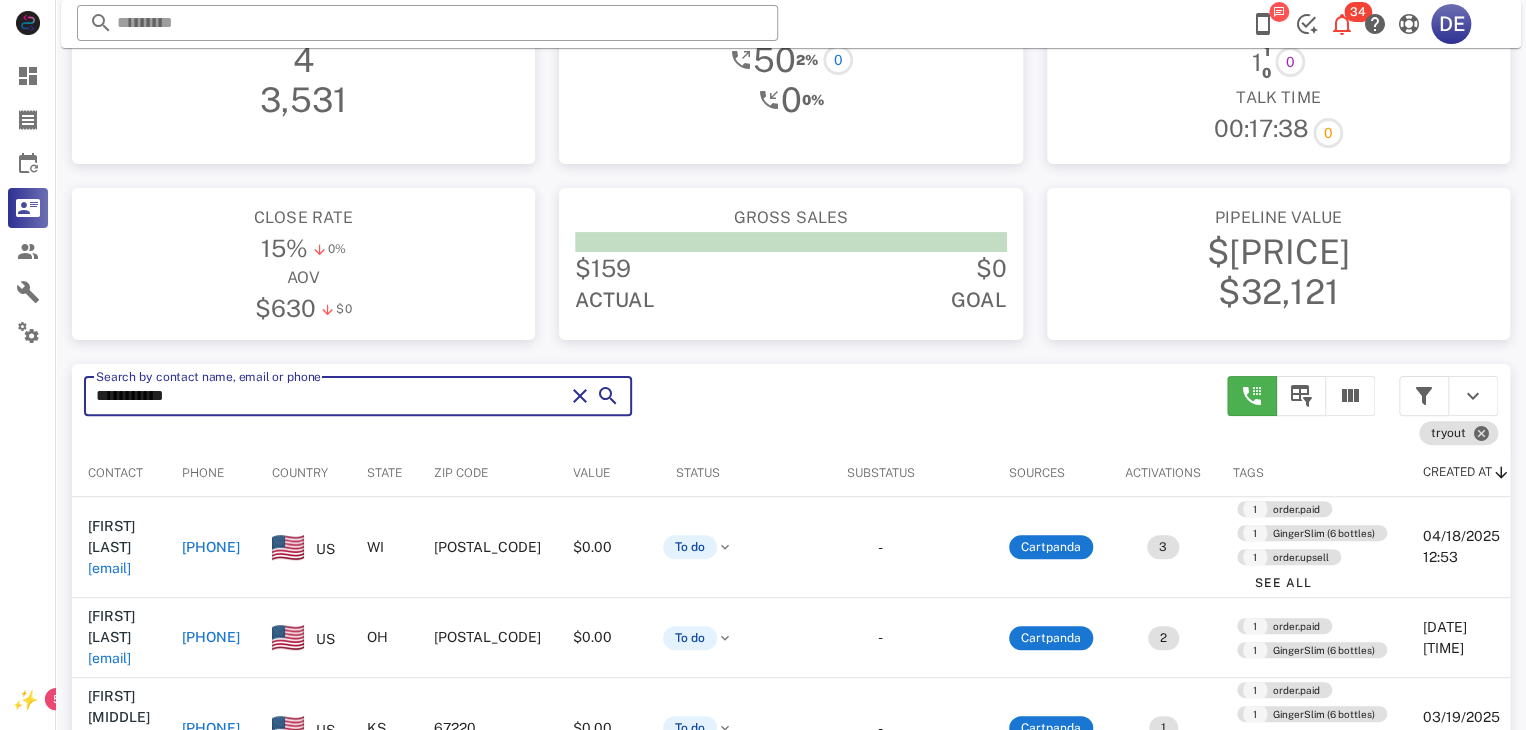 drag, startPoint x: 188, startPoint y: 401, endPoint x: 165, endPoint y: 396, distance: 23.537205 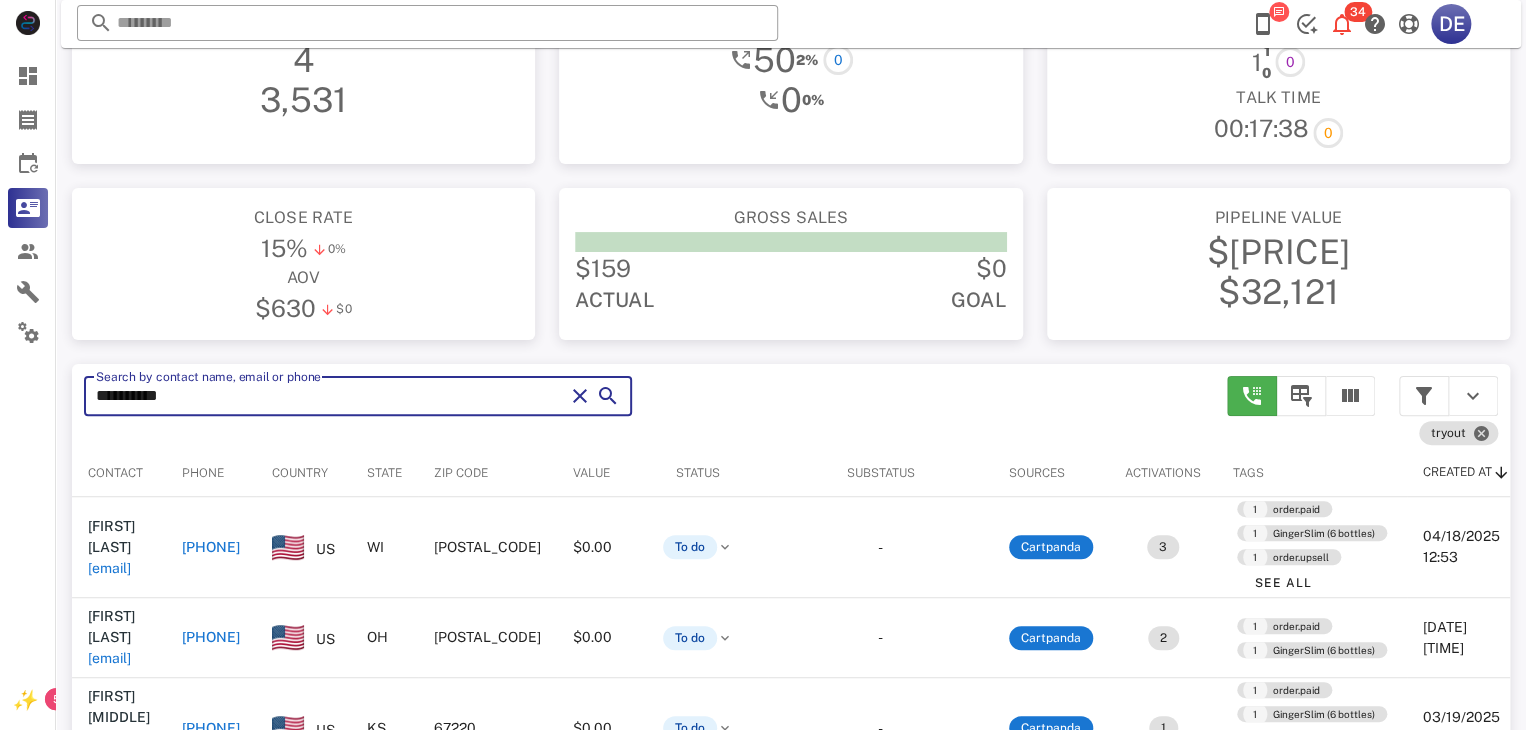 type on "*********" 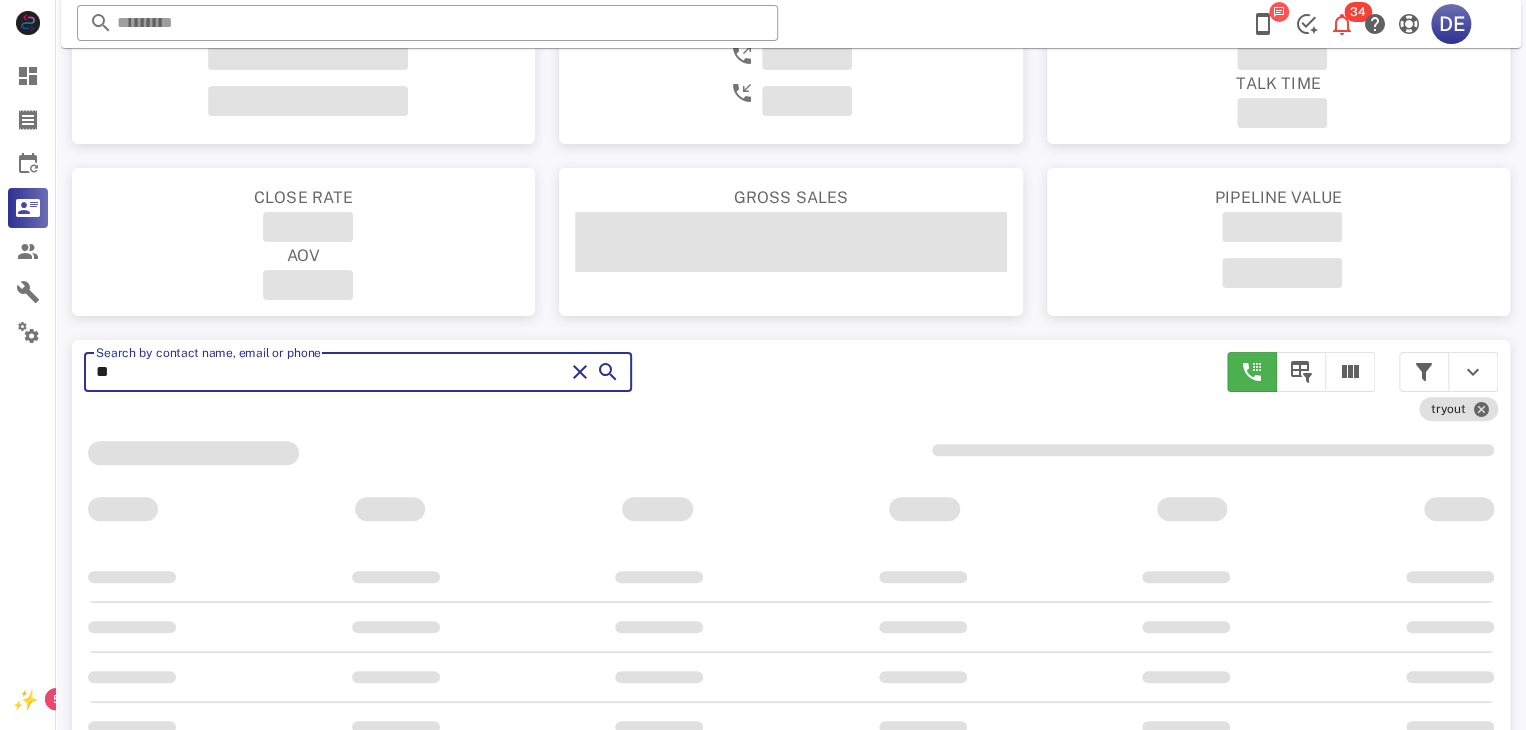 type on "*" 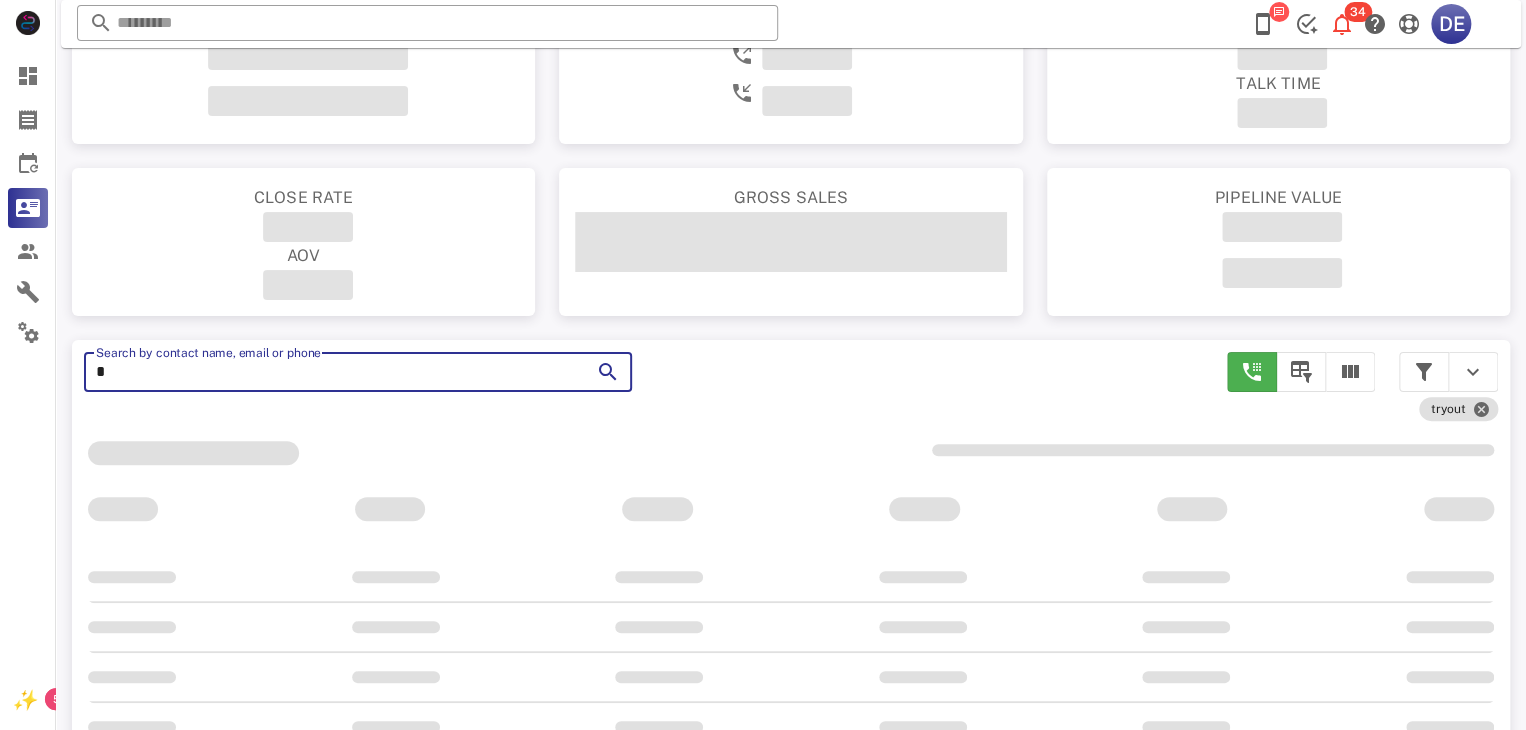 type 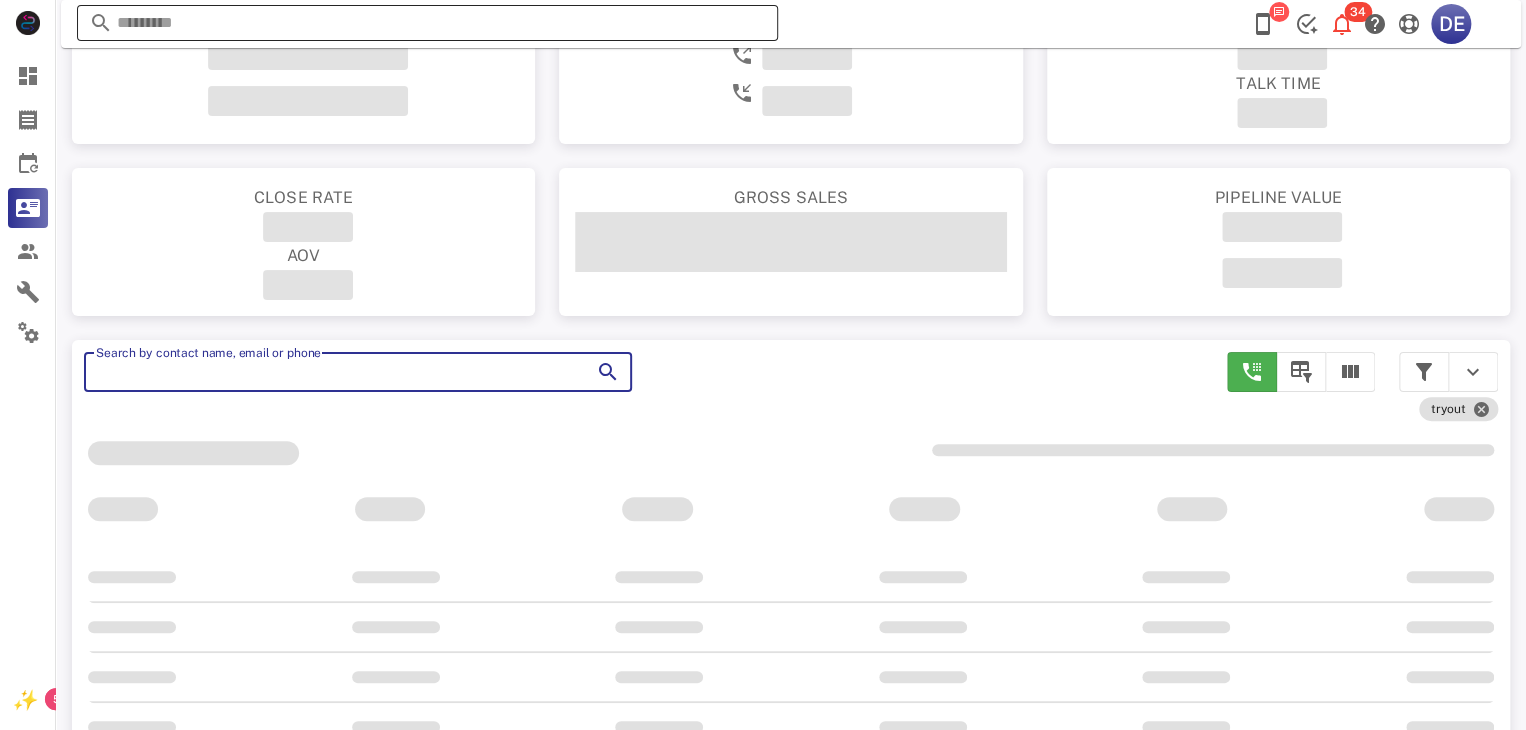 type 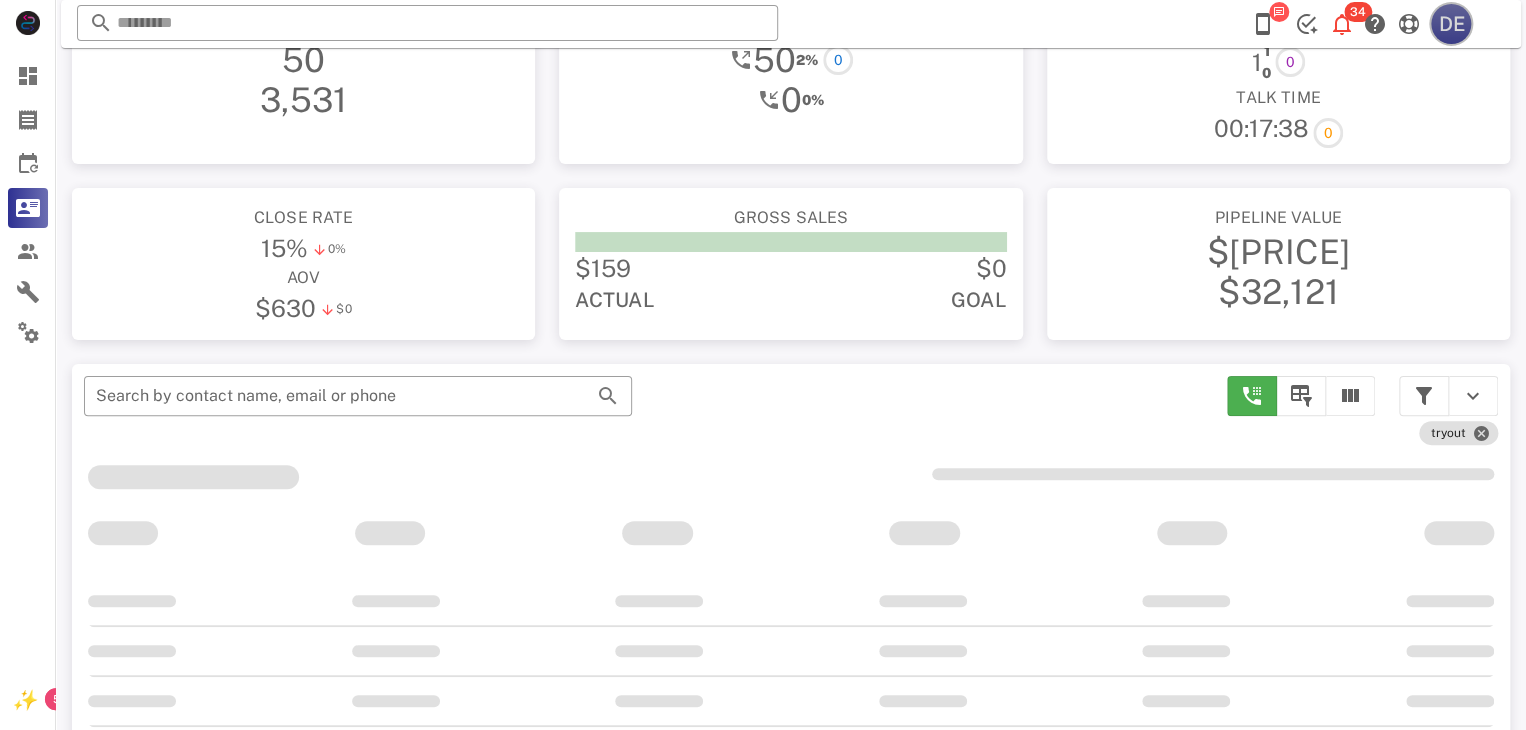 click on "DE" at bounding box center [1451, 24] 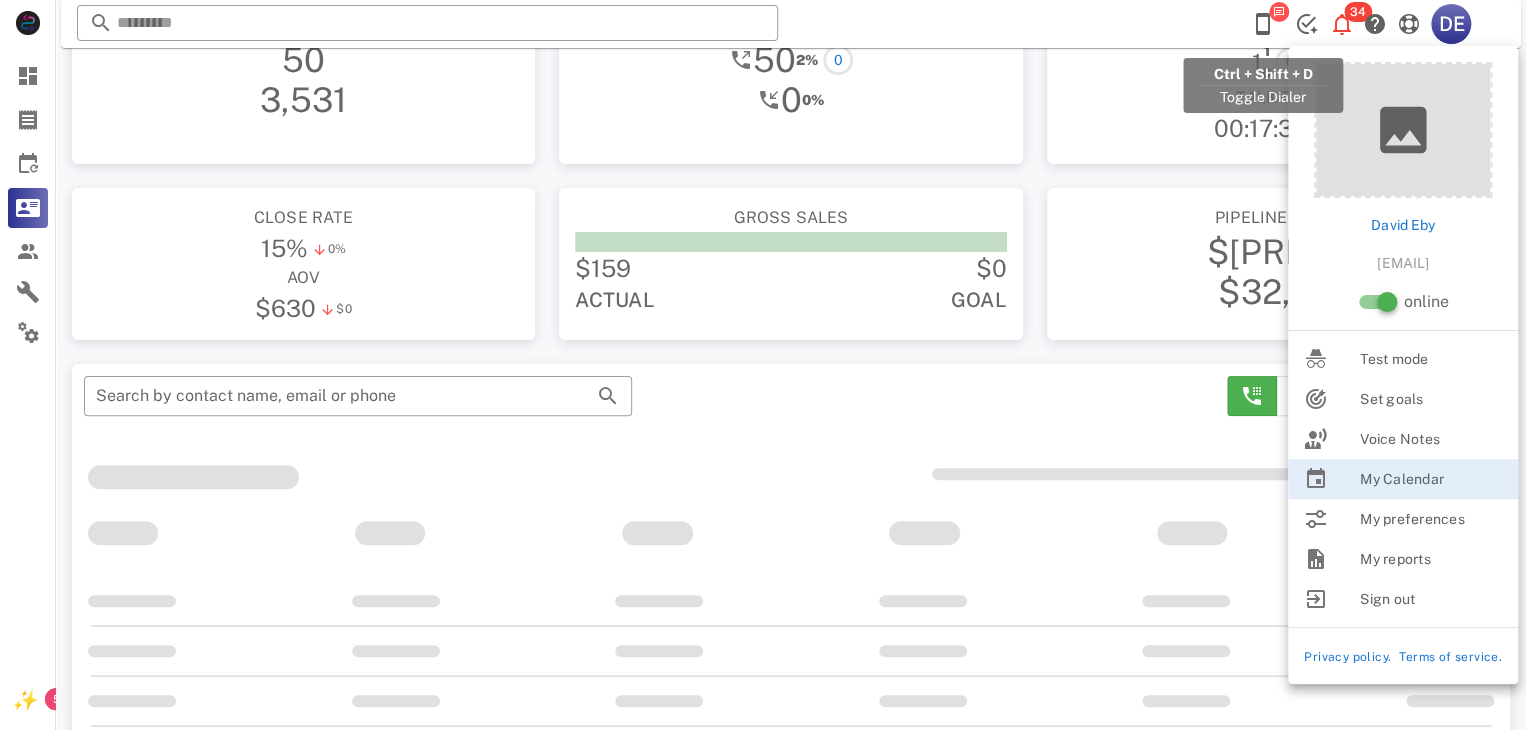 click at bounding box center (1263, 24) 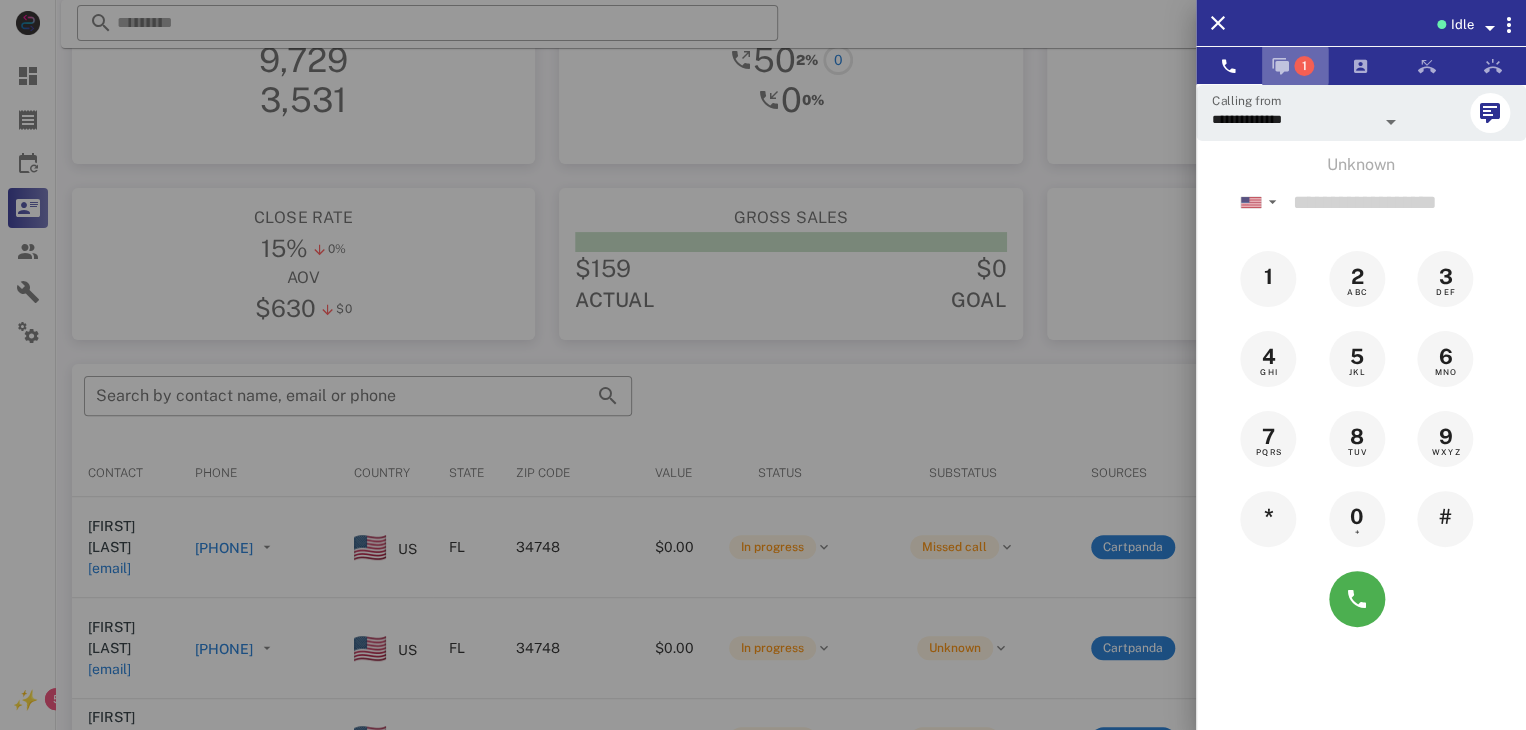click at bounding box center (1281, 66) 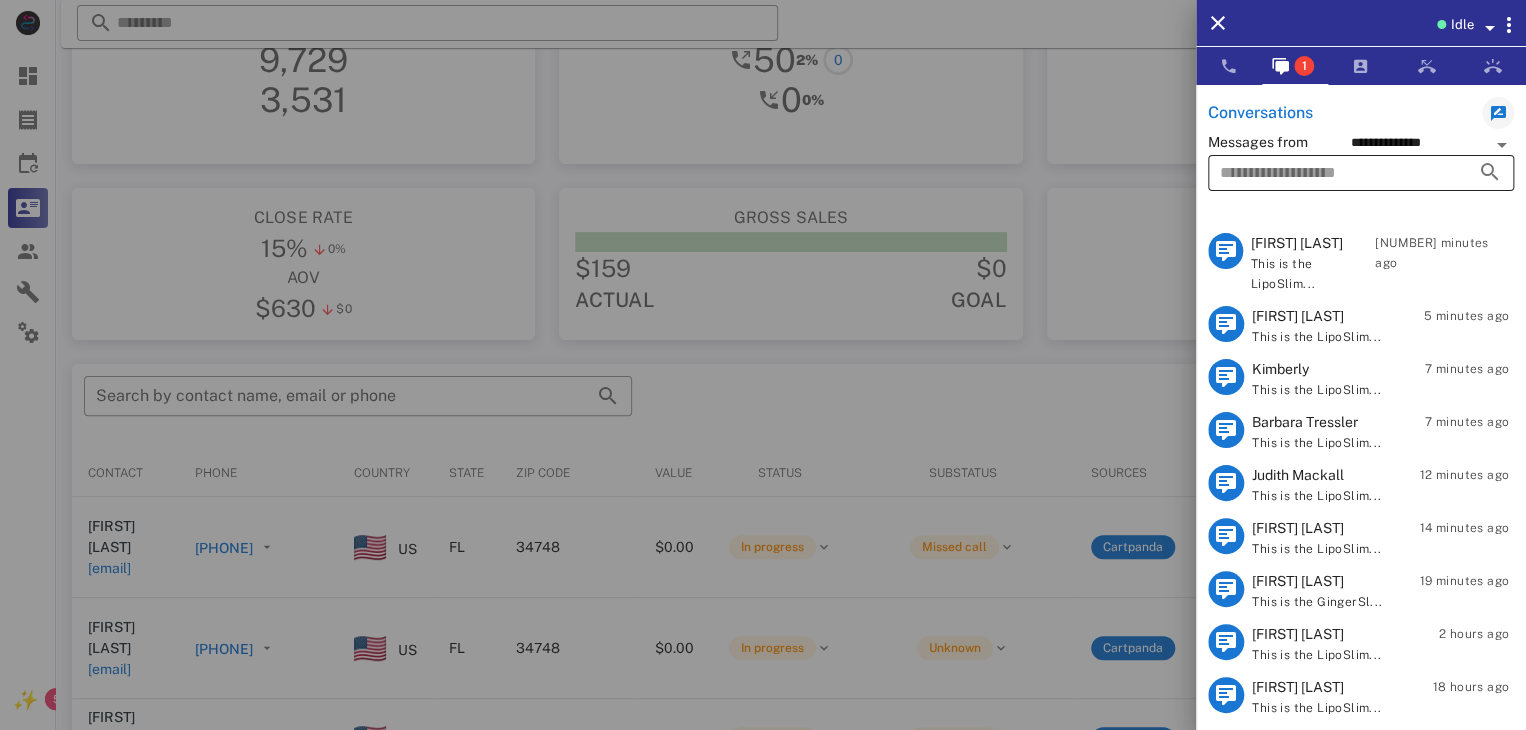 click at bounding box center [1333, 173] 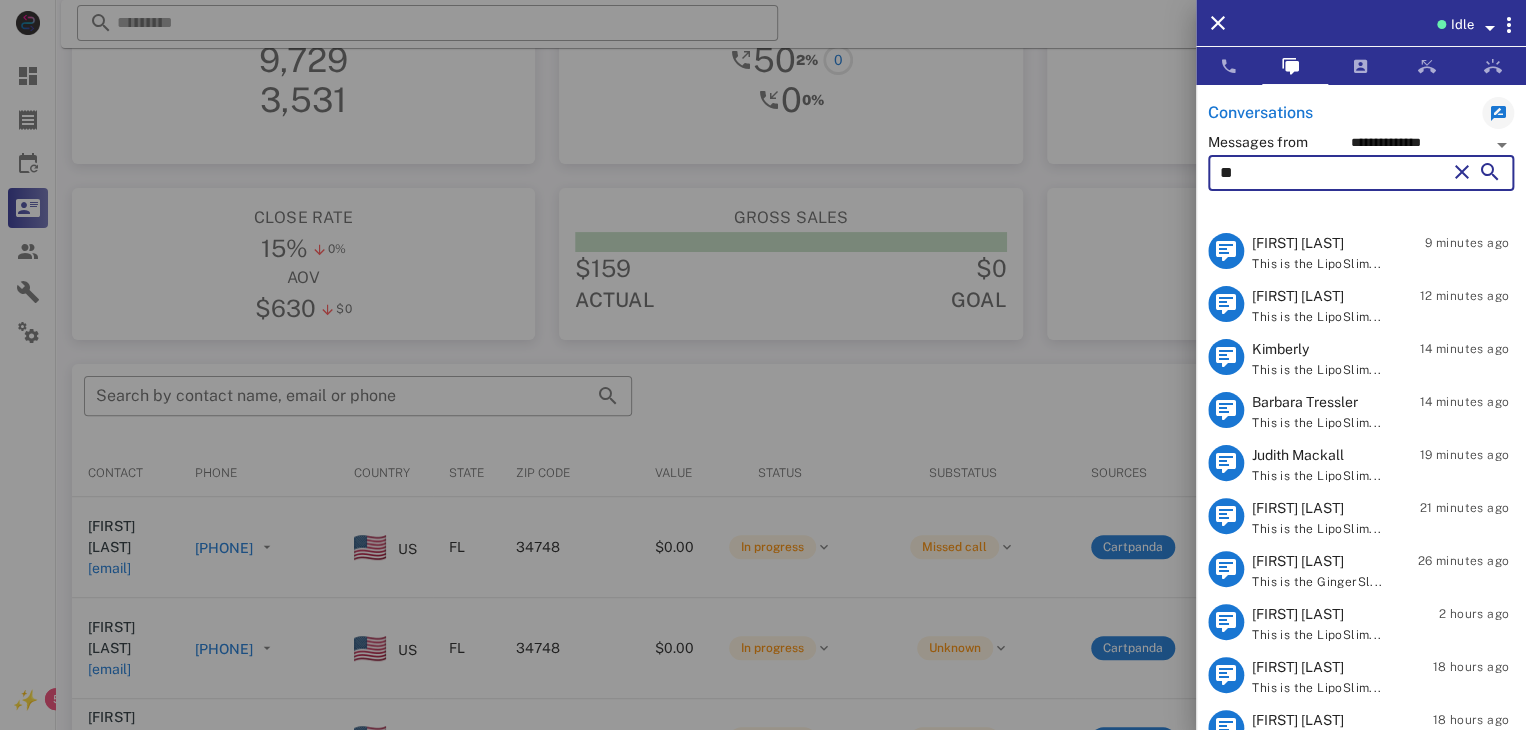 type on "*" 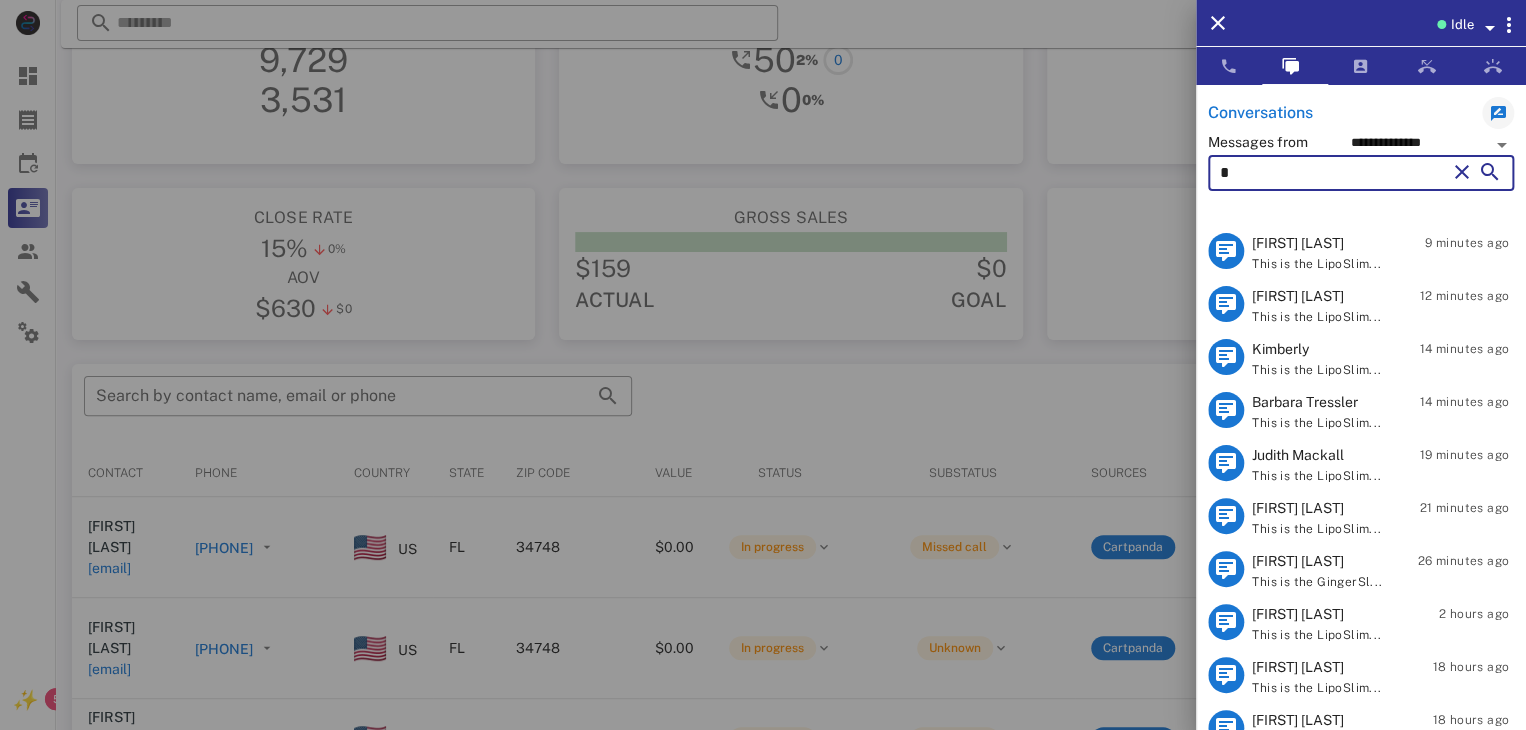 type 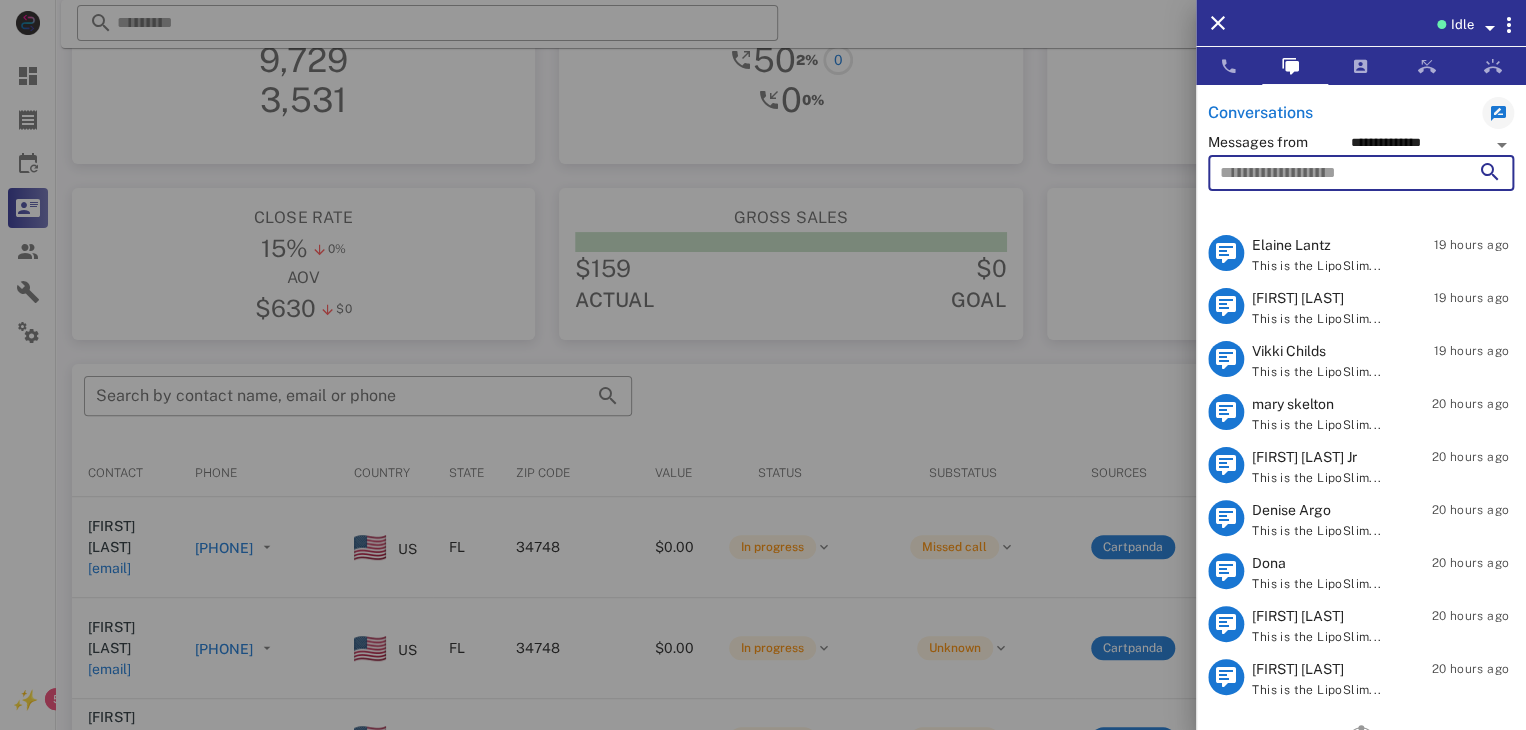 scroll, scrollTop: 923, scrollLeft: 0, axis: vertical 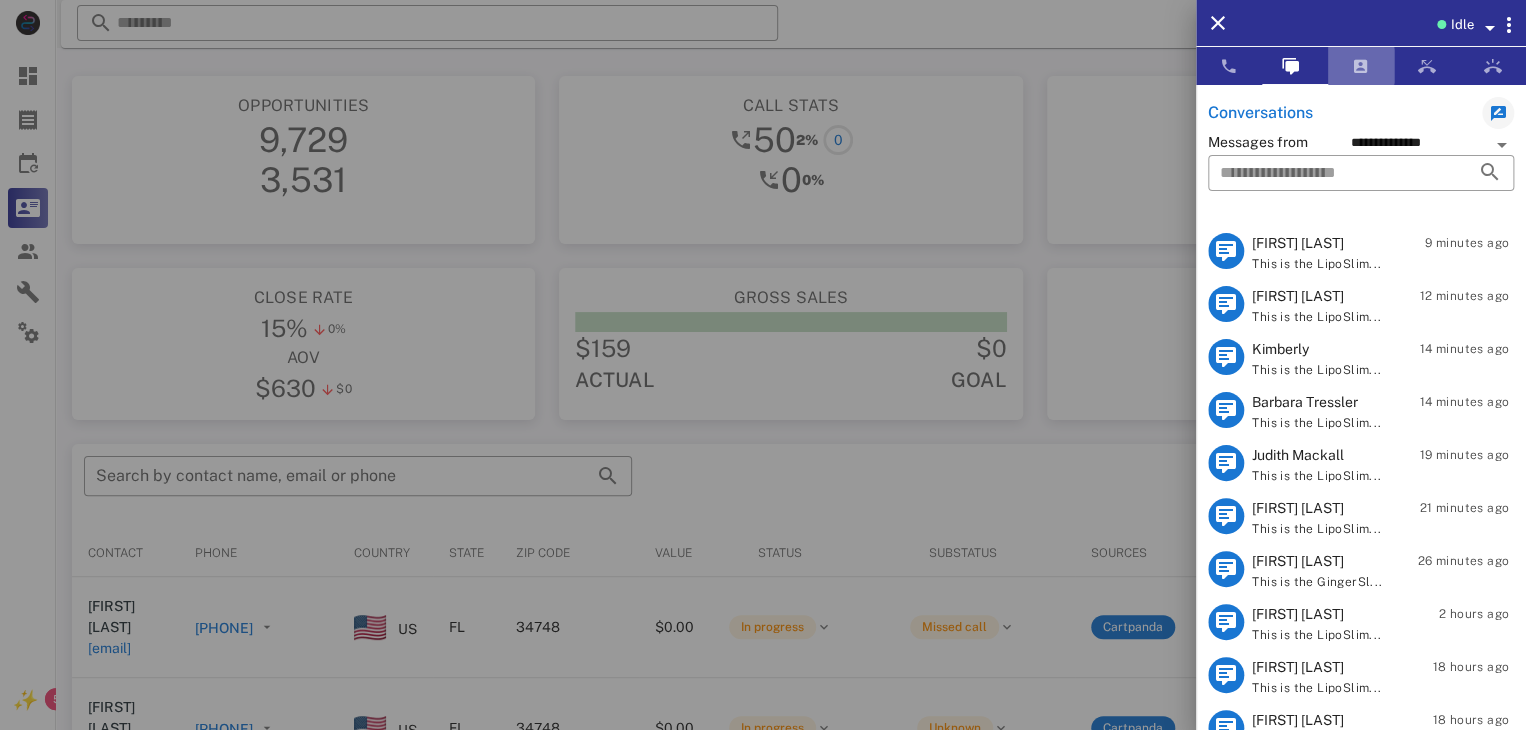 click at bounding box center (1361, 66) 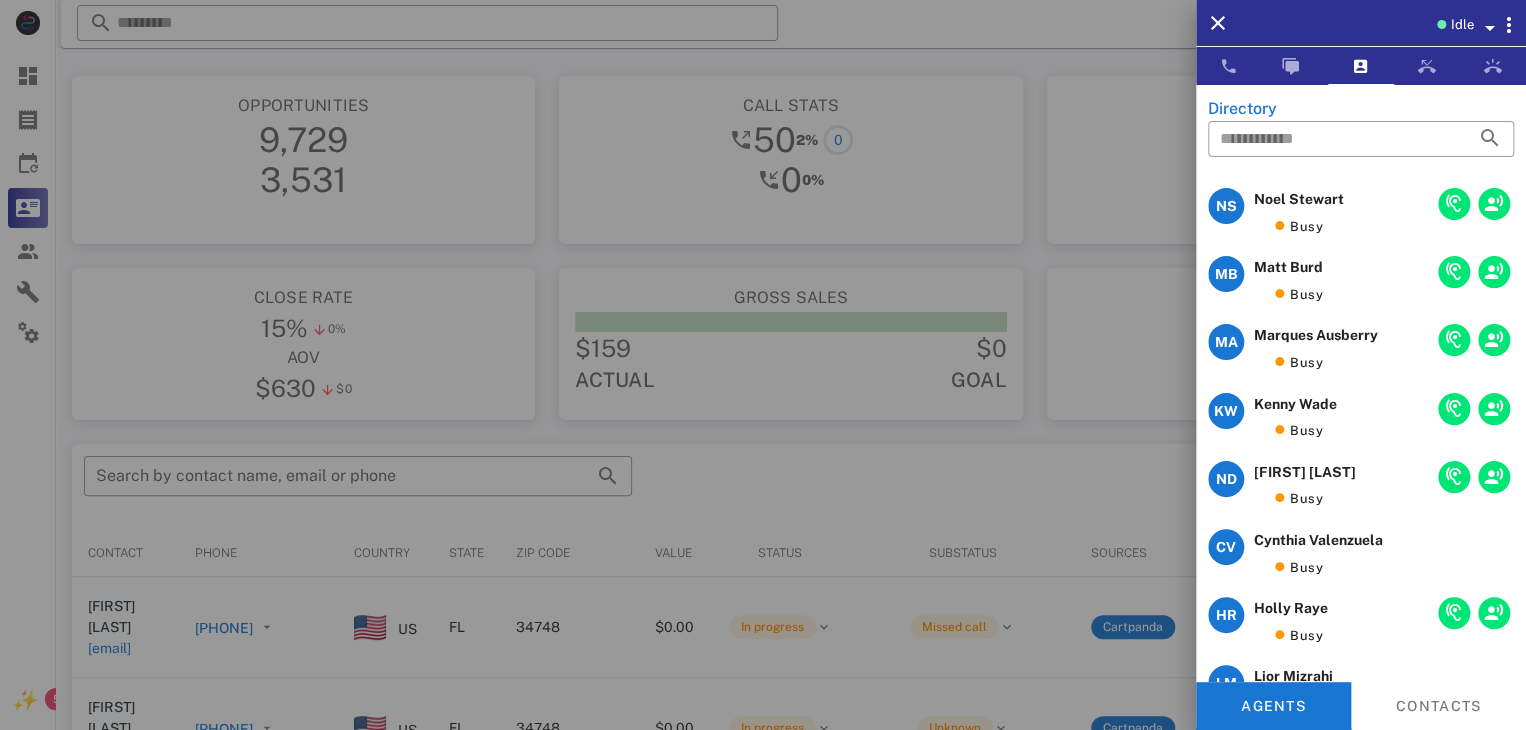 scroll, scrollTop: 1632, scrollLeft: 0, axis: vertical 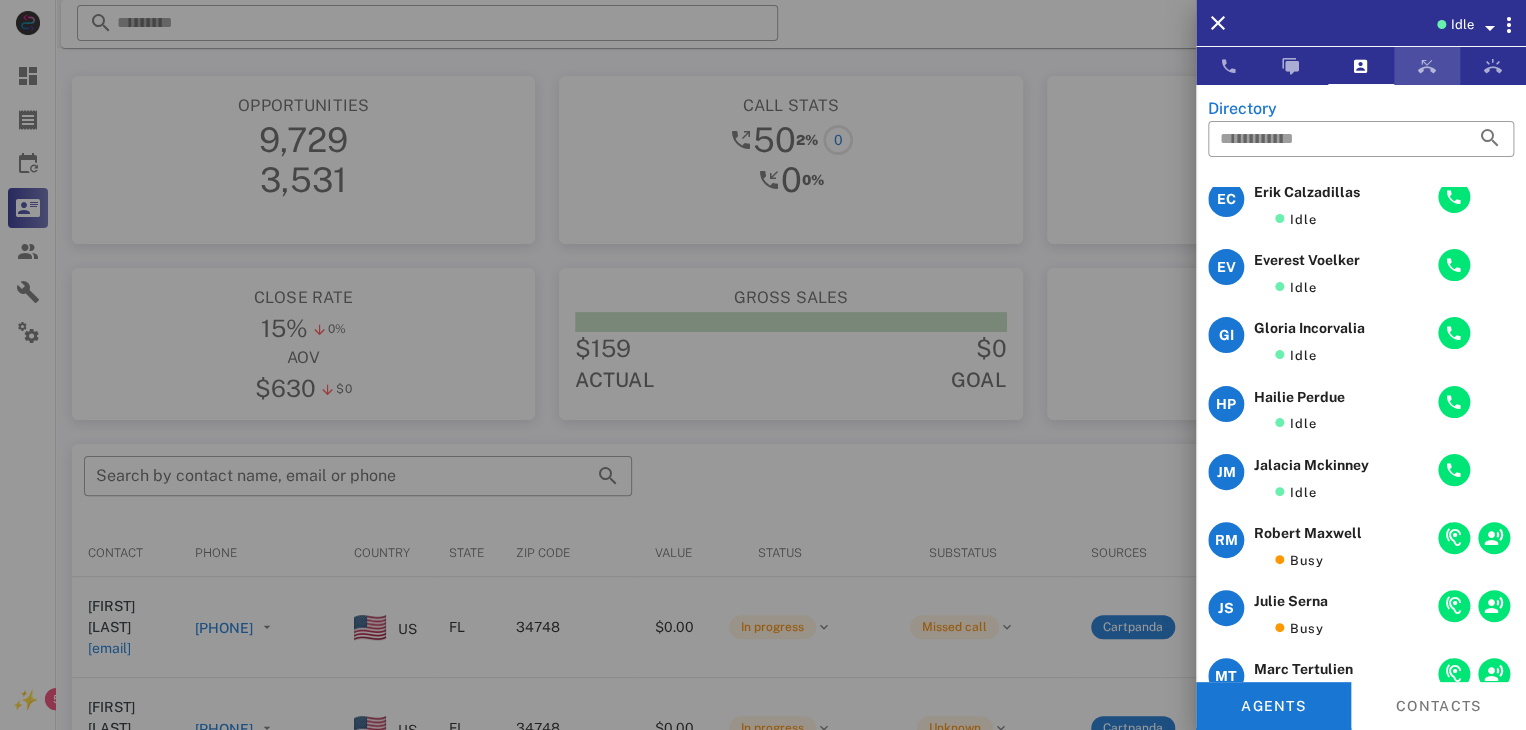 click at bounding box center (1427, 66) 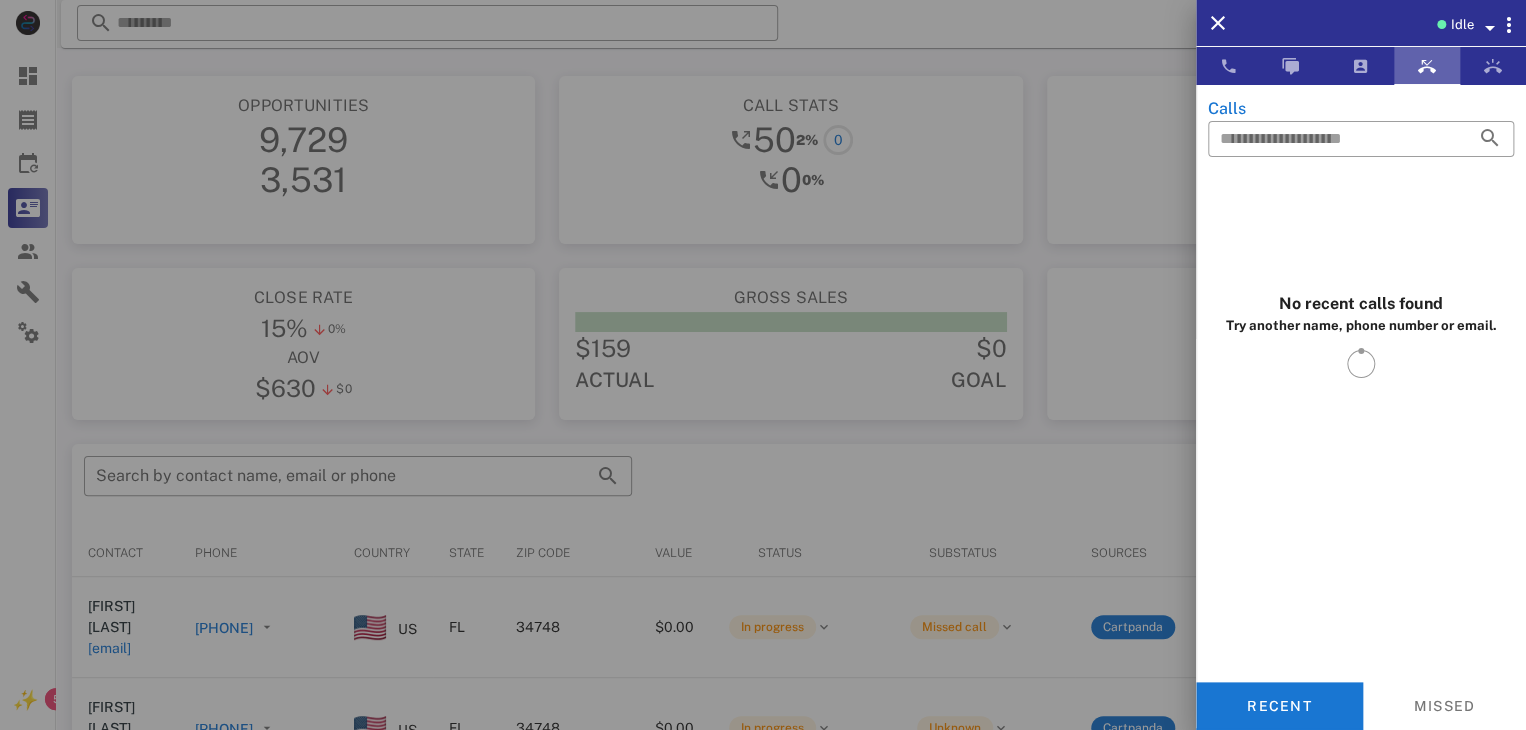 scroll, scrollTop: 832, scrollLeft: 0, axis: vertical 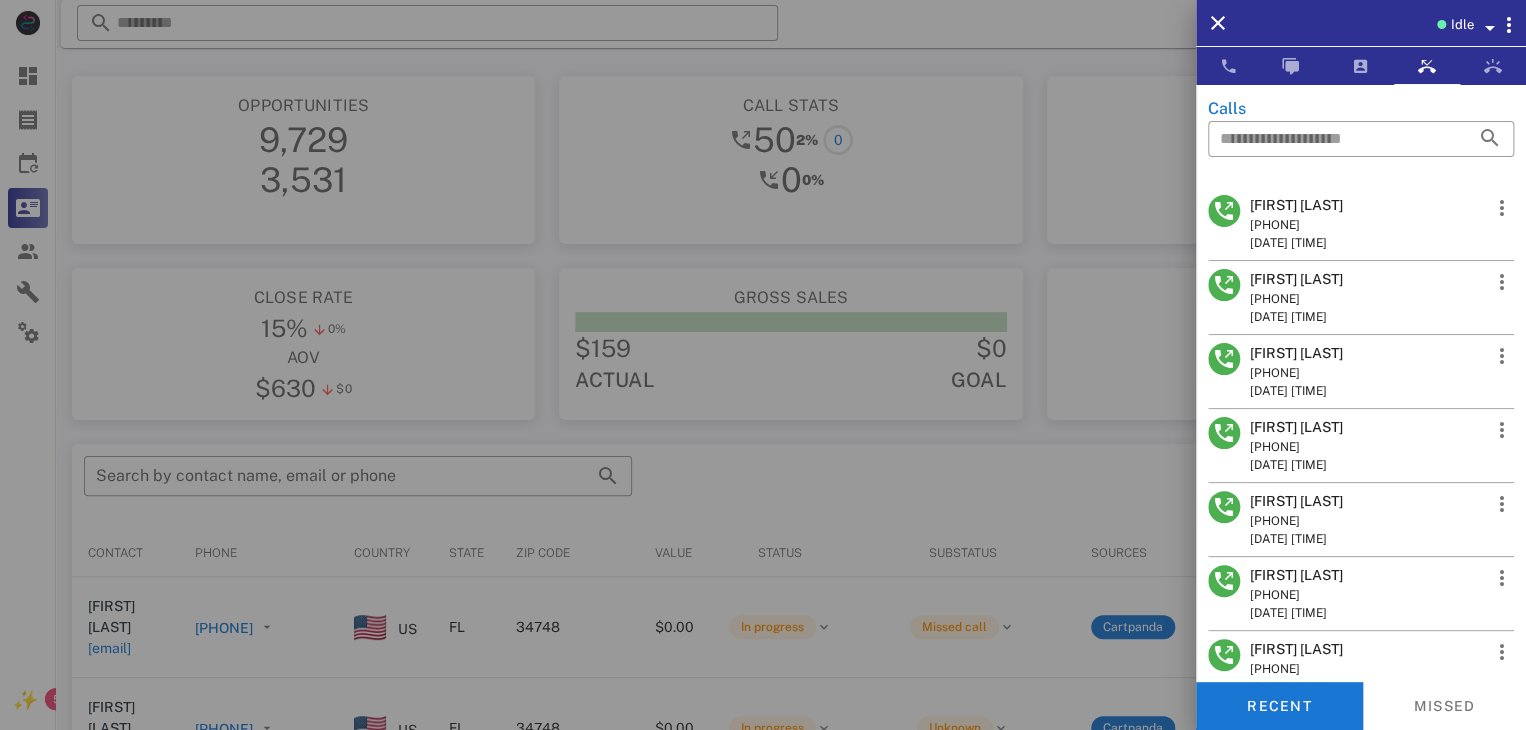 drag, startPoint x: 1327, startPoint y: 222, endPoint x: 1252, endPoint y: 229, distance: 75.32596 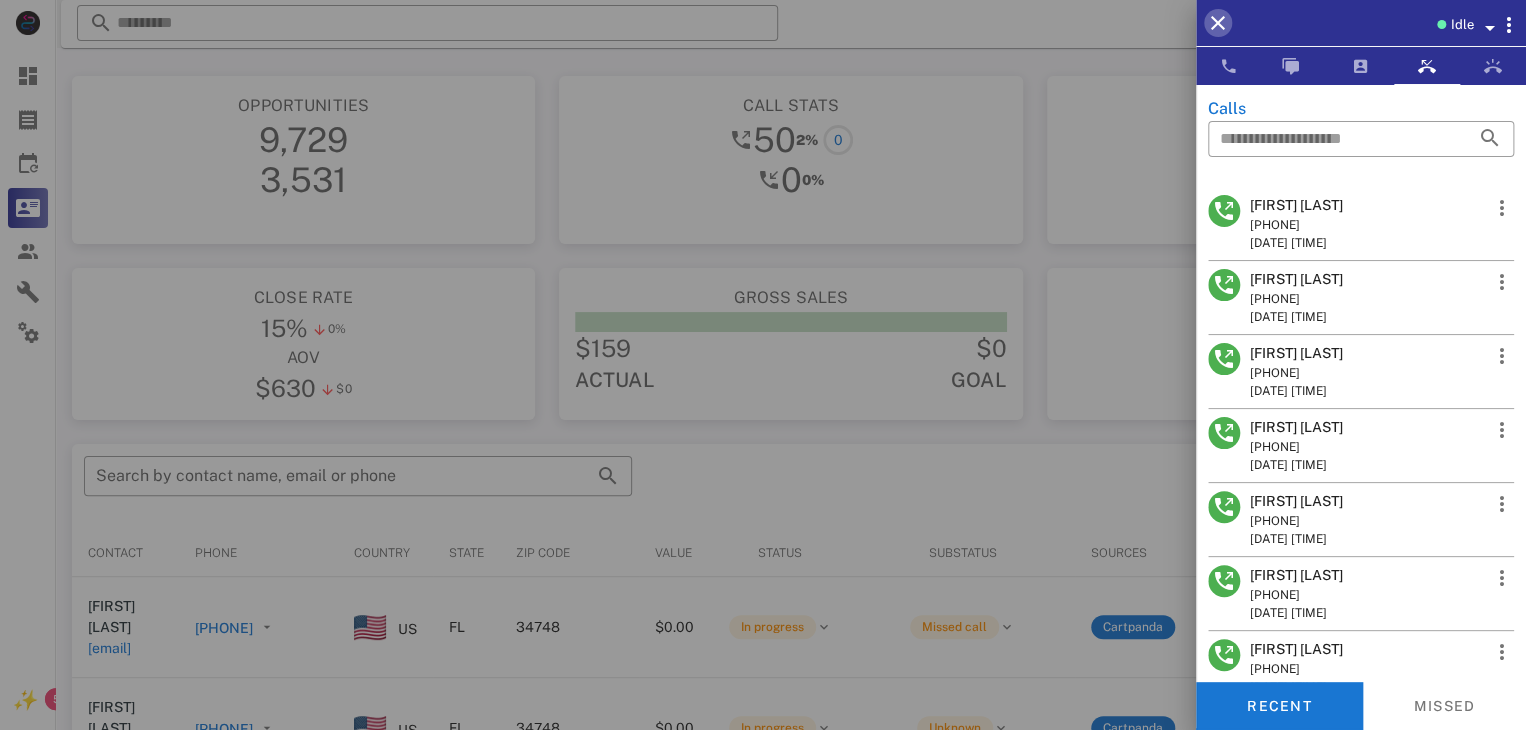 click at bounding box center (1218, 23) 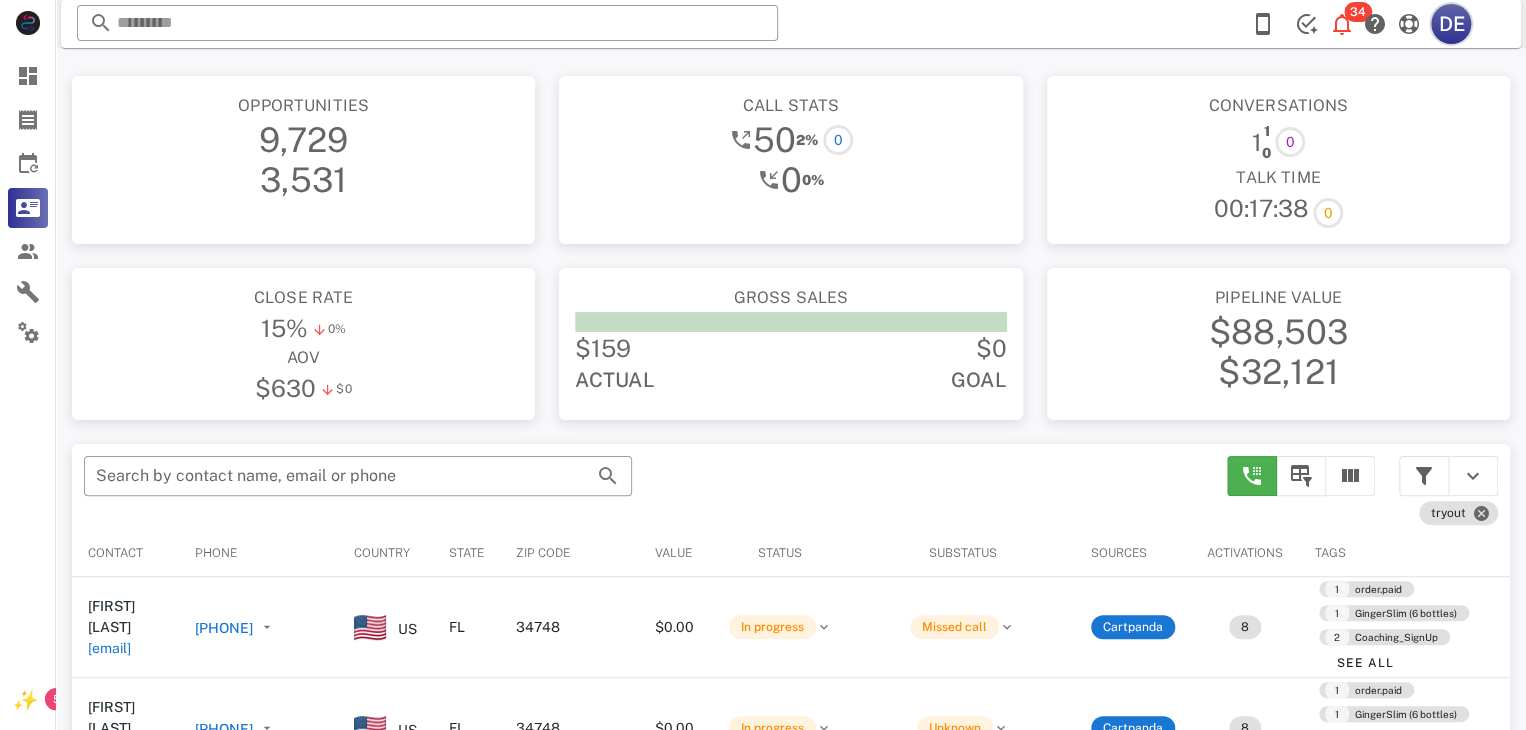 click on "DE" at bounding box center [1451, 24] 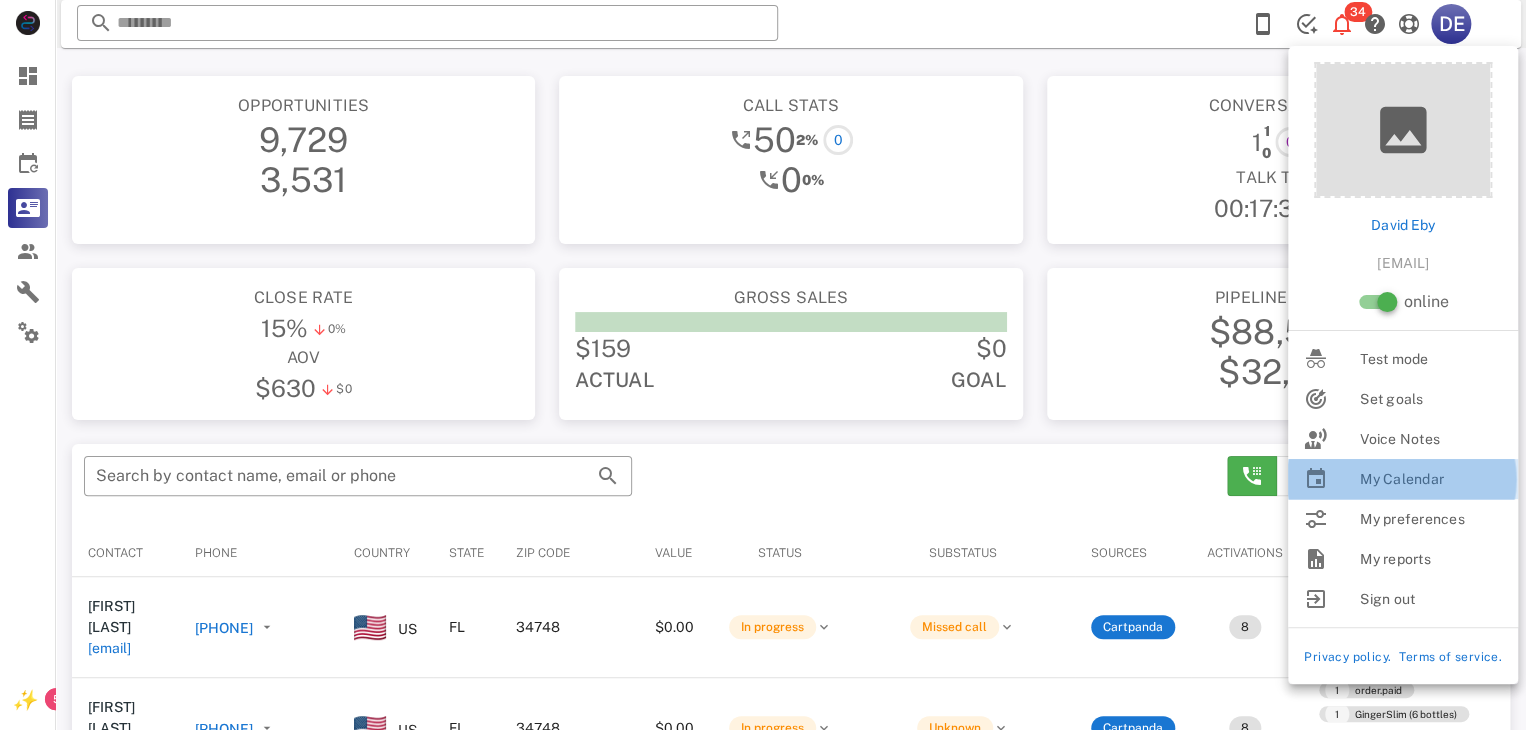 click on "My Calendar" at bounding box center (1431, 479) 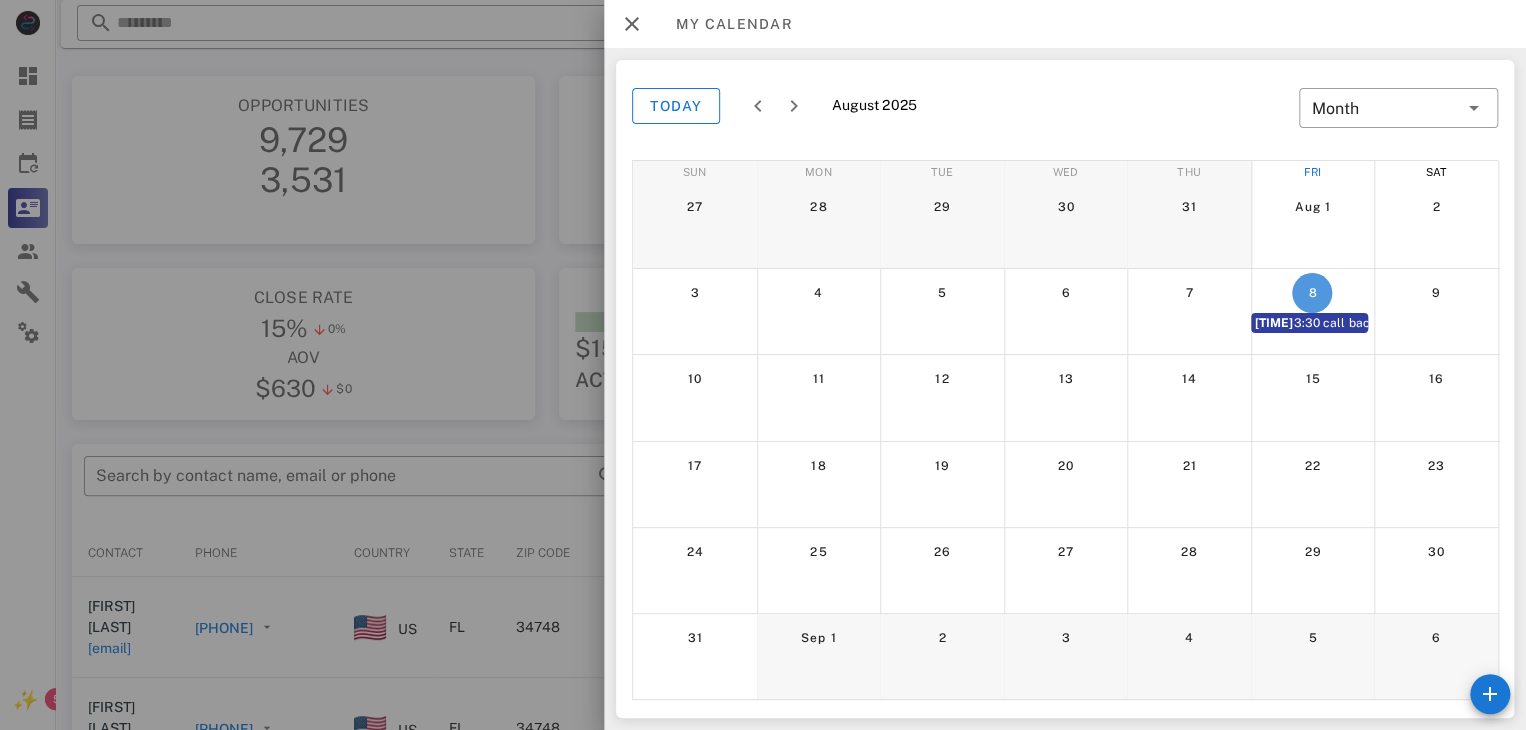 click on "8" at bounding box center (1313, 293) 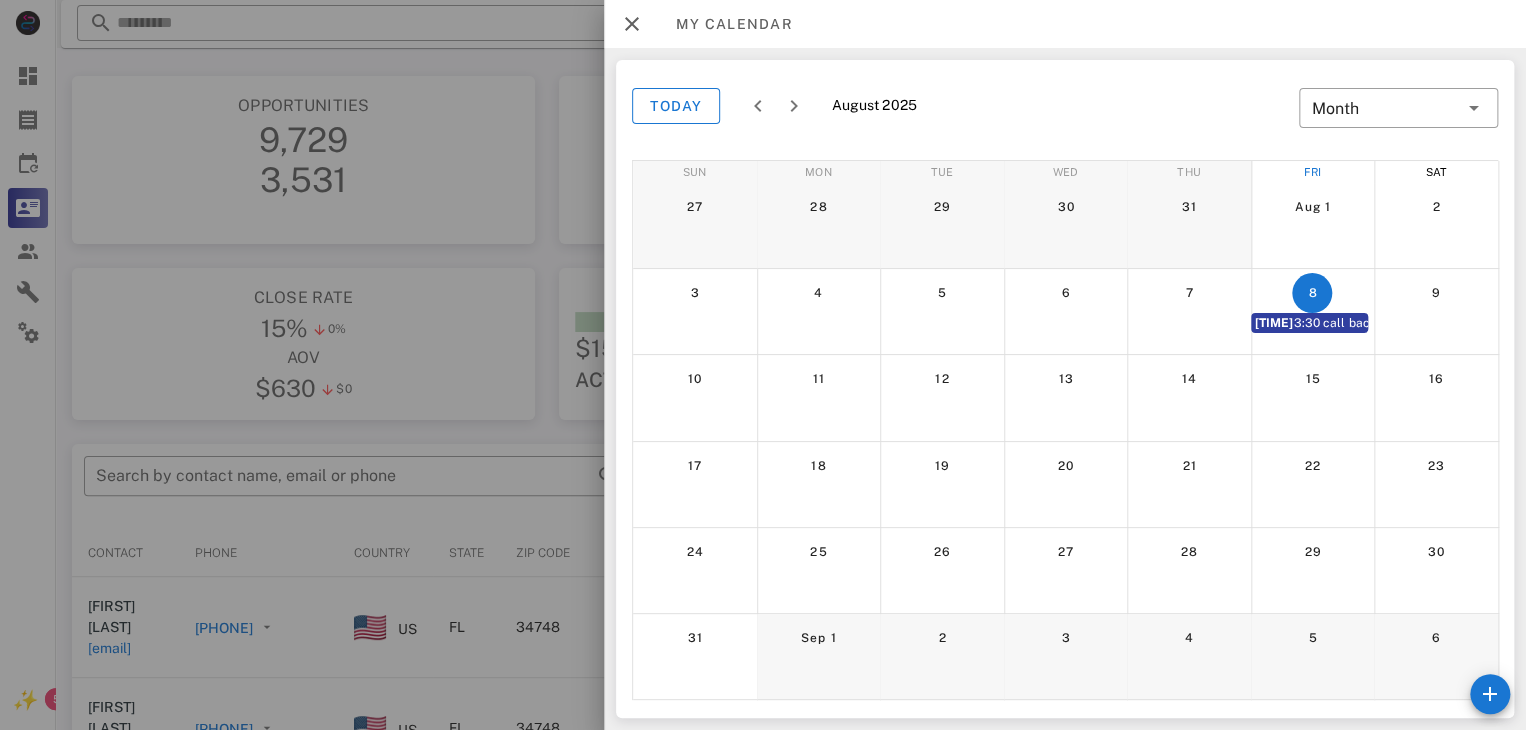 click on "[TIME] [TIME] call back" at bounding box center (1309, 323) 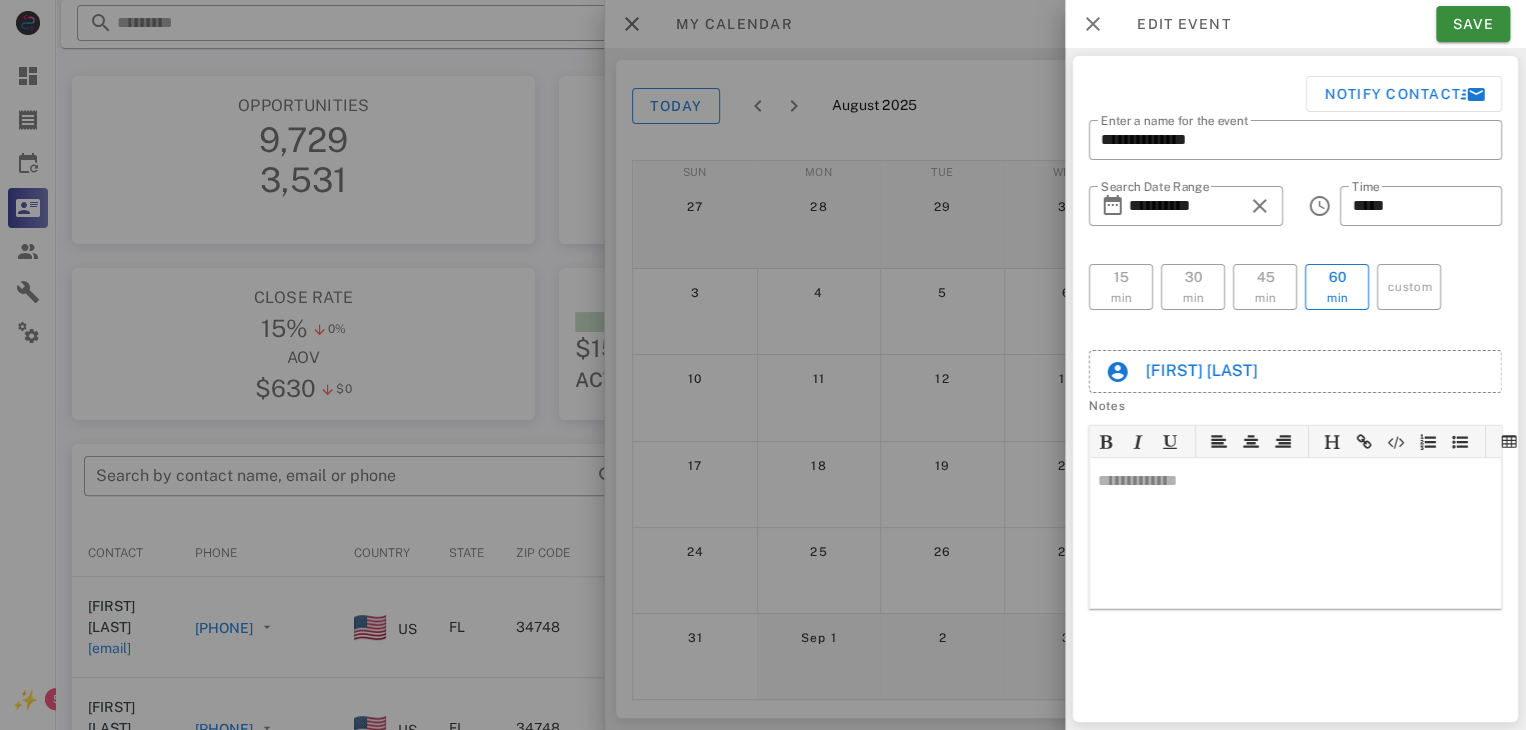 paste 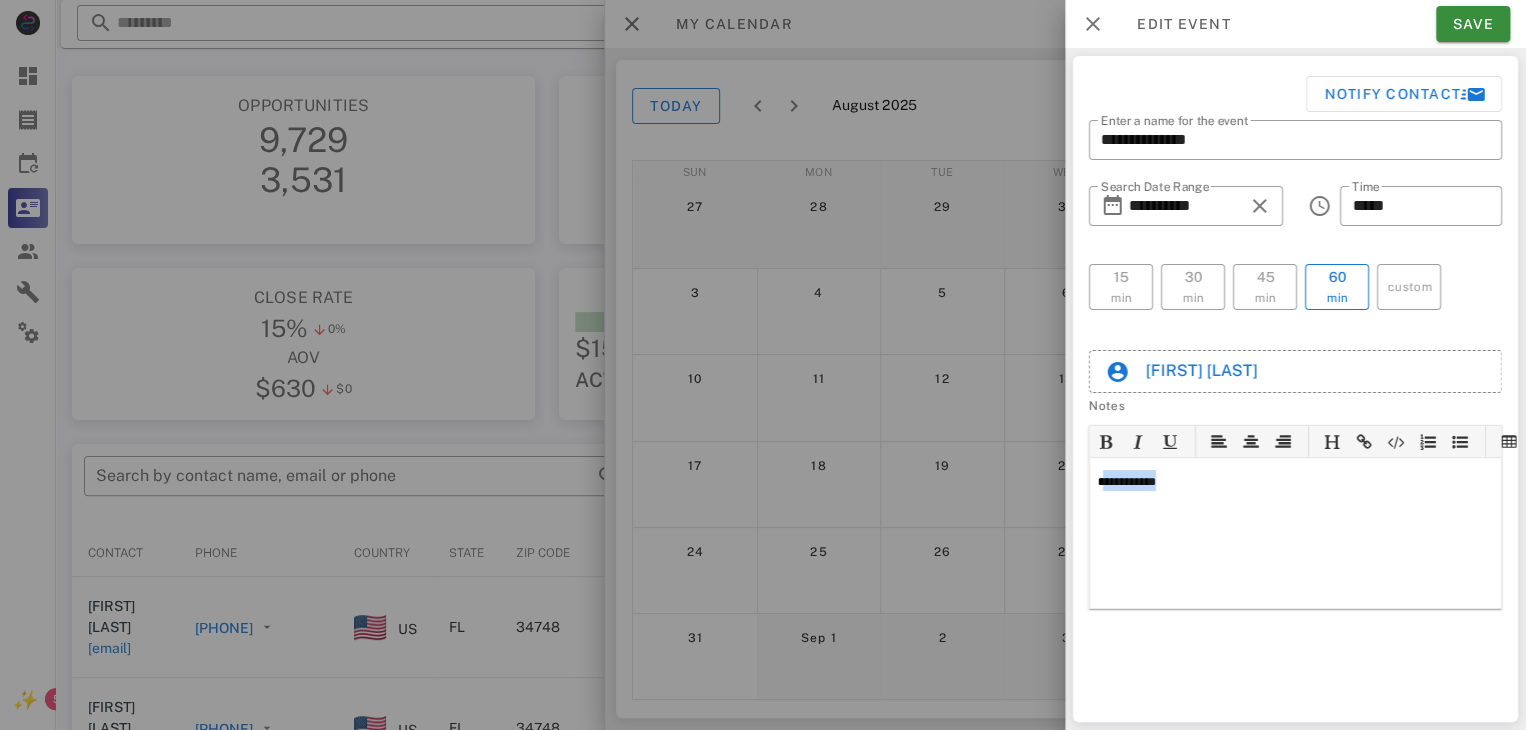 drag, startPoint x: 1105, startPoint y: 480, endPoint x: 1177, endPoint y: 491, distance: 72.835434 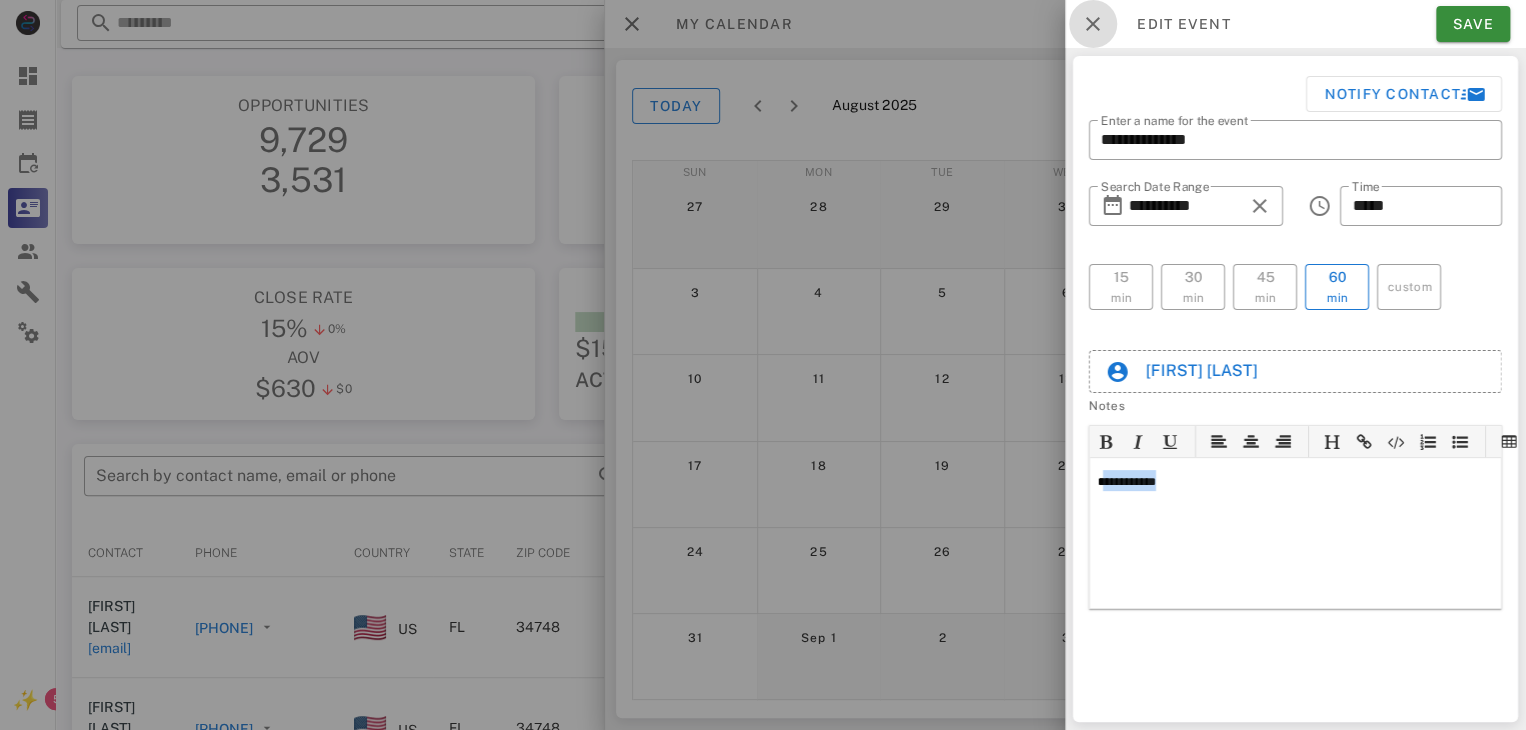 click at bounding box center (1093, 24) 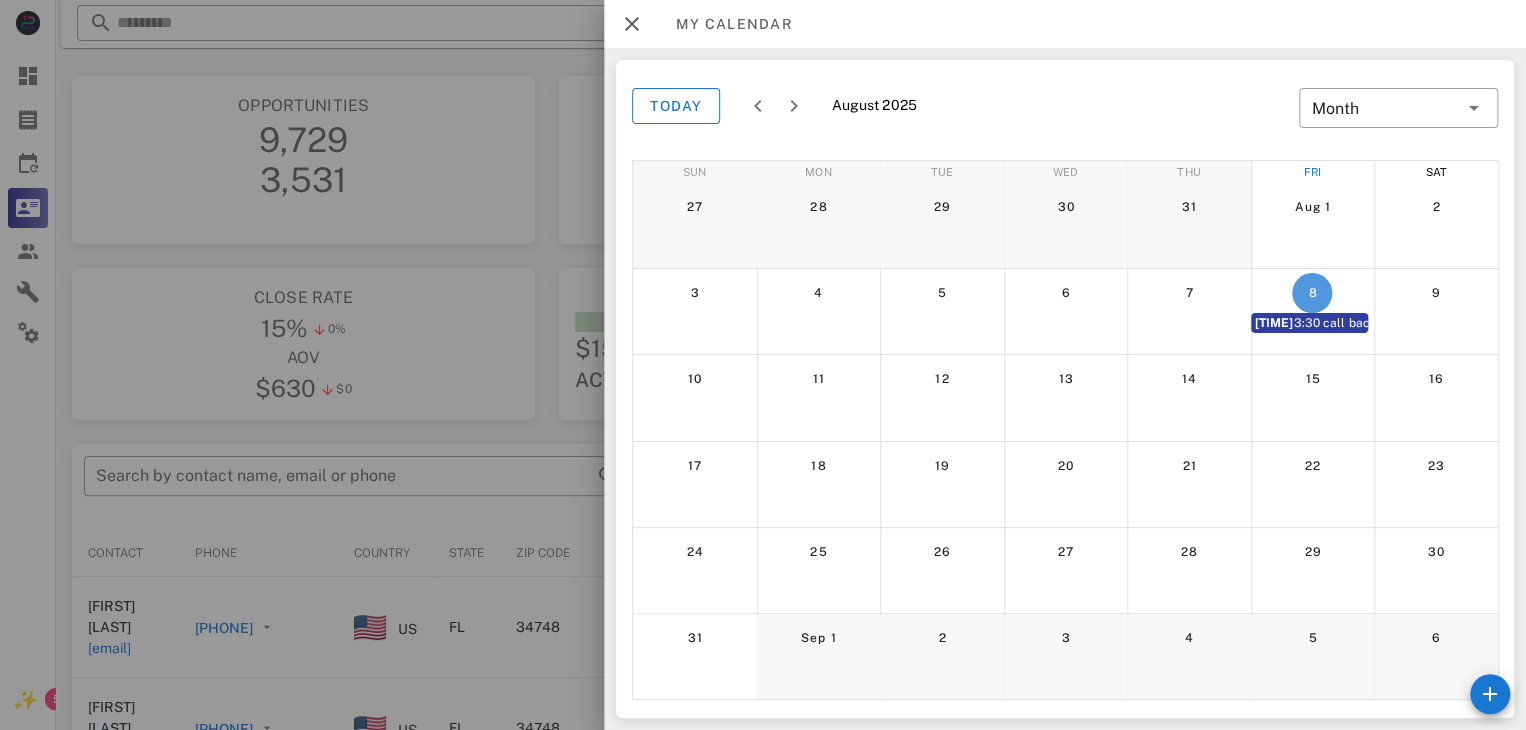click on "8" at bounding box center (1313, 293) 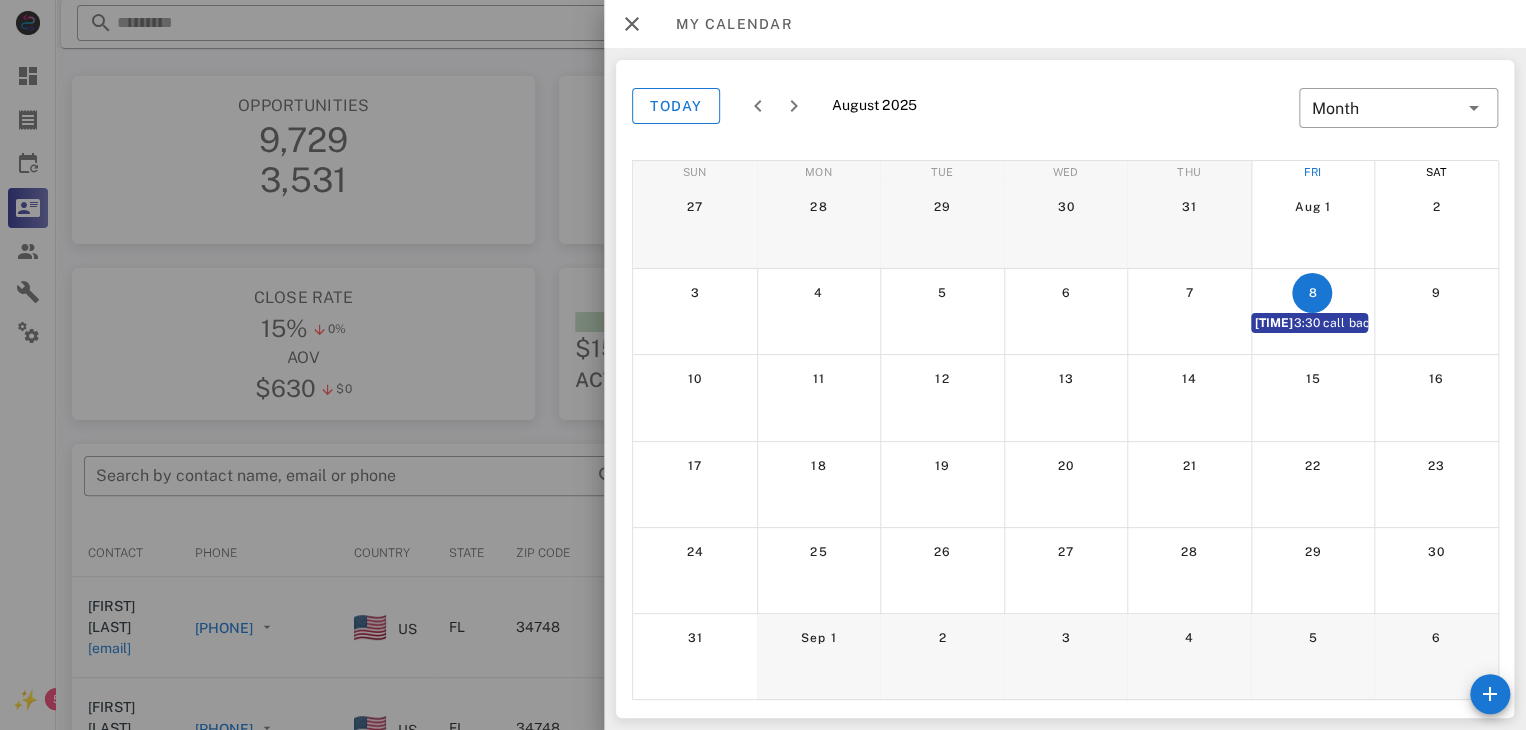 drag, startPoint x: 1307, startPoint y: 315, endPoint x: 1316, endPoint y: 320, distance: 10.29563 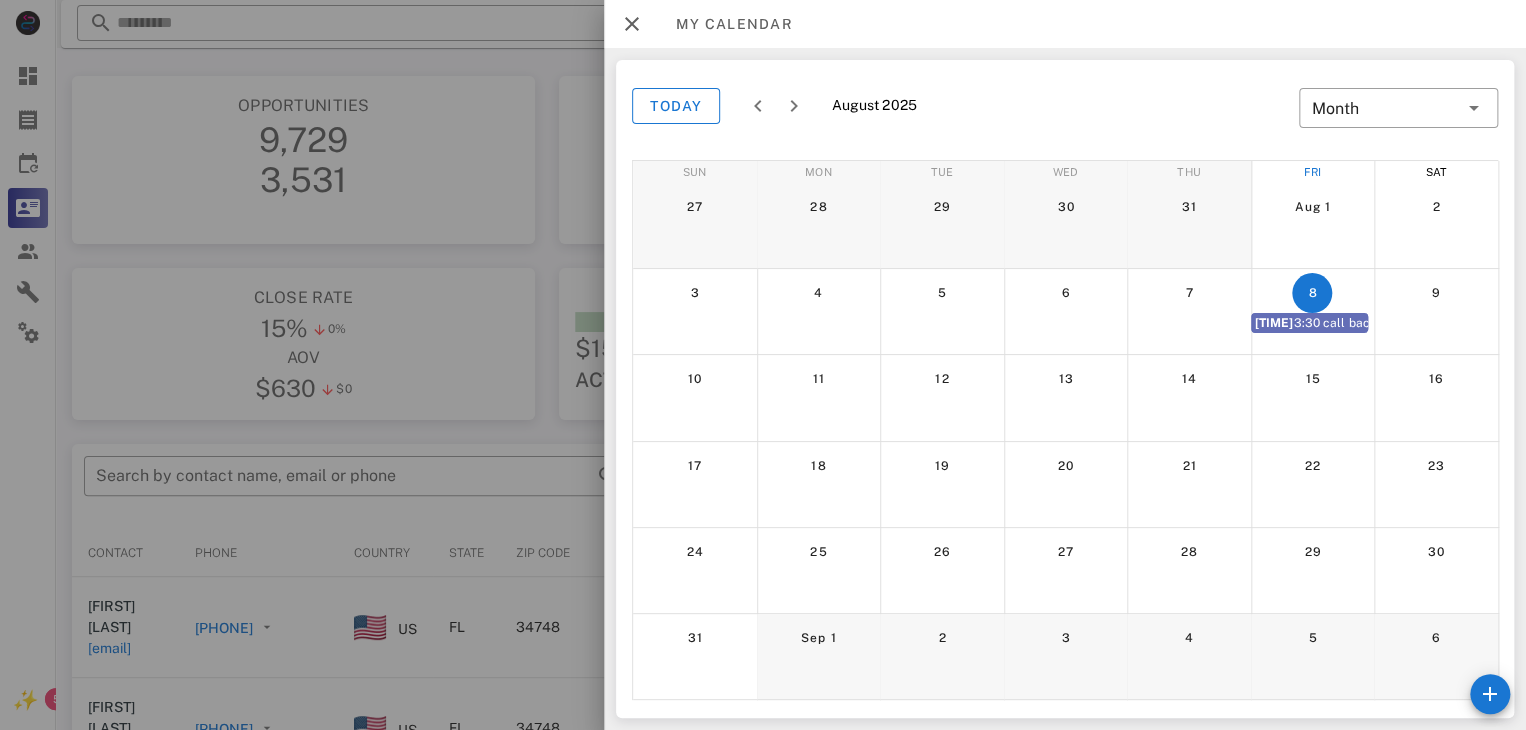 click on "[TIME] [TIME] call back" at bounding box center (1309, 323) 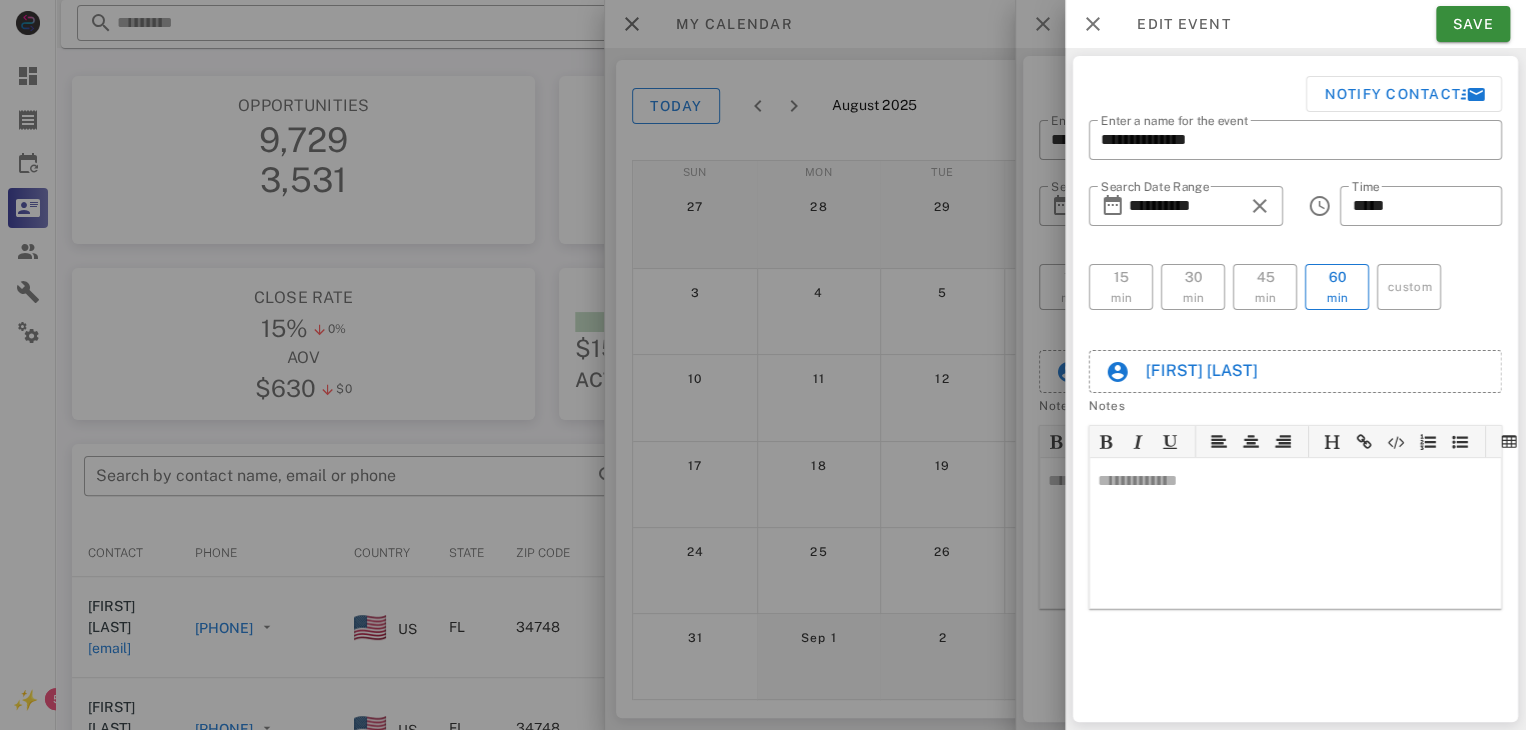 paste 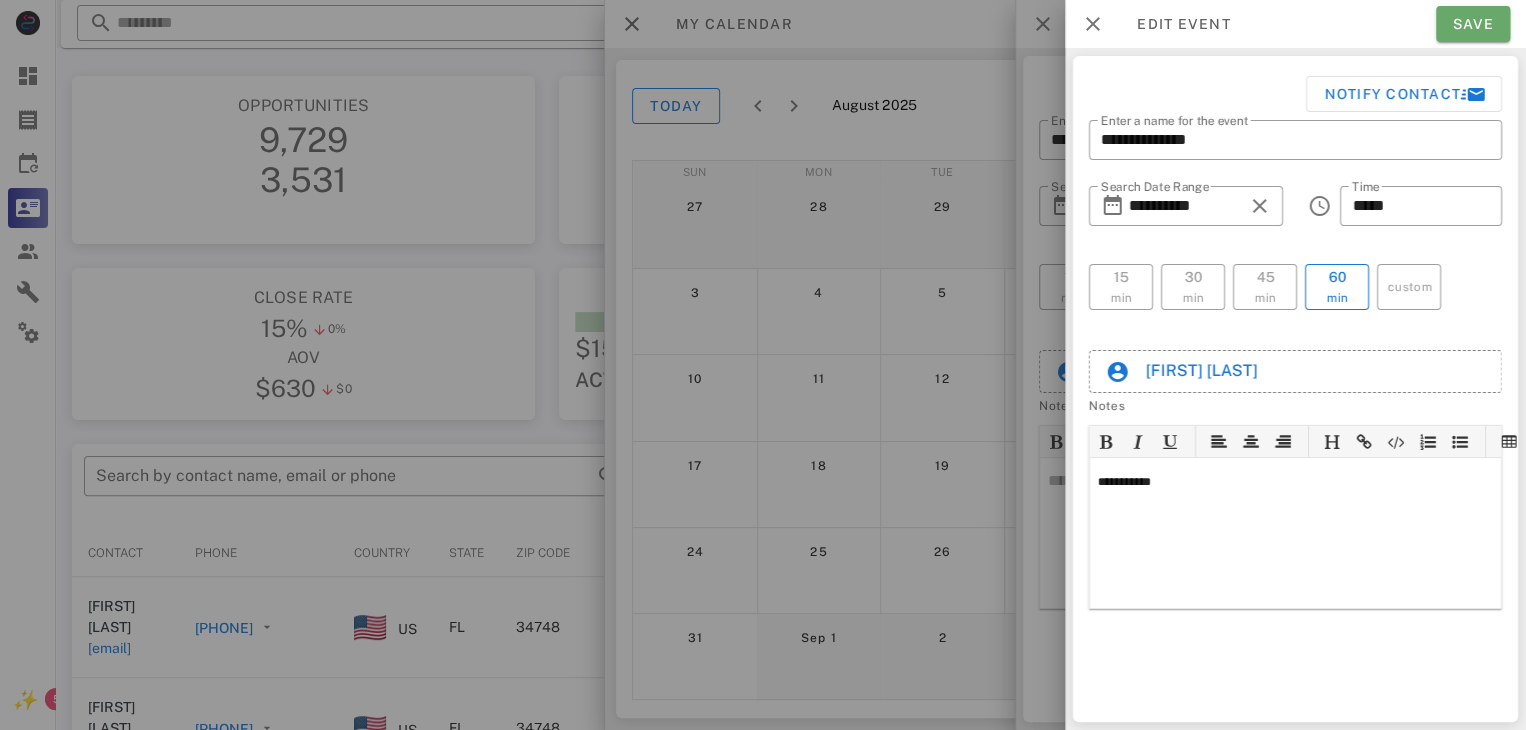 click on "Save" at bounding box center (1473, 24) 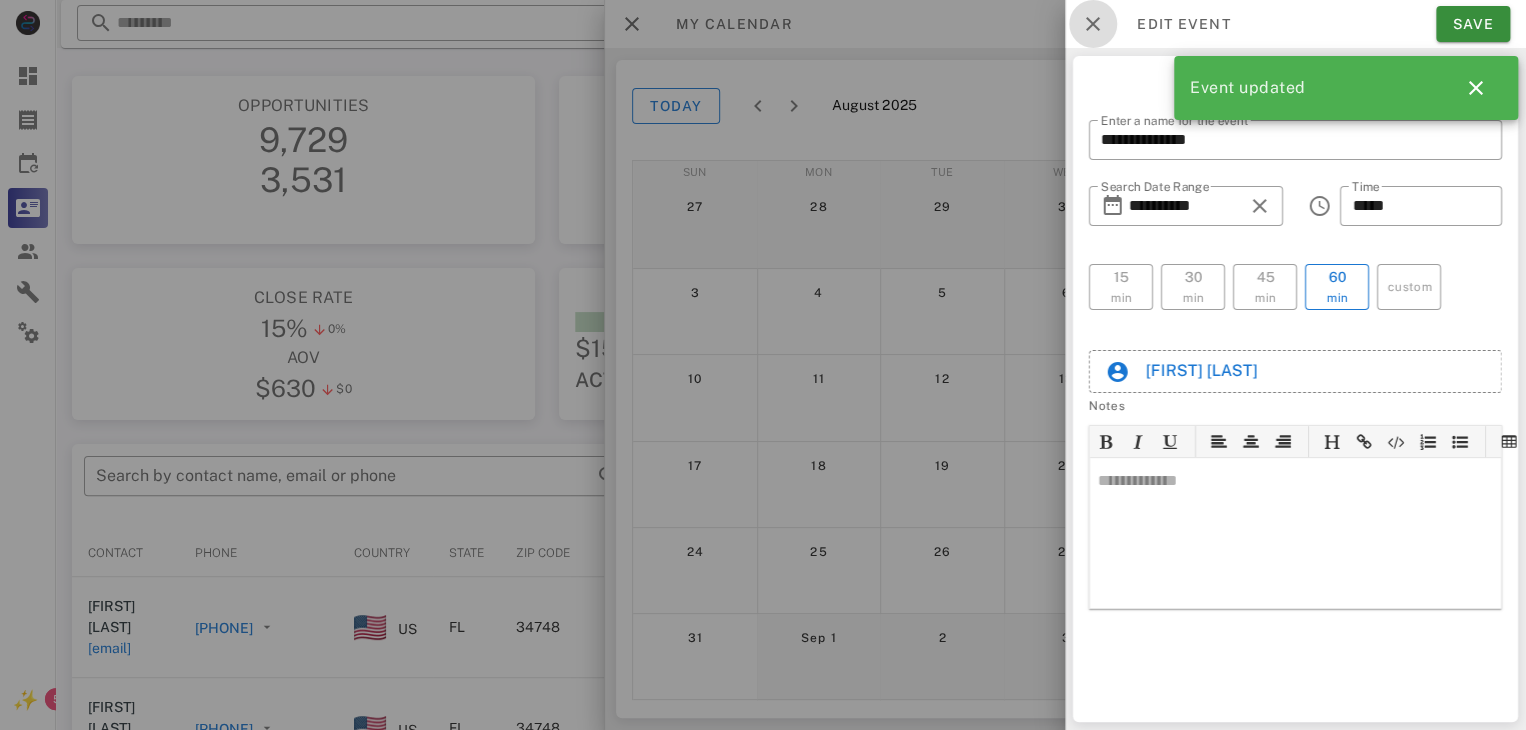 click at bounding box center [1093, 24] 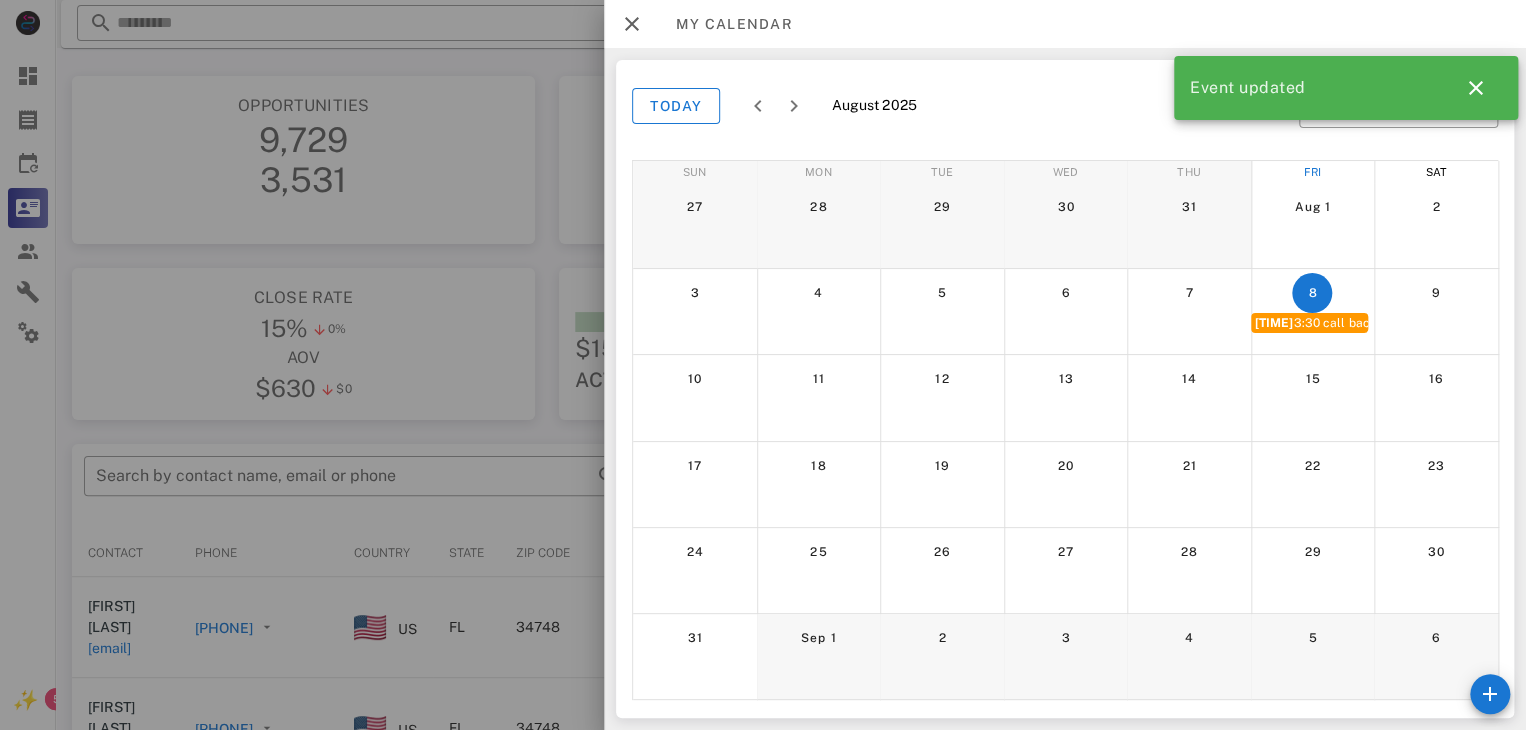 click on "[TIME] [TIME] call back" at bounding box center [1309, 323] 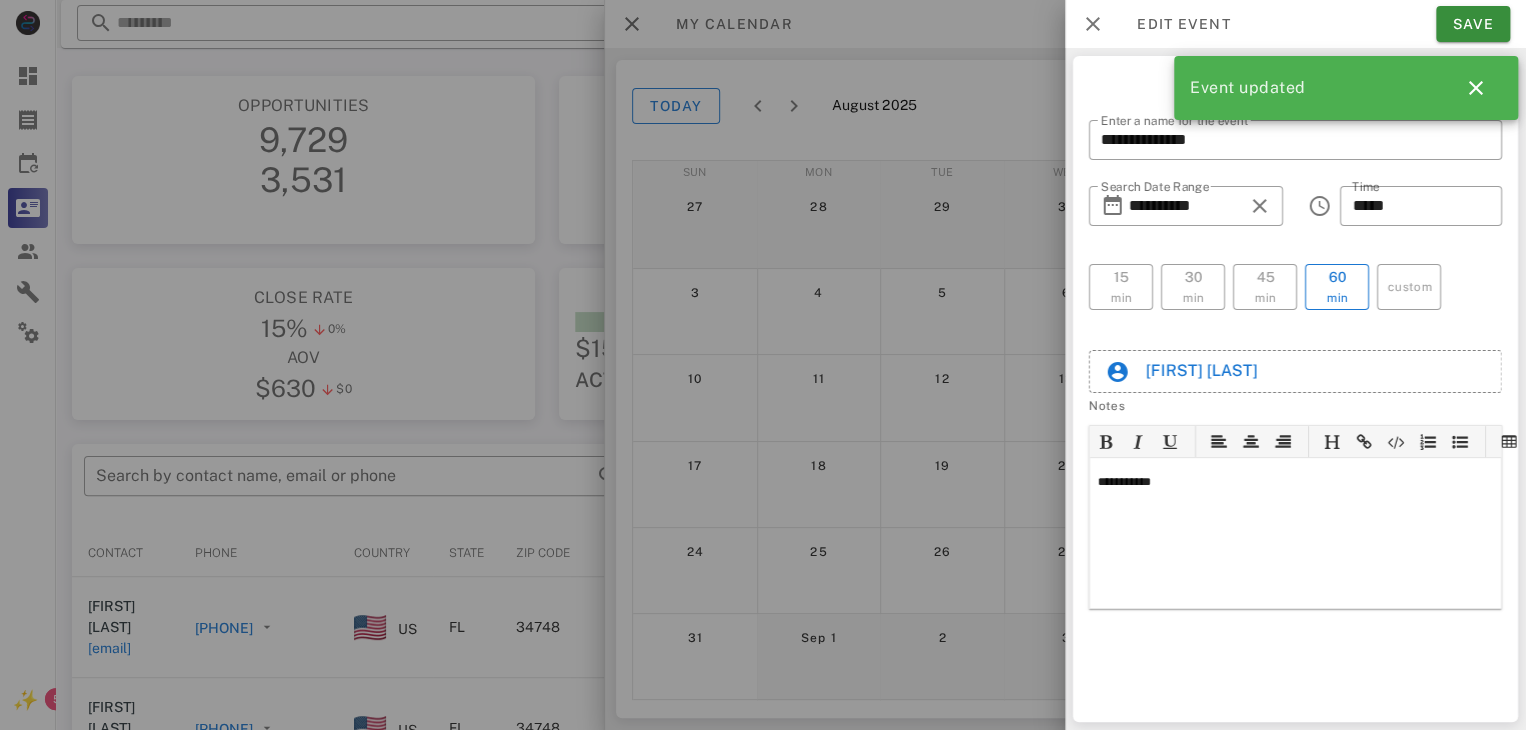 click on "**********" at bounding box center (791, 48) 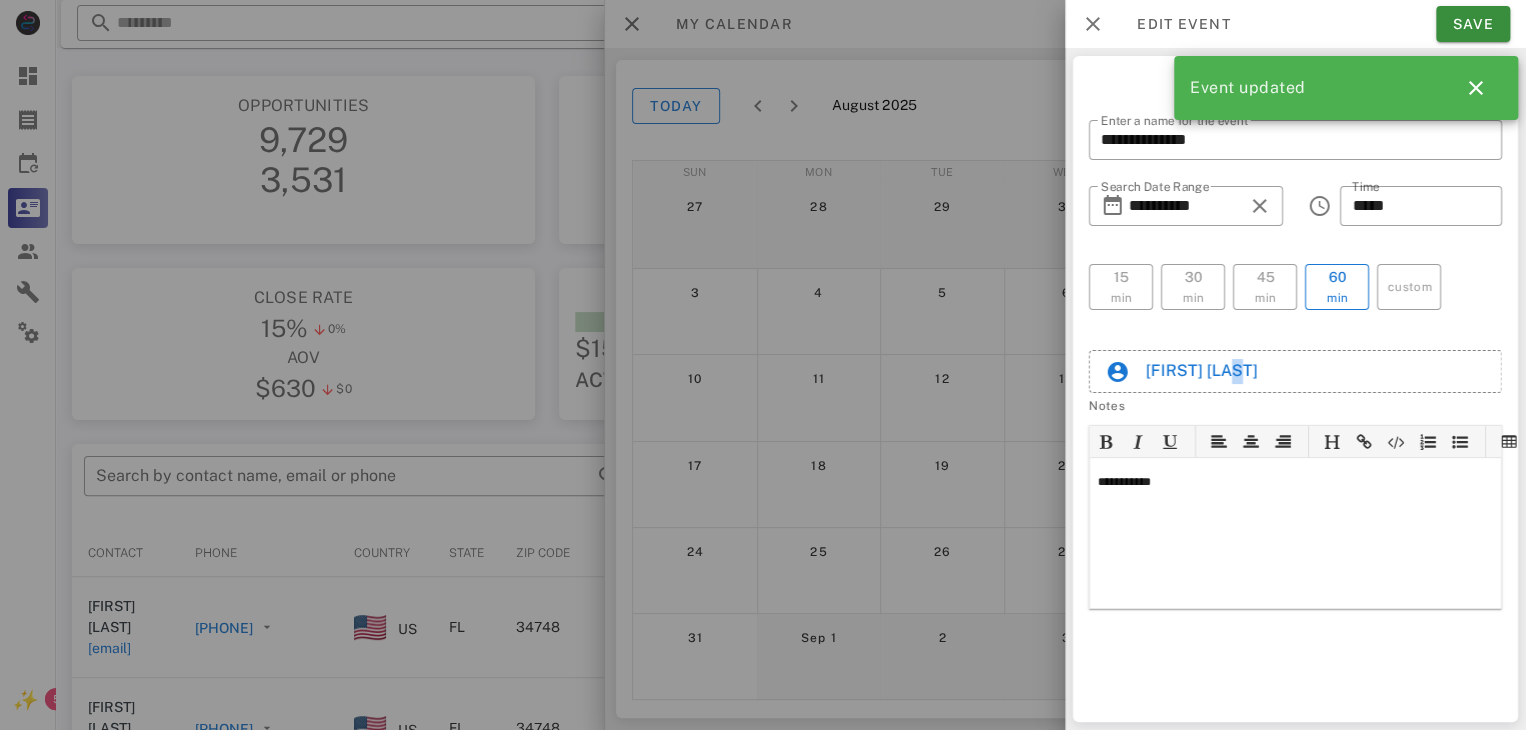click on "[FIRST] [LAST]" at bounding box center [1295, 351] 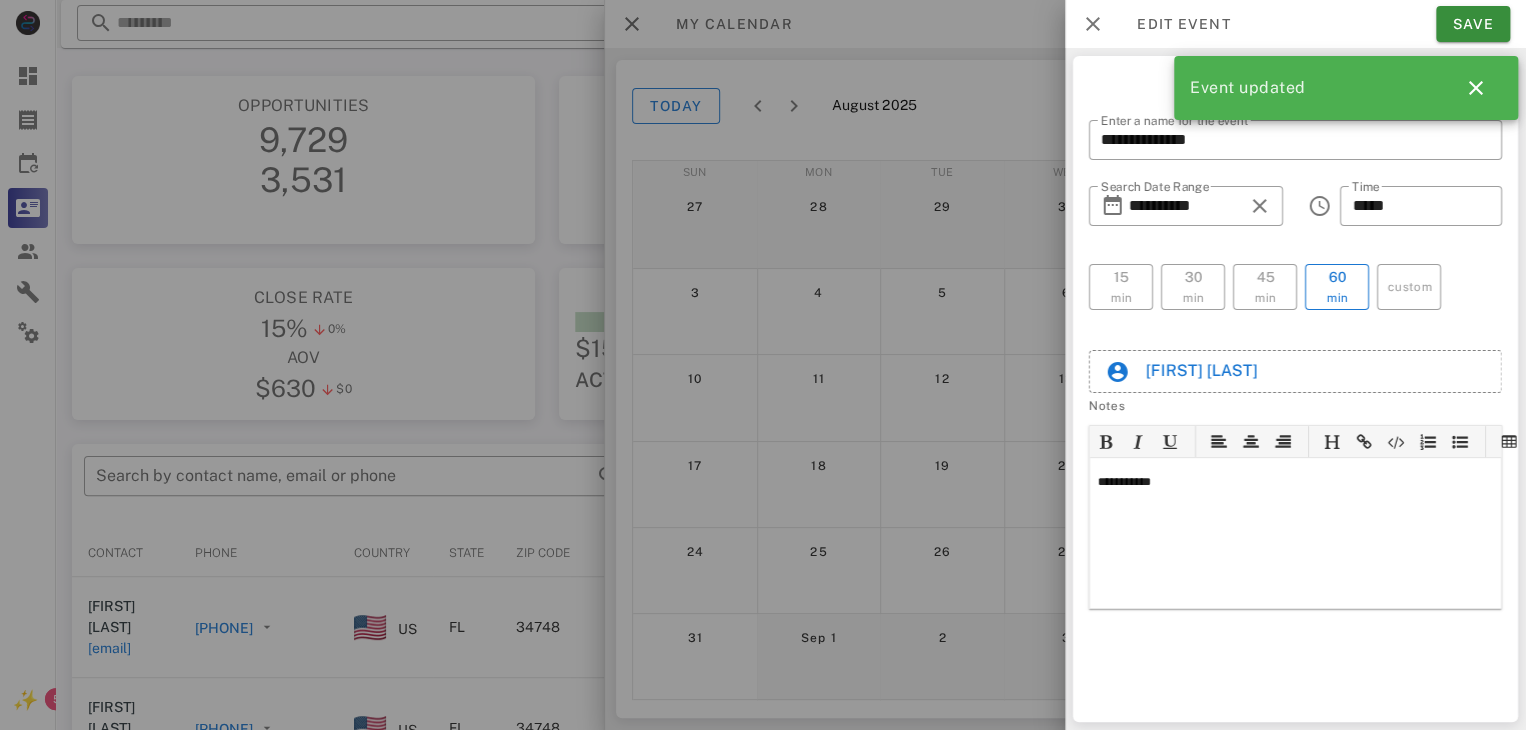 click at bounding box center [763, 365] 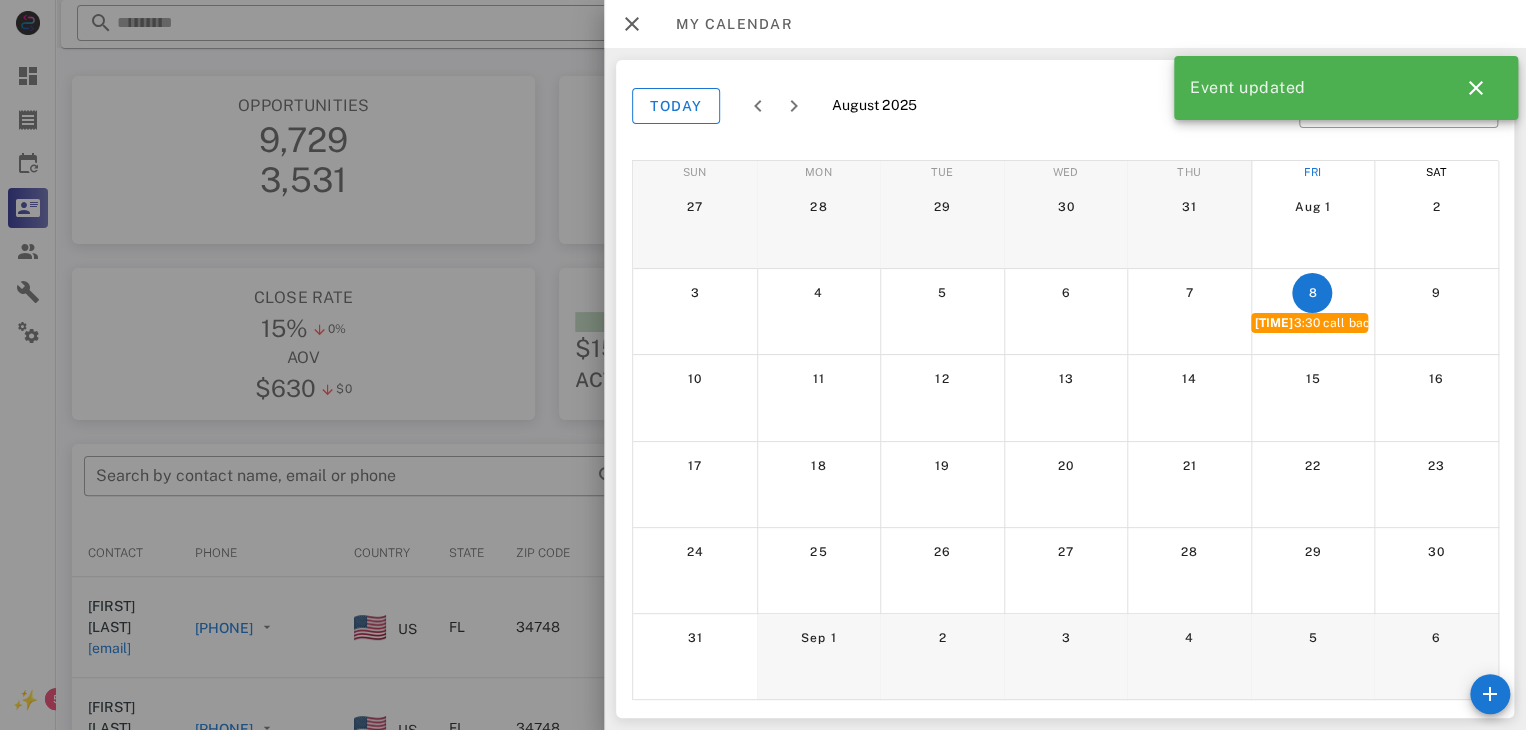 click at bounding box center [763, 365] 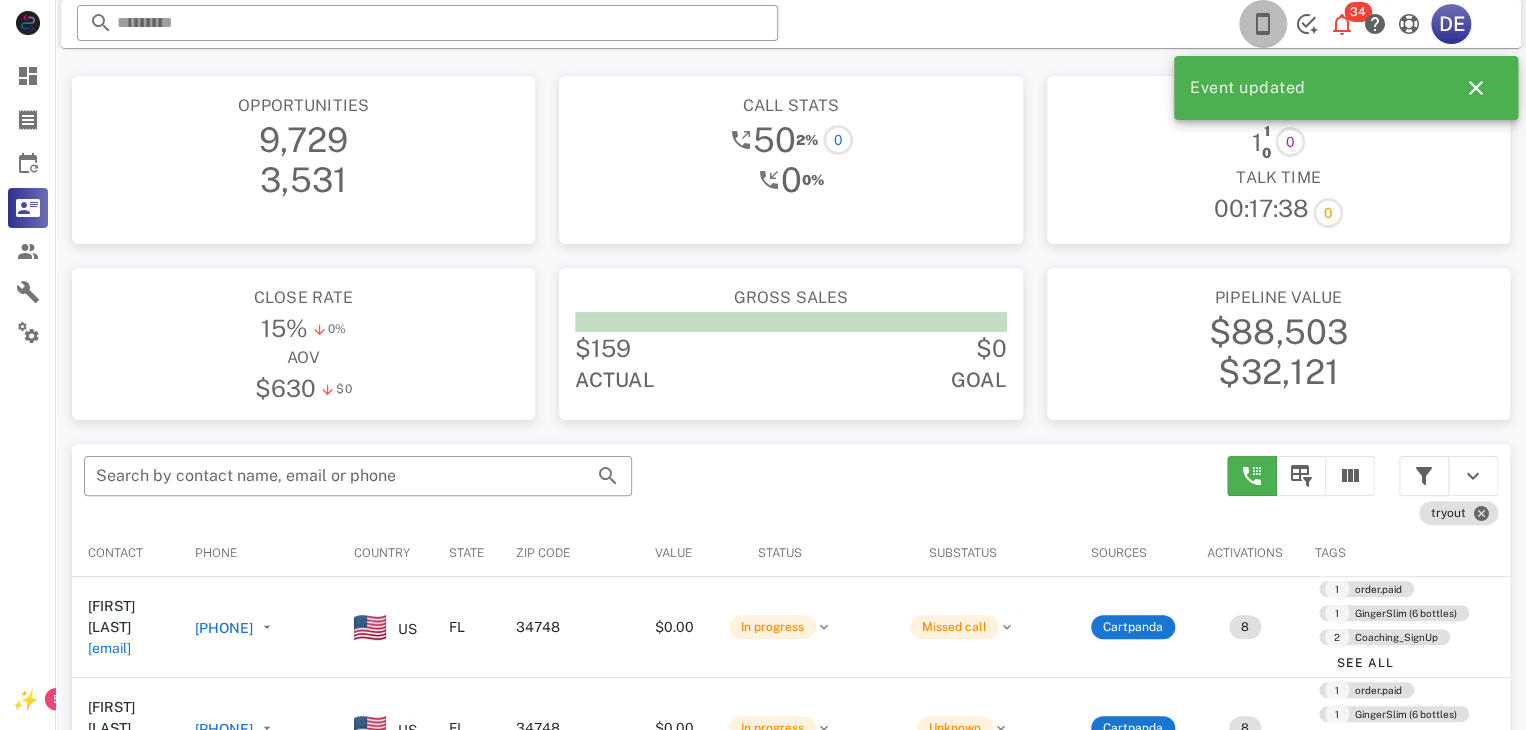 click at bounding box center (1263, 24) 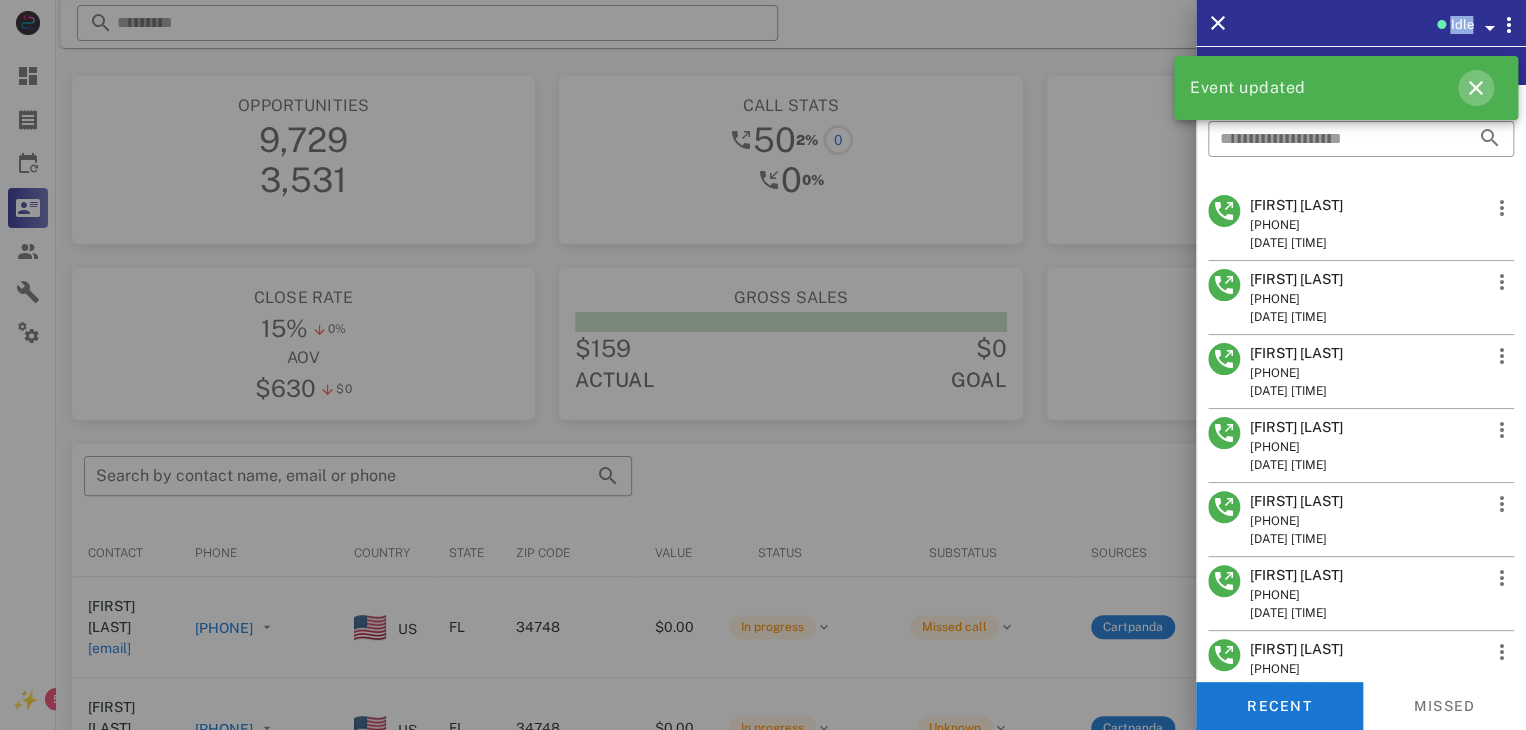 click at bounding box center (1476, 88) 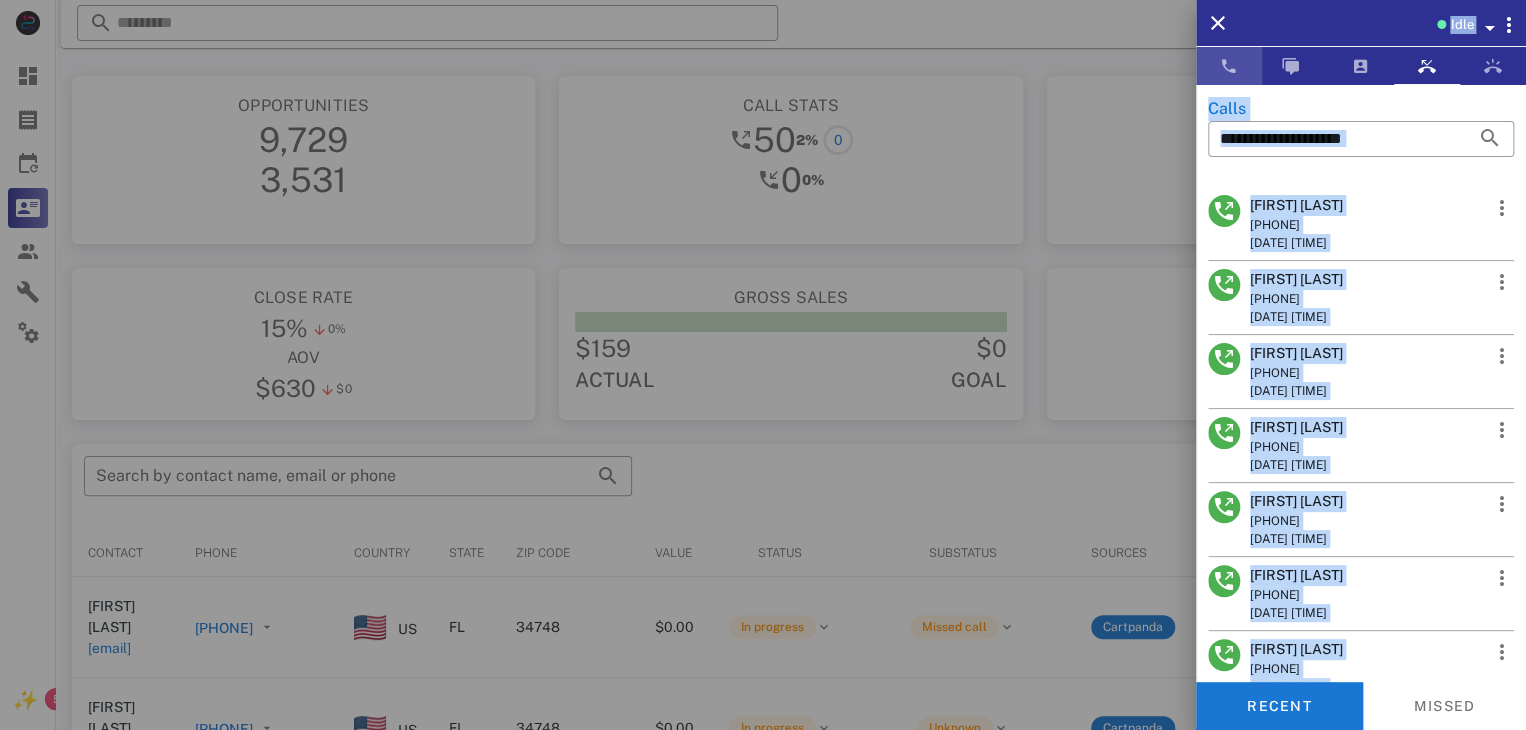click at bounding box center (1229, 66) 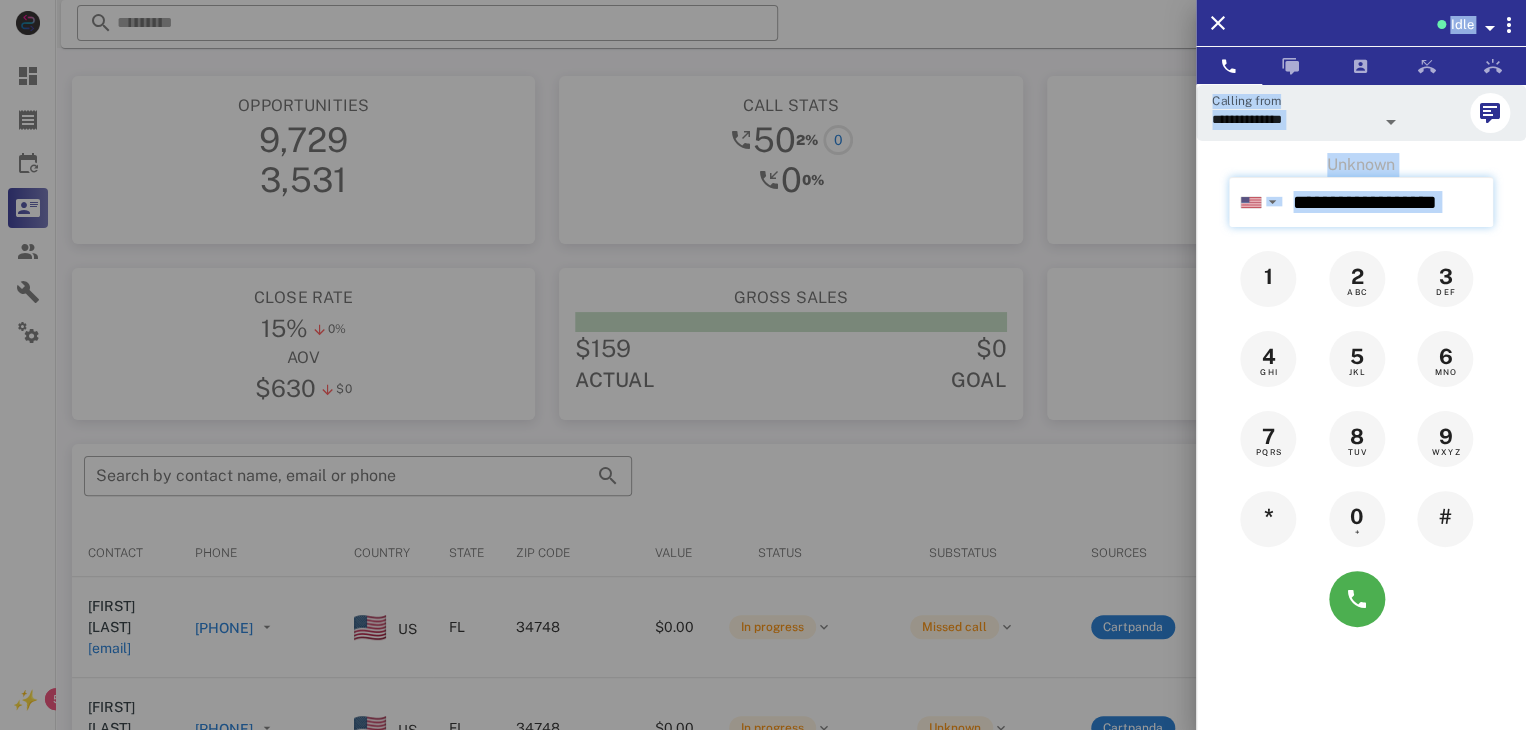 click at bounding box center (1389, 202) 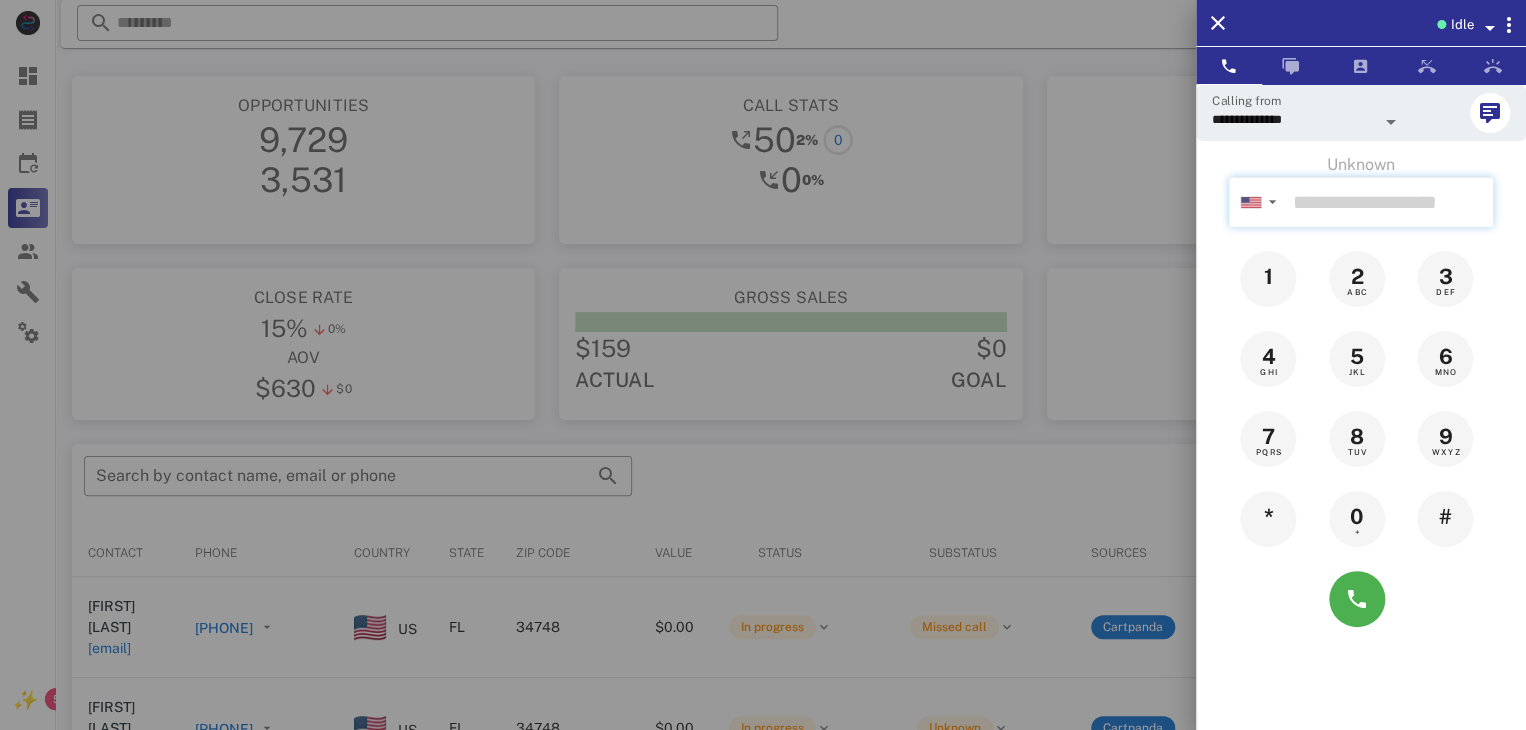 paste on "**********" 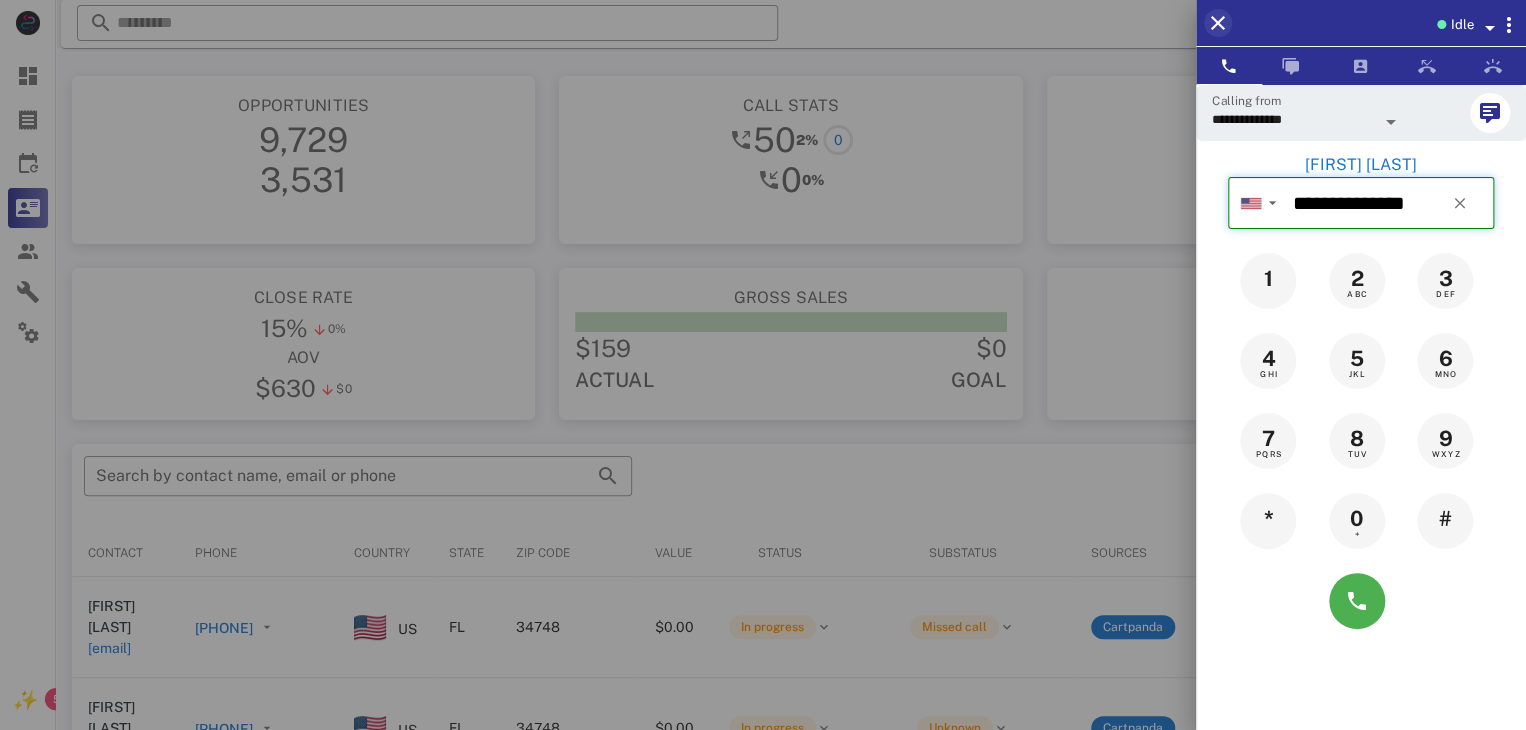 type on "**********" 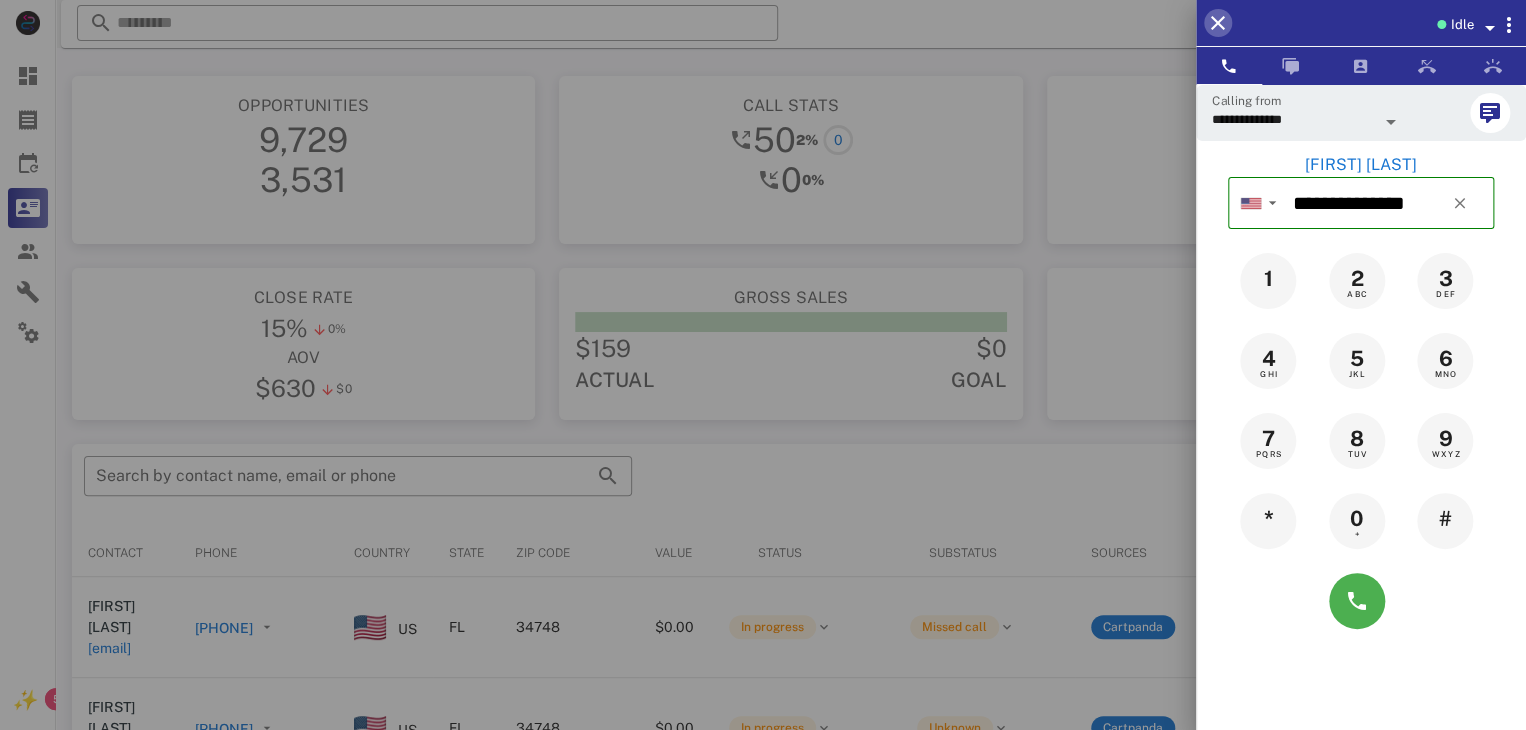 click at bounding box center (1218, 23) 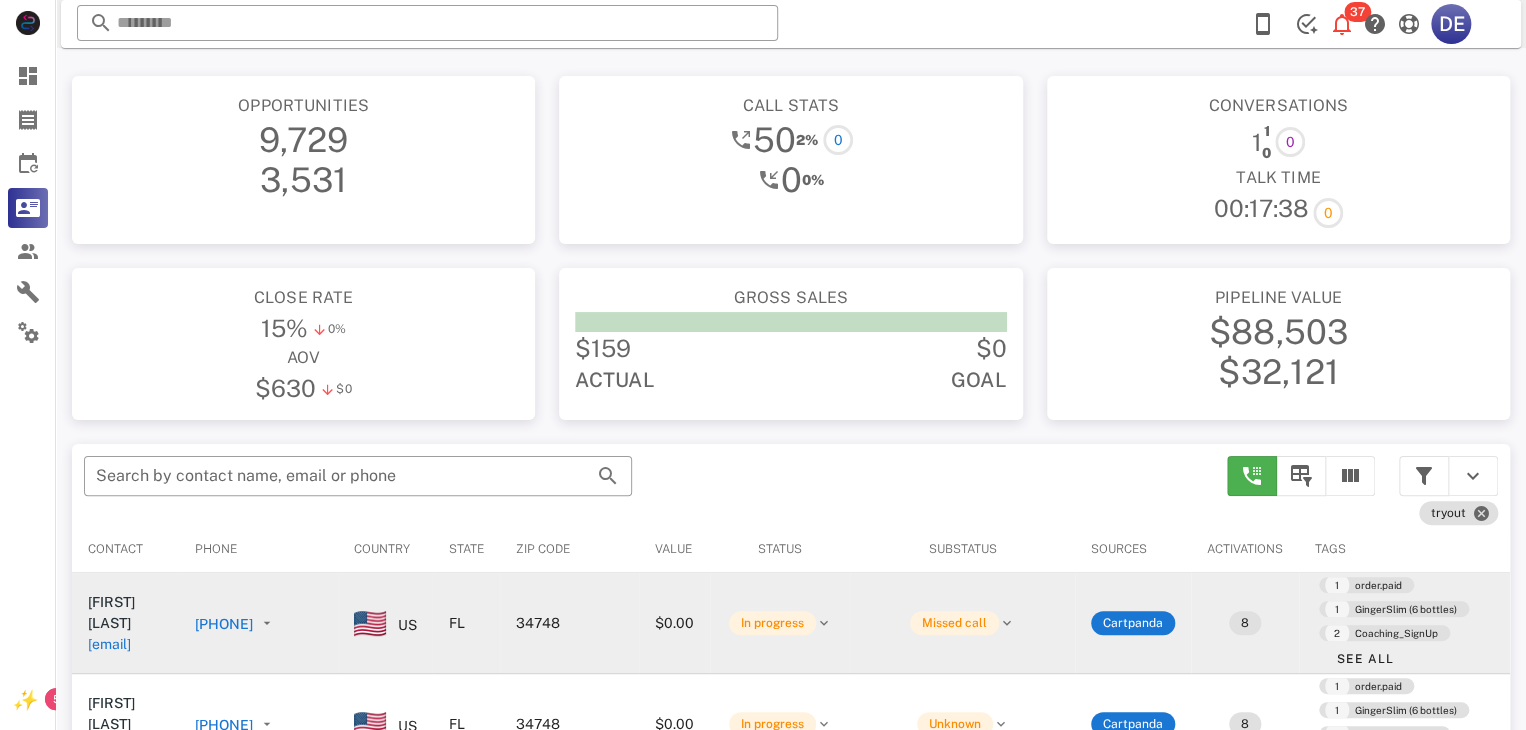 scroll, scrollTop: 0, scrollLeft: 0, axis: both 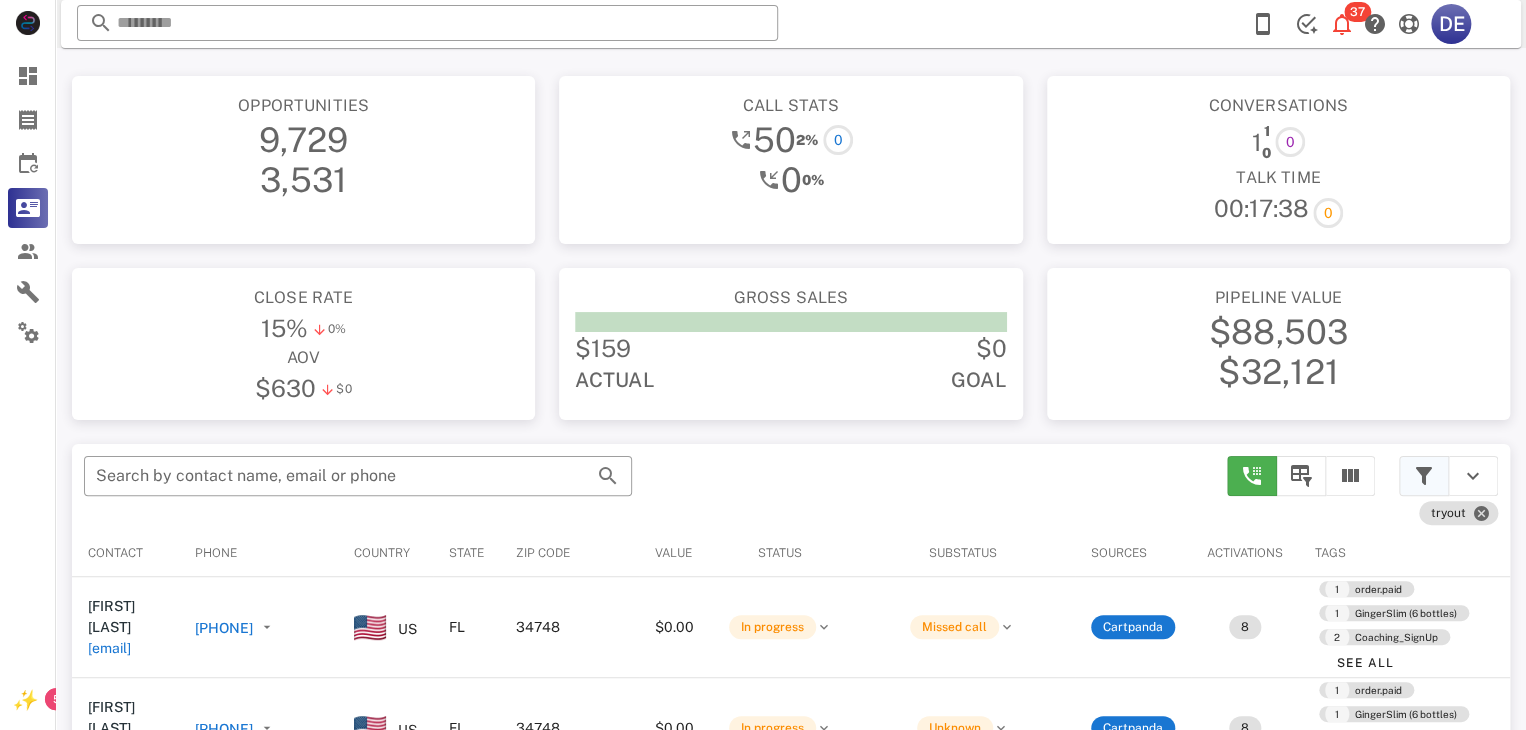 click at bounding box center [1424, 476] 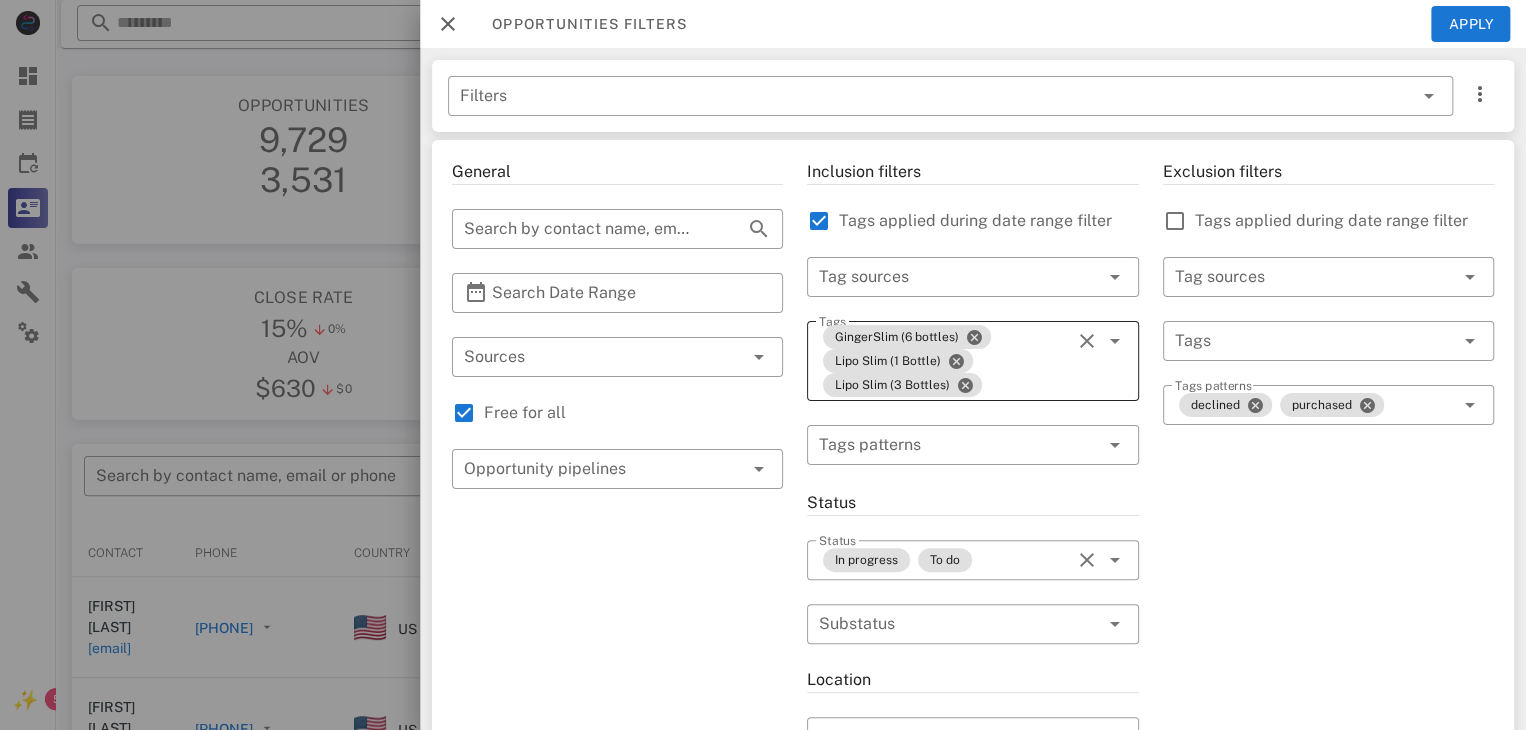 click on "GingerSlim (6 bottles) Lipo Slim (1 Bottle) Lipo Slim (3 Bottles)" at bounding box center [944, 361] 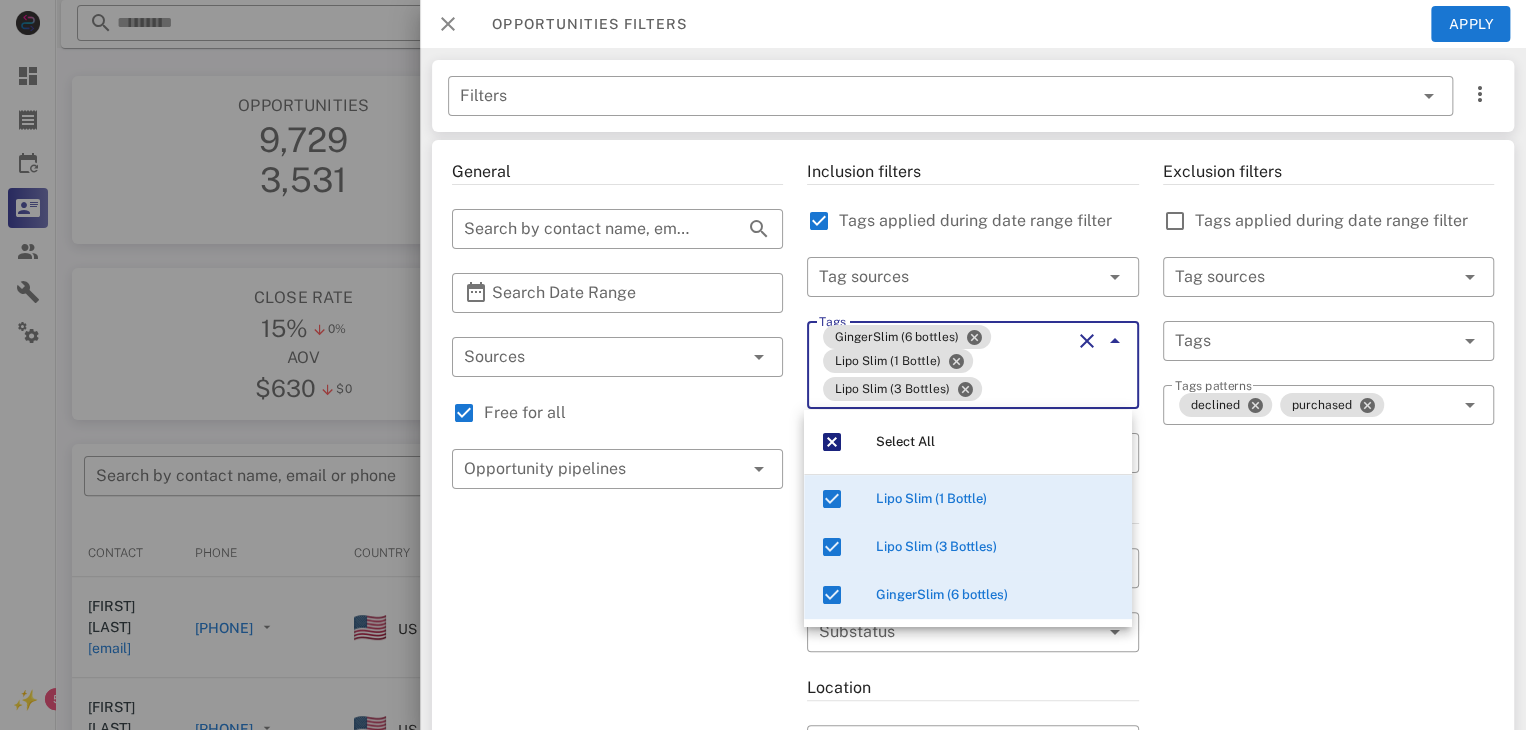 click at bounding box center [448, 24] 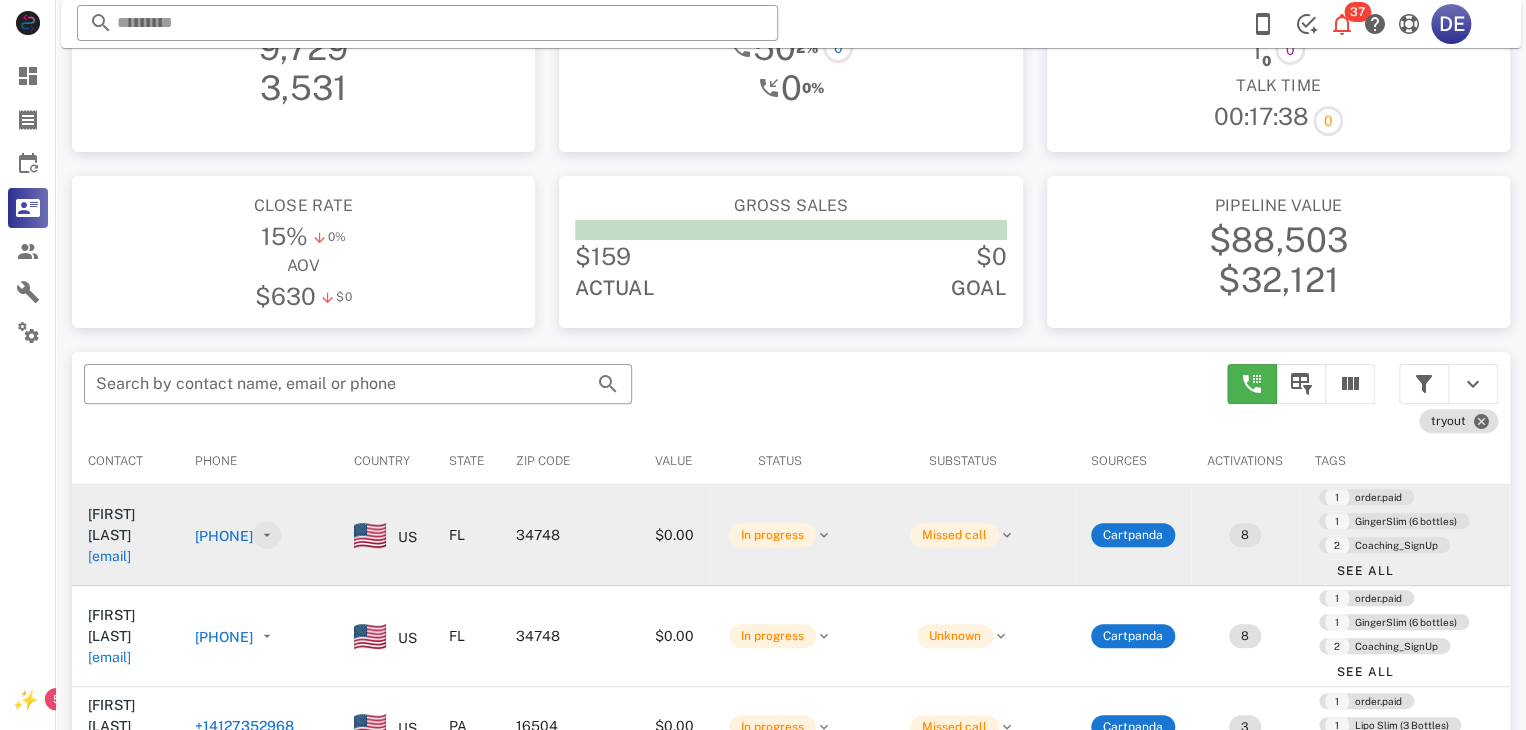 scroll, scrollTop: 100, scrollLeft: 0, axis: vertical 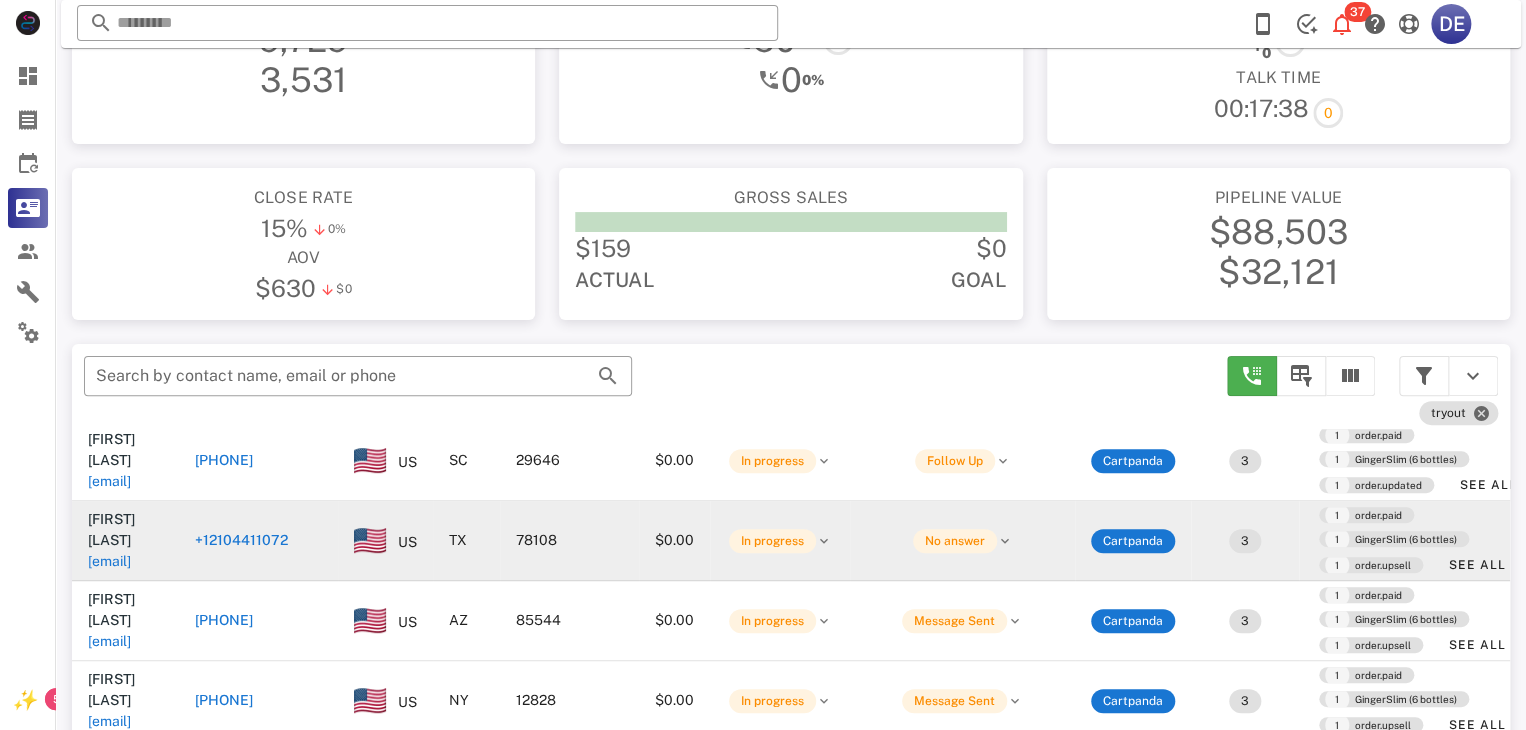 click on "+12104411072" at bounding box center [241, 540] 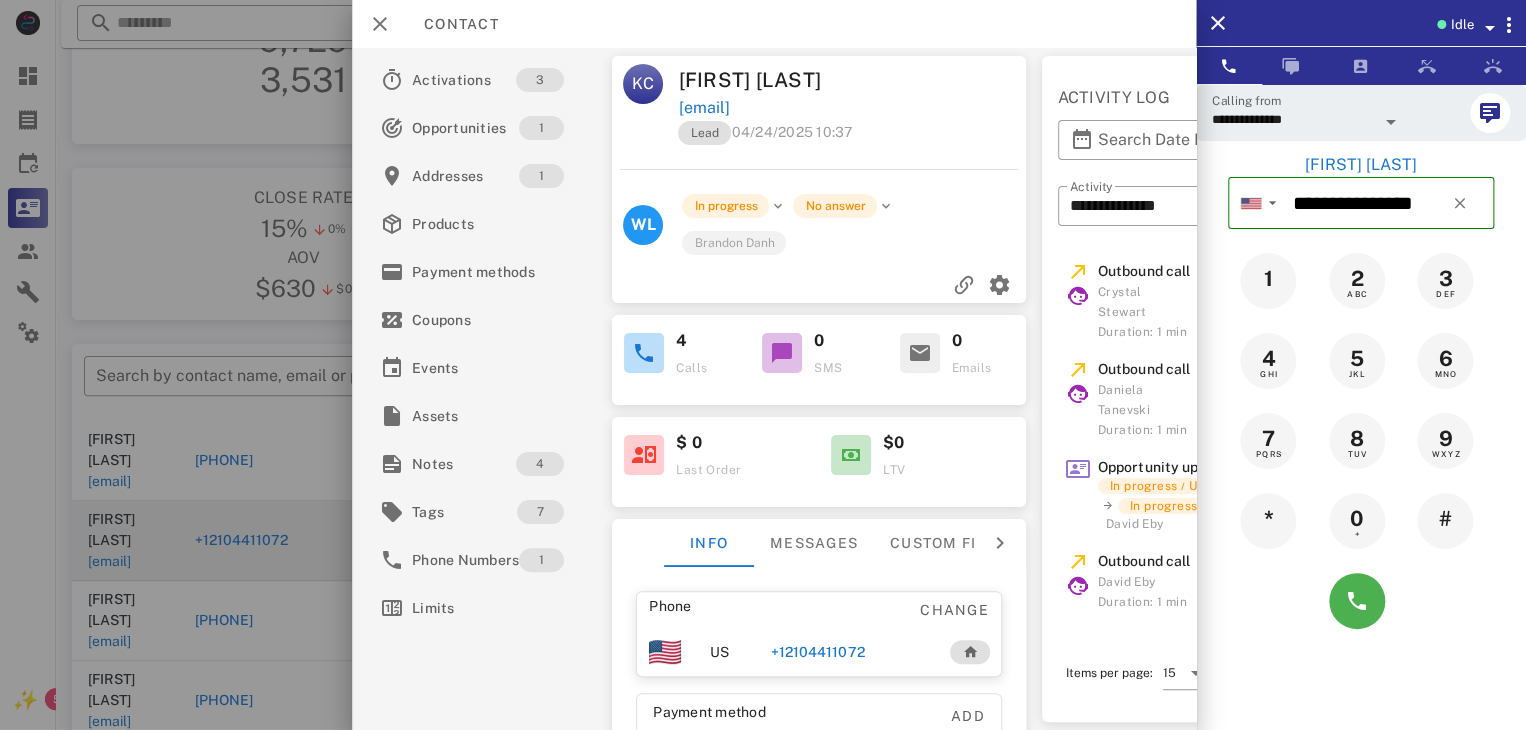 click at bounding box center (763, 365) 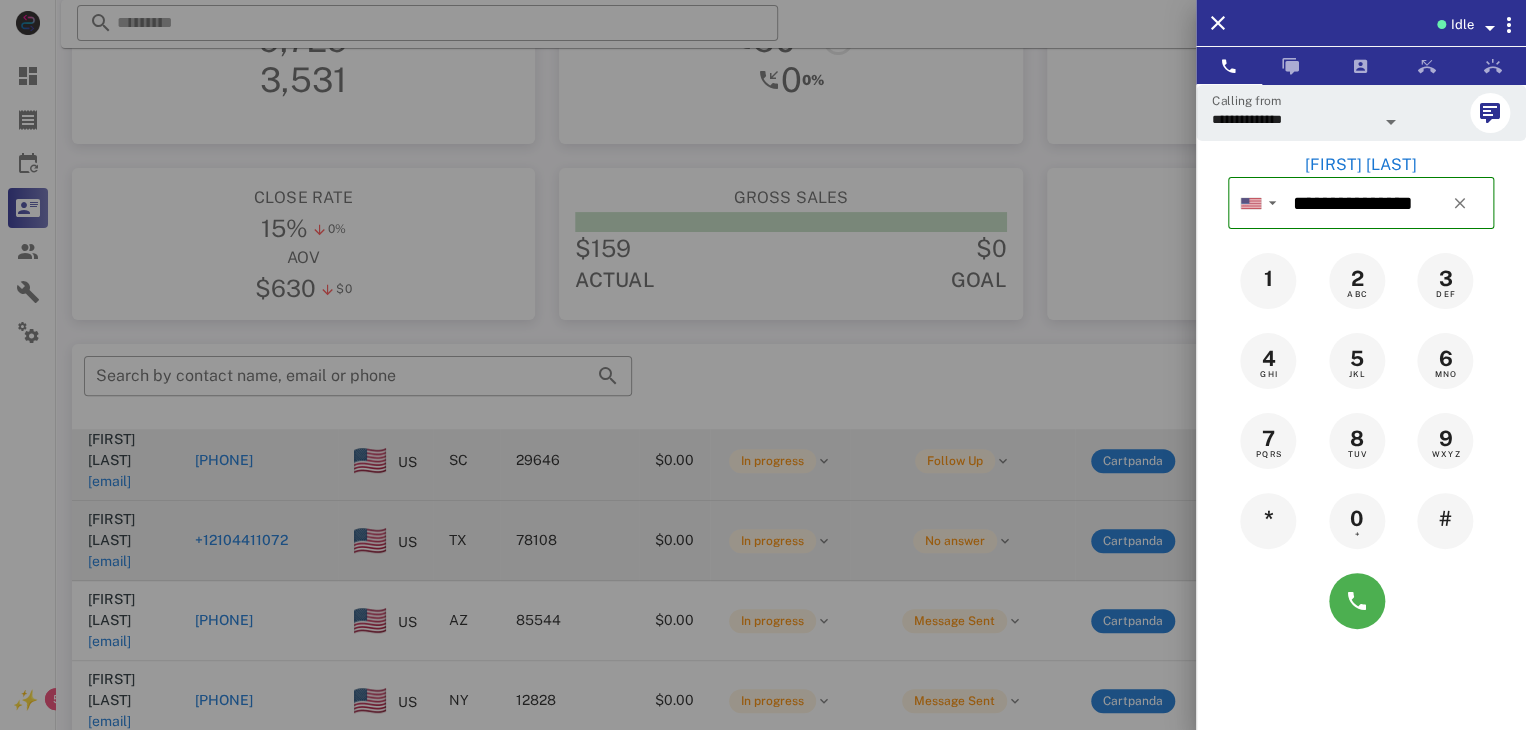 click at bounding box center [763, 365] 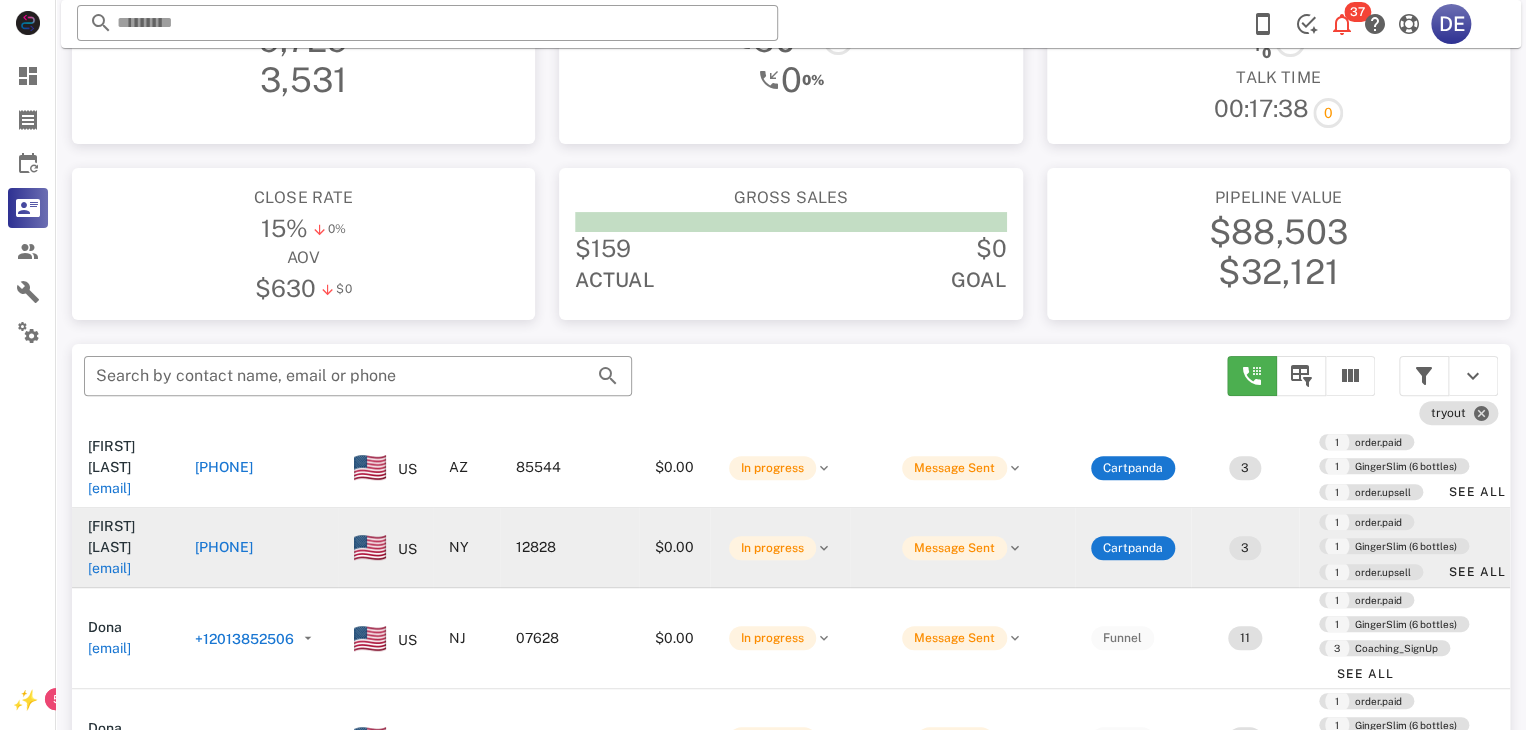 scroll, scrollTop: 873, scrollLeft: 0, axis: vertical 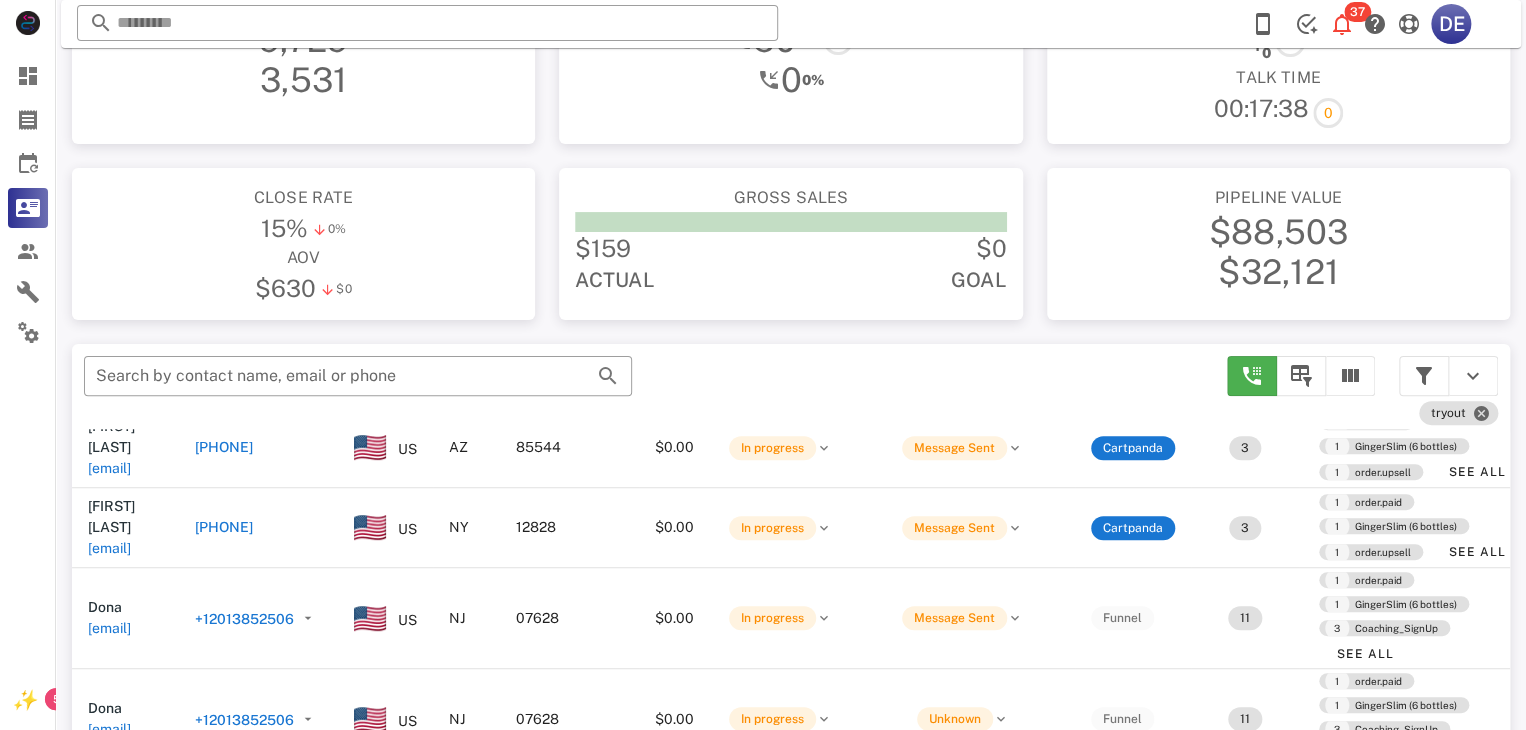 click on "+12013852506" at bounding box center [244, 619] 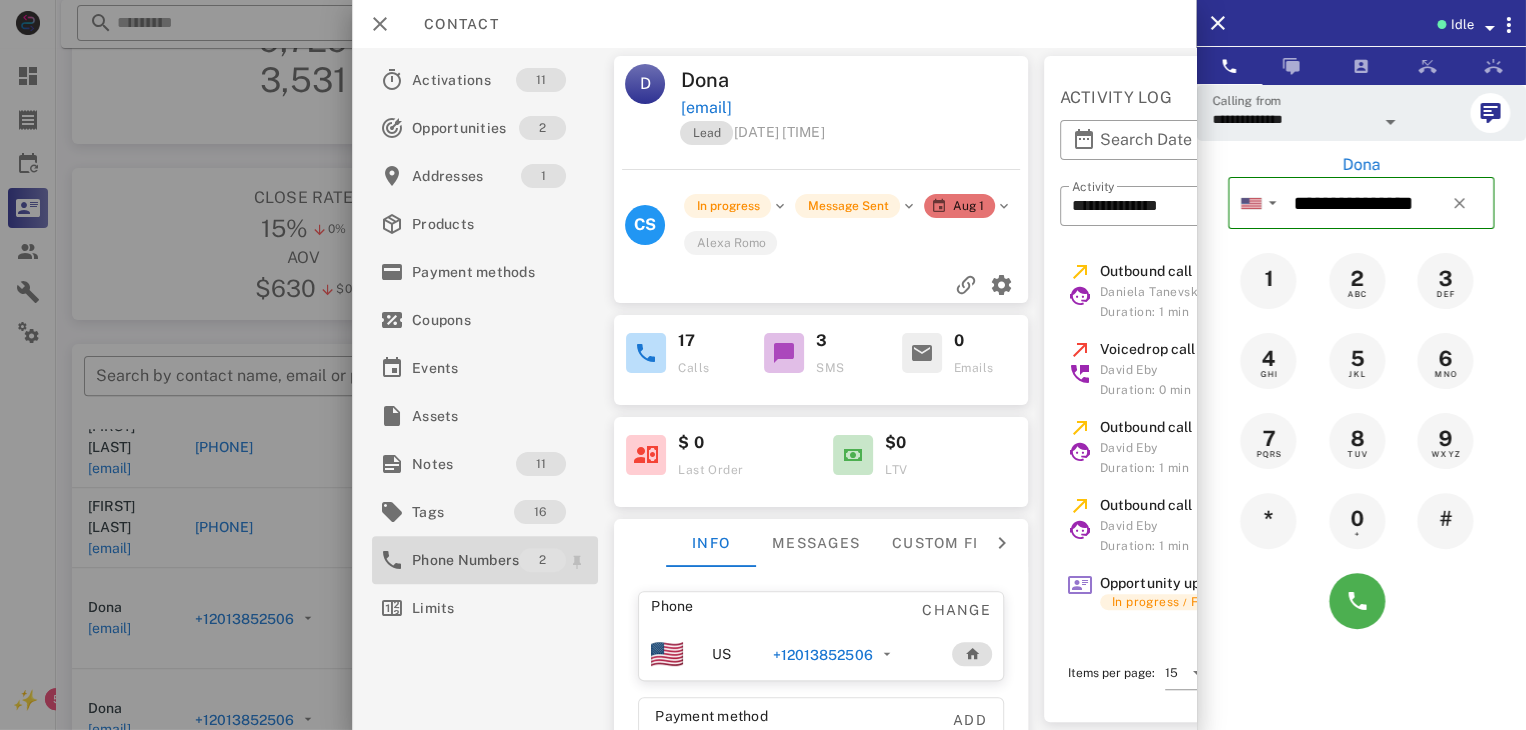 click on "Phone Numbers  2" at bounding box center [485, 560] 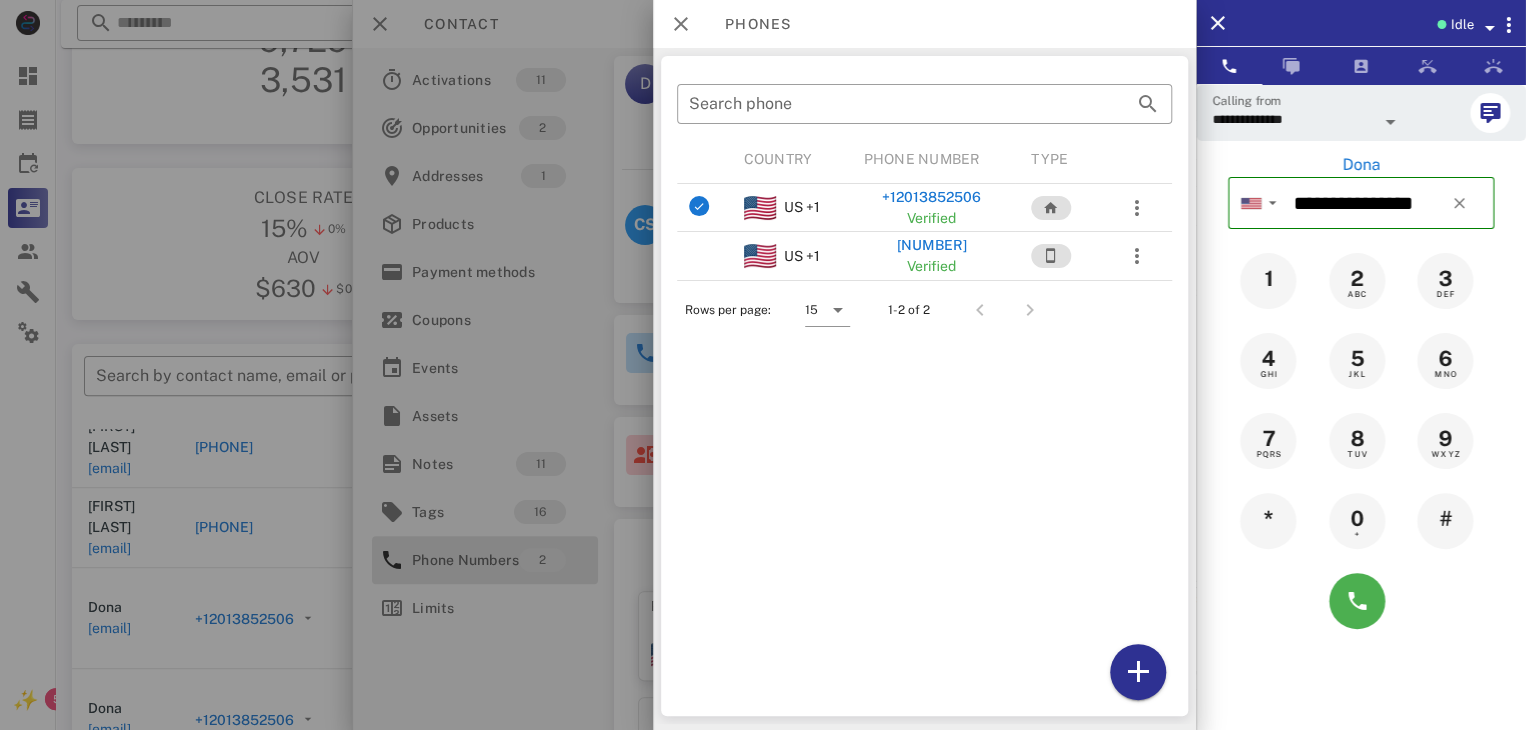 click at bounding box center (763, 365) 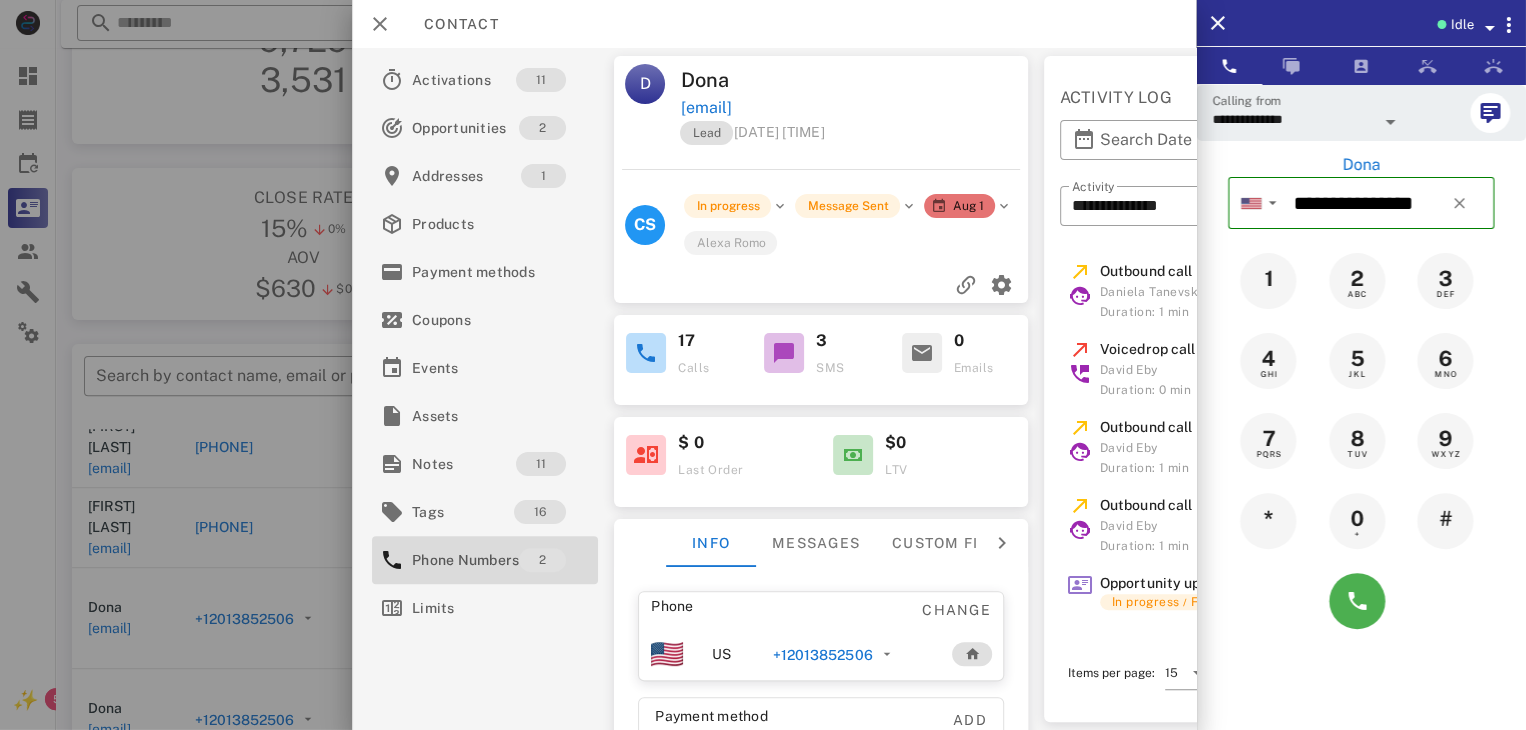 click at bounding box center [763, 365] 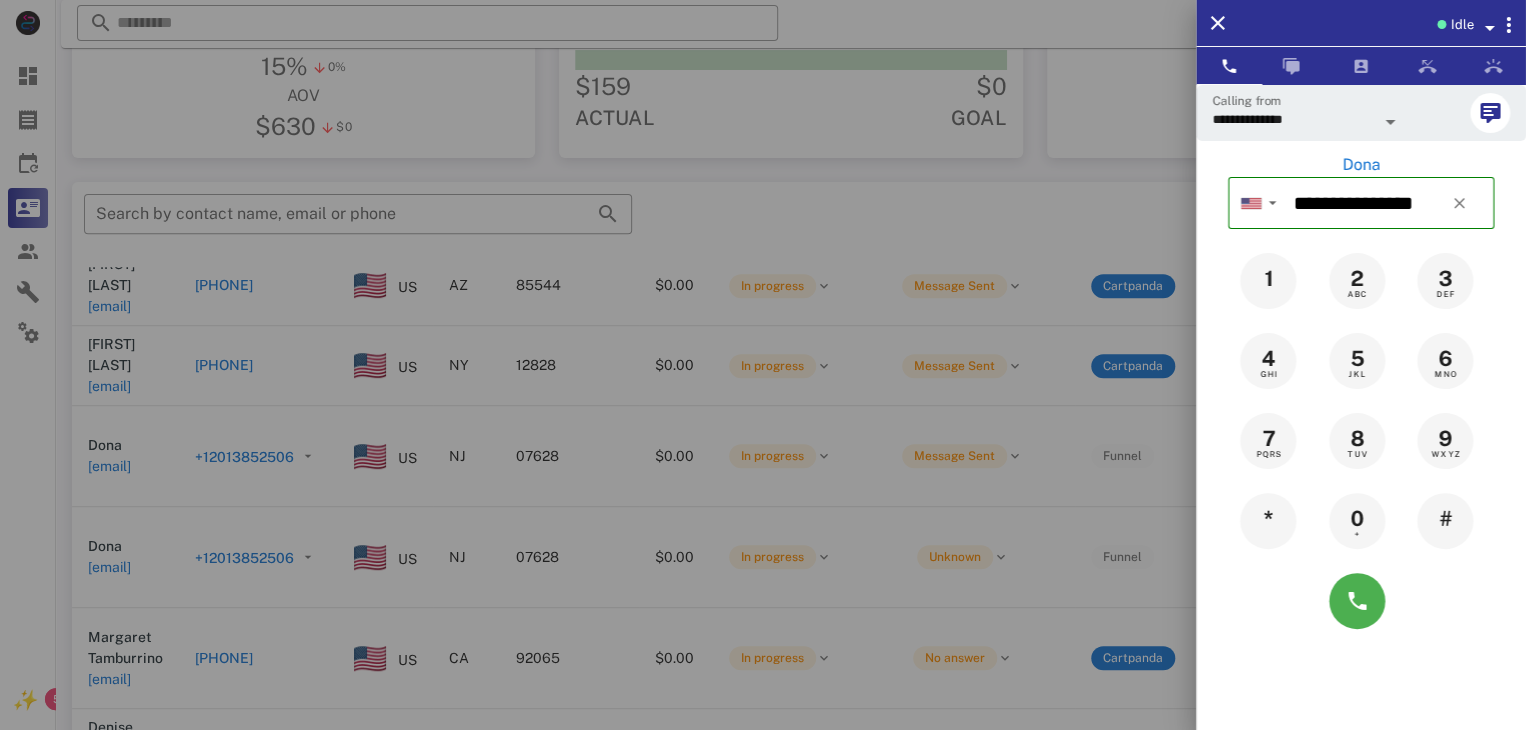 scroll, scrollTop: 300, scrollLeft: 0, axis: vertical 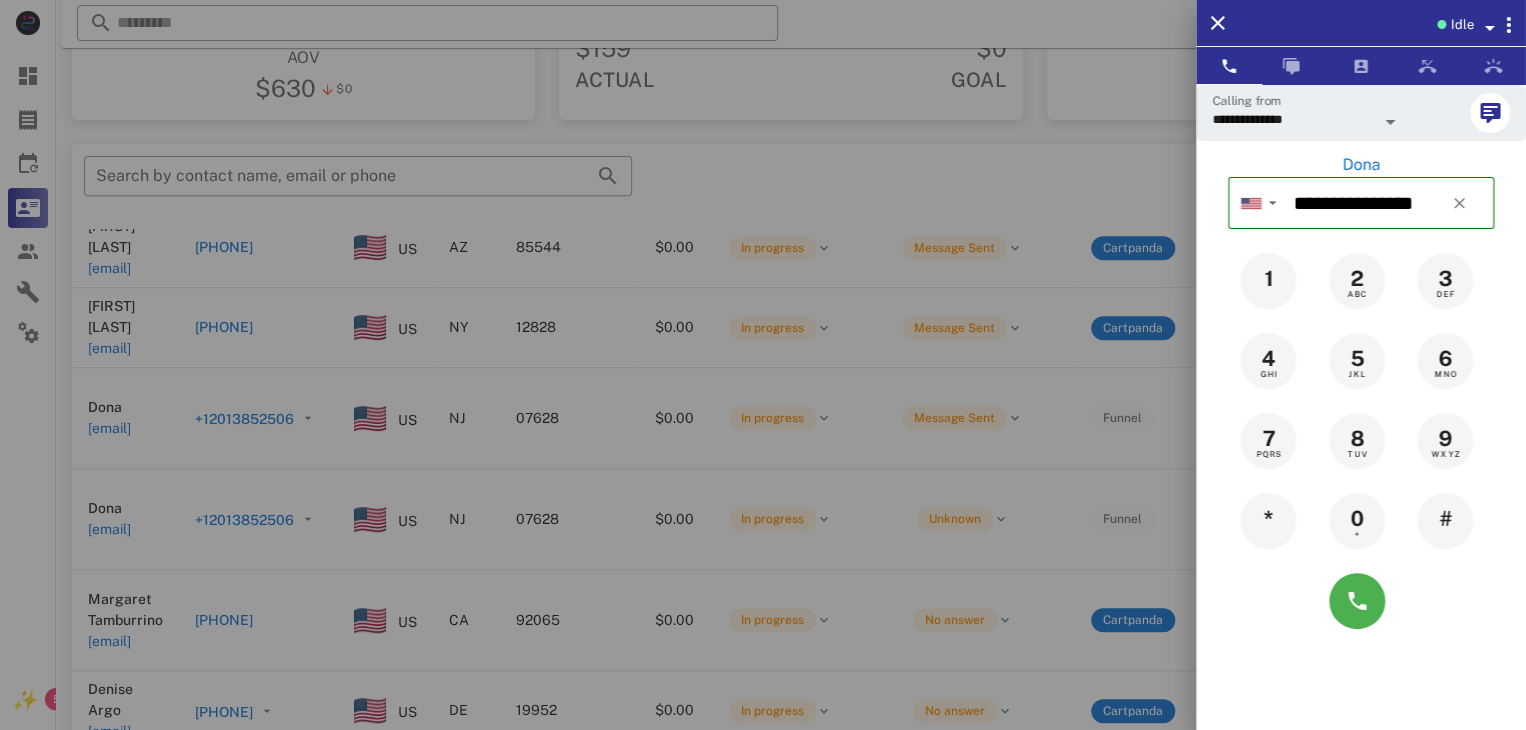 click at bounding box center [763, 365] 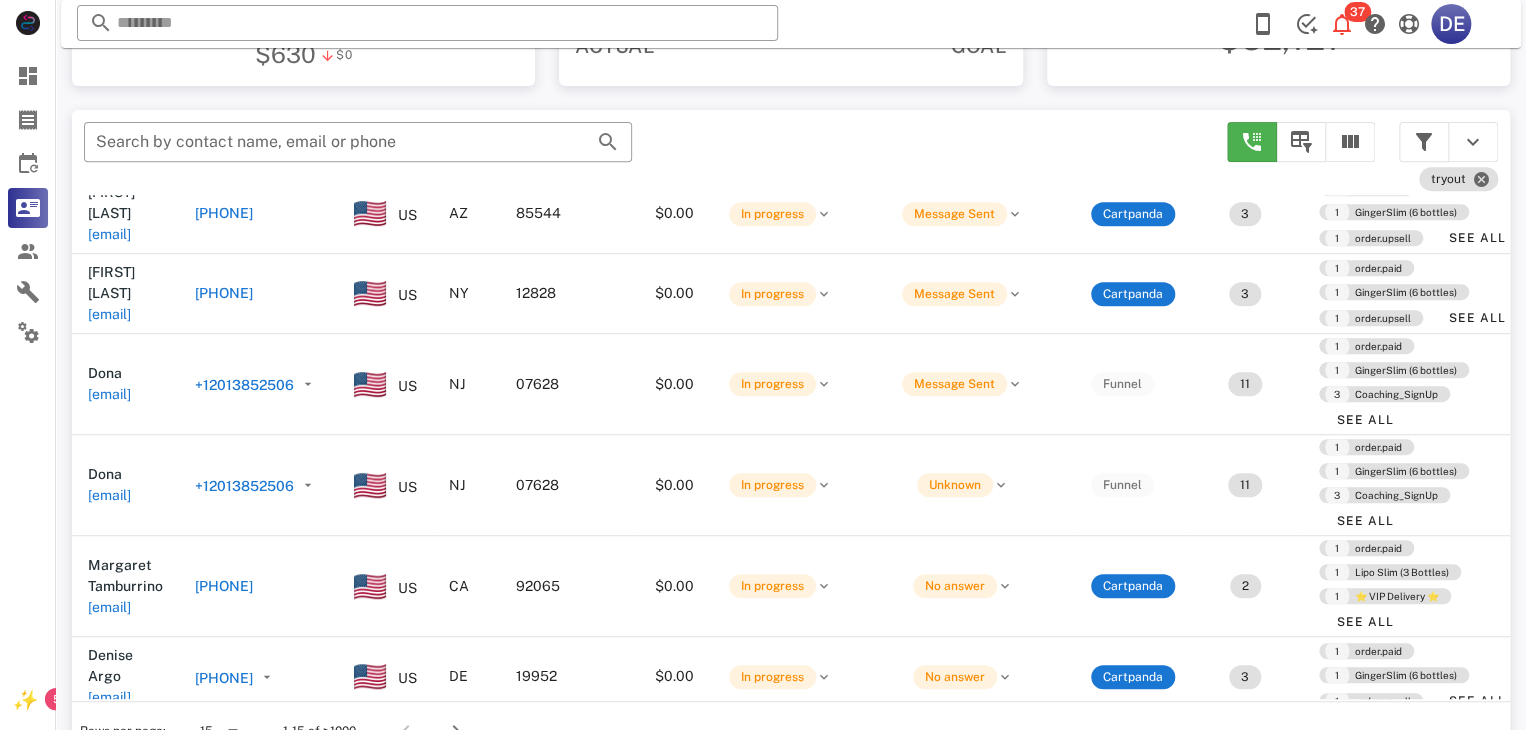 scroll, scrollTop: 380, scrollLeft: 0, axis: vertical 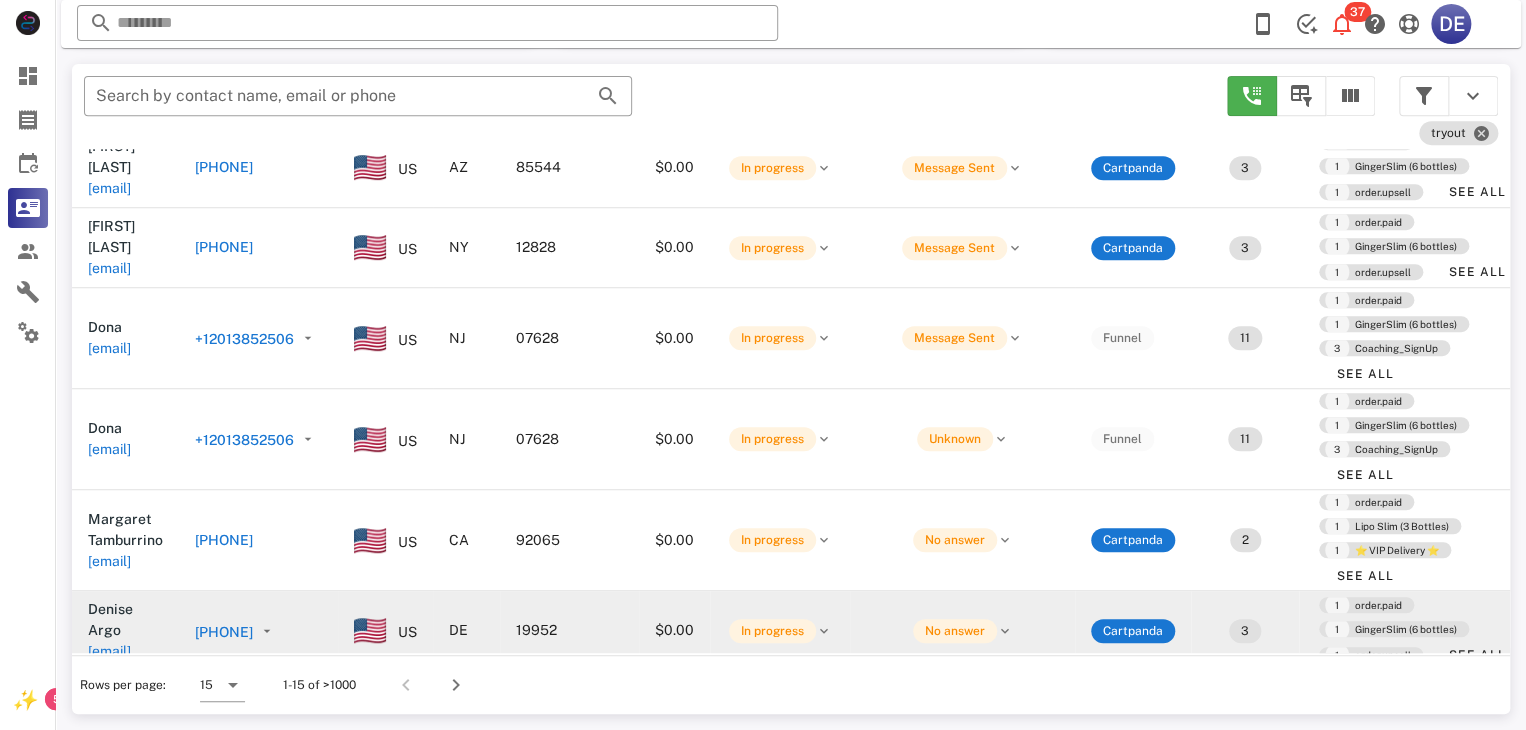 click on "[PHONE]" at bounding box center [224, 632] 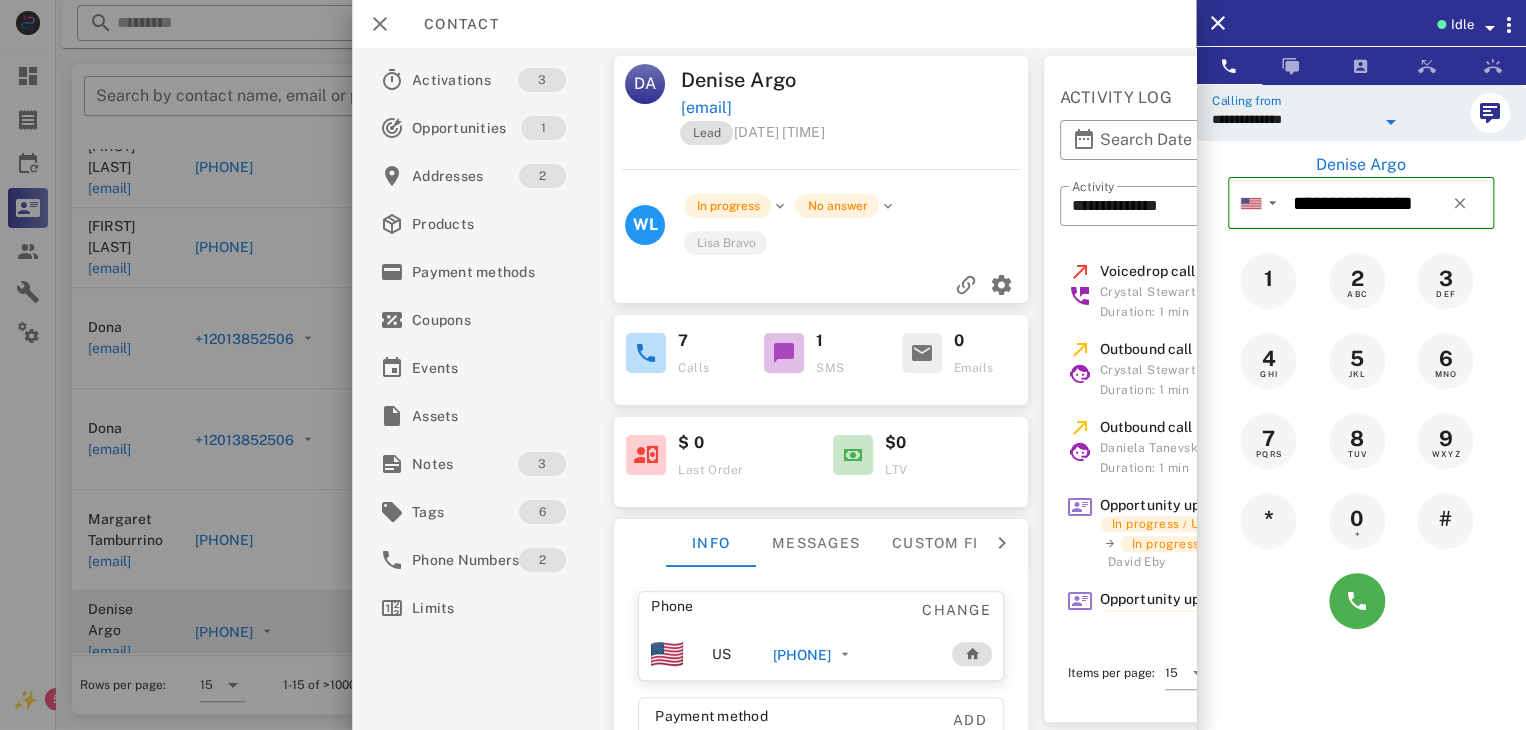 click on "**********" at bounding box center (1293, 119) 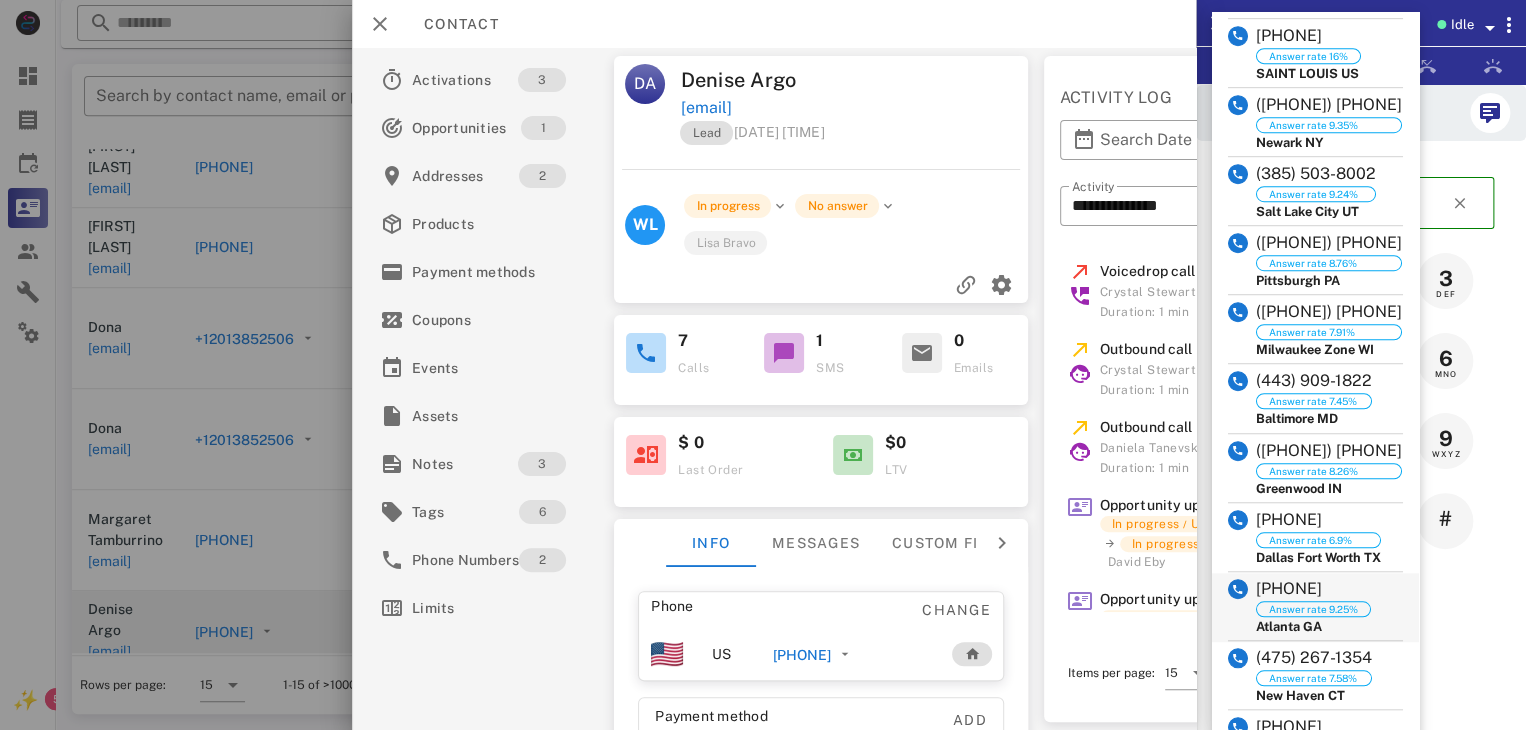 scroll, scrollTop: 0, scrollLeft: 0, axis: both 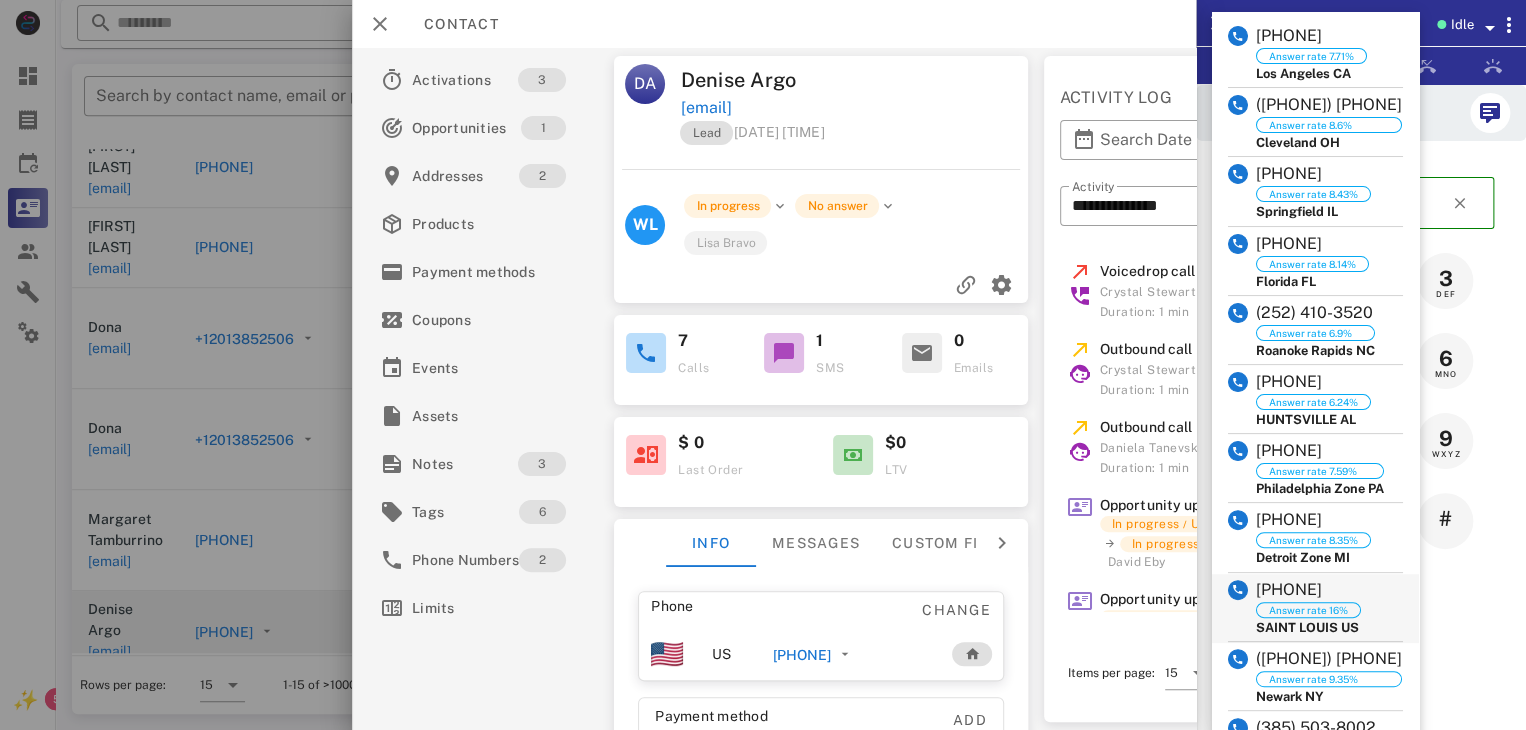 click on "[PHONE]    Answer rate [NUMBER]%    [CITY]   US" at bounding box center (1315, 608) 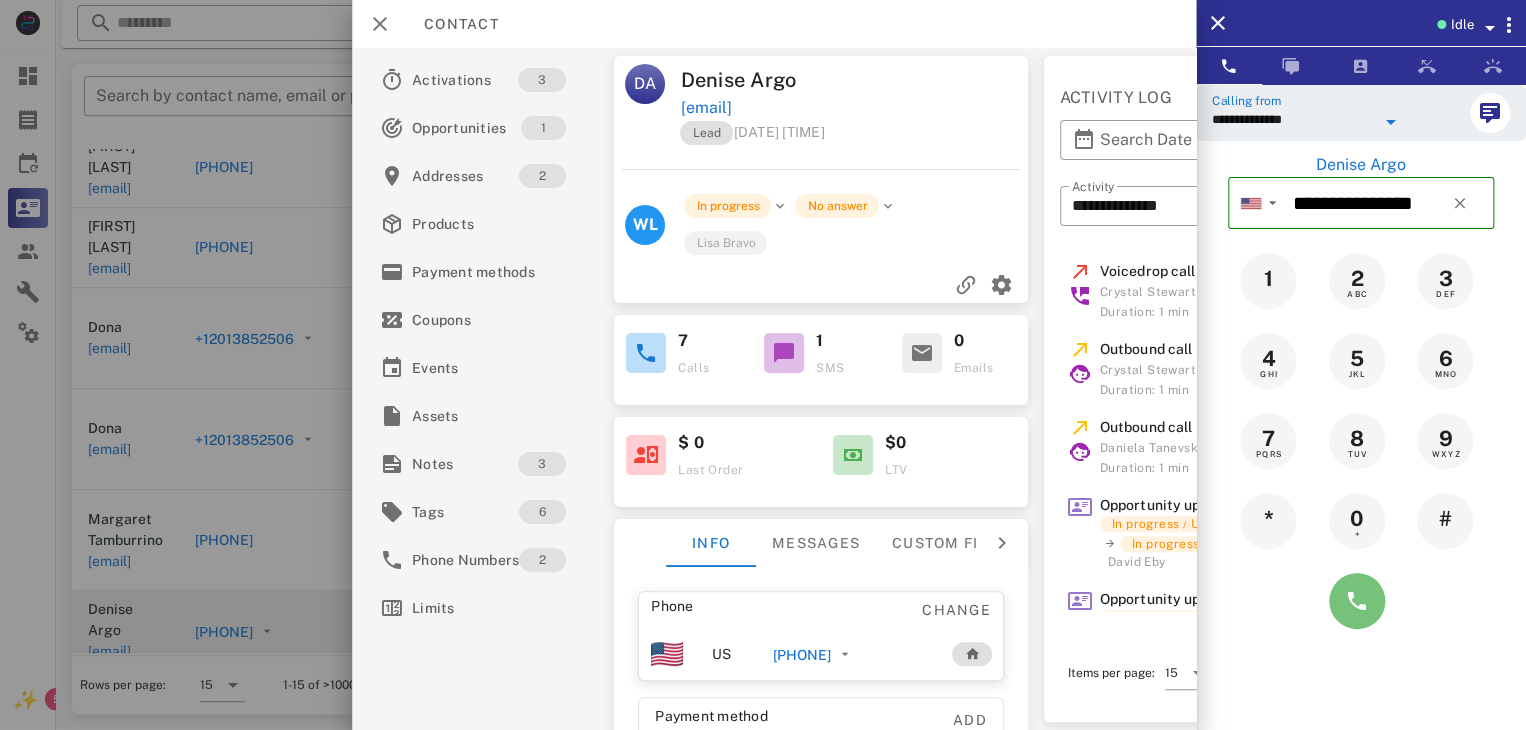 click at bounding box center [1357, 601] 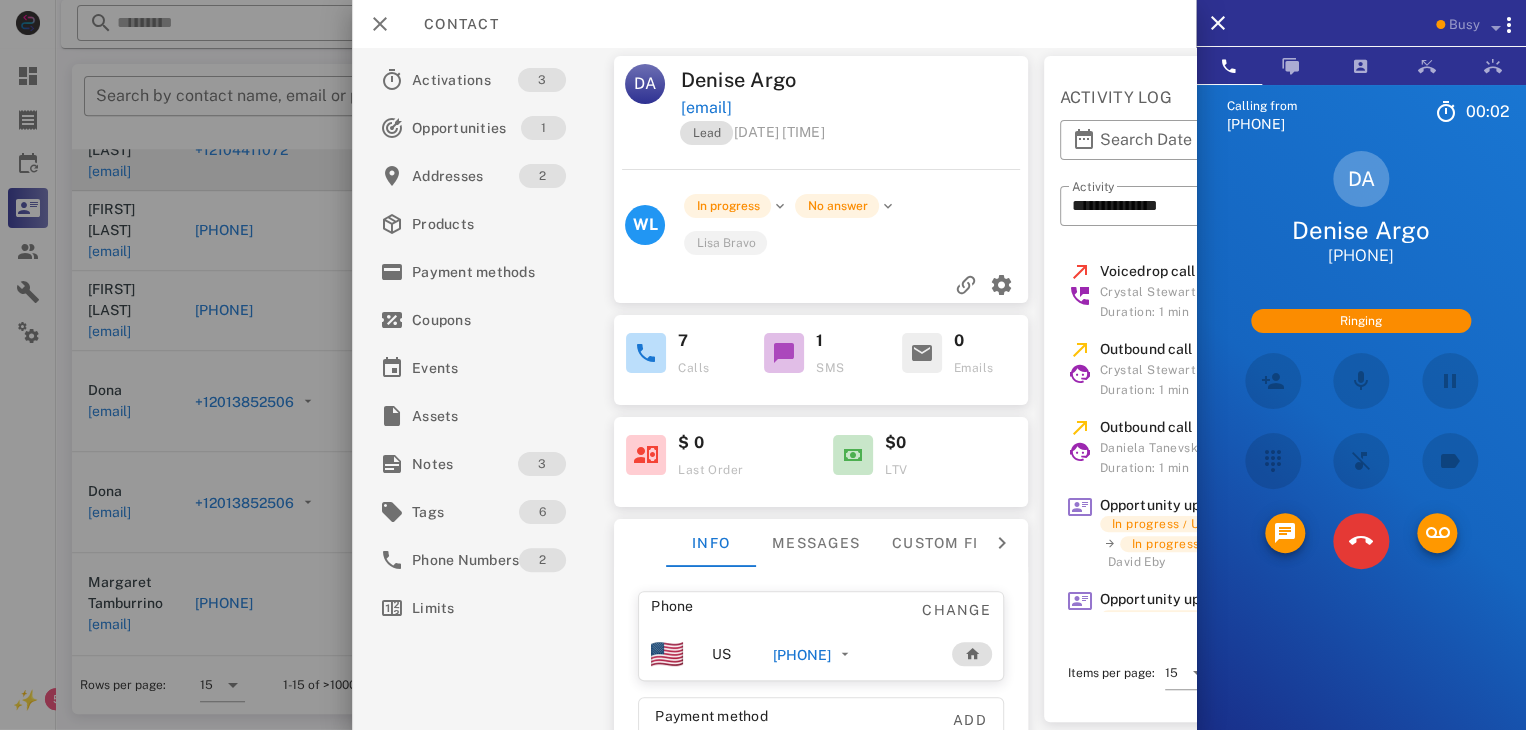 scroll, scrollTop: 796, scrollLeft: 0, axis: vertical 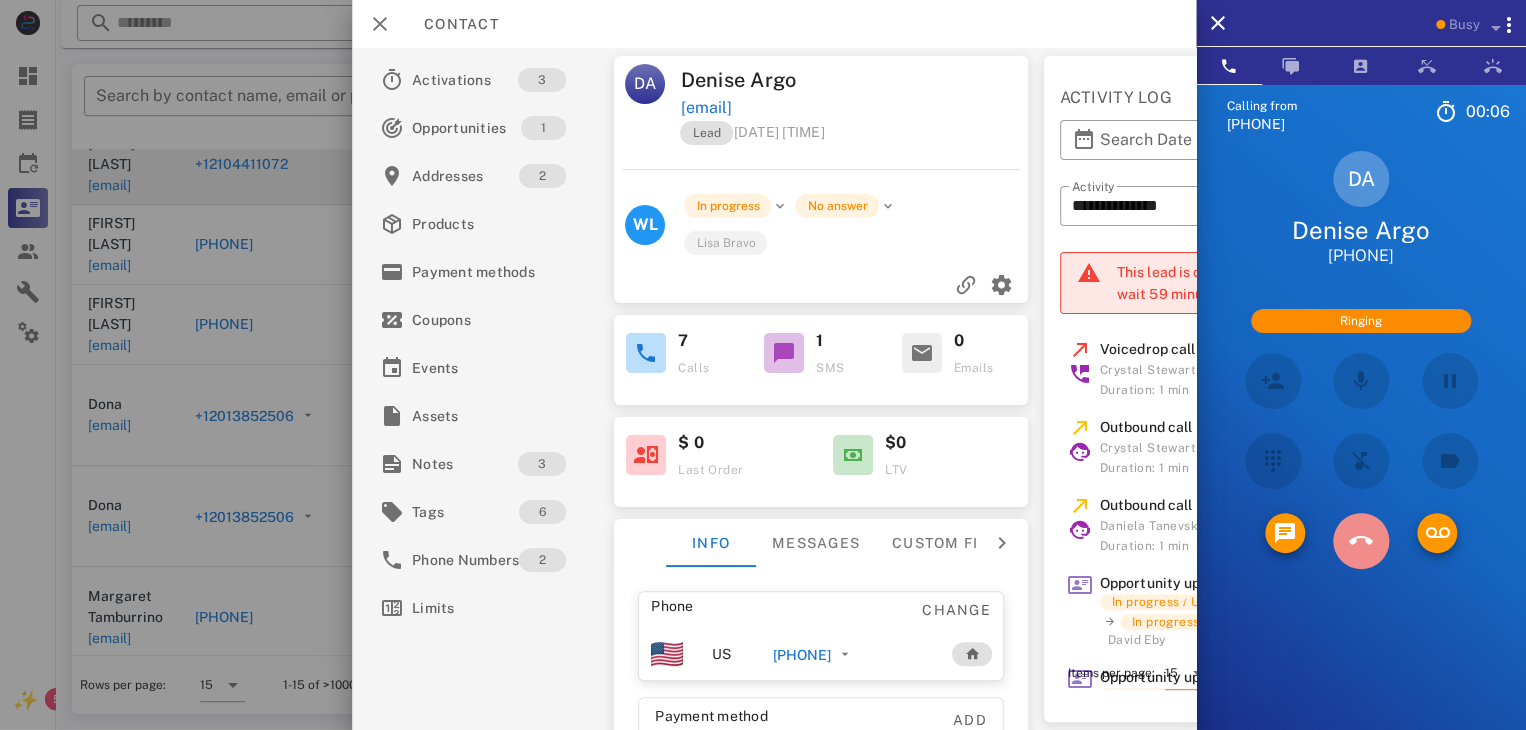 click at bounding box center (1361, 541) 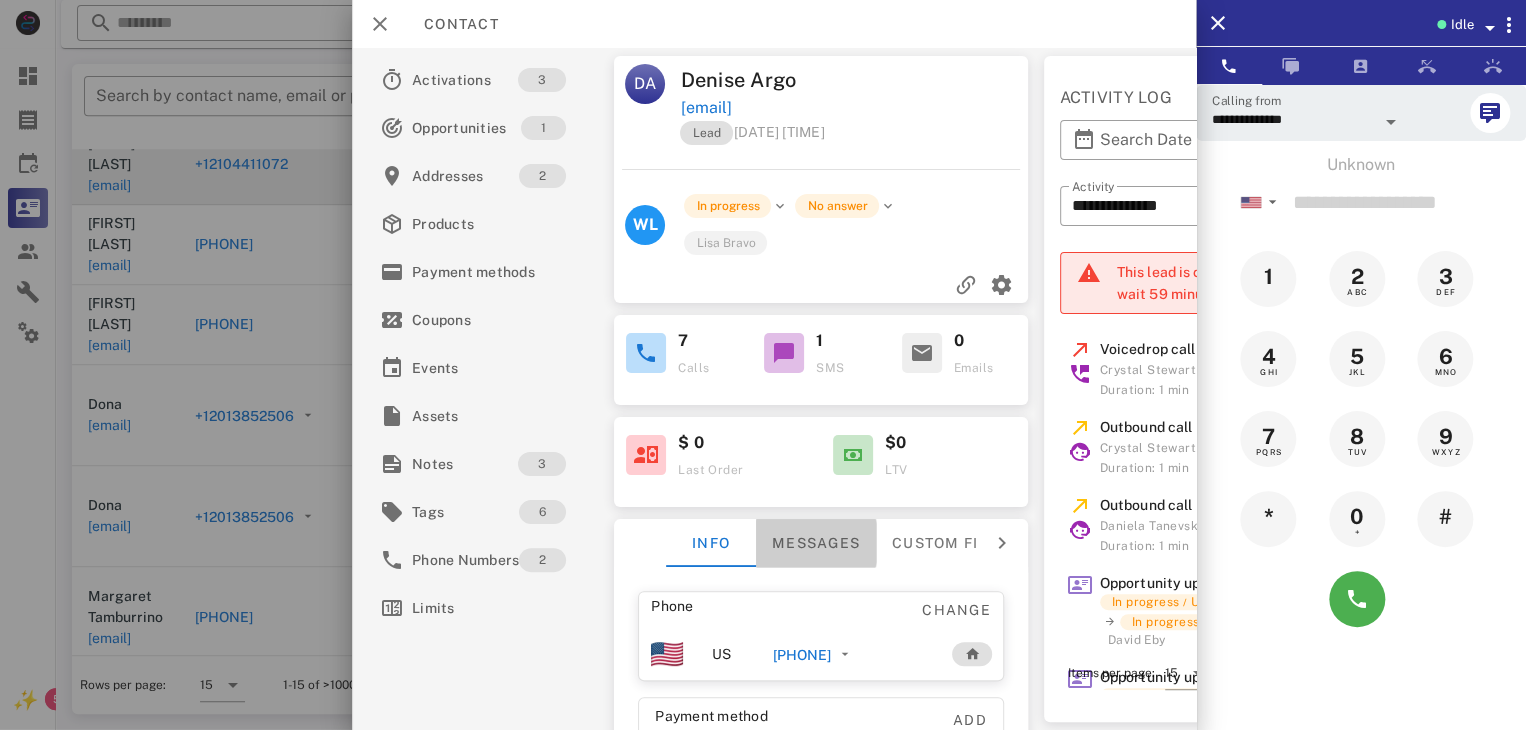 click on "Messages" at bounding box center [816, 543] 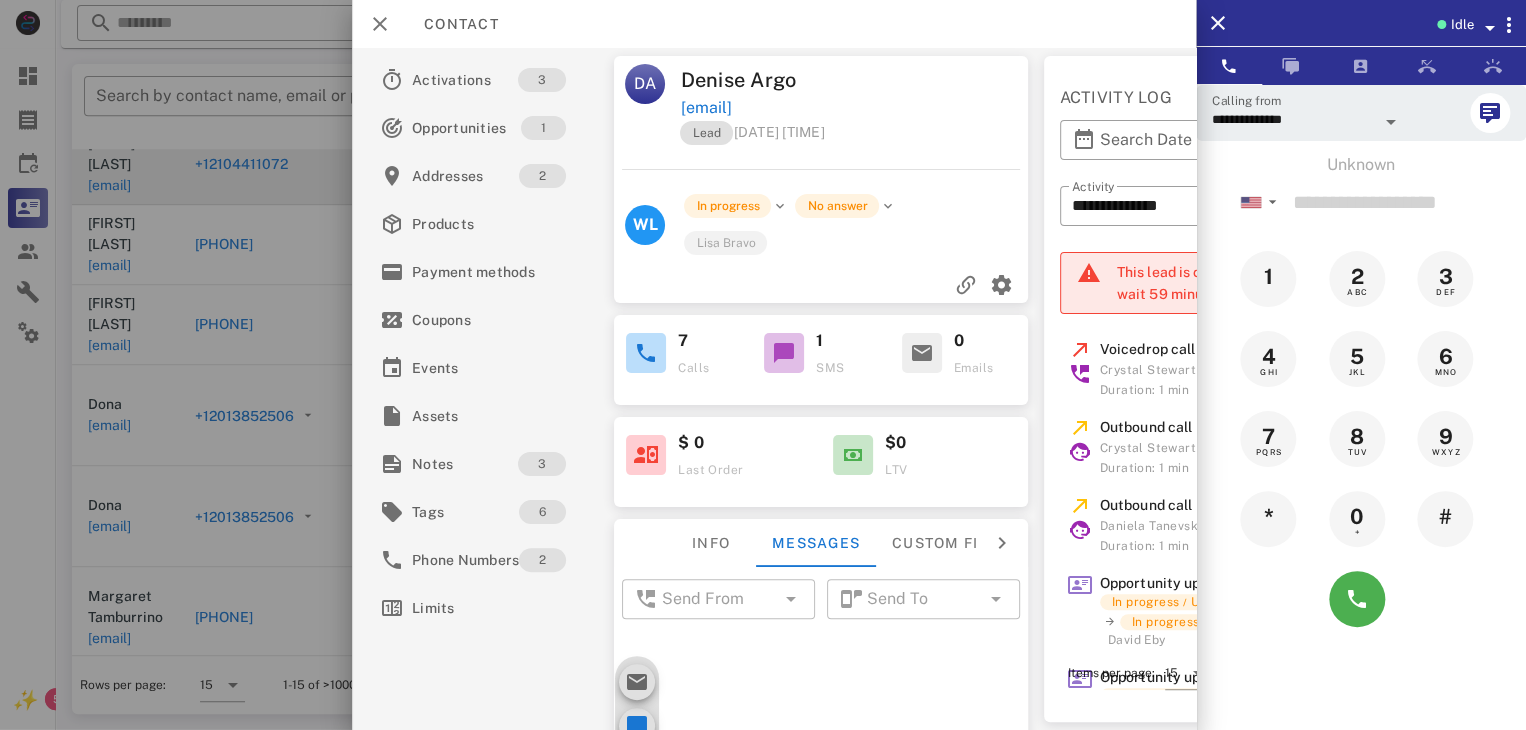 scroll, scrollTop: 100, scrollLeft: 0, axis: vertical 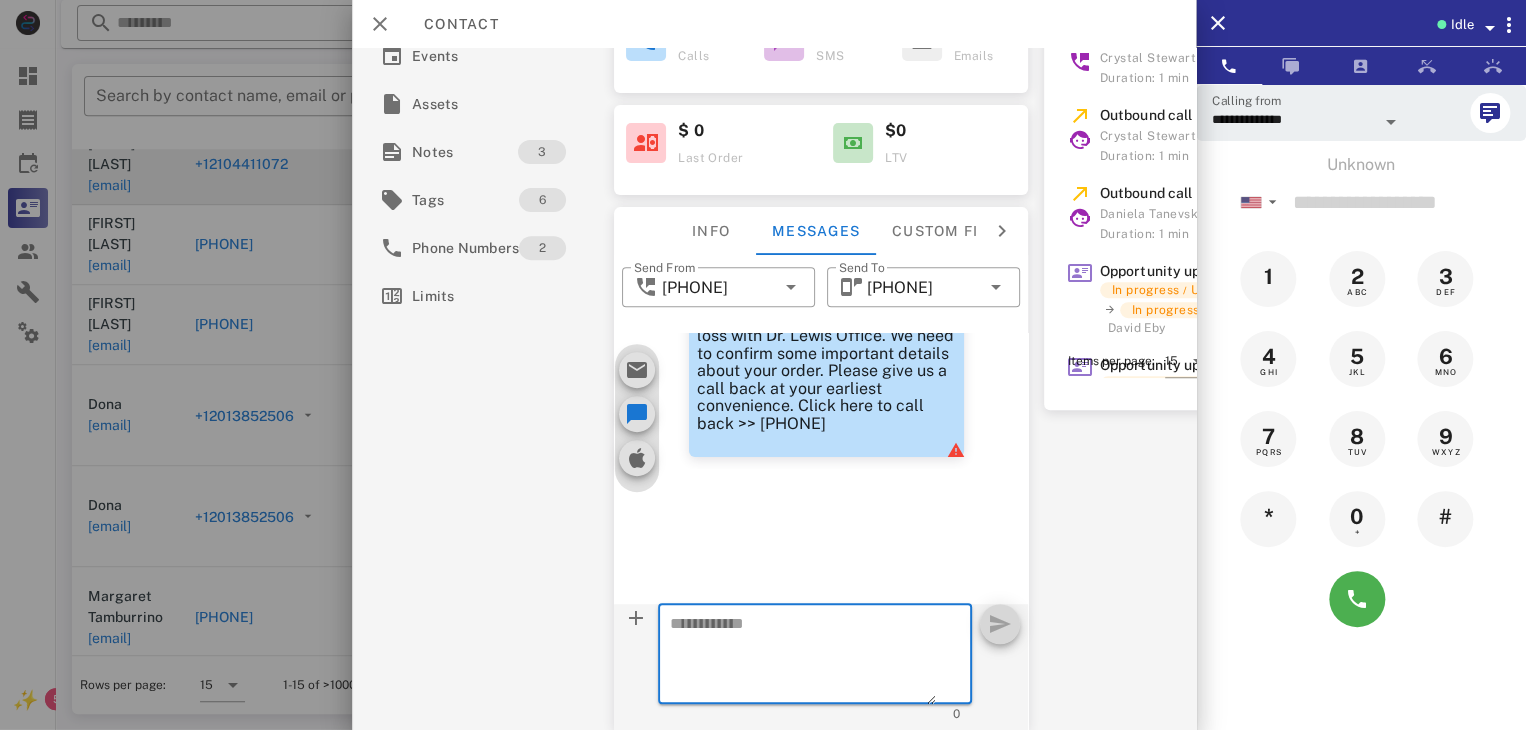 paste on "**********" 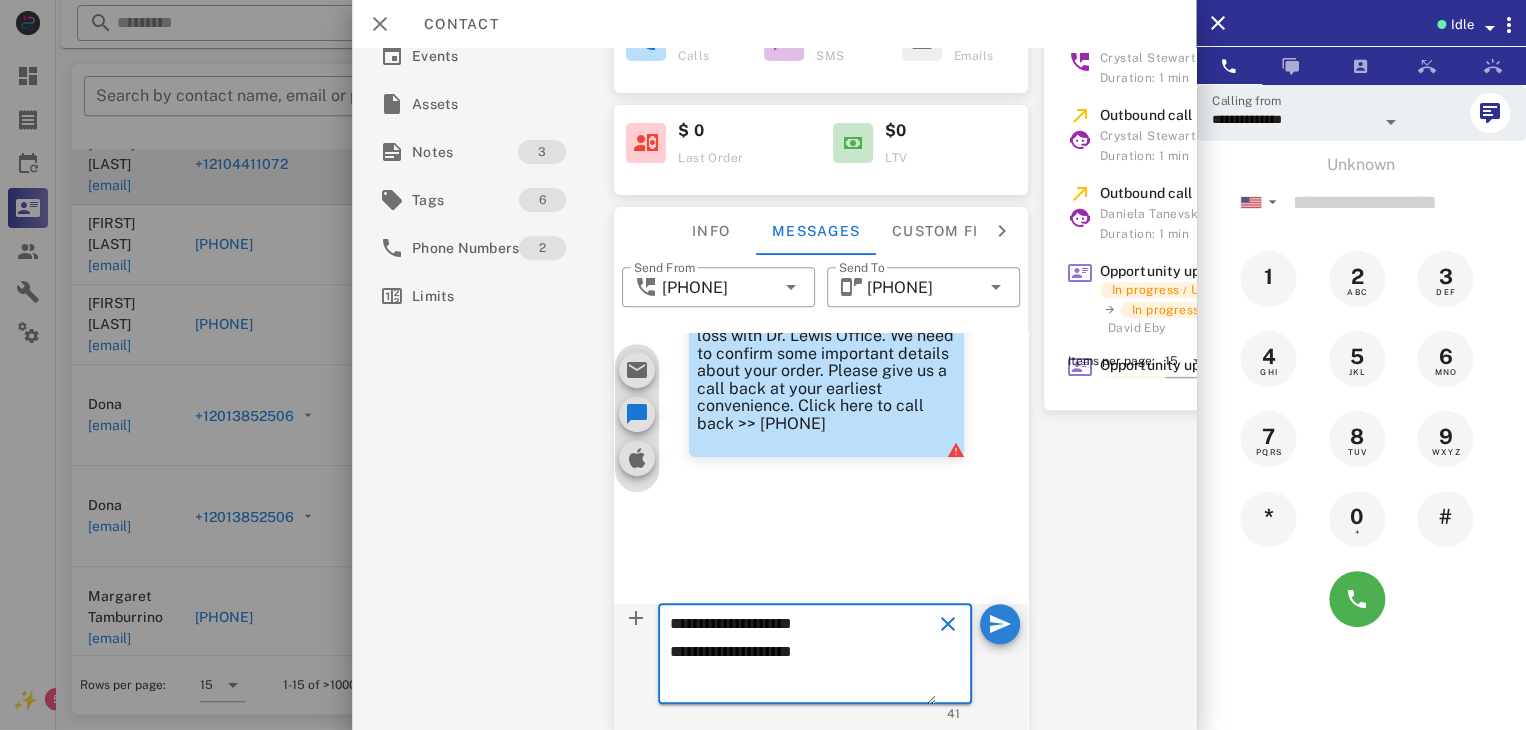 type on "**********" 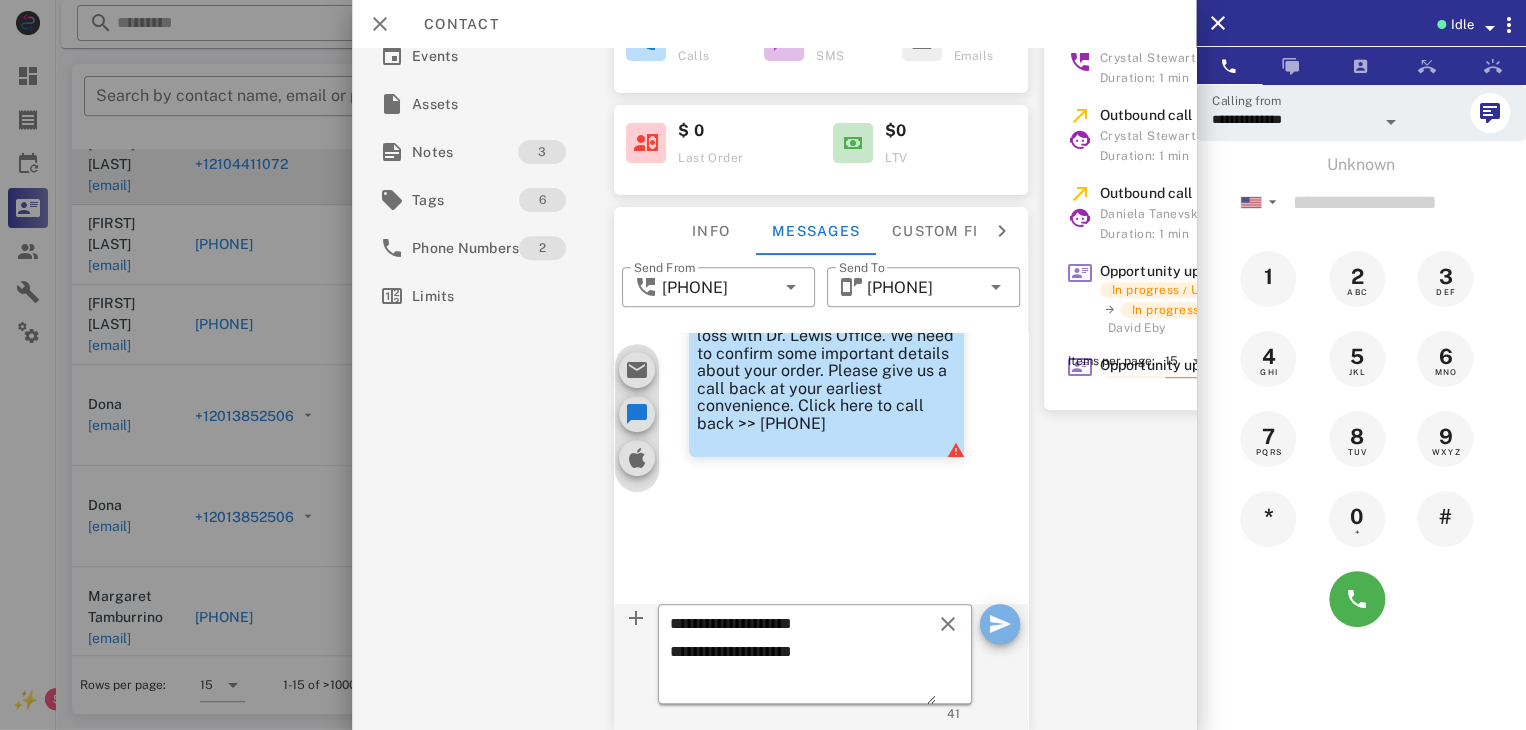 click at bounding box center [1000, 624] 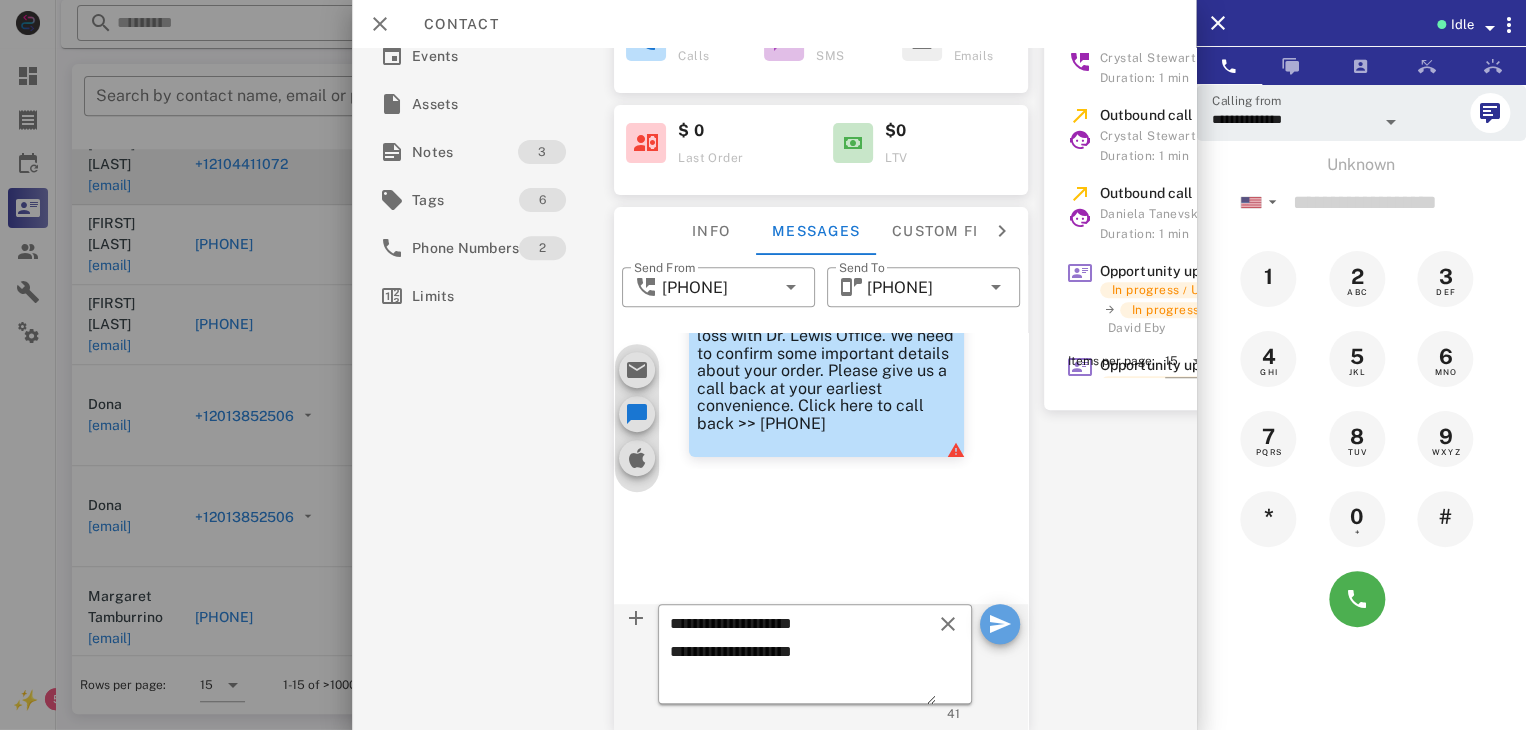 type 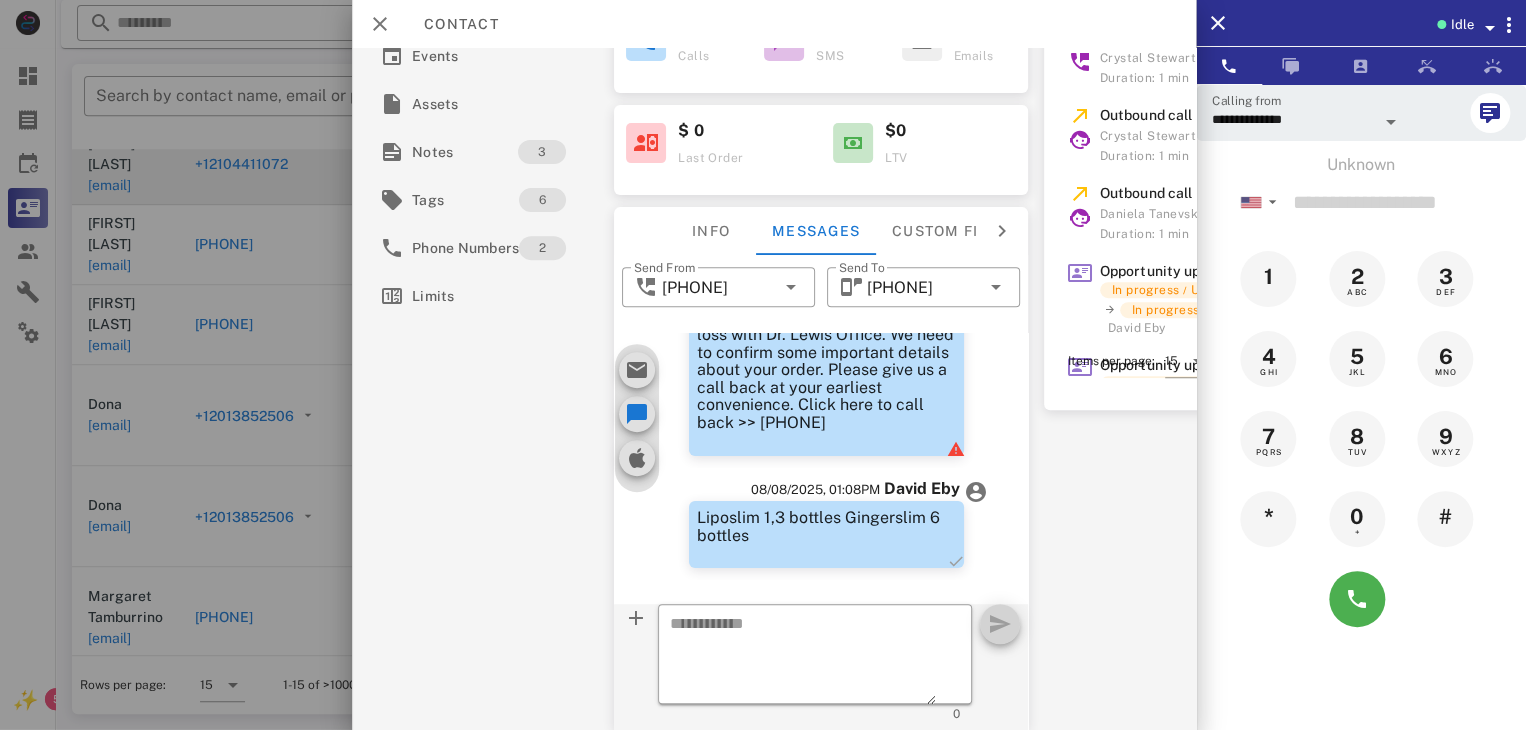 scroll, scrollTop: 204, scrollLeft: 0, axis: vertical 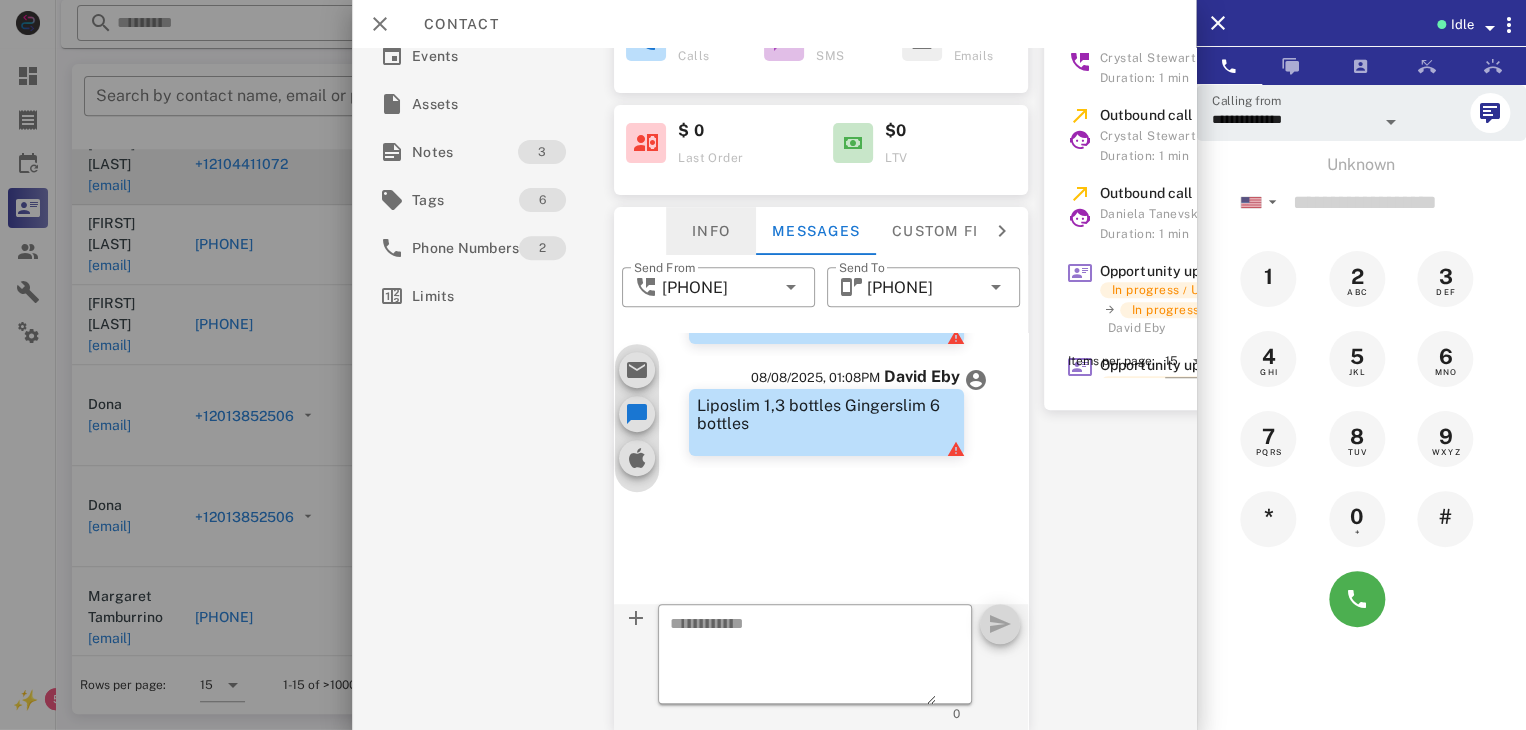 click on "Info" at bounding box center (711, 231) 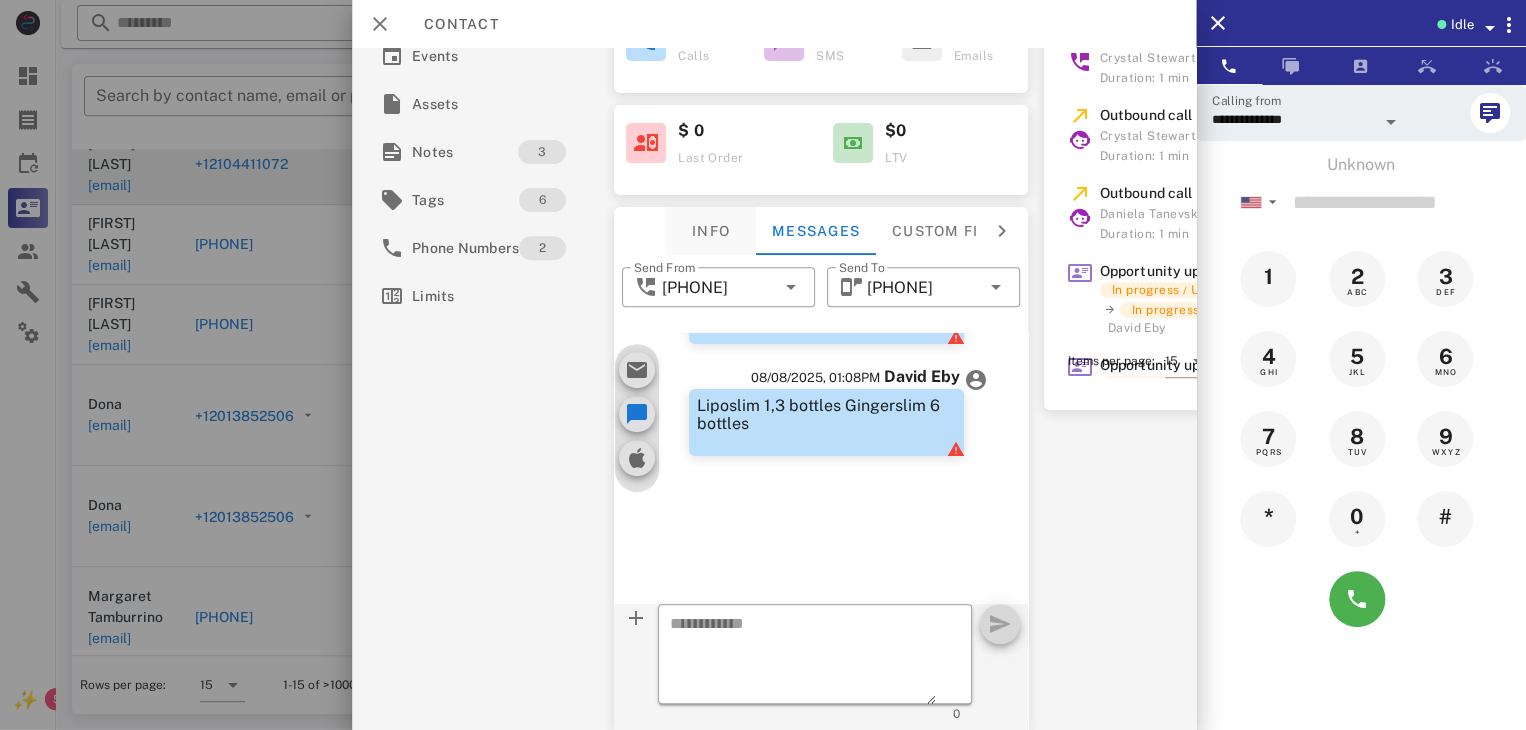 scroll, scrollTop: 264, scrollLeft: 0, axis: vertical 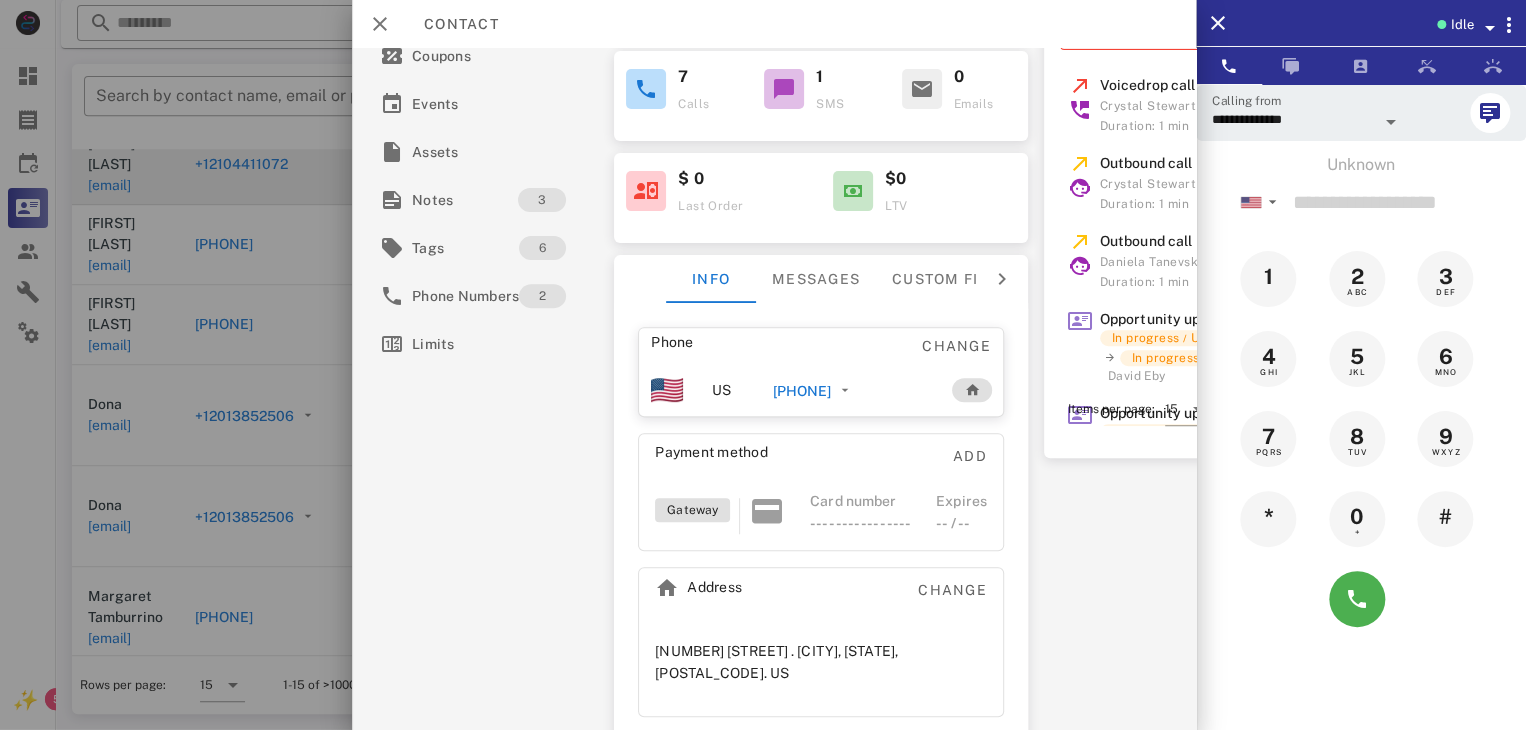 click on "[PHONE]" at bounding box center (801, 391) 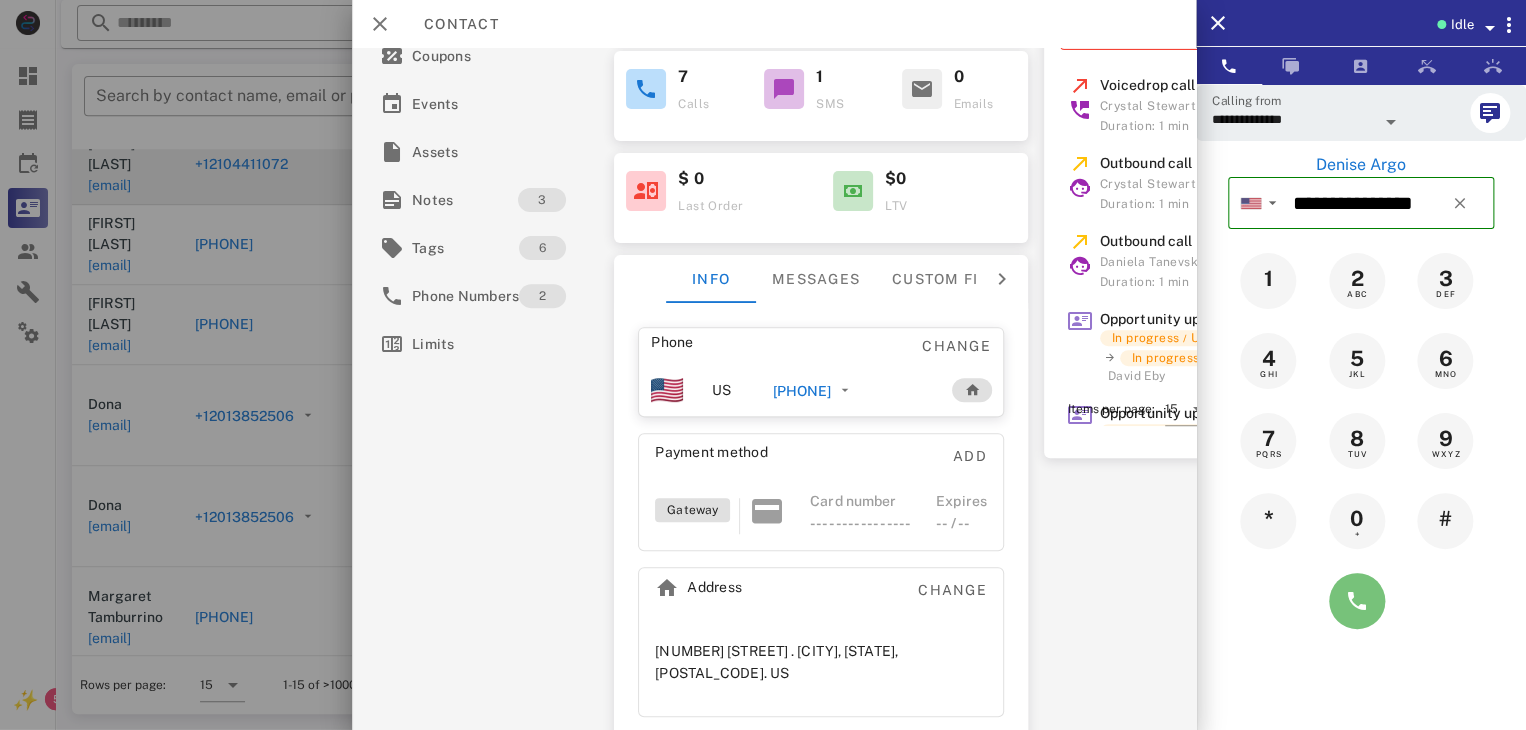 click at bounding box center (1357, 601) 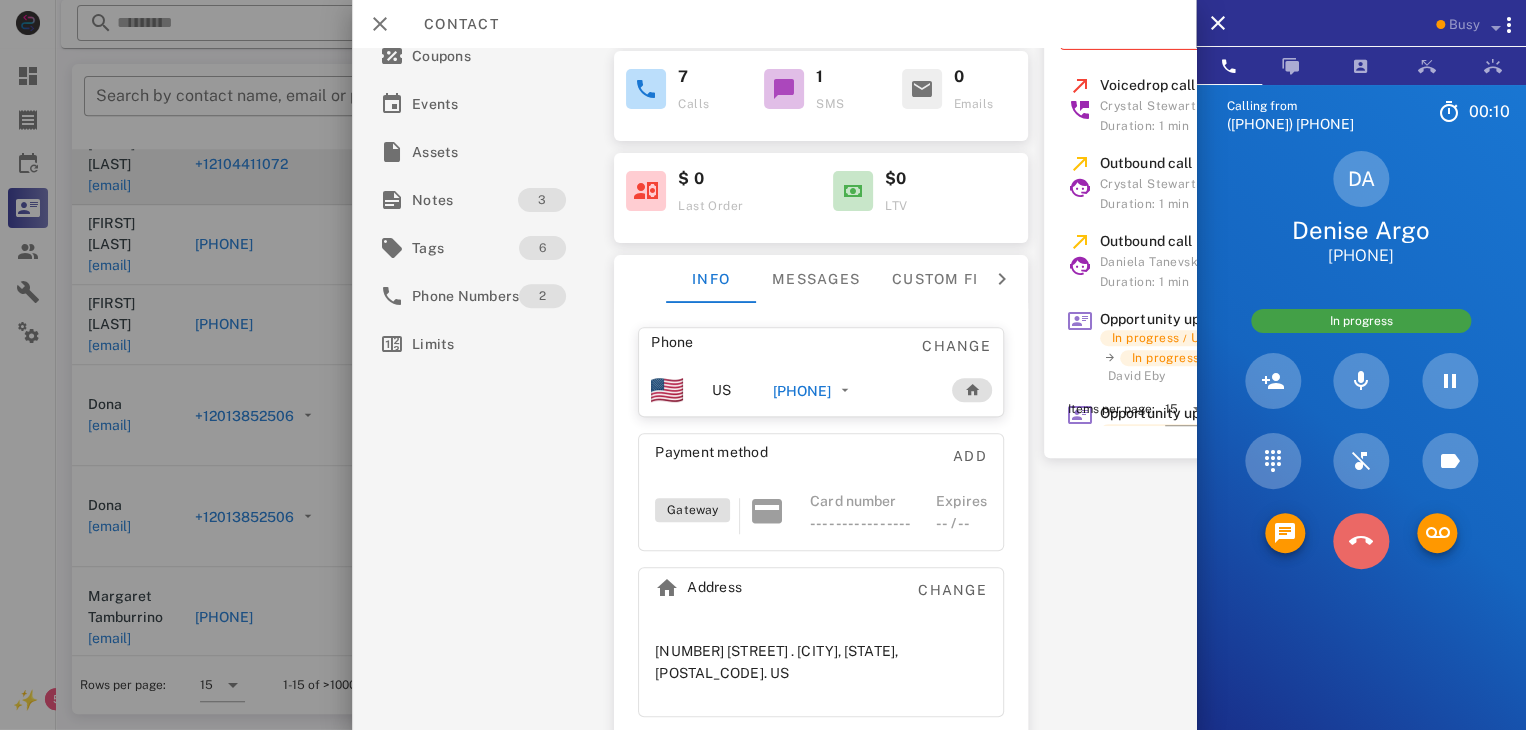 click at bounding box center (1361, 541) 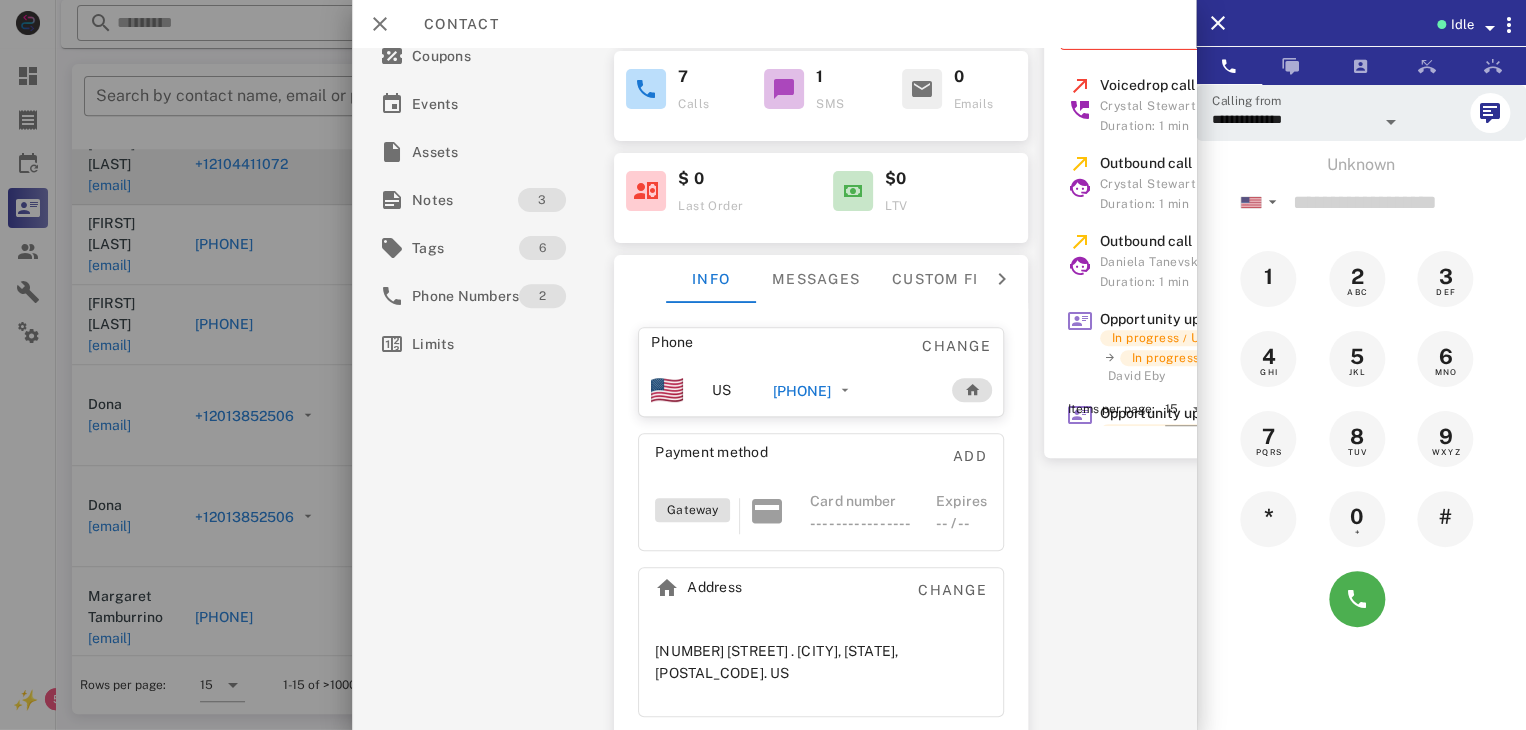 click on "[PHONE]" at bounding box center (801, 391) 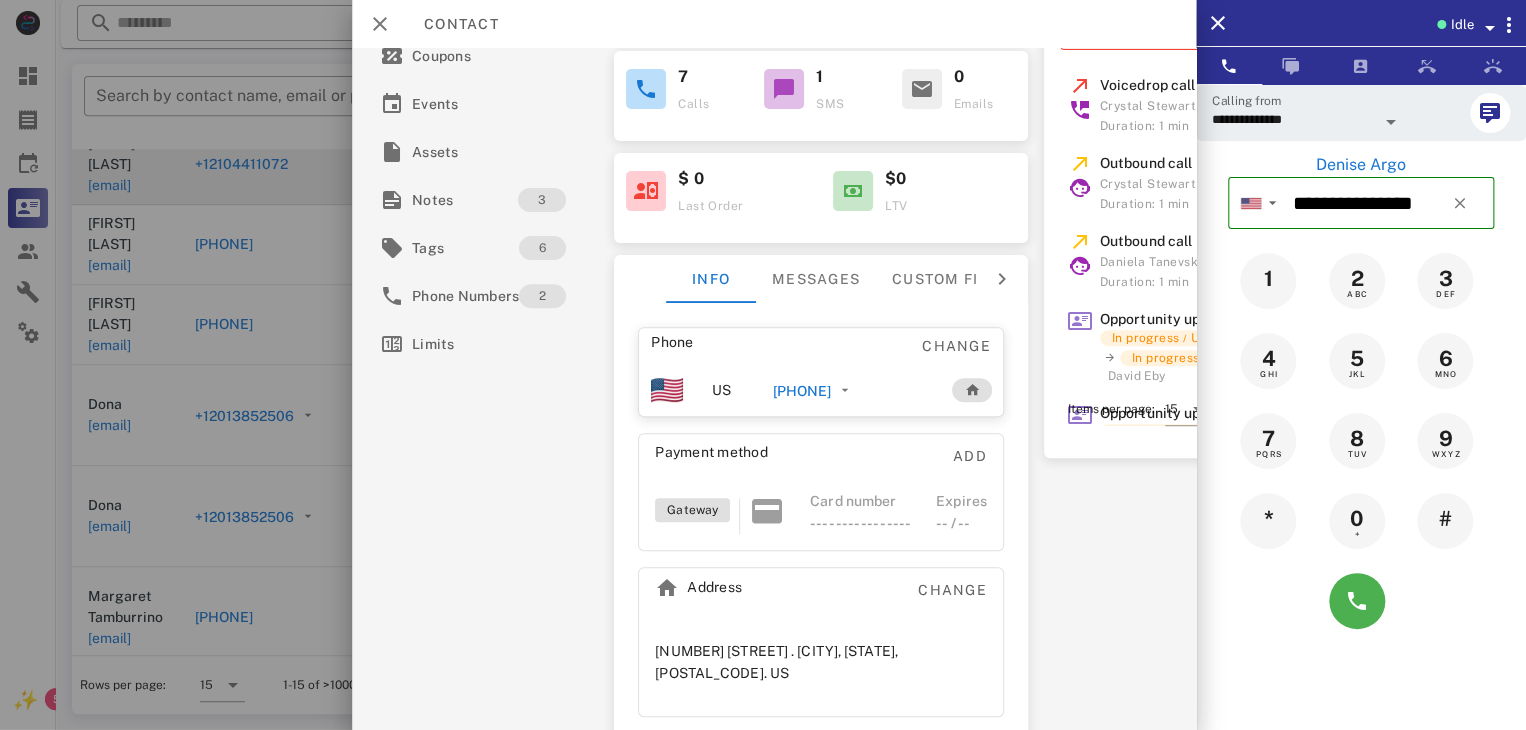 click at bounding box center [1361, 601] 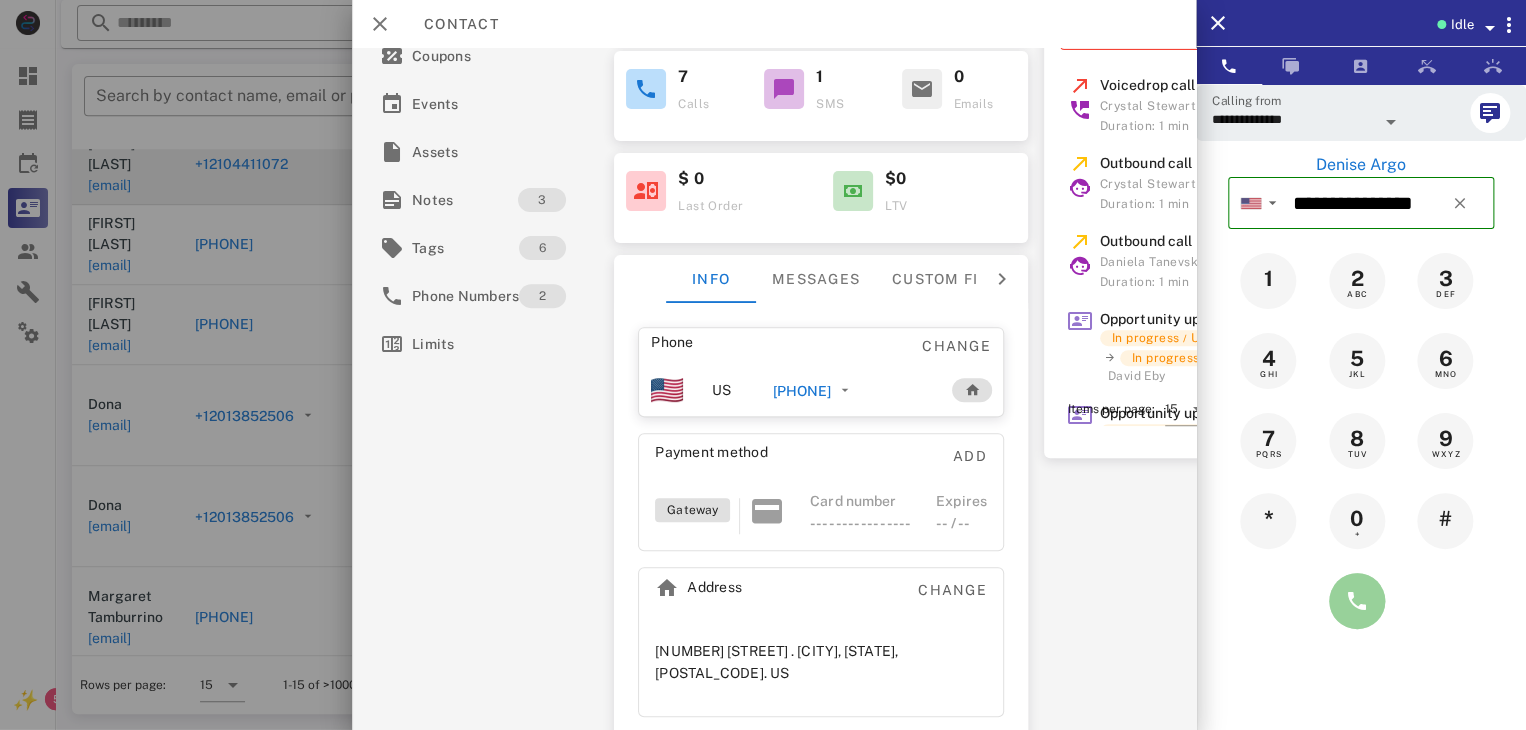 click at bounding box center (1357, 601) 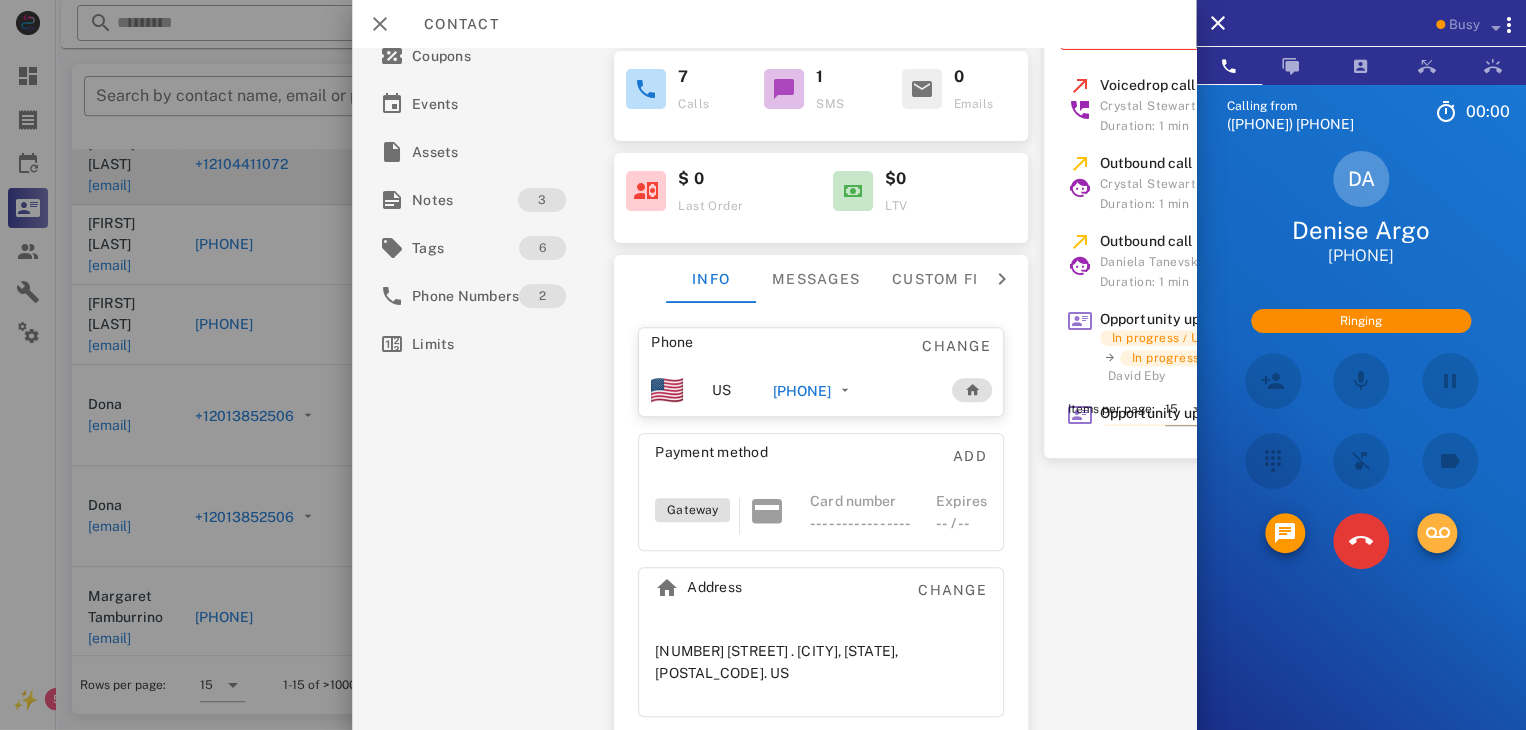 click at bounding box center (1437, 533) 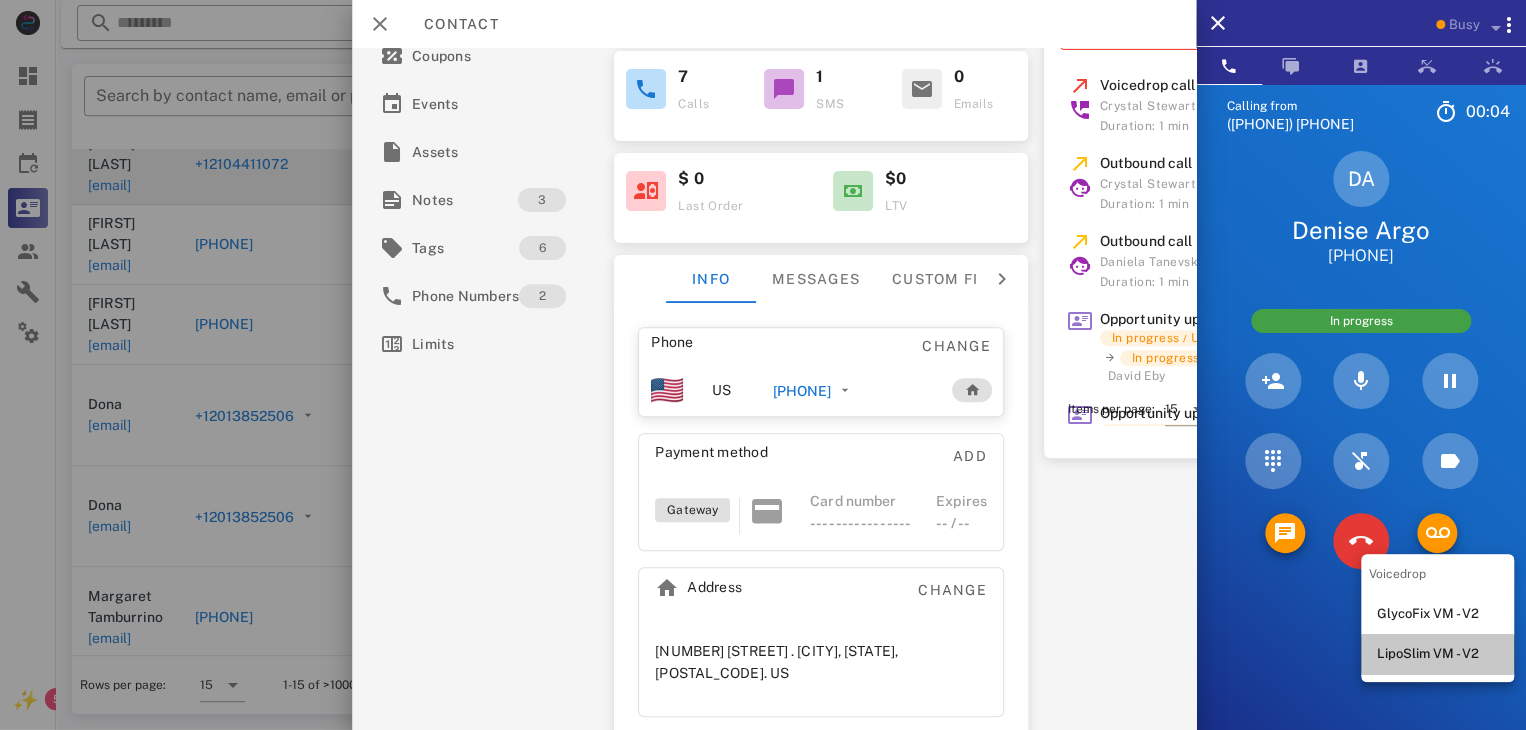click on "LipoSlim VM - V2" at bounding box center [1437, 654] 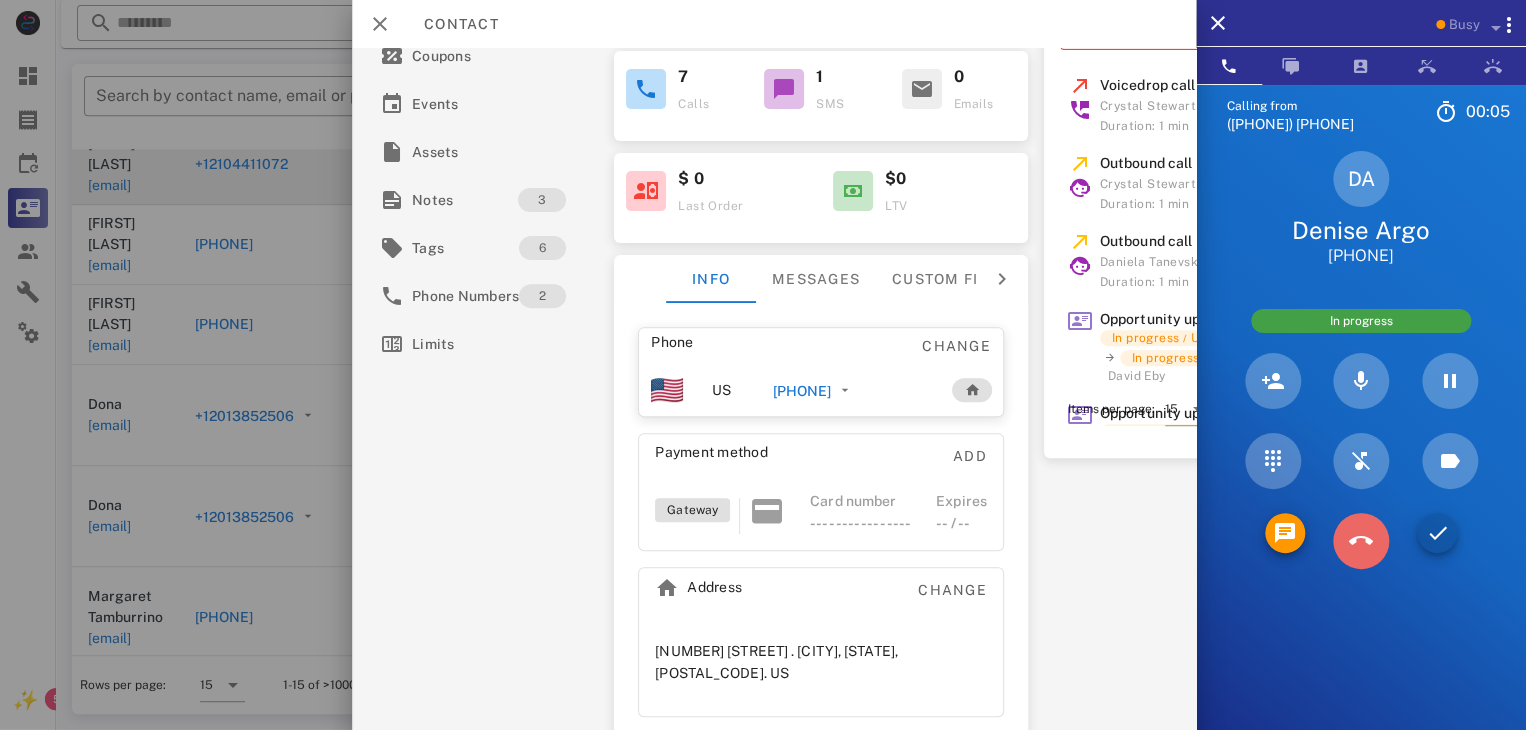 click at bounding box center [1361, 541] 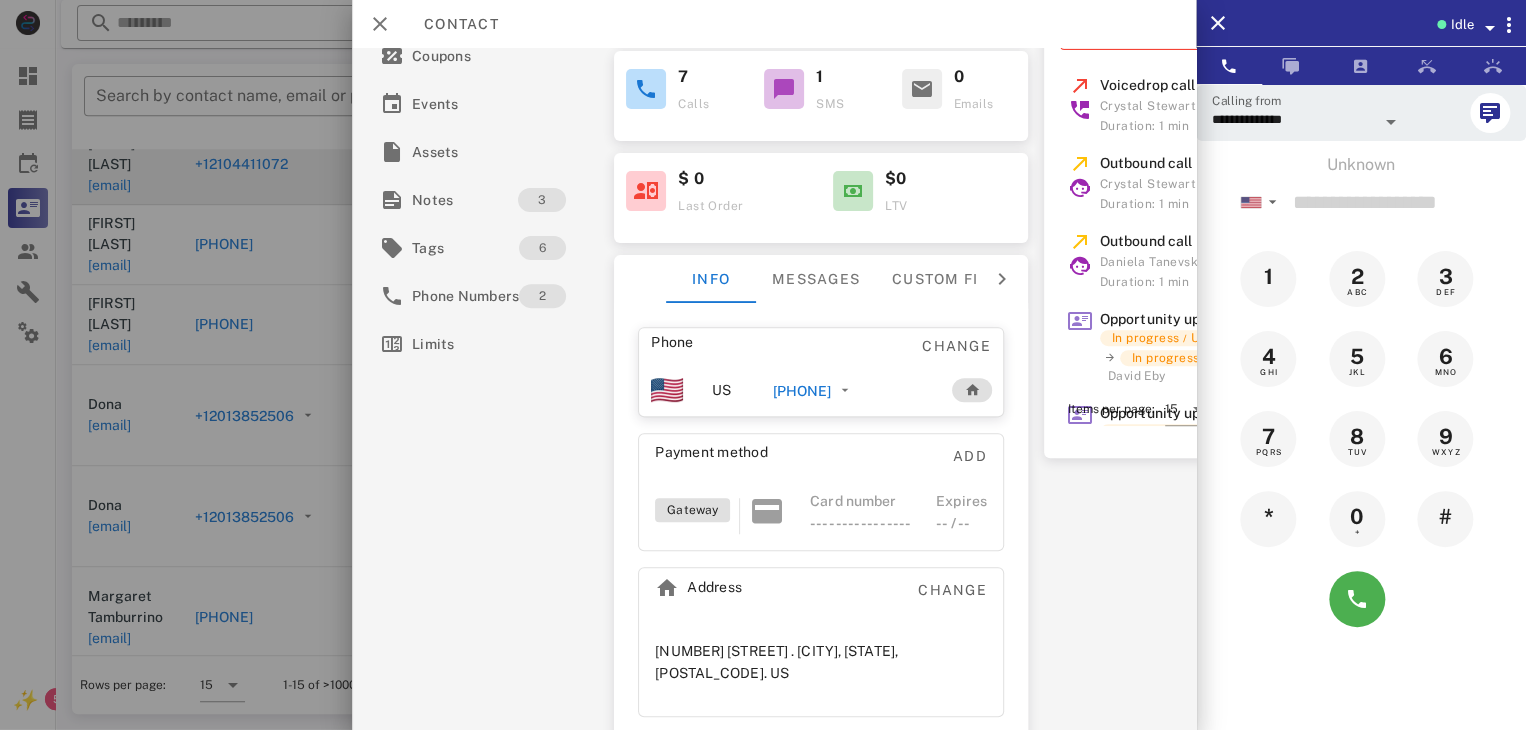click at bounding box center [763, 365] 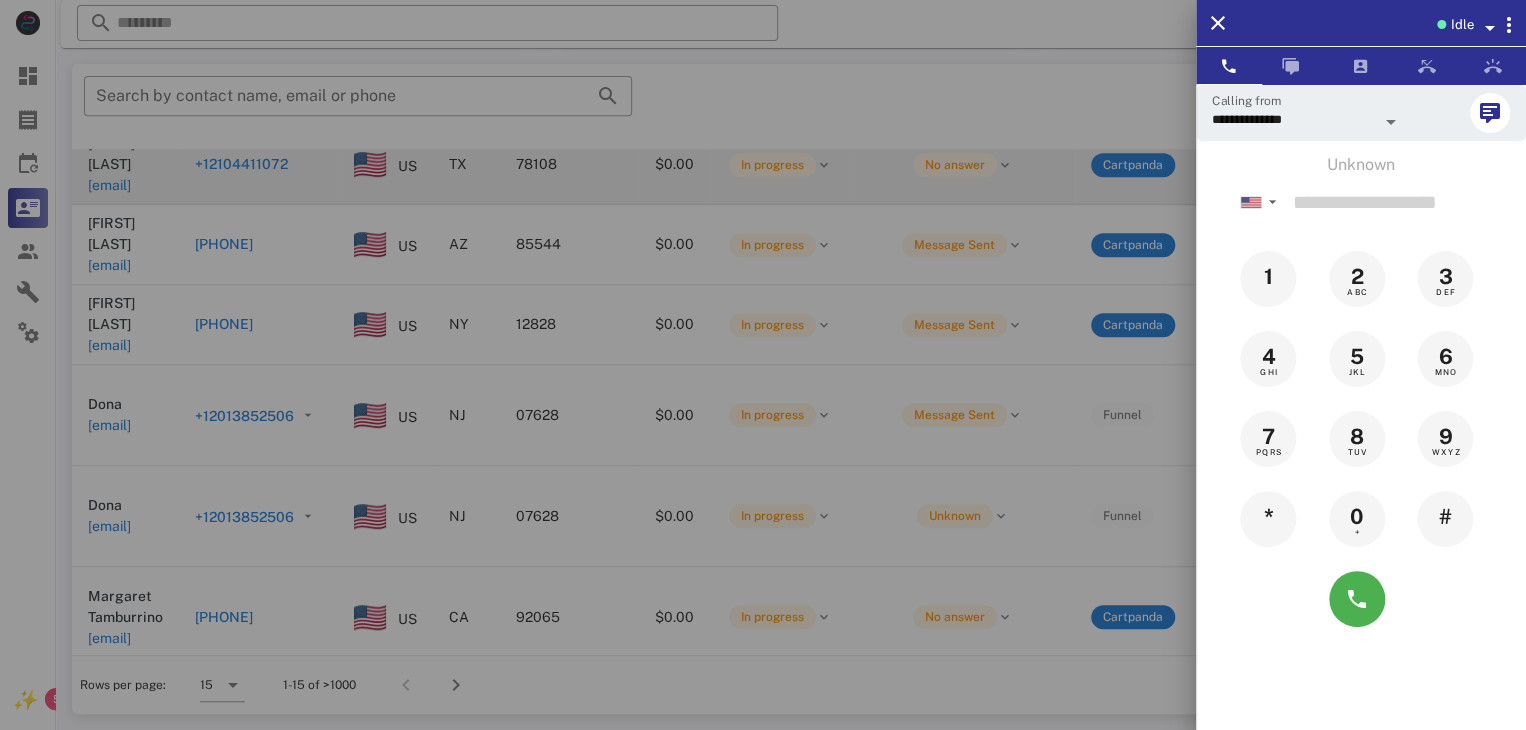 click at bounding box center [763, 365] 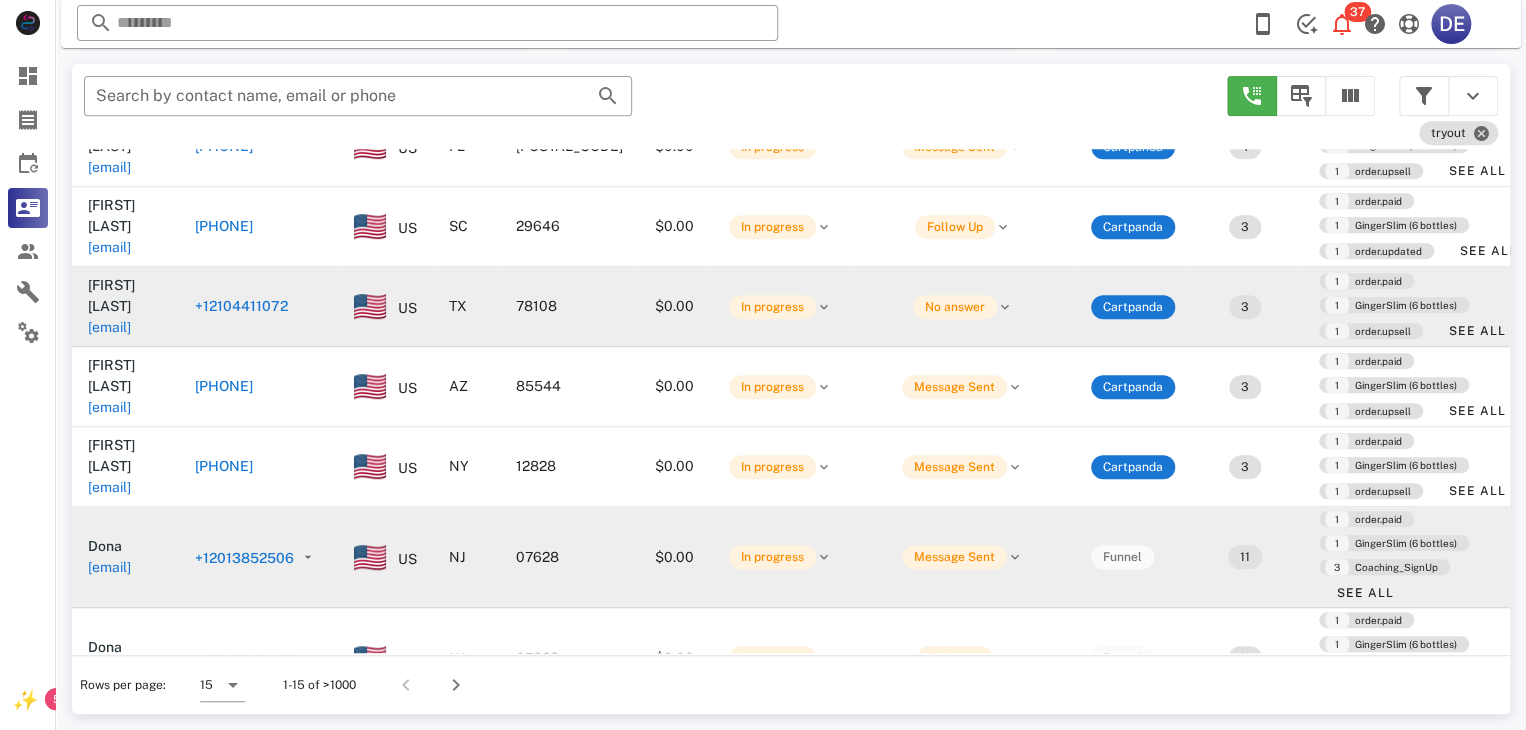 scroll, scrollTop: 796, scrollLeft: 0, axis: vertical 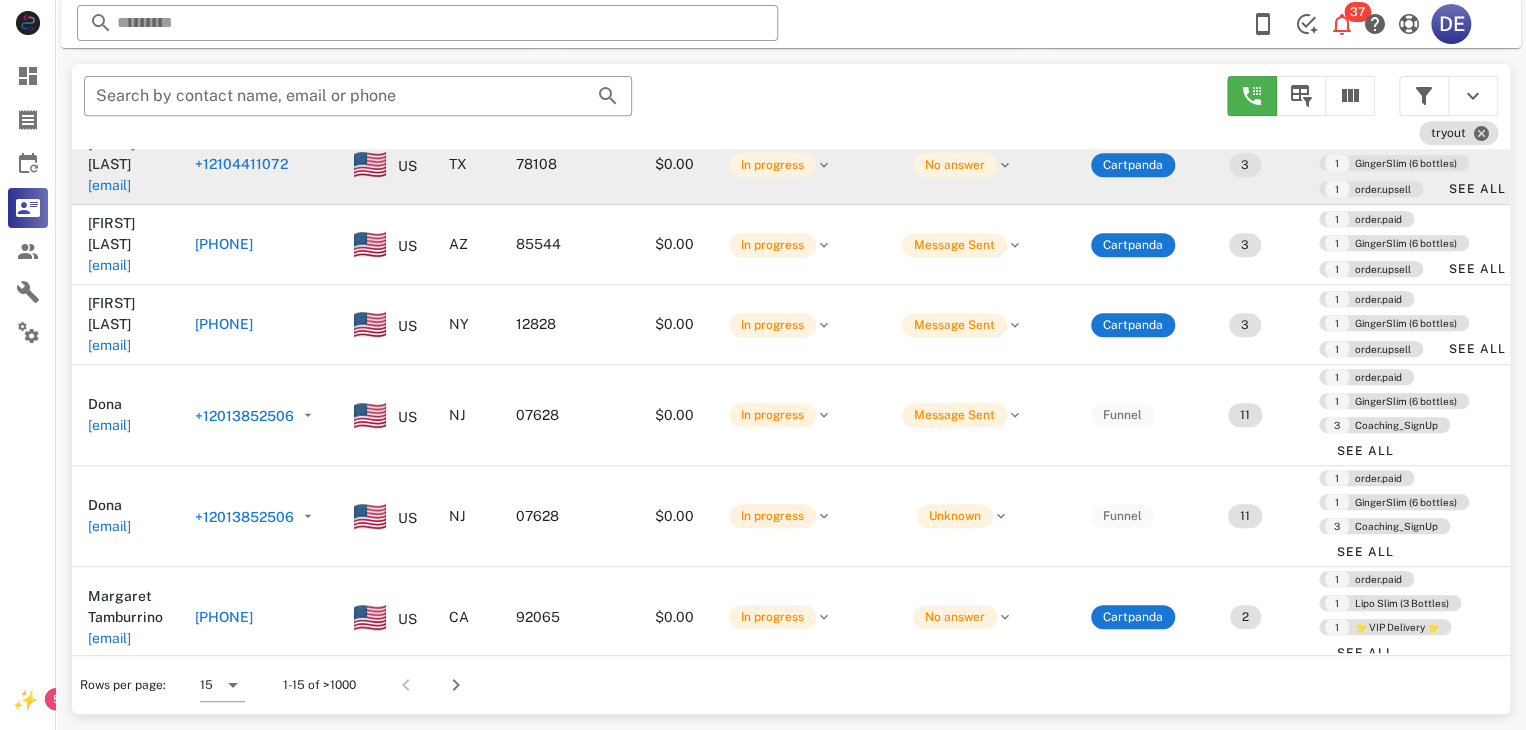 click on "[PHONE]" at bounding box center [224, 617] 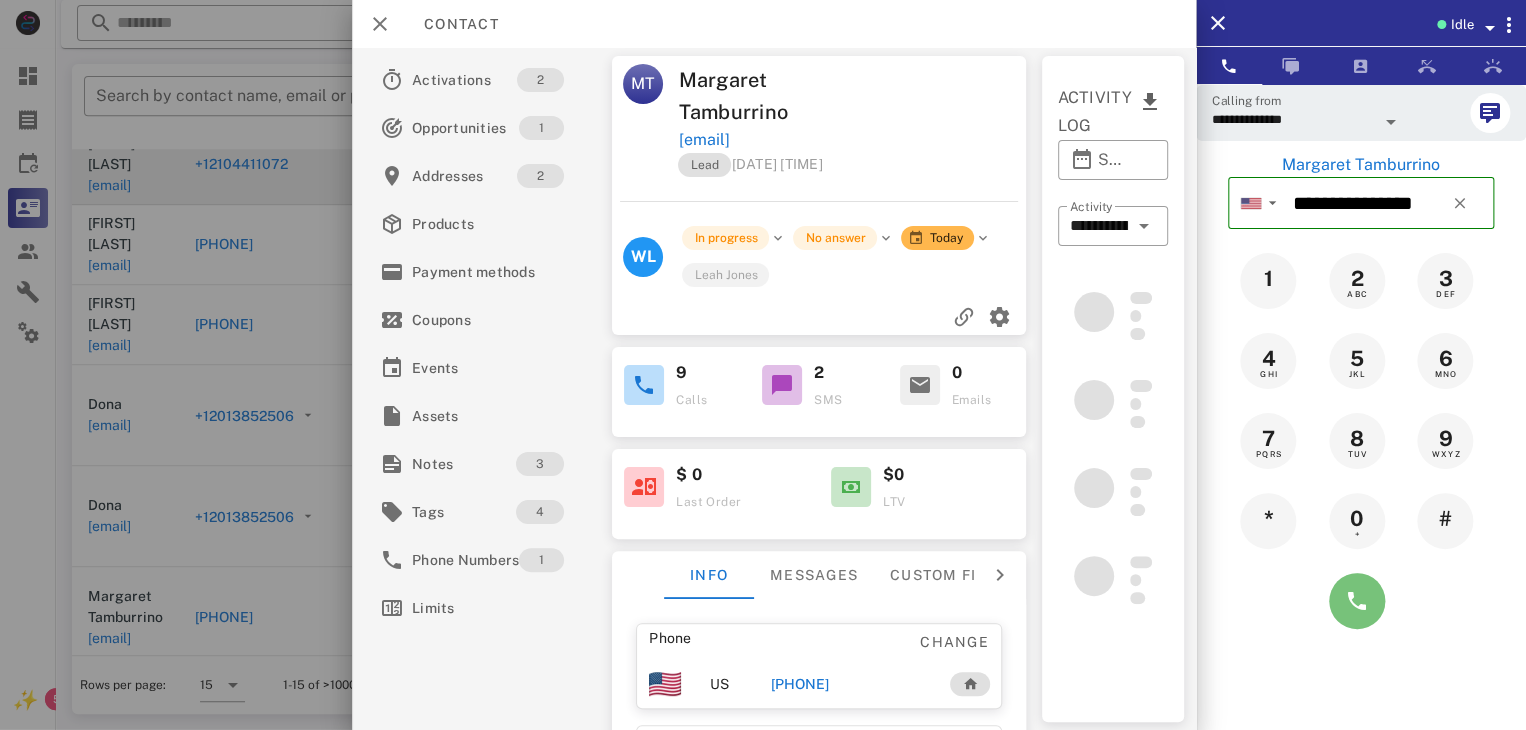 click at bounding box center (1357, 601) 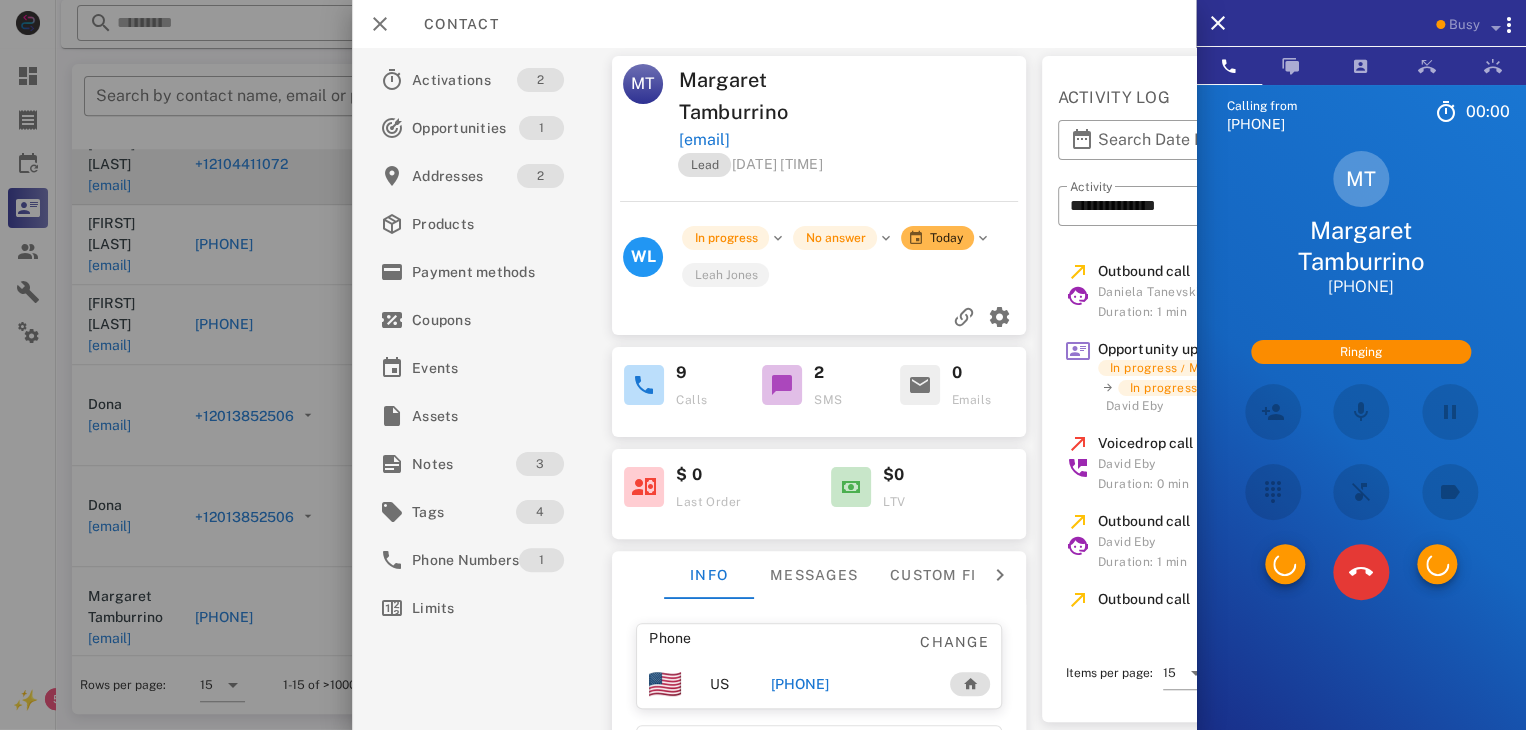scroll, scrollTop: 200, scrollLeft: 0, axis: vertical 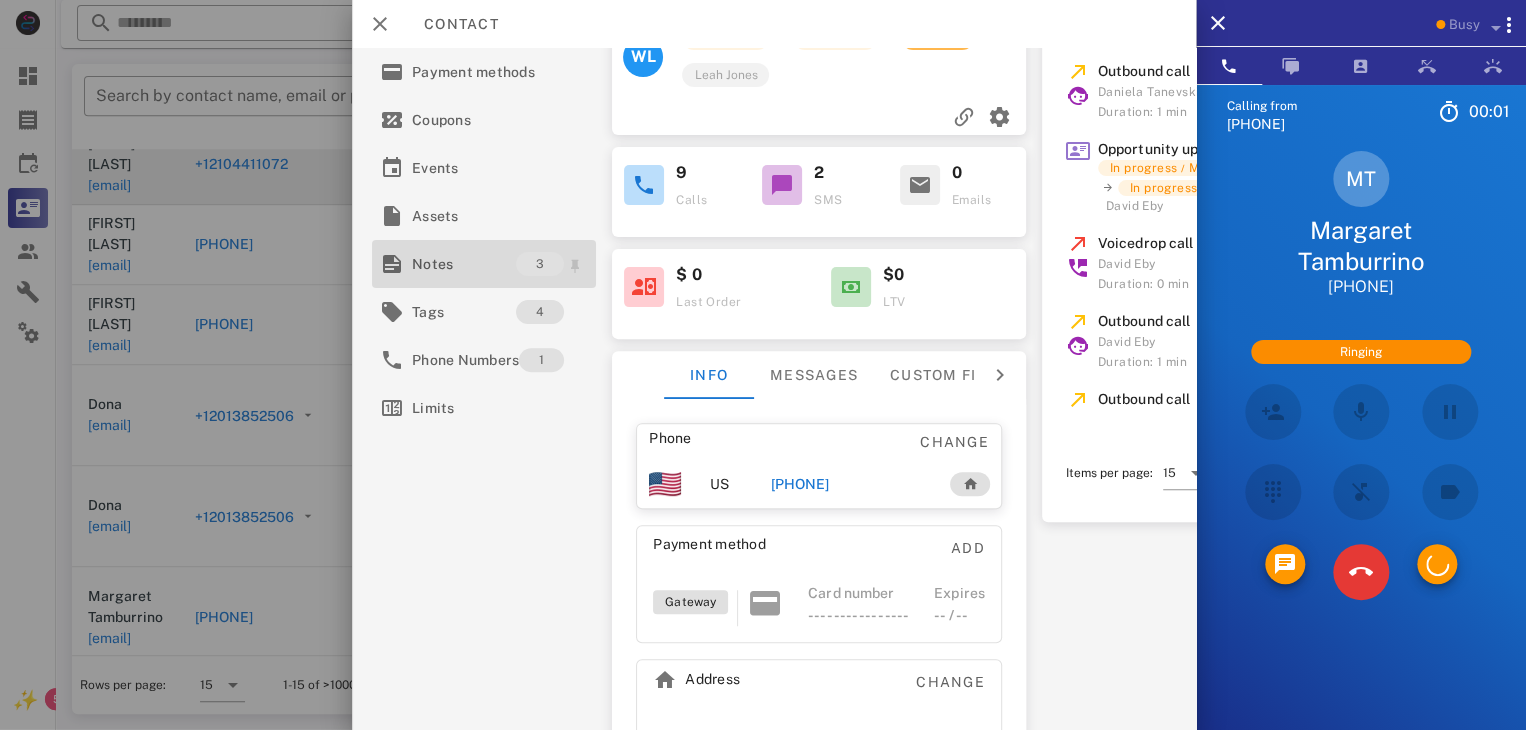 click on "Notes" at bounding box center [464, 264] 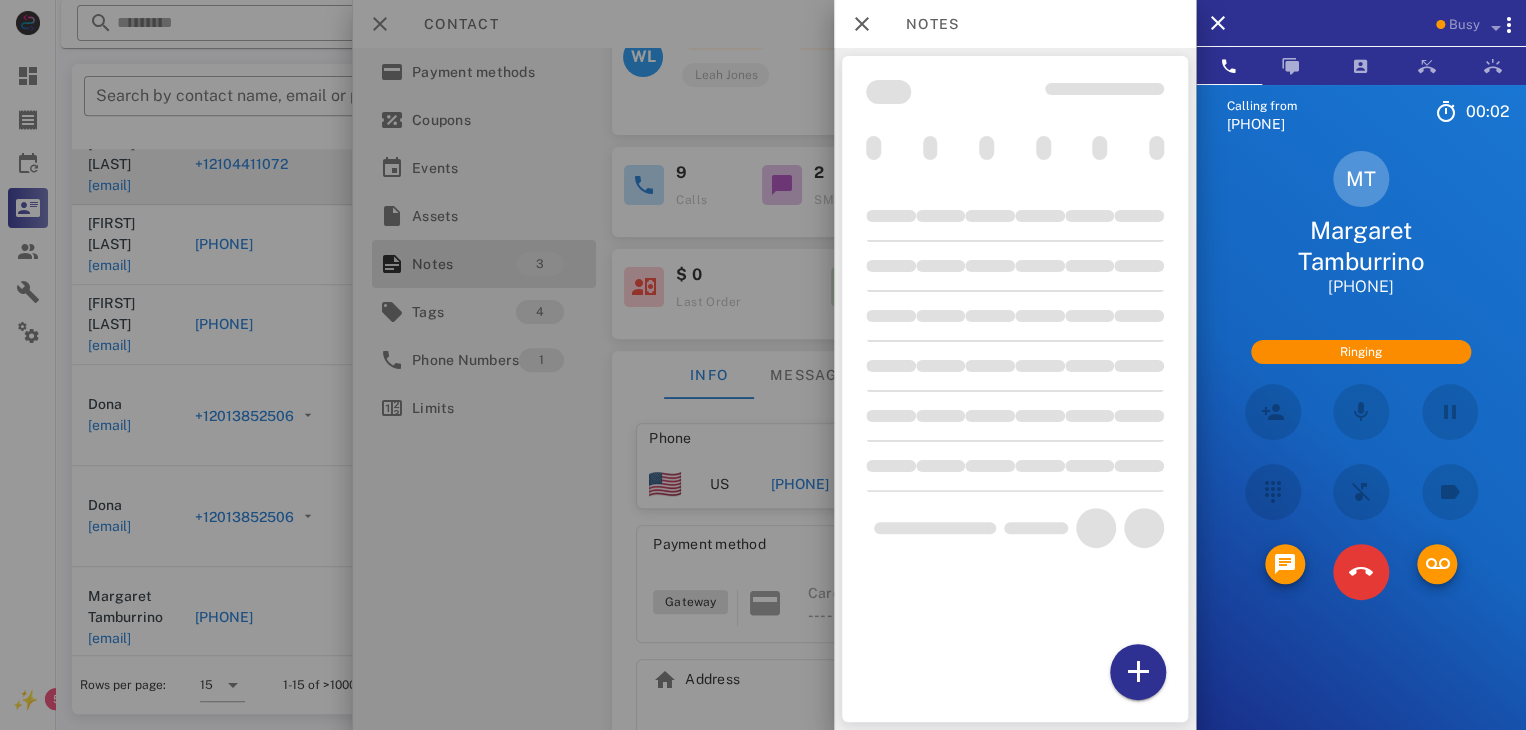 scroll, scrollTop: 696, scrollLeft: 0, axis: vertical 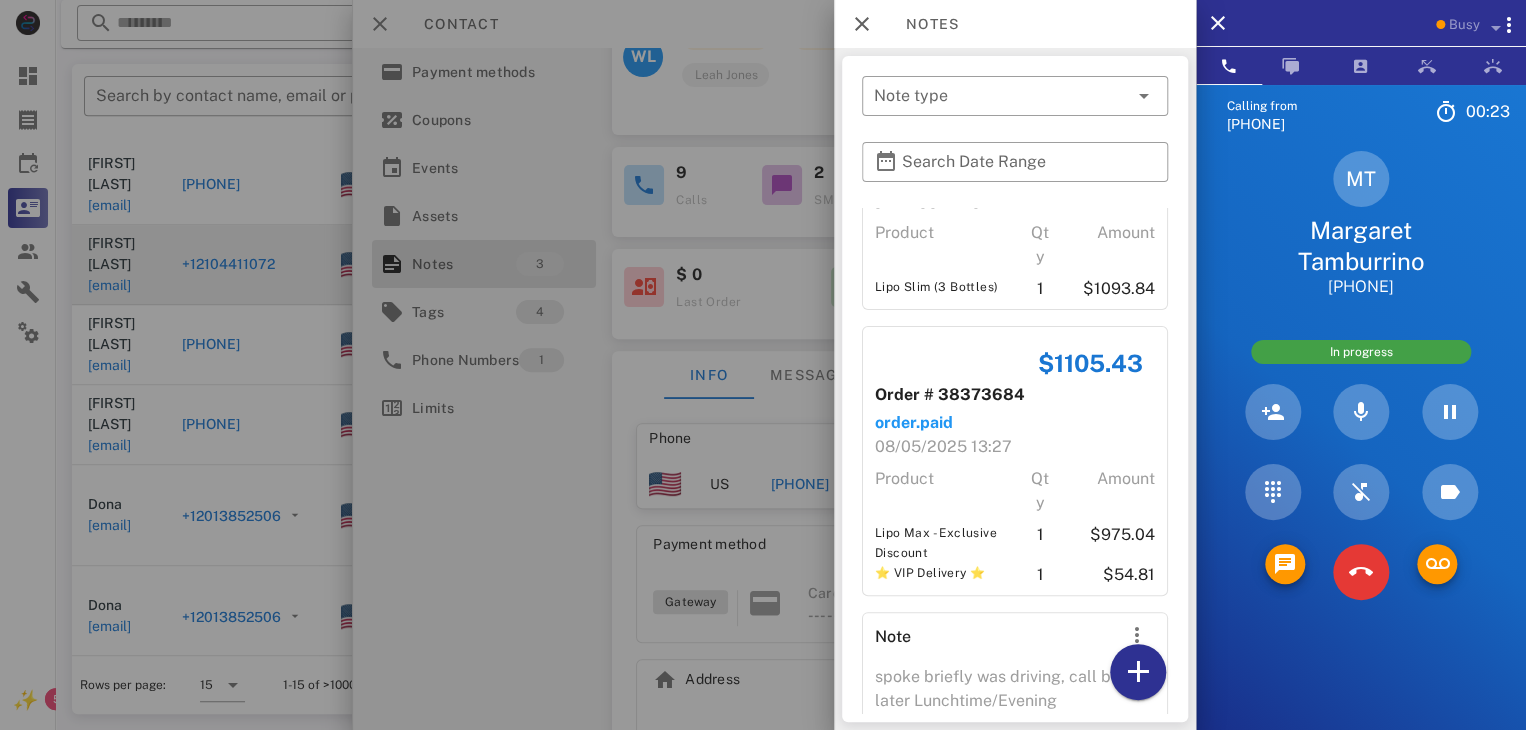 click at bounding box center (763, 365) 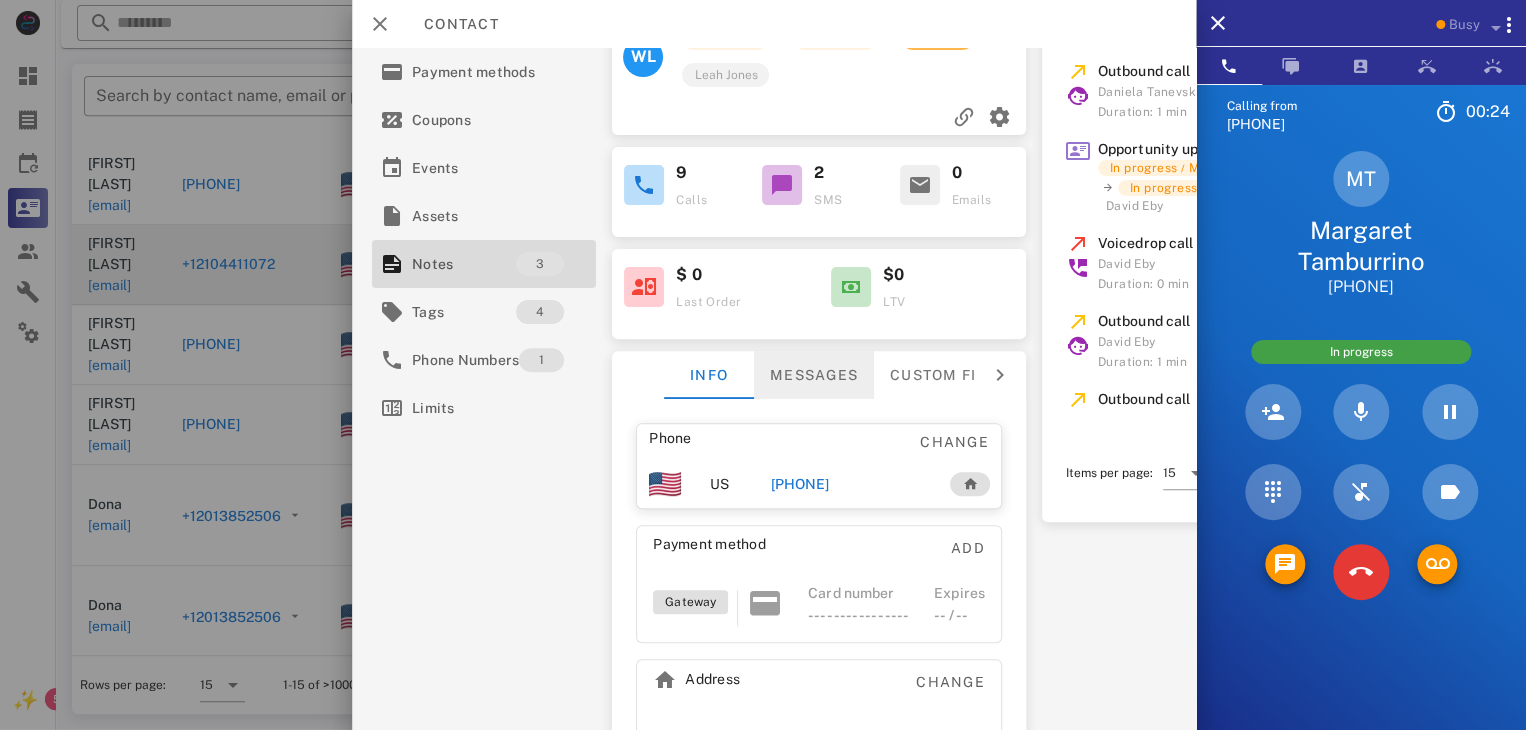 click on "Messages" at bounding box center [814, 375] 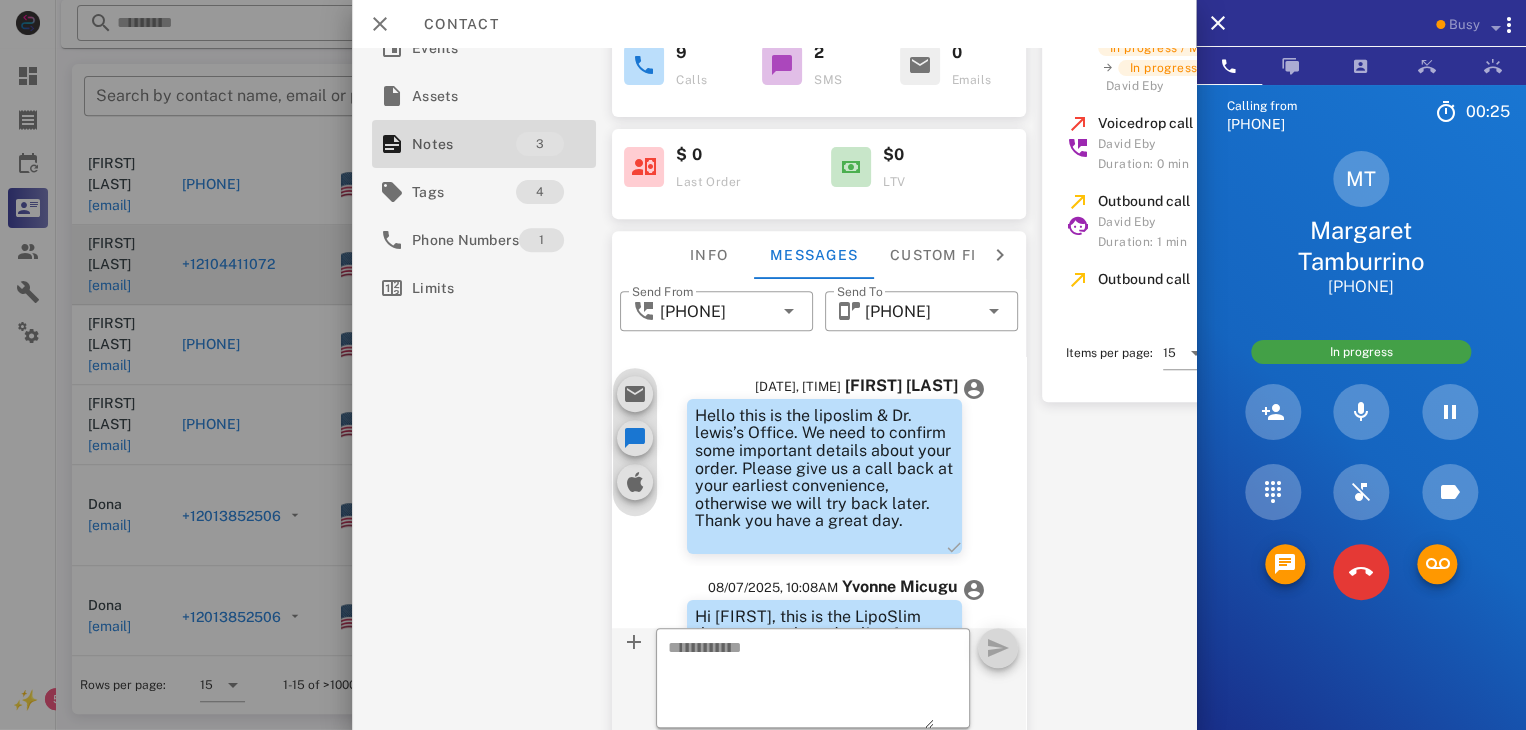 scroll, scrollTop: 355, scrollLeft: 0, axis: vertical 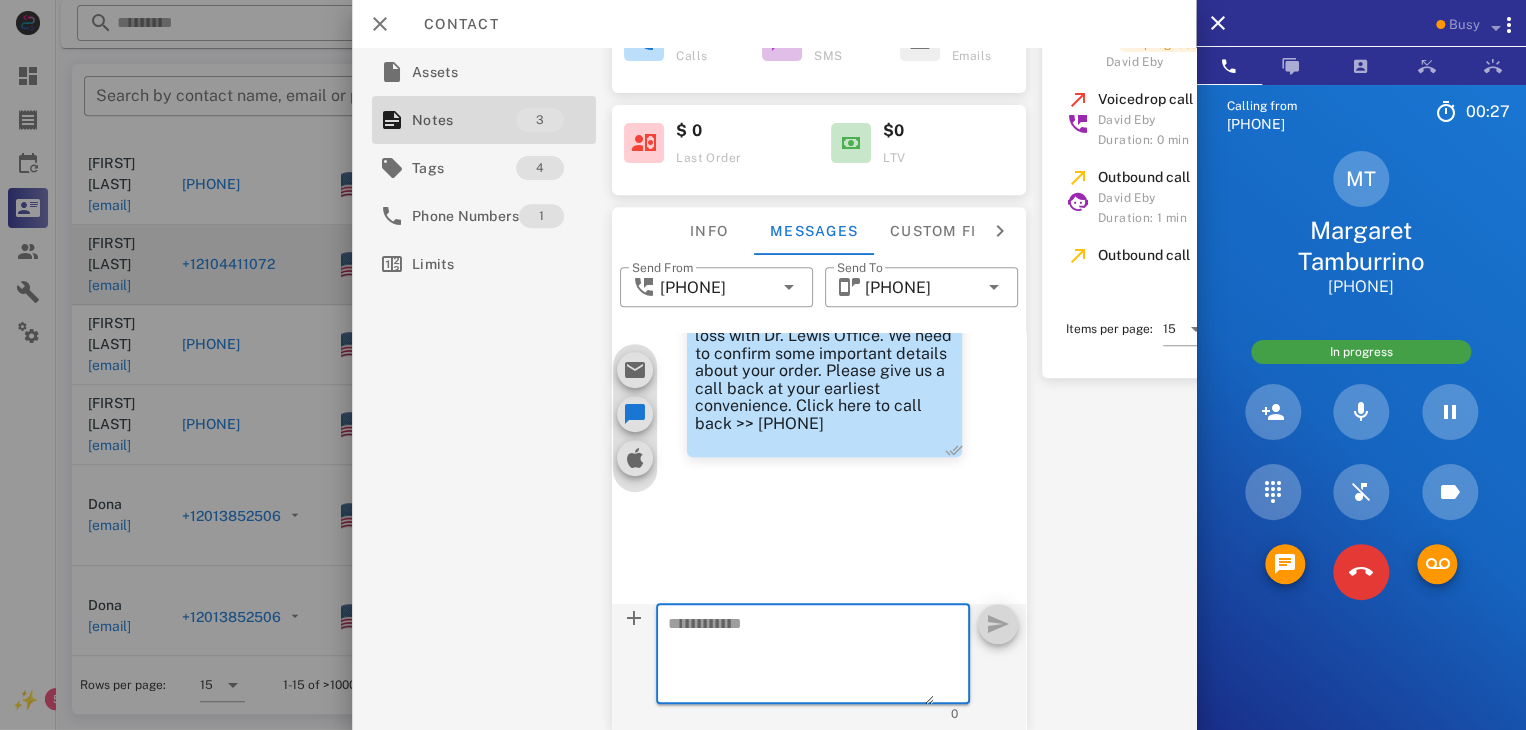 paste on "**********" 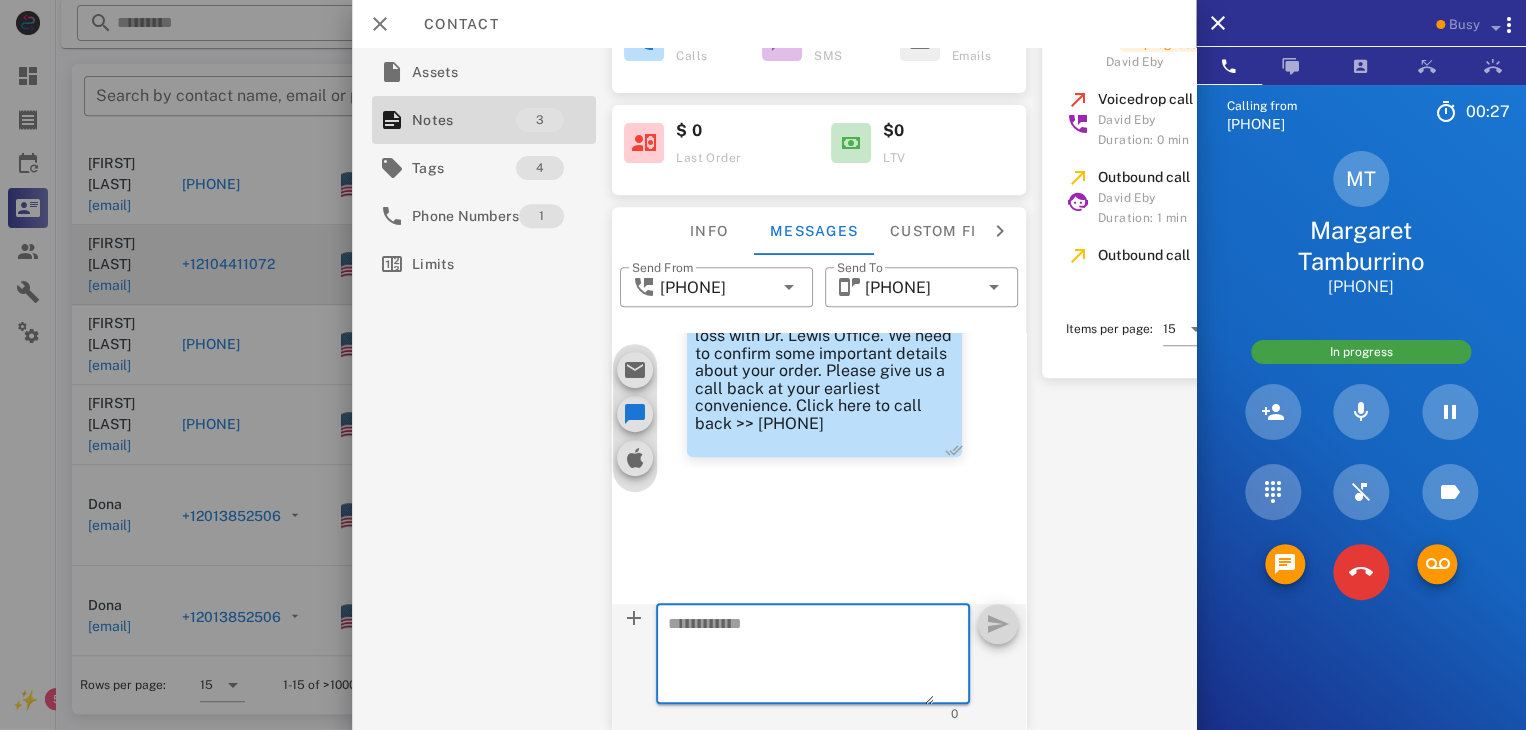 type on "**********" 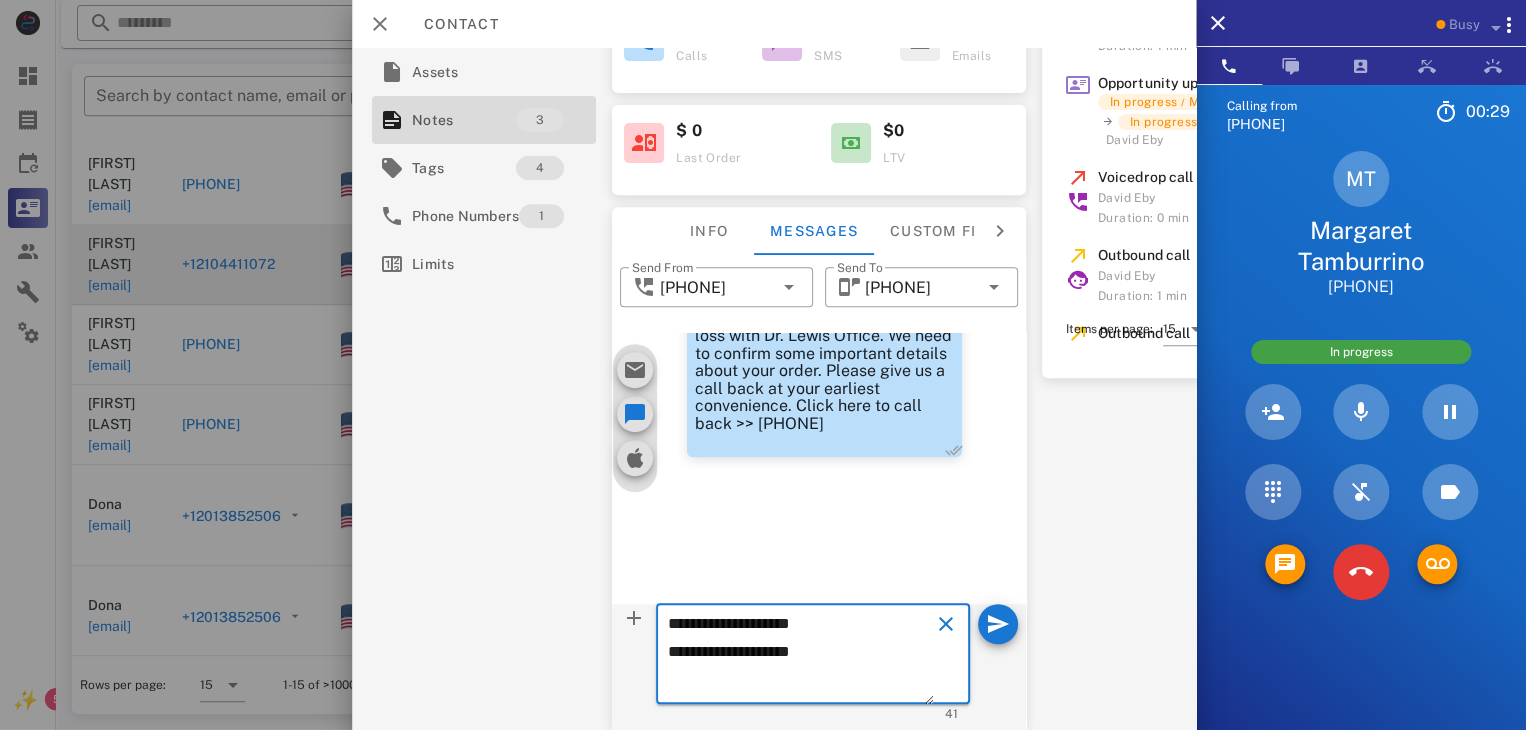 drag, startPoint x: 812, startPoint y: 644, endPoint x: 678, endPoint y: 589, distance: 144.84819 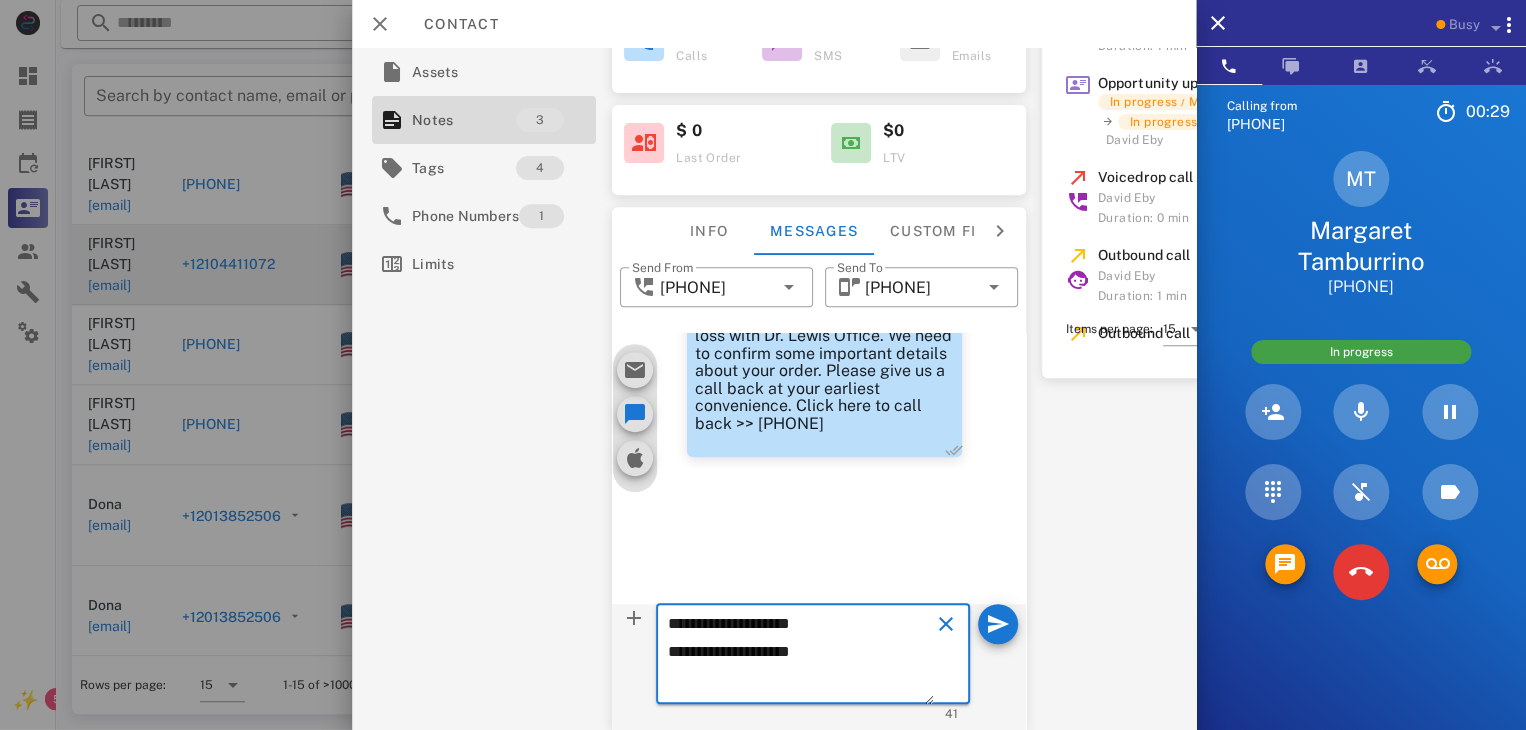 click on "​ Send From [PHONE] ​ Send To [PHONE]  This conversation was initiated from automation messages.  Latest message [MM]/[DD]/[YYYY], [HH]:[MM]PM [MM]/[DD]/[YYYY], [HH]:[MM]AM [FIRST] [LAST]  Hello  this is the liposlim & Dr. lewis’s Office. We need to confirm some important details about your order. Please give us a call back at your earliest convenience, otherwise we will try back later. Thank you have a great day.  [MM]/[DD]/[YYYY], [HH]:[MM]AM [FIRST]  Hi Margaret, this is the LipoSlim that you purchased online for your weight loss with Dr. Lewi’s Office. We need to confirm some important details about your order. Please give us a call back at your earliest convenience. Click here to call back >> [PHONE]  [MM]/[DD]/[YYYY], [HH]:[MM]PM [FIRST]  This is the LipoSlim that you purchased online for your weight loss with Dr. Lewis Office. We need to confirm some important details about your order. Please give us a call back at your earliest convenience. Click here to call back >> [PHONE]  ​ [NUMBER]" at bounding box center [819, 492] 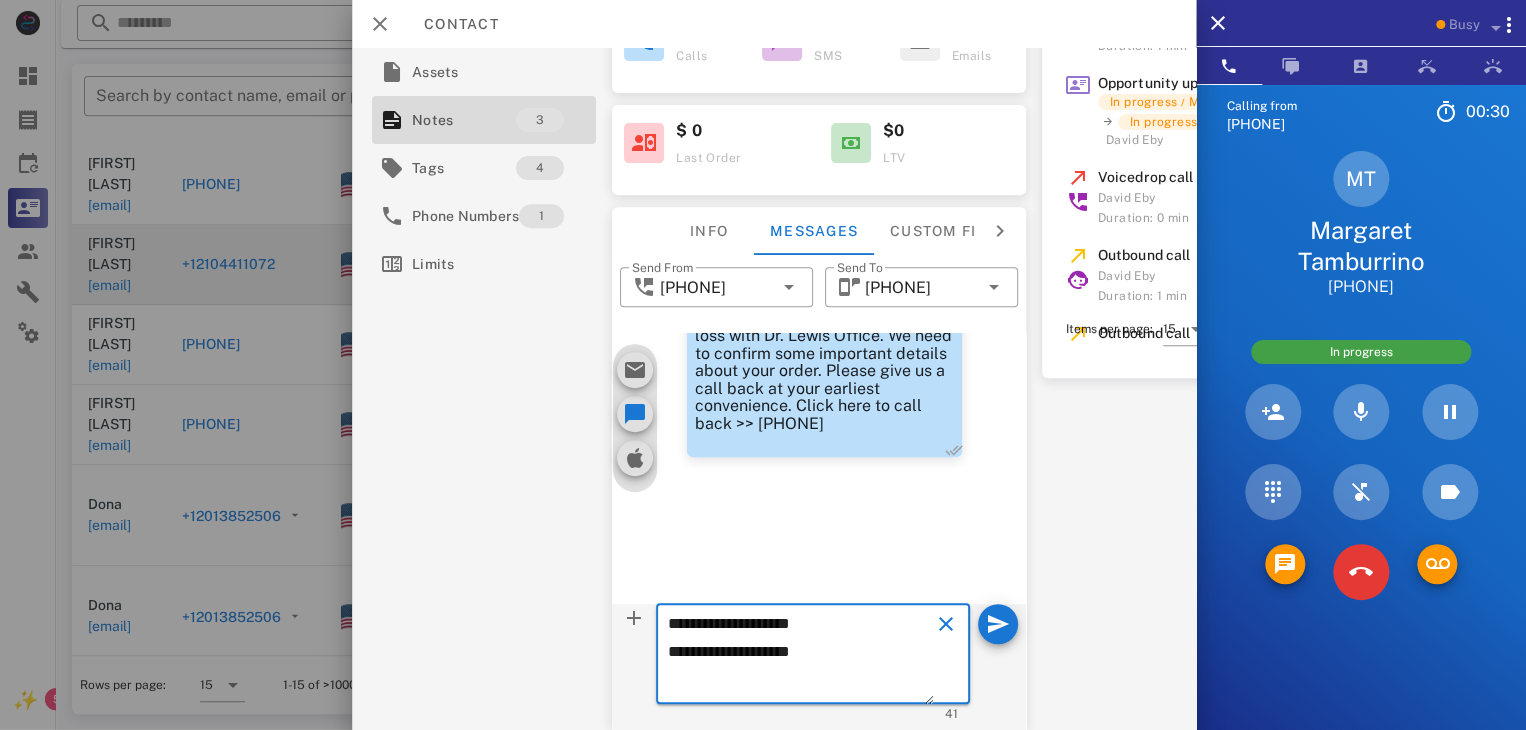 click on "**********" at bounding box center (801, 657) 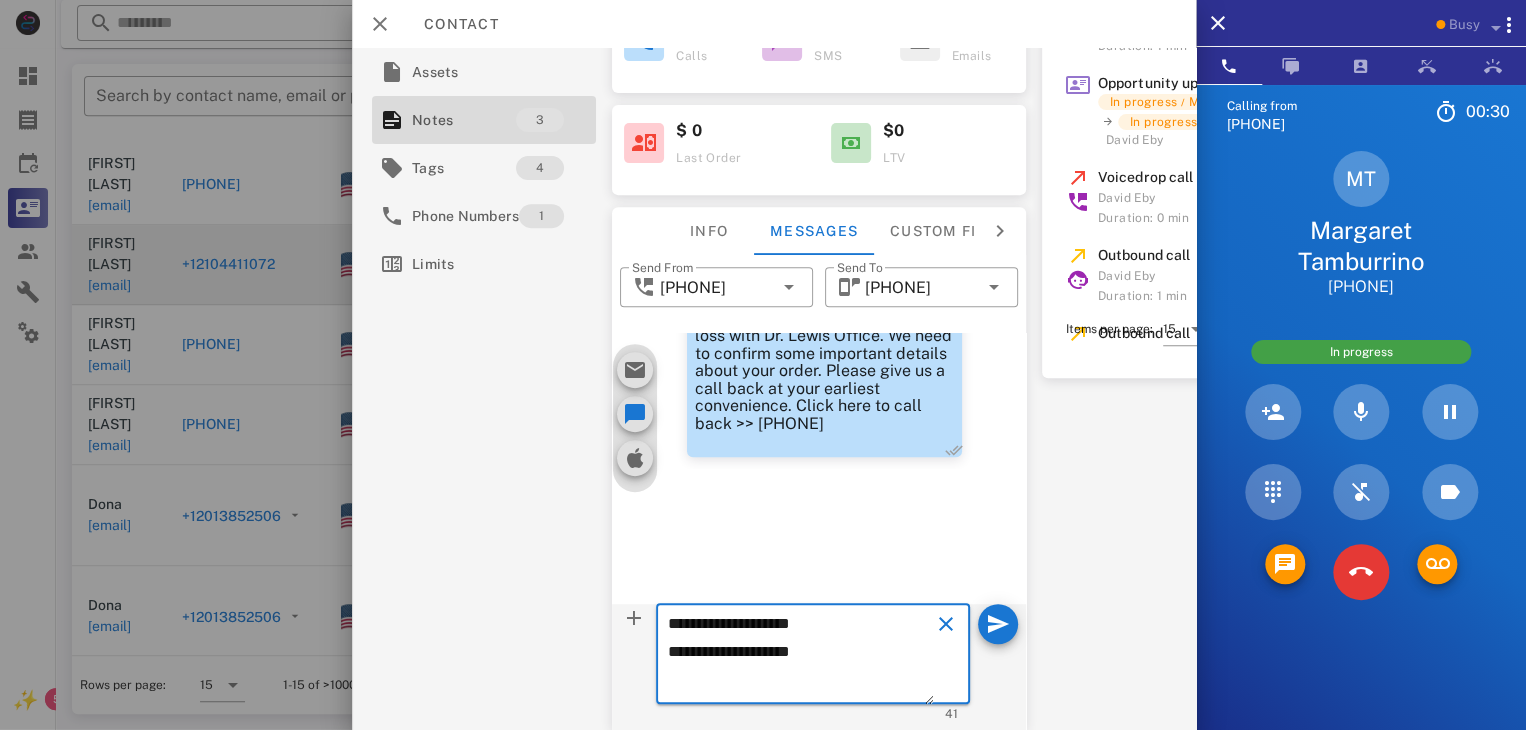 click on "**********" at bounding box center [801, 657] 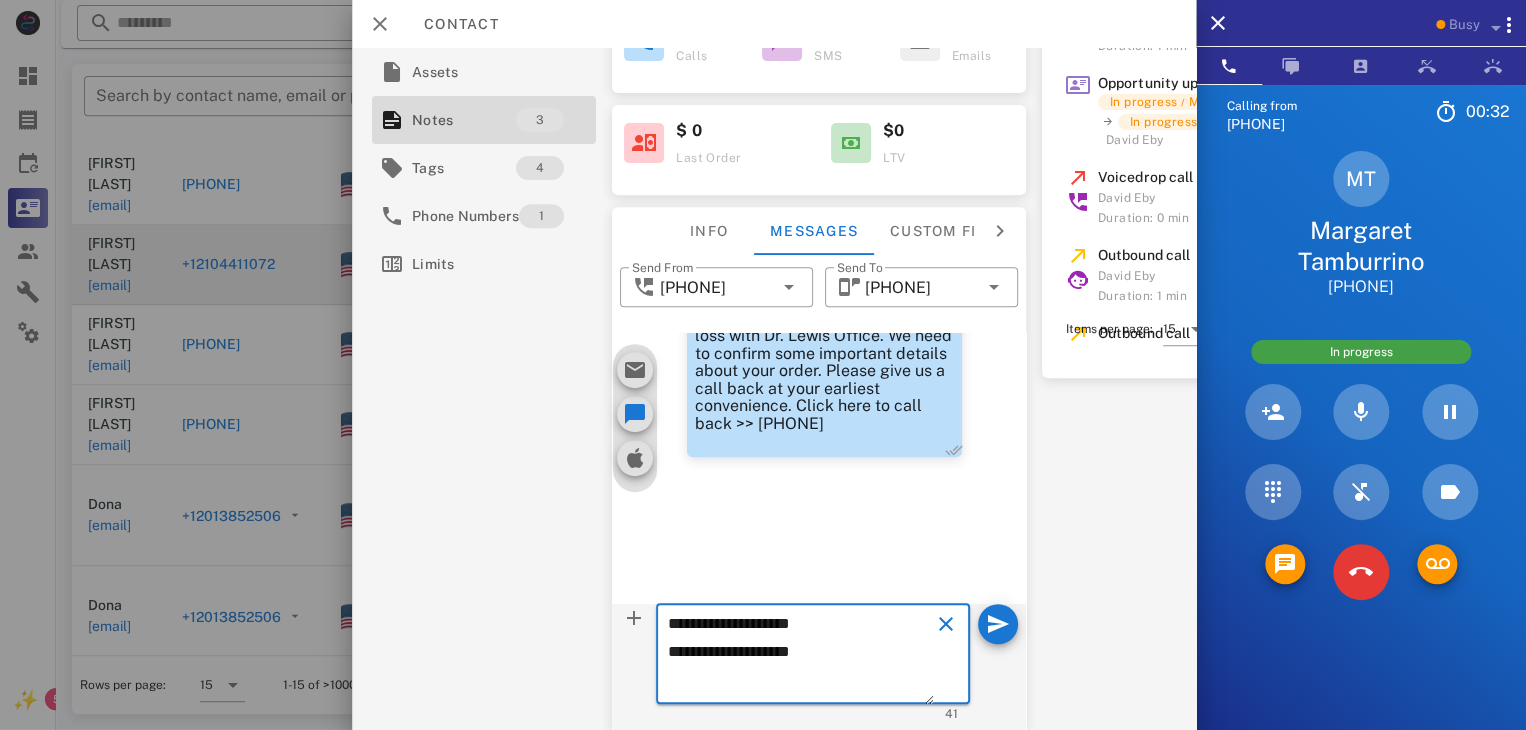 drag, startPoint x: 829, startPoint y: 638, endPoint x: 662, endPoint y: 596, distance: 172.20047 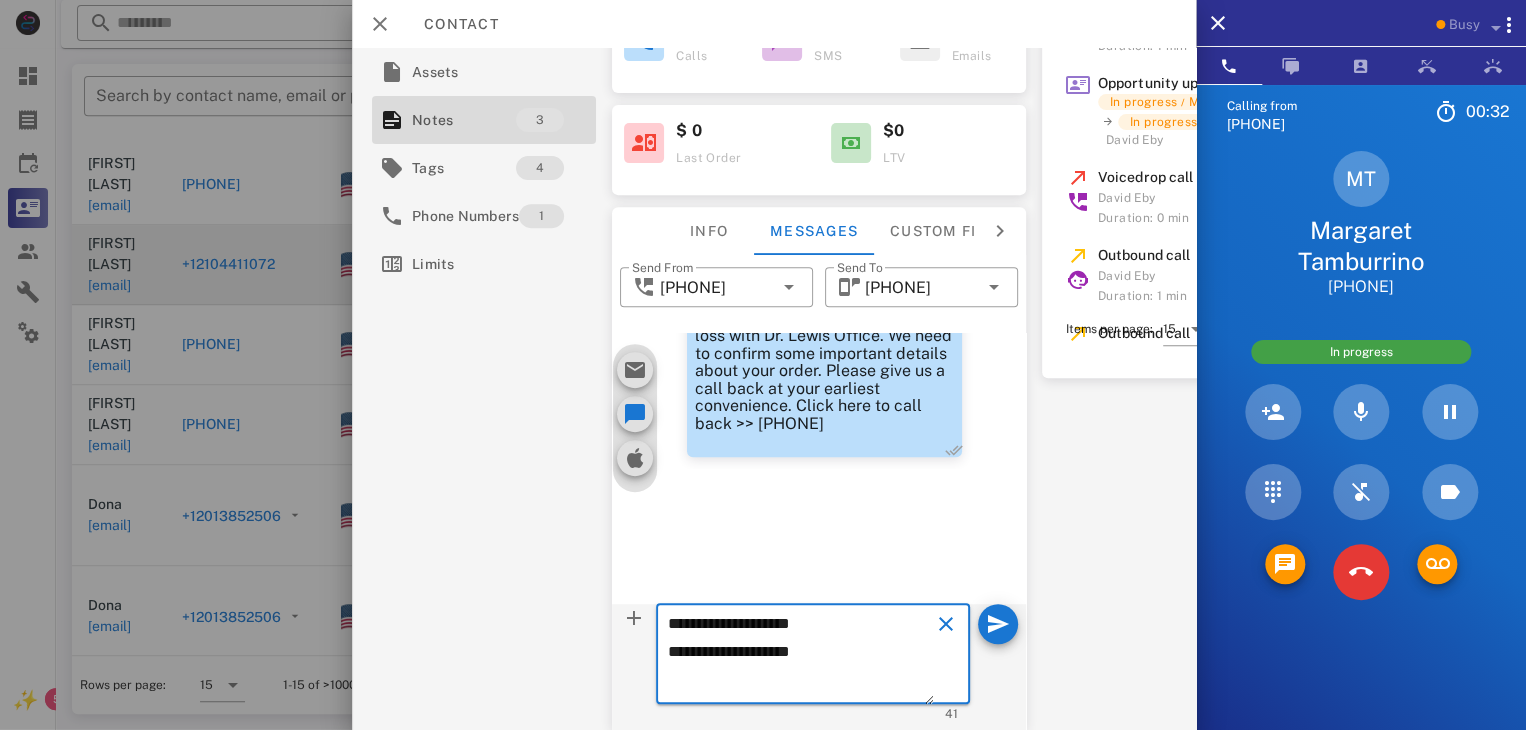 click on "**********" at bounding box center (813, 654) 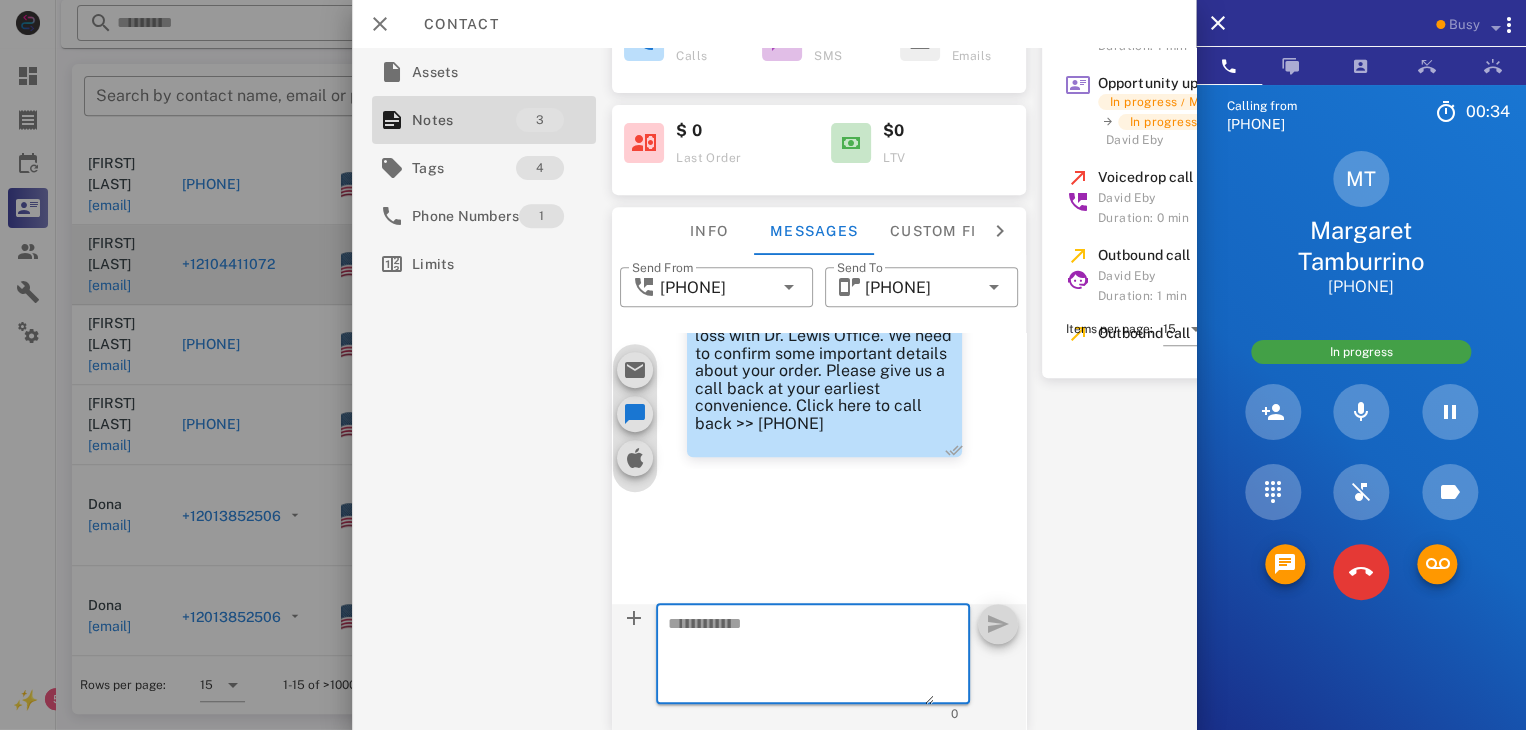 click at bounding box center (1361, 572) 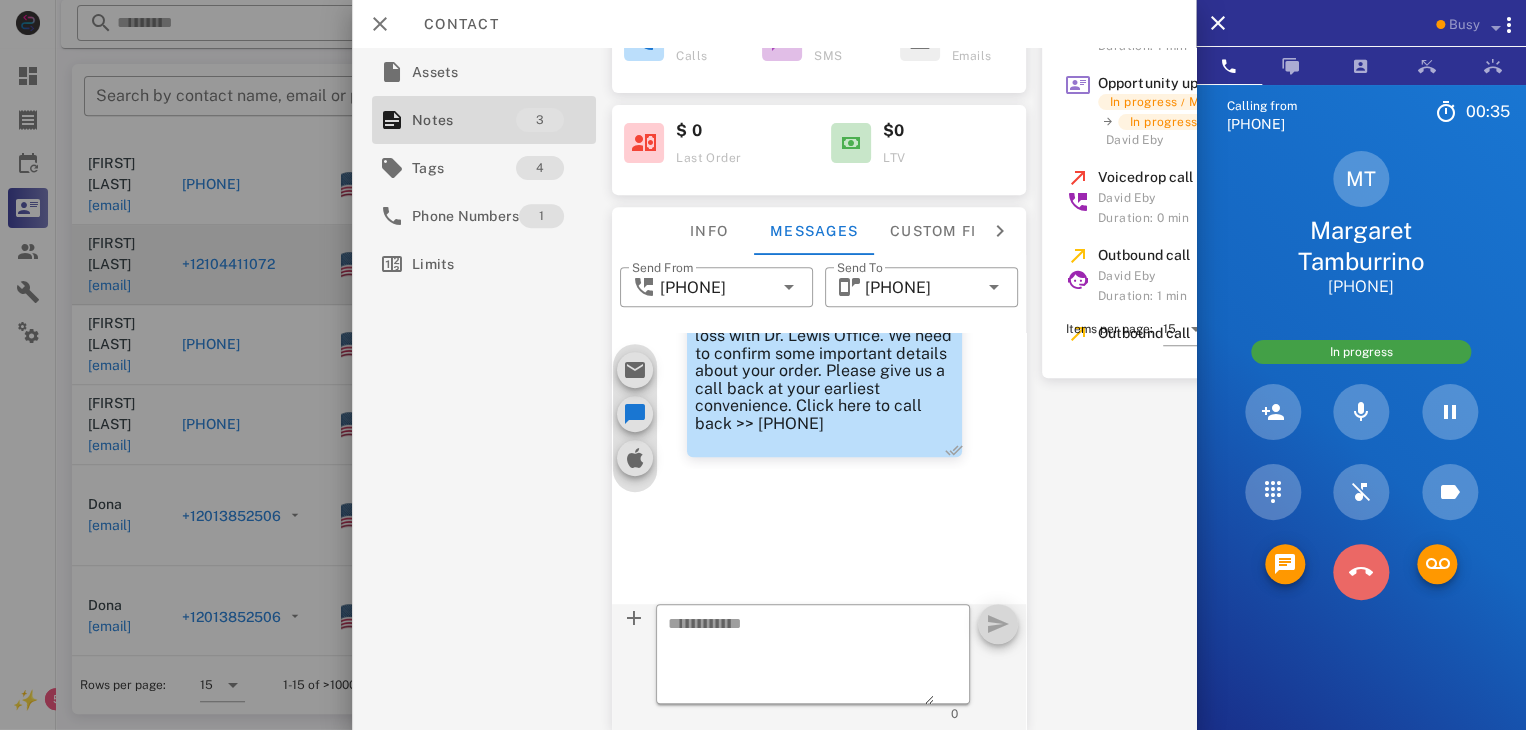 click at bounding box center [1361, 572] 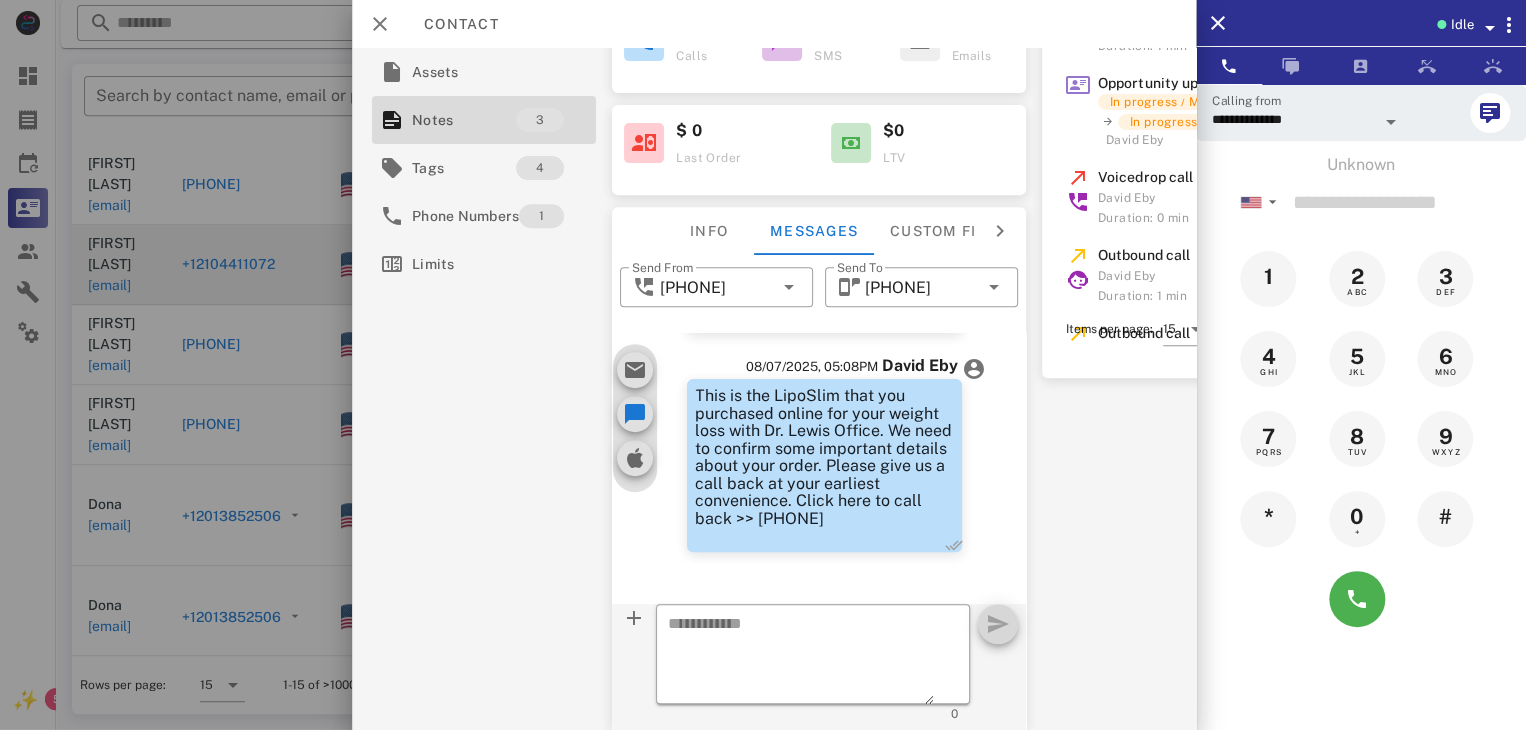 scroll, scrollTop: 546, scrollLeft: 0, axis: vertical 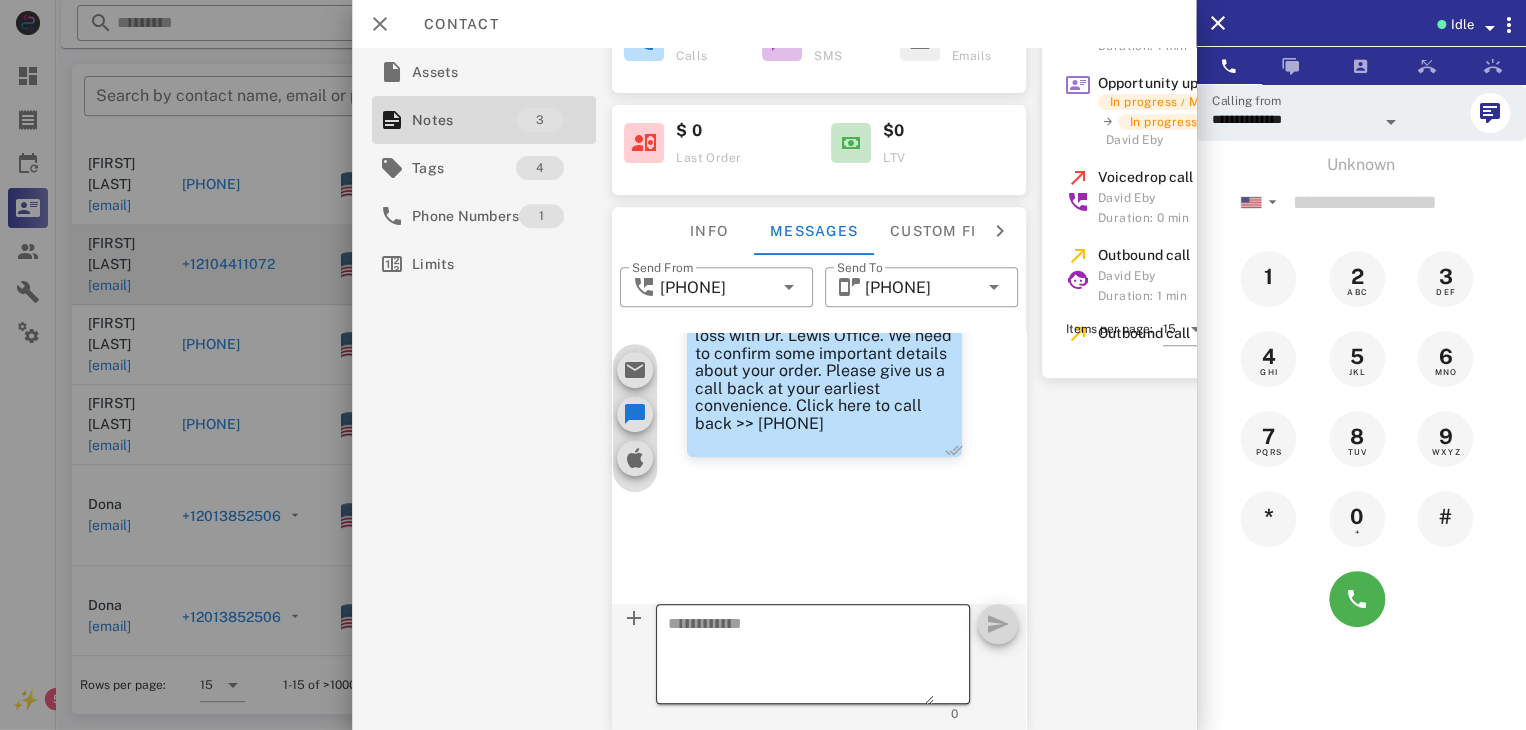 click at bounding box center [801, 657] 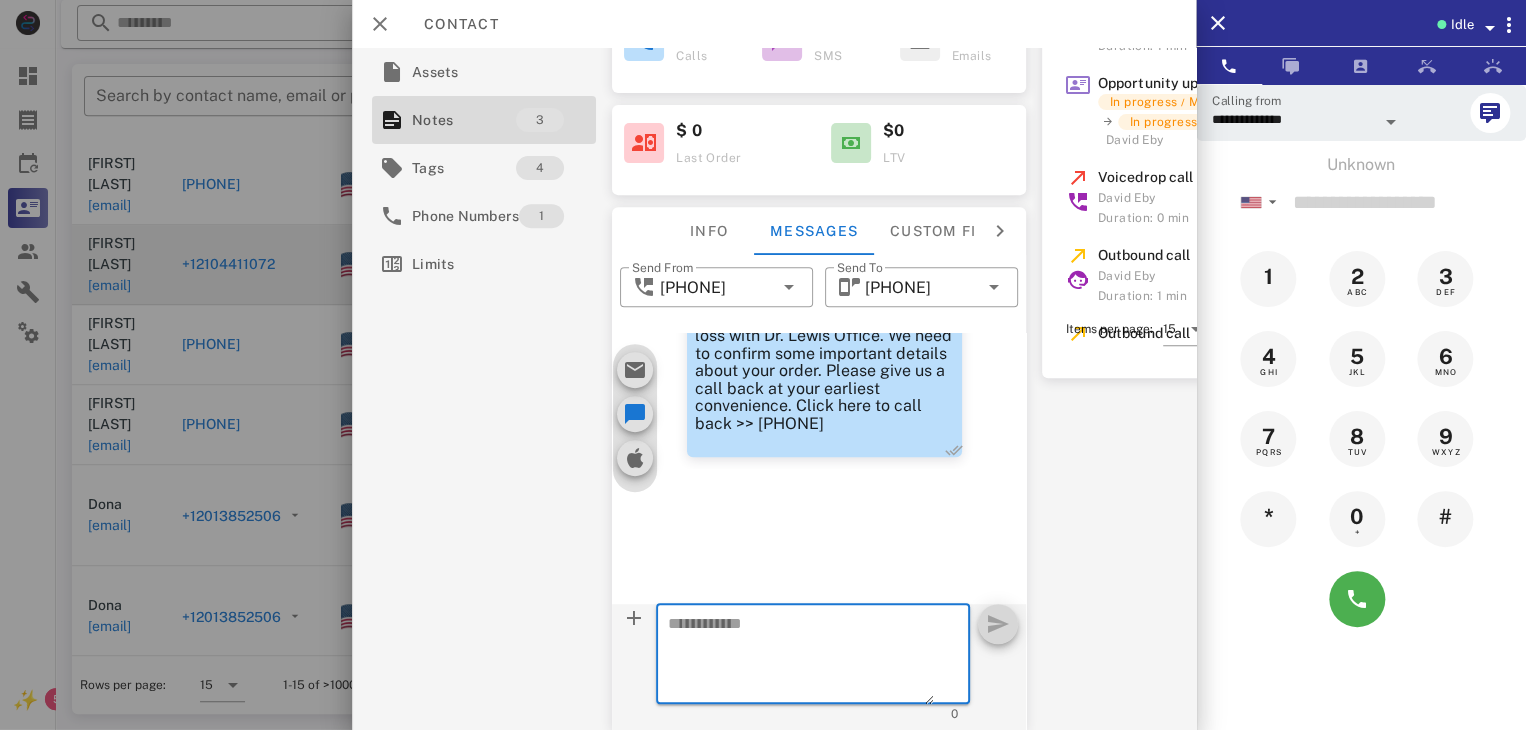 paste on "**********" 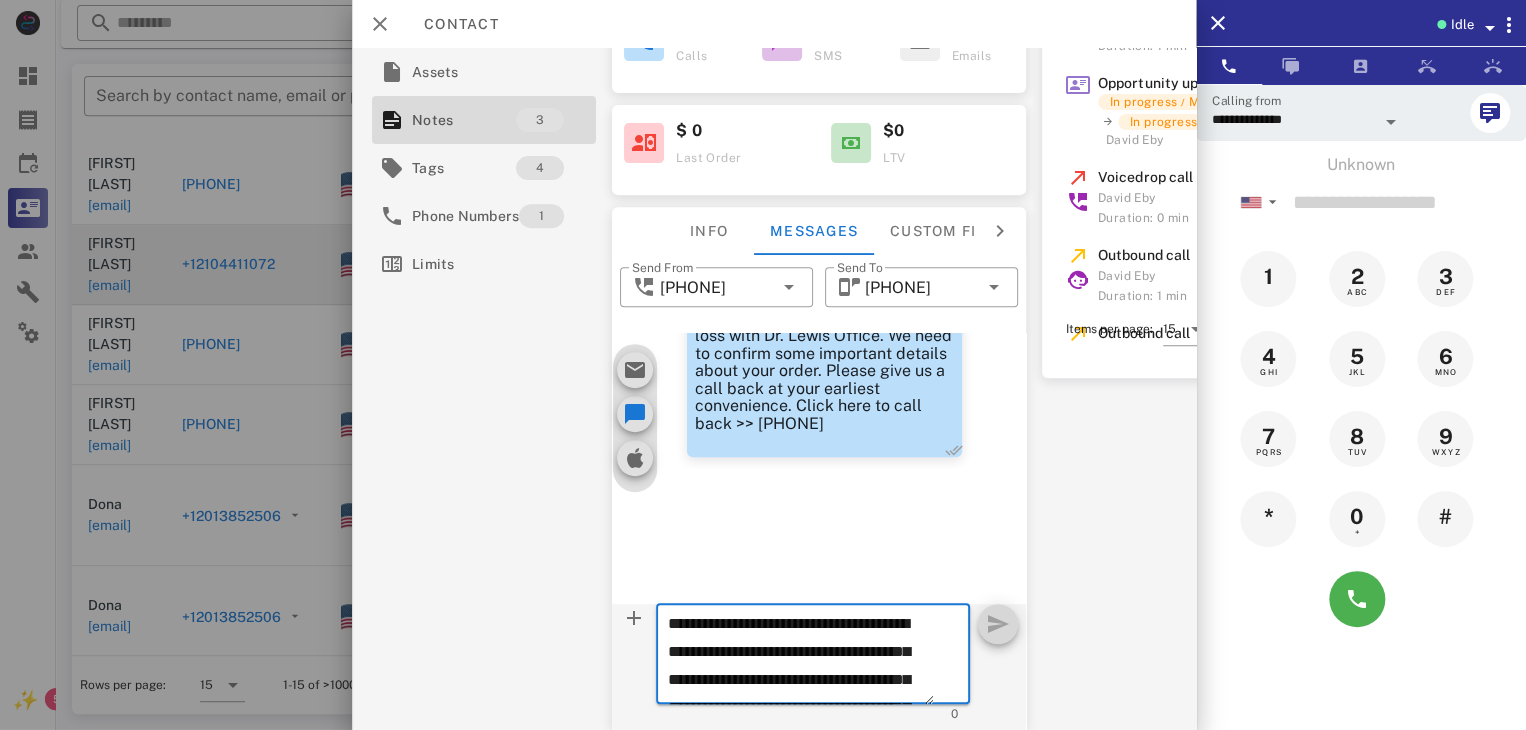 scroll, scrollTop: 153, scrollLeft: 0, axis: vertical 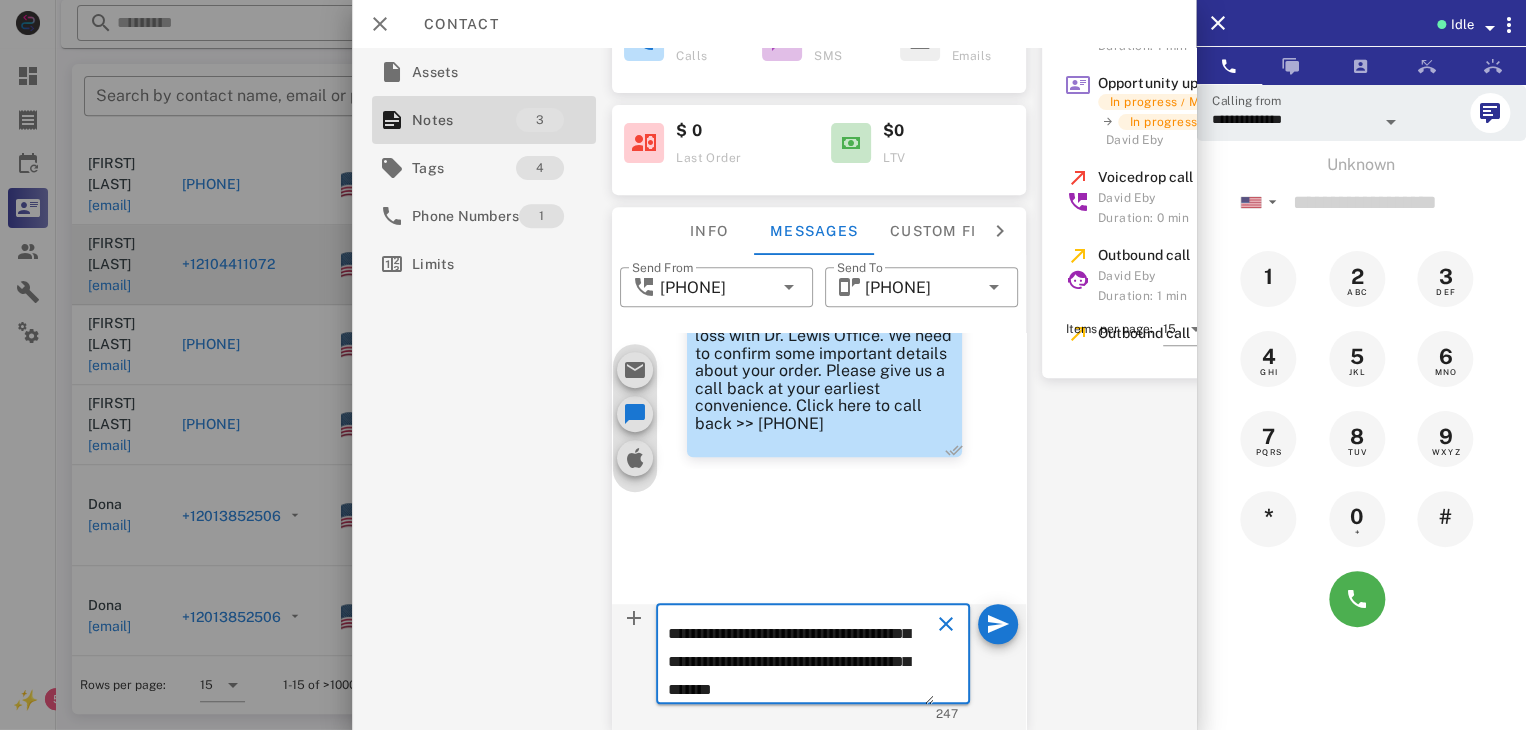 type on "**********" 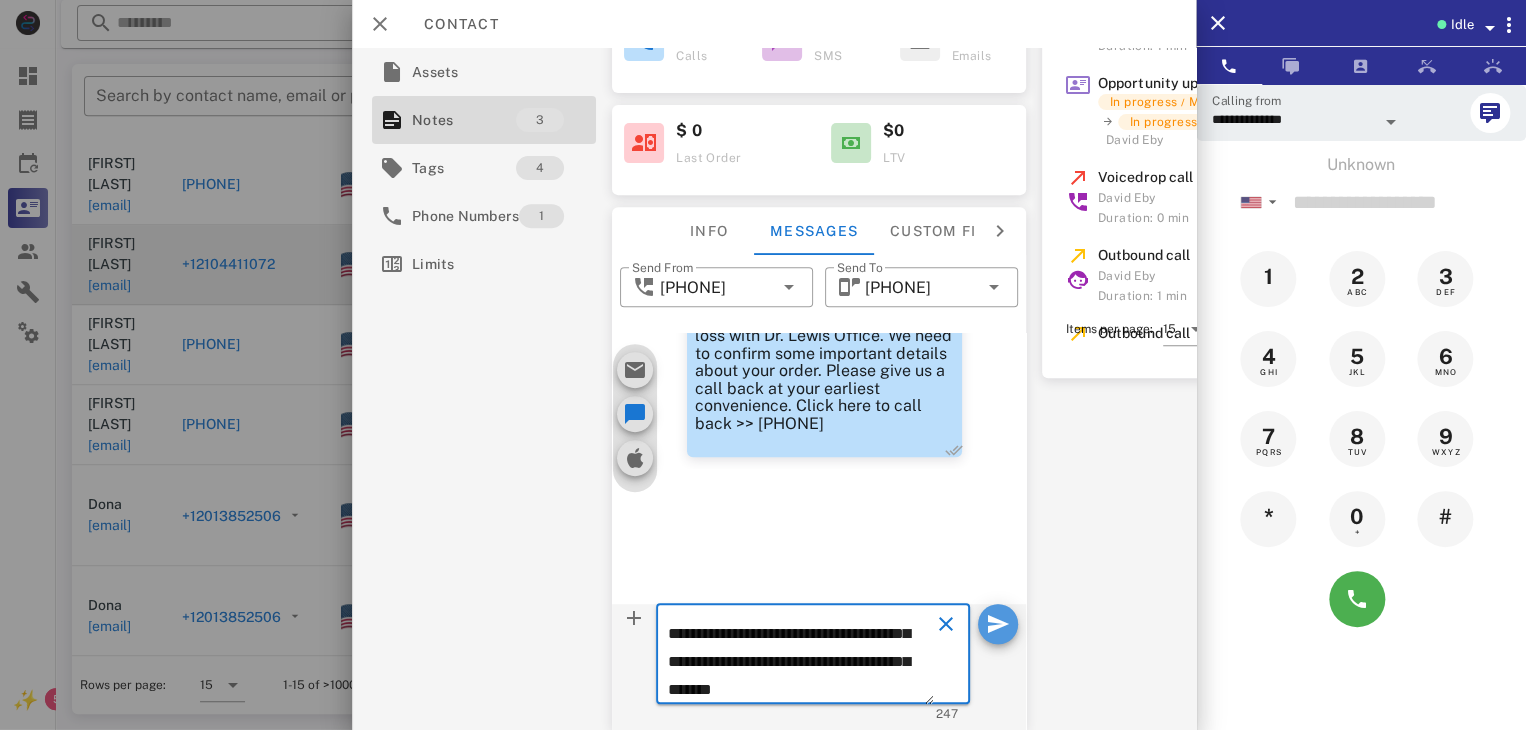click at bounding box center (998, 624) 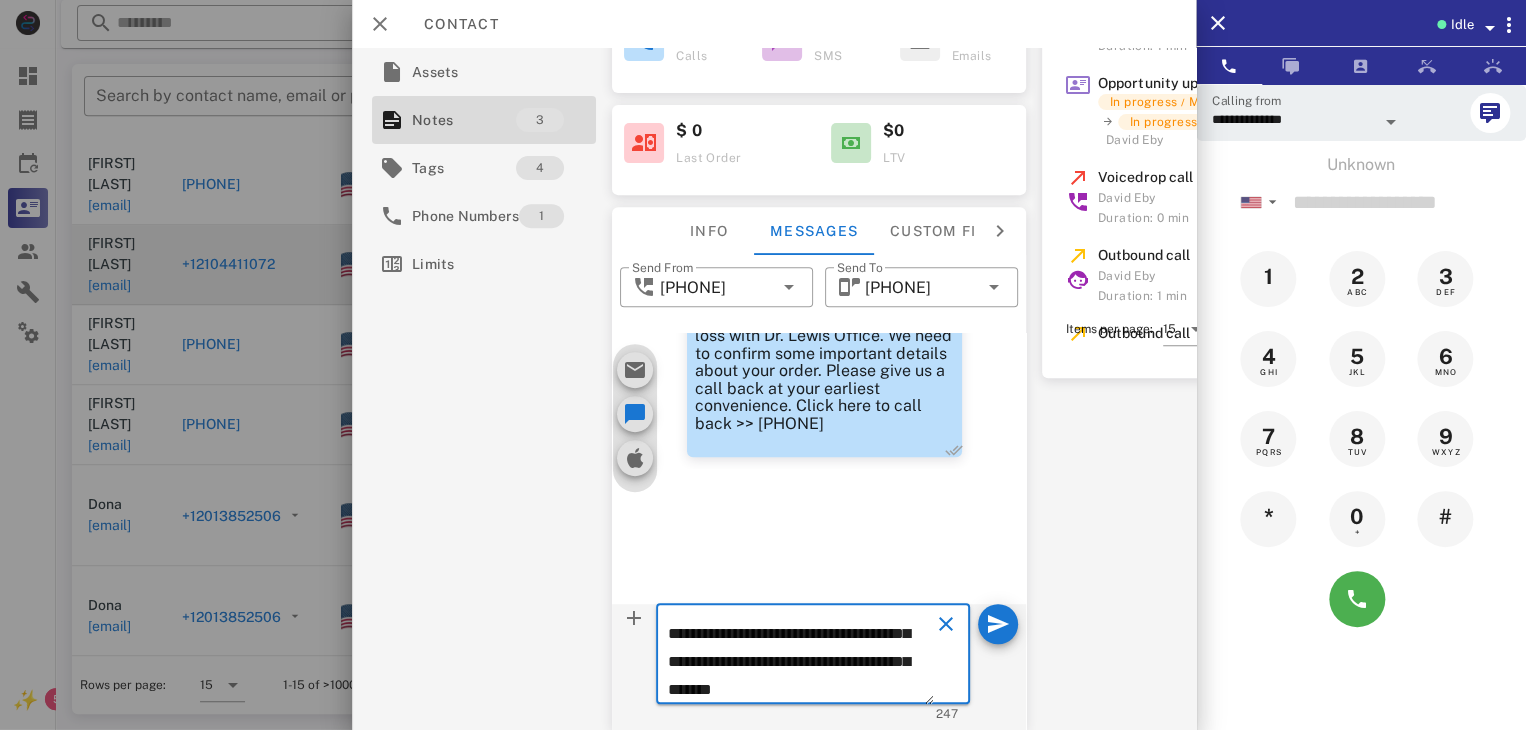 type 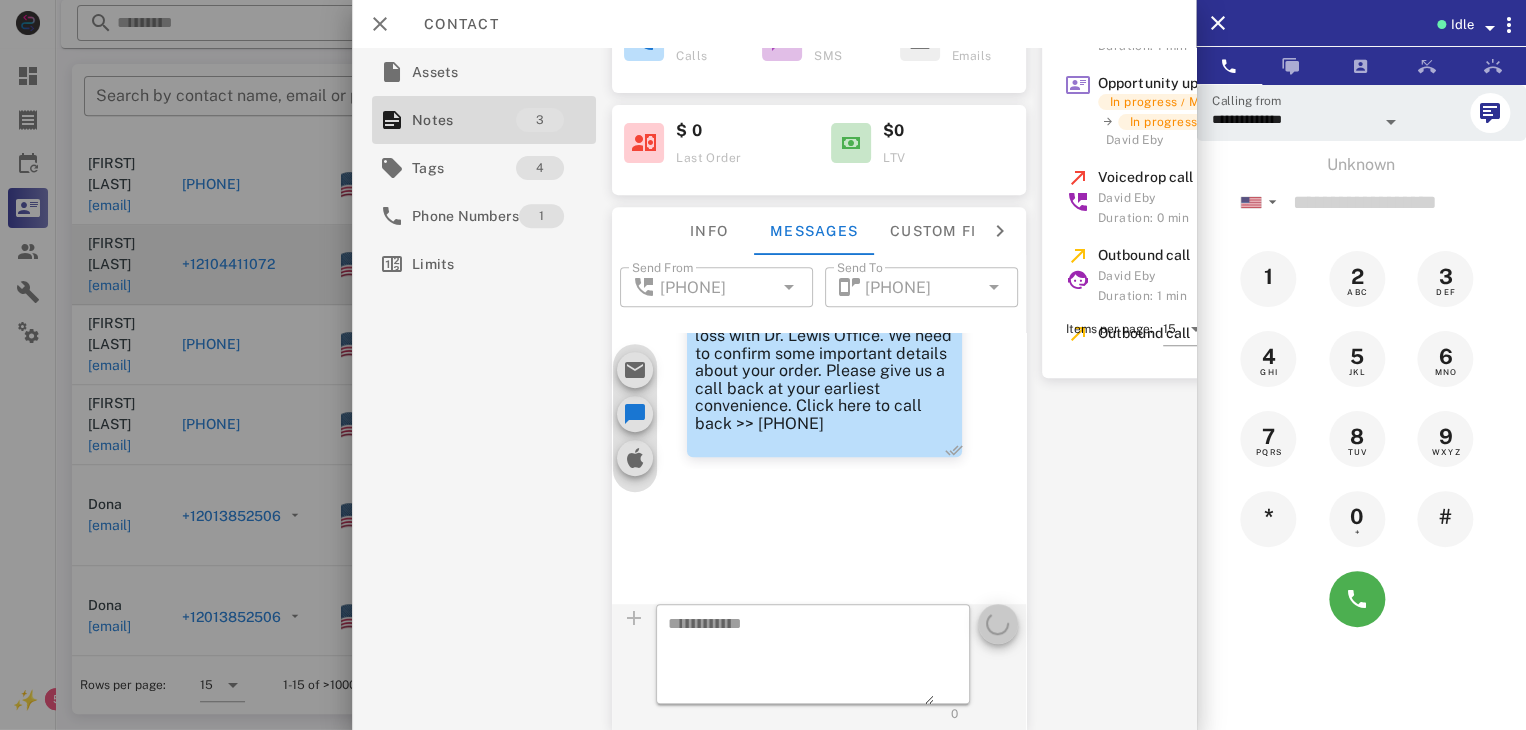 scroll, scrollTop: 0, scrollLeft: 0, axis: both 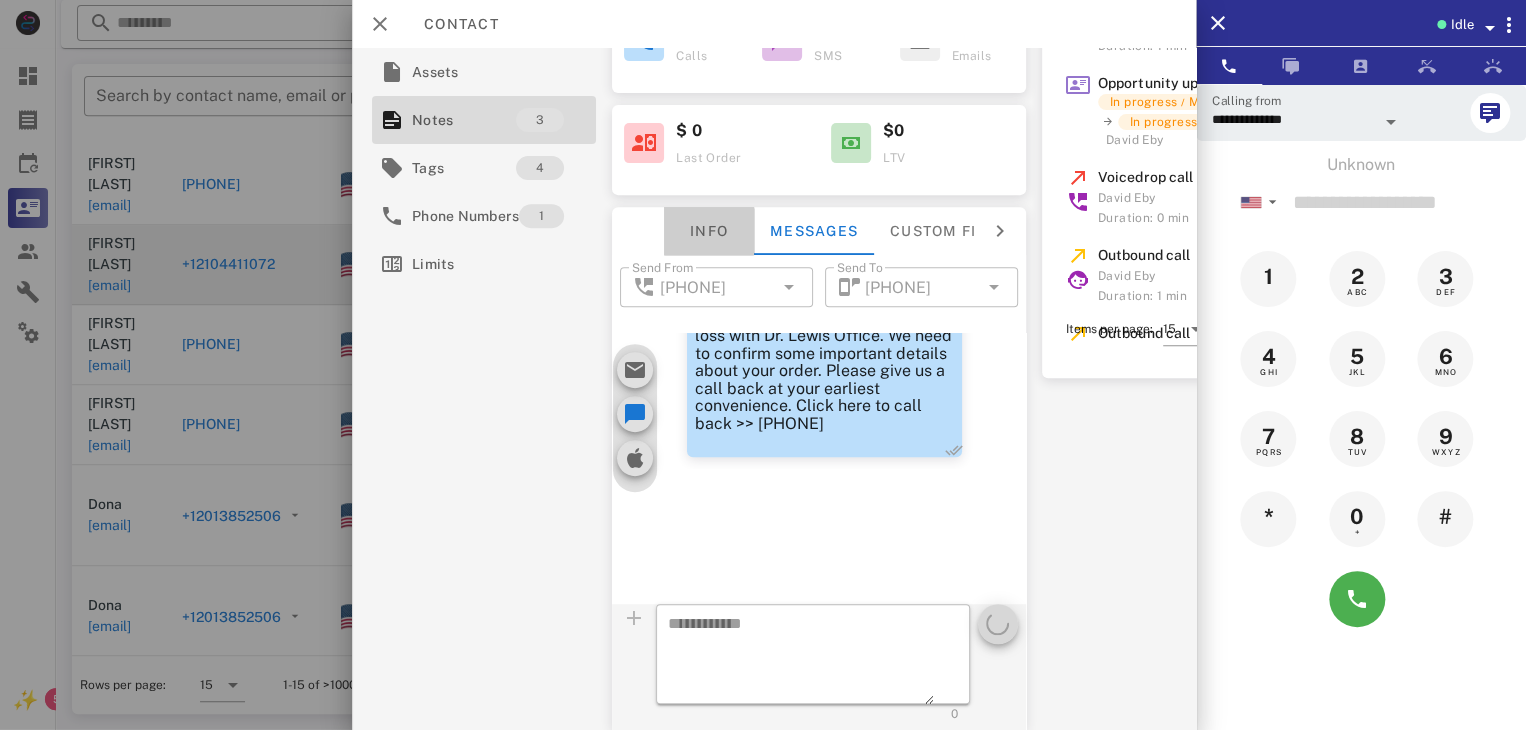 click on "Info" at bounding box center [709, 231] 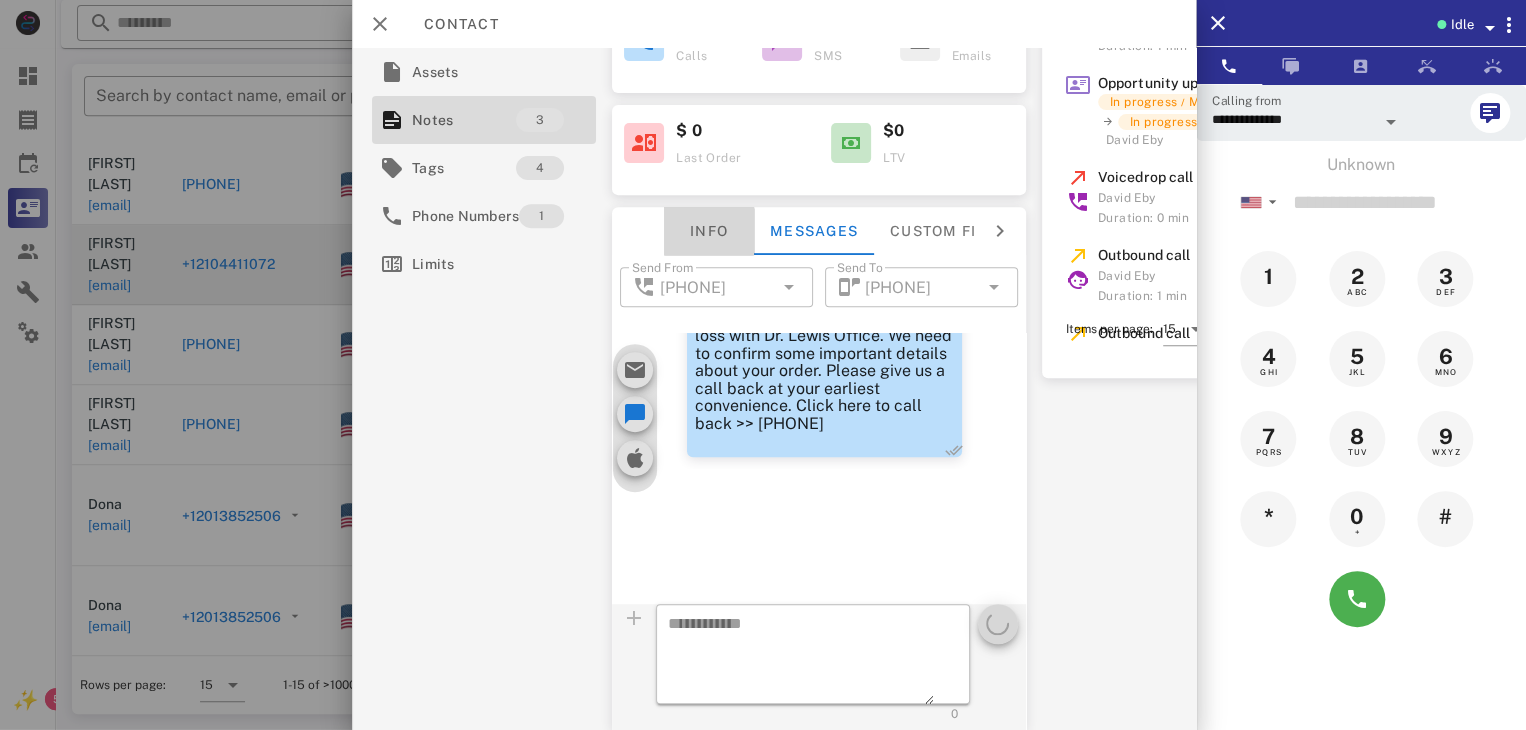 scroll, scrollTop: 292, scrollLeft: 0, axis: vertical 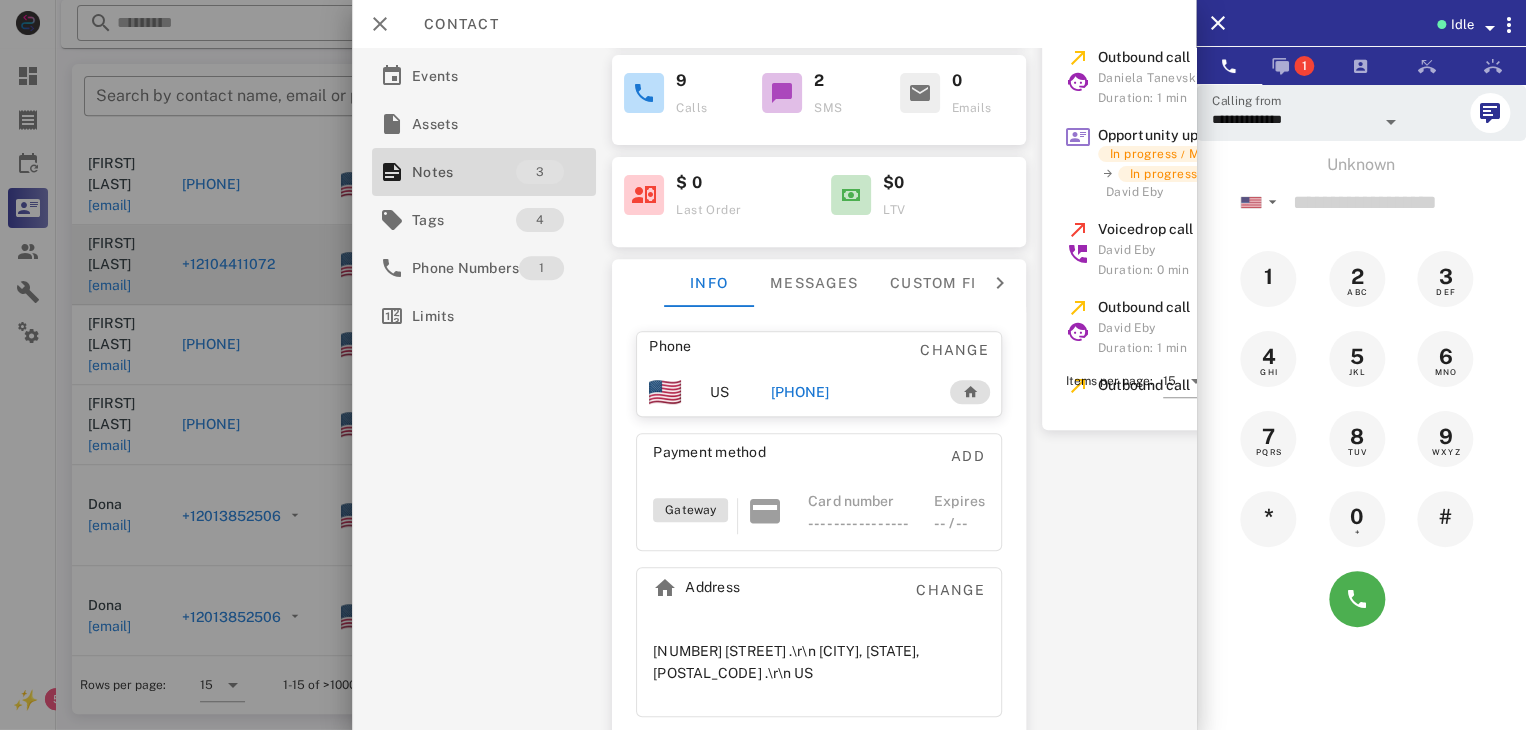 click on "[PHONE]" at bounding box center (799, 392) 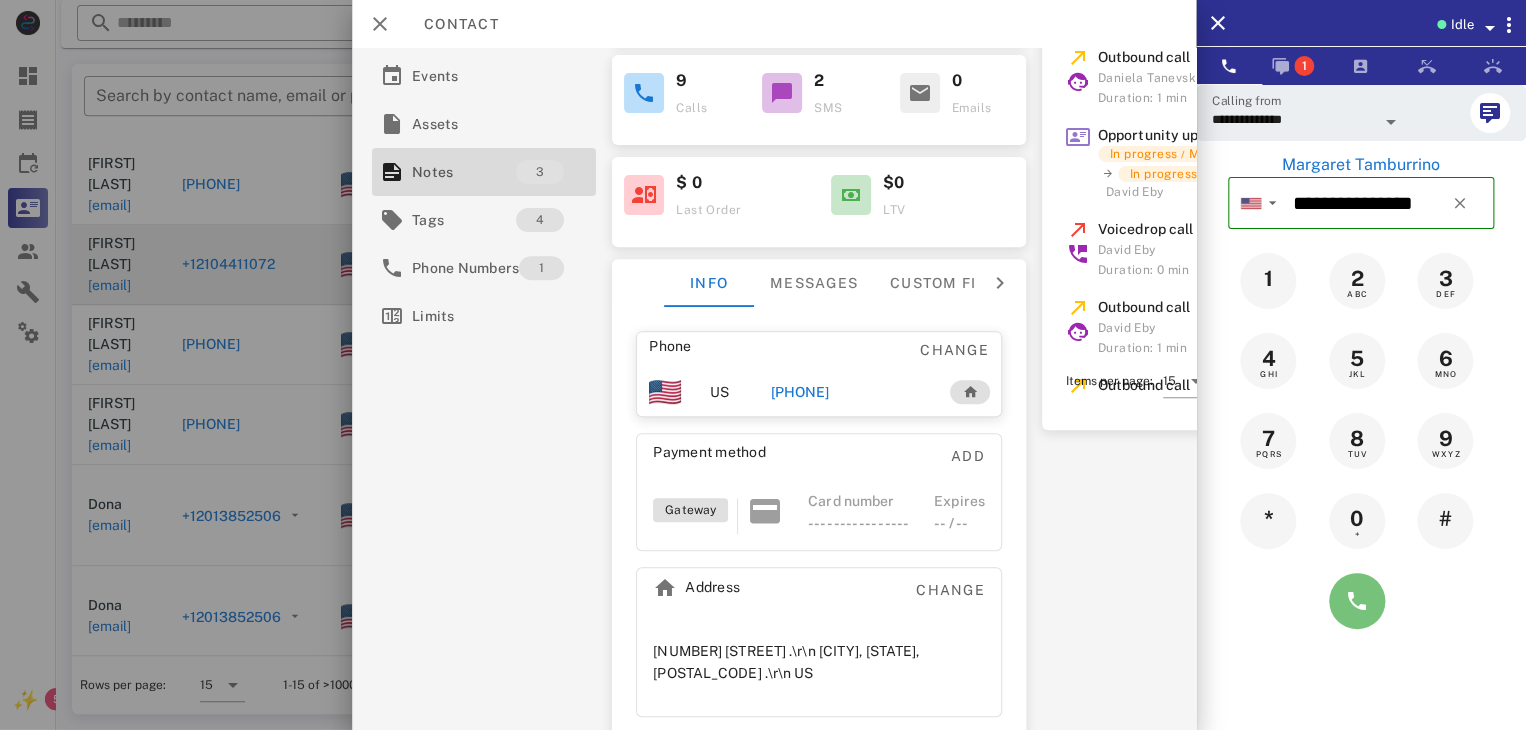 click at bounding box center (1357, 601) 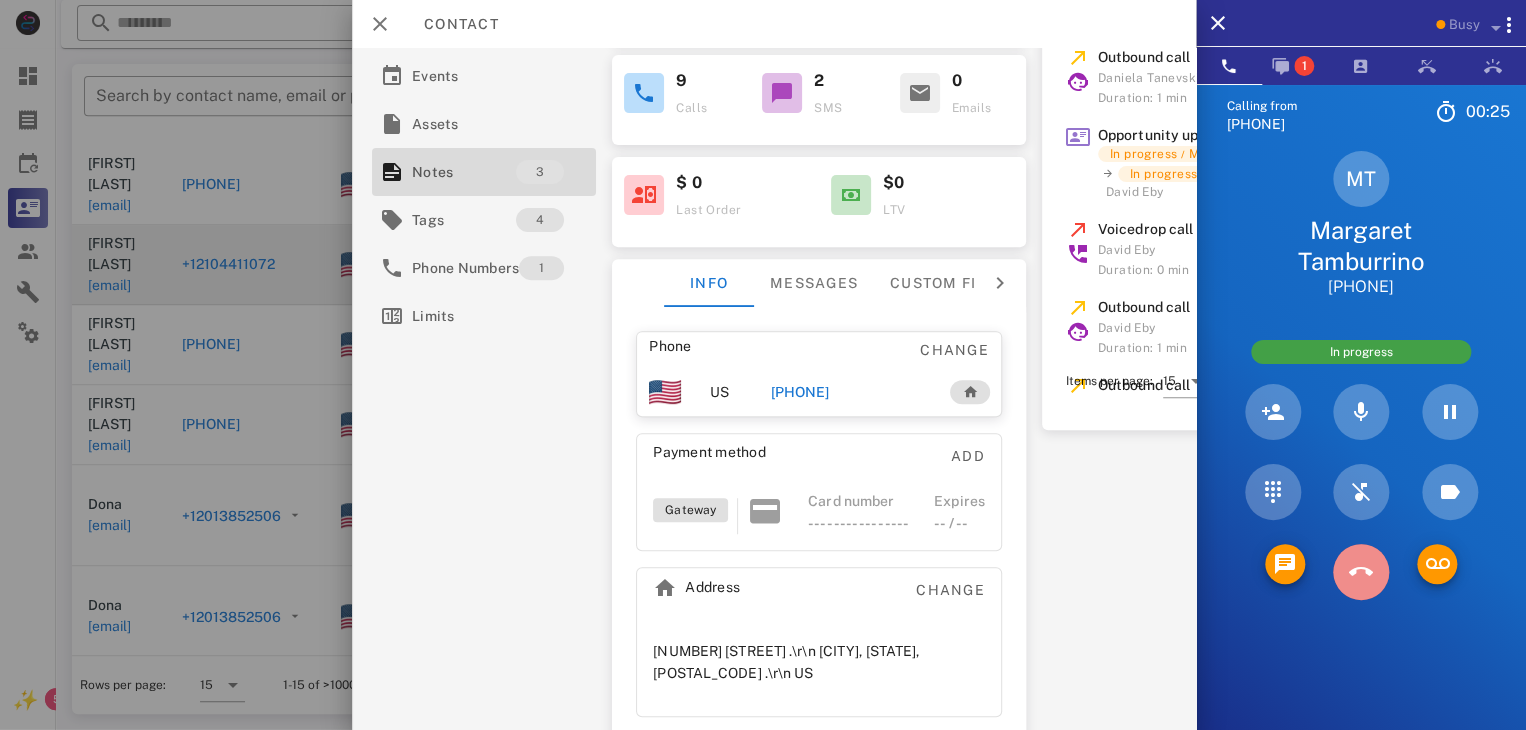 click at bounding box center [1361, 572] 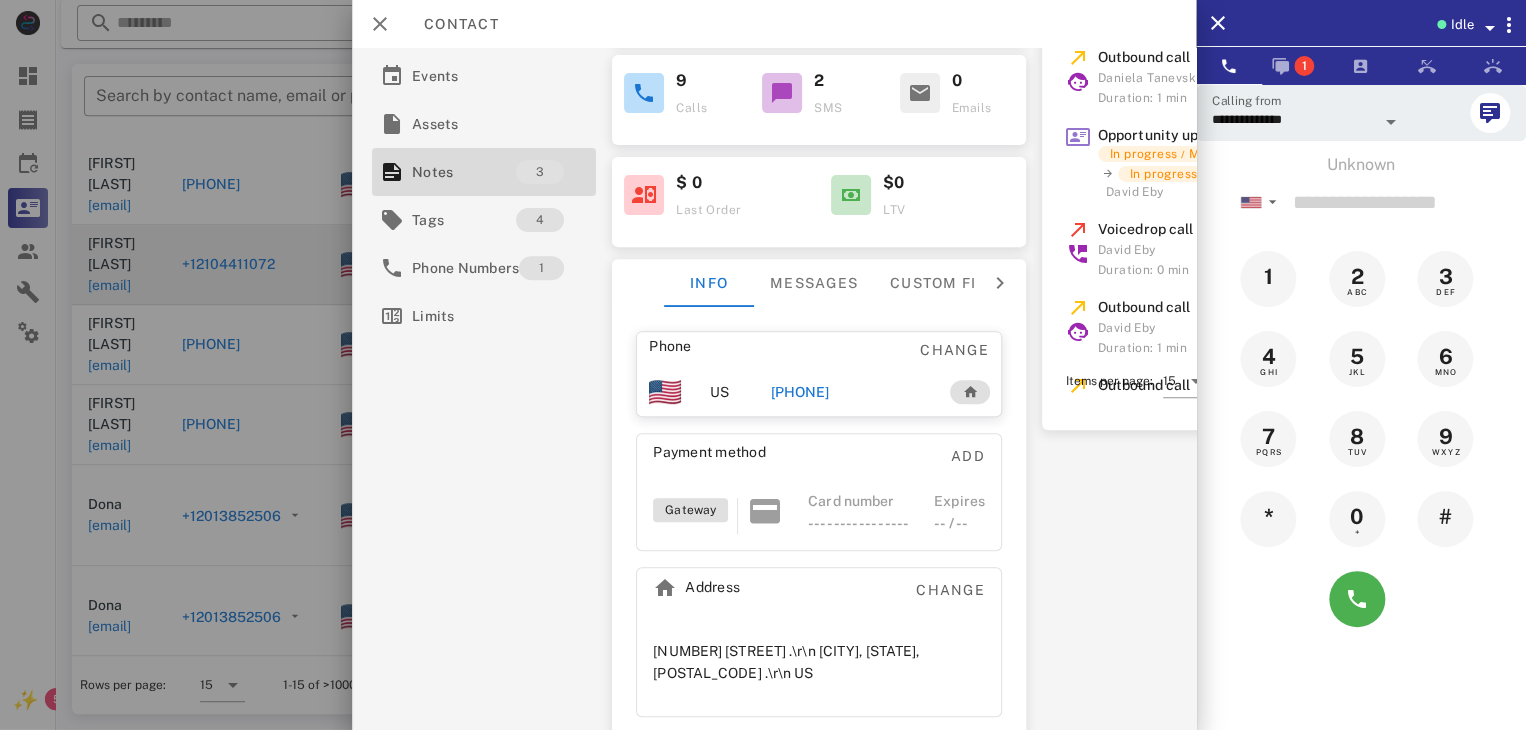 click at bounding box center (763, 365) 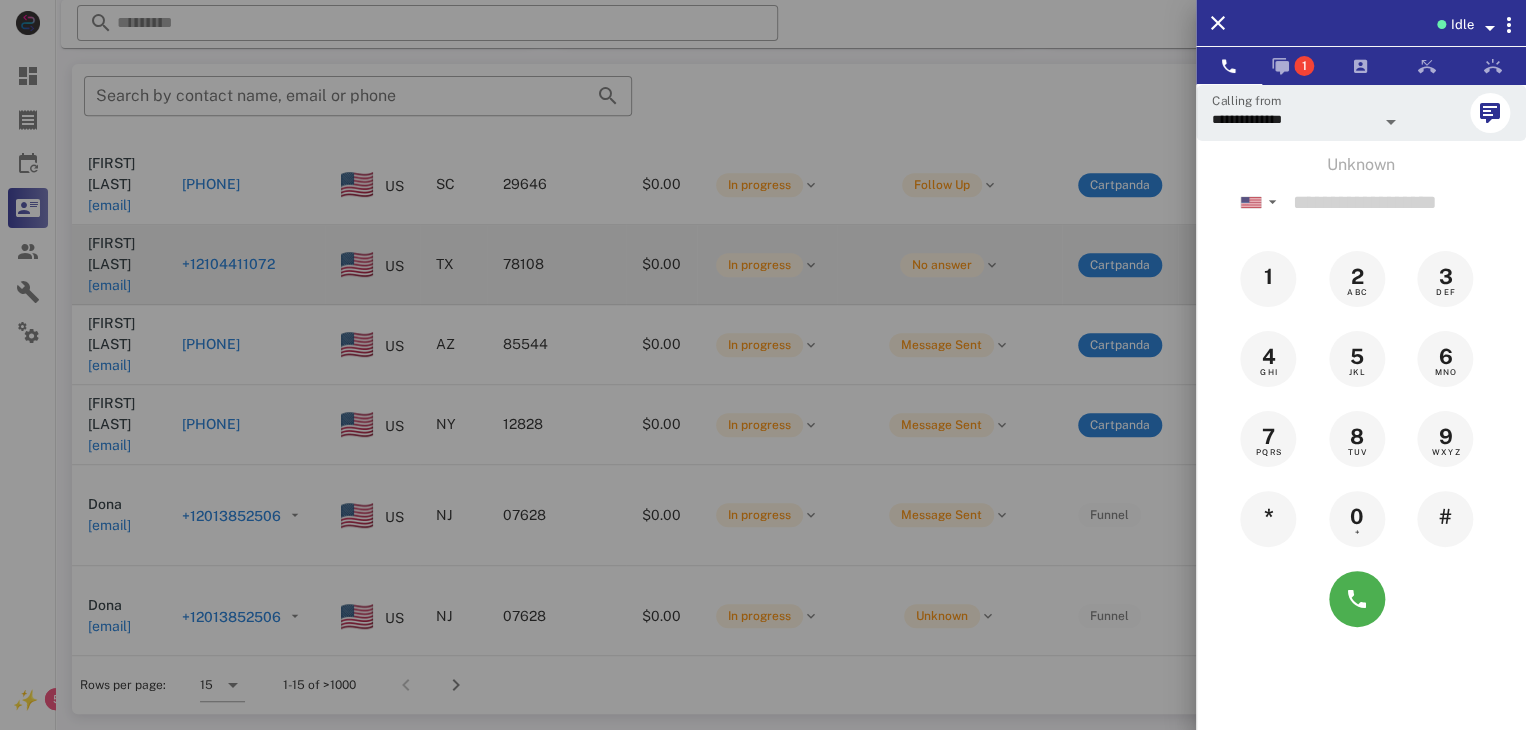 click at bounding box center (763, 365) 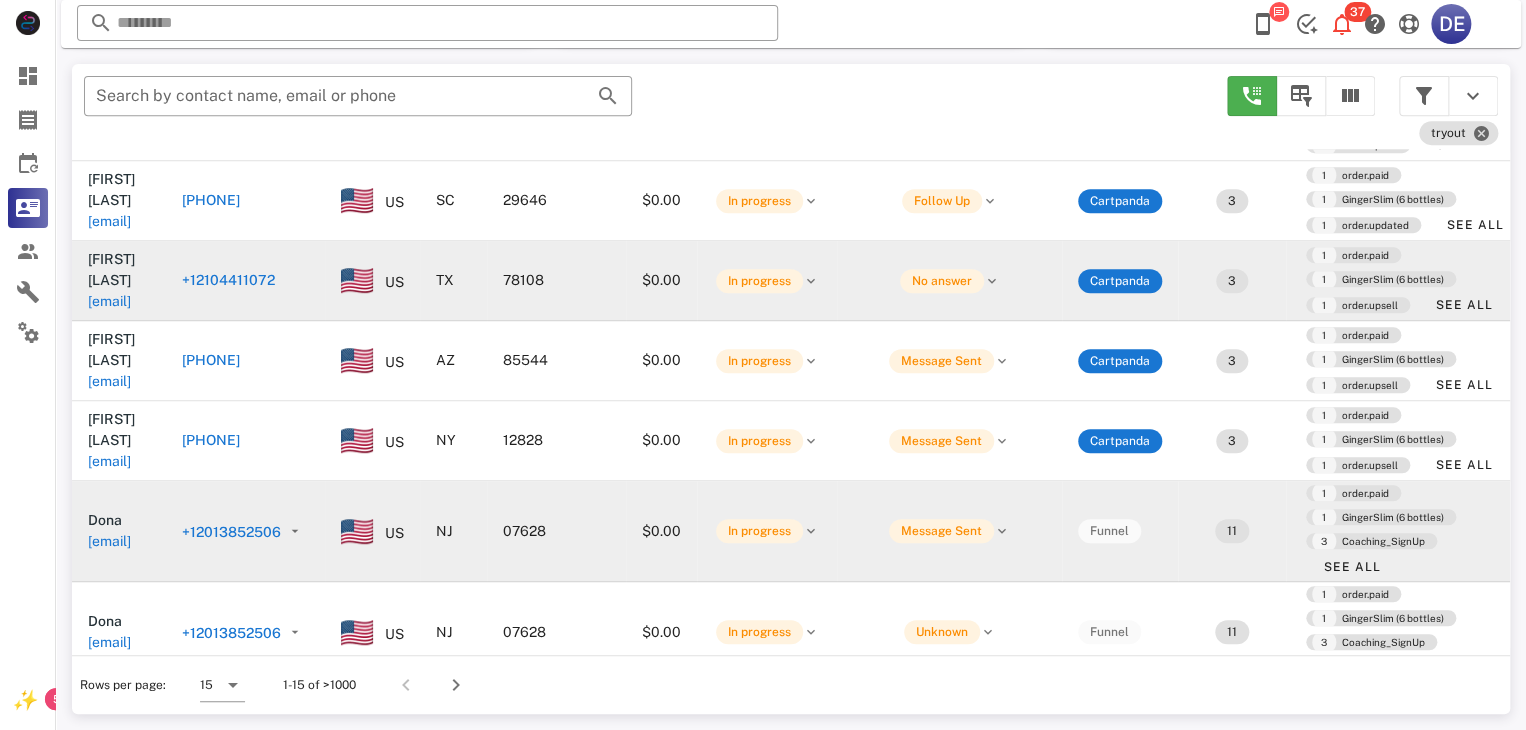 scroll, scrollTop: 696, scrollLeft: 0, axis: vertical 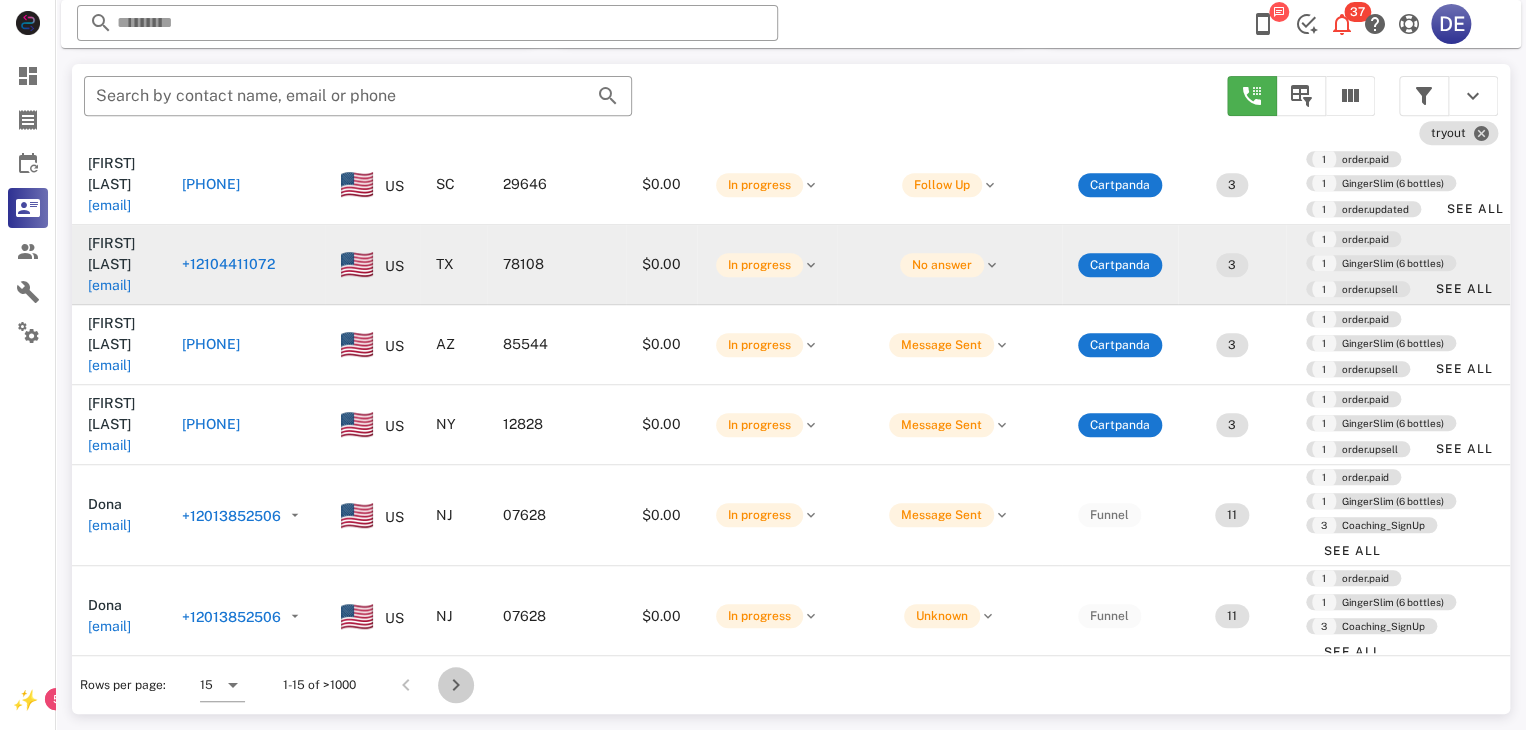 click at bounding box center [456, 685] 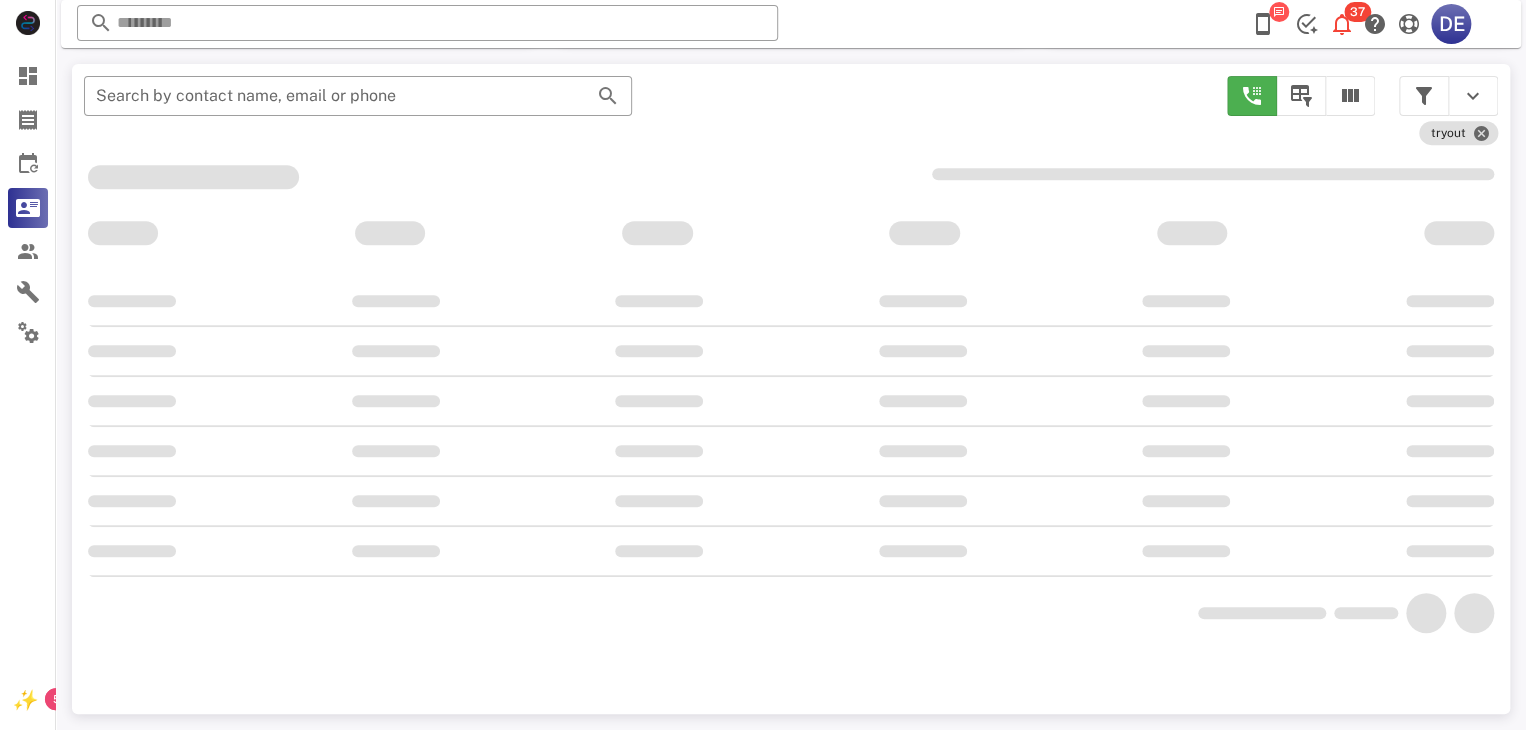 scroll, scrollTop: 356, scrollLeft: 0, axis: vertical 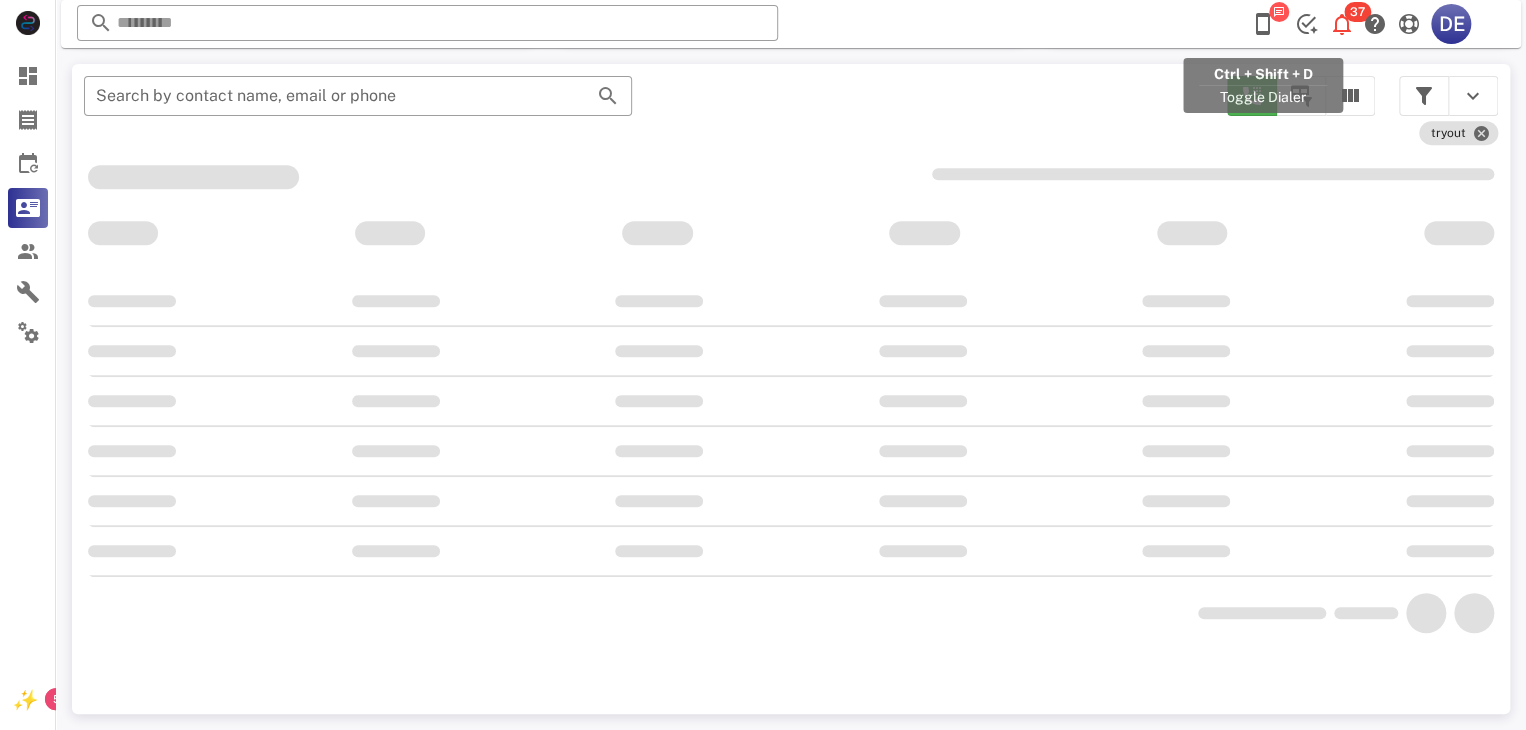 click at bounding box center [1263, 24] 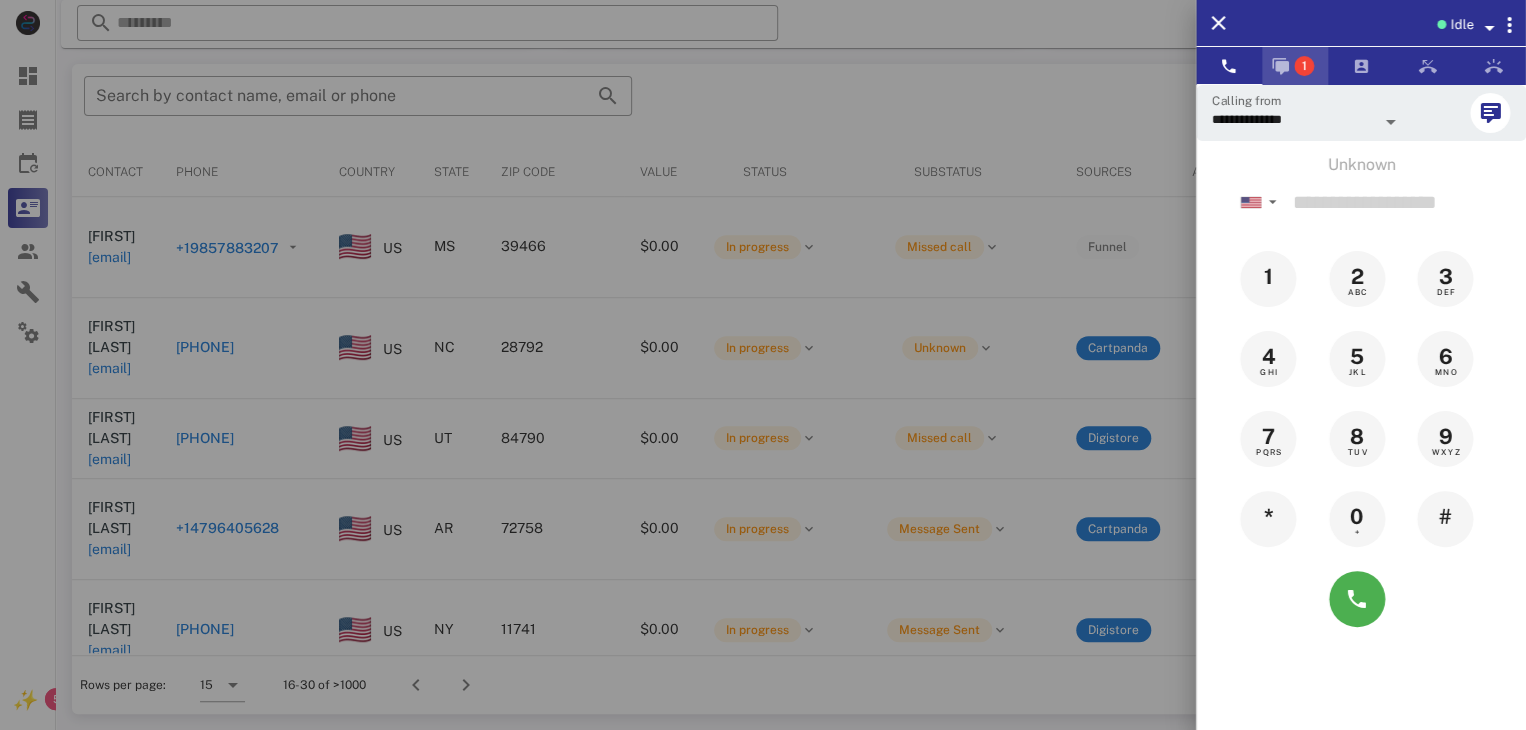 click on "1" at bounding box center (1295, 66) 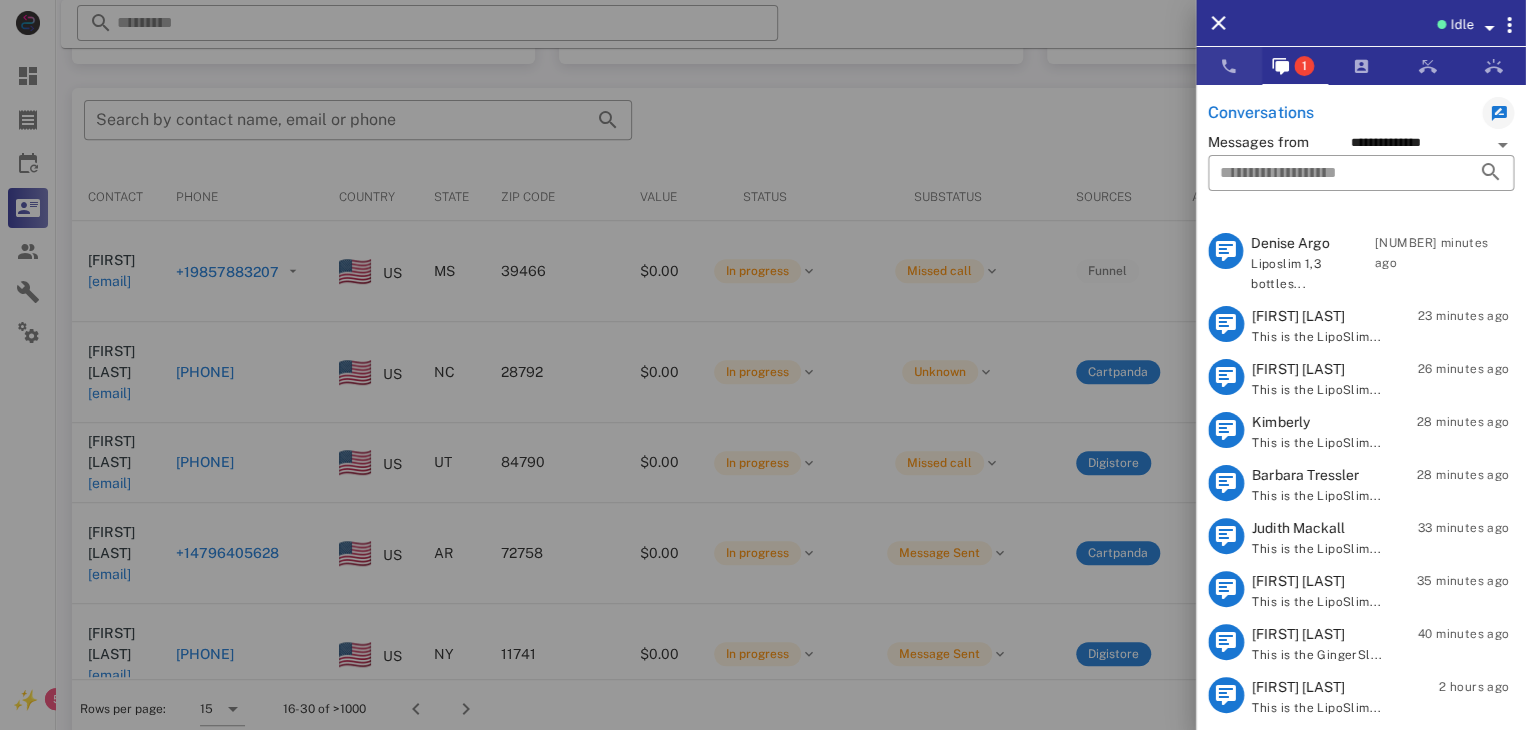 scroll, scrollTop: 377, scrollLeft: 0, axis: vertical 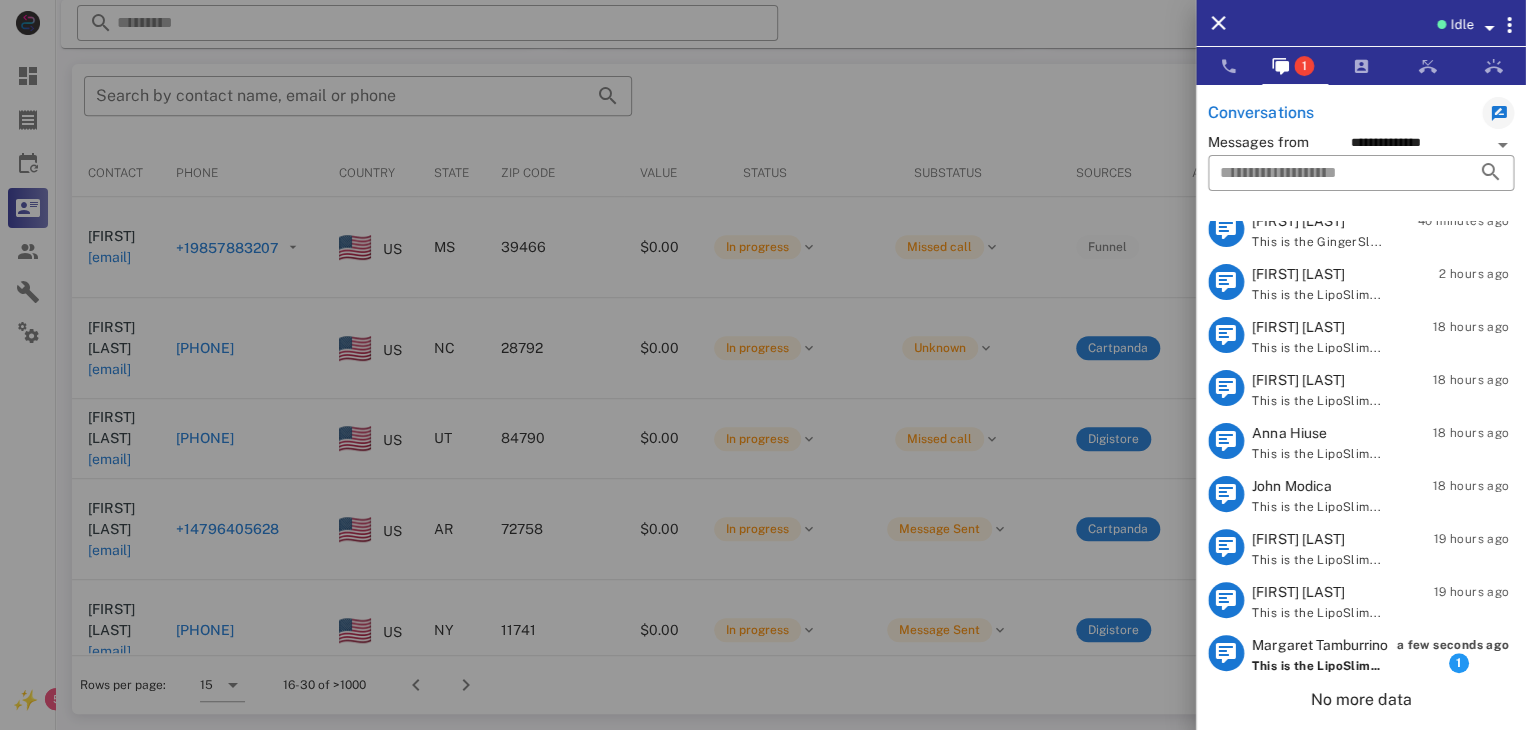 click on "1" at bounding box center (1459, 663) 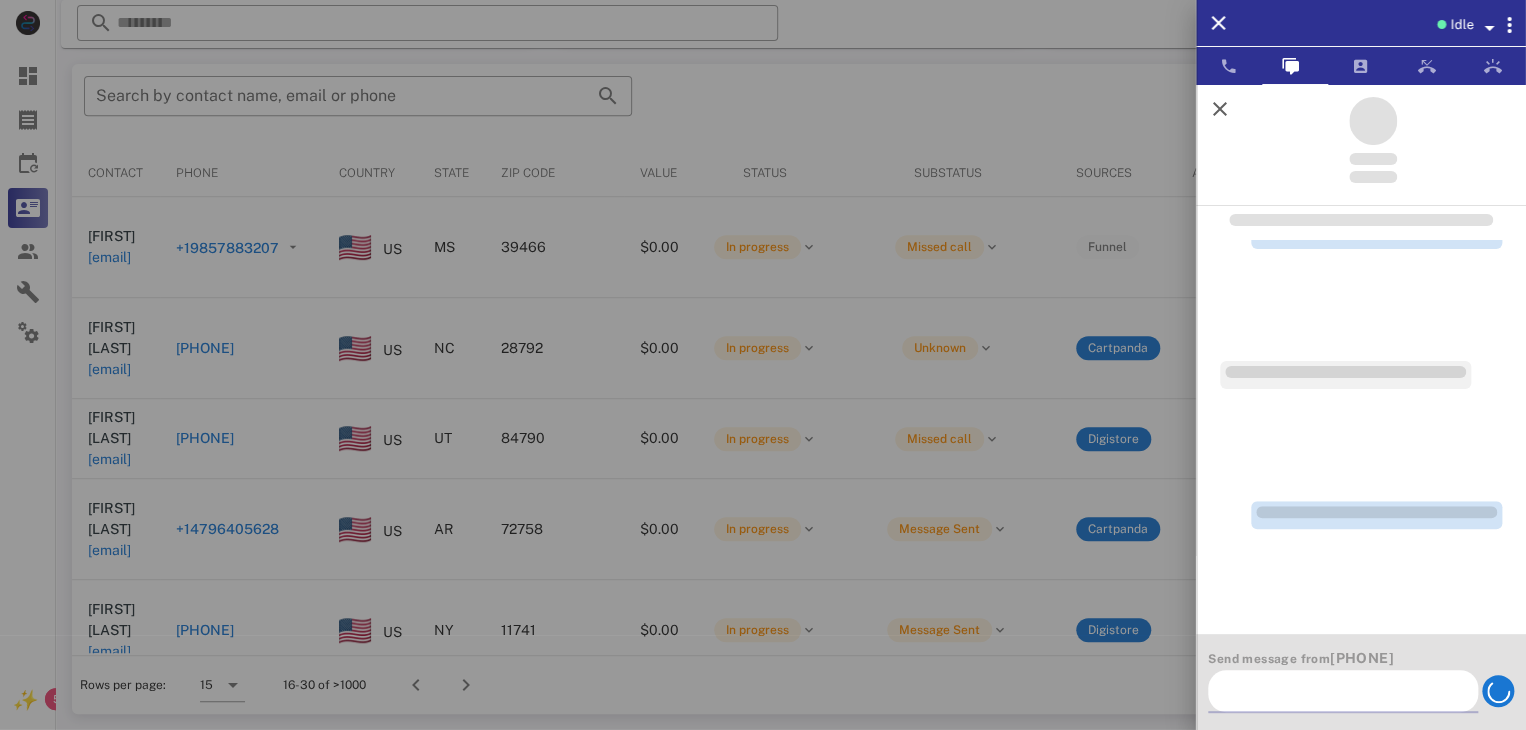 scroll, scrollTop: 29, scrollLeft: 0, axis: vertical 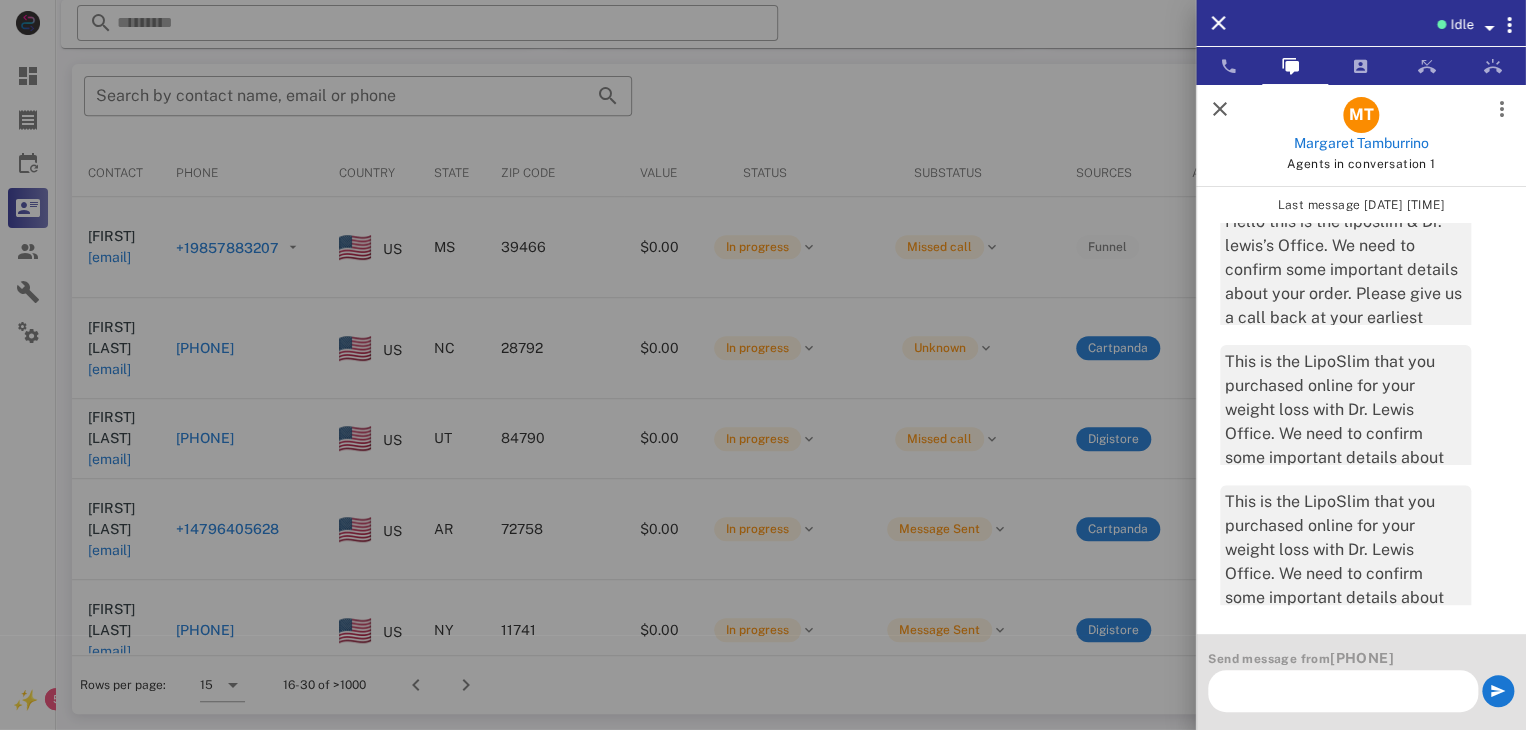 click at bounding box center [1220, 109] 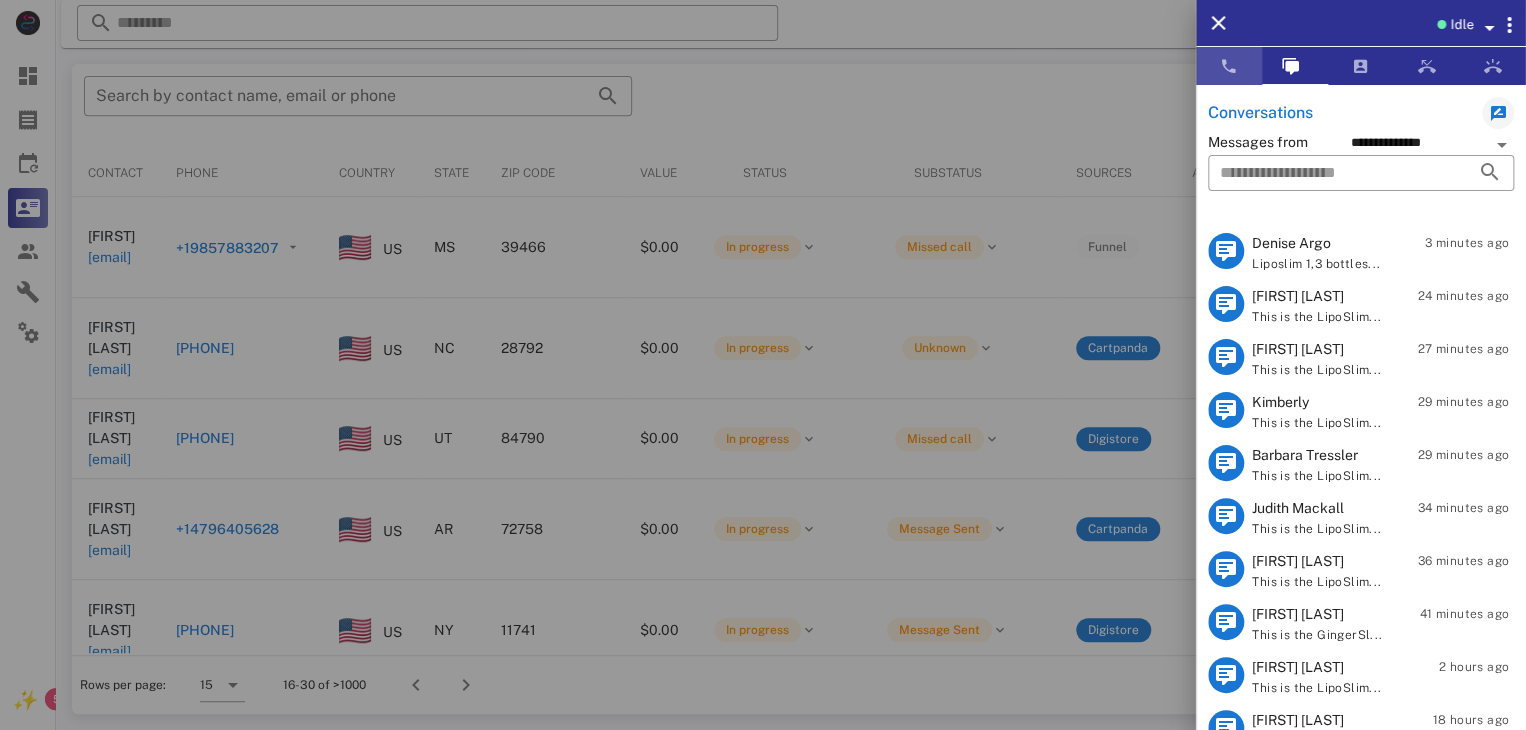 click at bounding box center [1229, 66] 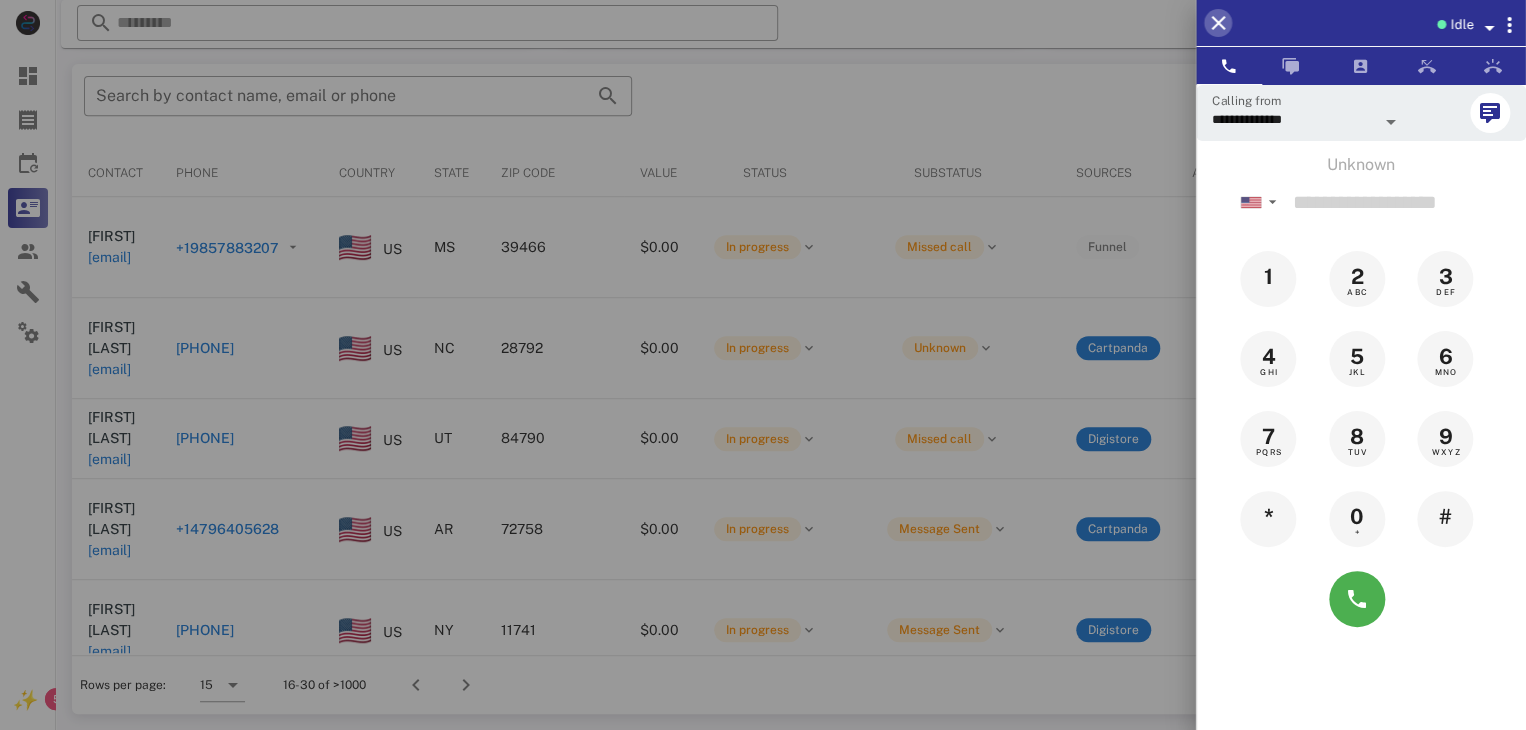click at bounding box center (1218, 23) 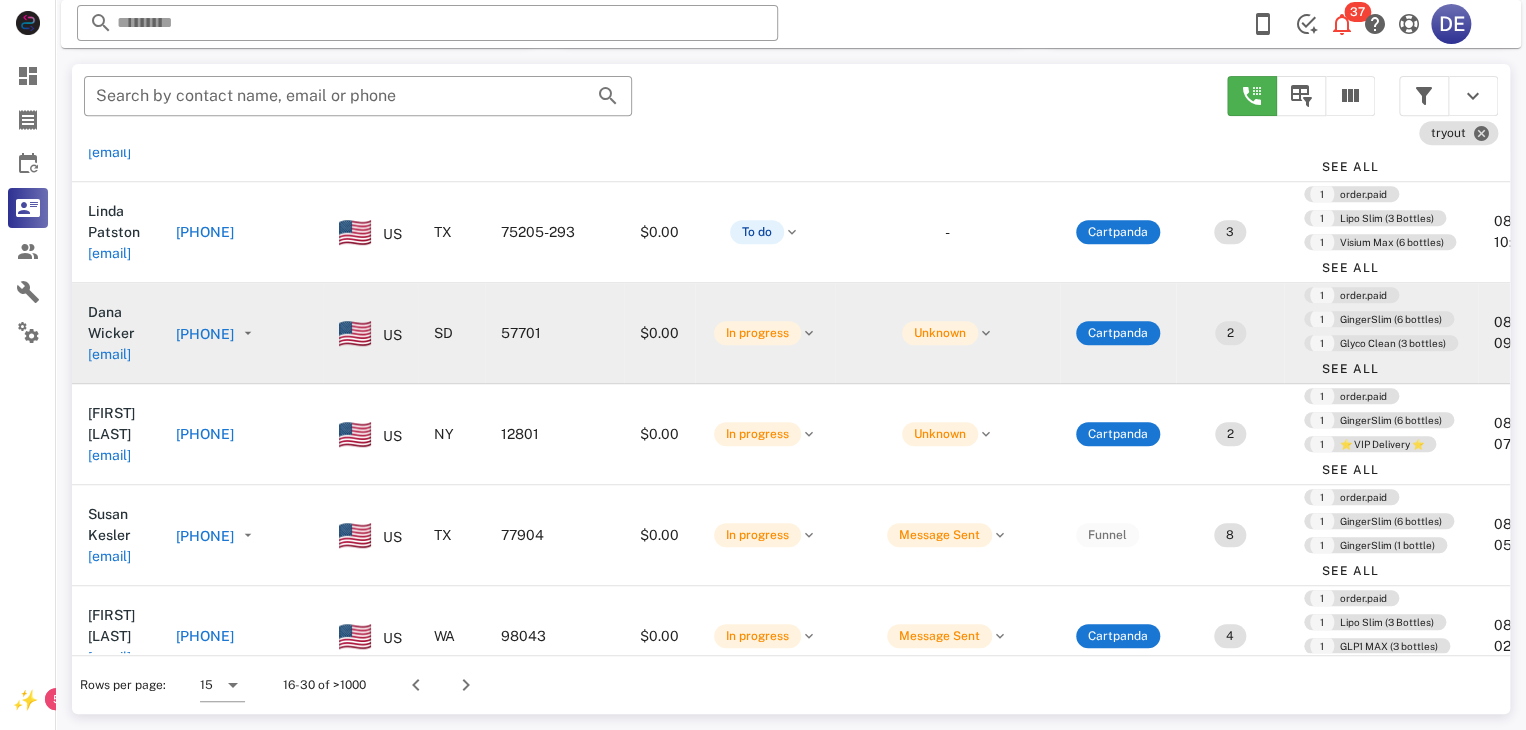 scroll, scrollTop: 1024, scrollLeft: 0, axis: vertical 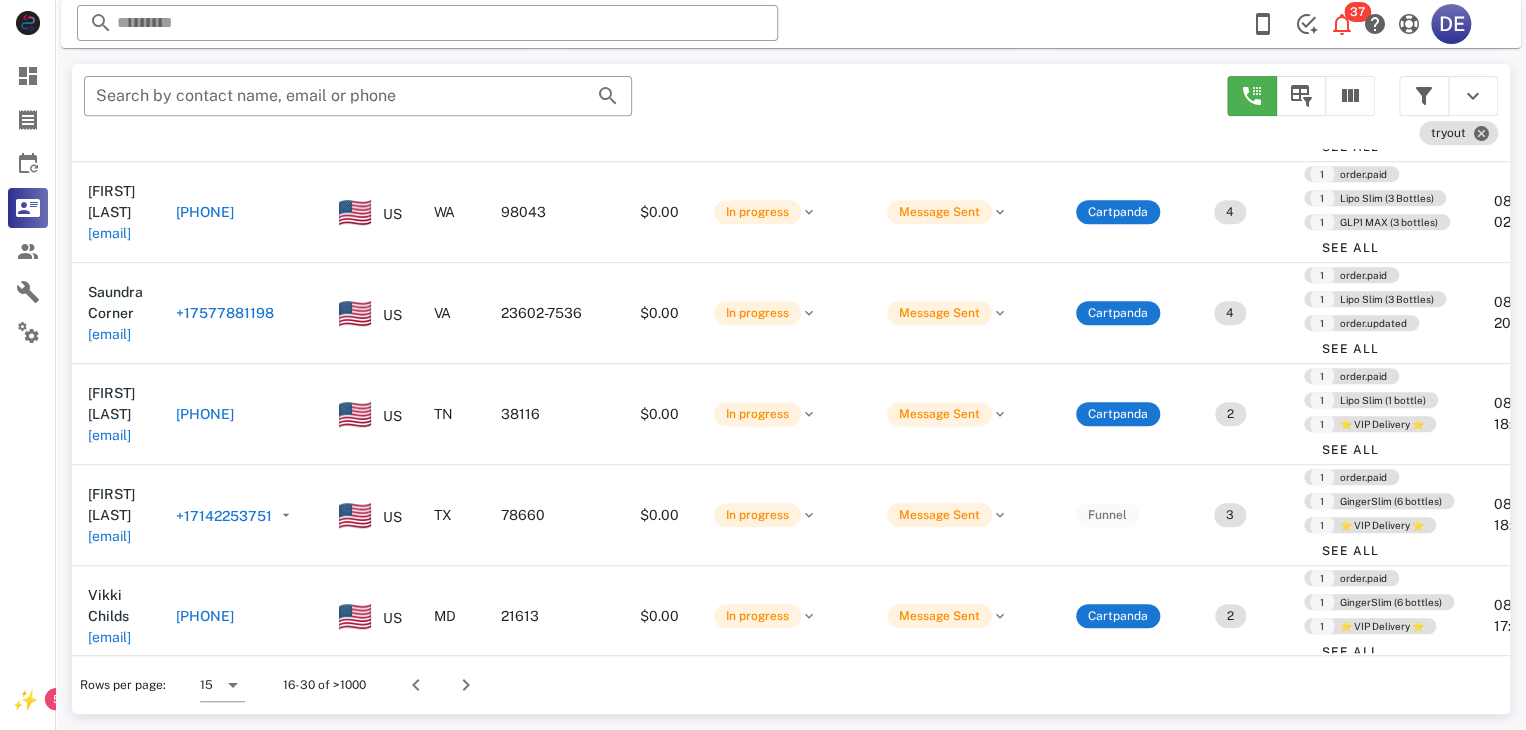 click on "+17142253751" at bounding box center [224, 516] 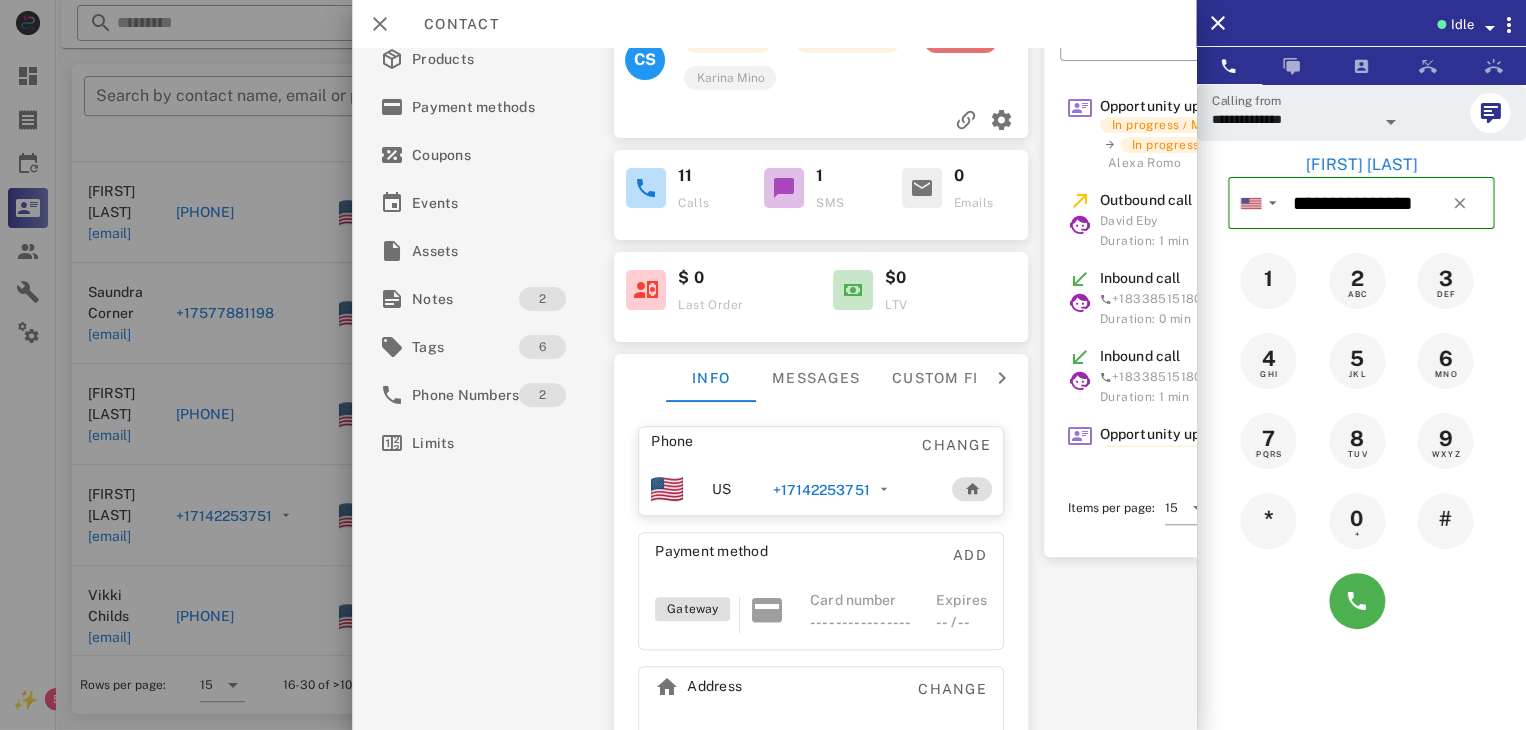 scroll, scrollTop: 164, scrollLeft: 0, axis: vertical 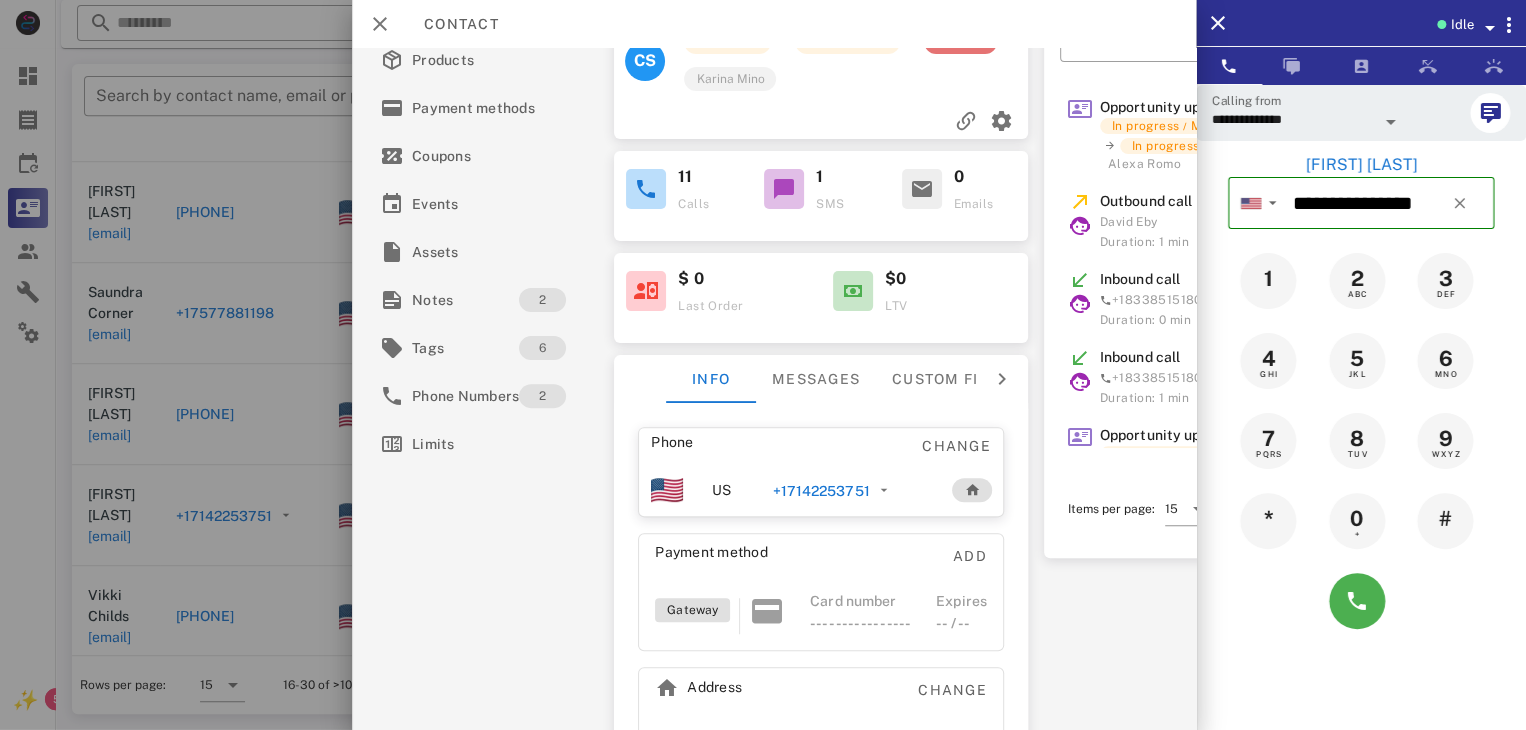 click at bounding box center [1361, 601] 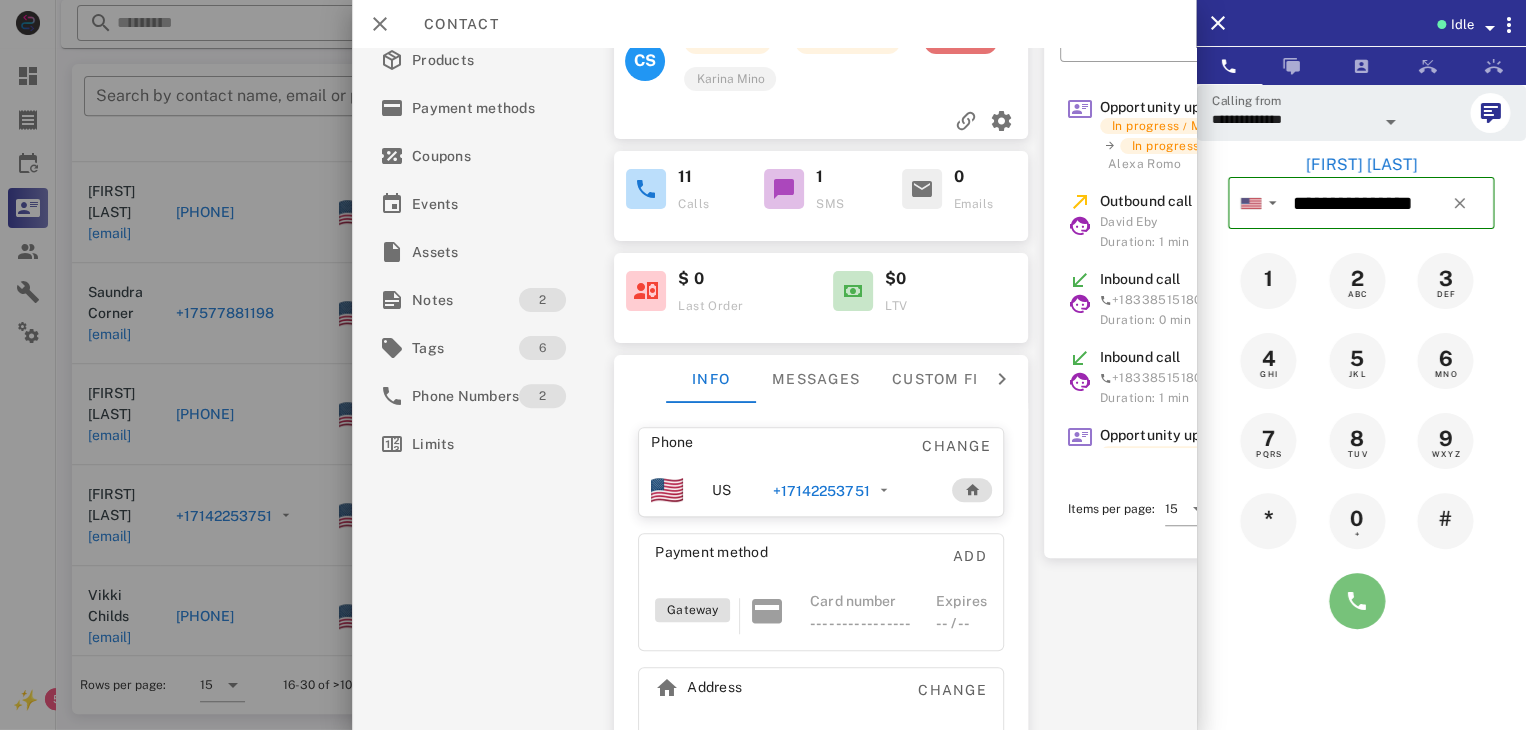click at bounding box center (1357, 601) 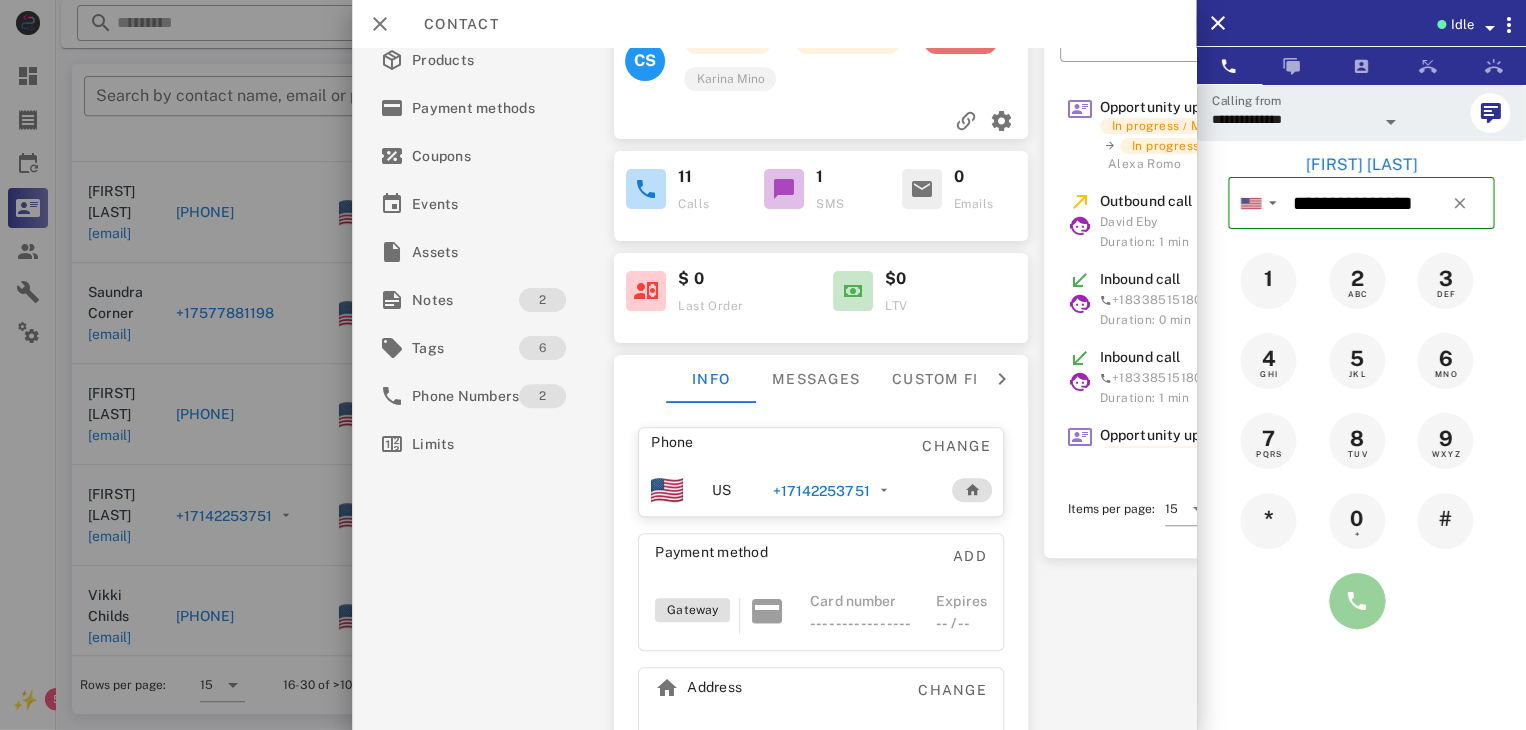 click at bounding box center (1357, 601) 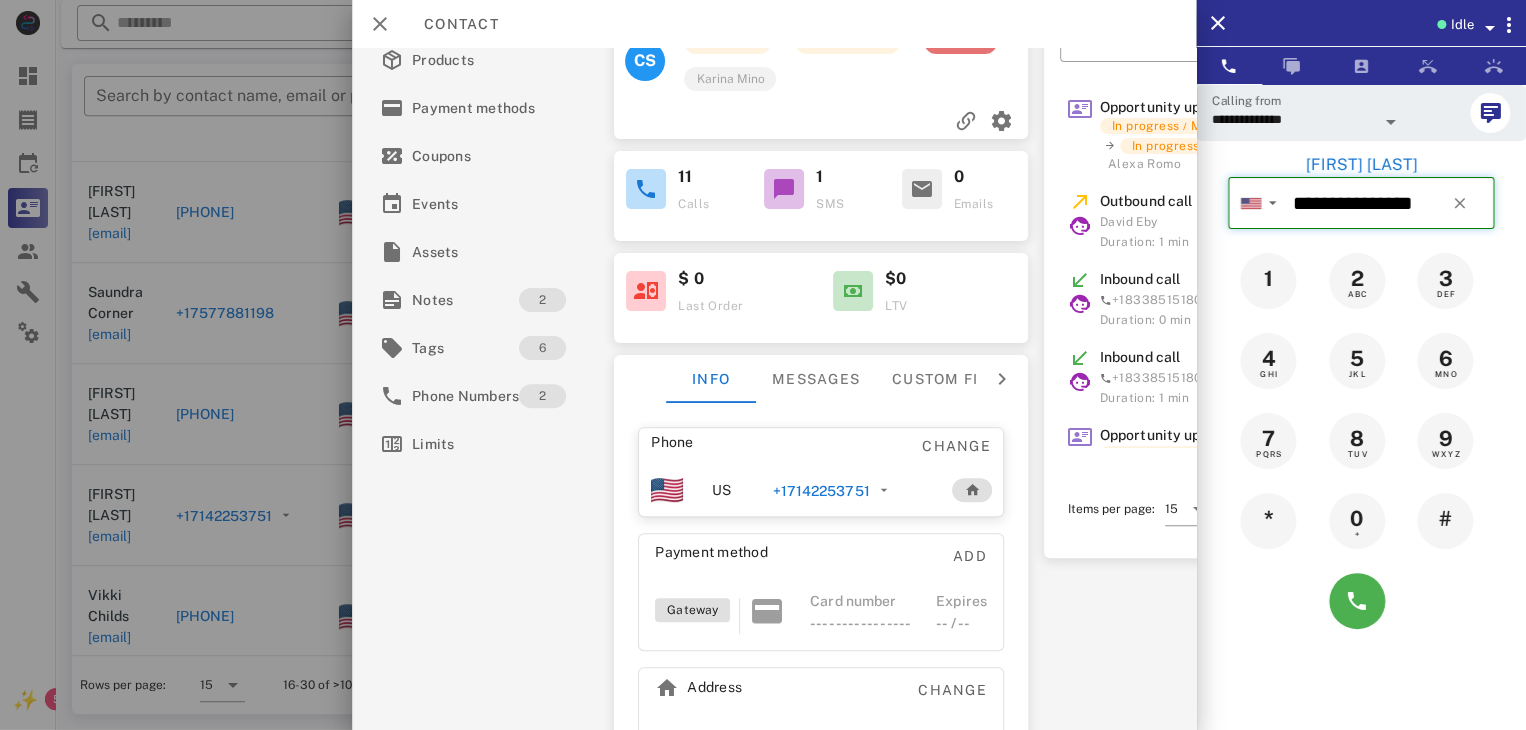 type 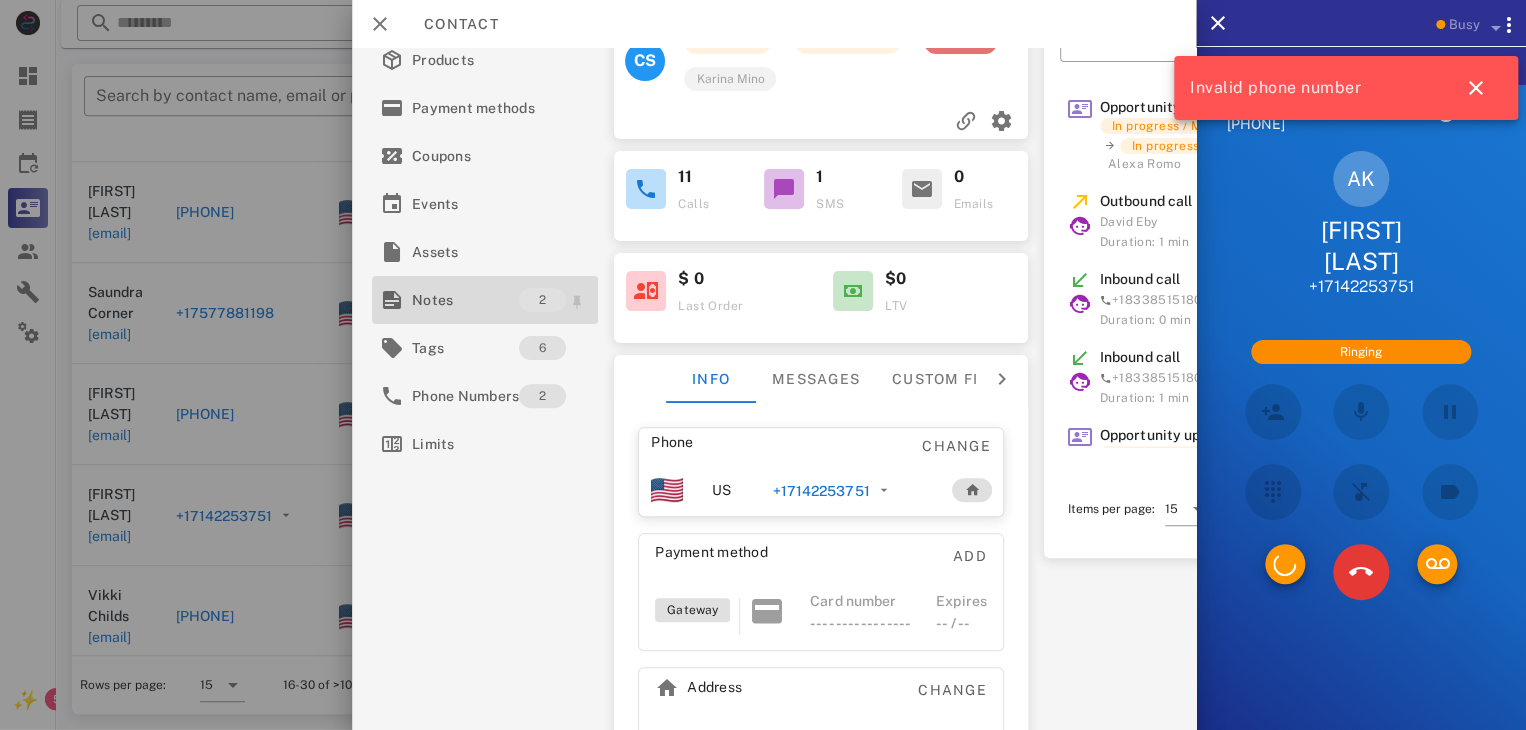 click on "Notes" at bounding box center (465, 300) 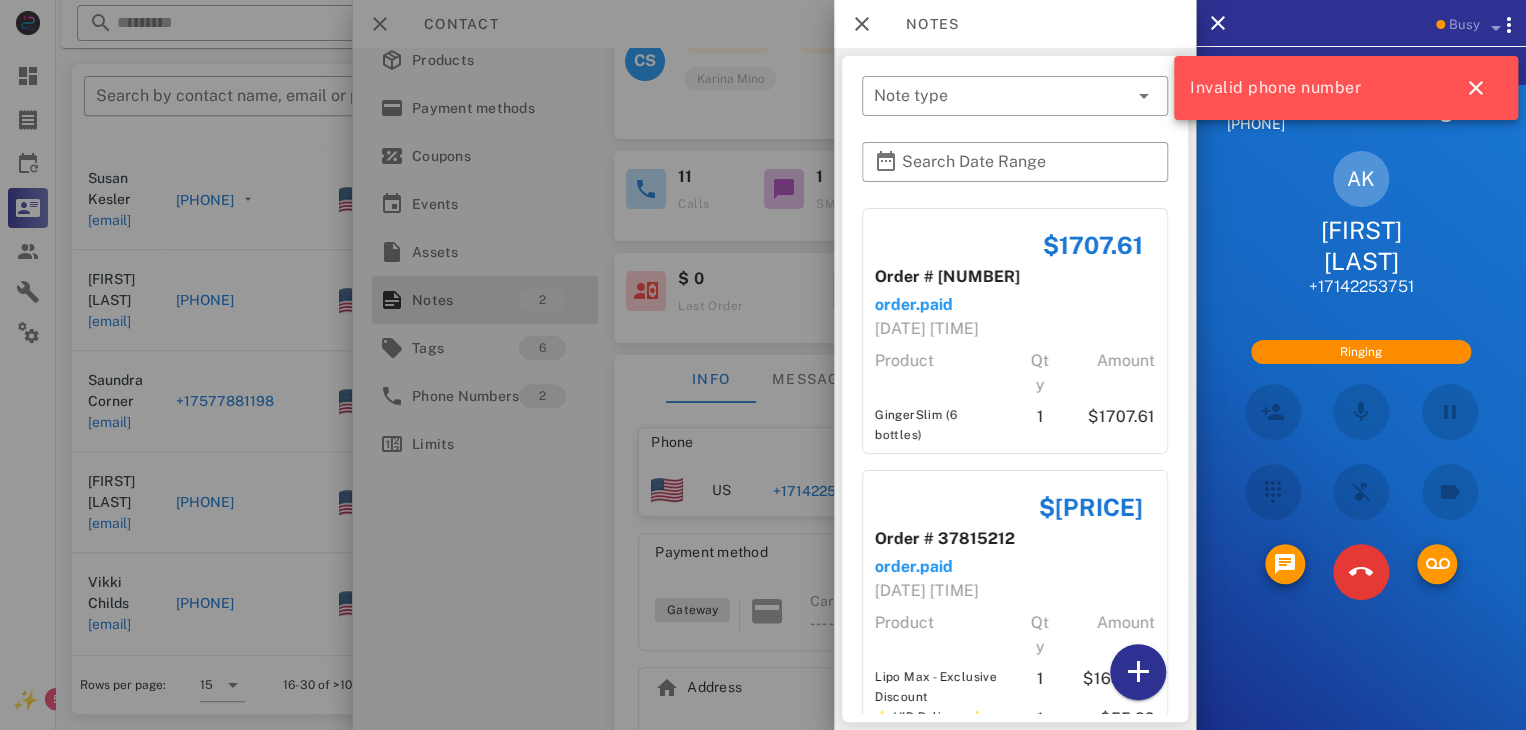 scroll, scrollTop: 923, scrollLeft: 0, axis: vertical 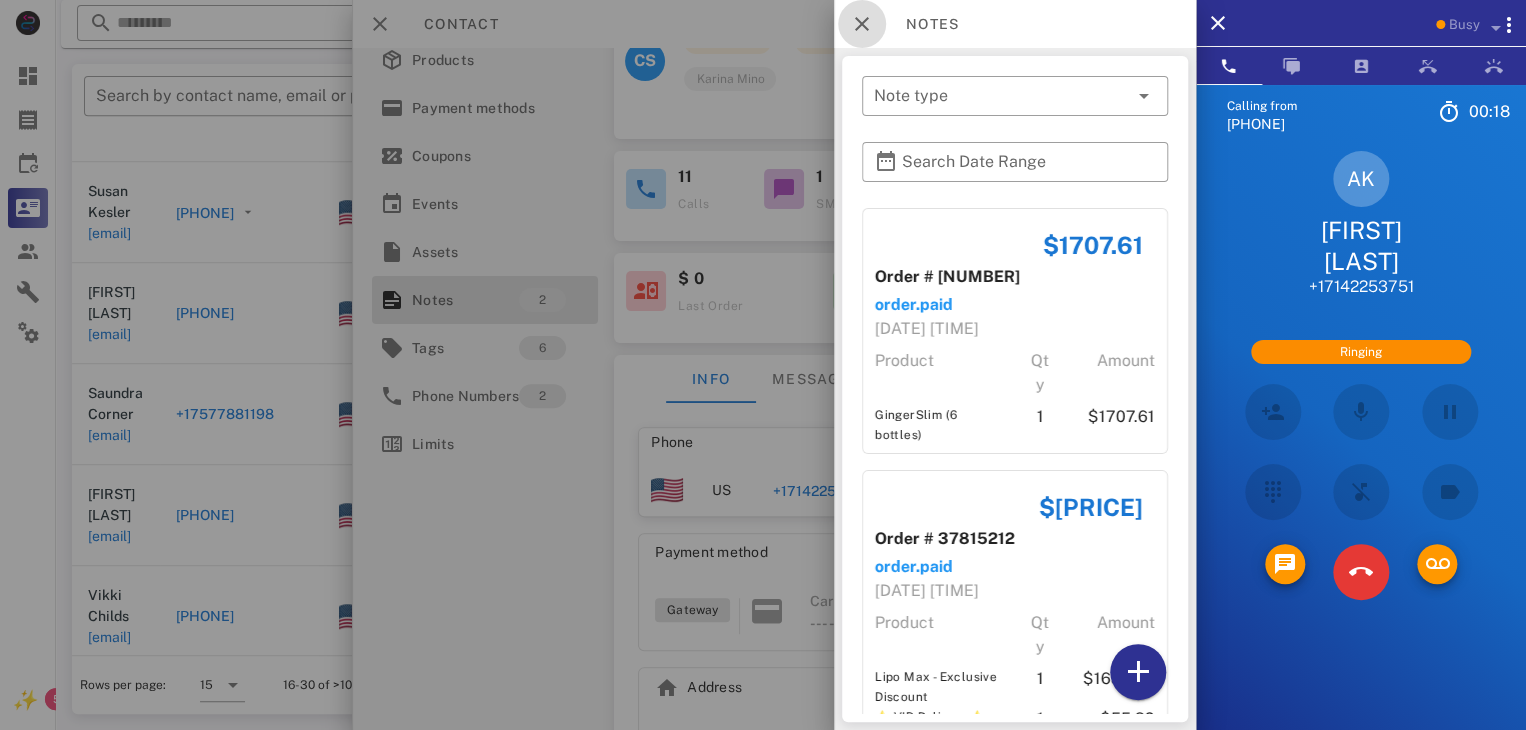 click at bounding box center (862, 24) 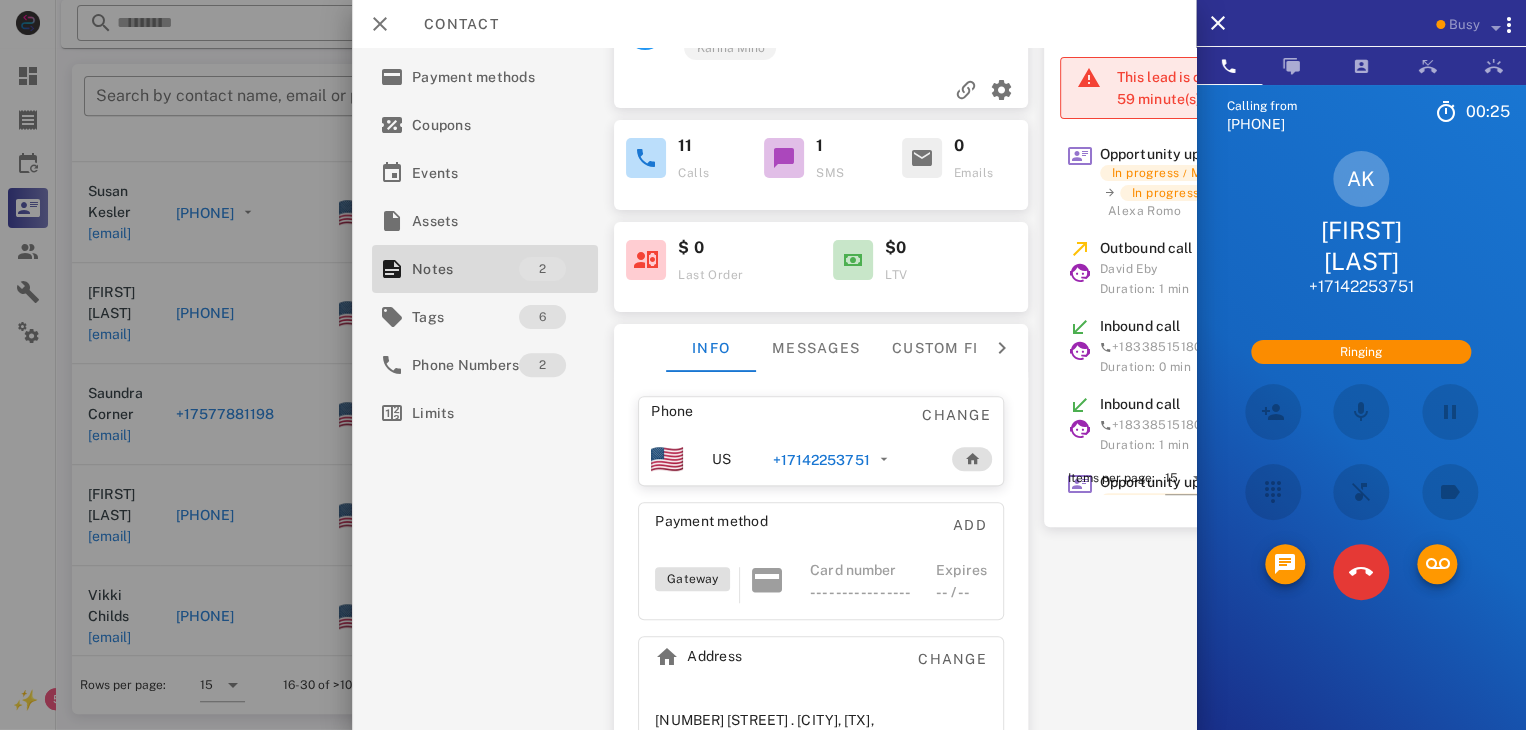 scroll, scrollTop: 264, scrollLeft: 0, axis: vertical 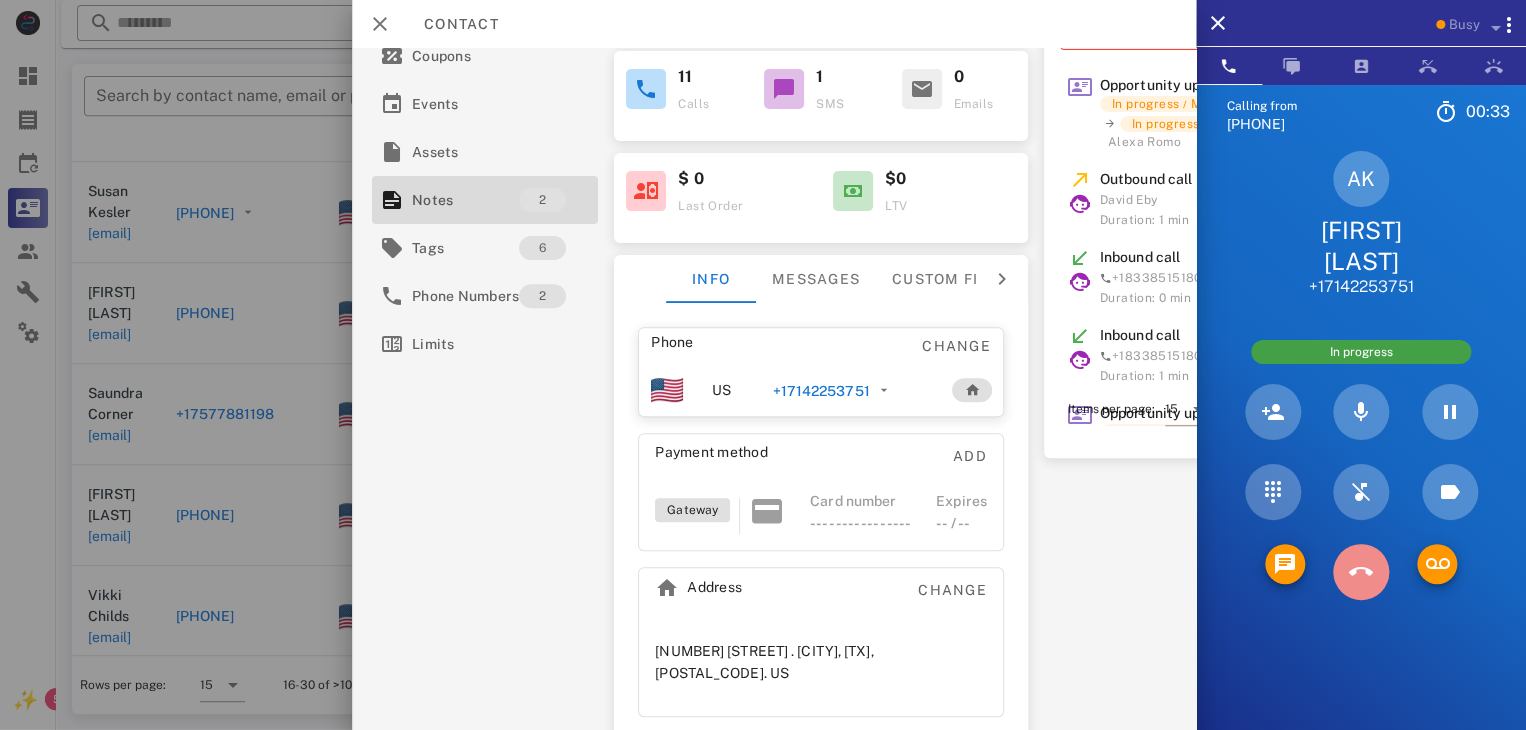 click at bounding box center (1361, 572) 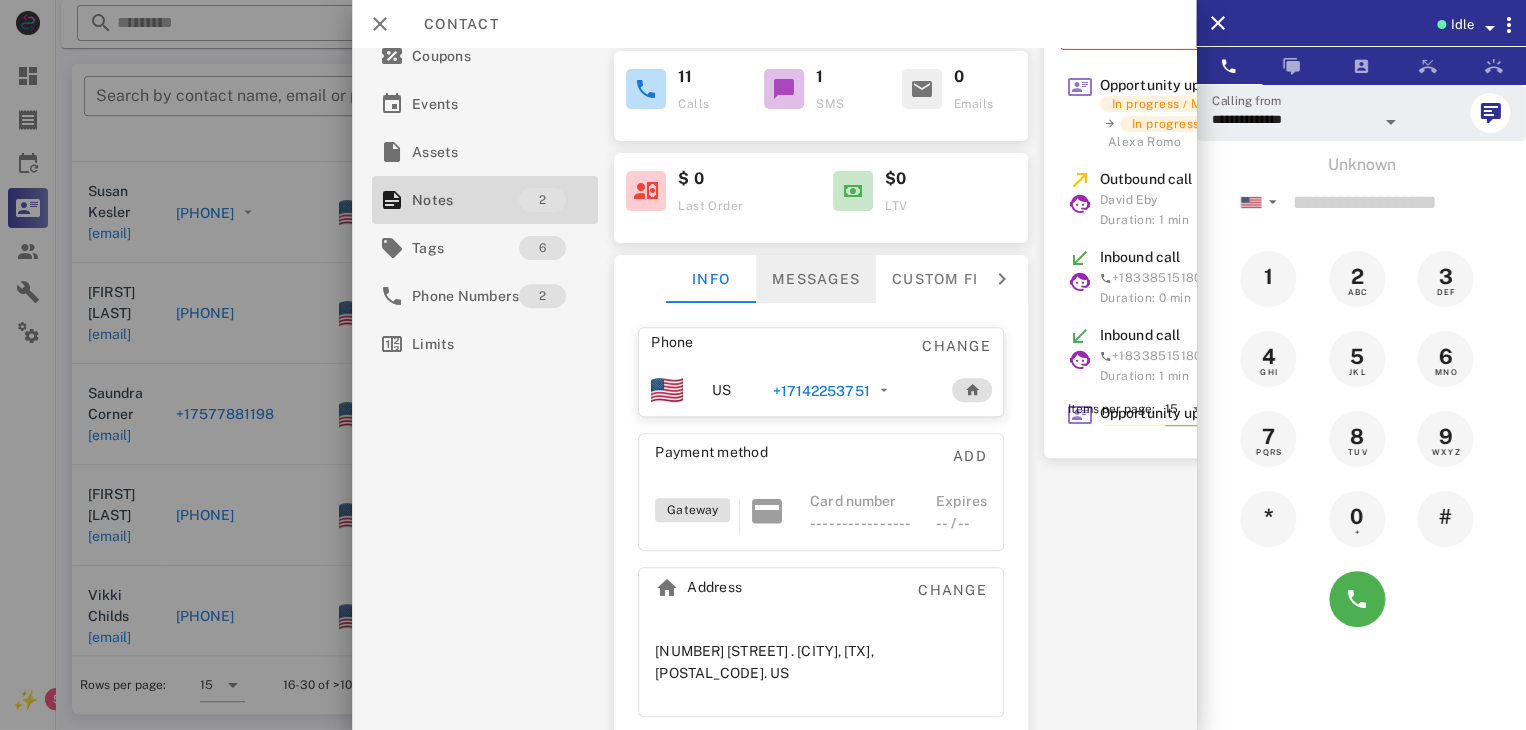 click on "Messages" at bounding box center (816, 279) 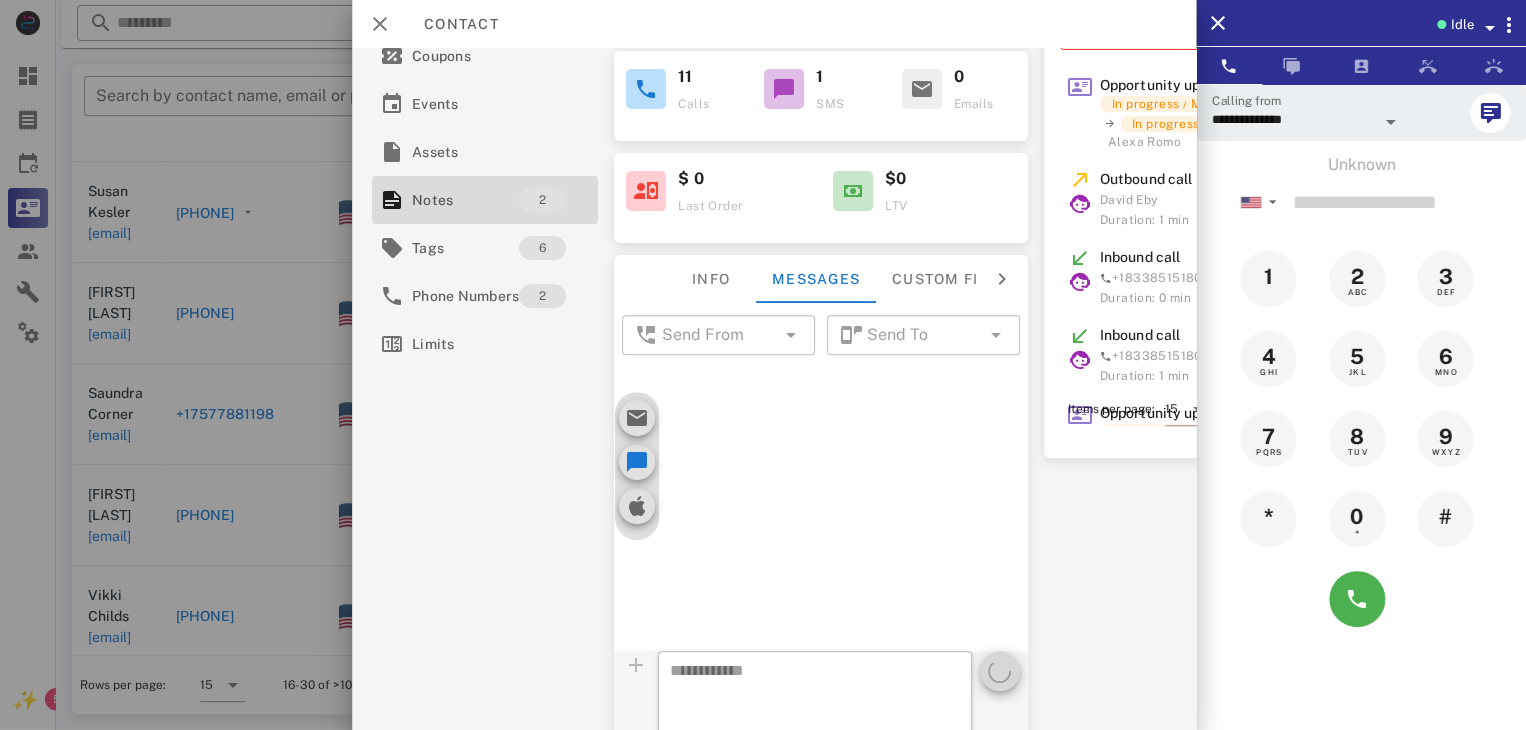 scroll, scrollTop: 495, scrollLeft: 0, axis: vertical 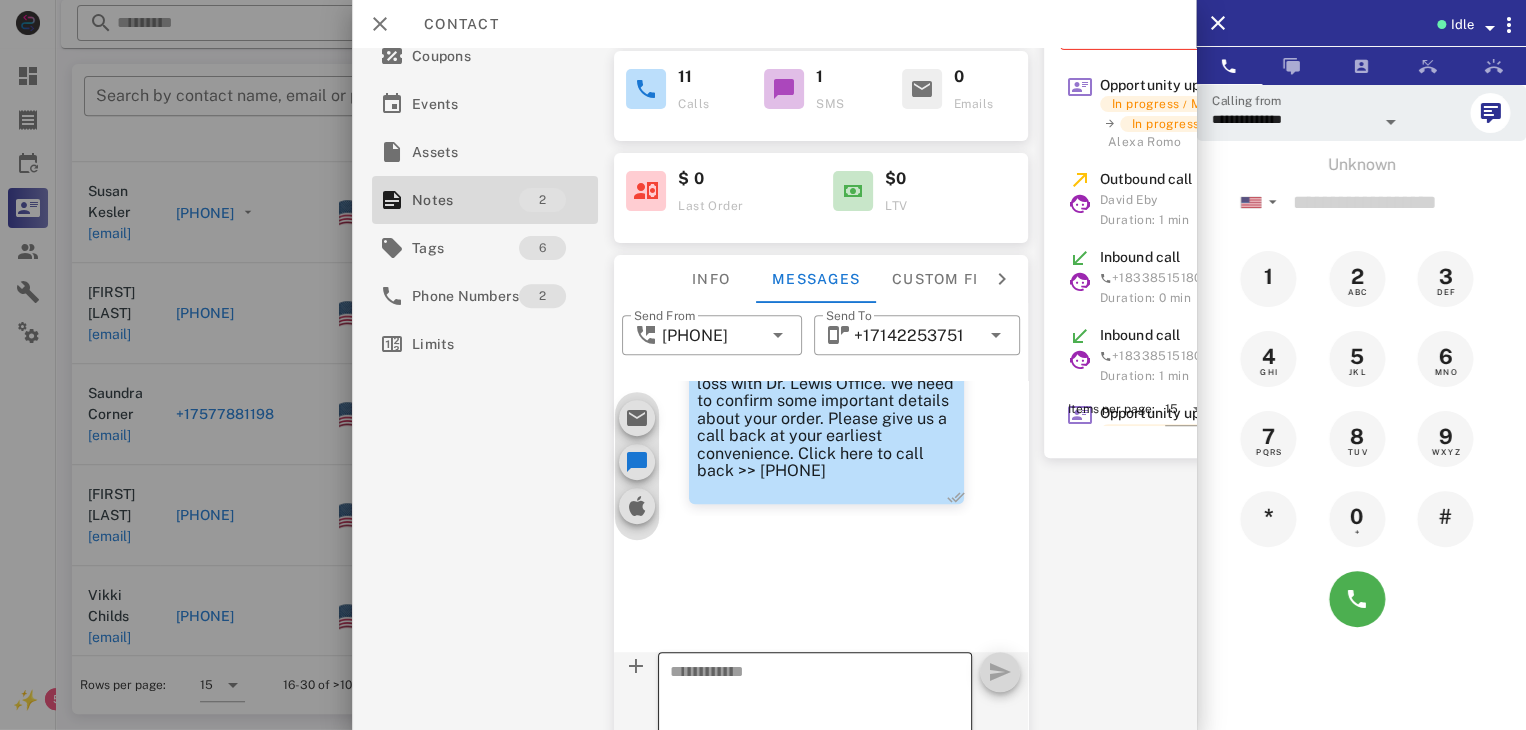 click at bounding box center (803, 705) 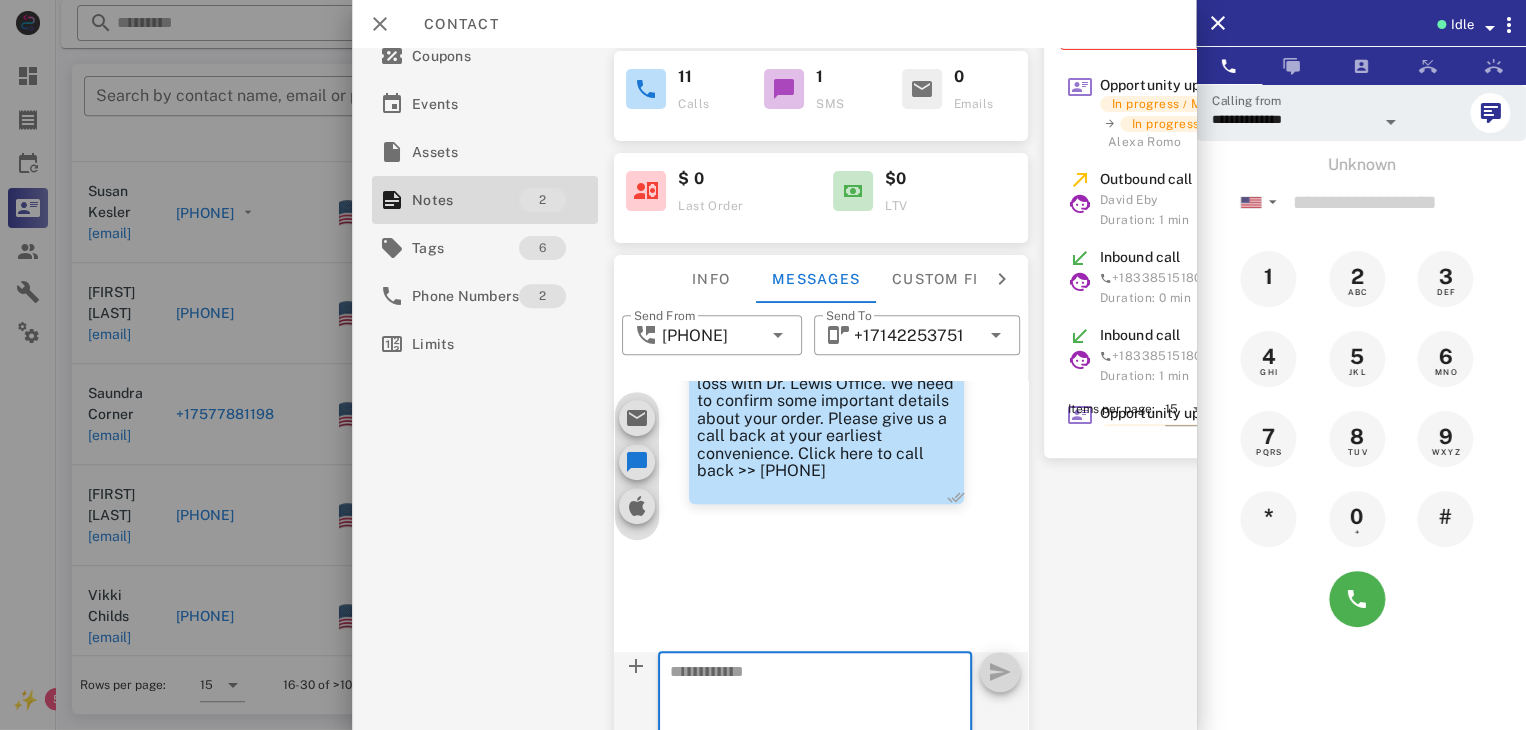 paste on "**********" 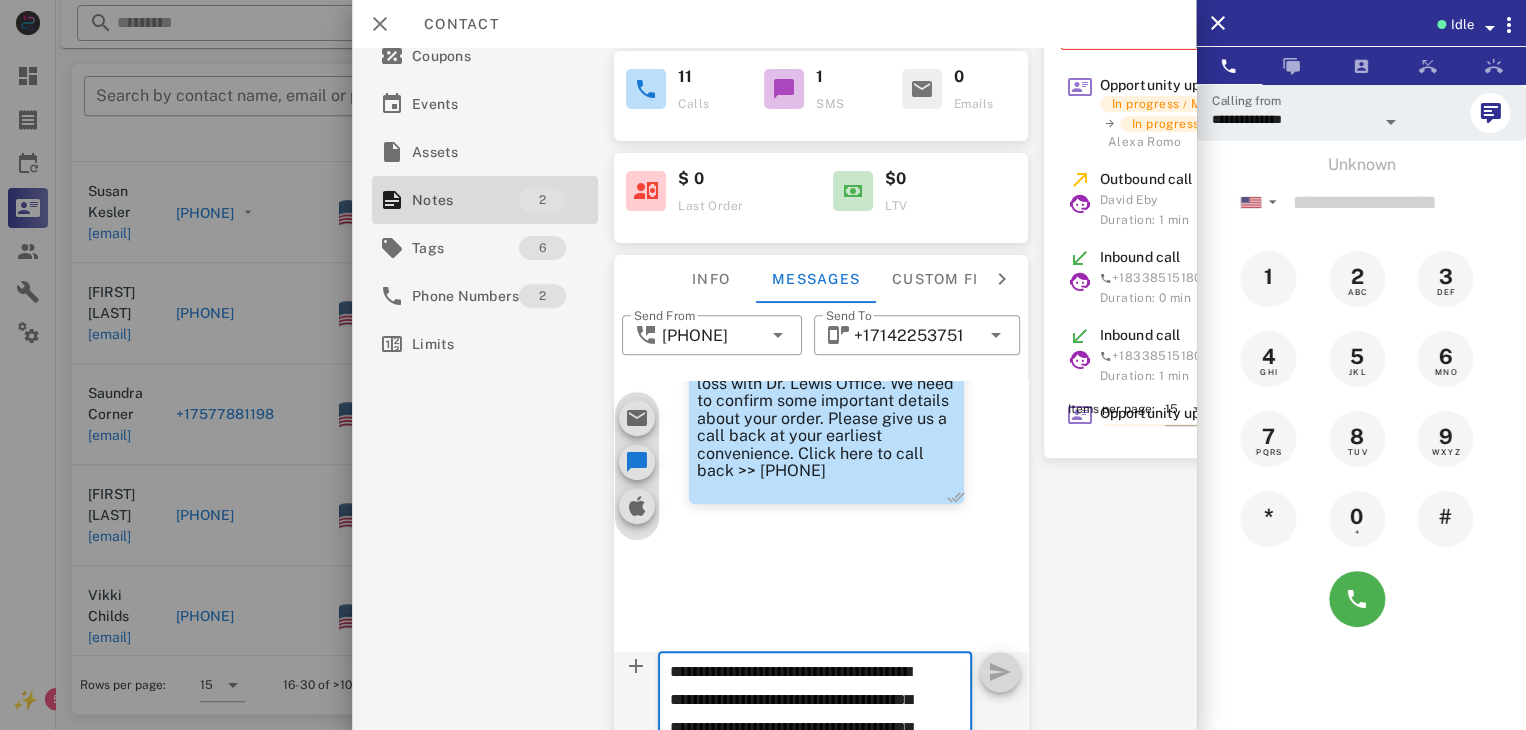 scroll, scrollTop: 125, scrollLeft: 0, axis: vertical 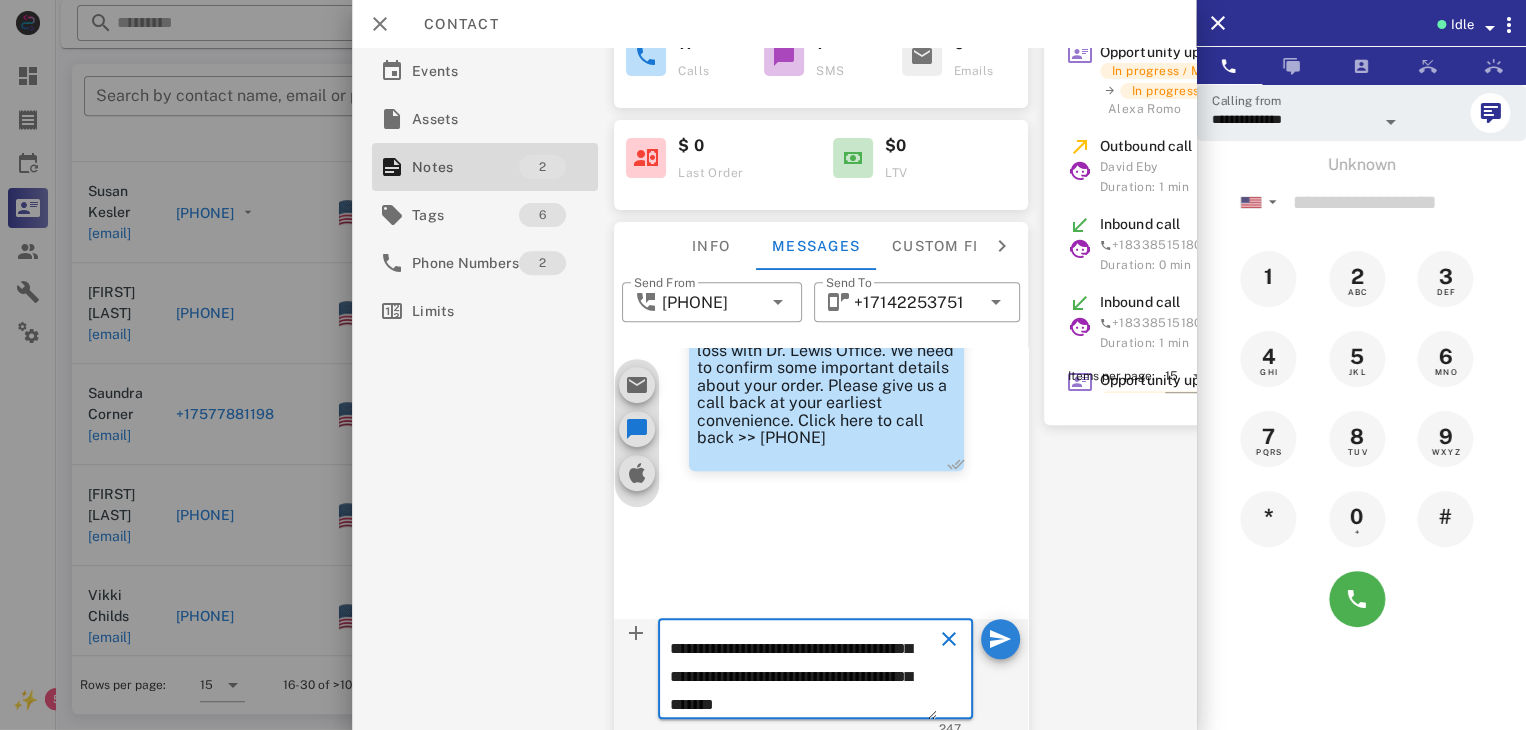 type on "**********" 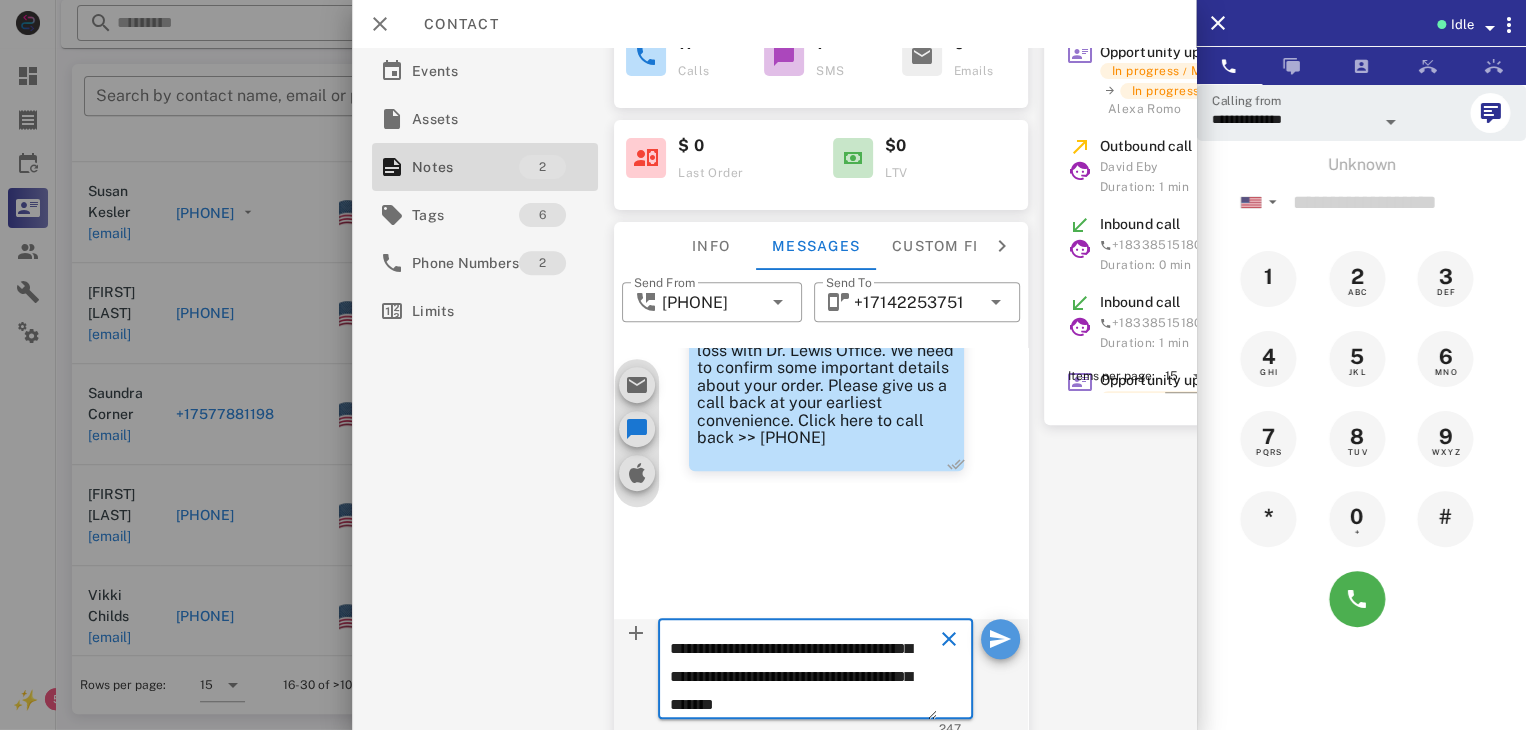 click at bounding box center [1000, 639] 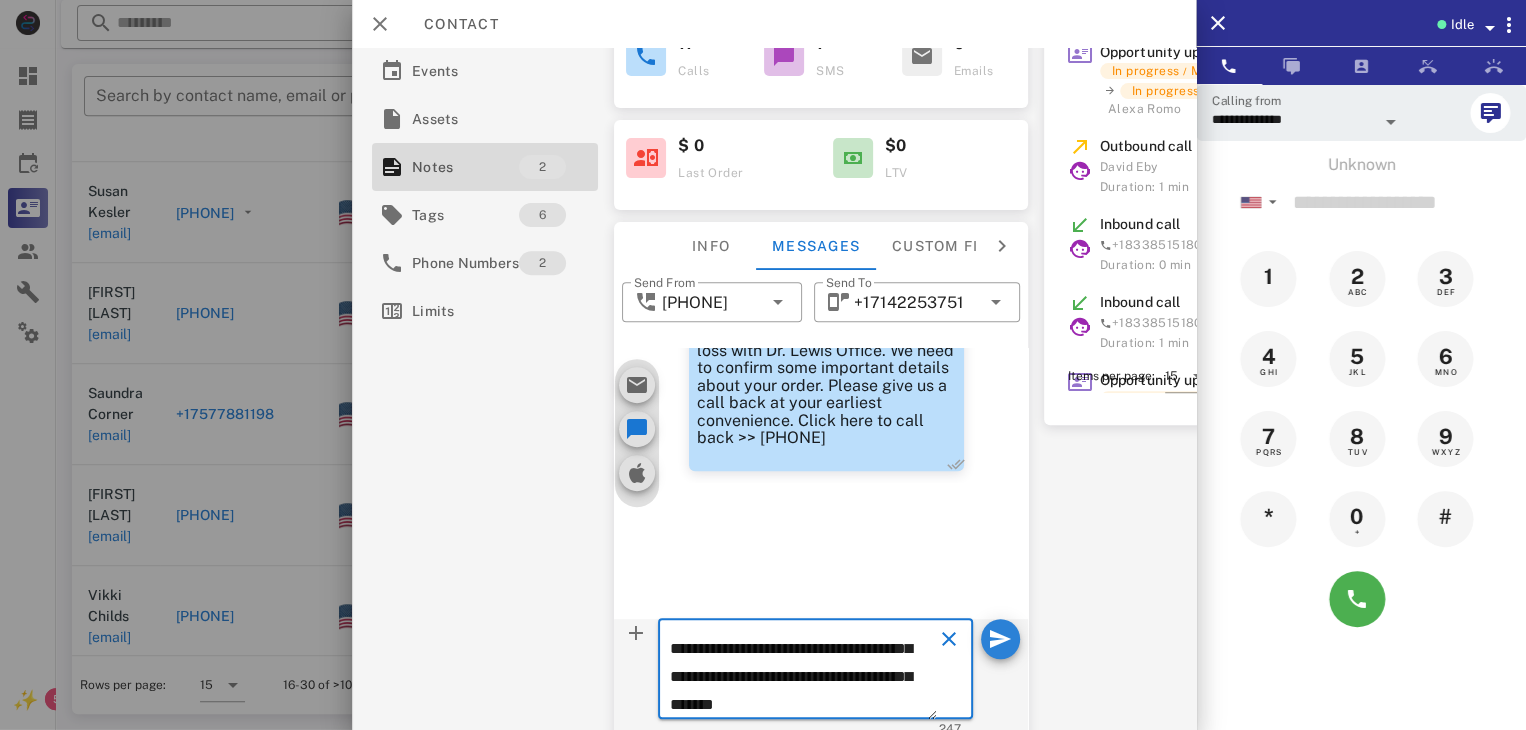 type 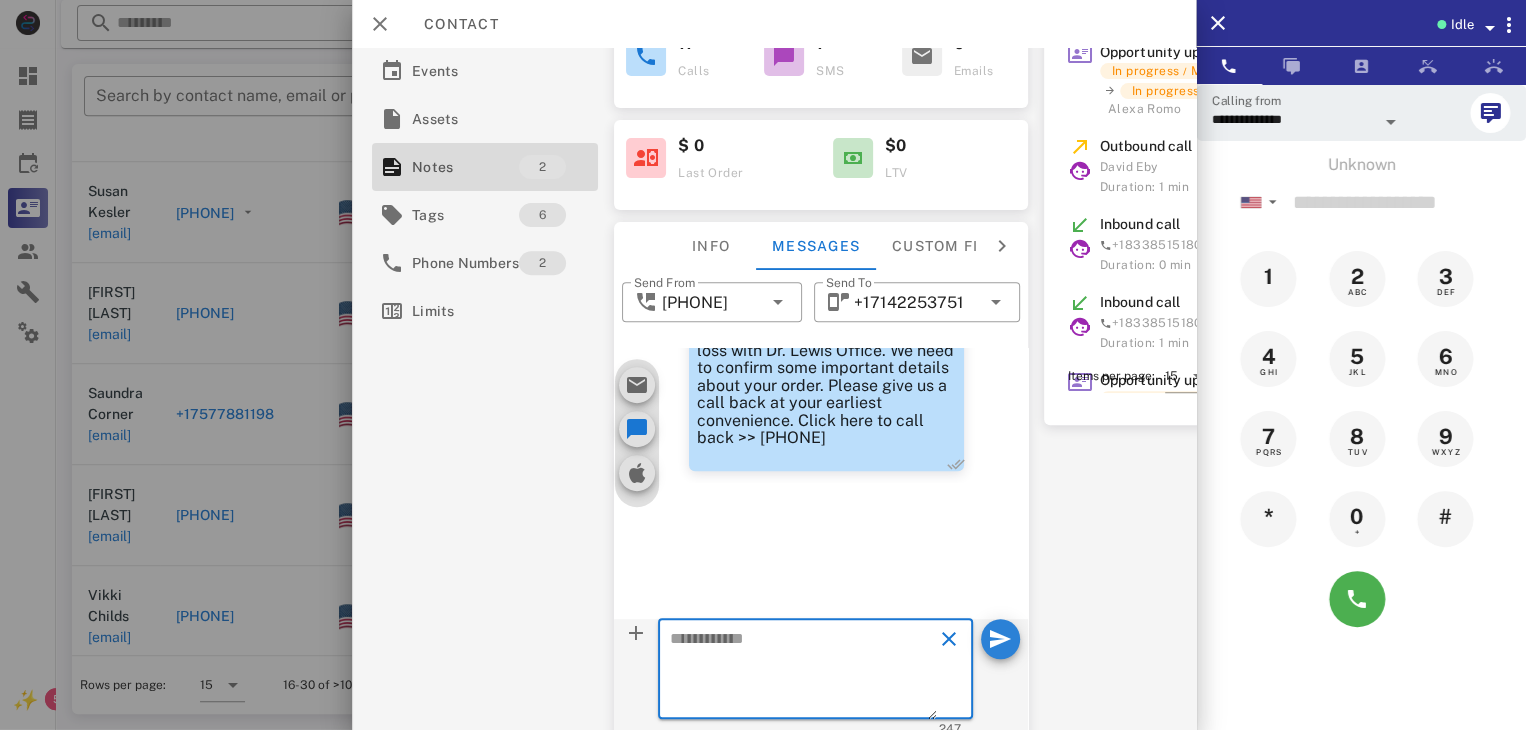 scroll, scrollTop: 0, scrollLeft: 0, axis: both 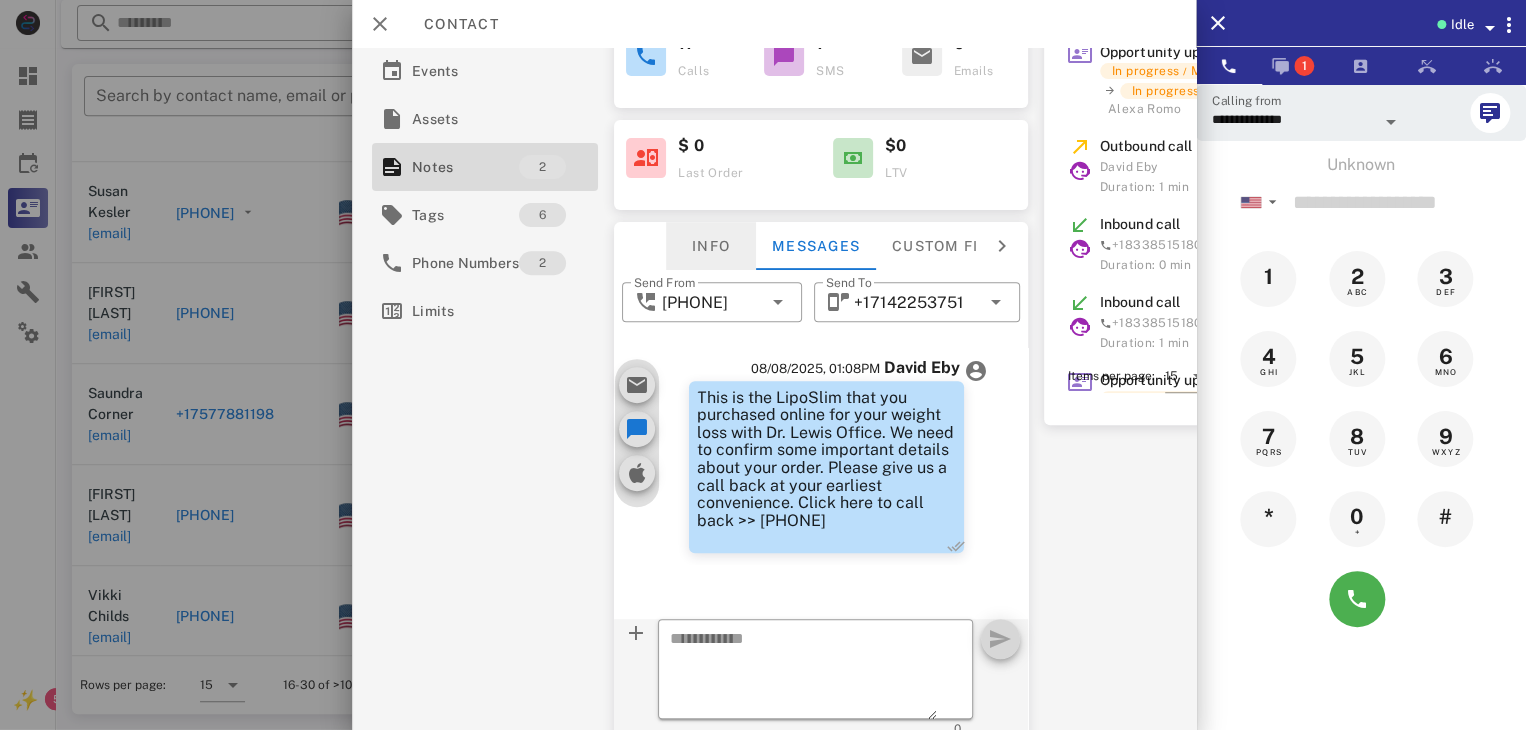 click on "Info" at bounding box center [711, 246] 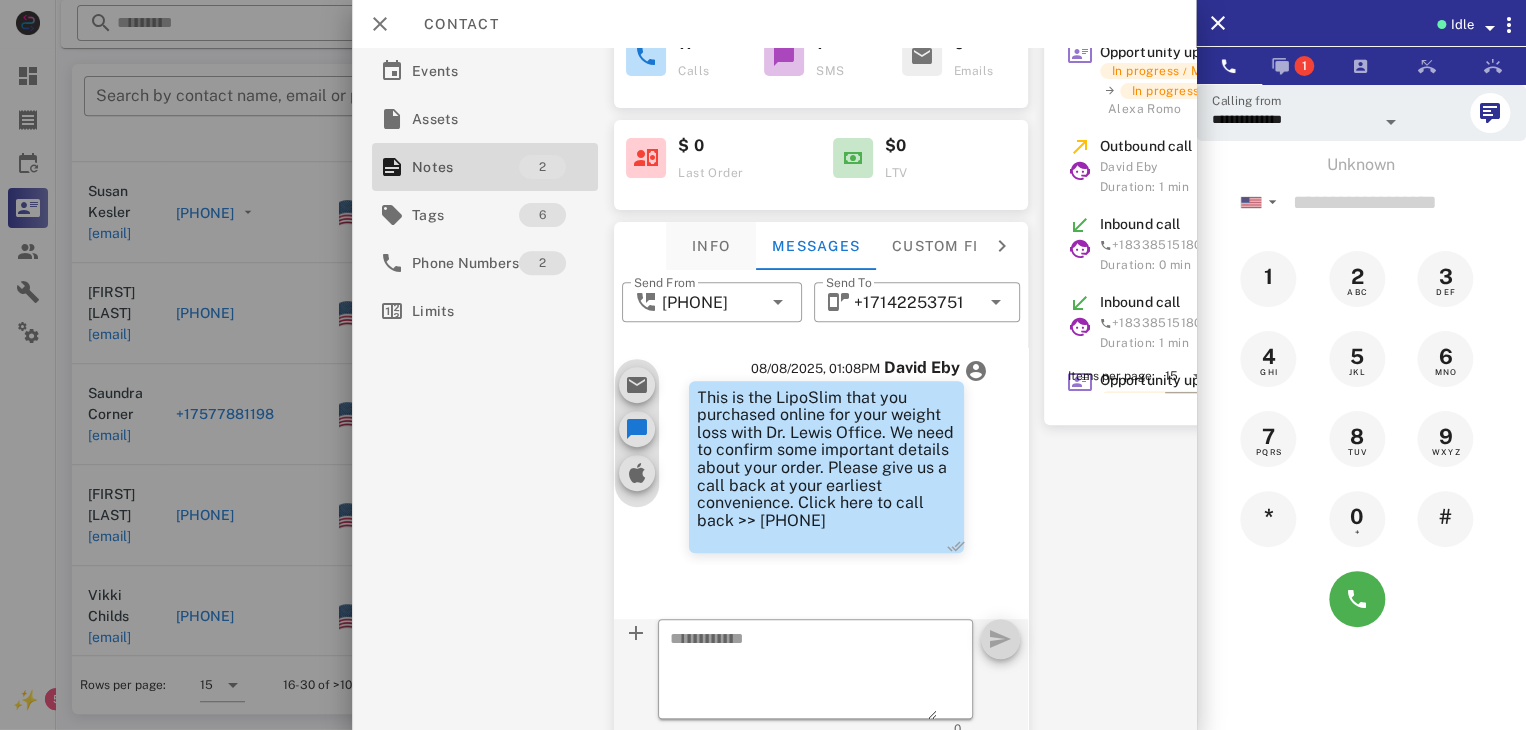 scroll, scrollTop: 264, scrollLeft: 0, axis: vertical 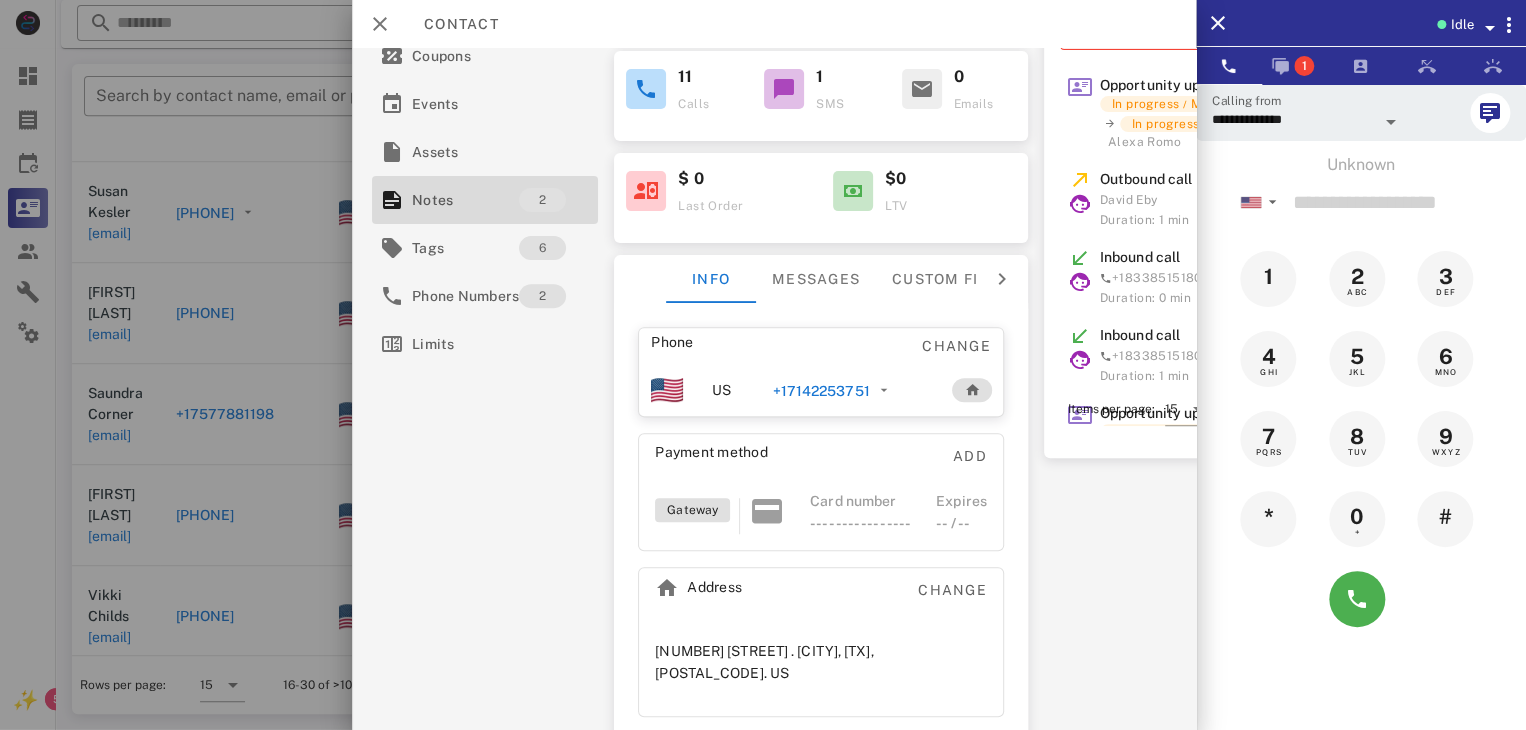 click on "+17142253751" at bounding box center (820, 391) 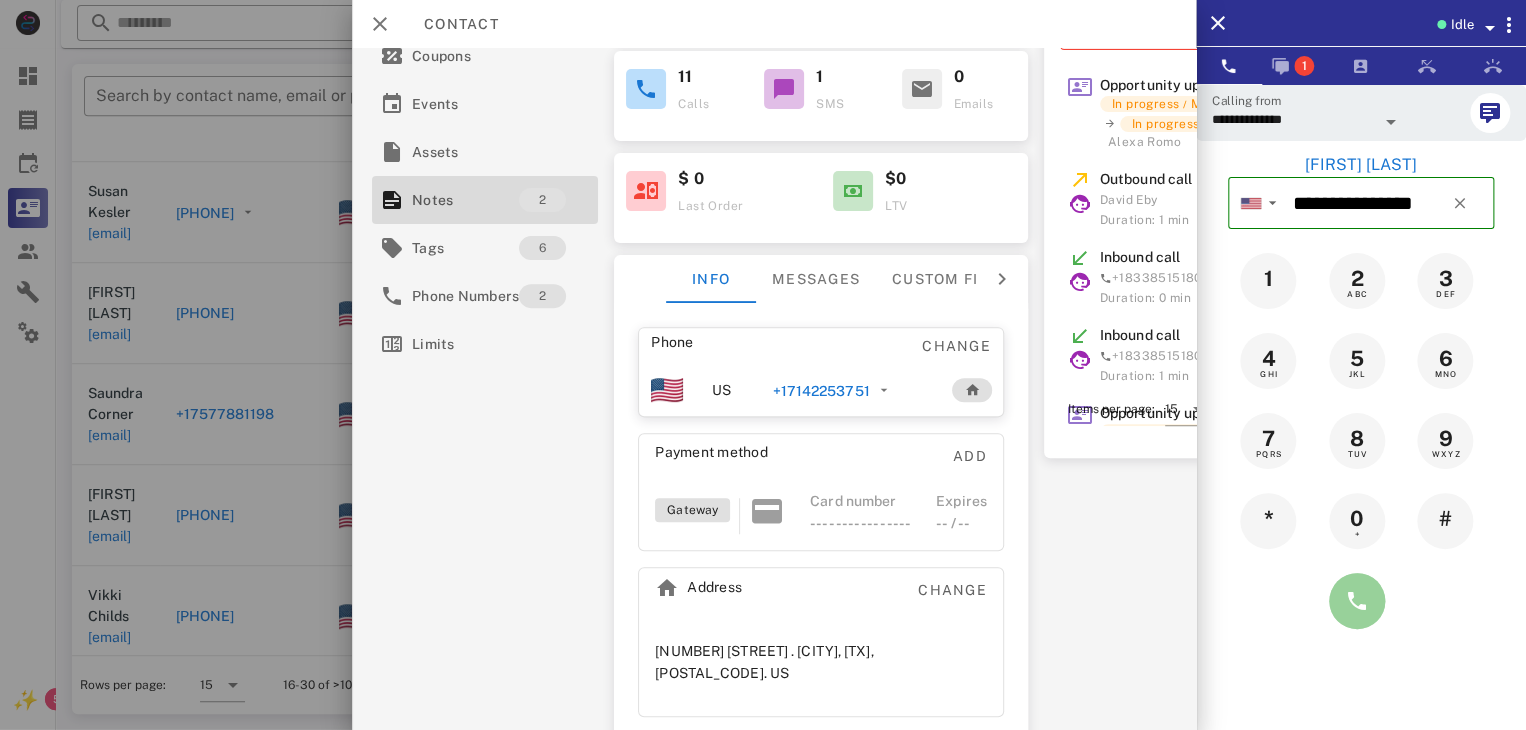 click at bounding box center [1357, 601] 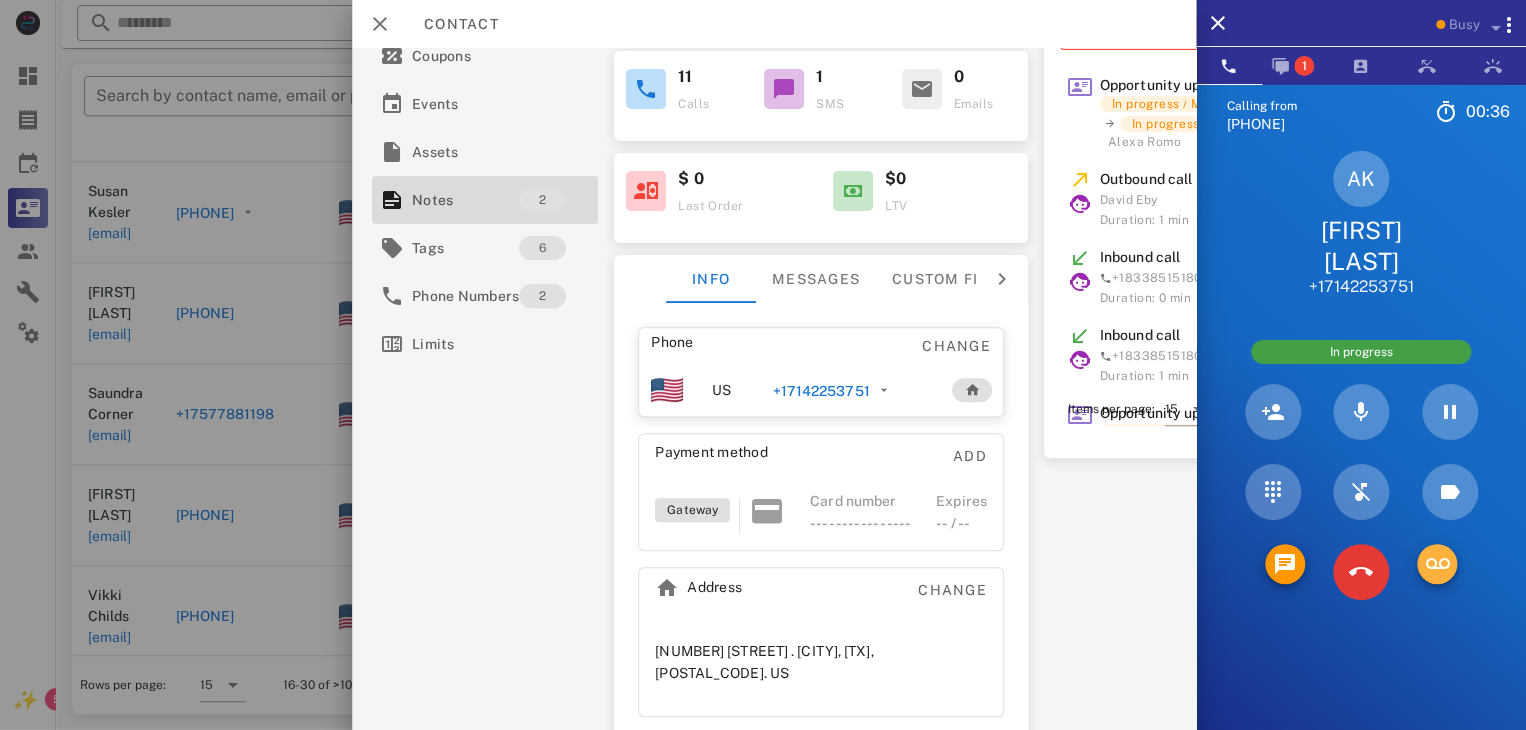 click at bounding box center (1437, 564) 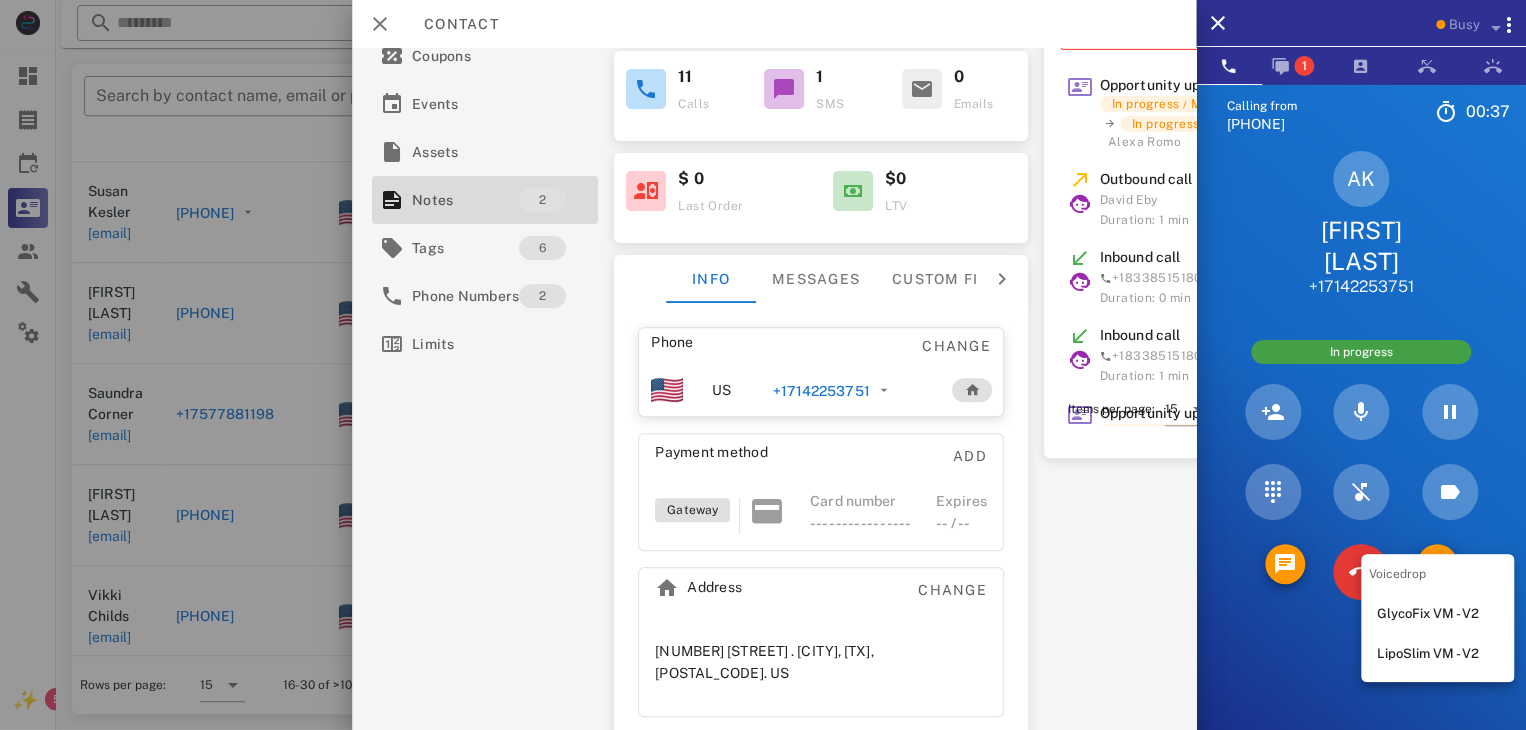 click on "LipoSlim VM - V2" at bounding box center (1437, 654) 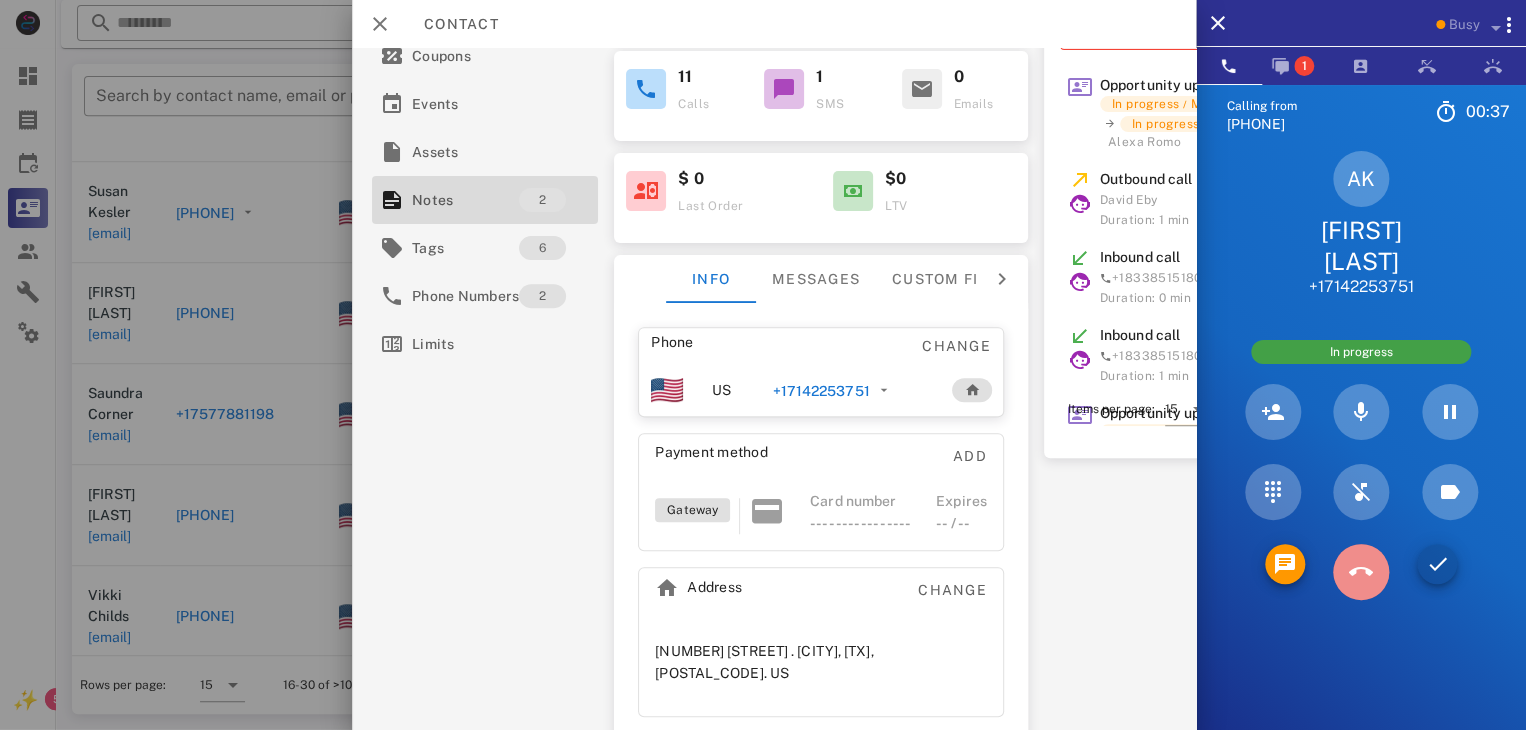 click at bounding box center [1361, 572] 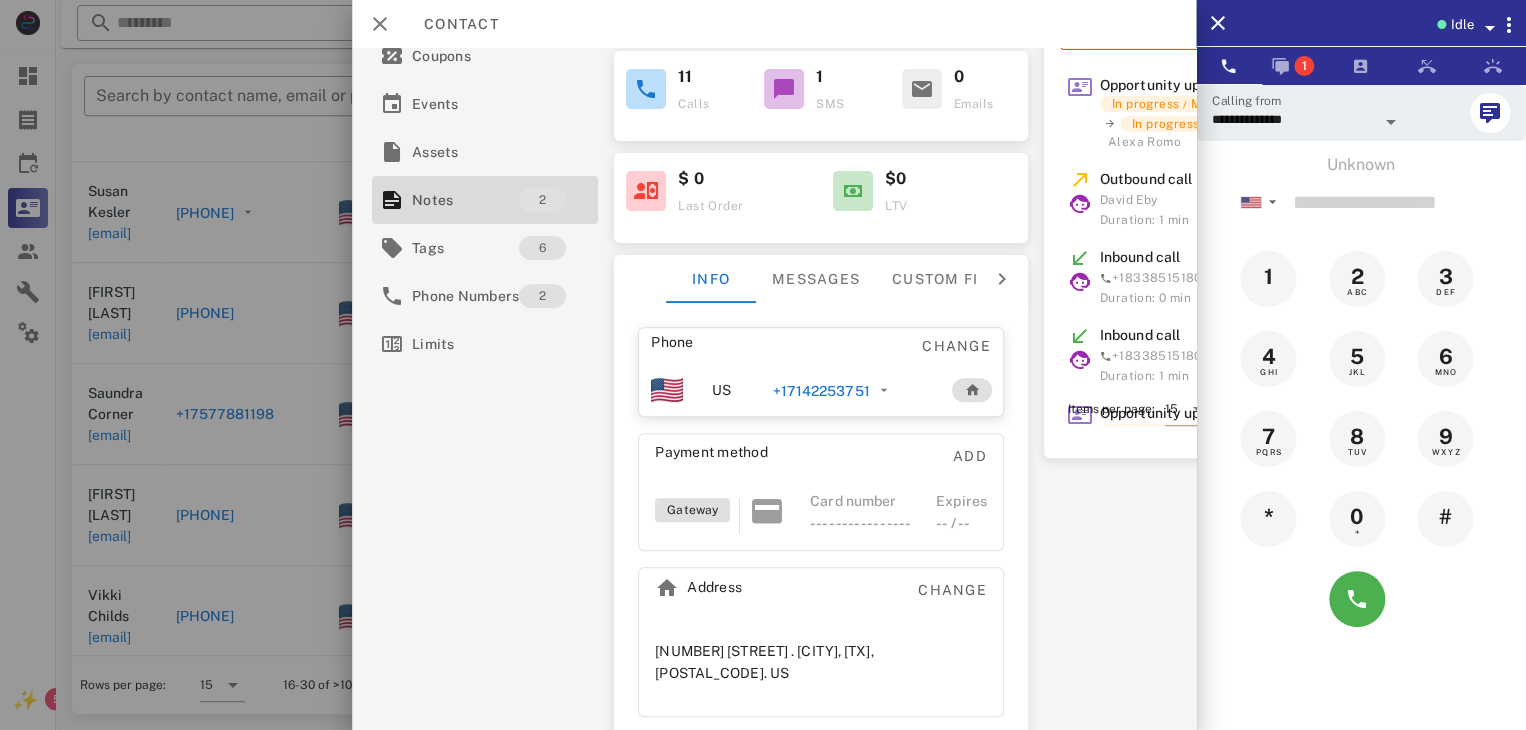 click at bounding box center (763, 365) 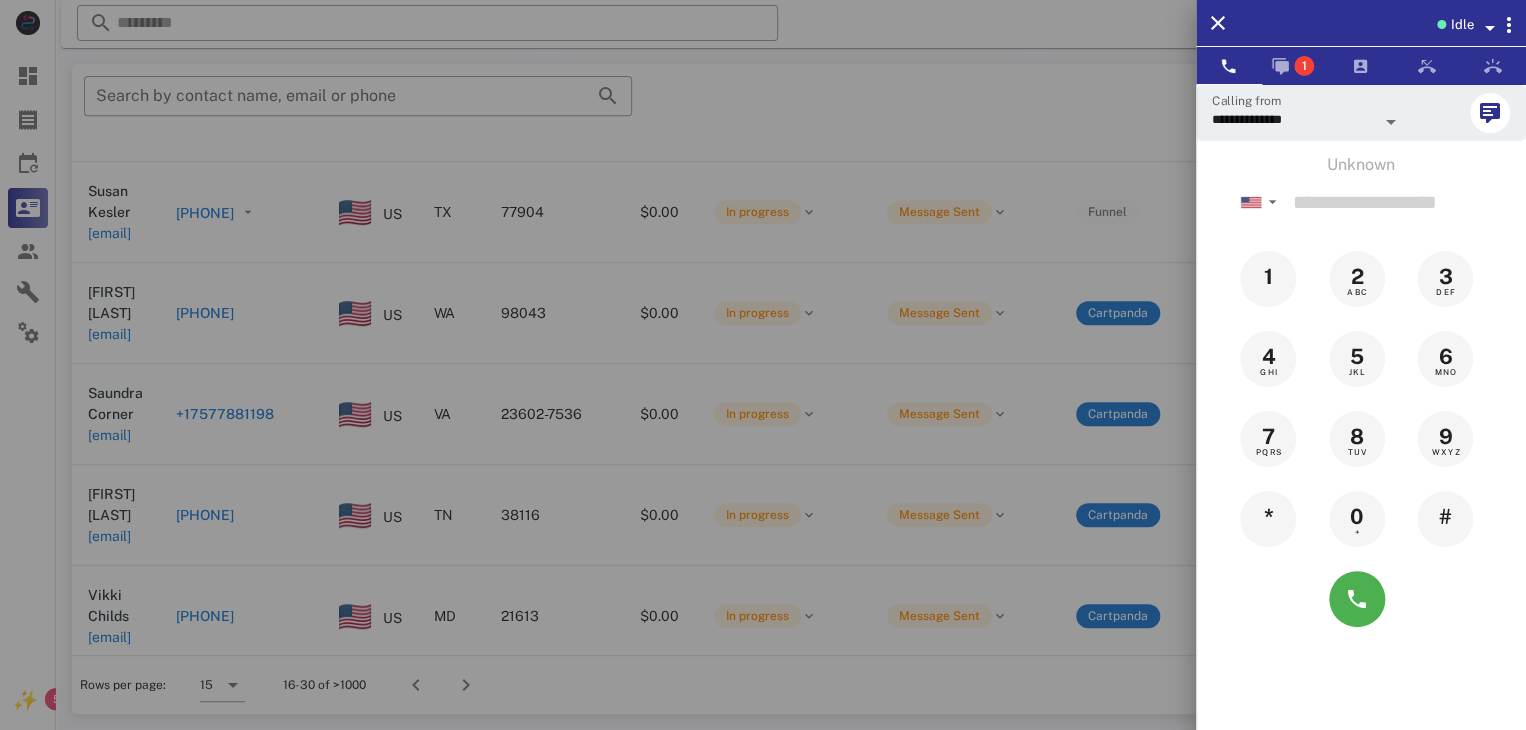 click at bounding box center (763, 365) 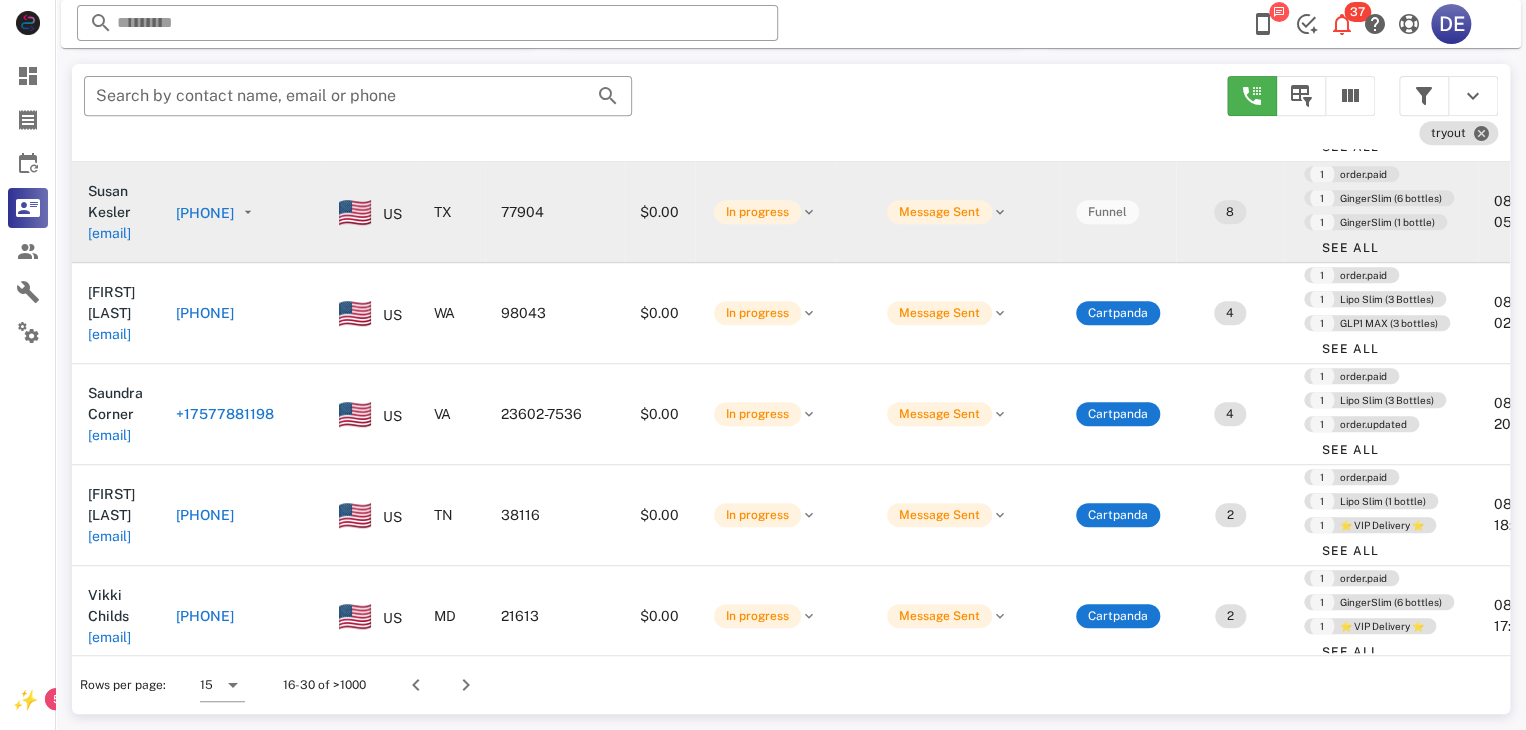 click on "[PHONE]" at bounding box center [205, 213] 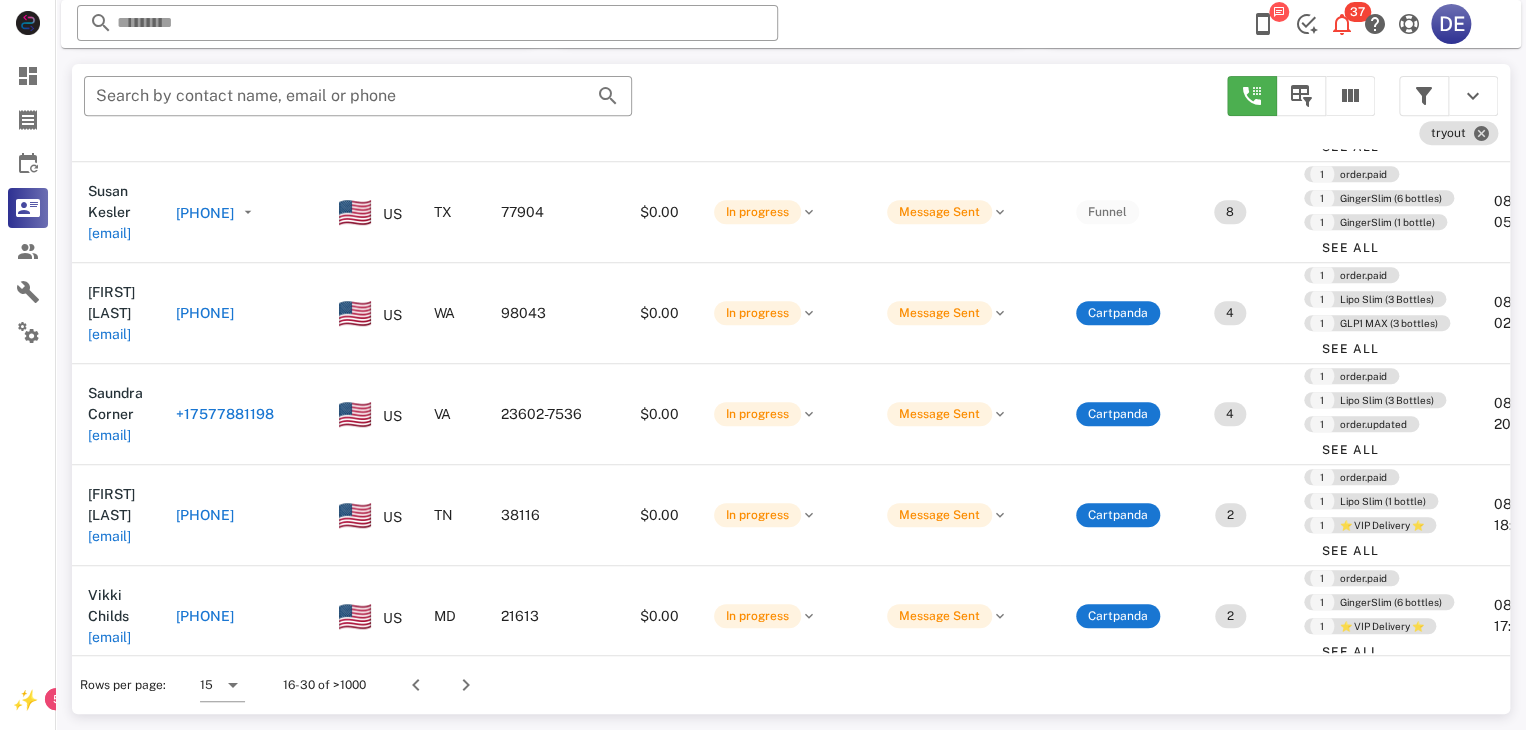 type on "**********" 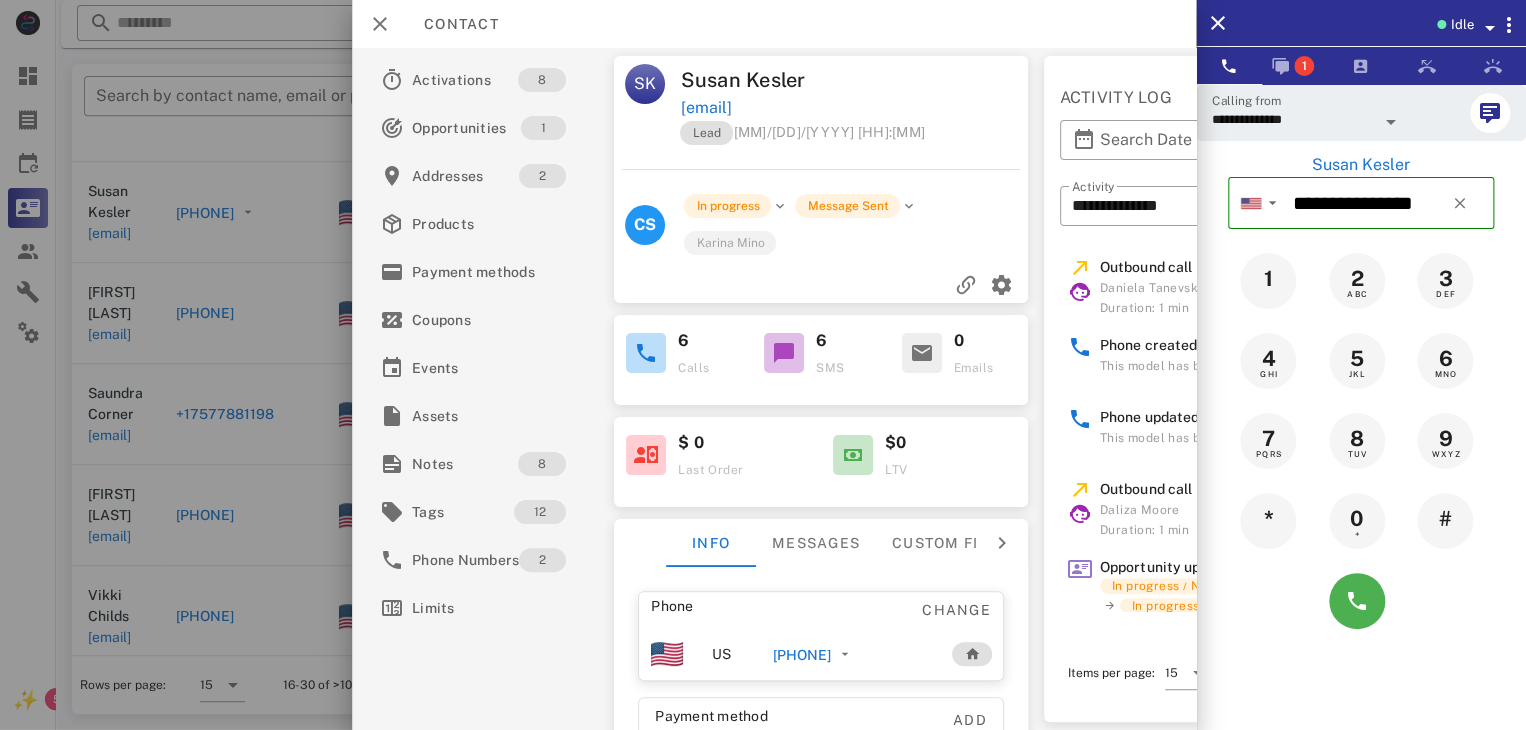 scroll, scrollTop: 0, scrollLeft: 0, axis: both 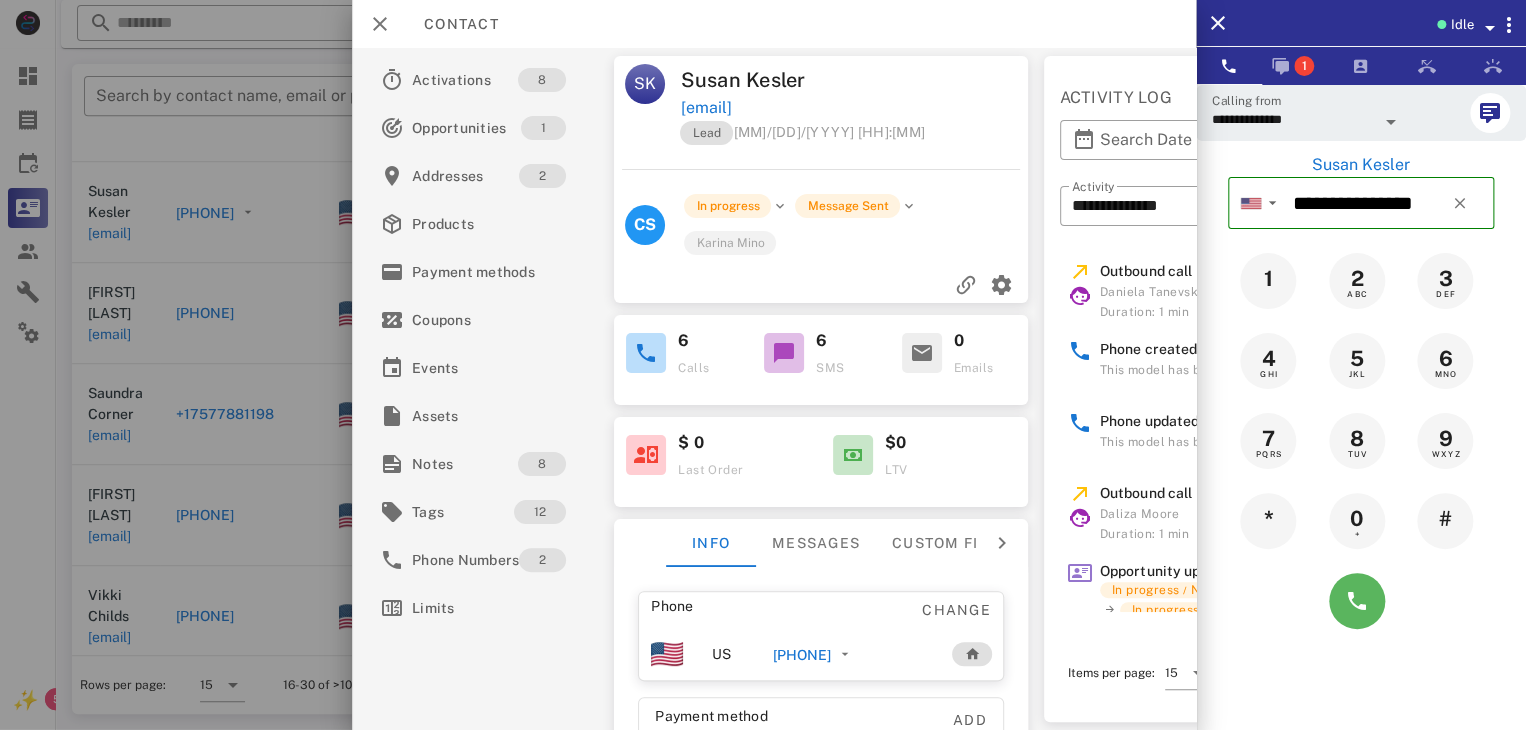 drag, startPoint x: 1321, startPoint y: 567, endPoint x: 1338, endPoint y: 585, distance: 24.758837 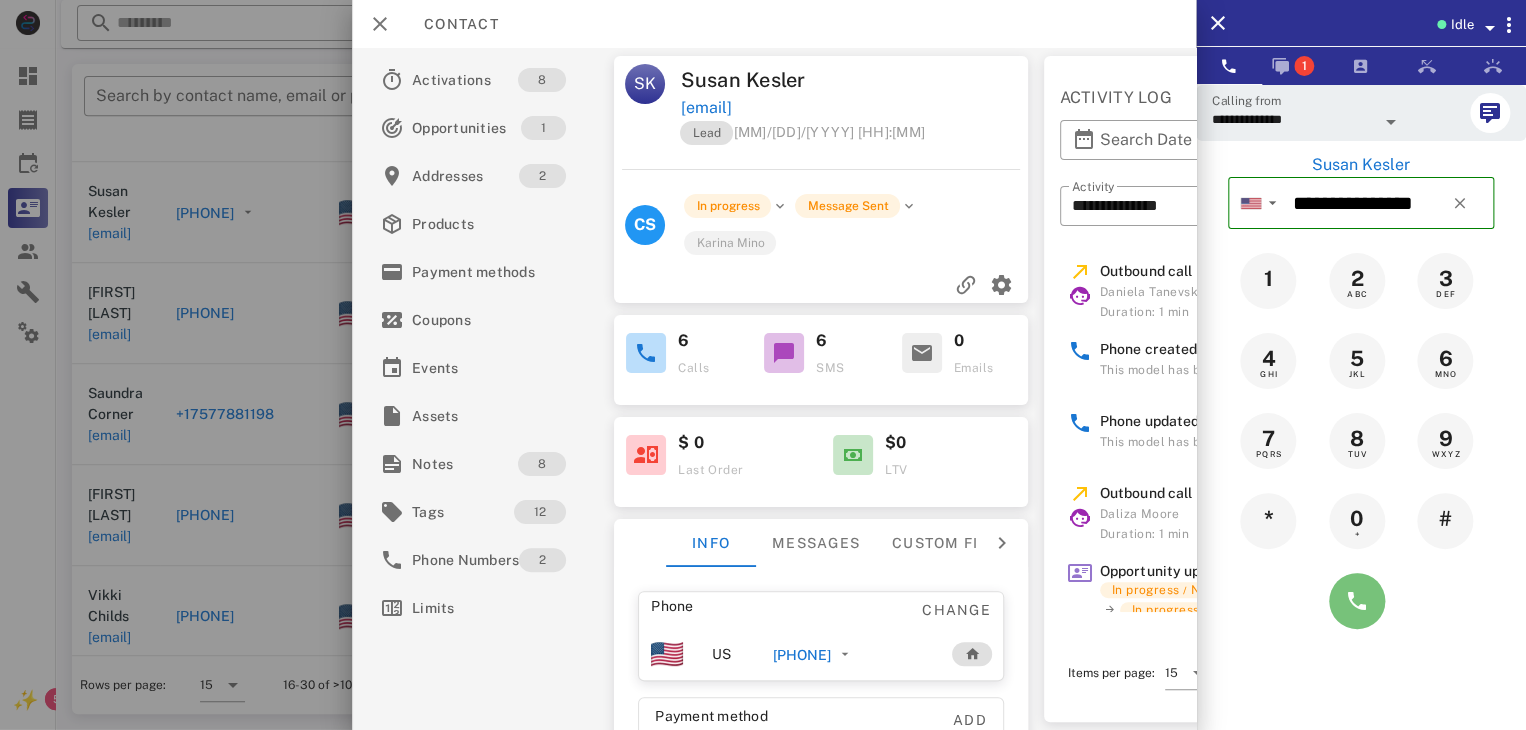 click at bounding box center (1357, 601) 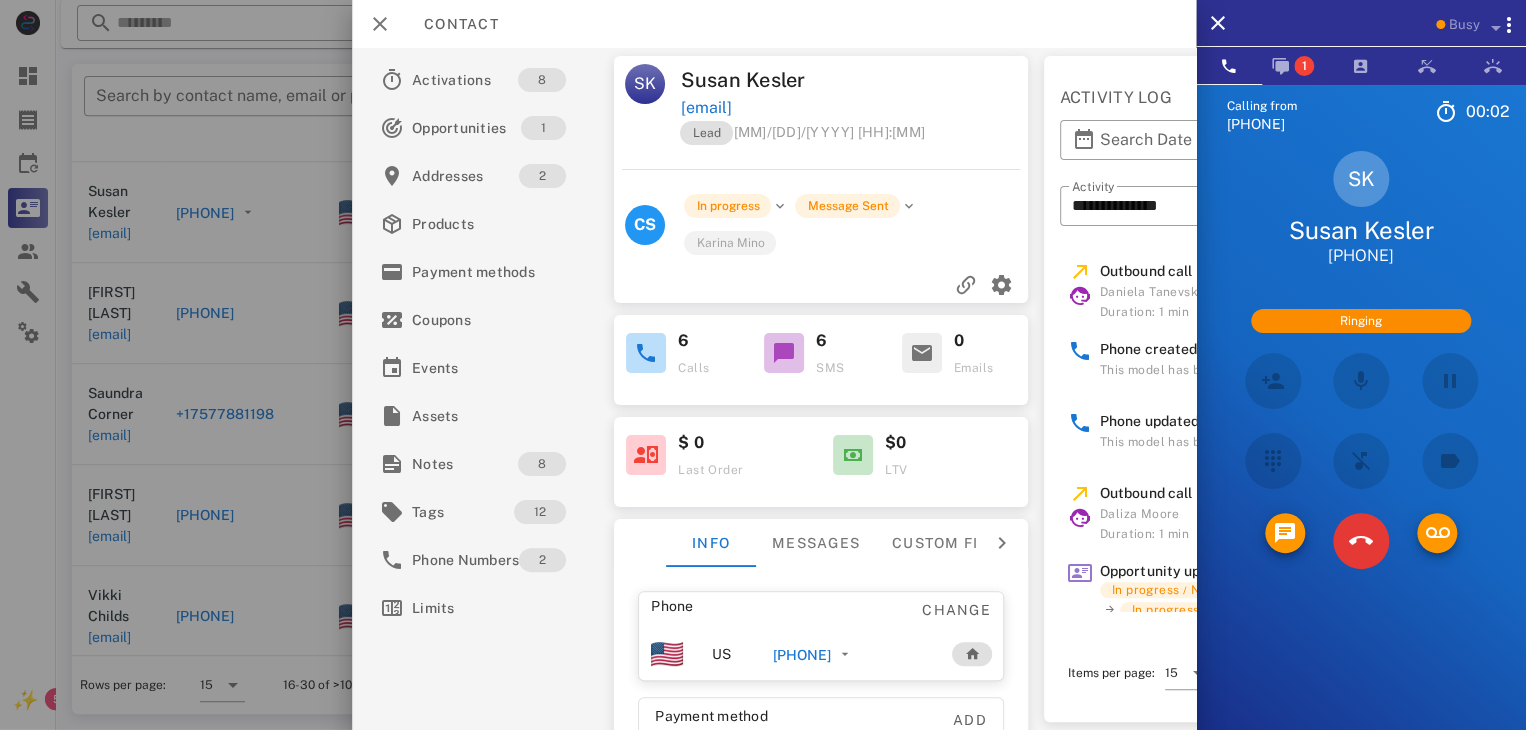 scroll, scrollTop: 822, scrollLeft: 0, axis: vertical 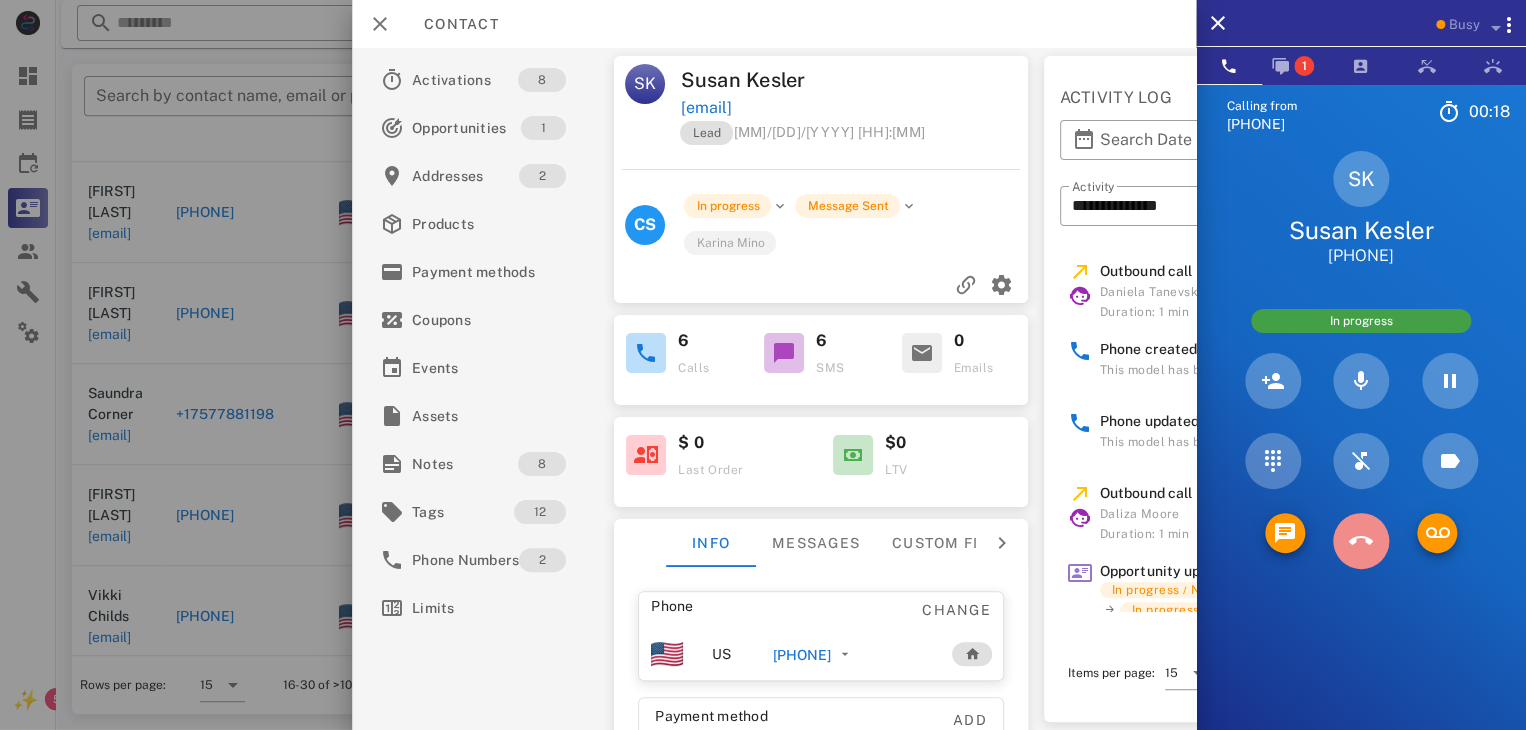click at bounding box center (1361, 541) 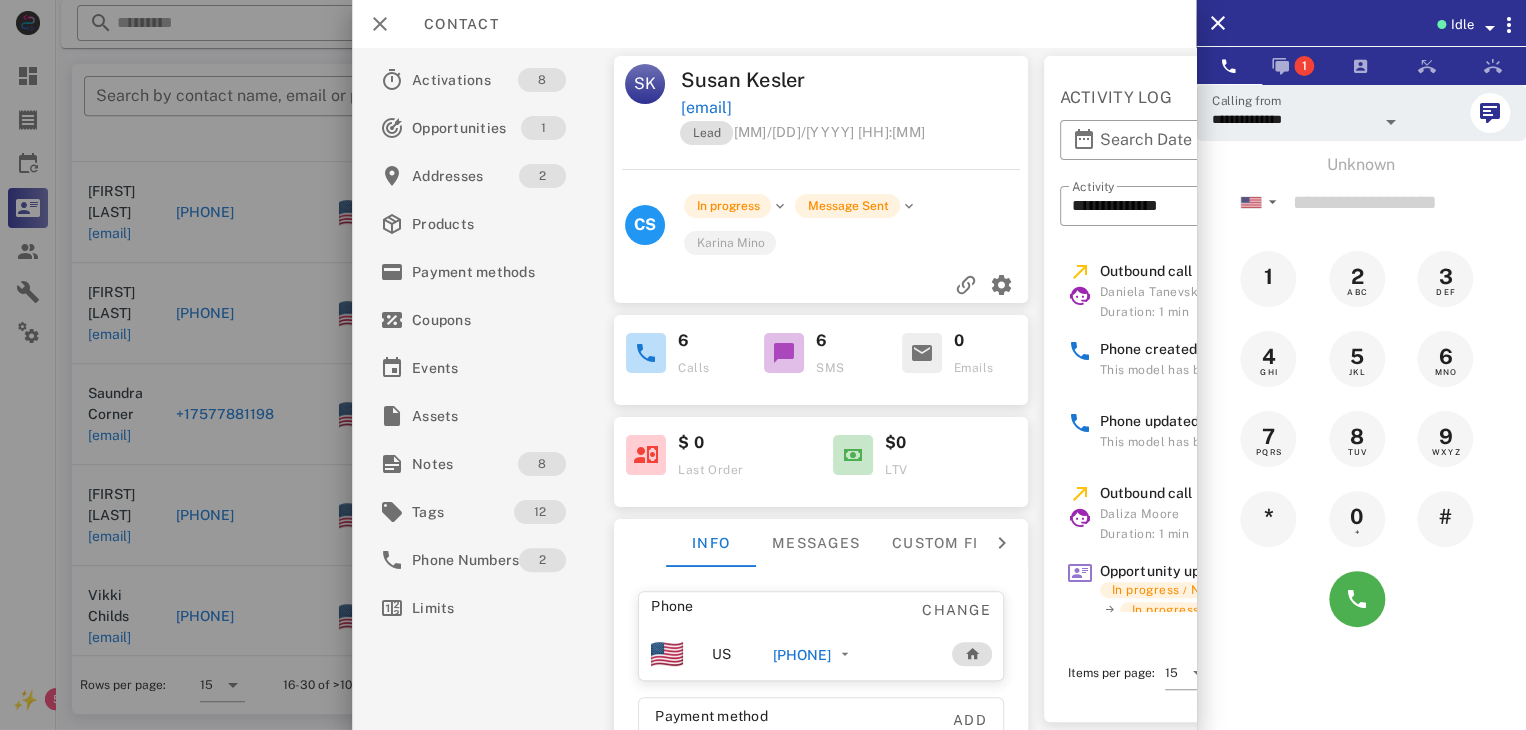 click on "Phone Change US [PHONE] Payment method Add Gateway Card number ---- ---- ---- ---- Expires -- / -- Address Change [NUMBER] [STREET] .\r\n [CITY], [STATE], [POSTAL_CODE] .\r\n US" at bounding box center (821, 786) 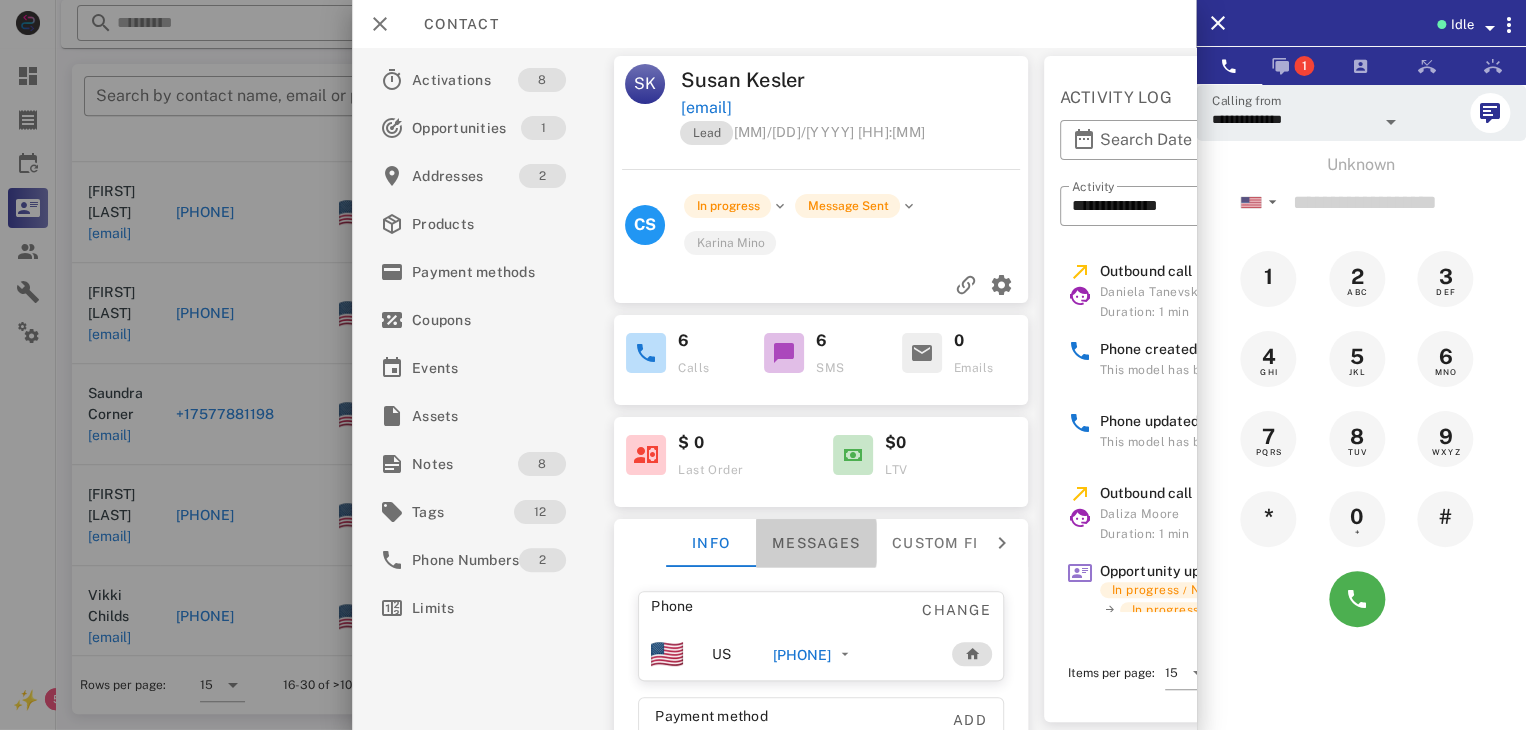 click on "Messages" at bounding box center (816, 543) 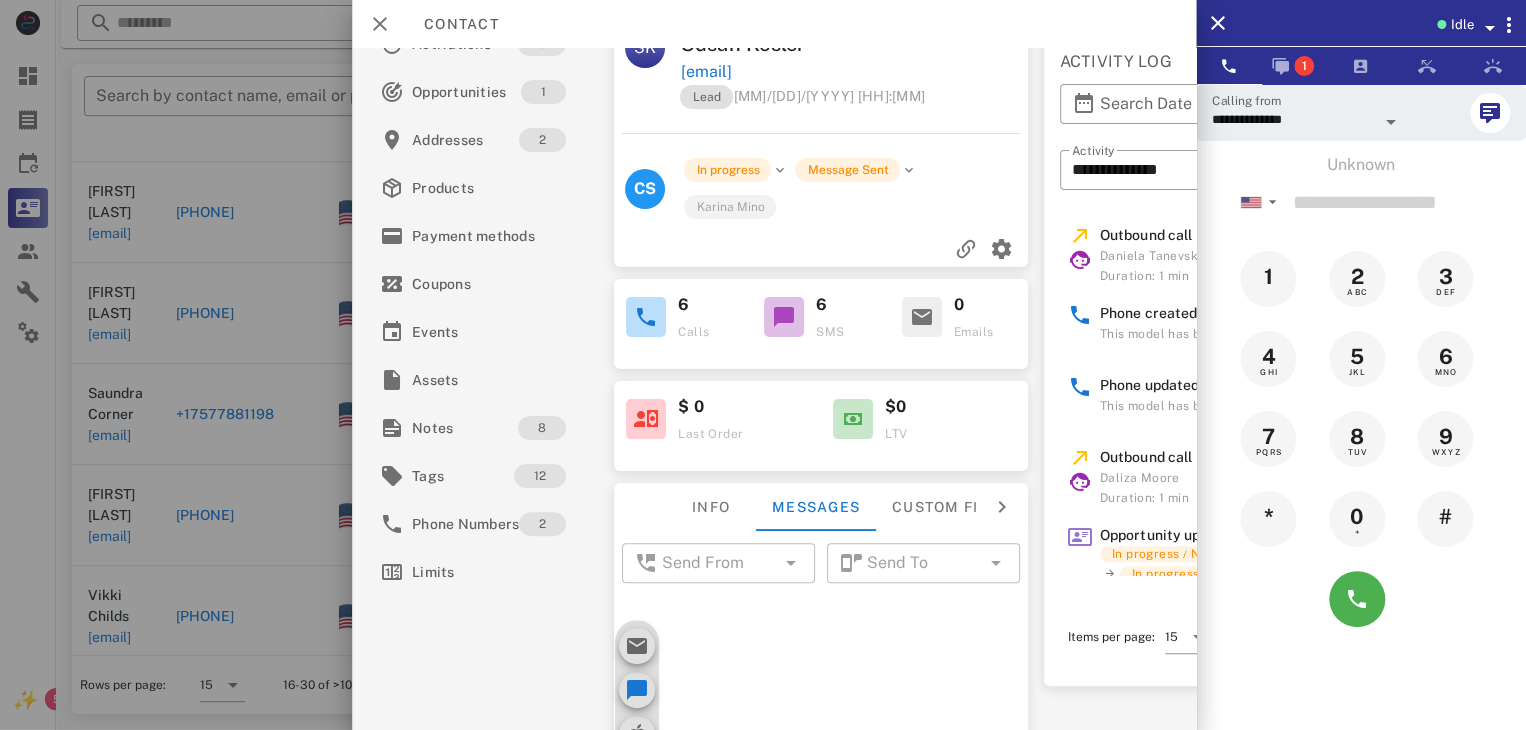scroll, scrollTop: 100, scrollLeft: 0, axis: vertical 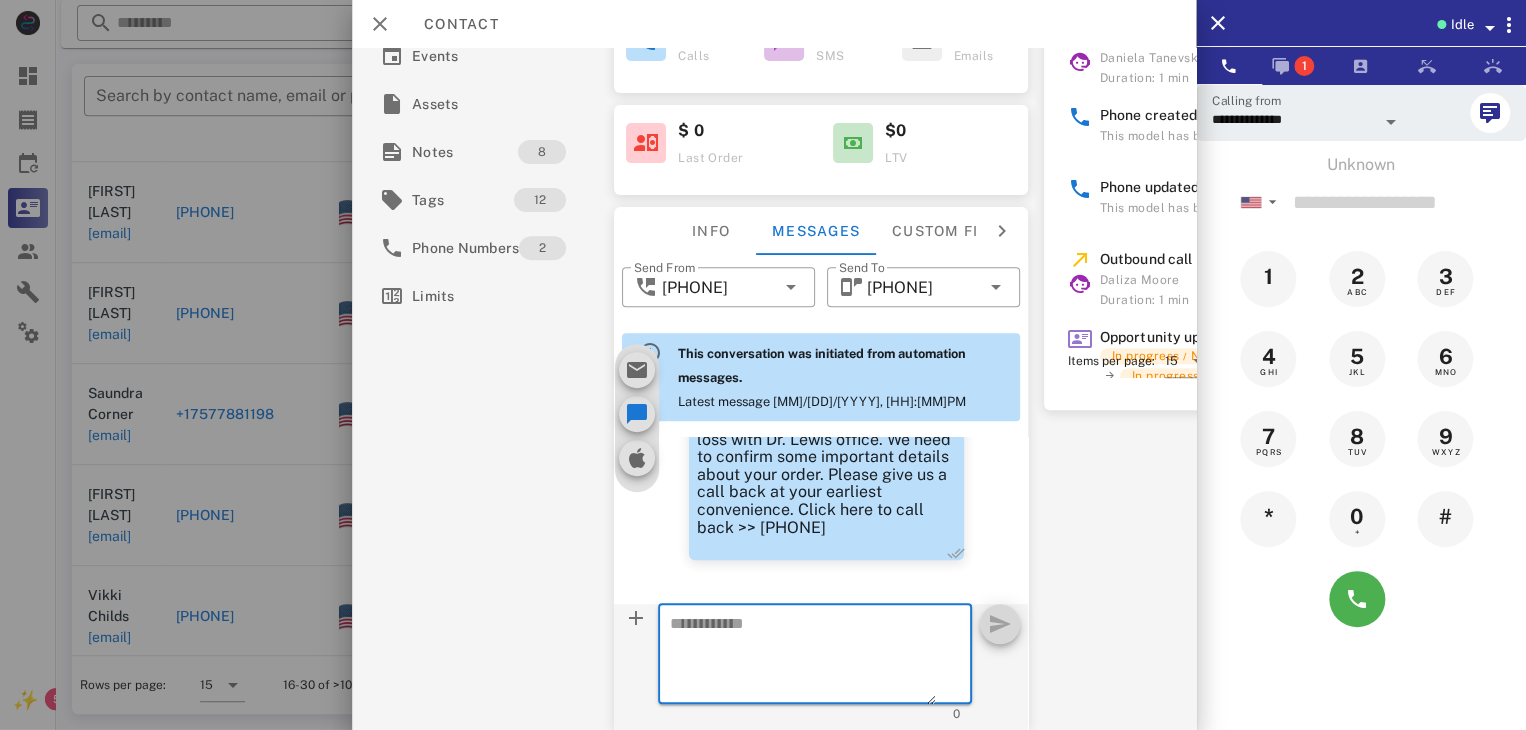 paste on "**********" 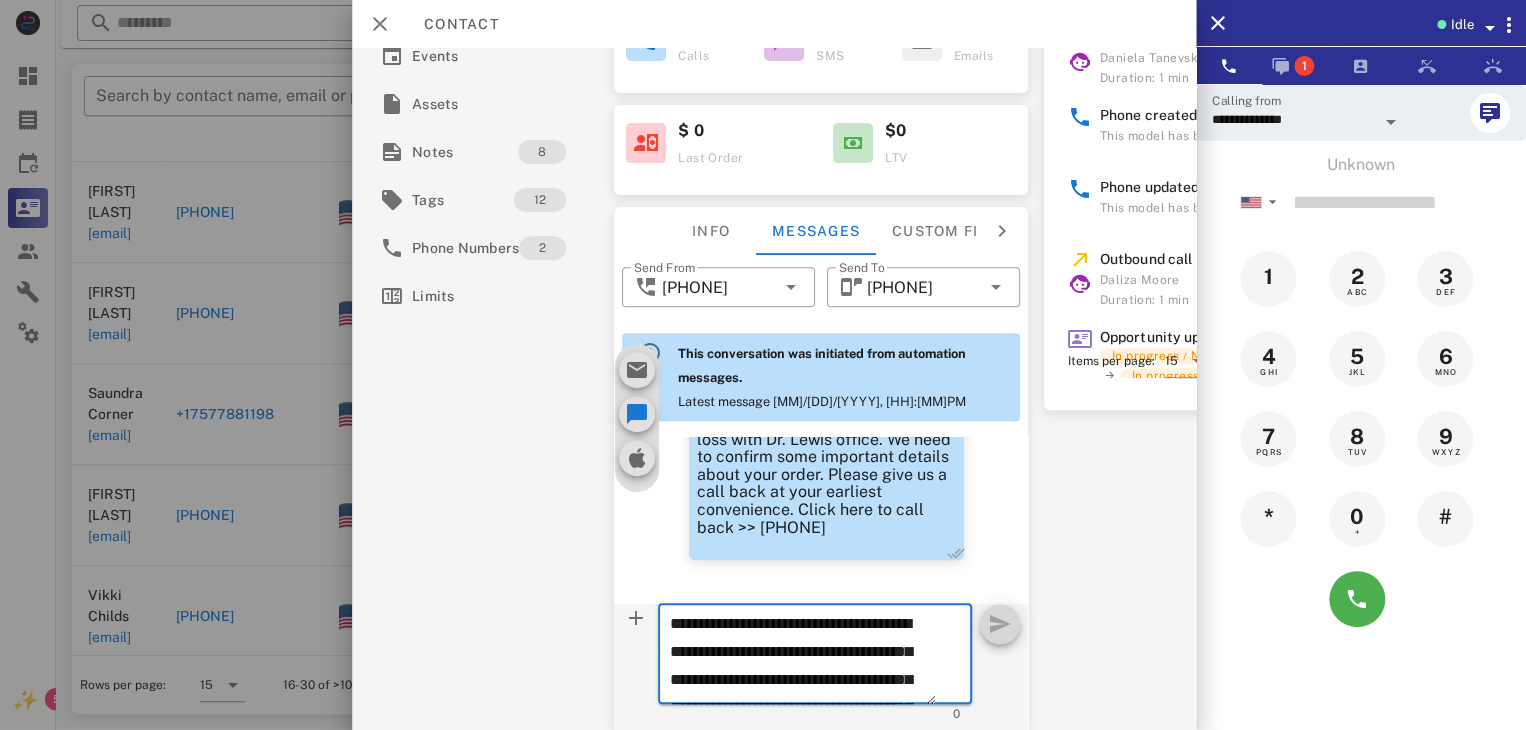 scroll, scrollTop: 153, scrollLeft: 0, axis: vertical 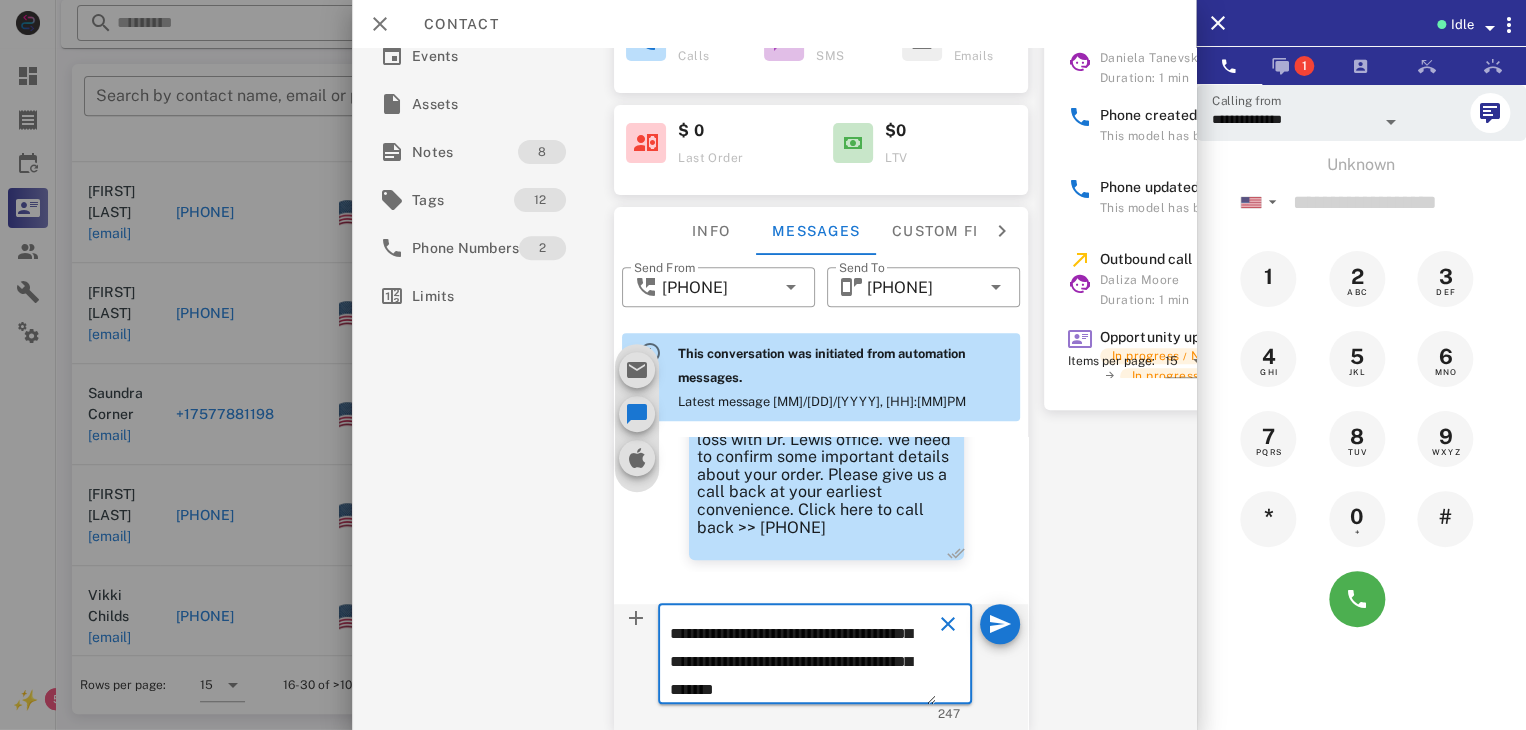 type on "**********" 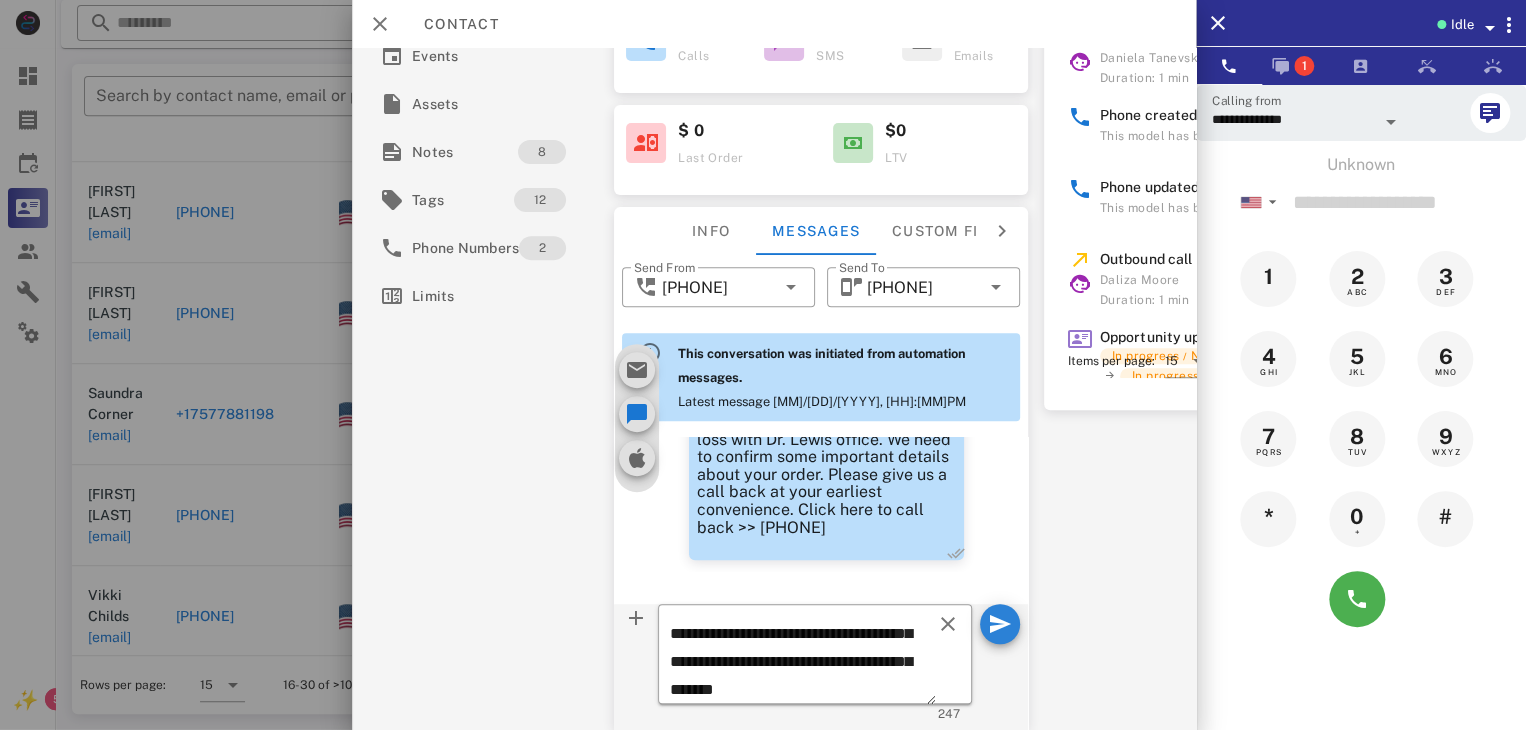 click on "**********" at bounding box center [821, 667] 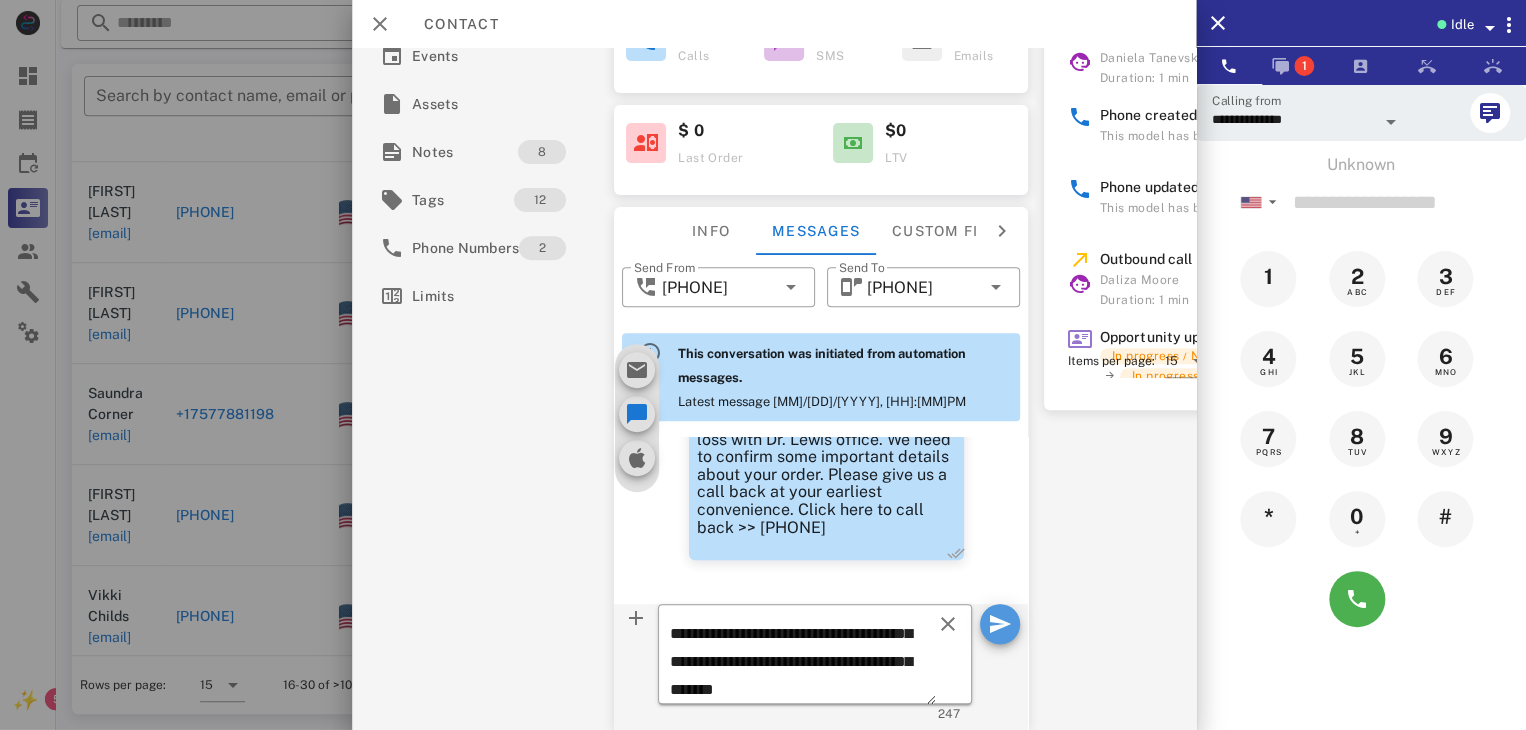 click at bounding box center (1000, 624) 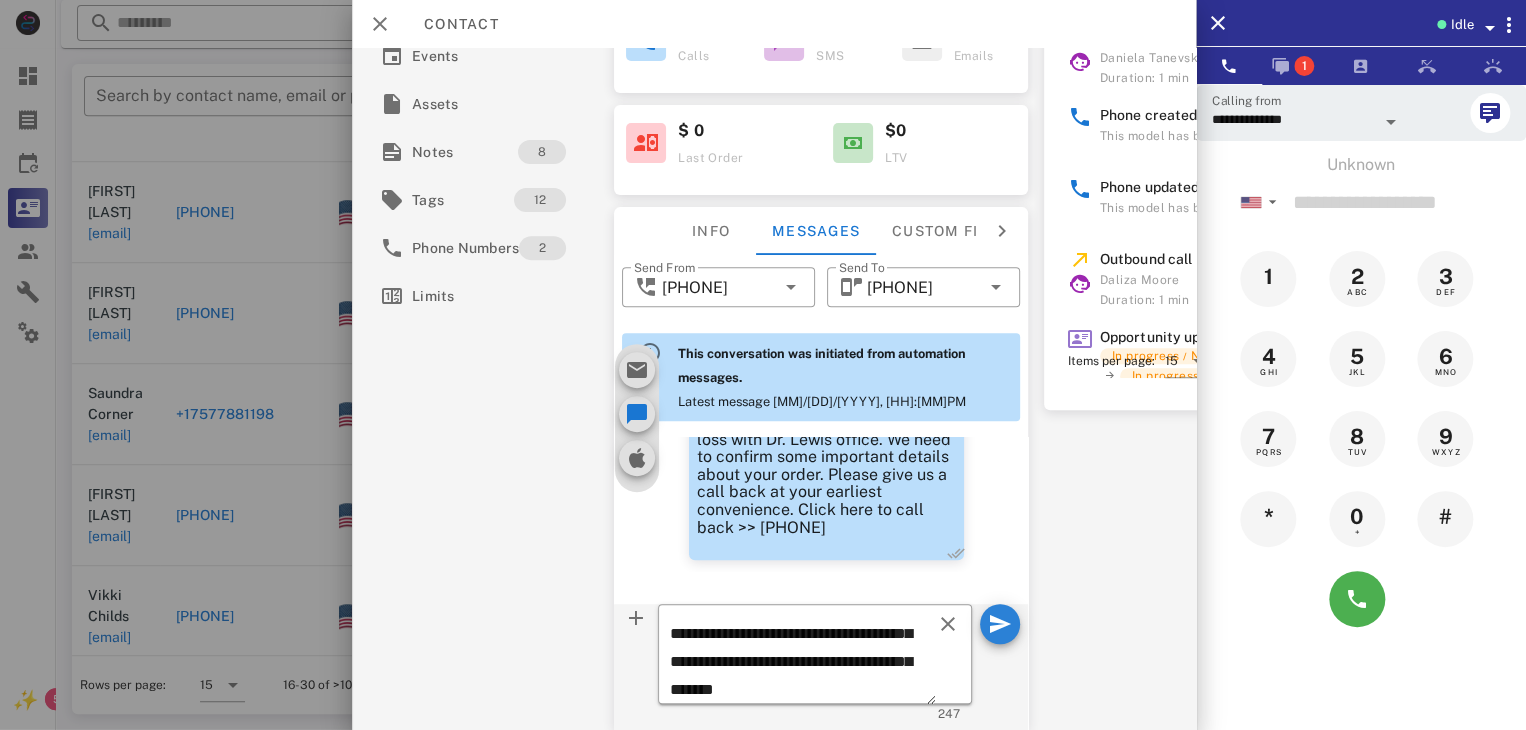 type 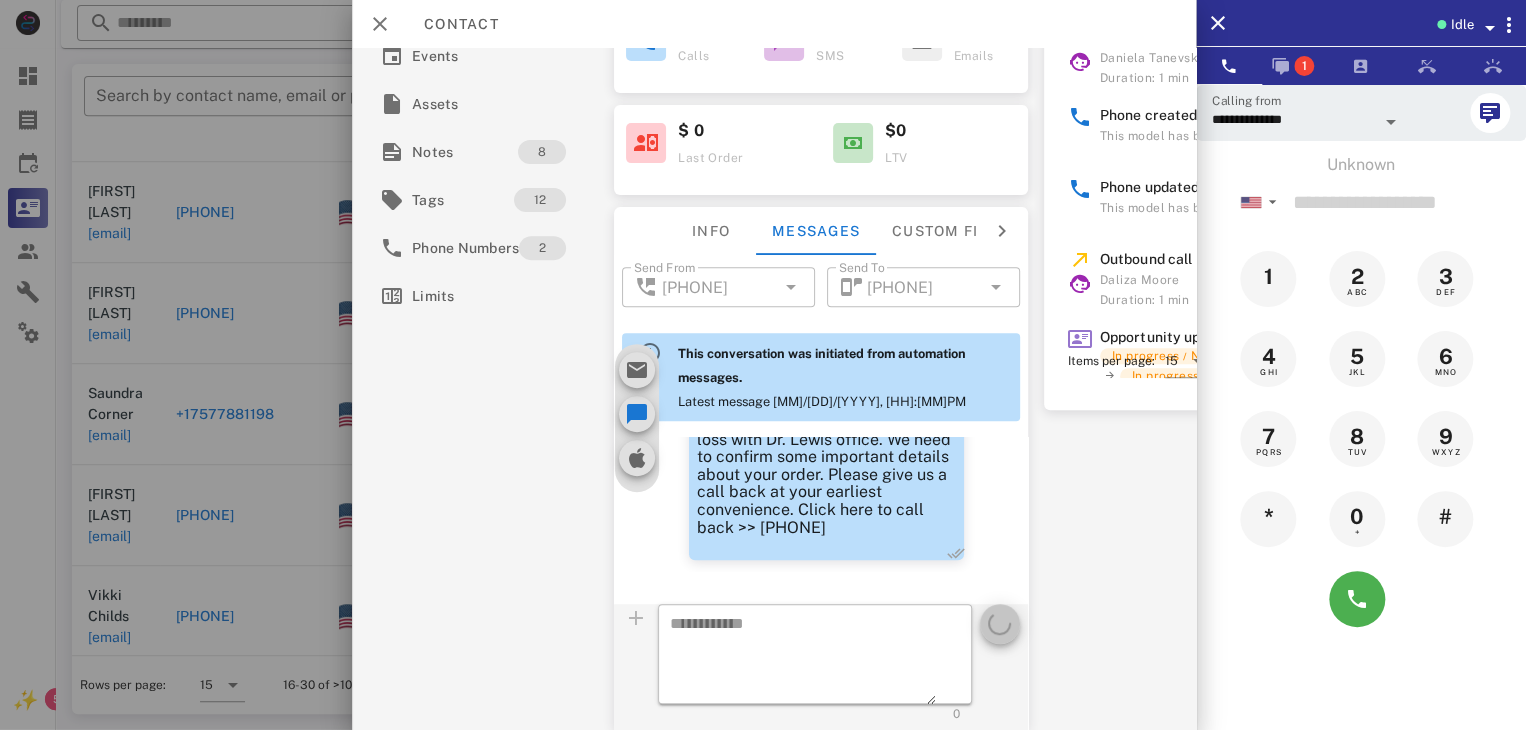 scroll, scrollTop: 0, scrollLeft: 0, axis: both 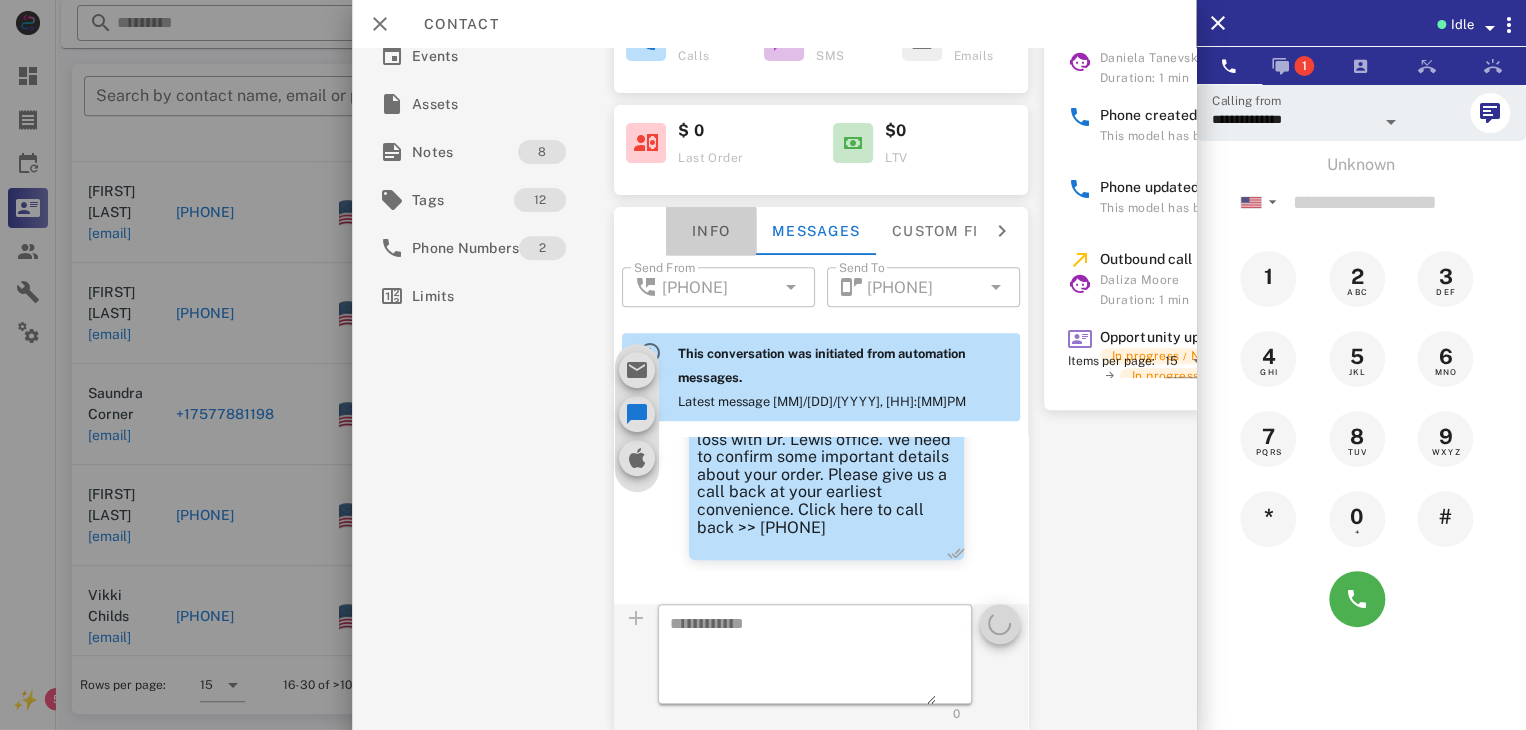 click on "Info" at bounding box center (711, 231) 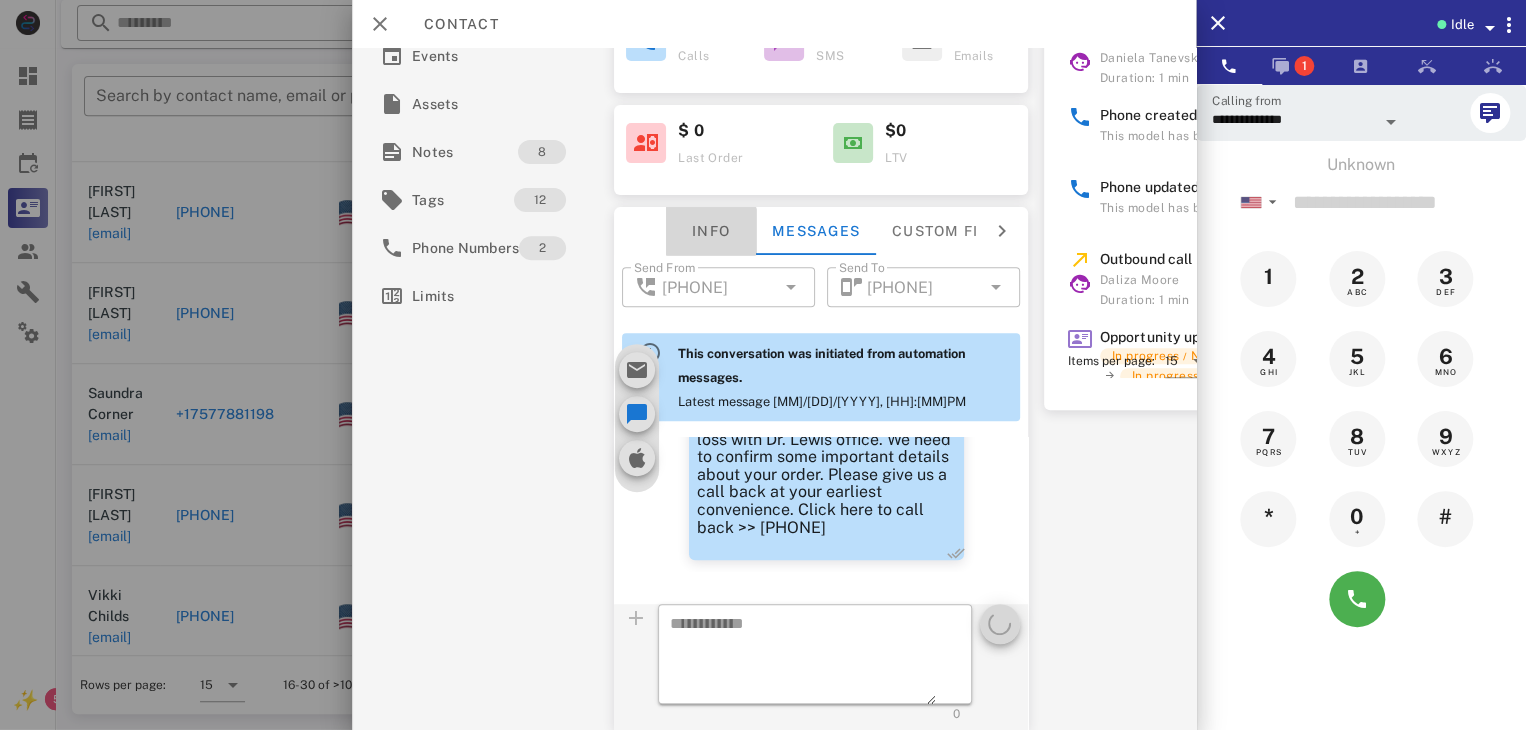scroll, scrollTop: 264, scrollLeft: 0, axis: vertical 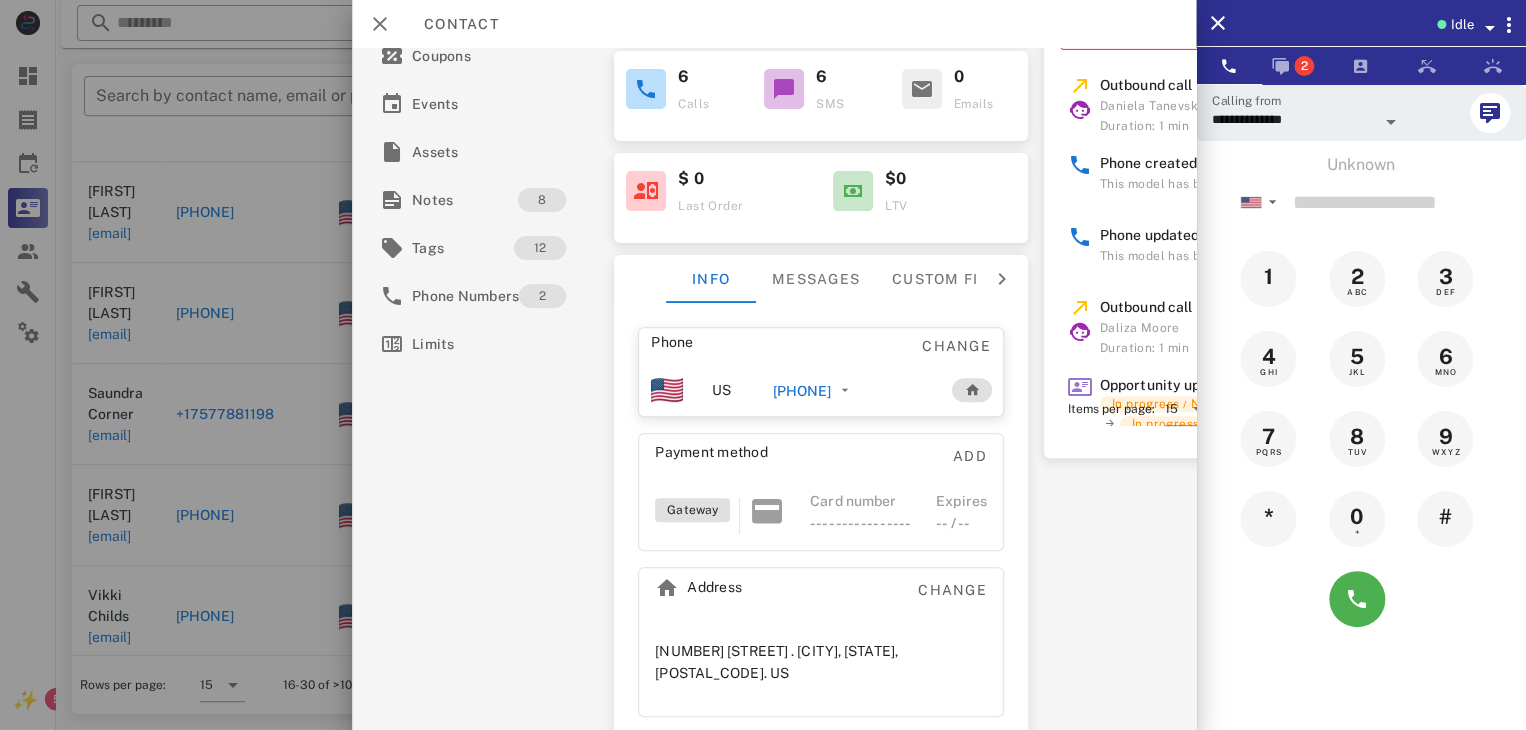 click on "[PHONE]" at bounding box center (801, 391) 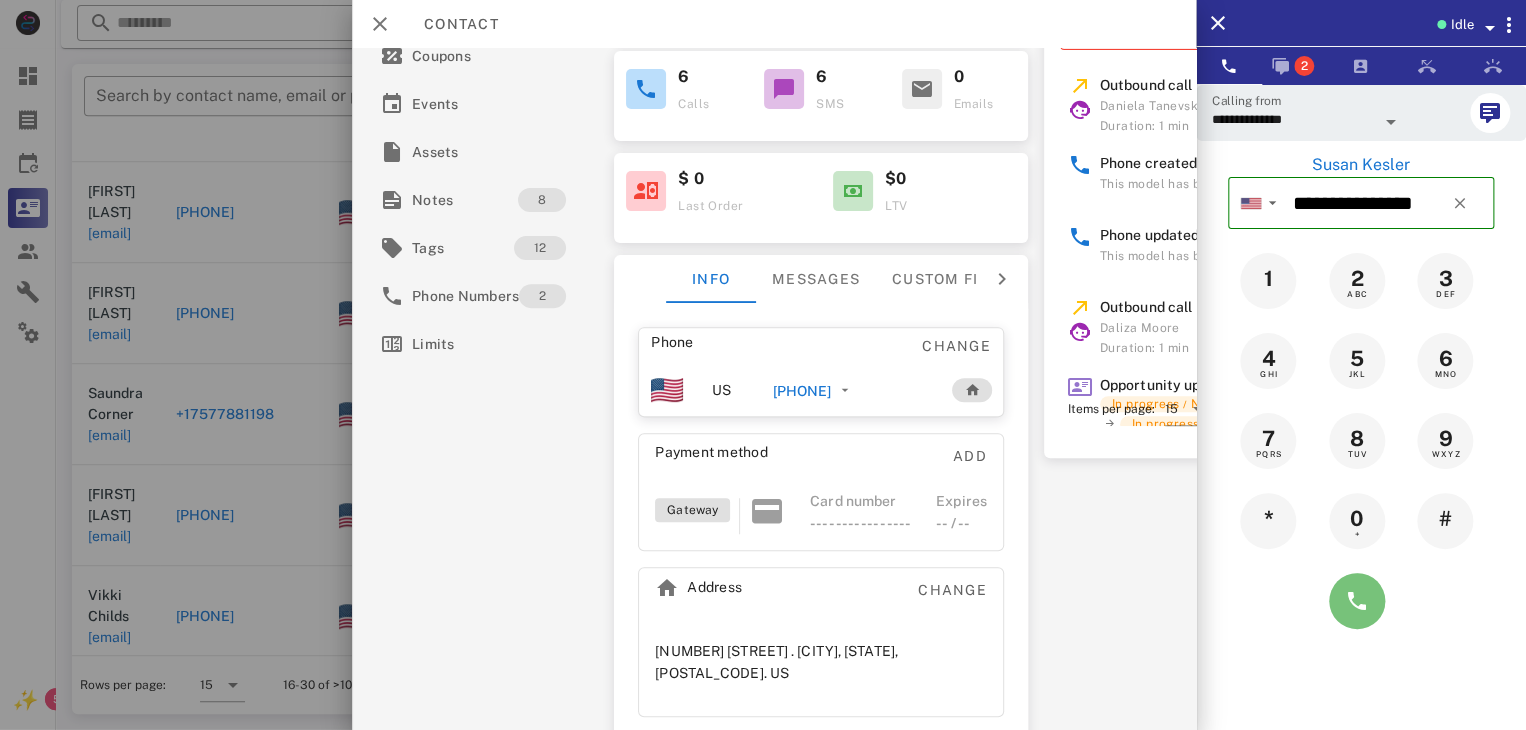 click at bounding box center [1357, 601] 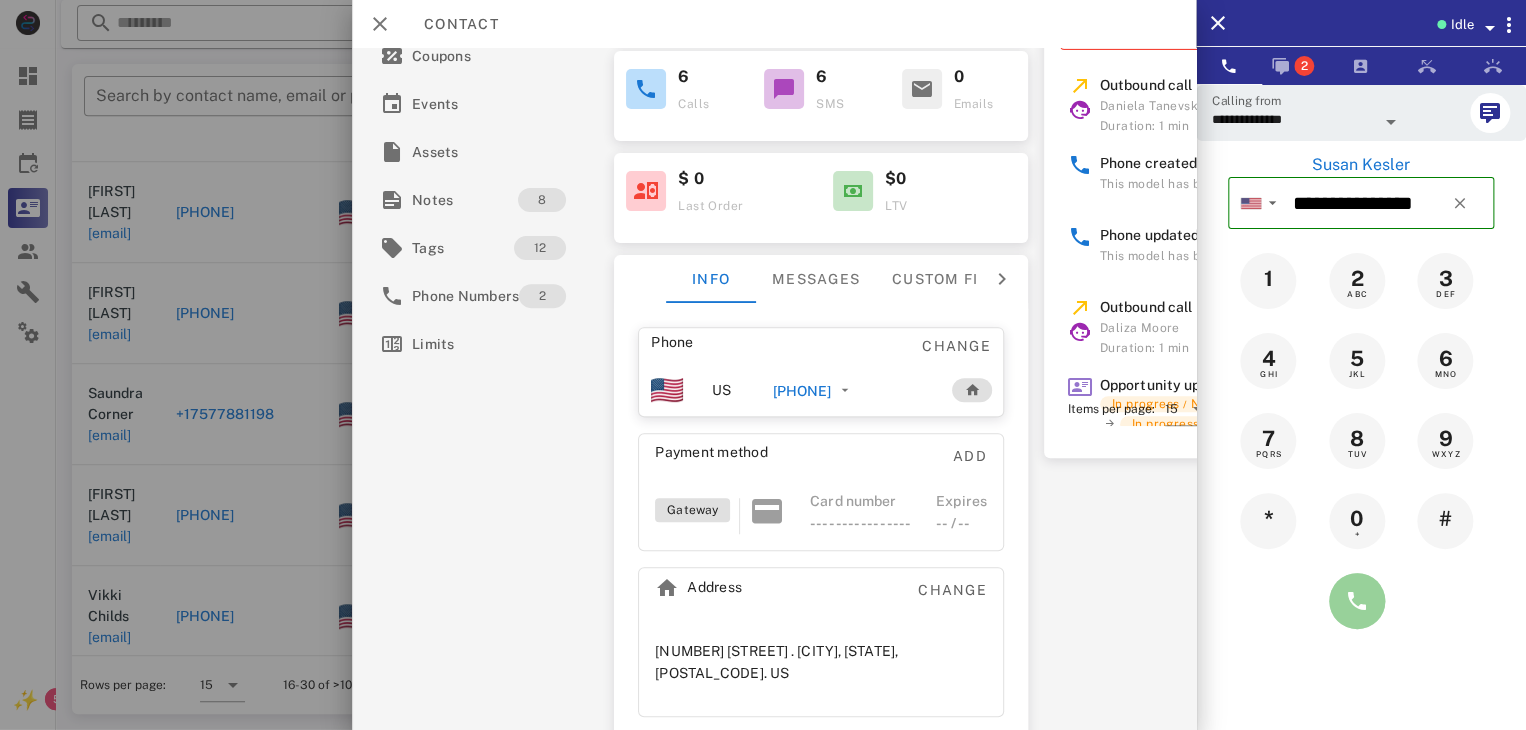 click at bounding box center (1357, 601) 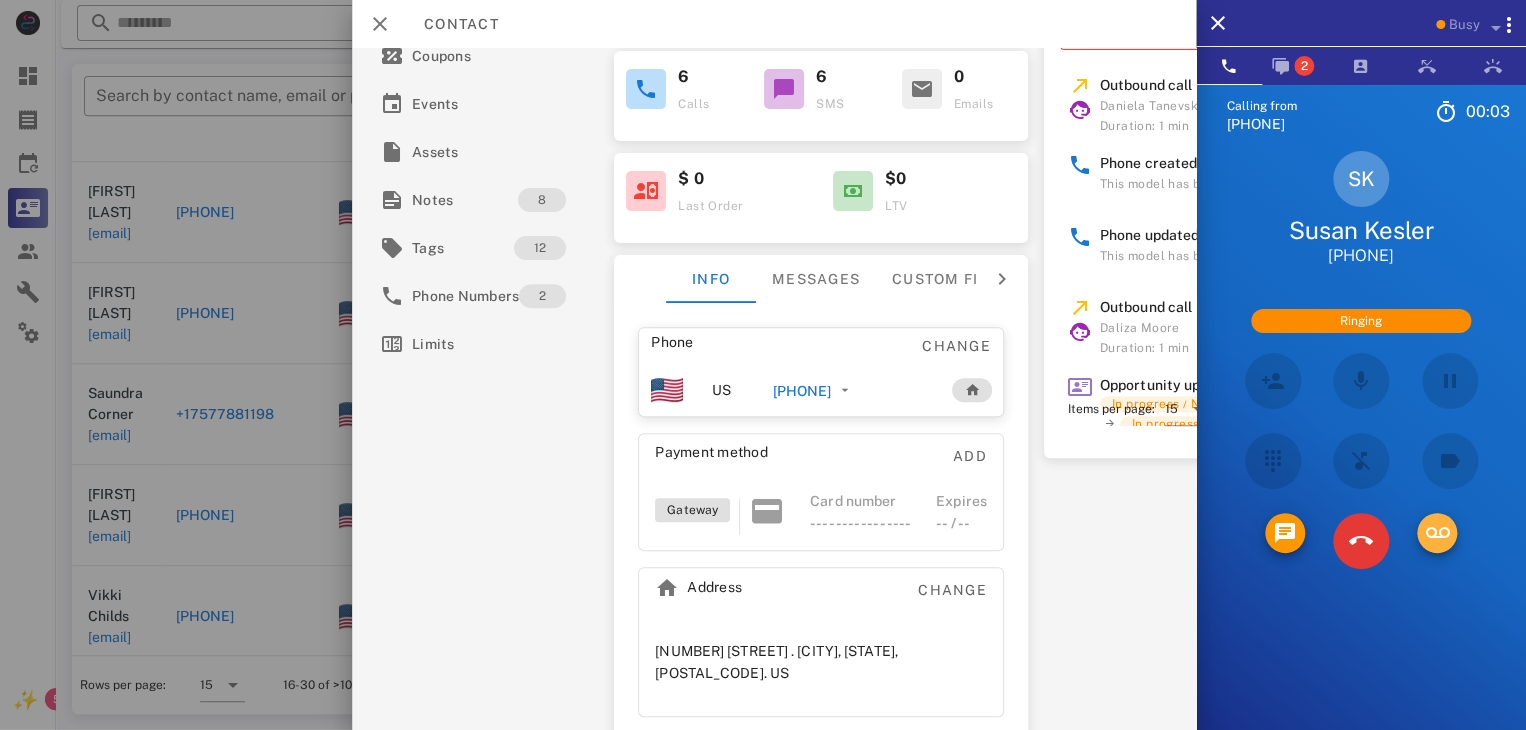 click at bounding box center [1437, 533] 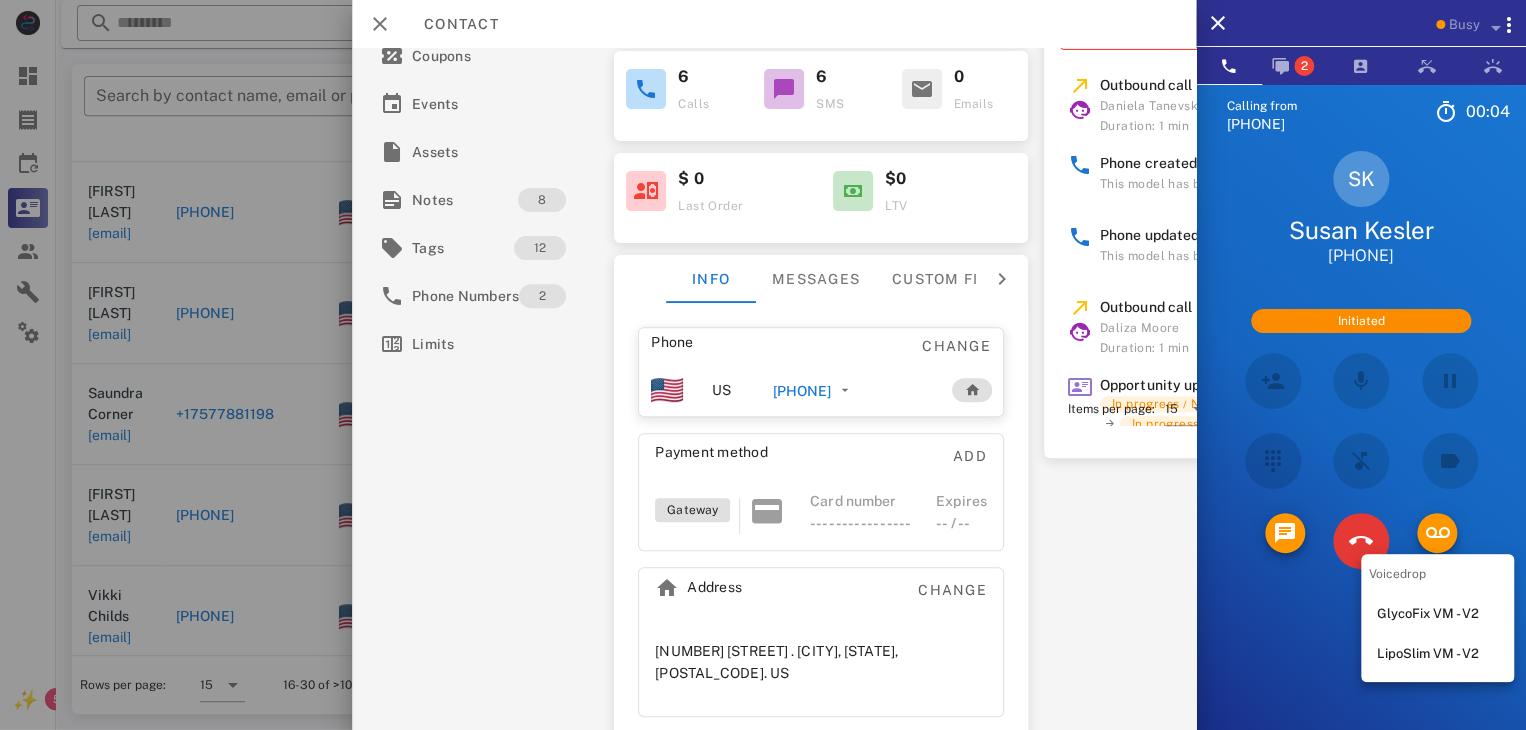 click on "LipoSlim VM - V2" at bounding box center (1437, 654) 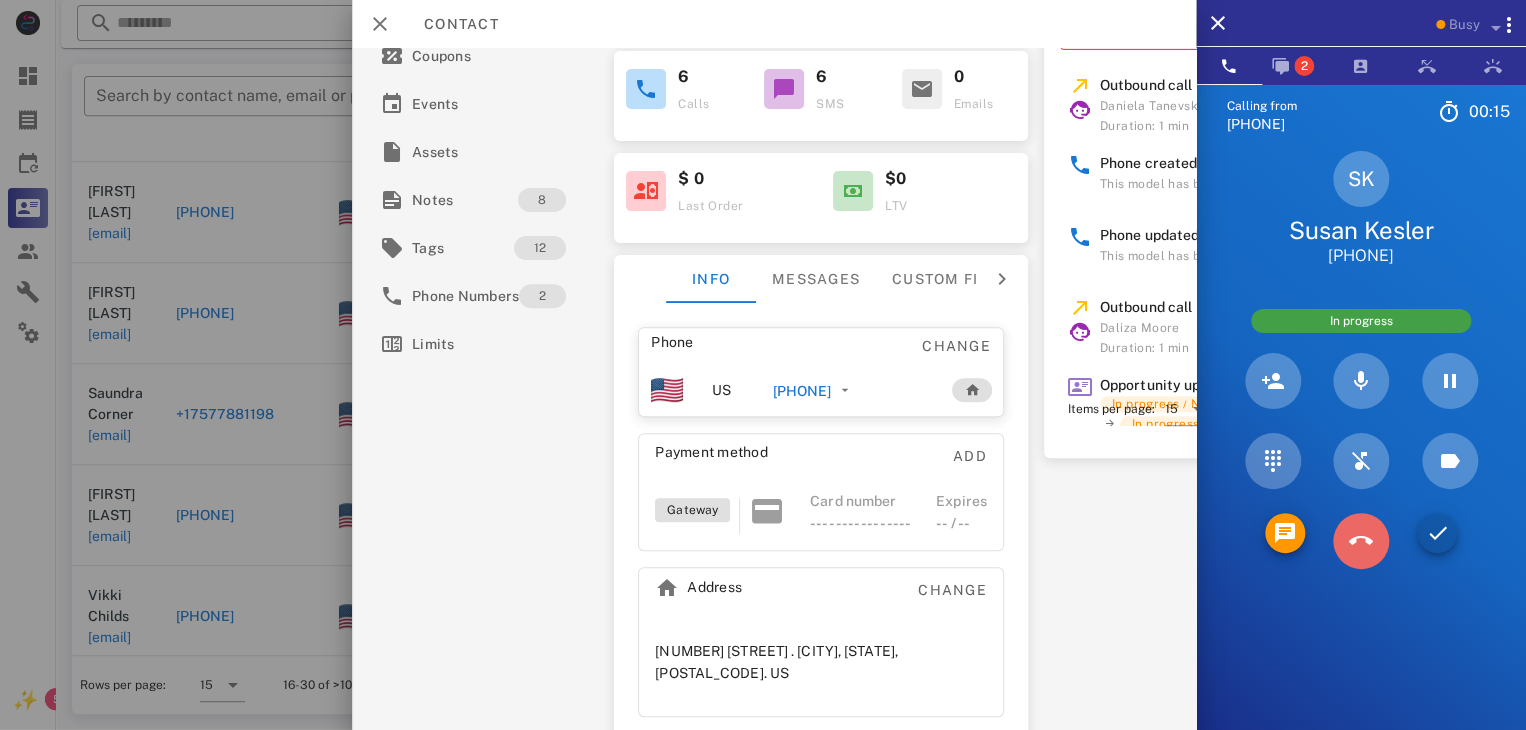 click at bounding box center (1361, 541) 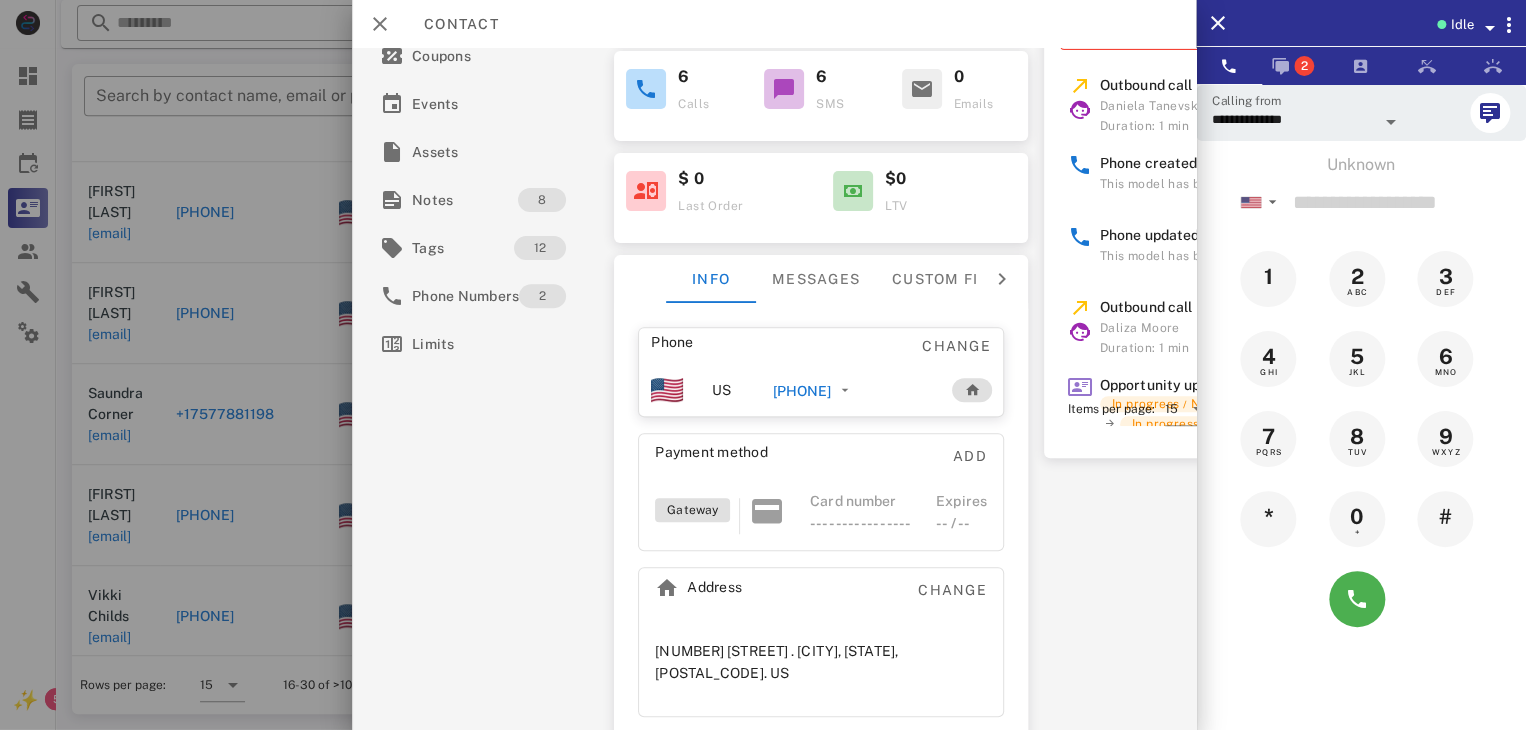 click at bounding box center [763, 365] 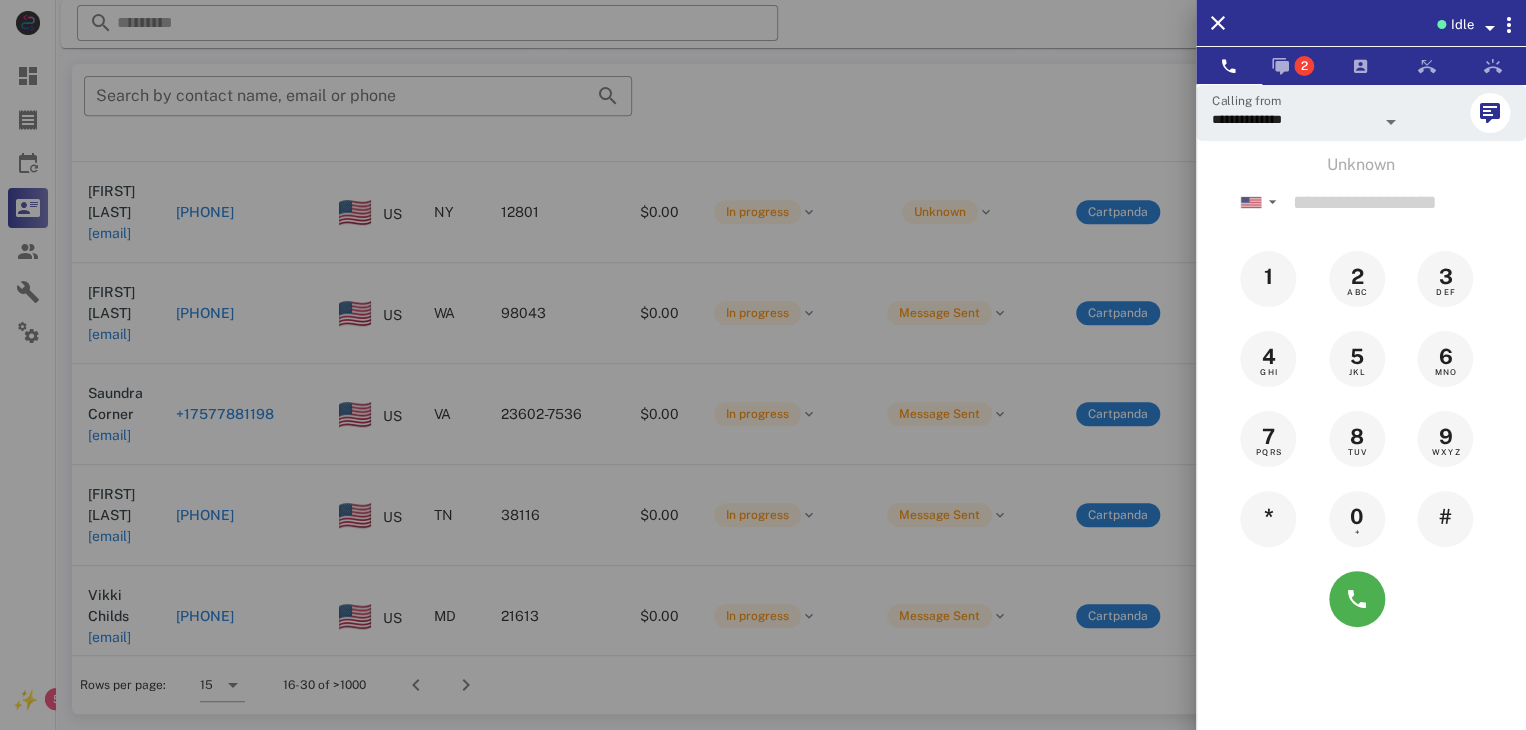 click at bounding box center [763, 365] 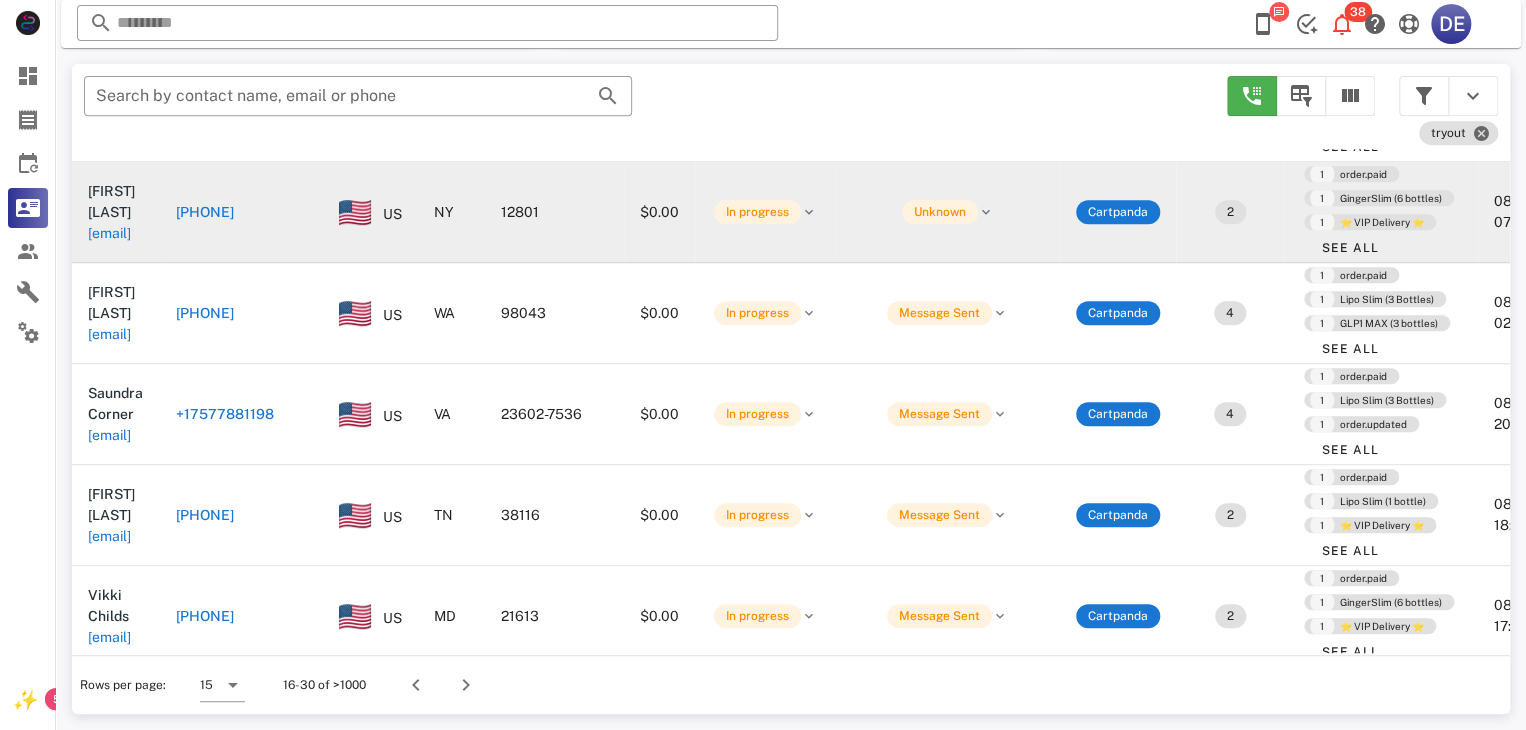click on "[PHONE]" at bounding box center [205, 212] 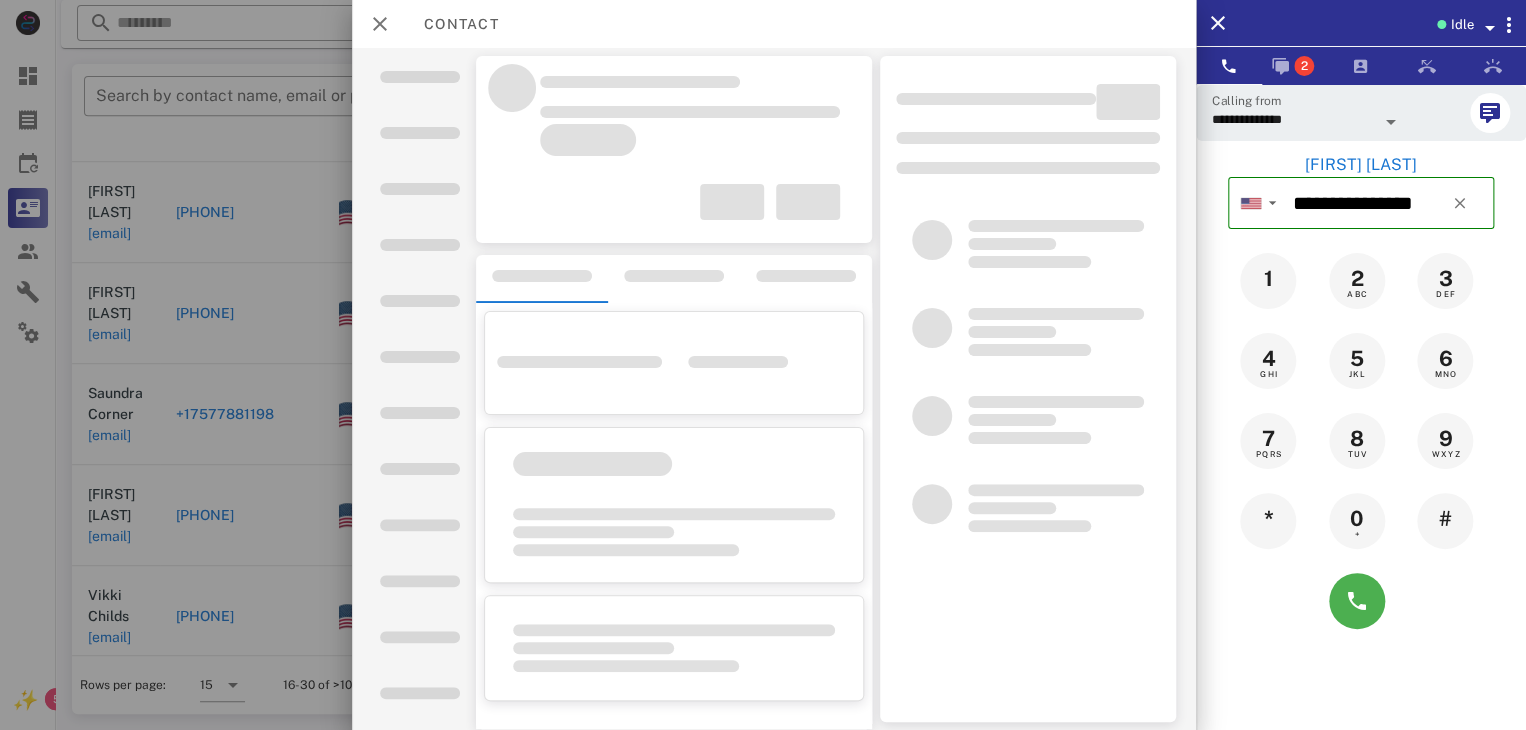 click at bounding box center [763, 365] 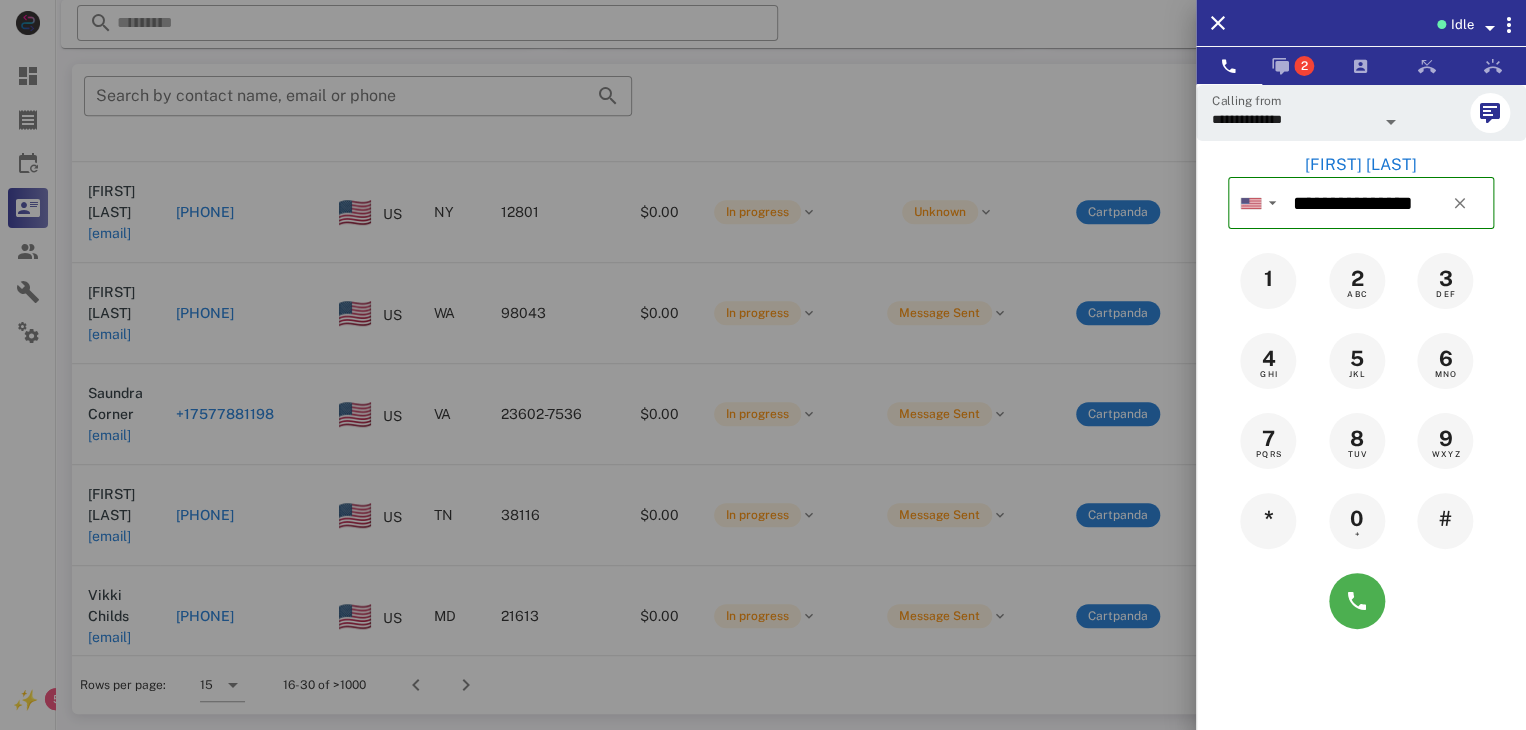click at bounding box center (763, 365) 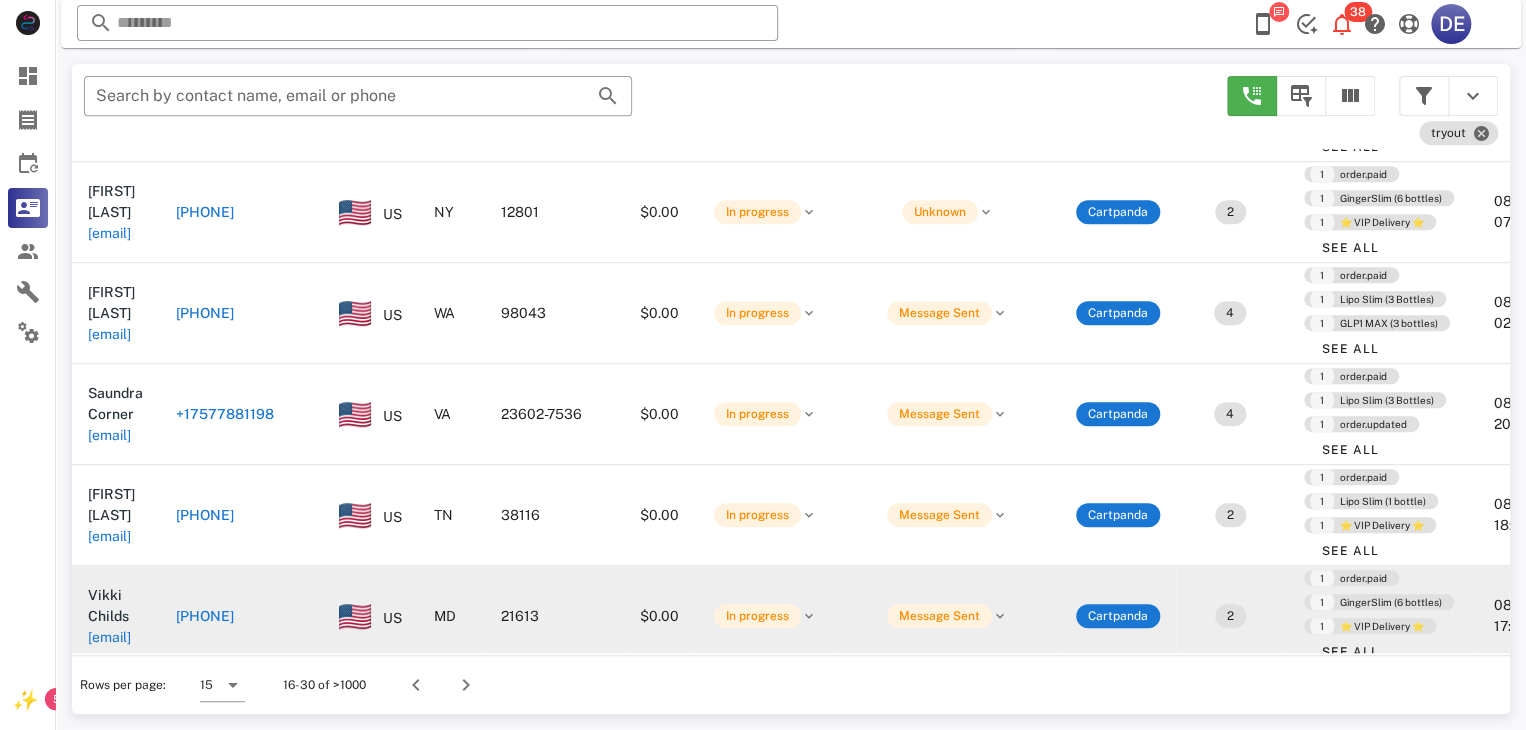 click on "[PHONE]" at bounding box center [205, 616] 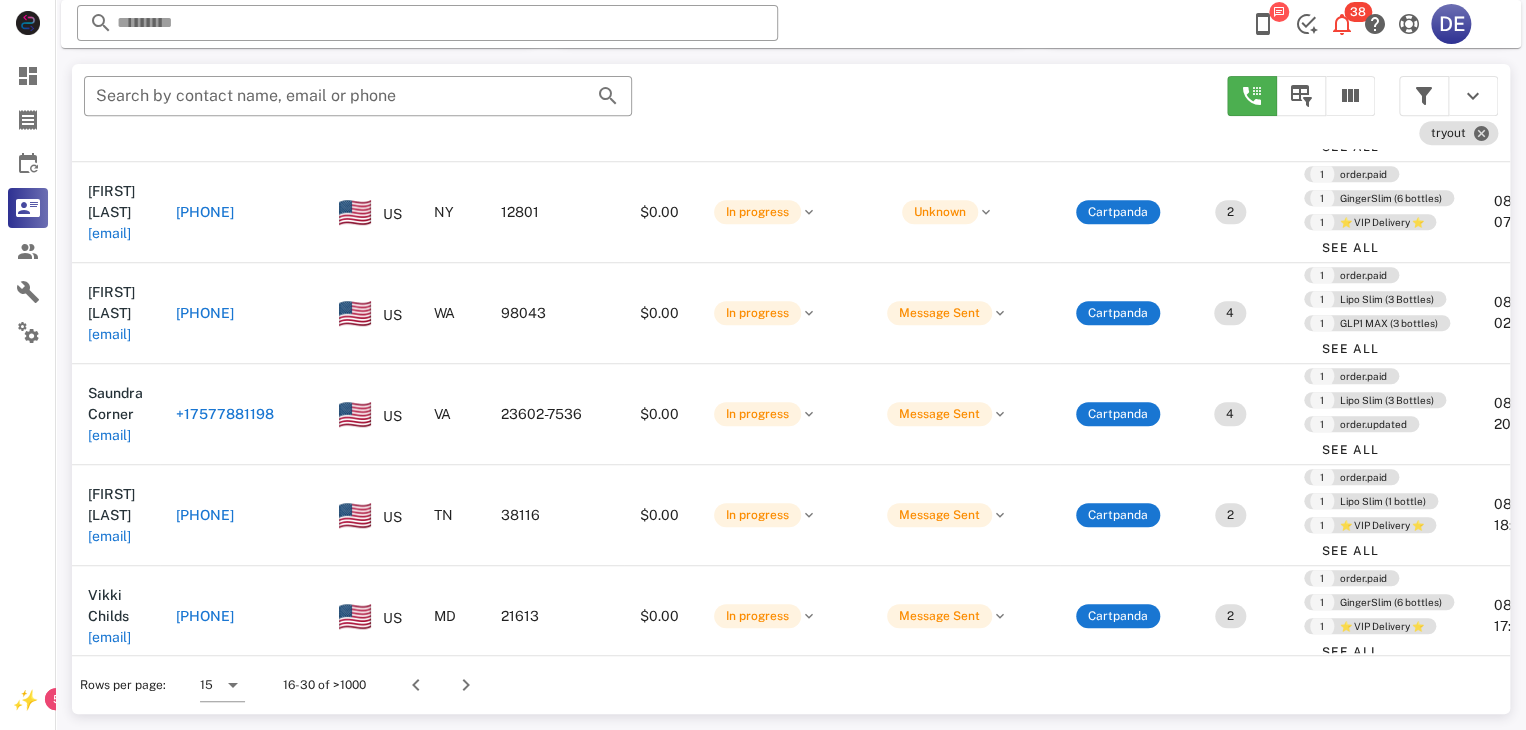 type on "**********" 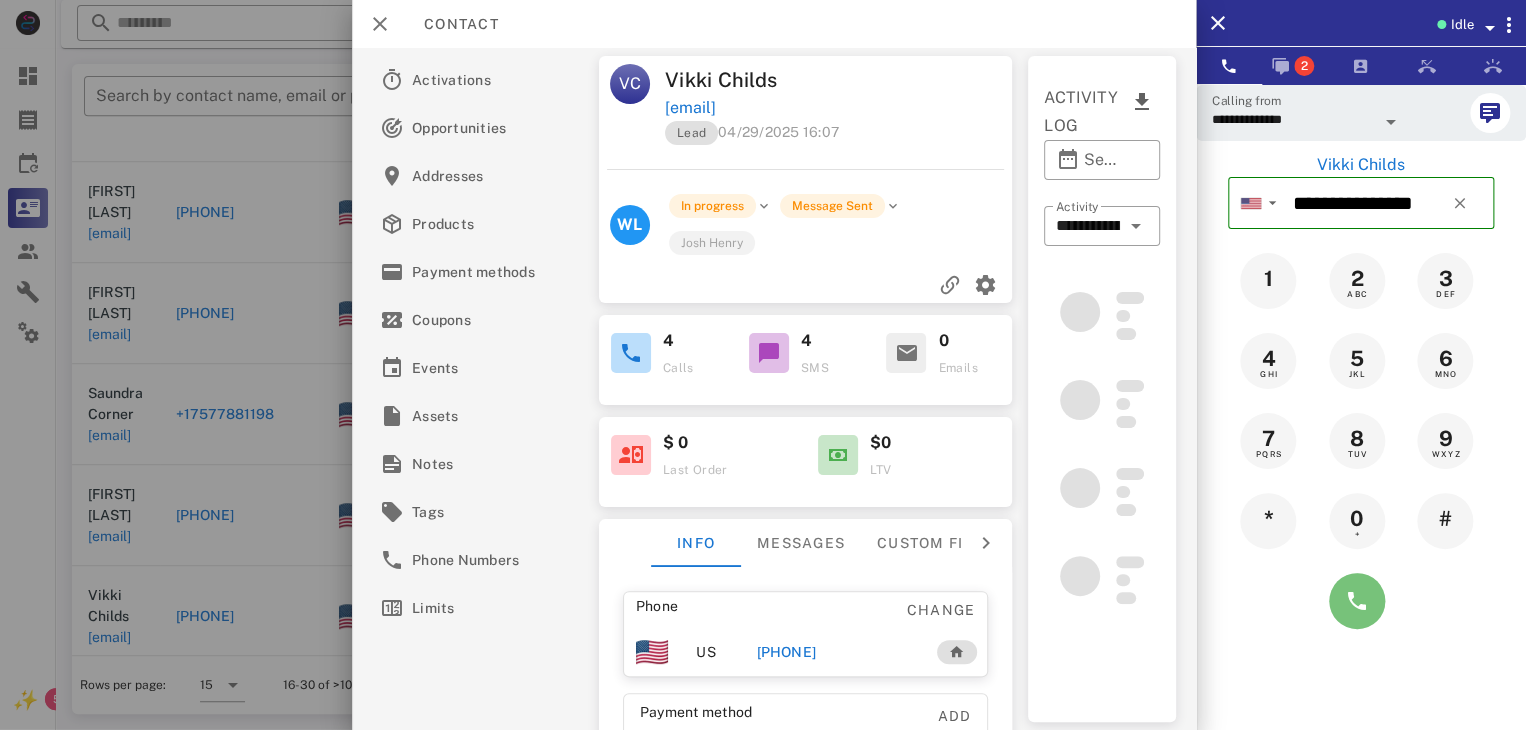 click at bounding box center [1357, 601] 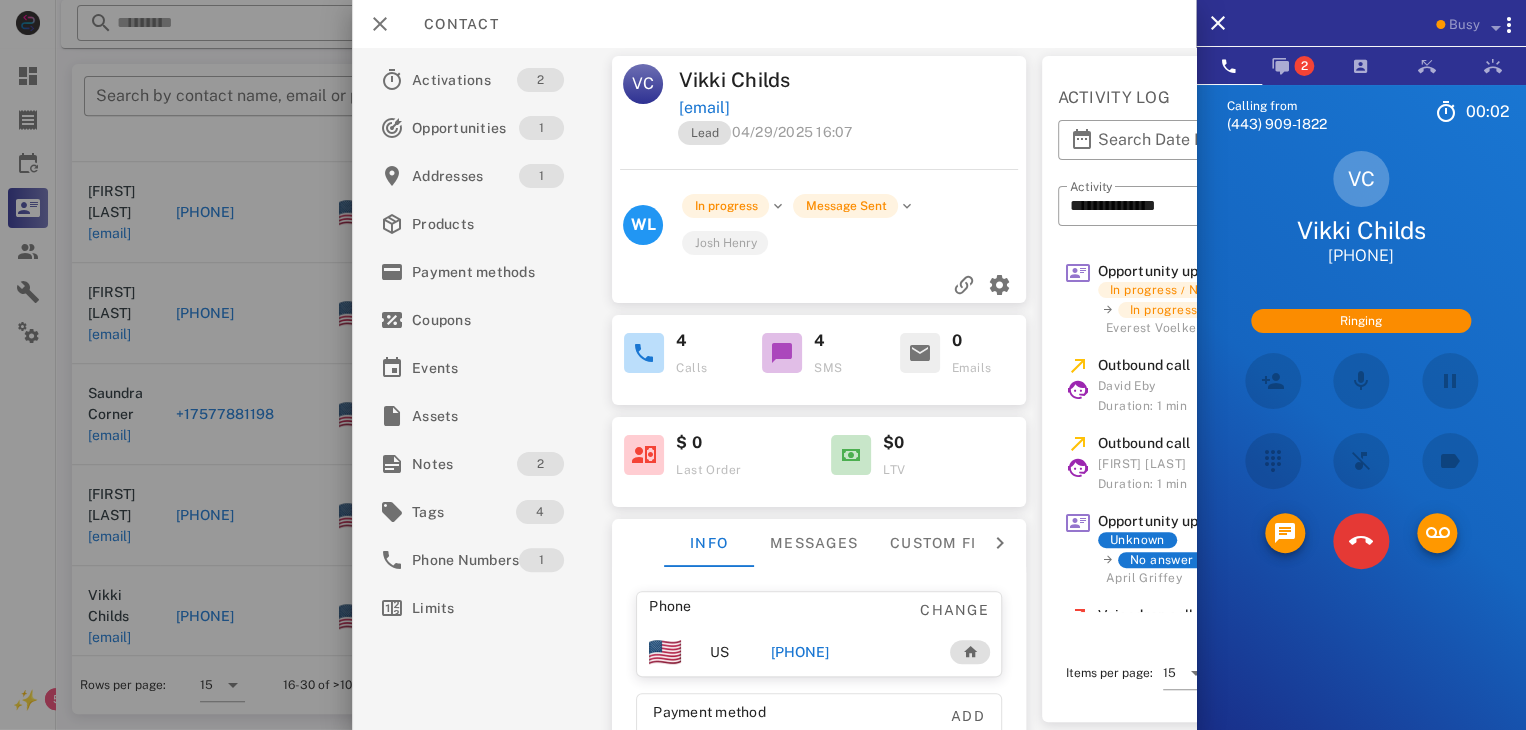 scroll, scrollTop: 721, scrollLeft: 0, axis: vertical 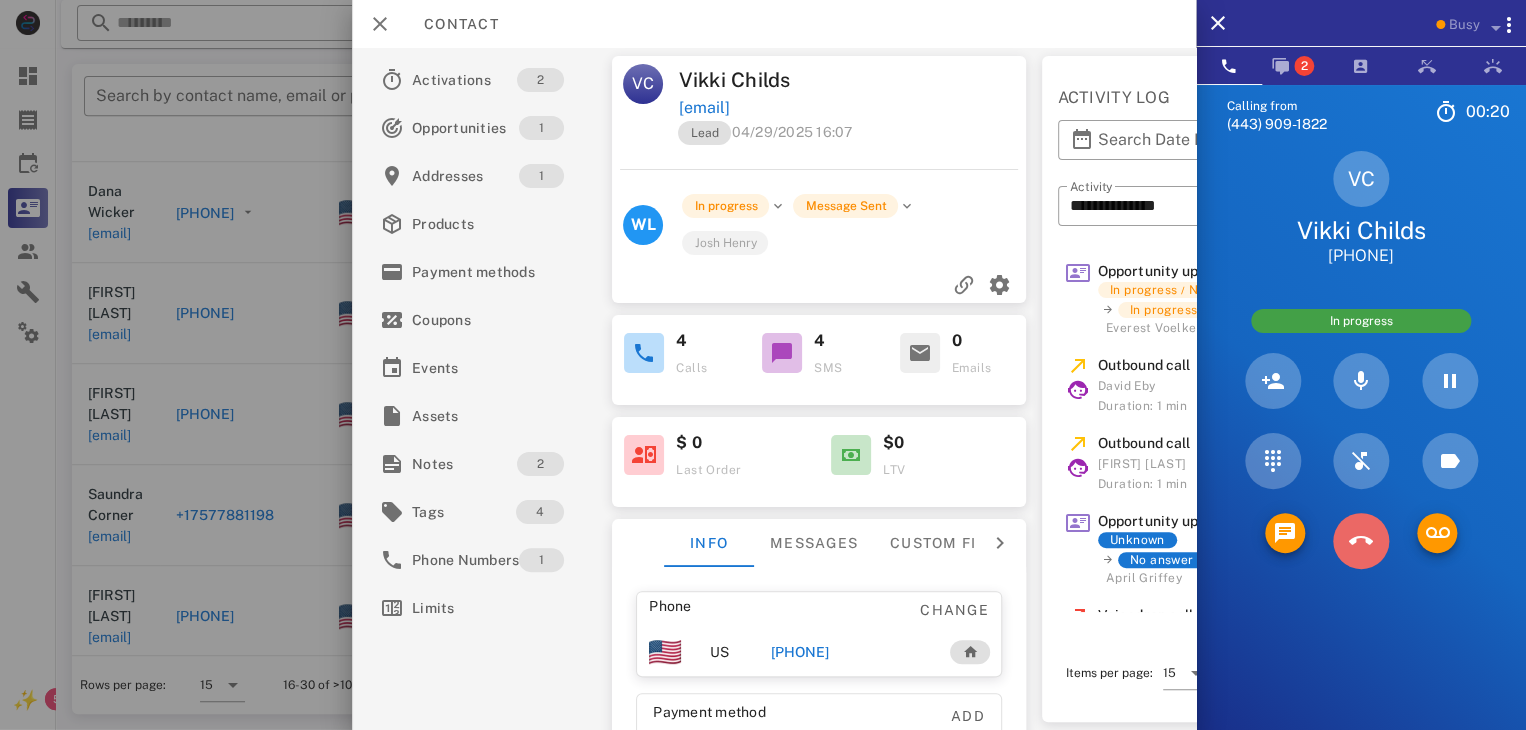 click at bounding box center (1361, 541) 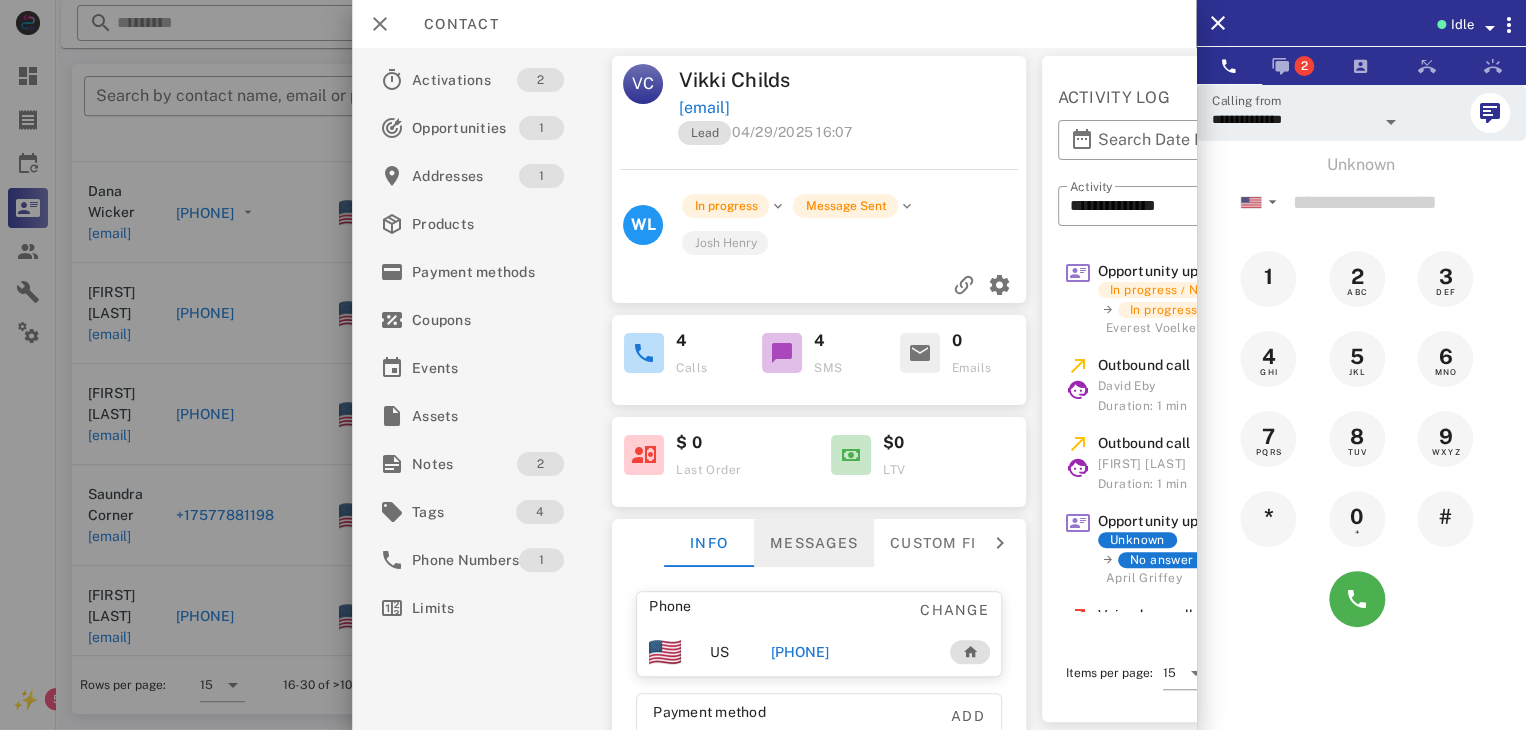 click on "Messages" at bounding box center [814, 543] 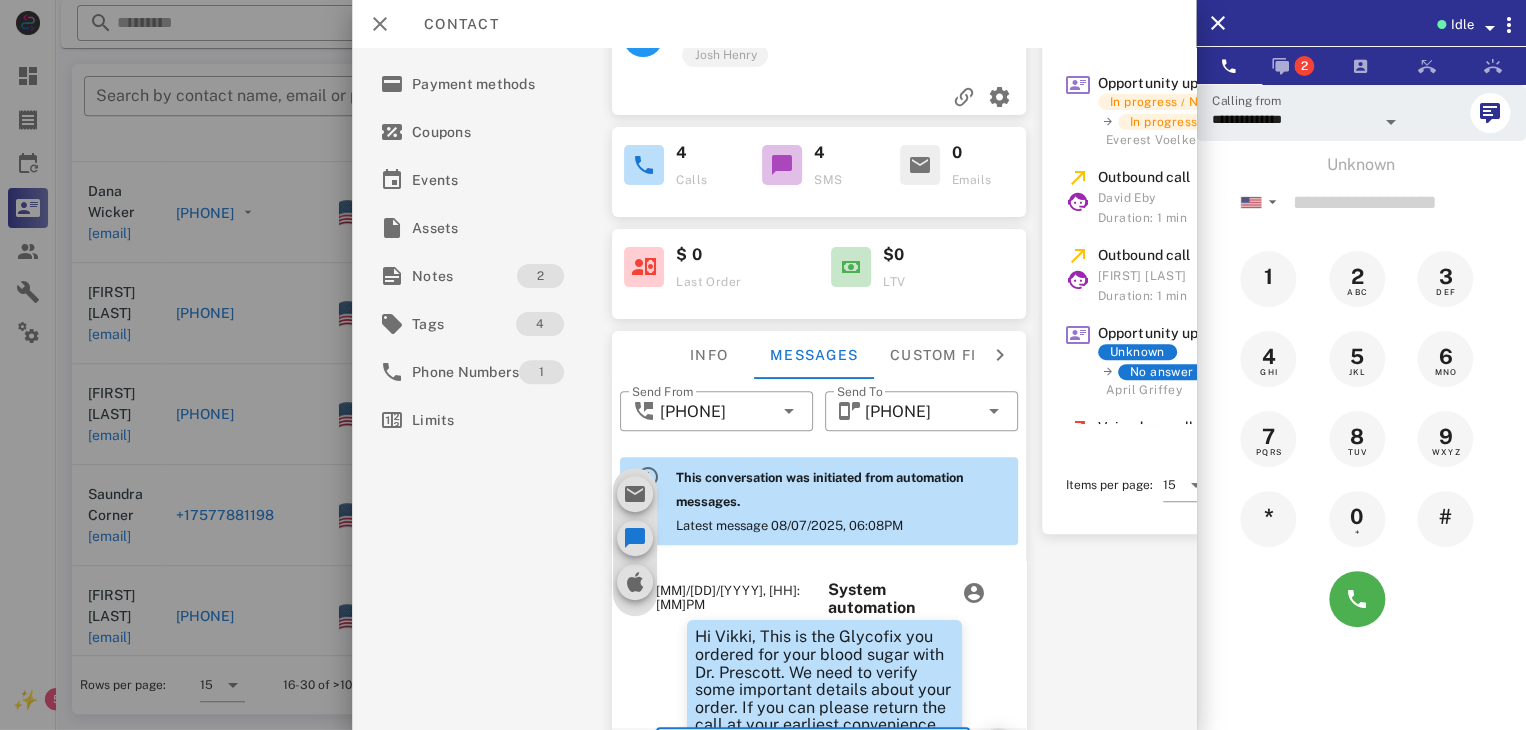 scroll, scrollTop: 323, scrollLeft: 0, axis: vertical 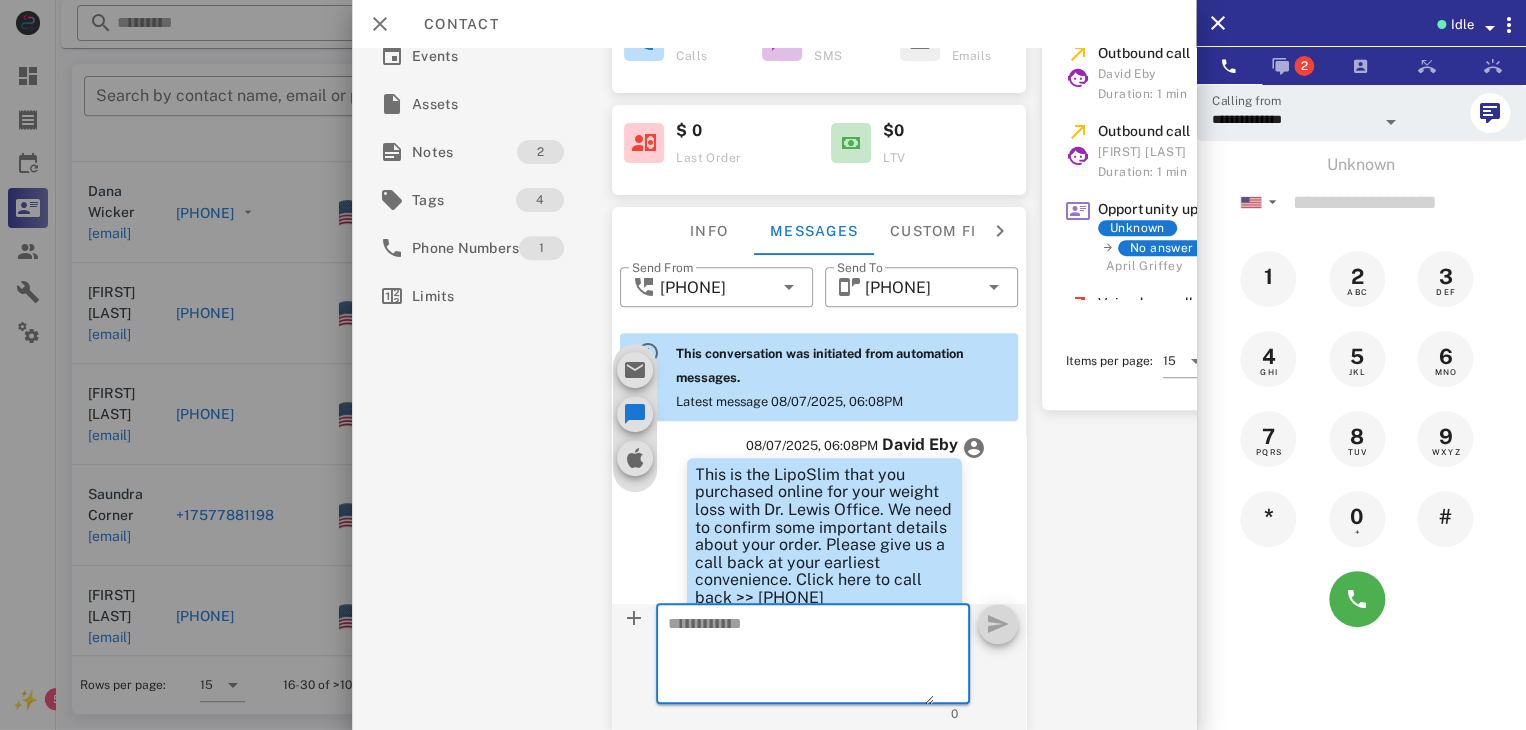 paste on "**********" 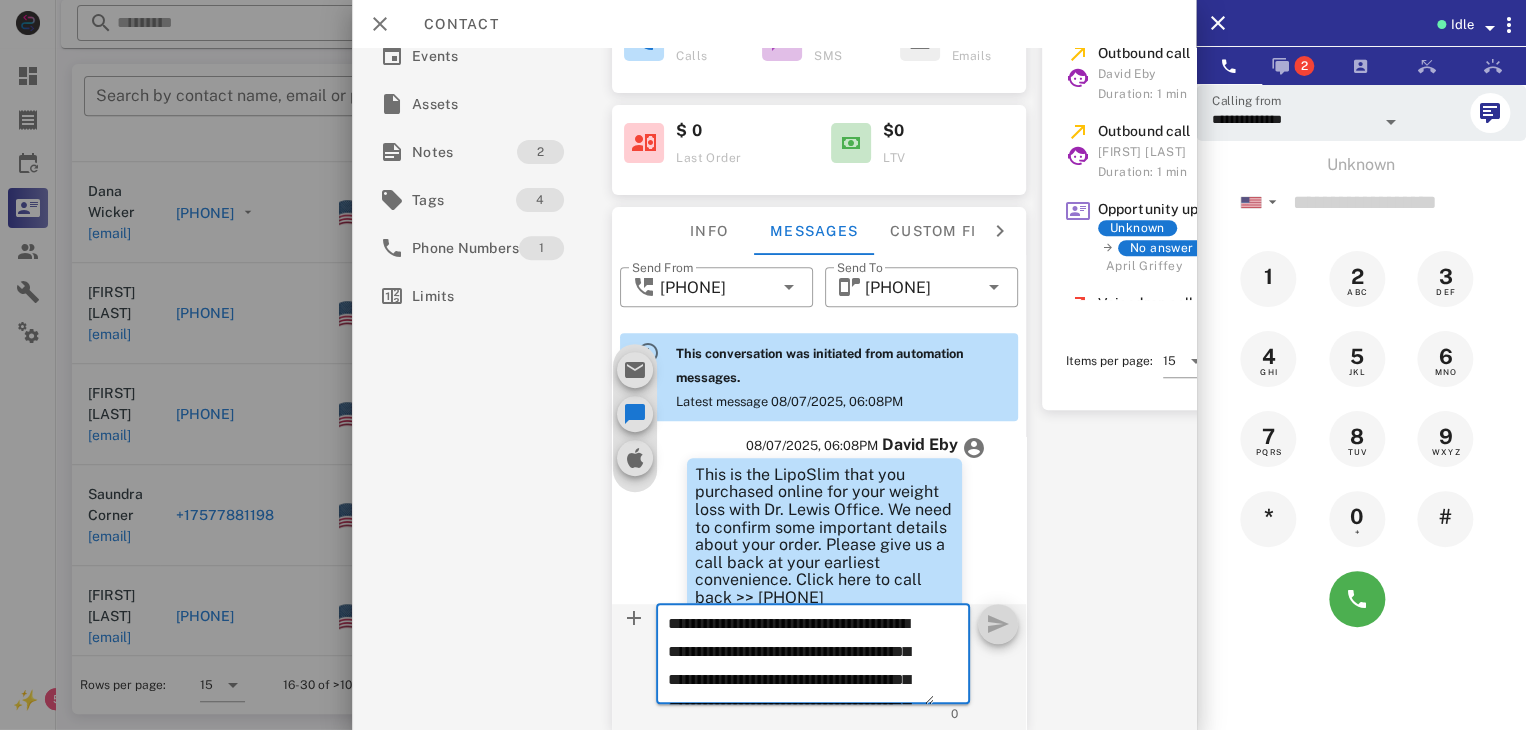 scroll, scrollTop: 125, scrollLeft: 0, axis: vertical 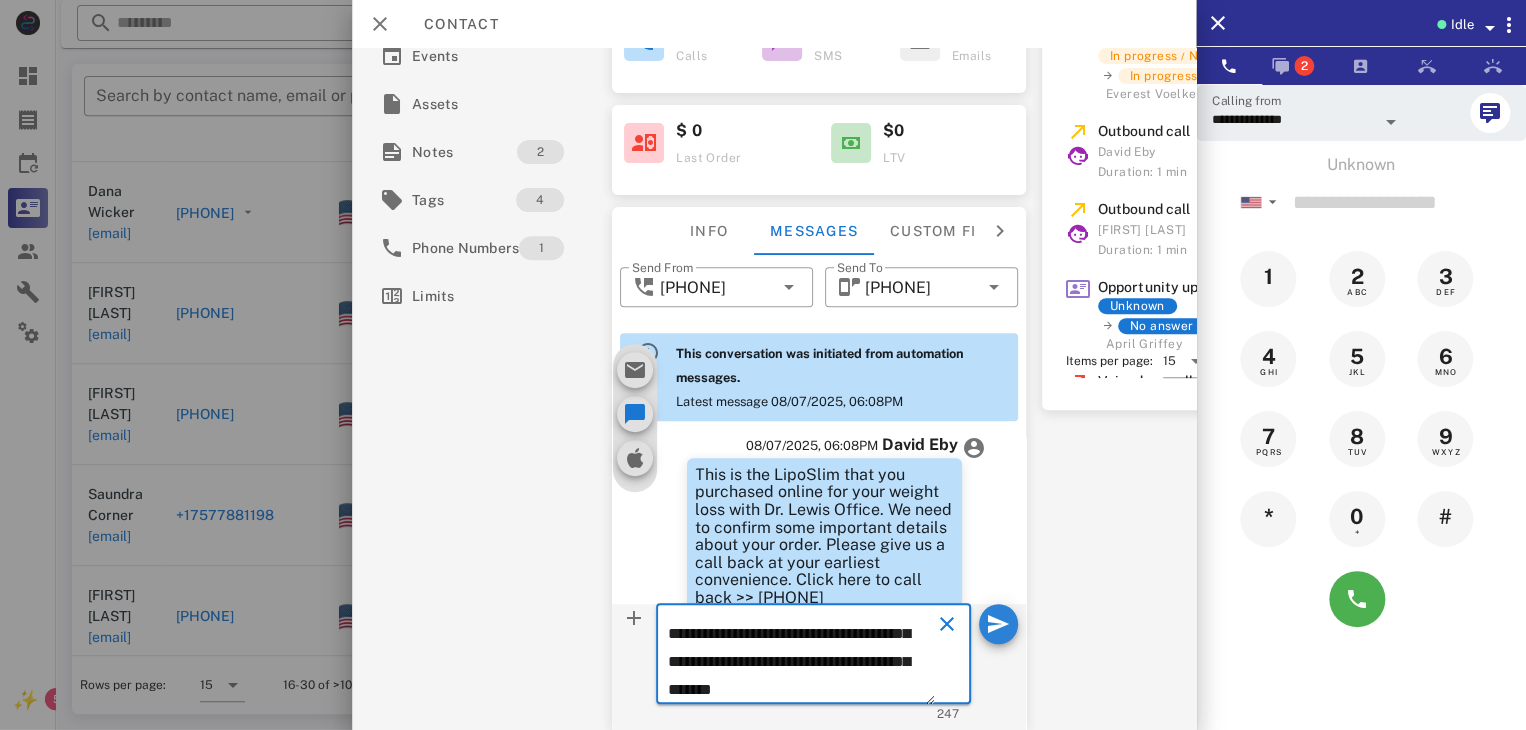 type on "**********" 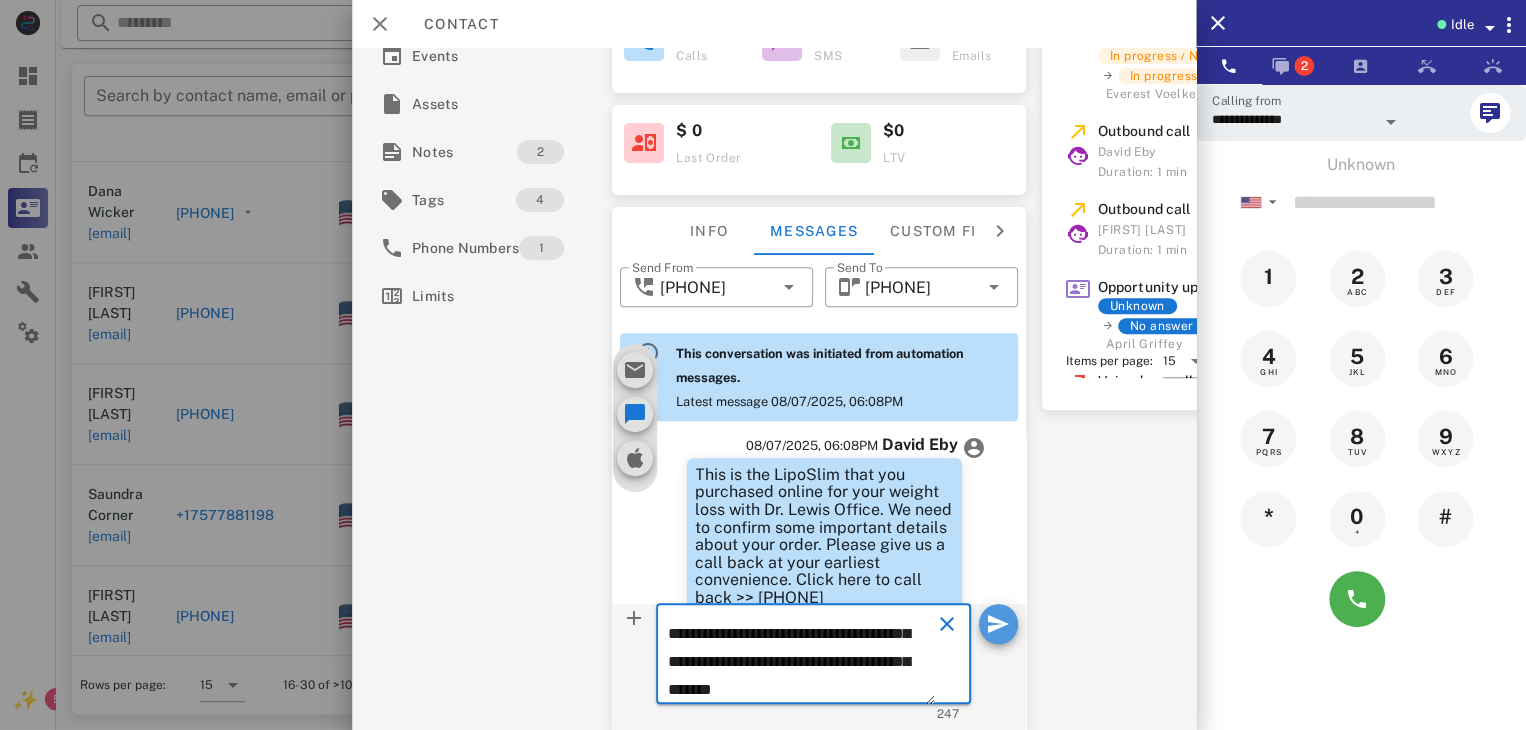 click at bounding box center (998, 624) 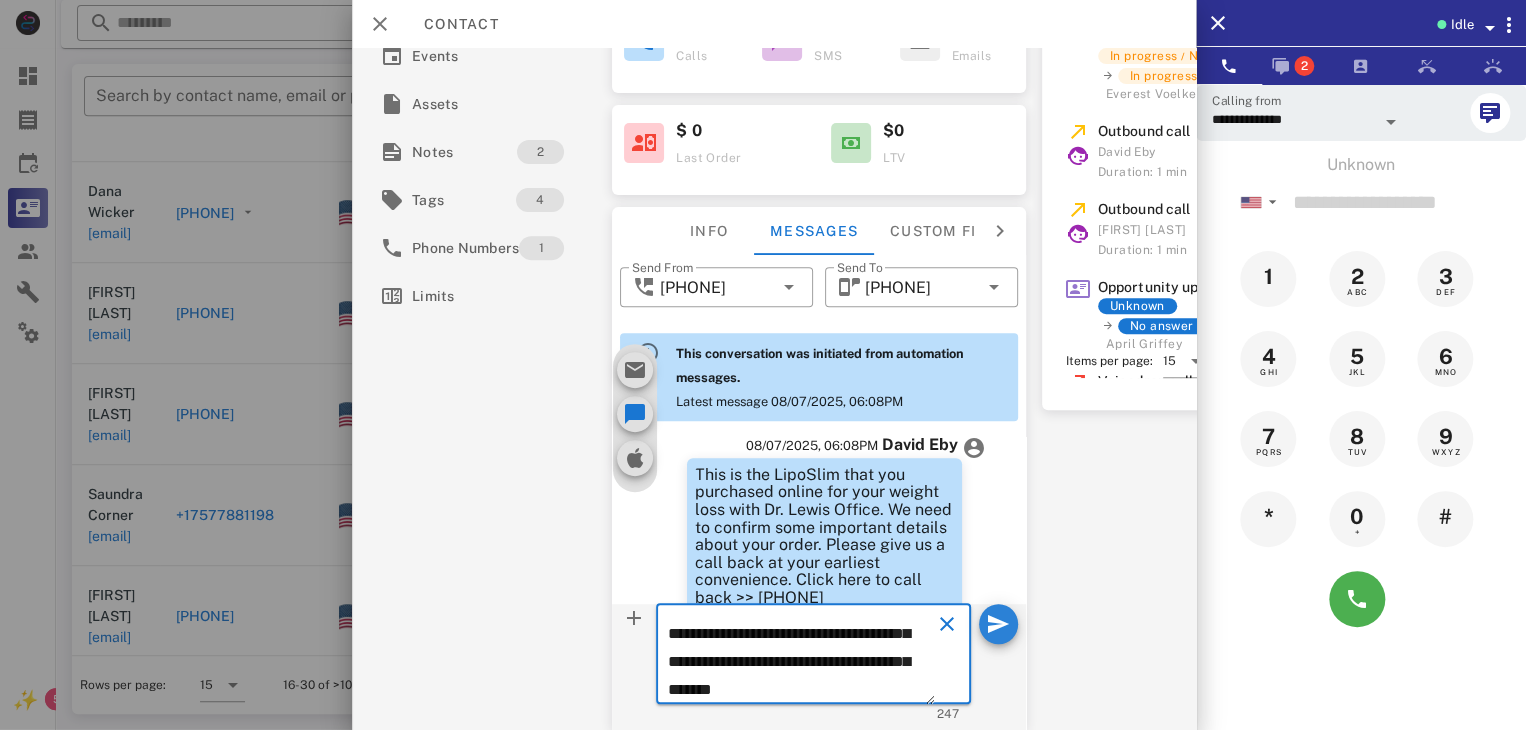 type 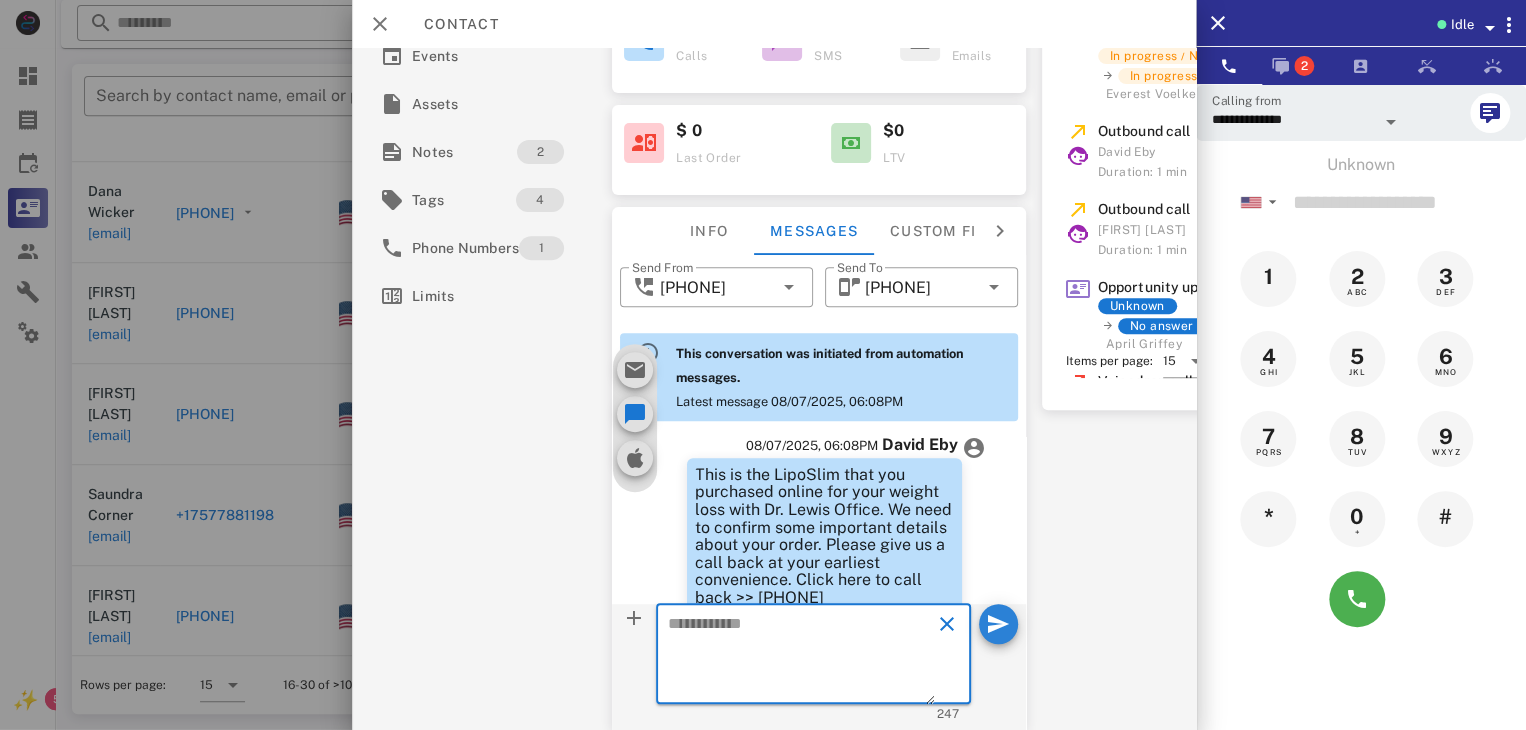 scroll, scrollTop: 0, scrollLeft: 0, axis: both 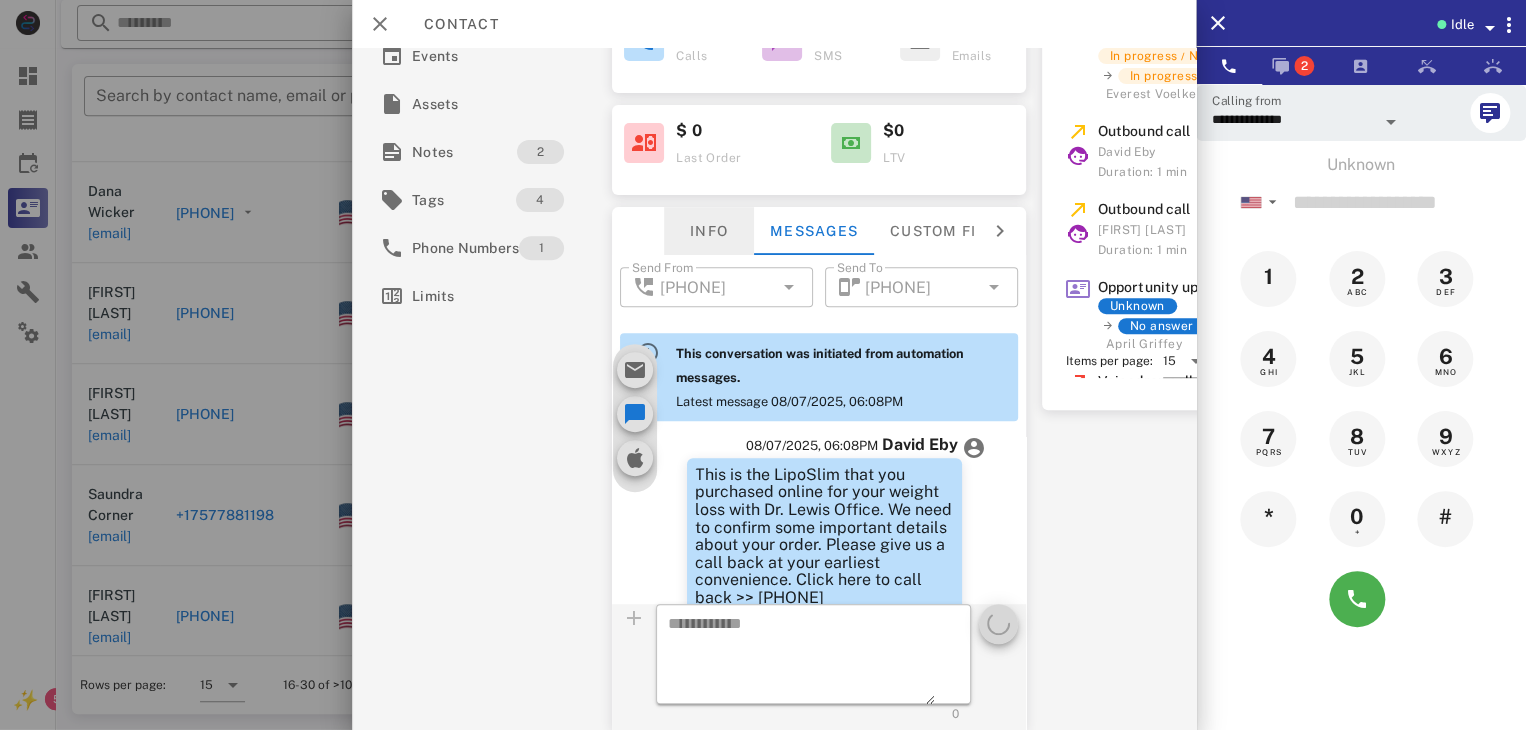 click on "Info" at bounding box center [709, 231] 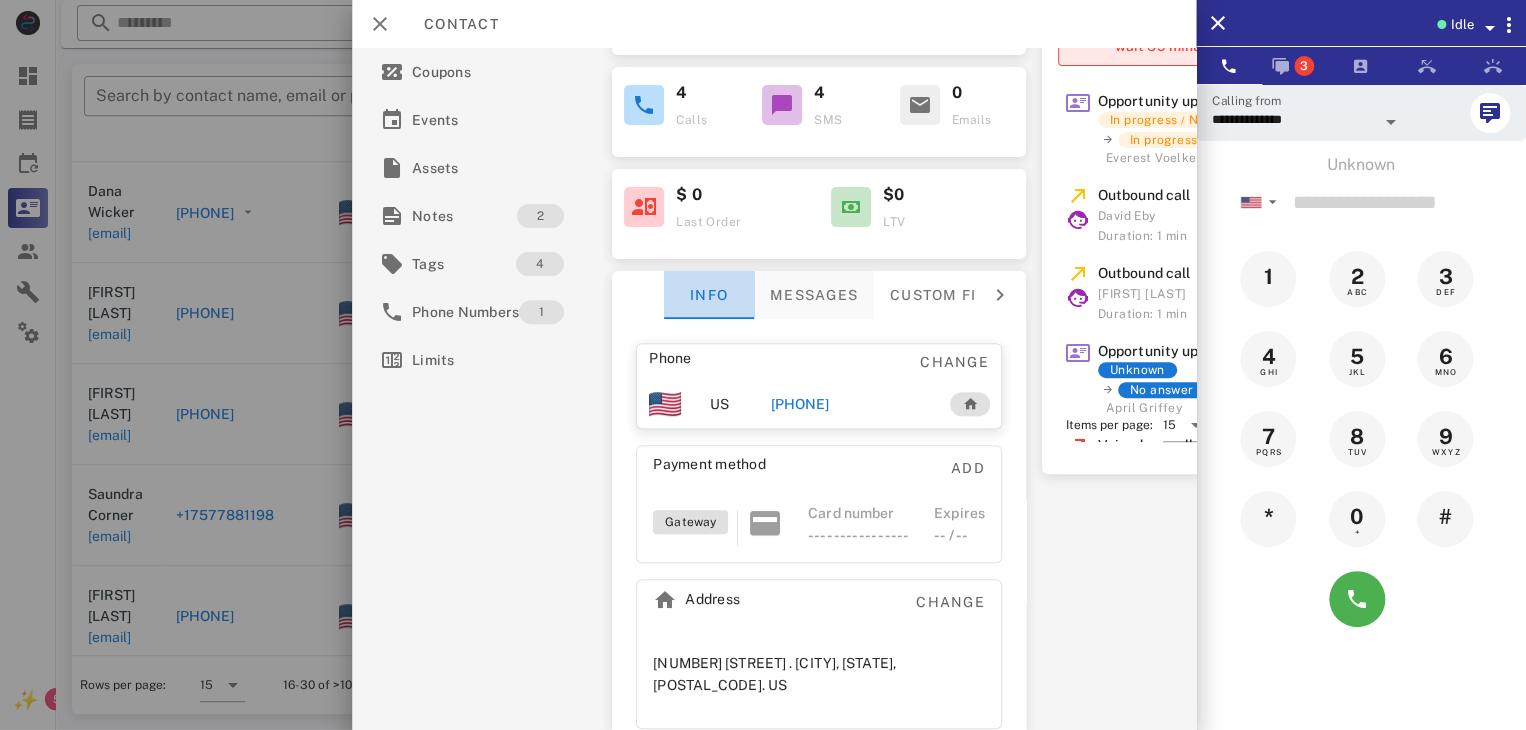 scroll, scrollTop: 260, scrollLeft: 0, axis: vertical 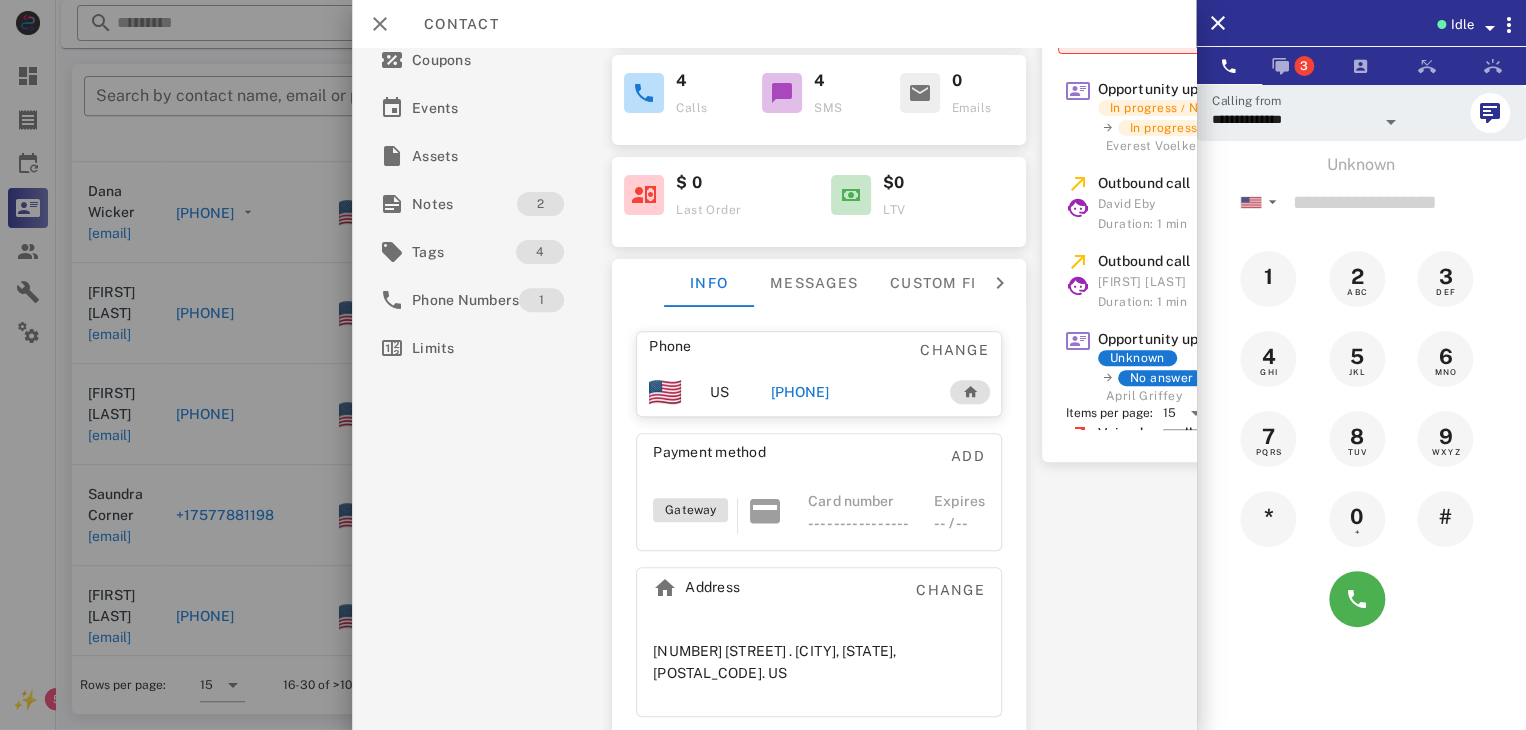 click on "[PHONE]" at bounding box center (799, 392) 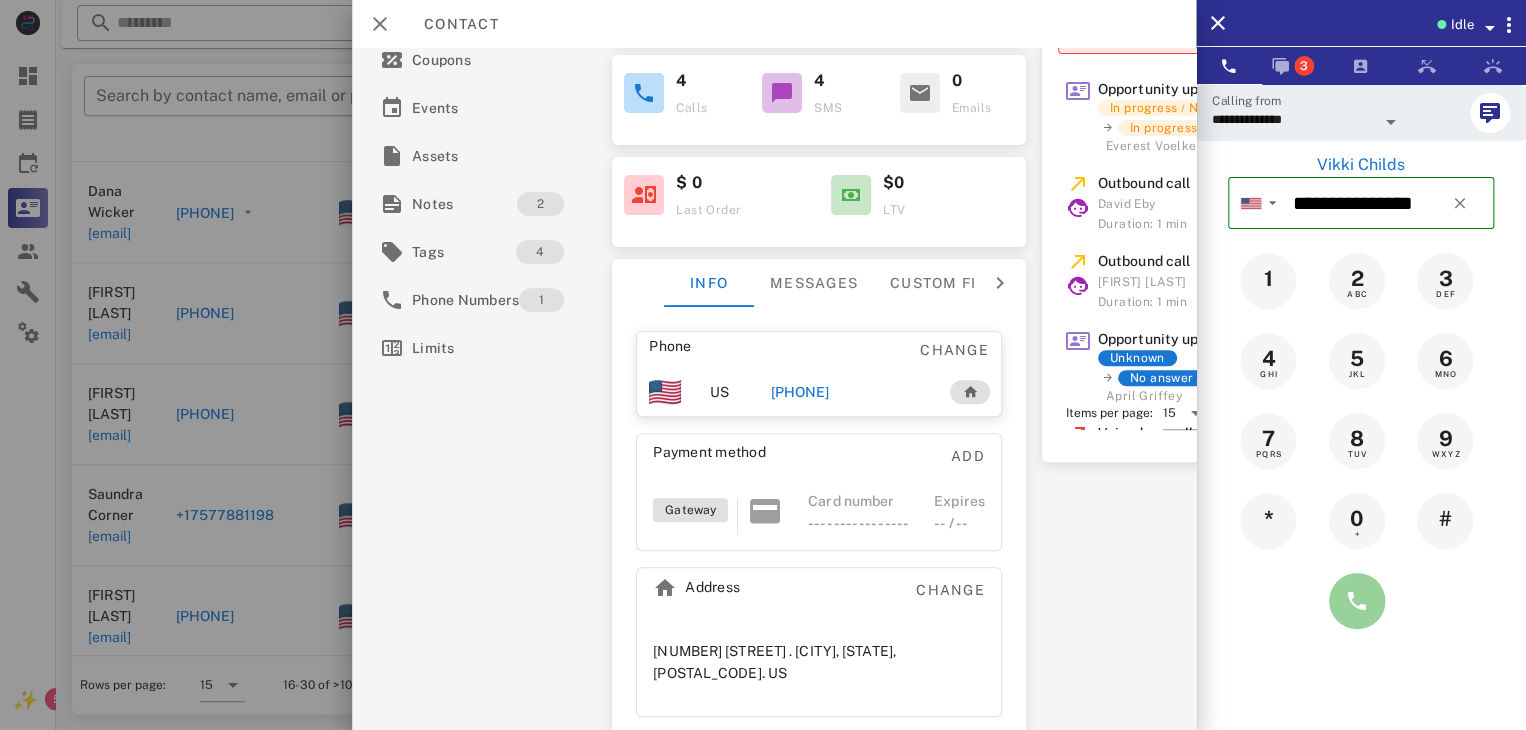 click at bounding box center [1357, 601] 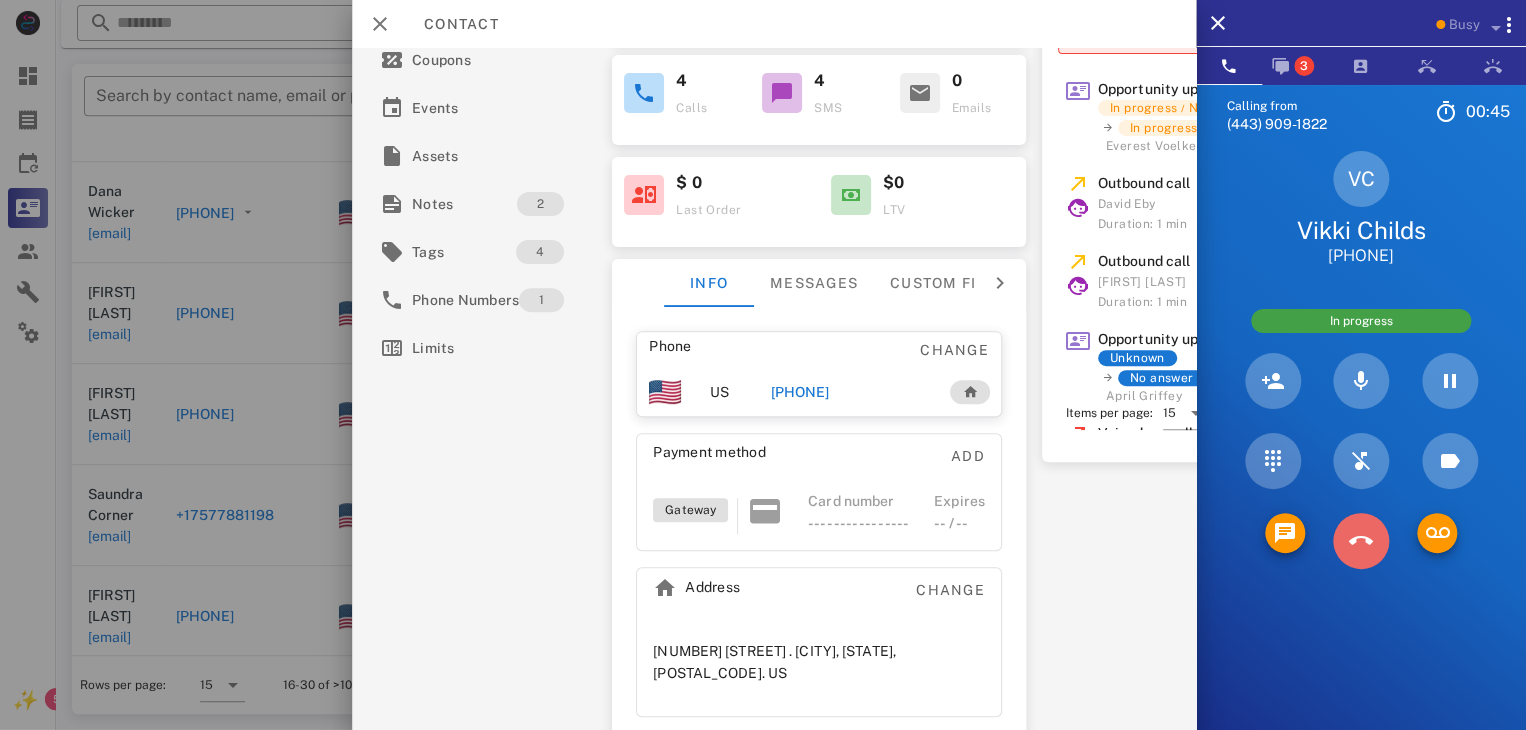 click at bounding box center (1361, 541) 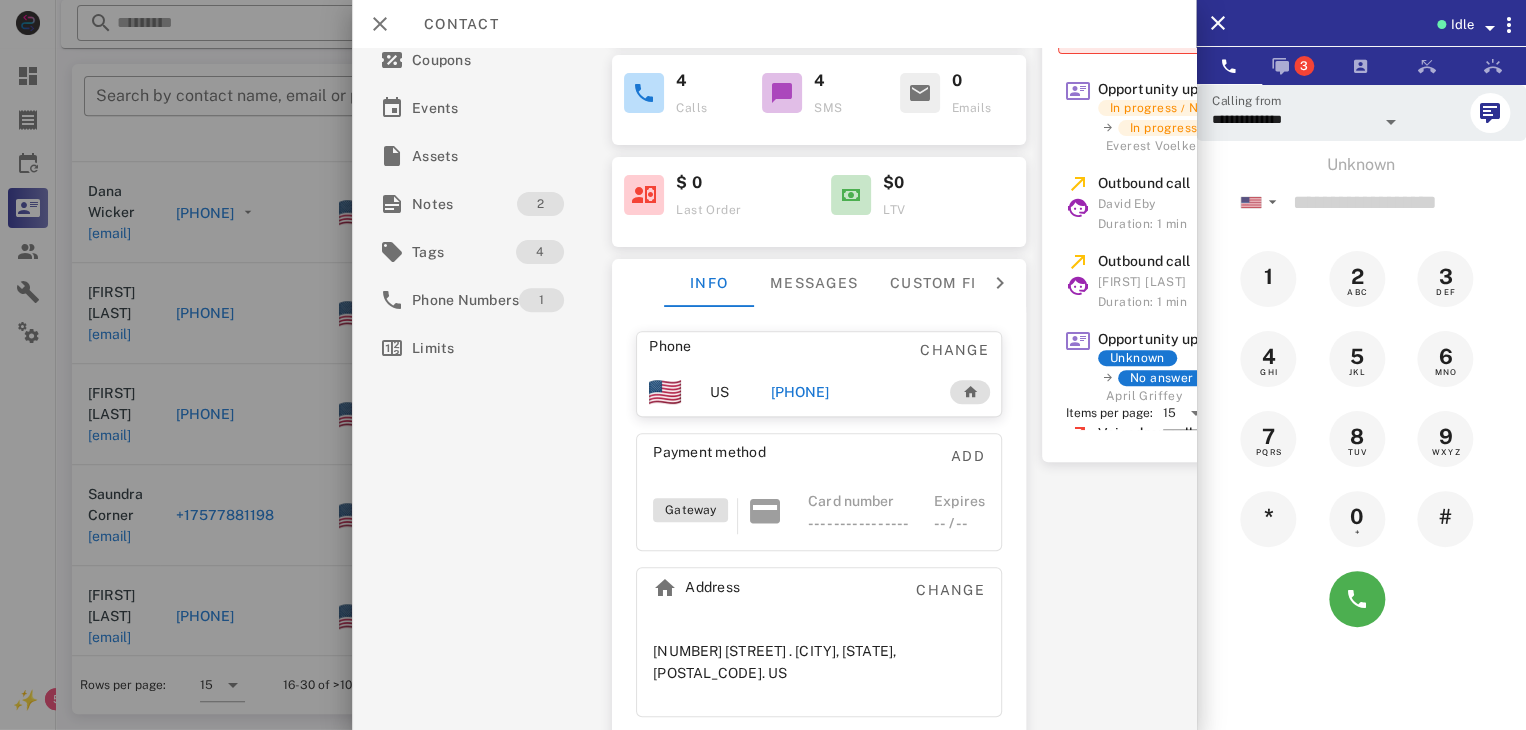 click on "[PHONE]" at bounding box center (799, 392) 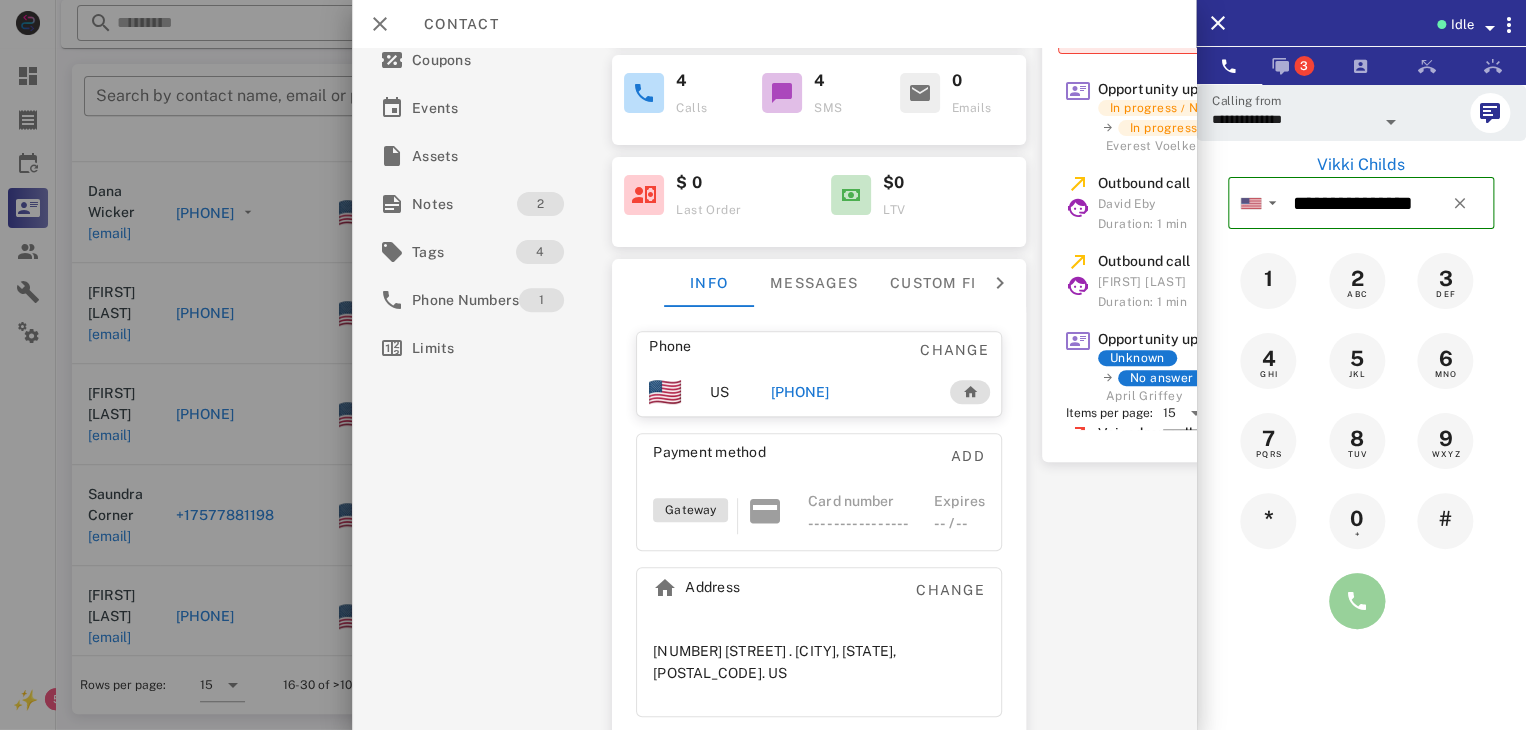 click at bounding box center [1357, 601] 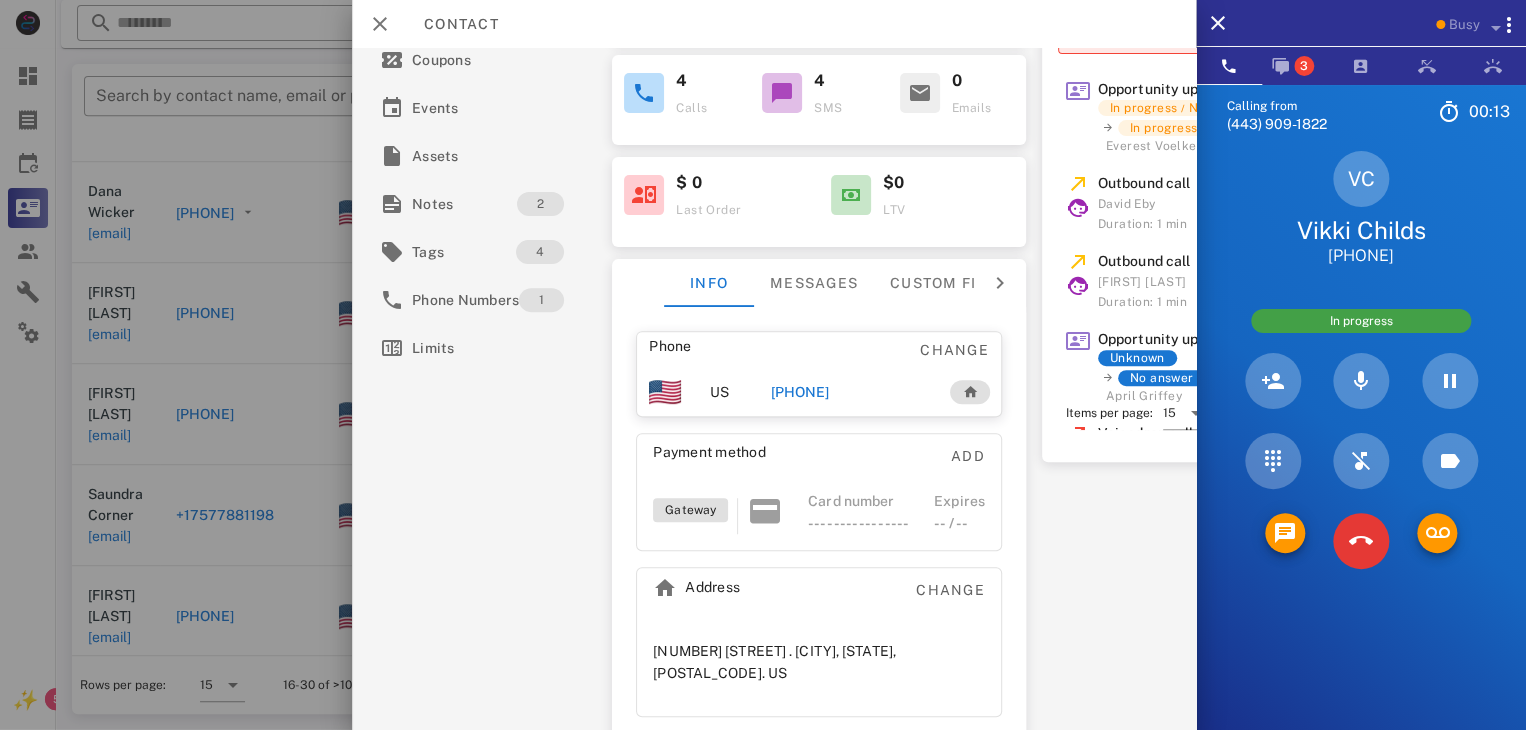 drag, startPoint x: 1426, startPoint y: 534, endPoint x: 1442, endPoint y: 612, distance: 79.624115 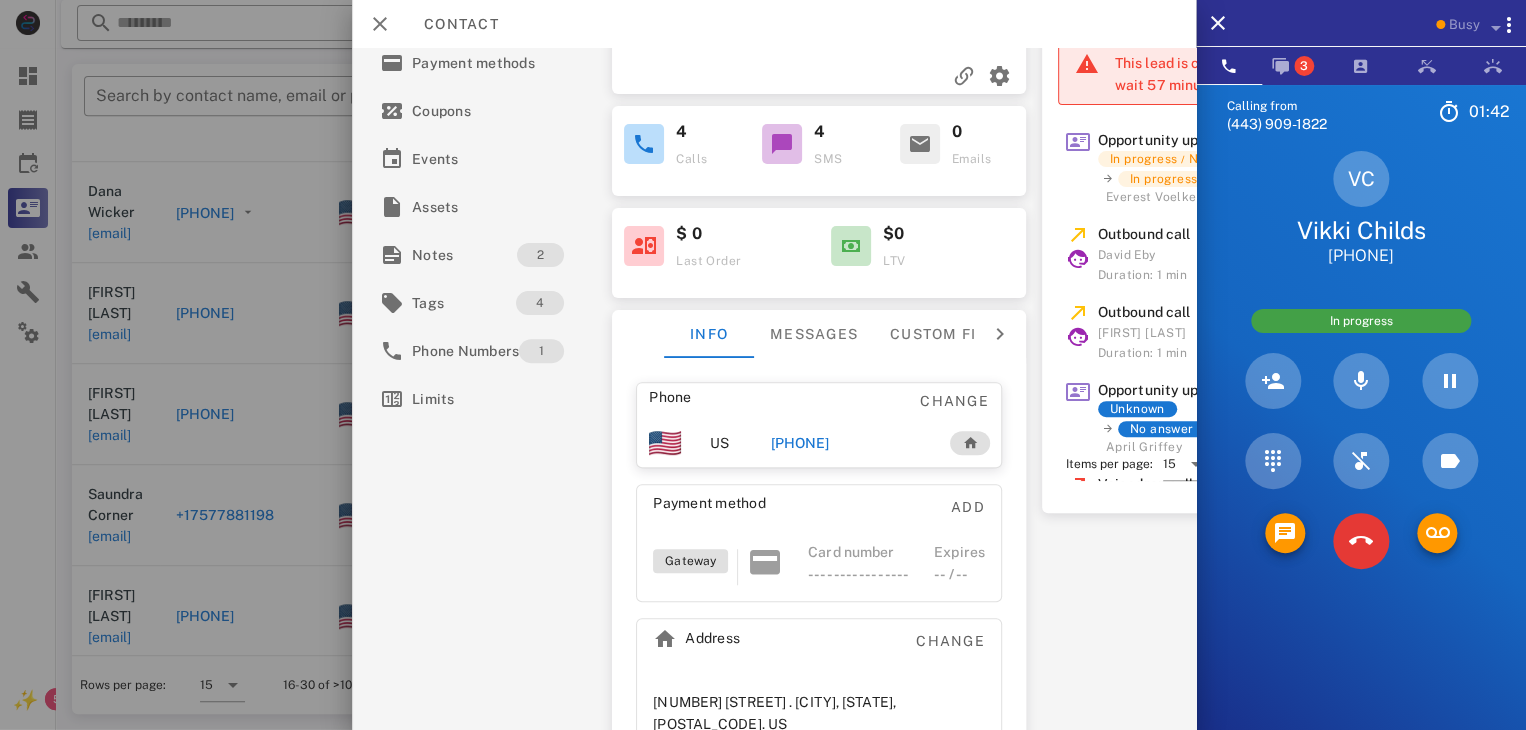 scroll, scrollTop: 260, scrollLeft: 0, axis: vertical 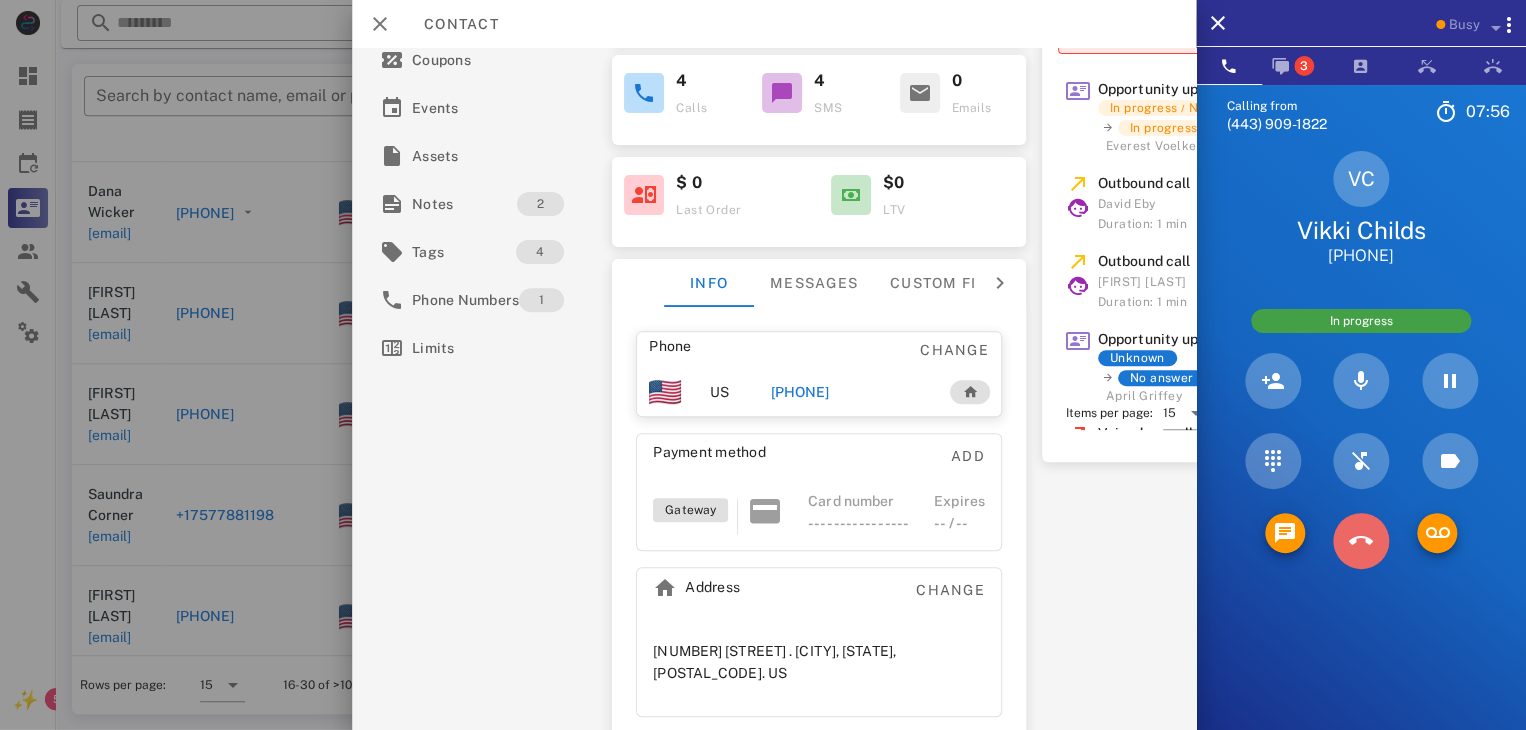 click at bounding box center [1361, 541] 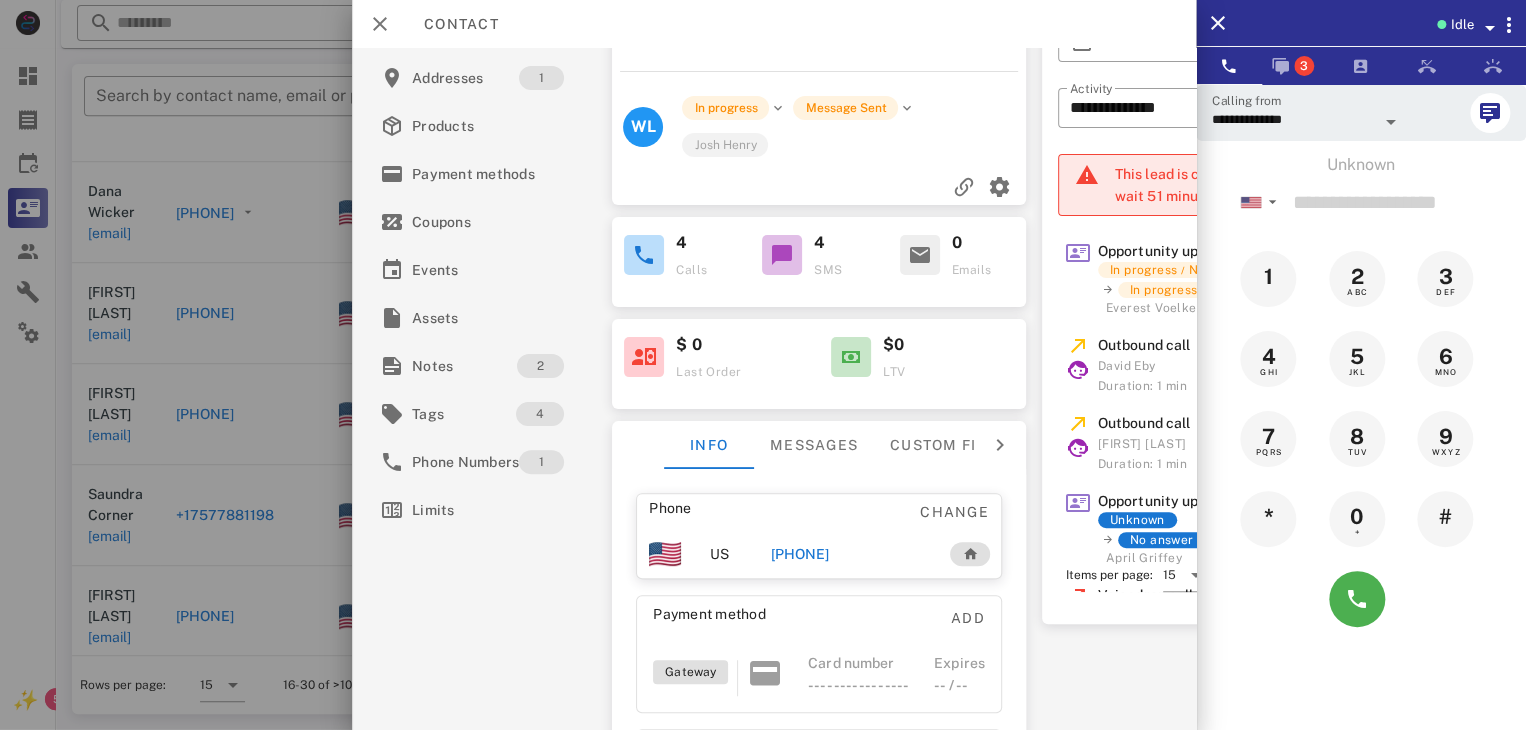 scroll, scrollTop: 60, scrollLeft: 0, axis: vertical 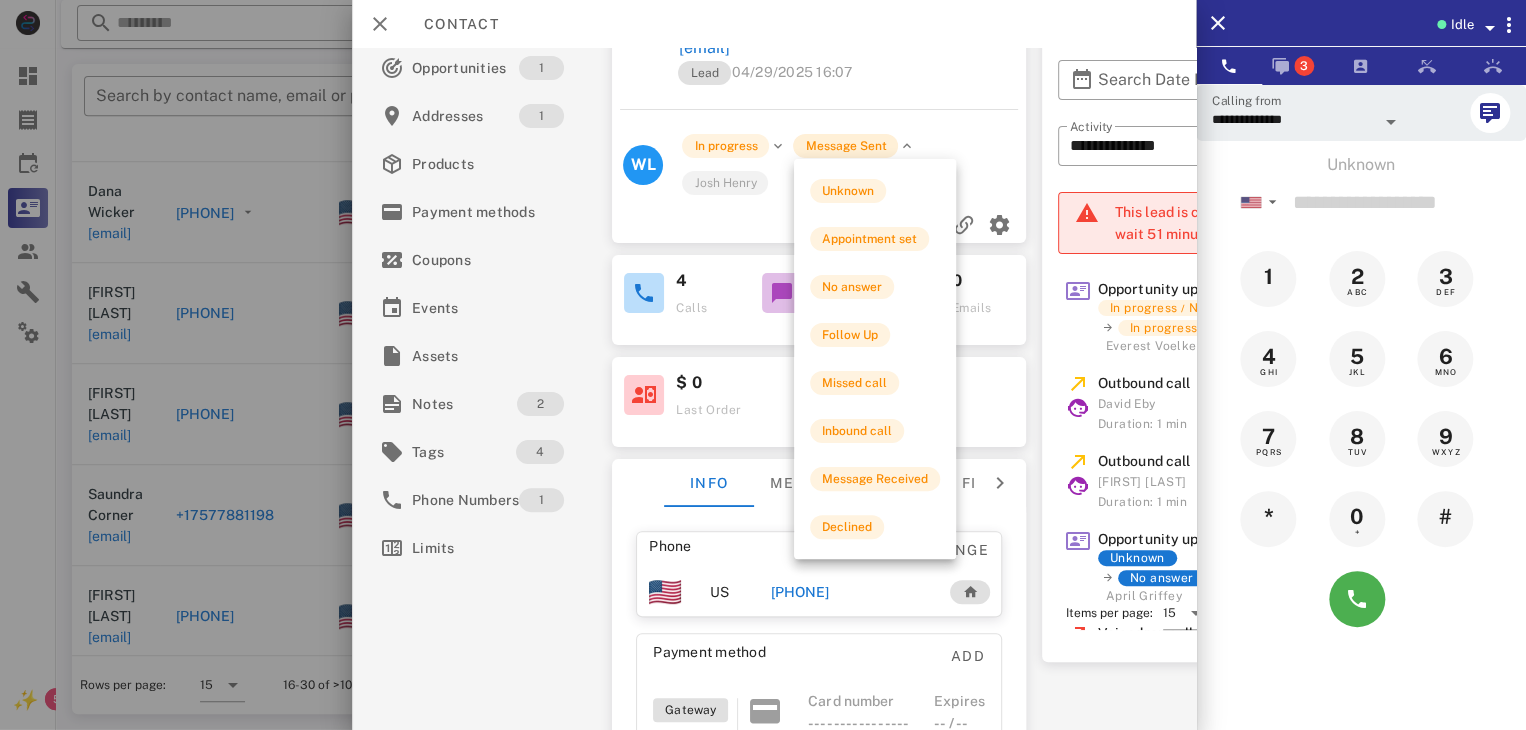 click on "Message Sent" at bounding box center [845, 146] 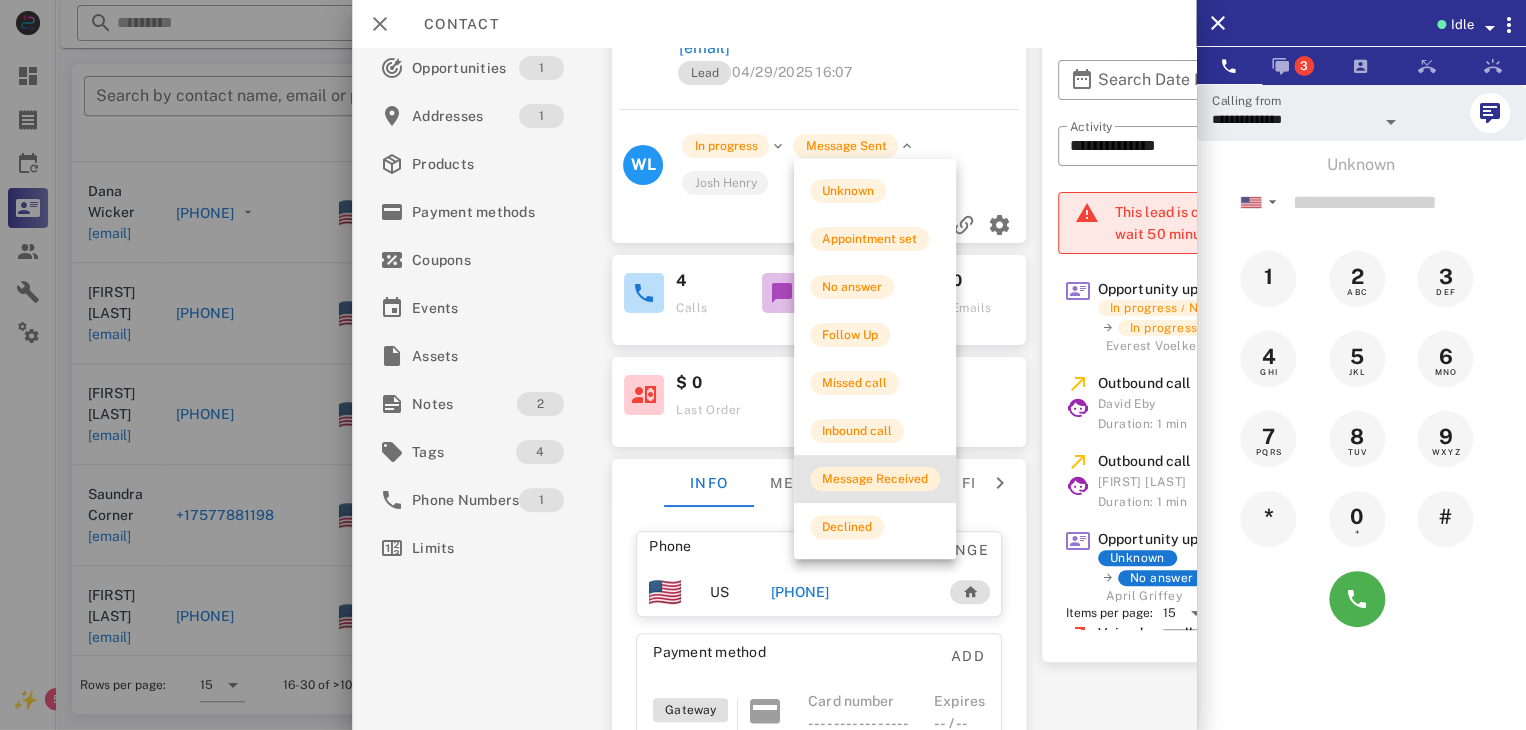 click on "Message Received" at bounding box center [875, 479] 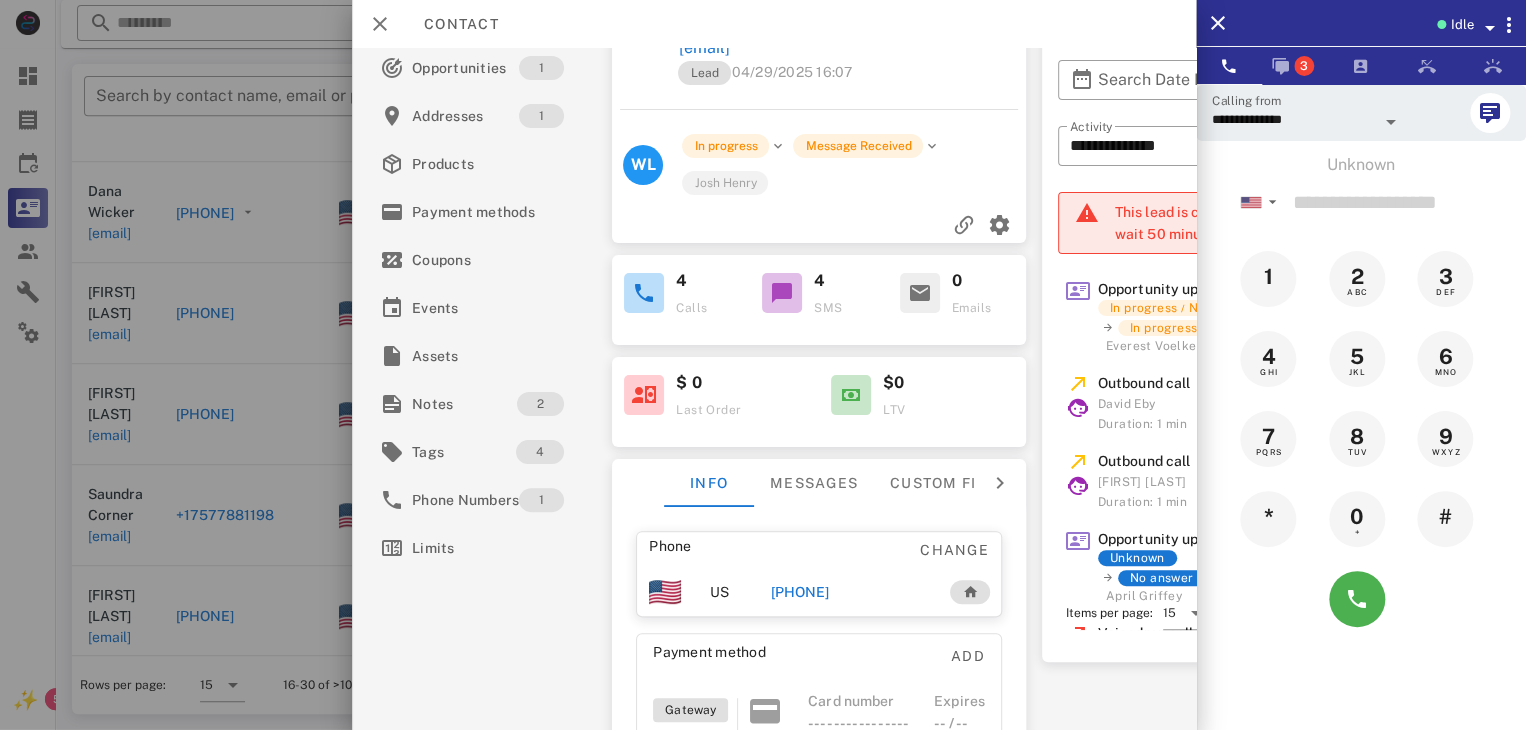click at bounding box center [763, 365] 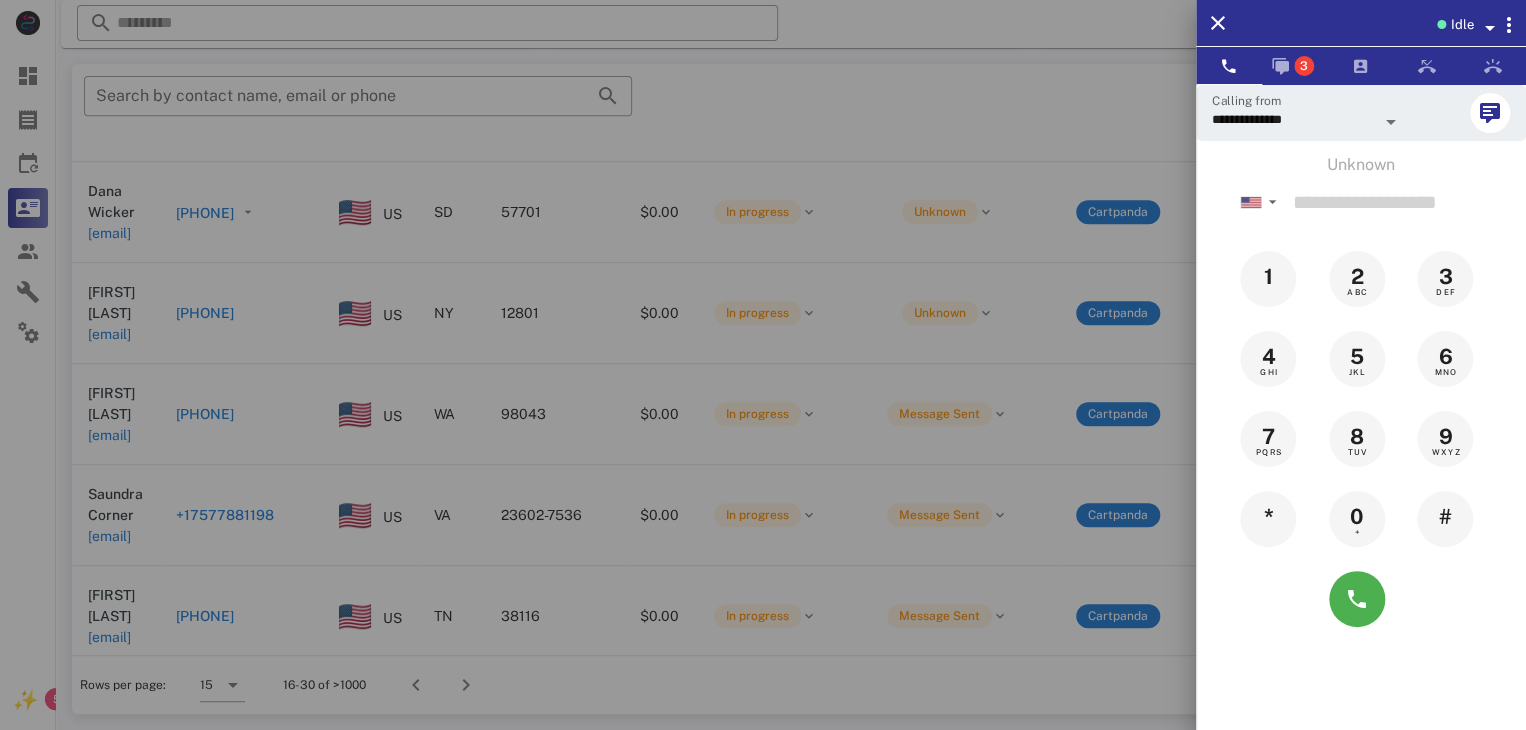 click at bounding box center (763, 365) 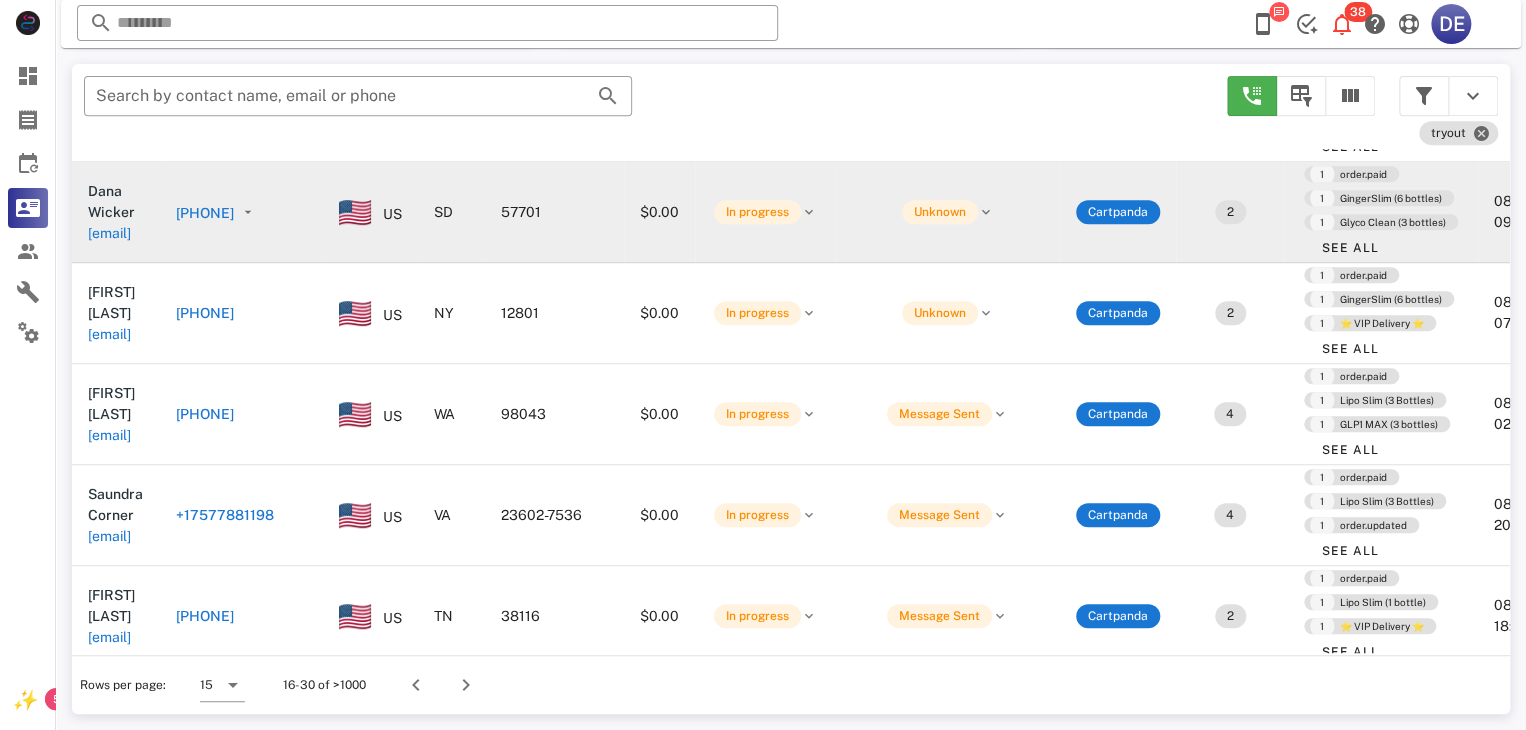 click on "[PHONE]" at bounding box center (205, 213) 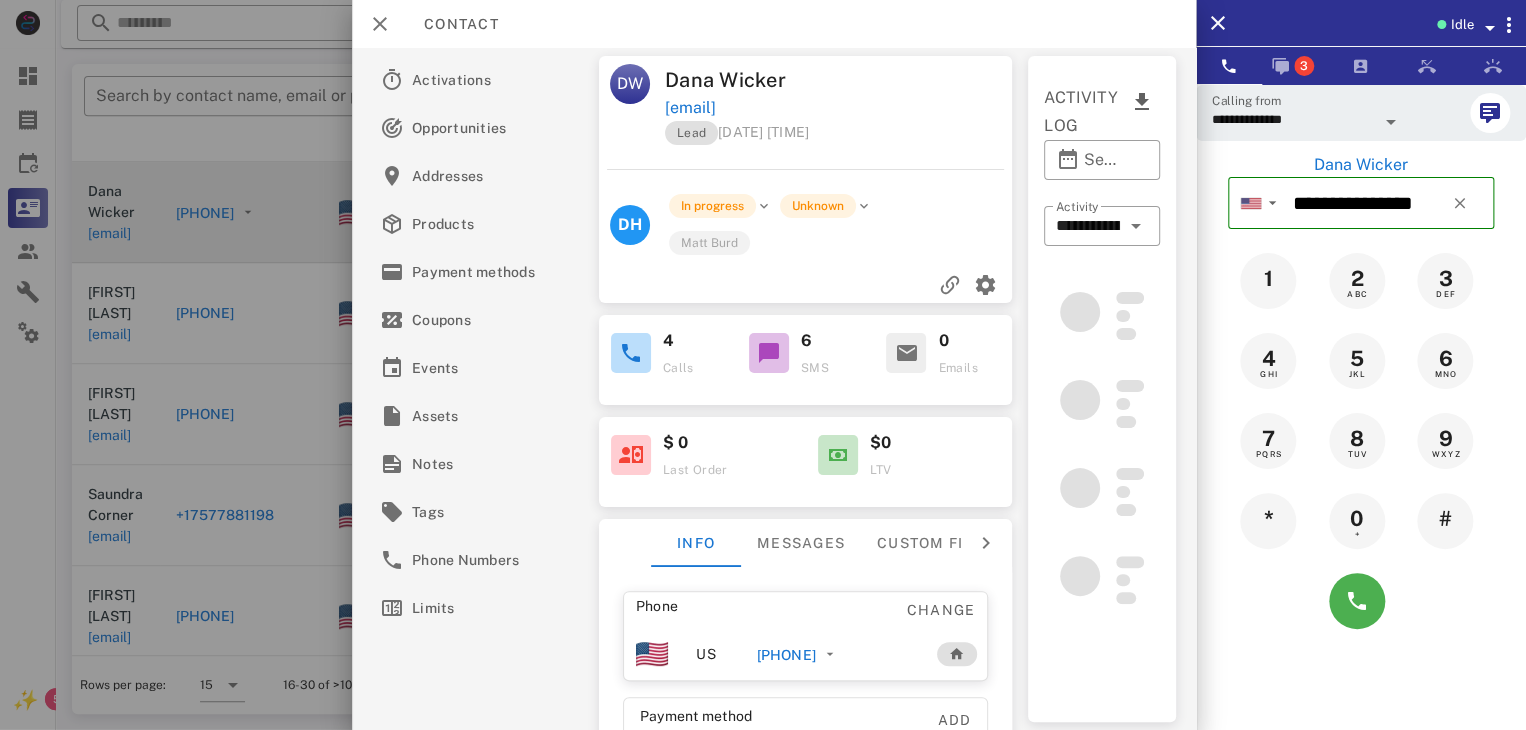 drag, startPoint x: 0, startPoint y: 308, endPoint x: 24, endPoint y: 311, distance: 24.186773 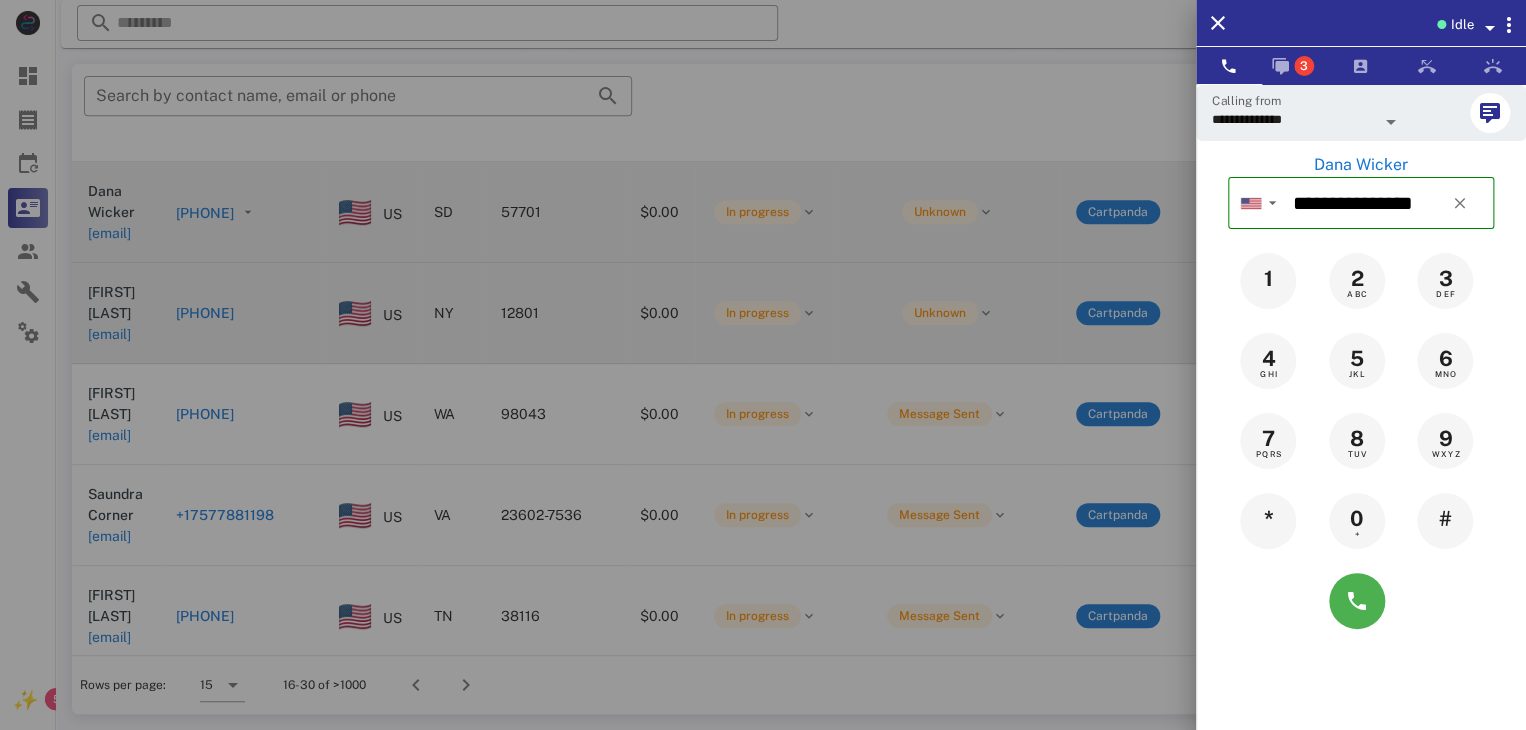 click at bounding box center (763, 365) 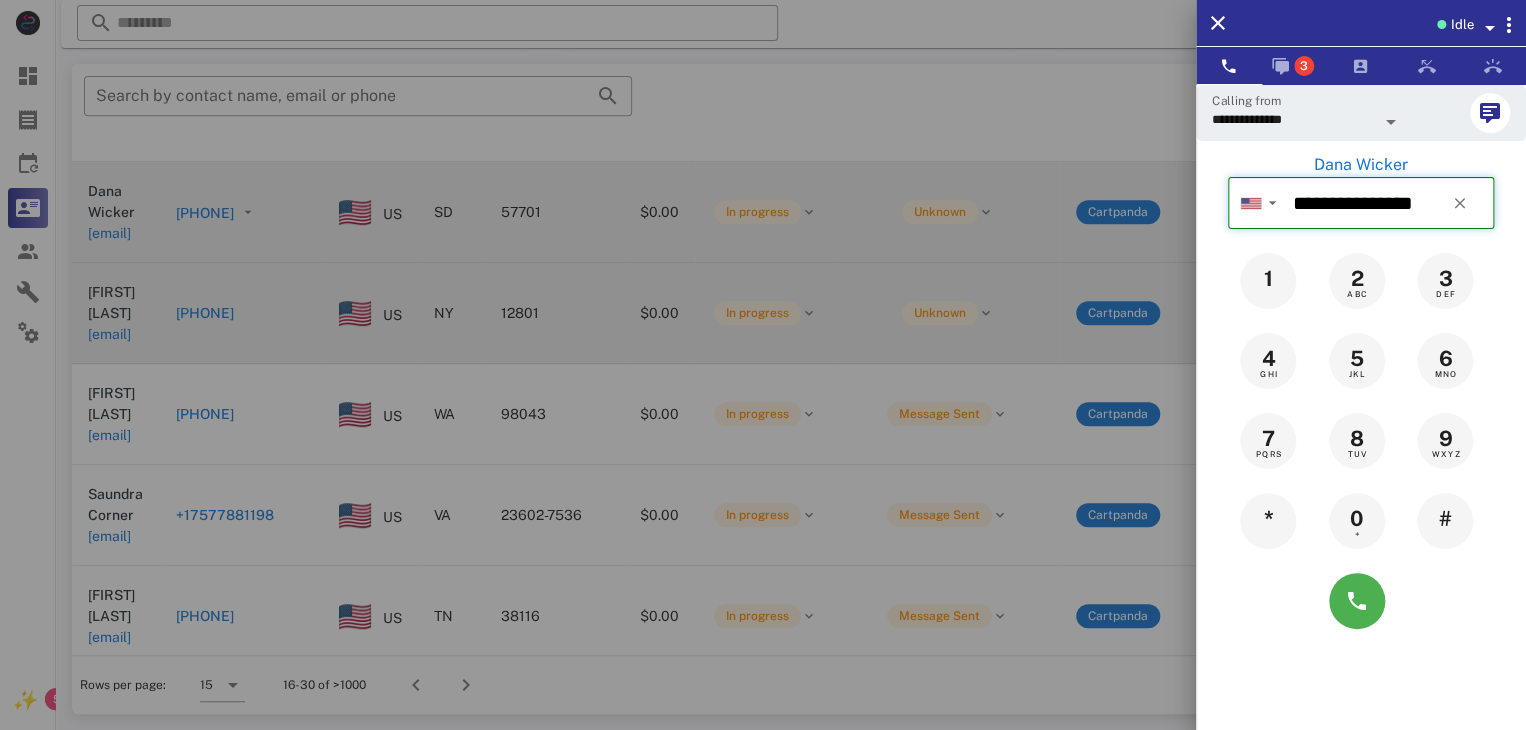 type 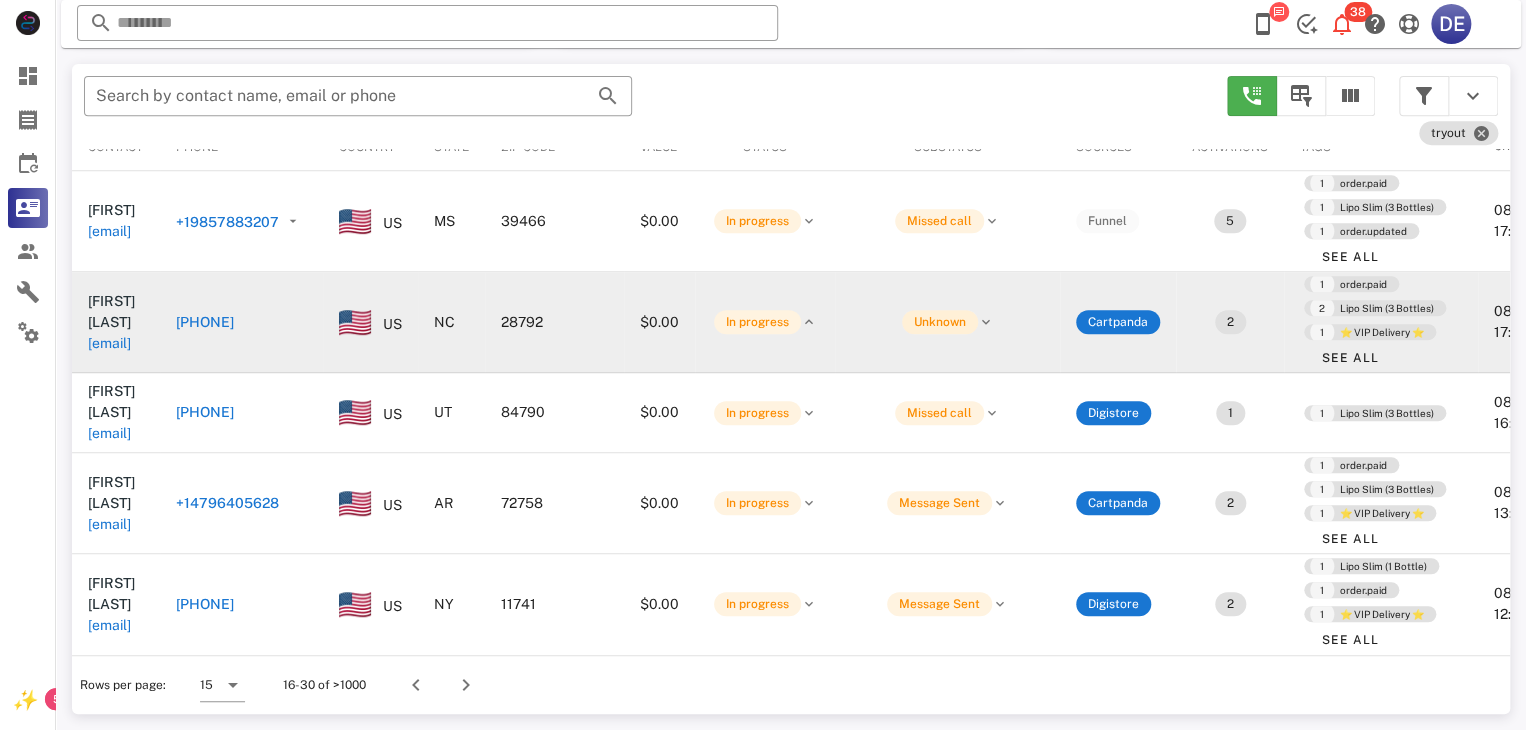 scroll, scrollTop: 0, scrollLeft: 0, axis: both 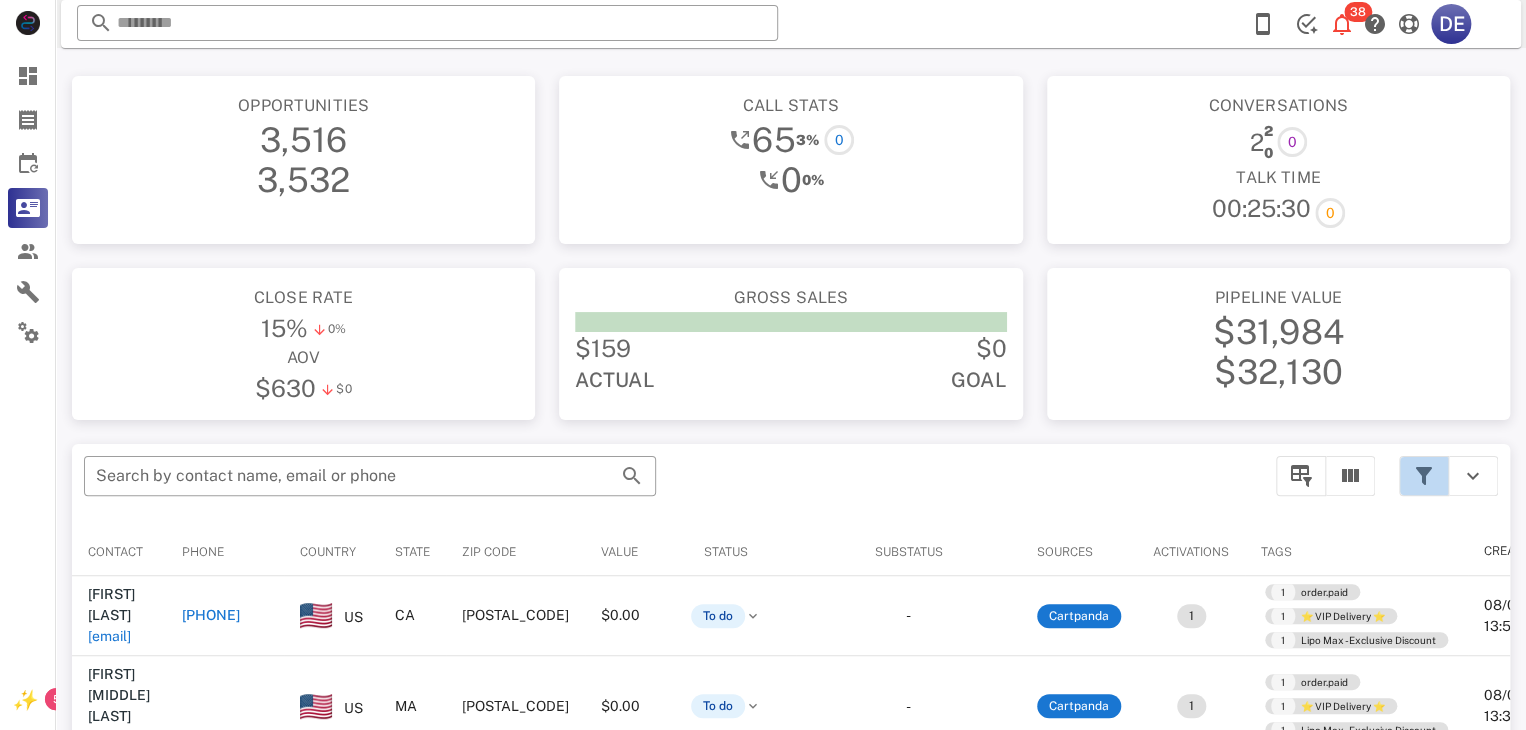 click at bounding box center (1424, 476) 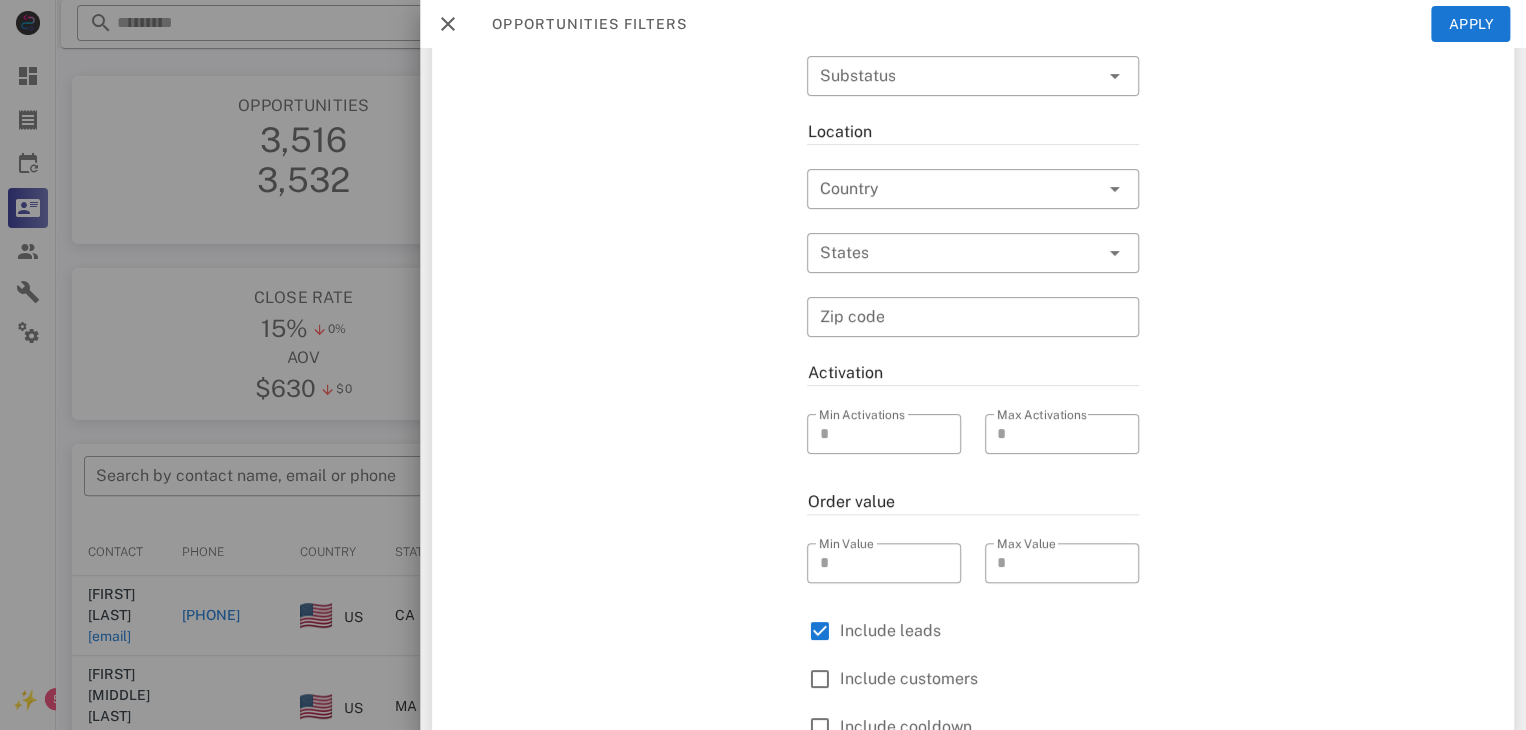 scroll, scrollTop: 552, scrollLeft: 0, axis: vertical 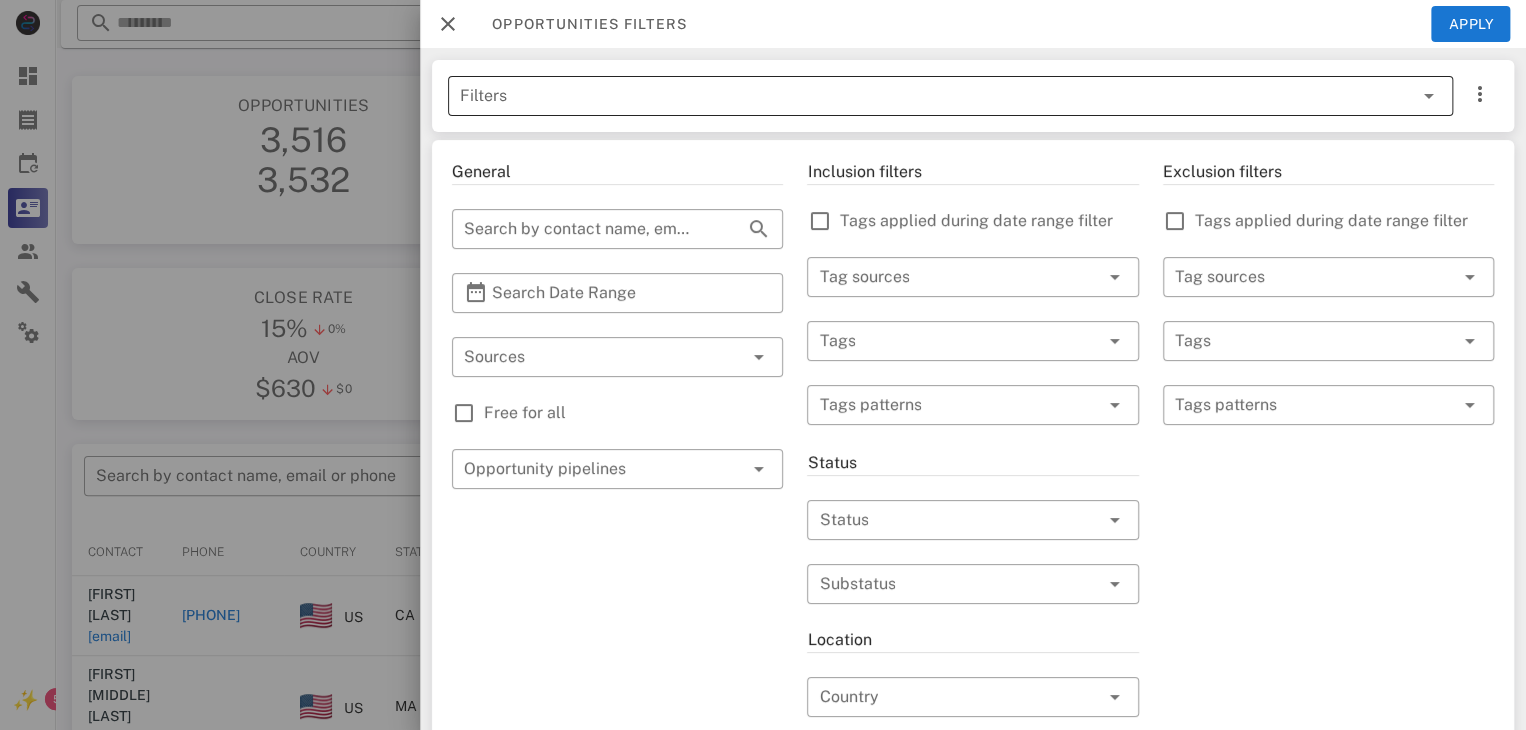 click on "Filters" at bounding box center (922, 96) 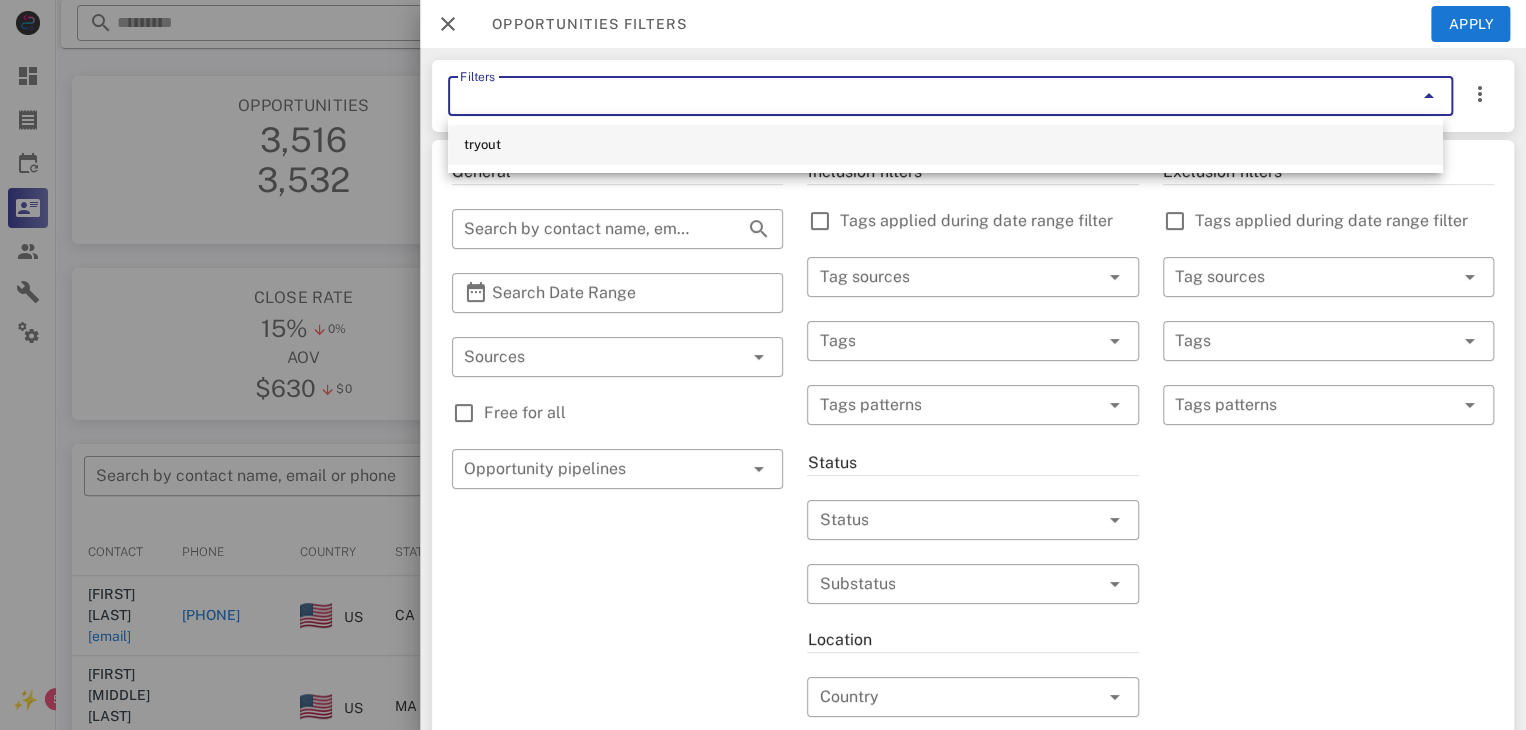 click on "tryout" at bounding box center [945, 145] 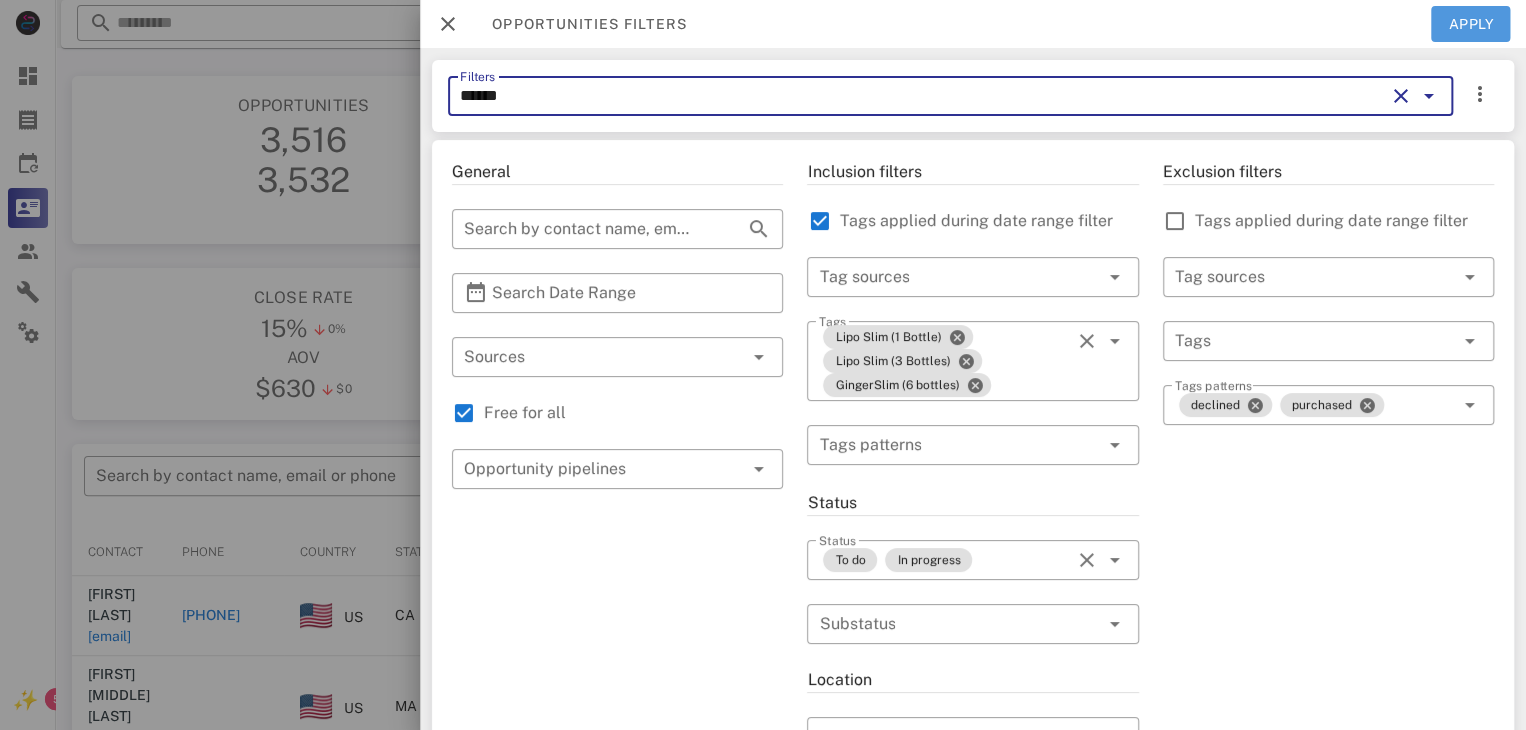 click on "Apply" at bounding box center [1471, 24] 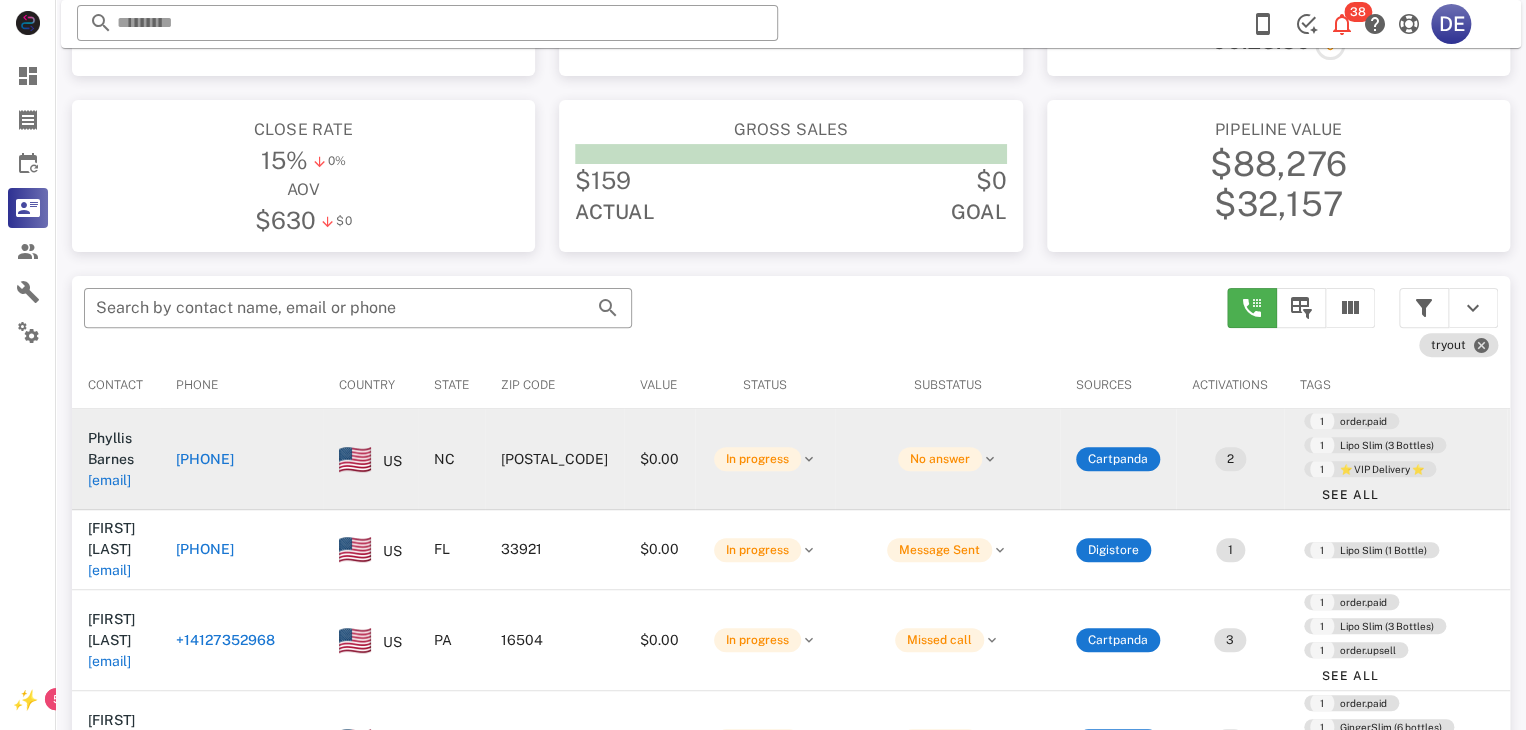 scroll, scrollTop: 200, scrollLeft: 0, axis: vertical 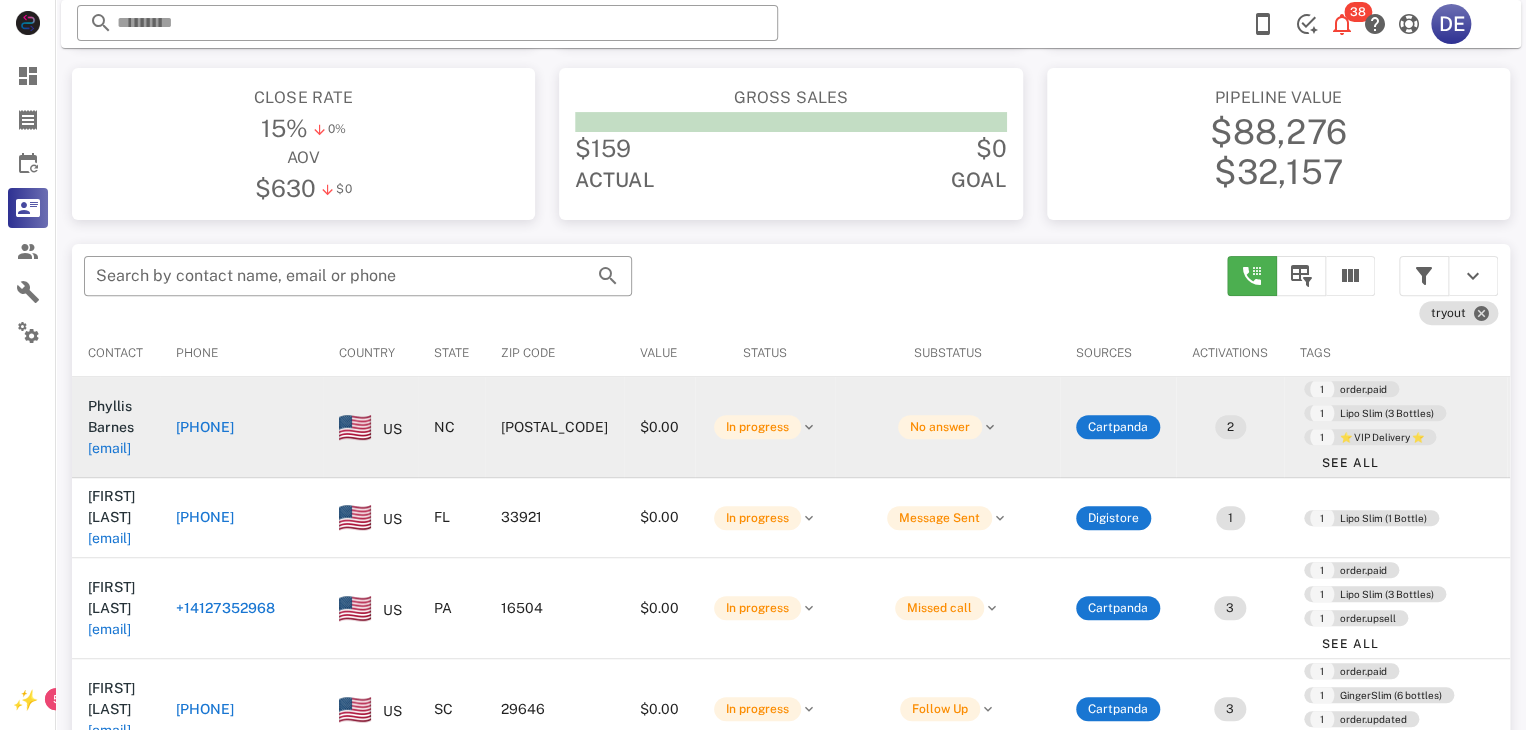 click on "[PHONE]" at bounding box center (377, 427) 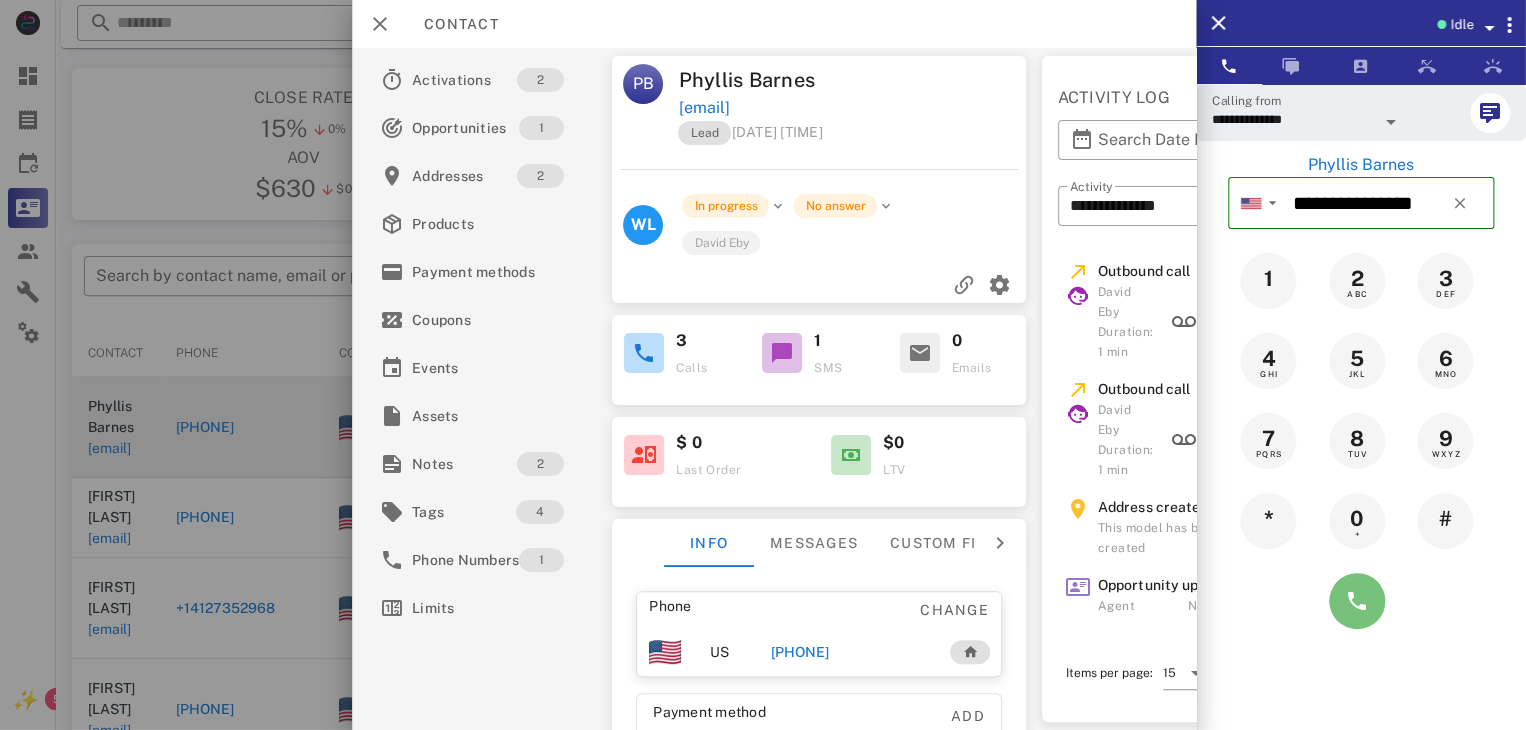 click at bounding box center [1357, 601] 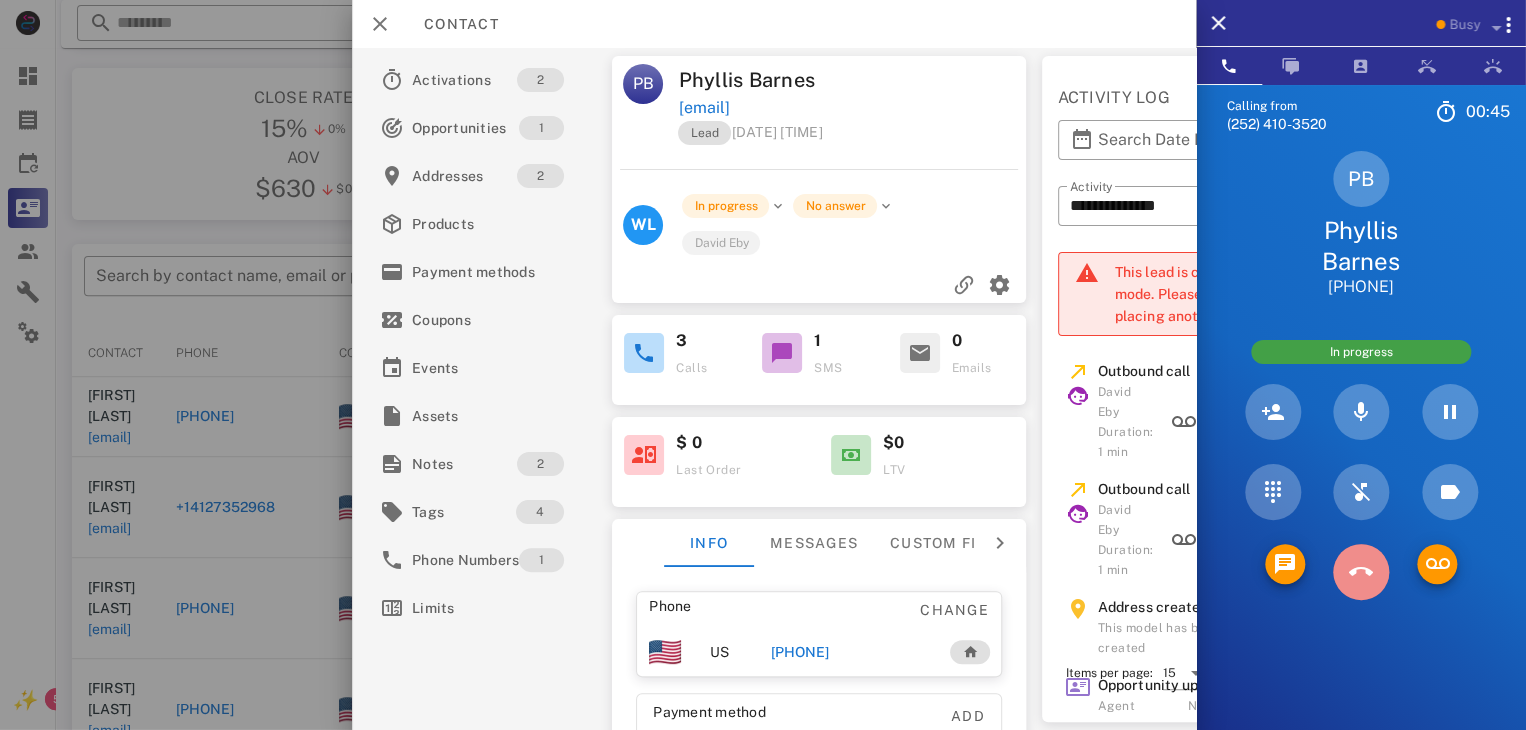 click at bounding box center (1361, 572) 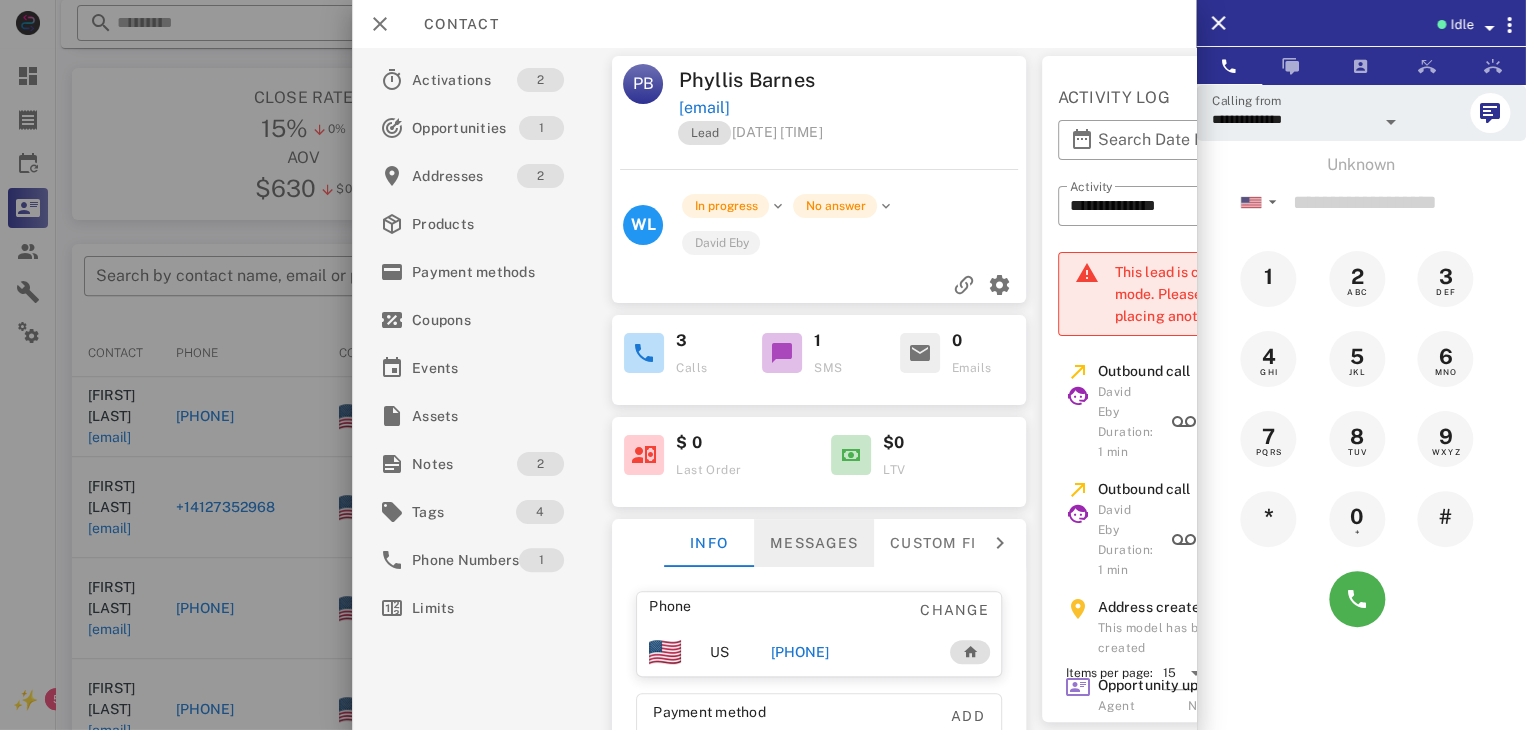 click on "Messages" at bounding box center [814, 543] 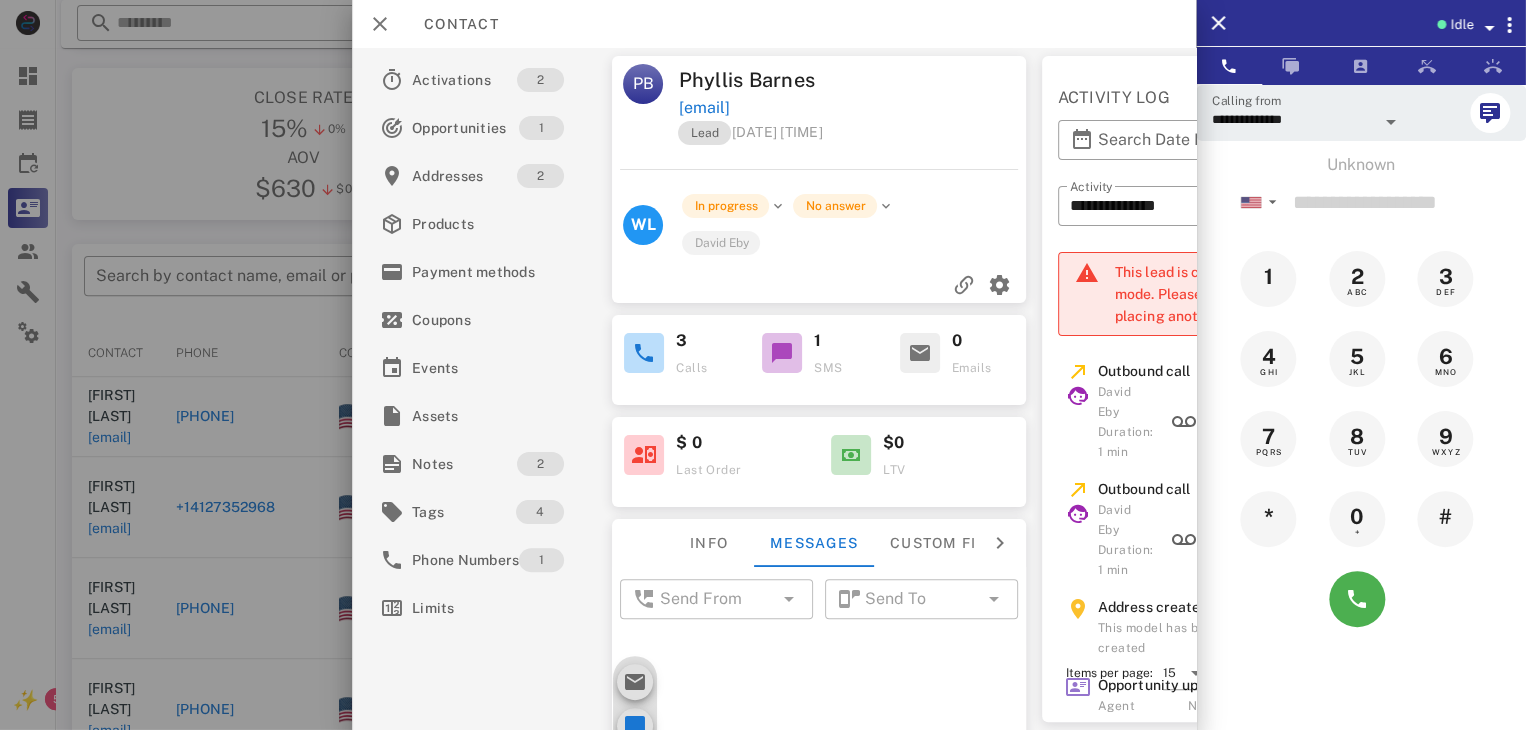 scroll, scrollTop: 42, scrollLeft: 0, axis: vertical 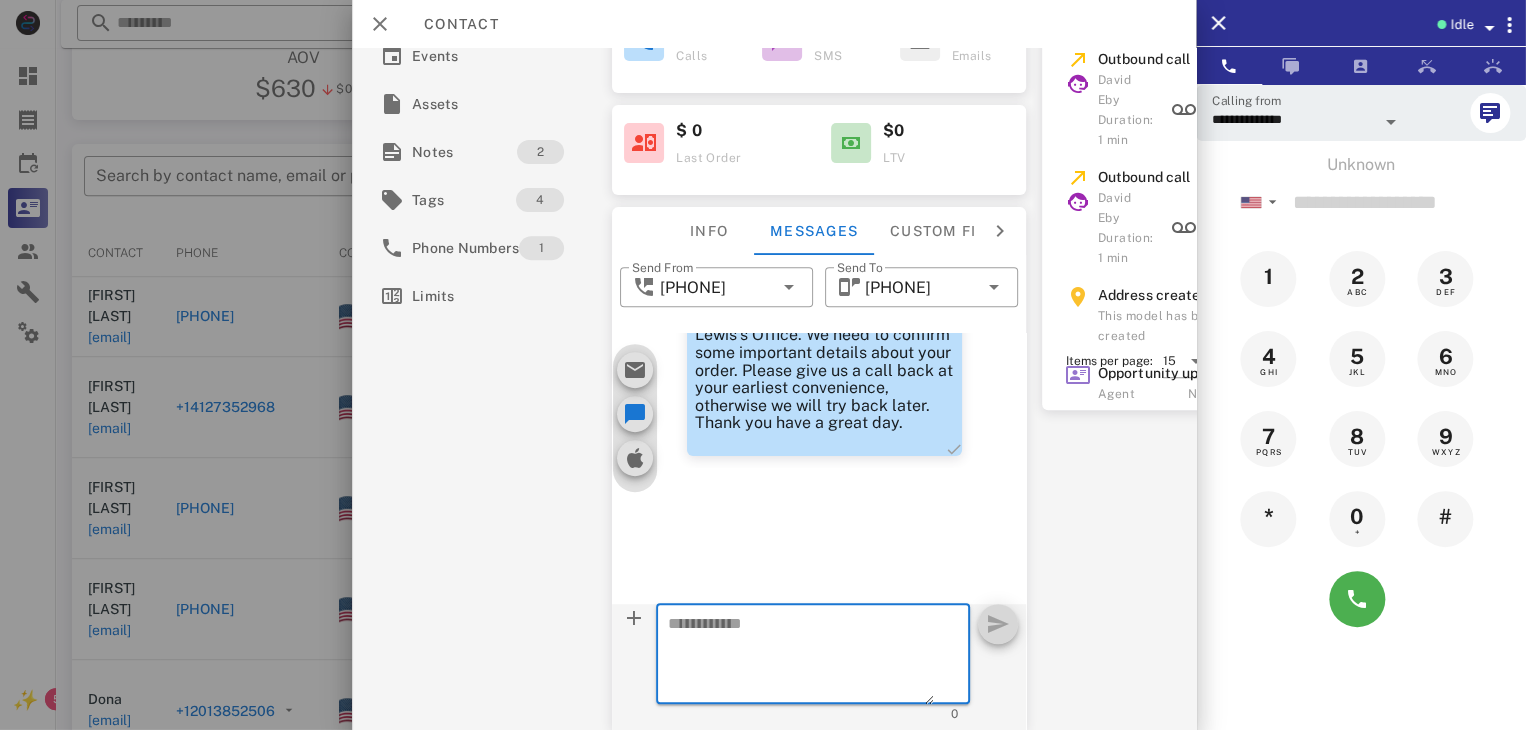 paste on "**********" 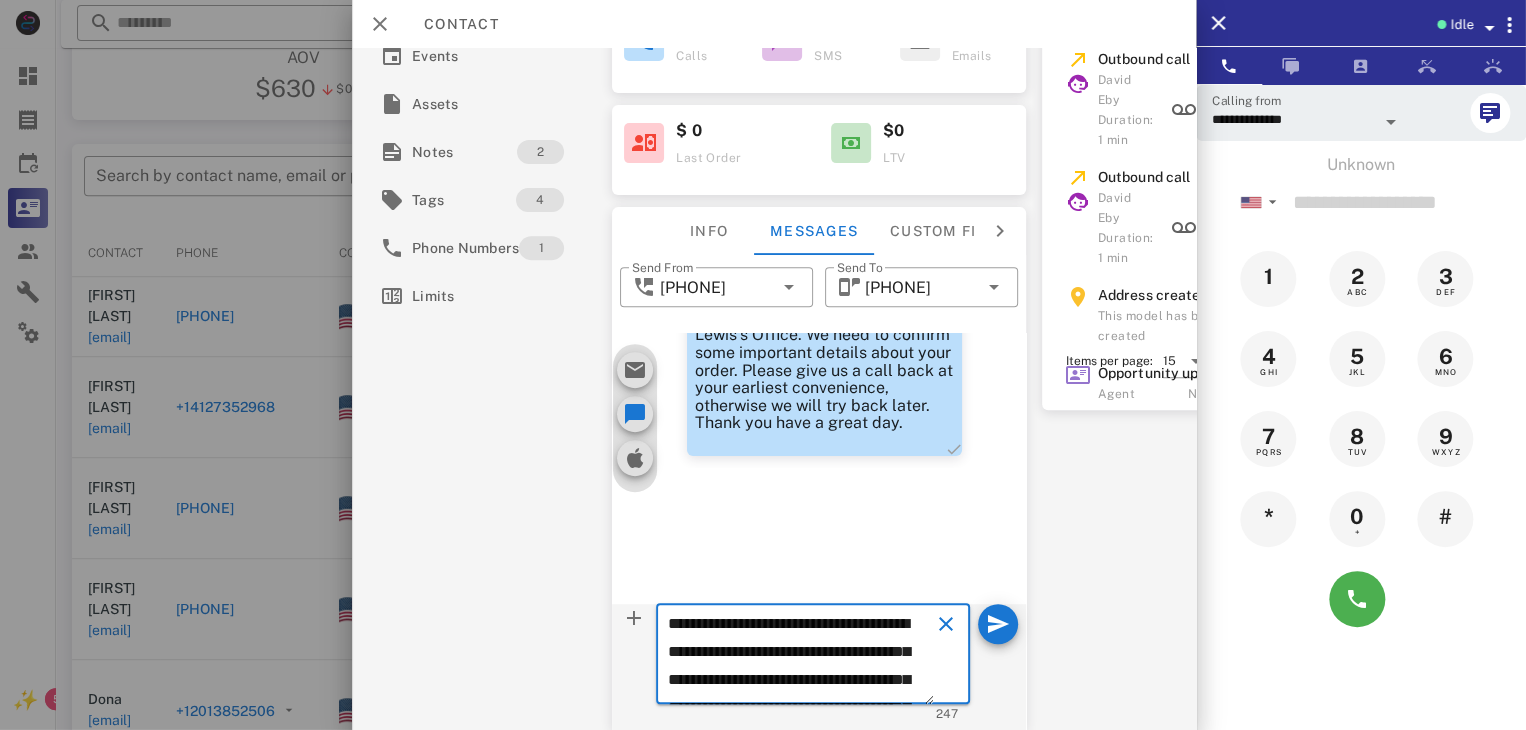 scroll, scrollTop: 125, scrollLeft: 0, axis: vertical 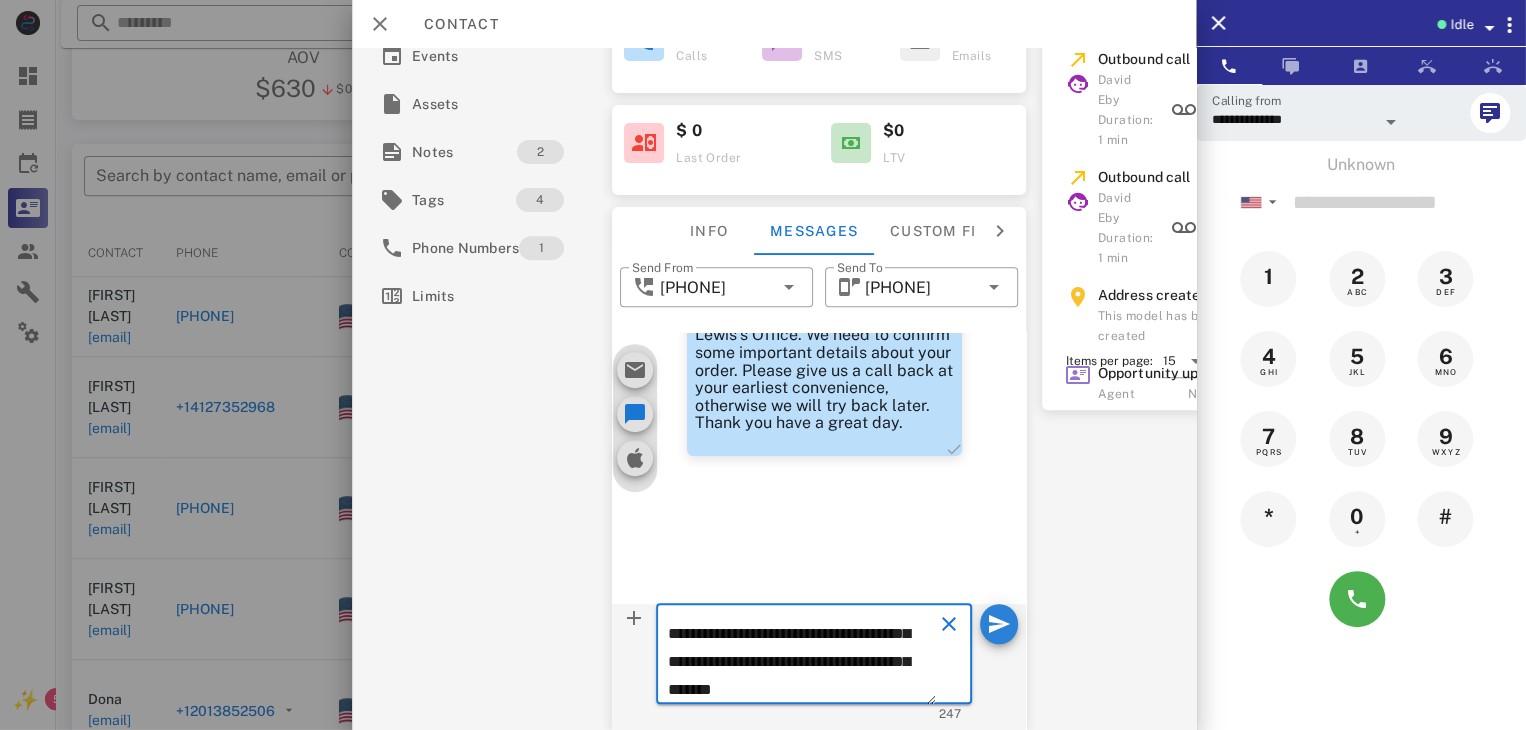 type on "**********" 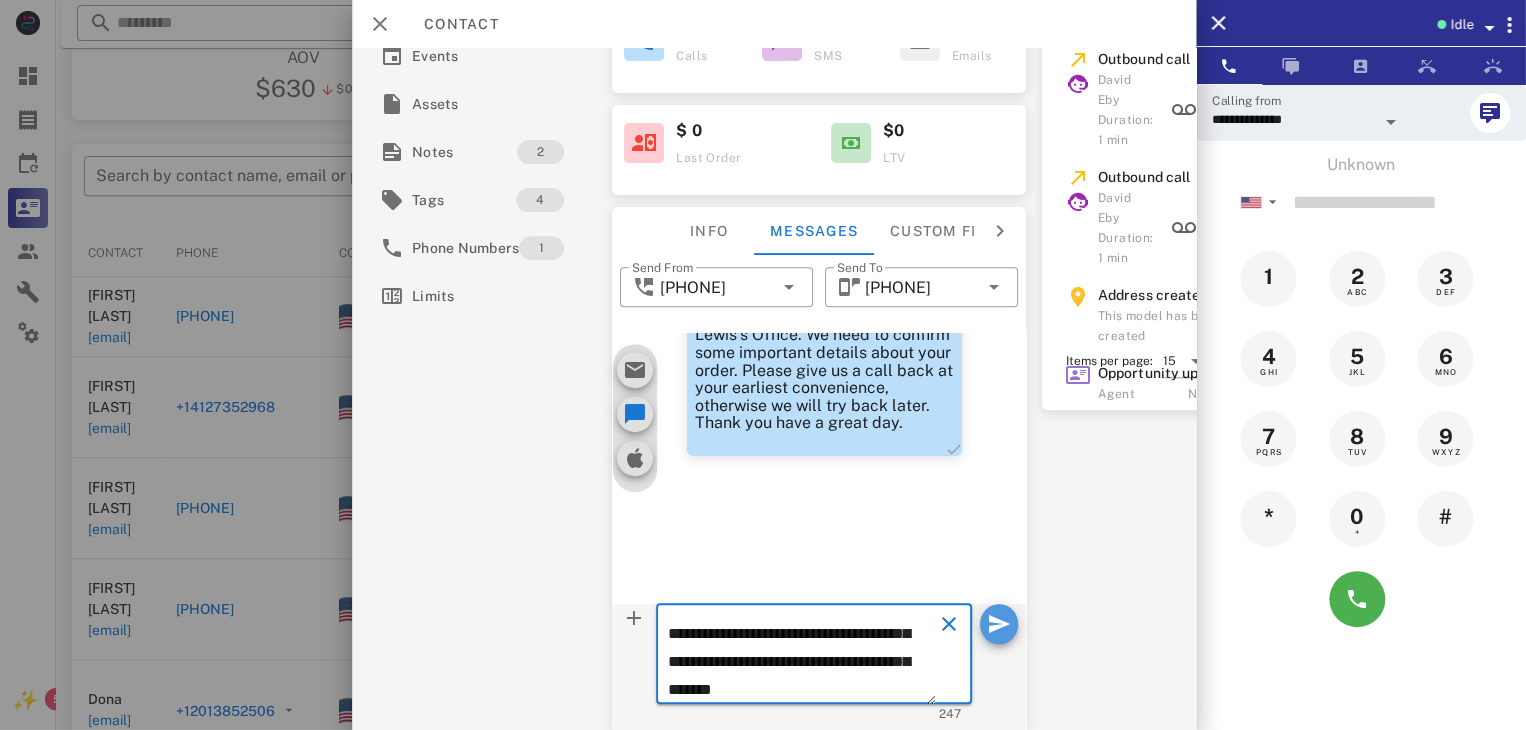 click at bounding box center (999, 624) 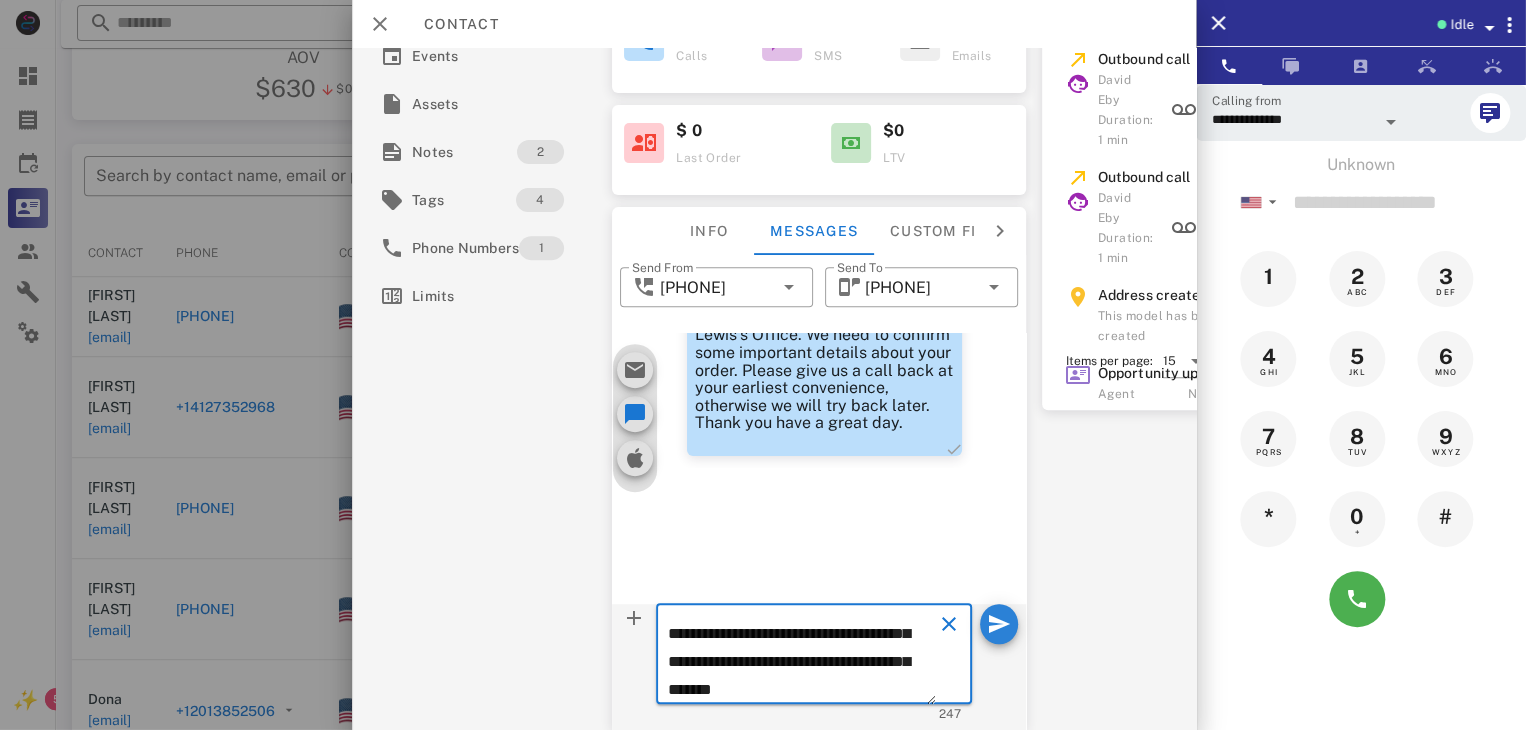 type 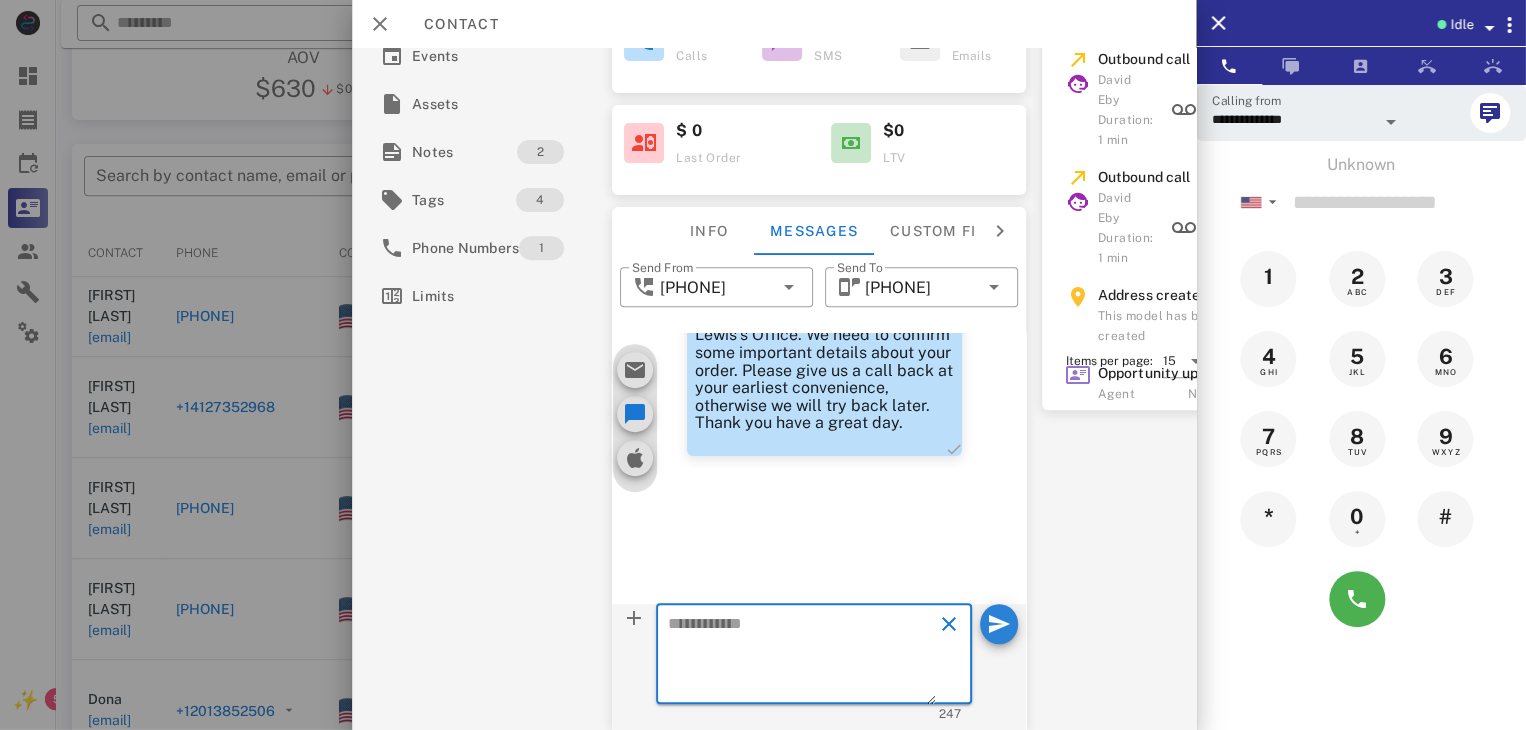 scroll, scrollTop: 0, scrollLeft: 0, axis: both 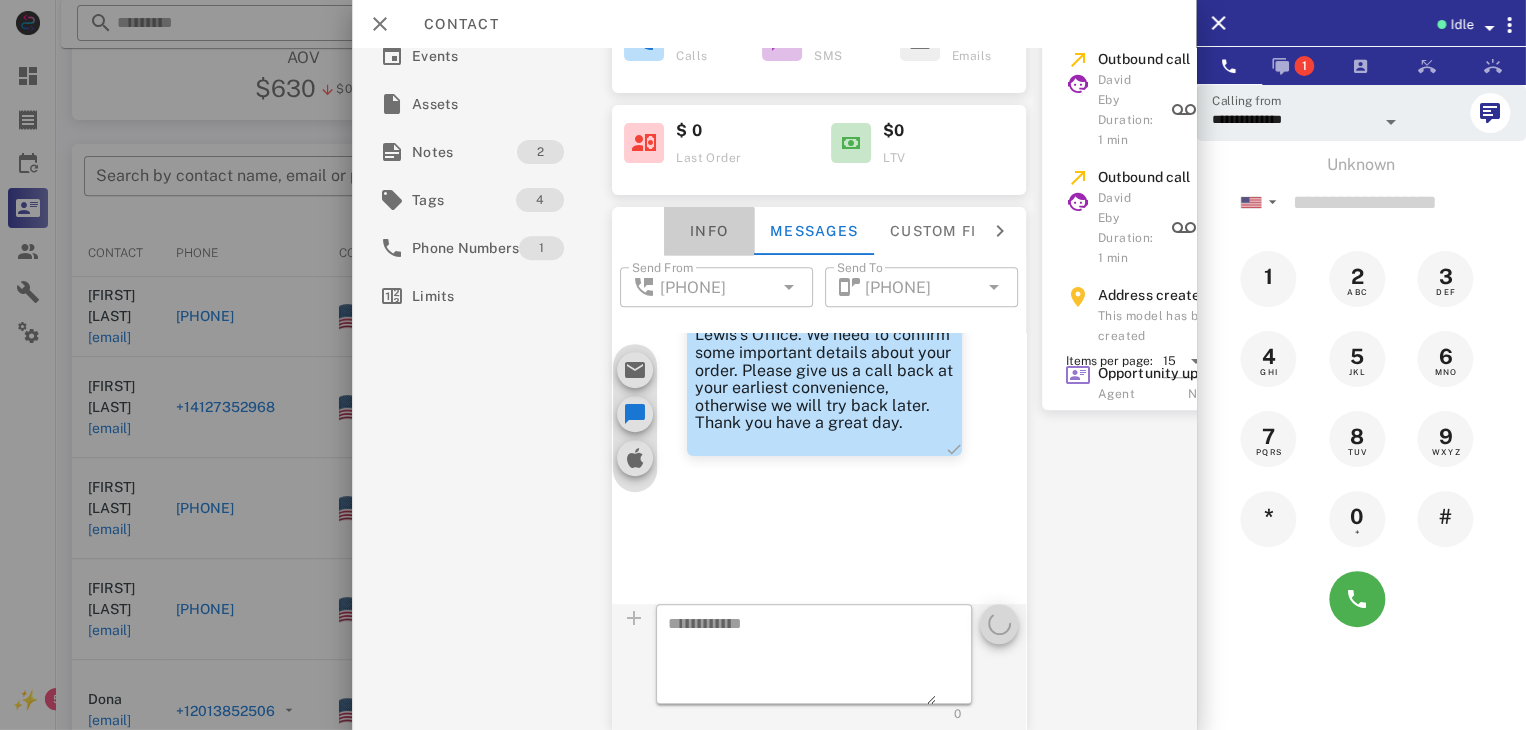 click on "Info" at bounding box center (709, 231) 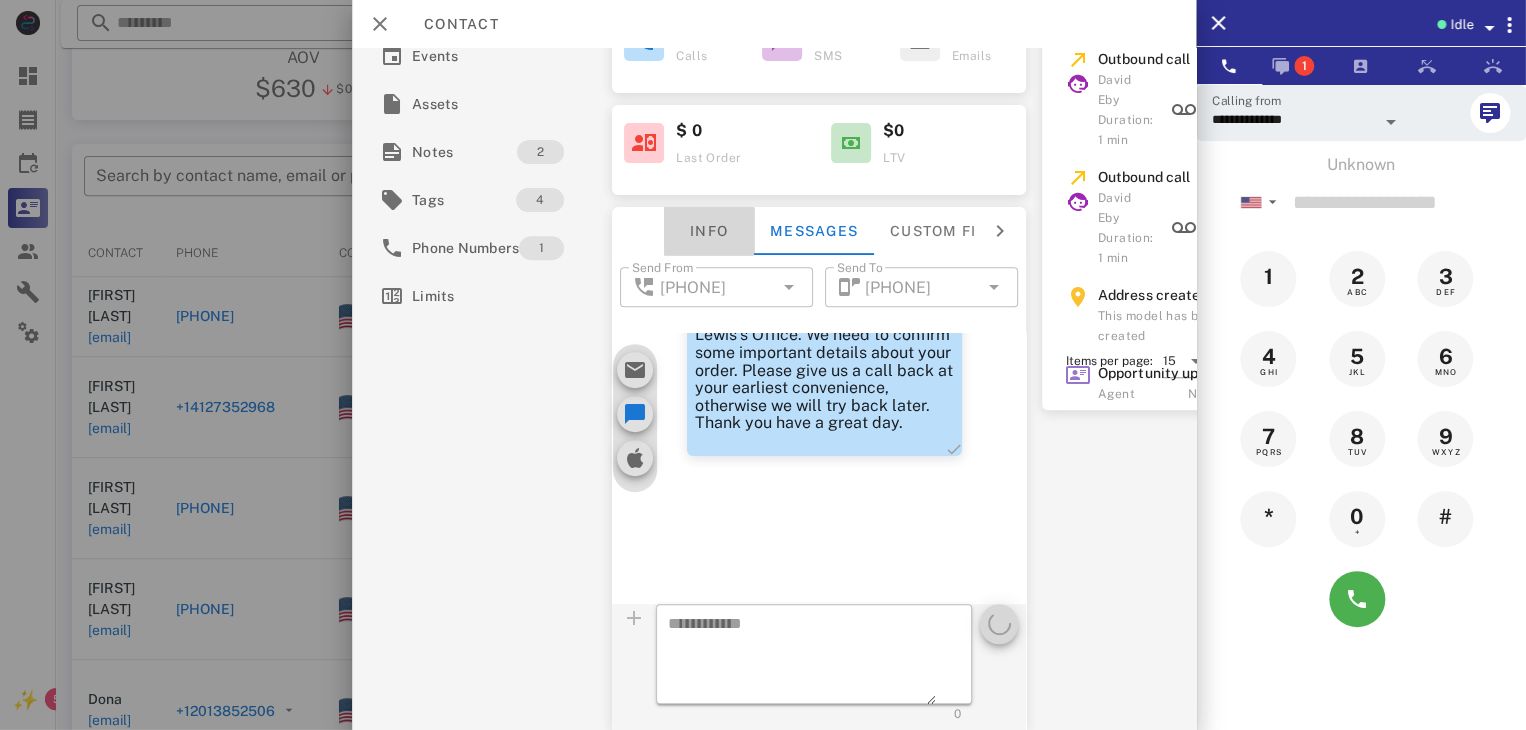scroll, scrollTop: 310, scrollLeft: 0, axis: vertical 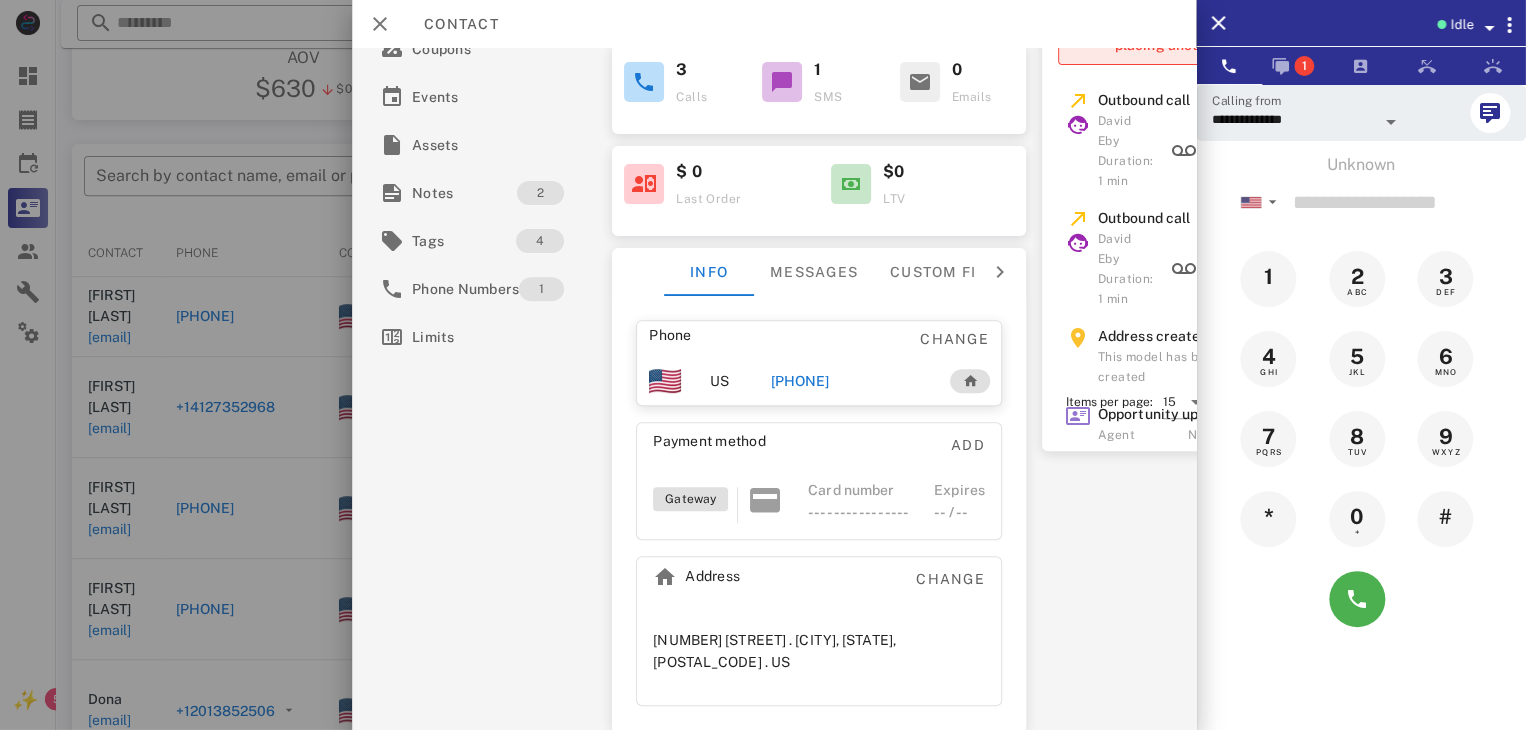 click on "[PHONE]" at bounding box center [799, 381] 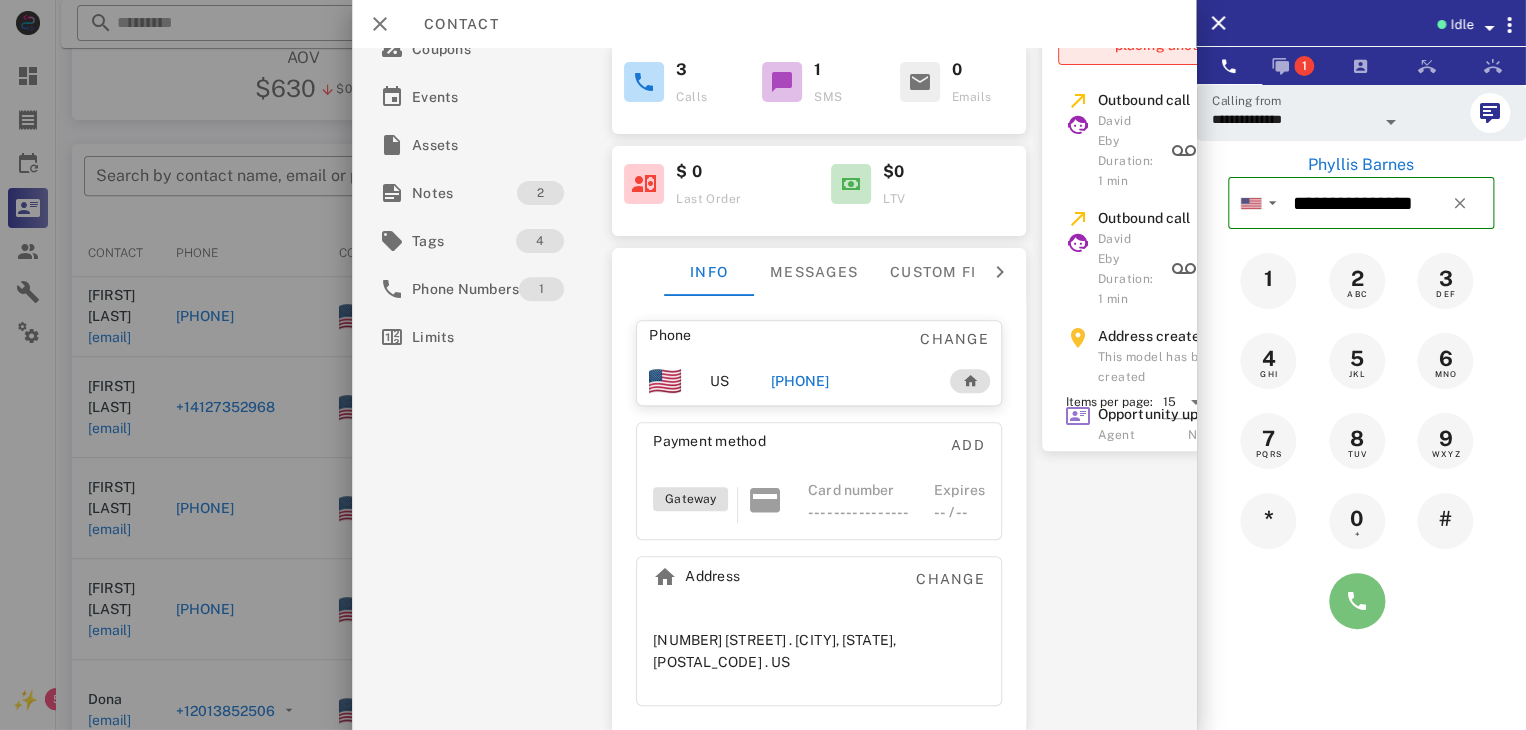 click at bounding box center (1357, 601) 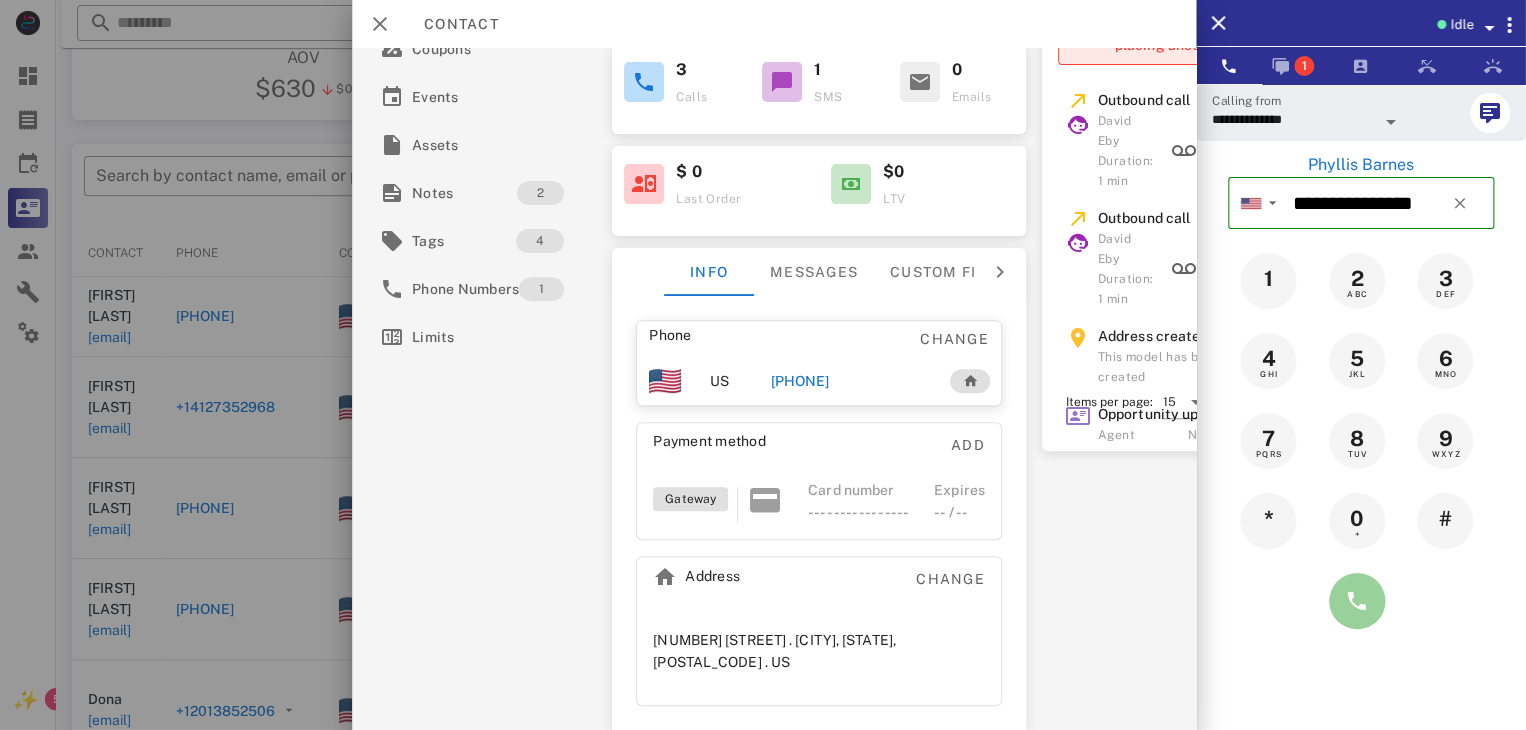 click at bounding box center [1357, 601] 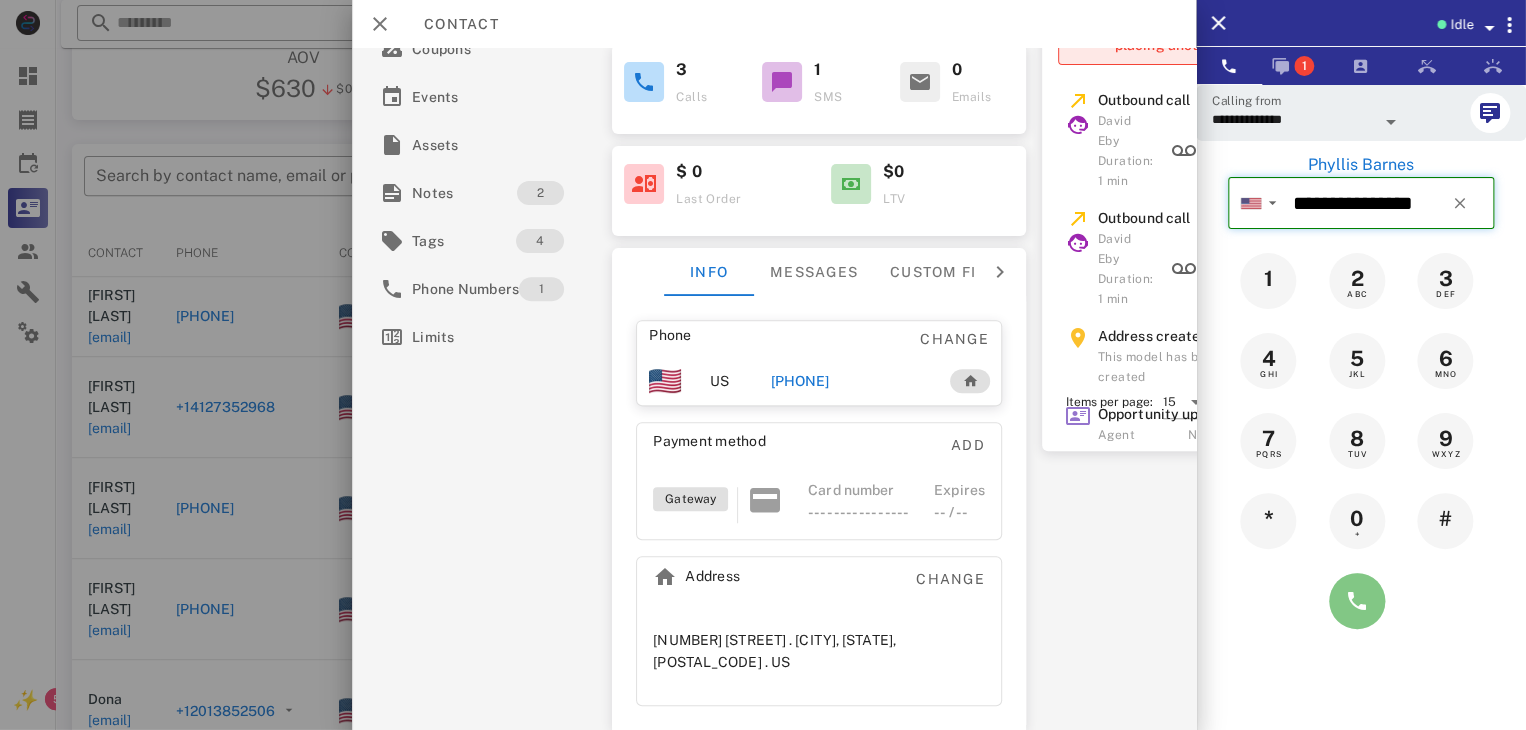 type 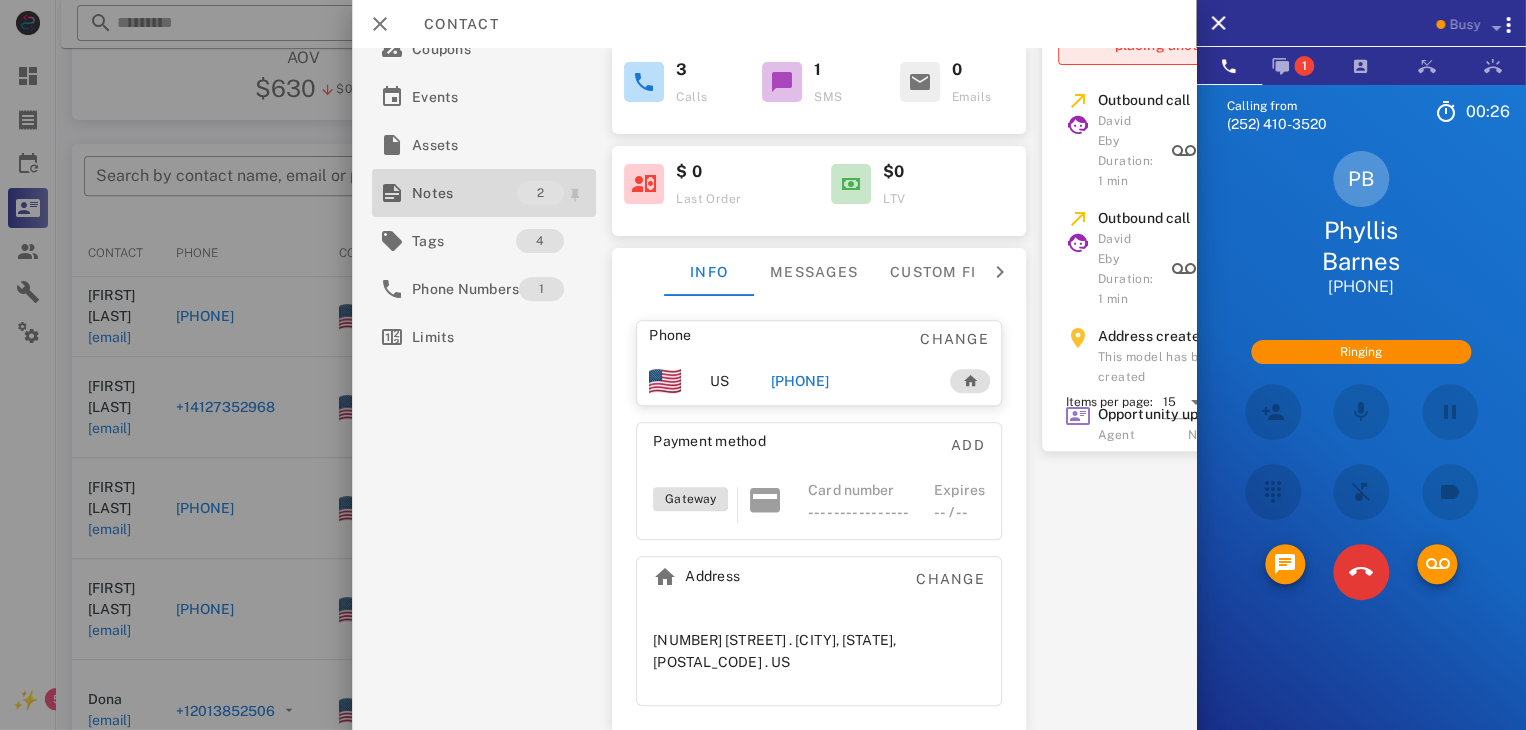 click on "Notes" at bounding box center [464, 193] 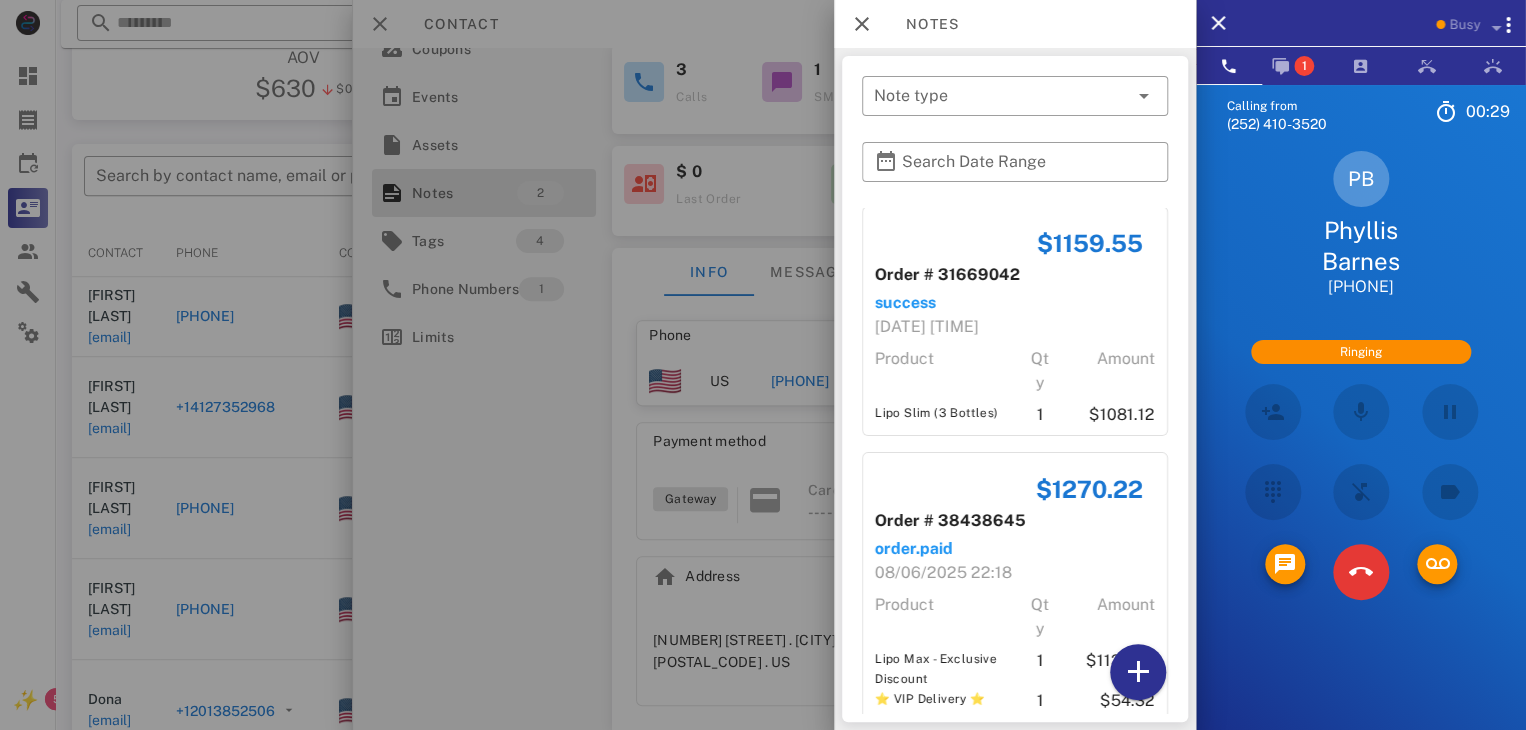scroll, scrollTop: 0, scrollLeft: 0, axis: both 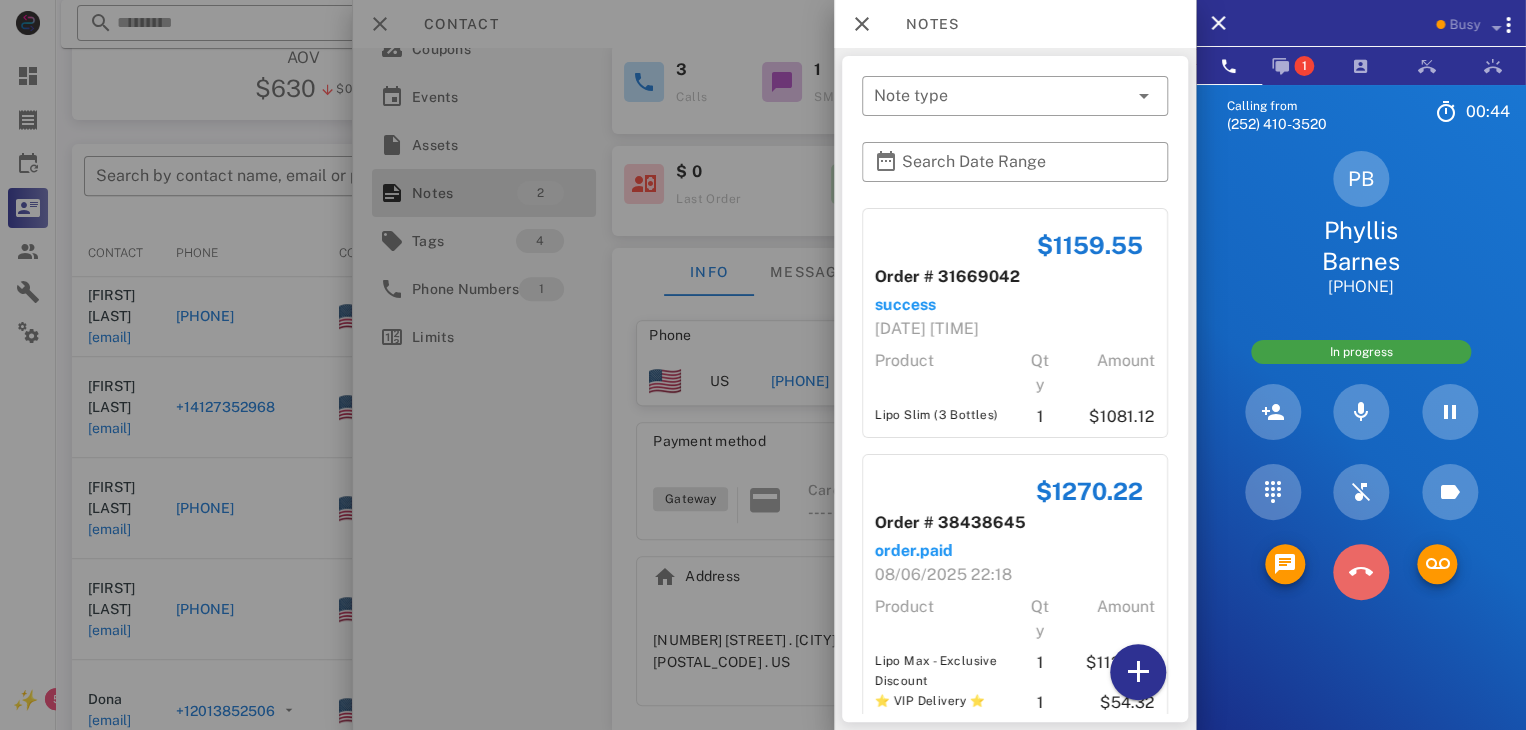 click at bounding box center [1361, 572] 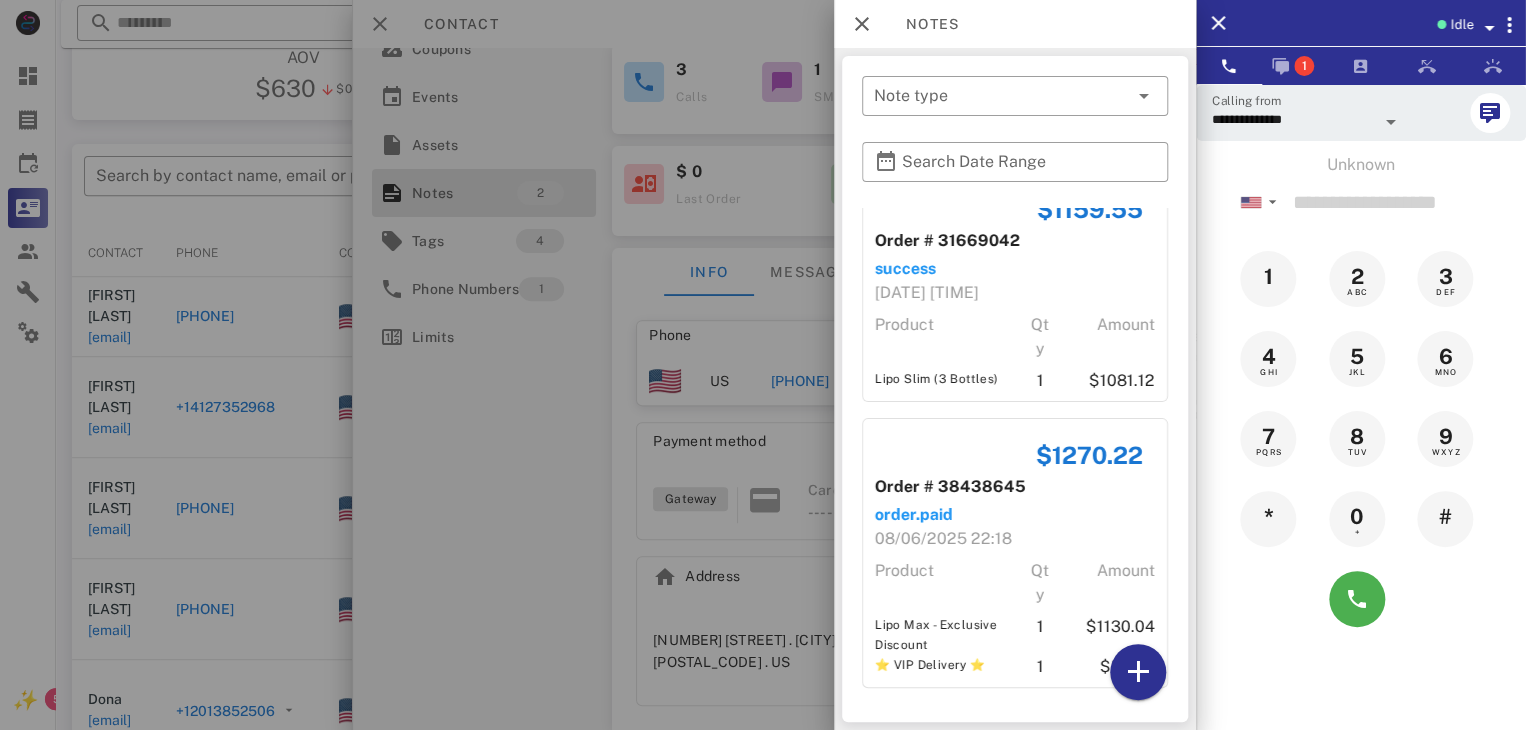 scroll, scrollTop: 38, scrollLeft: 0, axis: vertical 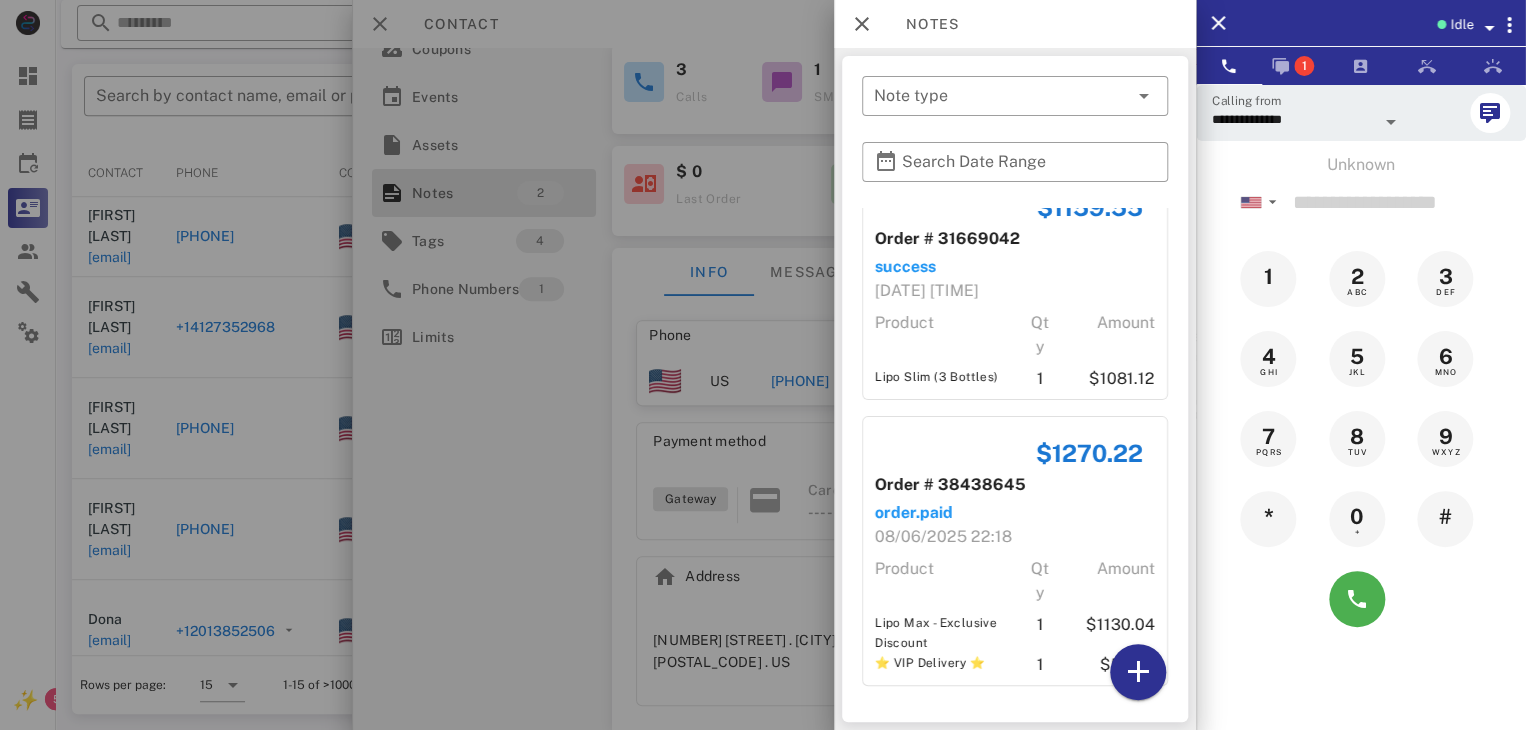 click at bounding box center (763, 365) 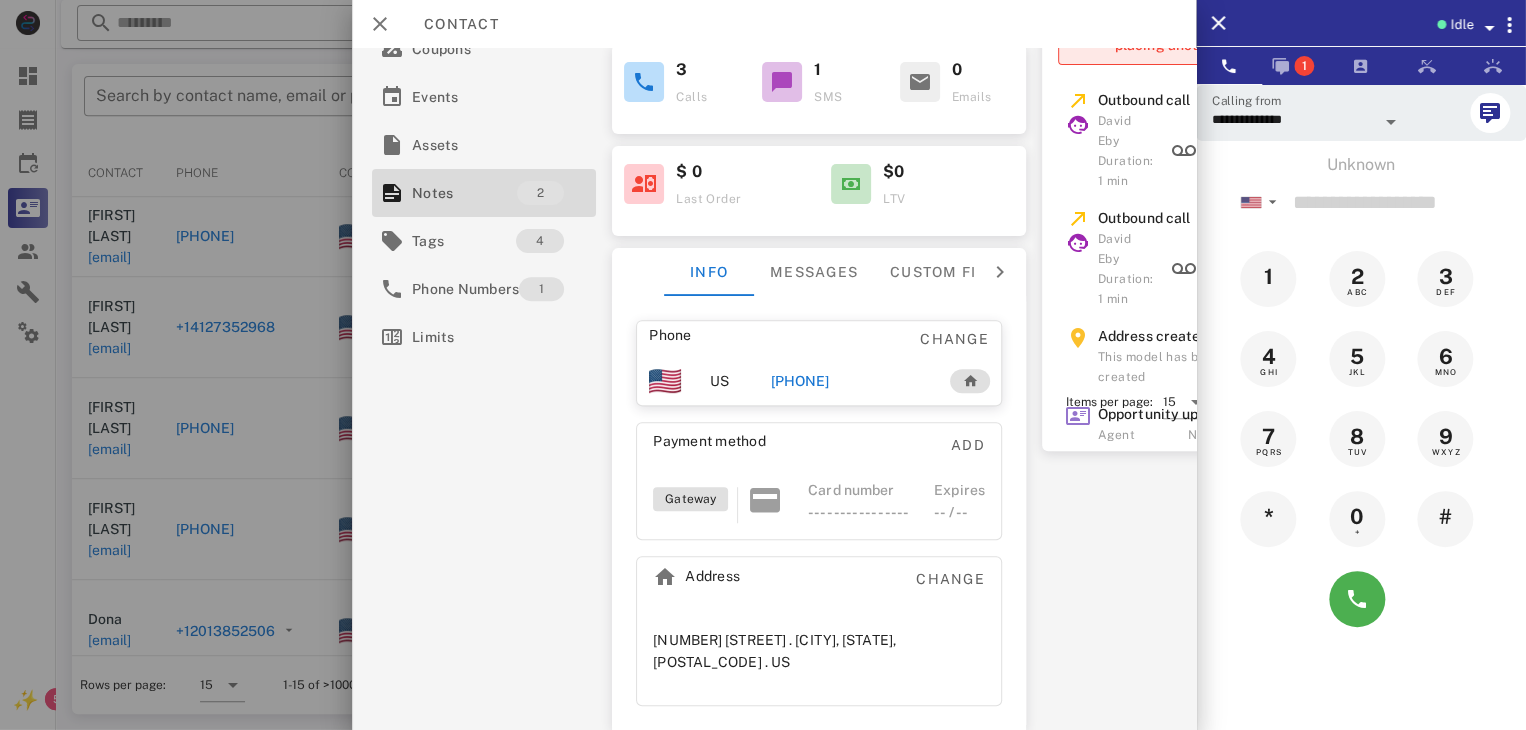click at bounding box center [763, 365] 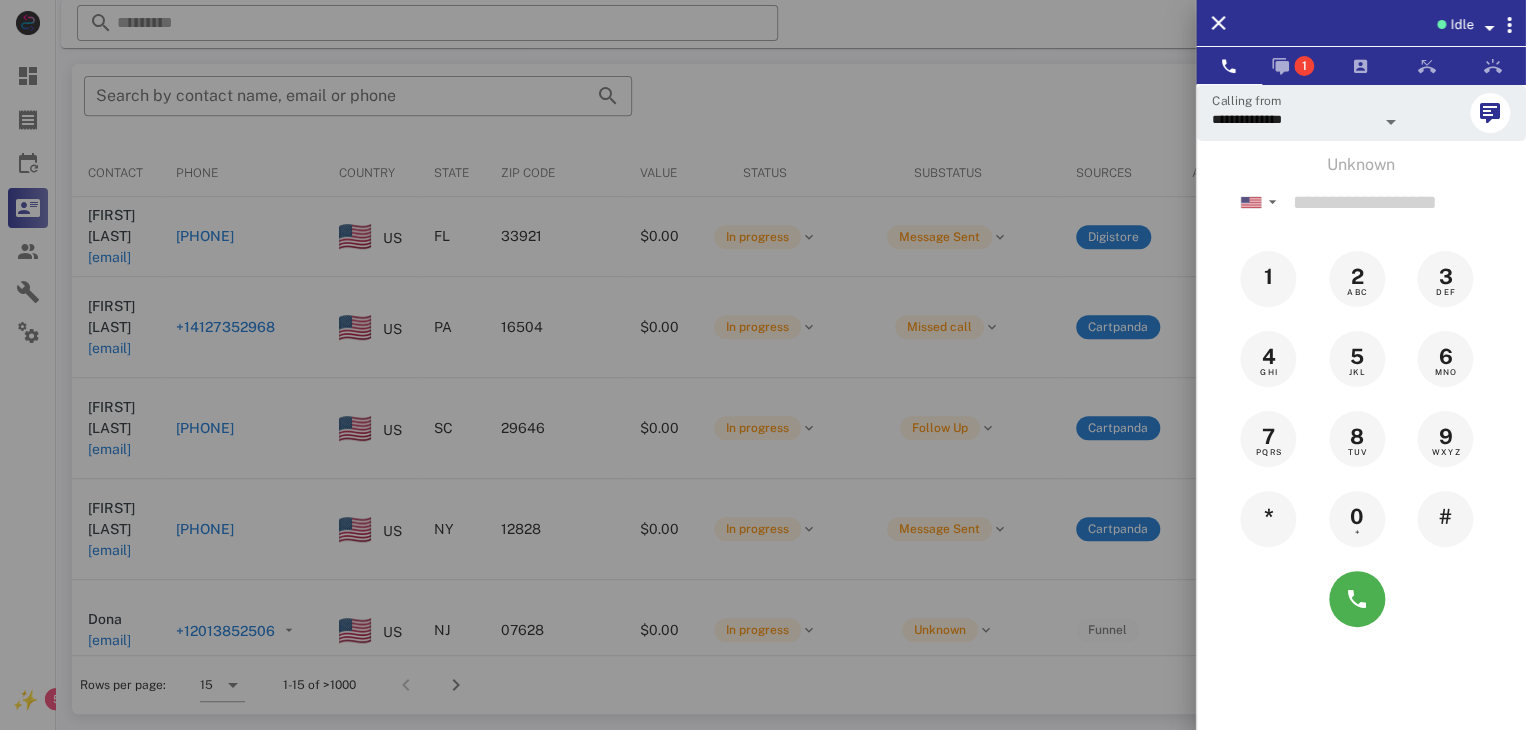 click at bounding box center (763, 365) 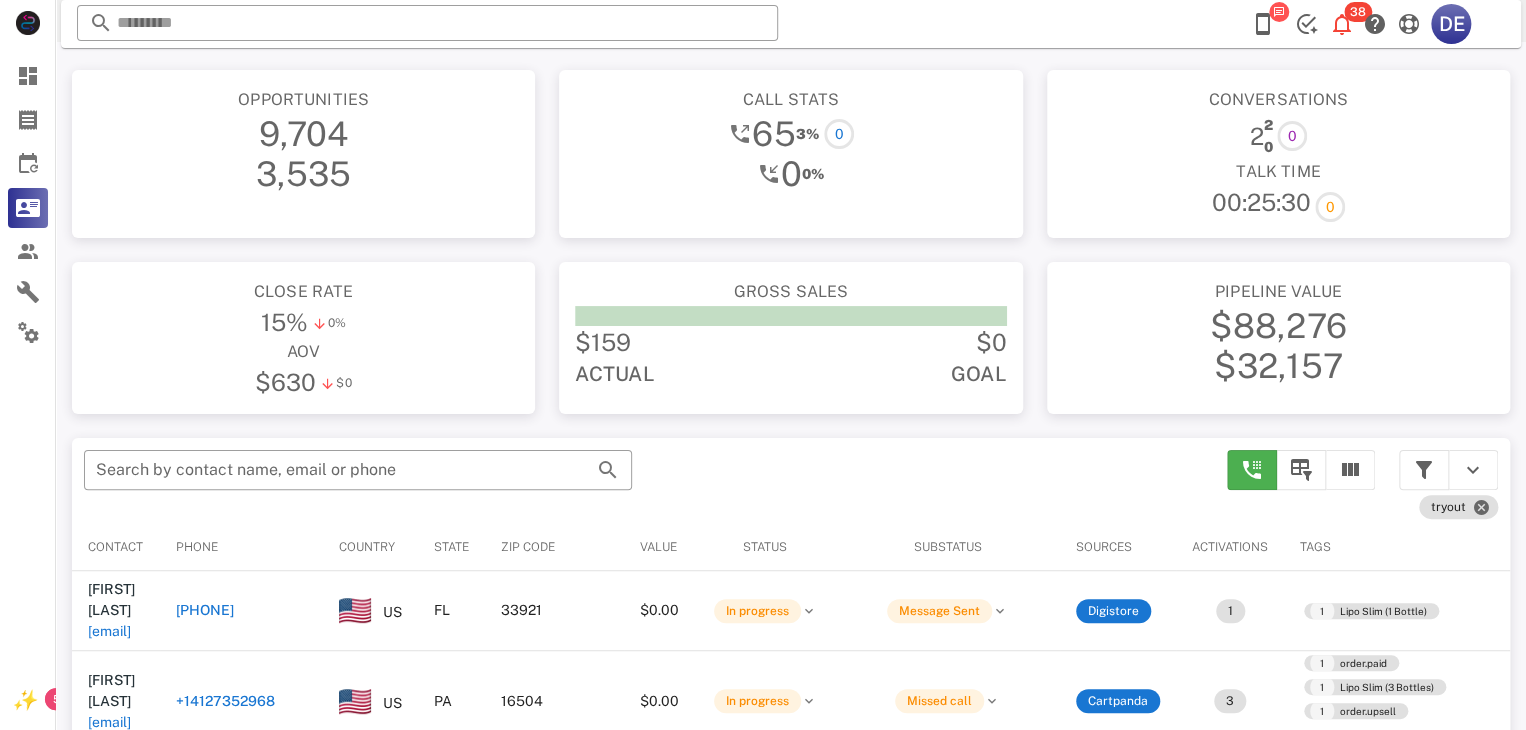 scroll, scrollTop: 0, scrollLeft: 0, axis: both 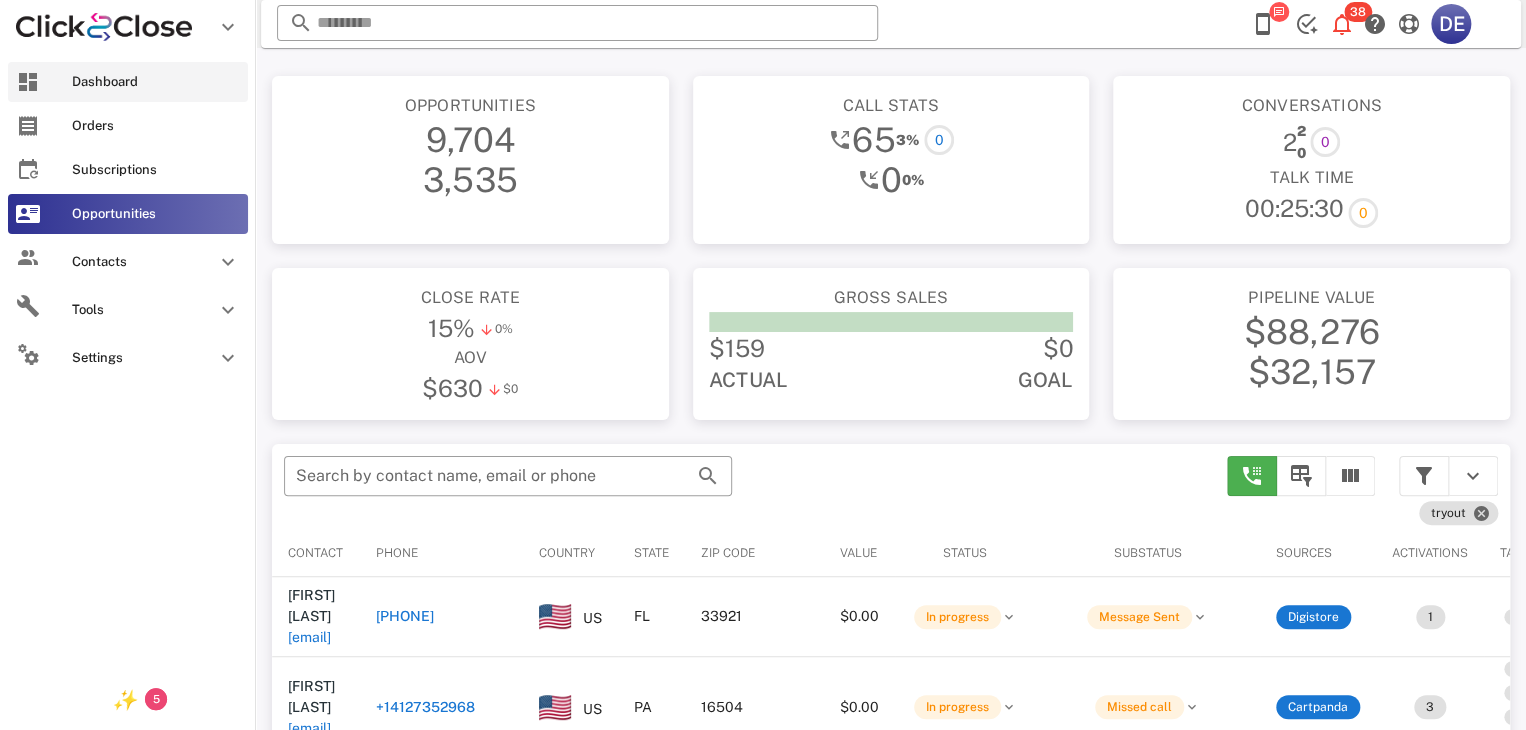 click on "Dashboard" at bounding box center [128, 82] 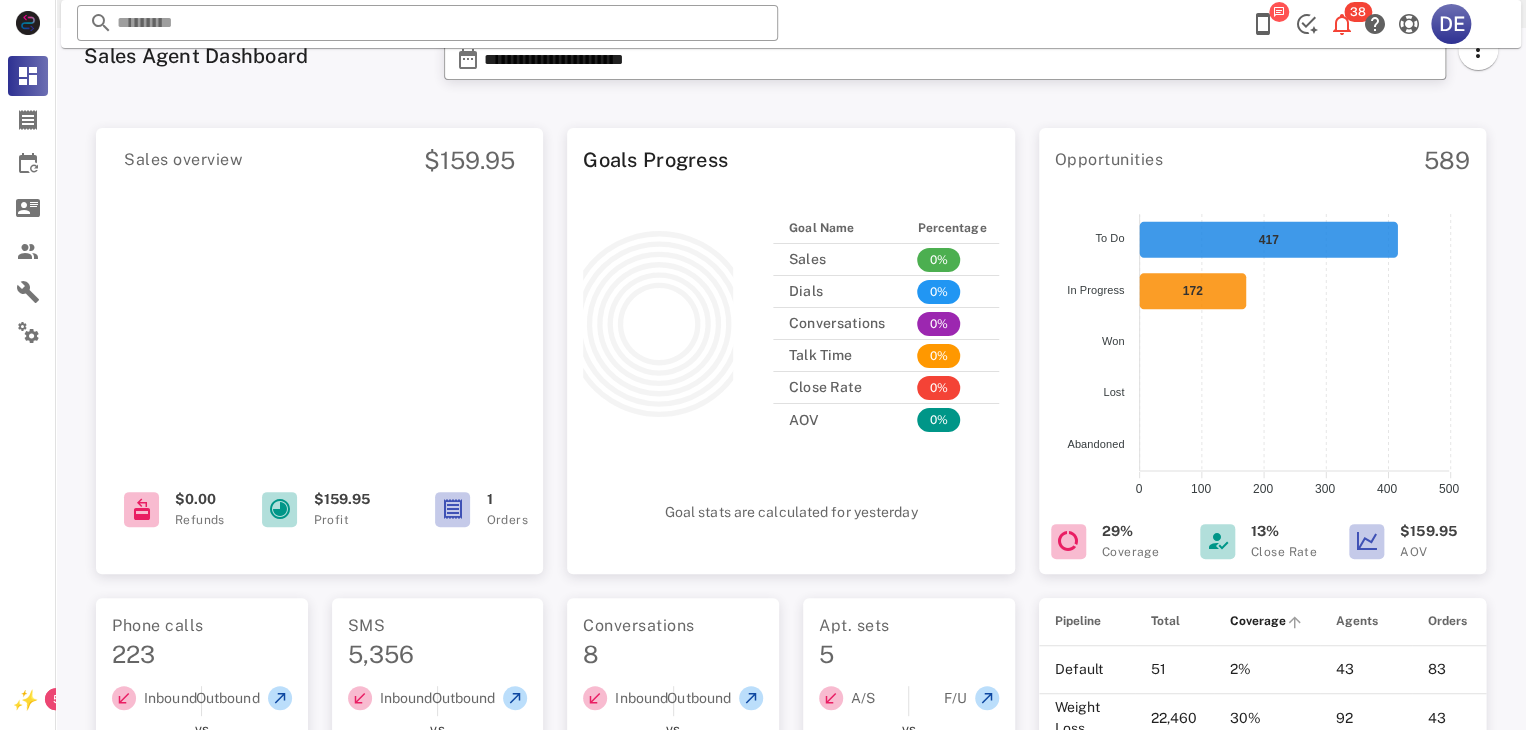 scroll, scrollTop: 0, scrollLeft: 0, axis: both 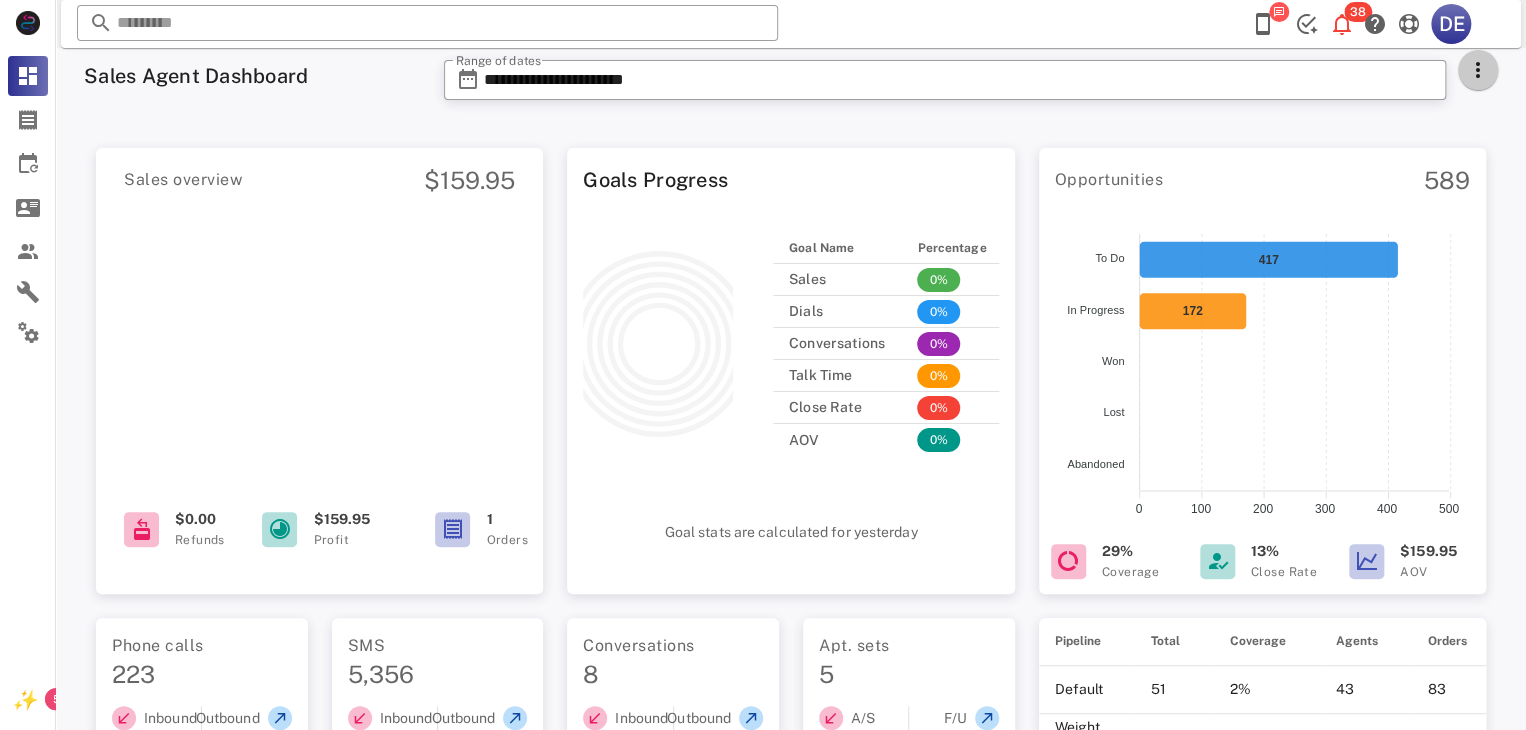 click at bounding box center (1478, 70) 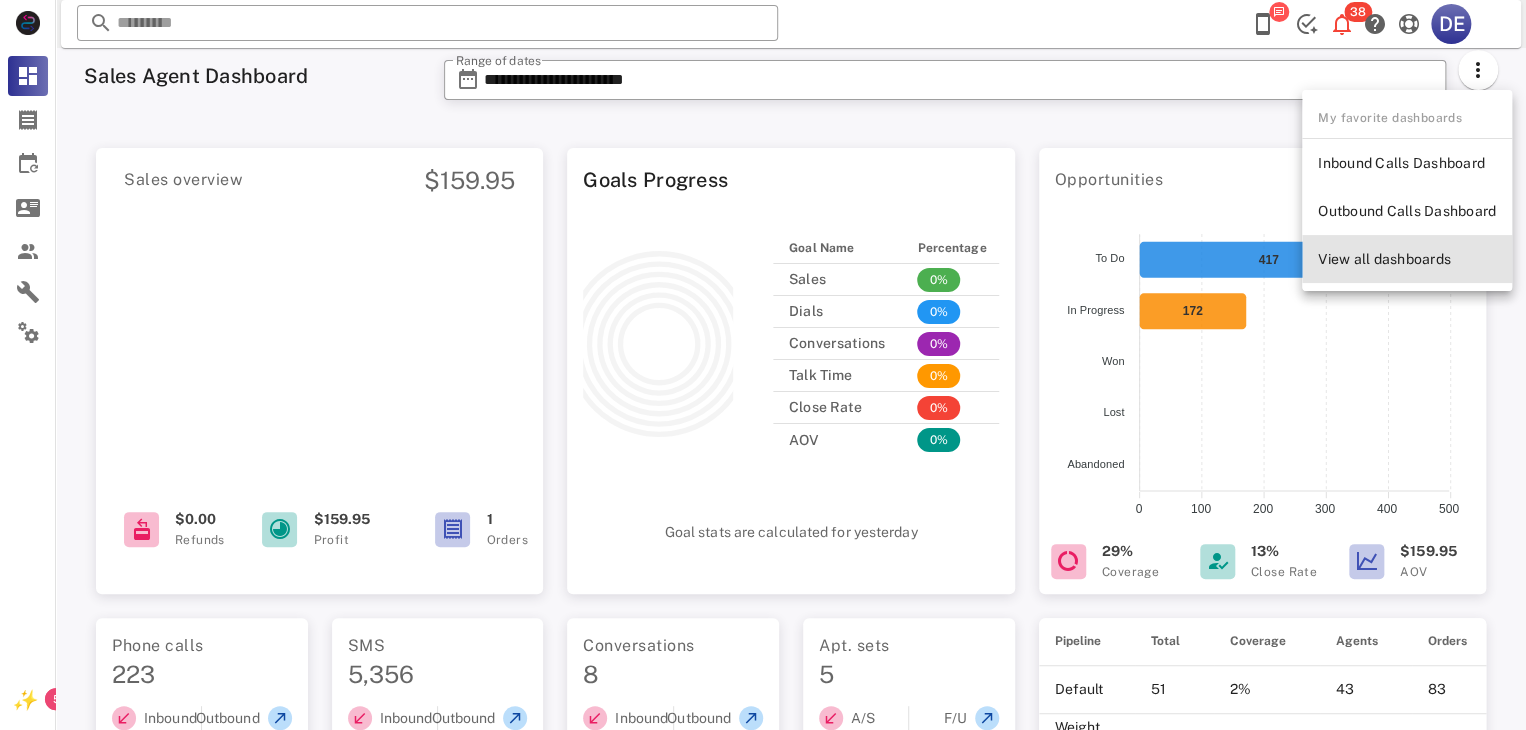 click on "View all dashboards" at bounding box center (1407, 259) 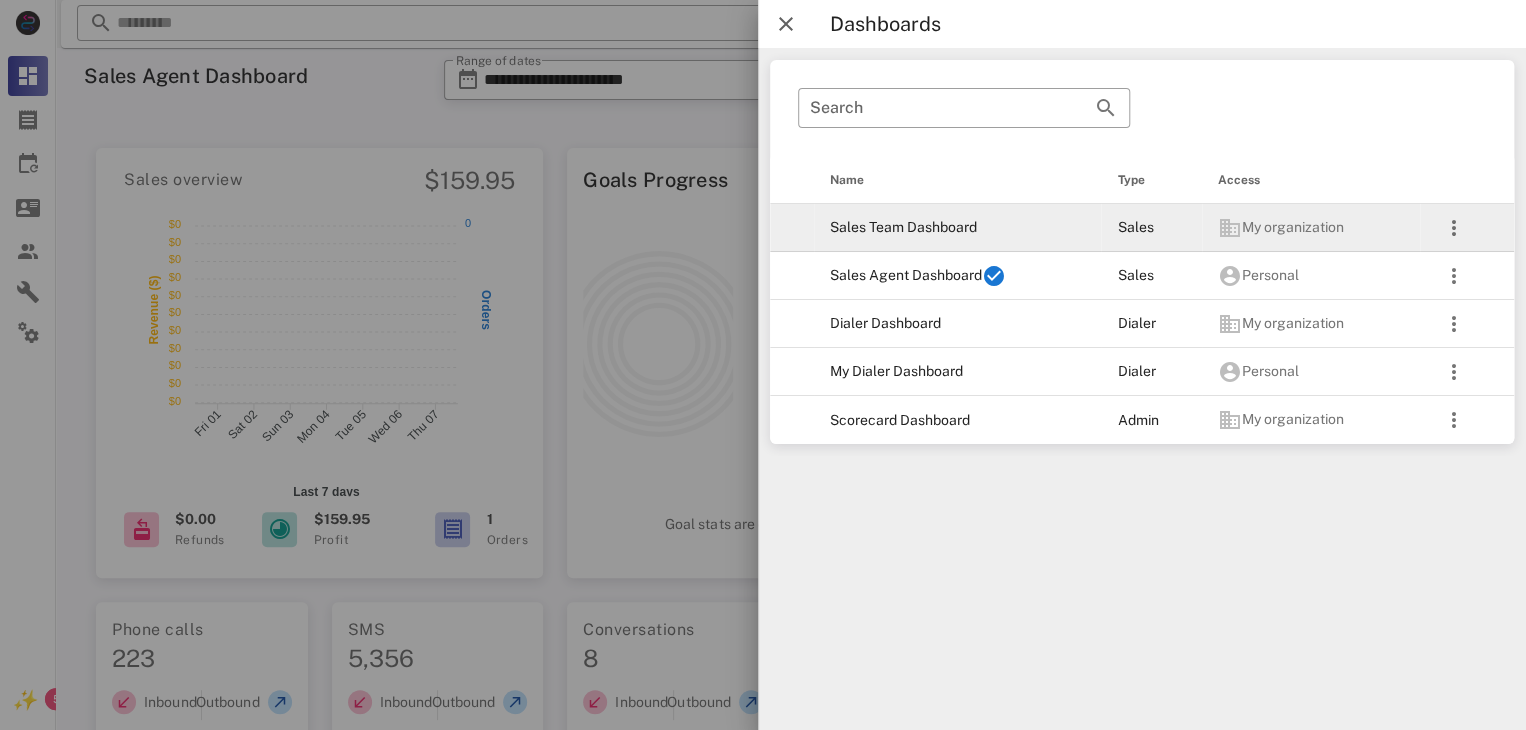click on "Sales Team Dashboard" at bounding box center [957, 228] 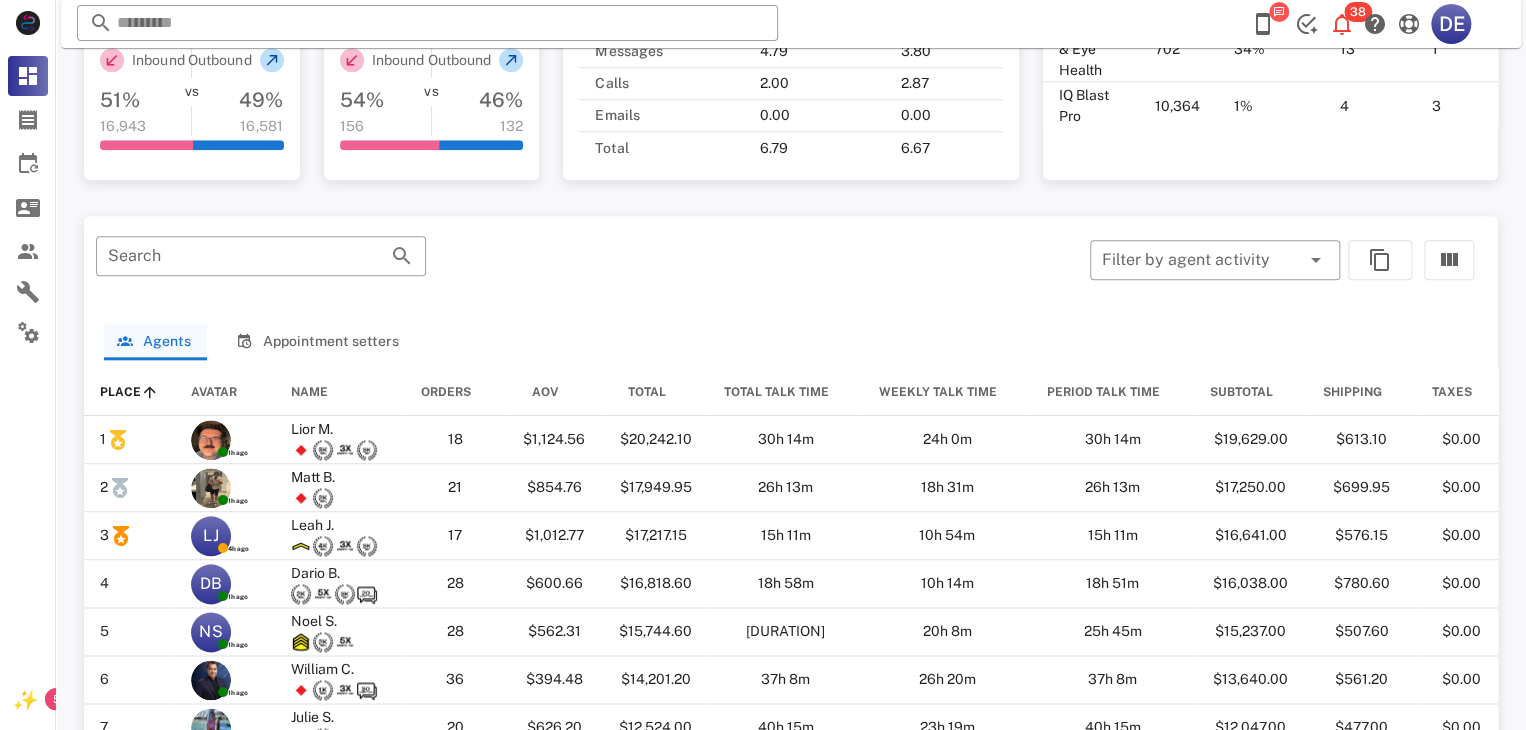 scroll, scrollTop: 900, scrollLeft: 0, axis: vertical 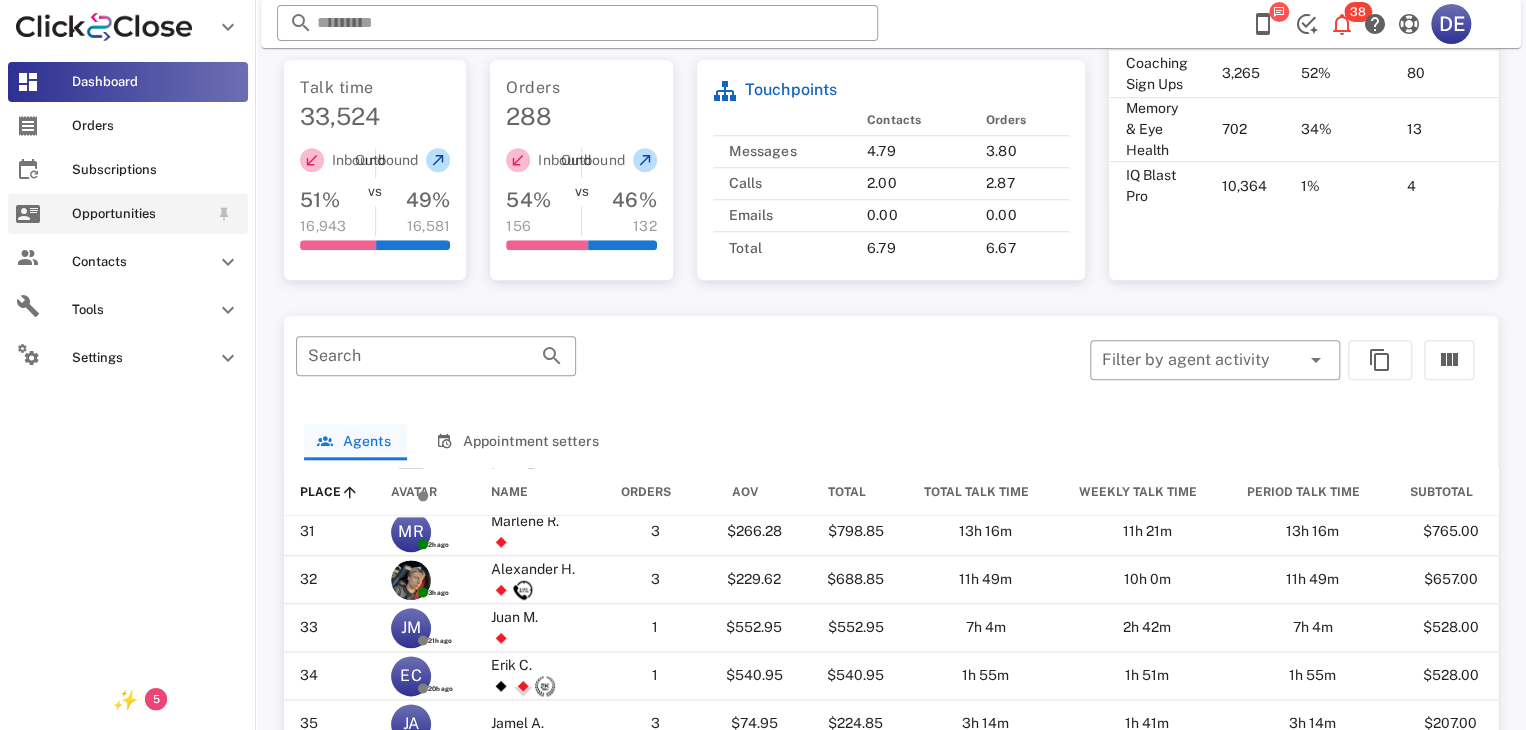 click on "Opportunities" at bounding box center [140, 214] 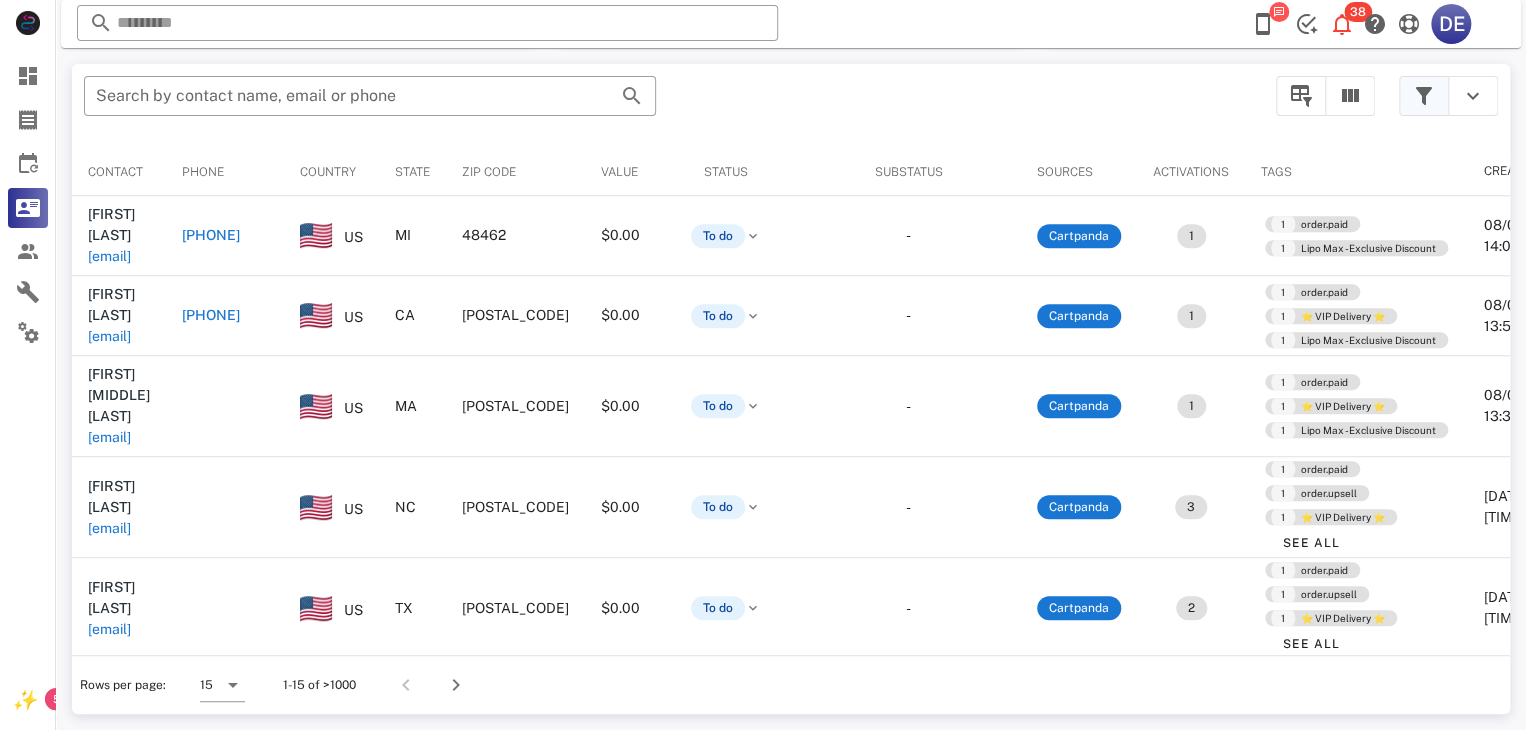 scroll, scrollTop: 377, scrollLeft: 0, axis: vertical 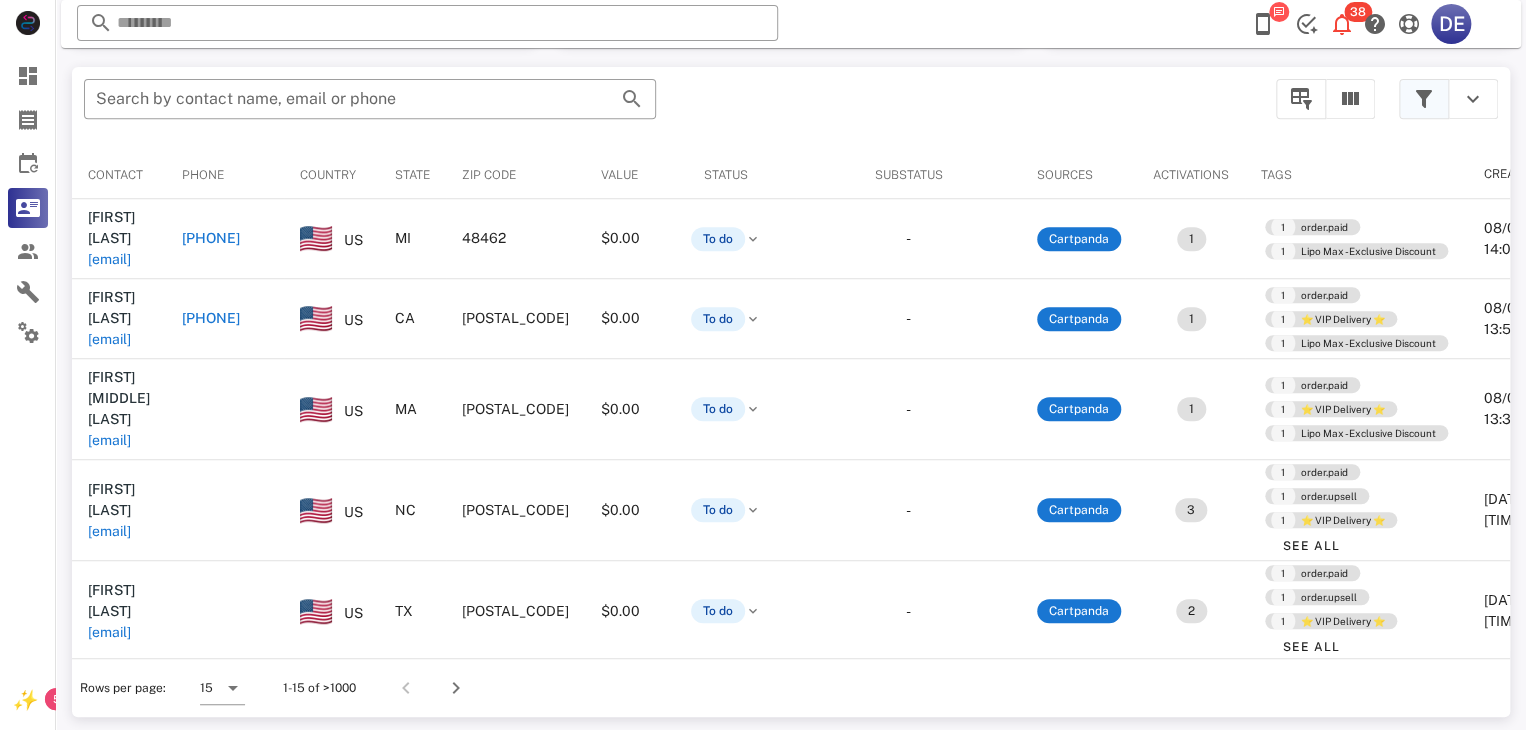click at bounding box center (1424, 99) 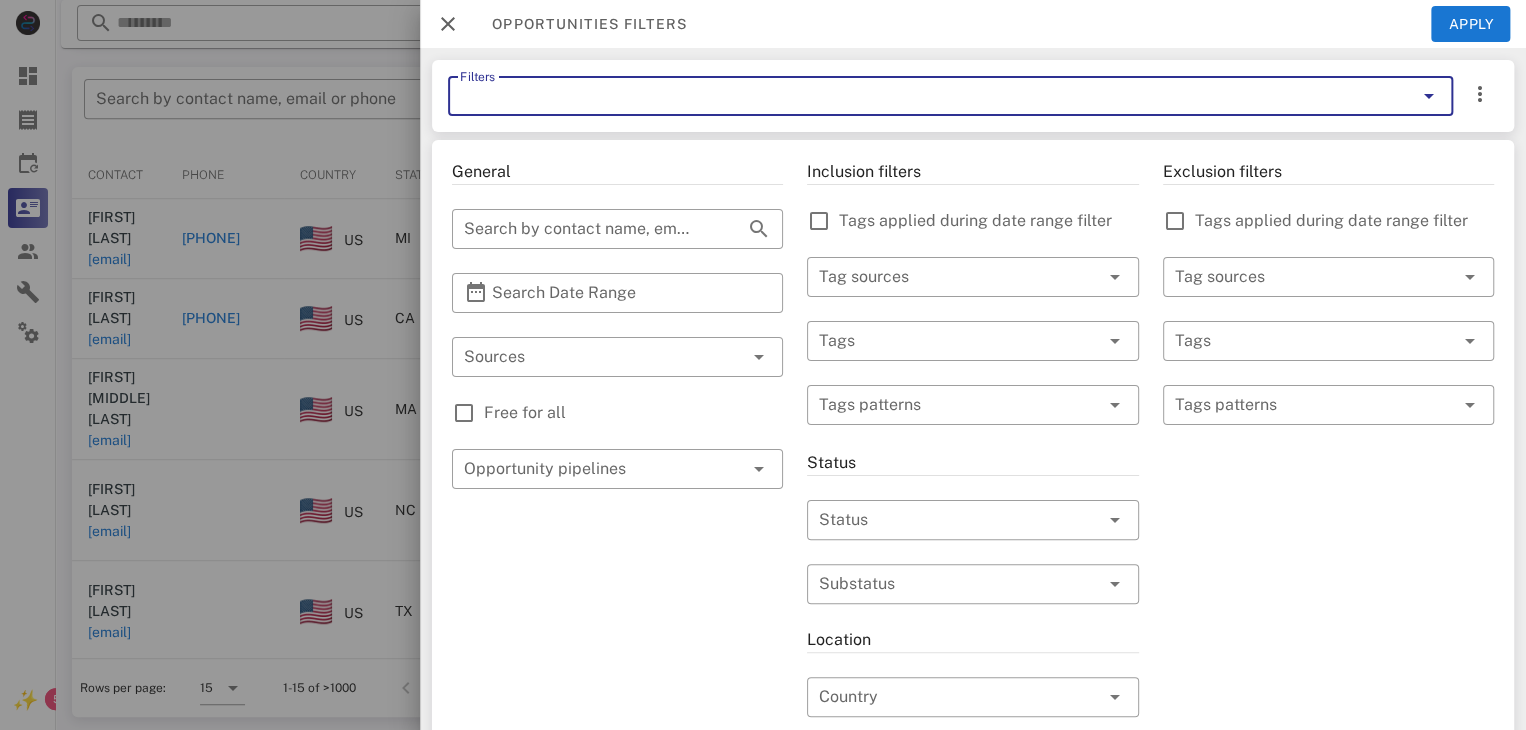 click on "Filters" at bounding box center (922, 96) 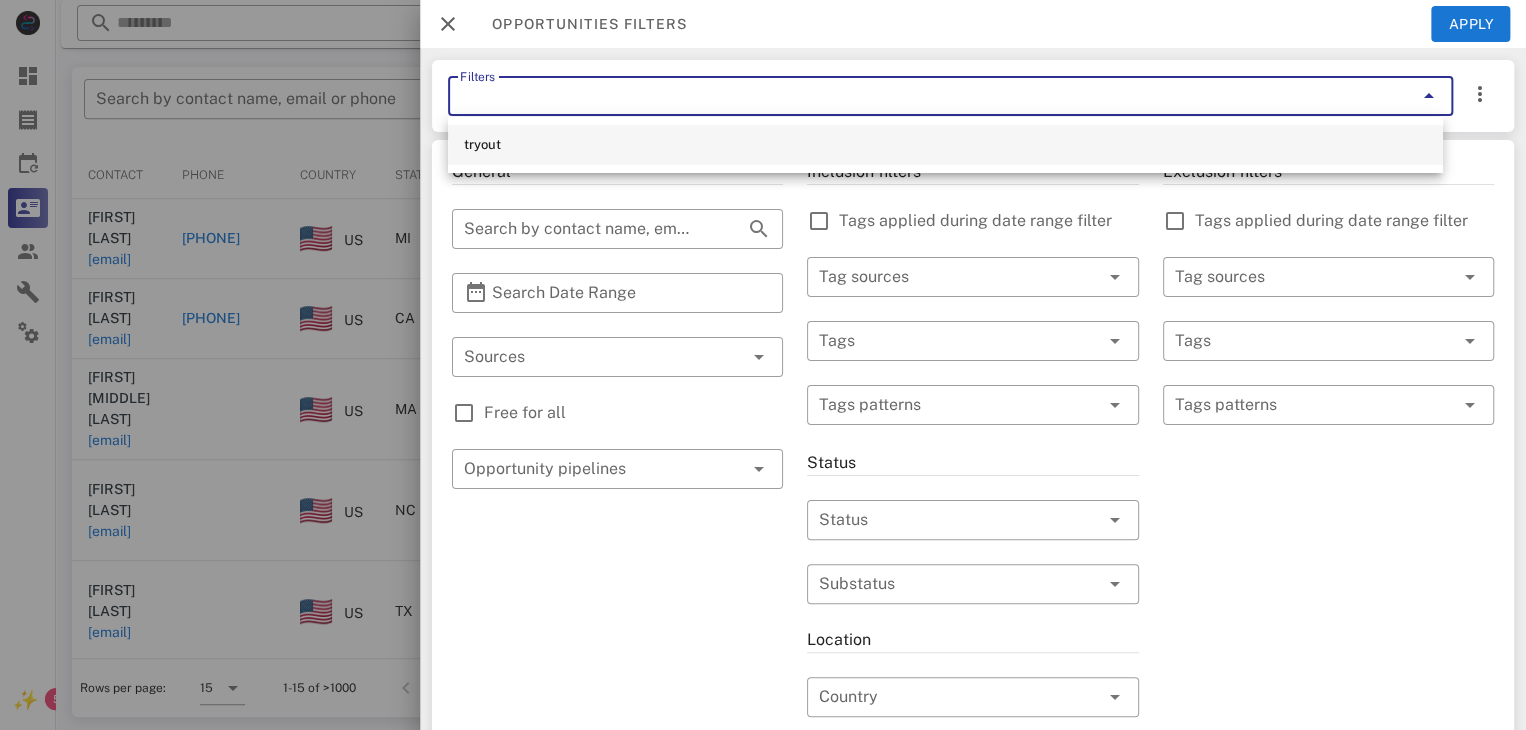 click on "tryout" at bounding box center [945, 145] 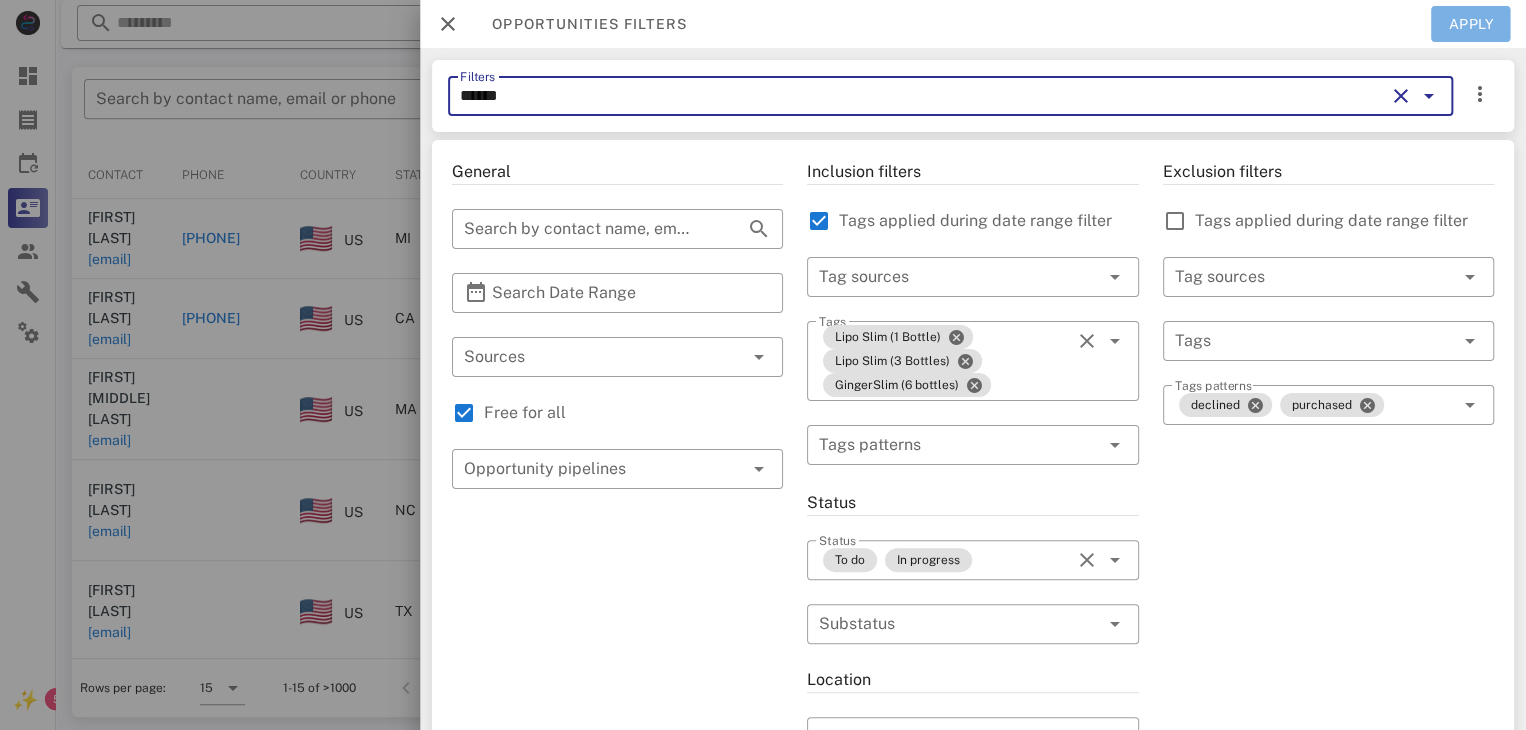 click on "Apply" at bounding box center [1471, 24] 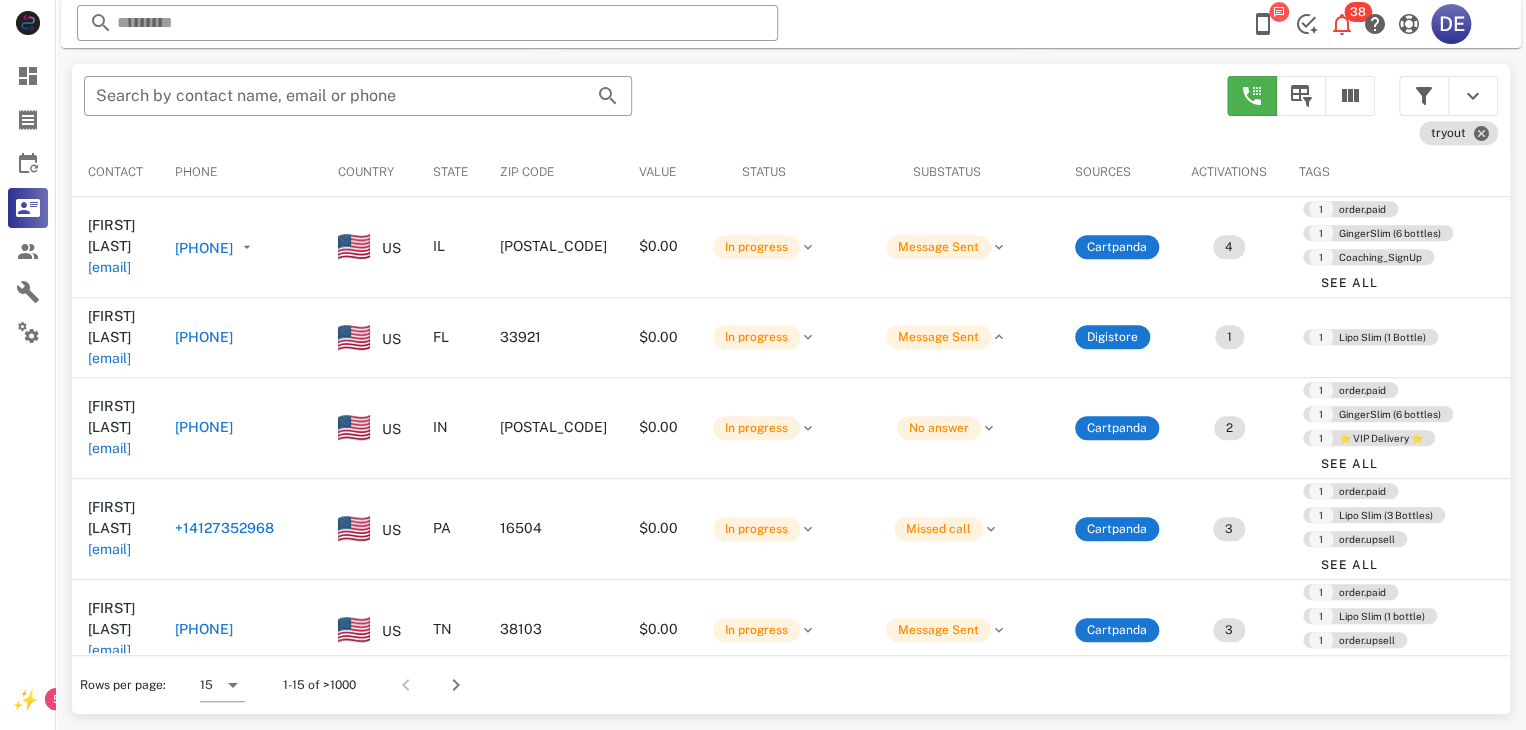 scroll, scrollTop: 377, scrollLeft: 0, axis: vertical 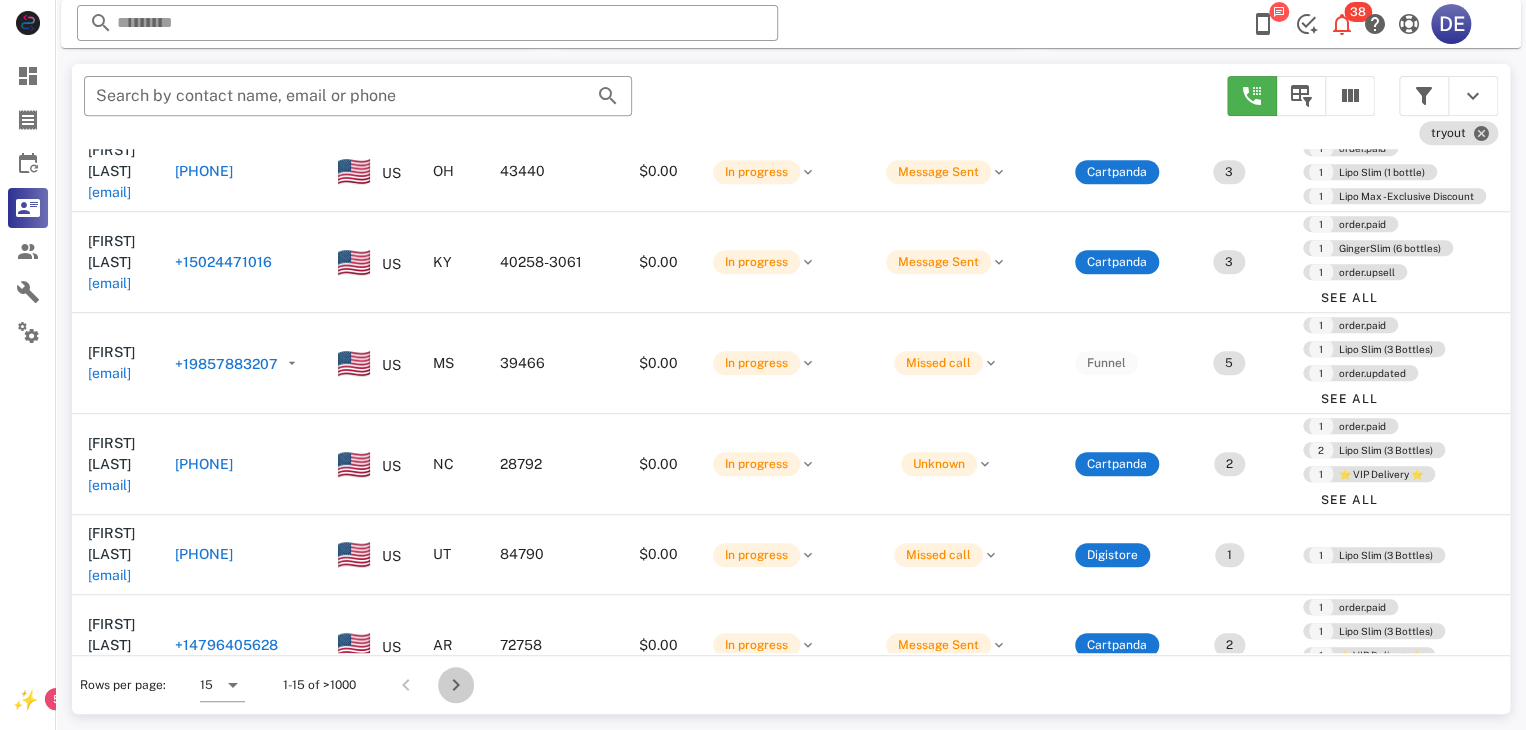 click at bounding box center [456, 685] 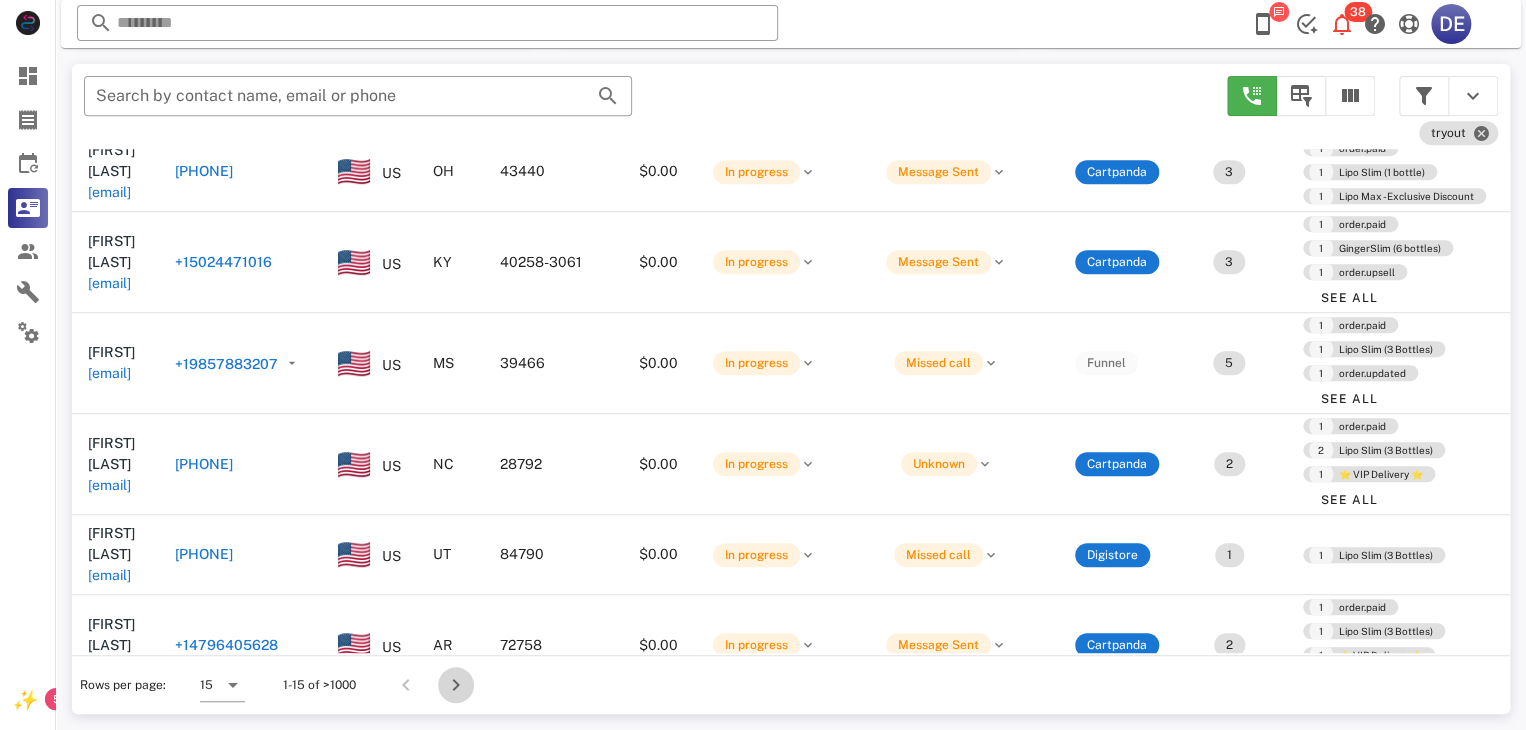 type 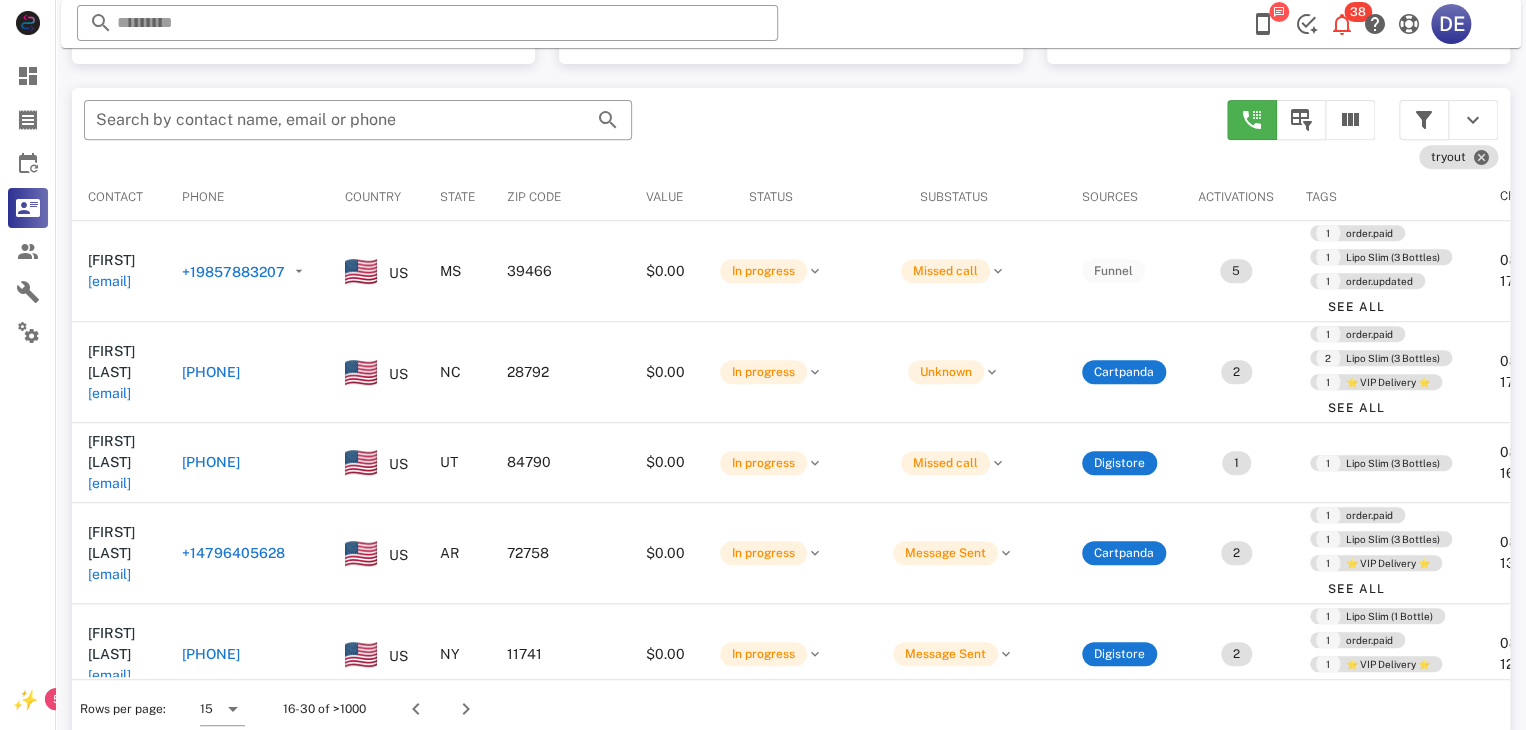 scroll, scrollTop: 380, scrollLeft: 0, axis: vertical 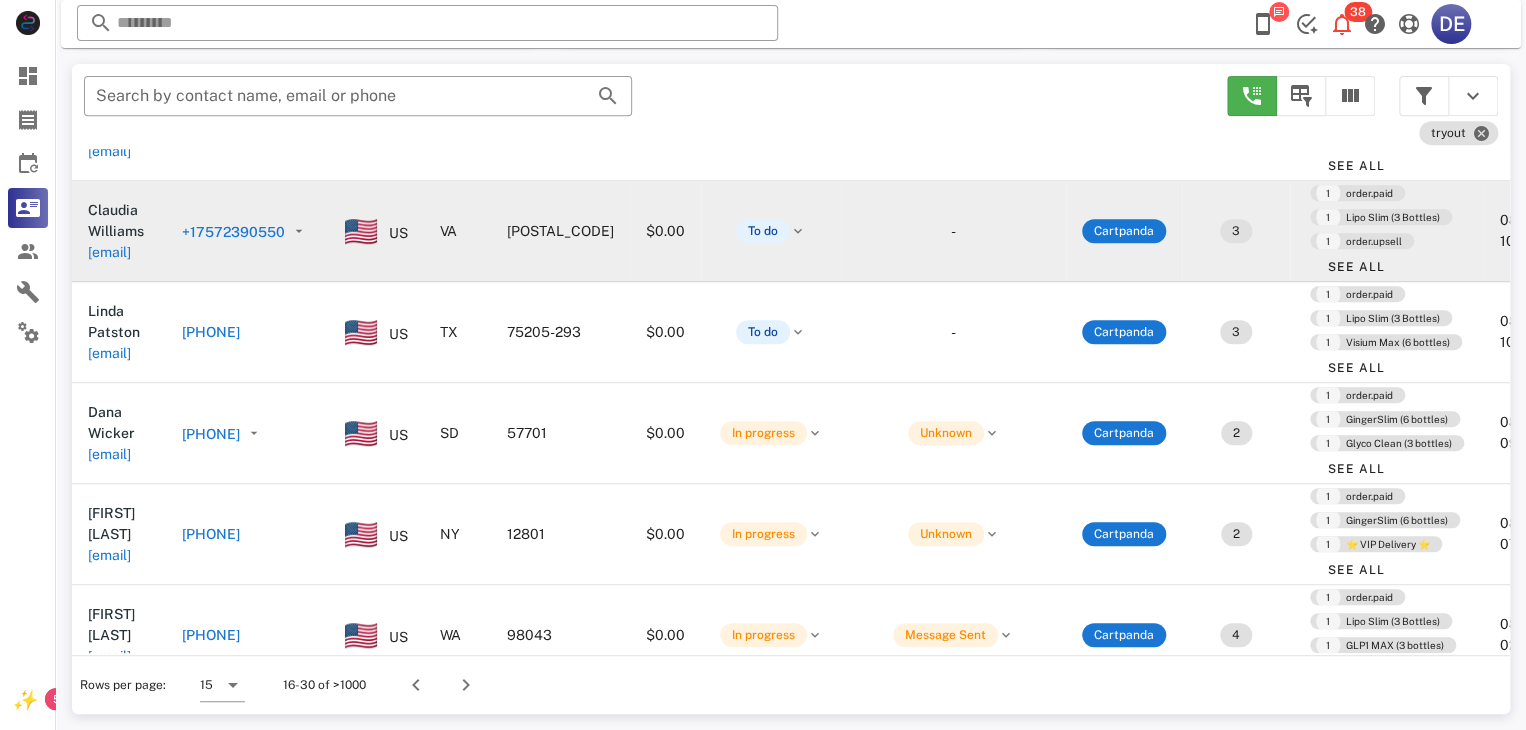 click on "+17572390550" at bounding box center (395, 211) 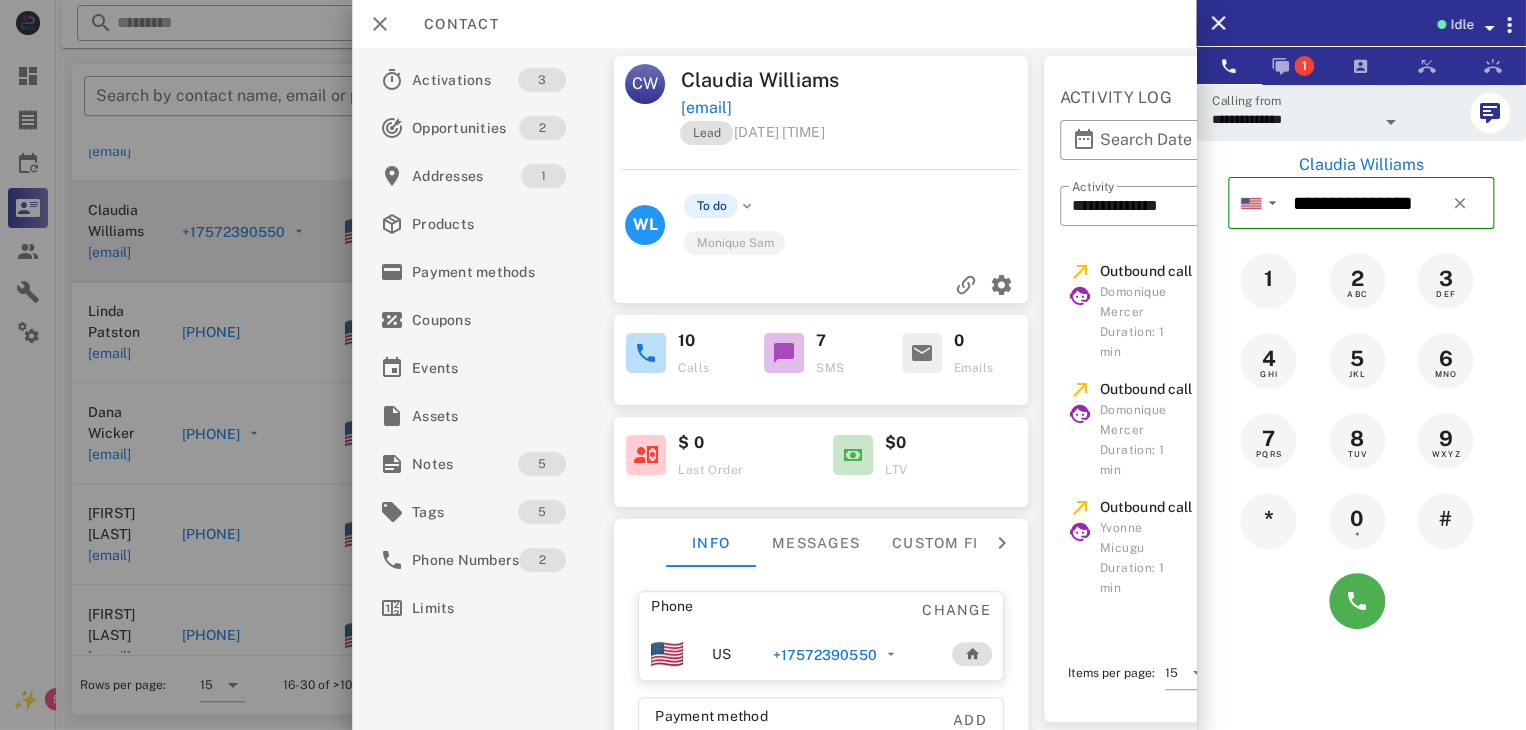 click at bounding box center (763, 365) 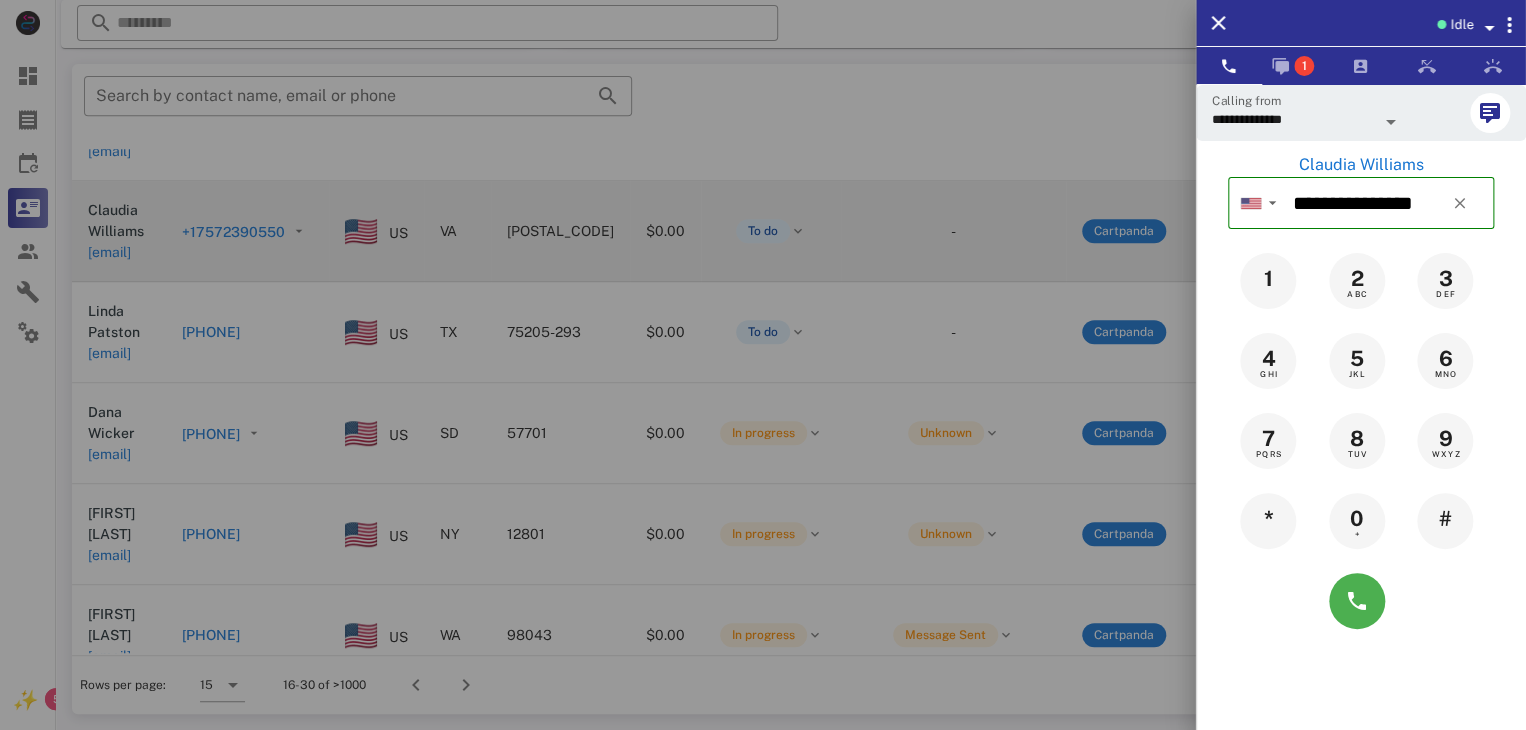 click at bounding box center (763, 365) 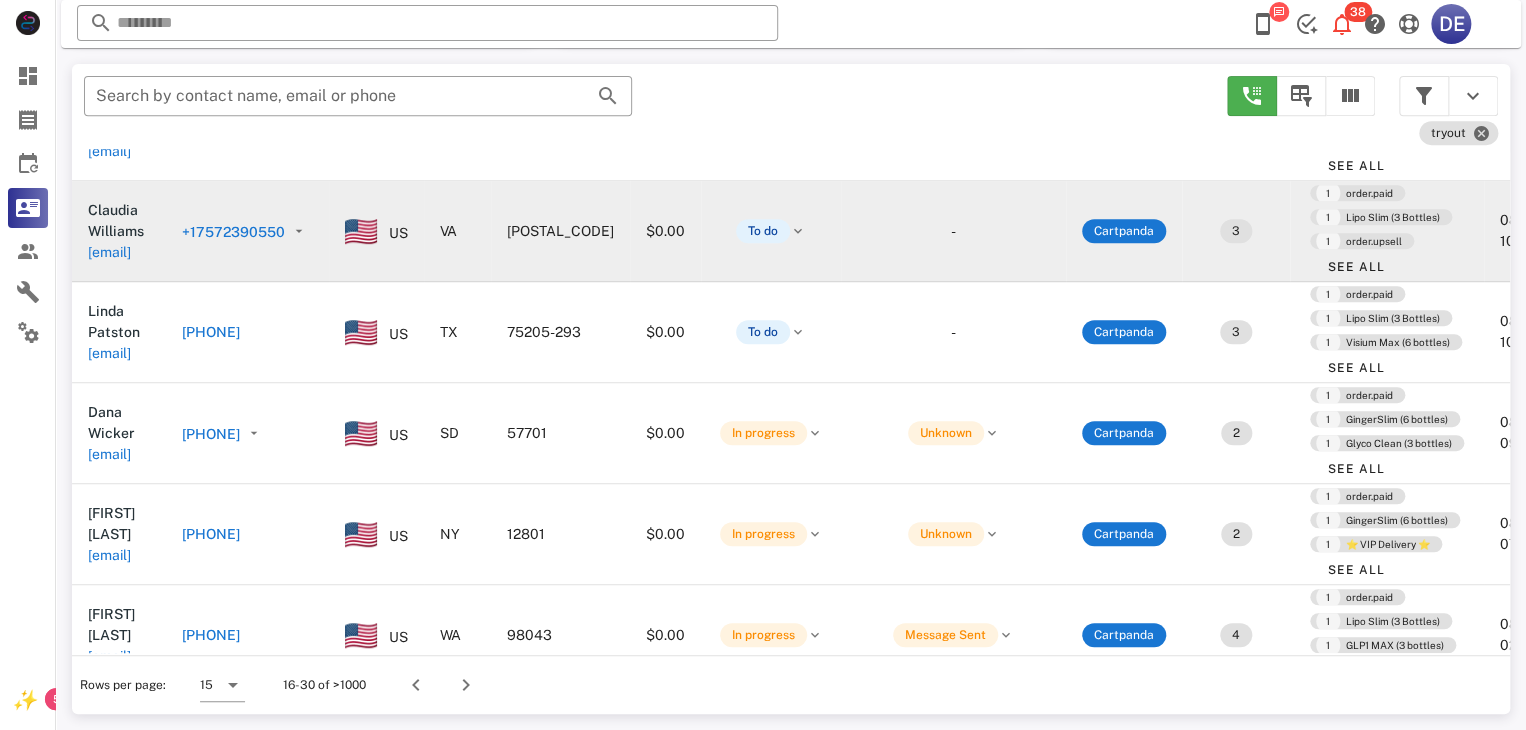 click on "[PHONE]" at bounding box center (396, 311) 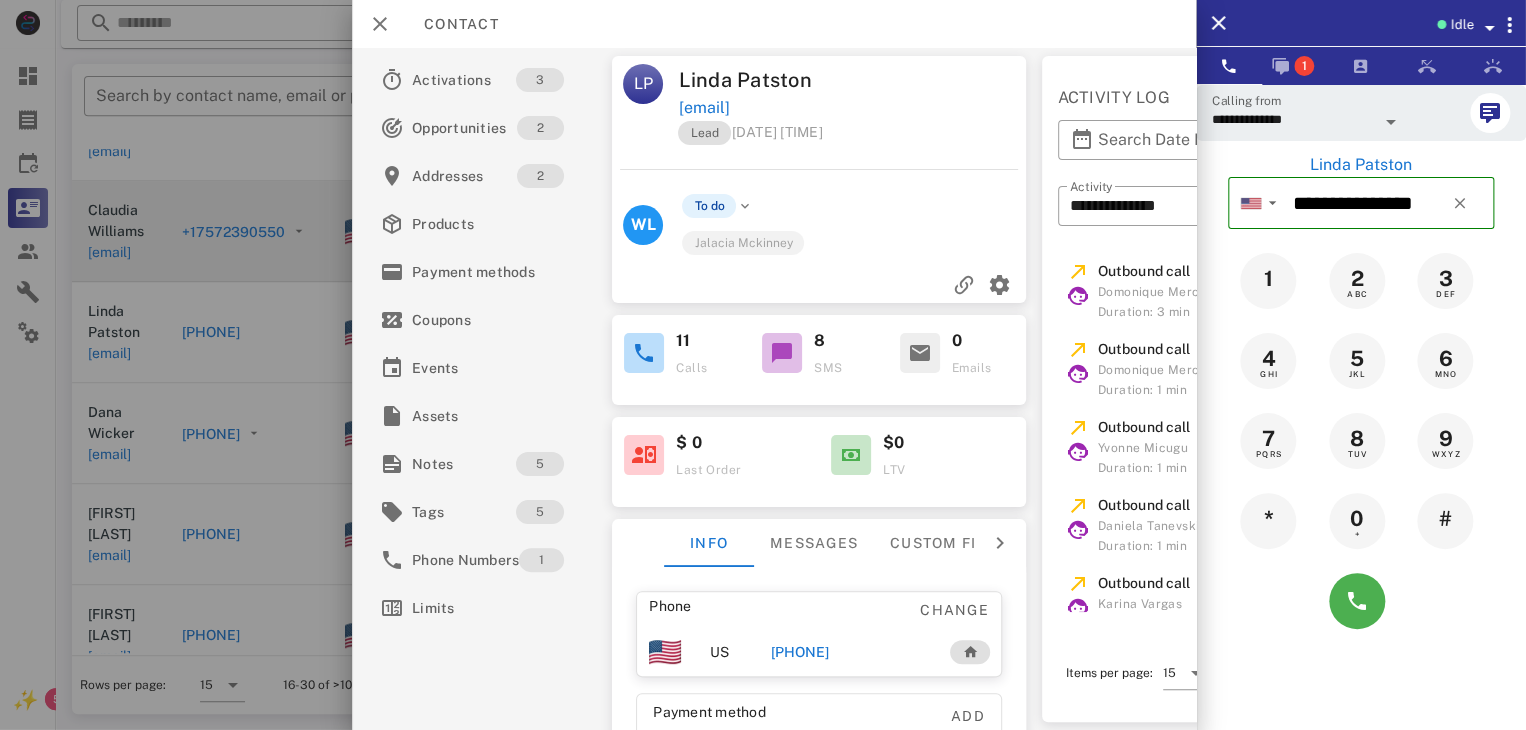 click at bounding box center (763, 365) 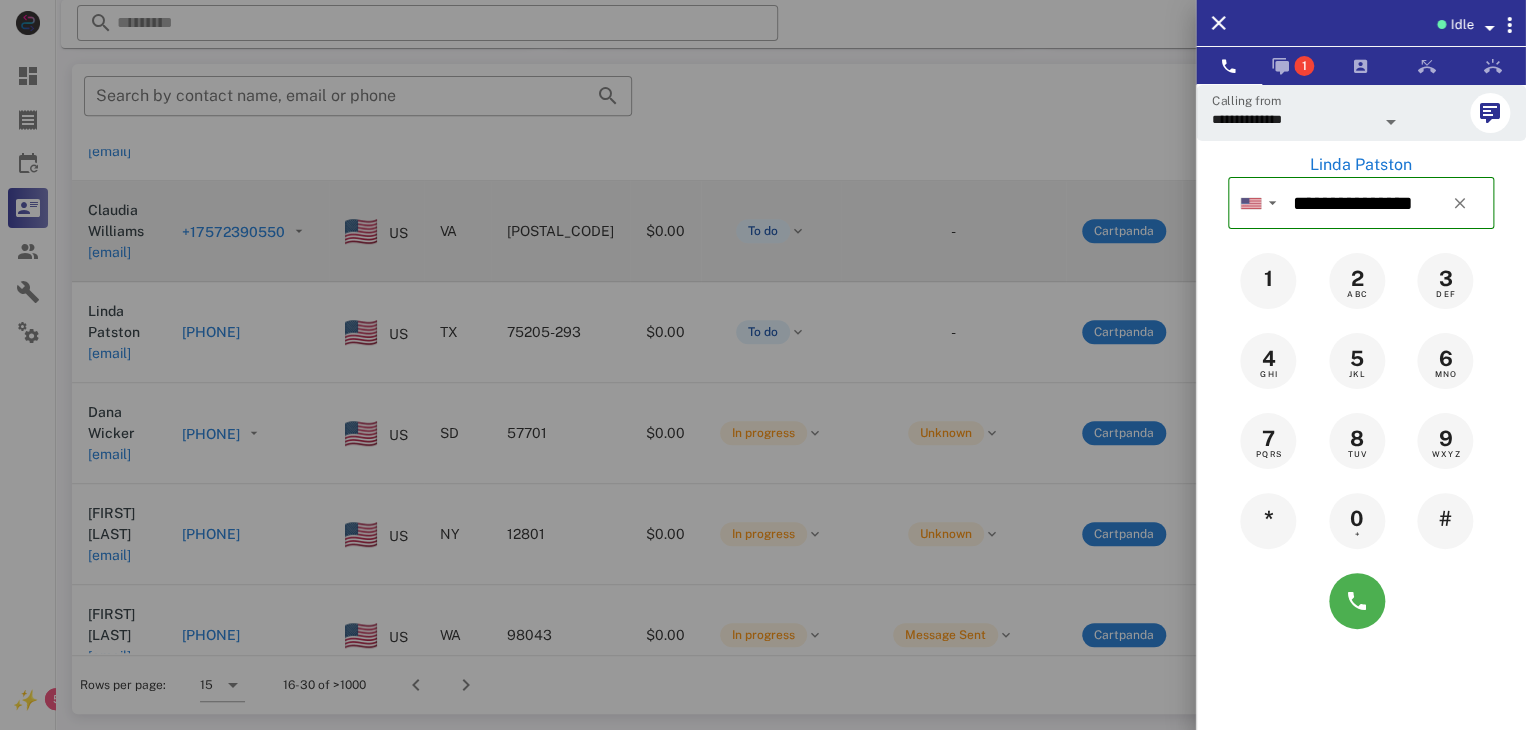 click at bounding box center [763, 365] 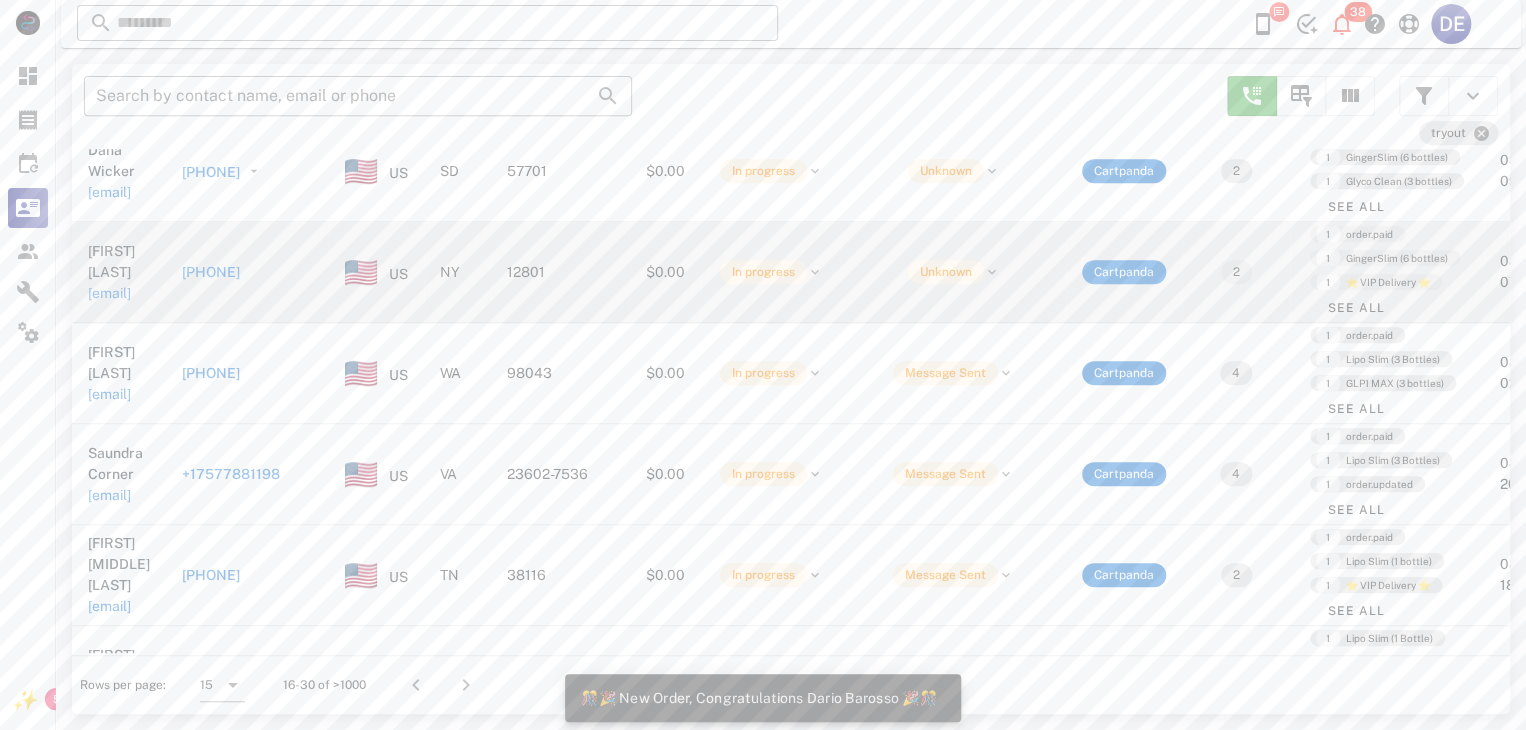 scroll, scrollTop: 800, scrollLeft: 0, axis: vertical 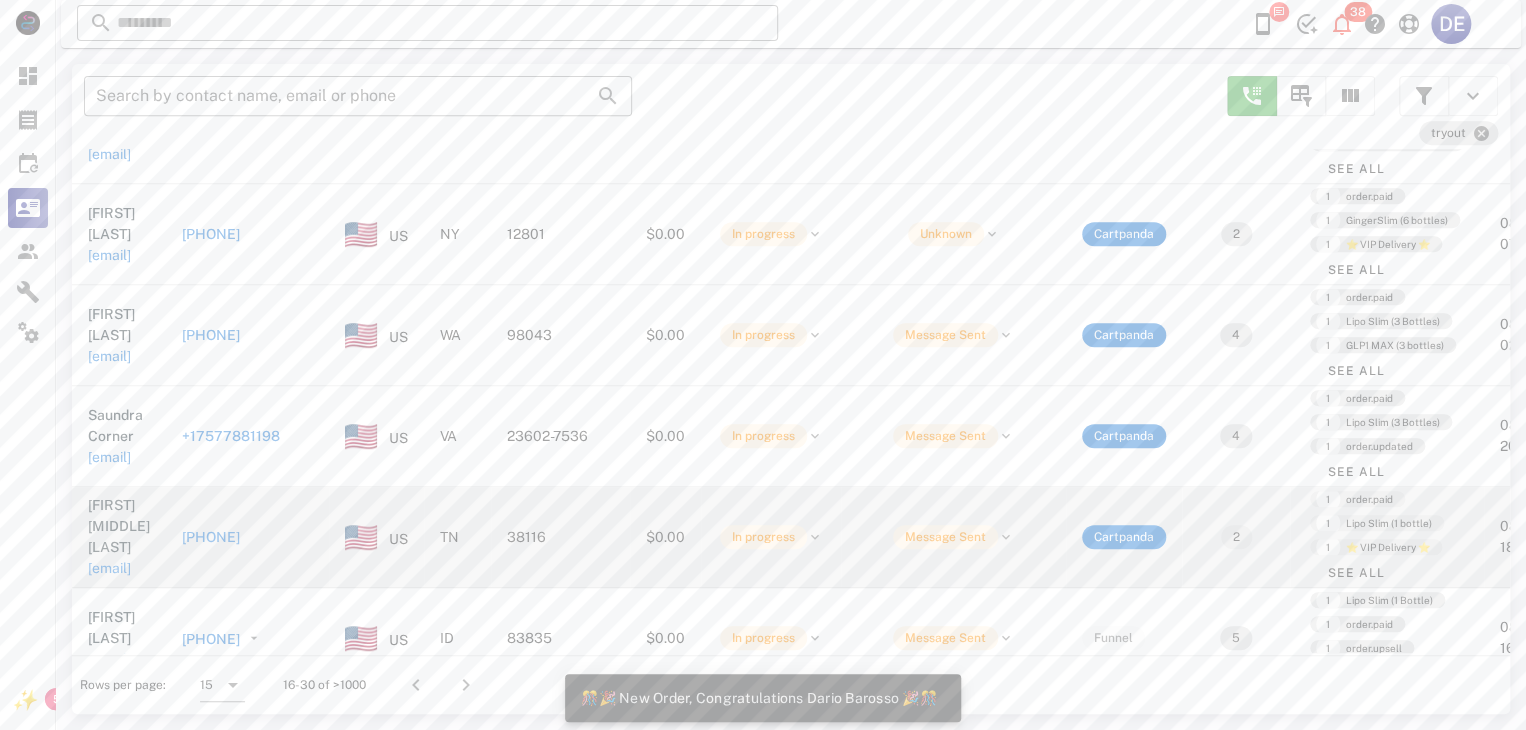 click on "[PHONE]" at bounding box center (373, 516) 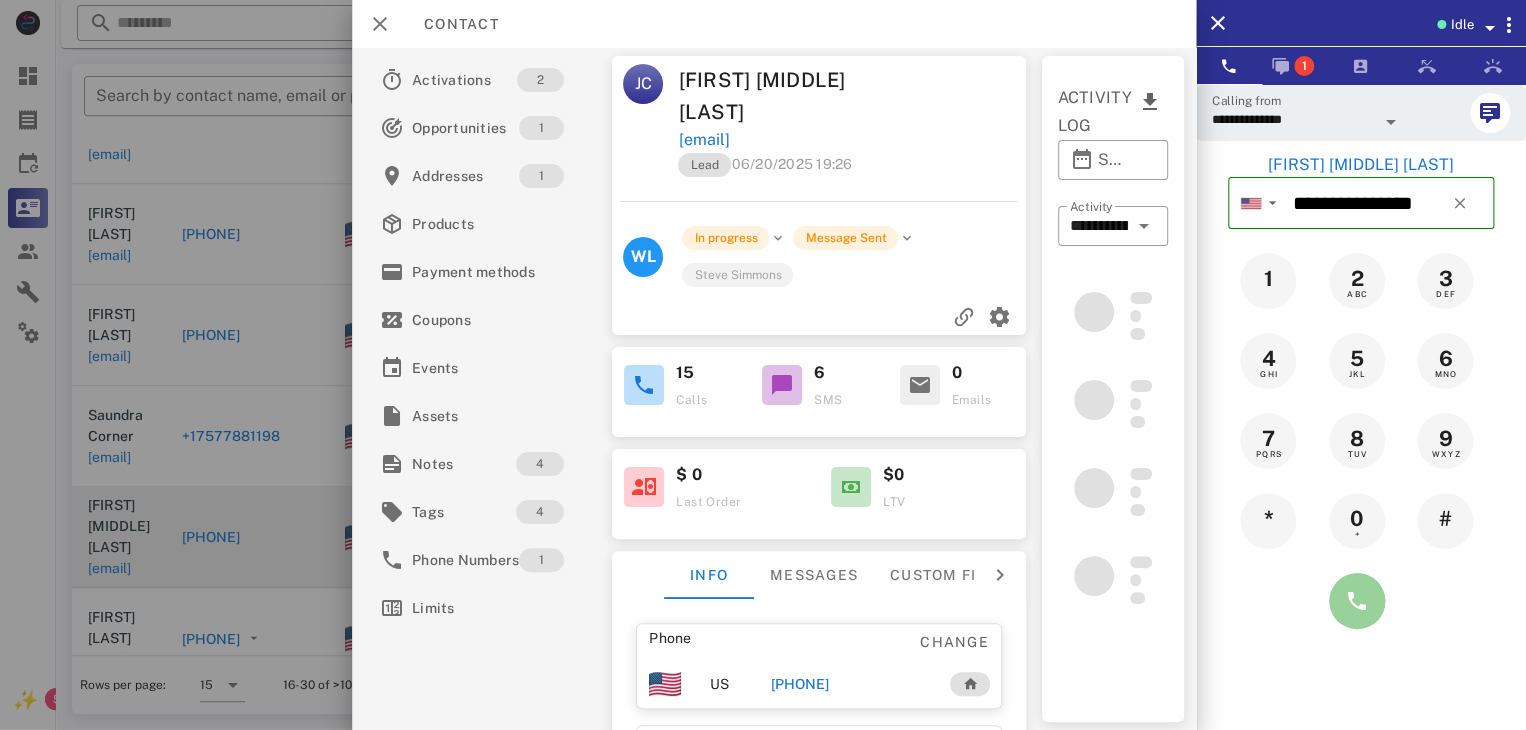 click at bounding box center (1357, 601) 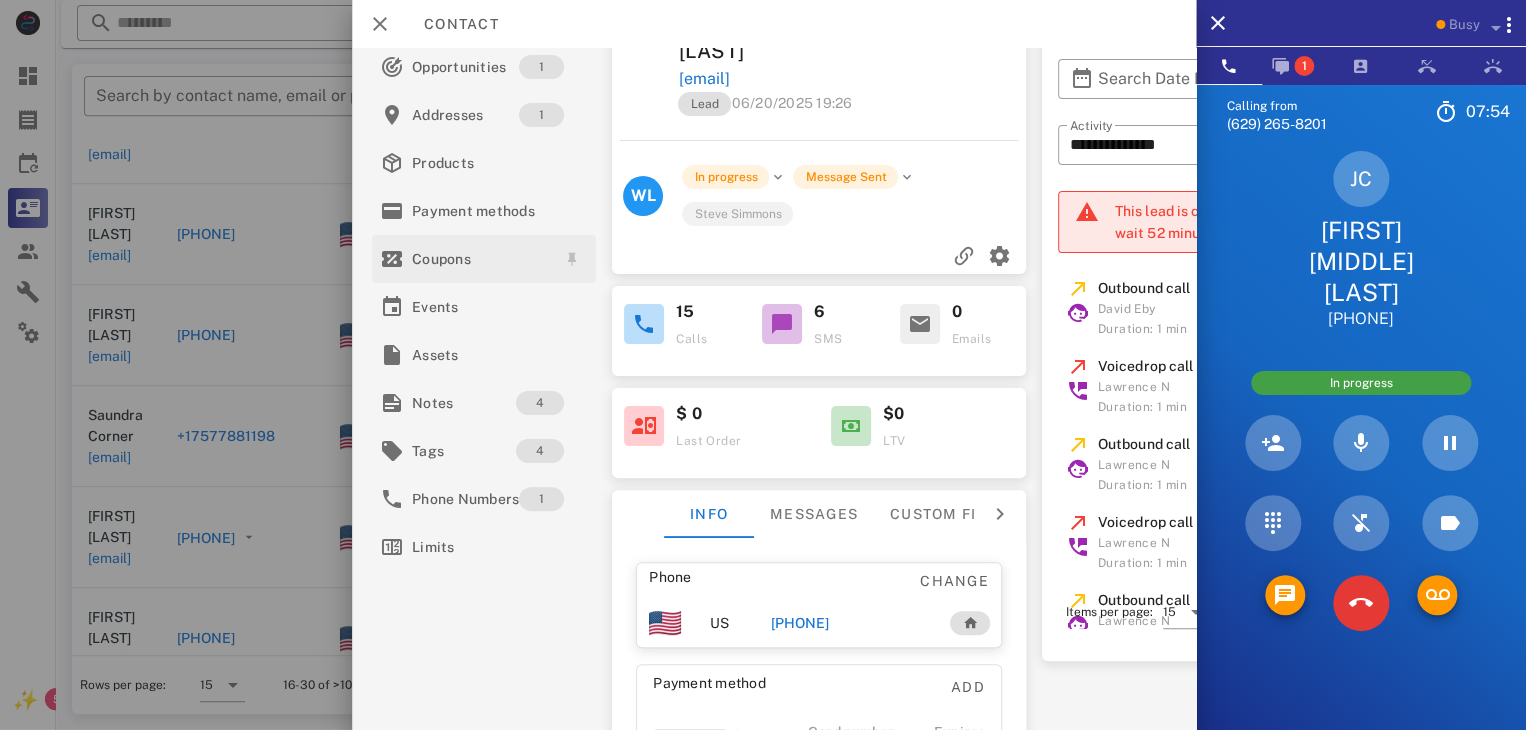 scroll, scrollTop: 60, scrollLeft: 0, axis: vertical 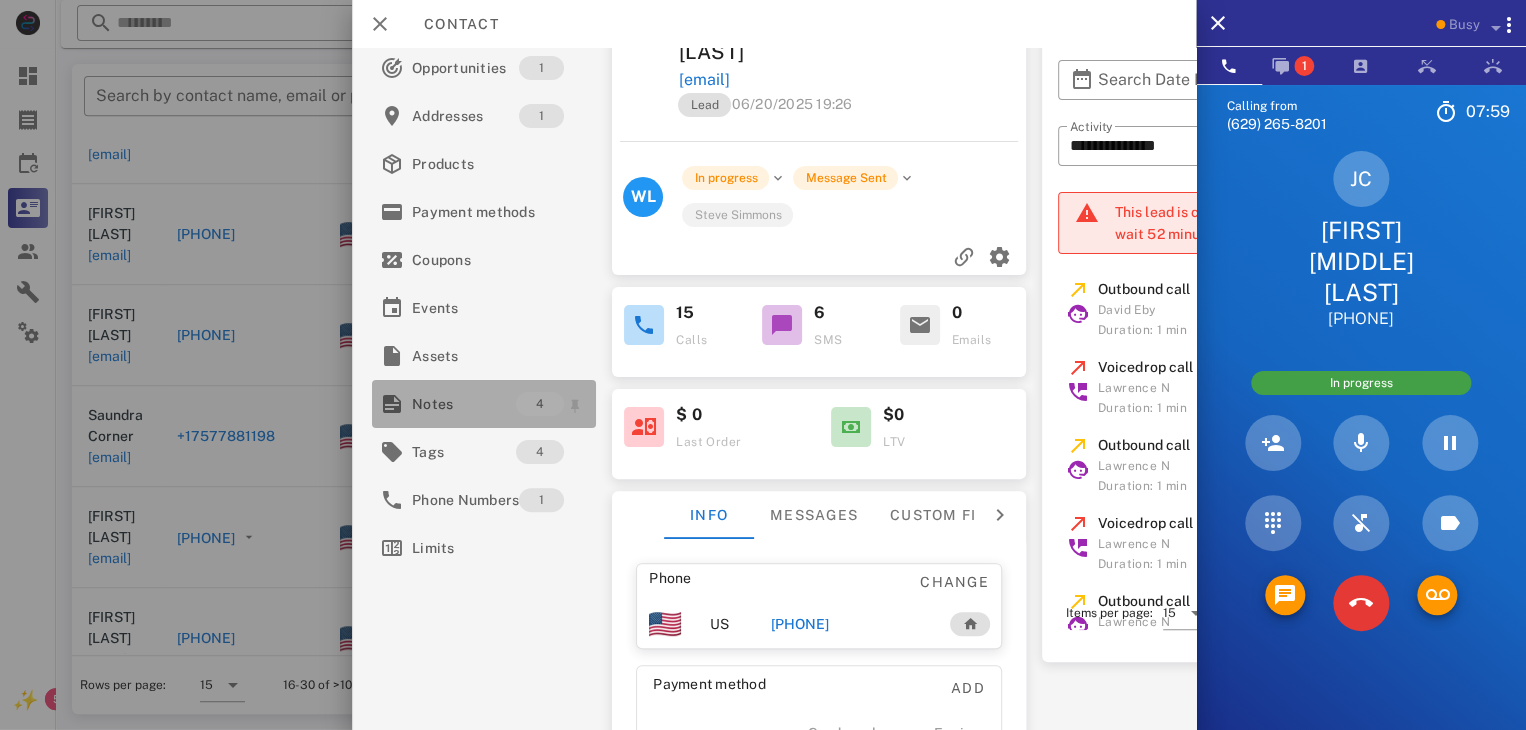 click on "Notes" at bounding box center (464, 404) 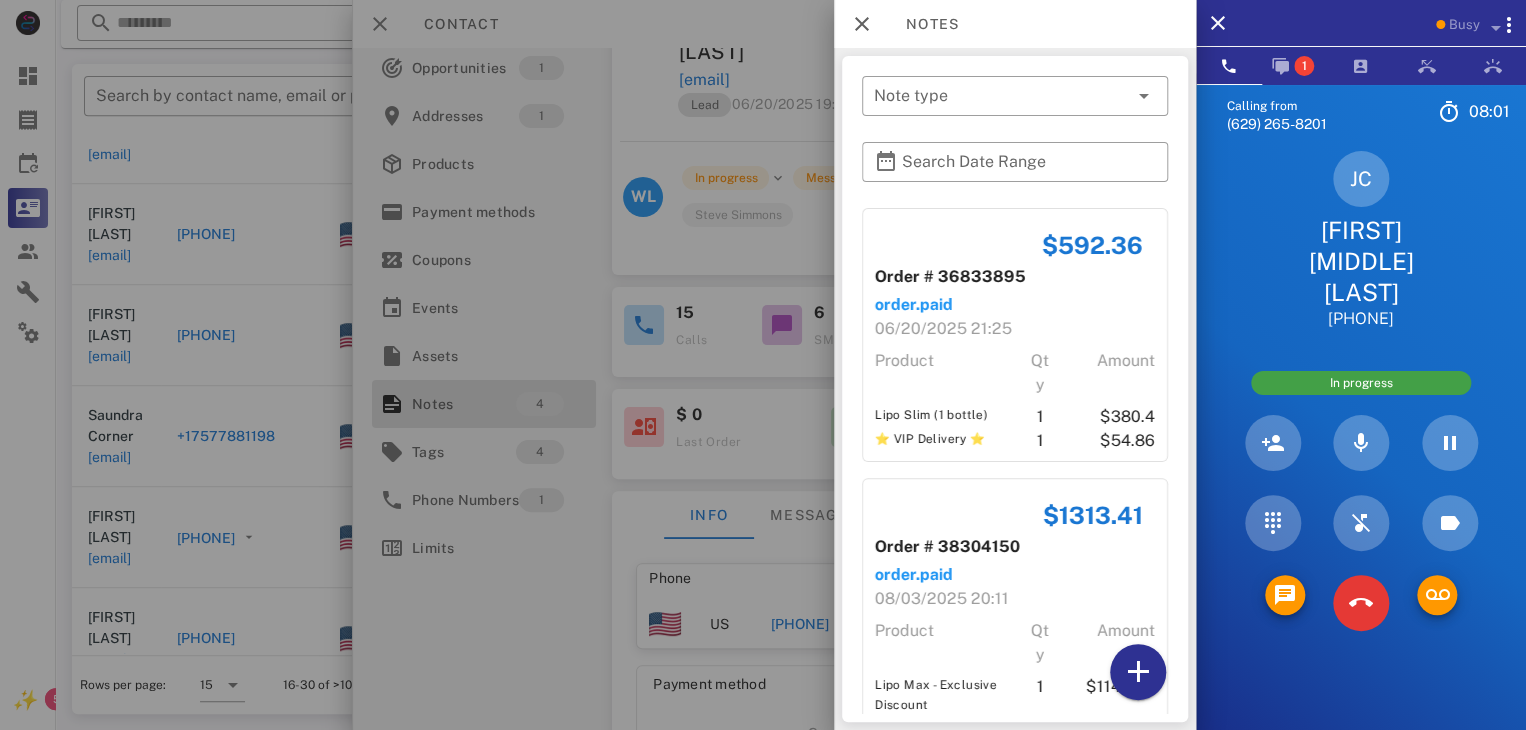 click at bounding box center (763, 365) 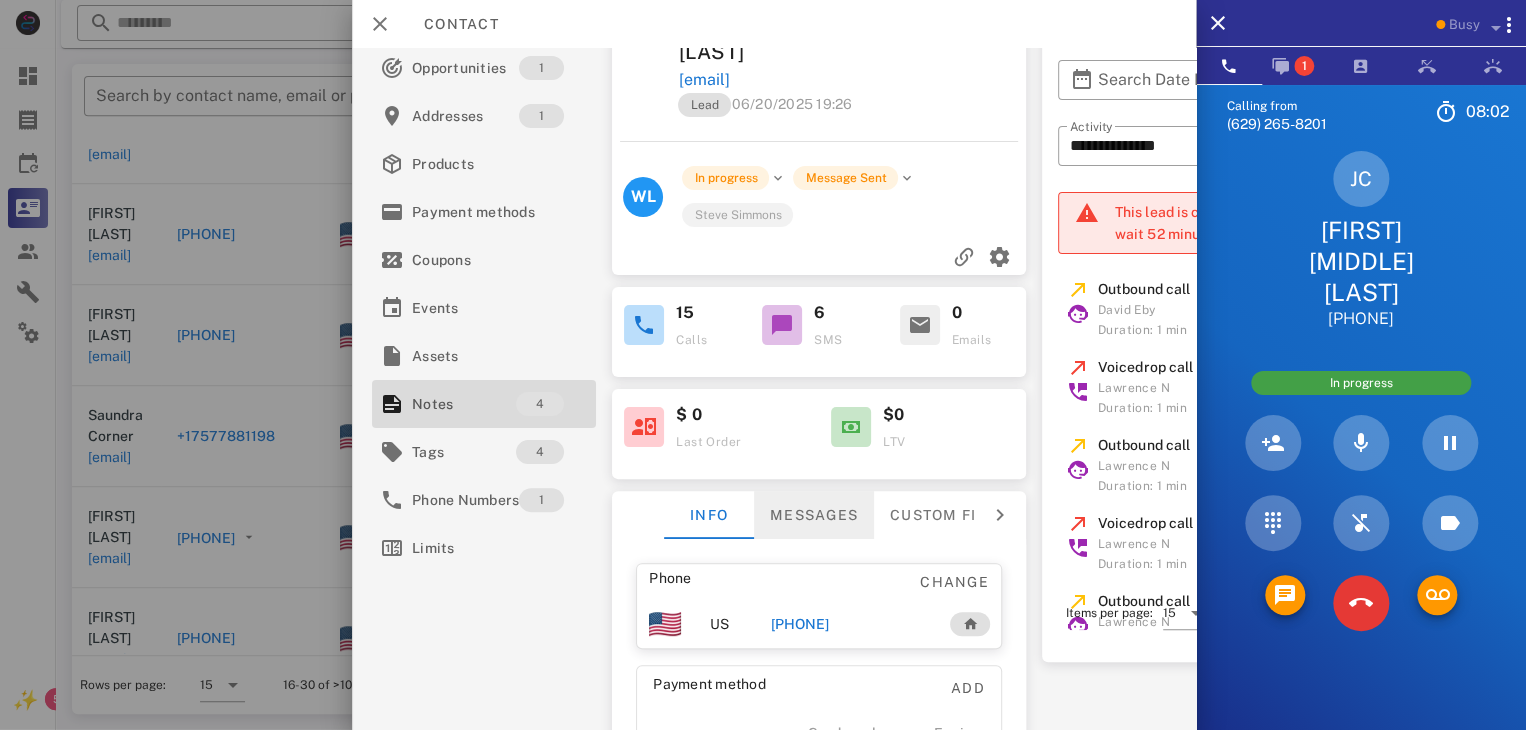 click on "Messages" at bounding box center (814, 483) 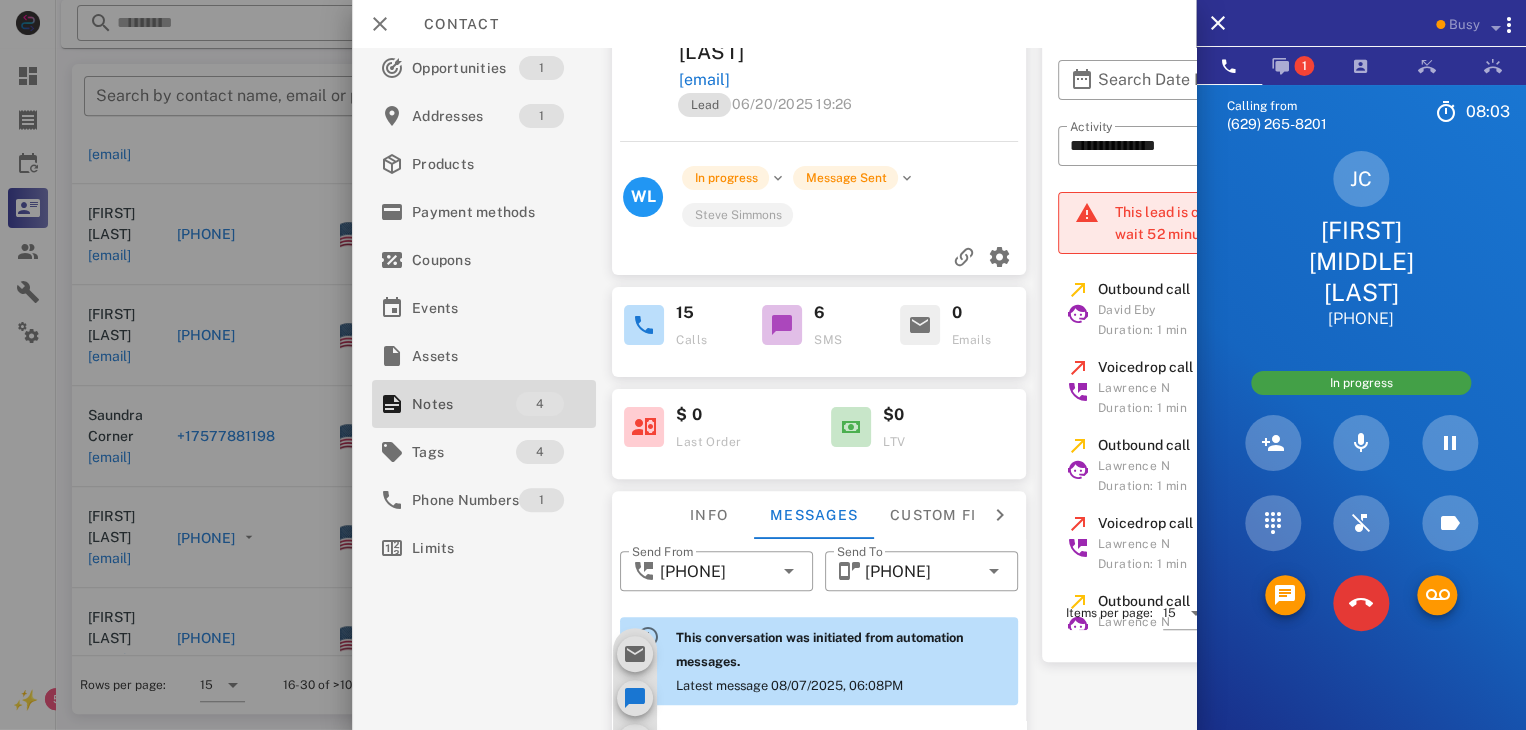 scroll, scrollTop: 1610, scrollLeft: 0, axis: vertical 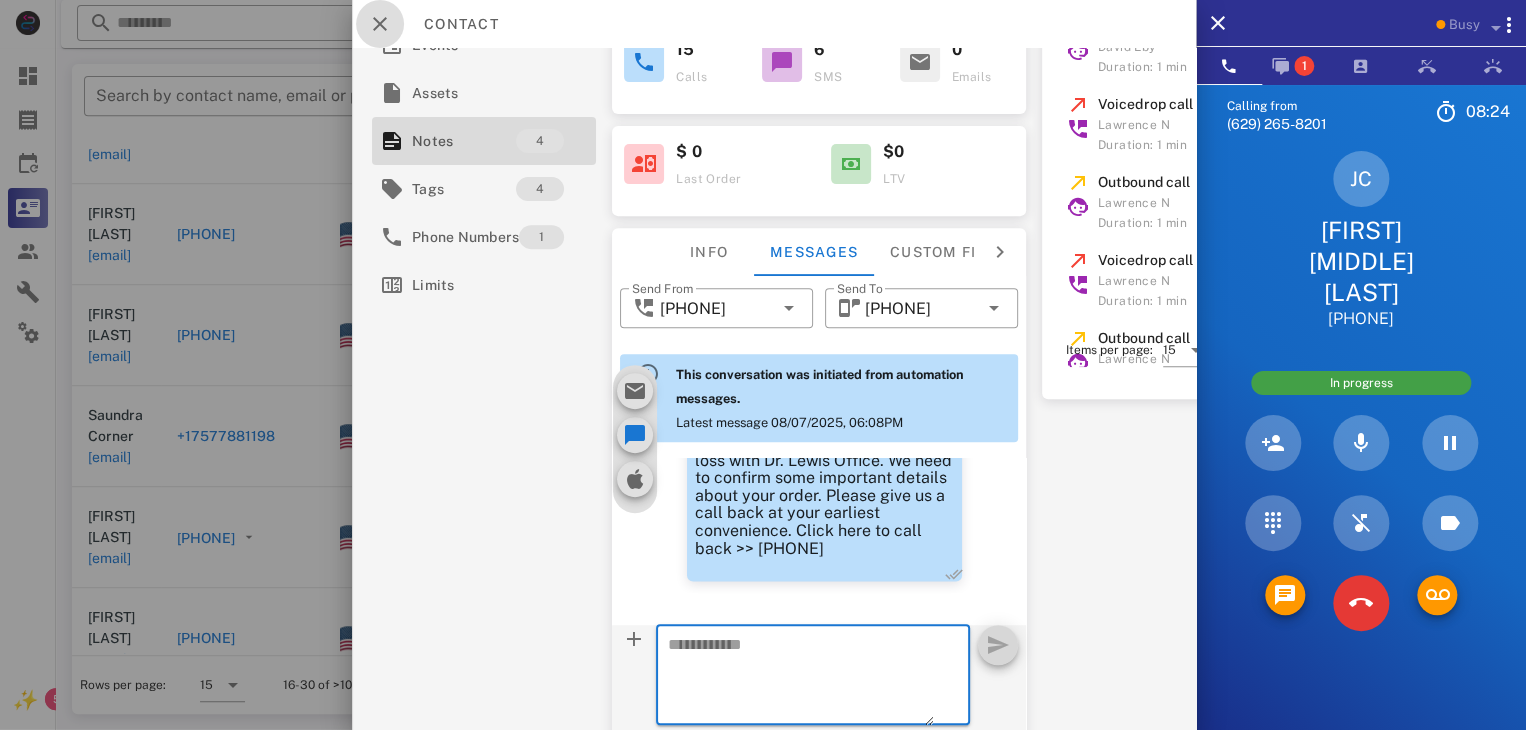 click at bounding box center (380, 24) 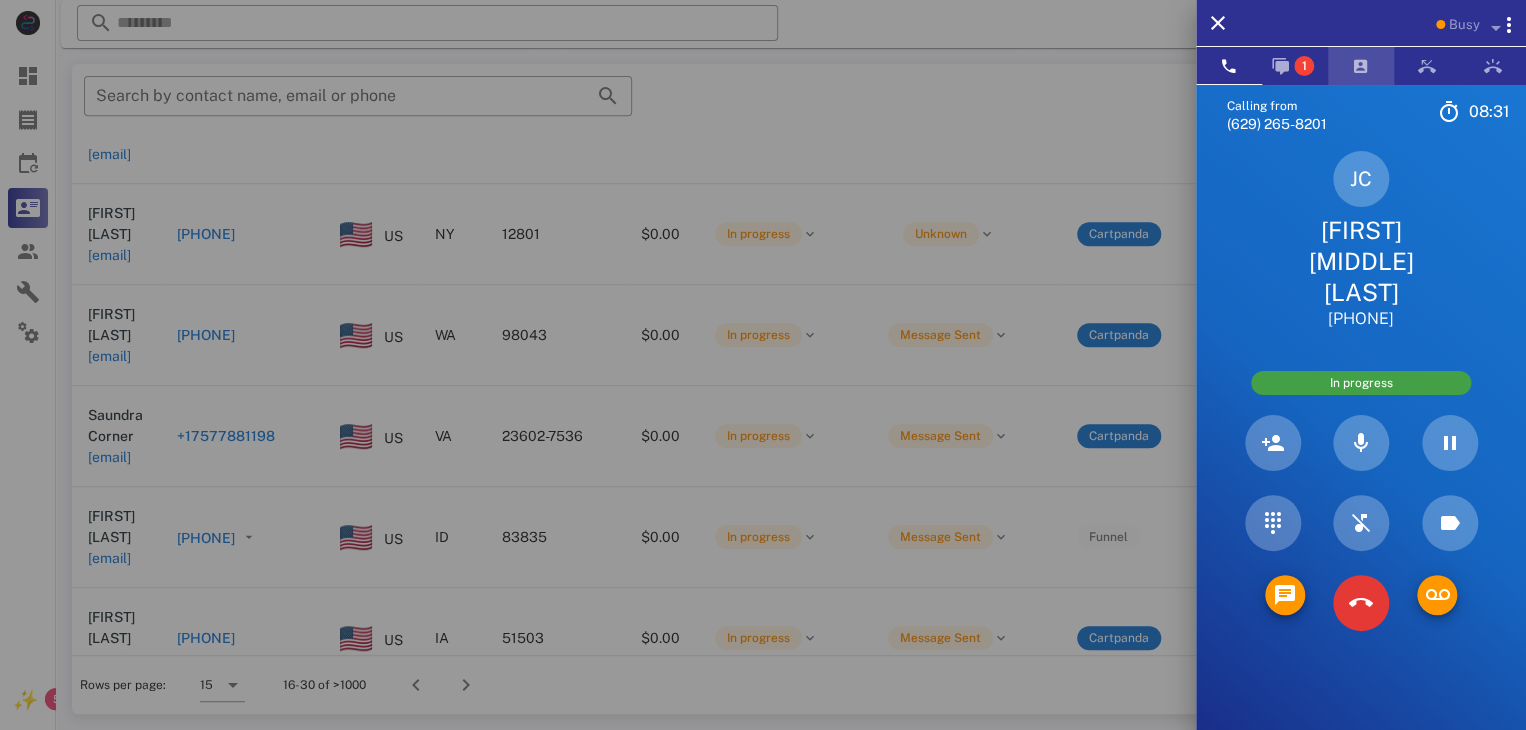 click at bounding box center (1361, 66) 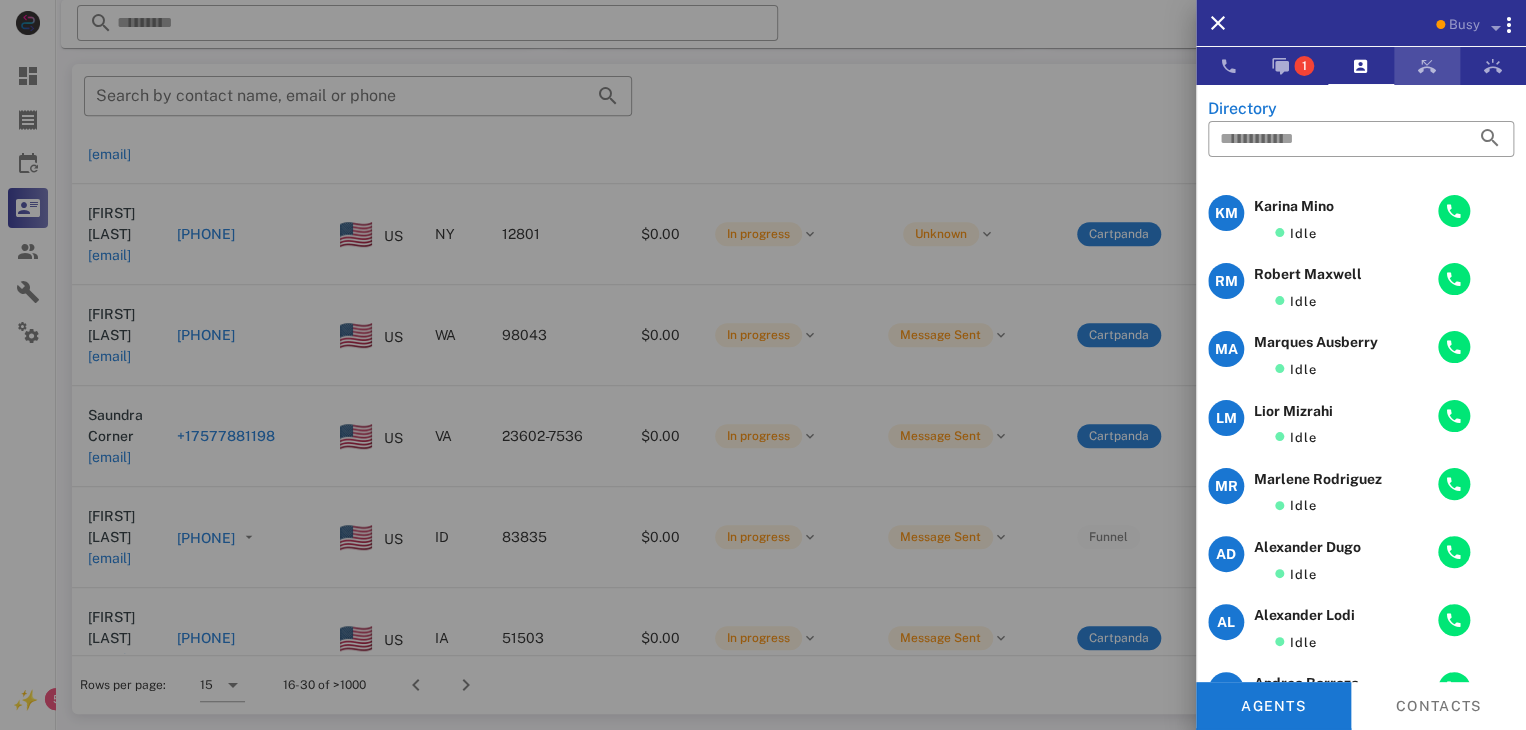 click at bounding box center (1427, 66) 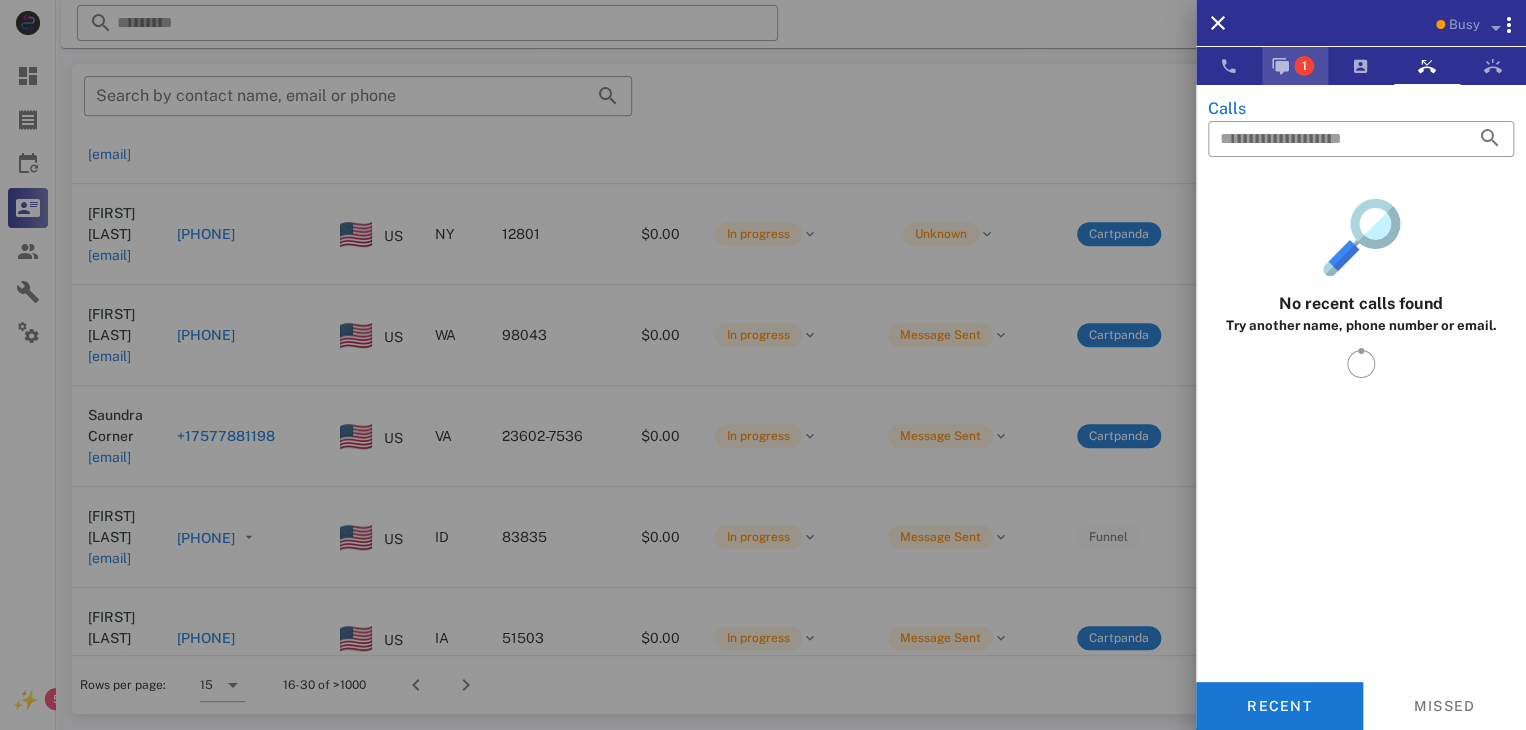 click at bounding box center [1281, 66] 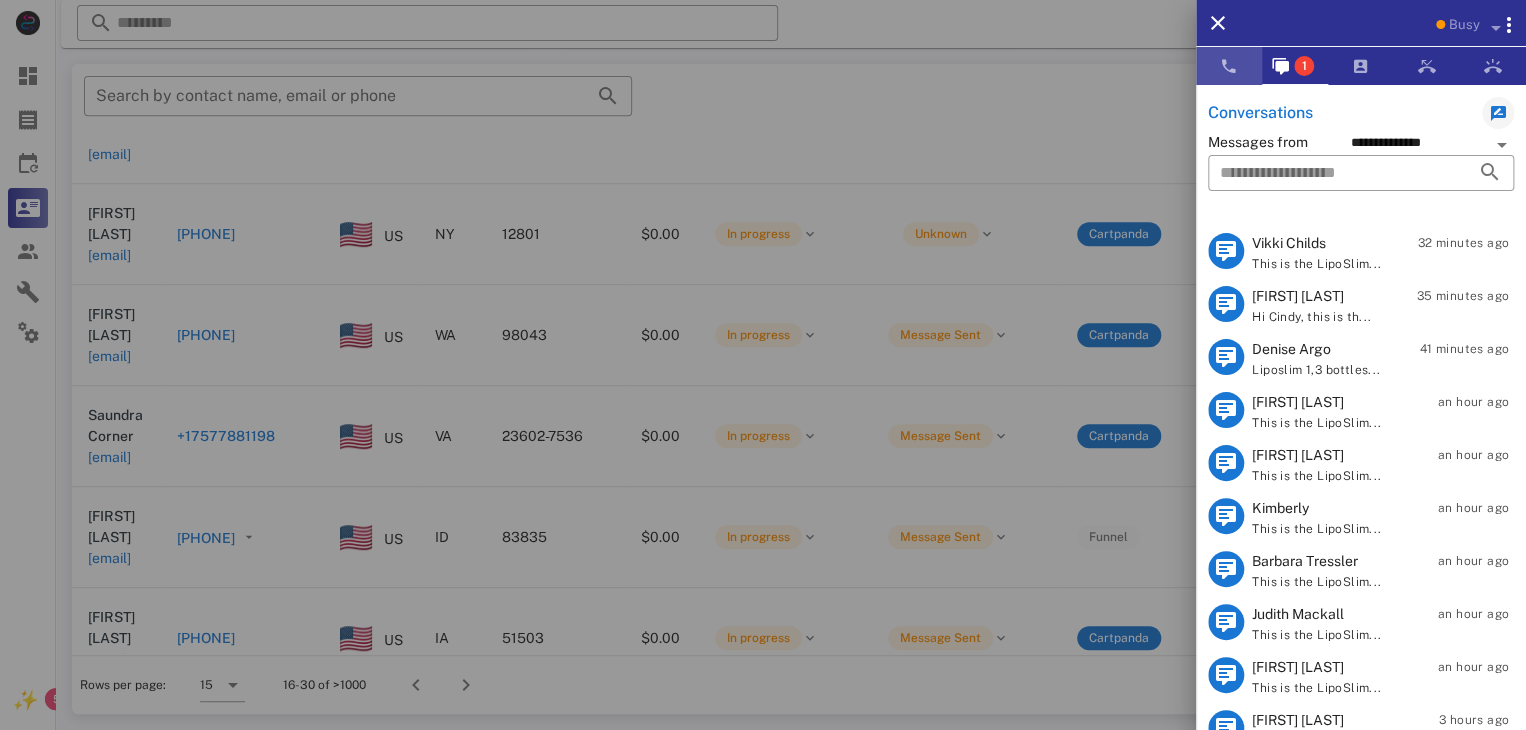click at bounding box center [1229, 66] 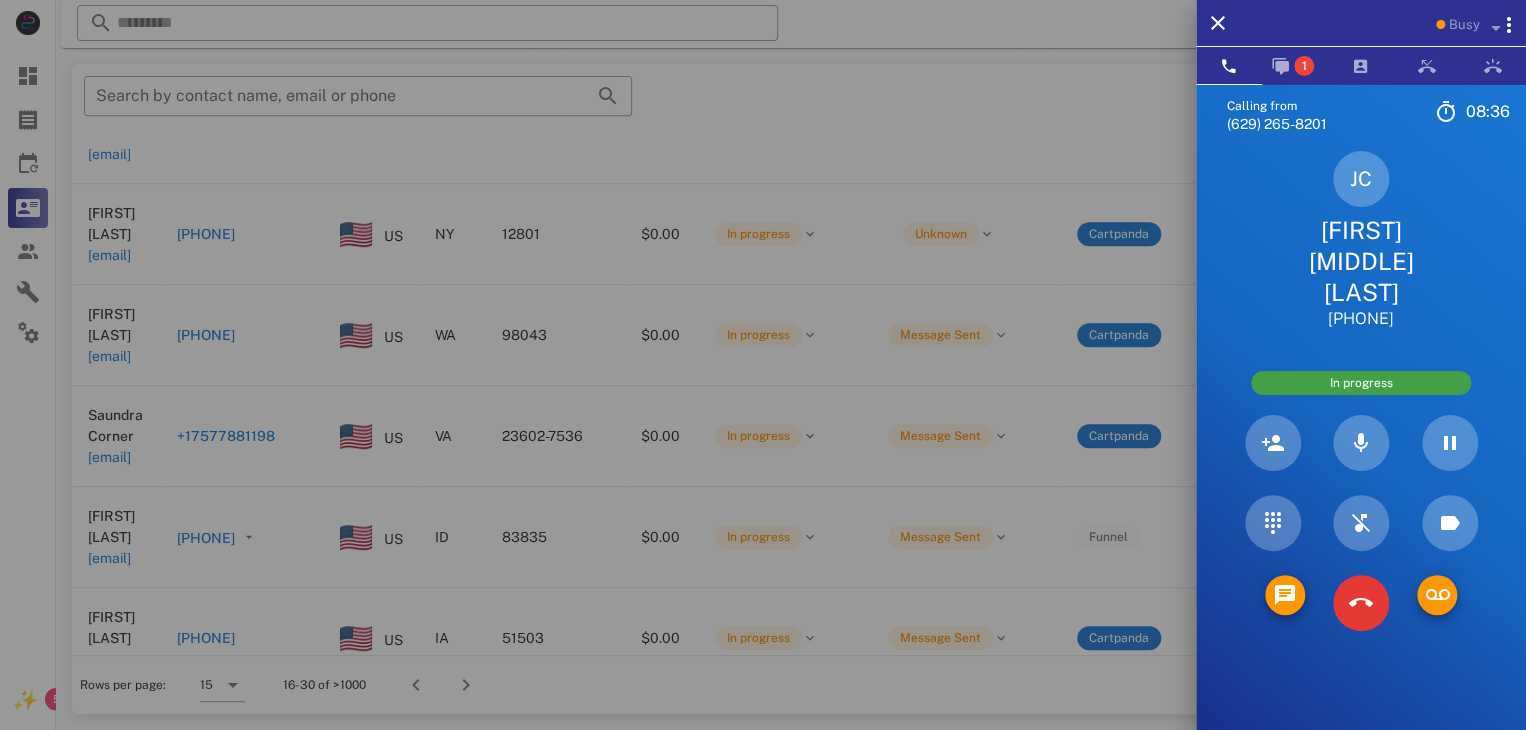 click on "[FIRST] [LAST]" at bounding box center (1361, 246) 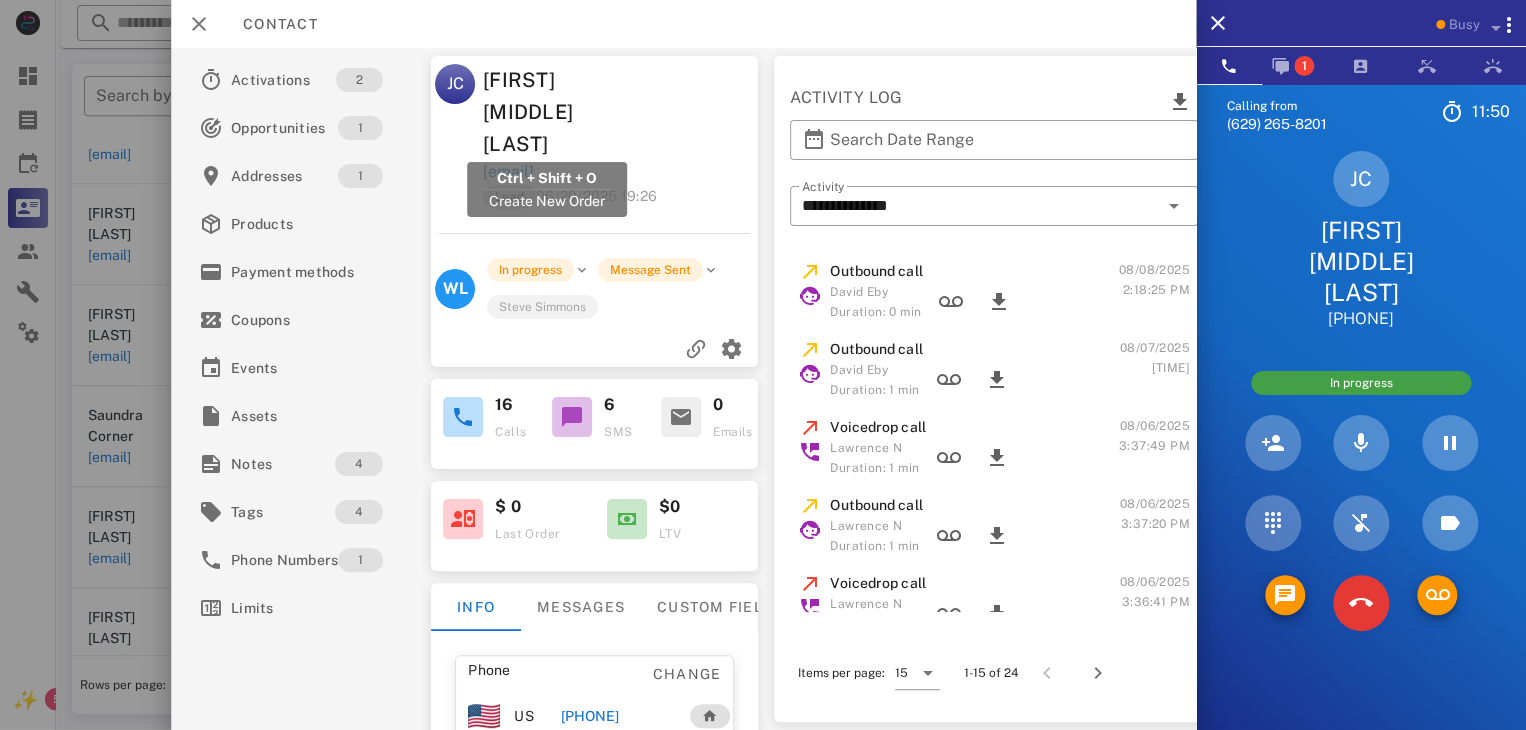 click on "[EMAIL]" at bounding box center [572, 140] 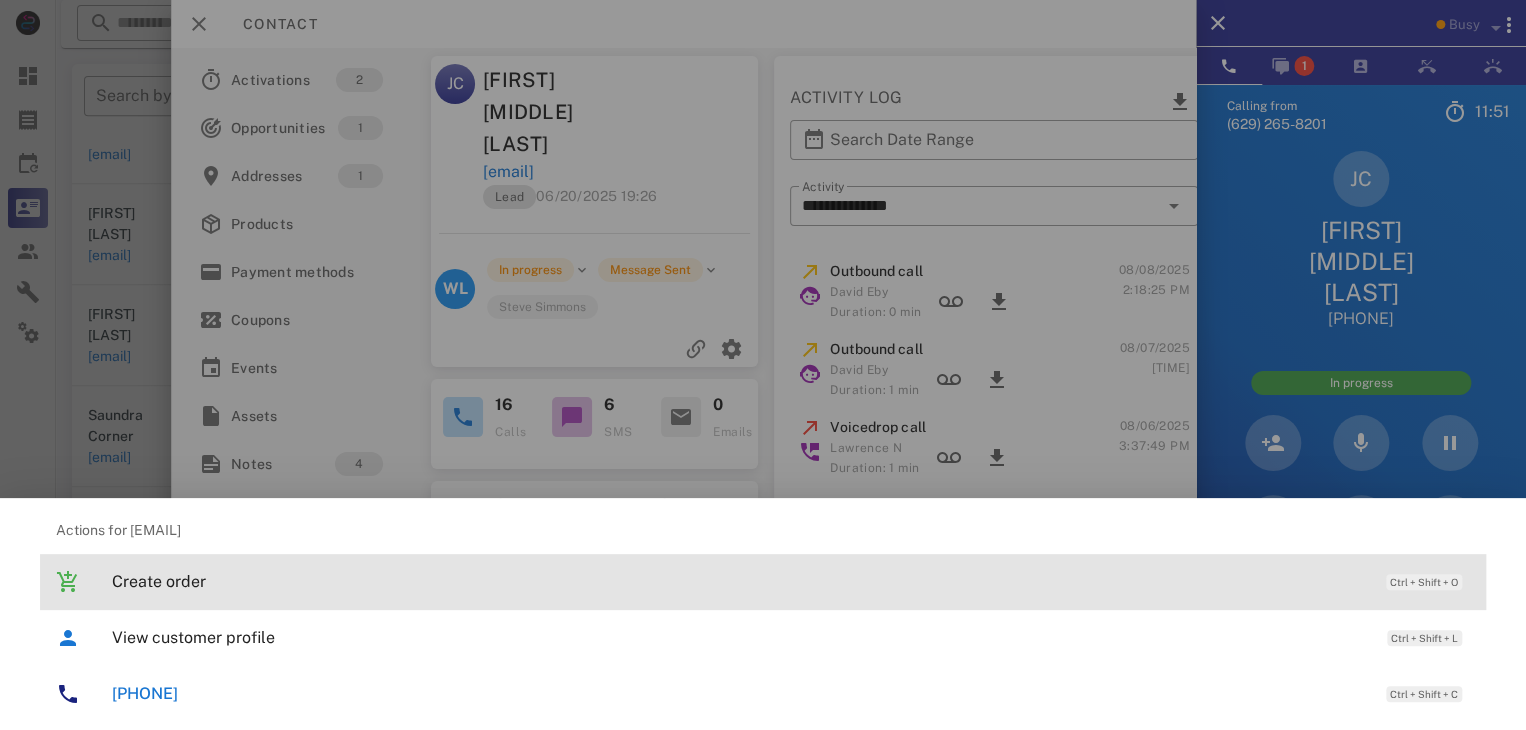 drag, startPoint x: 200, startPoint y: 581, endPoint x: 209, endPoint y: 574, distance: 11.401754 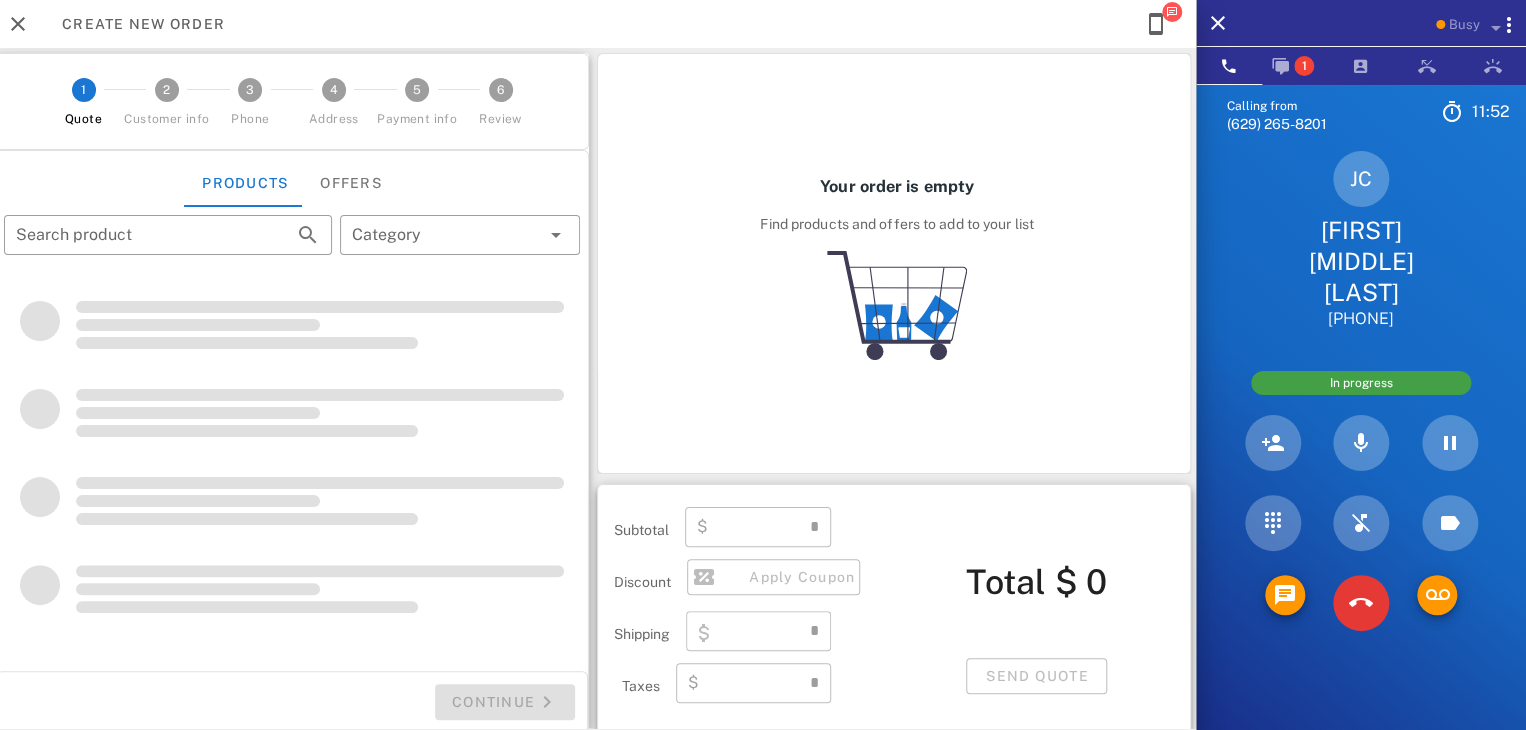 type on "**********" 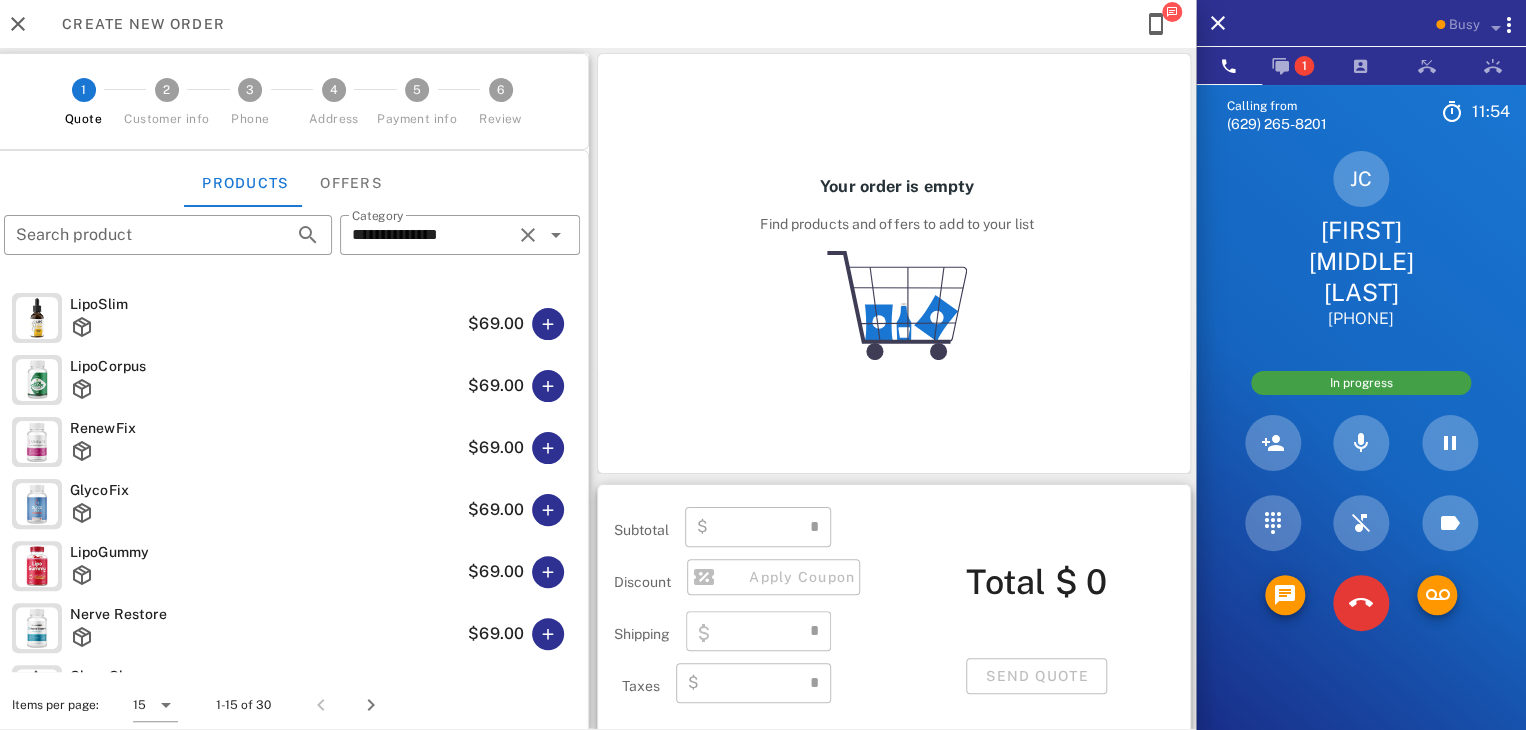 type on "****" 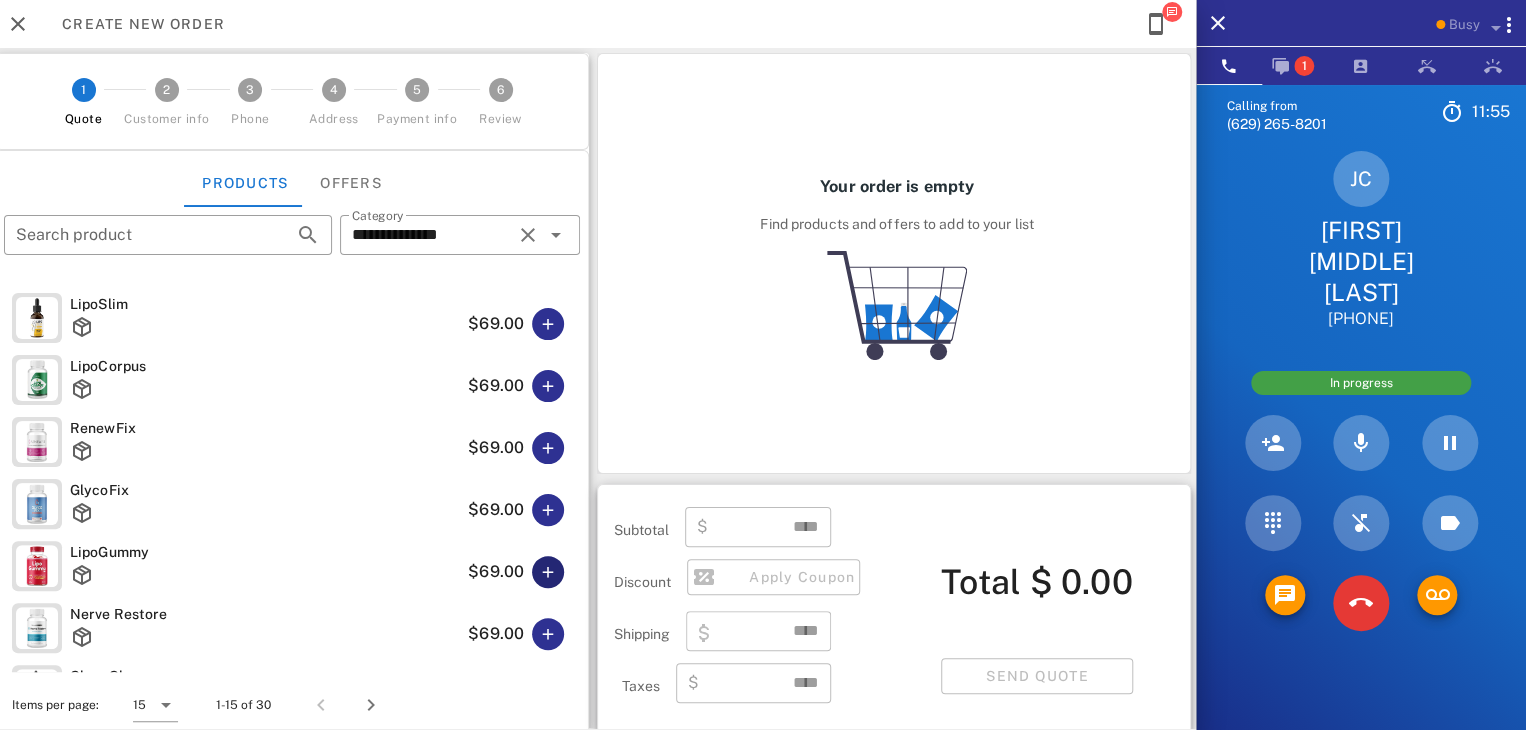 click at bounding box center (548, 572) 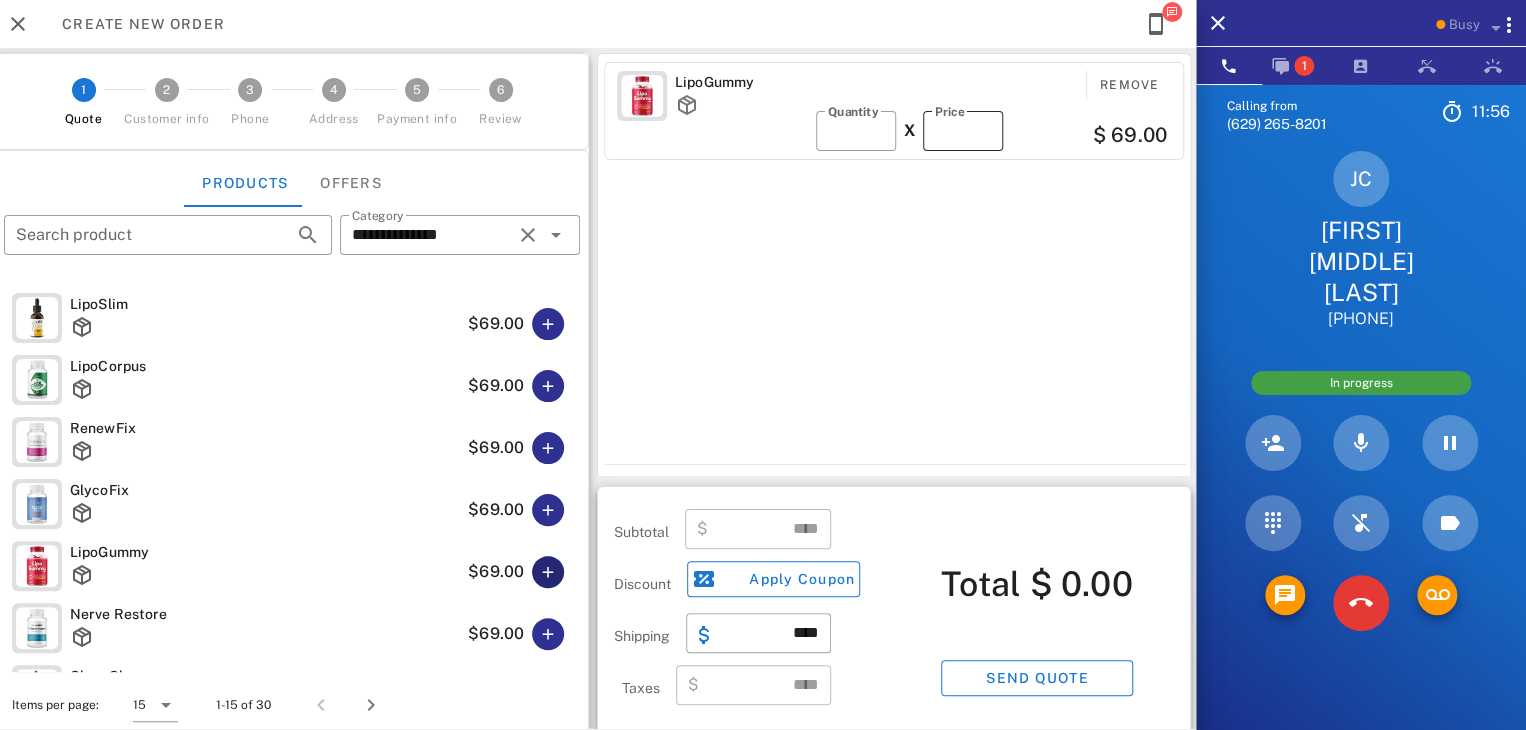 type on "*****" 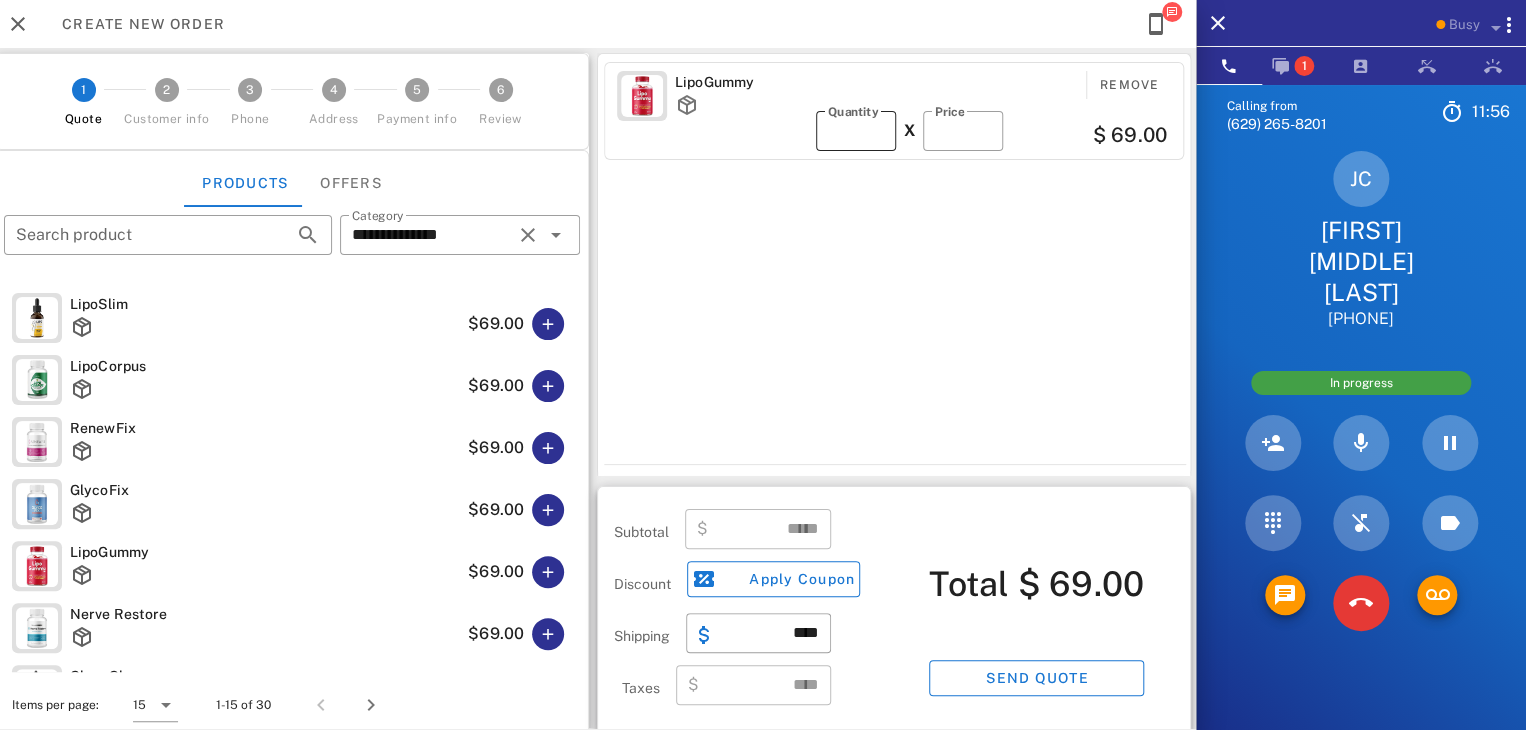 click on "*" at bounding box center [856, 131] 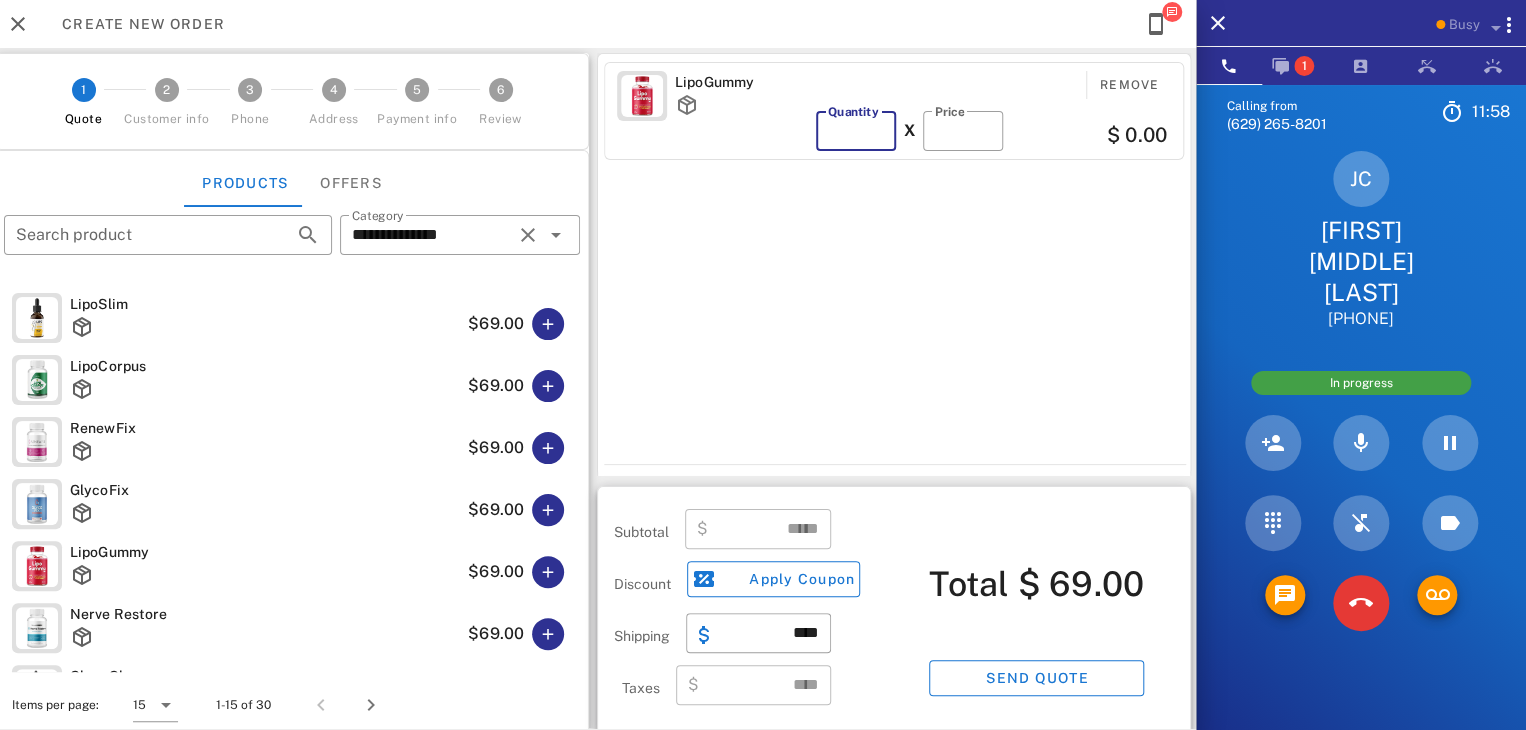 type on "*" 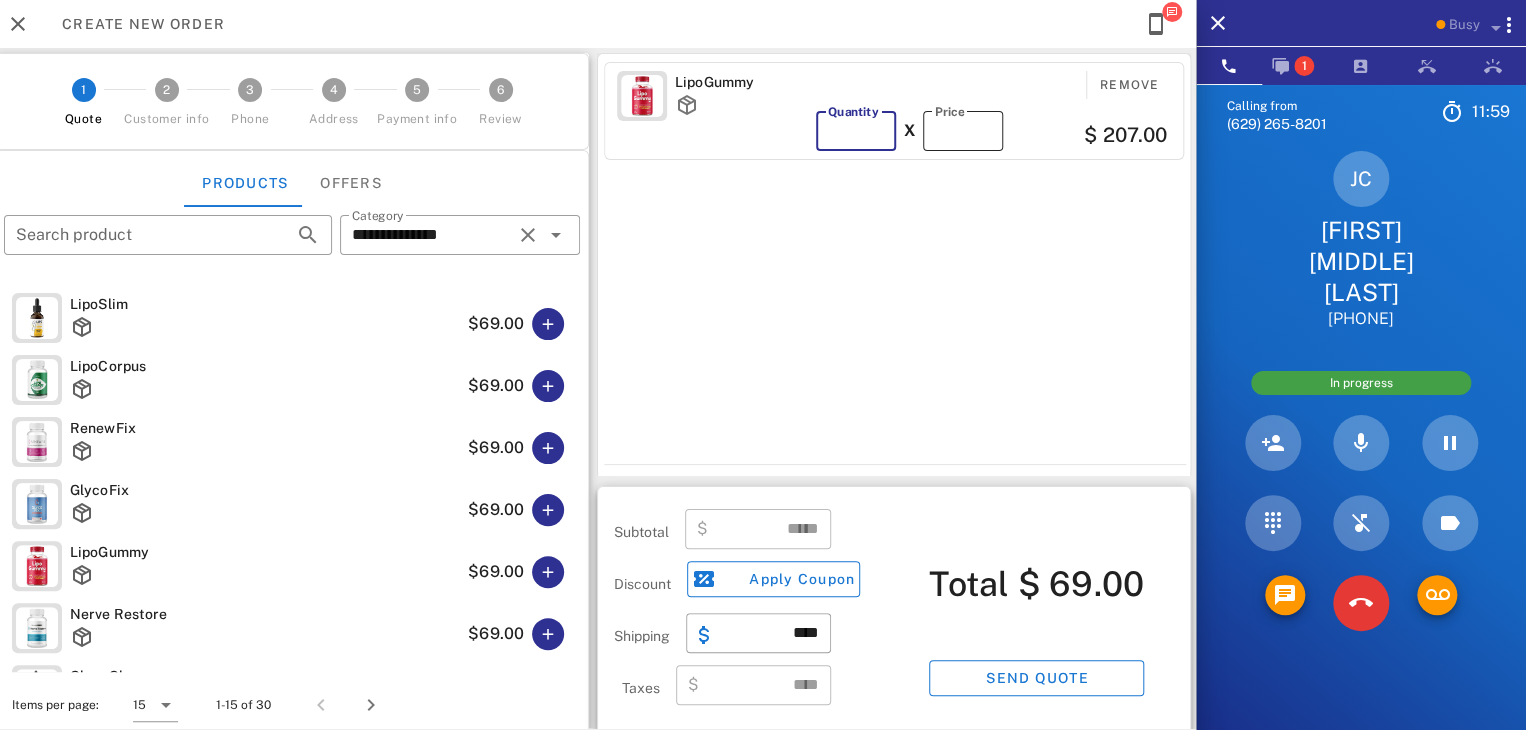 type on "******" 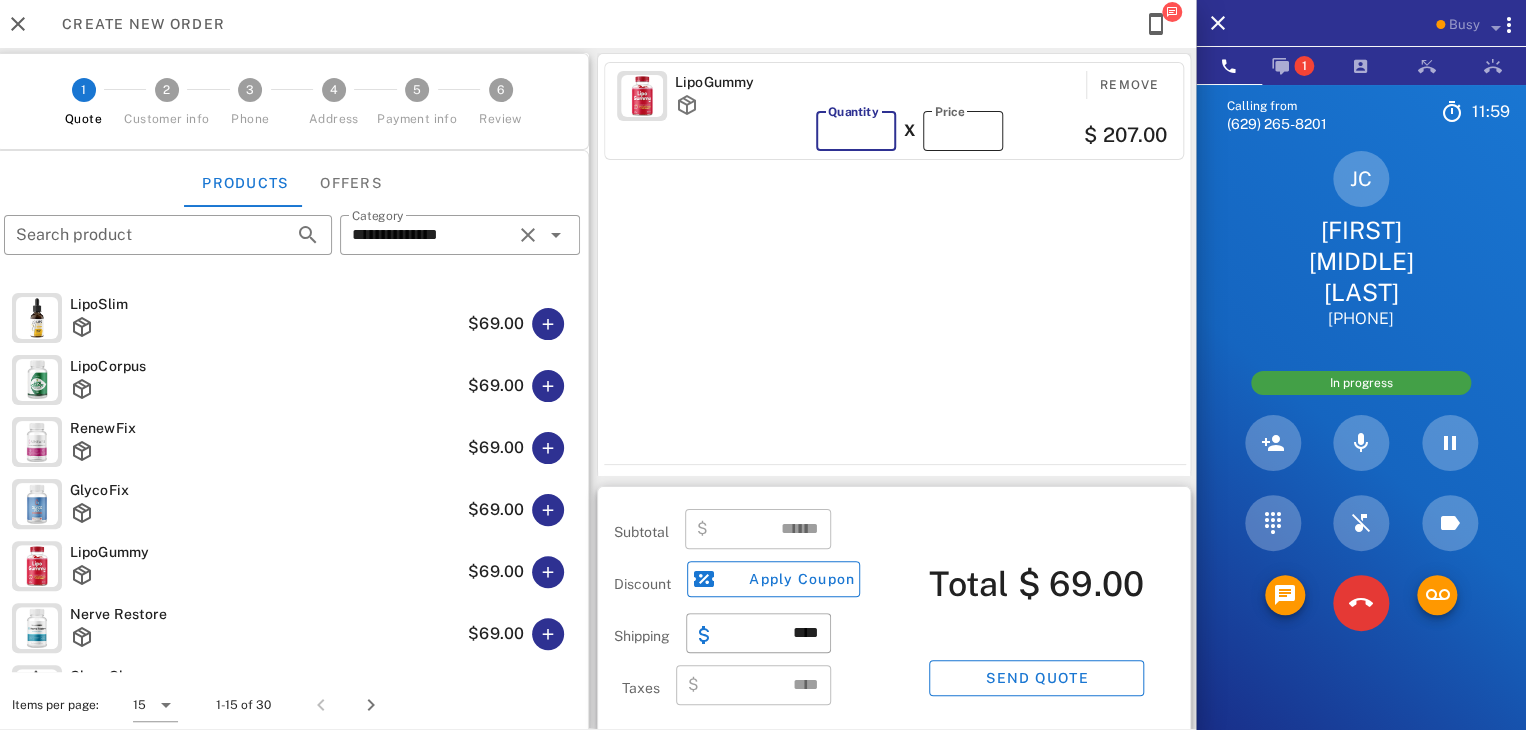 type on "*" 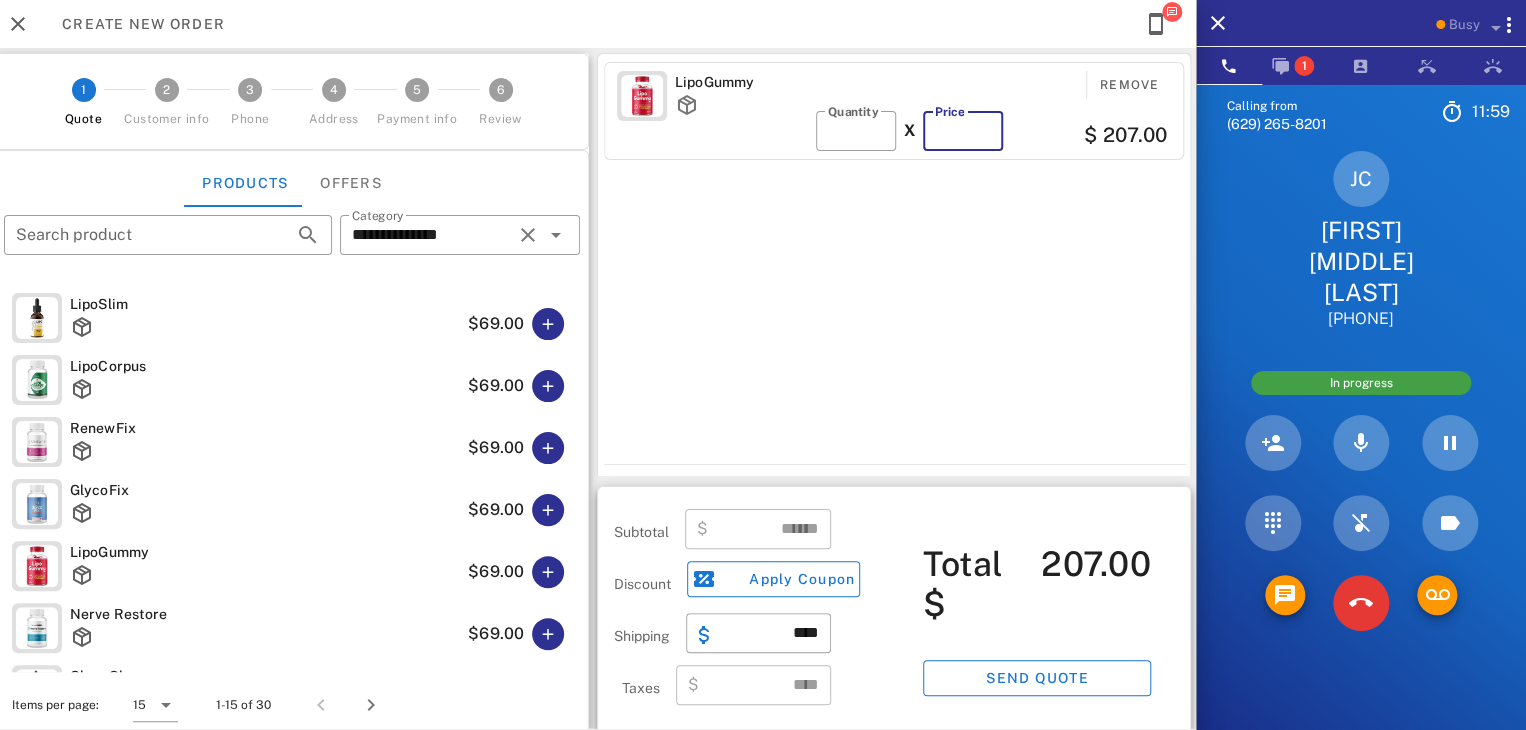 click on "**" at bounding box center (963, 131) 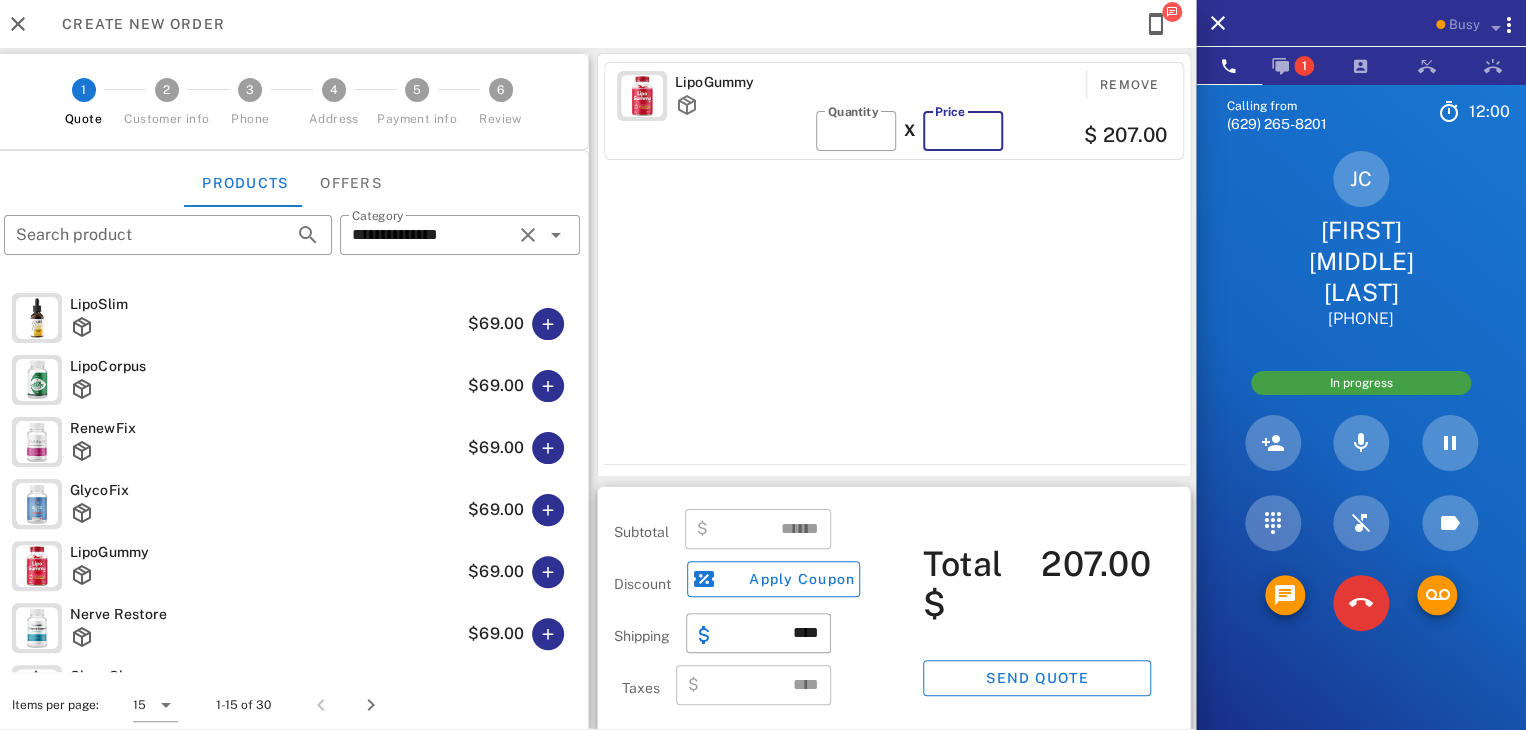 type on "*" 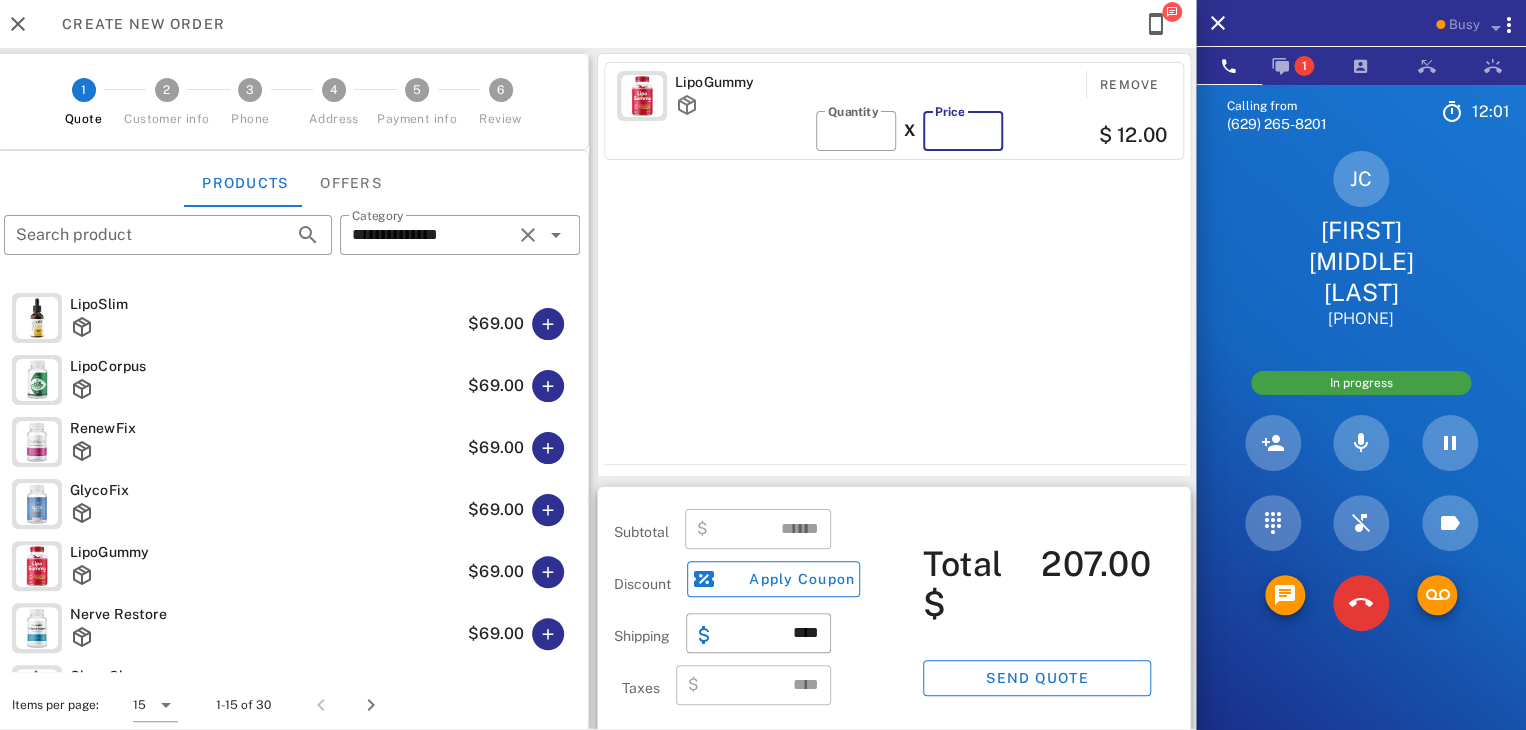 type on "**" 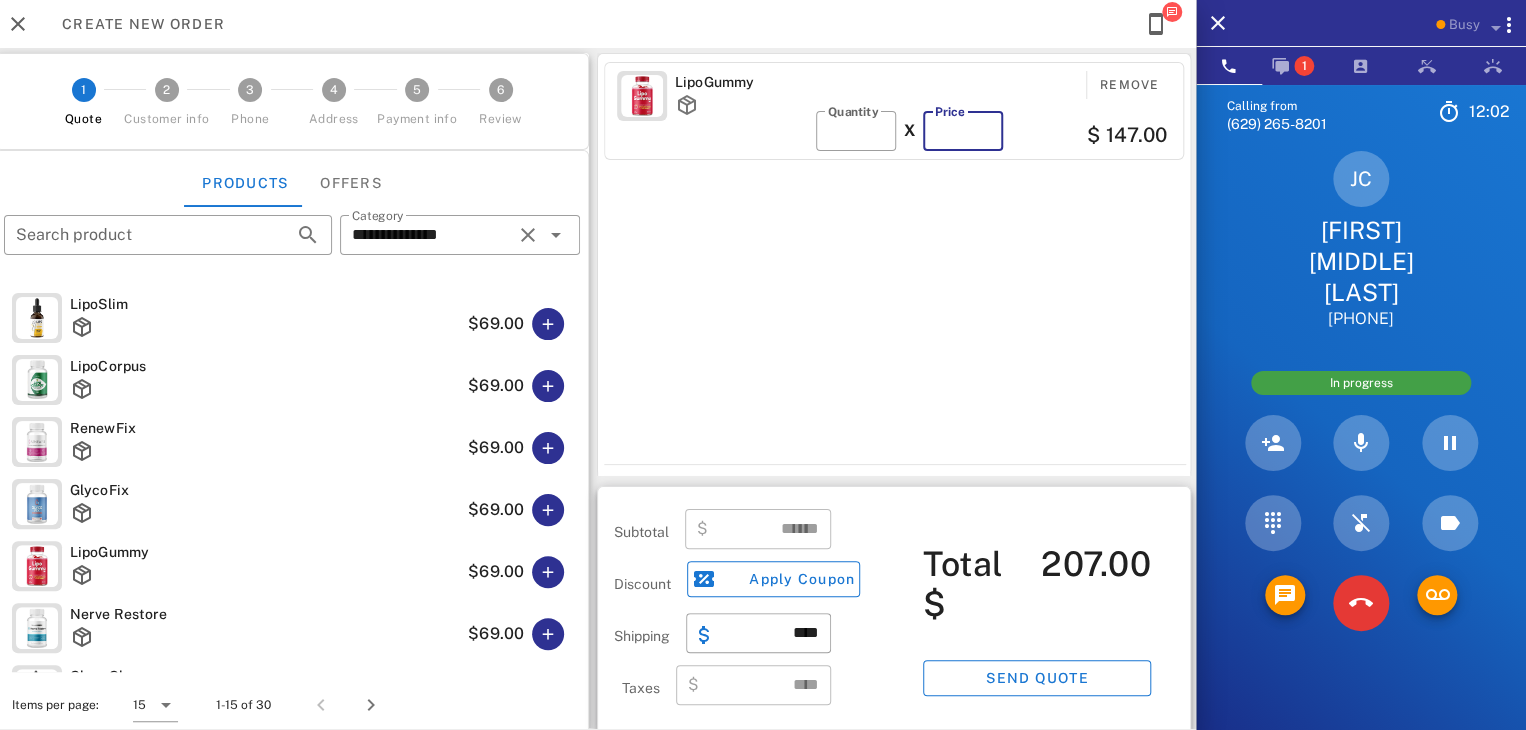type on "******" 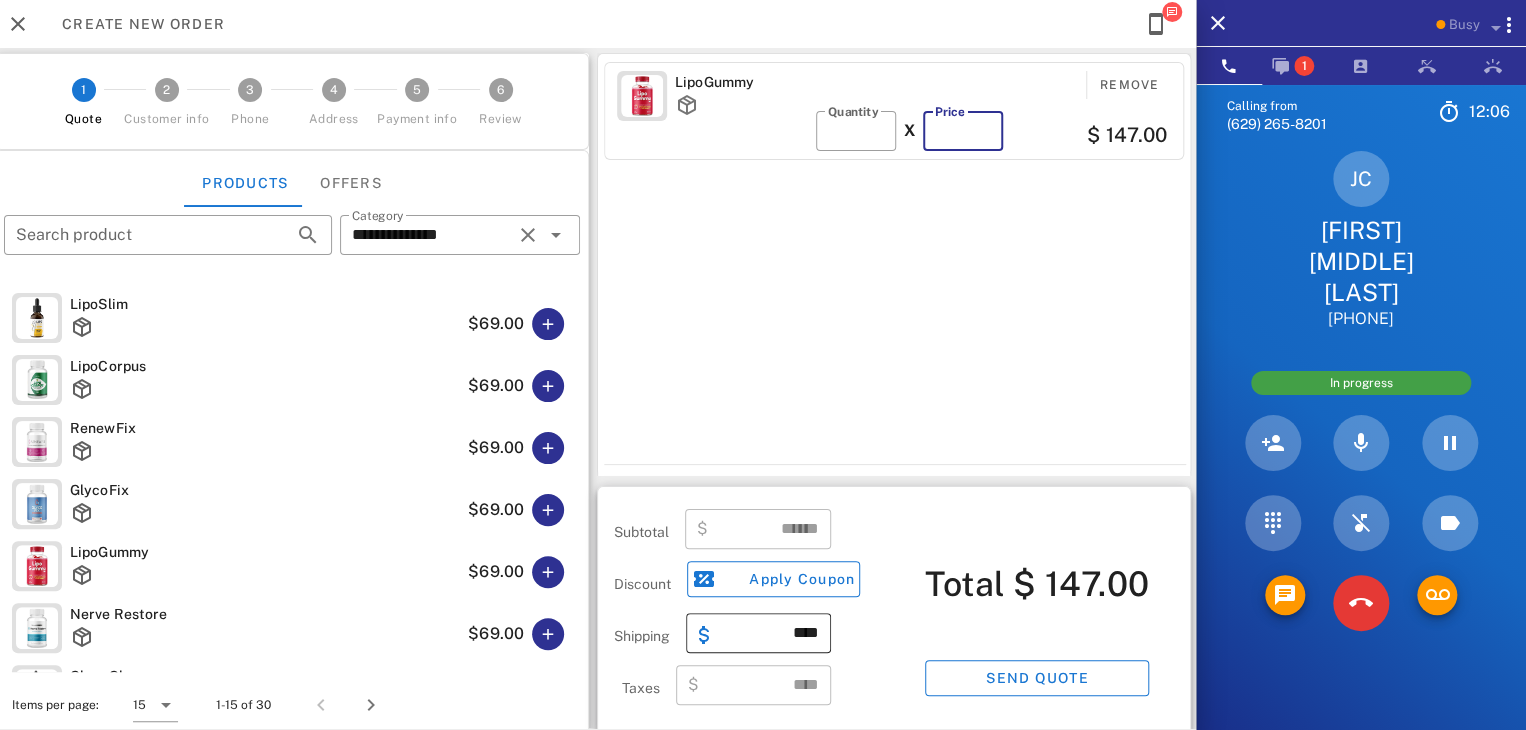 type on "**" 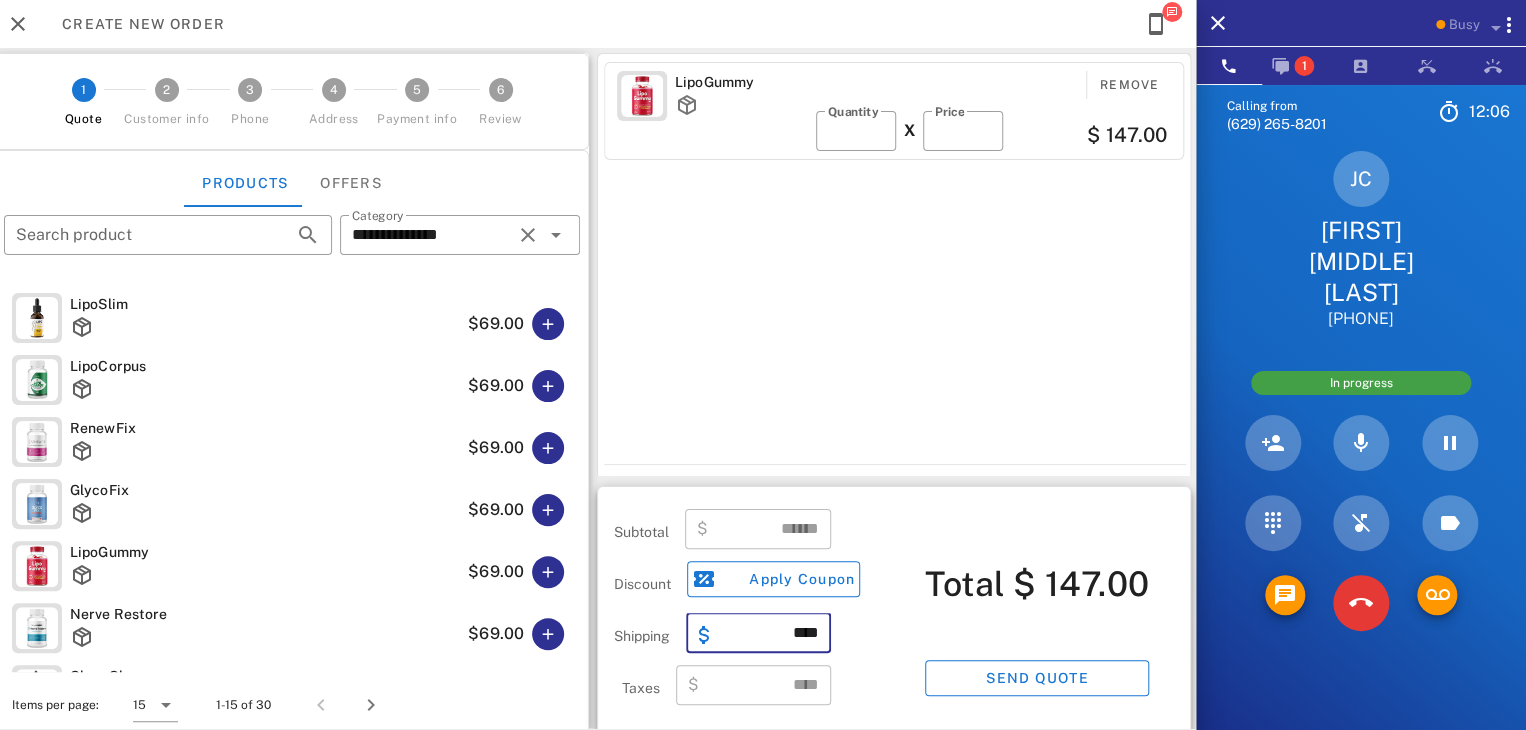 click on "****" at bounding box center [770, 633] 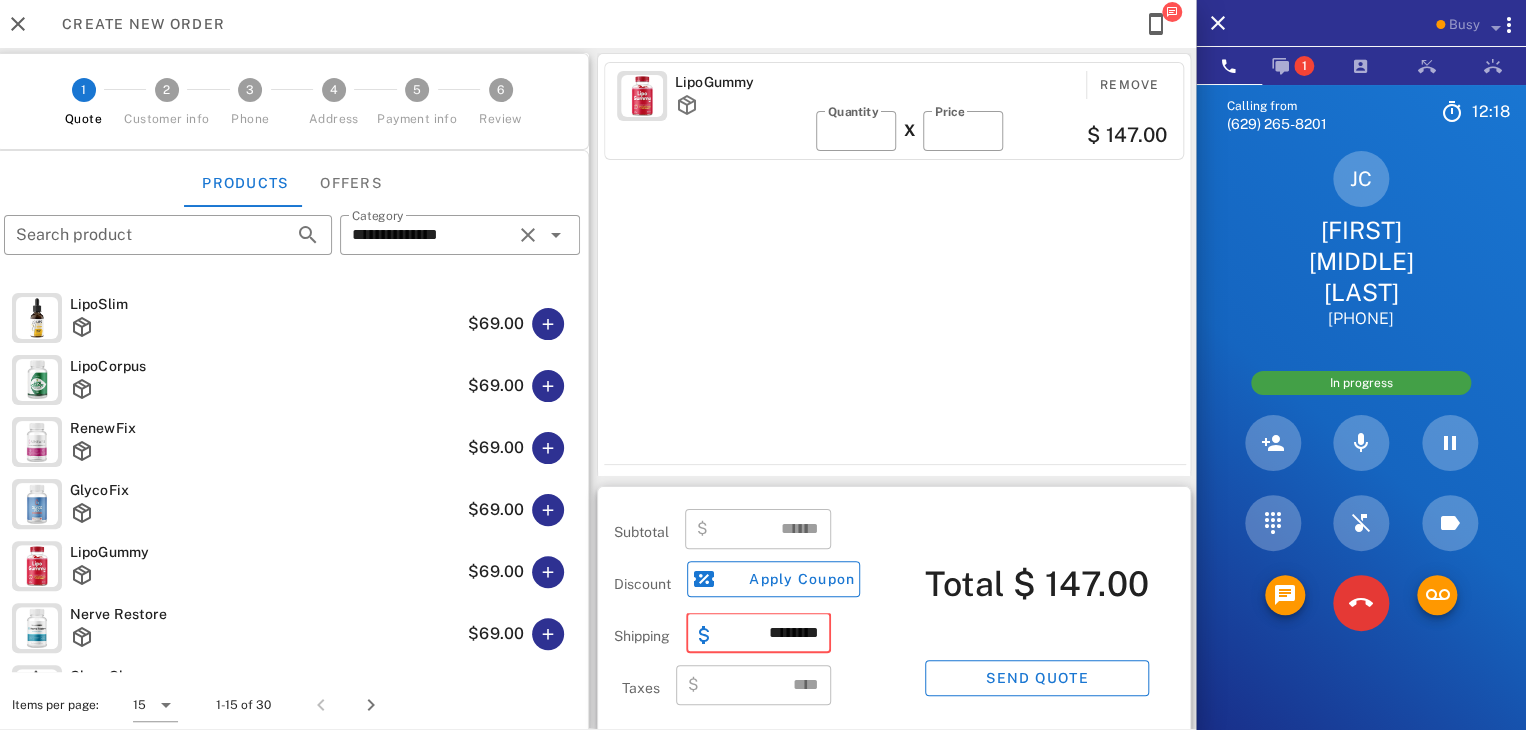click on "********" at bounding box center (770, 633) 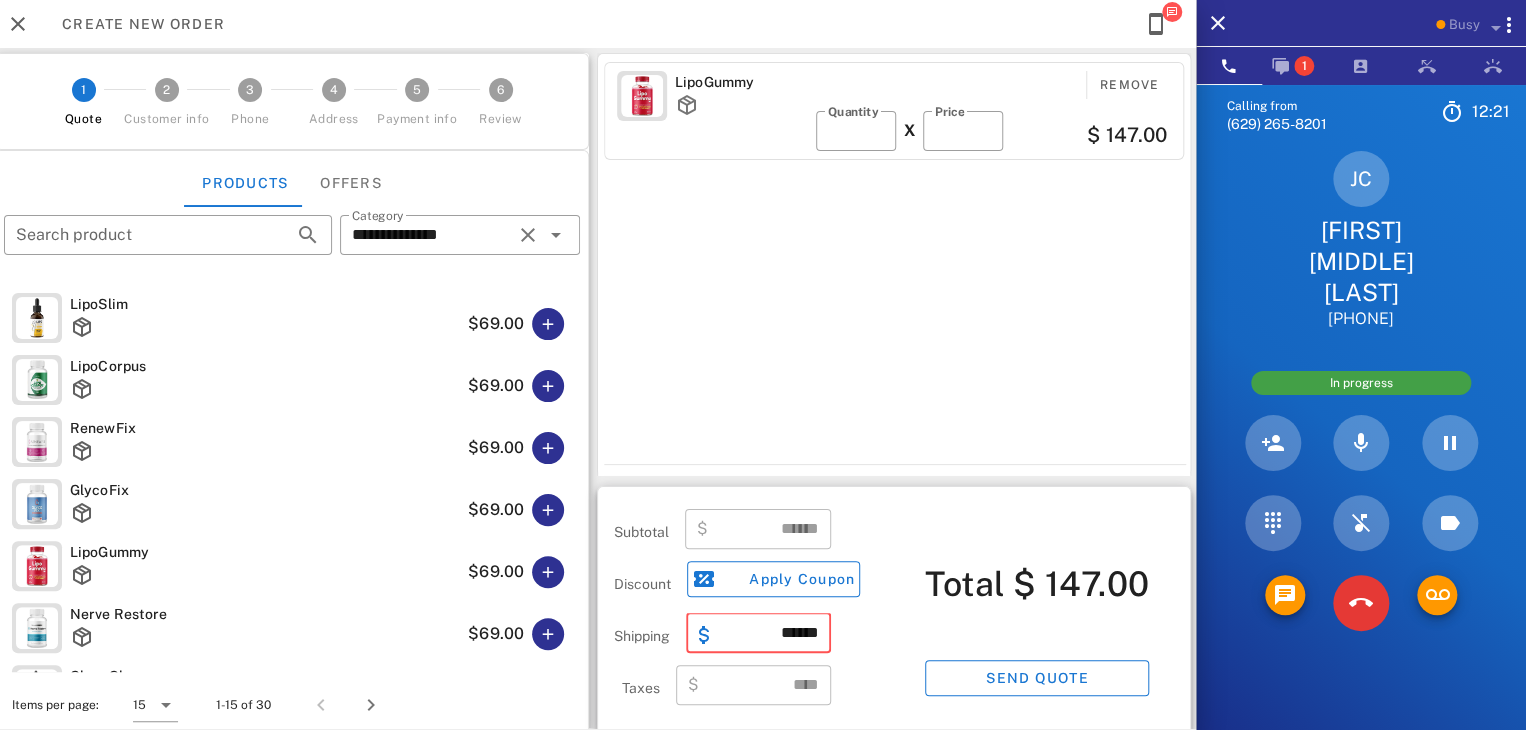 click on "******" at bounding box center [770, 633] 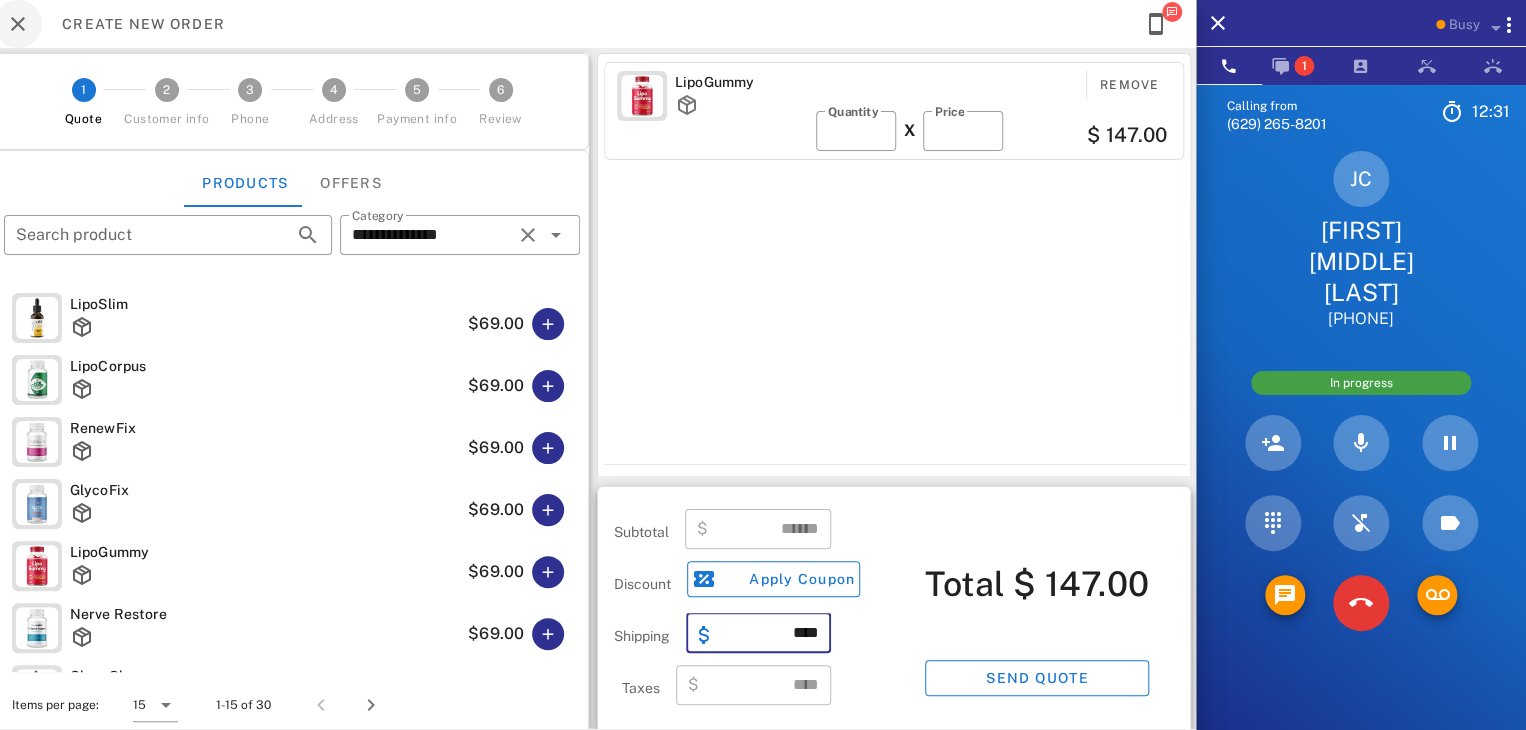 type on "****" 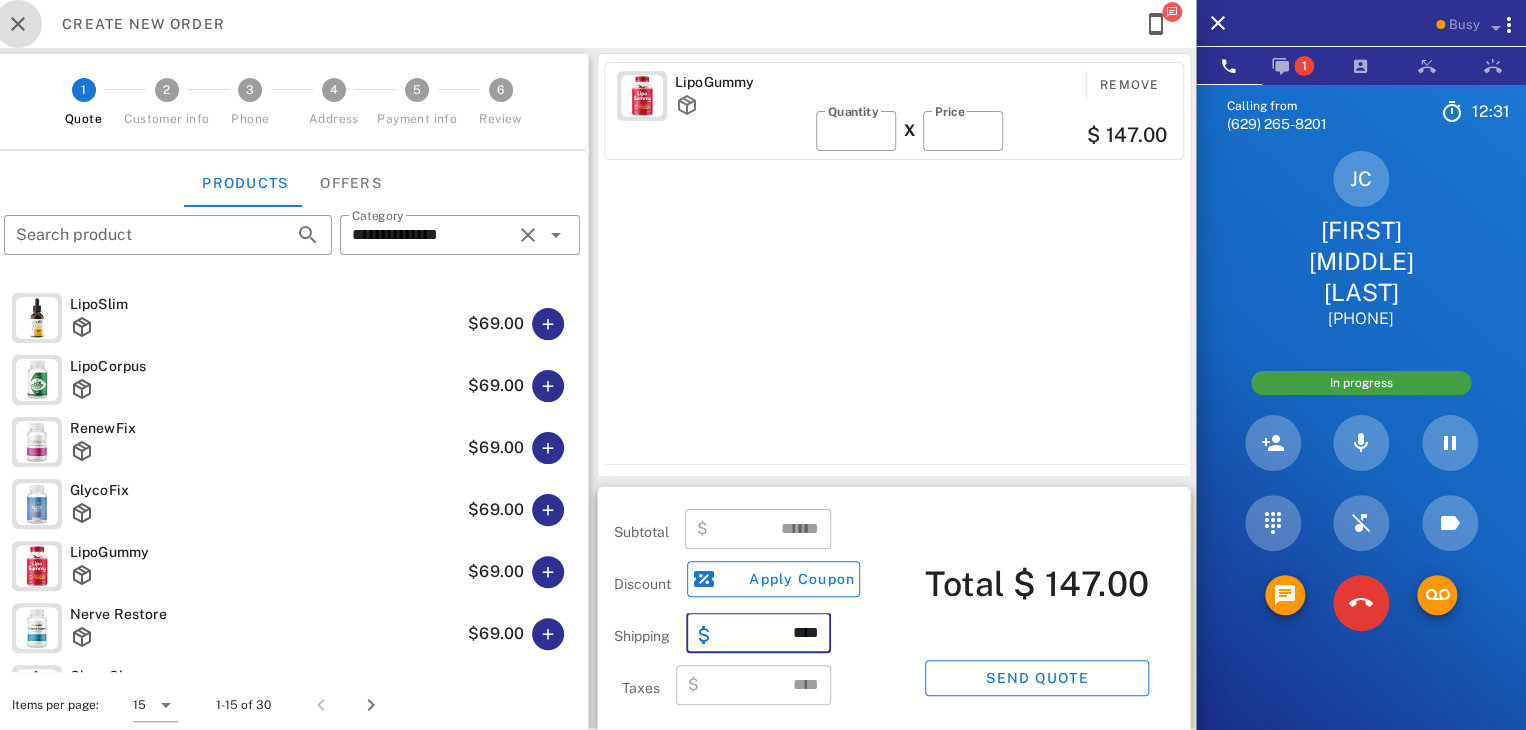 click at bounding box center [18, 24] 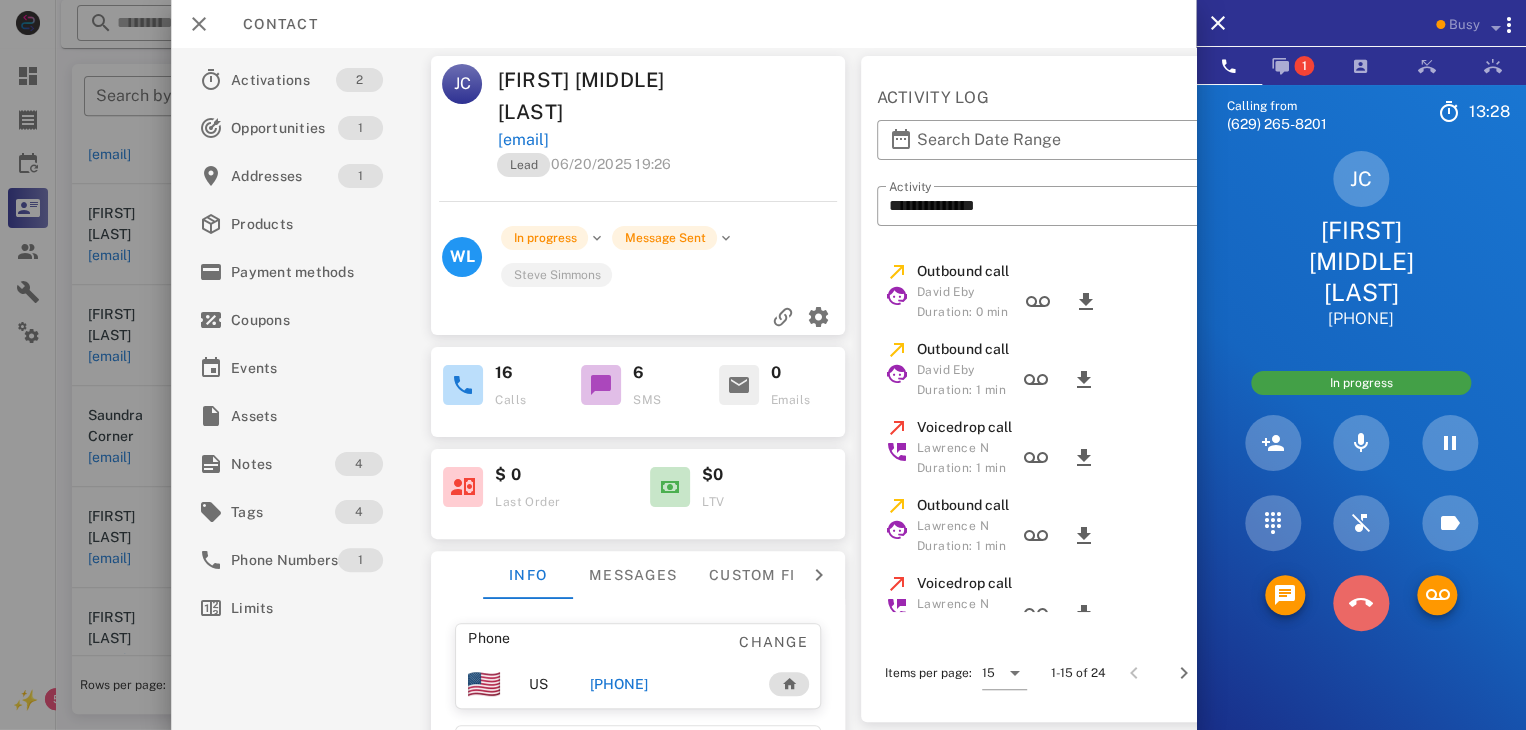 click at bounding box center [1361, 572] 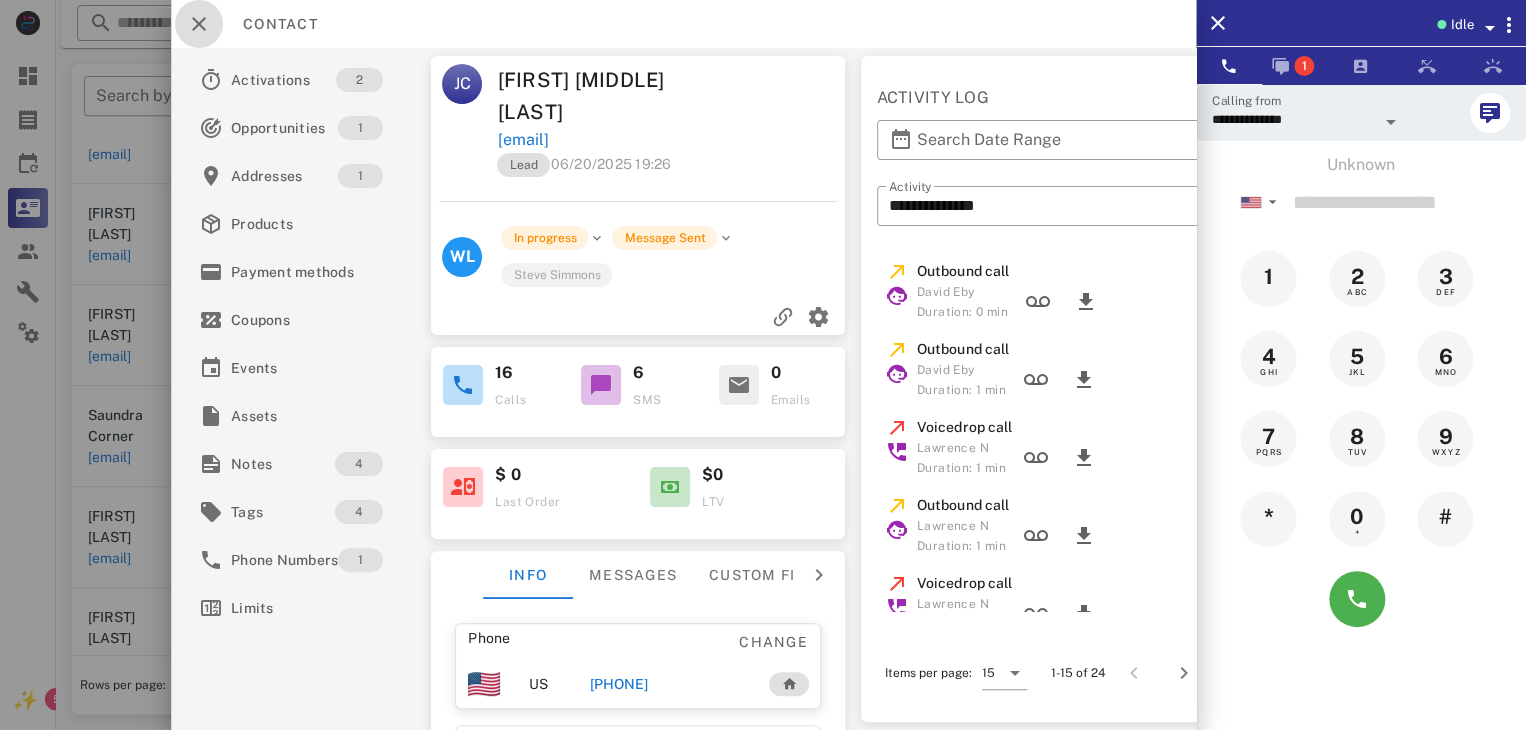 click at bounding box center (199, 24) 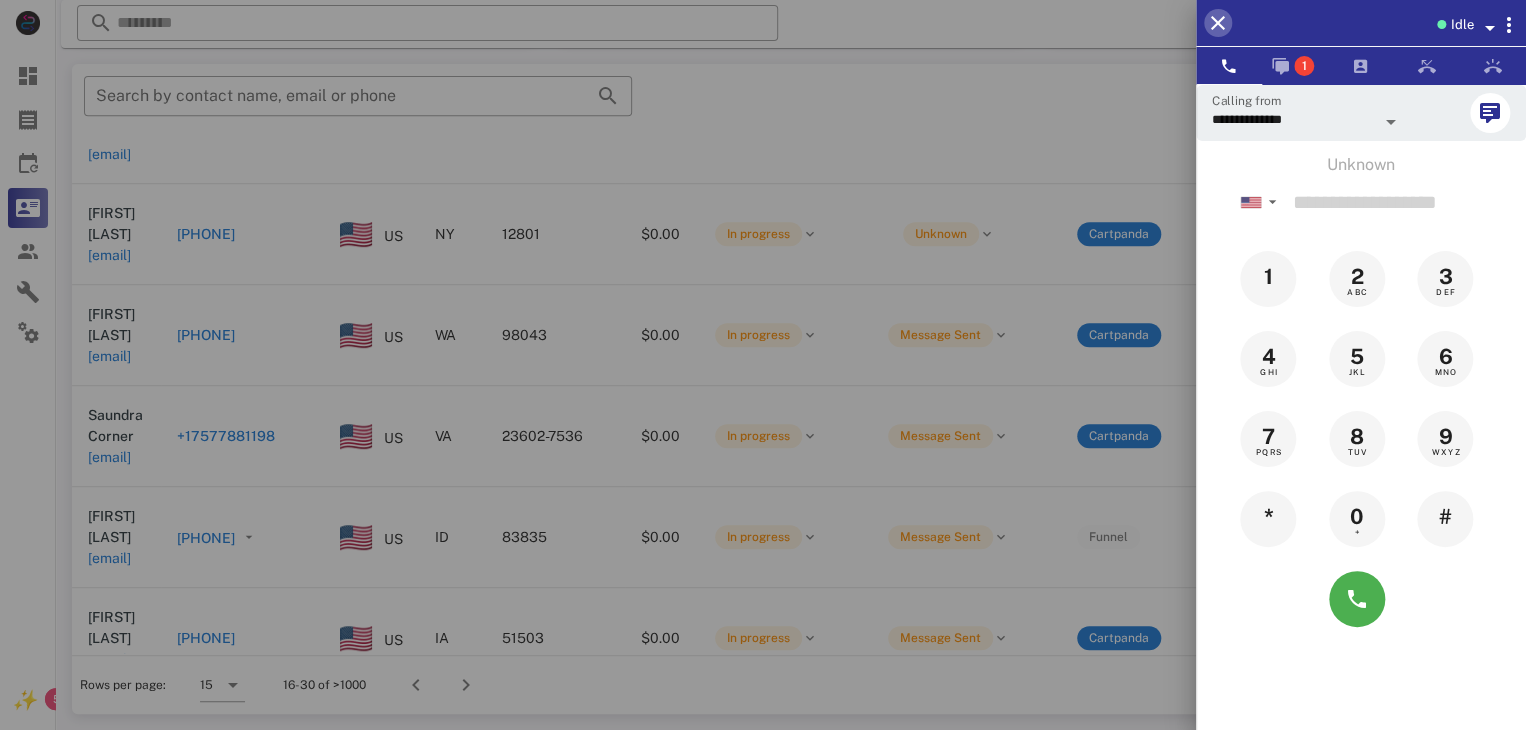 click at bounding box center (1218, 23) 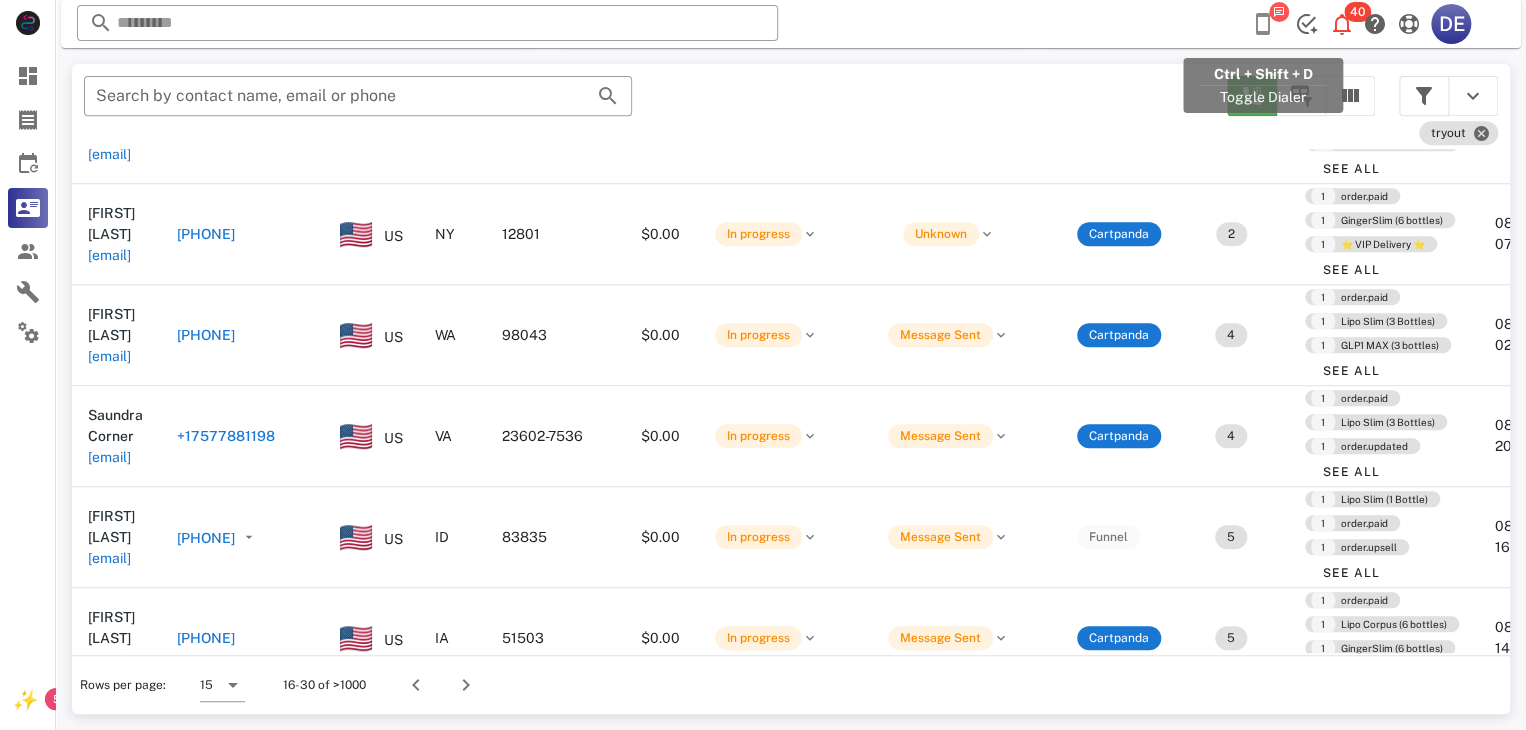 click at bounding box center (1263, 24) 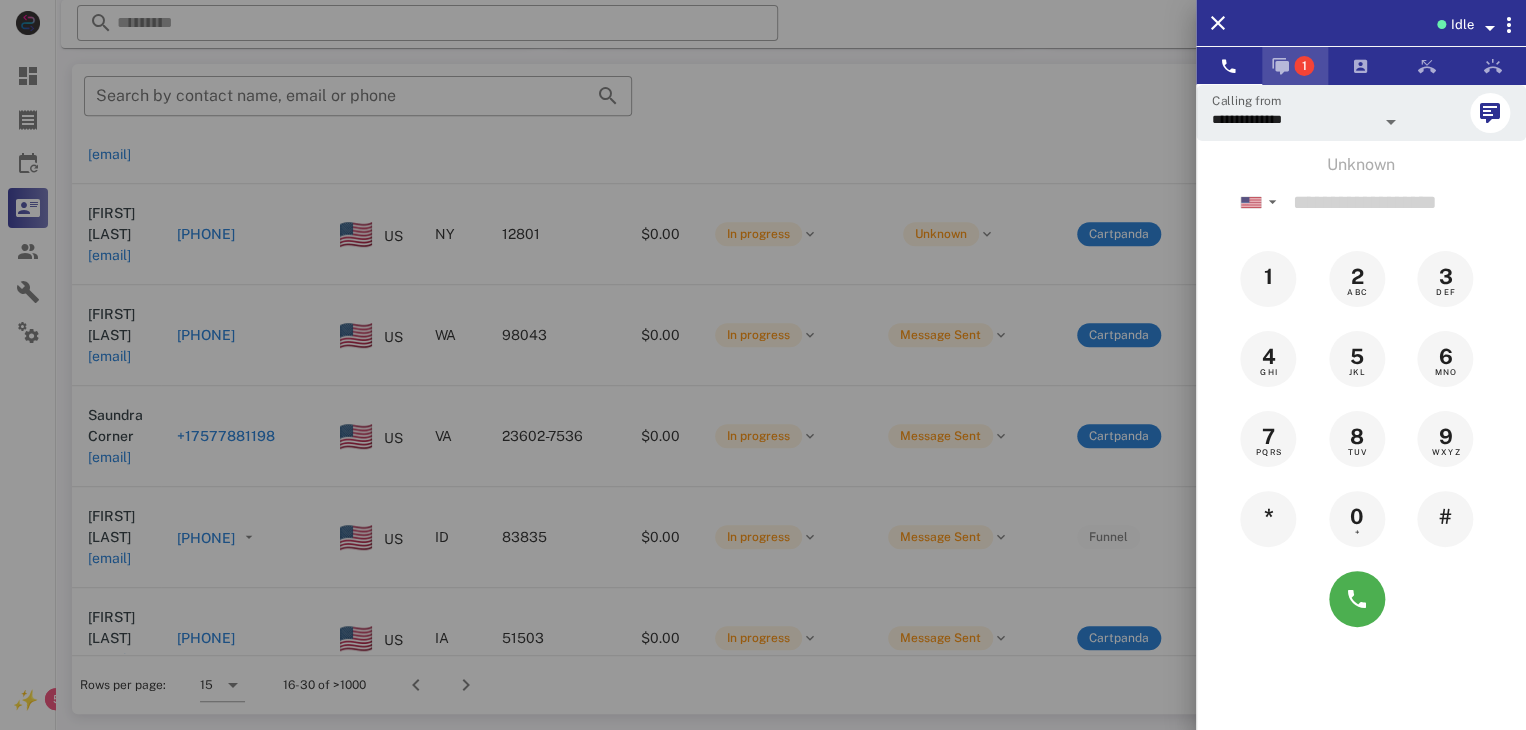 click at bounding box center (1281, 66) 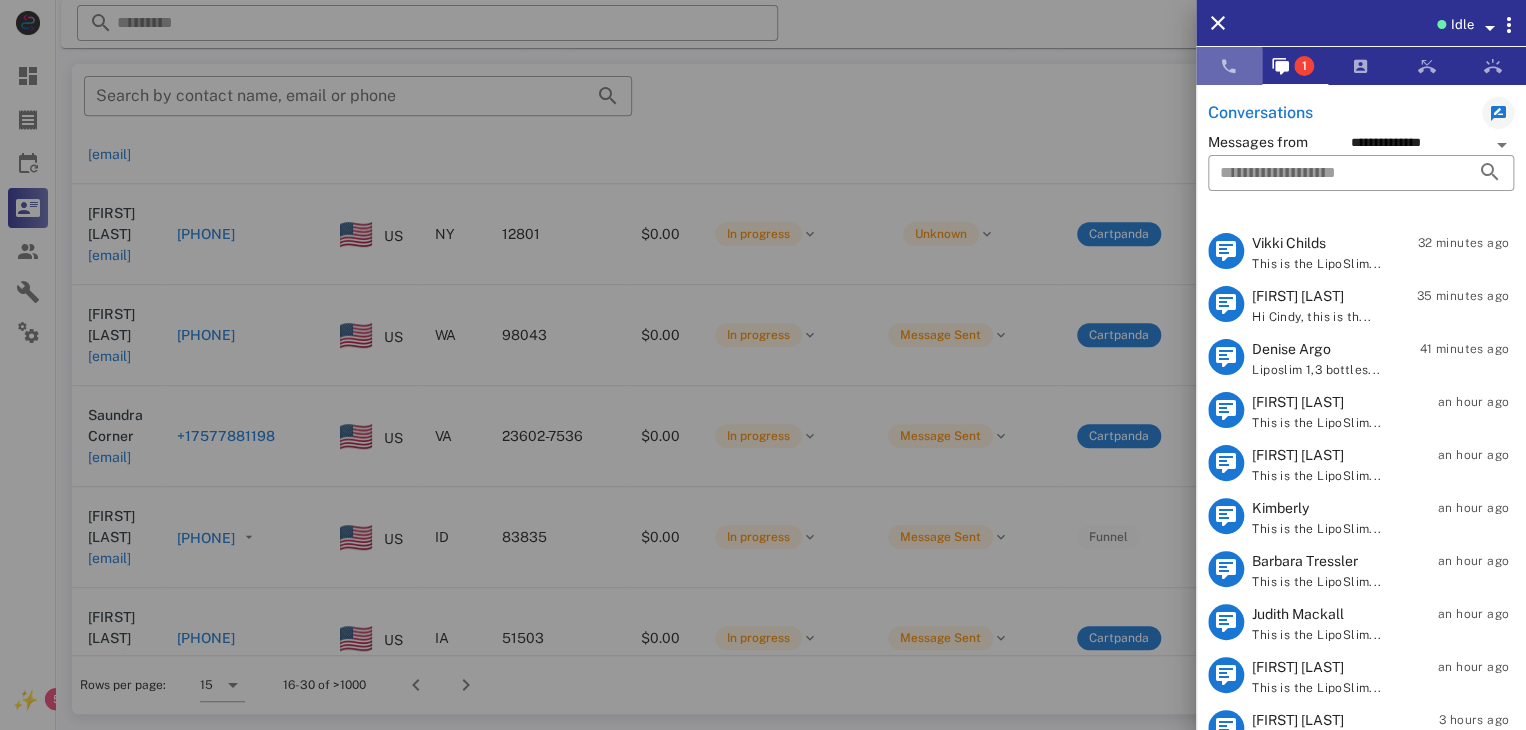 click at bounding box center [1229, 66] 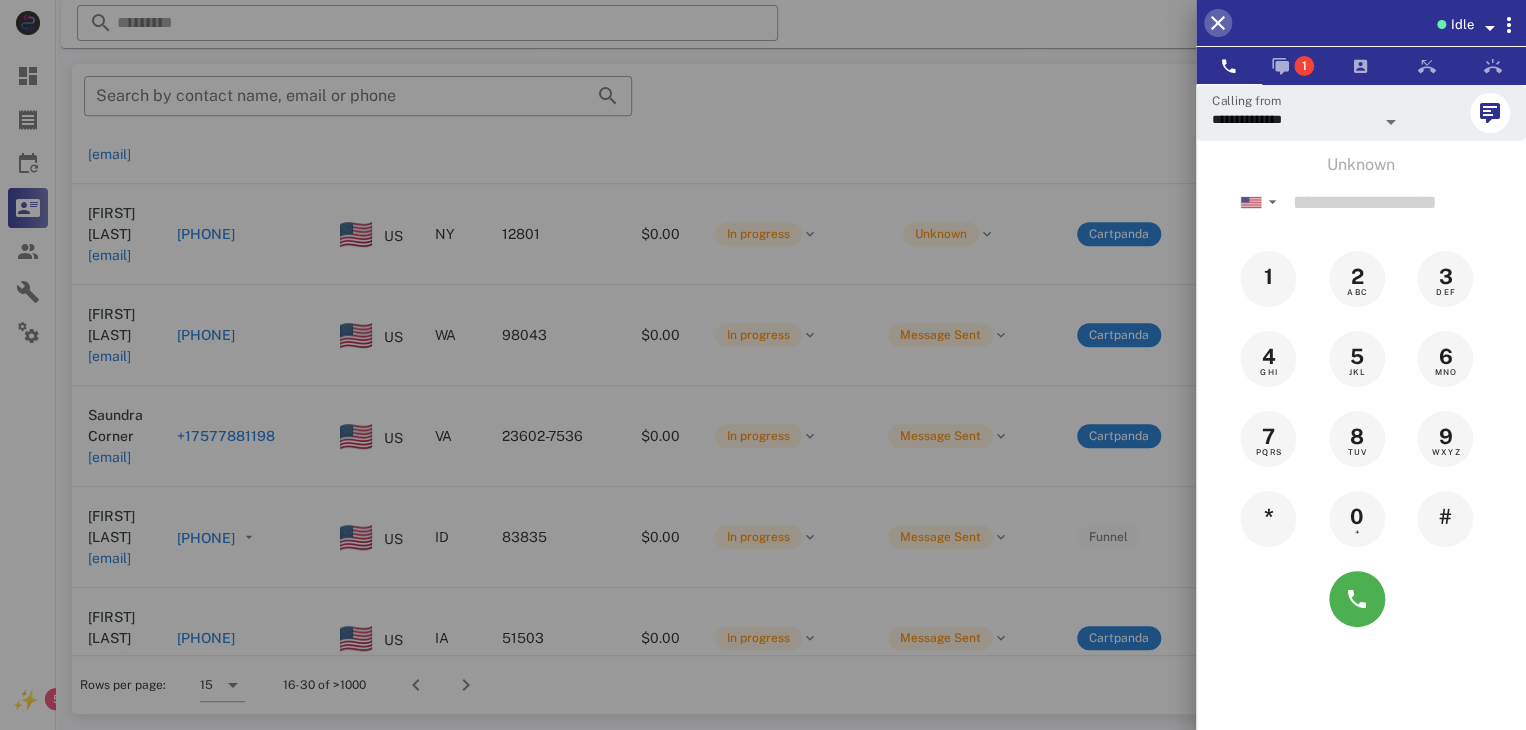 click at bounding box center [1218, 23] 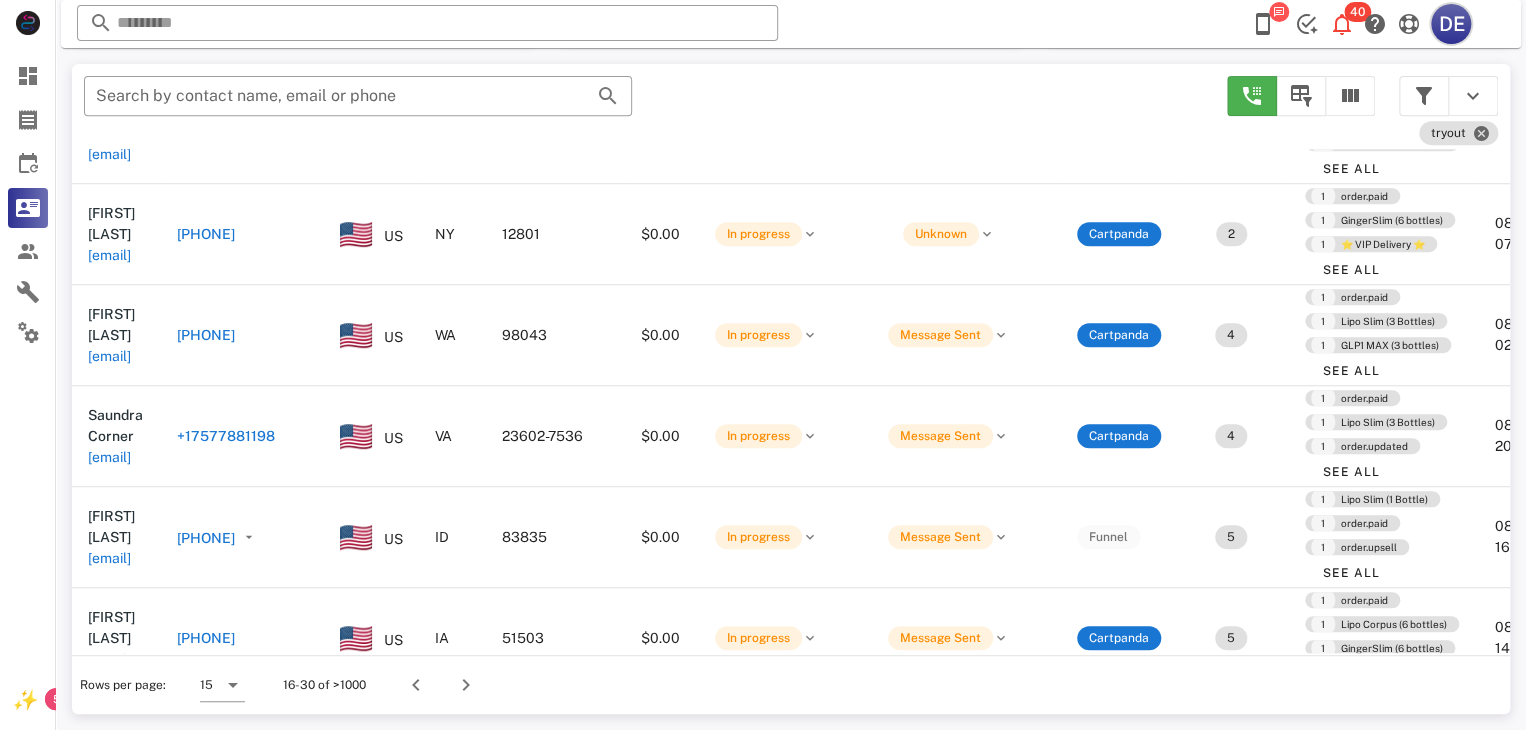 click on "DE" at bounding box center (1451, 24) 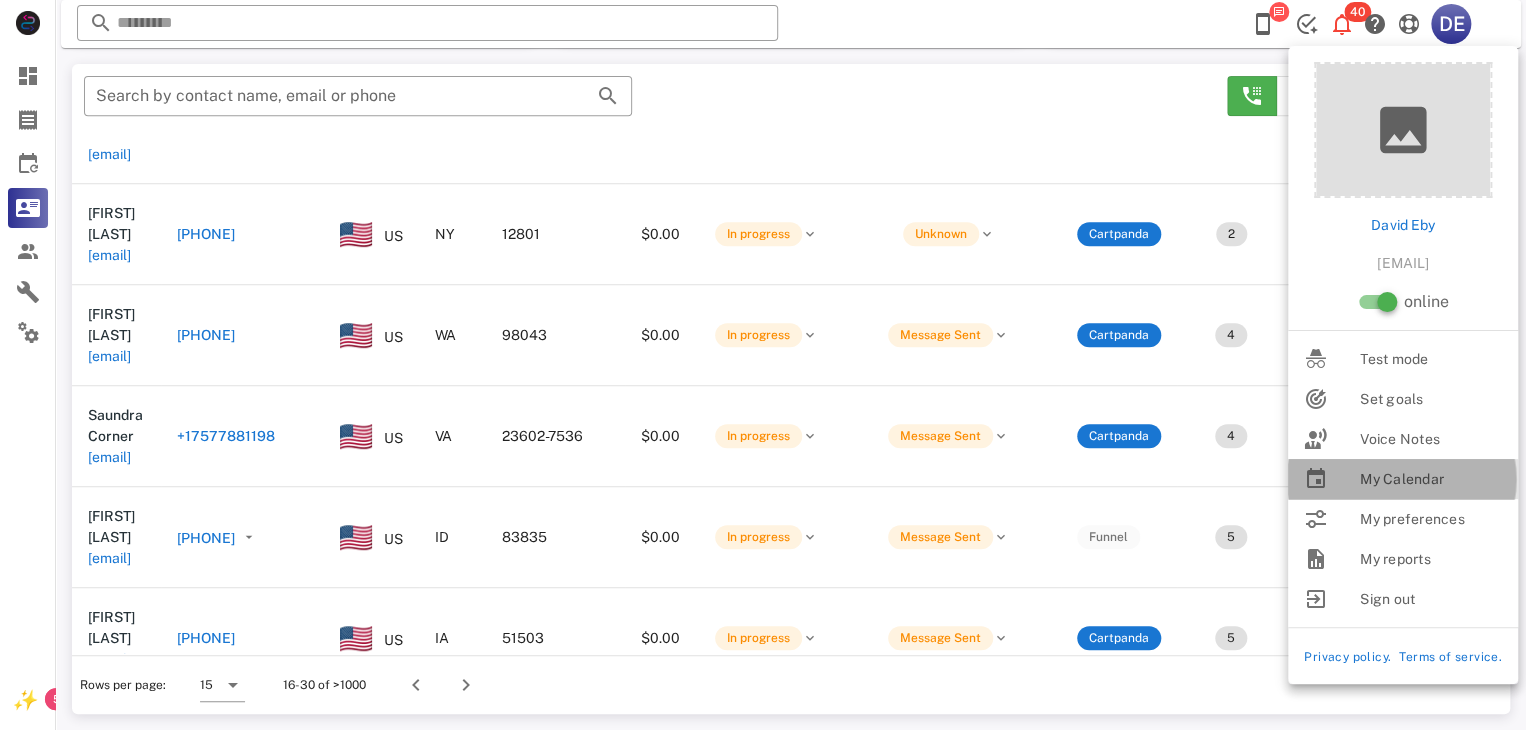 click on "My Calendar" at bounding box center (1431, 479) 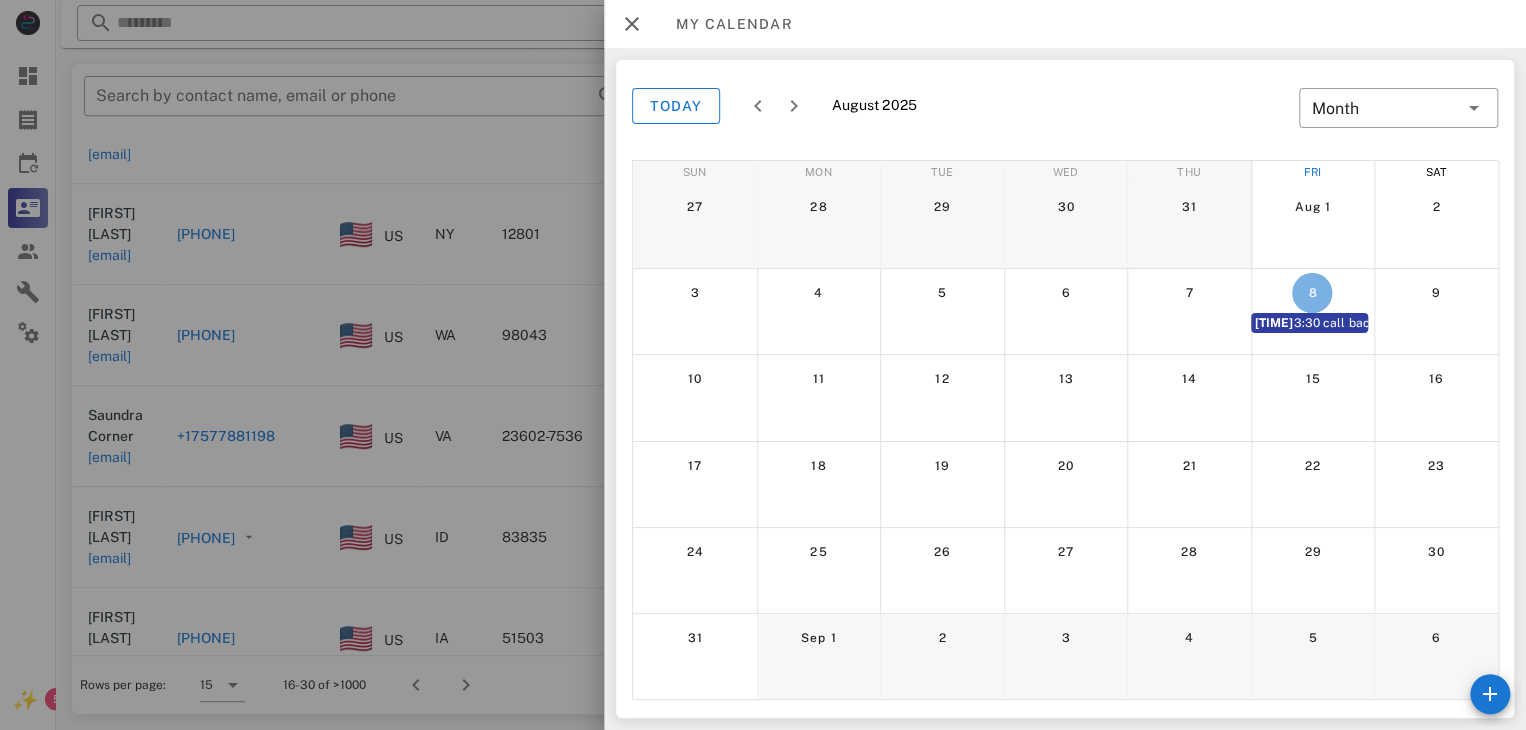 click on "8" at bounding box center [1313, 293] 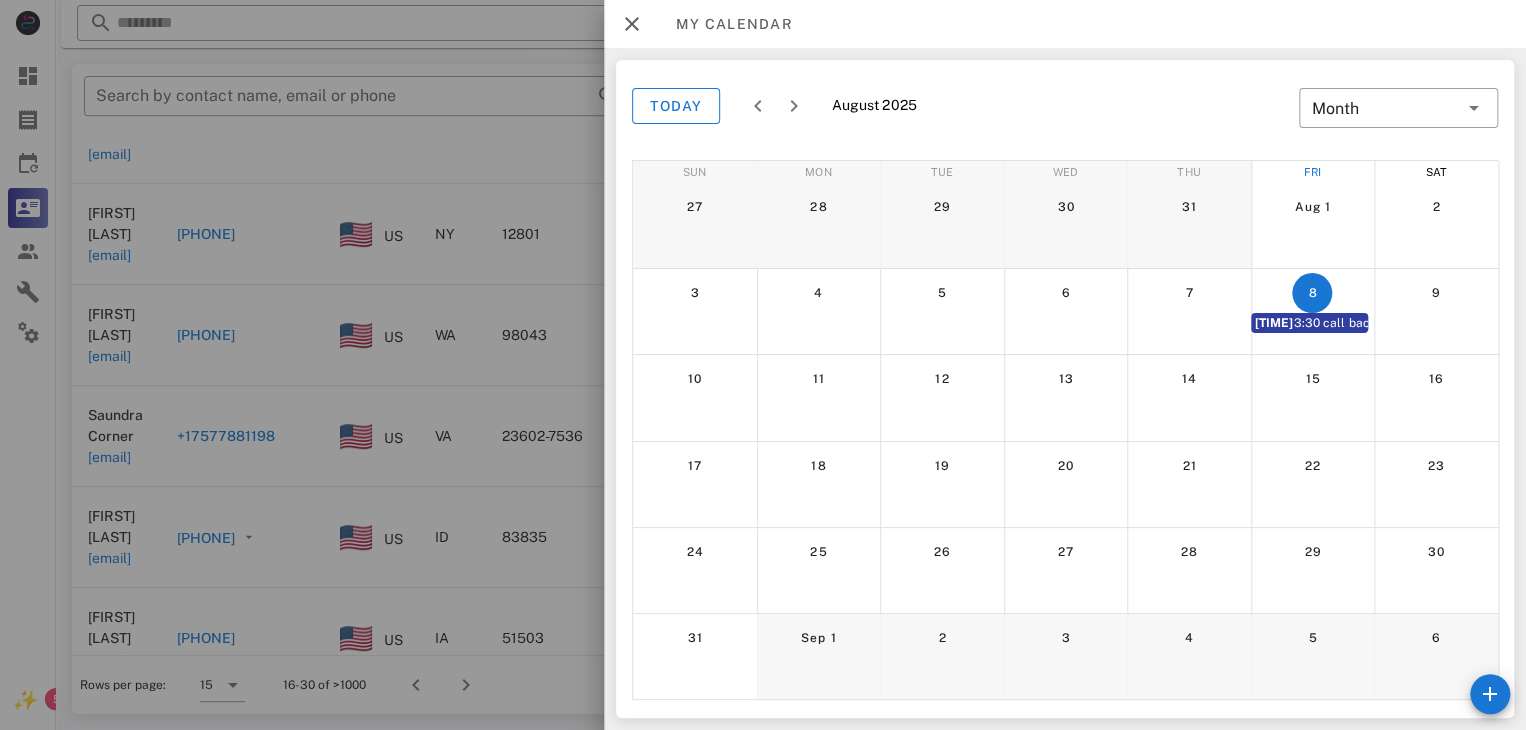 click on "[TIME] [TIME] call back" at bounding box center (1309, 323) 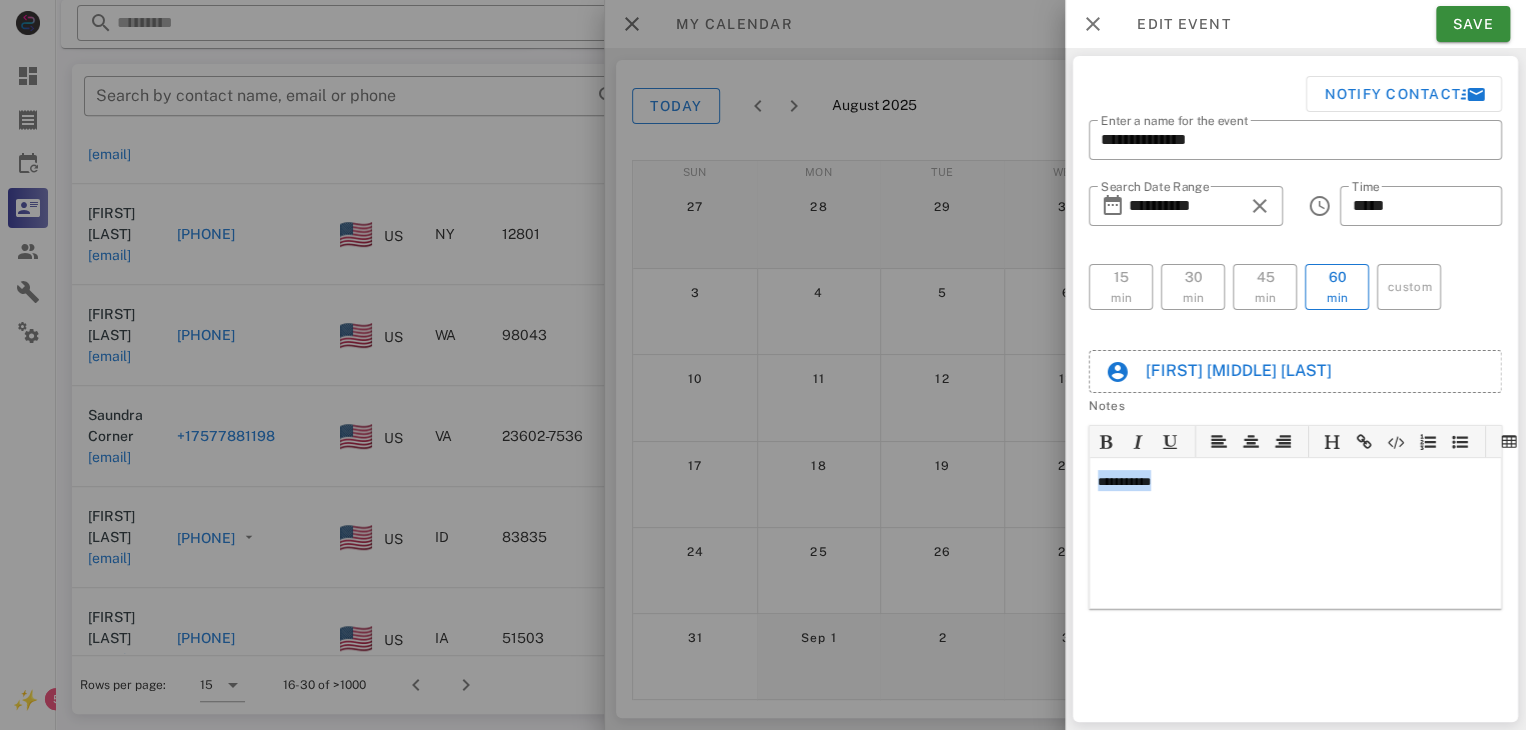 drag, startPoint x: 1176, startPoint y: 476, endPoint x: 1095, endPoint y: 475, distance: 81.00617 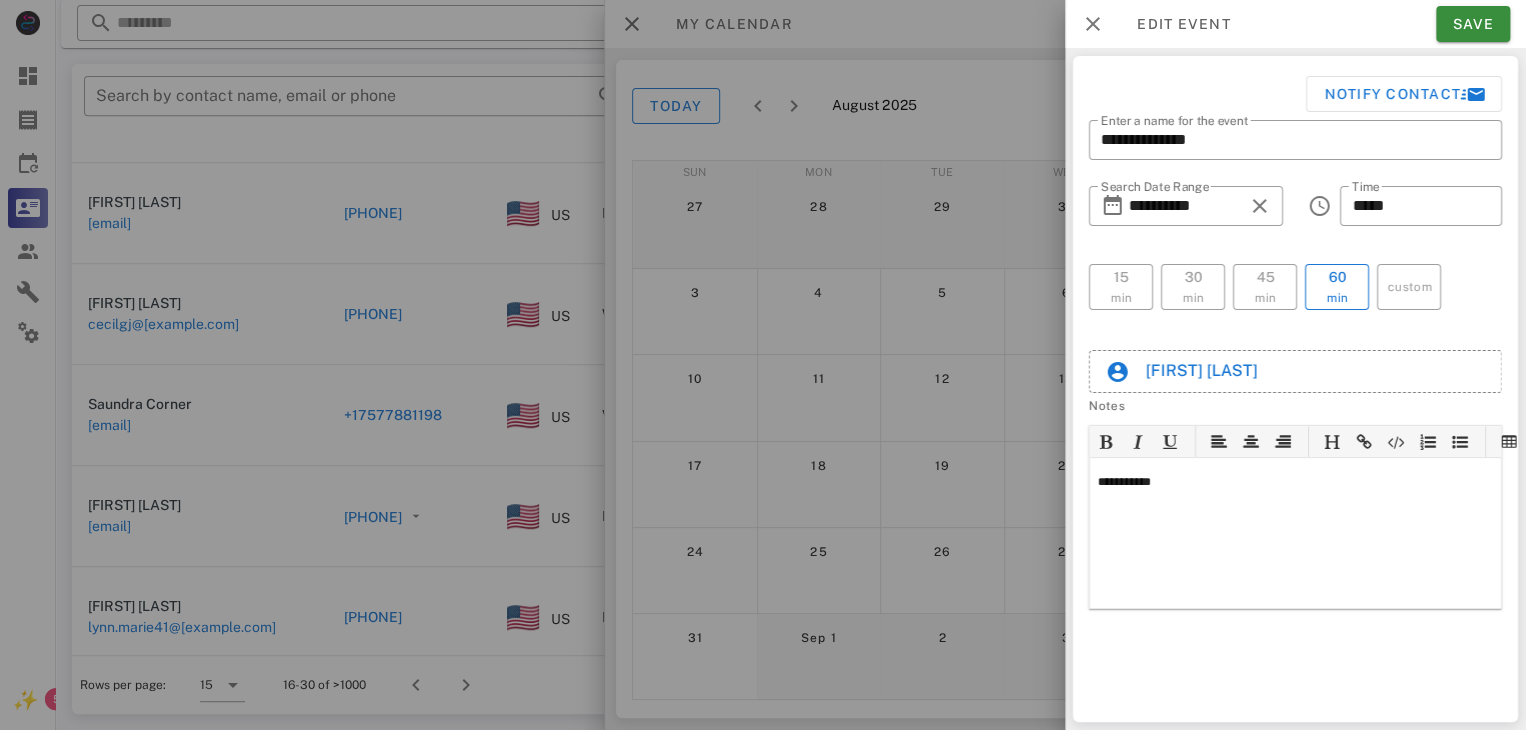 click at bounding box center (763, 365) 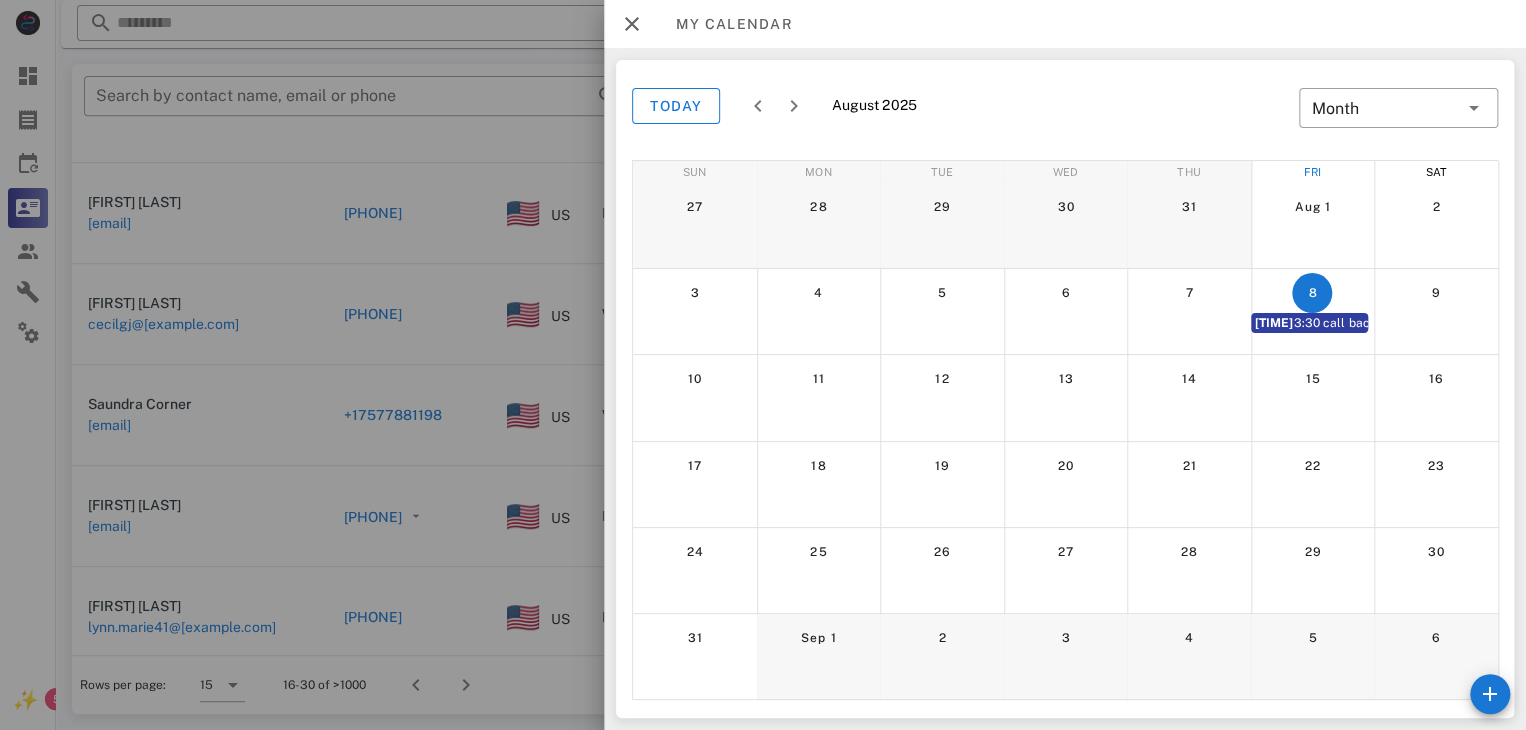 click at bounding box center [763, 365] 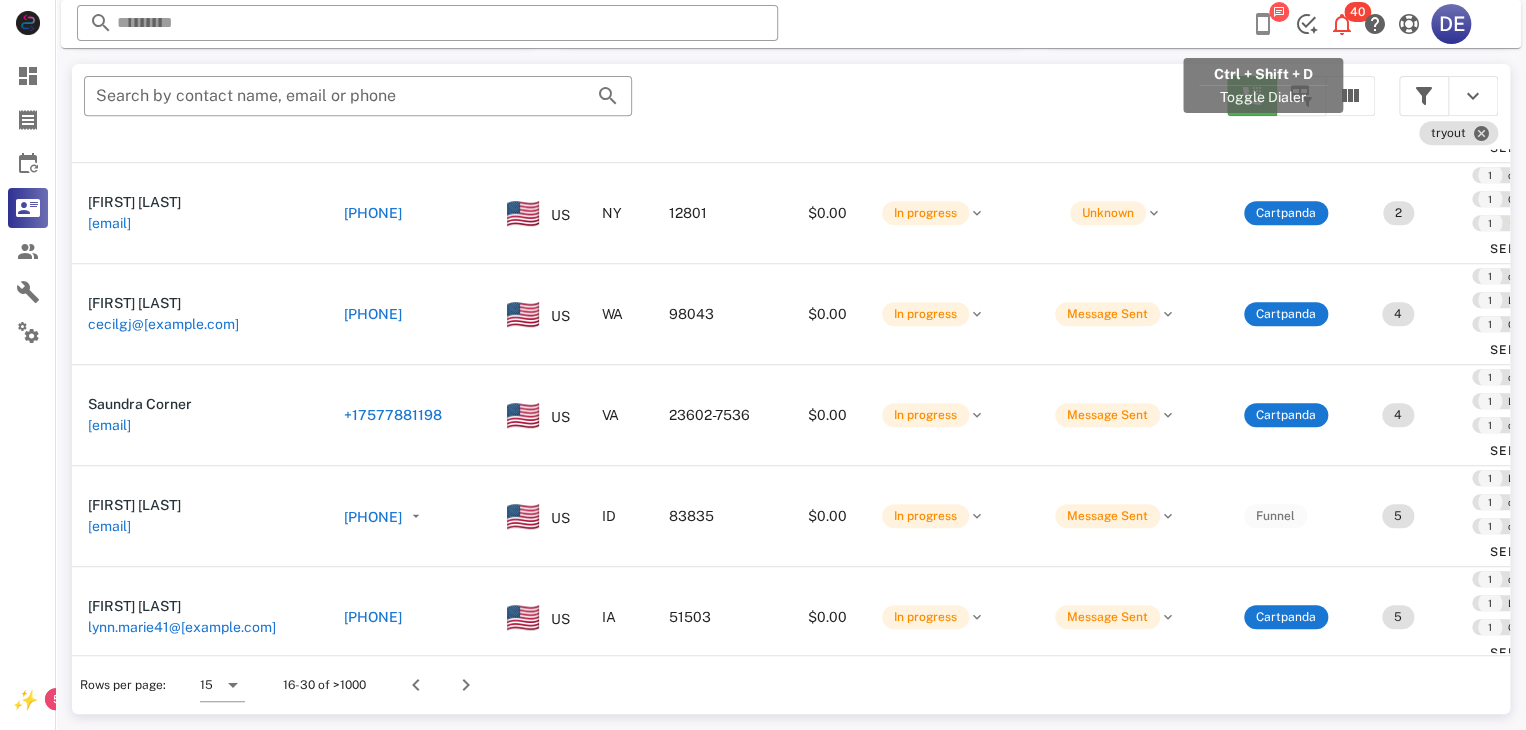 click at bounding box center (1263, 24) 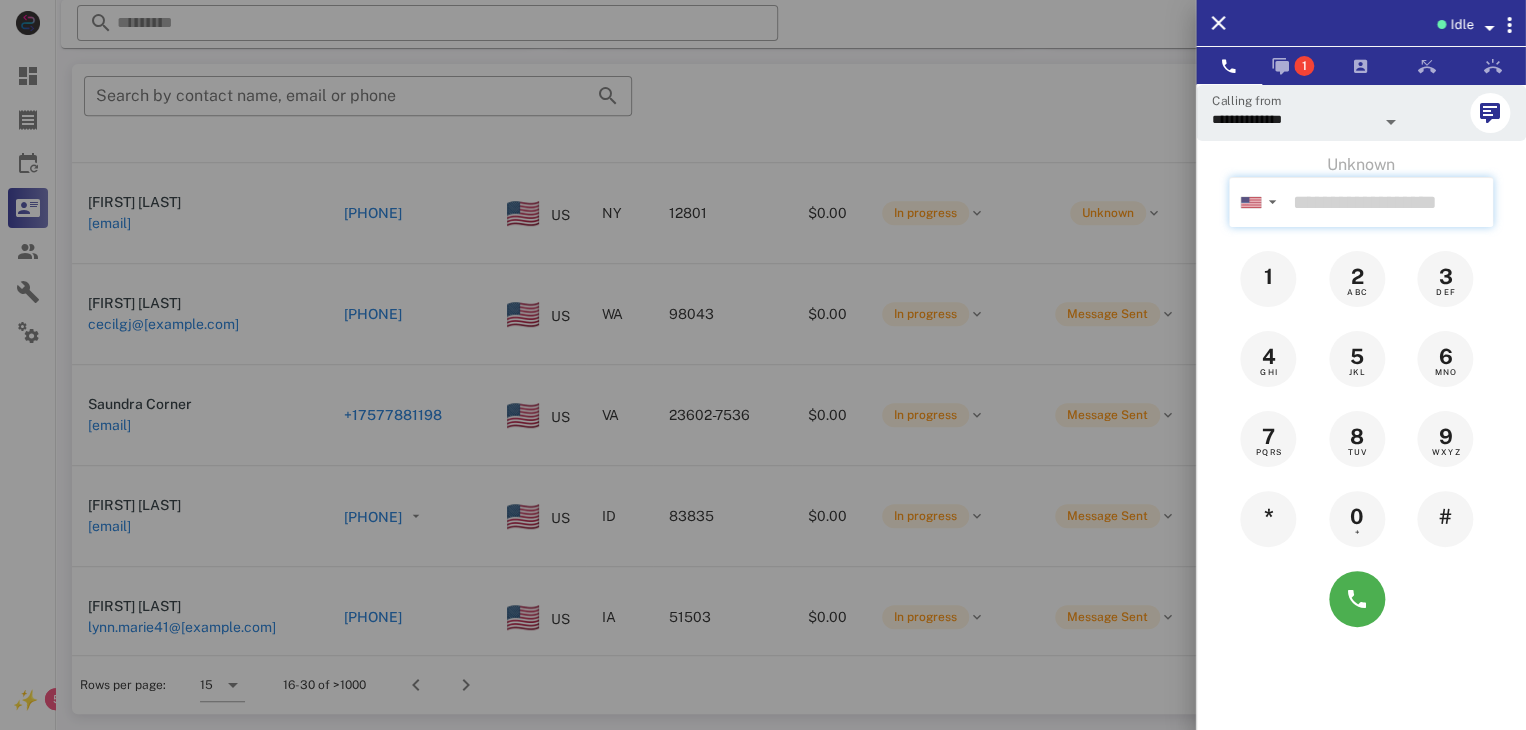 click at bounding box center (1389, 202) 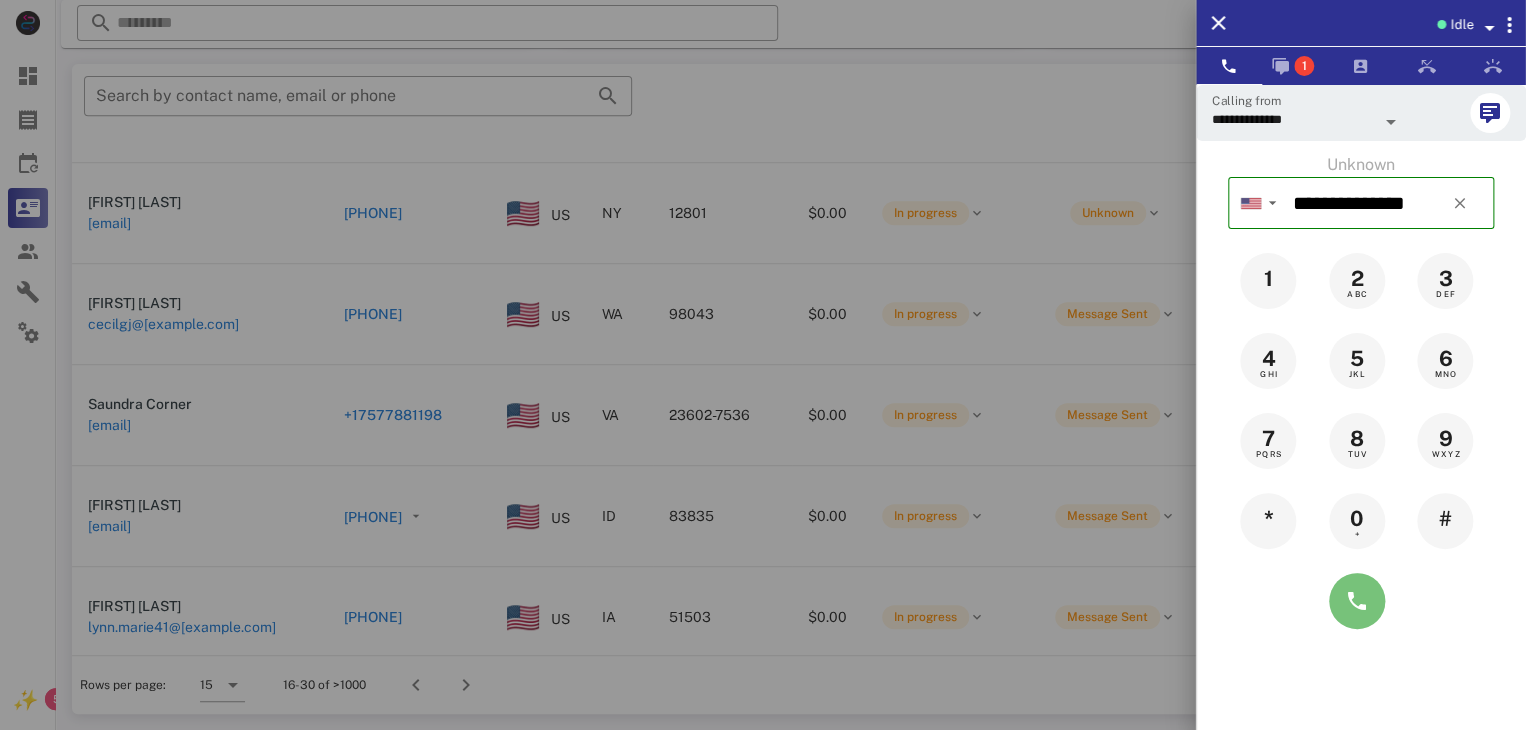 click at bounding box center (1357, 601) 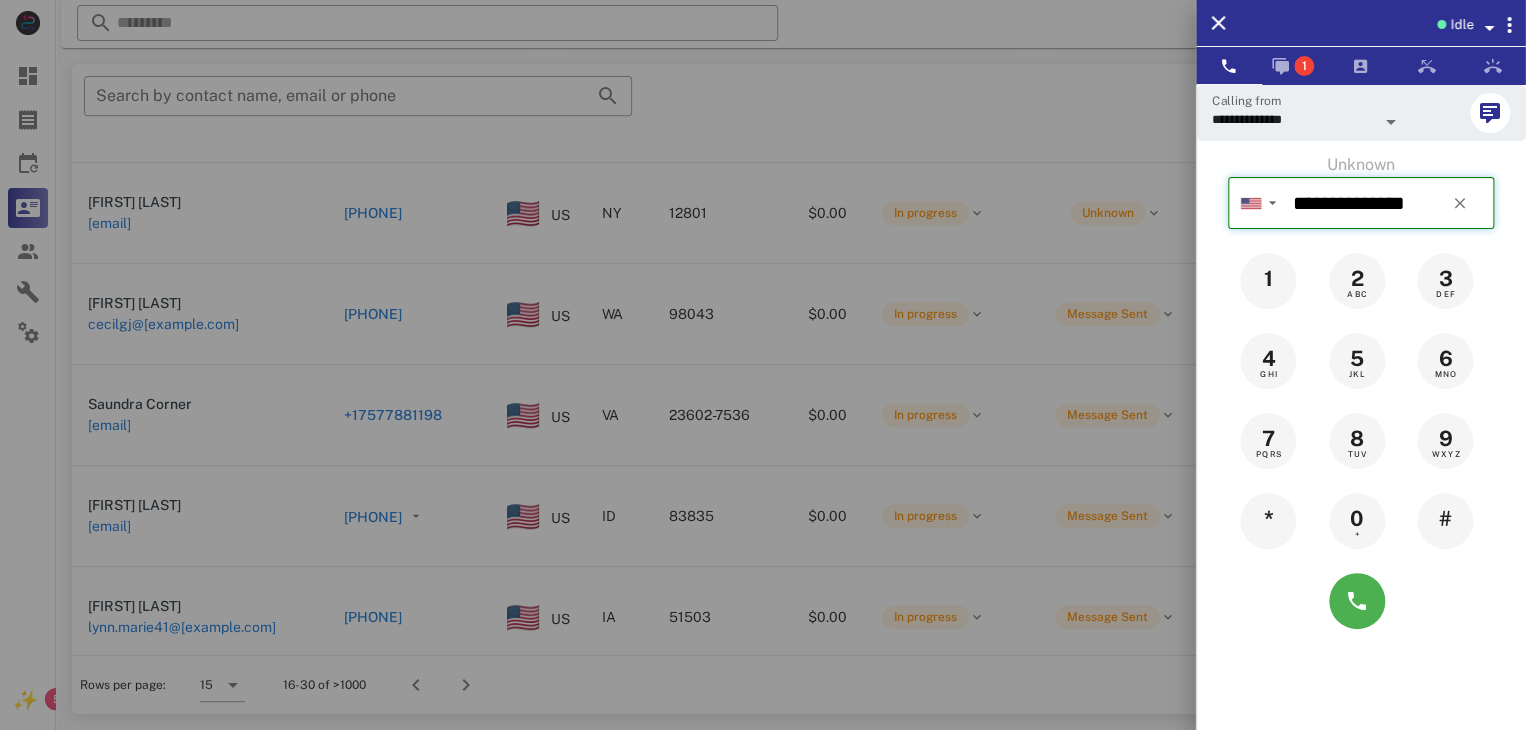 type on "**********" 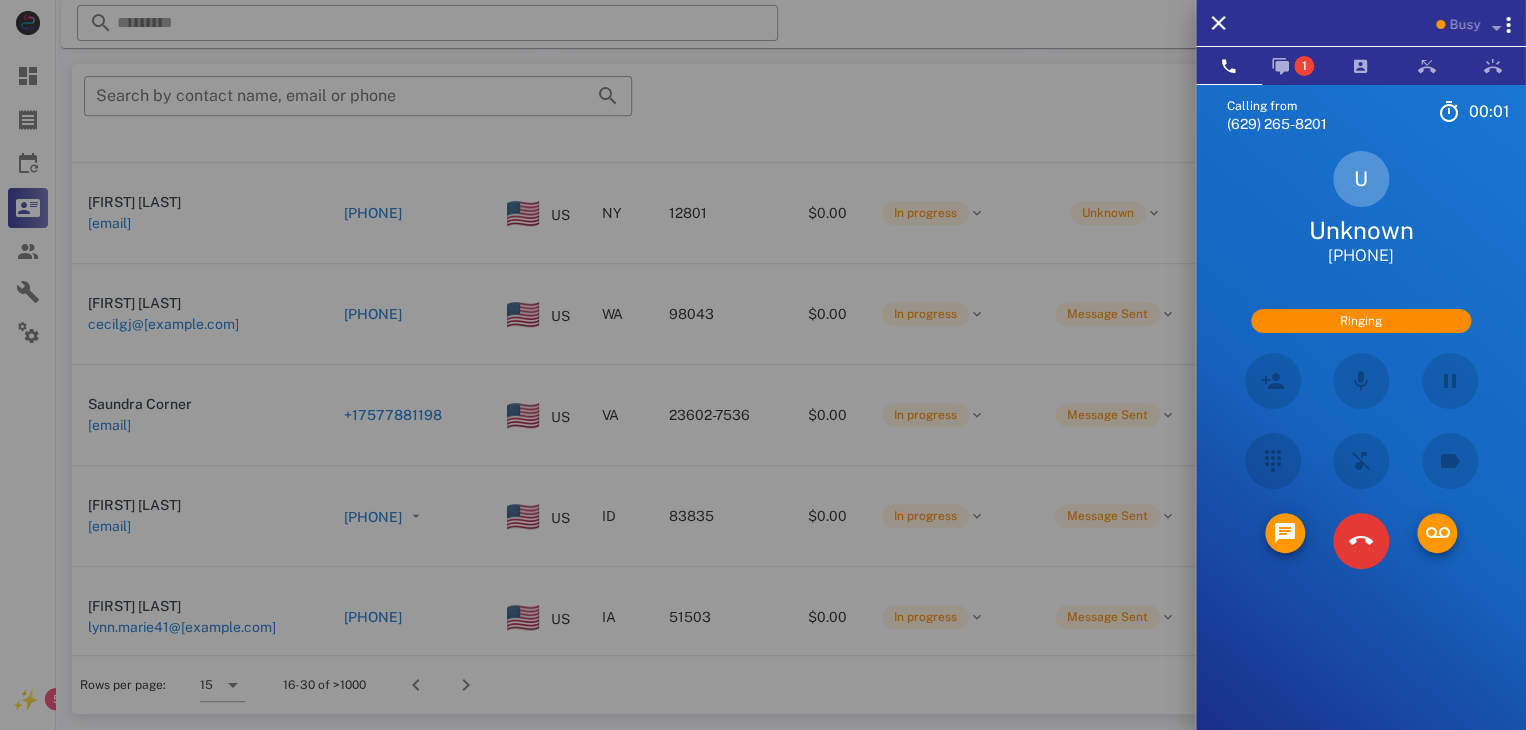click on "Unknown" at bounding box center (1361, 230) 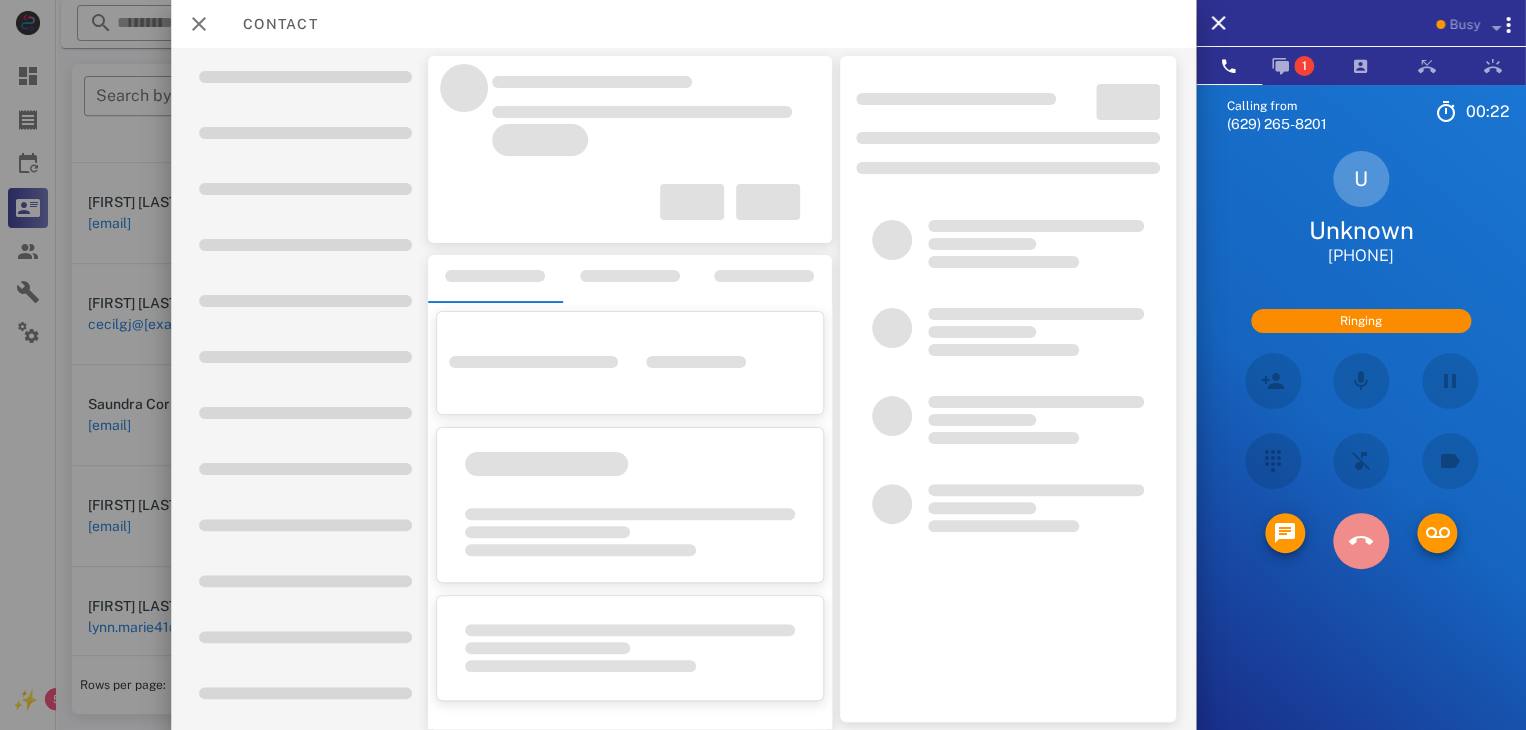 click at bounding box center [1361, 541] 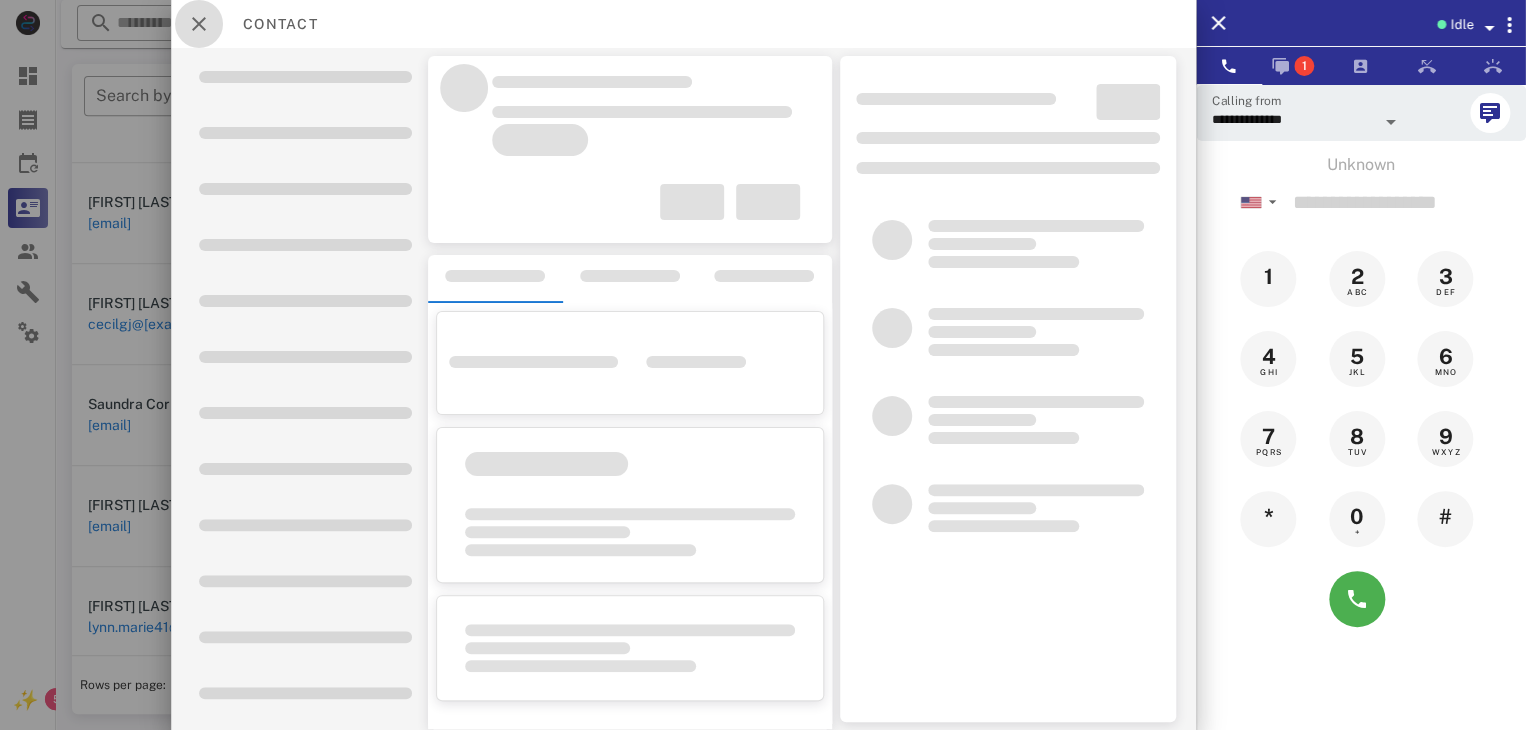 click at bounding box center (199, 24) 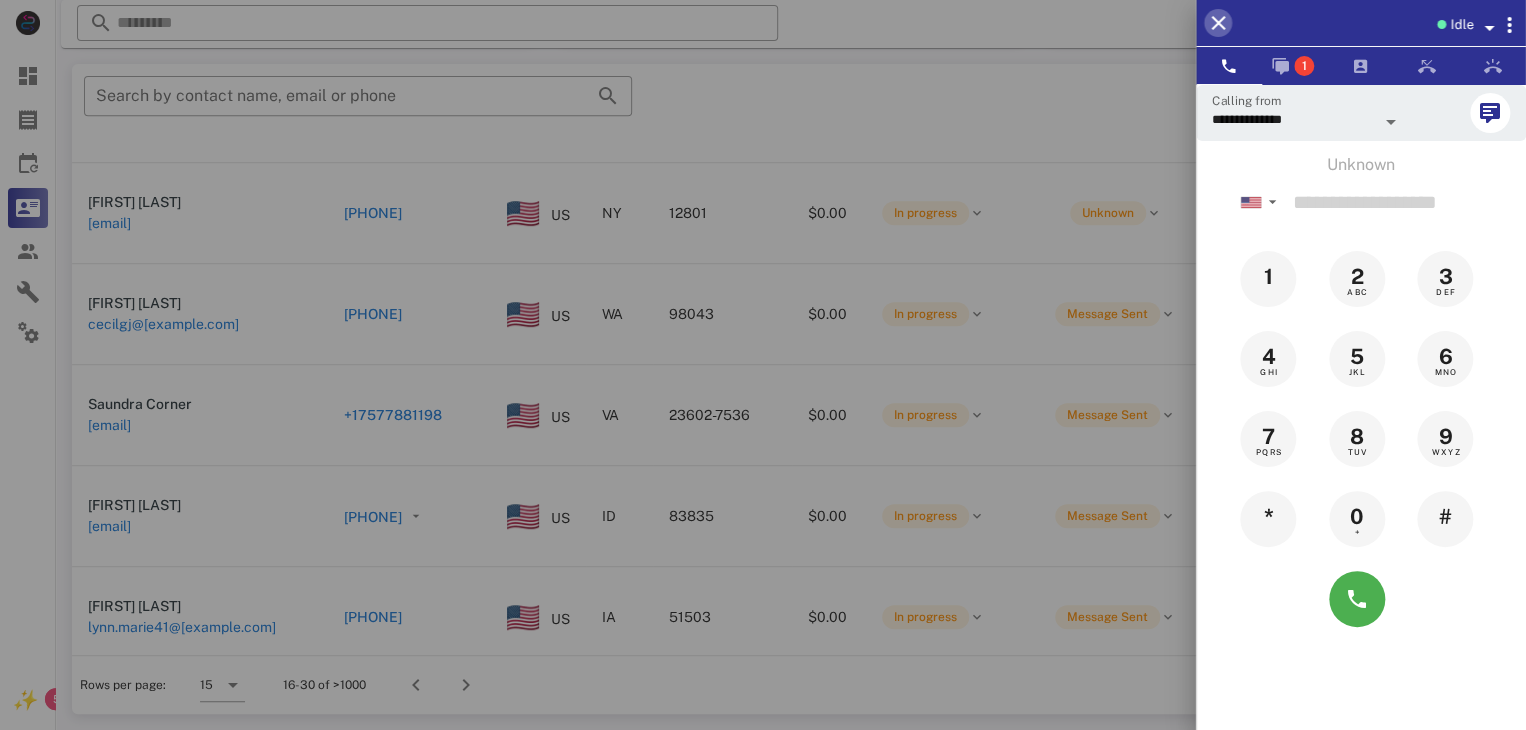 click at bounding box center [1218, 23] 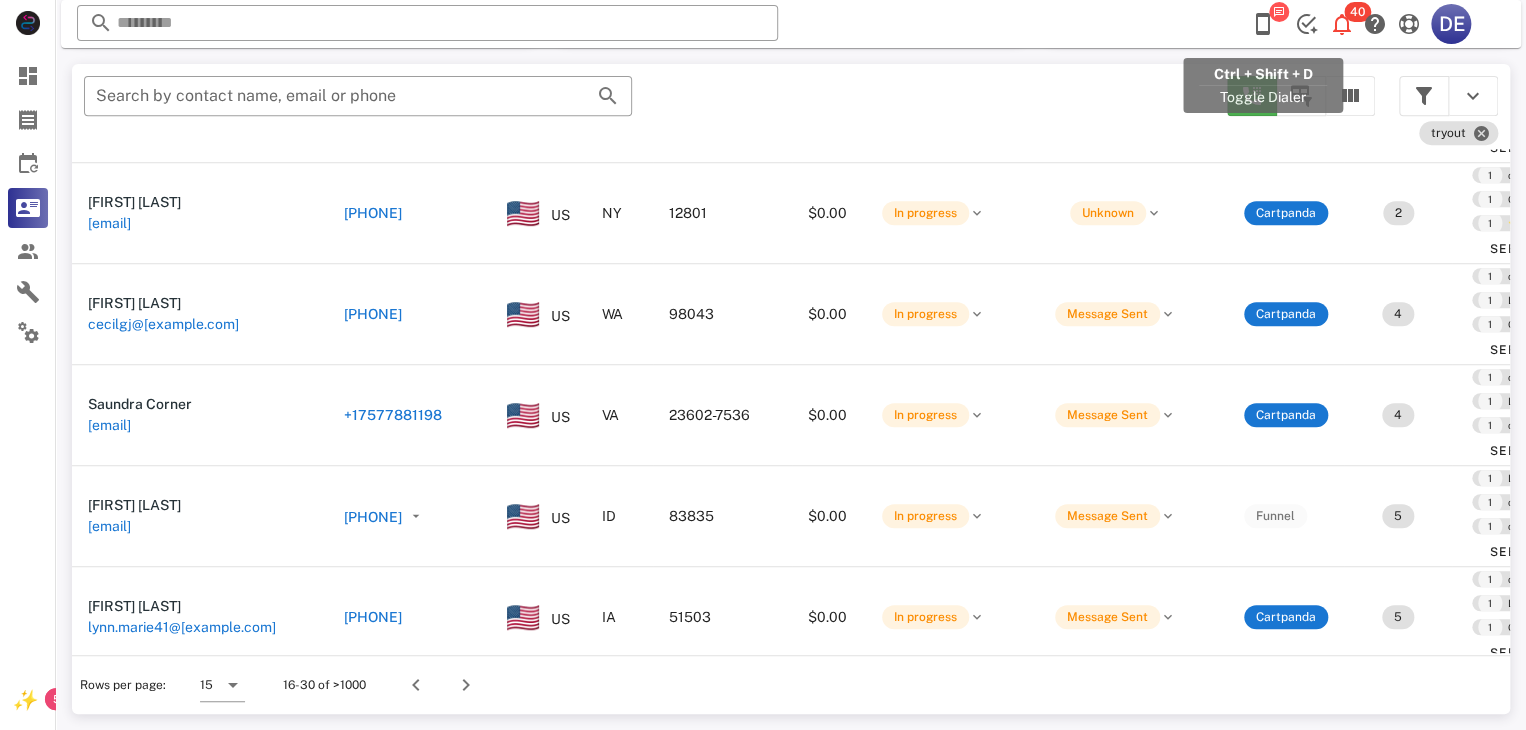 click at bounding box center (1263, 24) 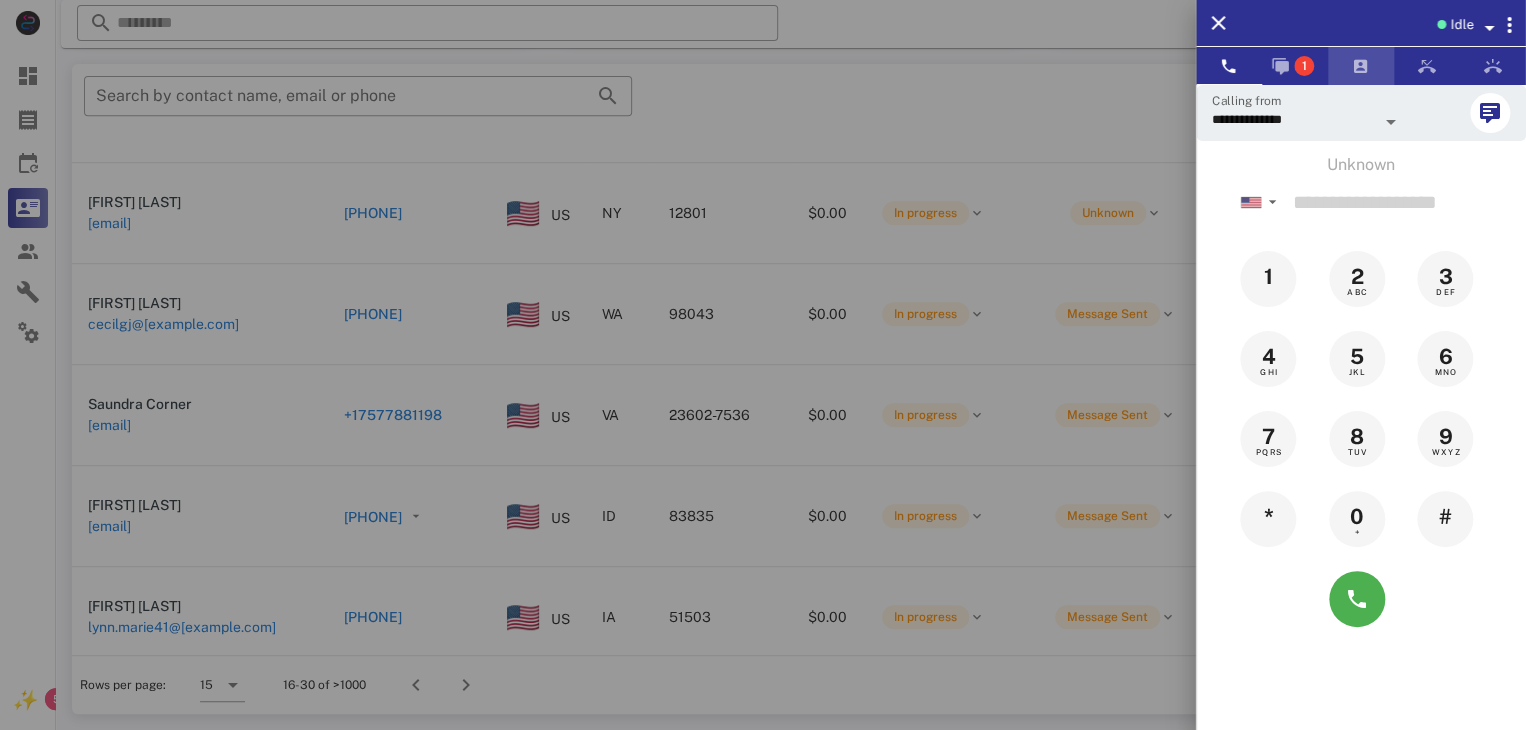click at bounding box center (1361, 66) 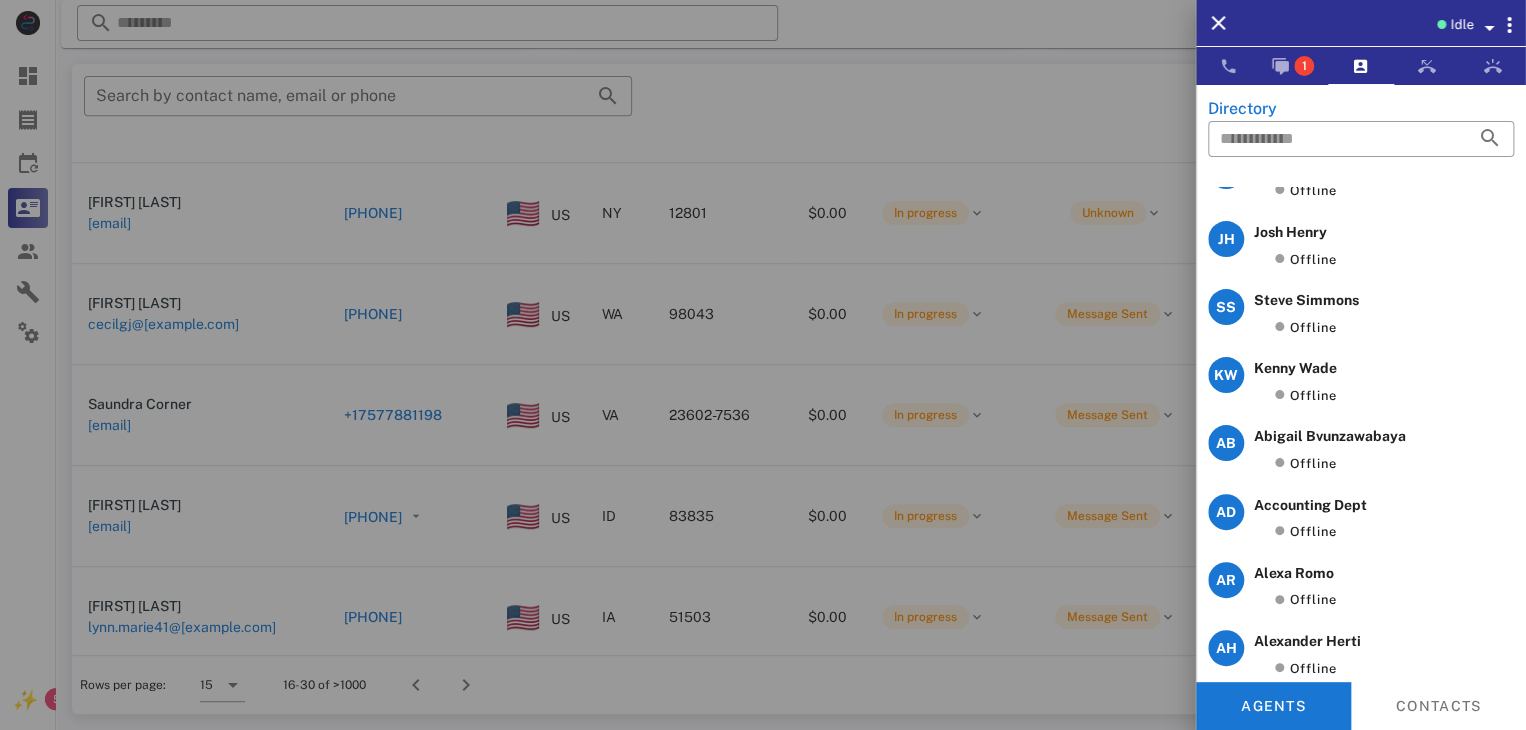 scroll, scrollTop: 2100, scrollLeft: 0, axis: vertical 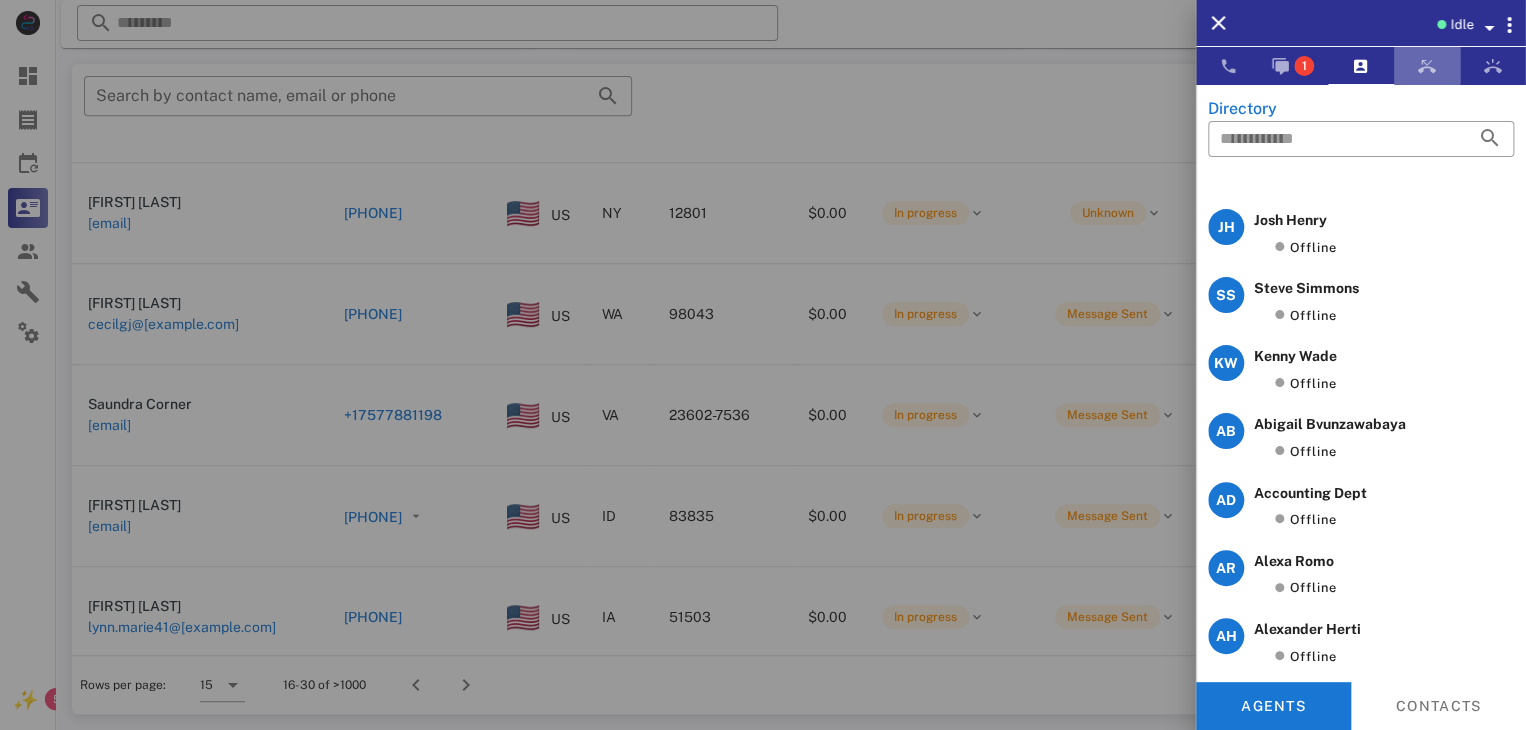 click at bounding box center (1427, 66) 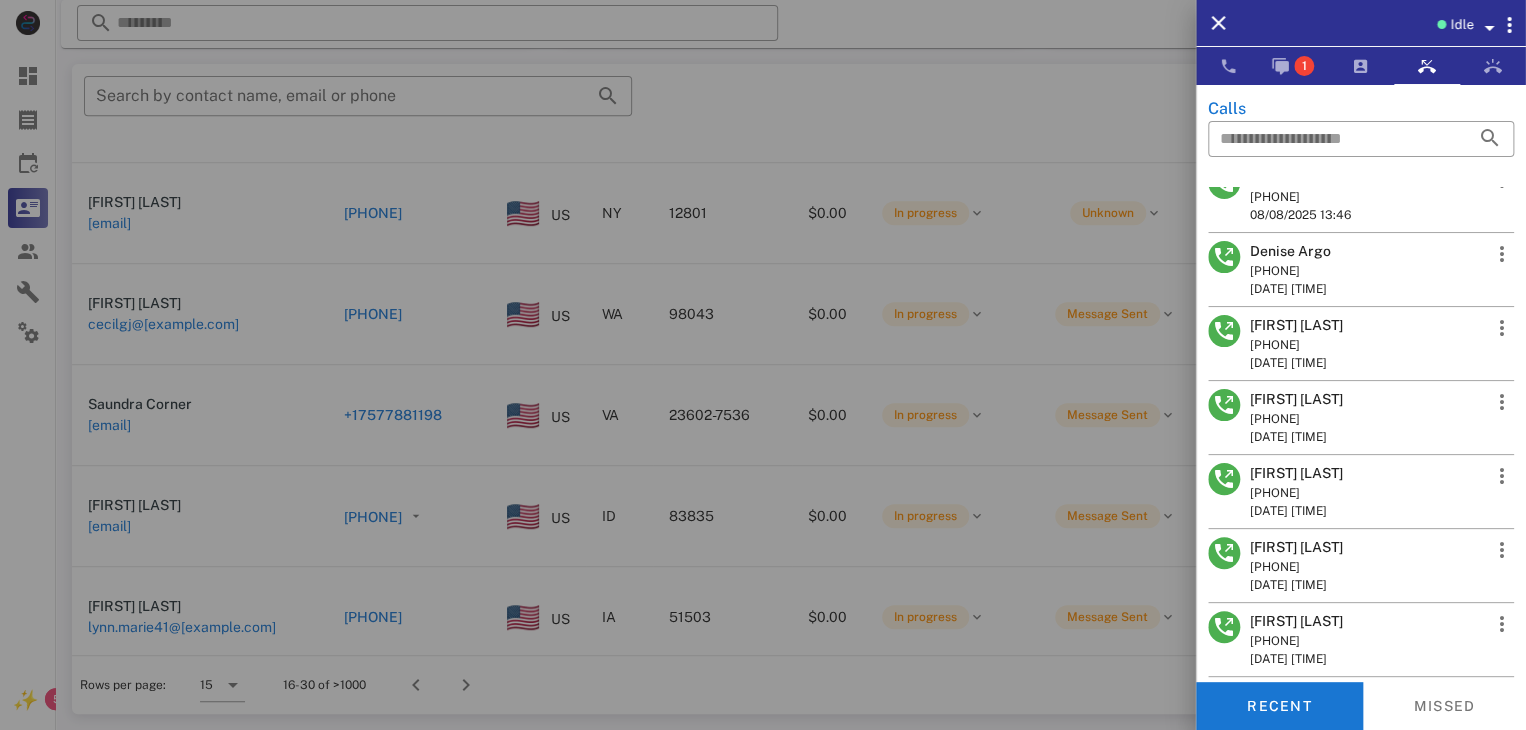 scroll, scrollTop: 1300, scrollLeft: 0, axis: vertical 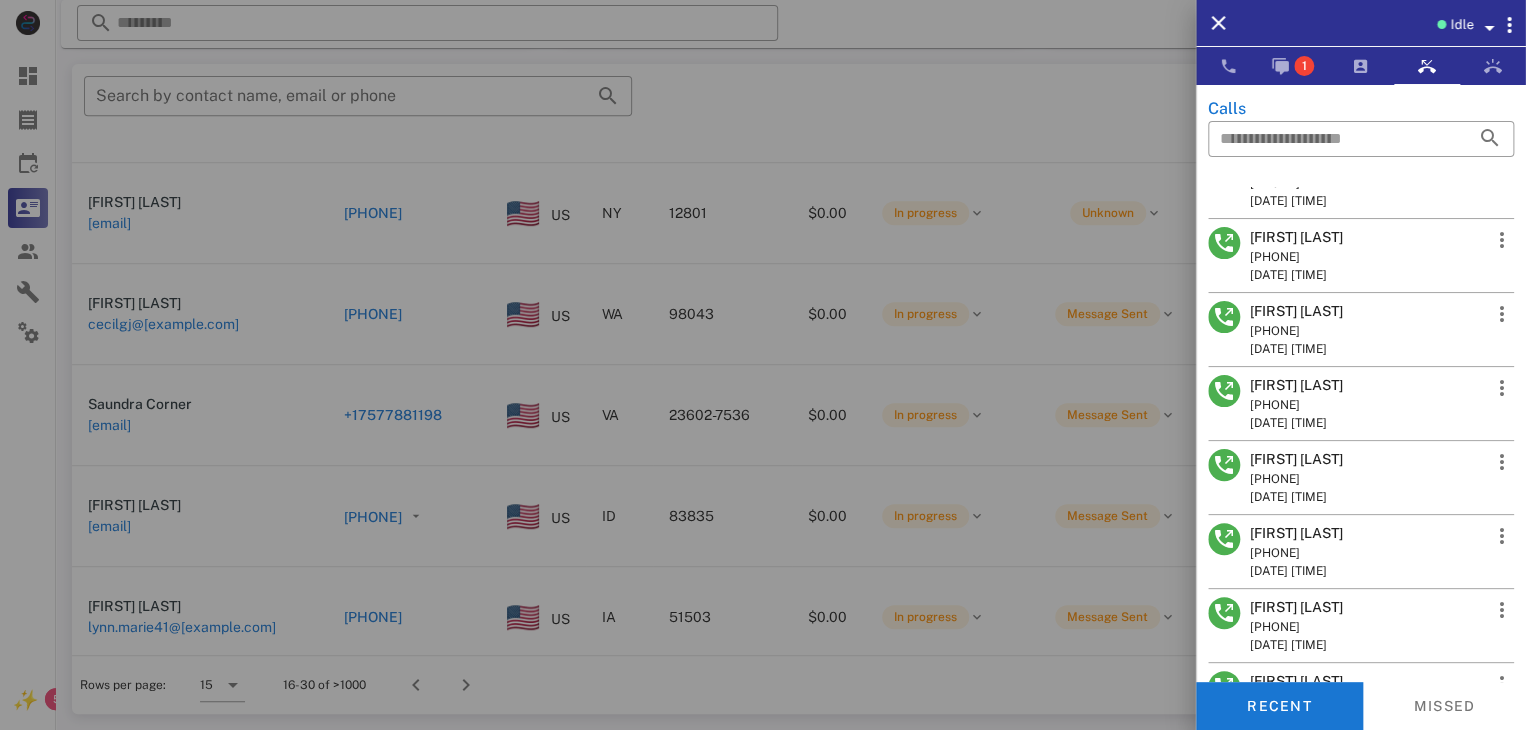 click at bounding box center [1224, 243] 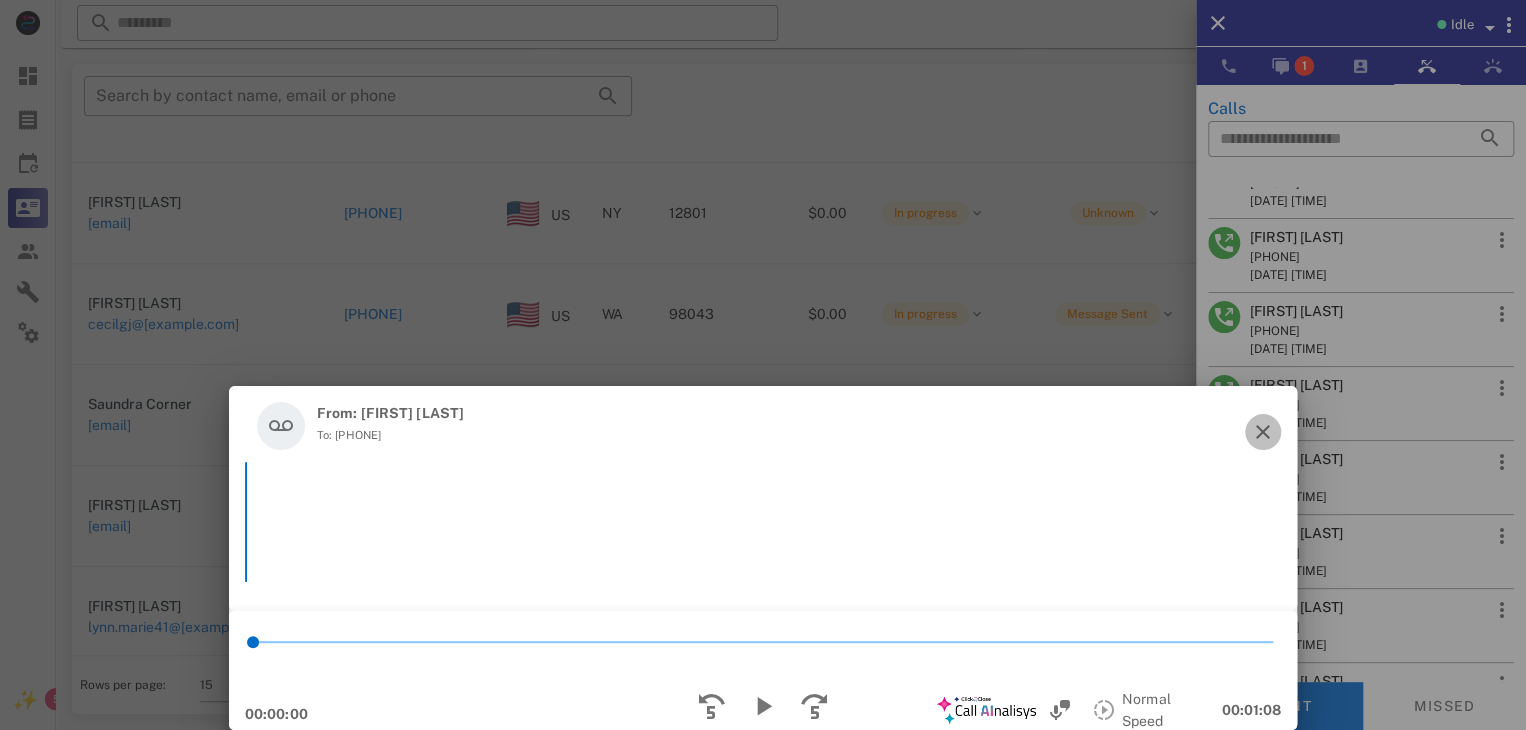 click at bounding box center (1263, 432) 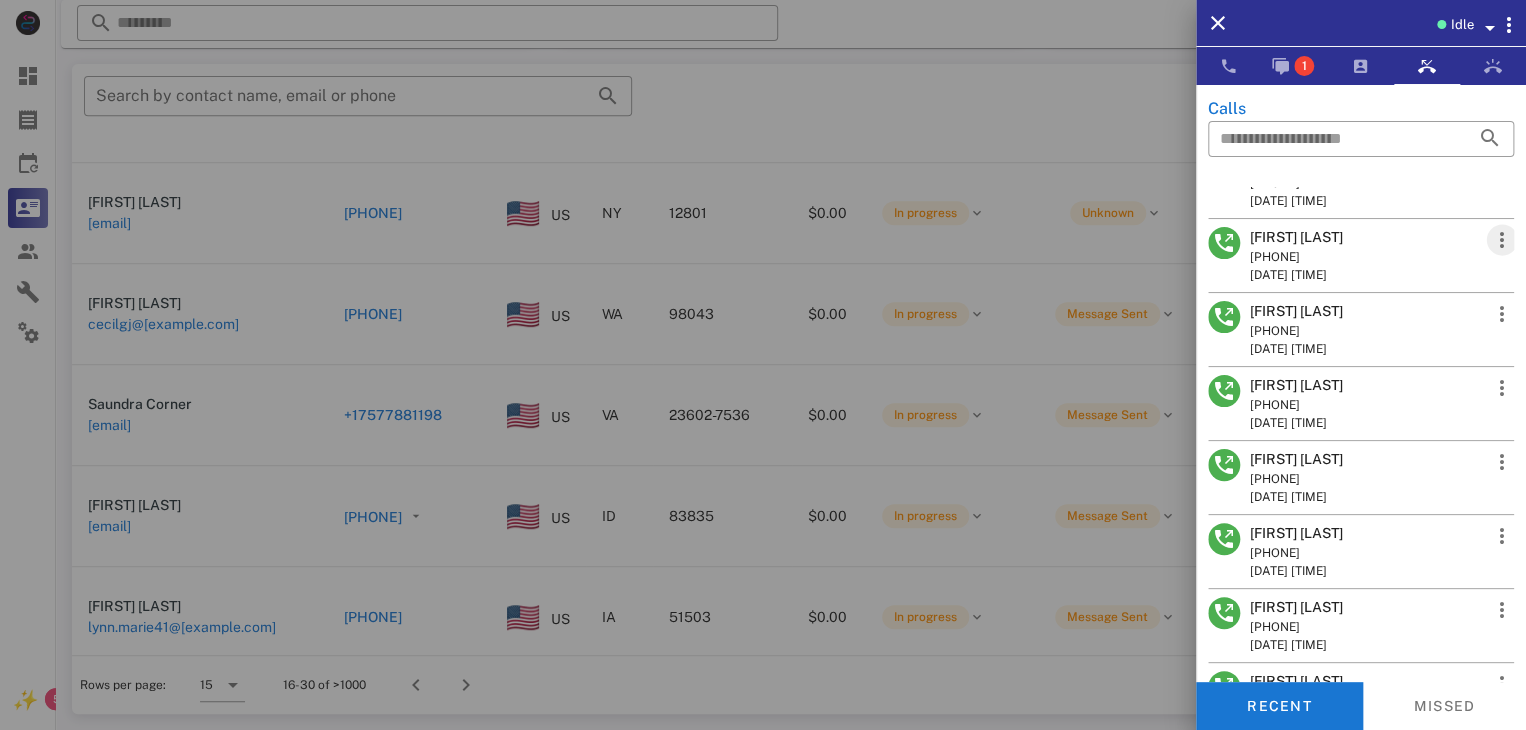 click at bounding box center (1502, 240) 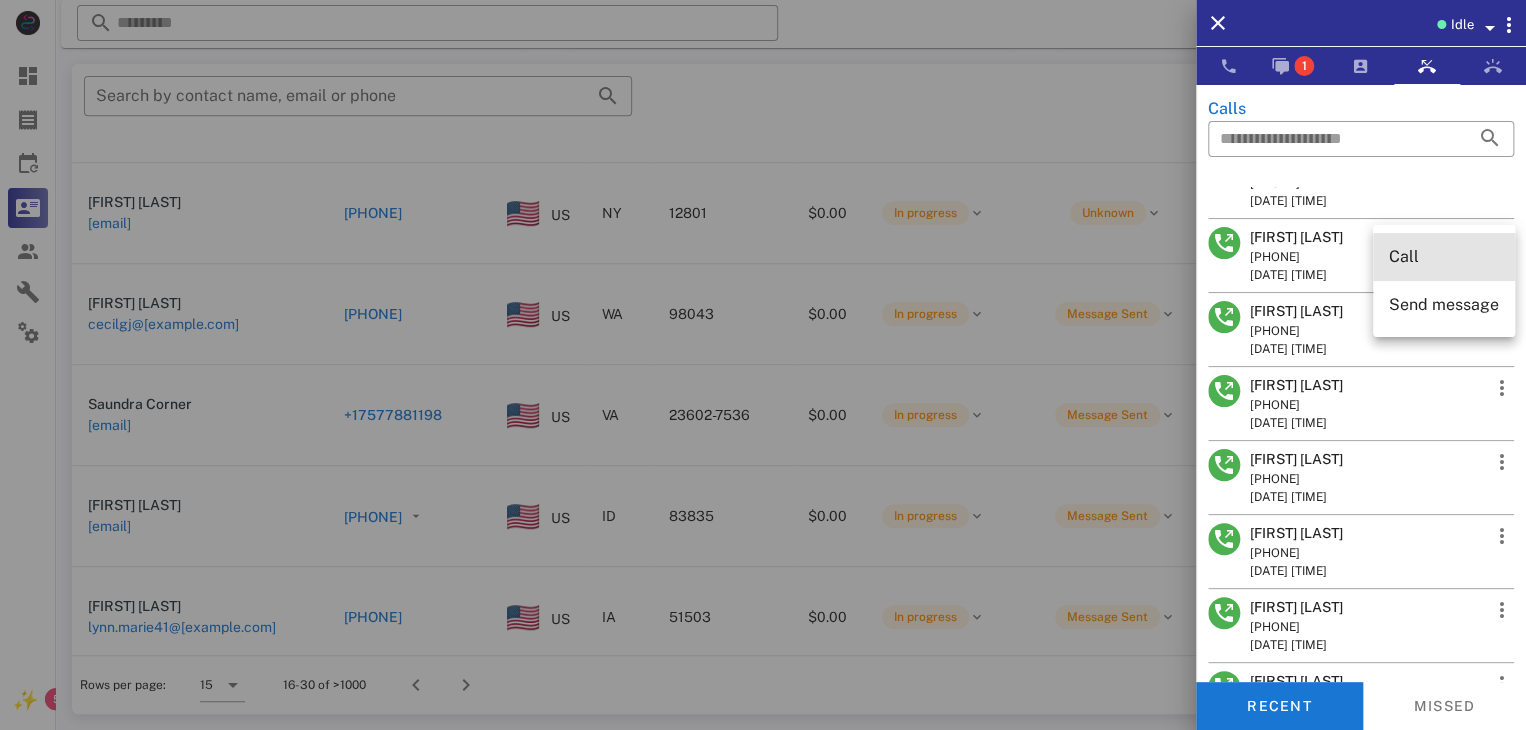 click on "Call" at bounding box center (1444, 257) 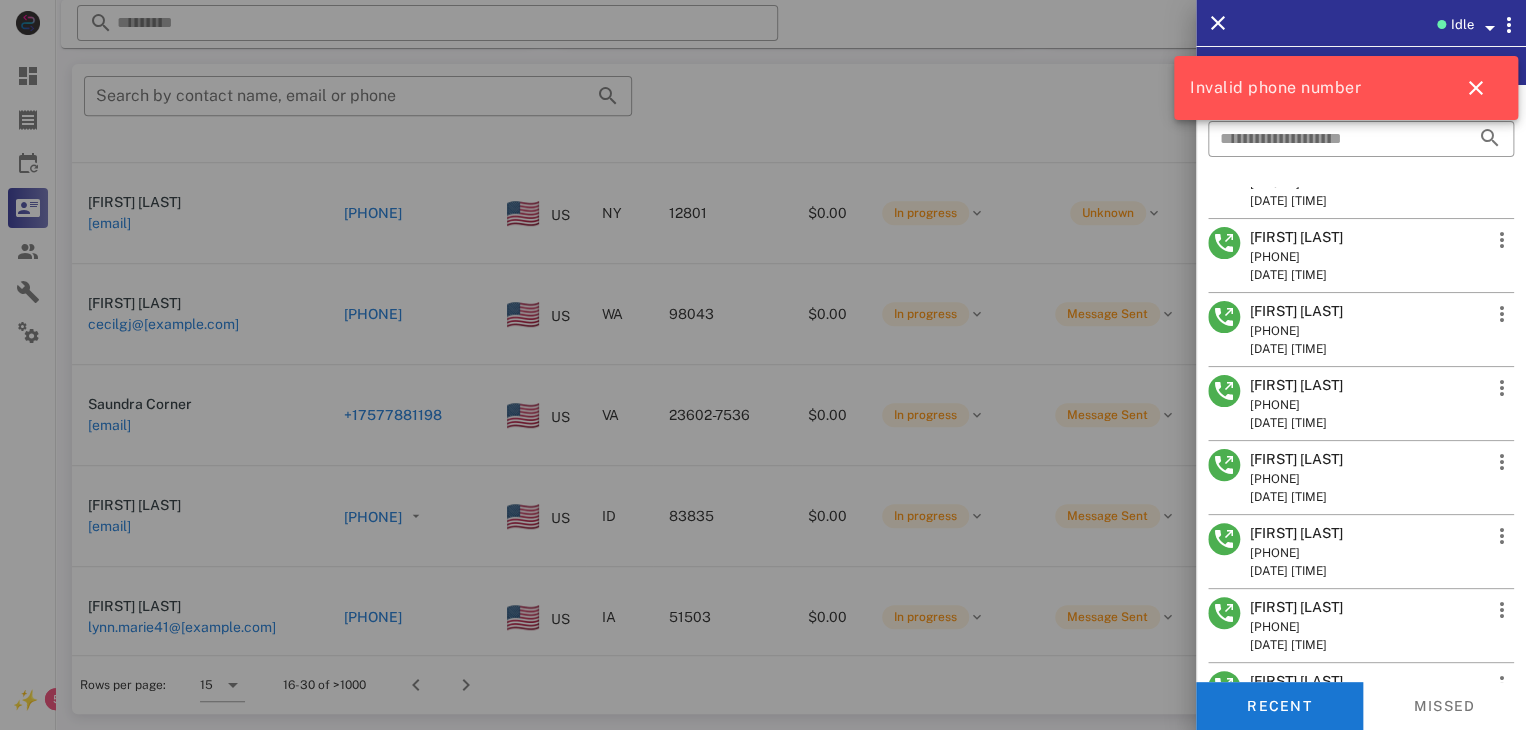click on "[PHONE]" at bounding box center [1296, 257] 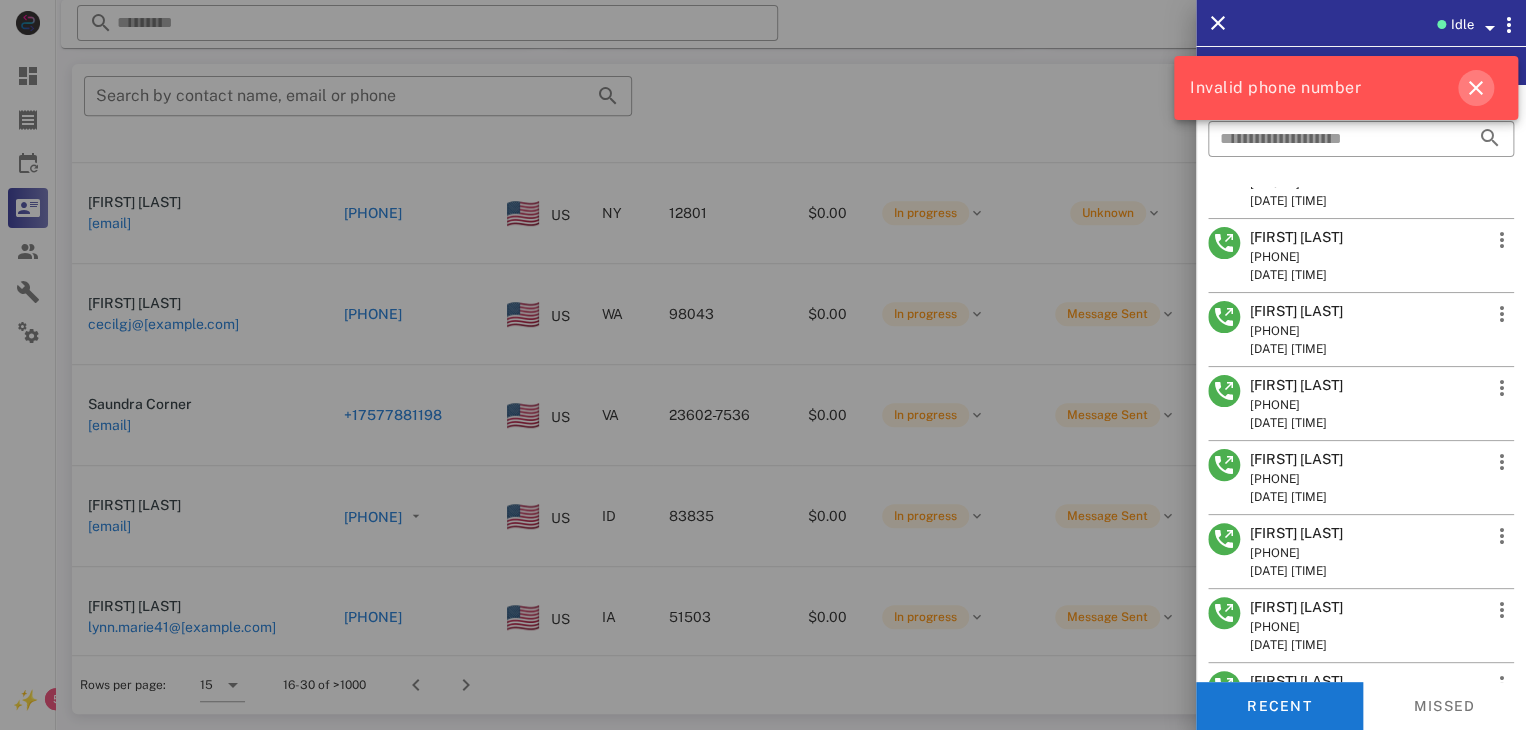 click at bounding box center (1476, 88) 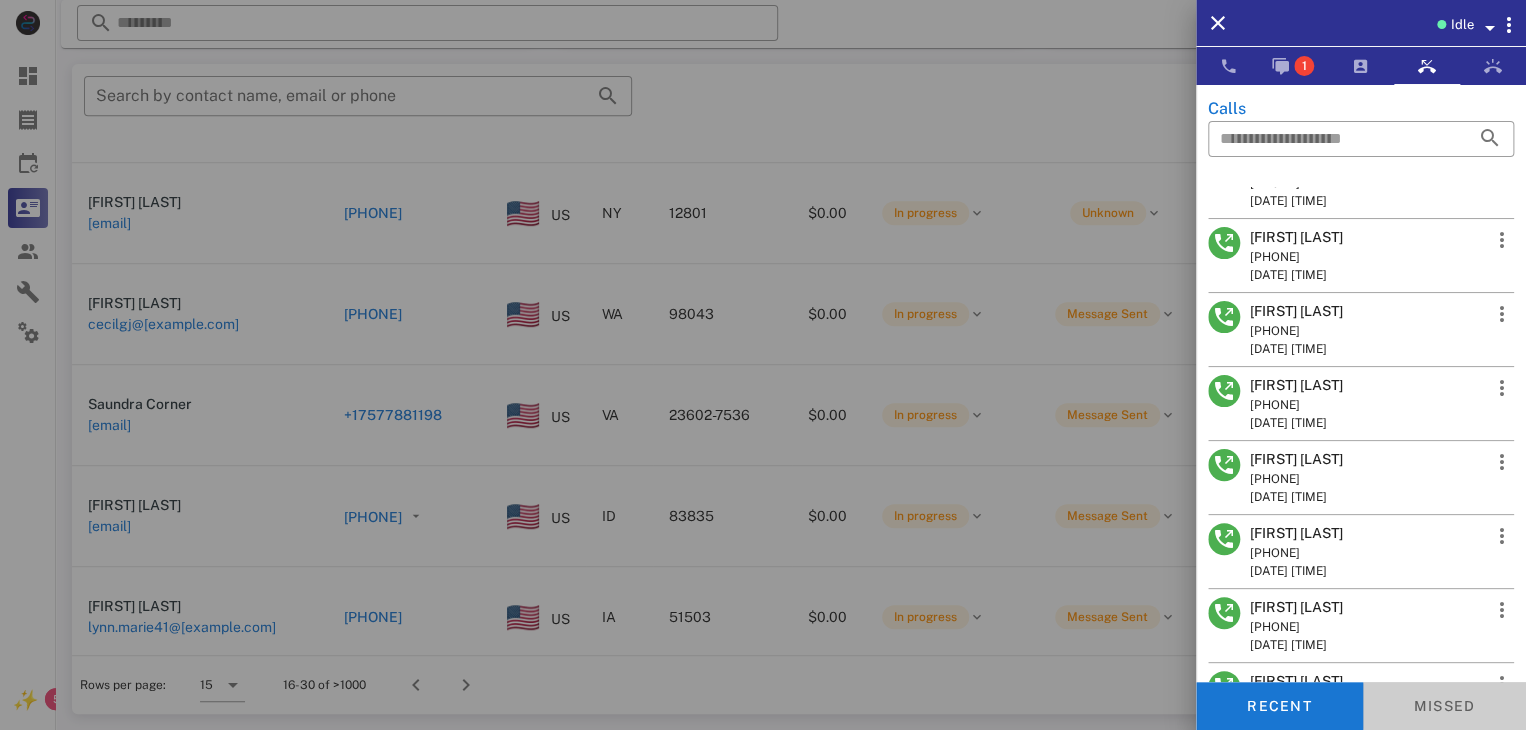 click on "Missed" at bounding box center [1445, 706] 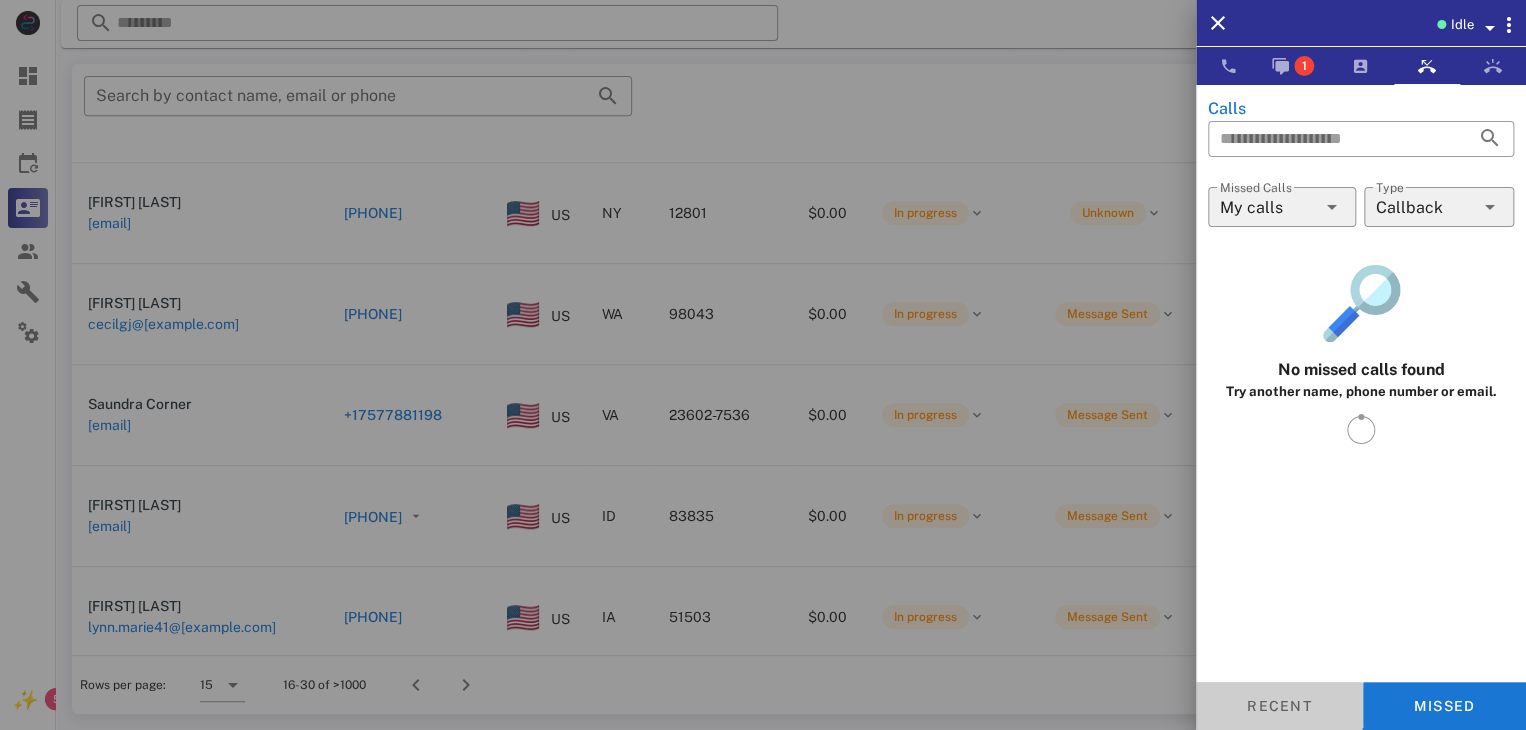 click on "Recent" at bounding box center (1279, 706) 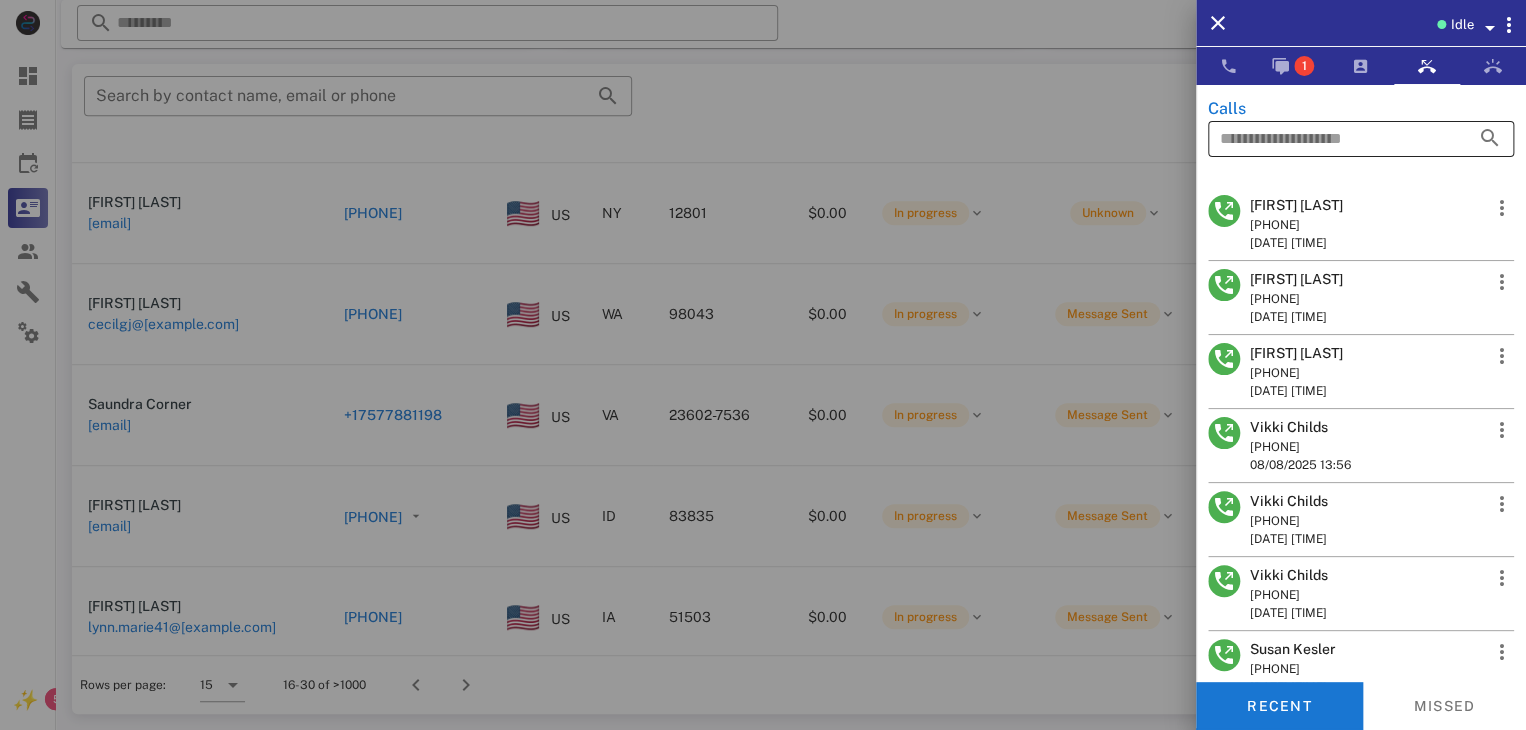 click at bounding box center [1333, 139] 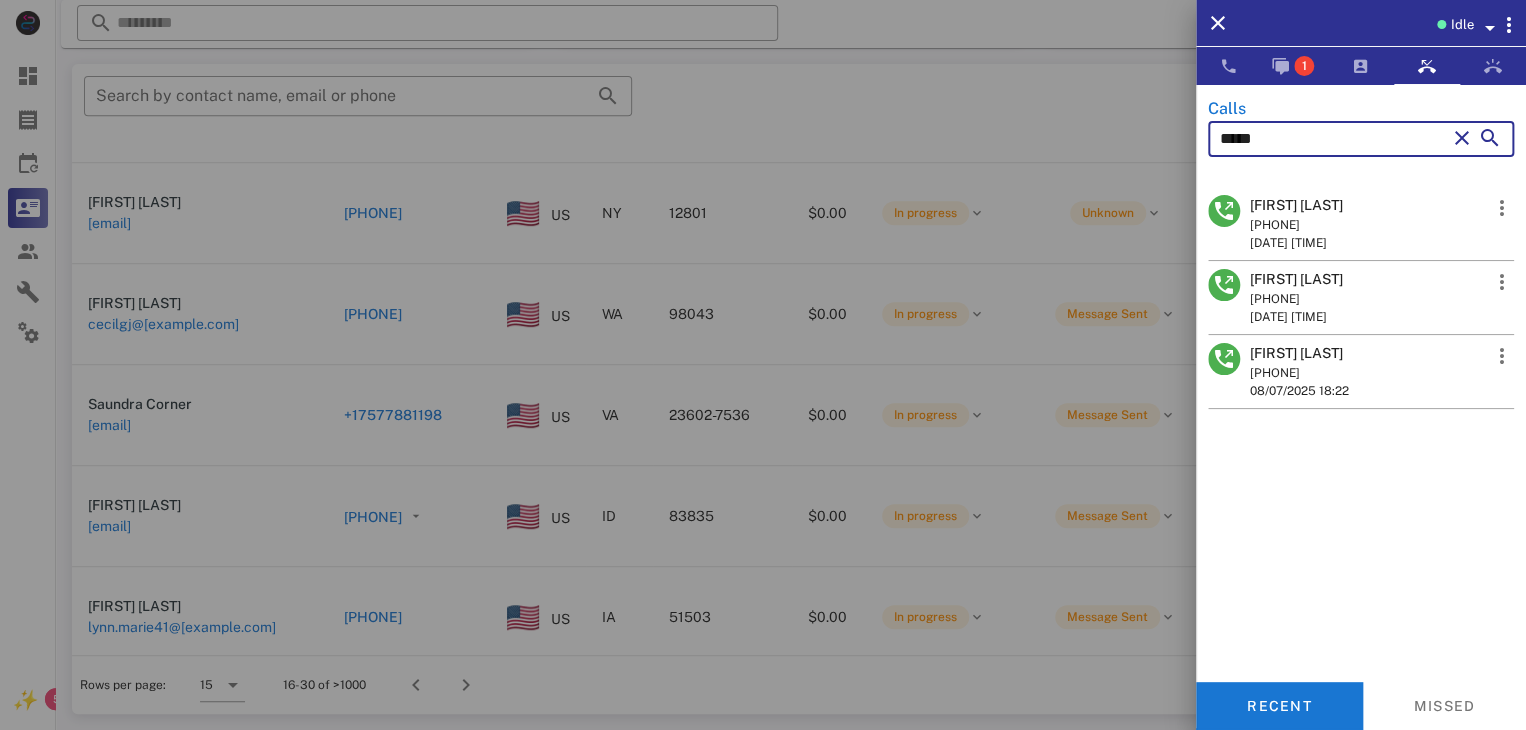 type on "*****" 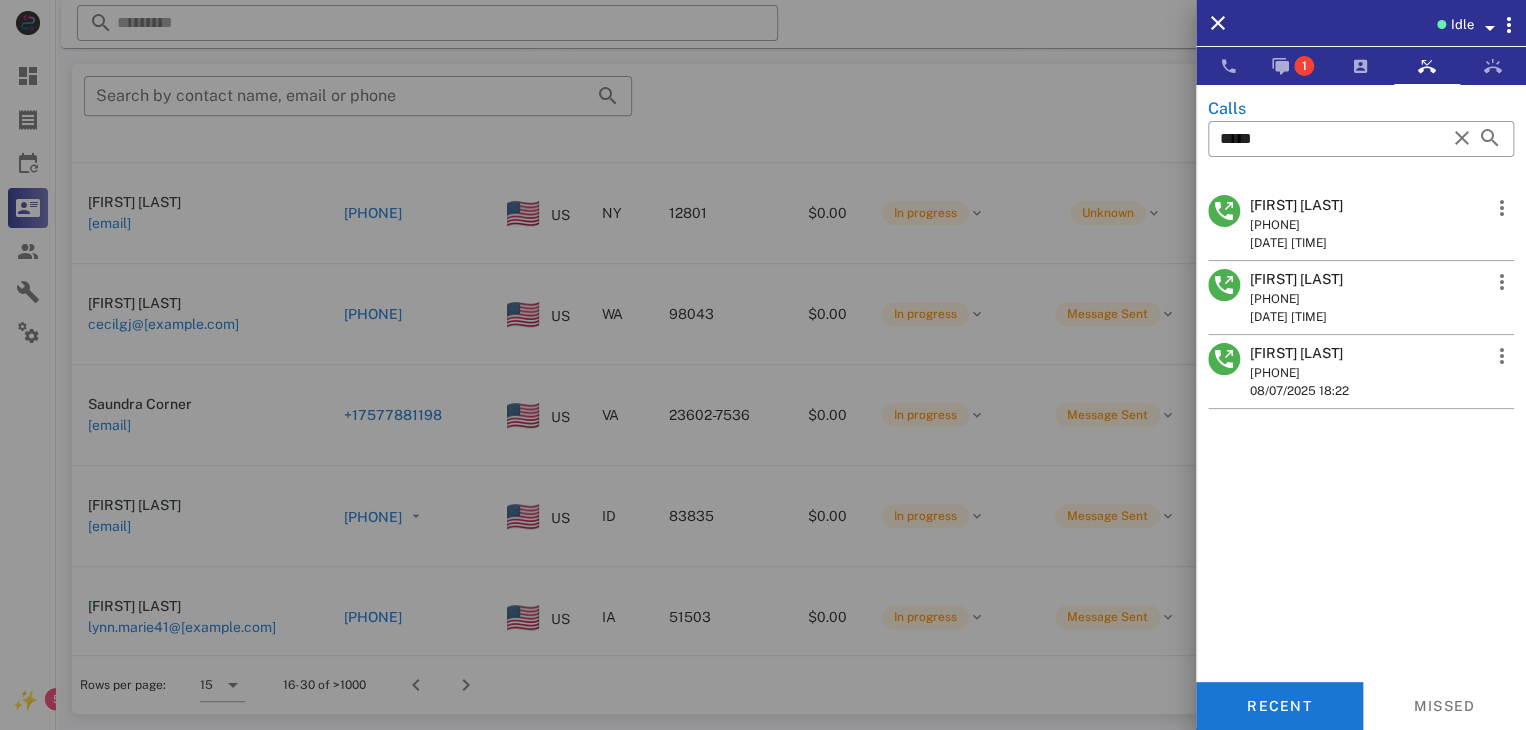 drag, startPoint x: 1363, startPoint y: 206, endPoint x: 1249, endPoint y: 208, distance: 114.01754 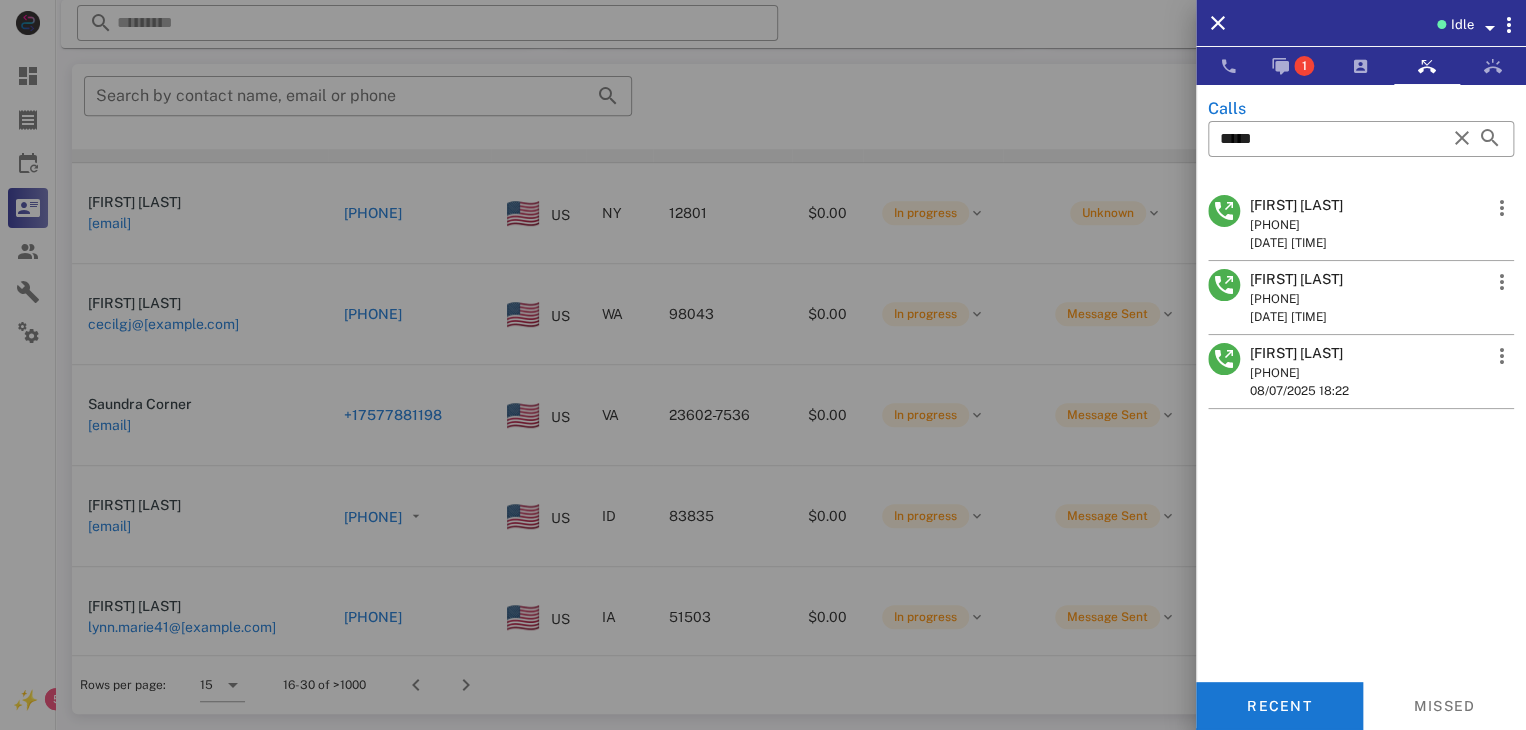 click at bounding box center (763, 365) 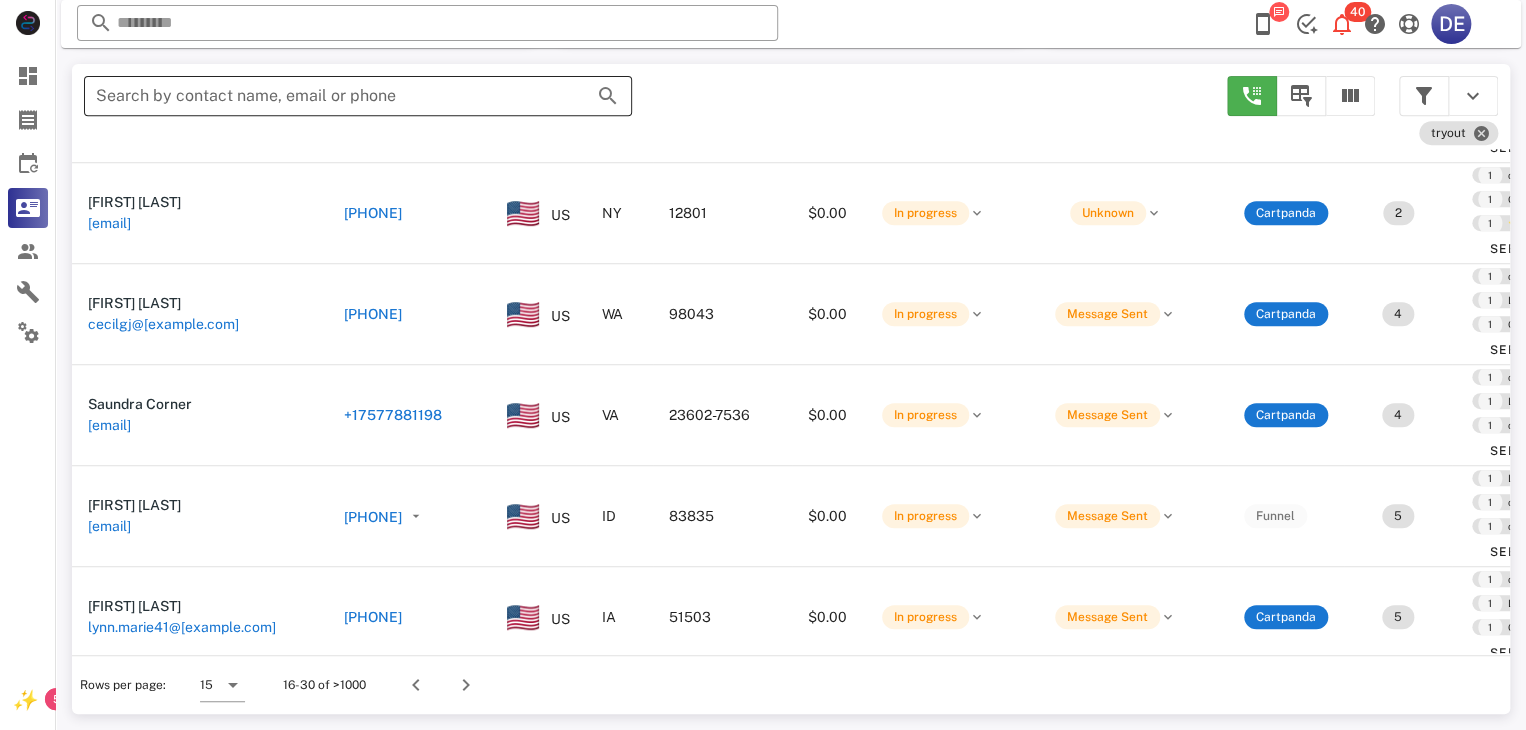 click on "Search by contact name, email or phone" at bounding box center [330, 96] 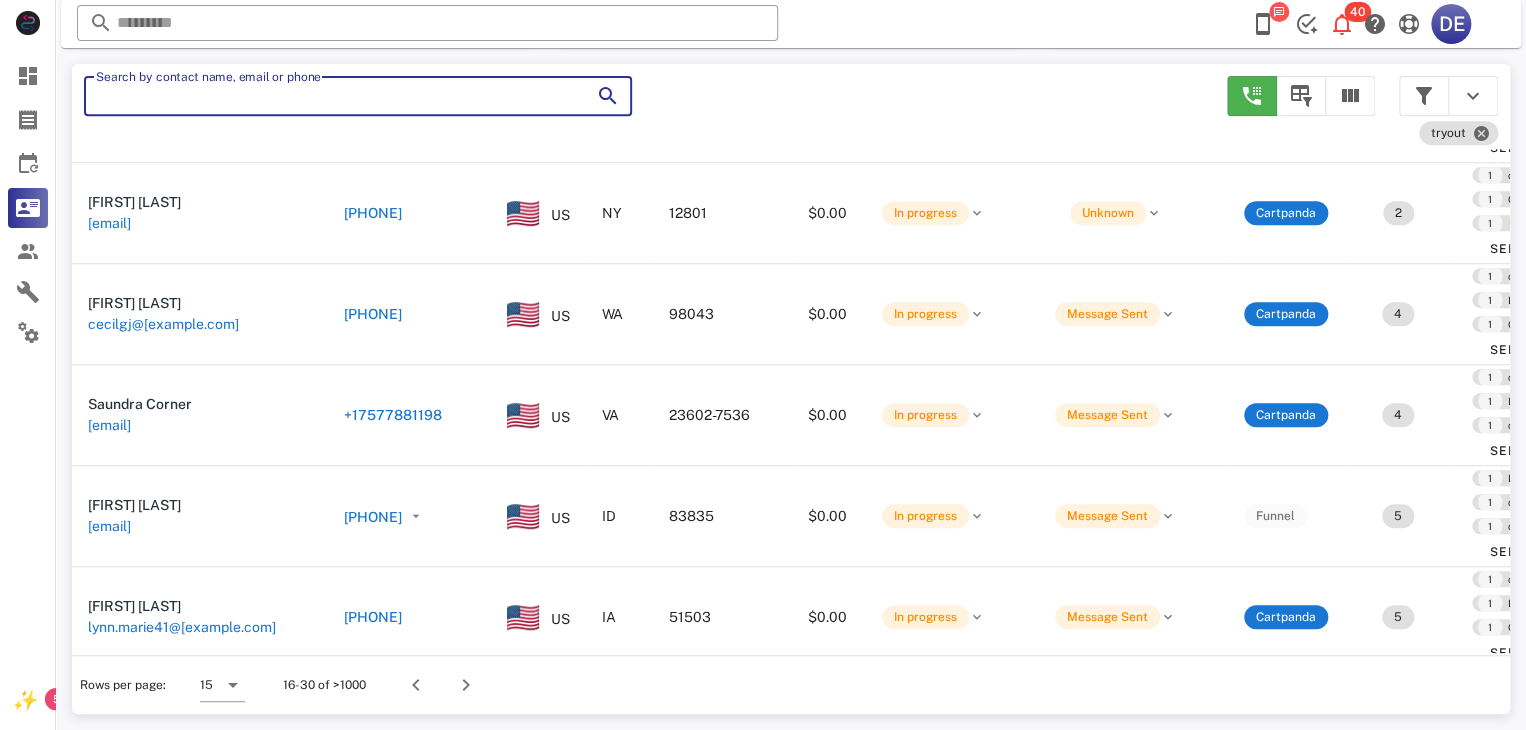 paste on "**********" 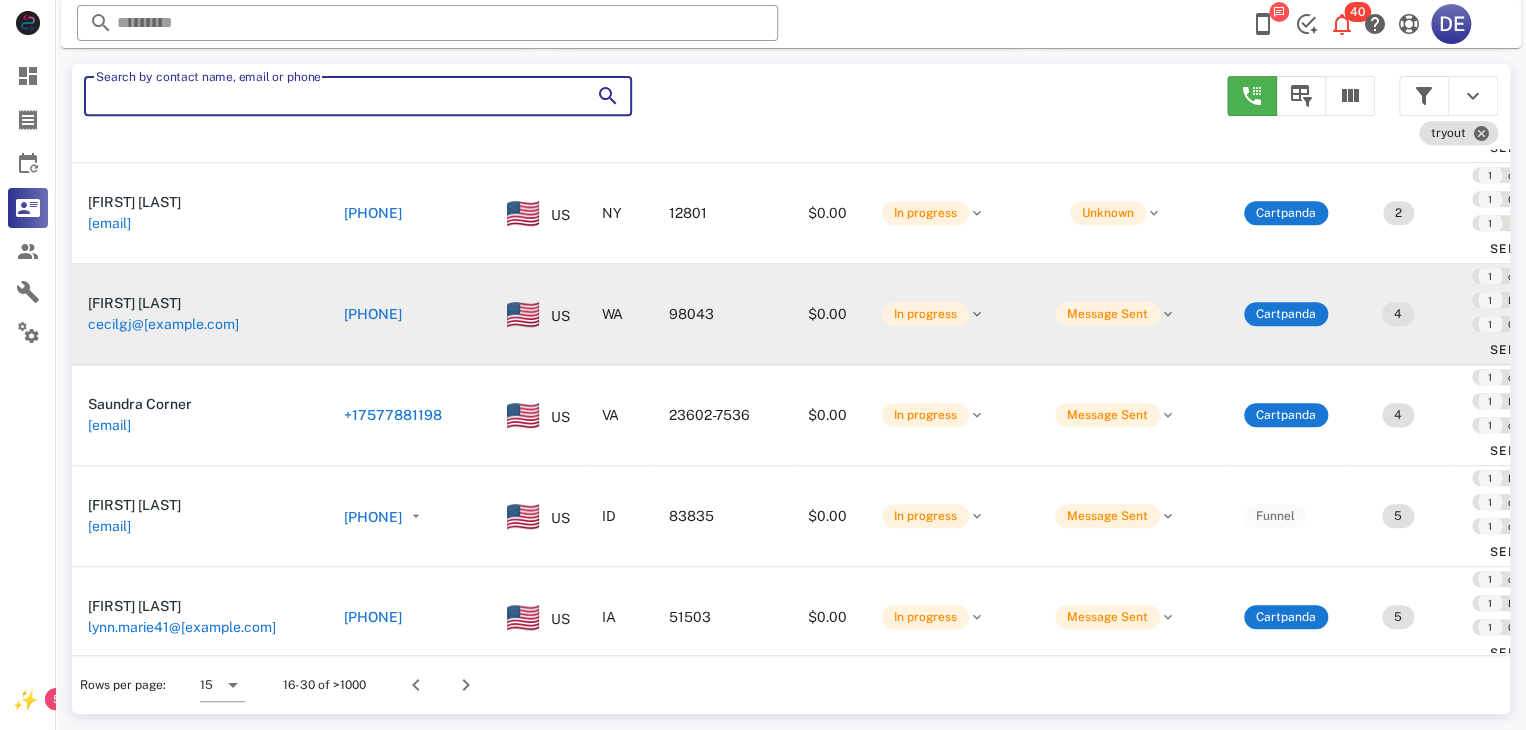 type on "**********" 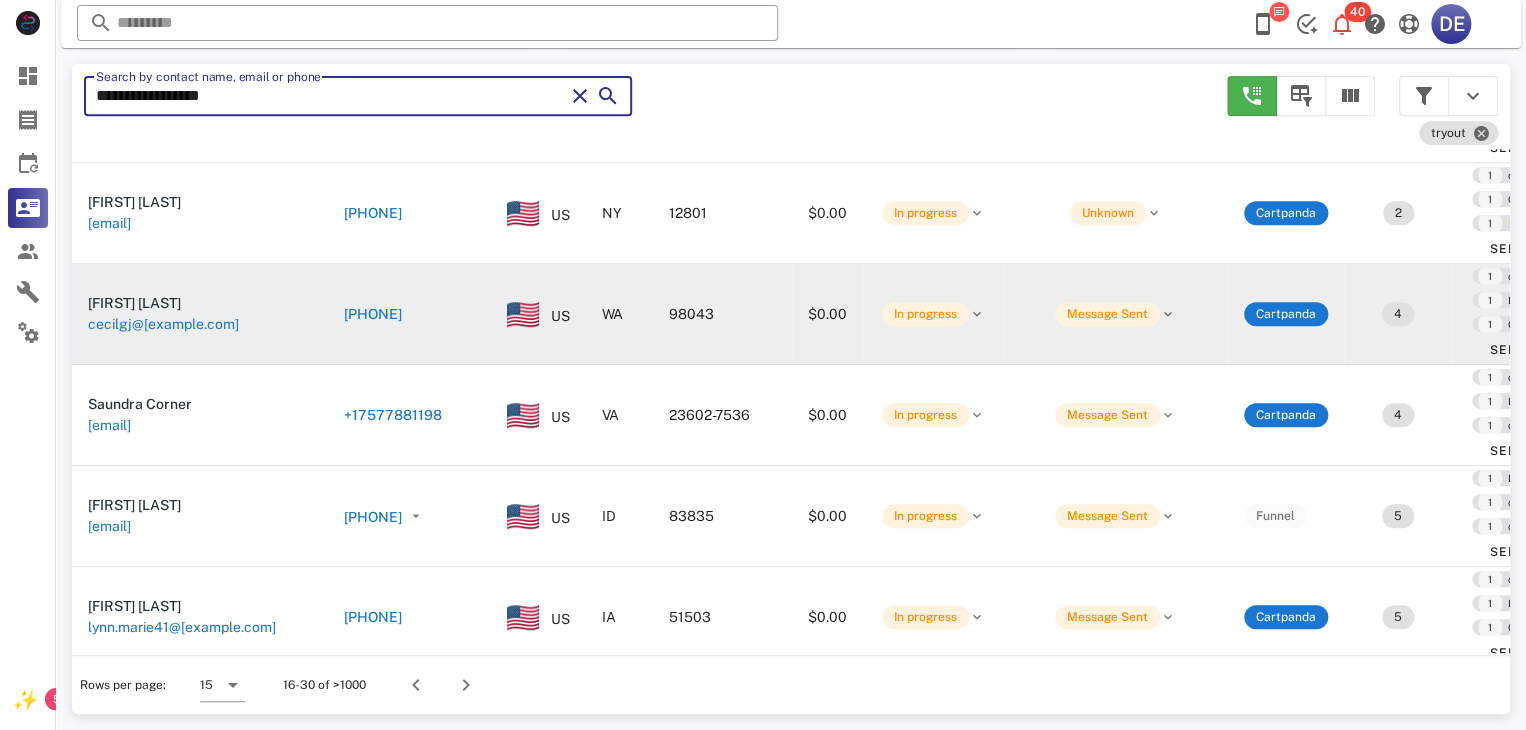 type on "**********" 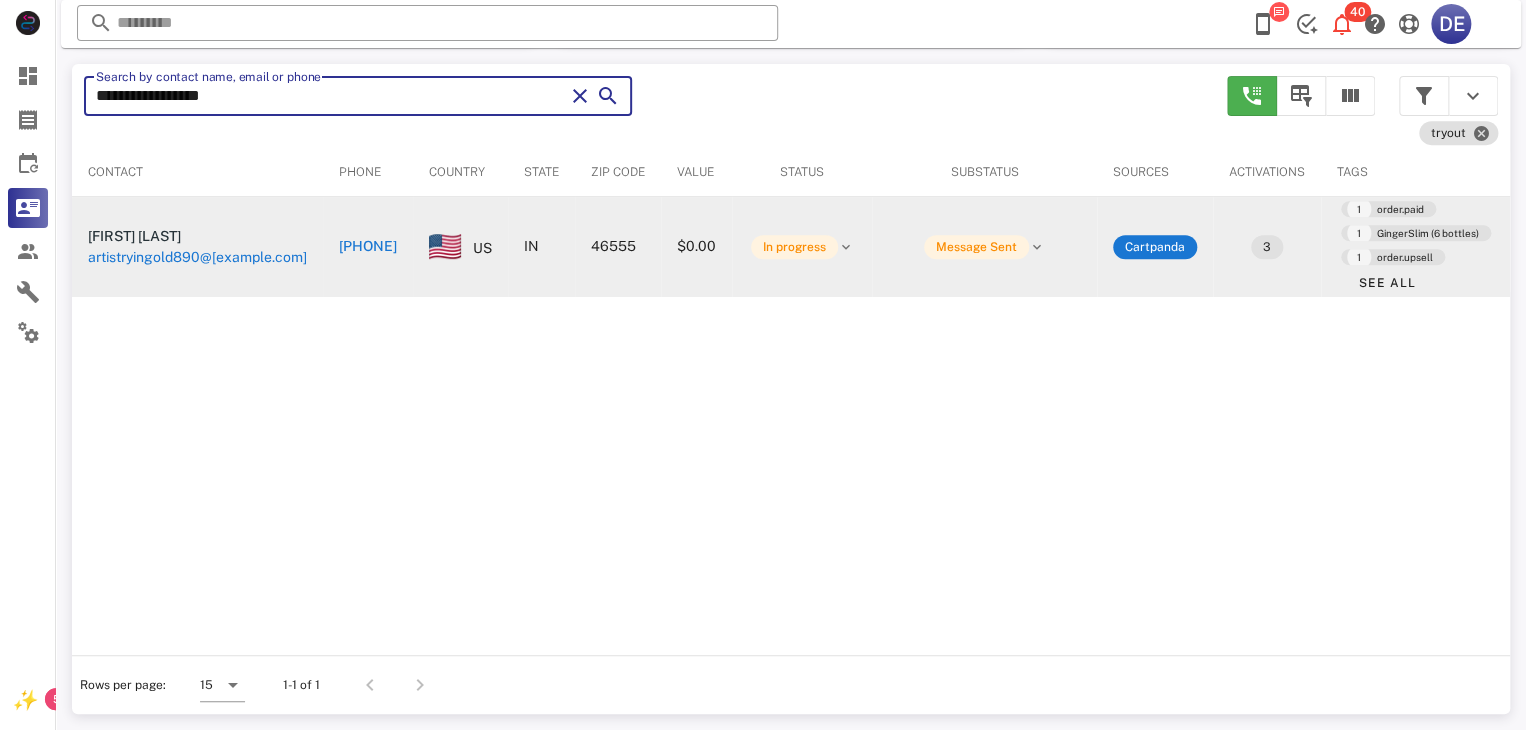 type on "**********" 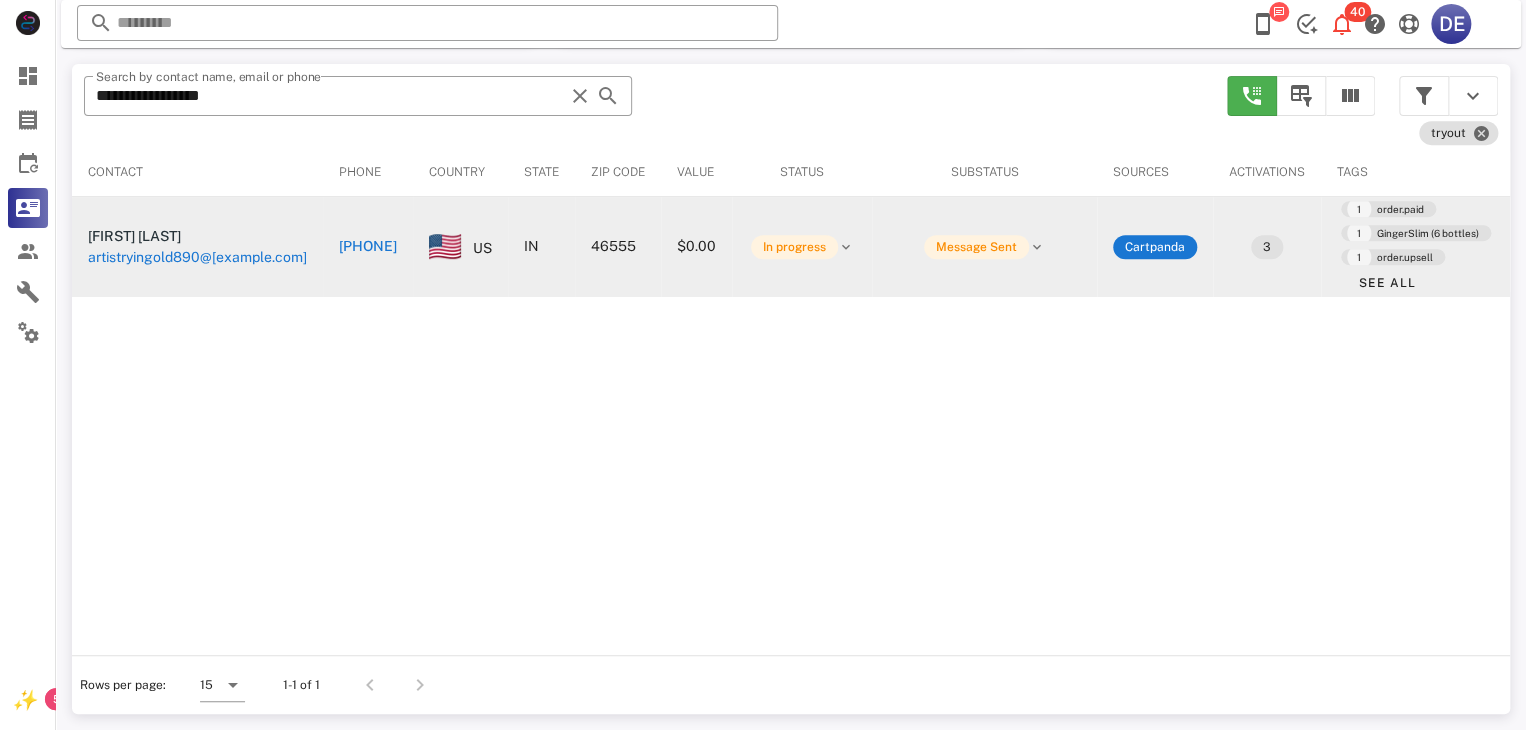 scroll, scrollTop: 377, scrollLeft: 0, axis: vertical 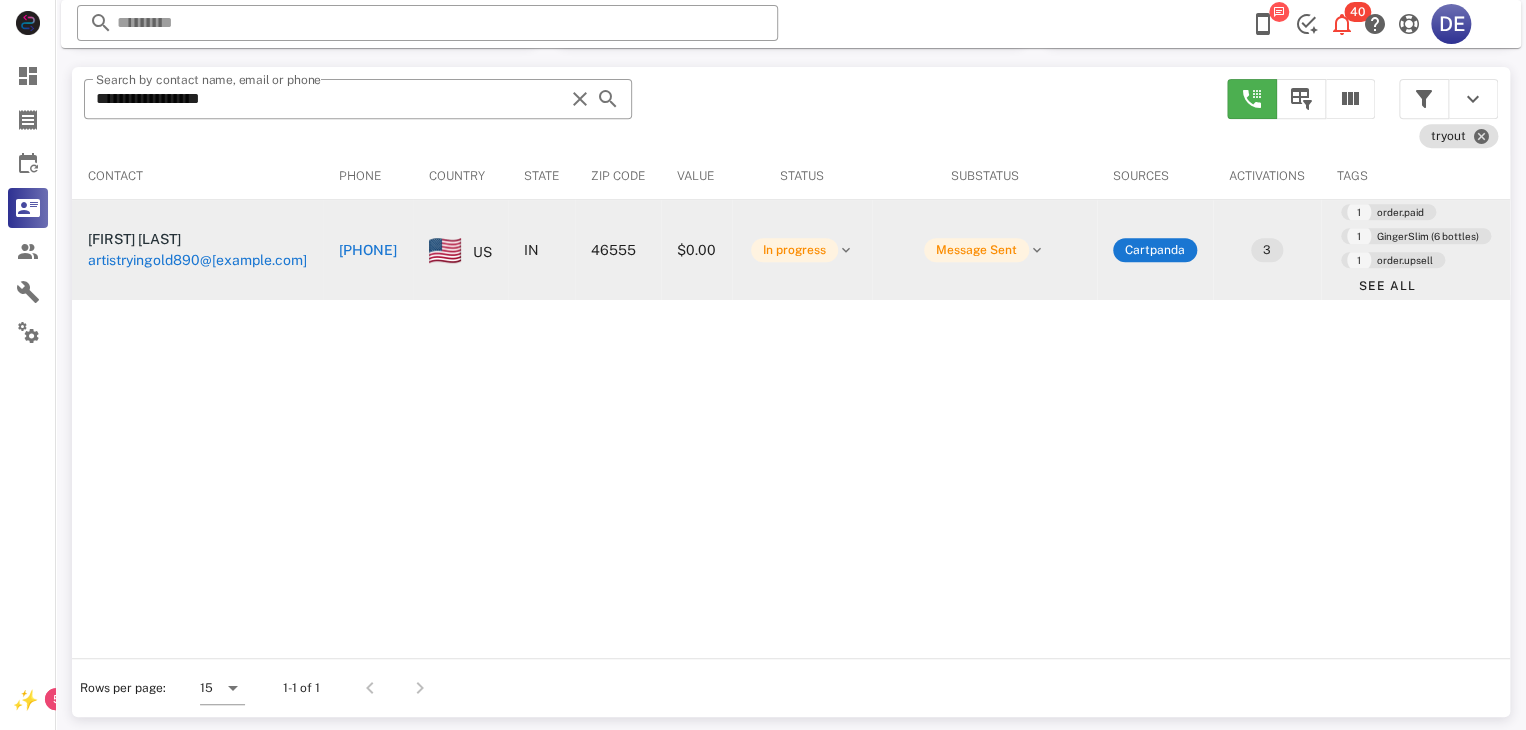 click on "[PHONE]" at bounding box center [368, 250] 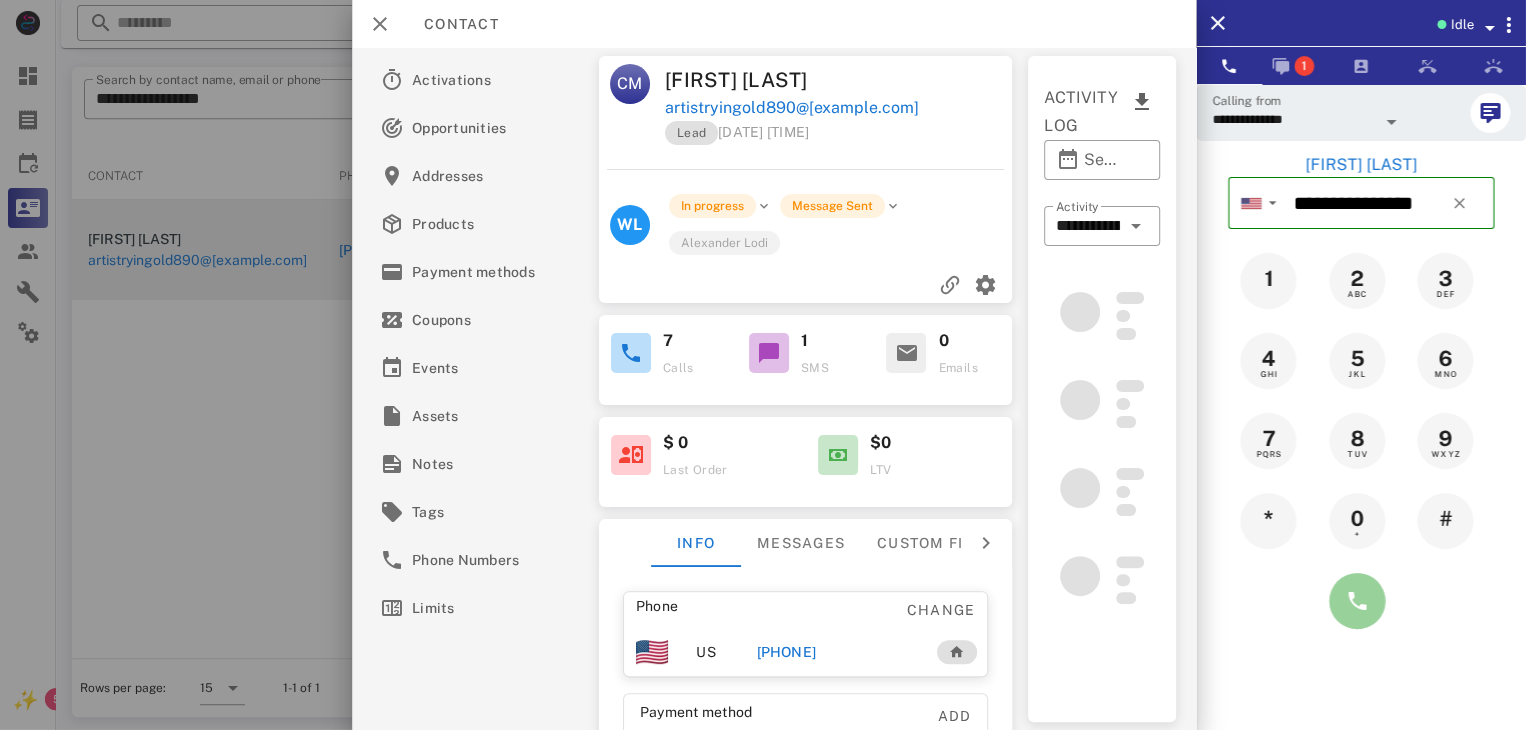 click at bounding box center (1357, 601) 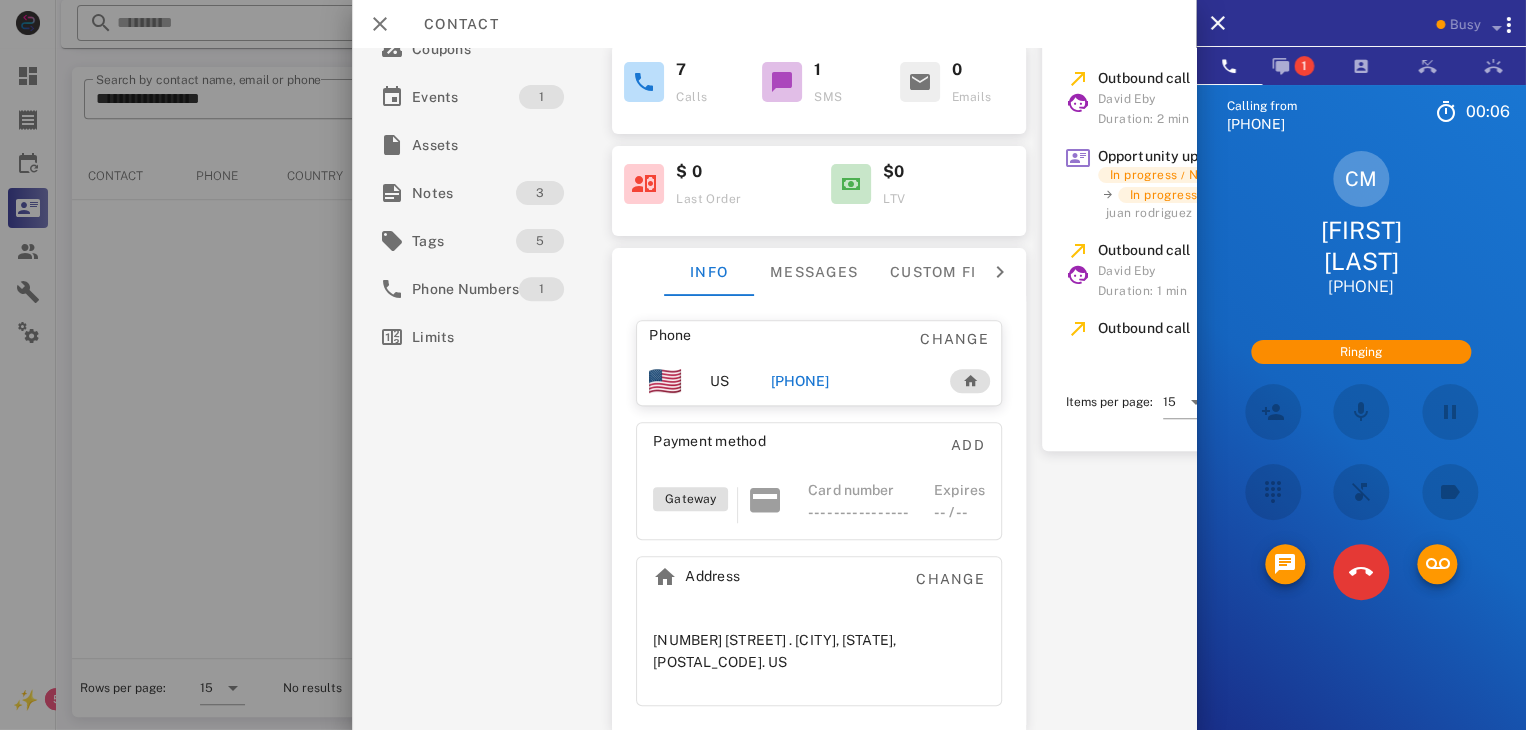 scroll, scrollTop: 281, scrollLeft: 0, axis: vertical 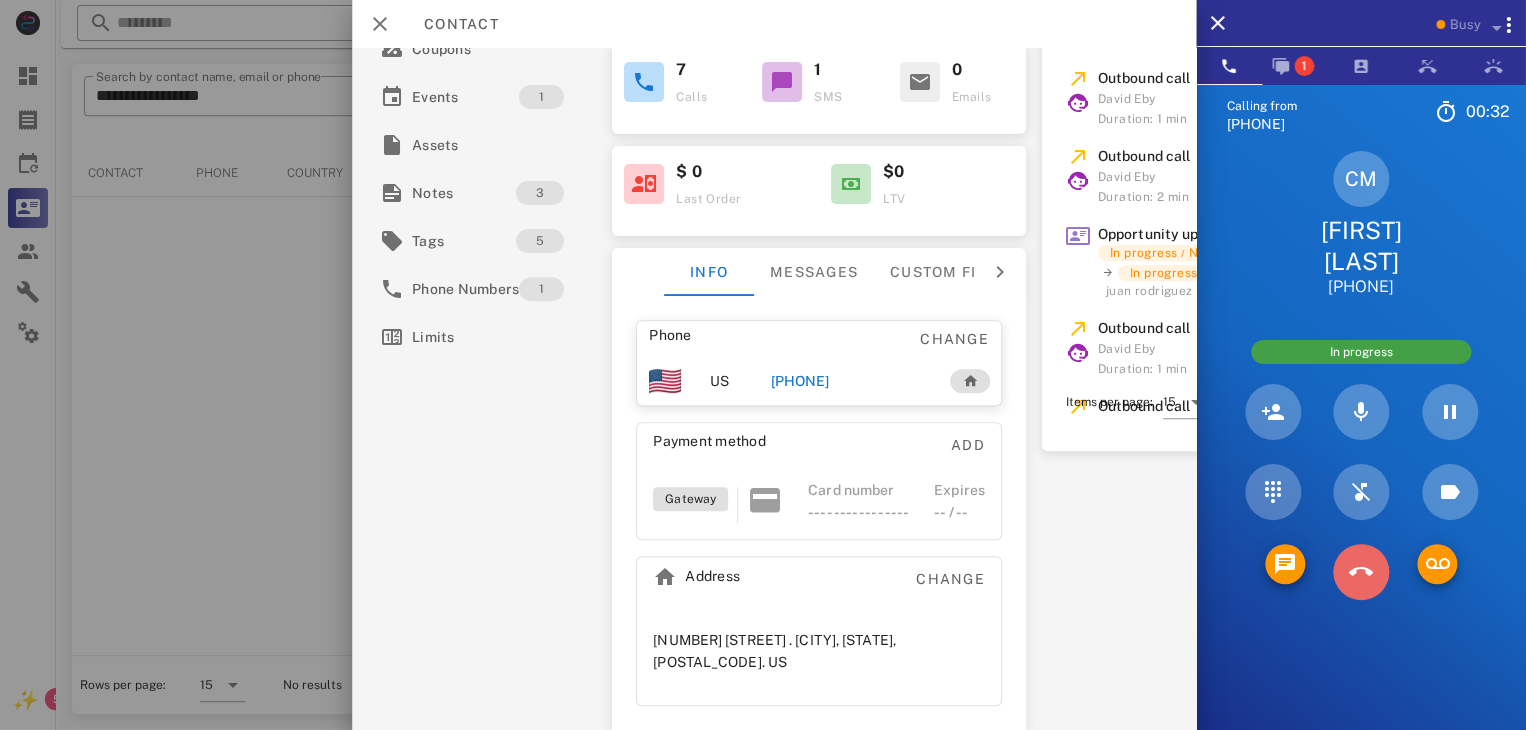 click at bounding box center (1361, 572) 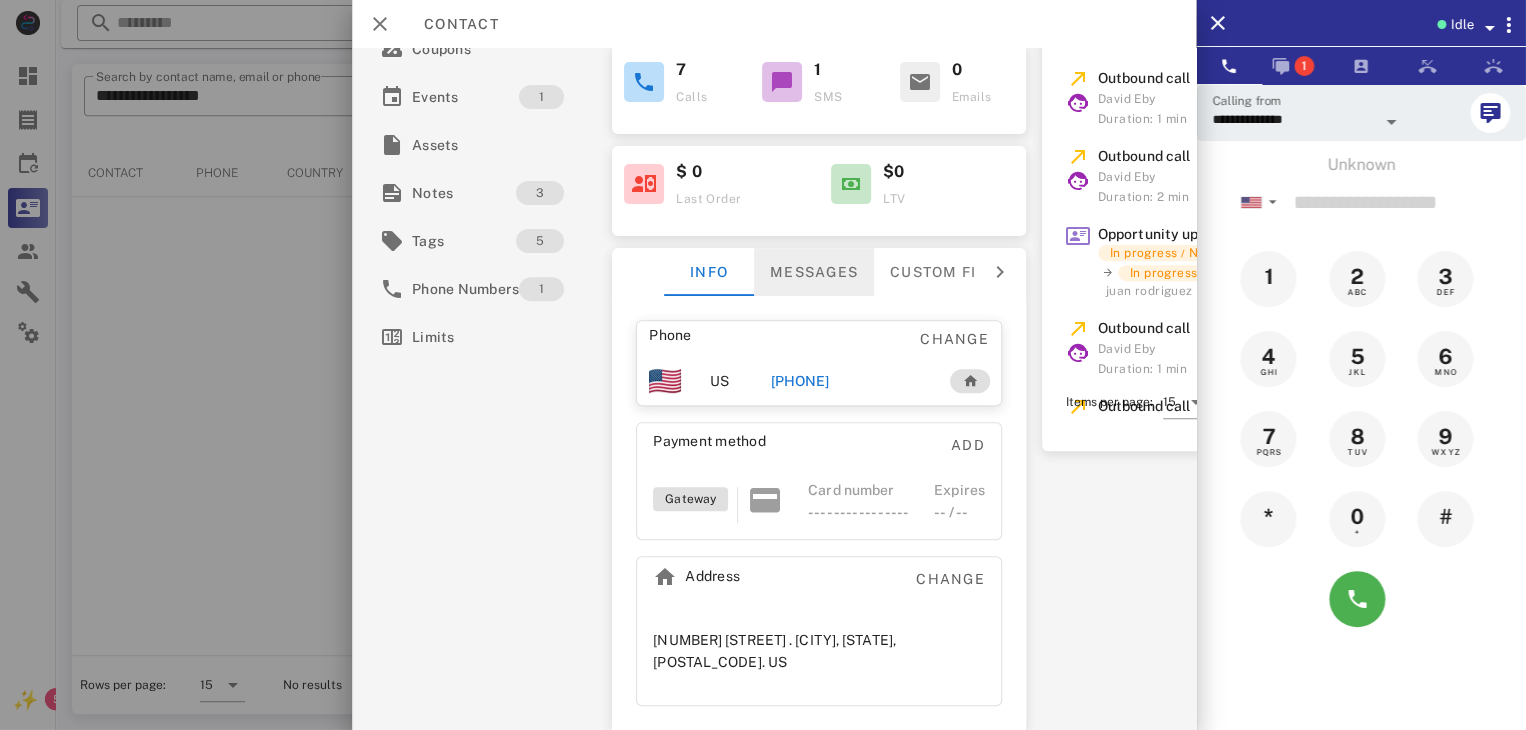click on "Messages" at bounding box center (814, 272) 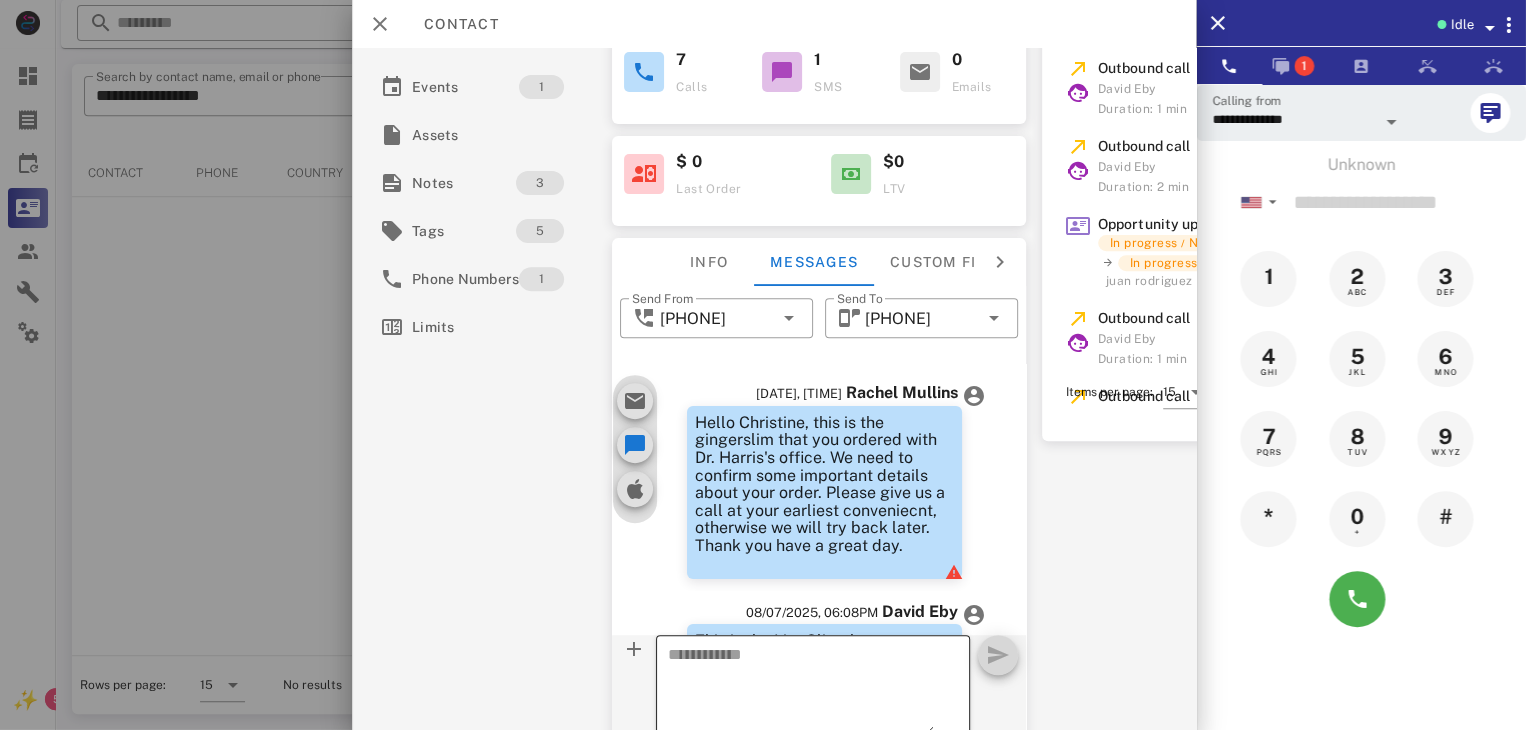 scroll, scrollTop: 310, scrollLeft: 0, axis: vertical 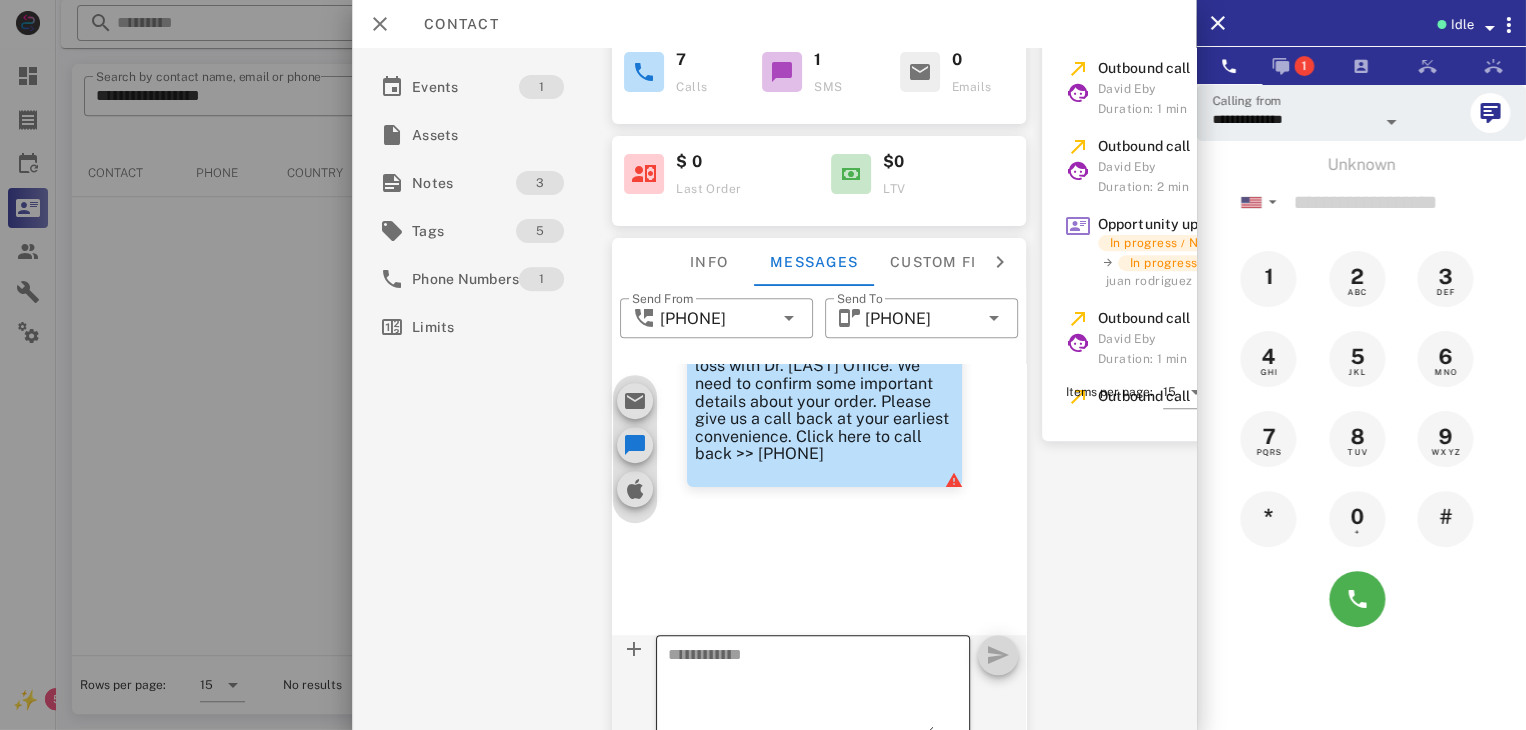 click at bounding box center [801, 688] 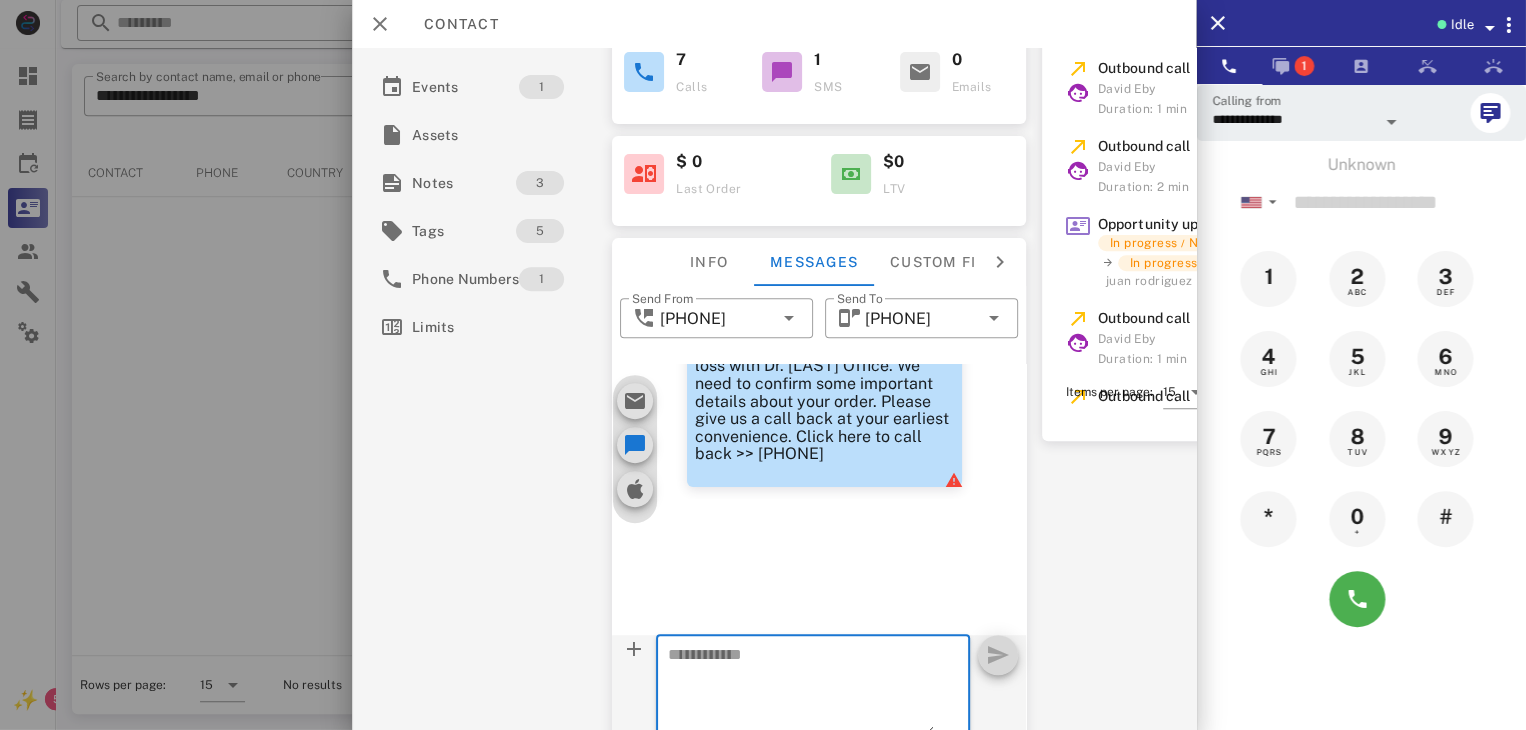 paste on "**********" 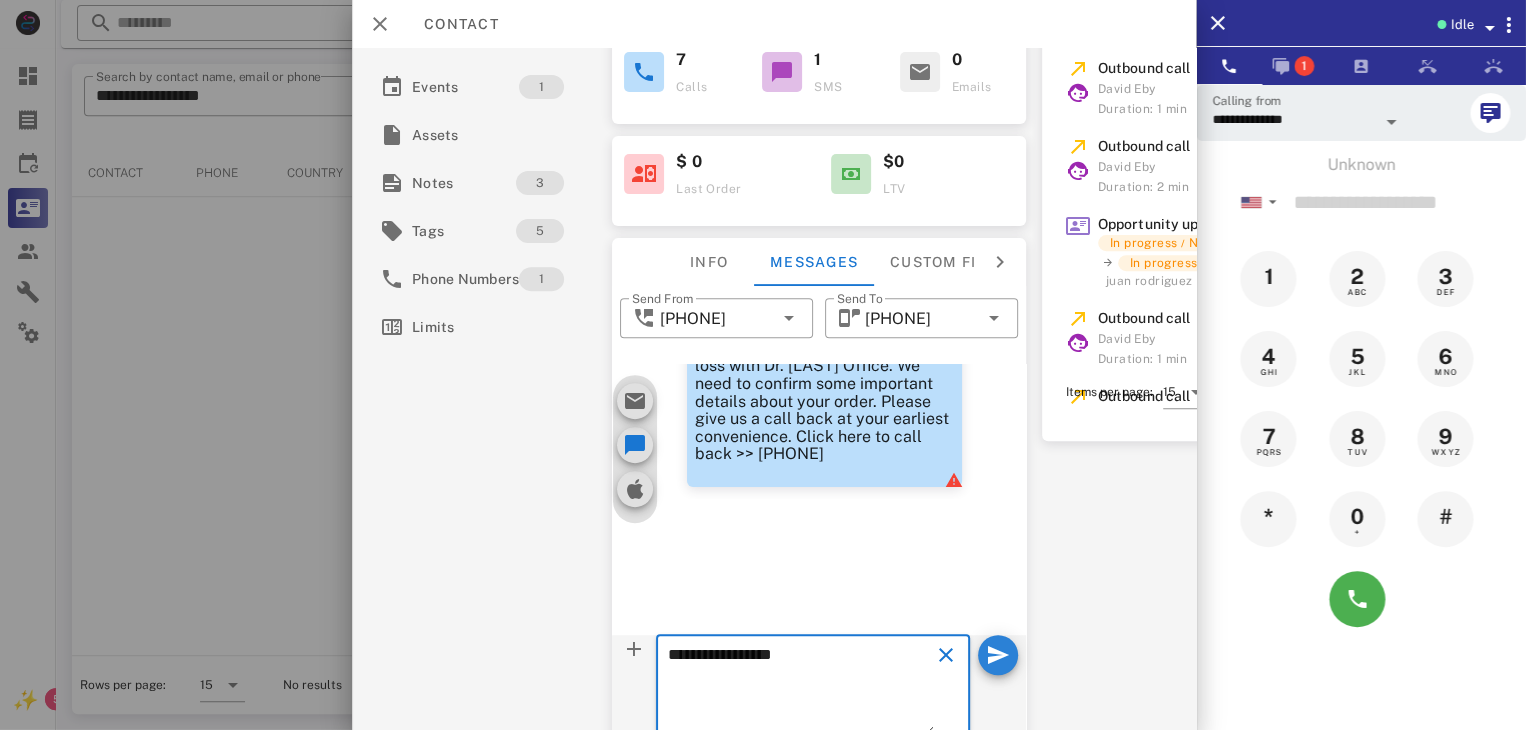 type on "**********" 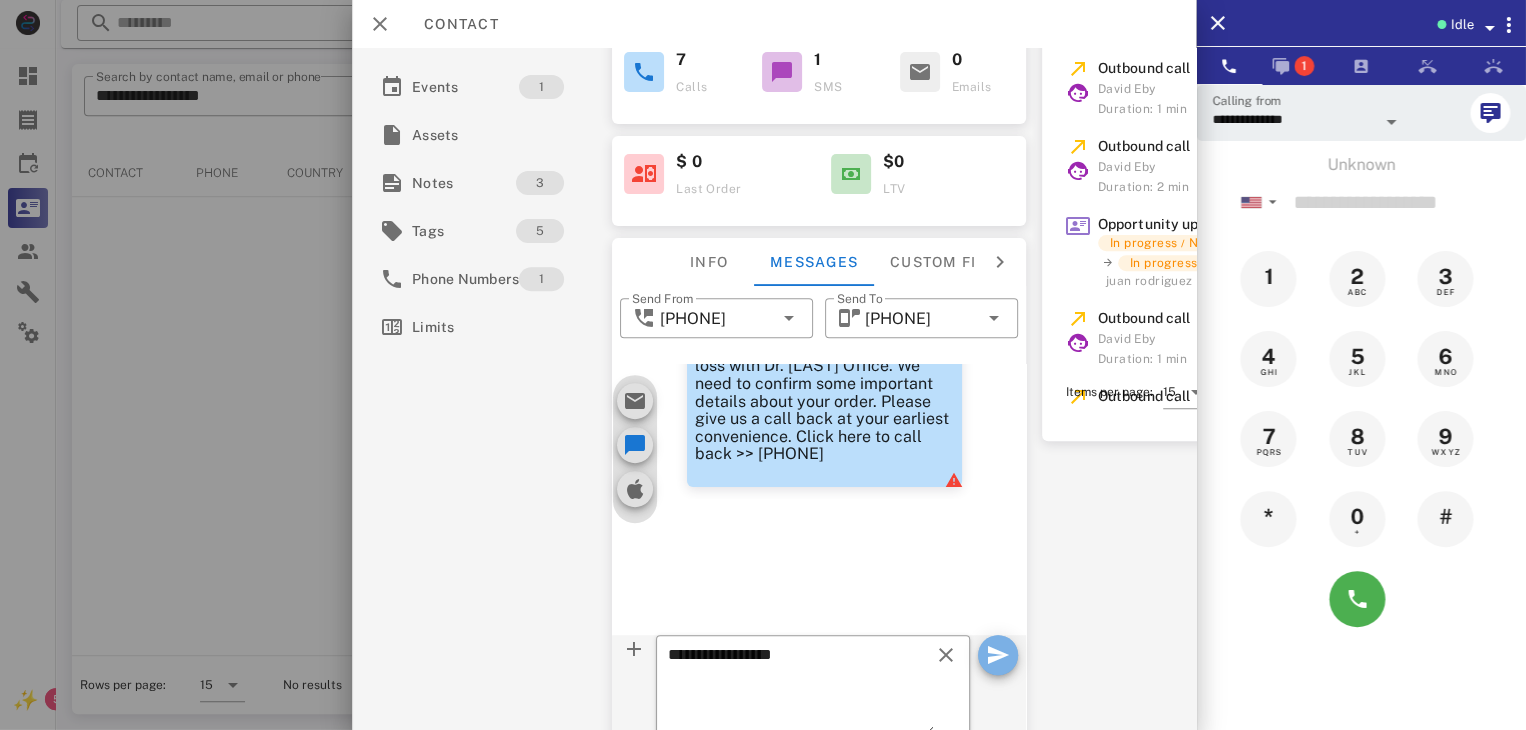 click at bounding box center [998, 655] 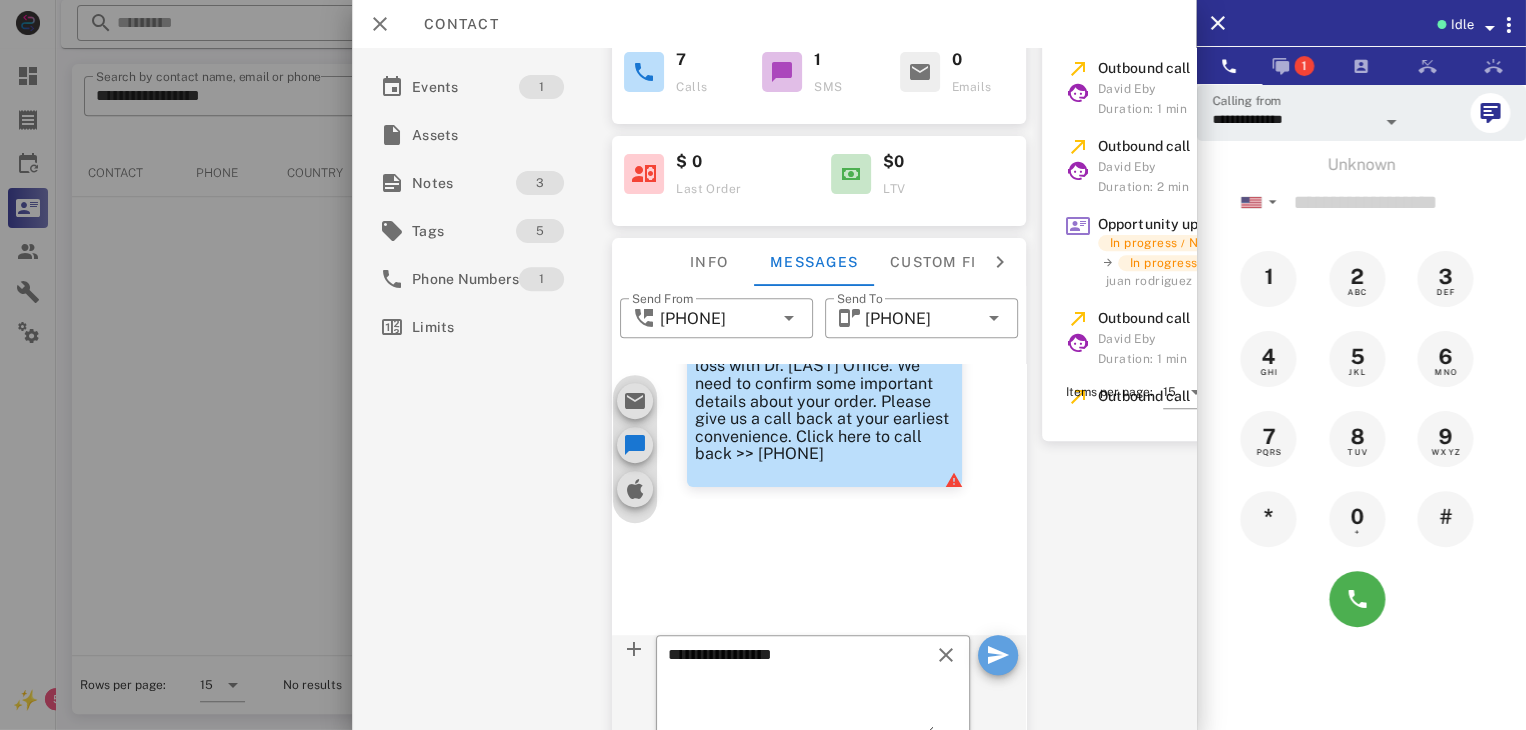 type 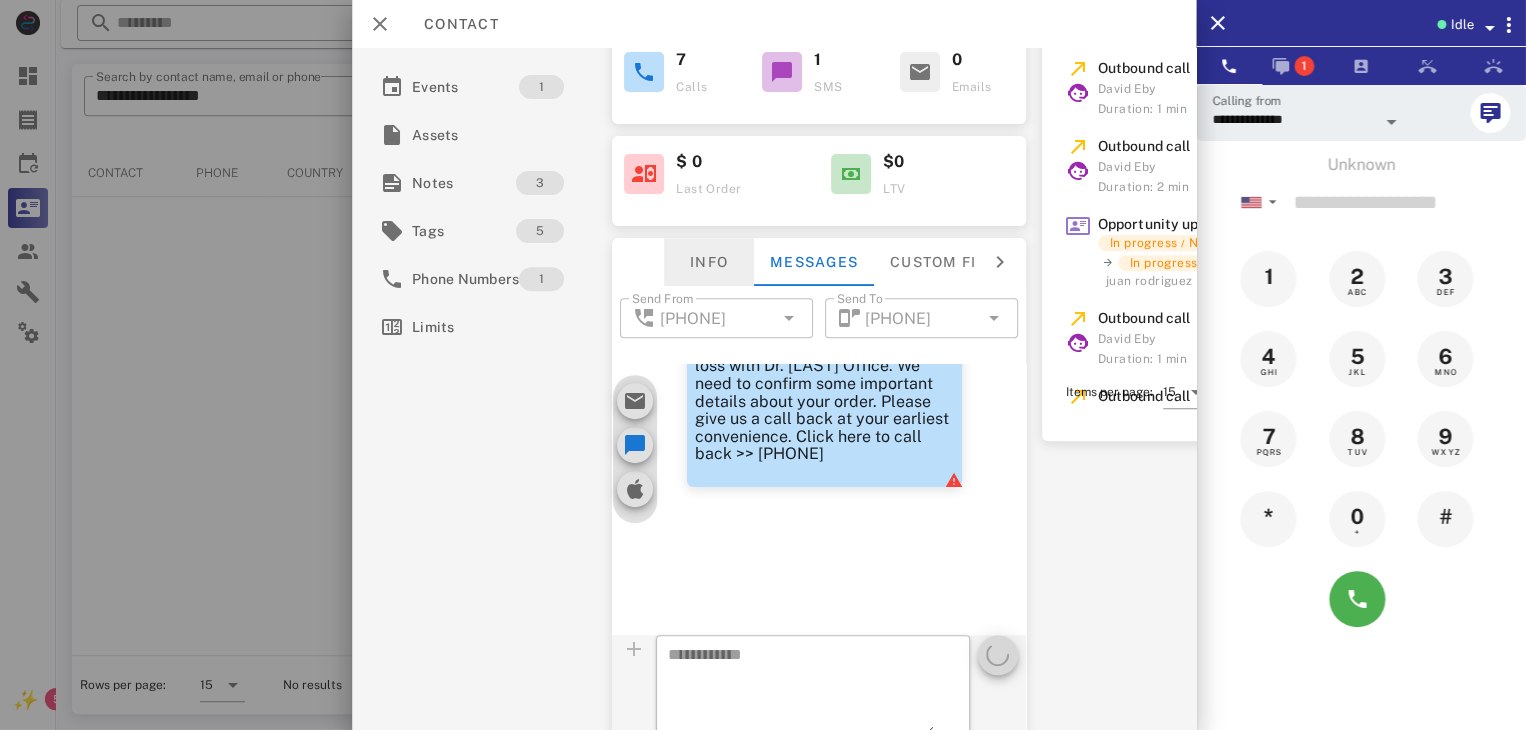 click on "Info" at bounding box center [709, 262] 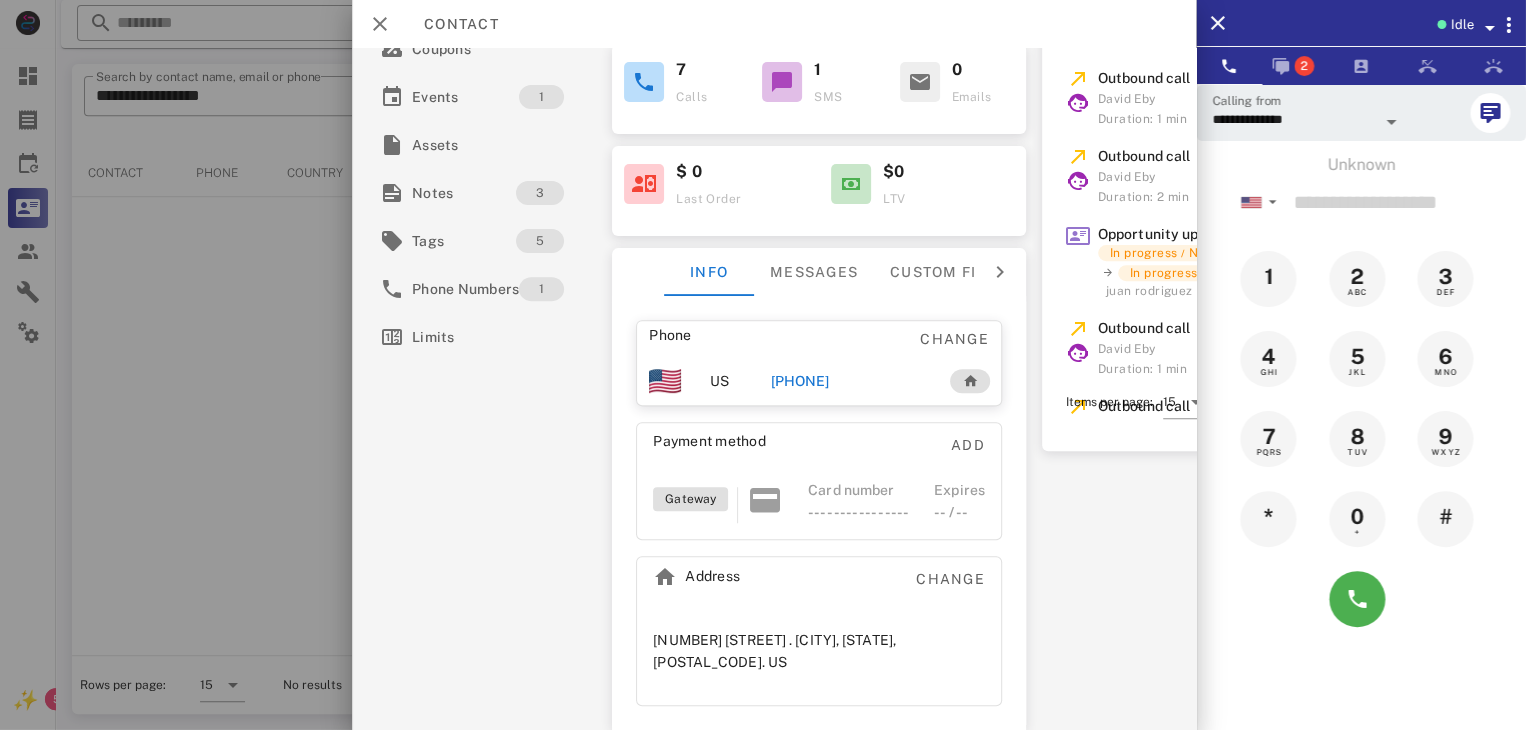click on "[PHONE]" at bounding box center [799, 381] 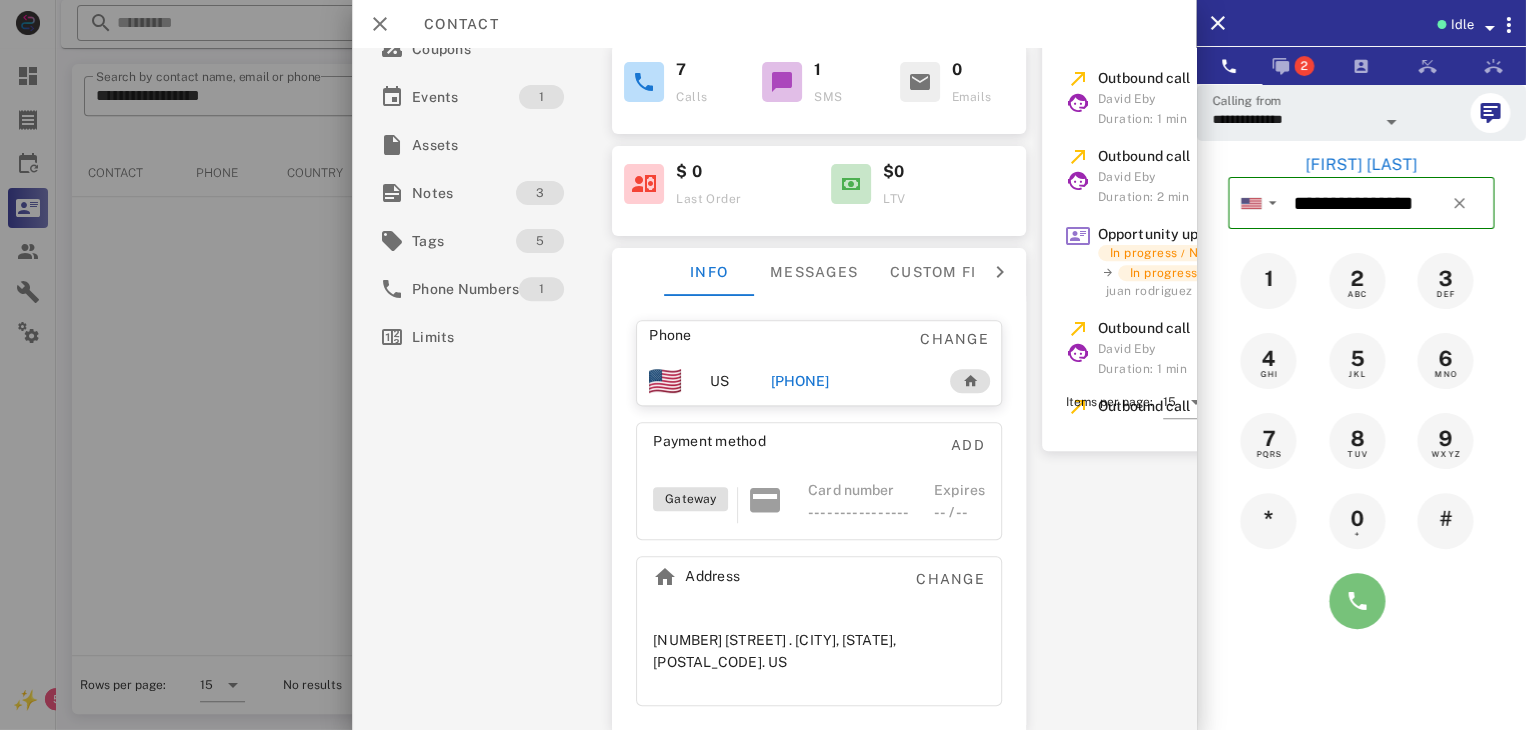 click at bounding box center (1357, 601) 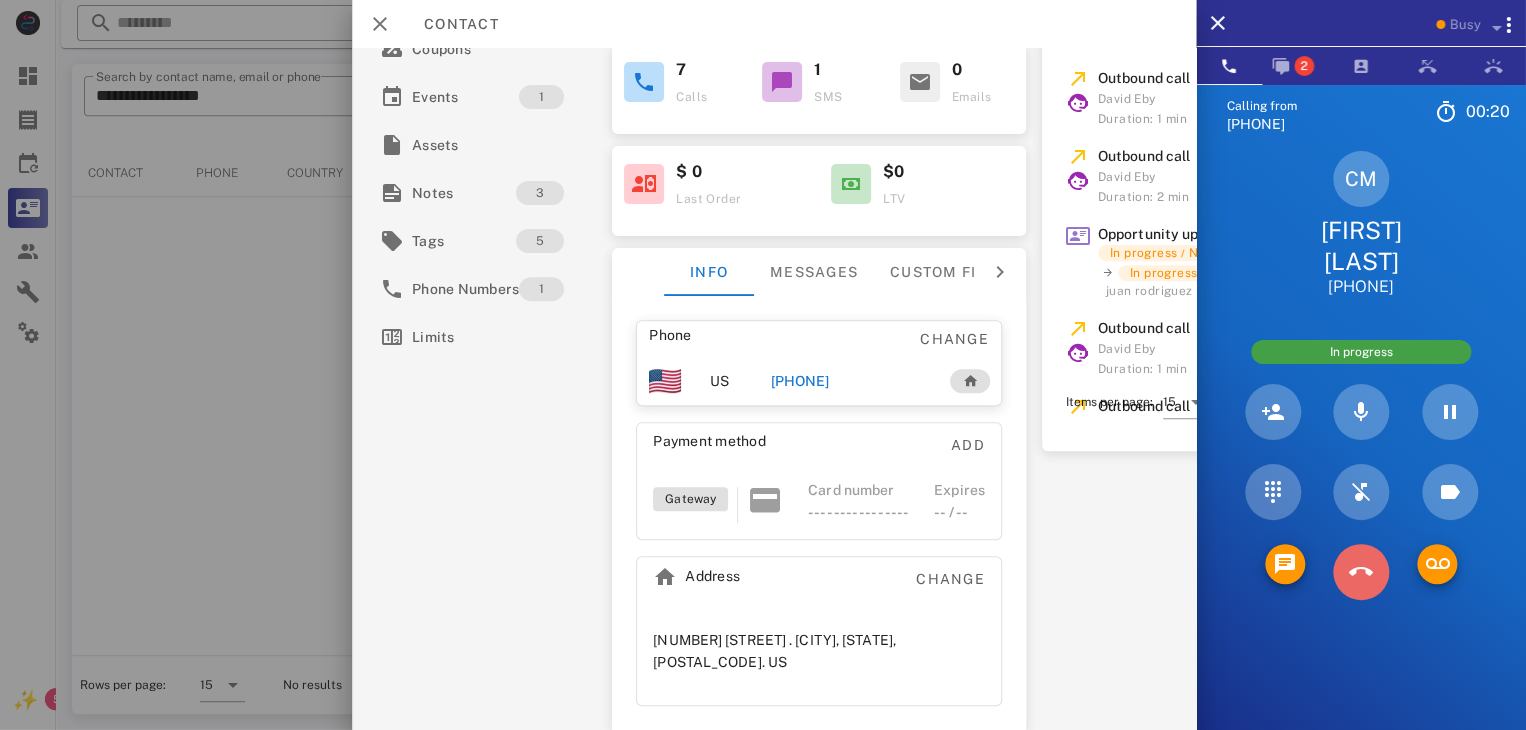 click at bounding box center (1361, 572) 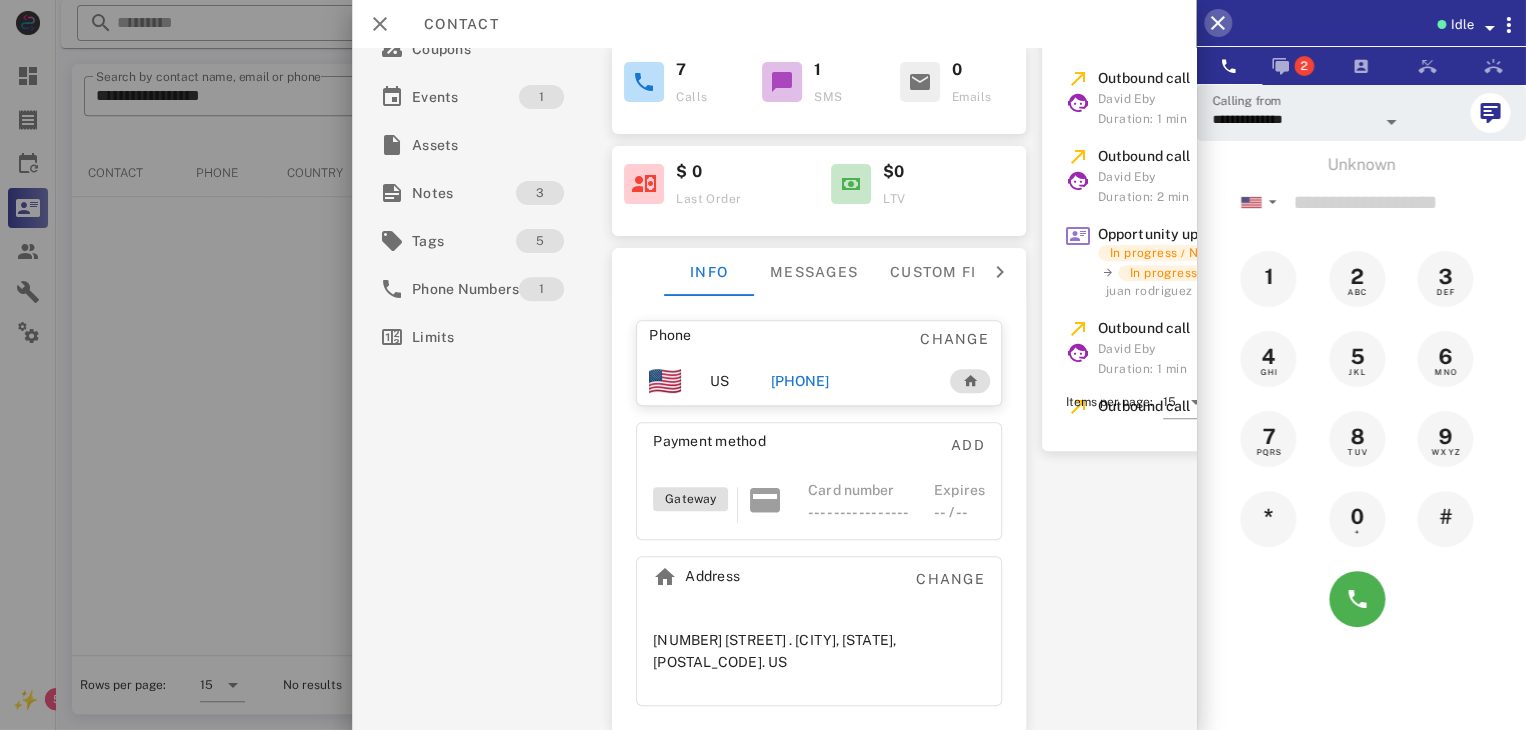 click at bounding box center (1218, 23) 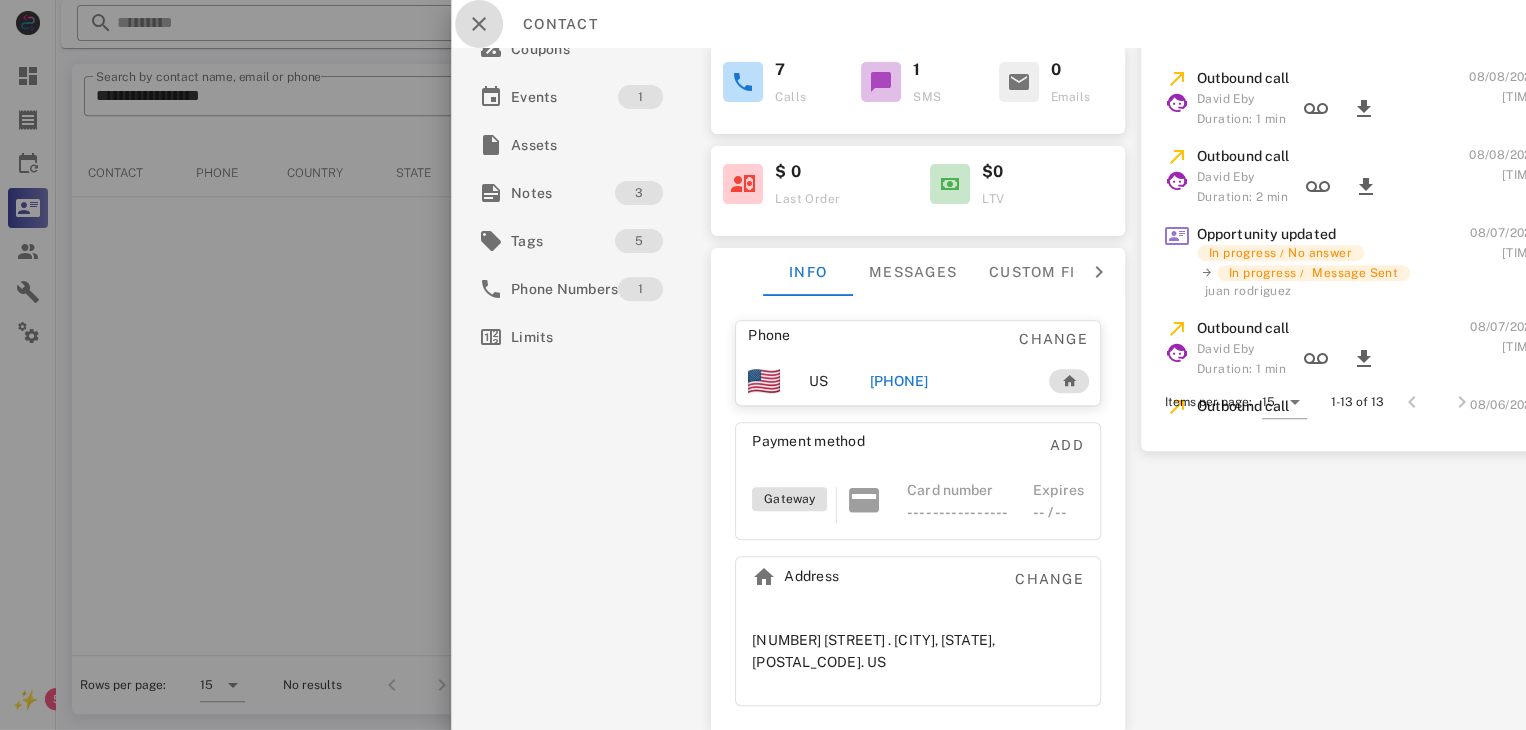 click at bounding box center [479, 24] 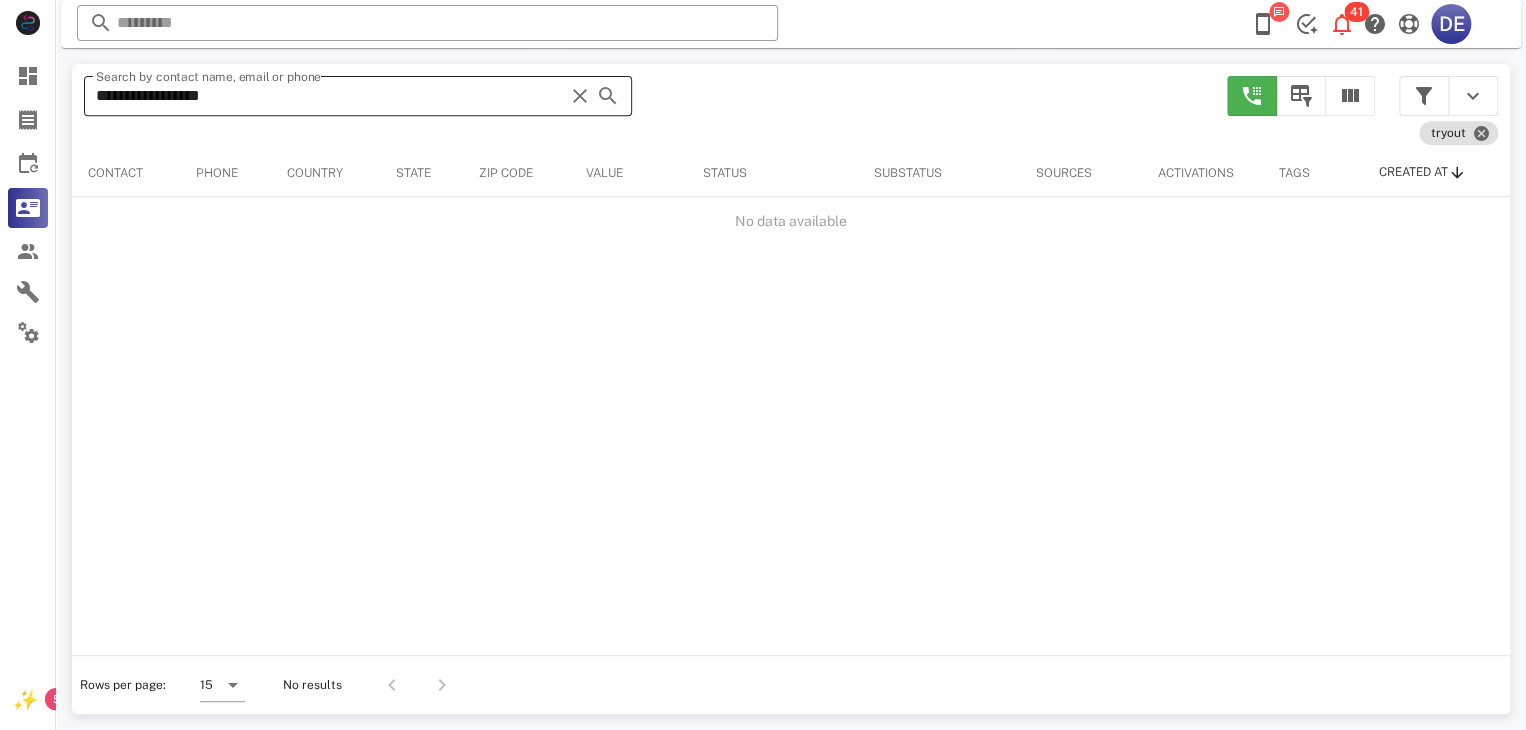 click at bounding box center [580, 96] 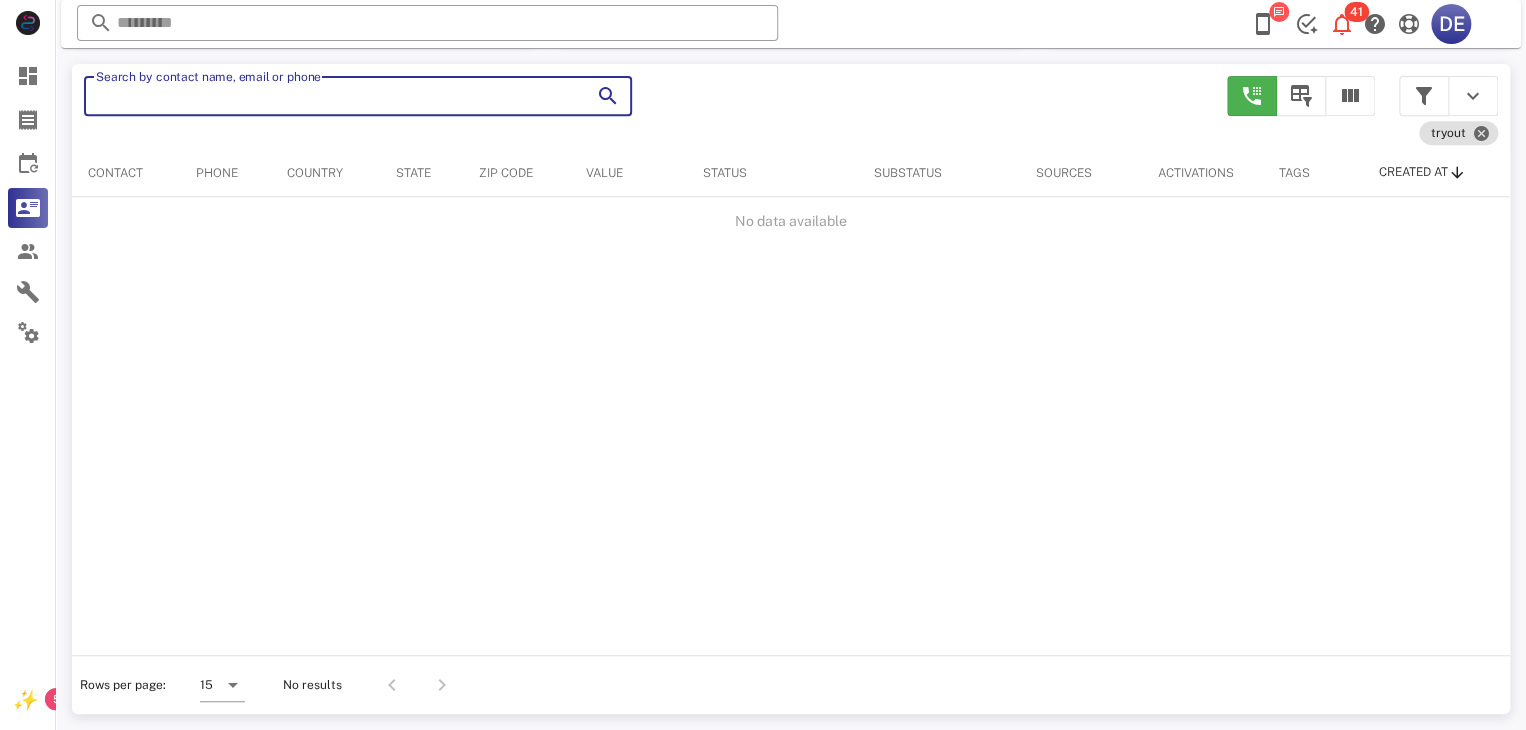 type 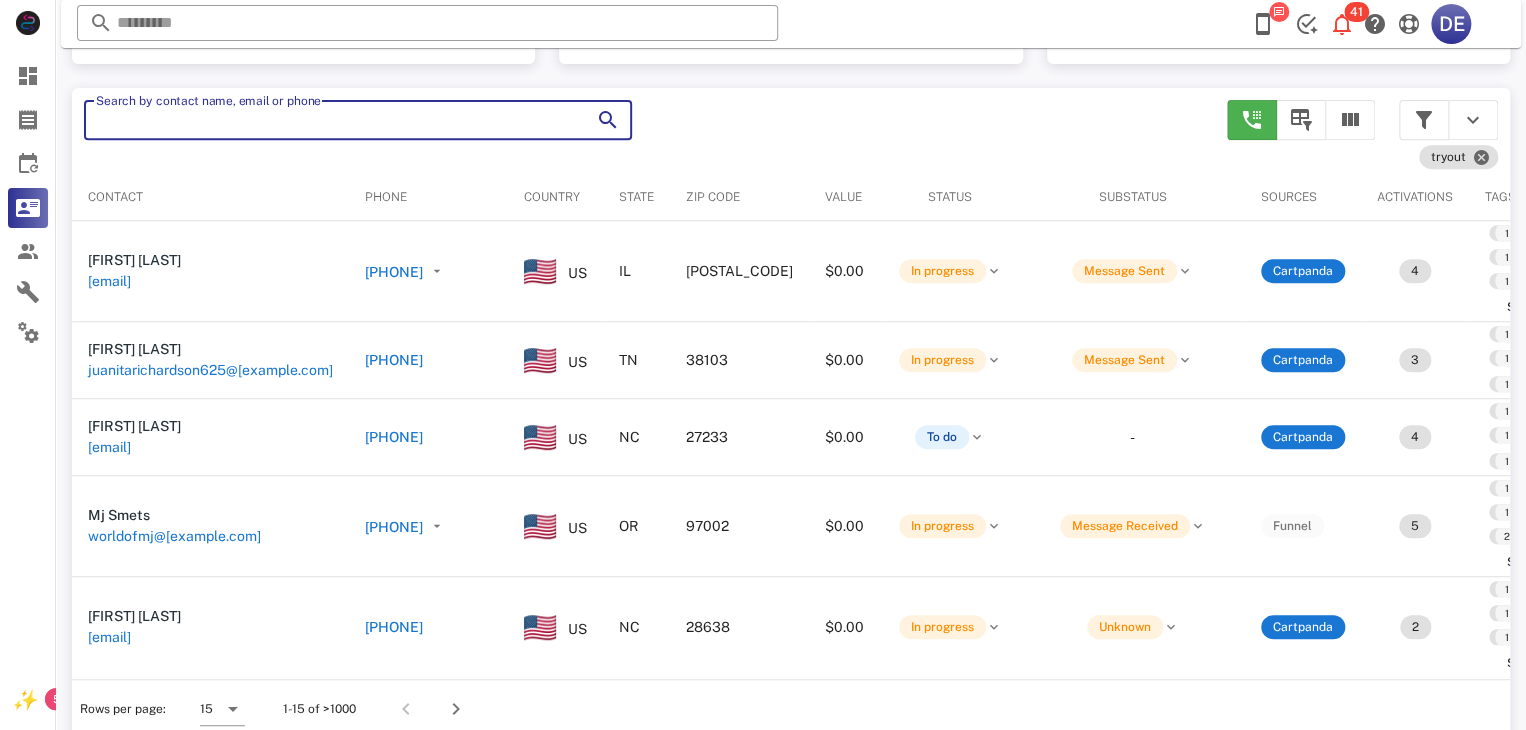 scroll, scrollTop: 380, scrollLeft: 0, axis: vertical 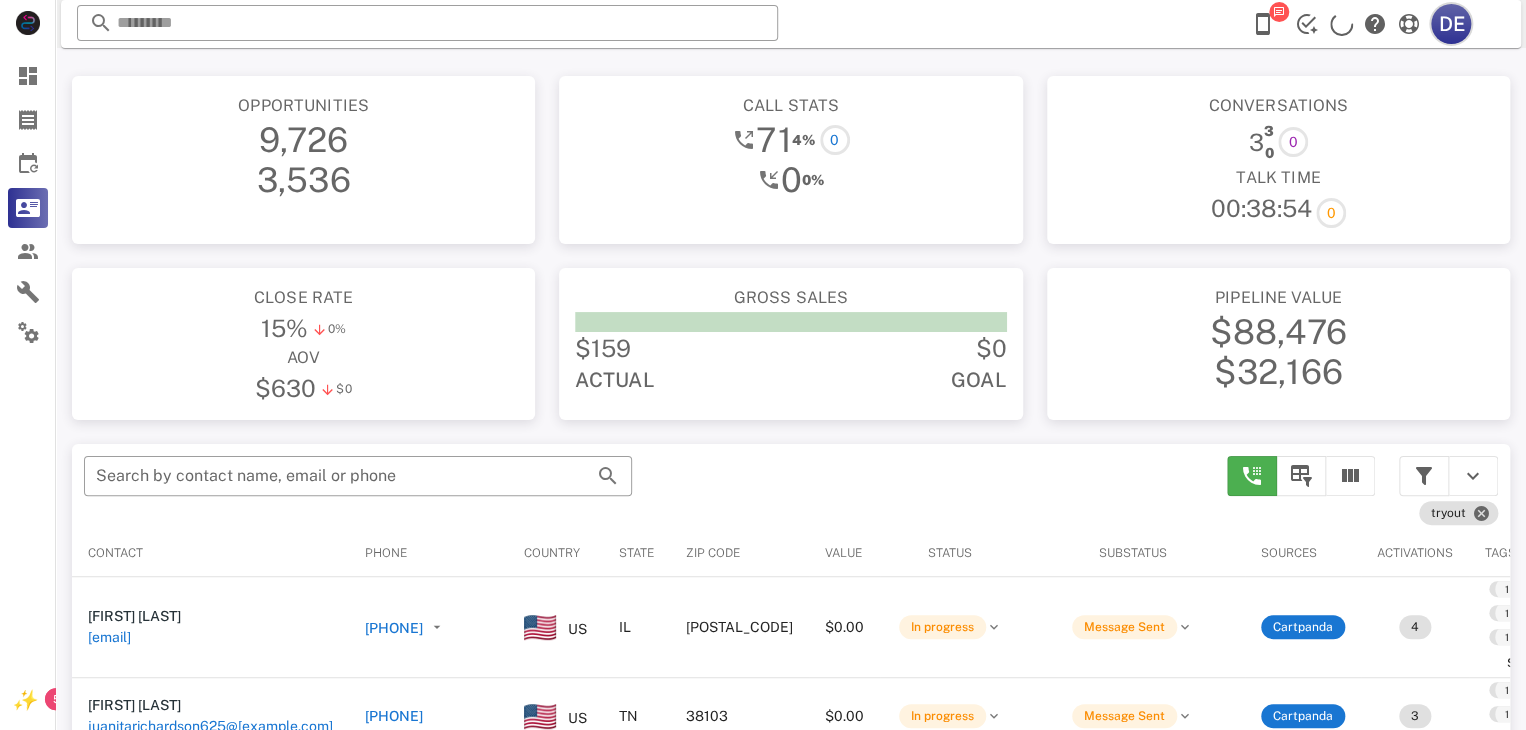 click on "DE" at bounding box center [1451, 24] 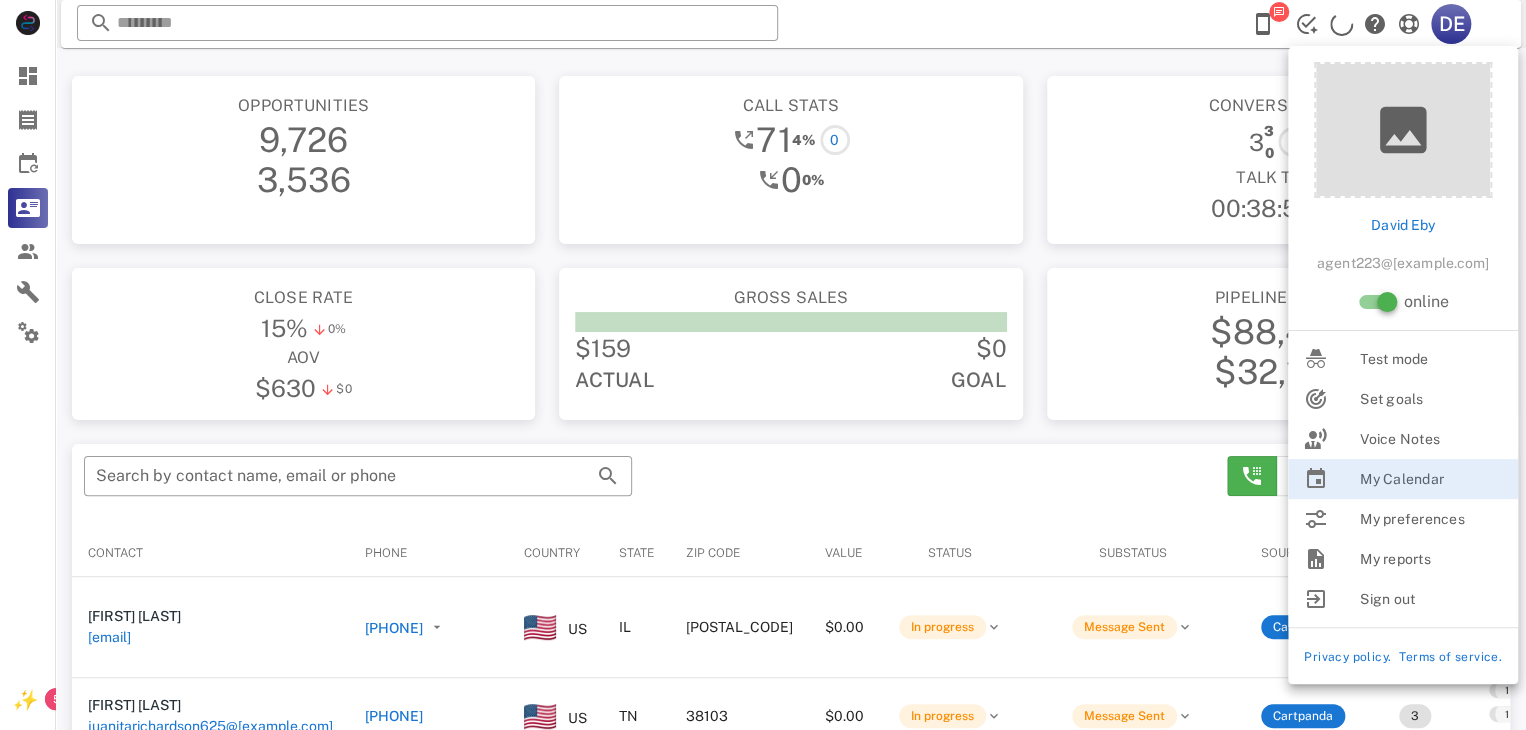 click on "online" at bounding box center [1425, 302] 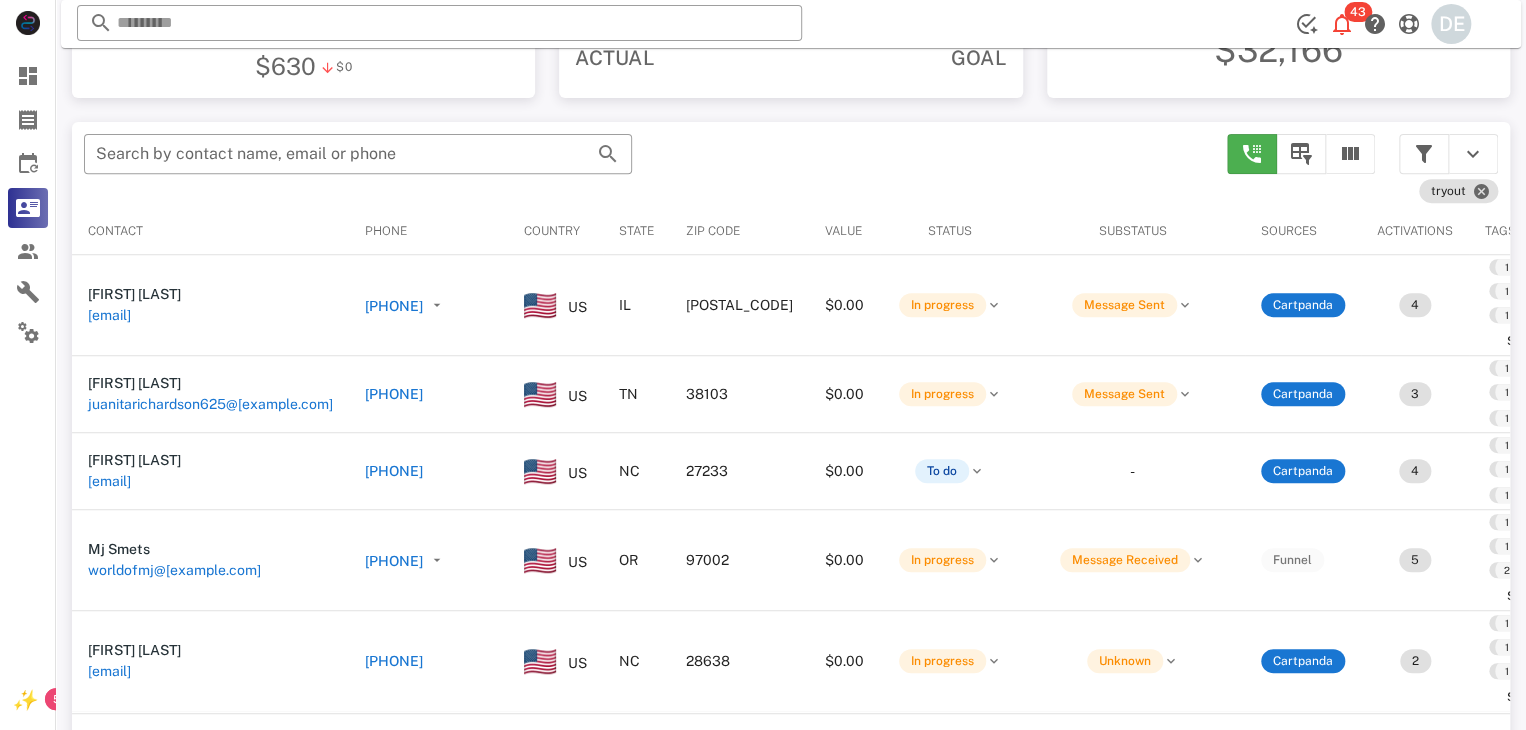 scroll, scrollTop: 380, scrollLeft: 0, axis: vertical 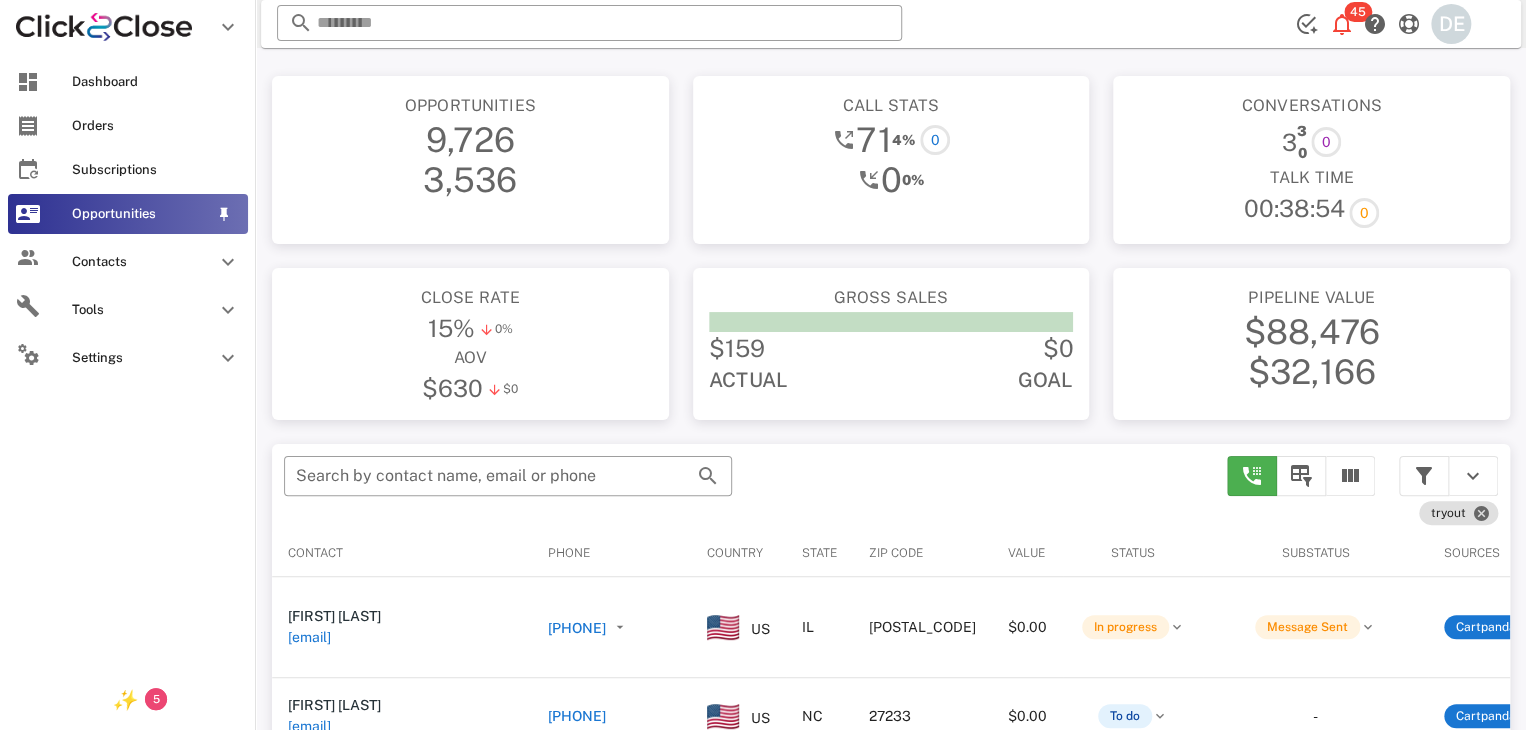 click on "Opportunities" at bounding box center [140, 214] 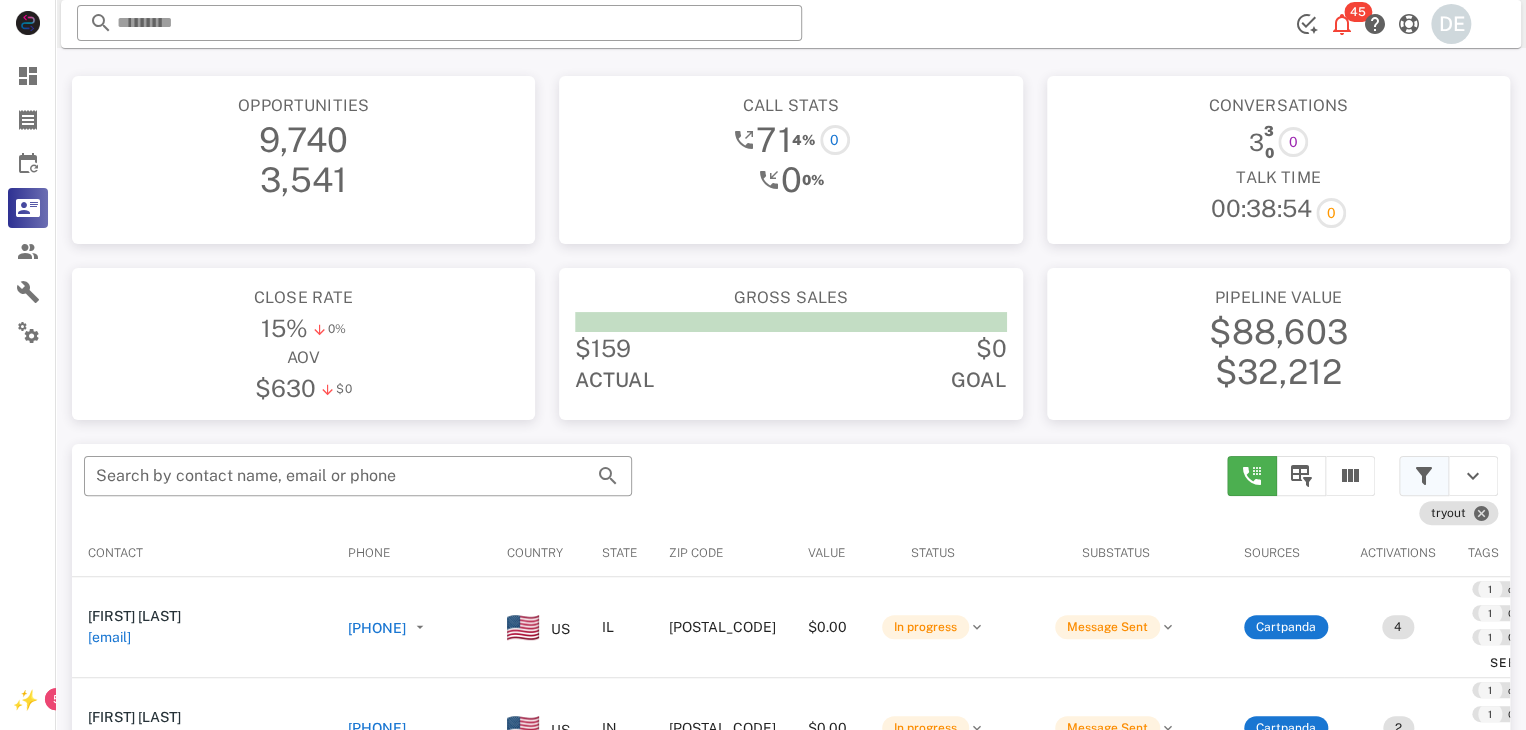 click at bounding box center (1424, 476) 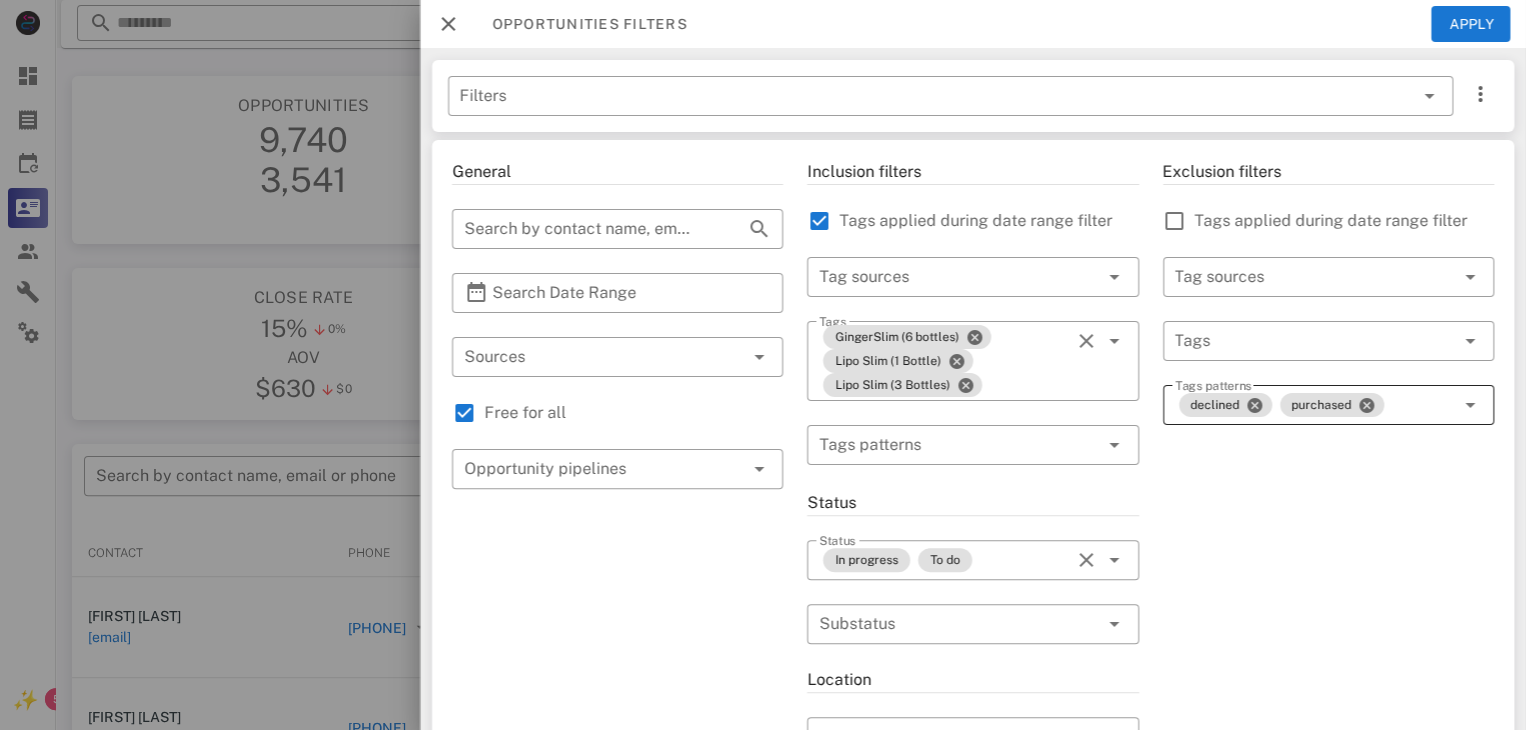 click on "declined purchased" at bounding box center (1314, 405) 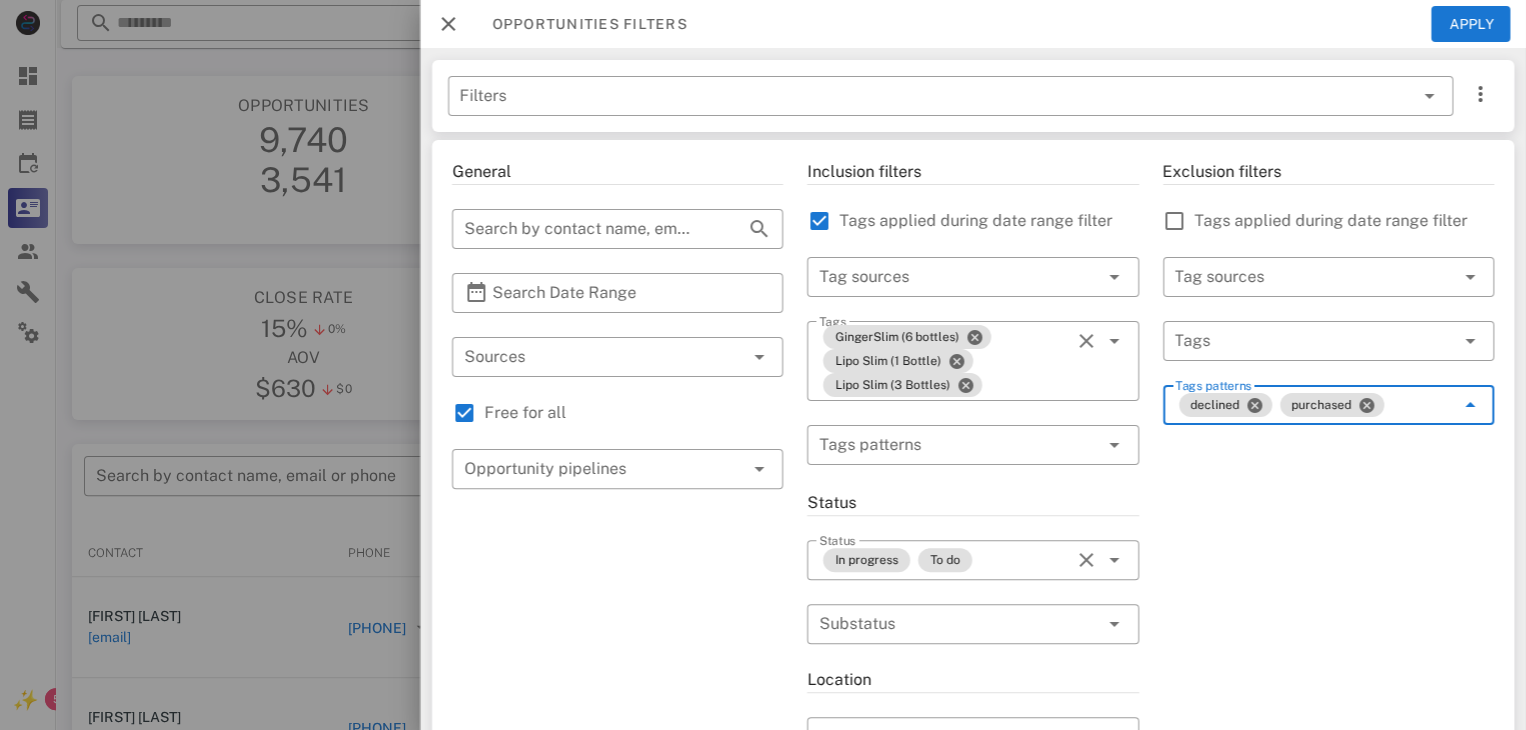 click at bounding box center [448, 24] 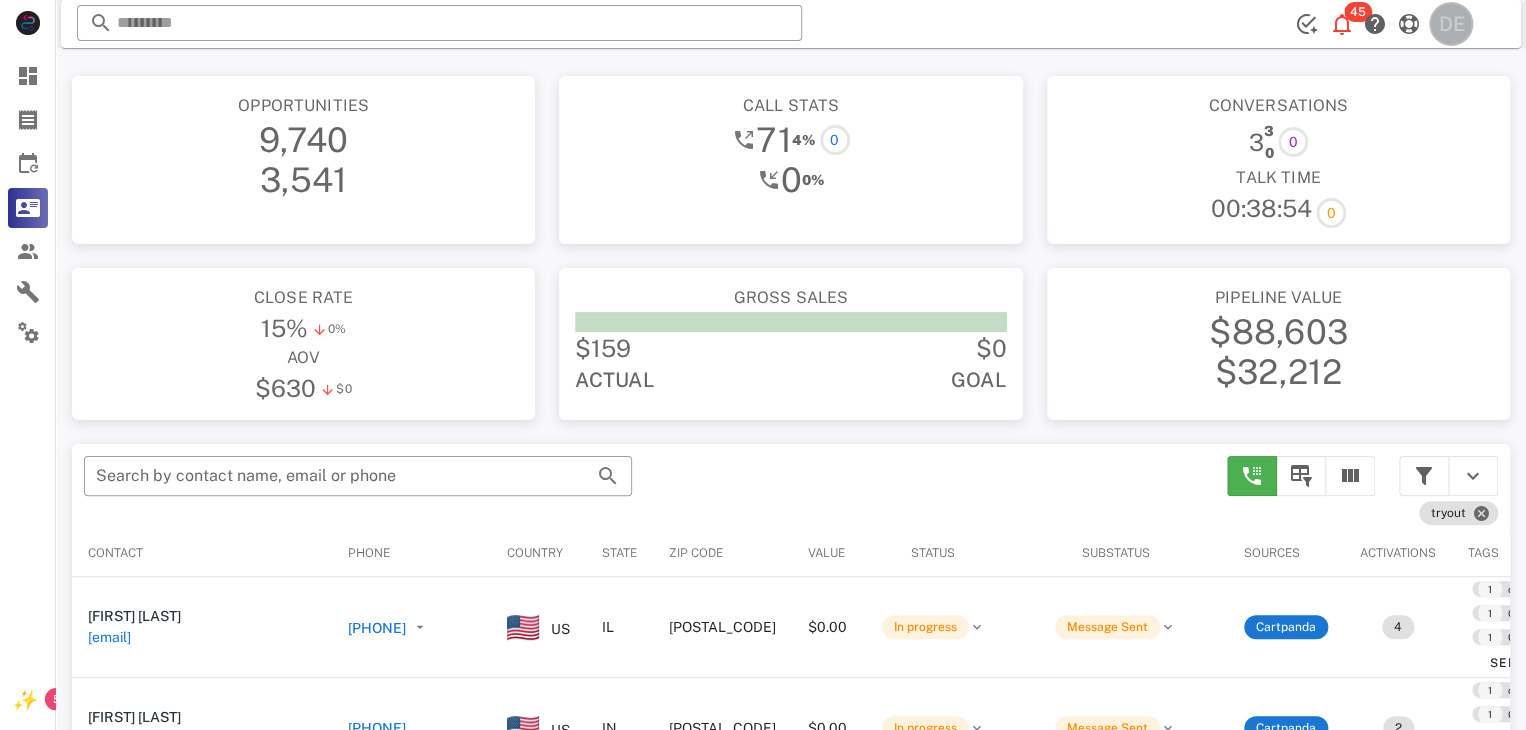 click on "DE" at bounding box center (1451, 24) 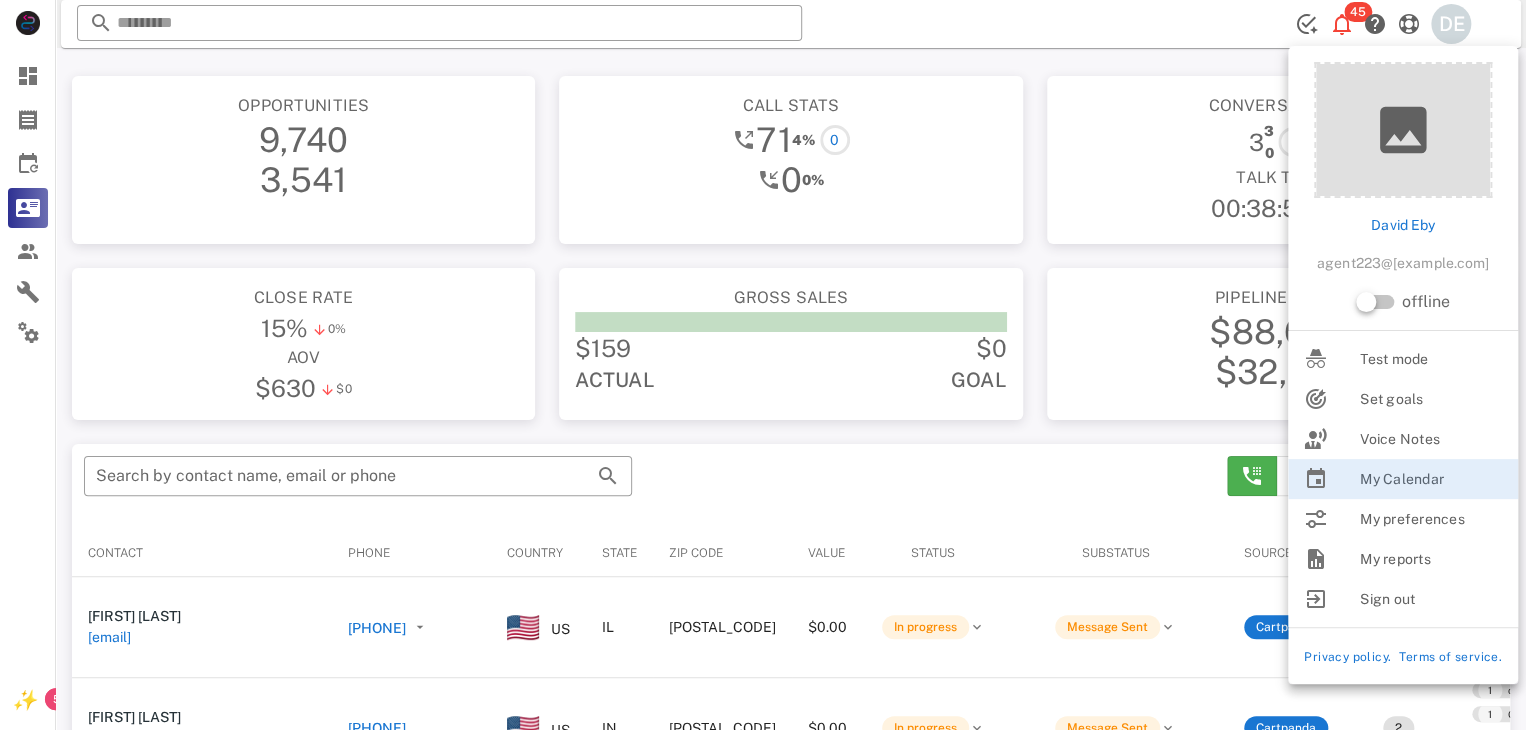 click on "Conversations 3  3  0   0  Talk Time 00:38:54  0" at bounding box center [1278, 160] 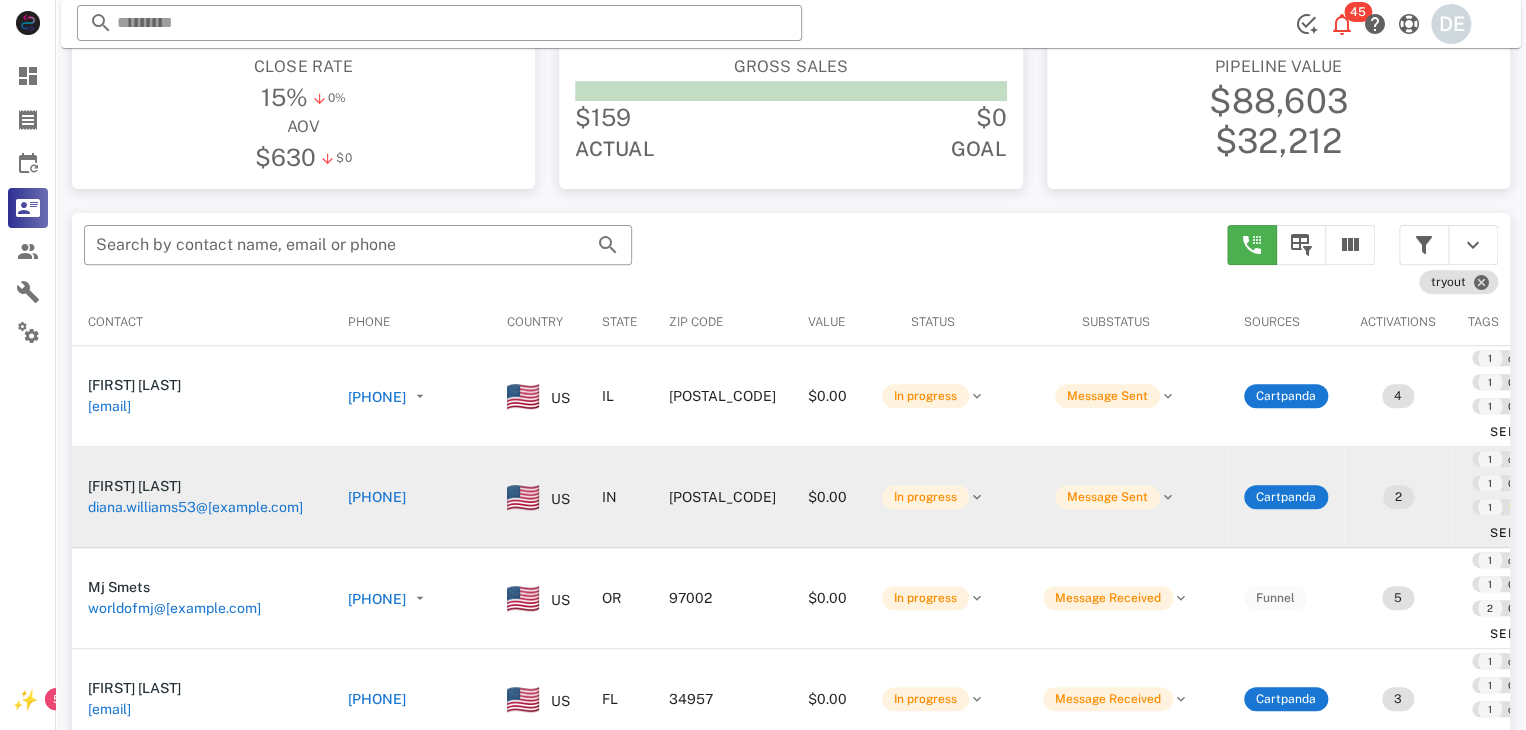 scroll, scrollTop: 300, scrollLeft: 0, axis: vertical 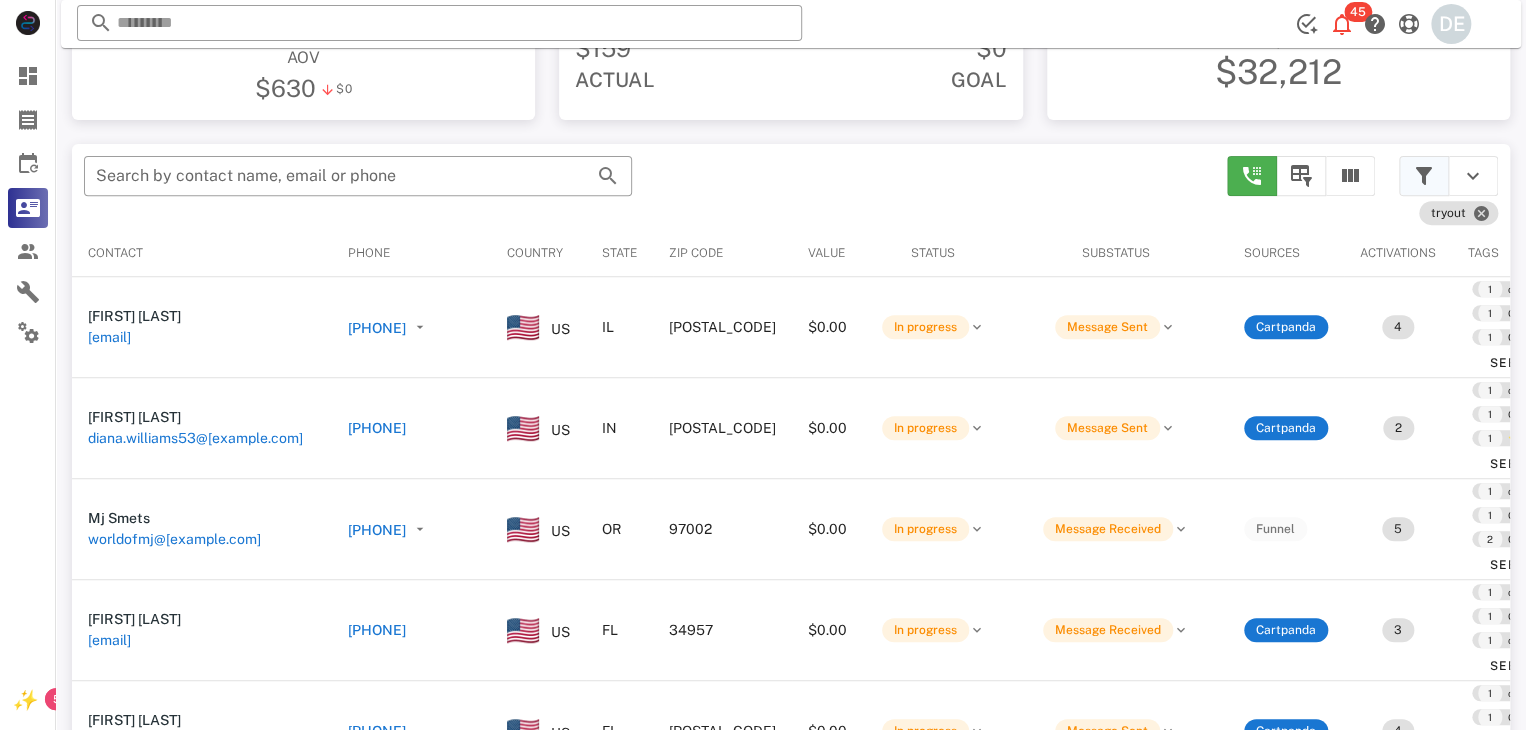 click at bounding box center [1424, 176] 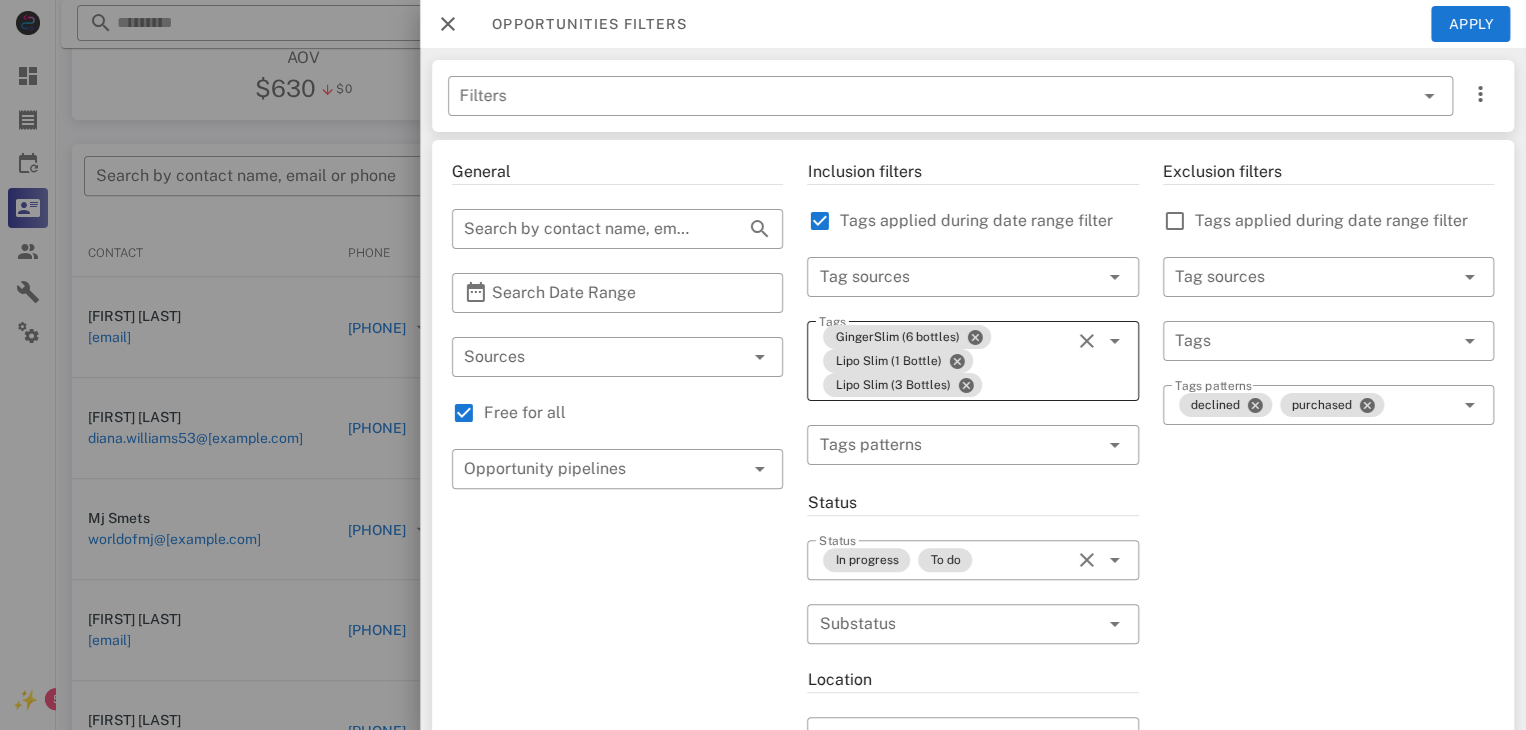 click on "GingerSlim (6 bottles) Lipo Slim (1 Bottle) Lipo Slim (3 Bottles)" at bounding box center [944, 361] 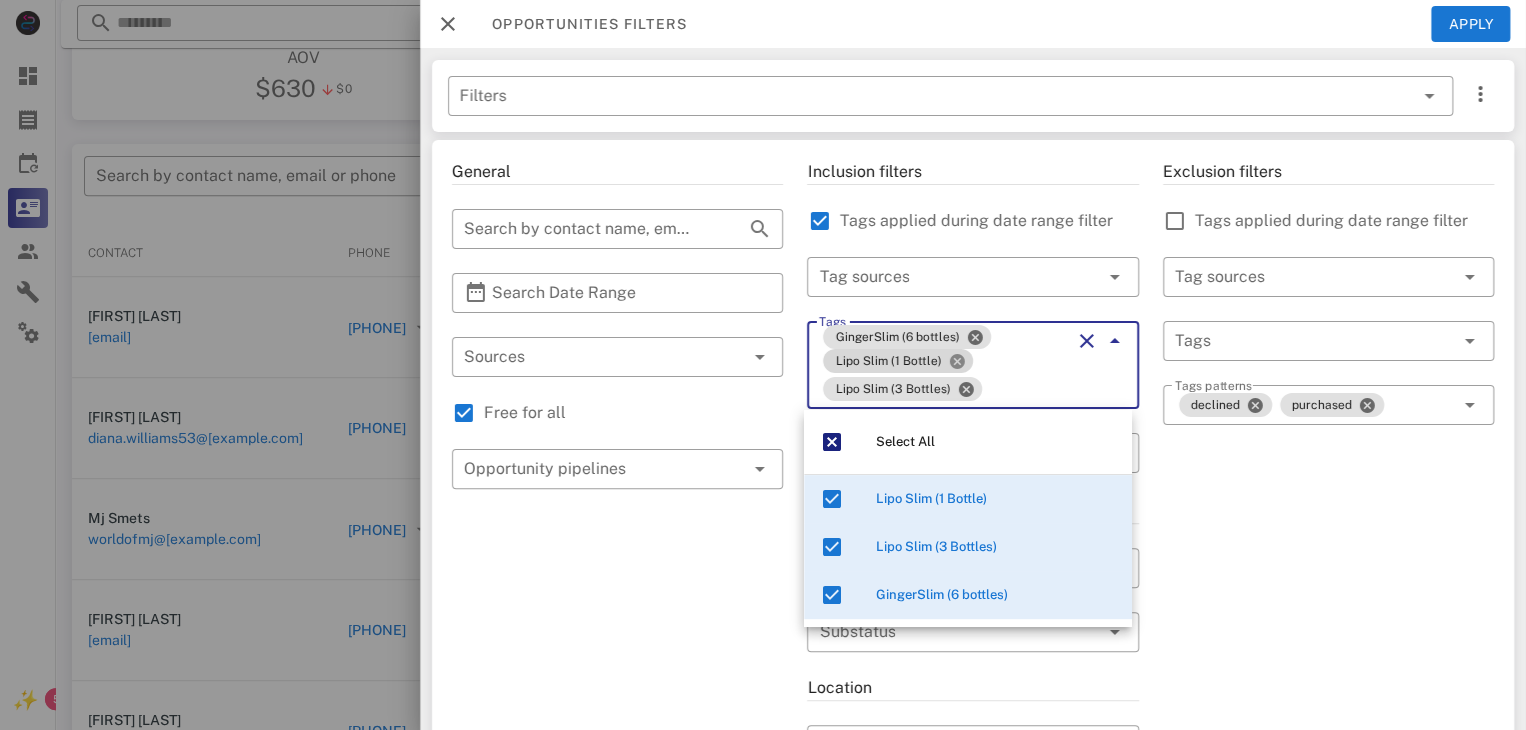 click at bounding box center [956, 361] 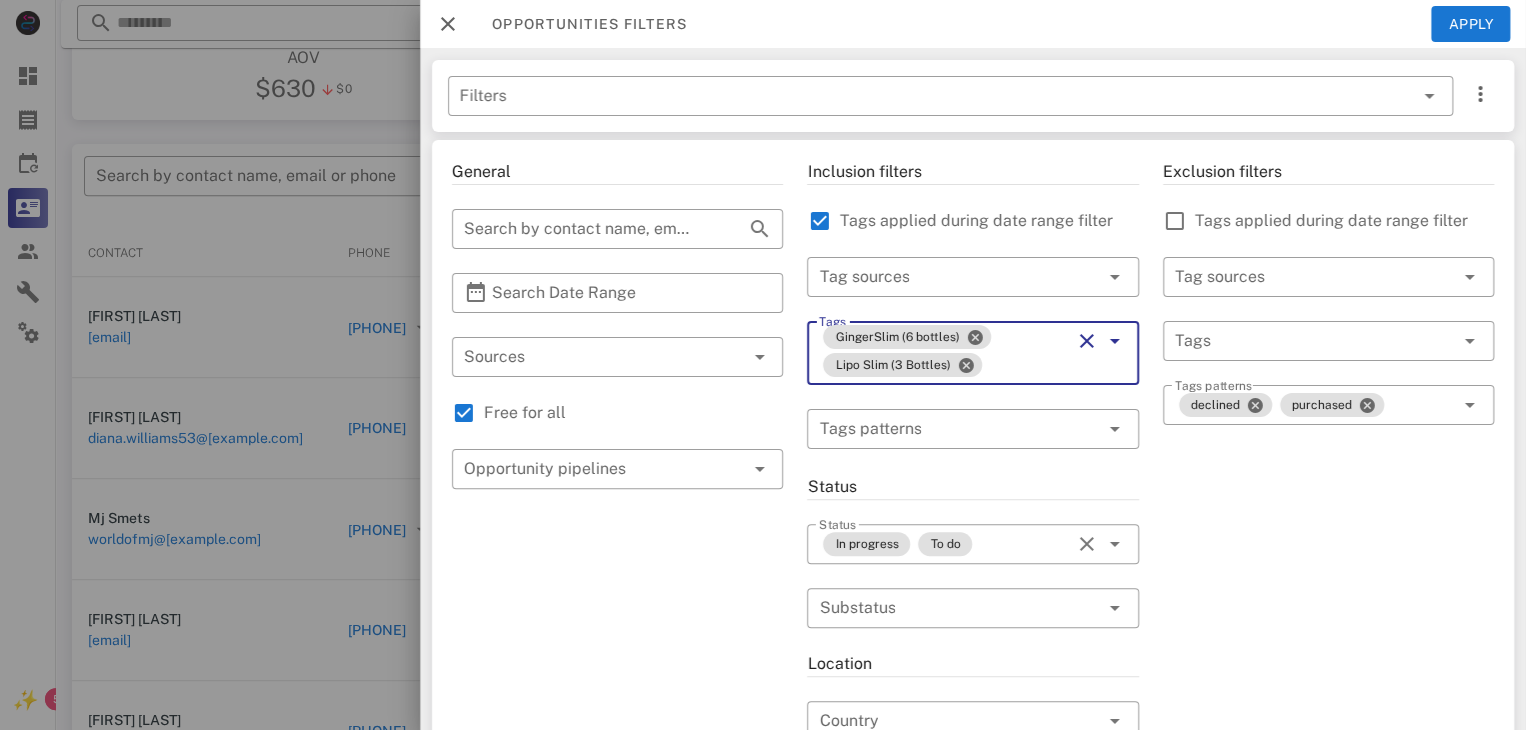 click on "Tags" at bounding box center [1028, 365] 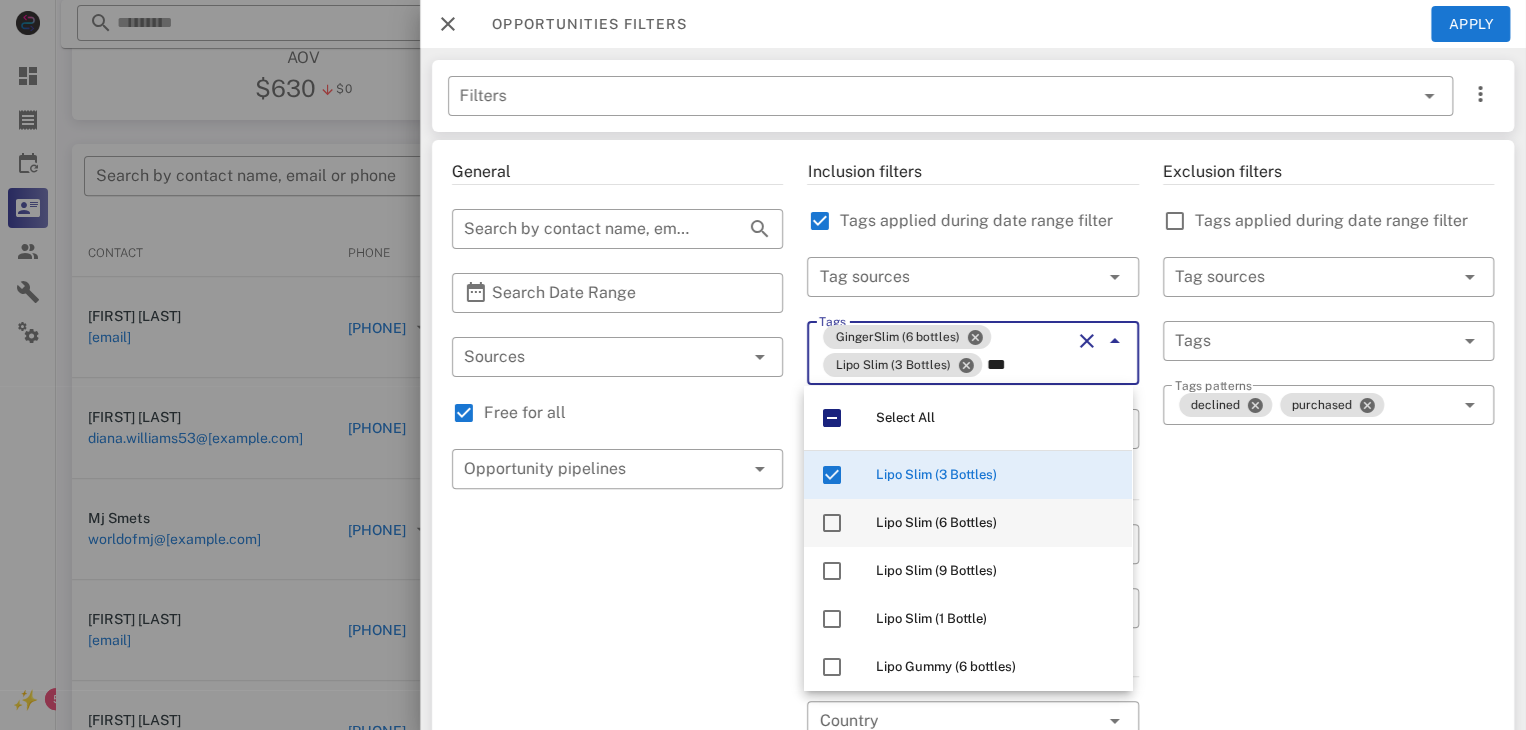 click on "Lipo Slim (6 Bottles)" at bounding box center [936, 522] 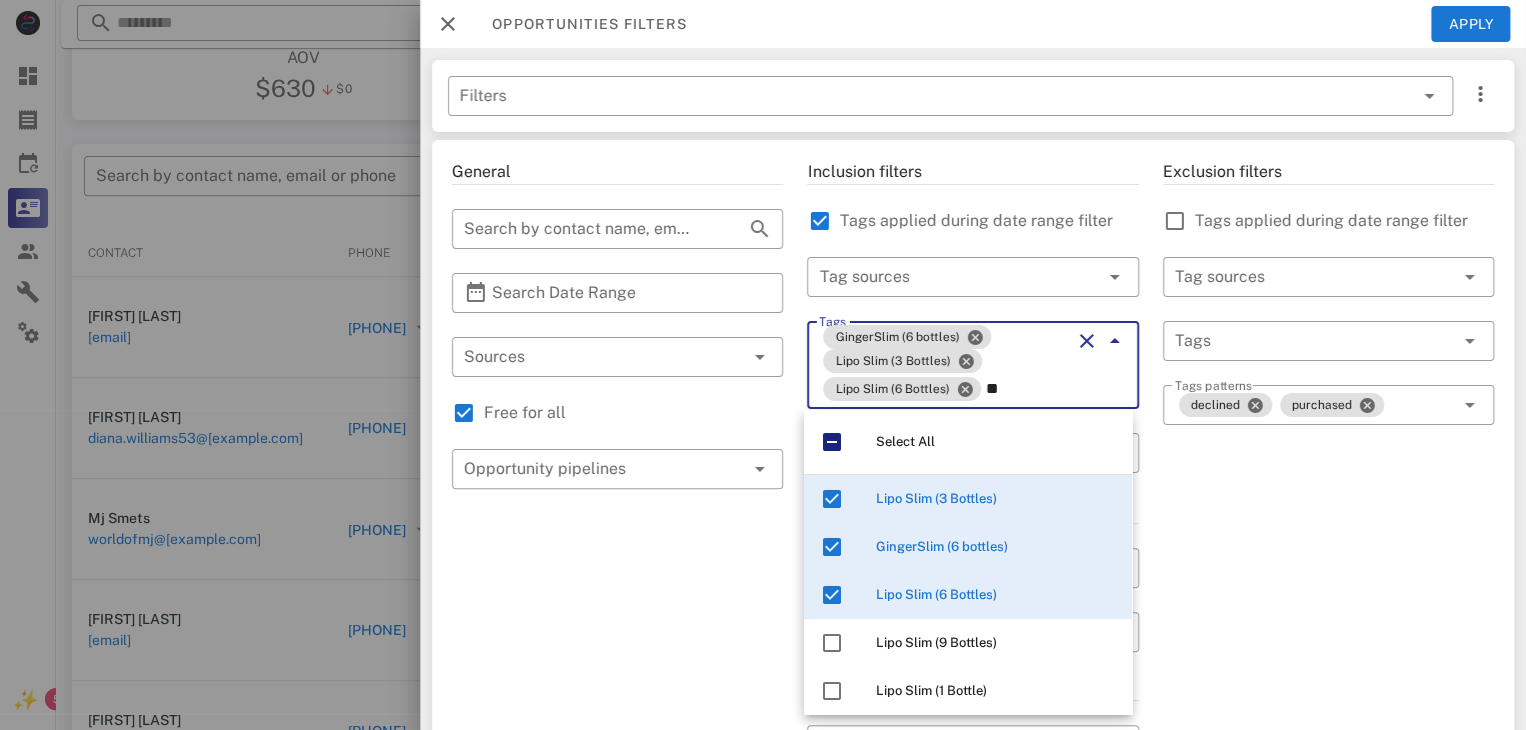 type on "*" 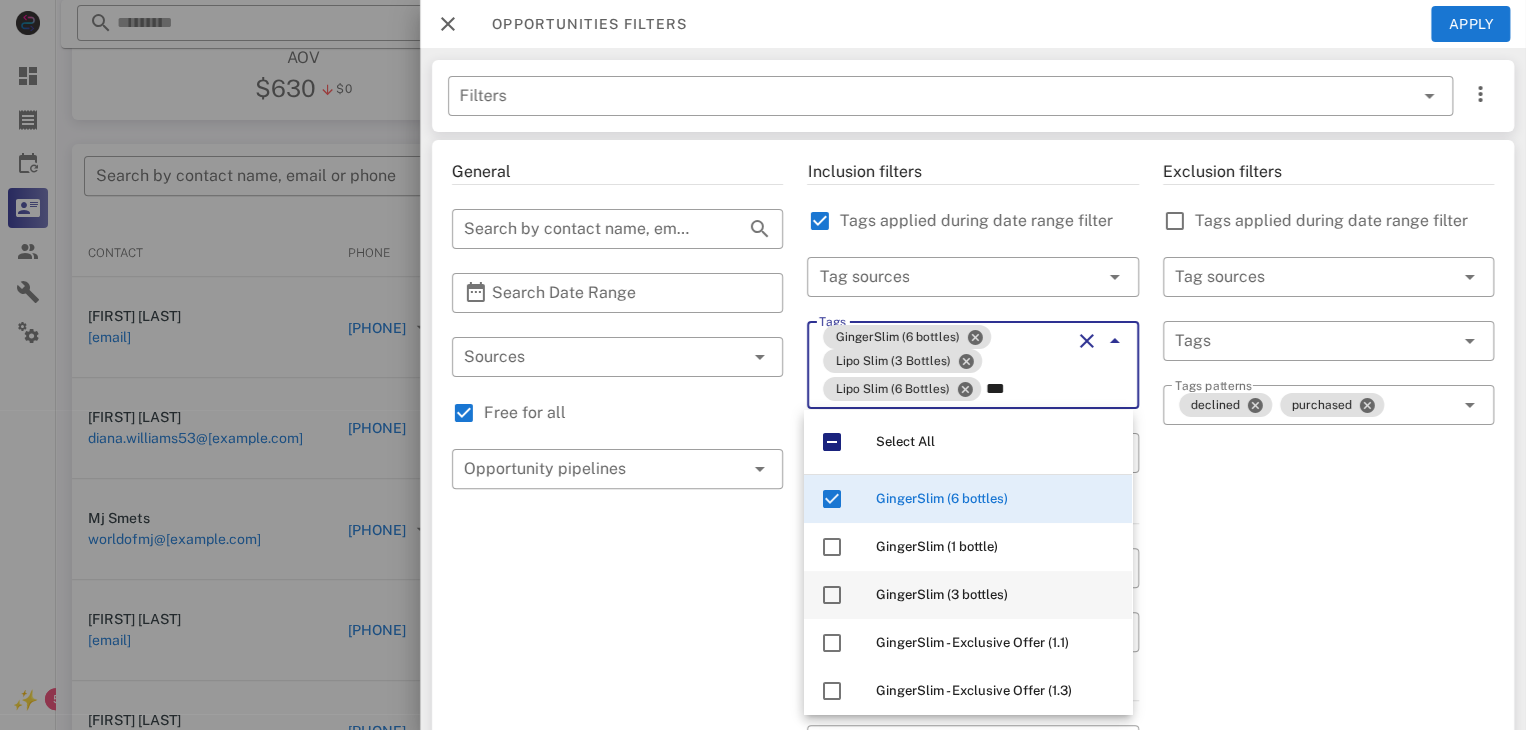 click on "GingerSlim (3 bottles)" at bounding box center [942, 594] 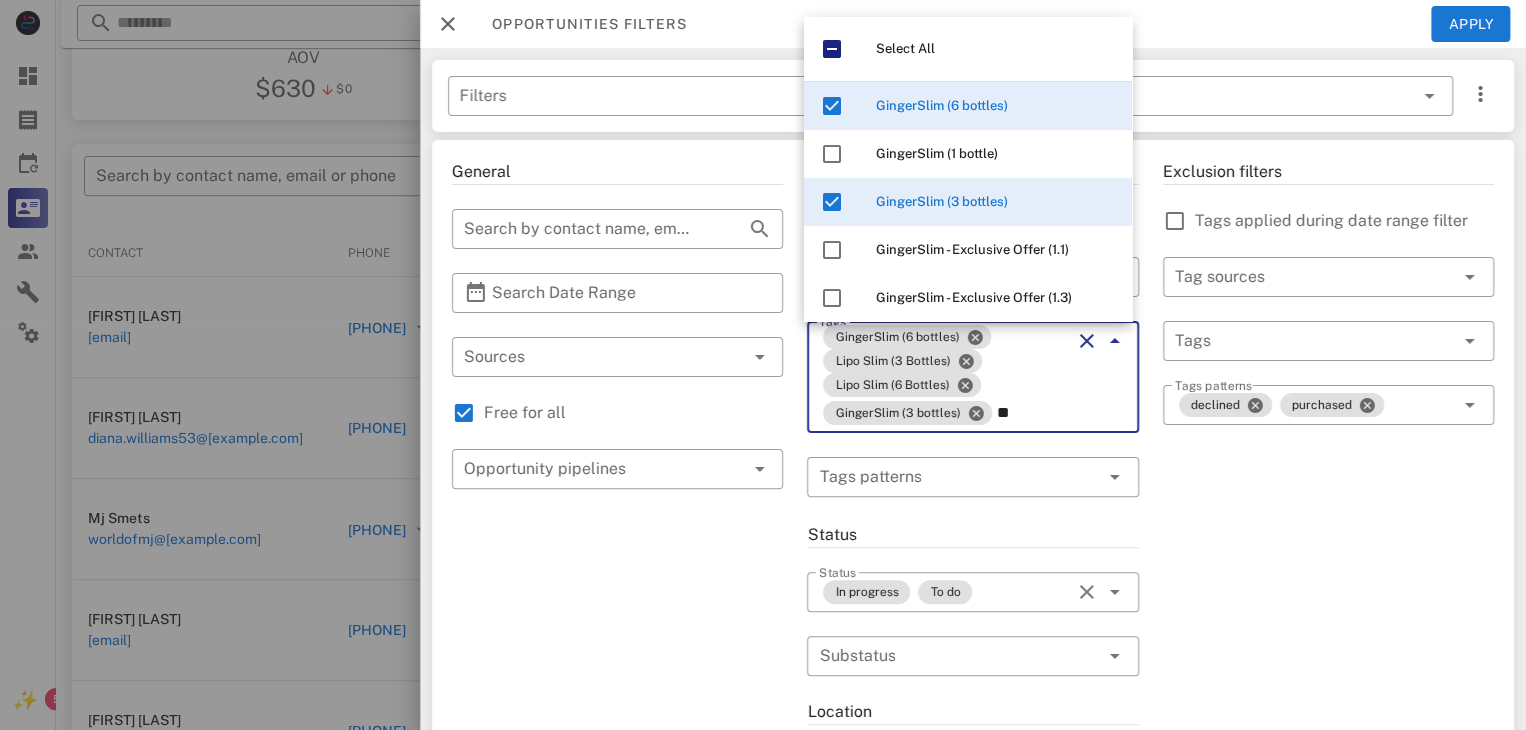 type on "*" 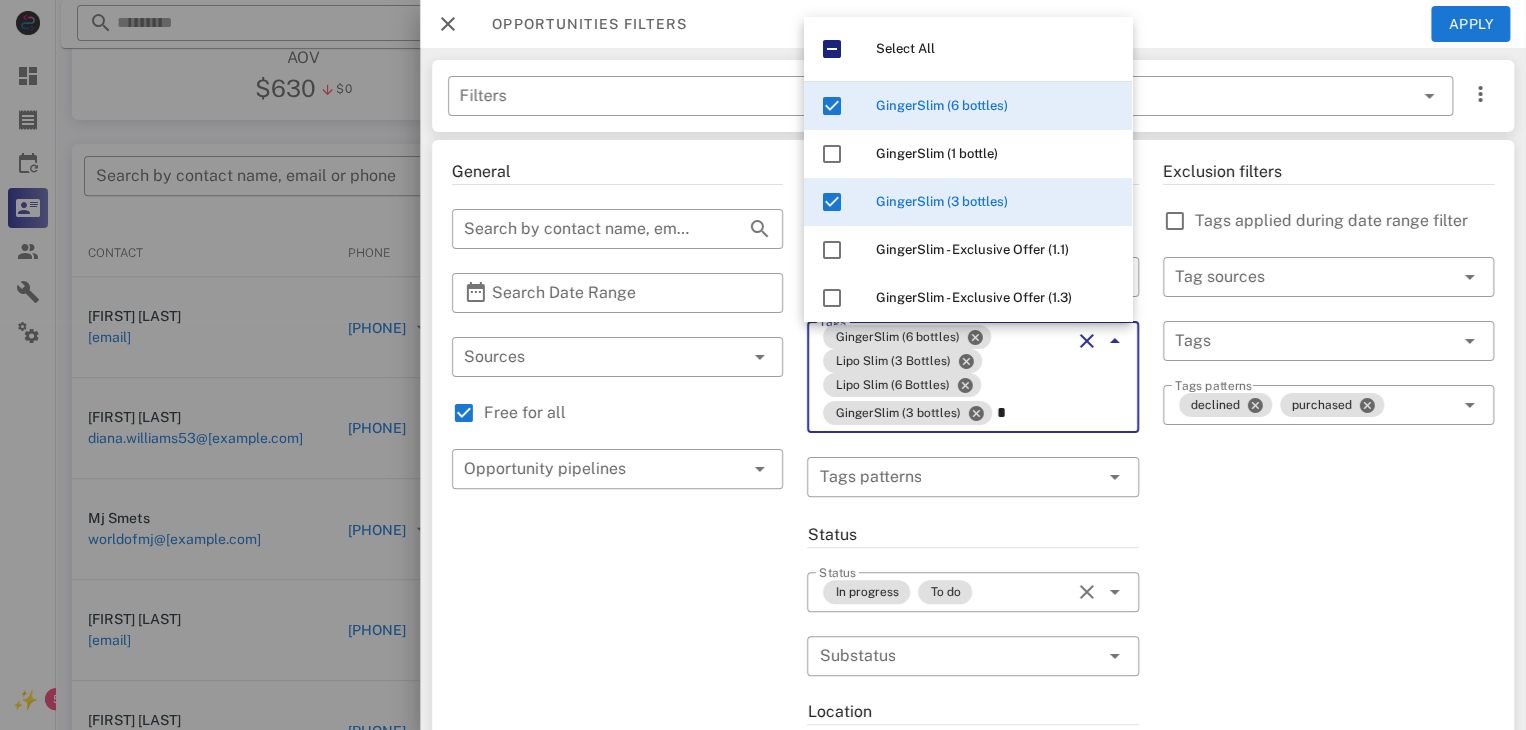 type 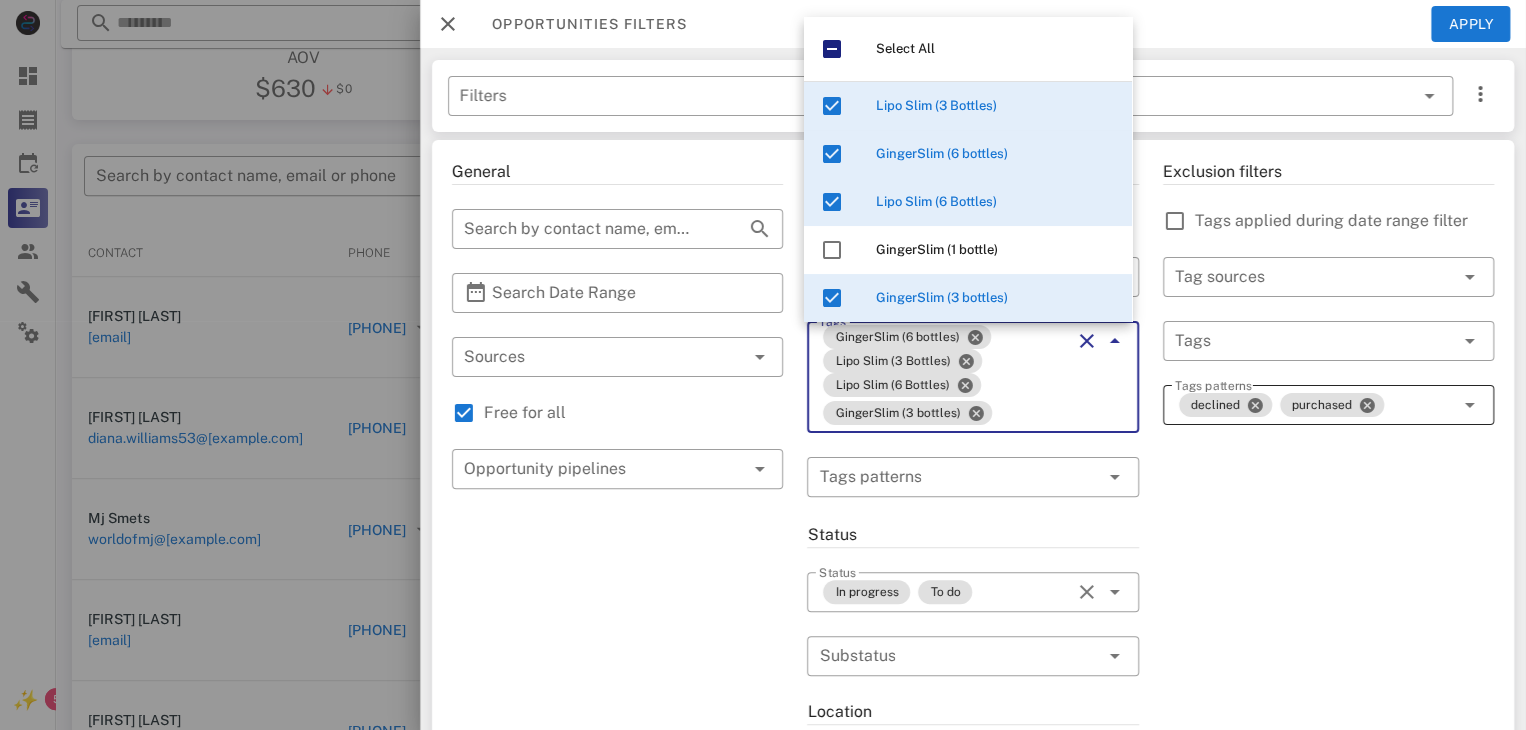 click on "declined purchased" at bounding box center [1314, 405] 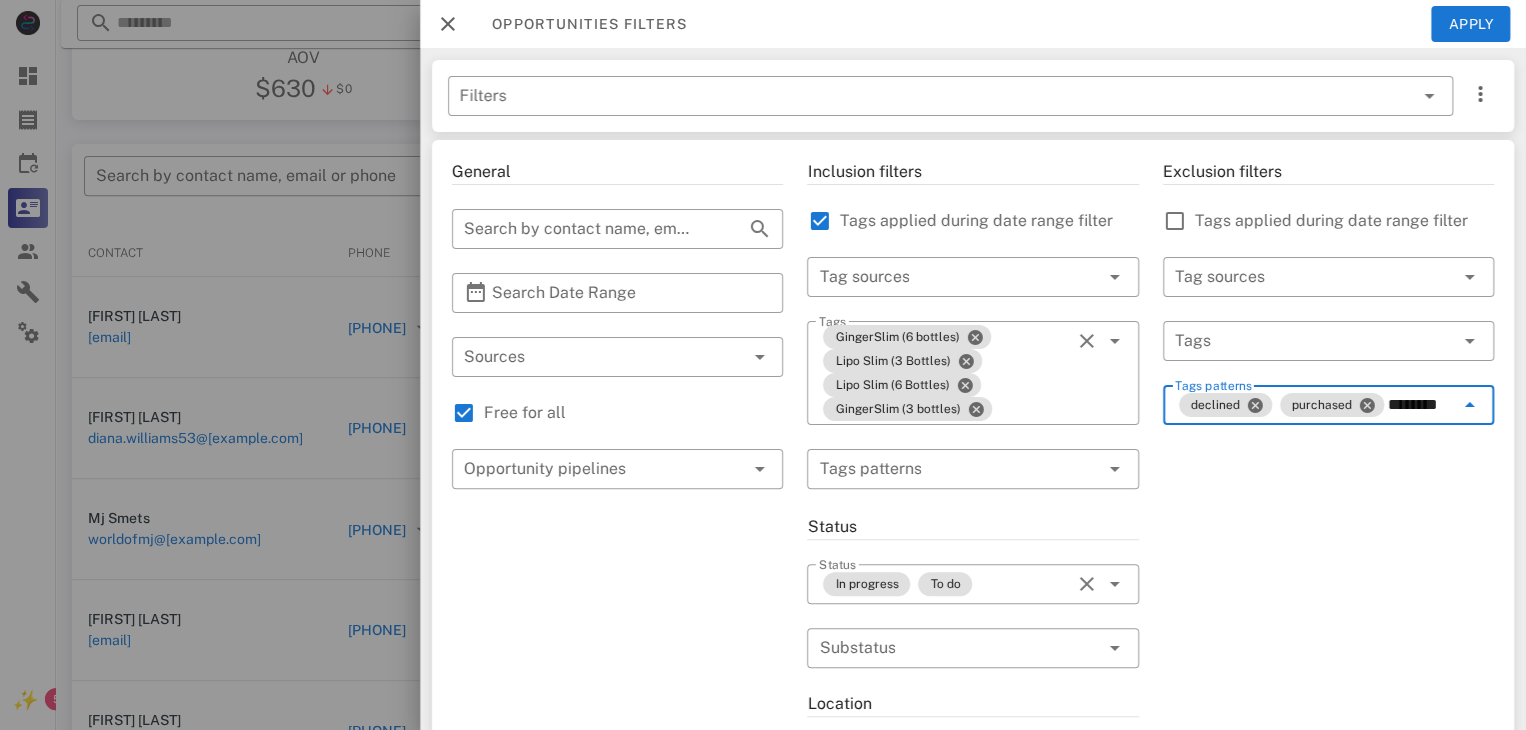 scroll, scrollTop: 0, scrollLeft: 0, axis: both 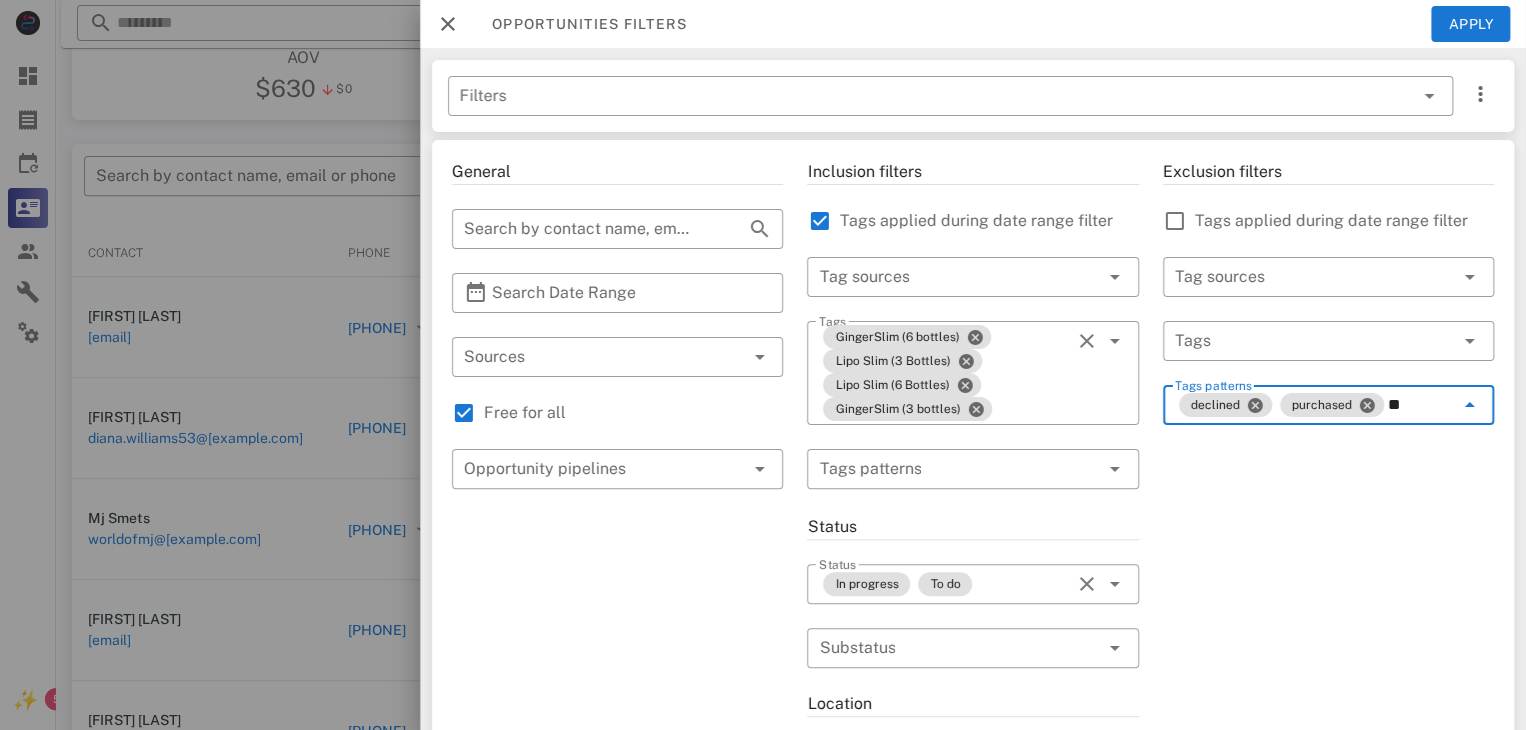 type on "*" 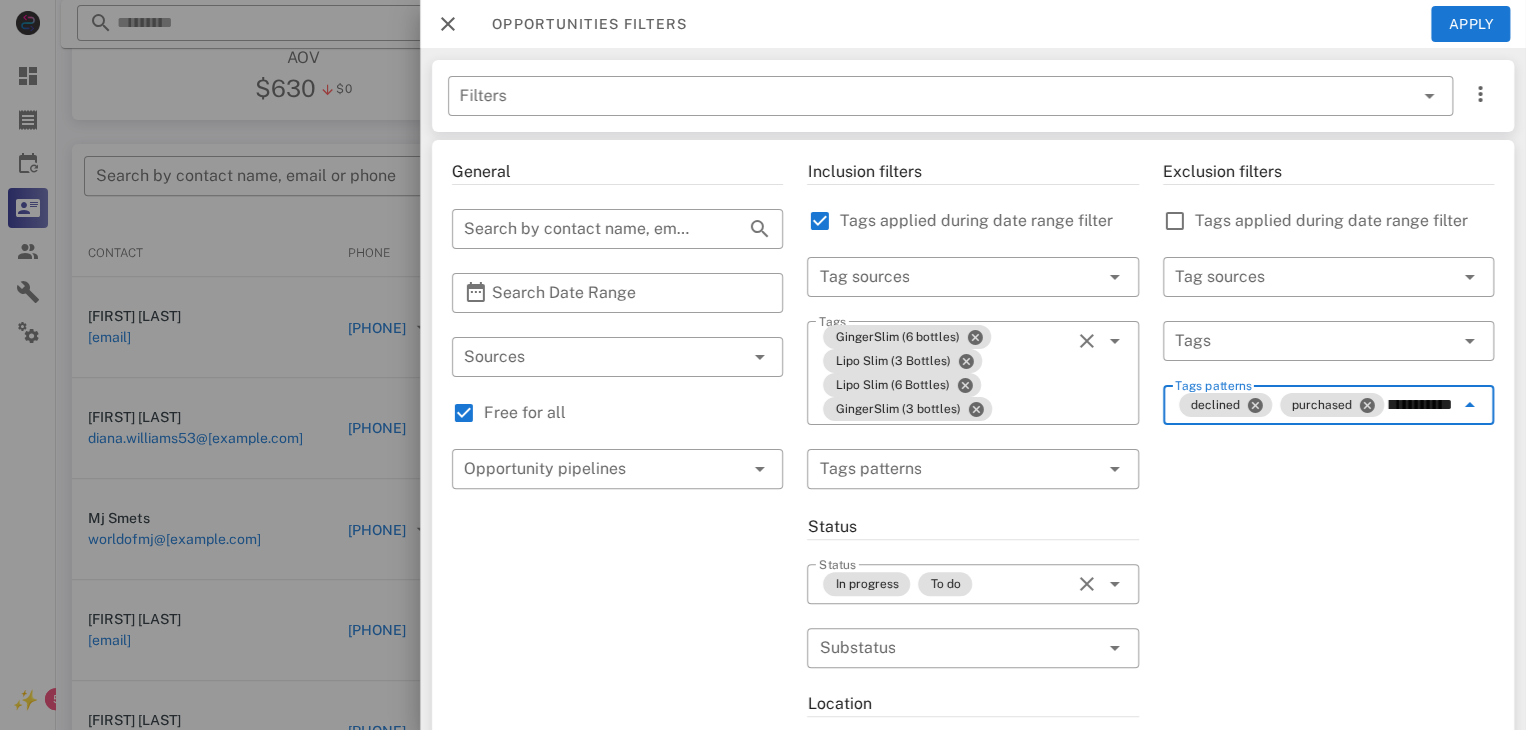 type on "**********" 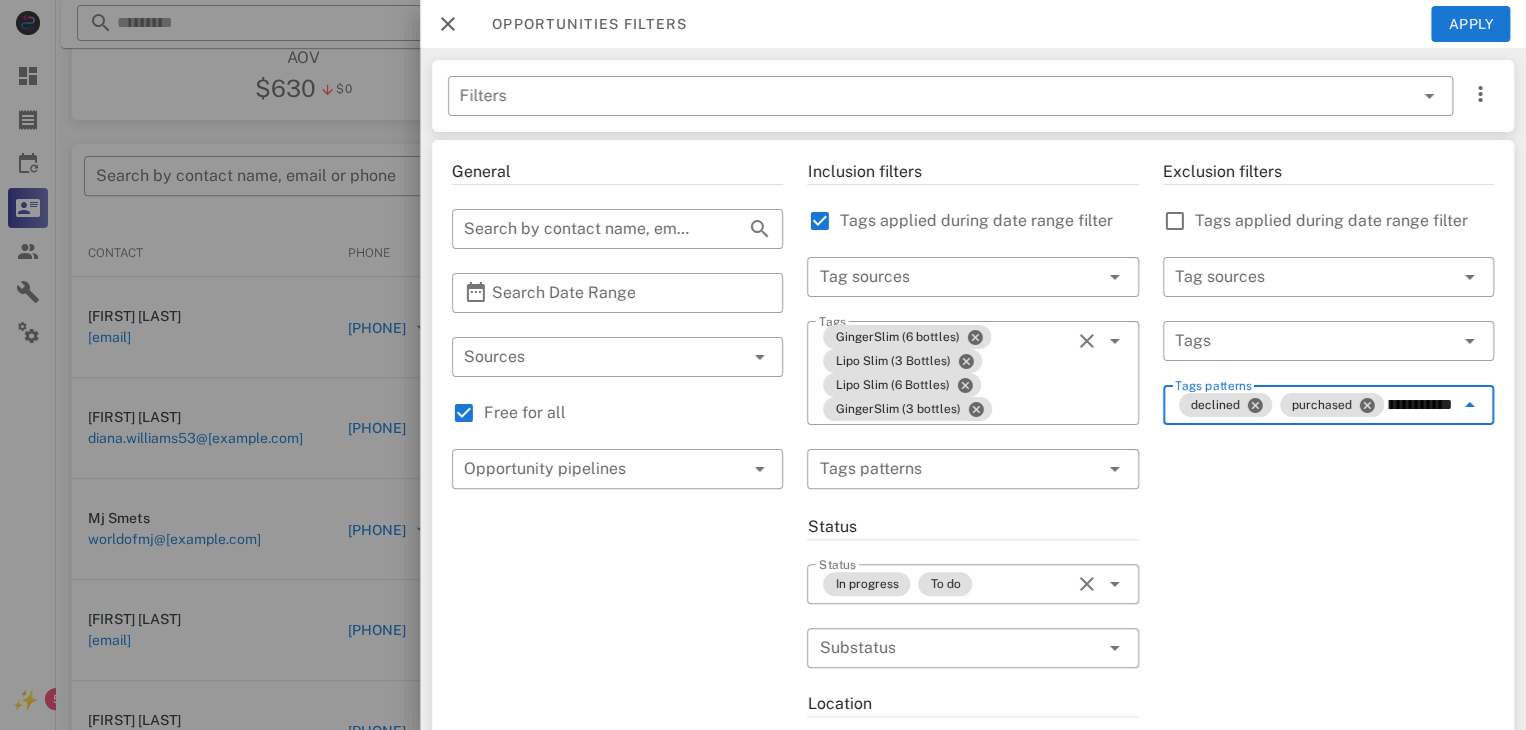 scroll, scrollTop: 0, scrollLeft: 32, axis: horizontal 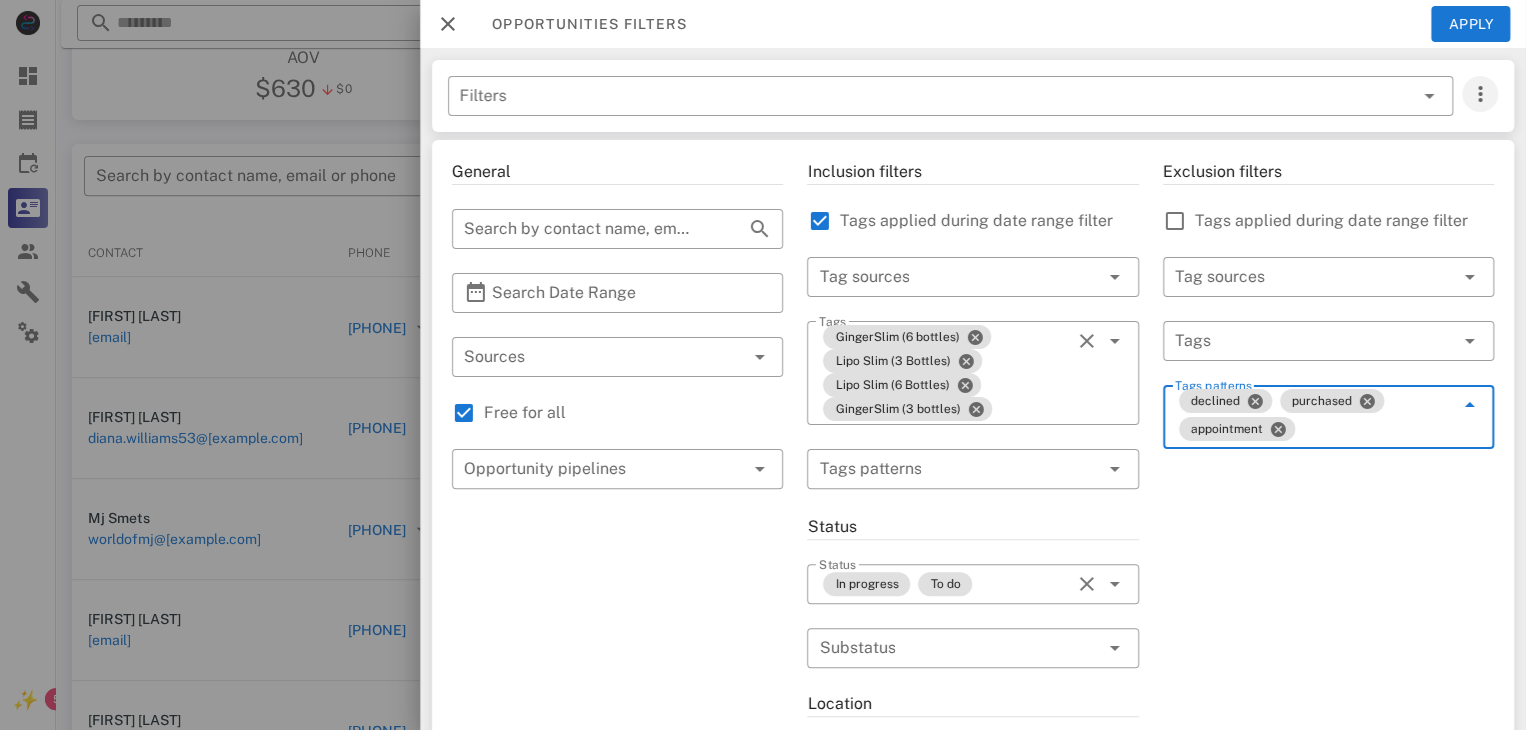 click on "​ Filters" at bounding box center (973, 96) 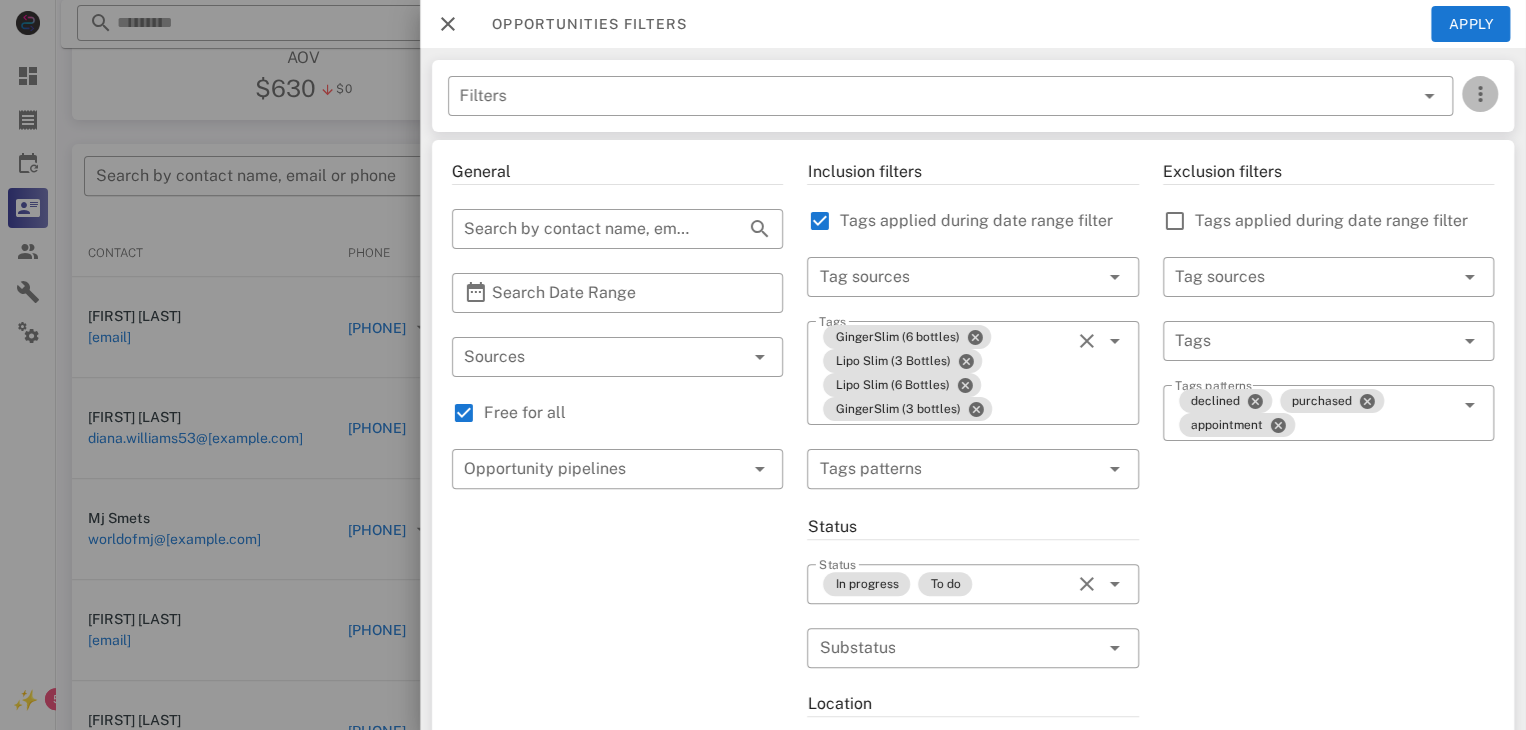 click at bounding box center (1480, 94) 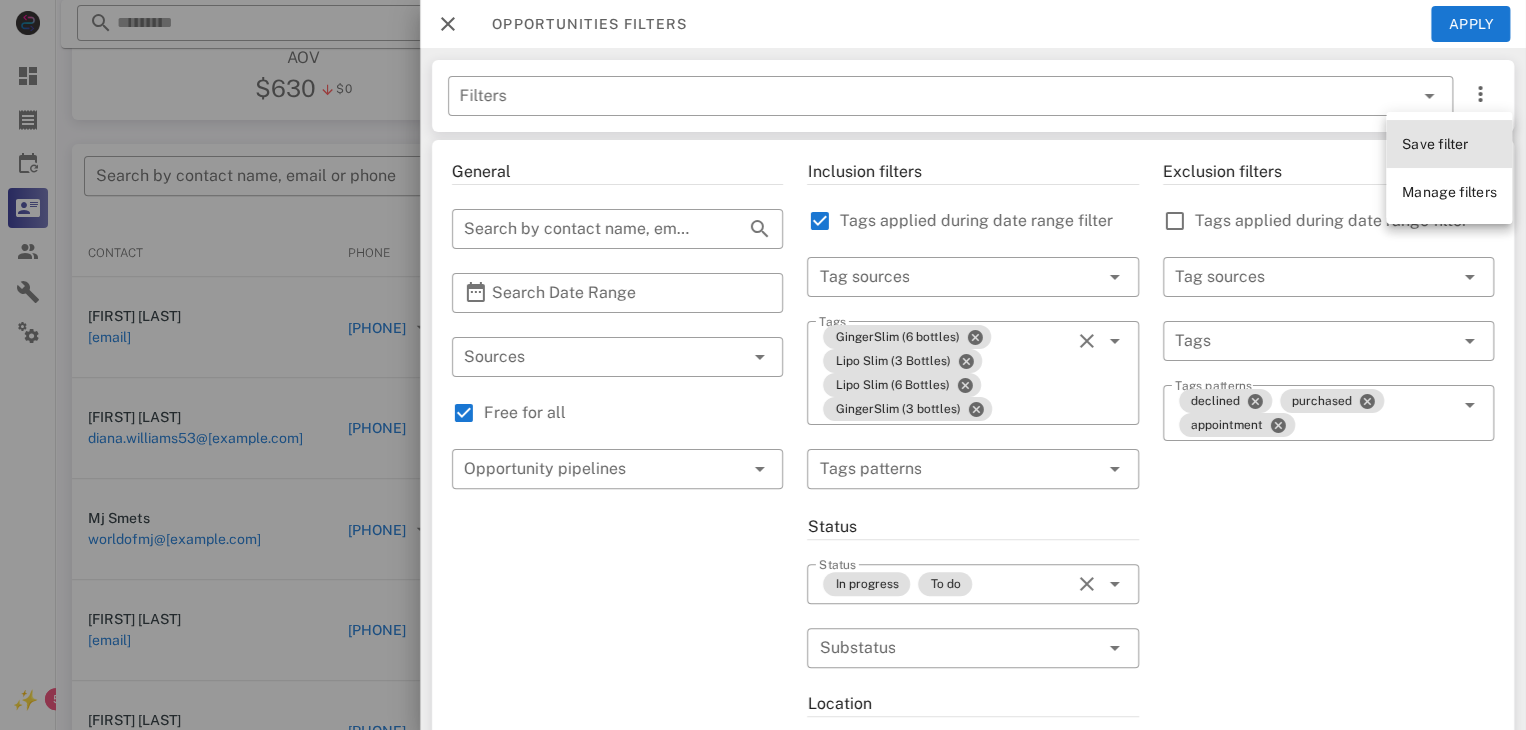 click on "Save filter" at bounding box center [1435, 144] 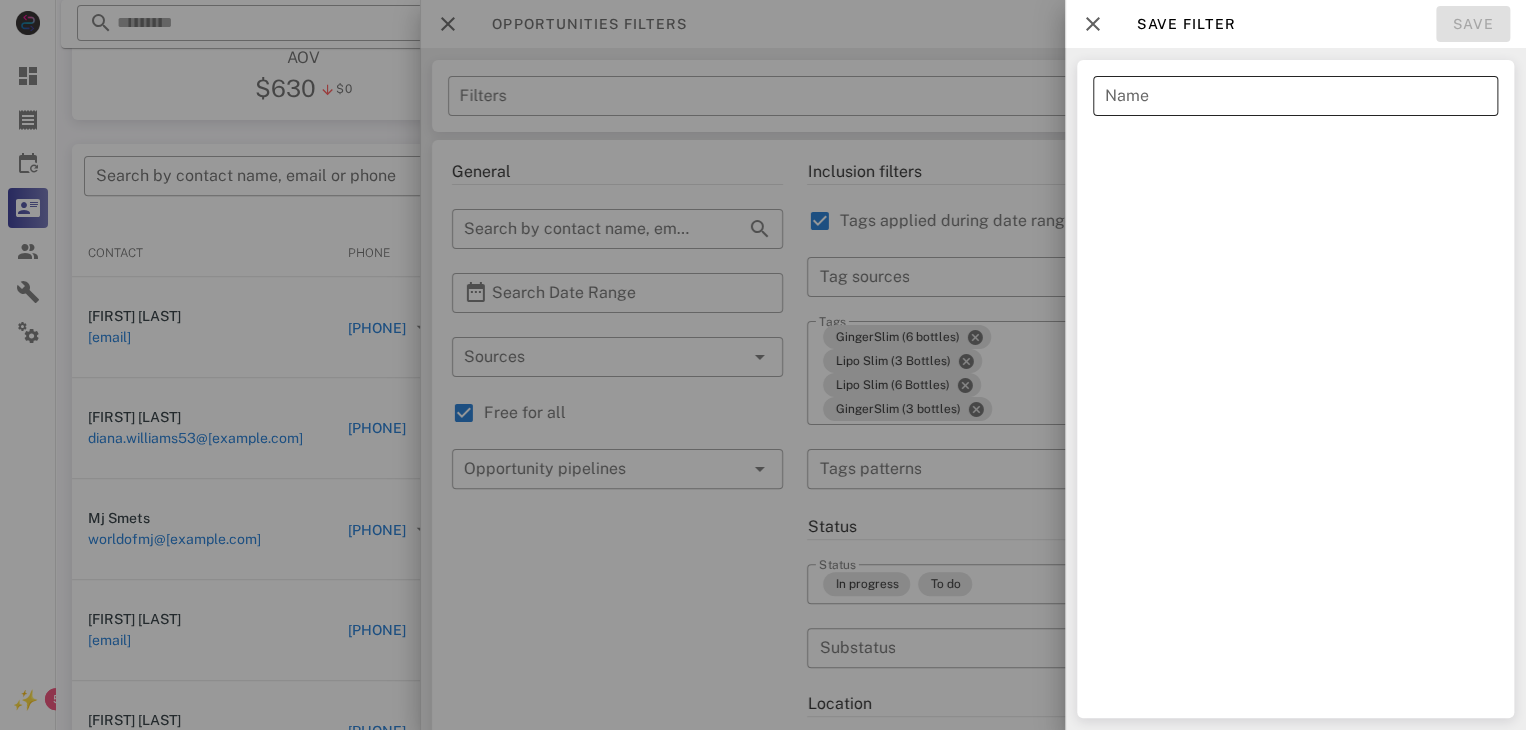 click on "Name" at bounding box center [1295, 96] 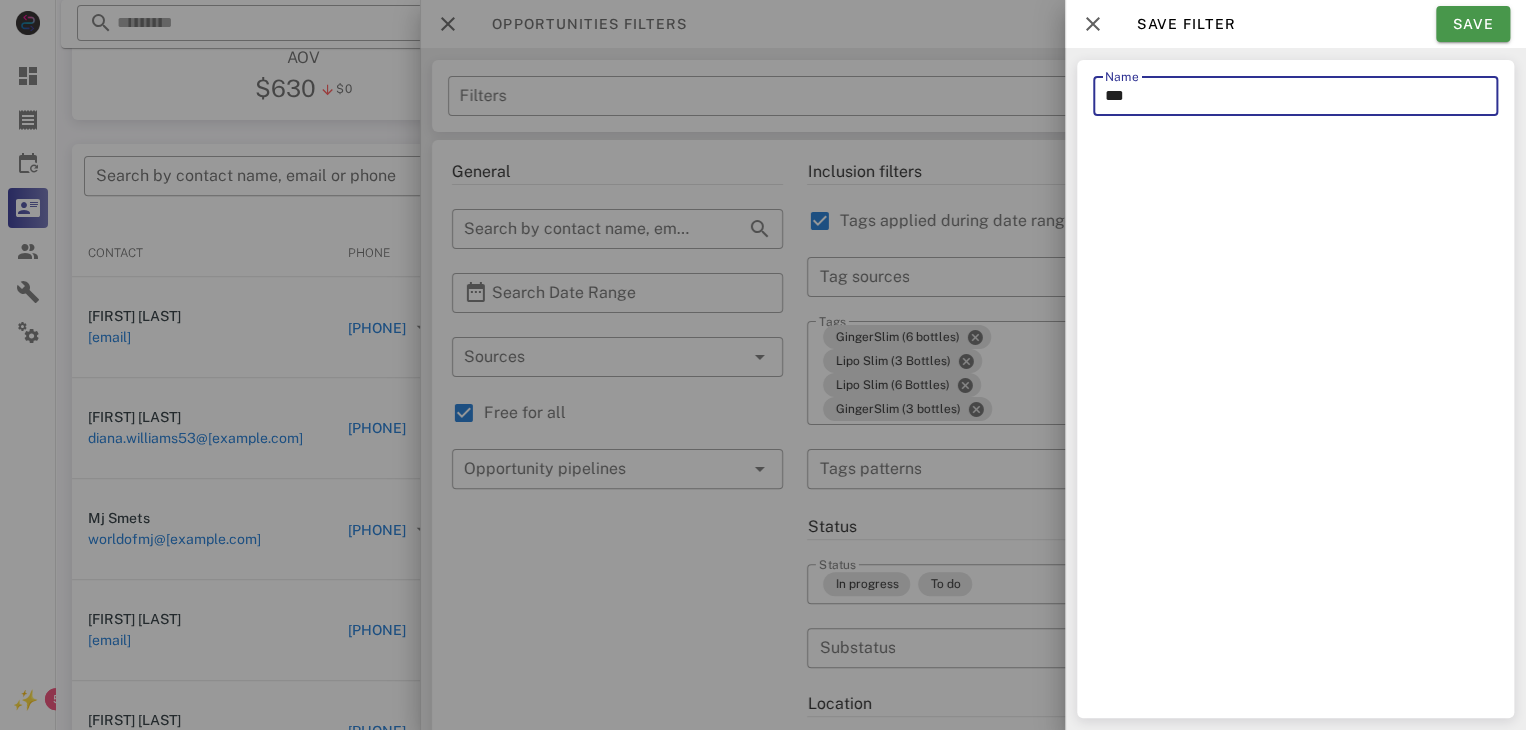 type on "***" 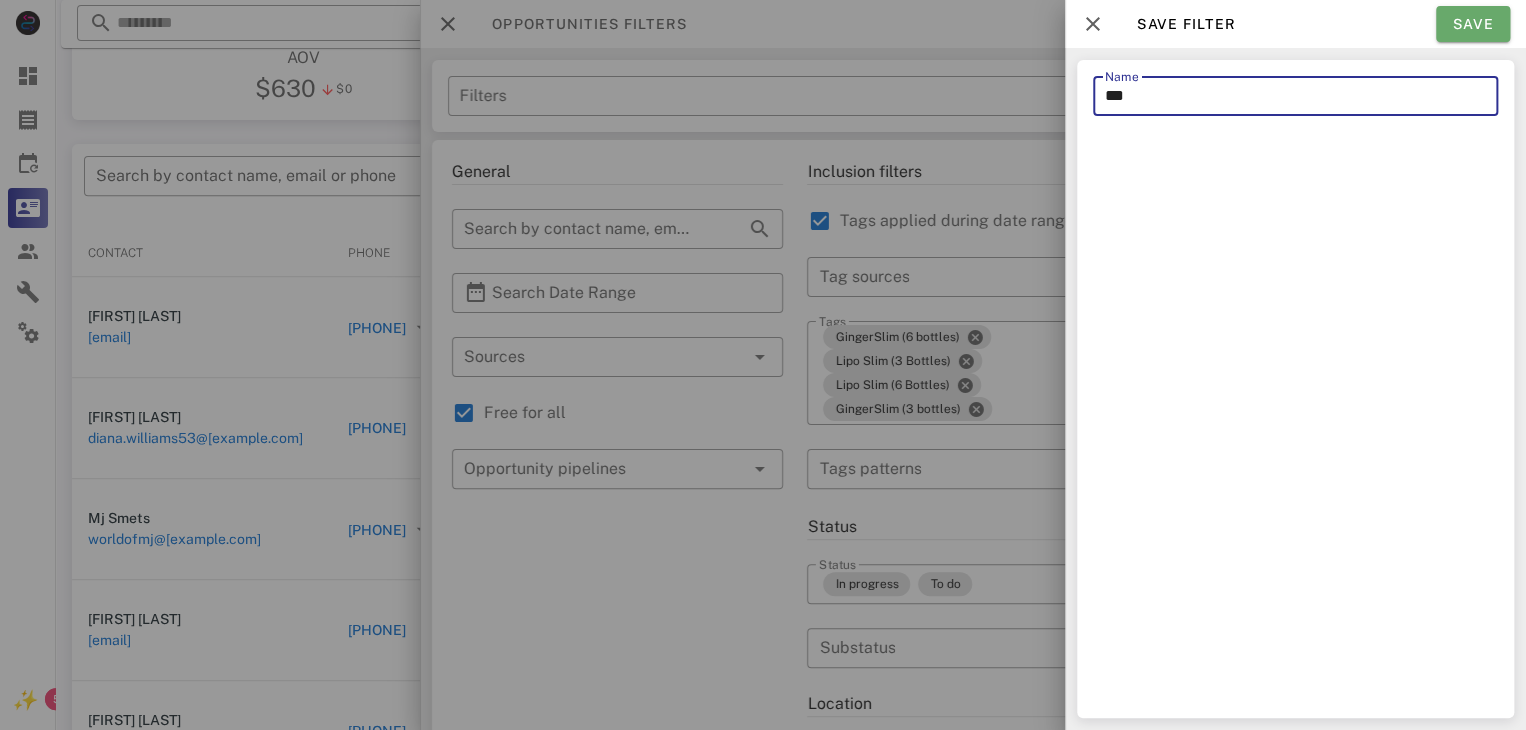 click on "Save" at bounding box center [1473, 24] 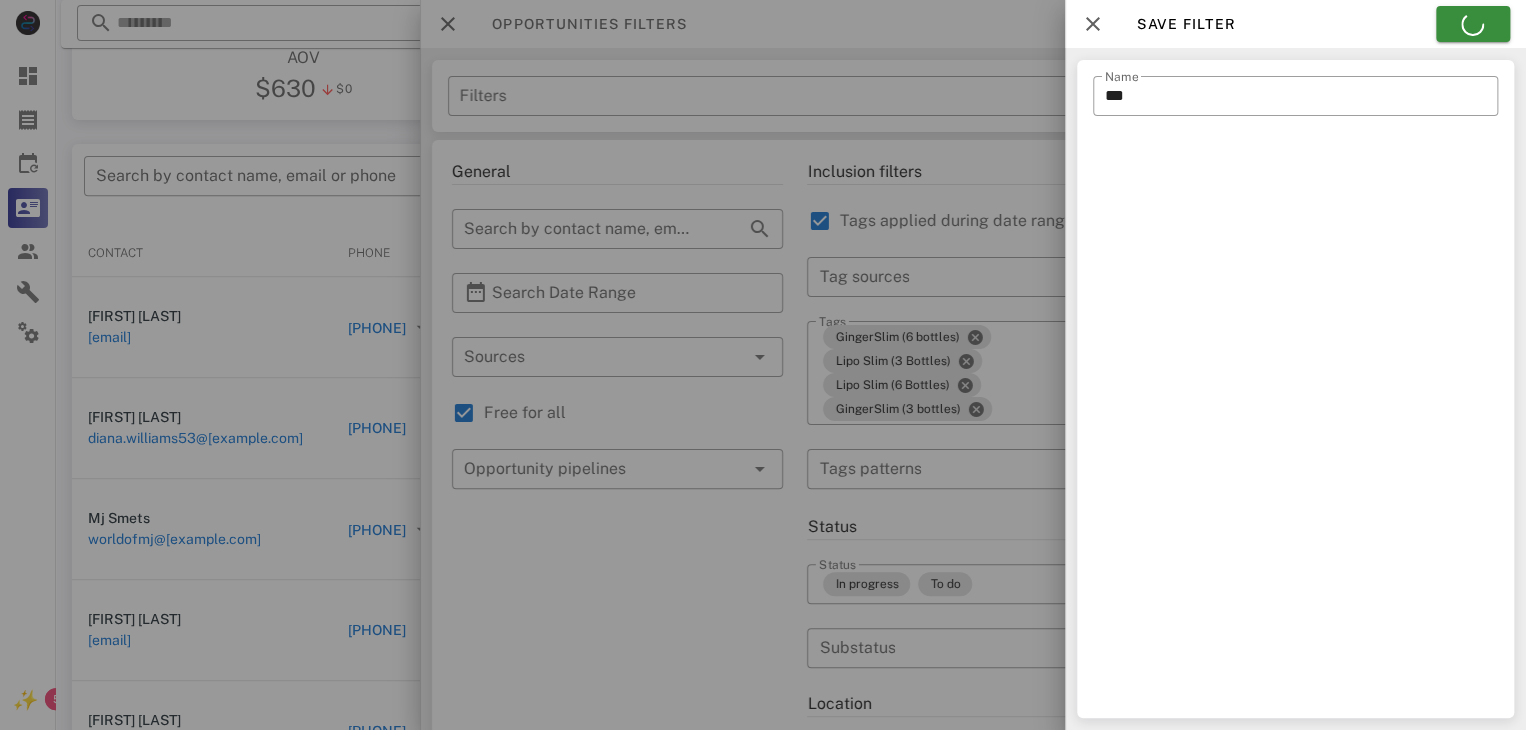 type on "***" 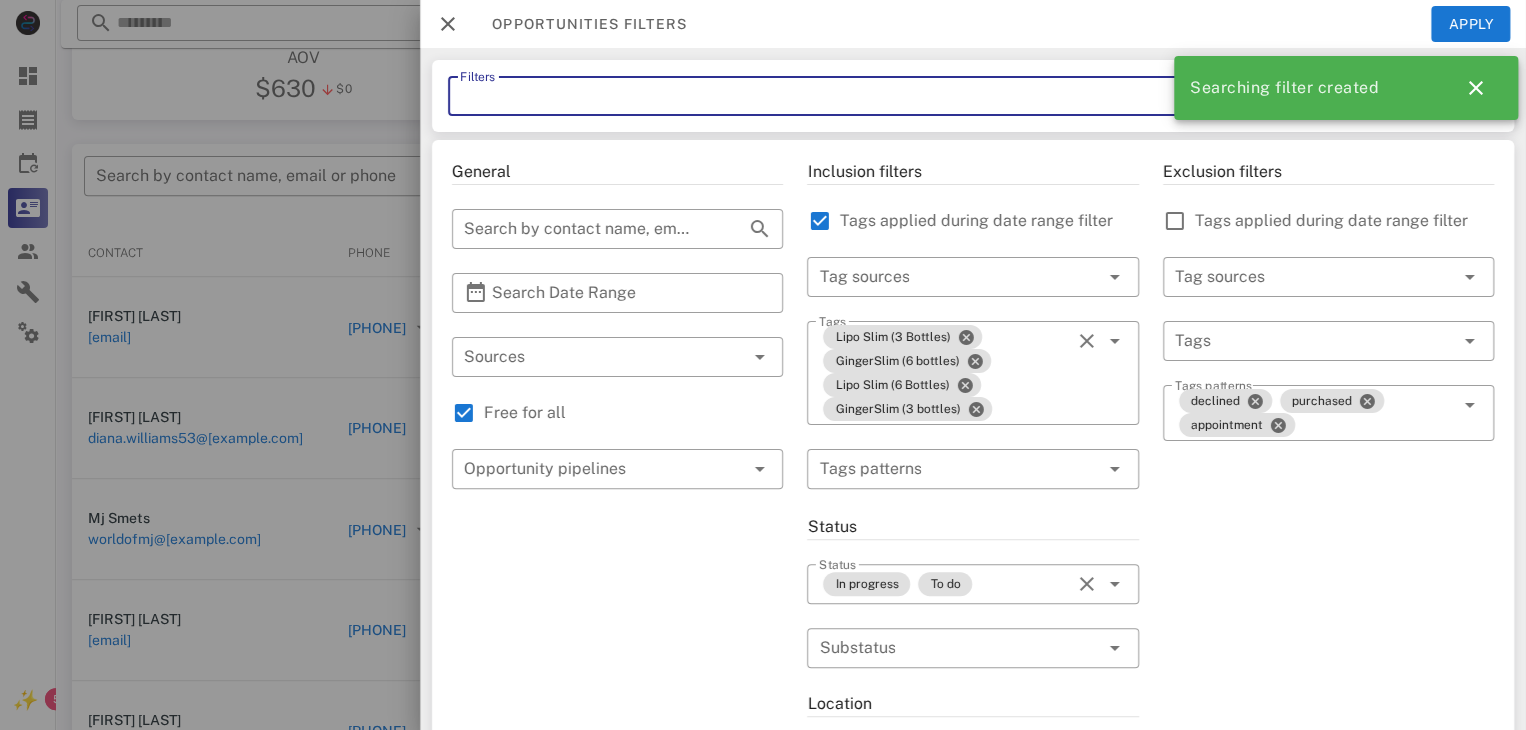 click on "Filters" at bounding box center [922, 96] 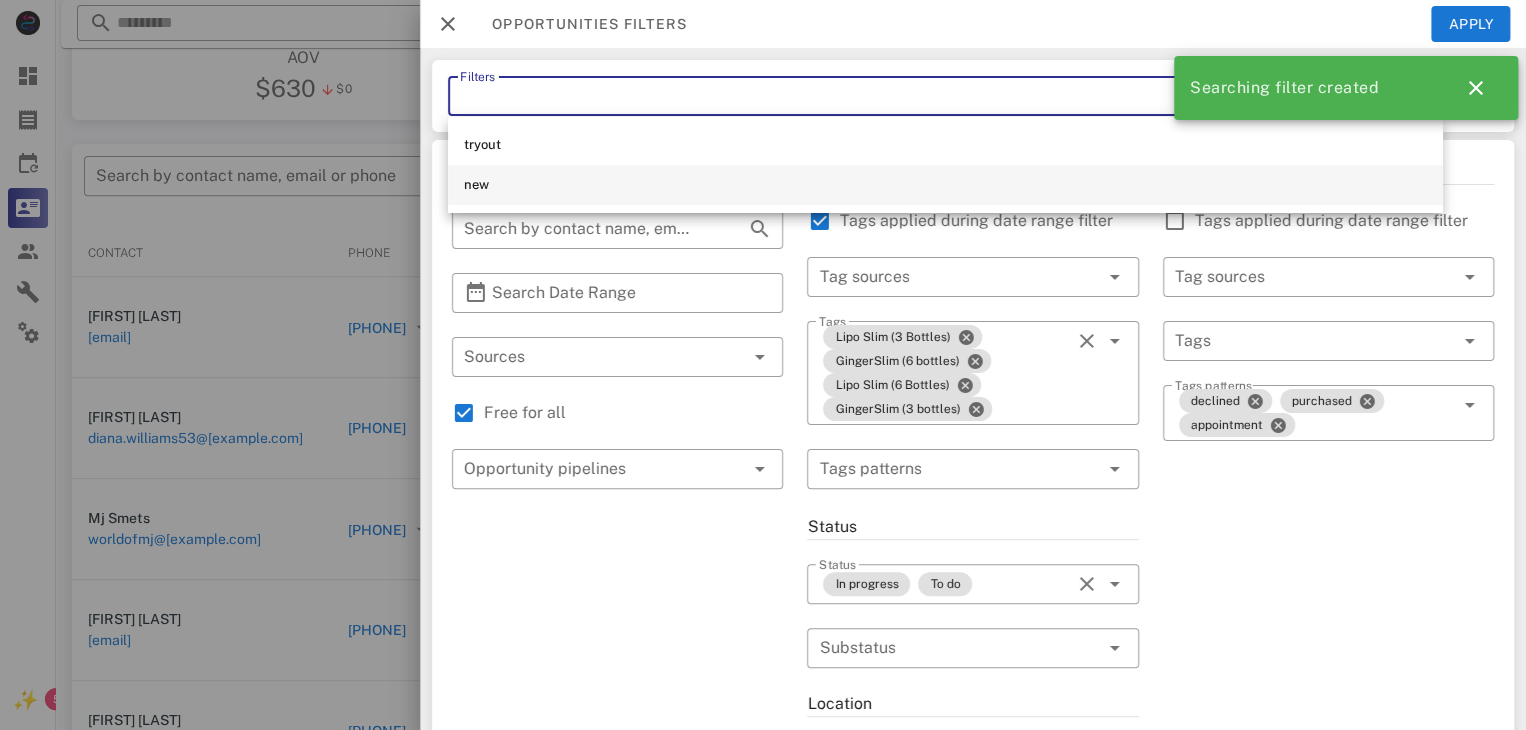 click on "new" at bounding box center (945, 185) 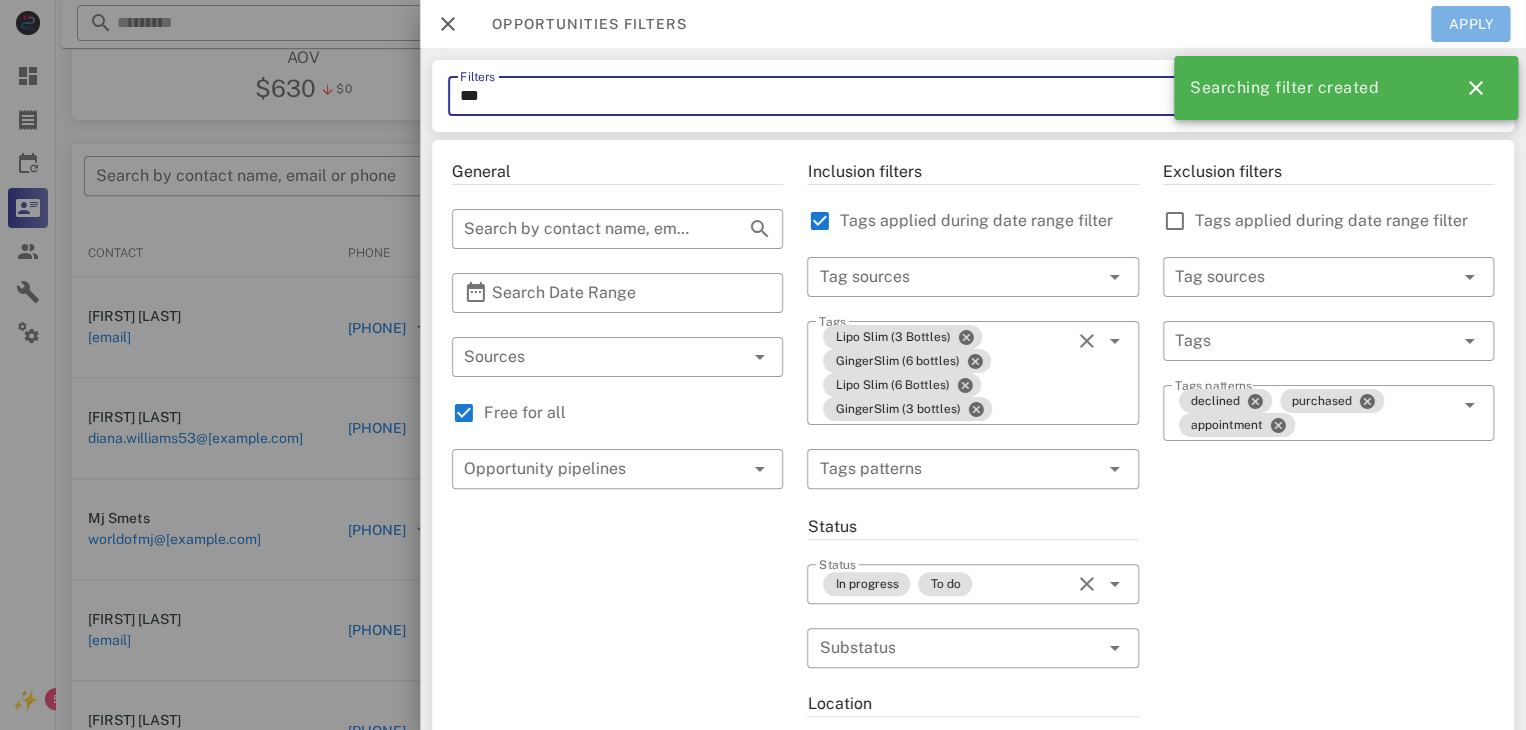 click on "Apply" at bounding box center [1471, 24] 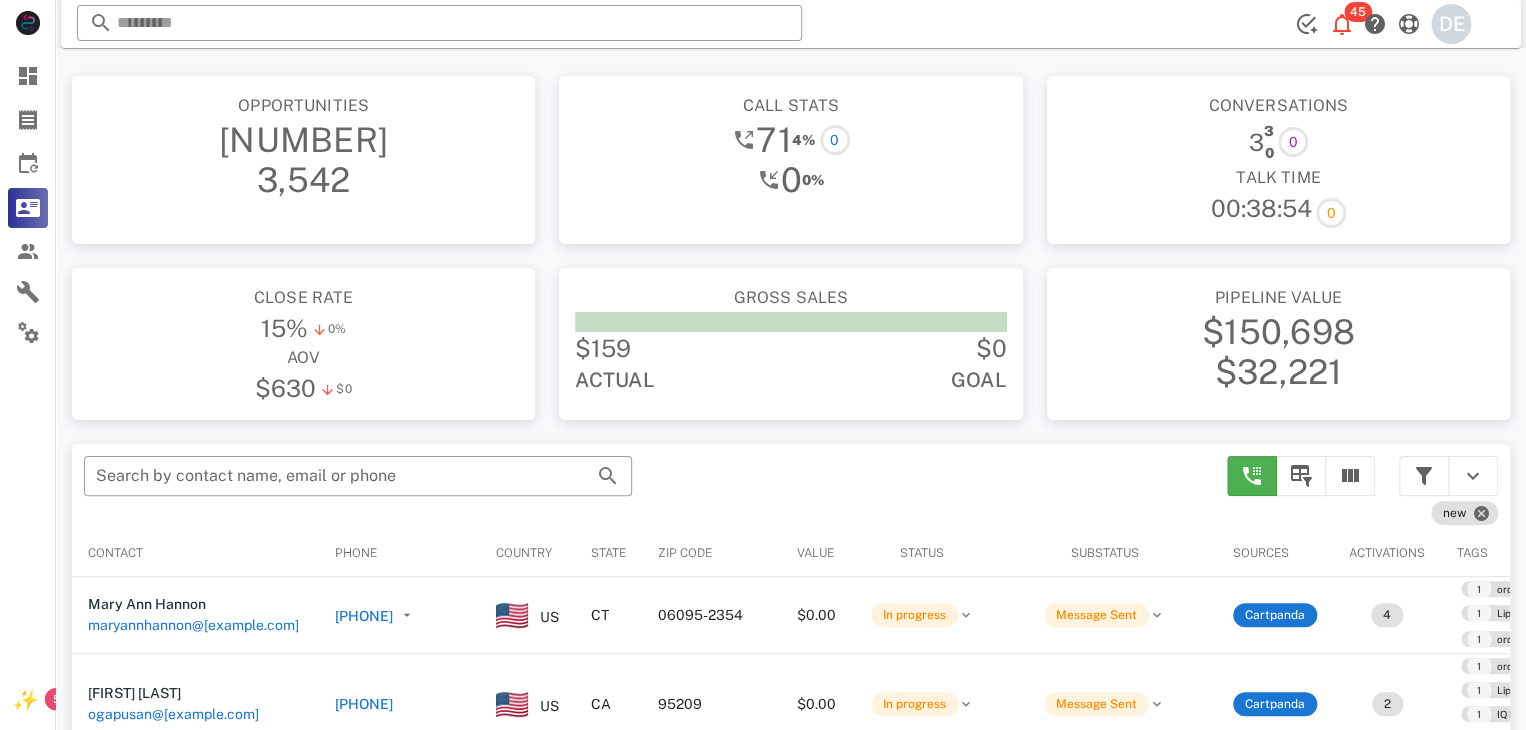 scroll, scrollTop: 0, scrollLeft: 0, axis: both 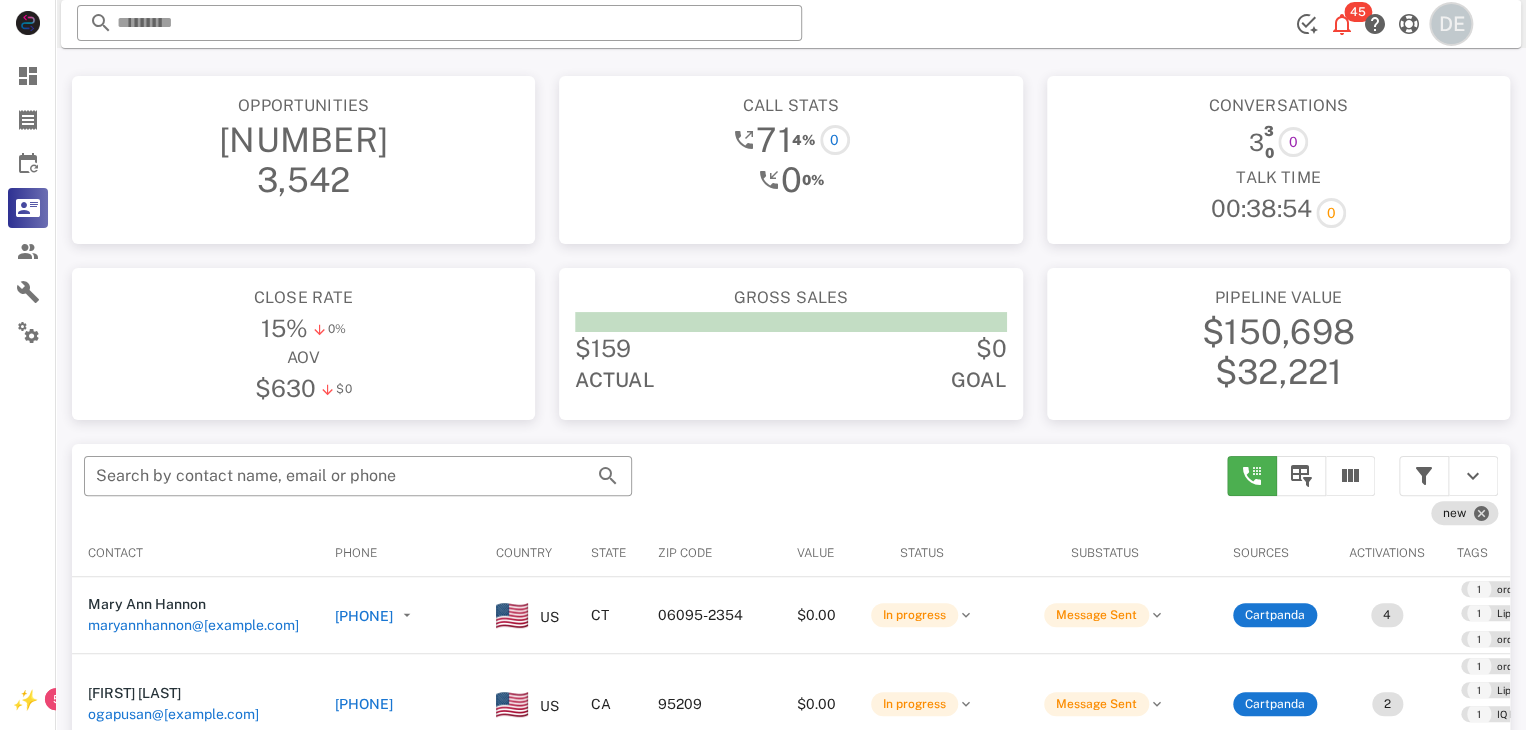 click on "DE" at bounding box center (1451, 24) 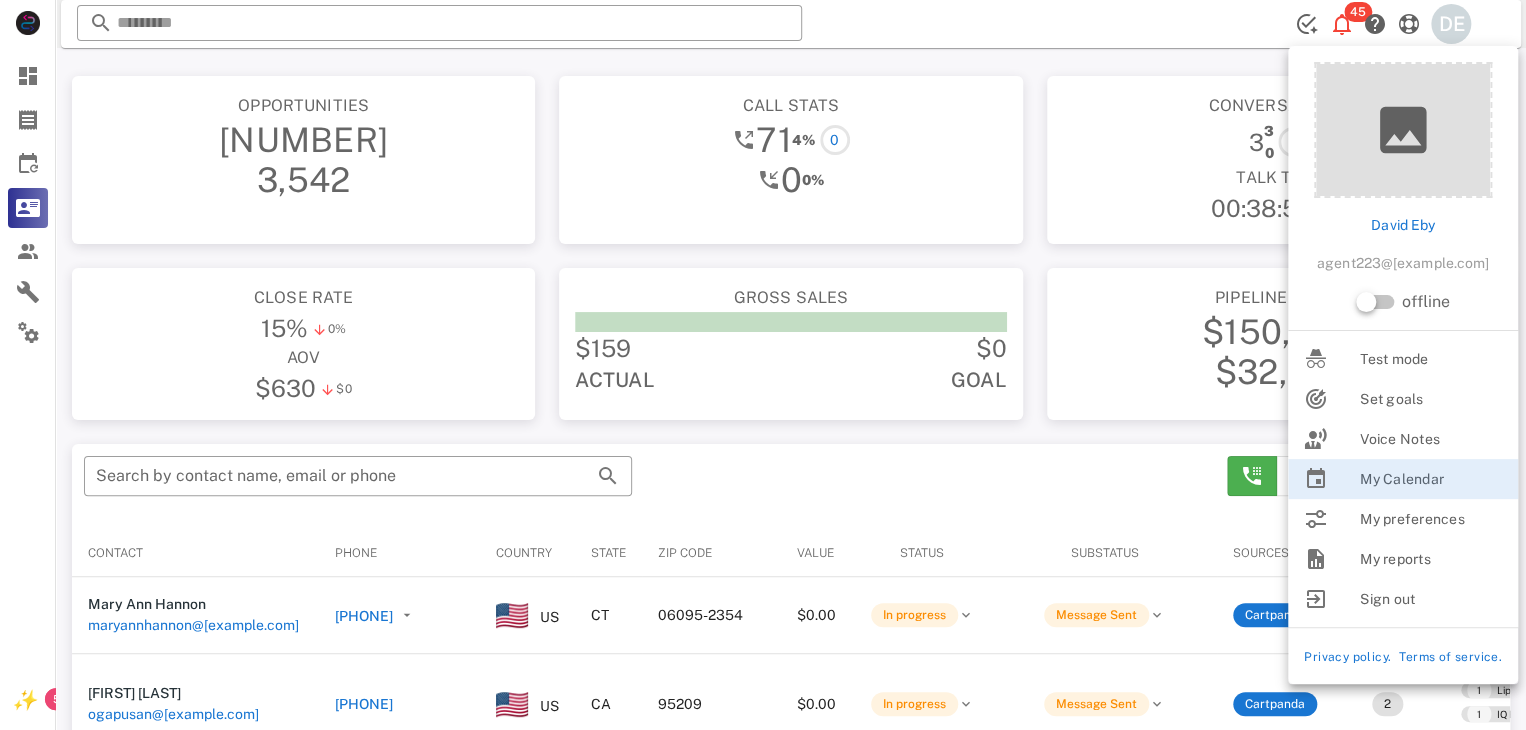 click on "Talk Time" at bounding box center [1278, 178] 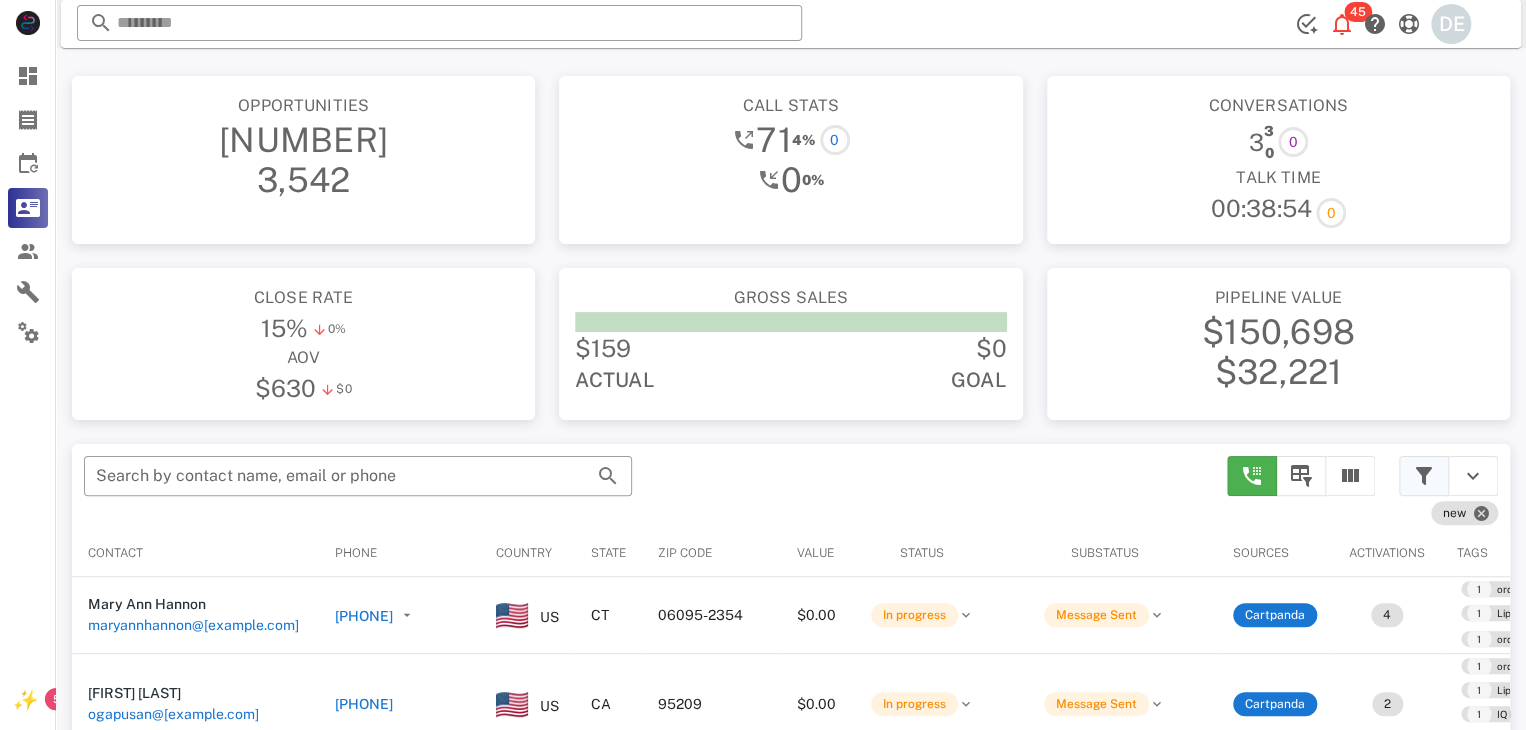 click at bounding box center [1424, 476] 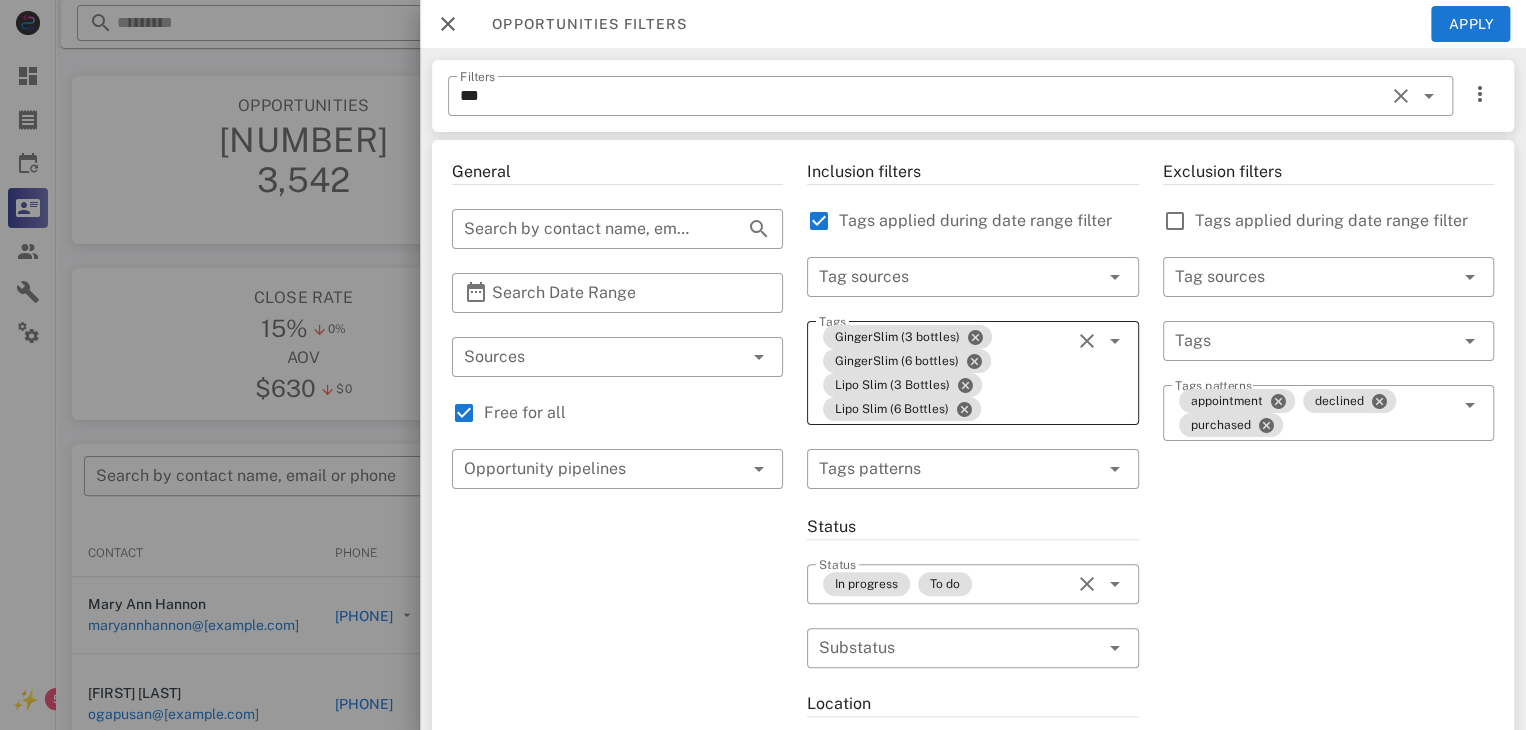 click on "GingerSlim (3 bottles) GingerSlim (6 bottles) Lipo Slim (3 Bottles) Lipo Slim (6 Bottles)" at bounding box center (944, 373) 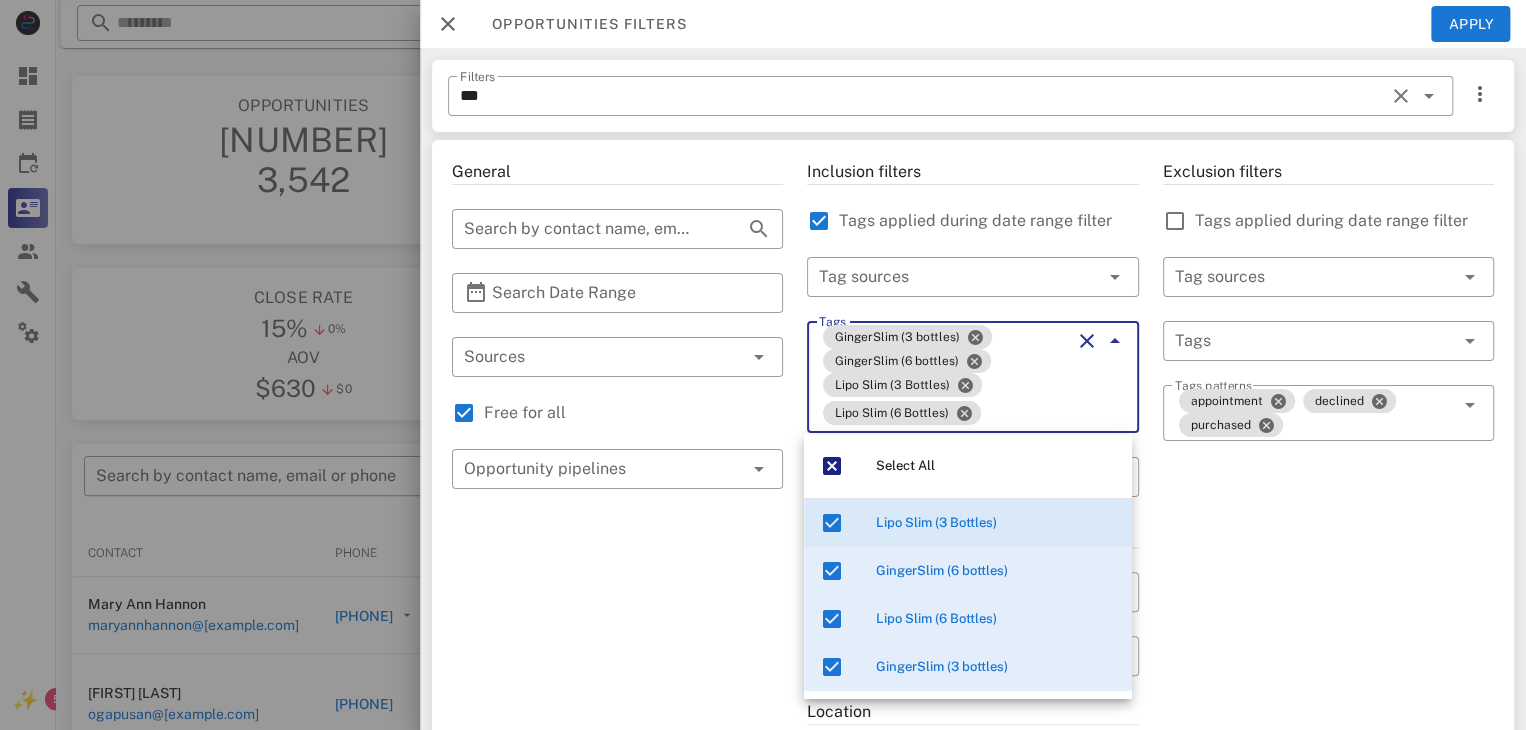type on "*" 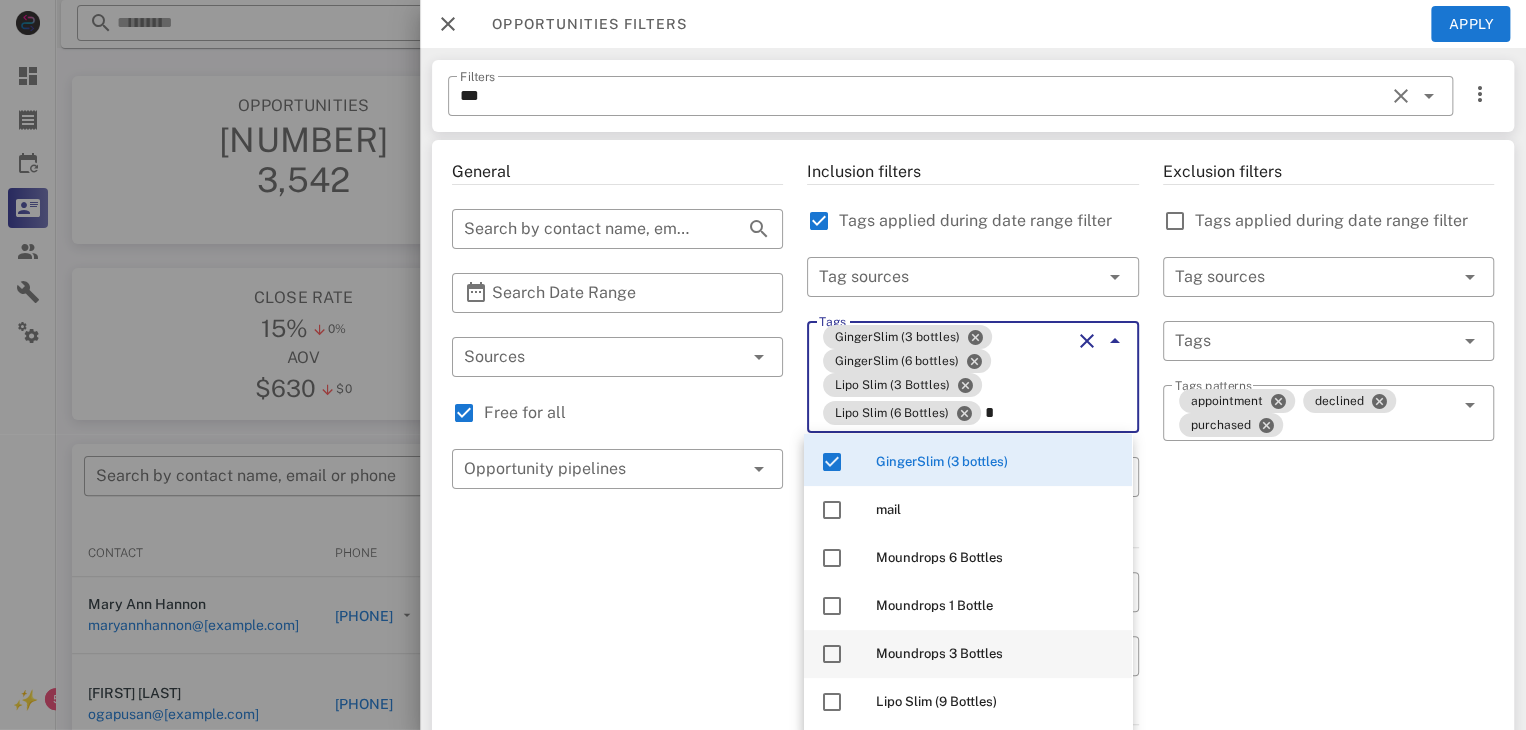 scroll, scrollTop: 200, scrollLeft: 0, axis: vertical 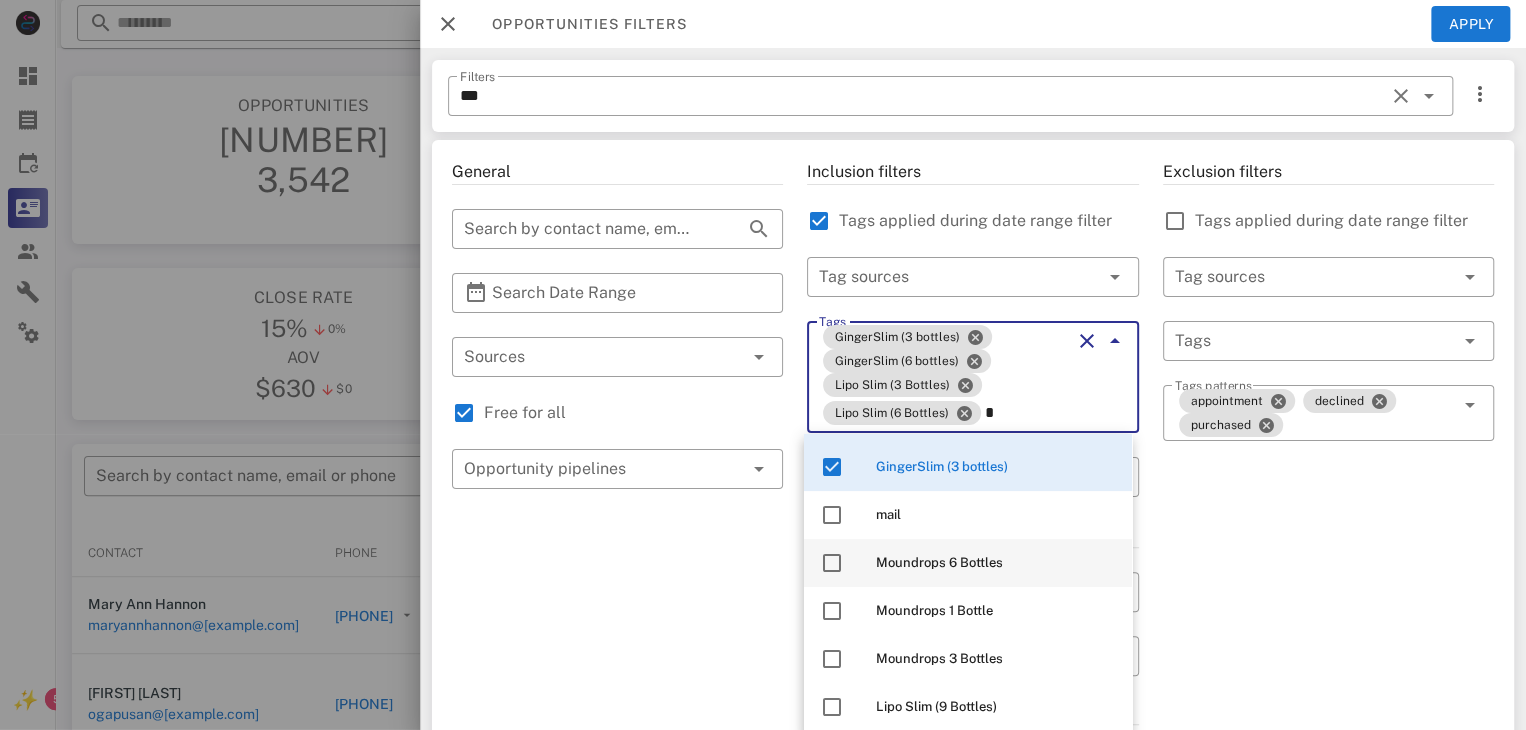 click on "Moundrops 6 Bottles" at bounding box center [939, 562] 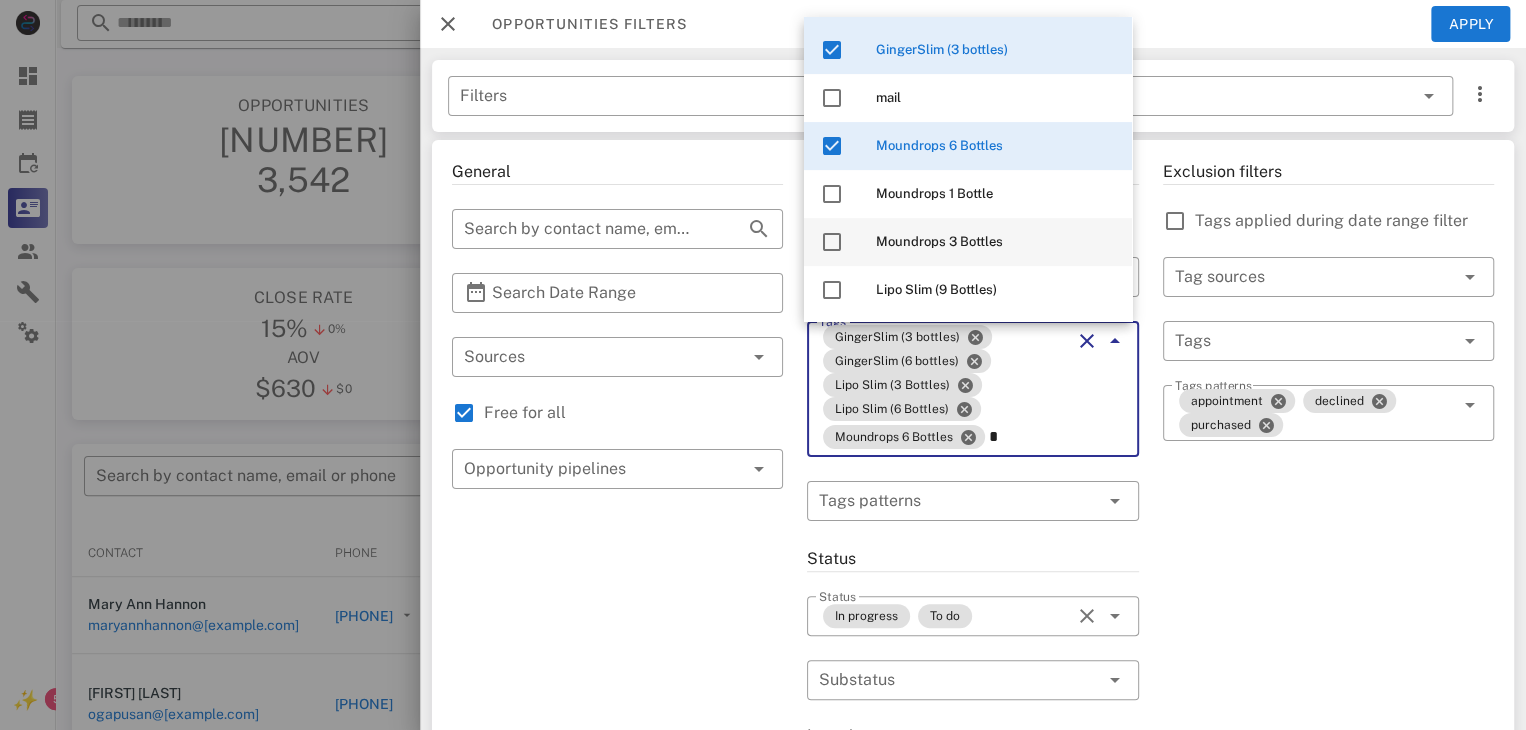 click on "Moundrops 3 Bottles" at bounding box center (939, 241) 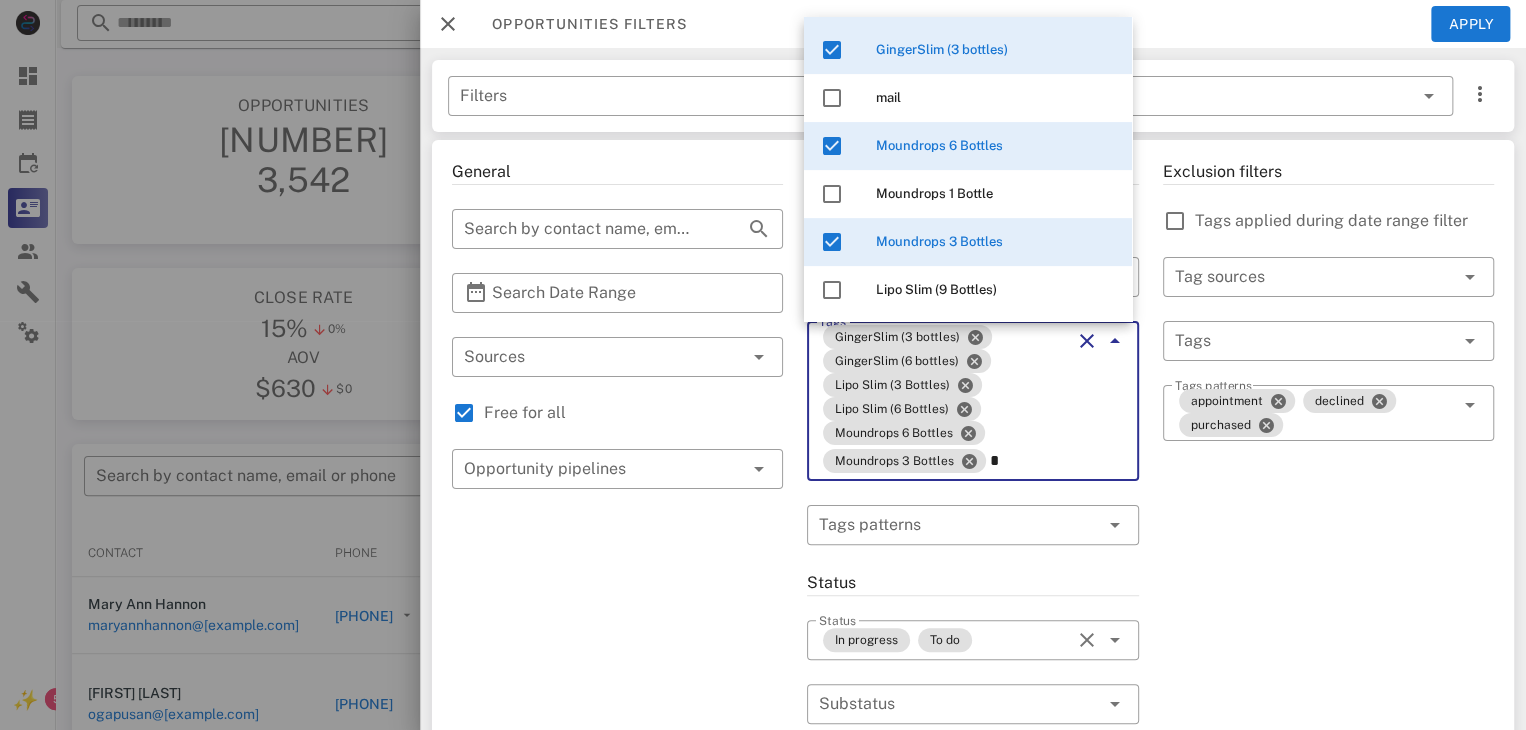type 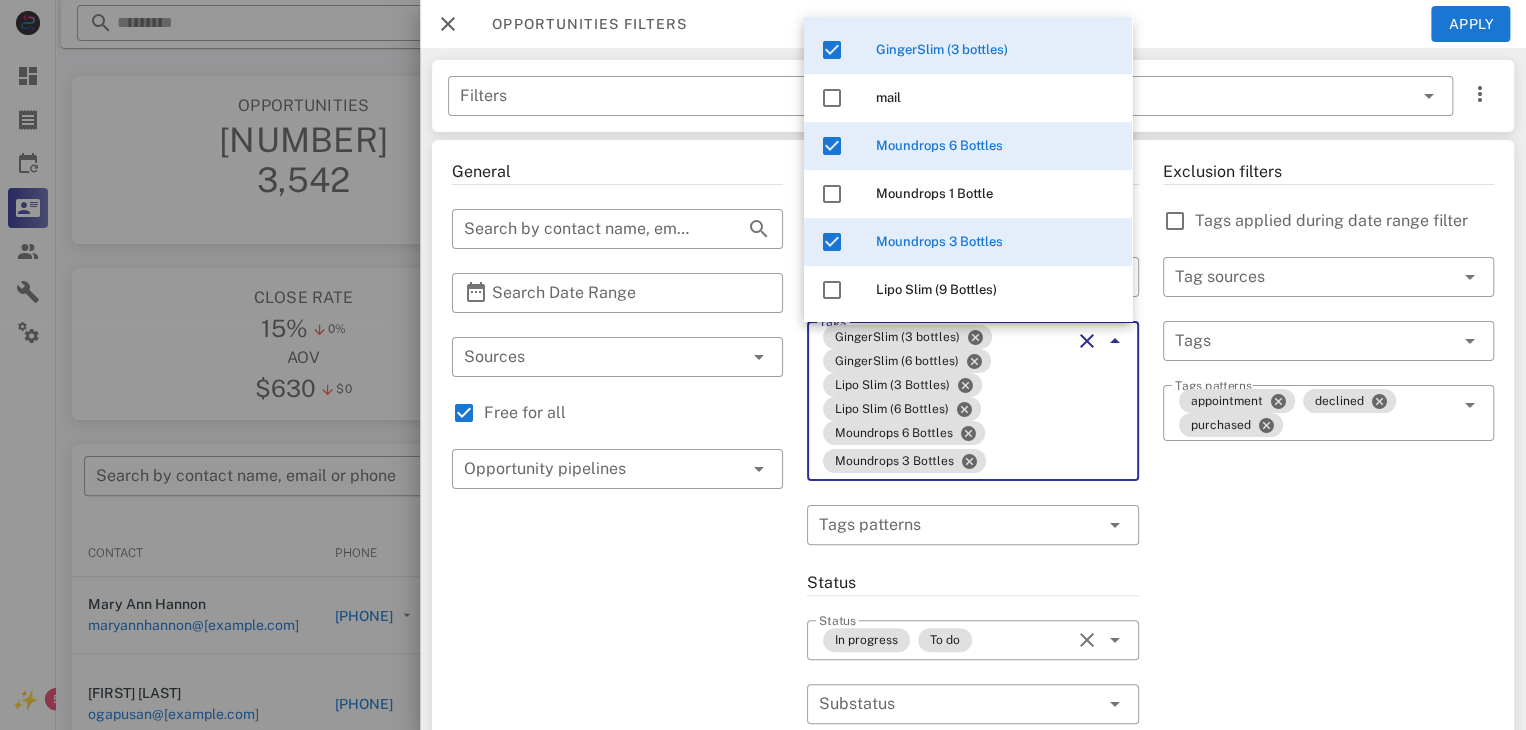 click on "Exclusion filters Tags applied during date range filter ​ Tag sources ​ Tags ​ Tags patterns appointment declined purchased" at bounding box center (1328, 769) 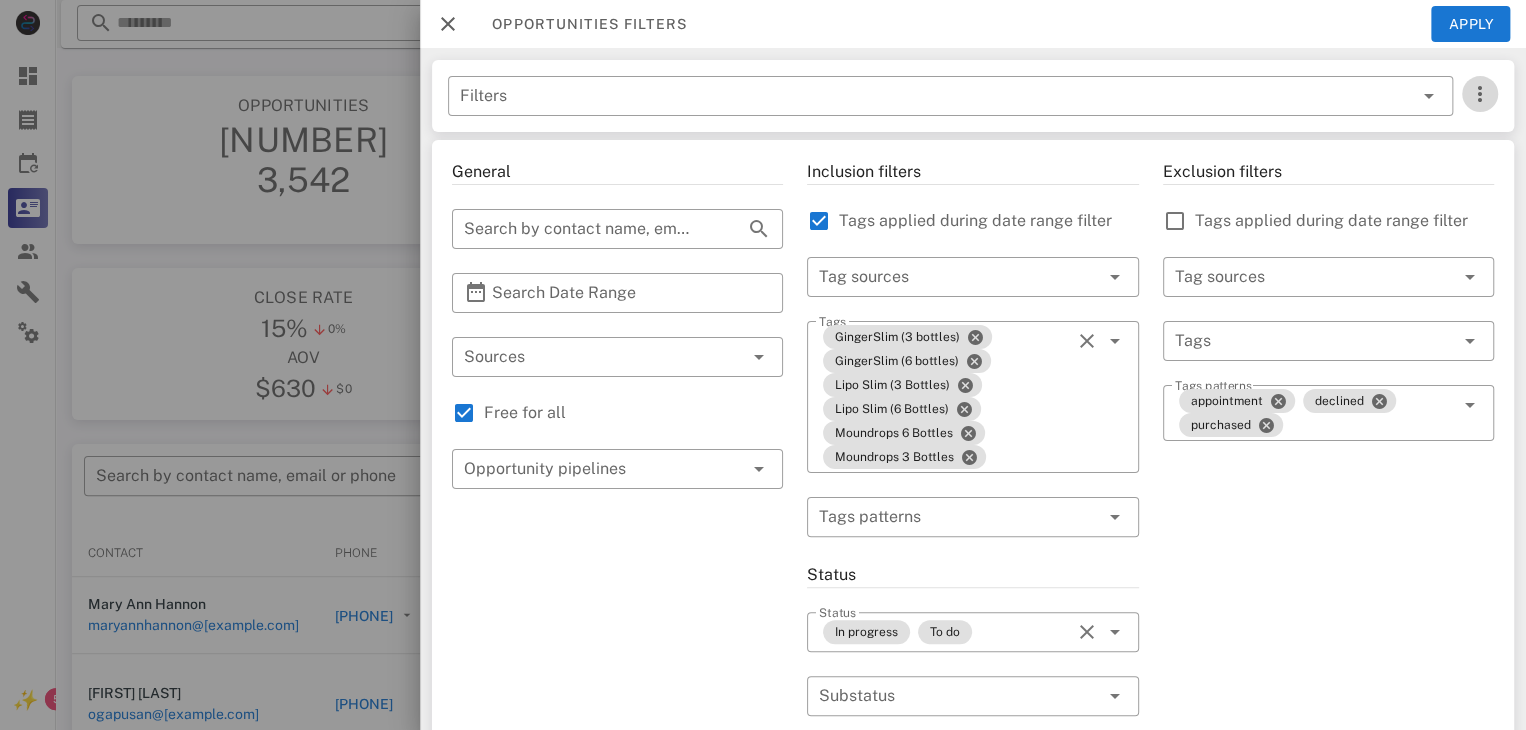 click at bounding box center (1480, 94) 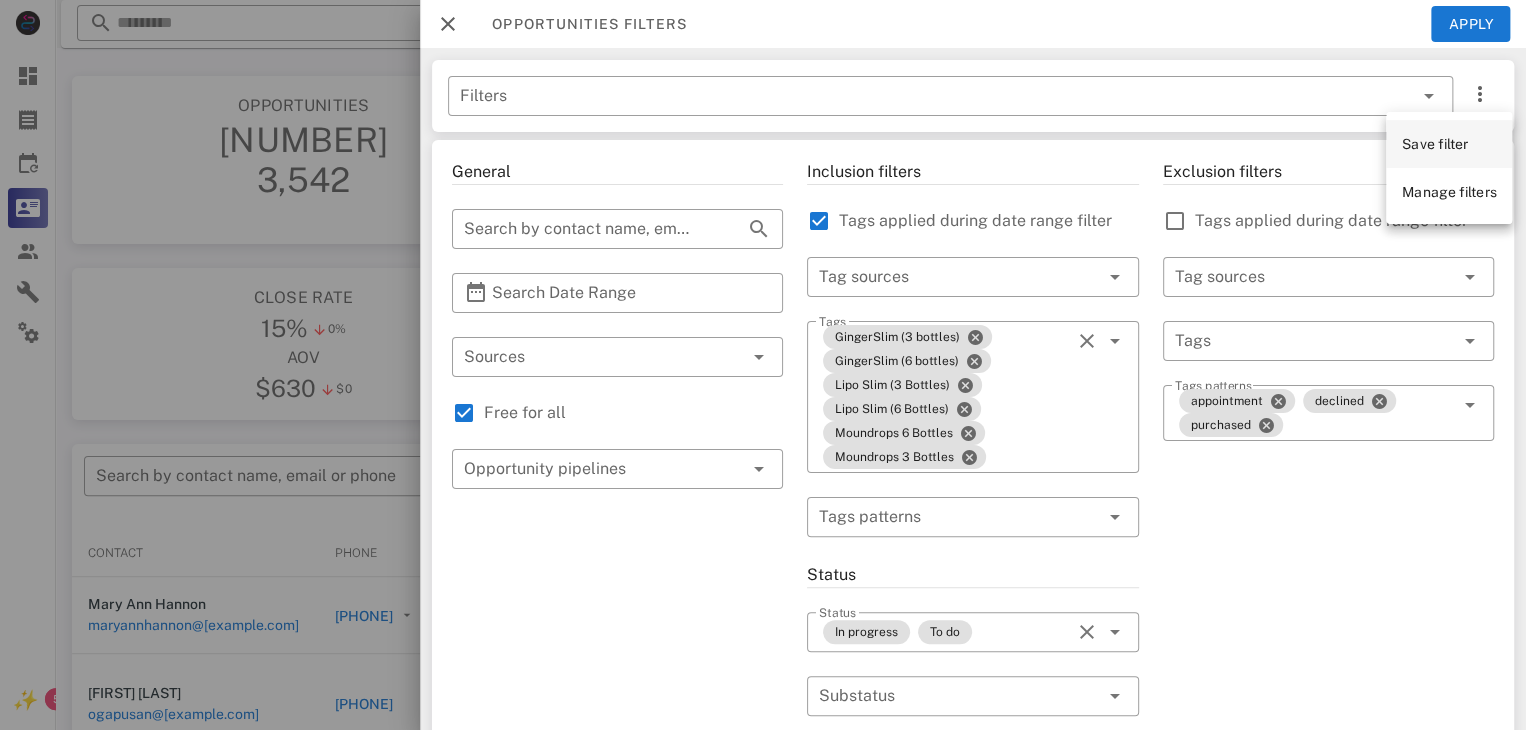 click on "Save filter" at bounding box center [1435, 144] 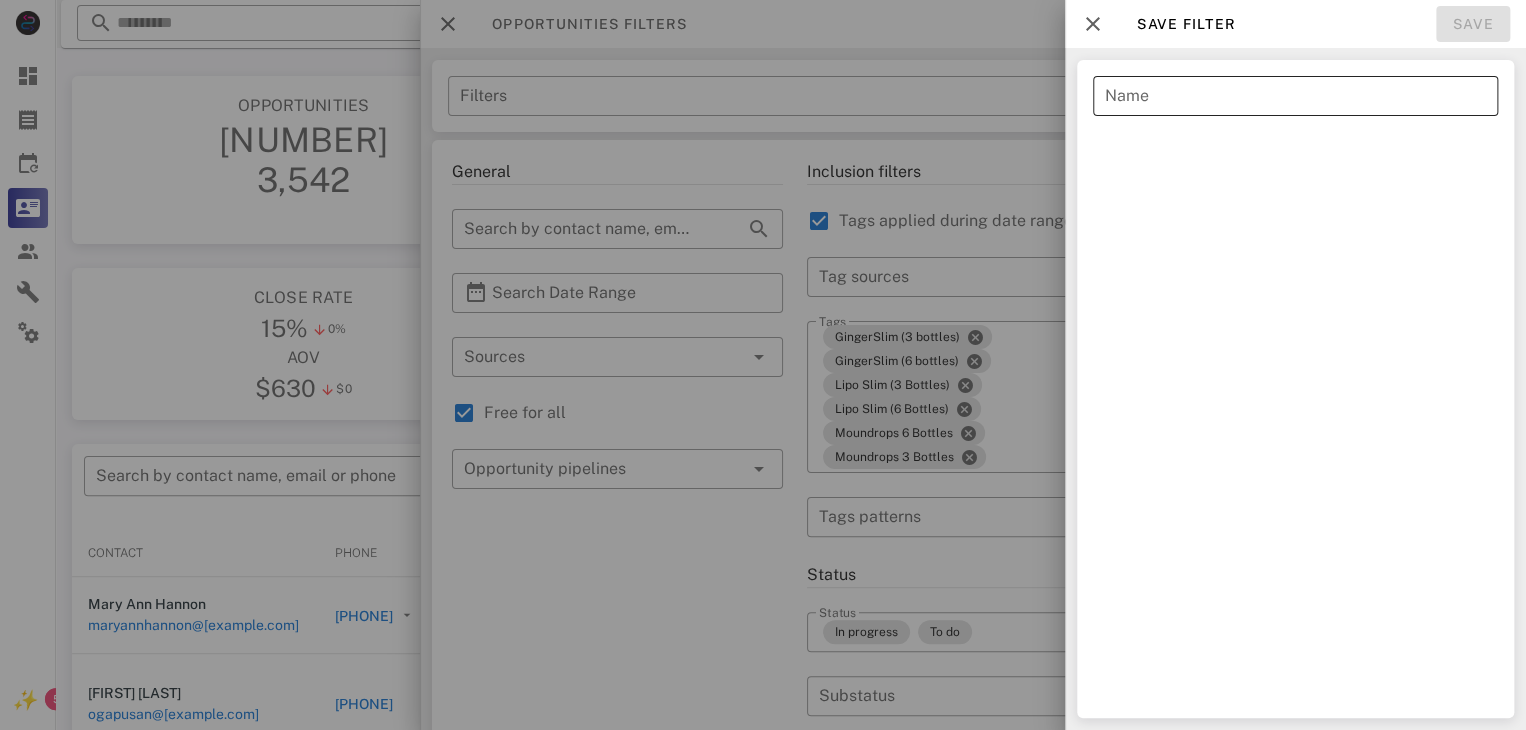 click on "Name" at bounding box center [1295, 96] 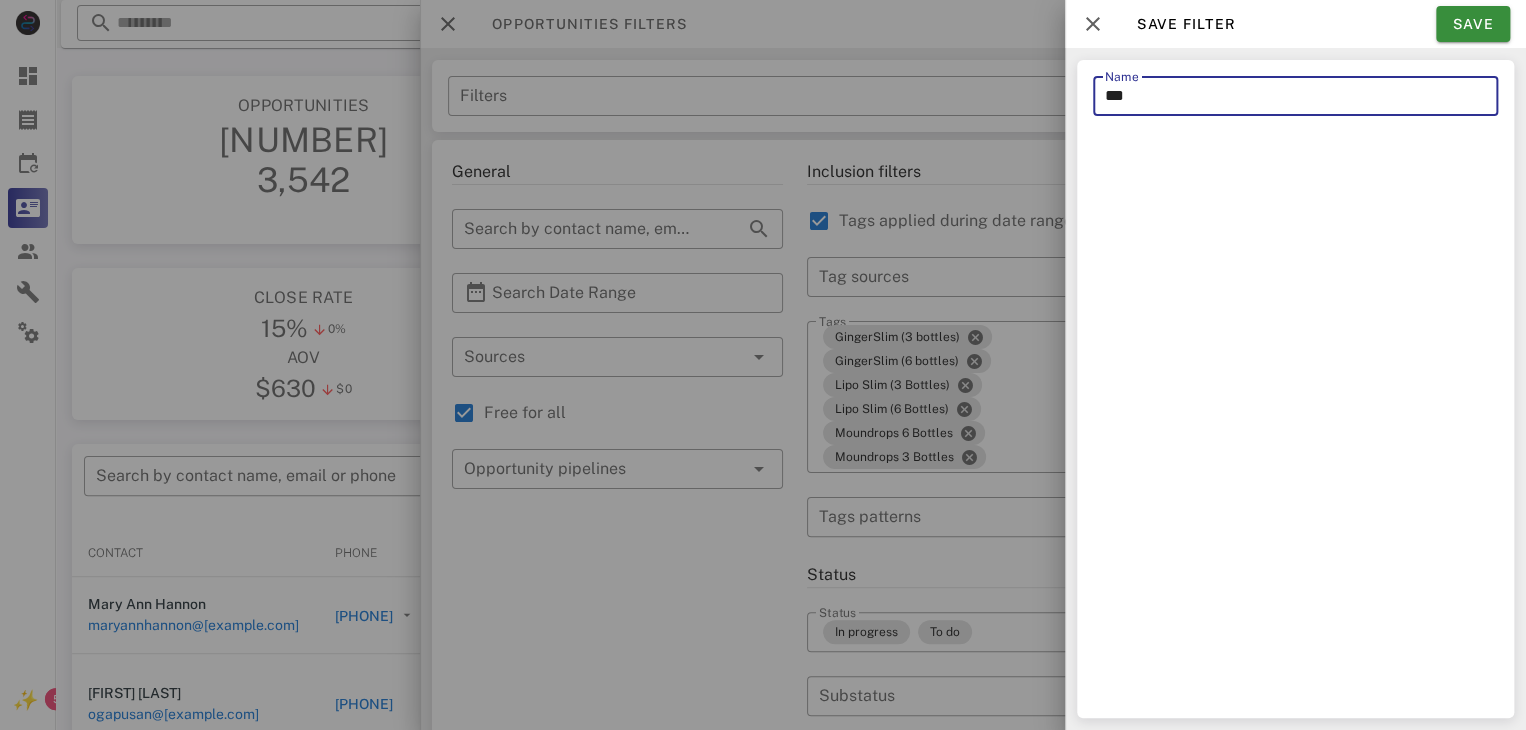 type on "***" 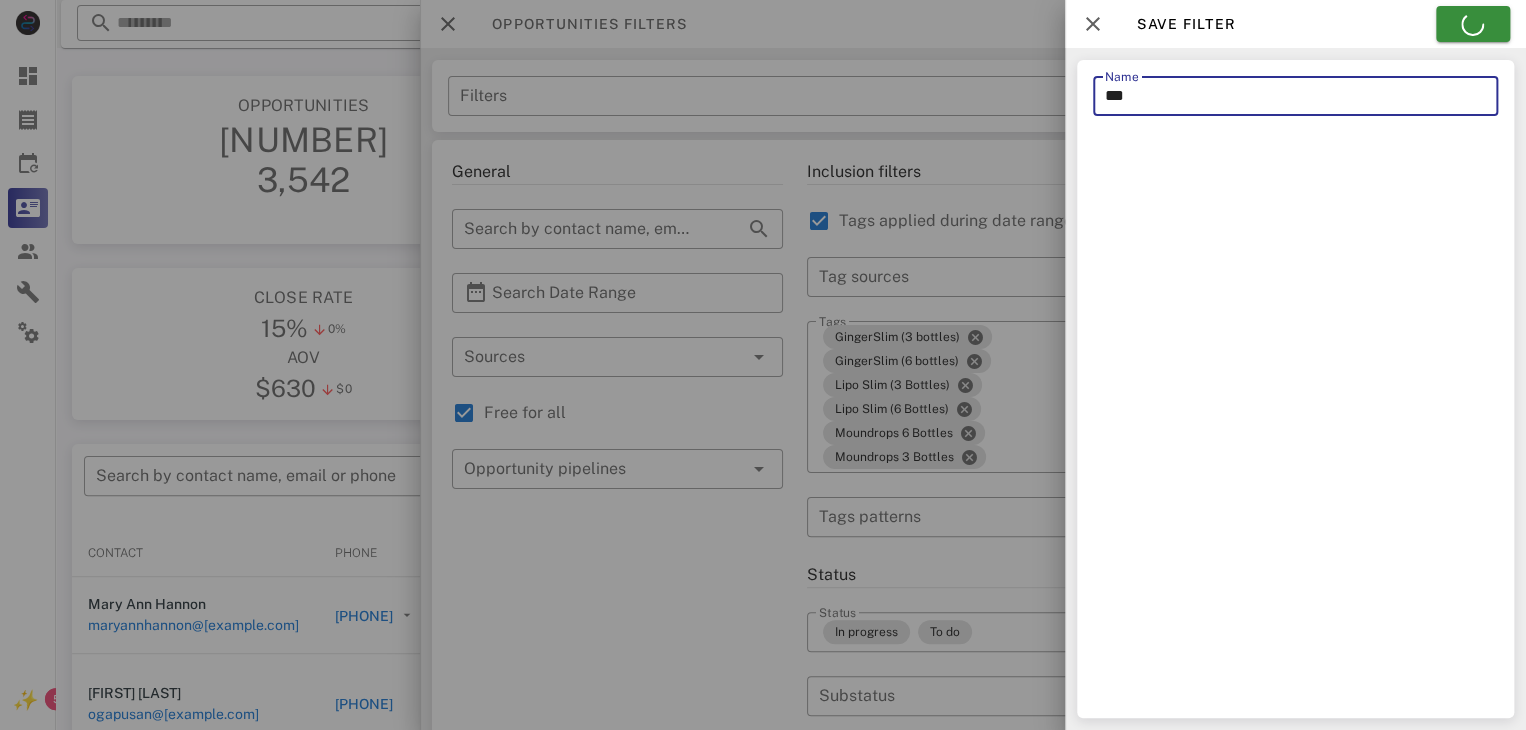 type on "***" 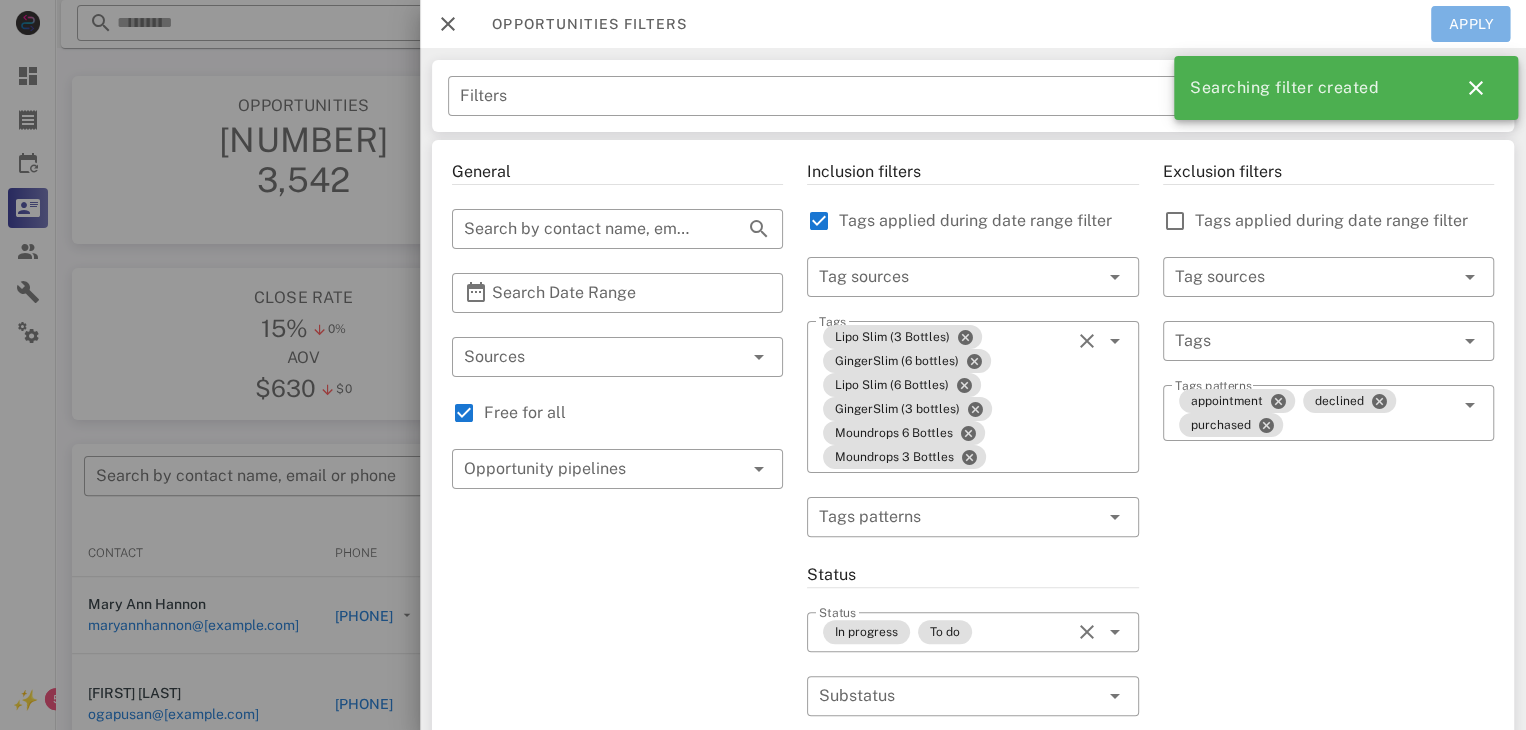 click on "Apply" at bounding box center [1471, 24] 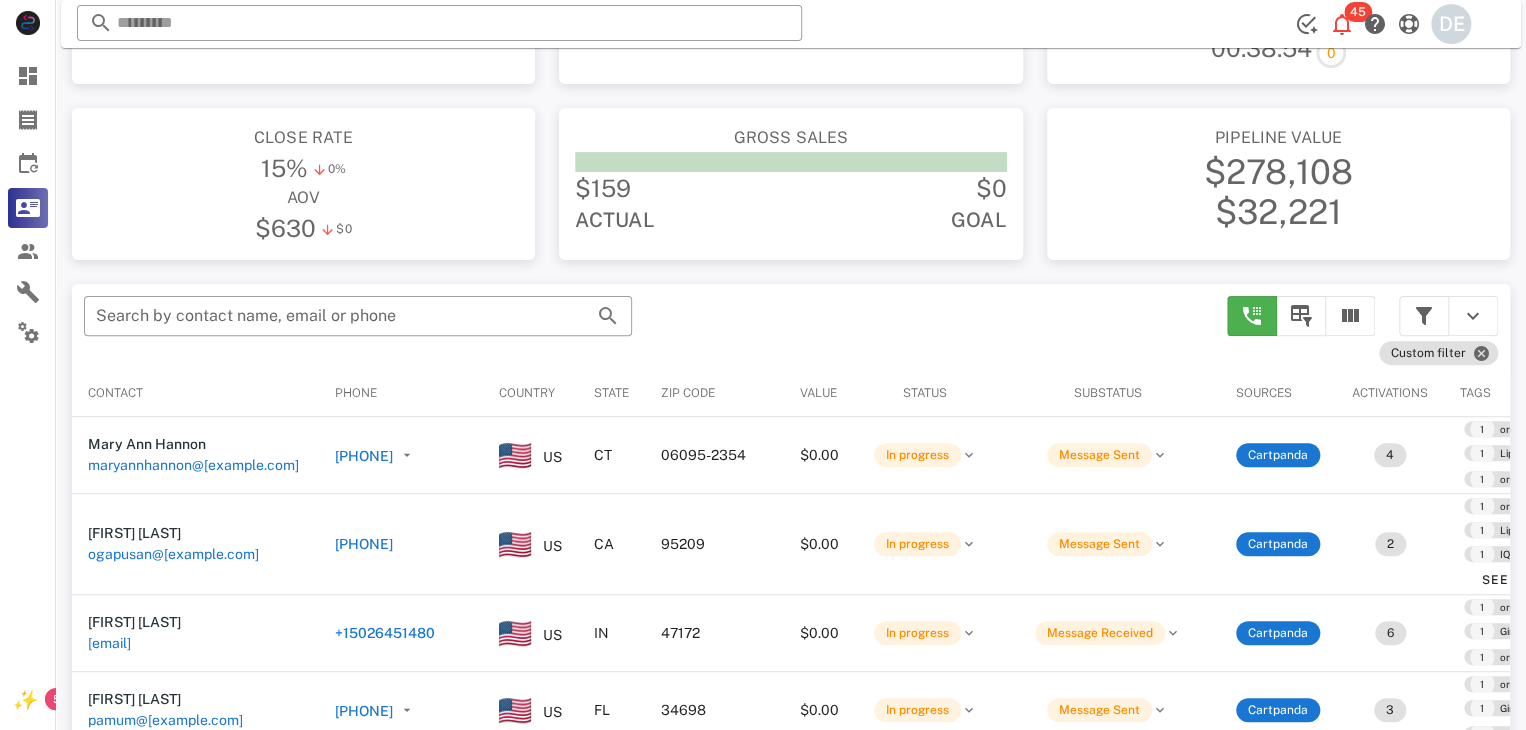 scroll, scrollTop: 200, scrollLeft: 0, axis: vertical 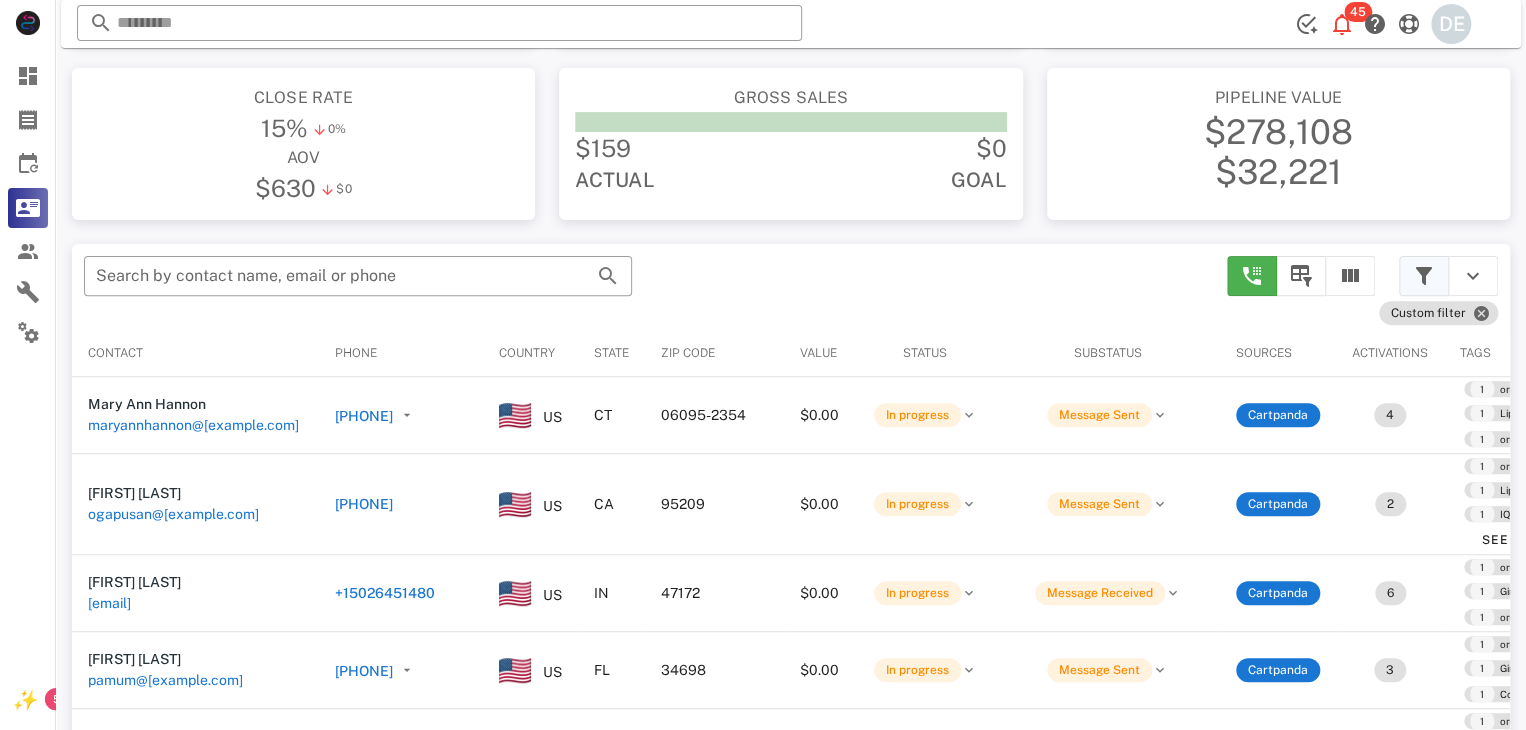 click at bounding box center [1424, 276] 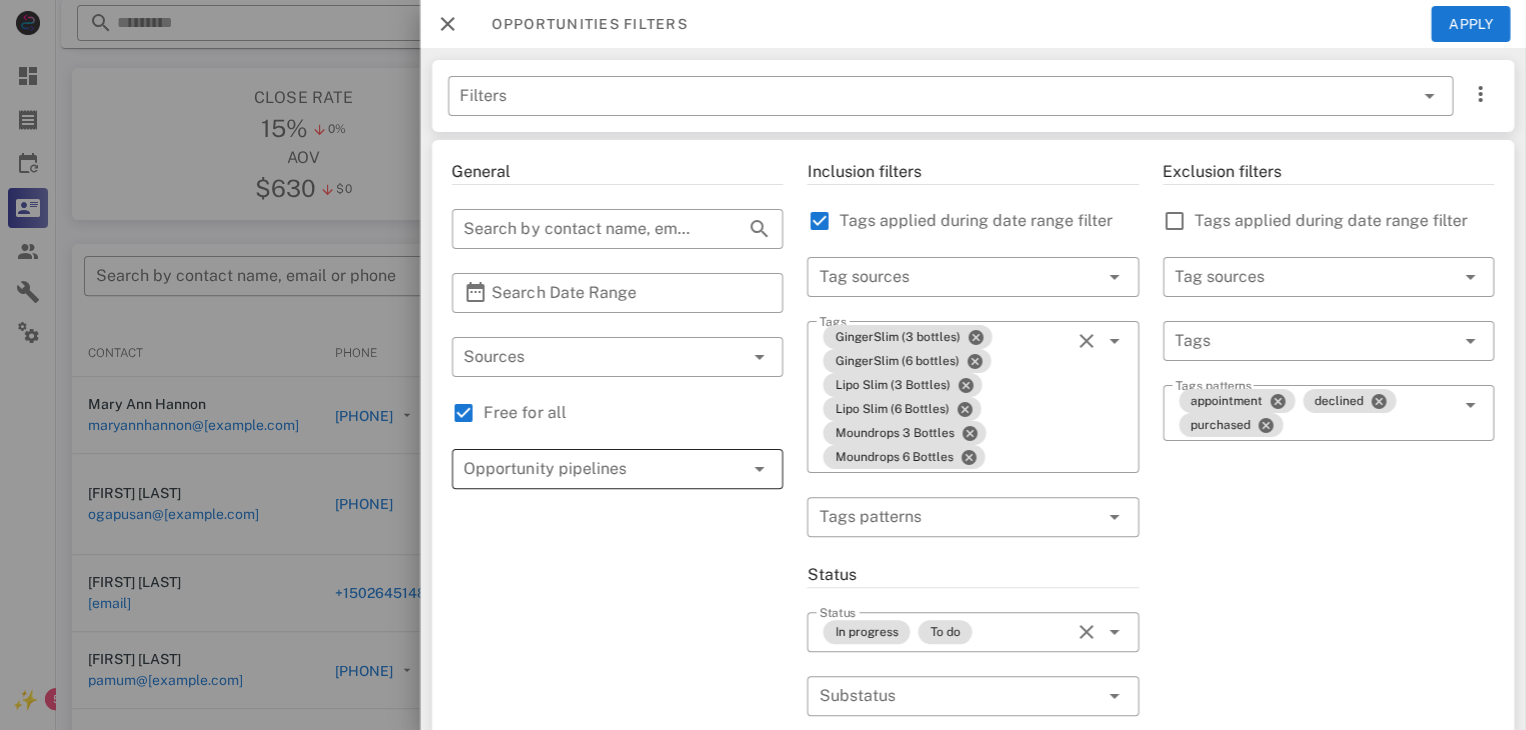click at bounding box center (589, 469) 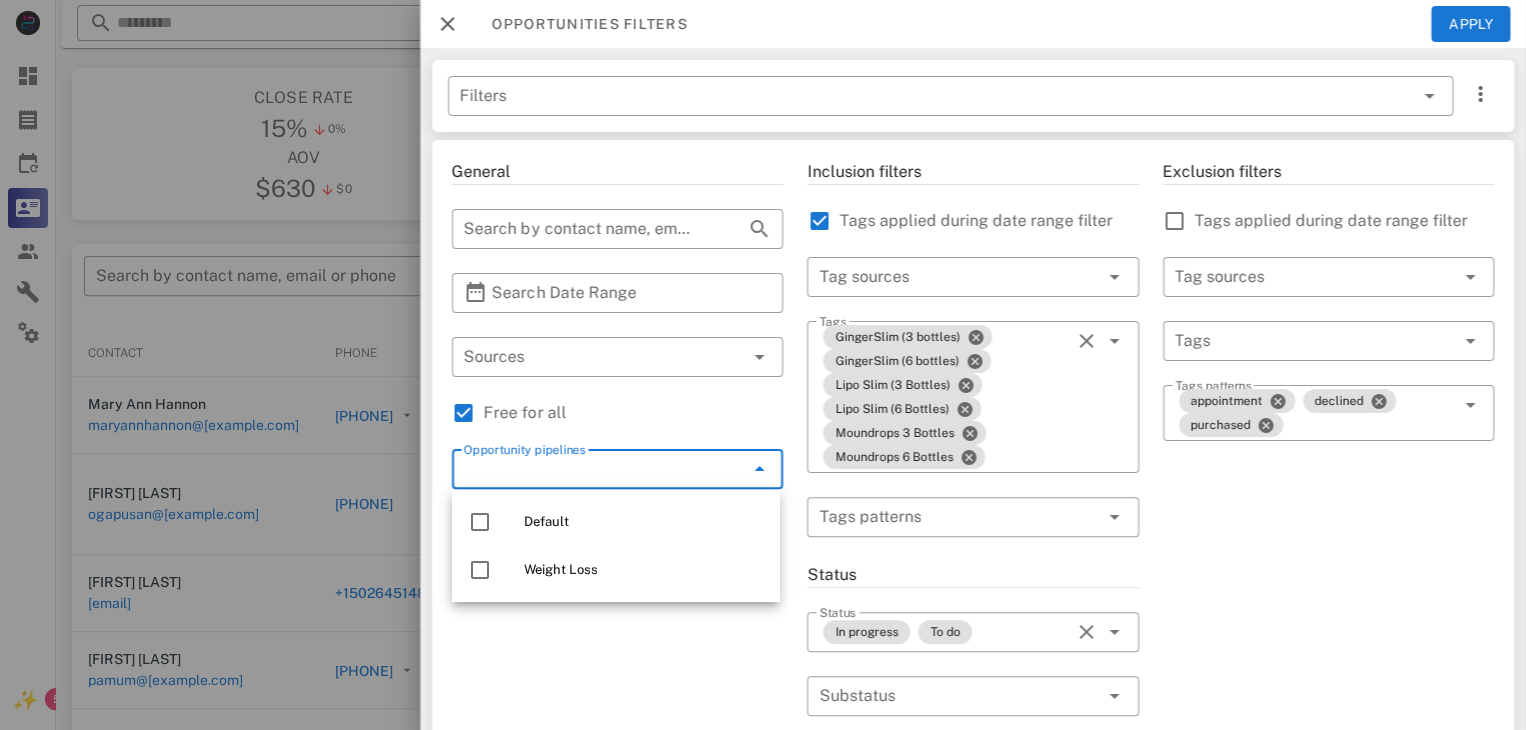 click on "Opportunity pipelines" at bounding box center (589, 469) 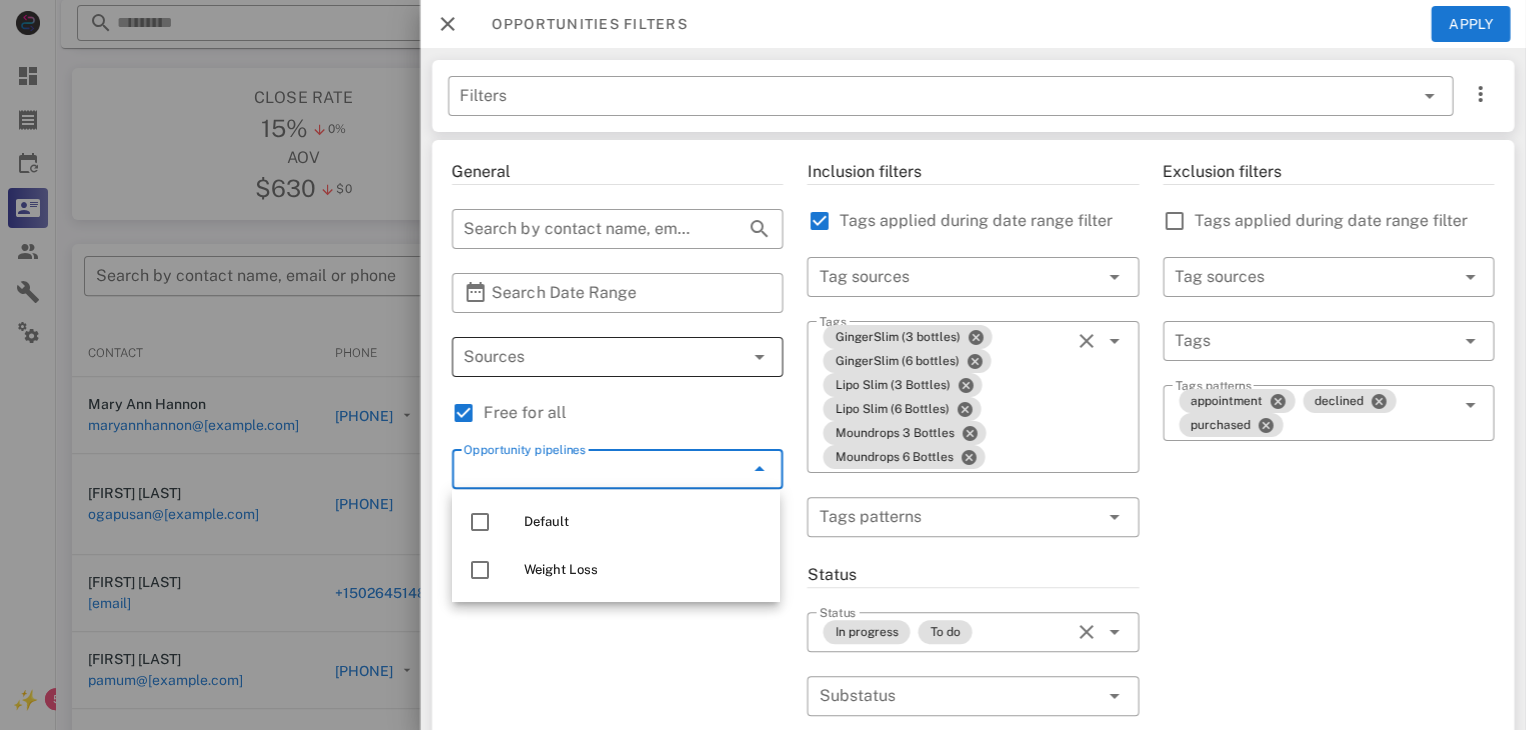 click at bounding box center (589, 357) 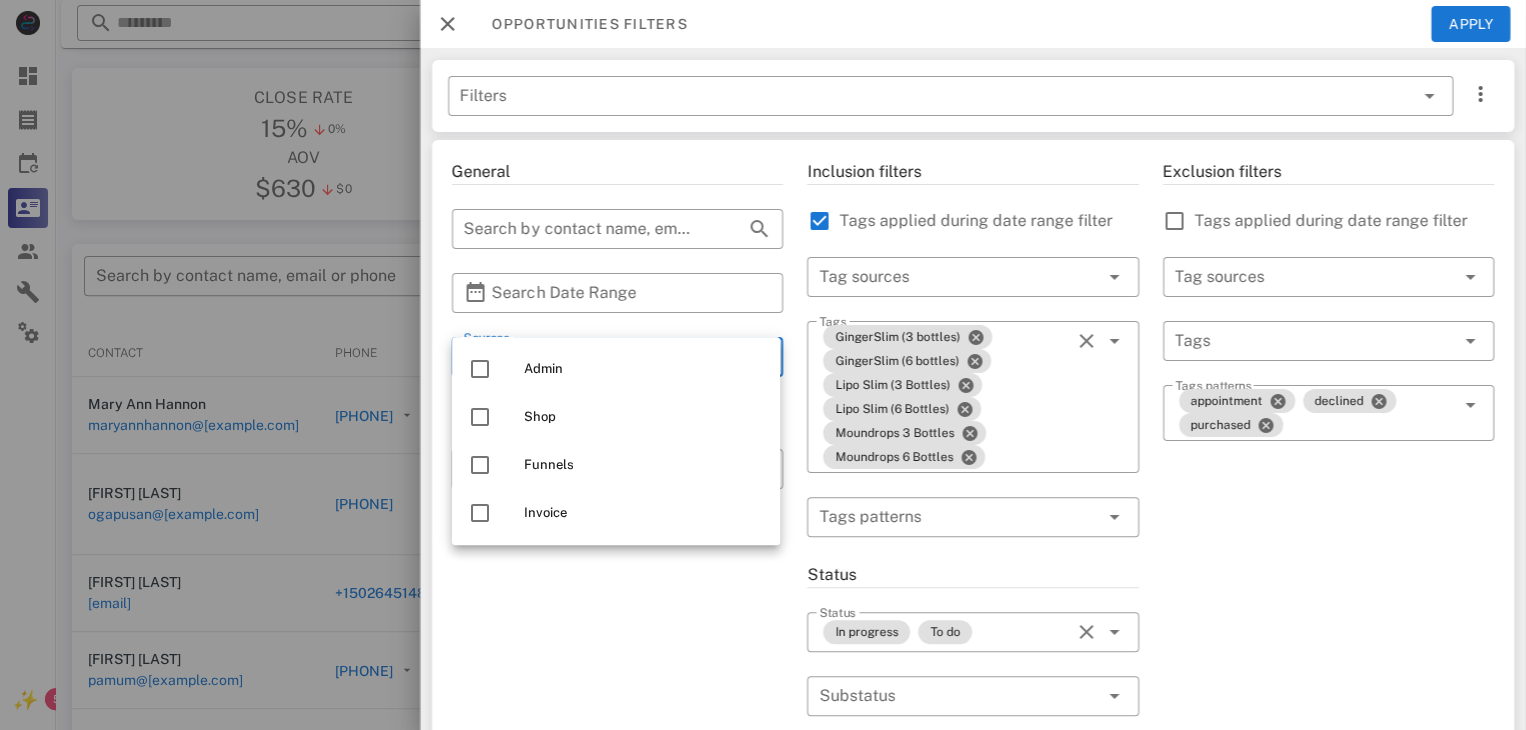 click on "General ​ Search by contact name, email or phone ​ Search Date Range ​ Sources Free for all ​ Opportunity pipelines" at bounding box center [617, 765] 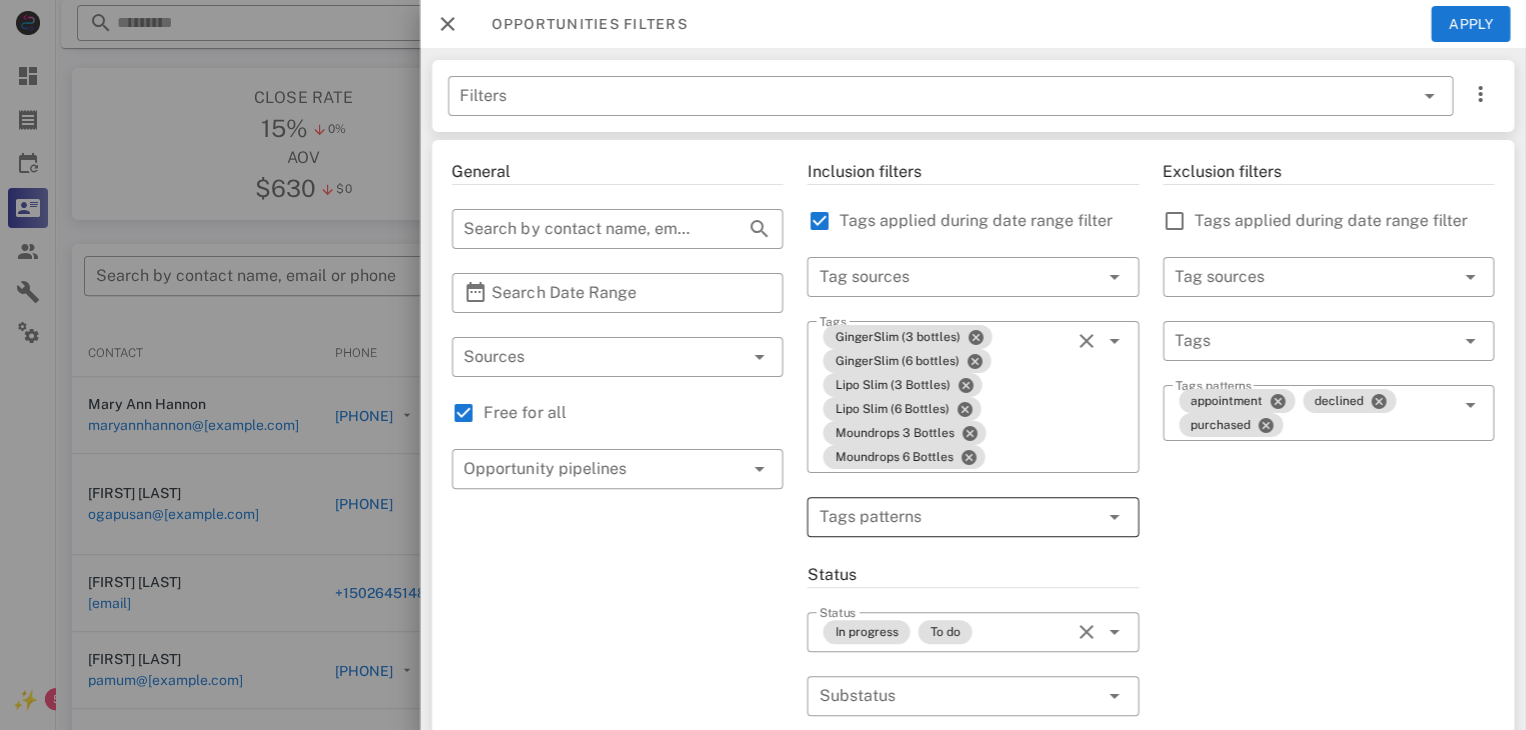 click at bounding box center [958, 517] 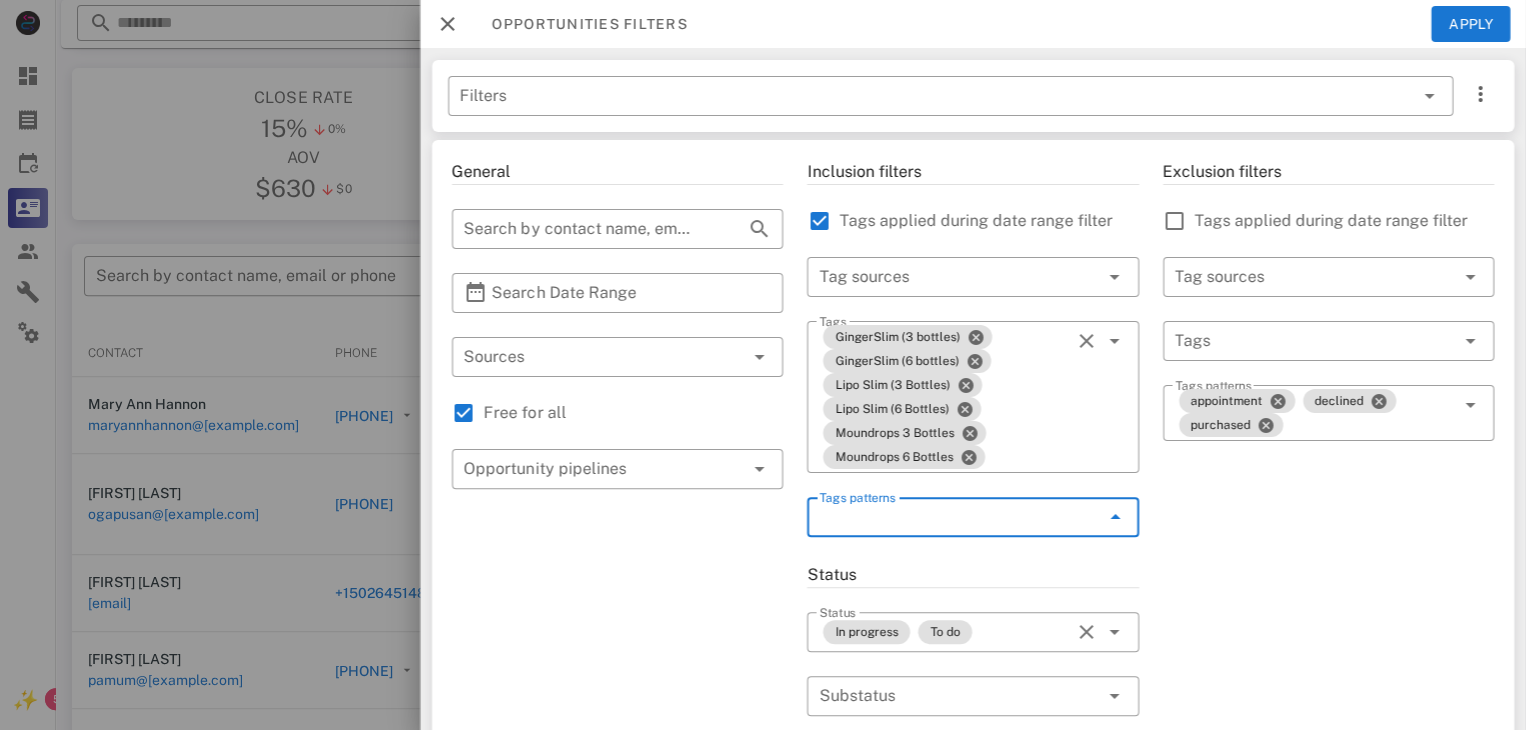 click on "Exclusion filters Tags applied during date range filter ​ Tag sources ​ Tags ​ Tags patterns appointment declined purchased" at bounding box center [1328, 765] 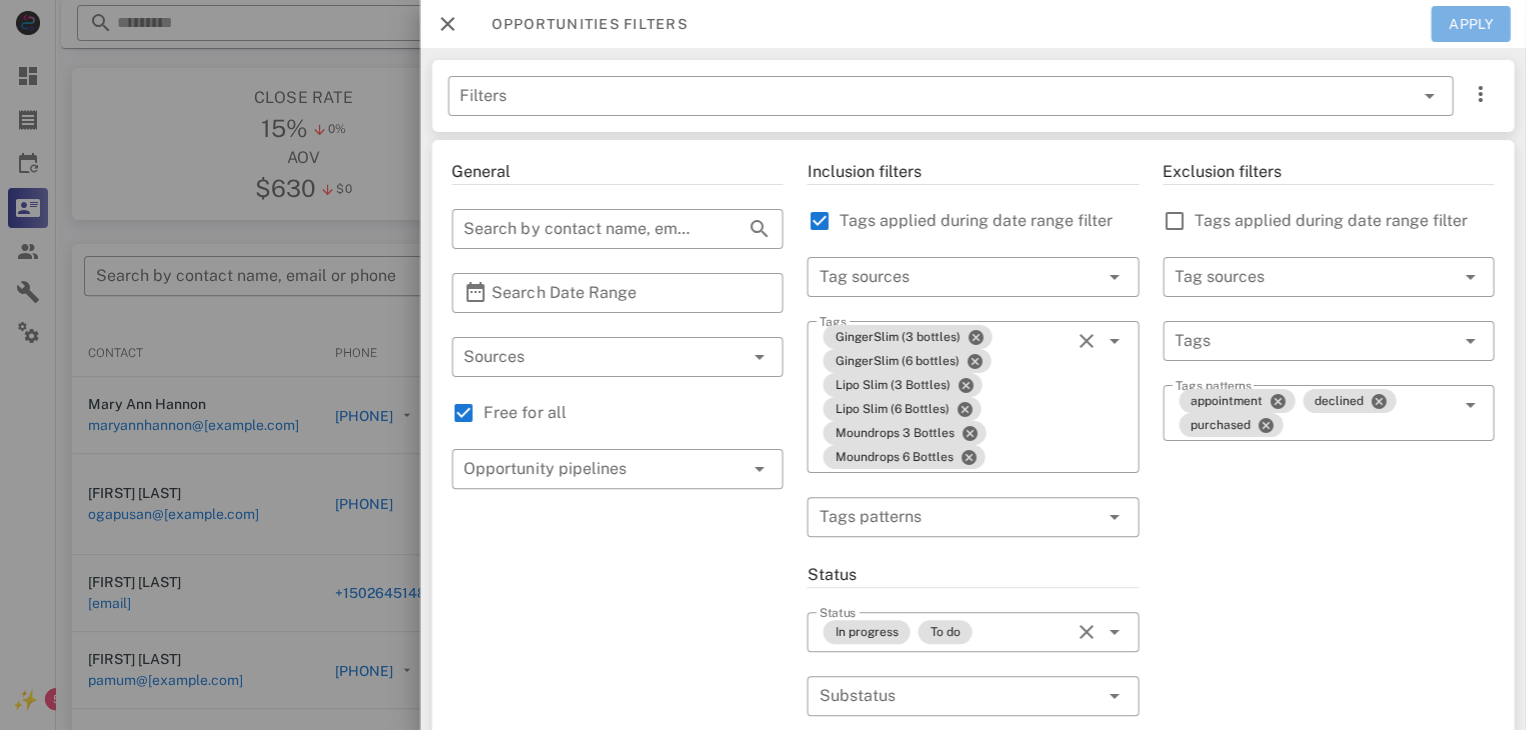 click on "Apply" at bounding box center (1471, 24) 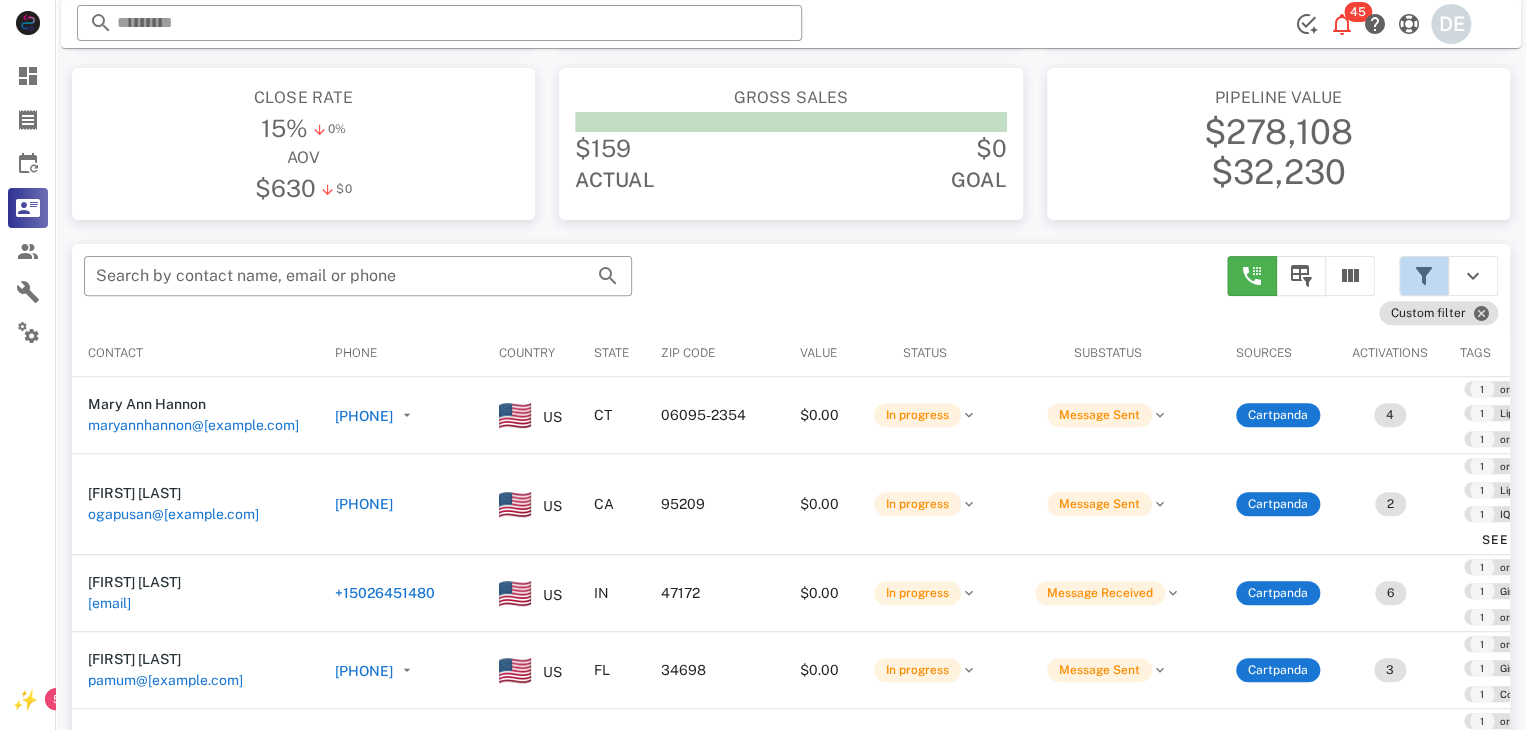 click at bounding box center (1424, 276) 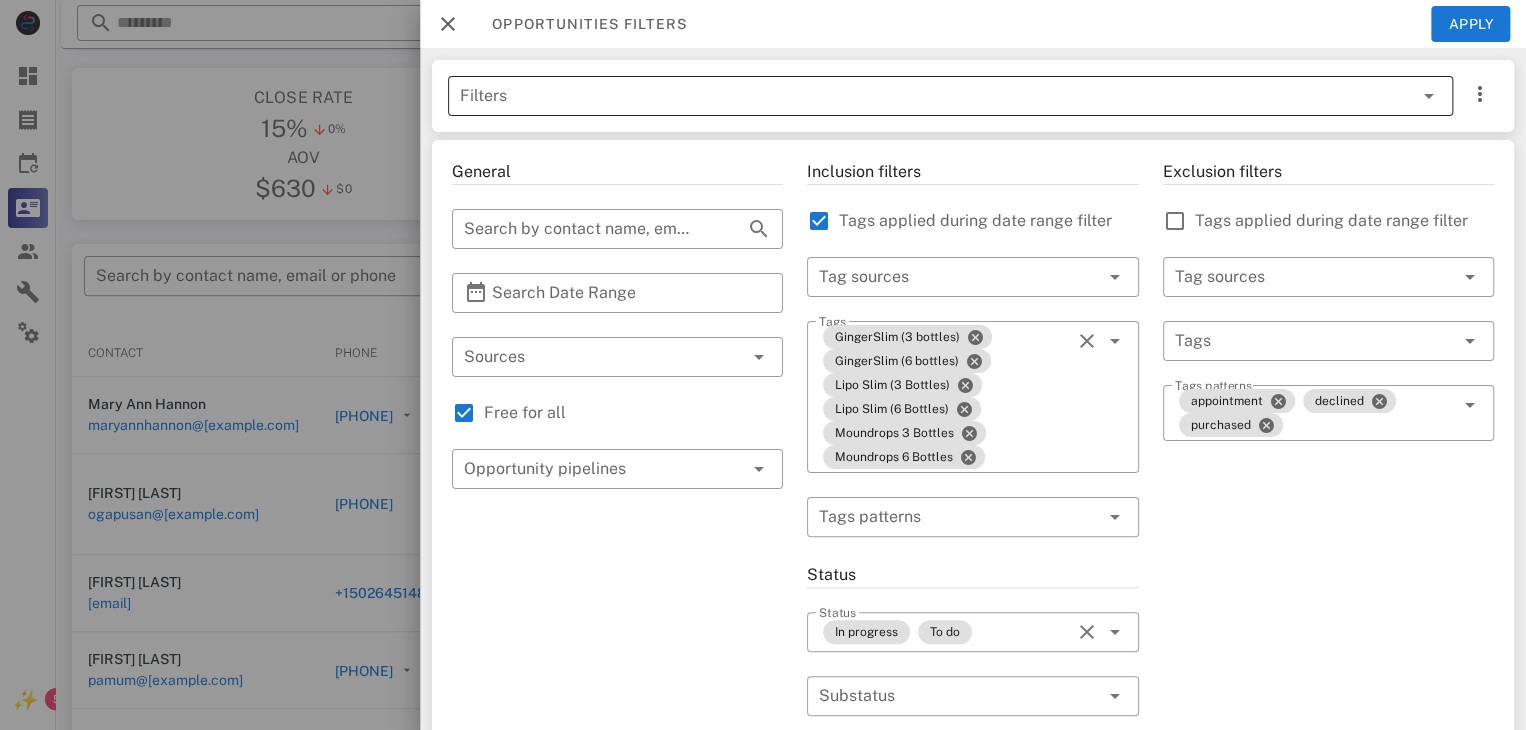 click on "Filters" at bounding box center [922, 96] 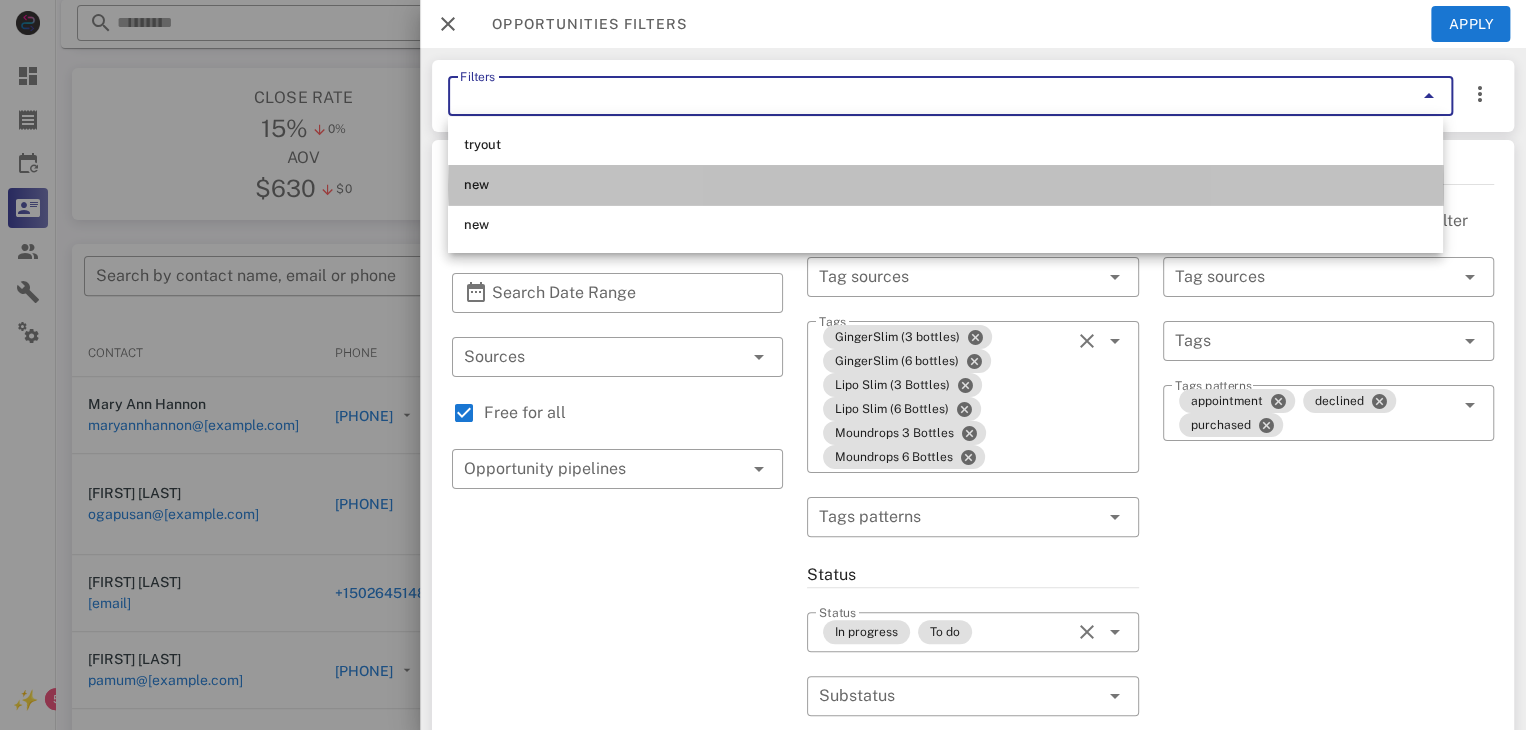 click on "new" at bounding box center [945, 185] 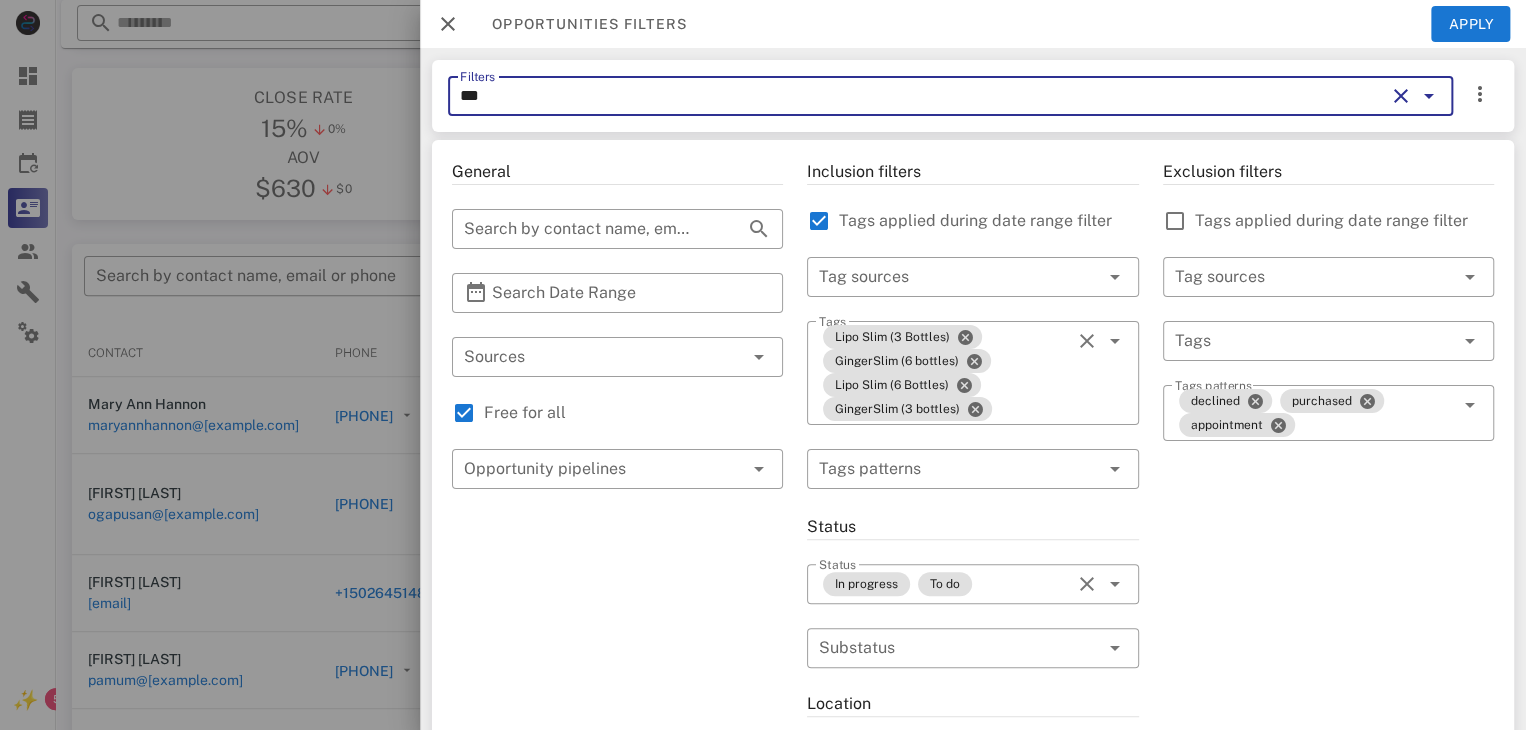 click on "***" at bounding box center (922, 96) 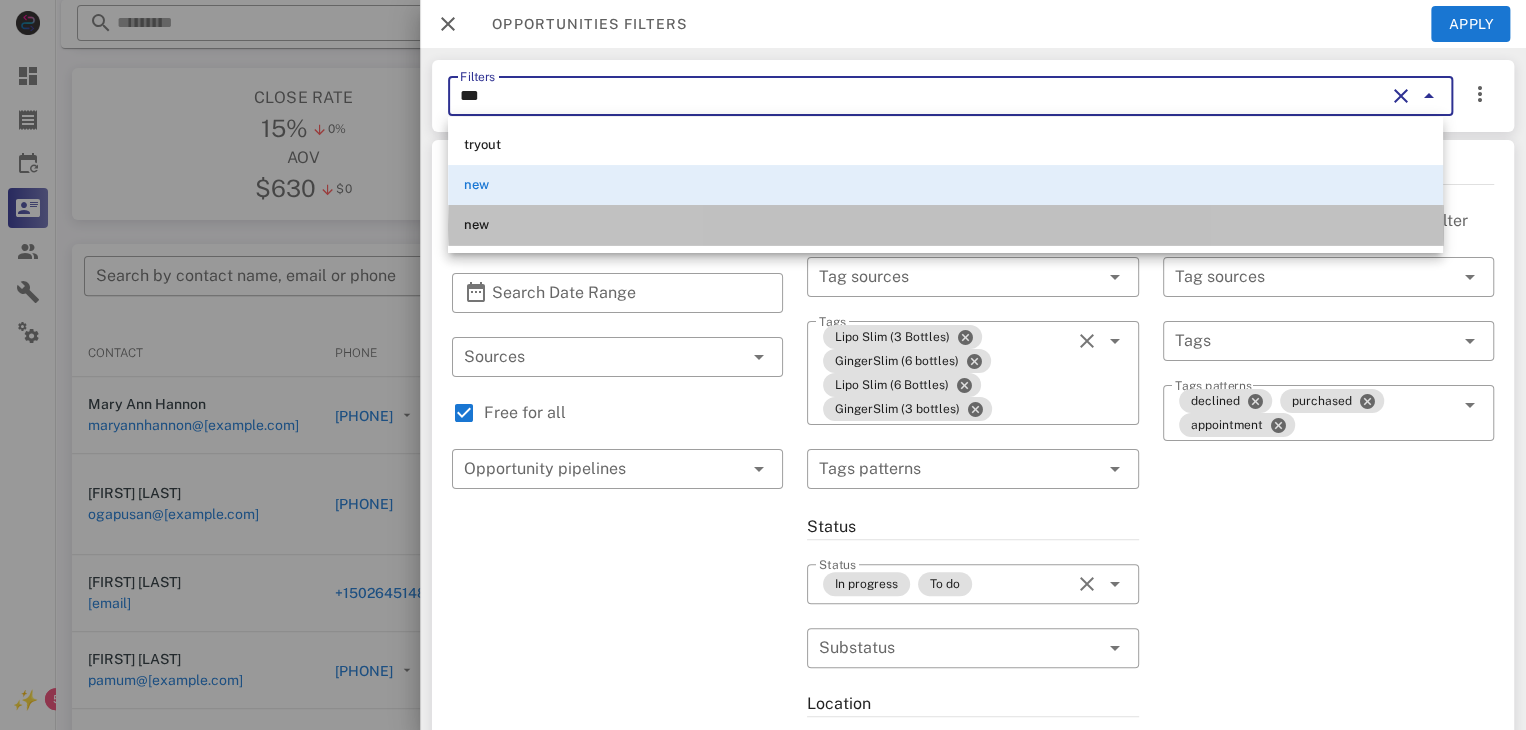 click on "new" at bounding box center [945, 225] 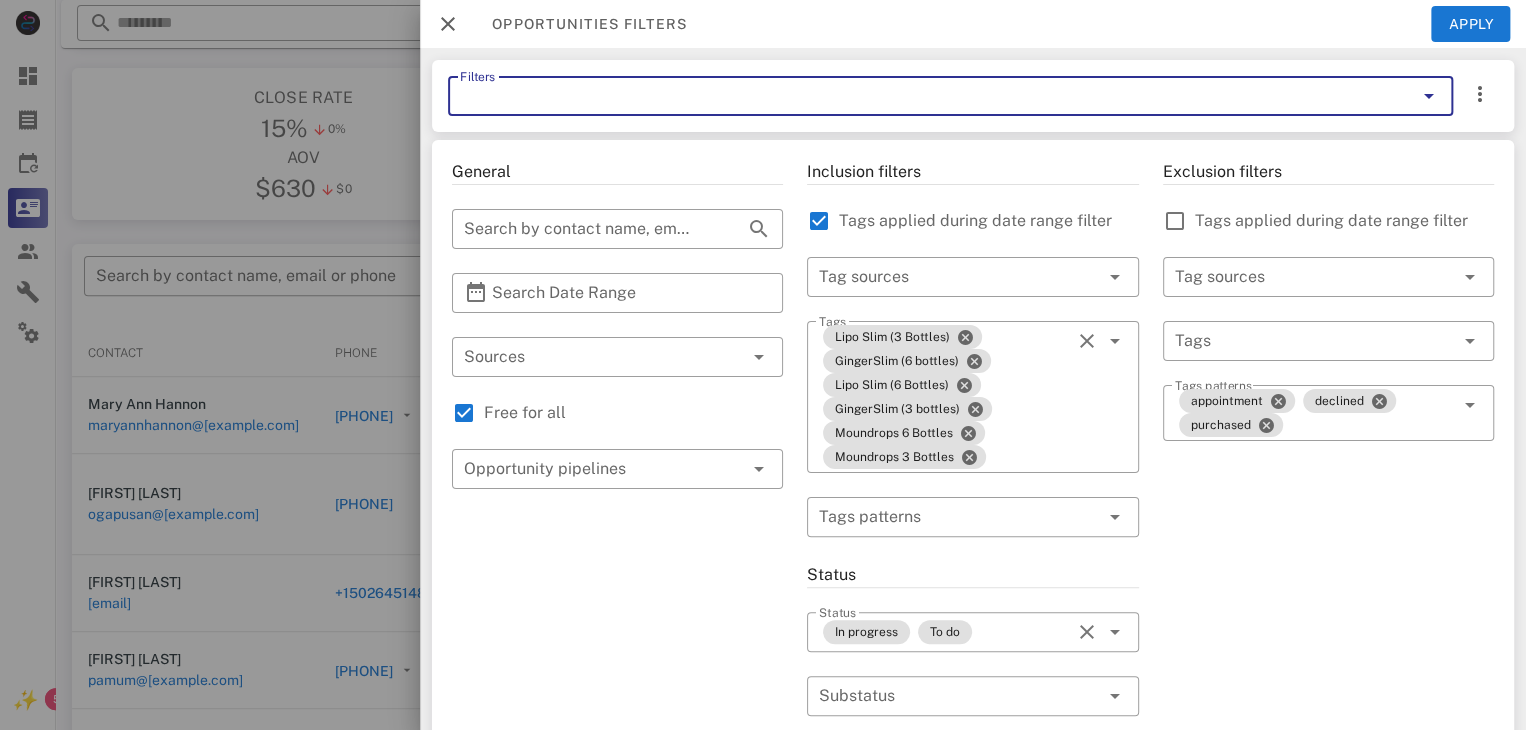 click on "Filters" at bounding box center (922, 96) 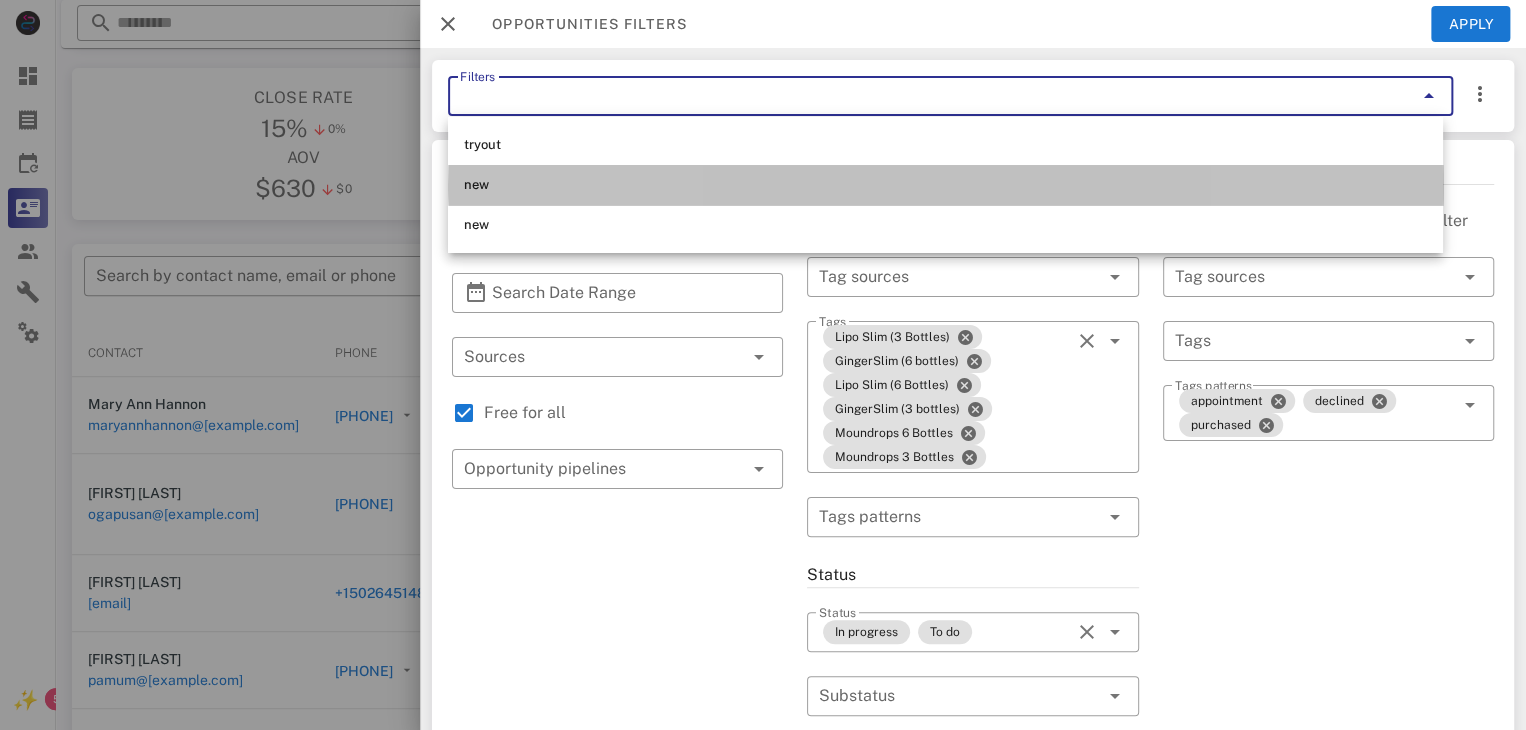 click on "new" at bounding box center (945, 185) 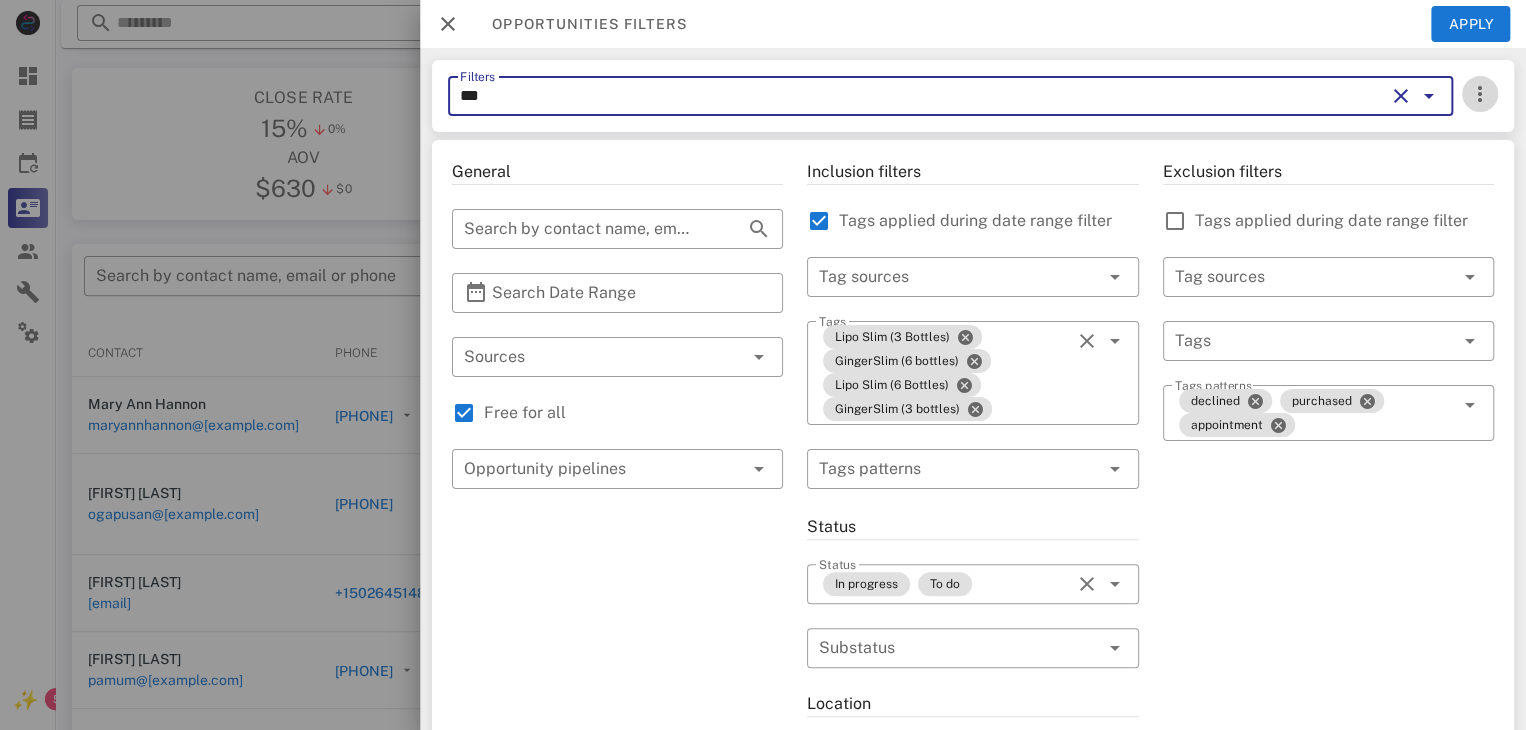 click at bounding box center [1480, 94] 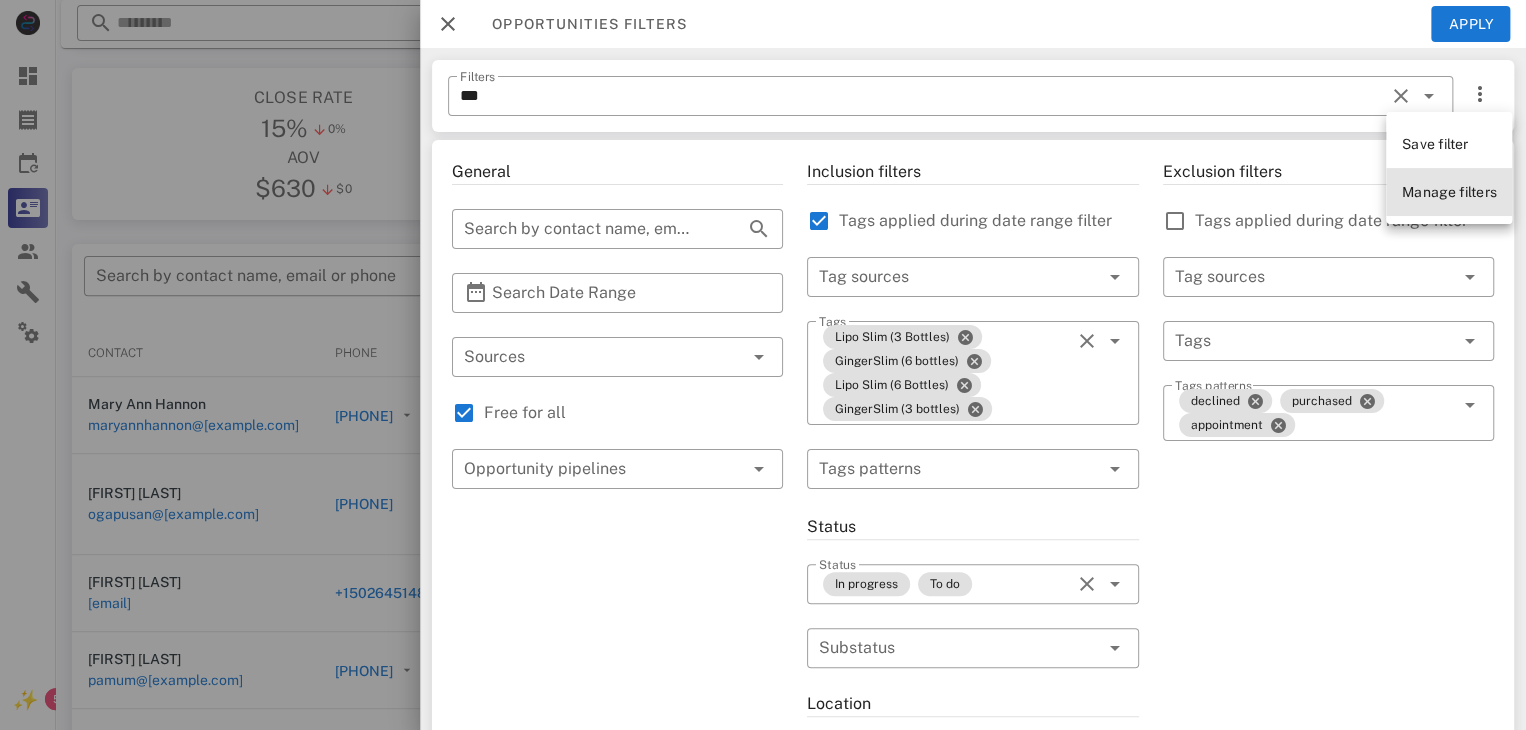 click on "Manage filters" at bounding box center [1449, 192] 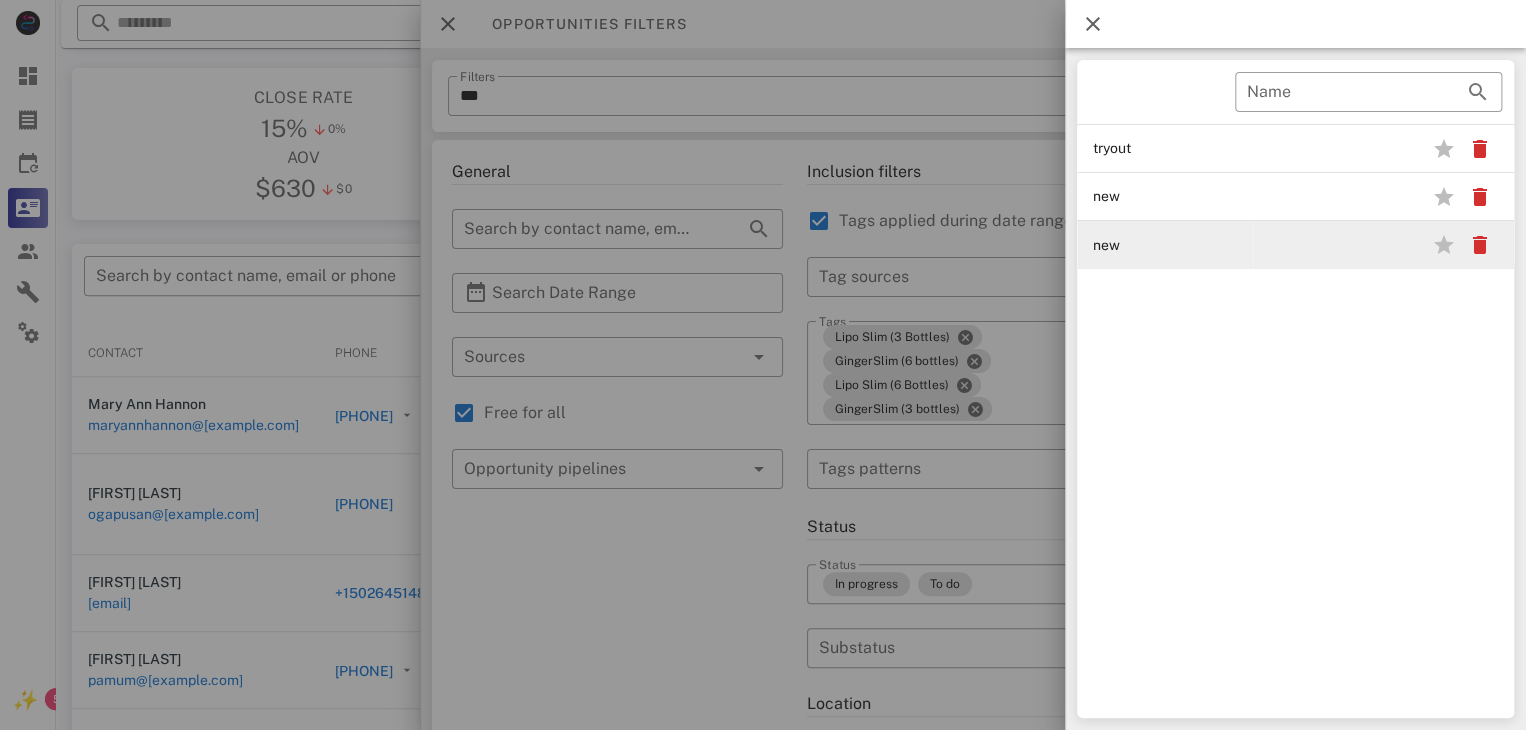 click on "new" at bounding box center (1165, 245) 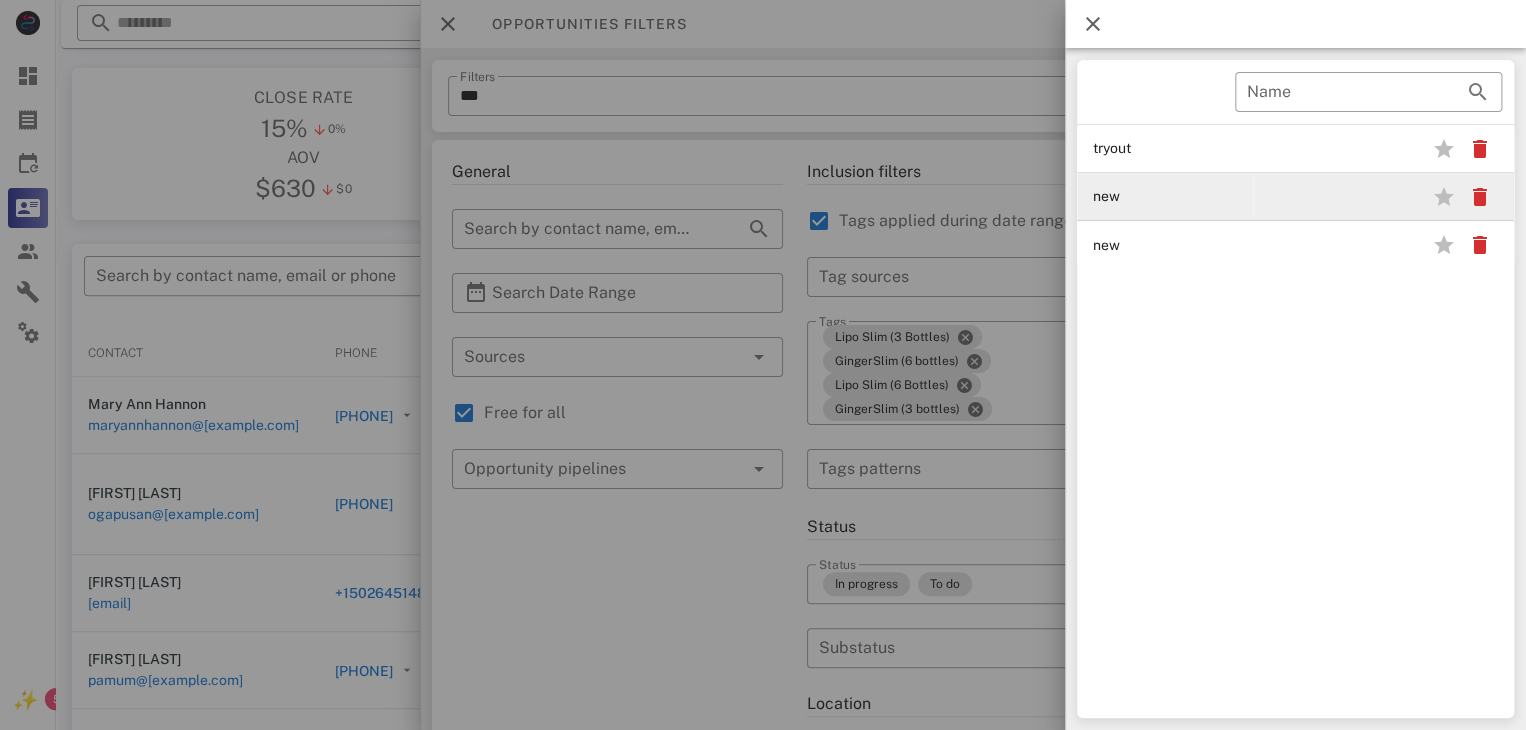 click on "new" at bounding box center (1165, 197) 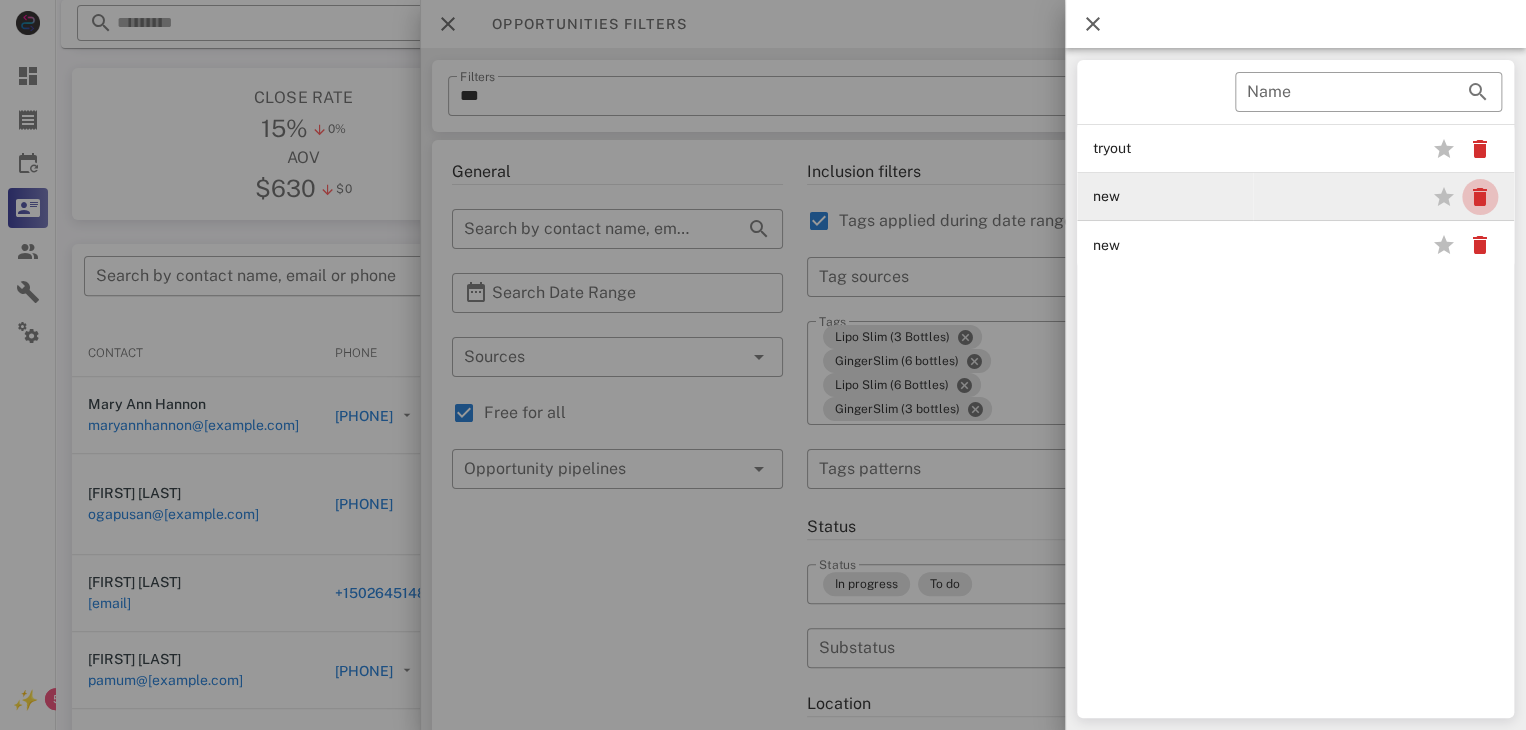 click at bounding box center [1480, 197] 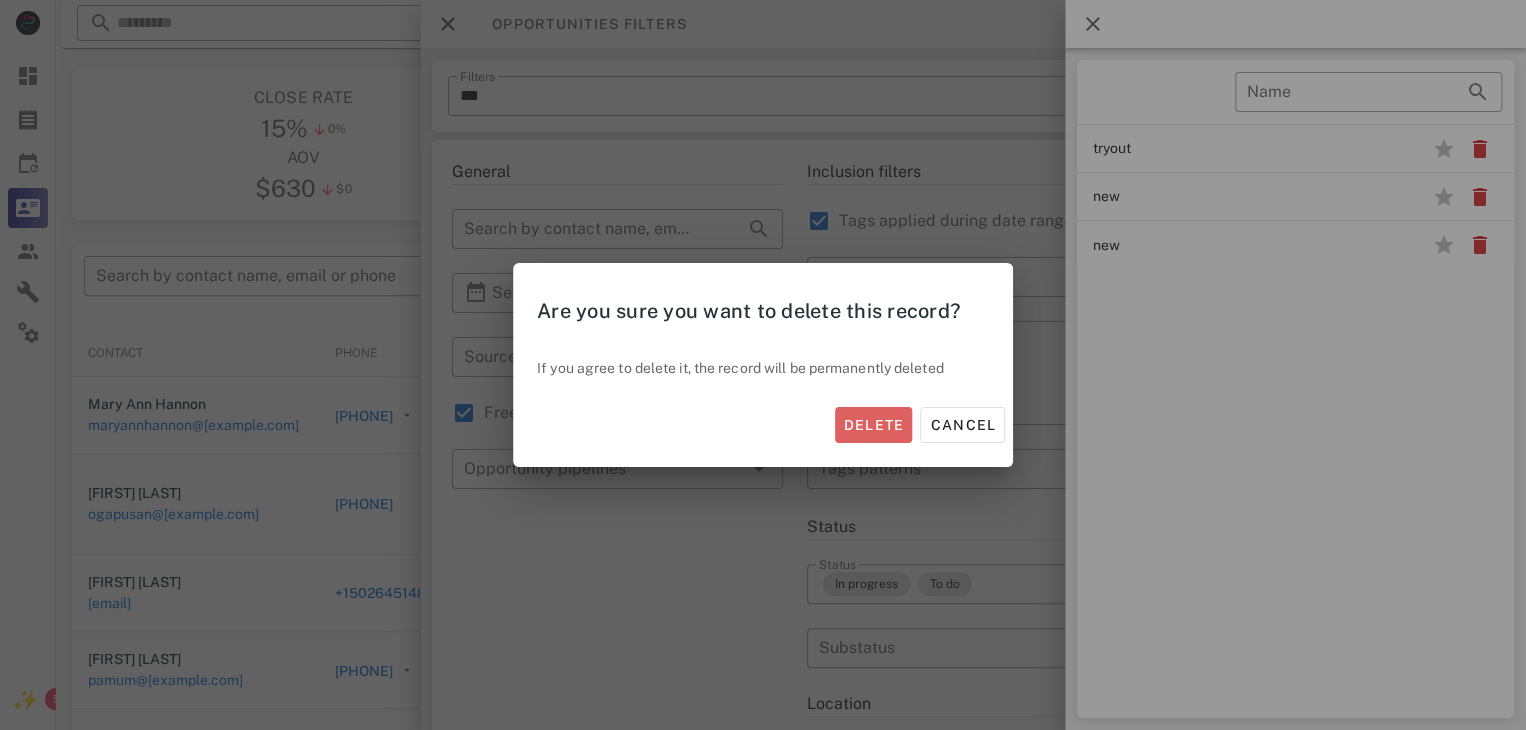 click on "Delete" at bounding box center (874, 425) 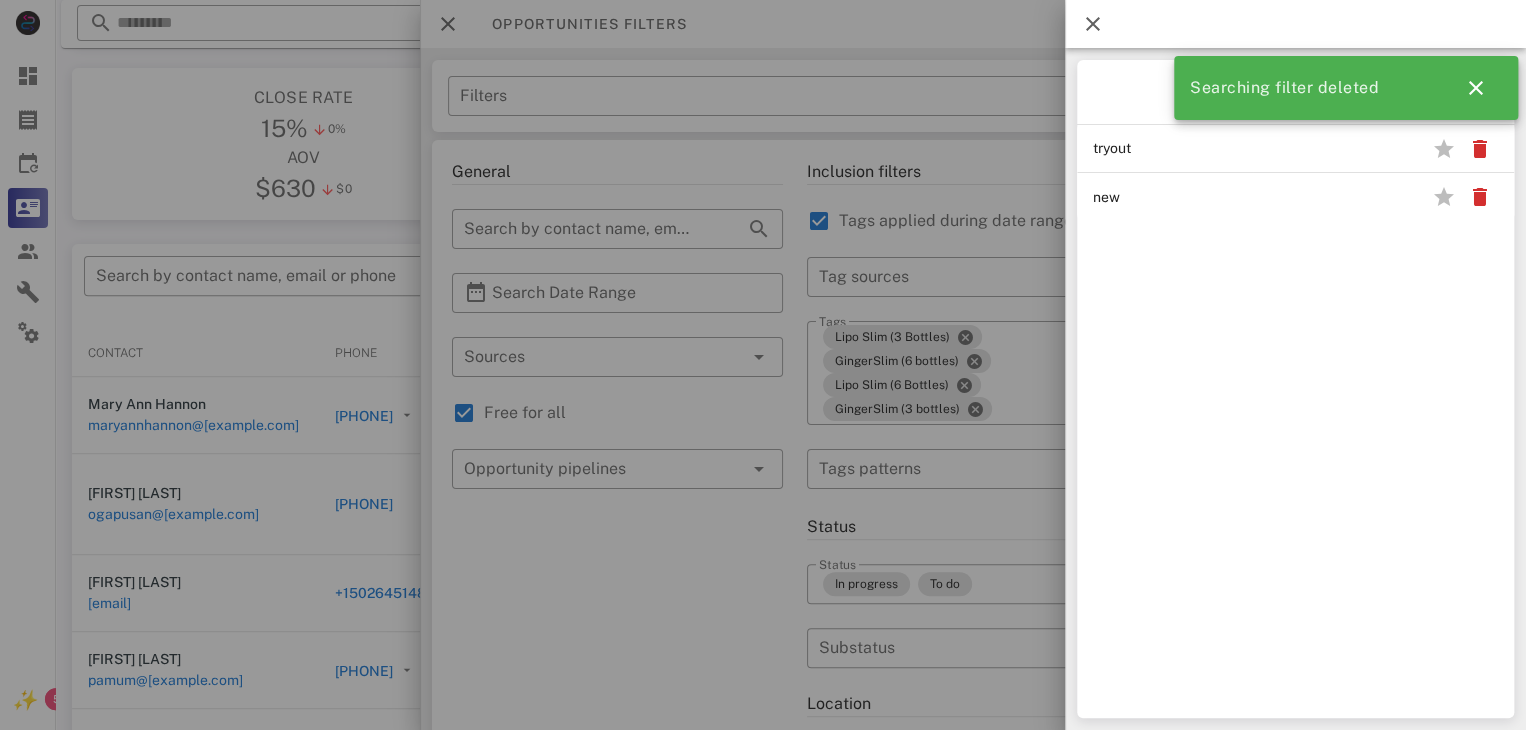 click at bounding box center (1093, 24) 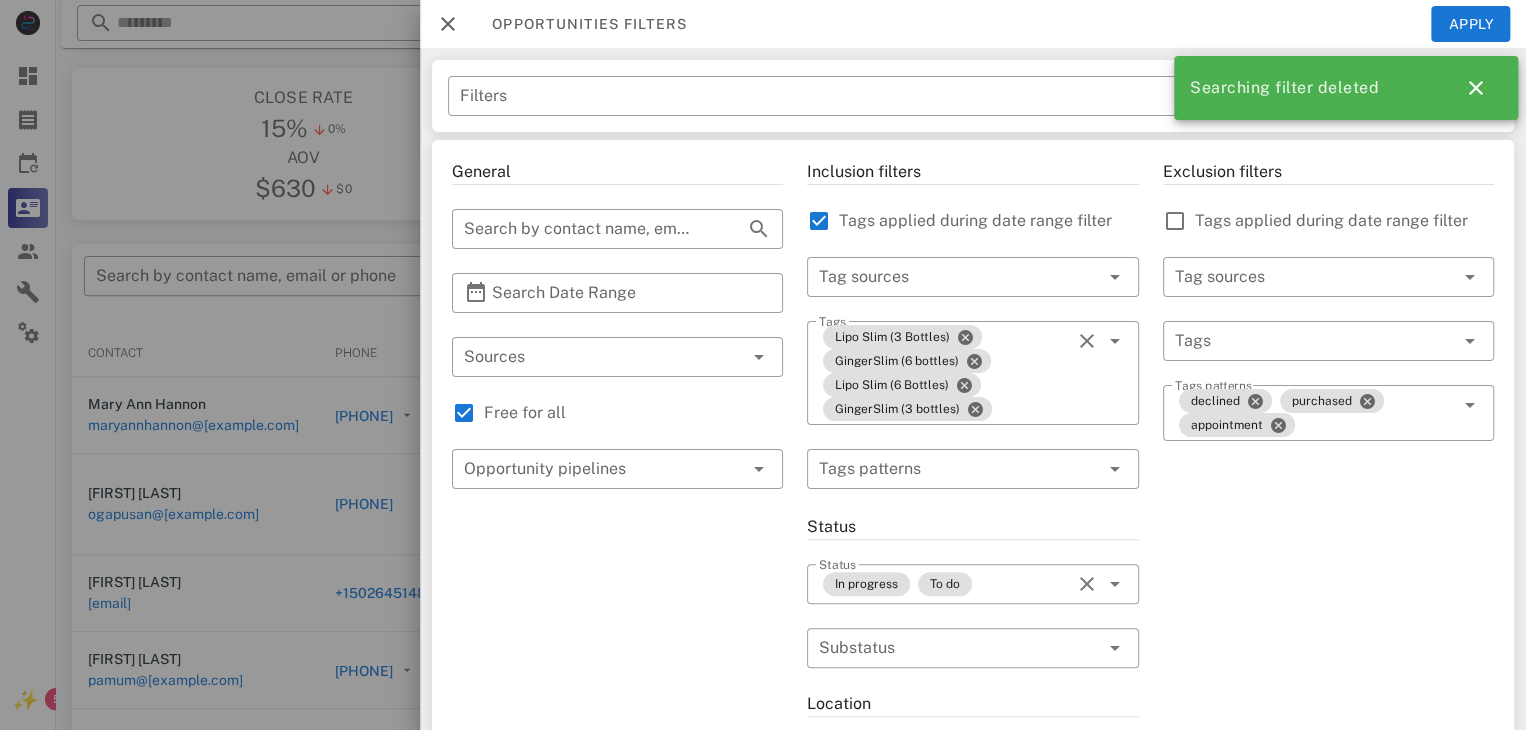 click on "Inclusion filters Tags applied during date range filter ​ Tag sources ​ Tags Lipo Slim (3 Bottles) GingerSlim (6 bottles) Lipo Slim (6 Bottles) GingerSlim (3 bottles) ​ Tags patterns Status ​ Status In progress To do ​ Substatus Location ​ Country ​ States ​ Zip code Activation ​ Min Activations ​ Max Activations Order value ​ Min Value ​ Max Value Include leads Include customers Include cooldown" at bounding box center (972, 741) 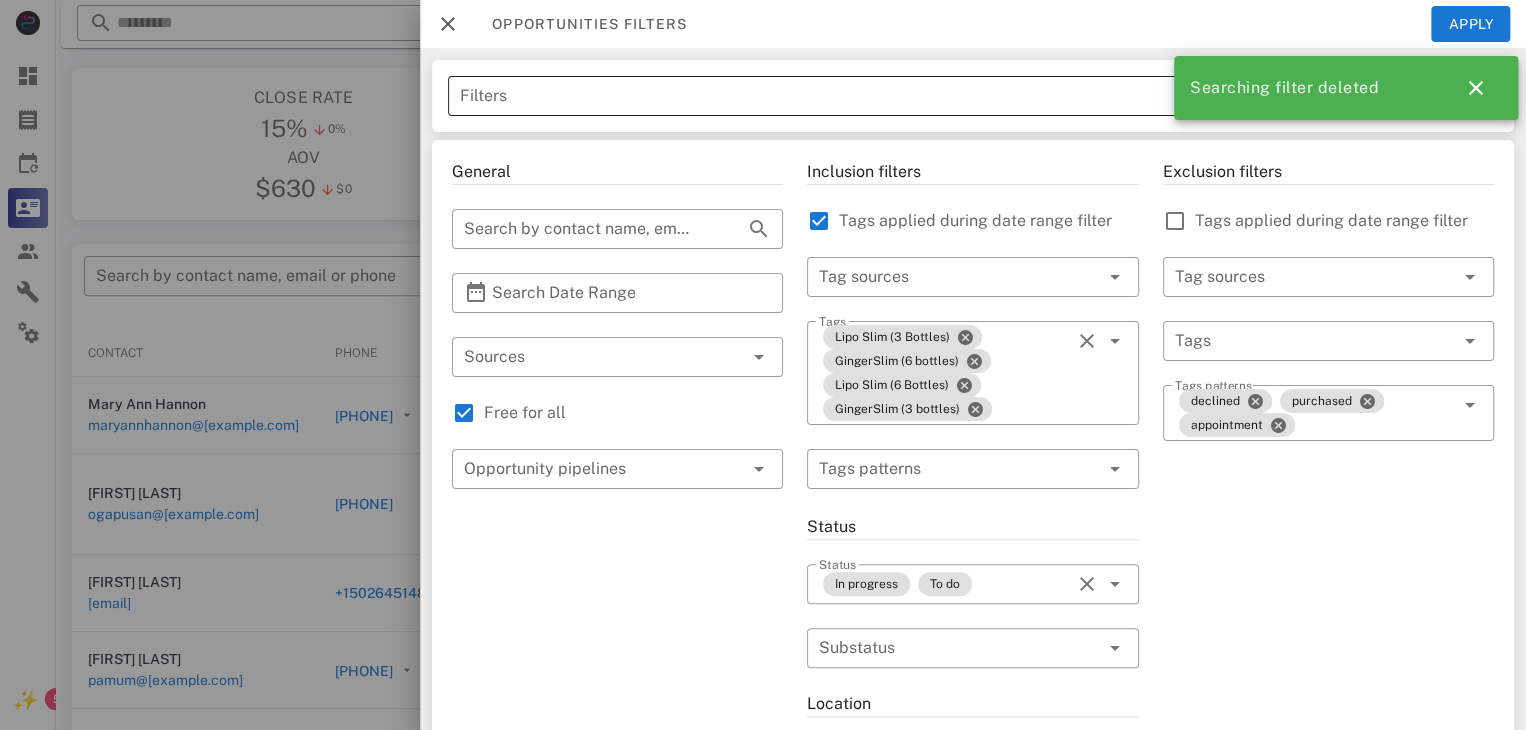 click on "Filters" at bounding box center (922, 96) 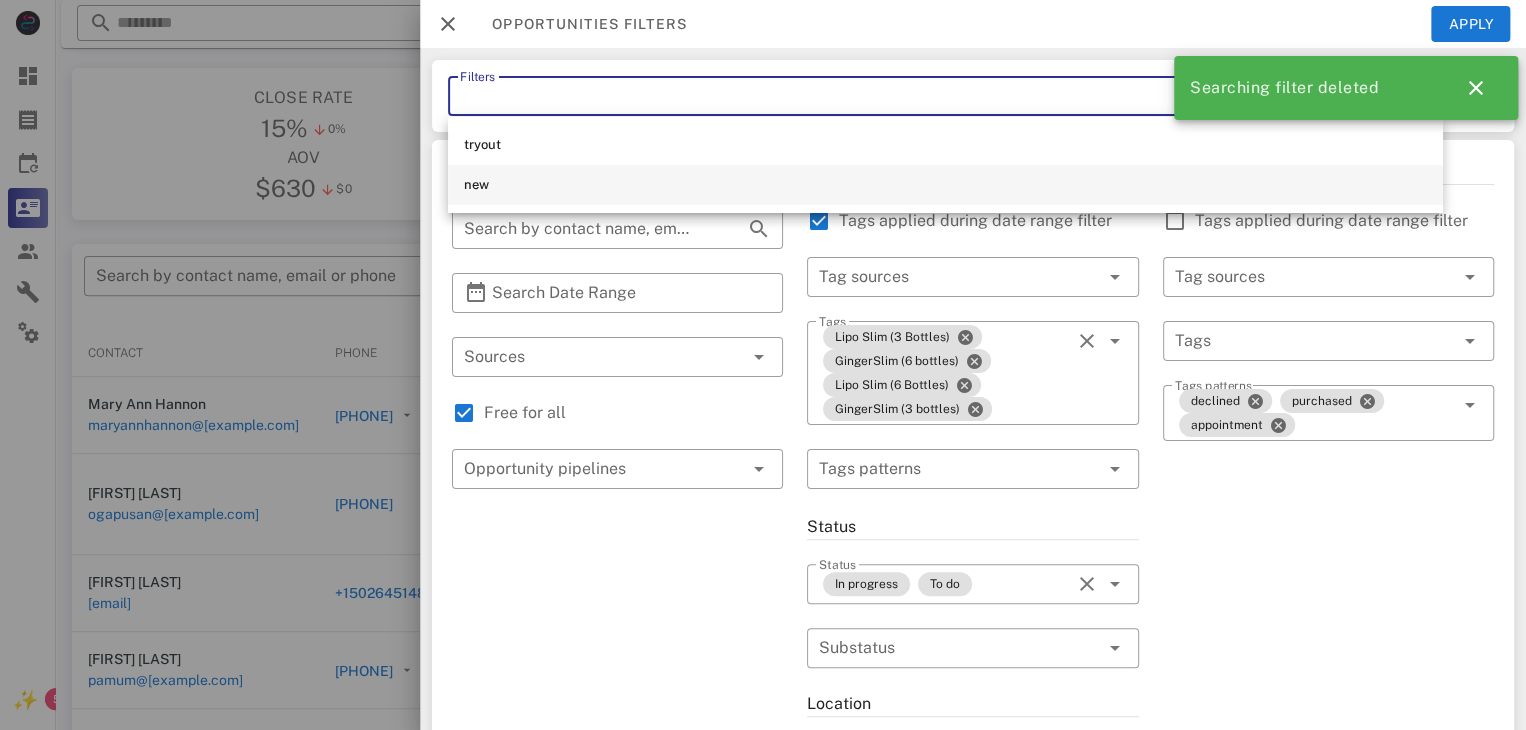 click on "new" at bounding box center (945, 185) 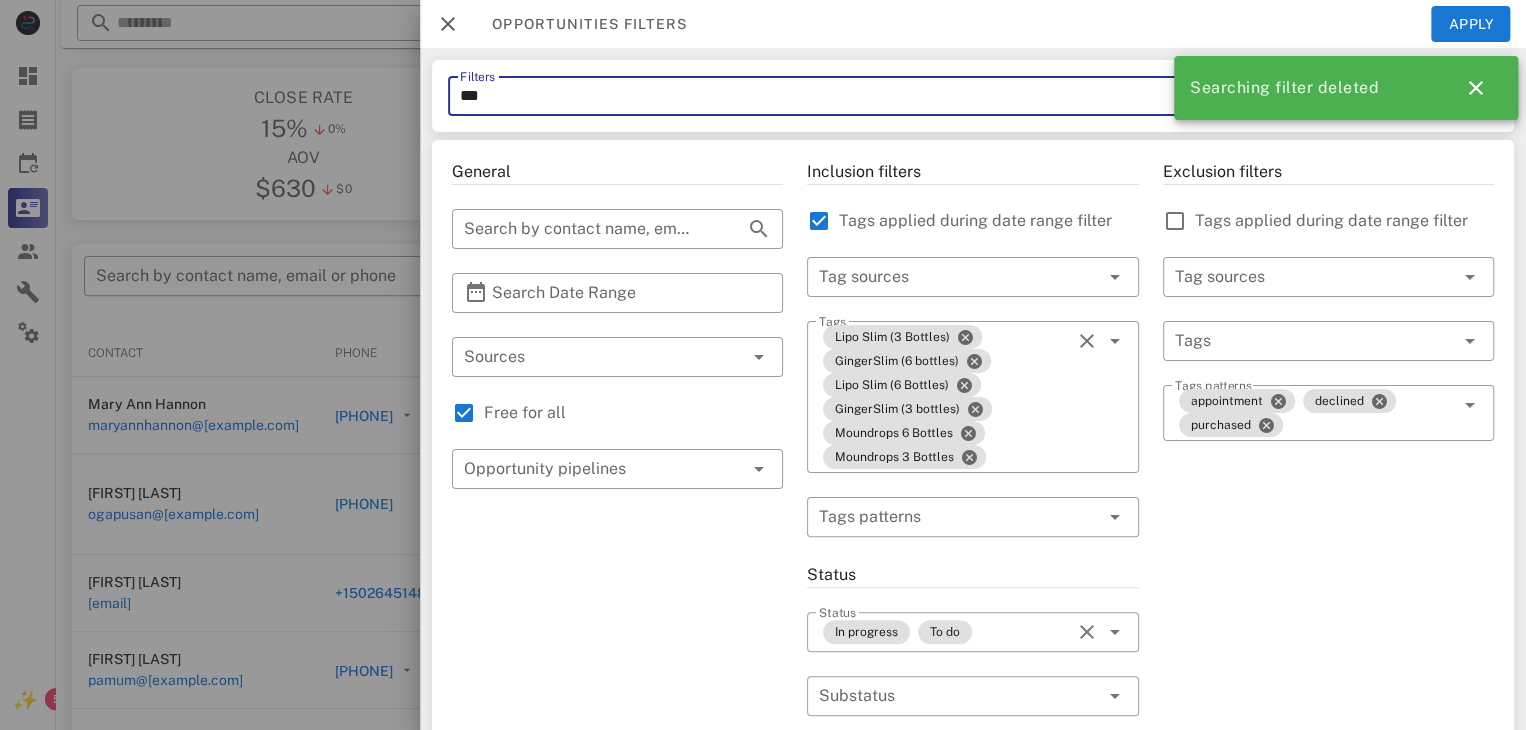 type 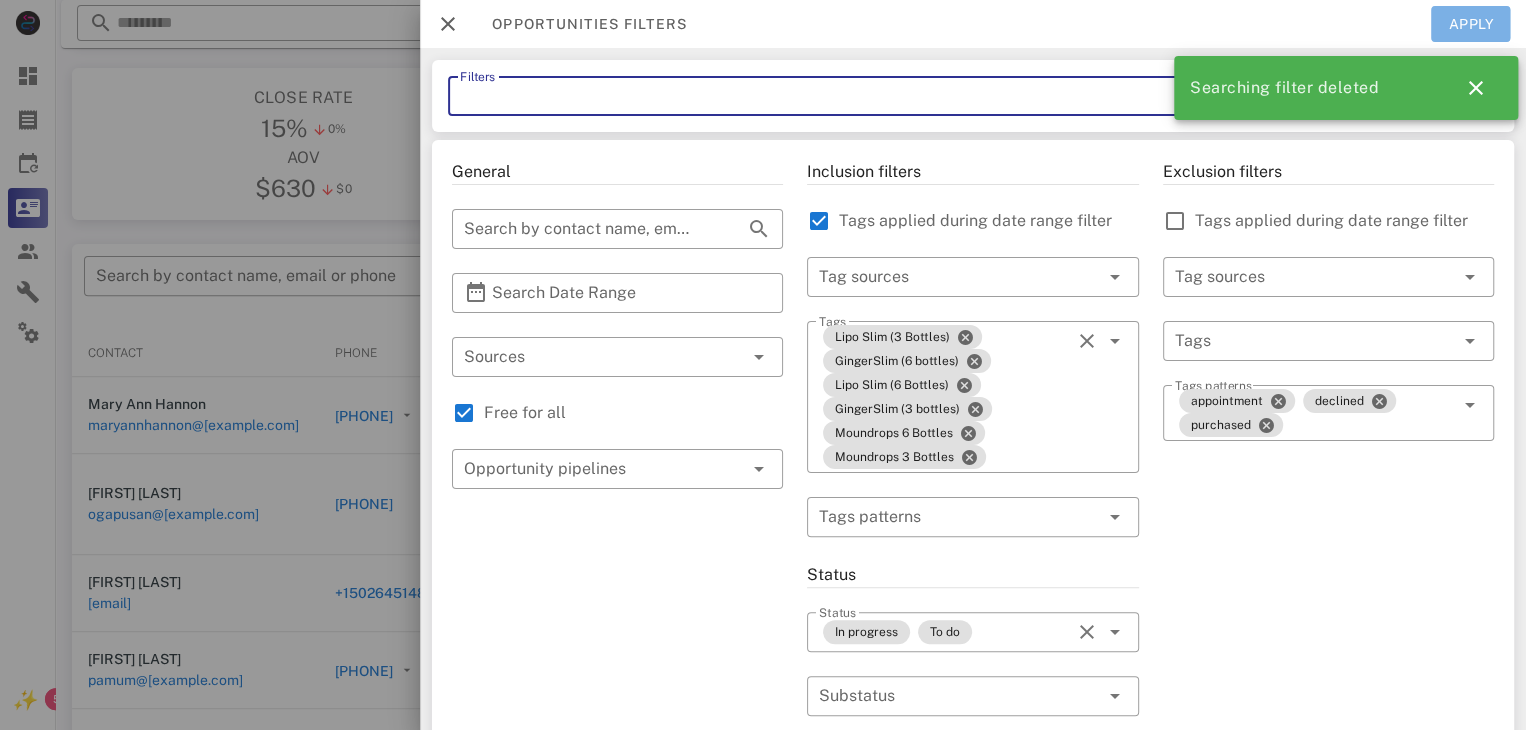 click on "Apply" at bounding box center (1471, 24) 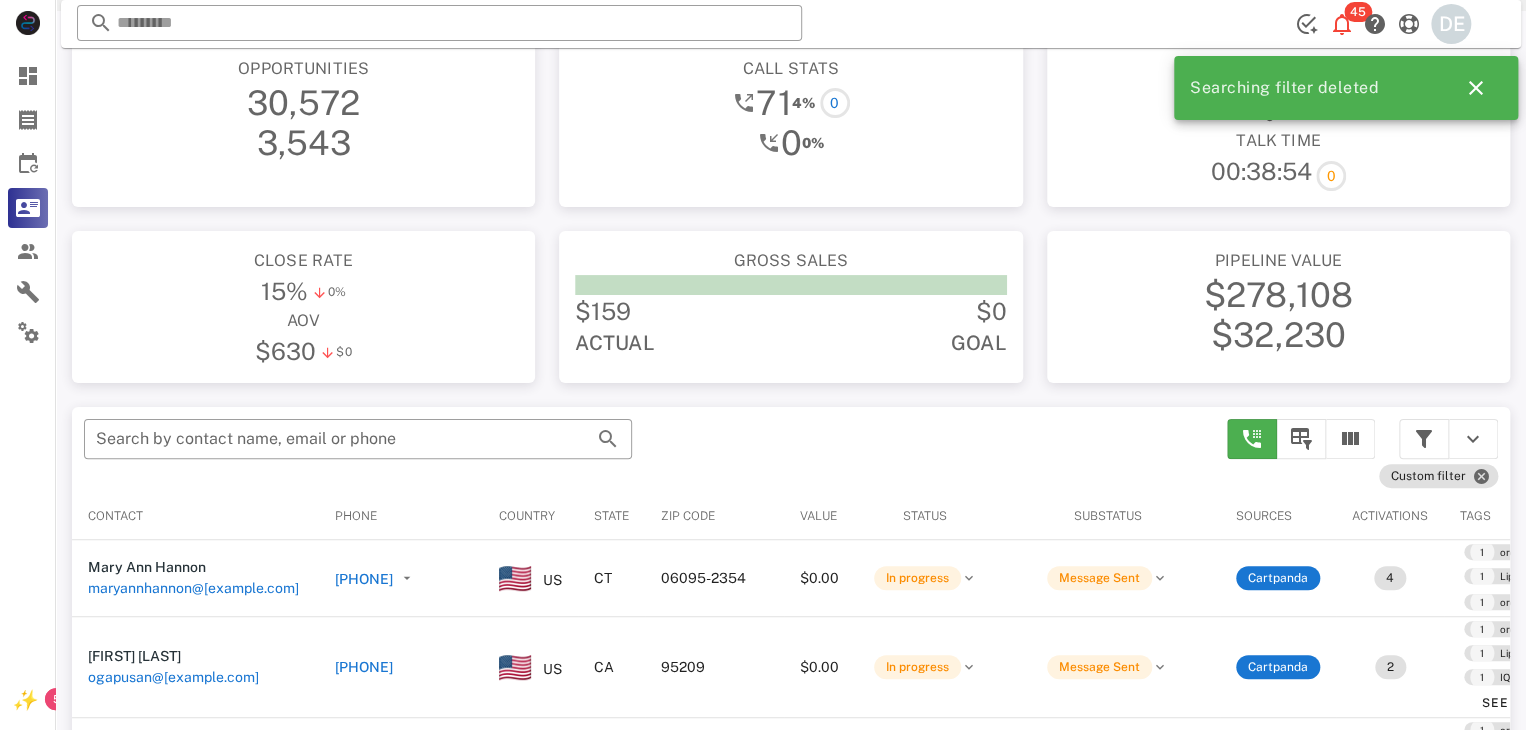 scroll, scrollTop: 0, scrollLeft: 0, axis: both 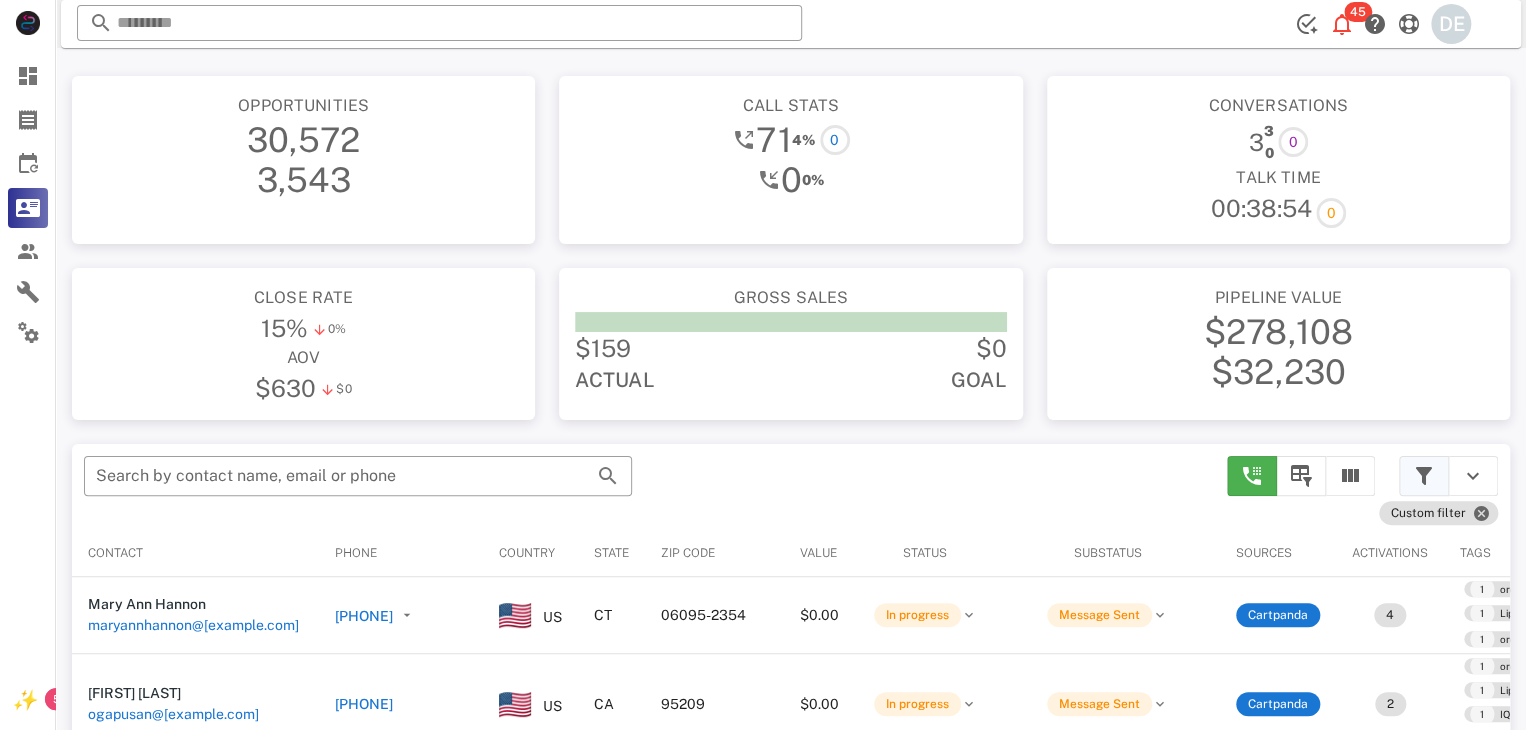 click at bounding box center (1424, 476) 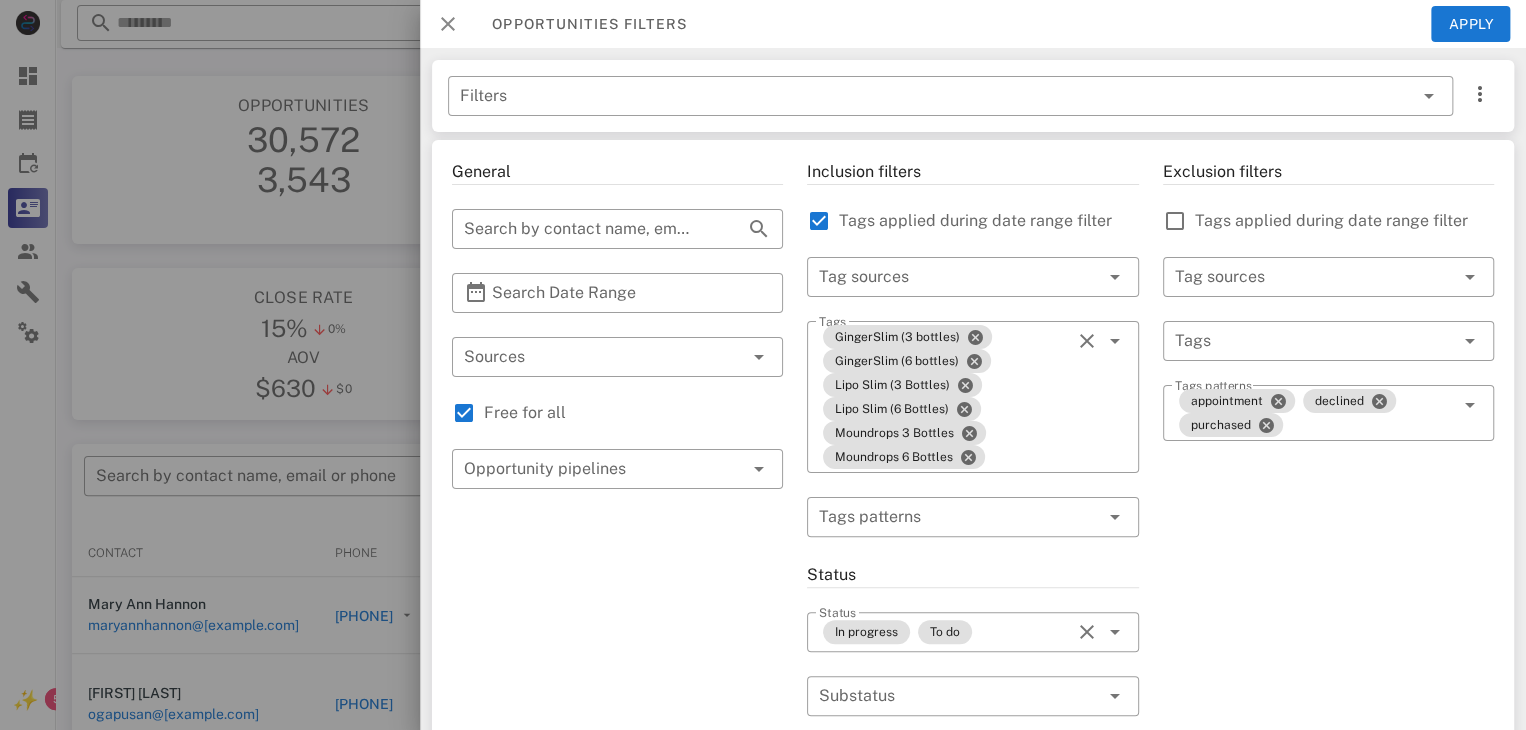 click at bounding box center (448, 24) 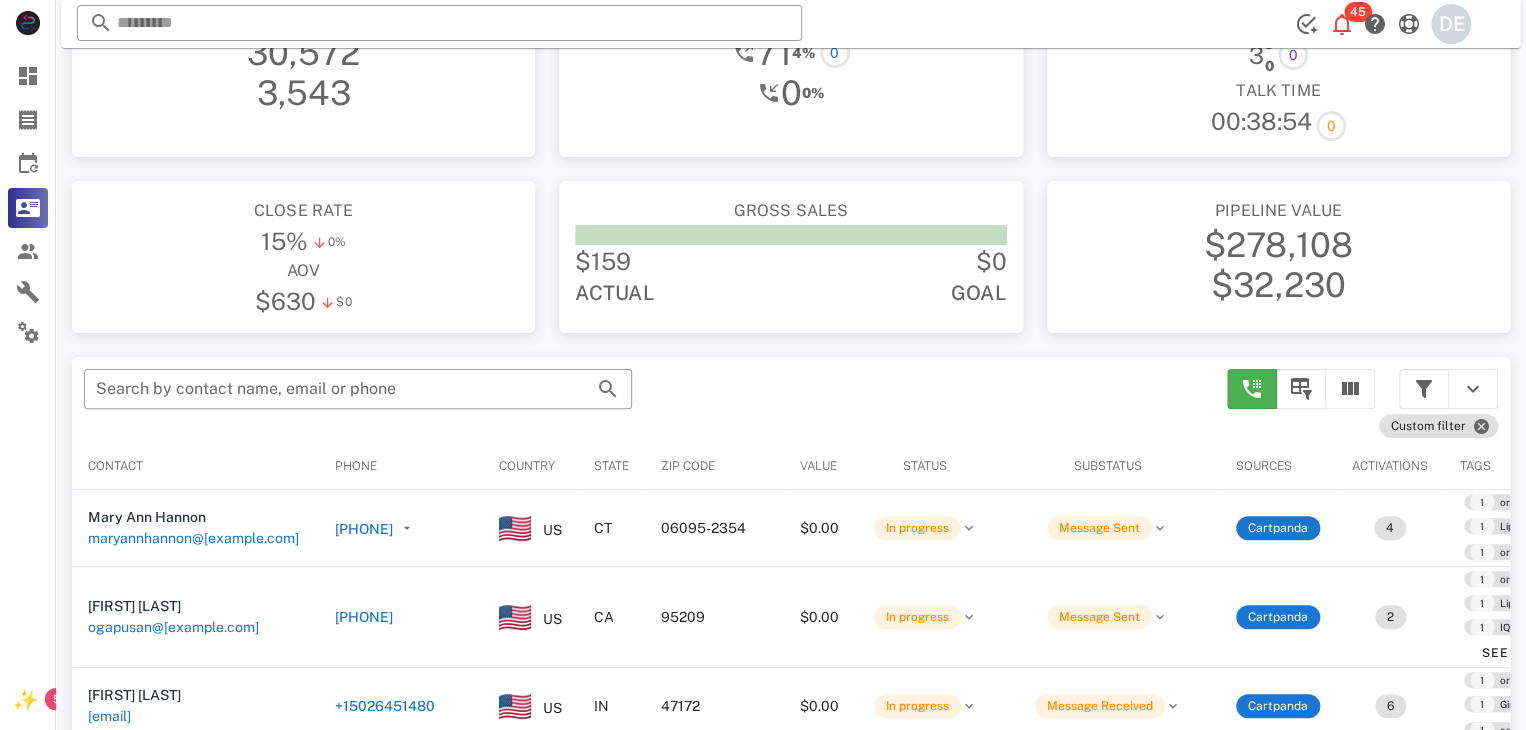 scroll, scrollTop: 0, scrollLeft: 0, axis: both 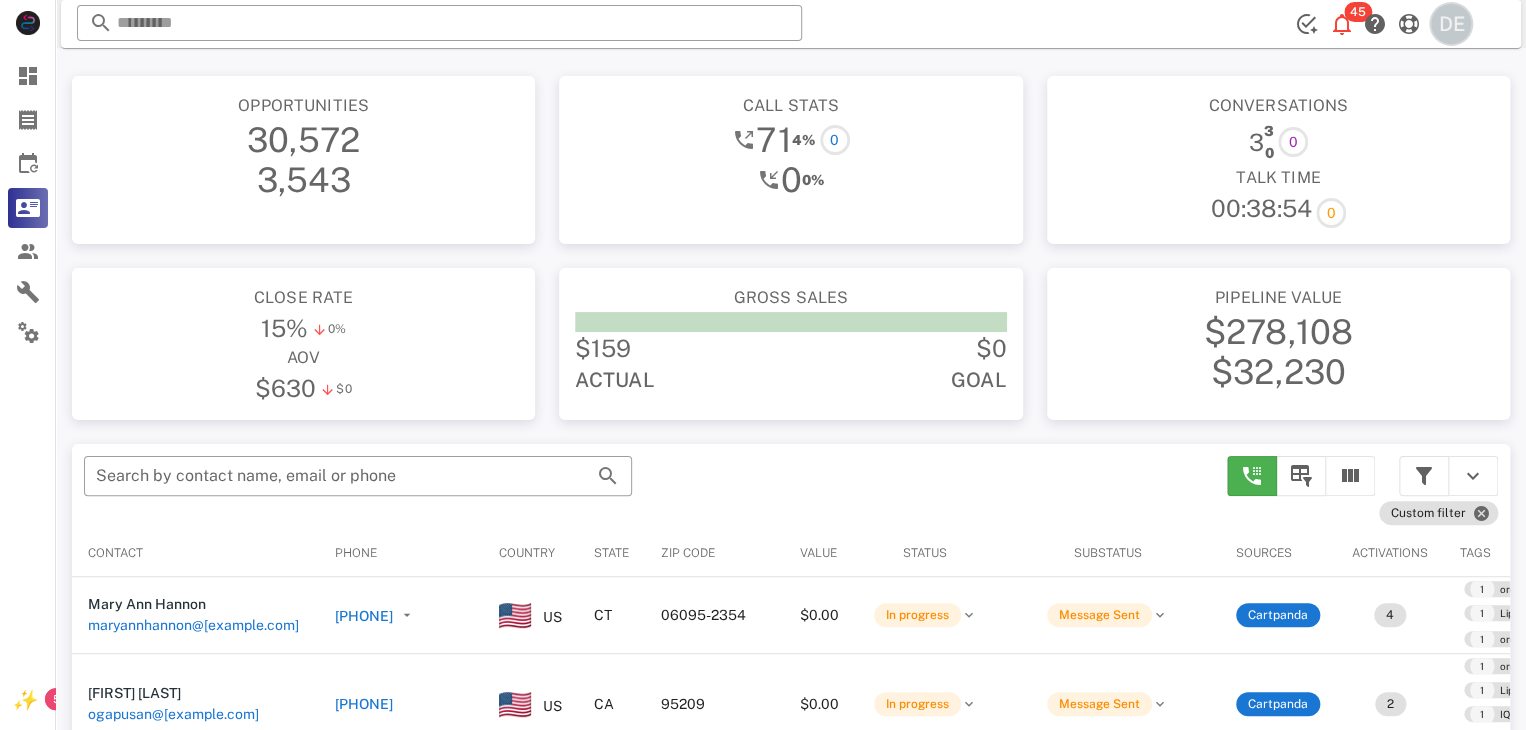 click on "DE" at bounding box center [1451, 24] 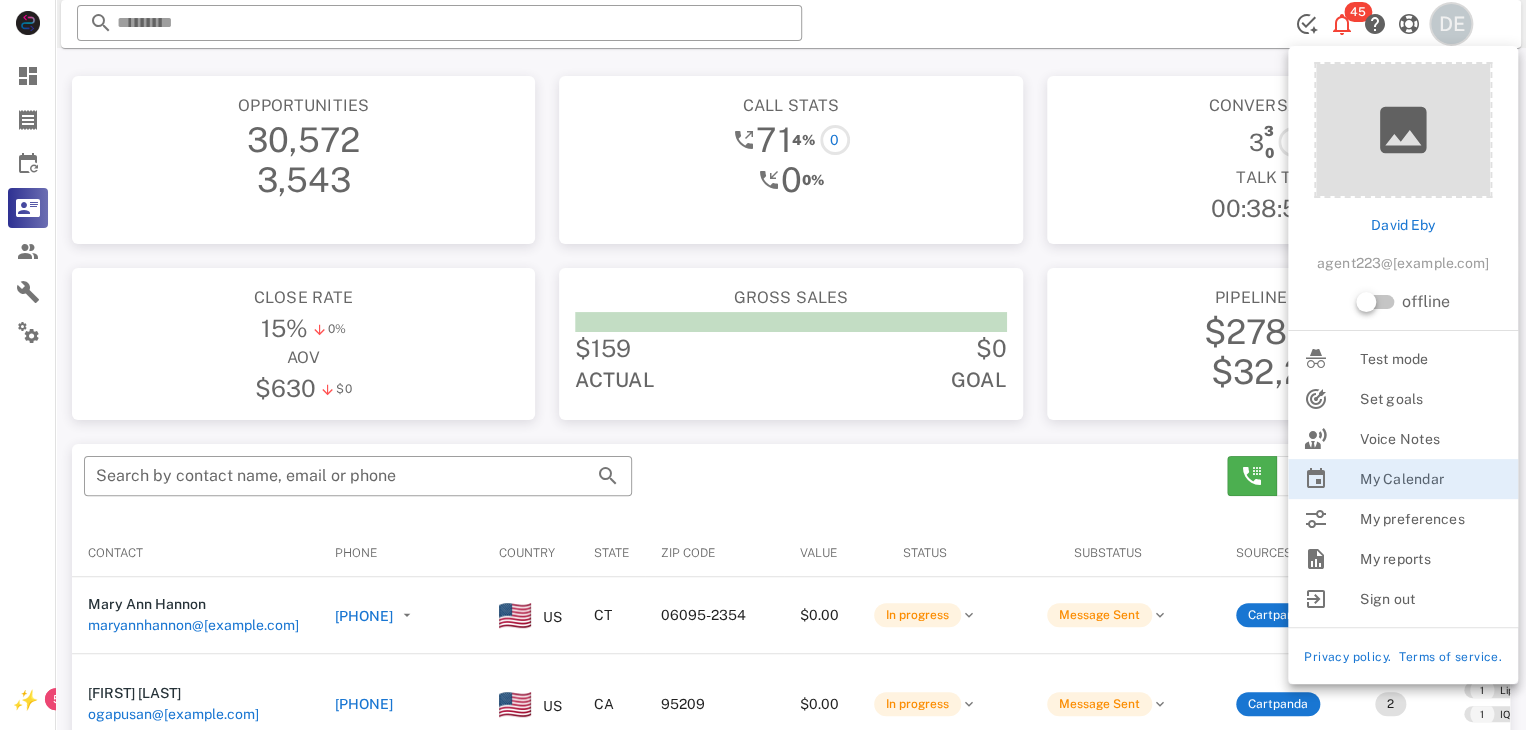 click on "DE" at bounding box center (1451, 24) 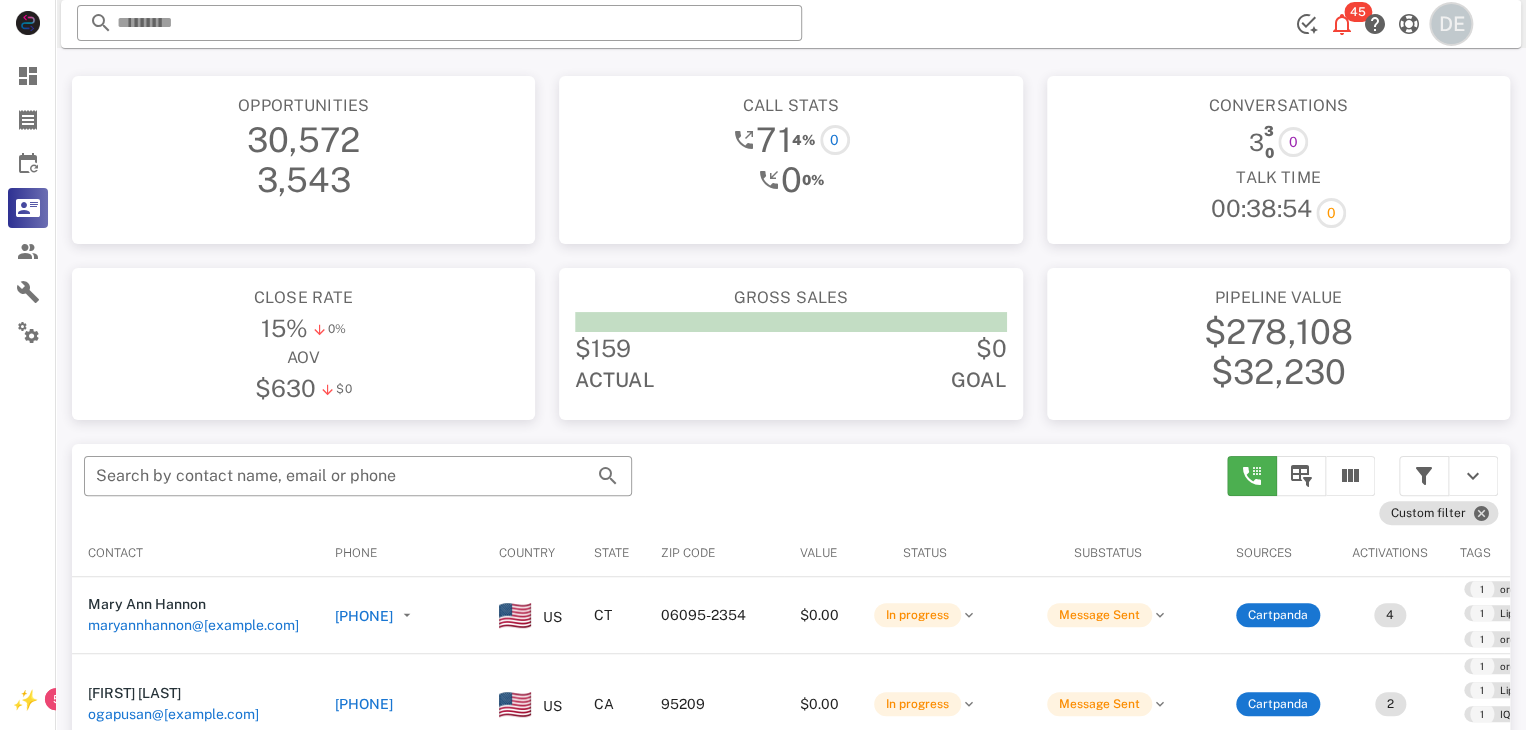 click on "DE" at bounding box center (1451, 24) 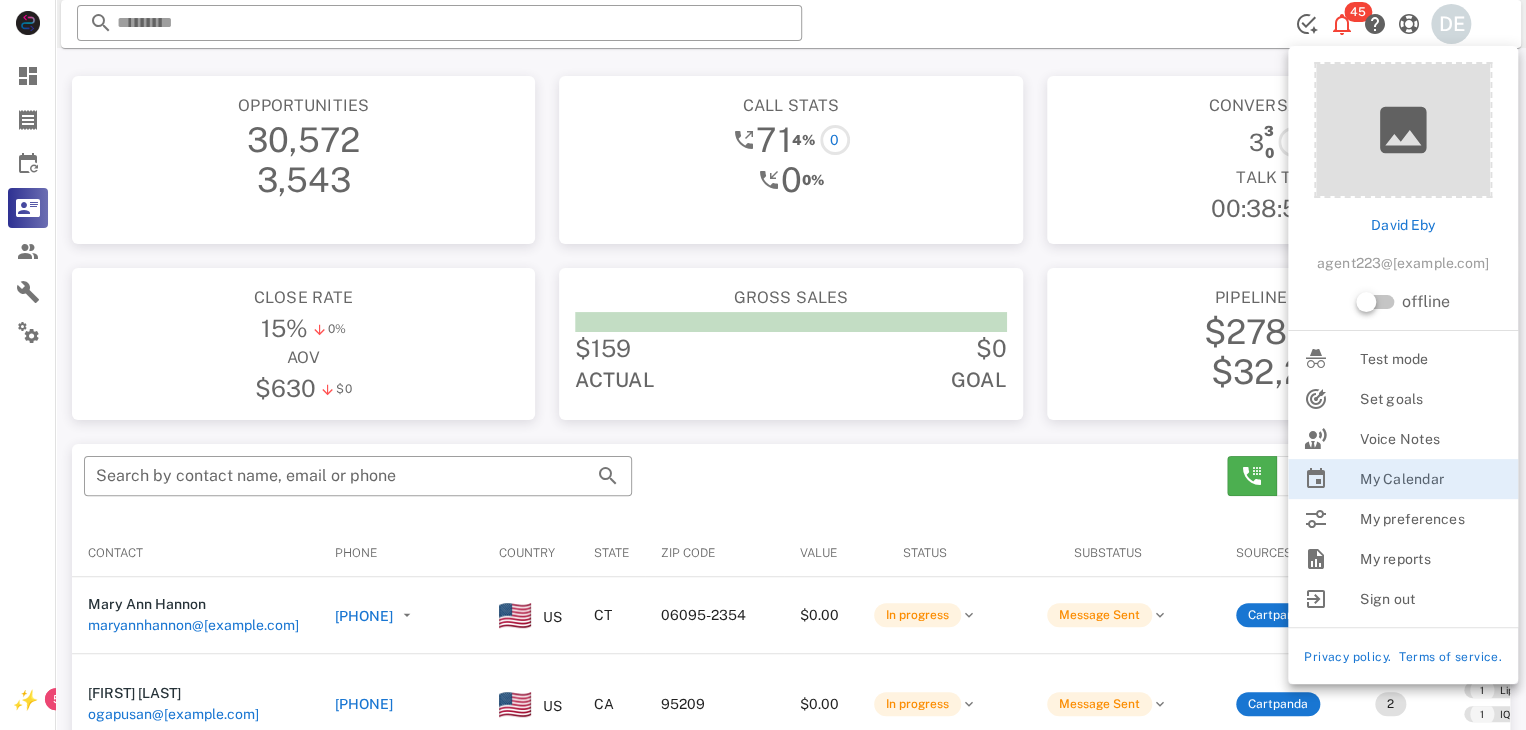 click on "offline" at bounding box center (1403, 302) 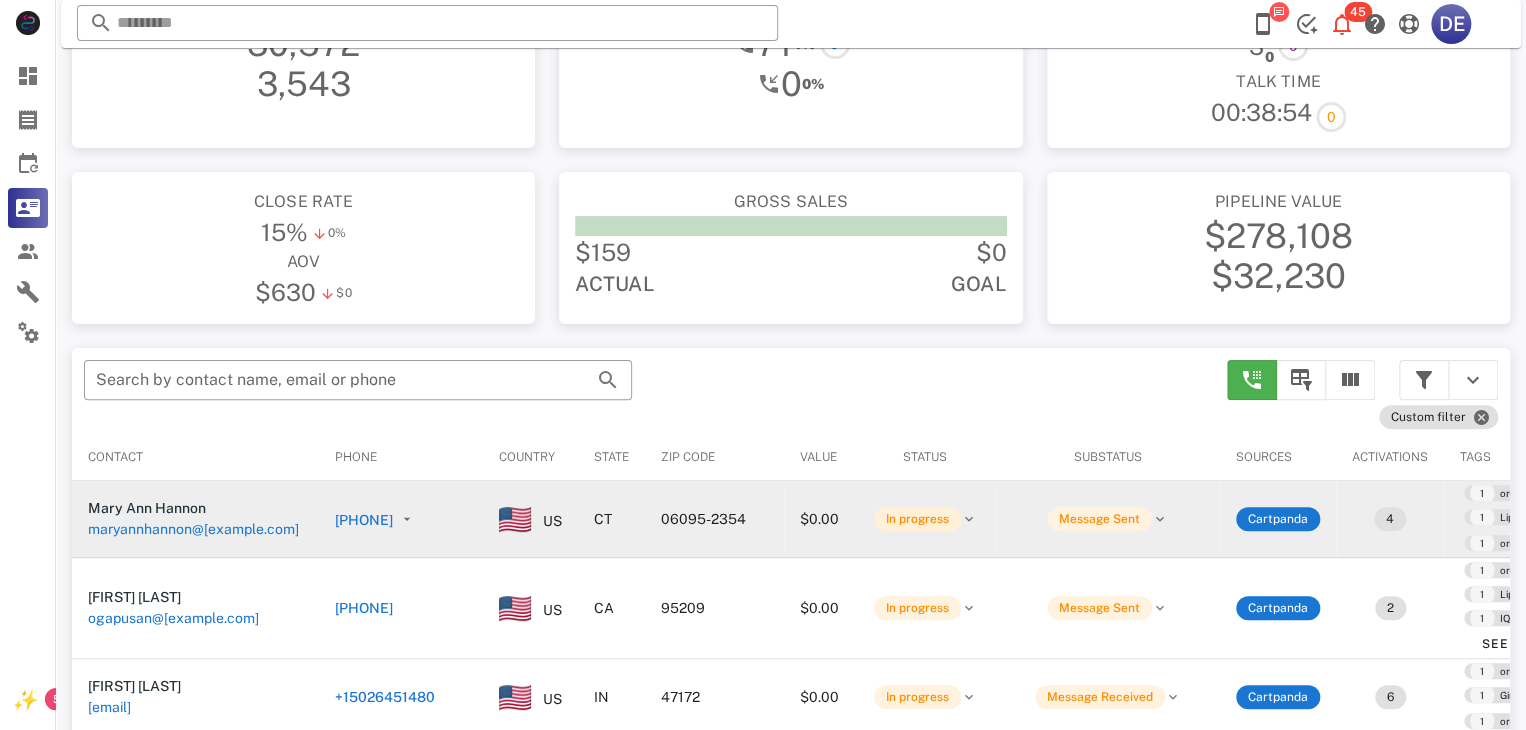 scroll, scrollTop: 100, scrollLeft: 0, axis: vertical 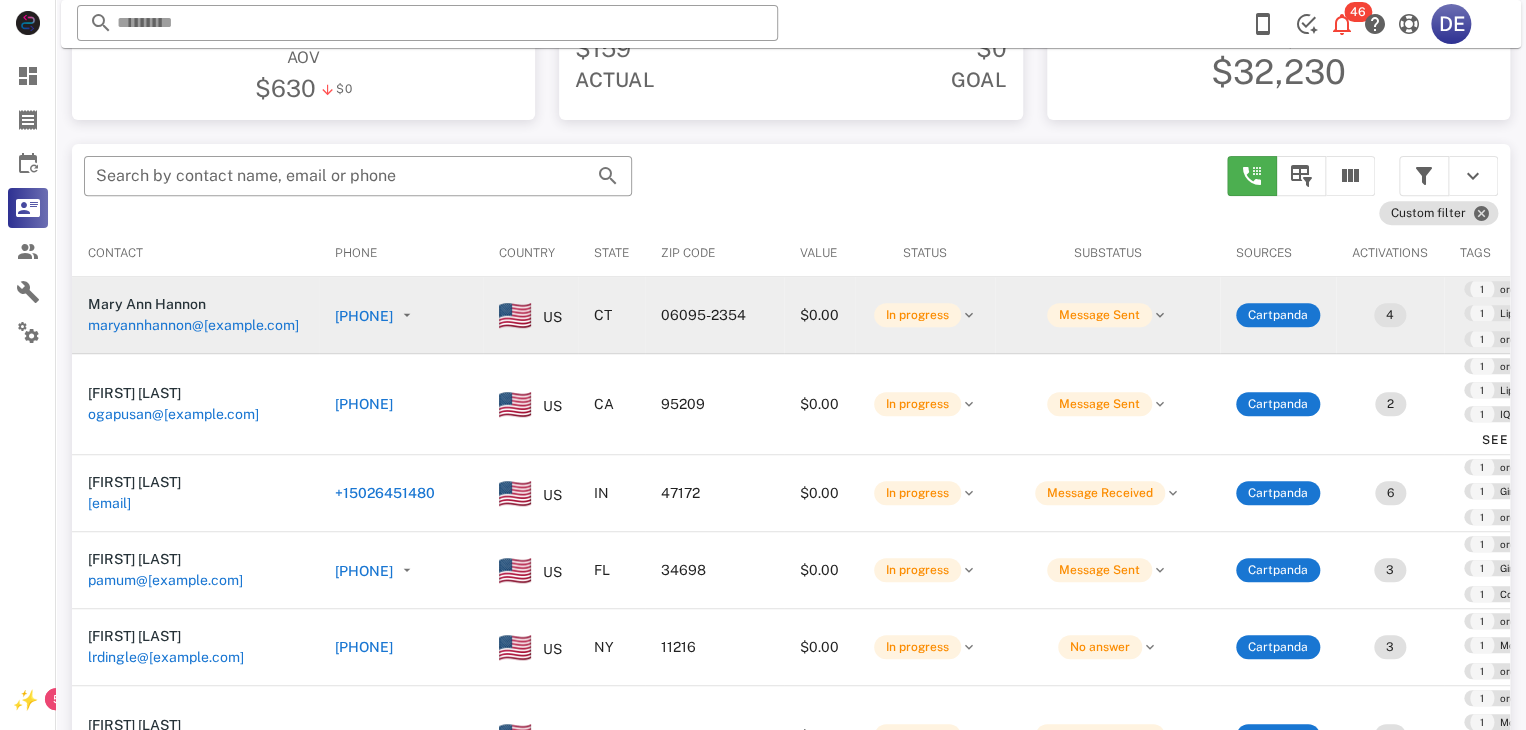 click on "maryannhannon@yahoo.com" at bounding box center [193, 325] 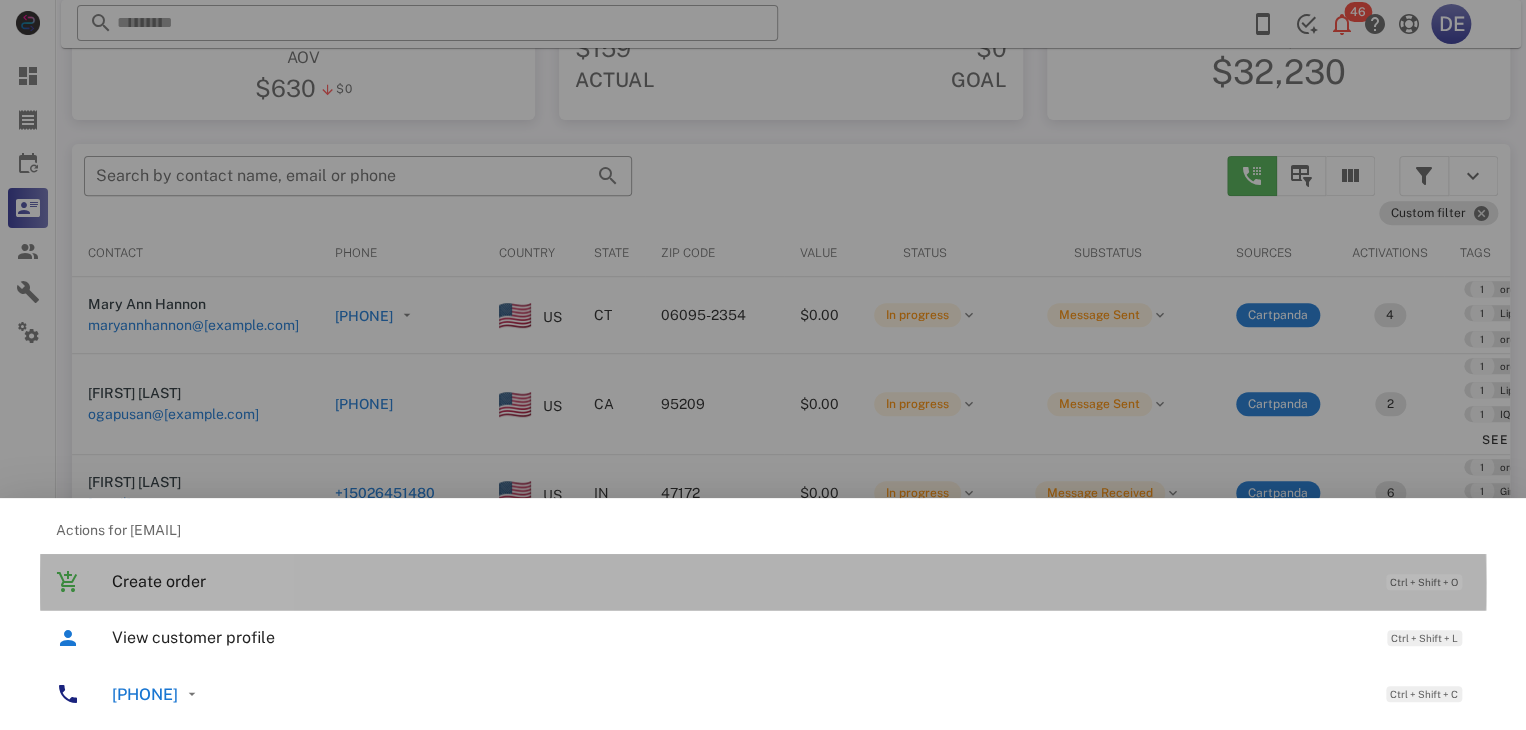click on "Create order" at bounding box center (739, 581) 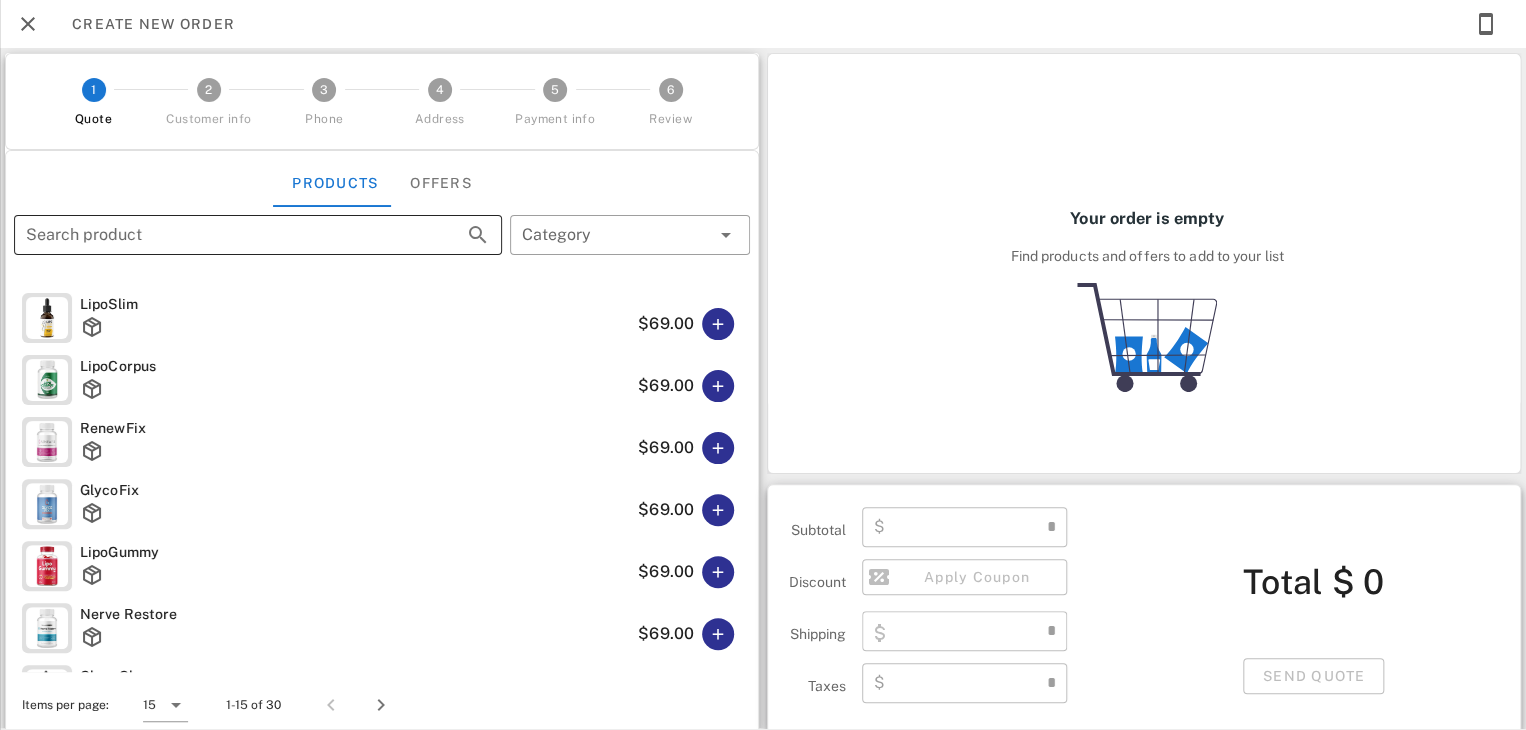 type on "**********" 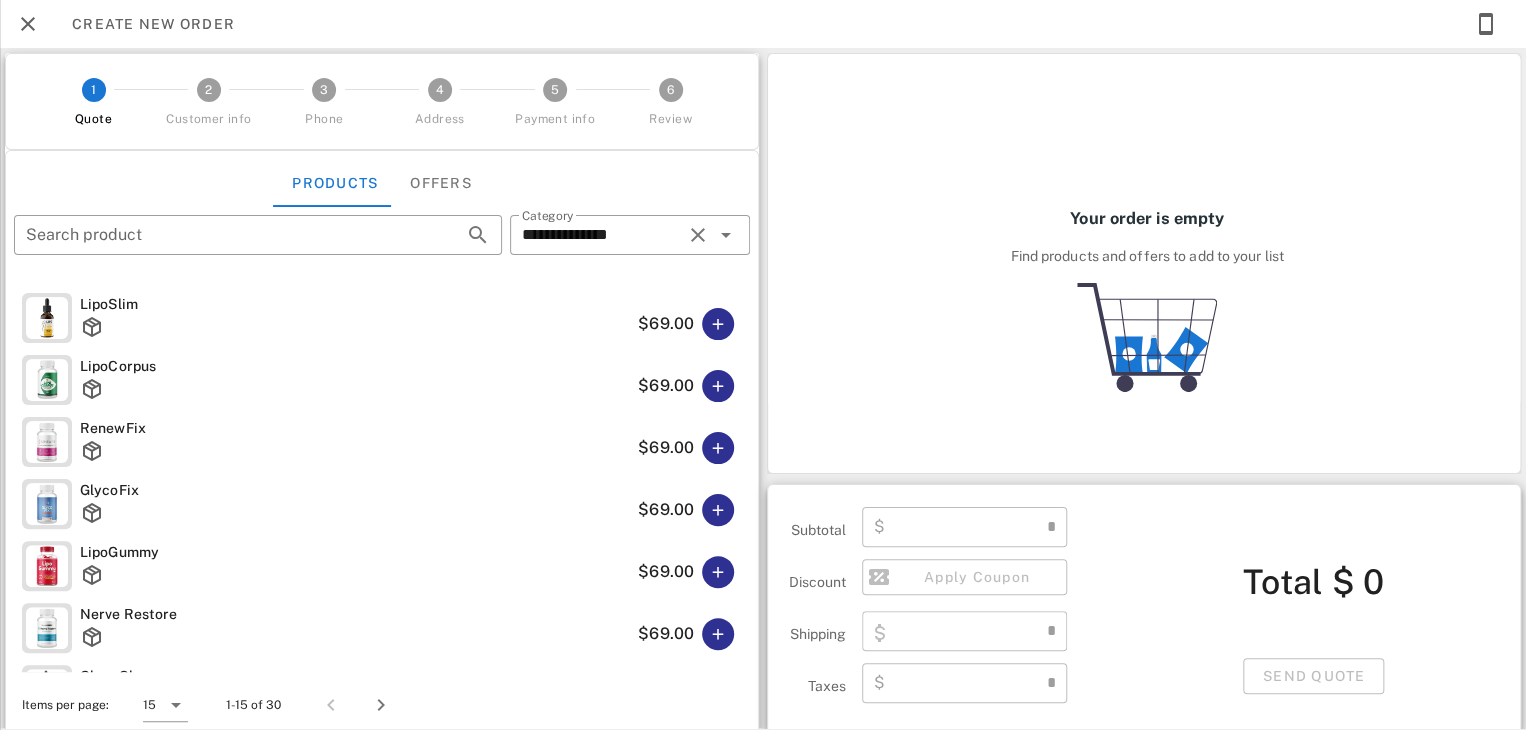 type on "****" 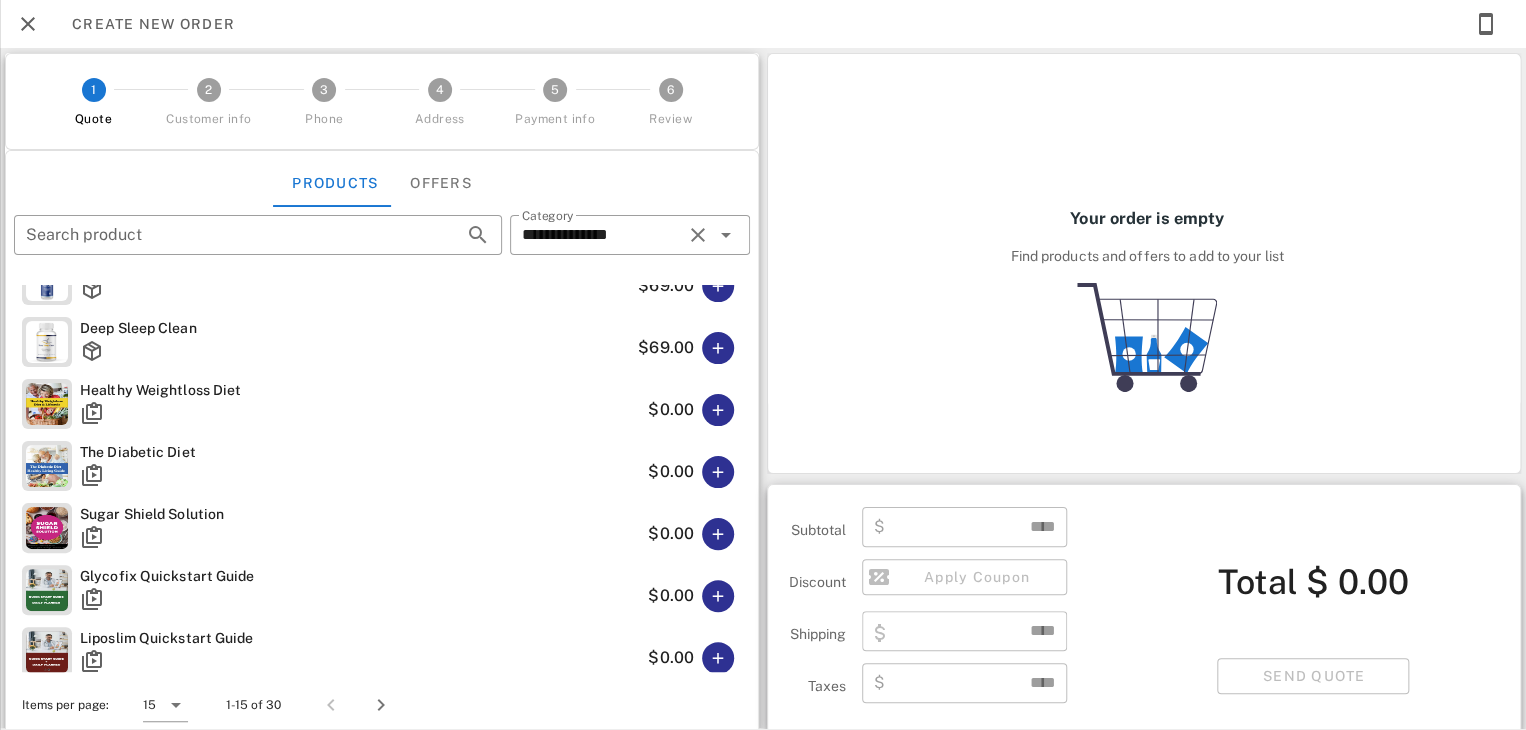 scroll, scrollTop: 559, scrollLeft: 0, axis: vertical 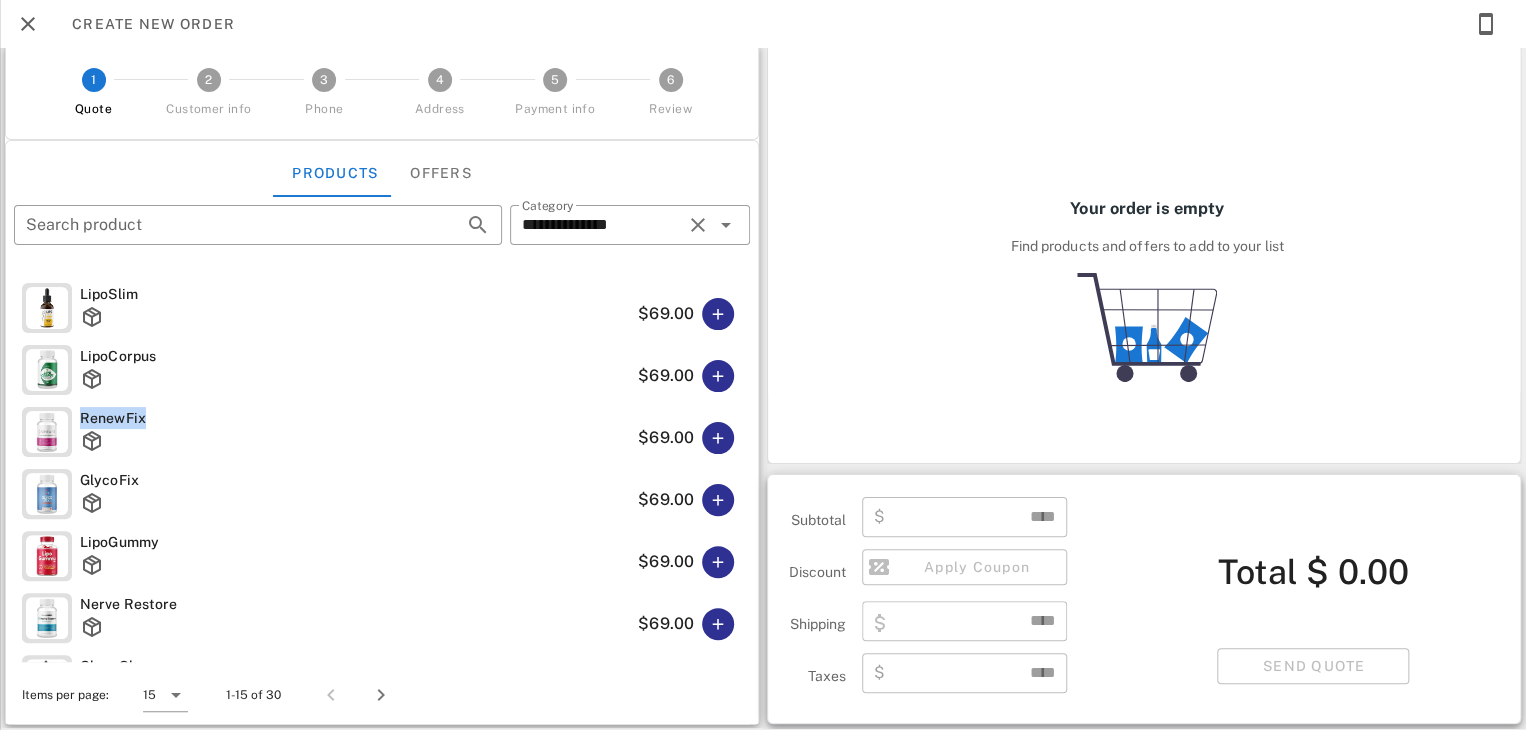 drag, startPoint x: 144, startPoint y: 421, endPoint x: 80, endPoint y: 418, distance: 64.070274 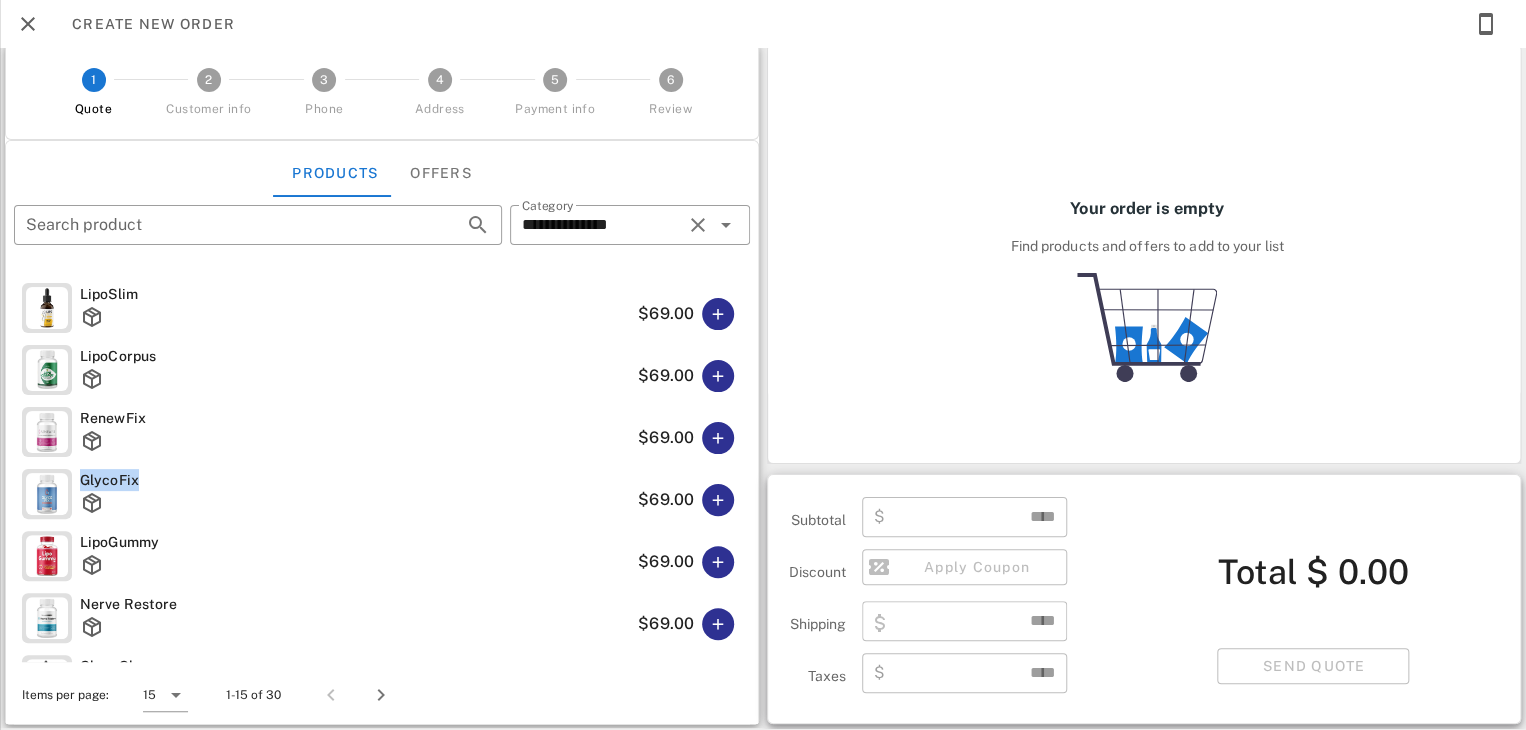drag, startPoint x: 136, startPoint y: 480, endPoint x: 81, endPoint y: 474, distance: 55.326305 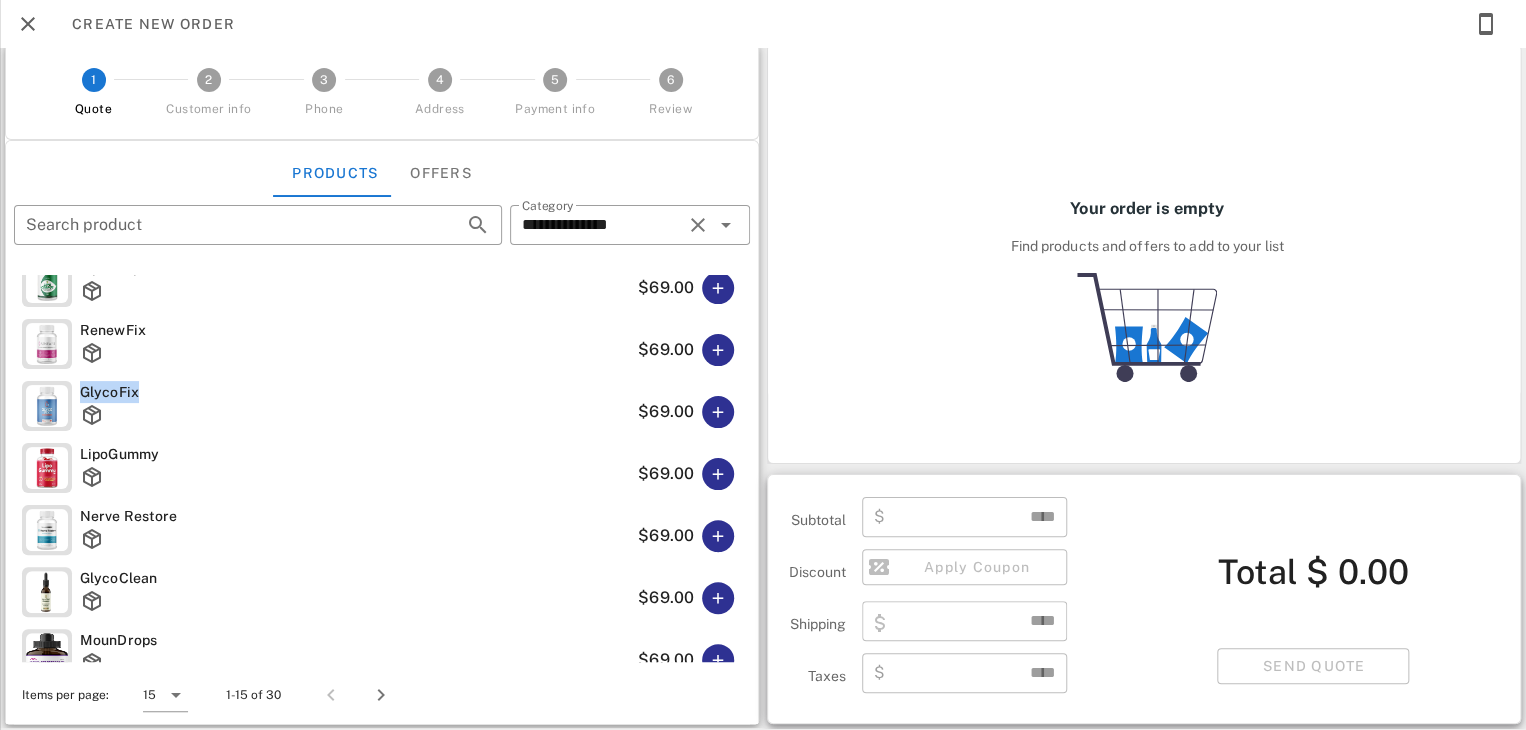 scroll, scrollTop: 0, scrollLeft: 0, axis: both 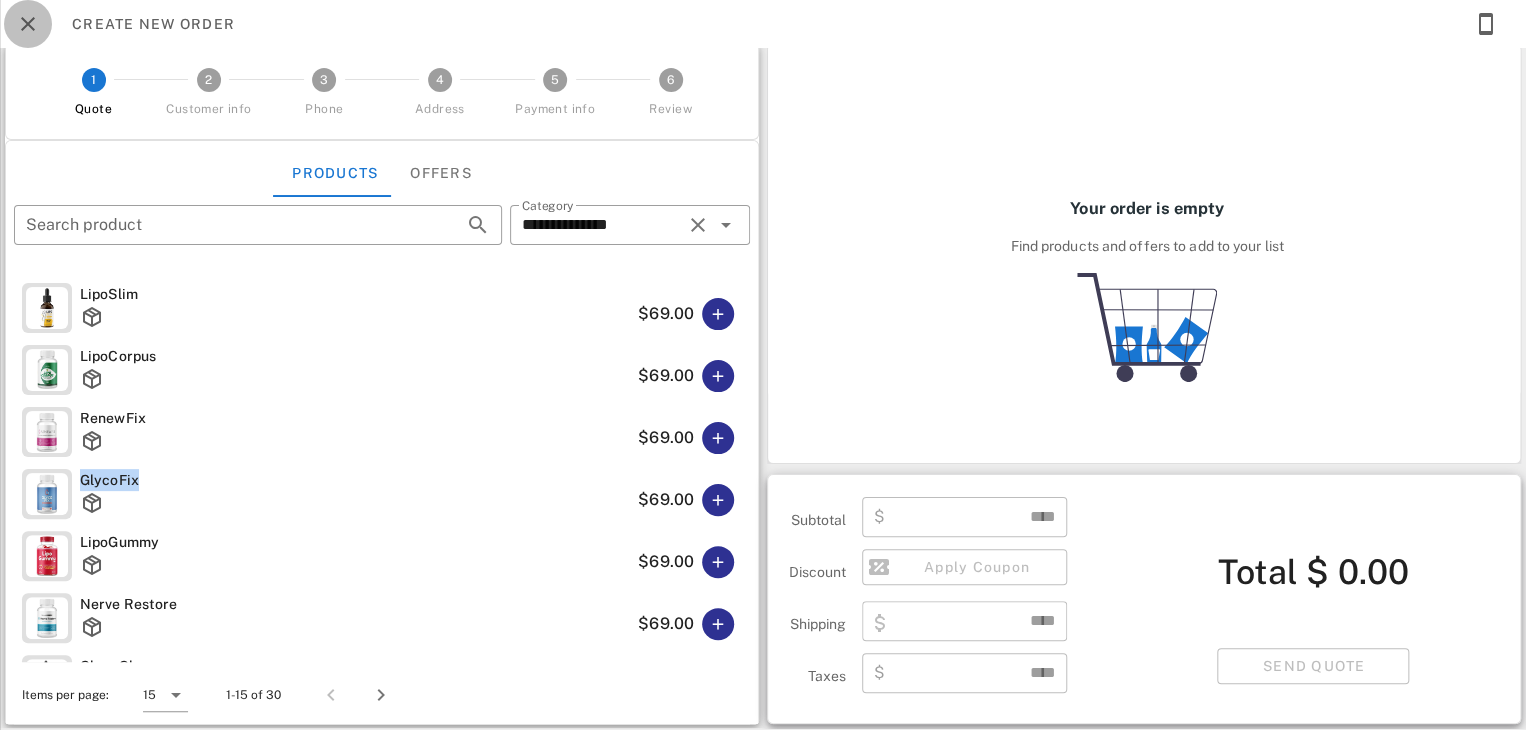 click at bounding box center (28, 24) 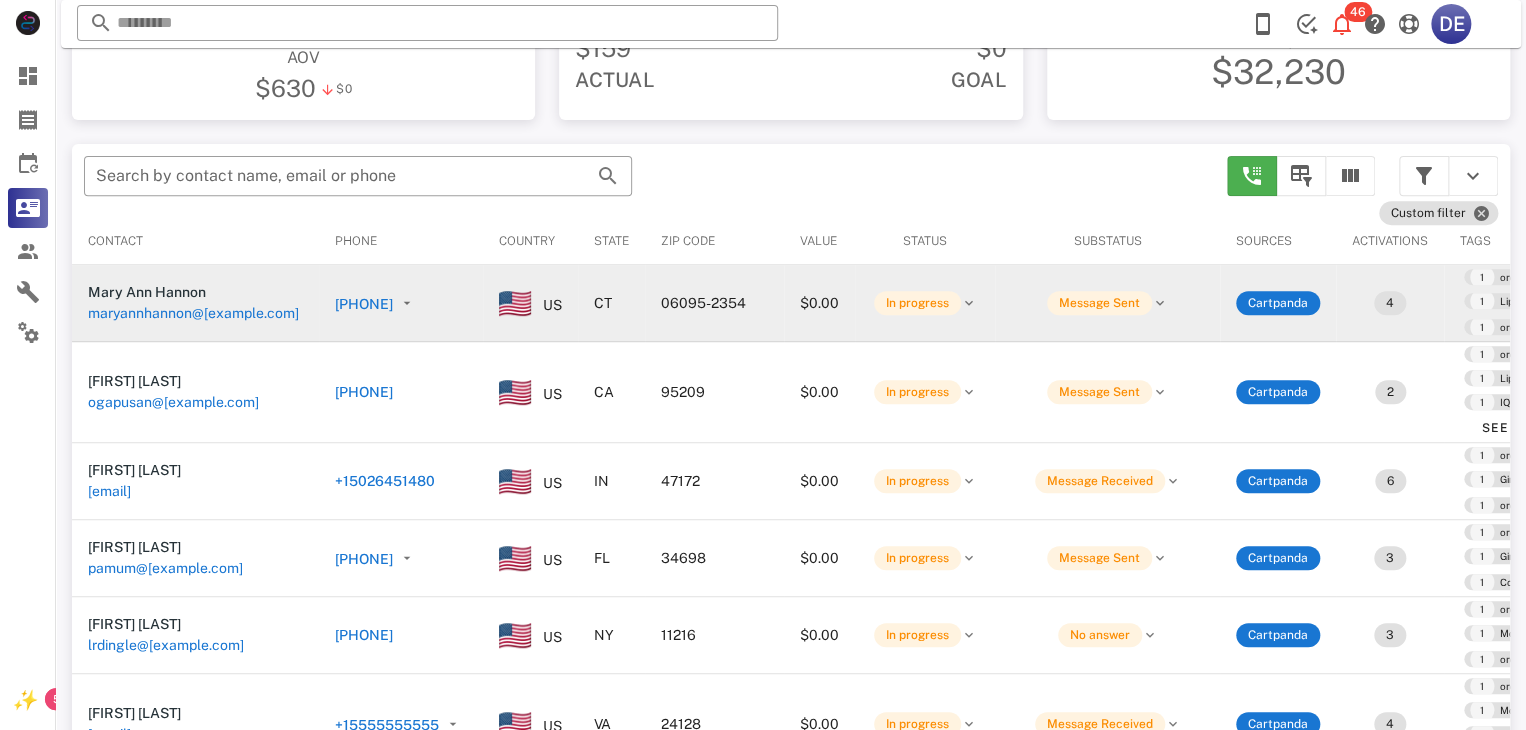 scroll, scrollTop: 0, scrollLeft: 0, axis: both 